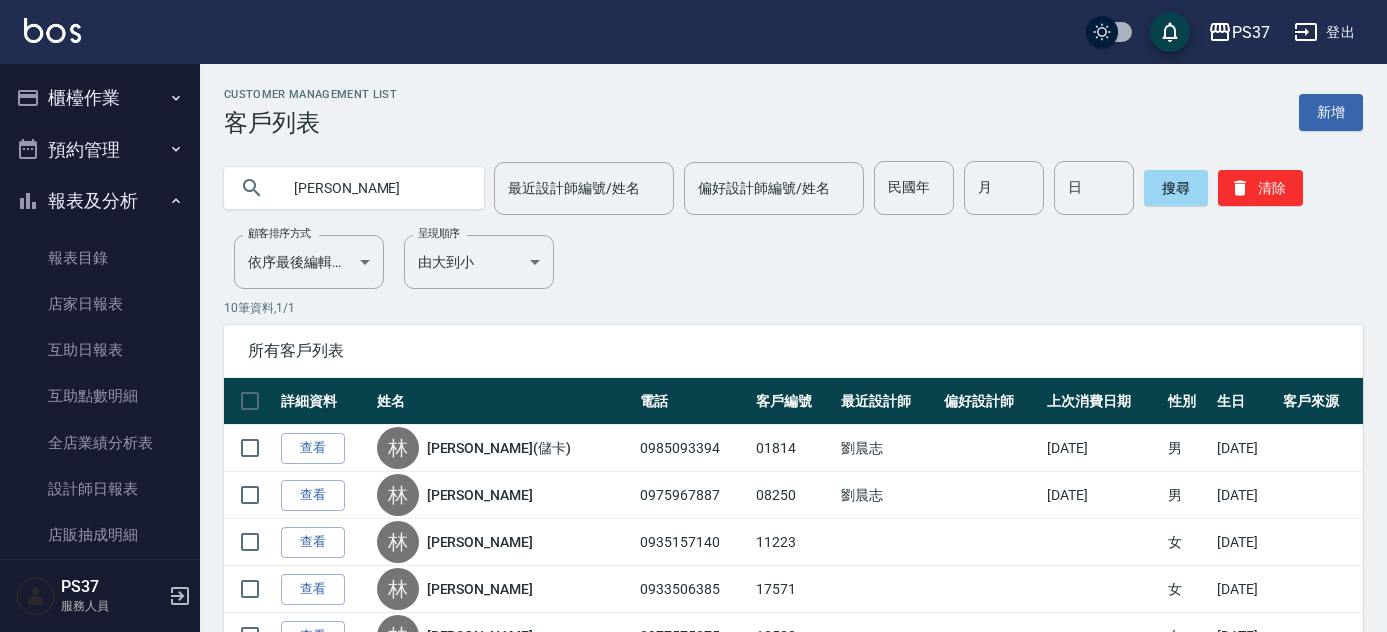 scroll, scrollTop: 0, scrollLeft: 0, axis: both 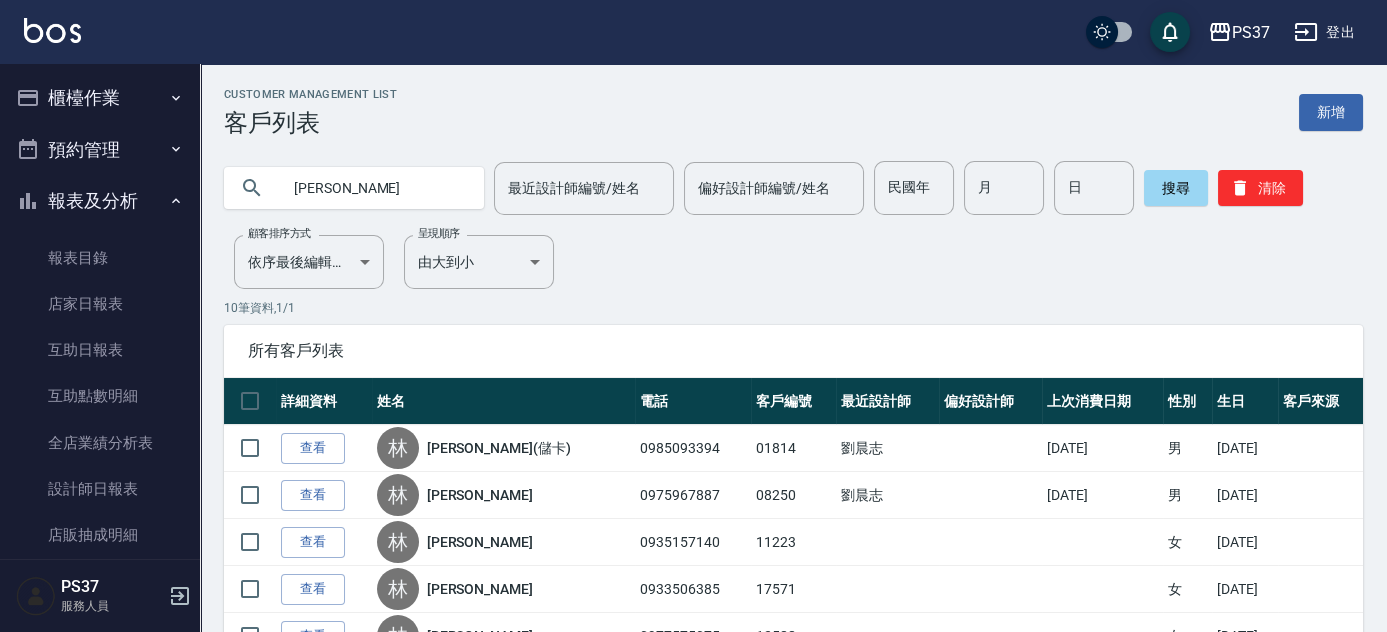 click on "櫃檯作業" at bounding box center (100, 98) 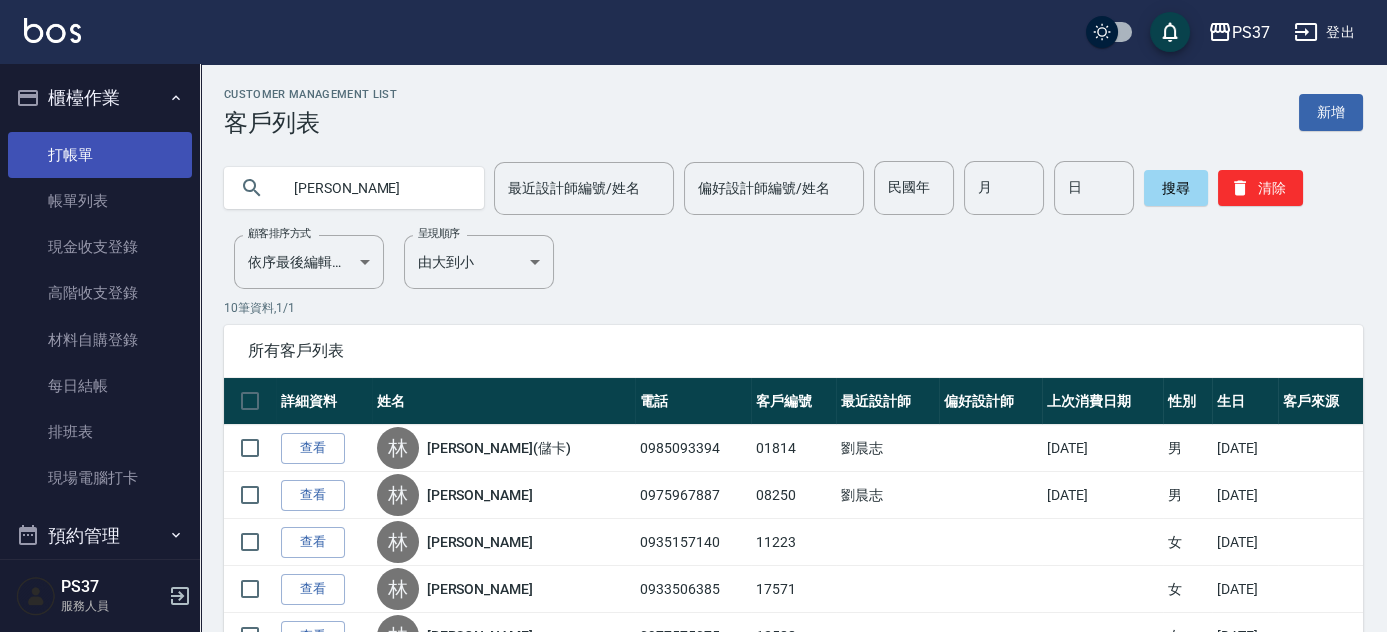 click on "打帳單" at bounding box center [100, 155] 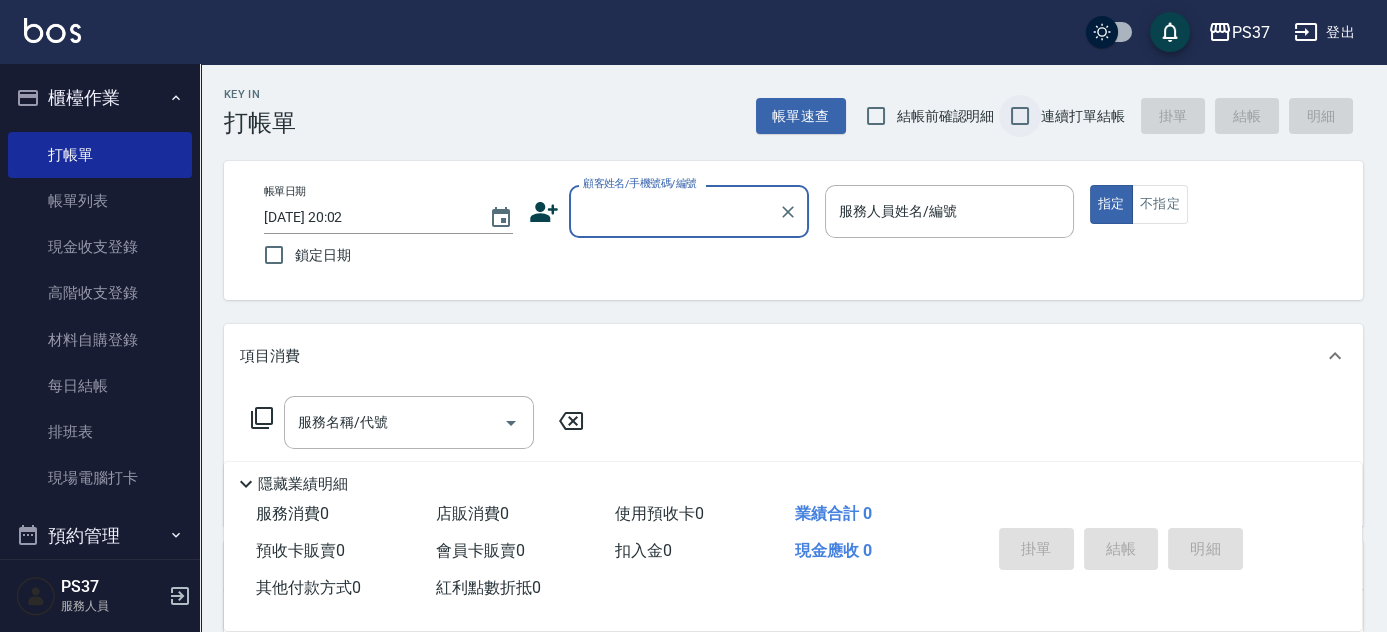 click on "連續打單結帳" at bounding box center [1020, 116] 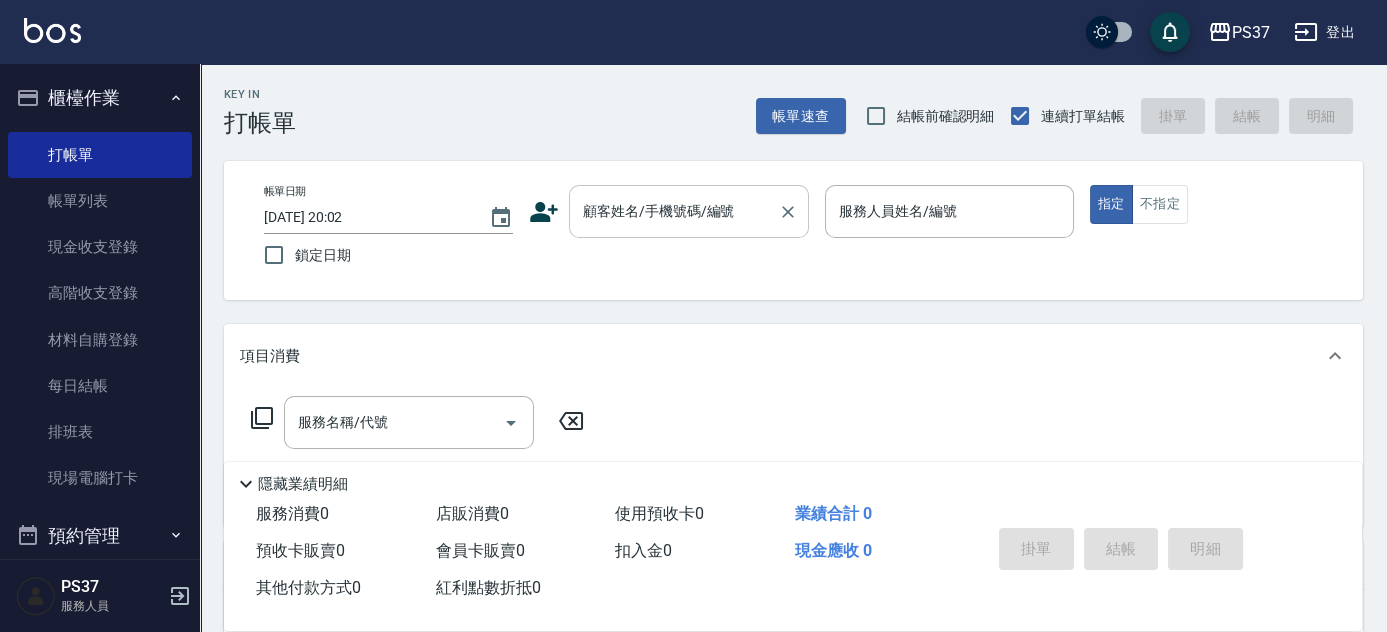 click on "顧客姓名/手機號碼/編號" at bounding box center (674, 211) 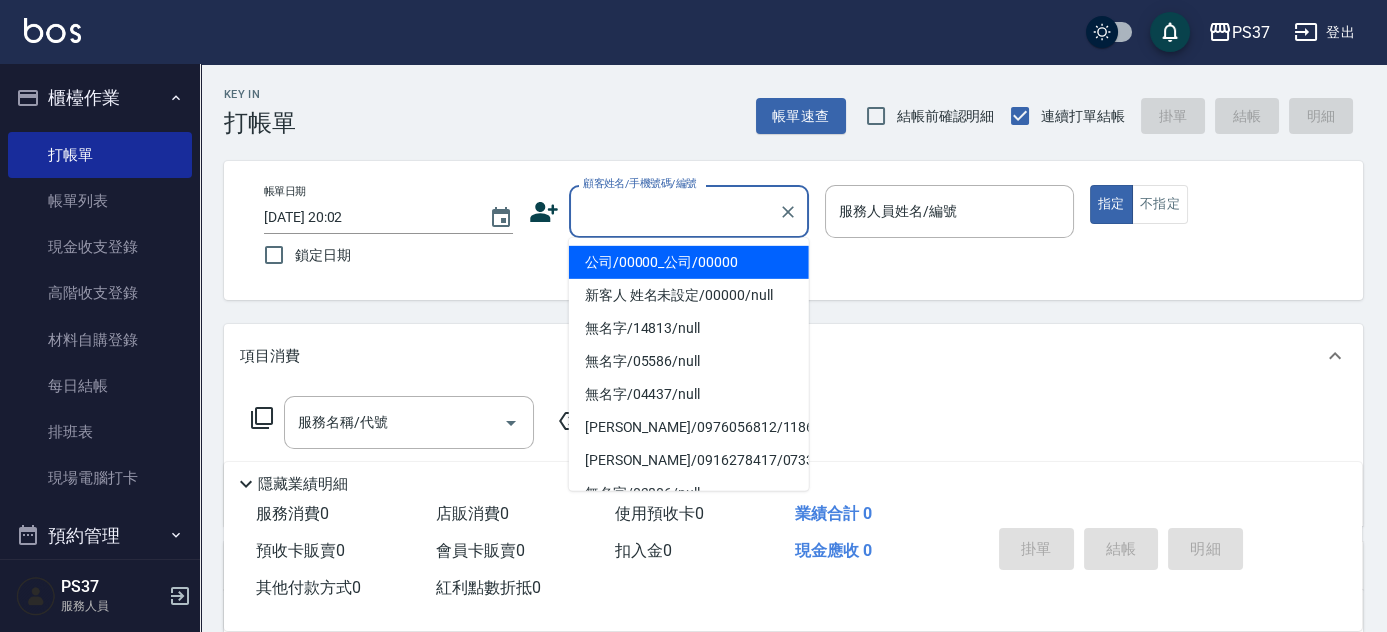 click on "公司/00000_公司/00000" at bounding box center (689, 262) 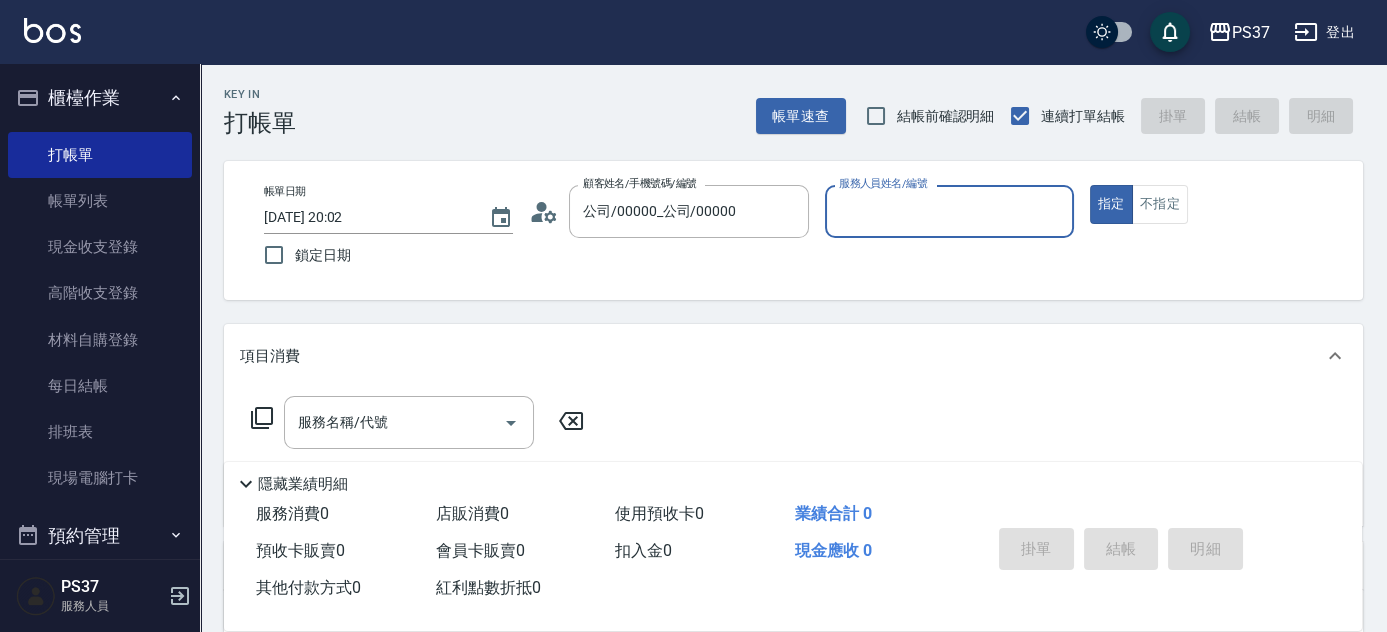 click on "服務人員姓名/編號" at bounding box center (949, 211) 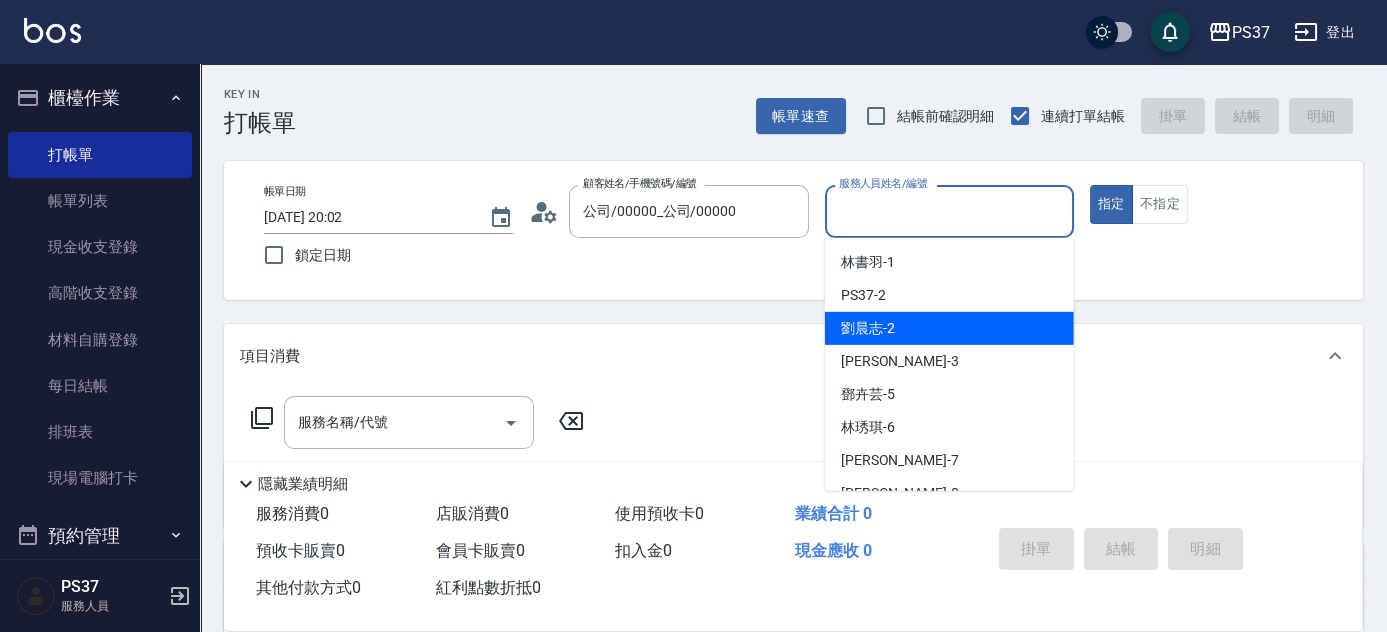 click on "劉晨志 -2" at bounding box center (949, 328) 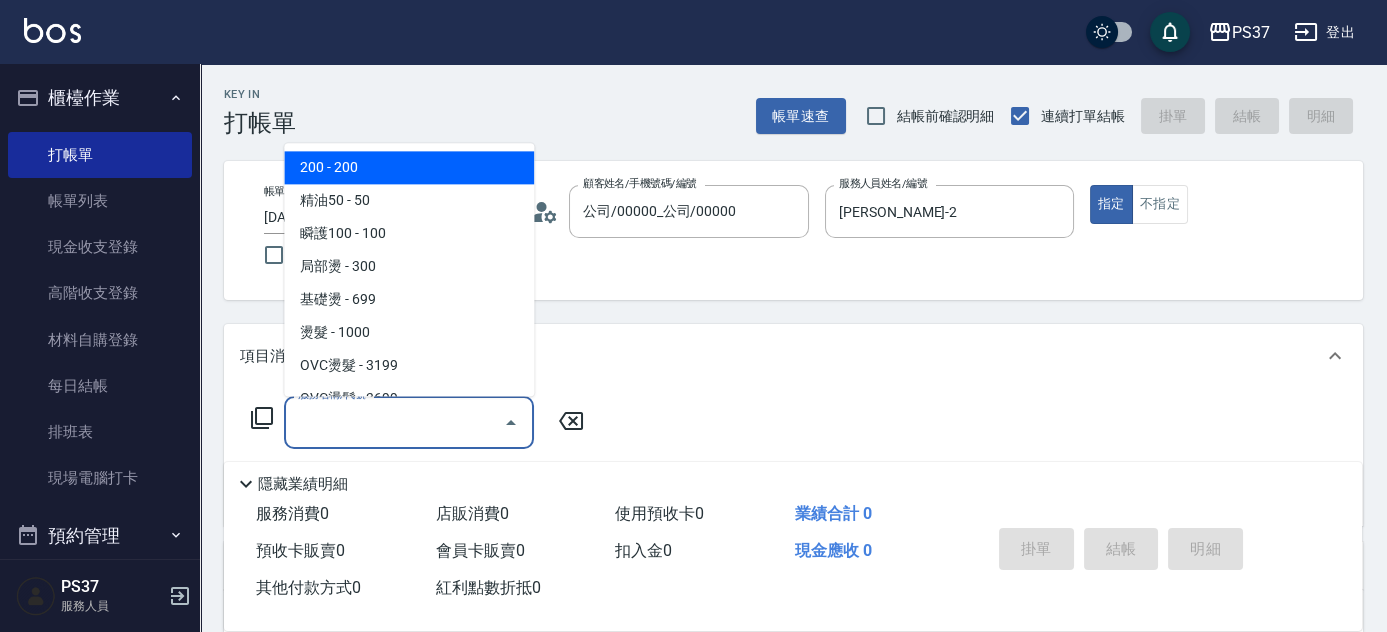 click on "服務名稱/代號" at bounding box center (394, 422) 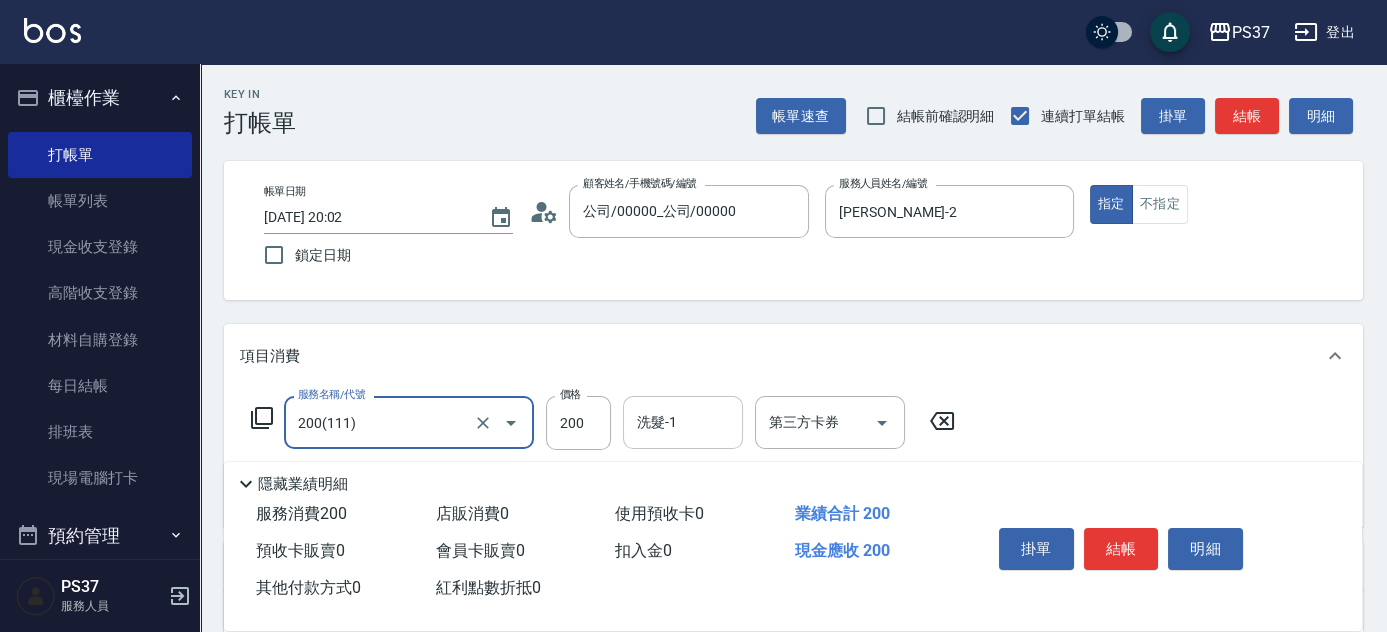 click on "洗髮-1" at bounding box center (683, 422) 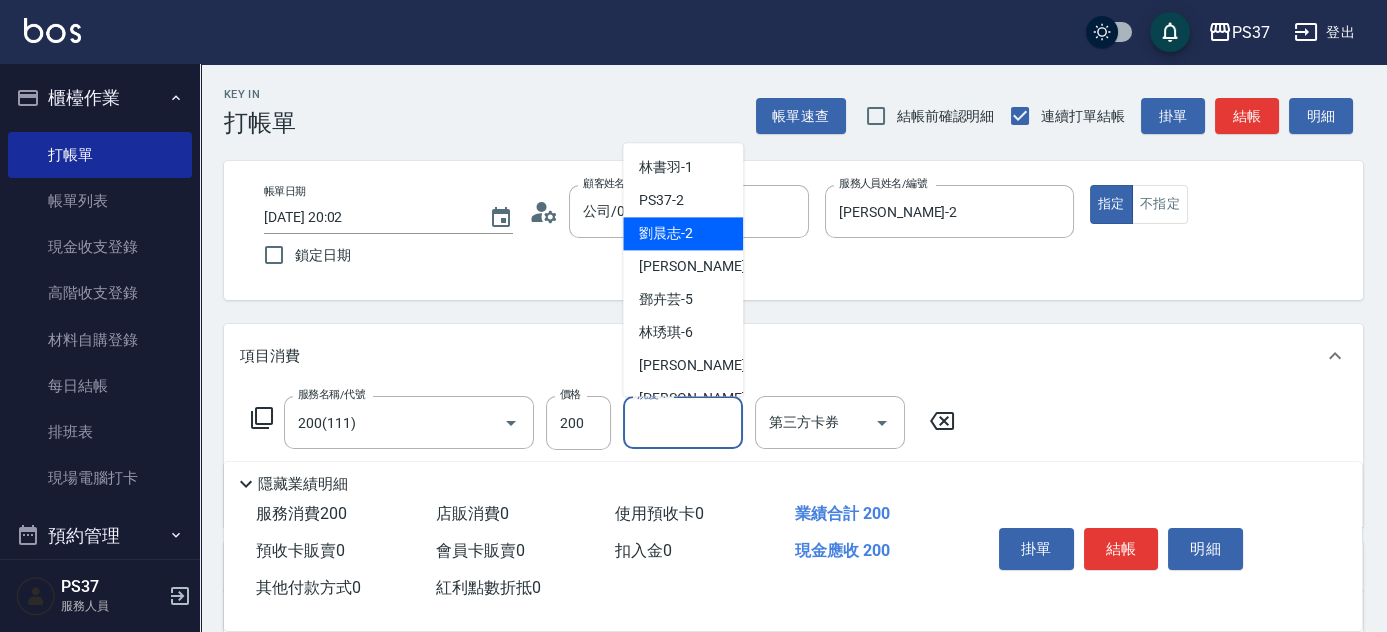 click on "劉晨志 -2" at bounding box center [683, 234] 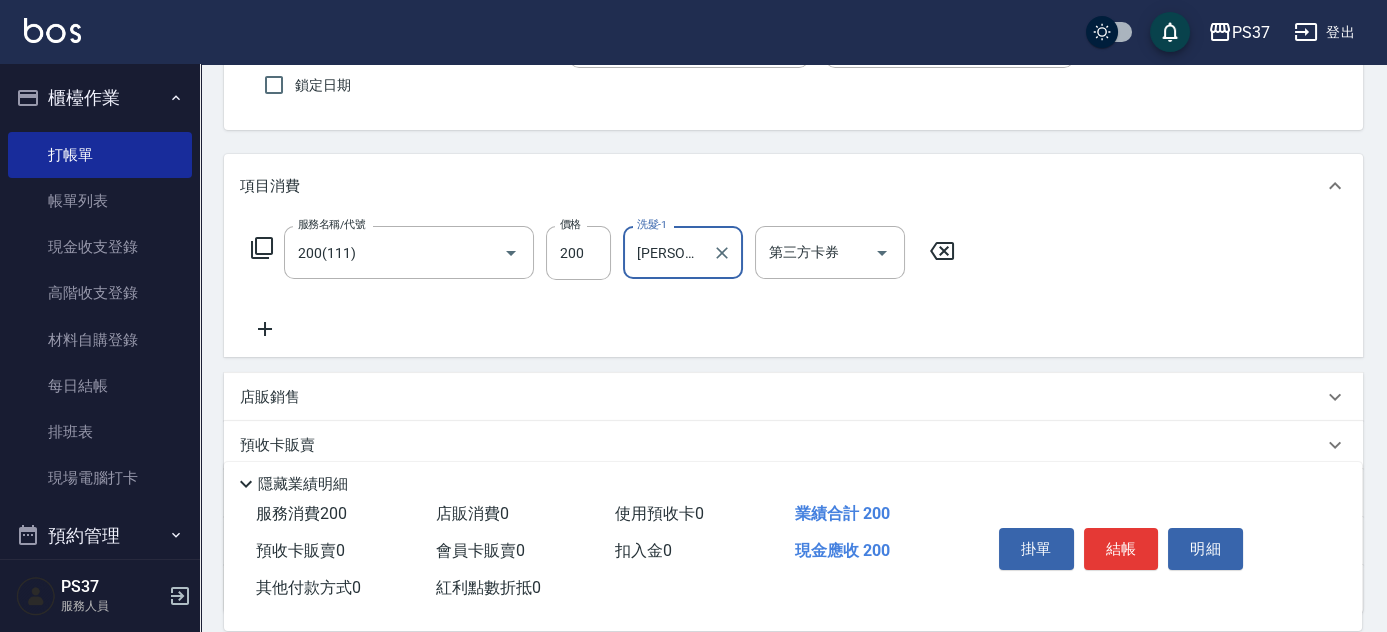 scroll, scrollTop: 181, scrollLeft: 0, axis: vertical 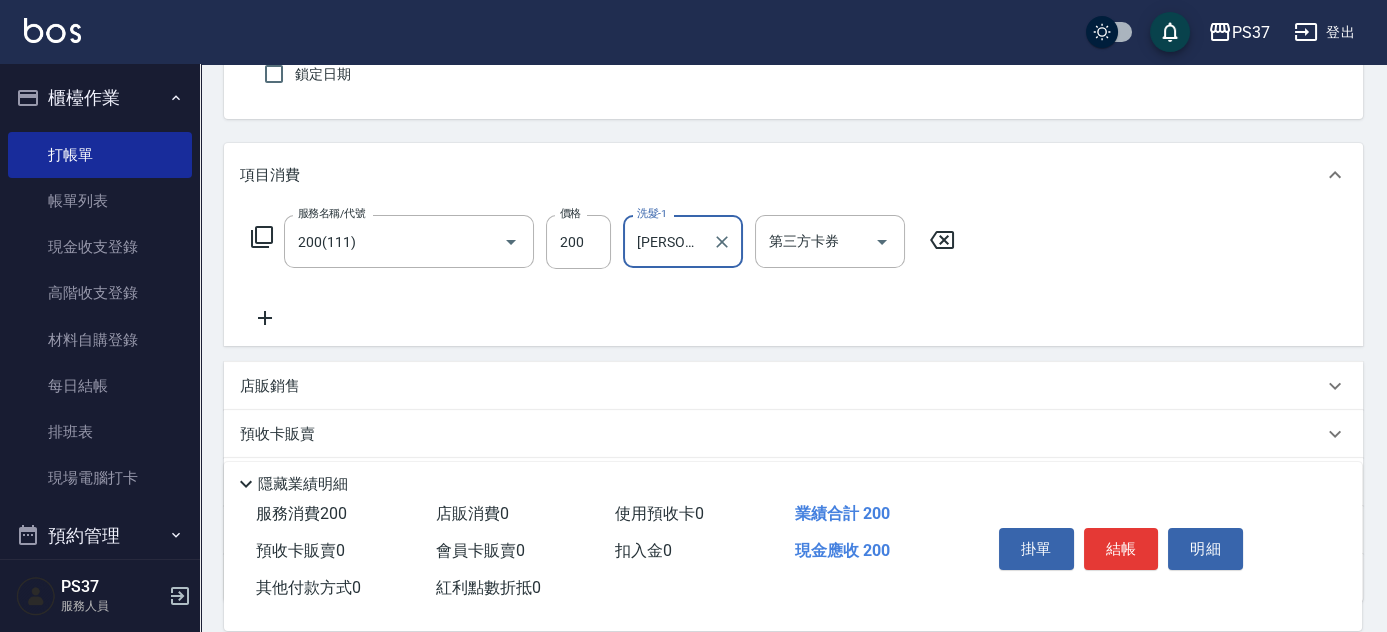 click 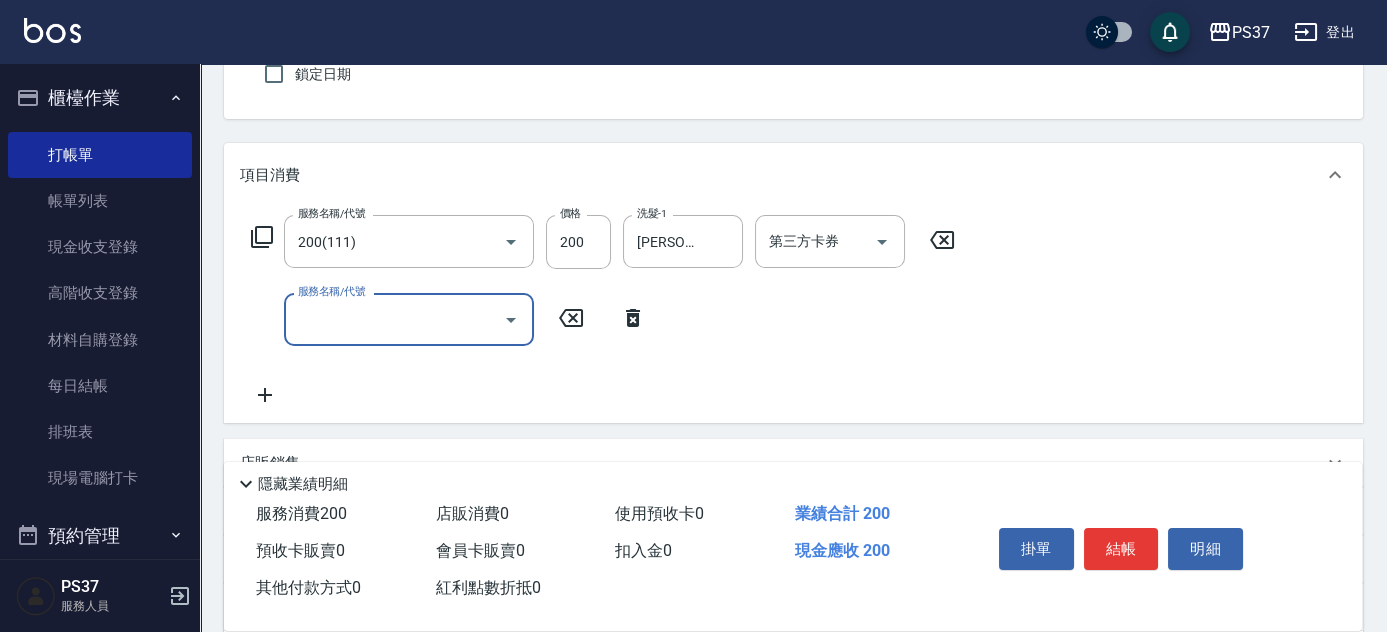 click on "服務名稱/代號" at bounding box center [394, 319] 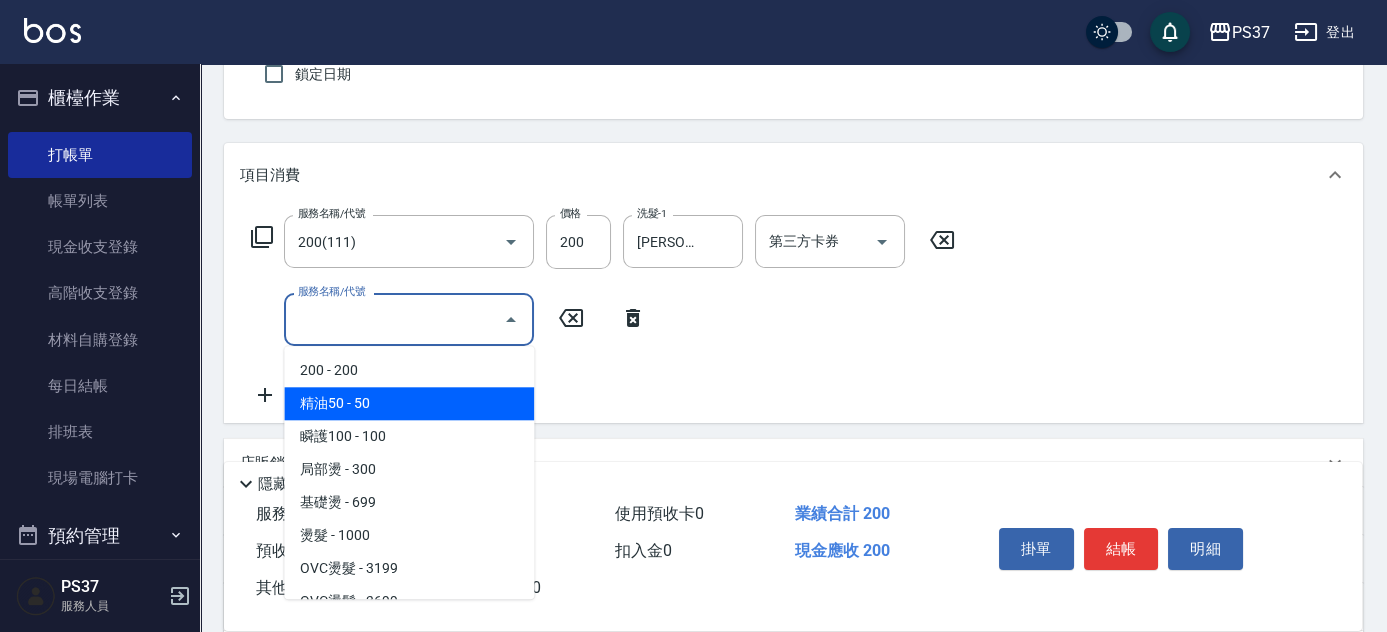 click on "精油50 - 50" at bounding box center (409, 403) 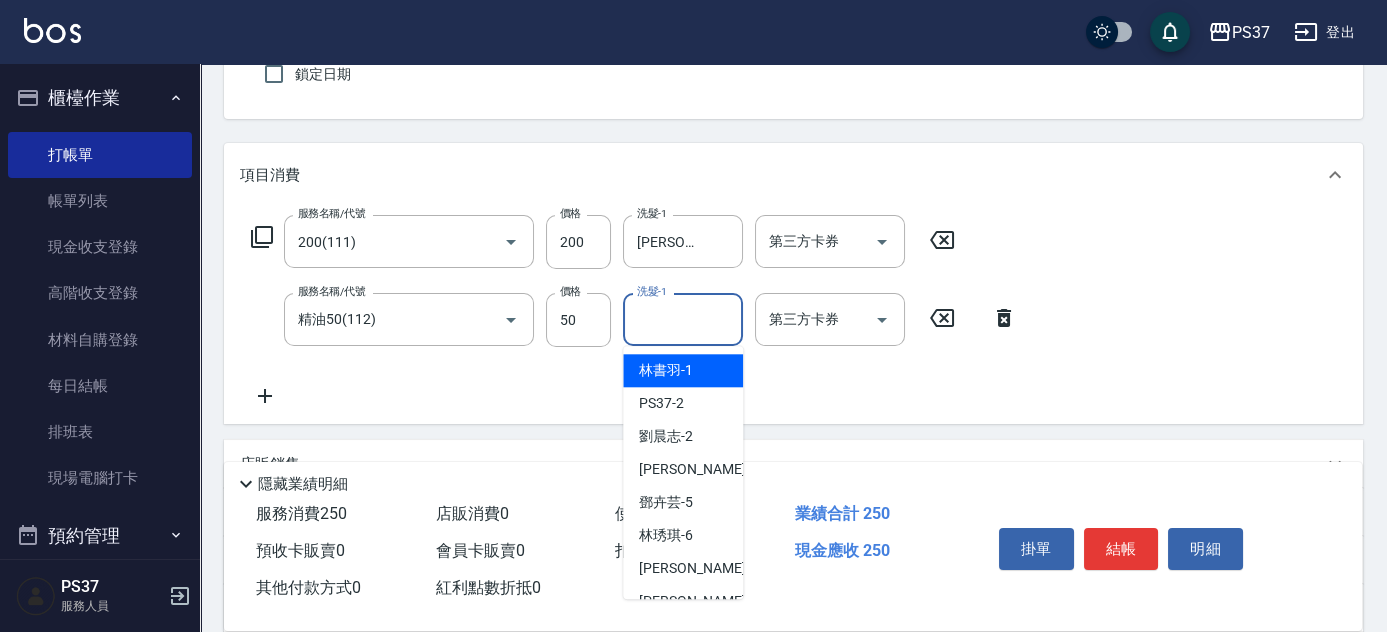 click on "洗髮-1" at bounding box center (683, 319) 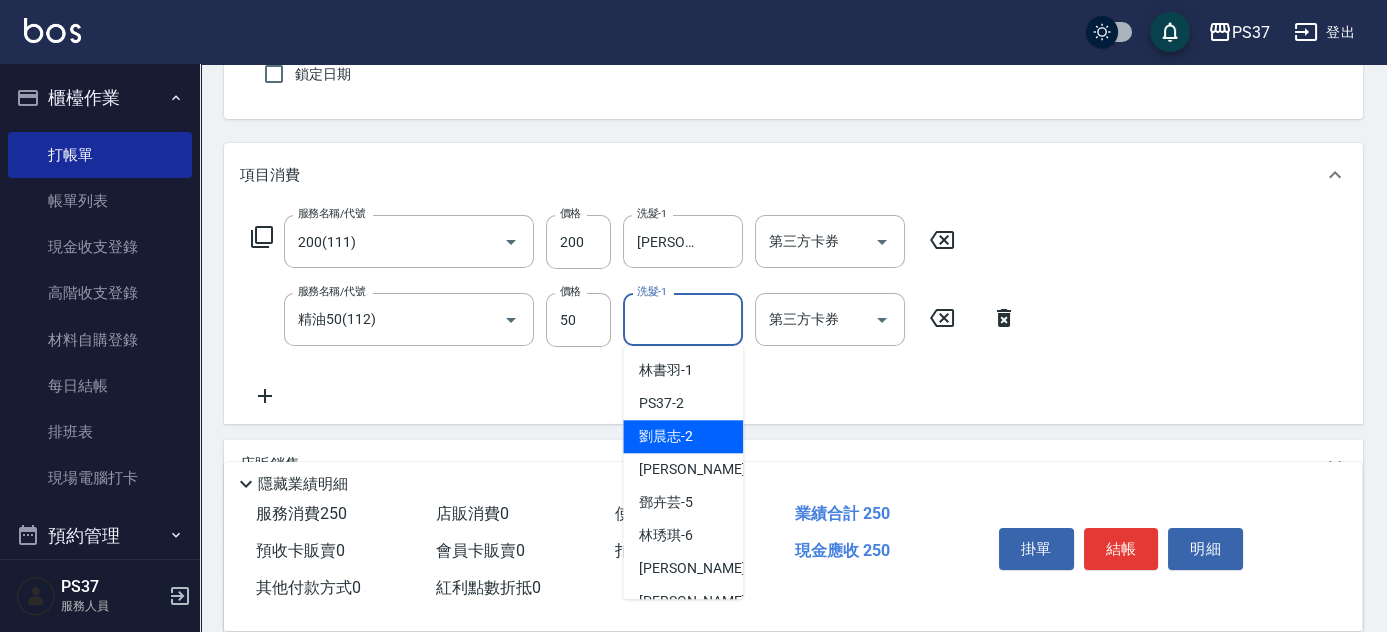 click on "劉晨志 -2" at bounding box center [666, 436] 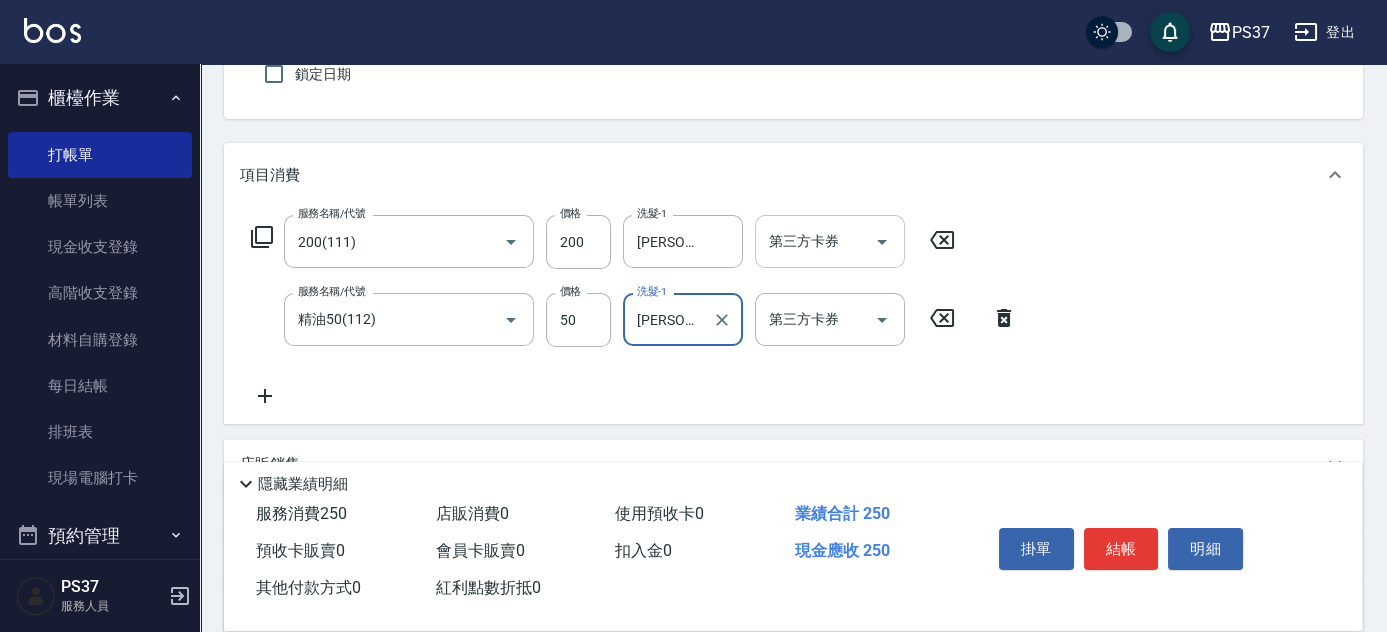 click 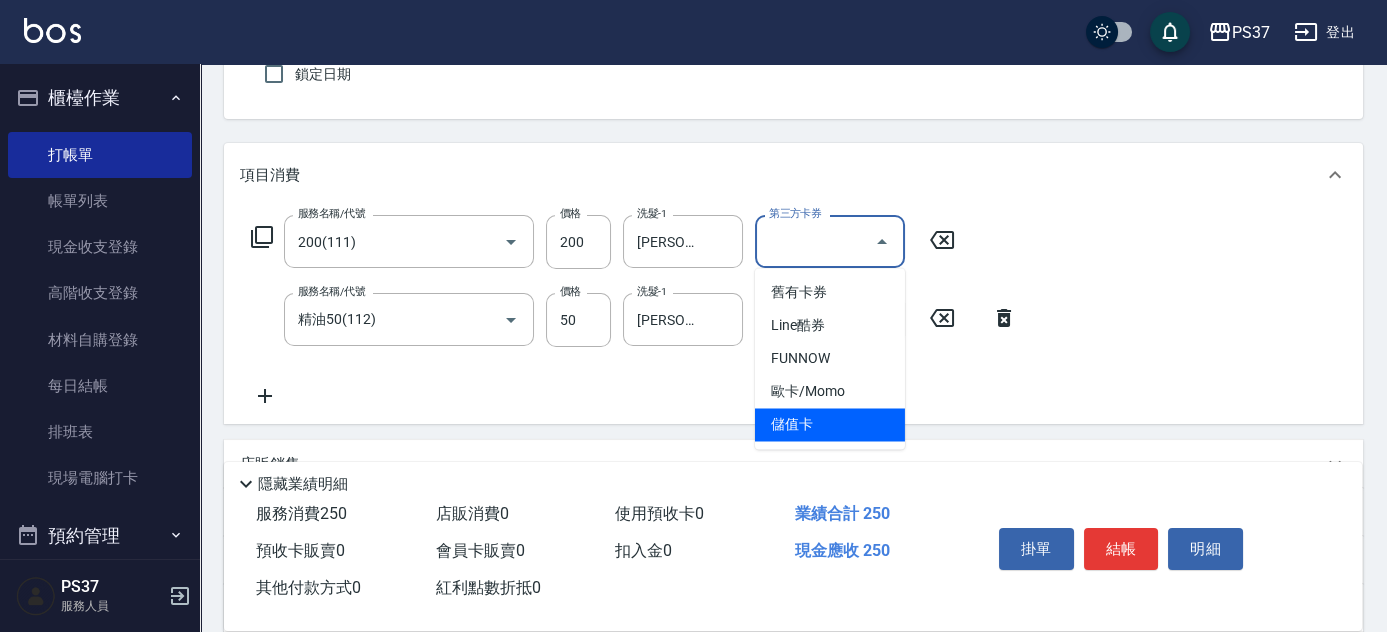 click on "儲值卡" at bounding box center (830, 424) 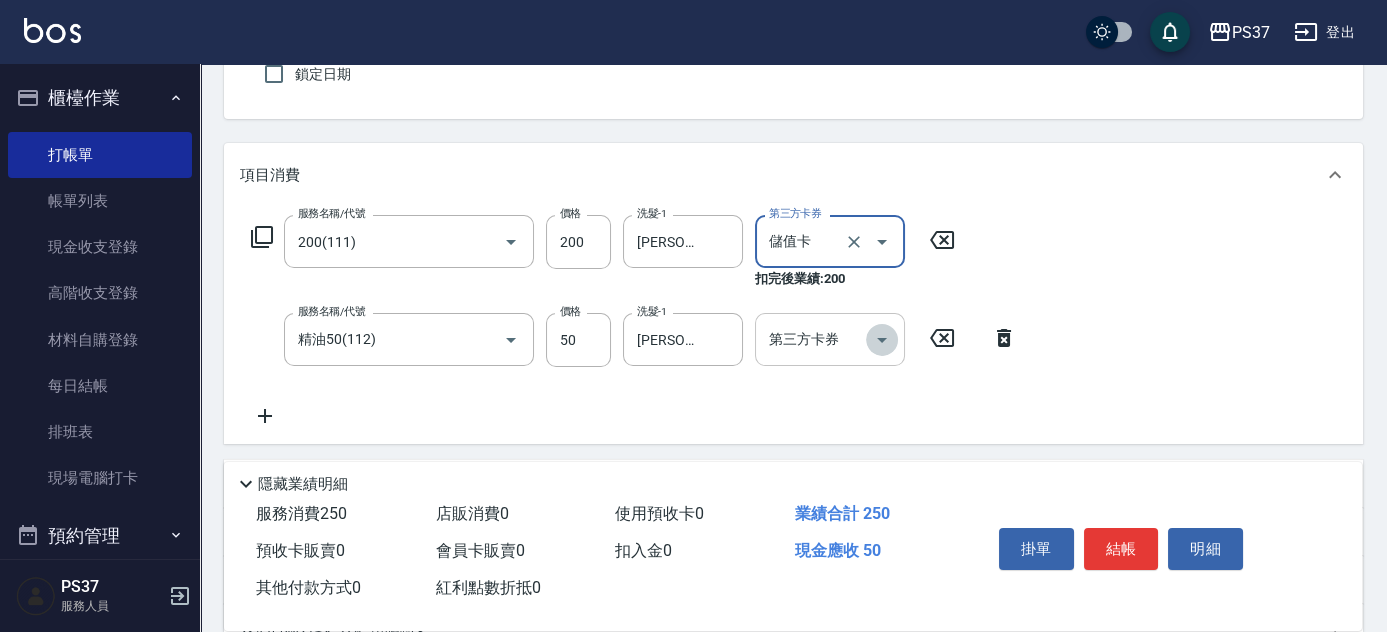 click 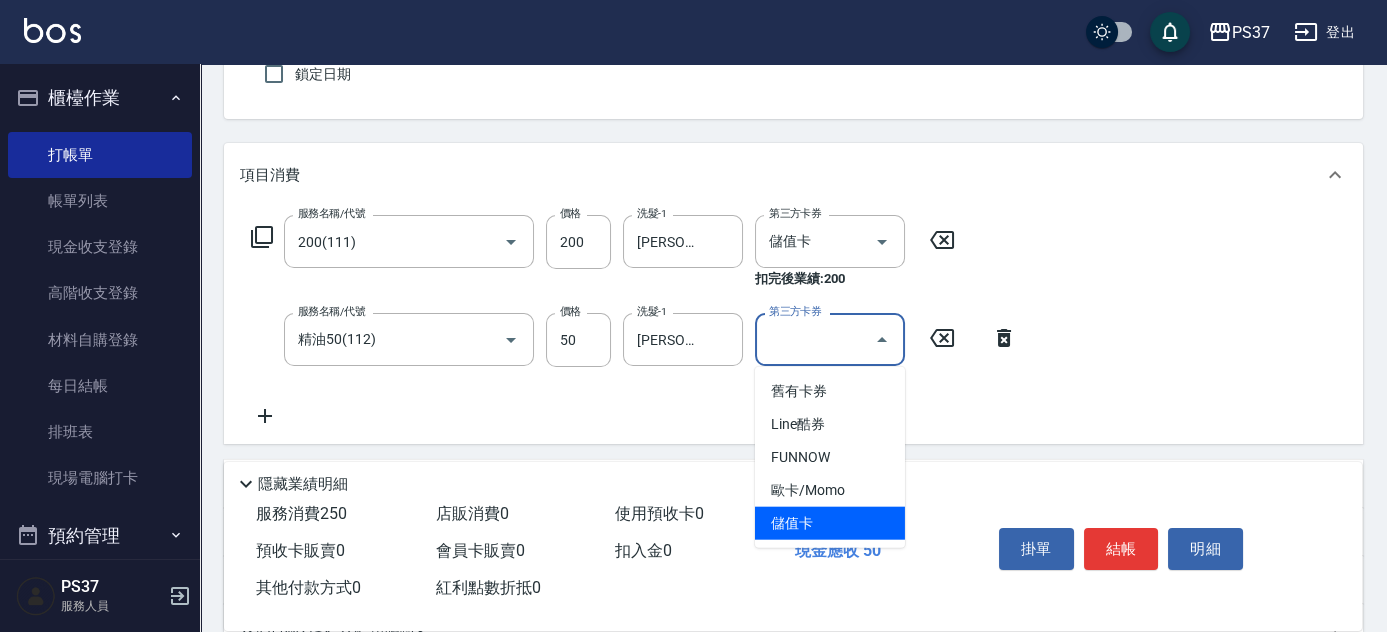click on "儲值卡" at bounding box center [830, 523] 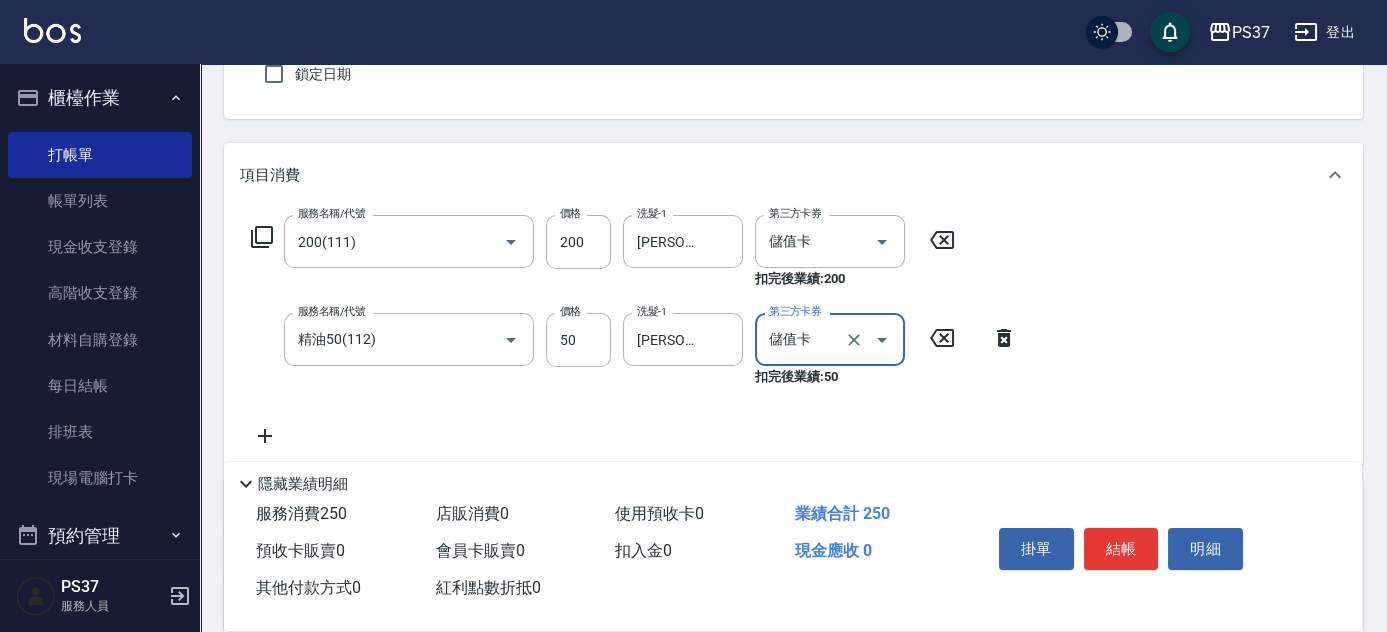 type on "儲值卡" 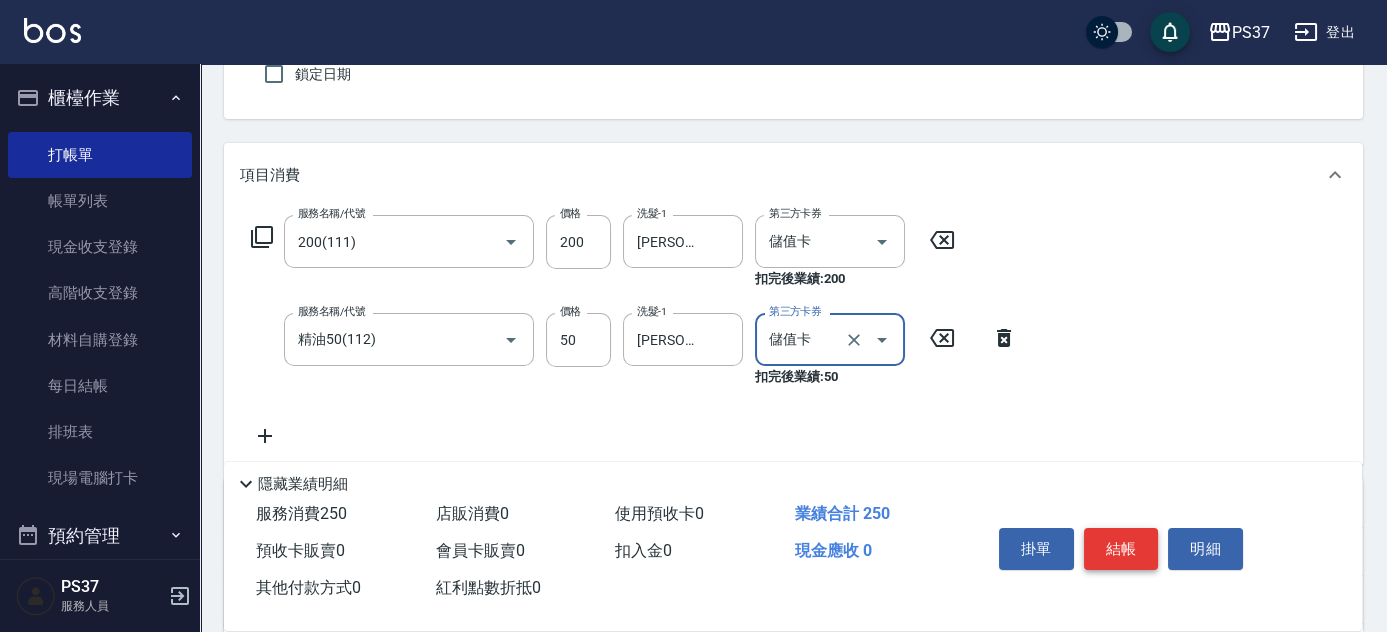 click on "結帳" at bounding box center [1121, 549] 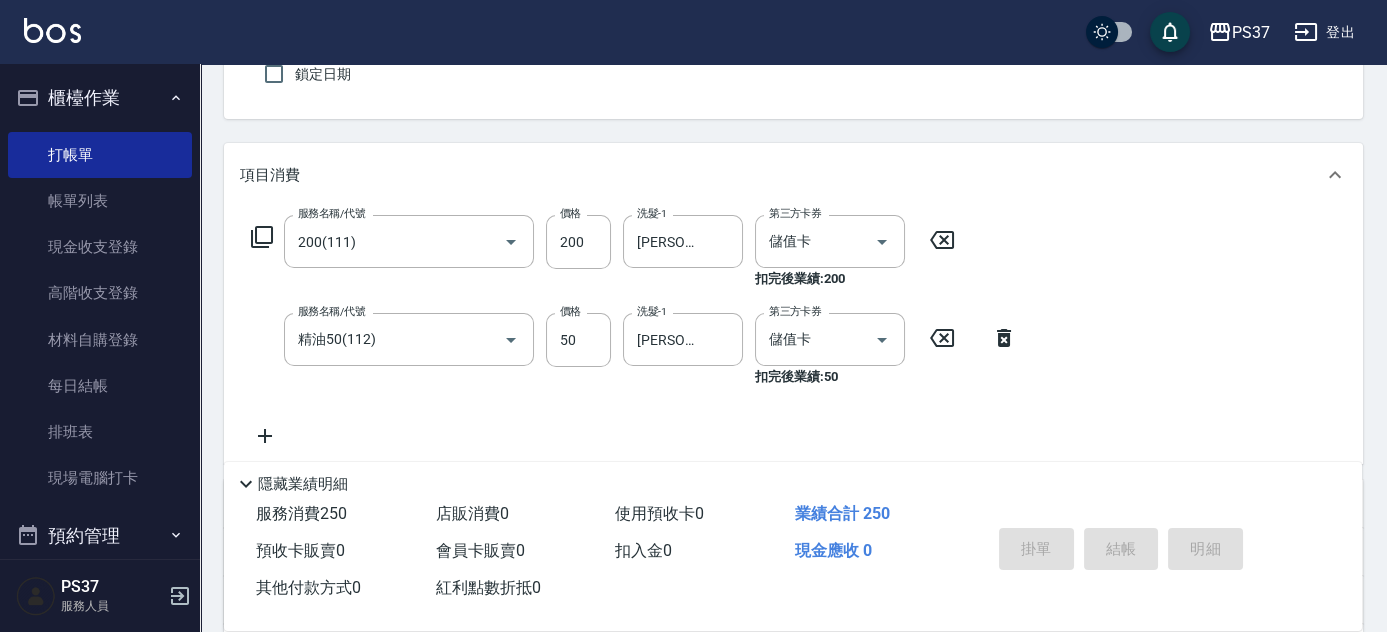 type on "2025/07/12 20:03" 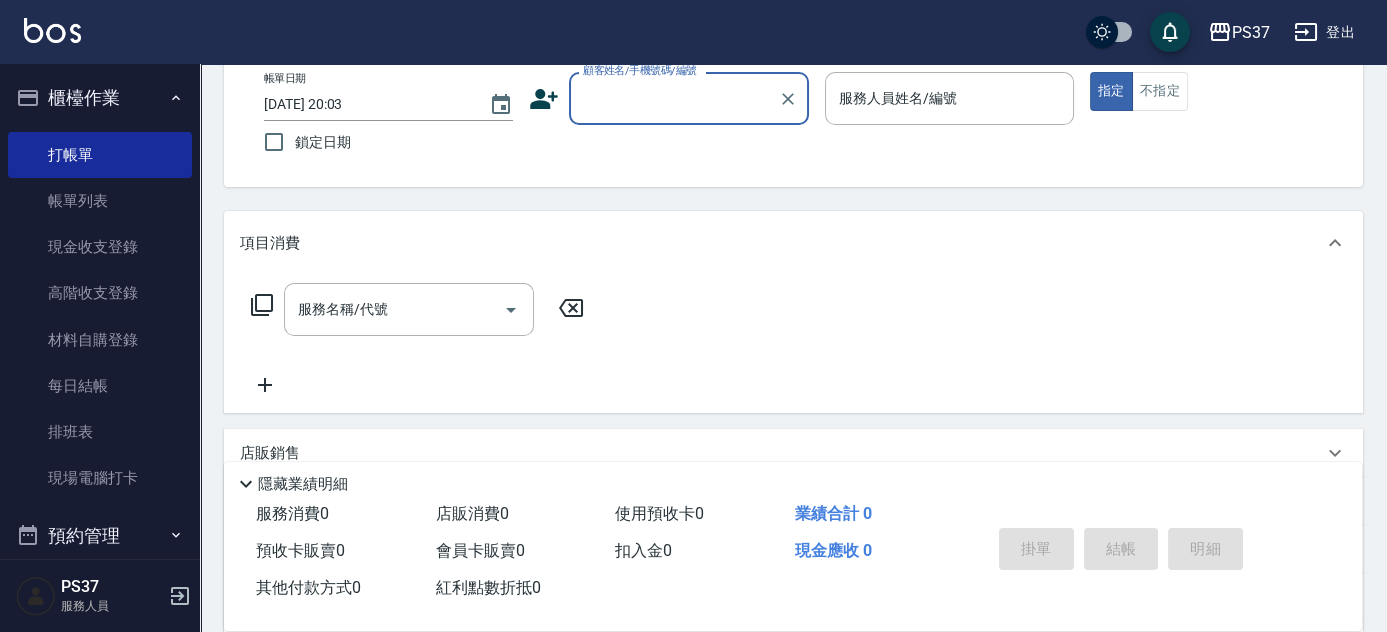 scroll, scrollTop: 0, scrollLeft: 0, axis: both 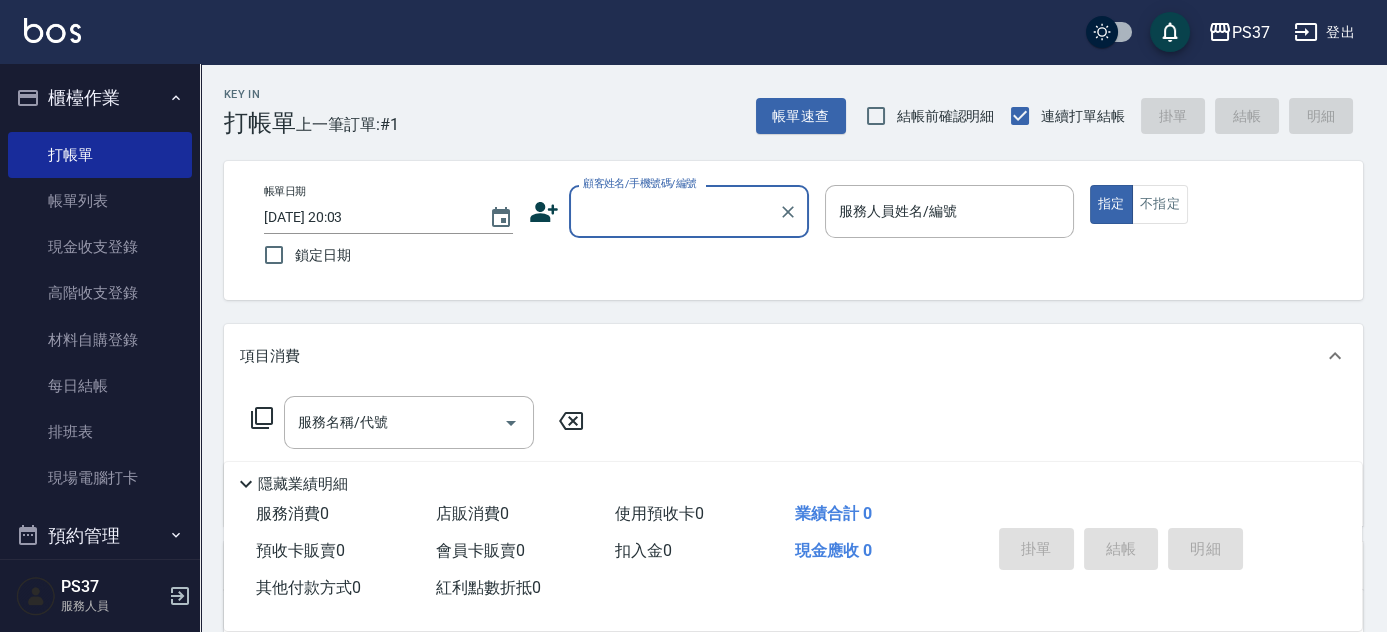 click on "顧客姓名/手機號碼/編號" at bounding box center [689, 211] 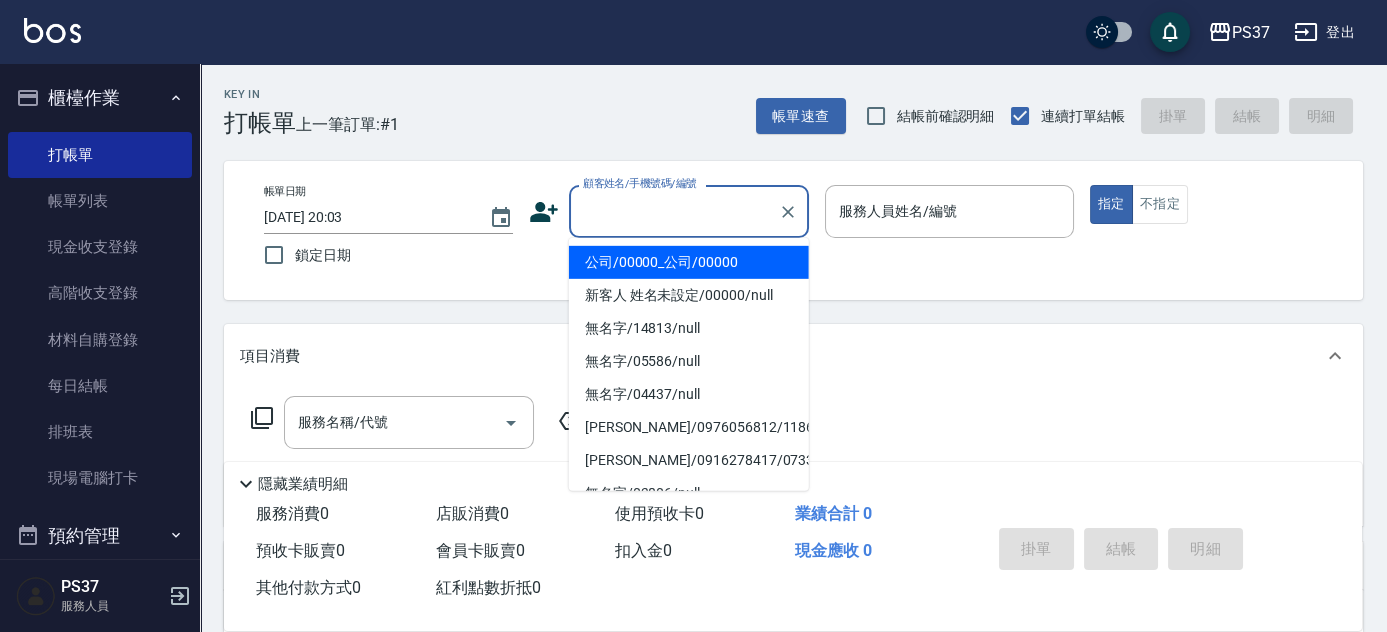 click on "公司/00000_公司/00000" at bounding box center (689, 262) 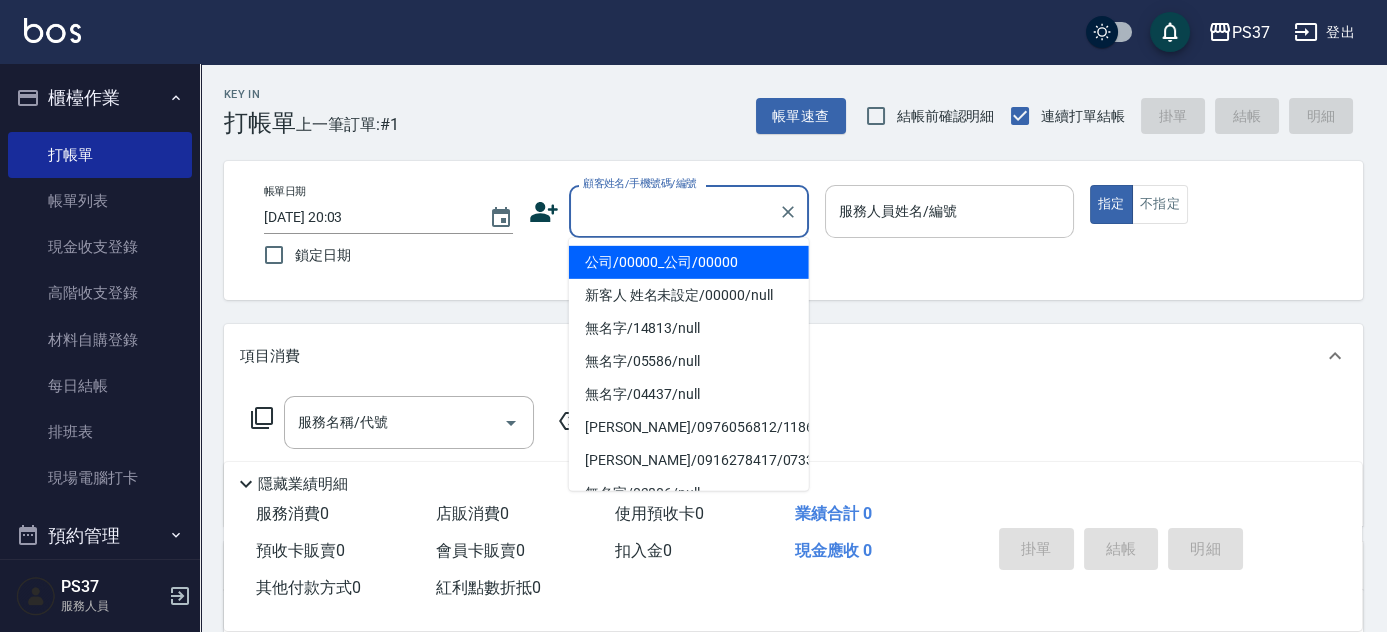 type on "公司/00000_公司/00000" 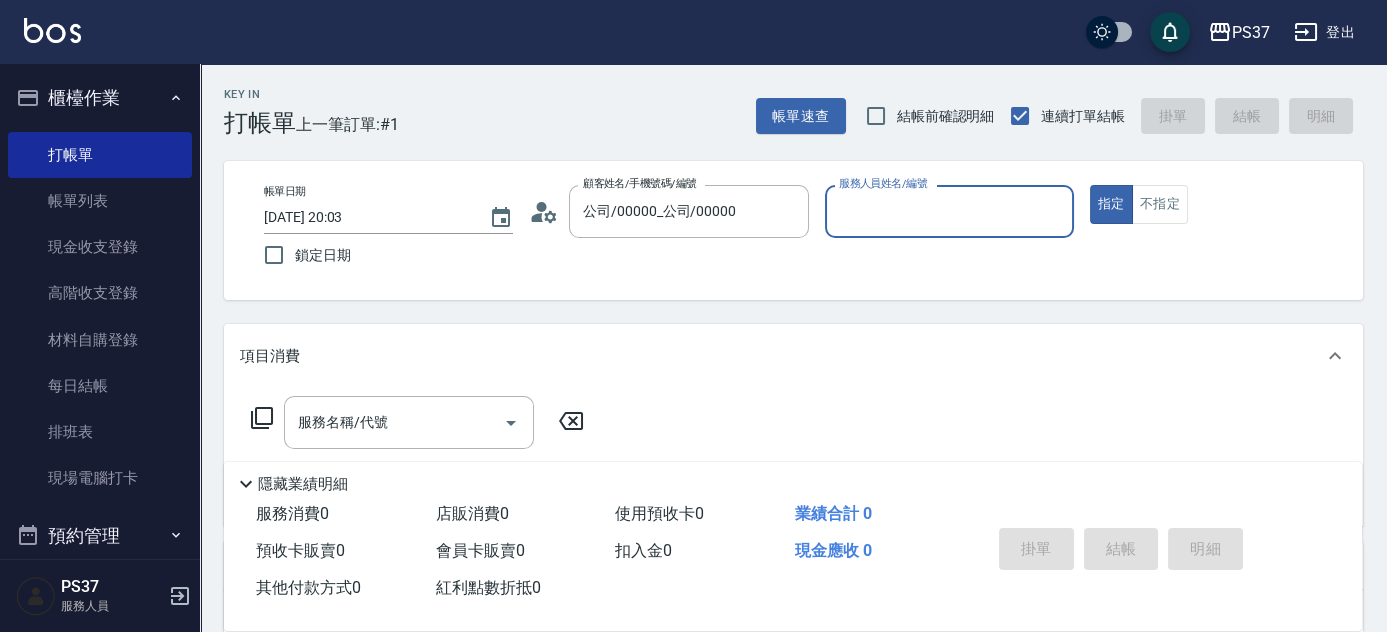 click on "服務人員姓名/編號" at bounding box center (949, 211) 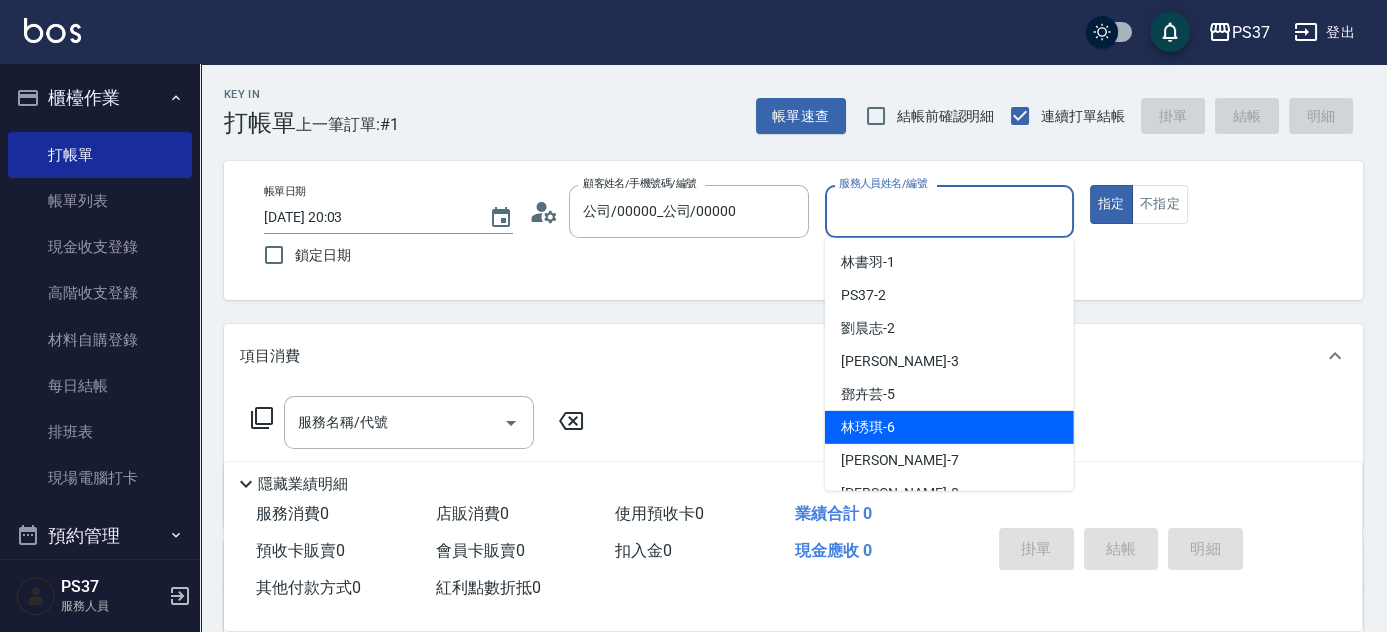 scroll, scrollTop: 90, scrollLeft: 0, axis: vertical 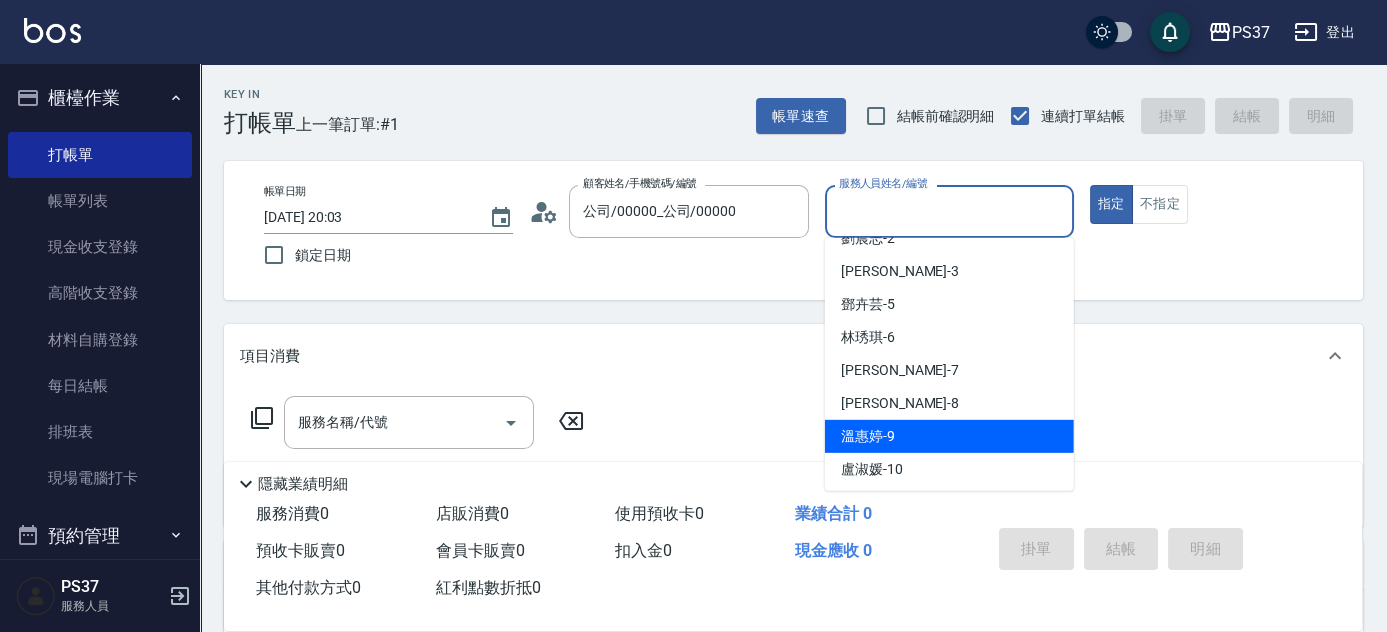 click on "溫惠婷 -9" at bounding box center (949, 436) 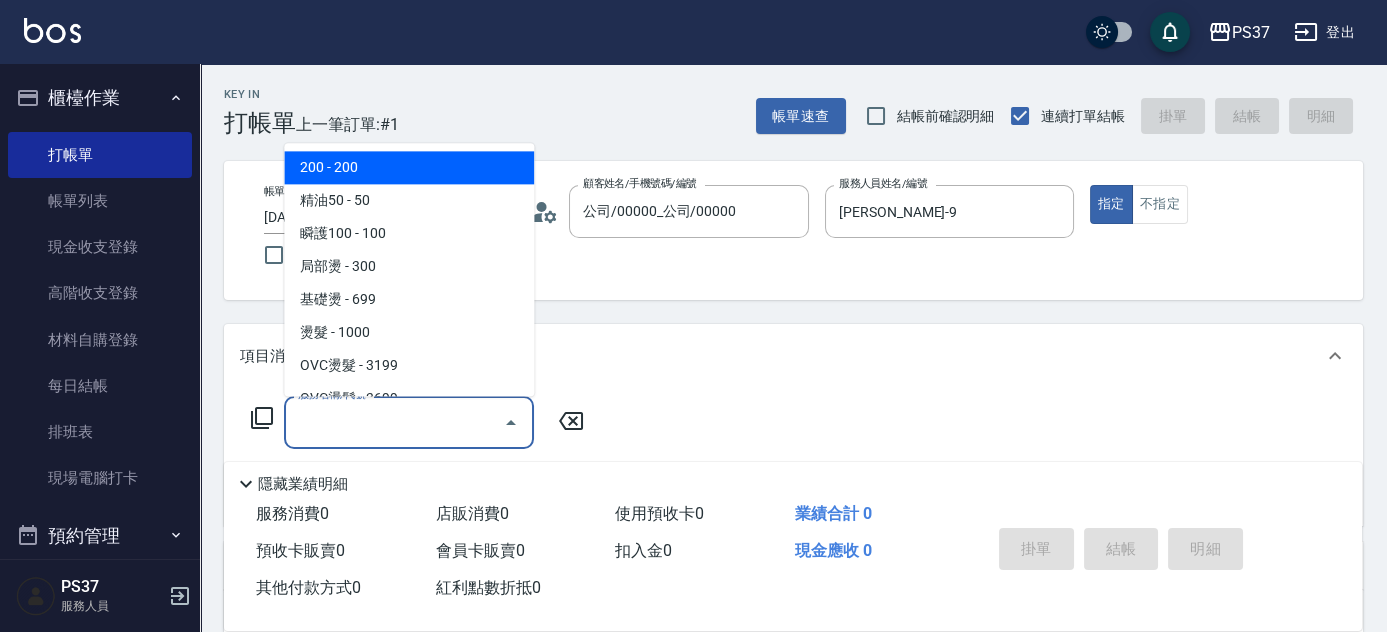 click on "服務名稱/代號" at bounding box center [394, 422] 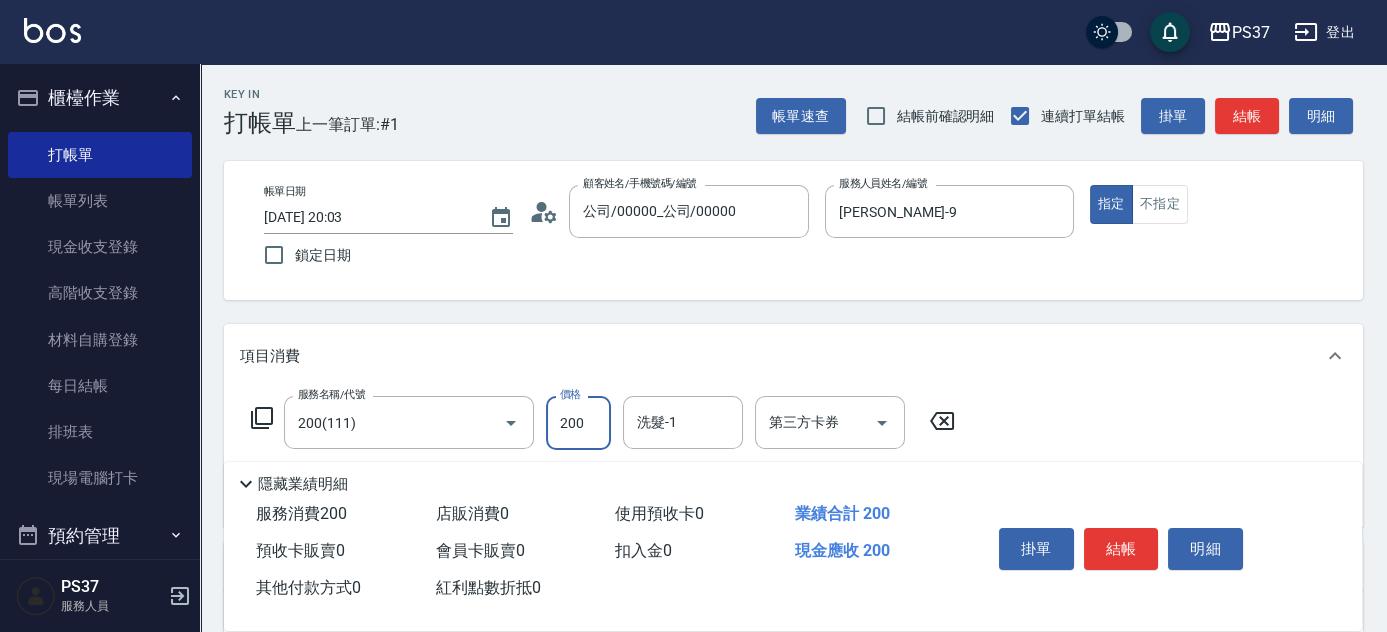 click on "200" at bounding box center [578, 423] 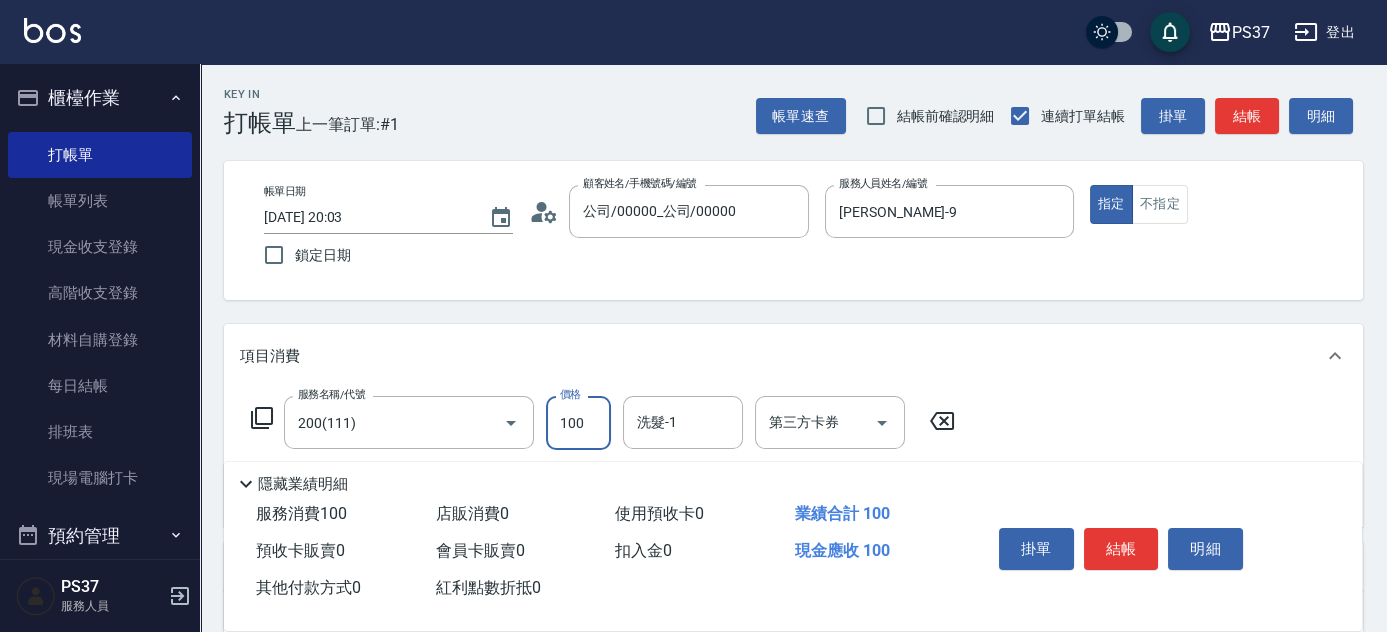 type on "100" 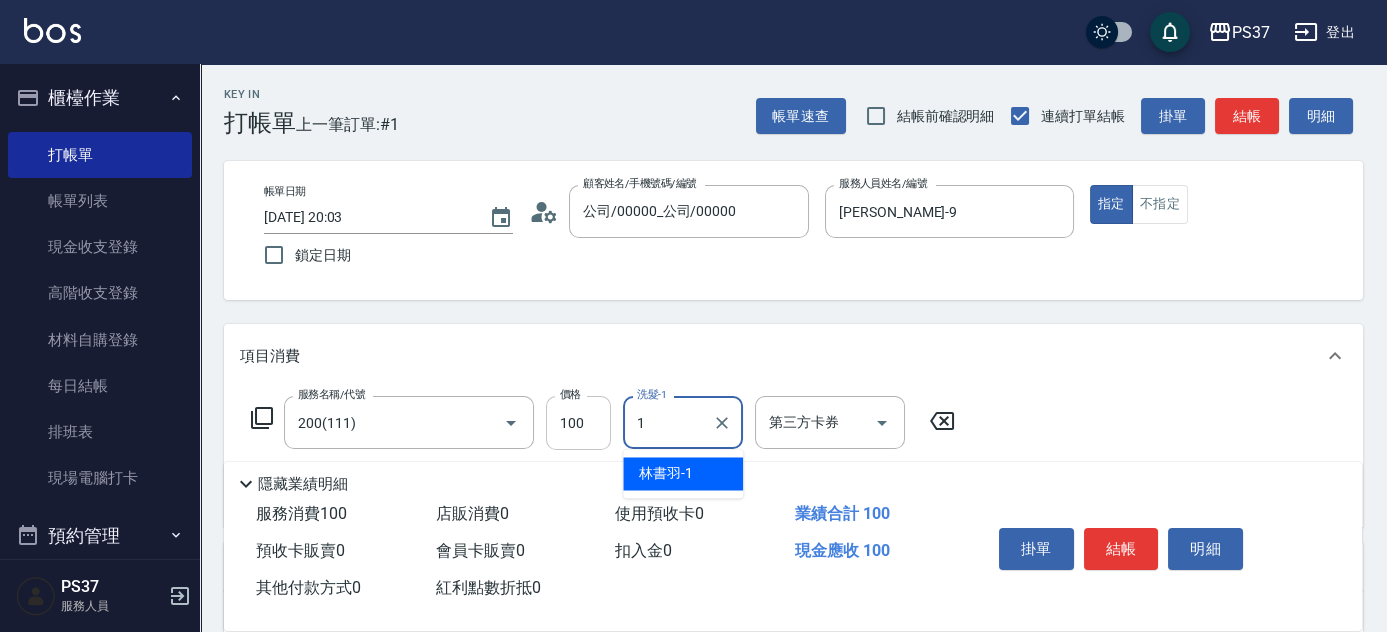 type on "林書羽-1" 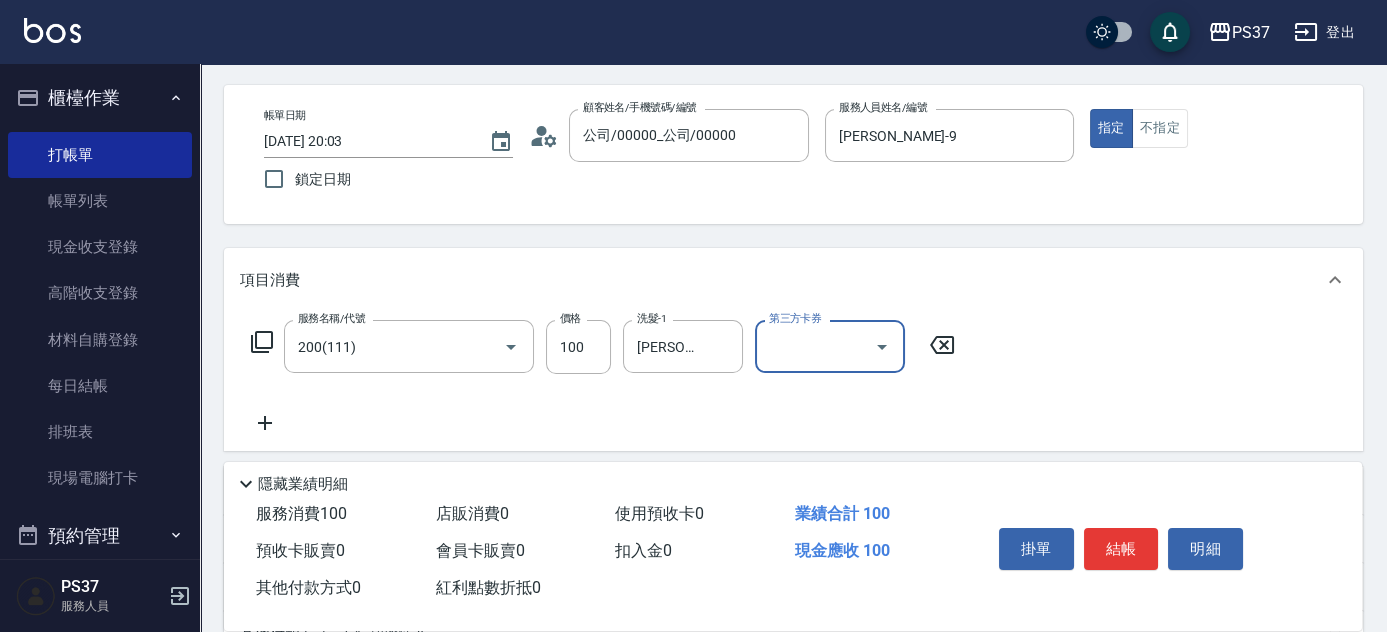 scroll, scrollTop: 181, scrollLeft: 0, axis: vertical 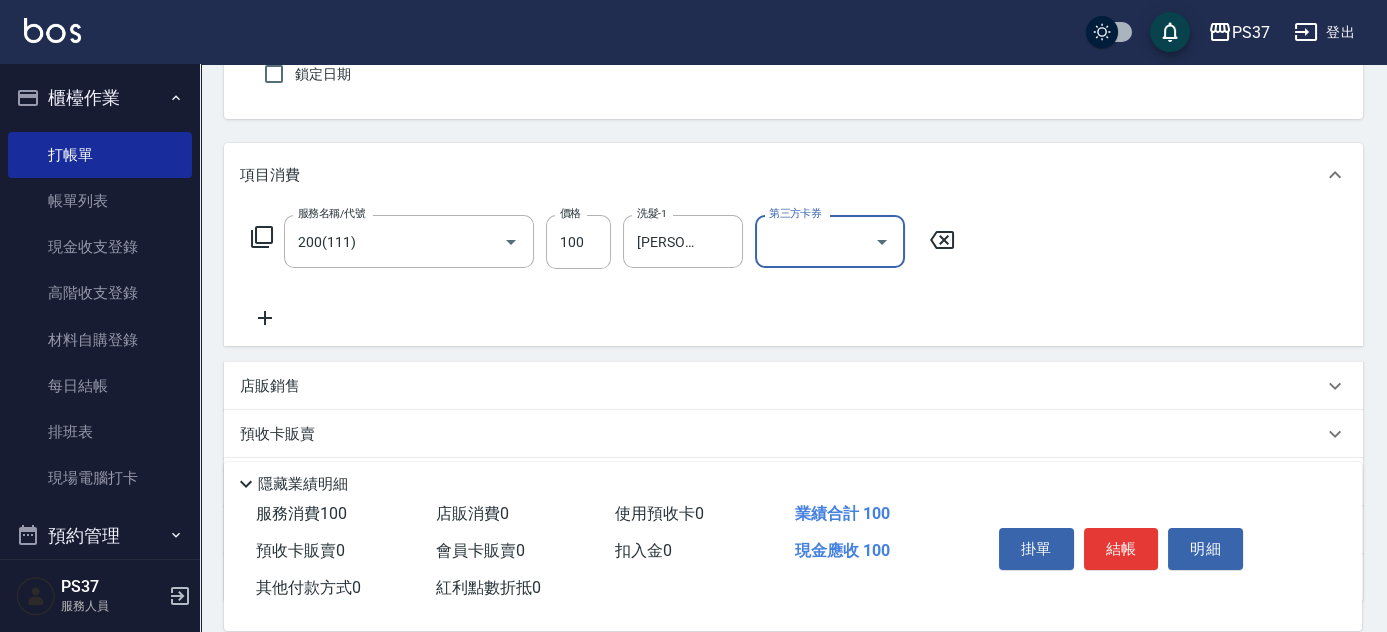 click 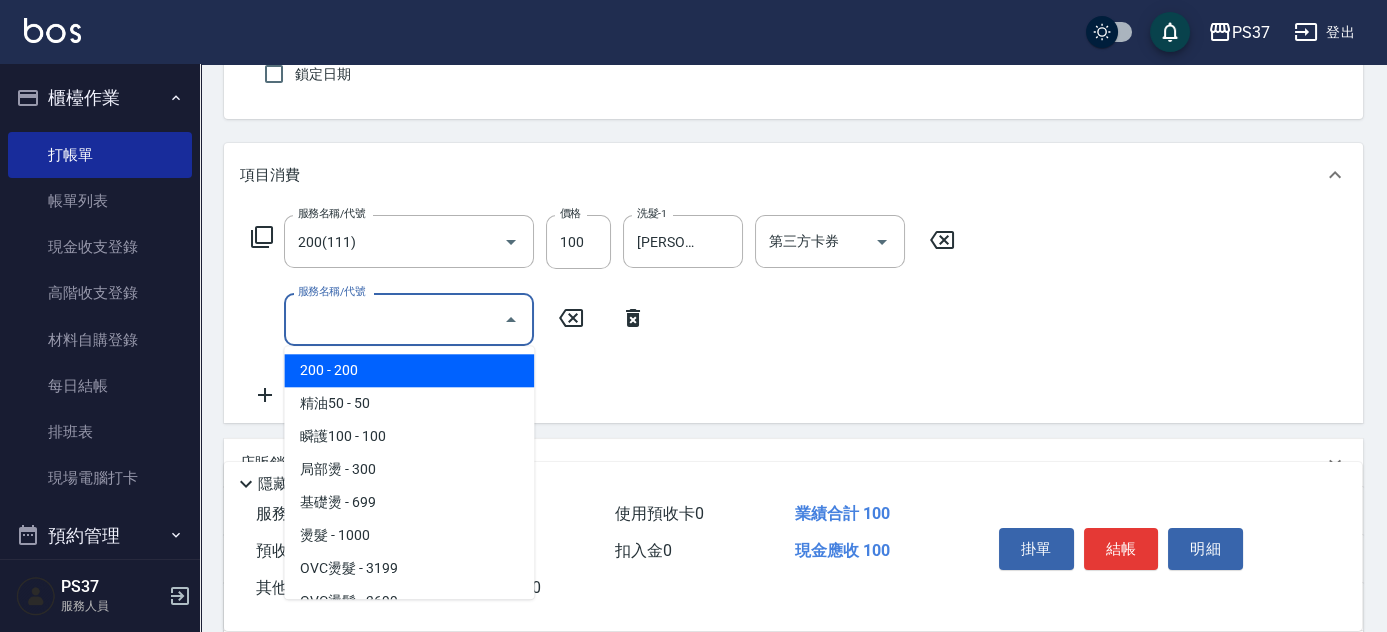 click on "服務名稱/代號" at bounding box center (394, 319) 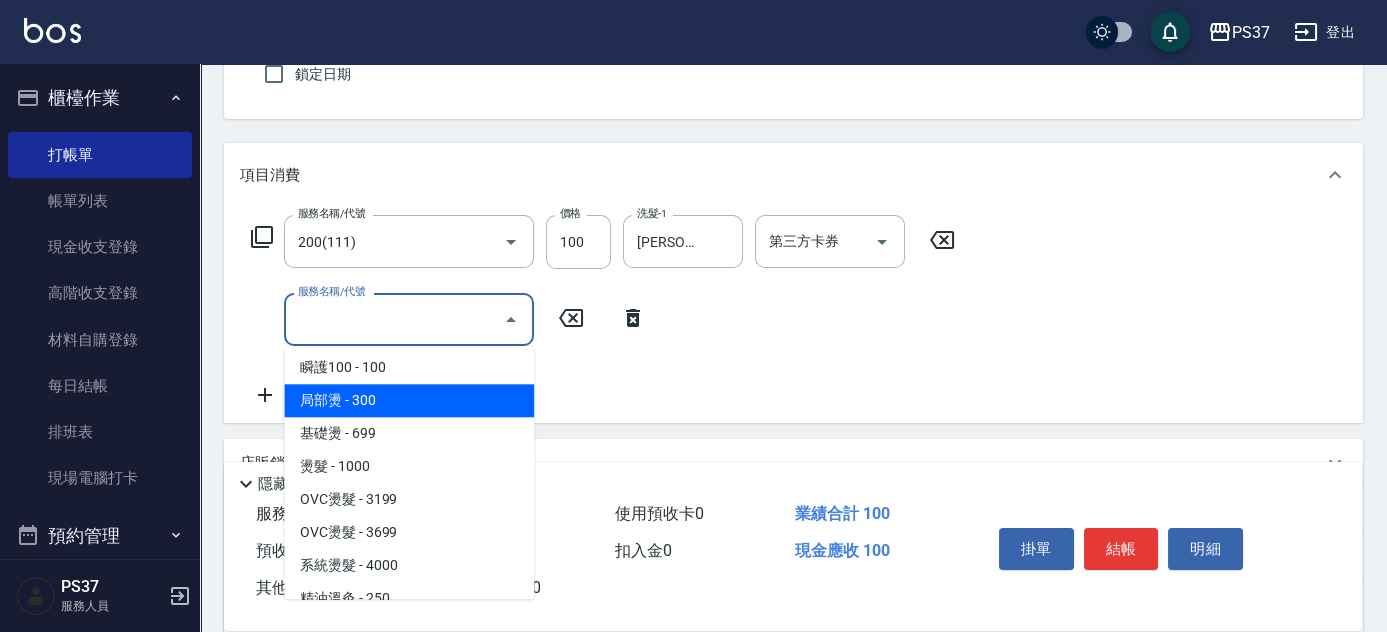 scroll, scrollTop: 454, scrollLeft: 0, axis: vertical 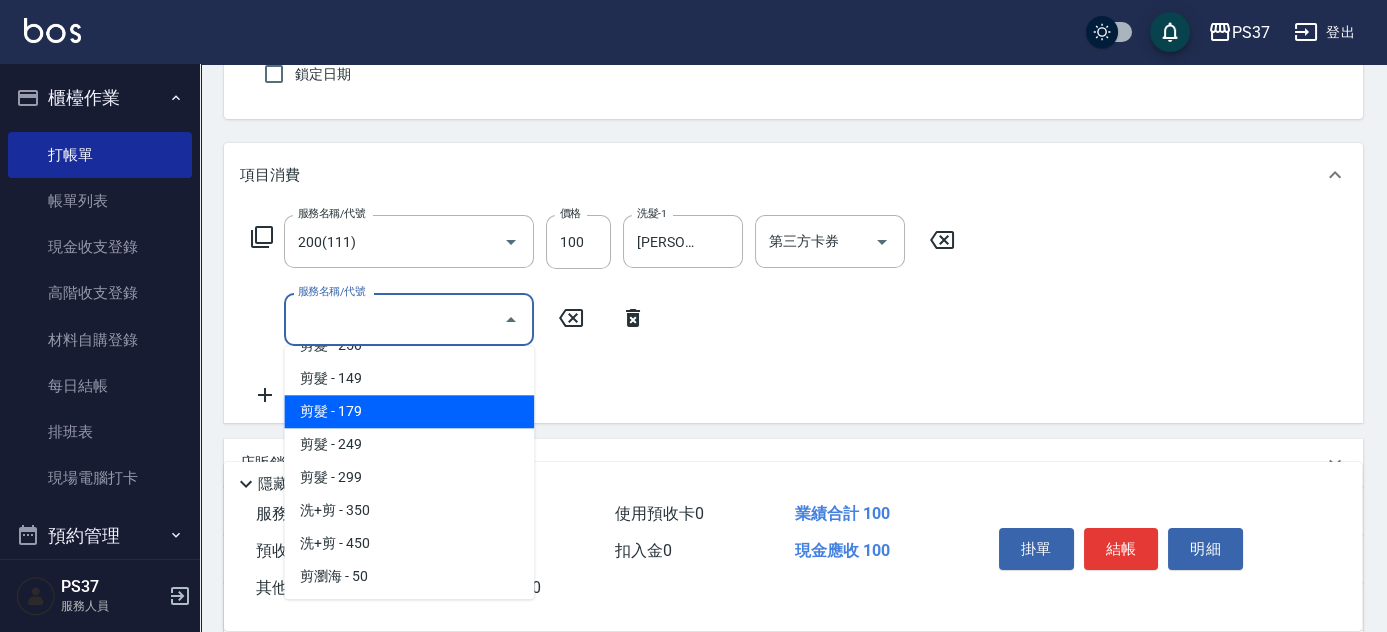 click on "剪髮 - 179" at bounding box center [409, 411] 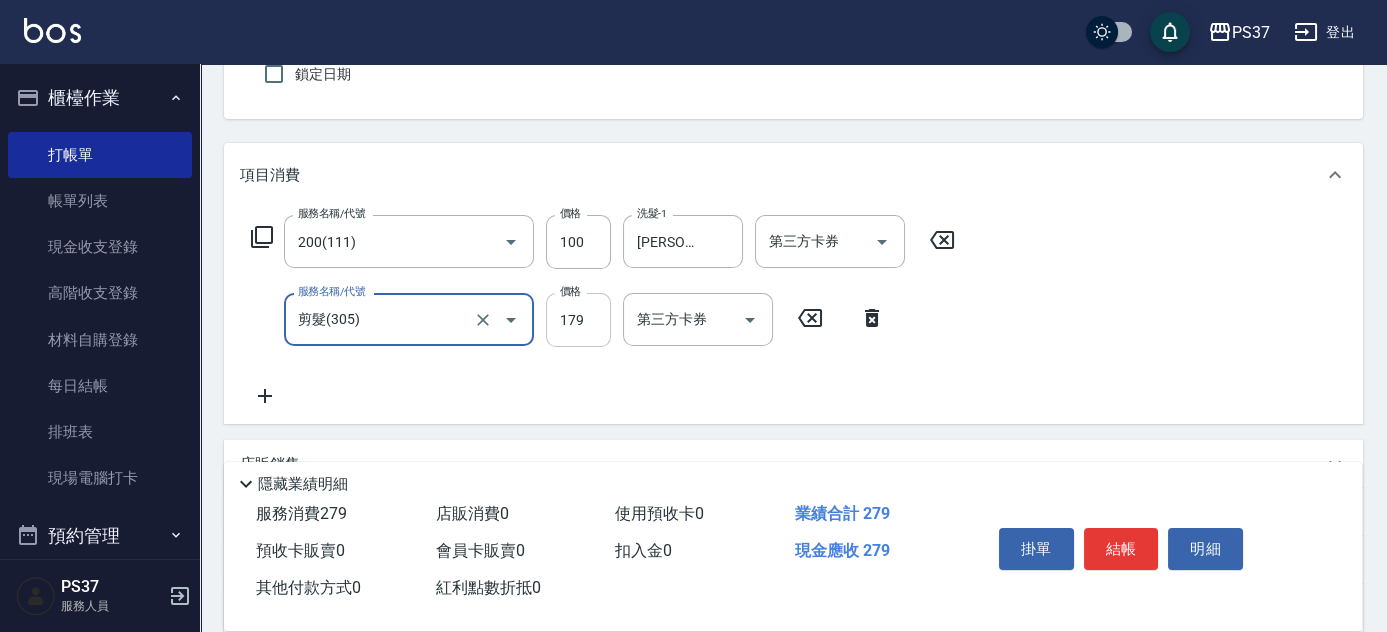 click on "179" at bounding box center [578, 320] 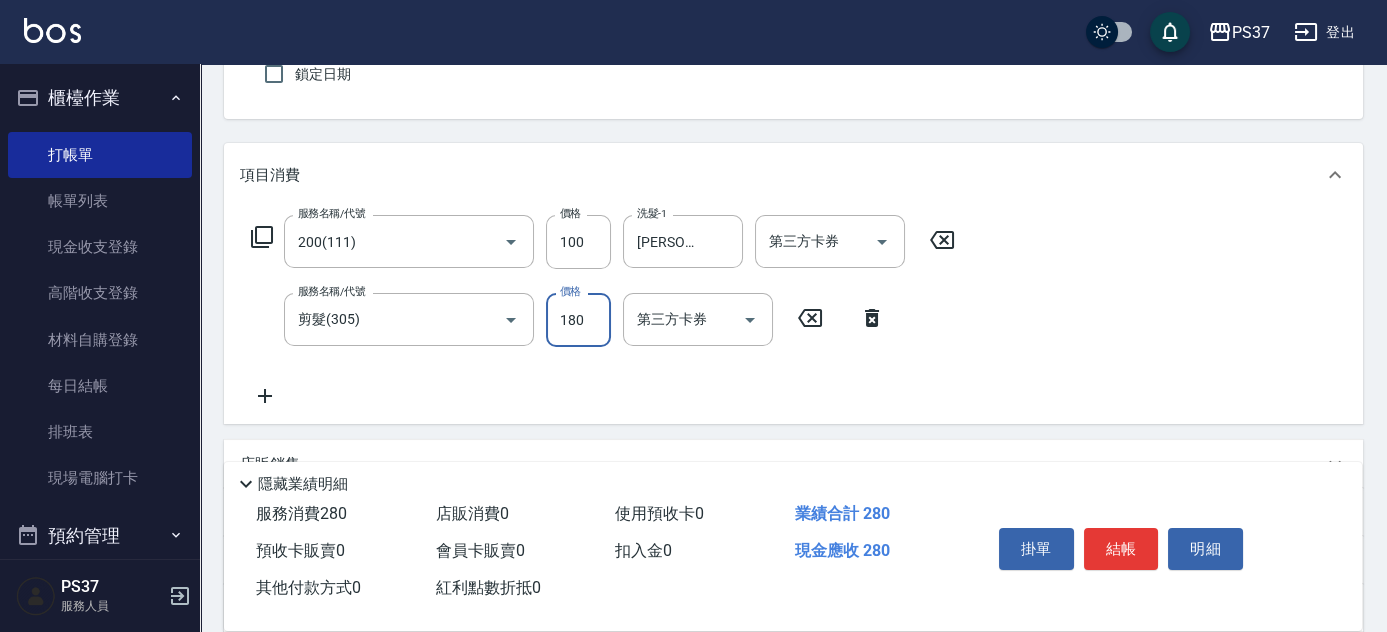 type on "180" 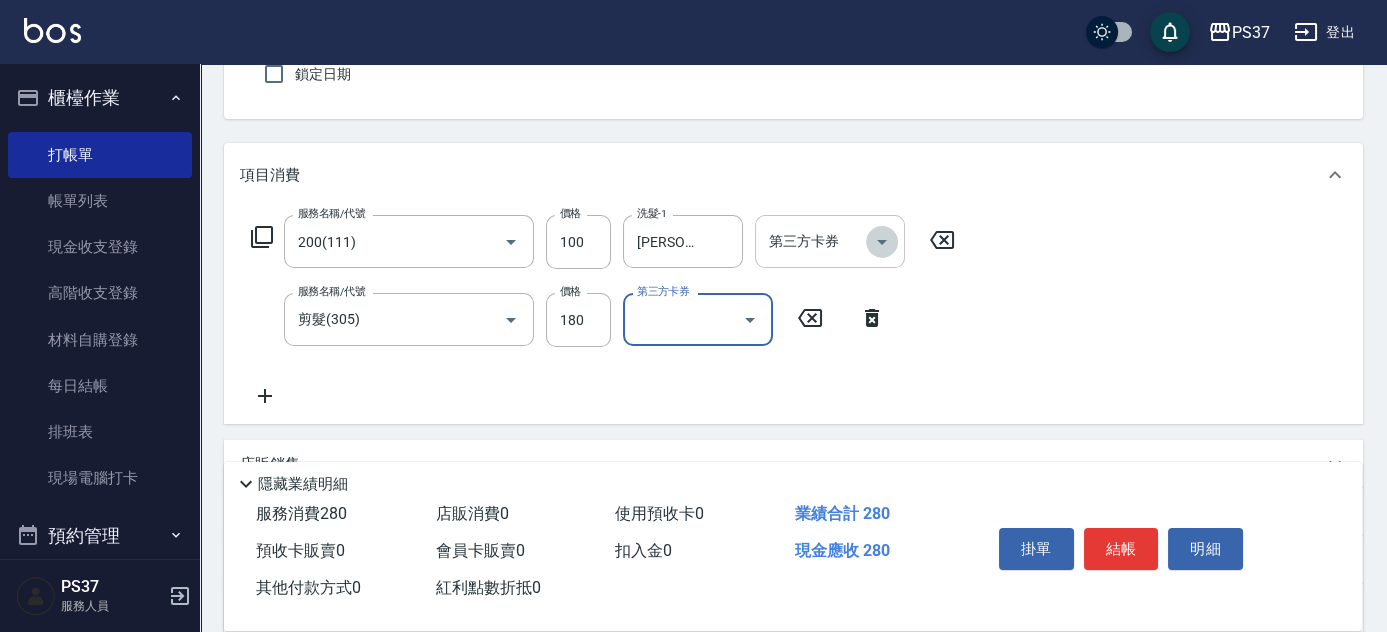 click at bounding box center [882, 242] 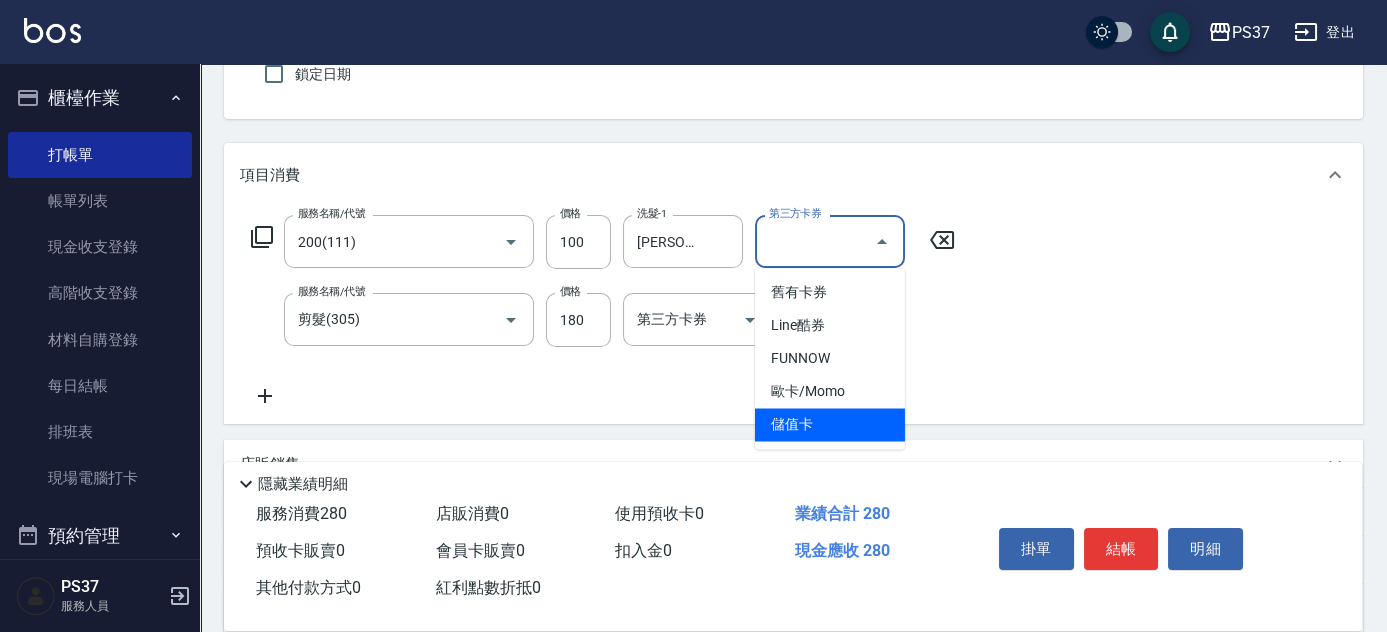 click on "儲值卡" at bounding box center (830, 424) 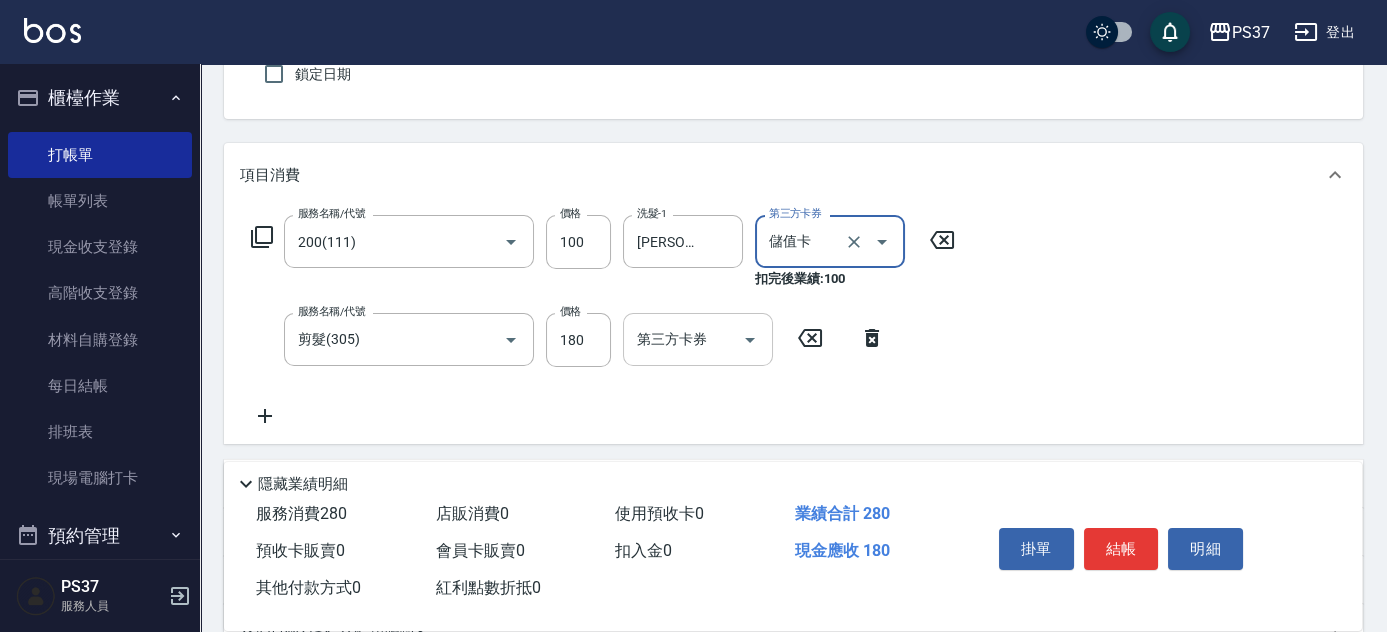 click 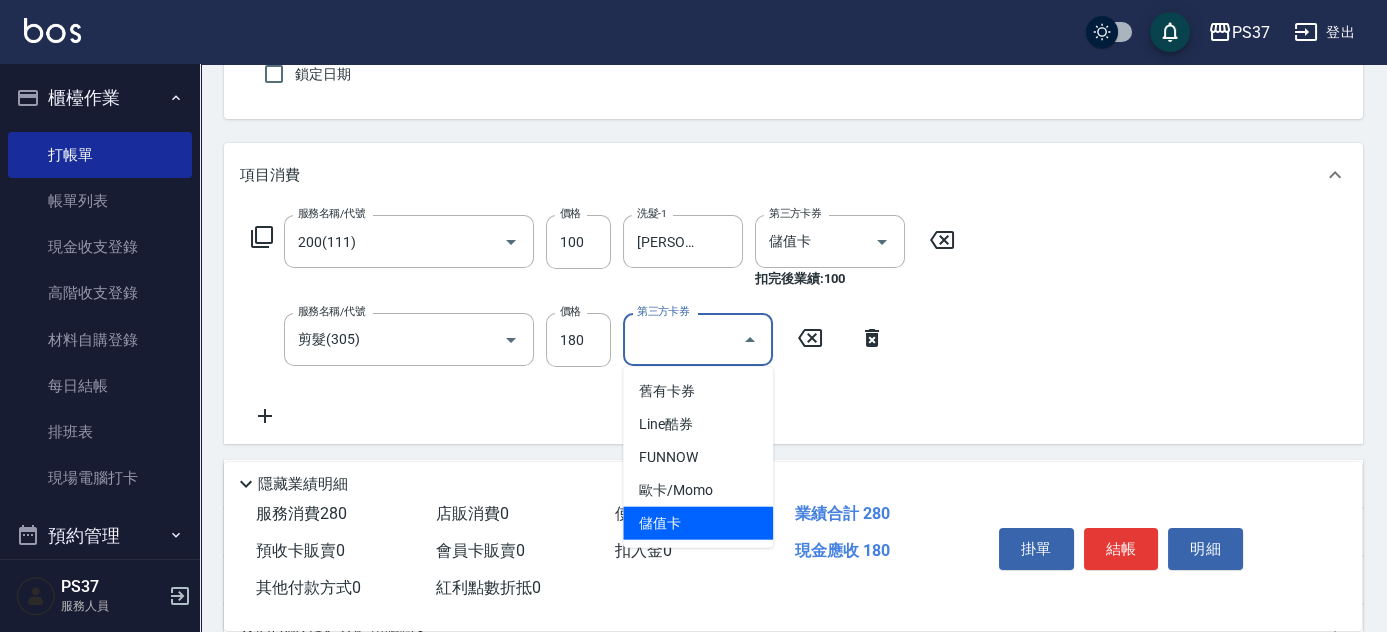 click on "儲值卡" at bounding box center (698, 523) 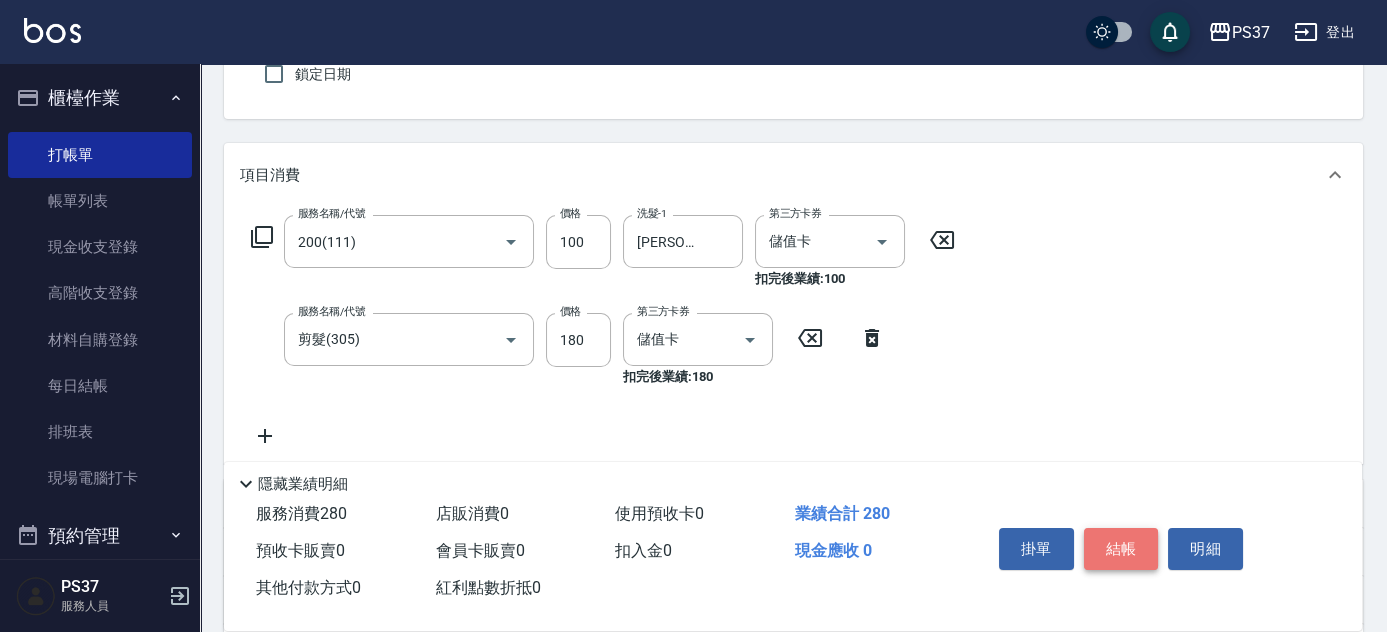 click on "結帳" at bounding box center [1121, 549] 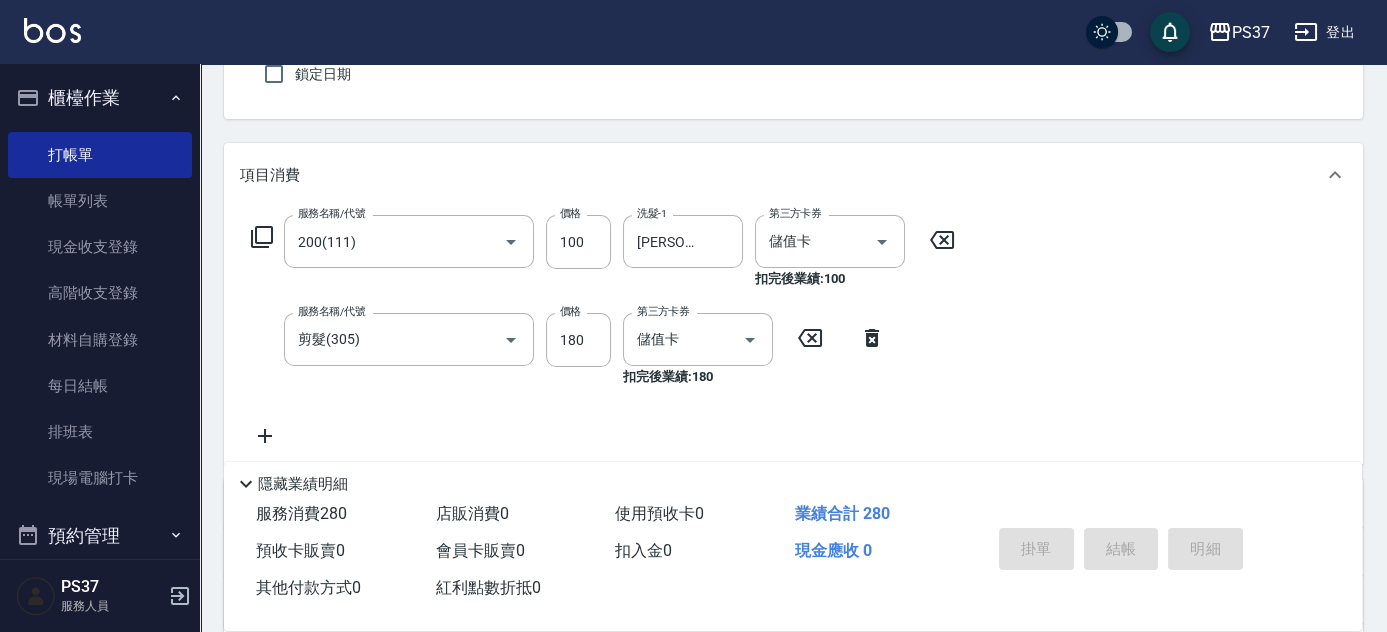 type 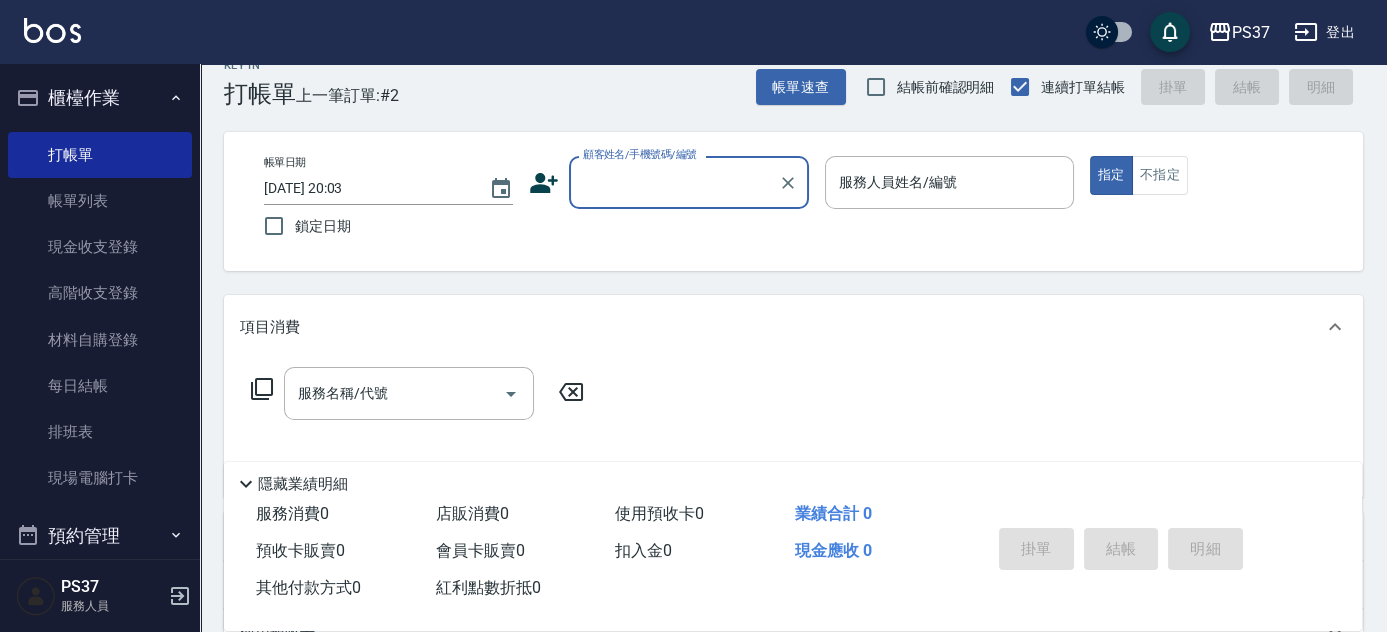 scroll, scrollTop: 0, scrollLeft: 0, axis: both 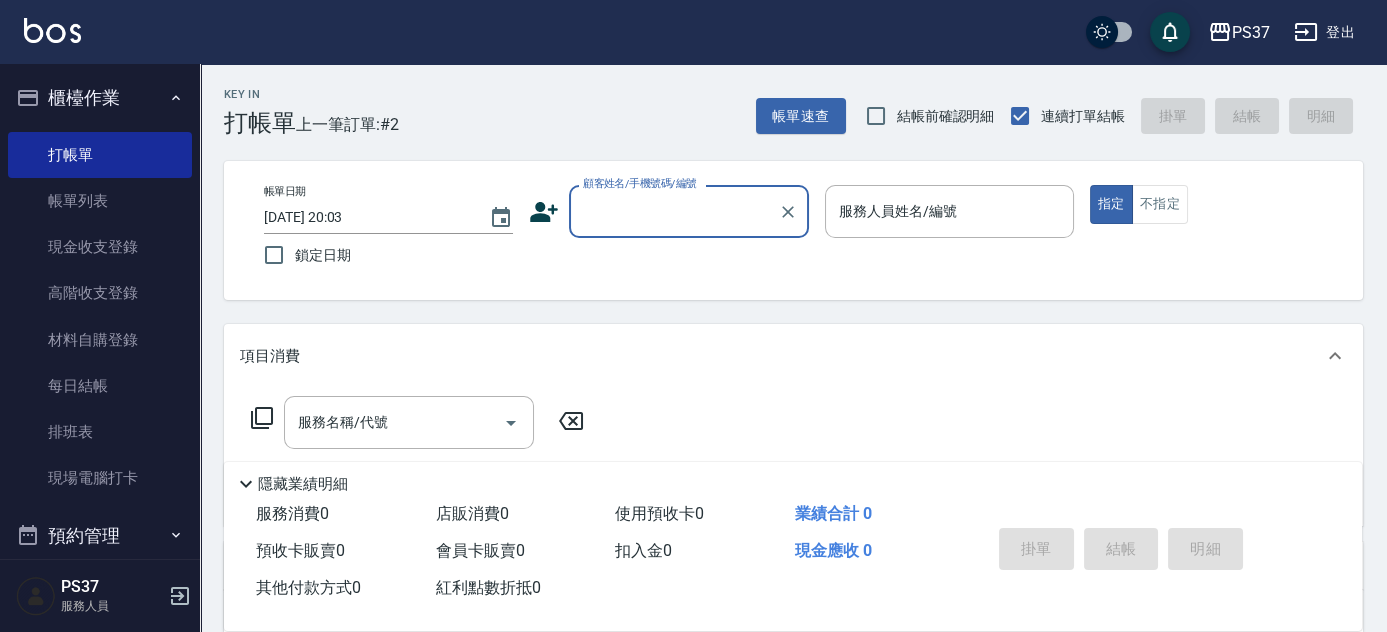 click on "顧客姓名/手機號碼/編號" at bounding box center (674, 211) 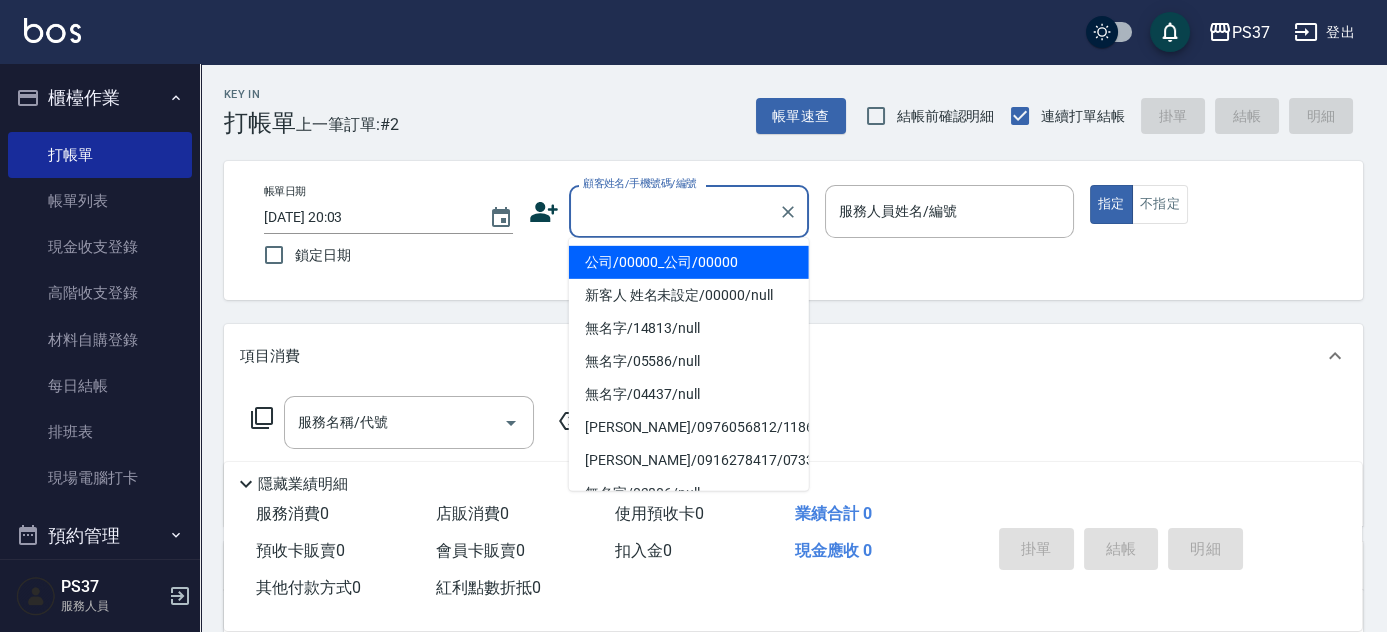 click on "公司/00000_公司/00000" at bounding box center [689, 262] 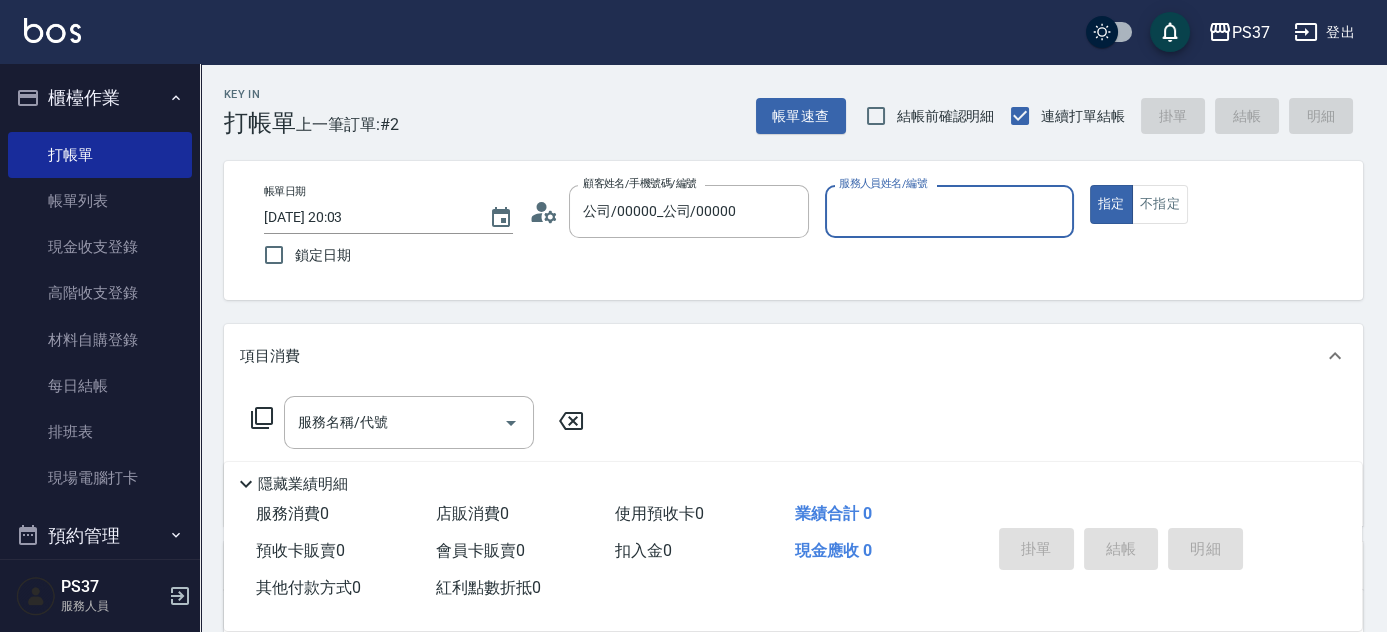 click on "服務人員姓名/編號" at bounding box center (949, 211) 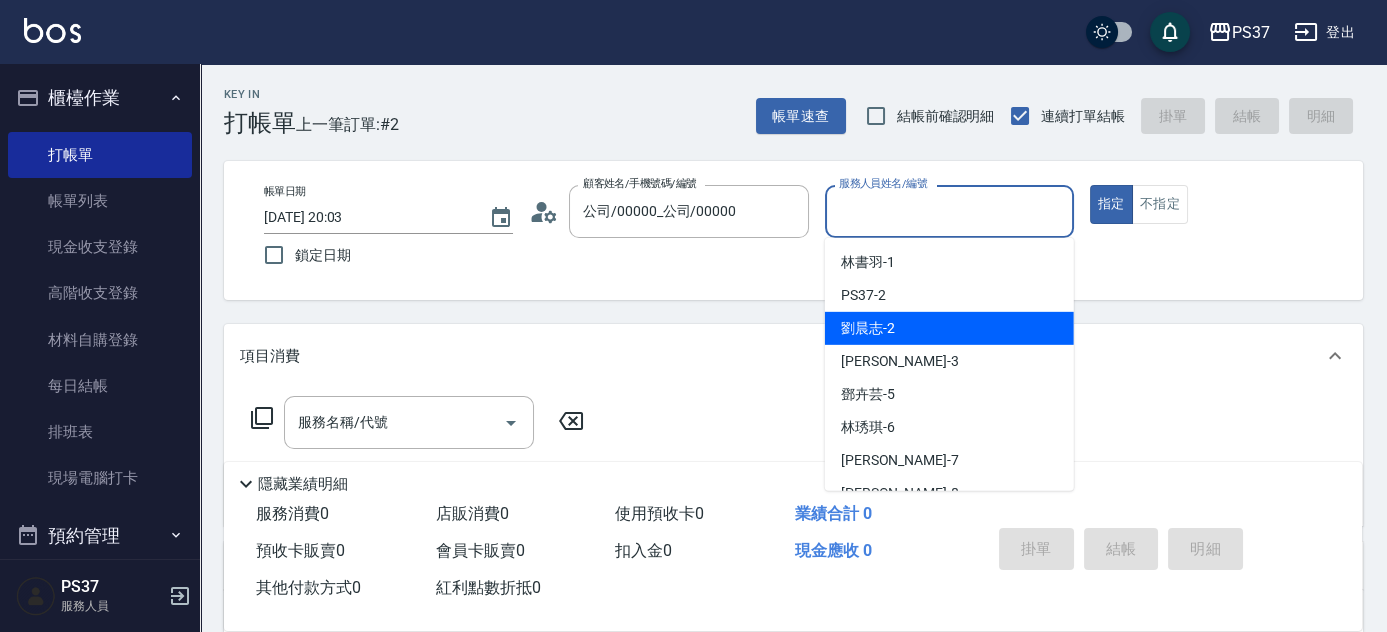 click on "劉晨志 -2" at bounding box center [949, 328] 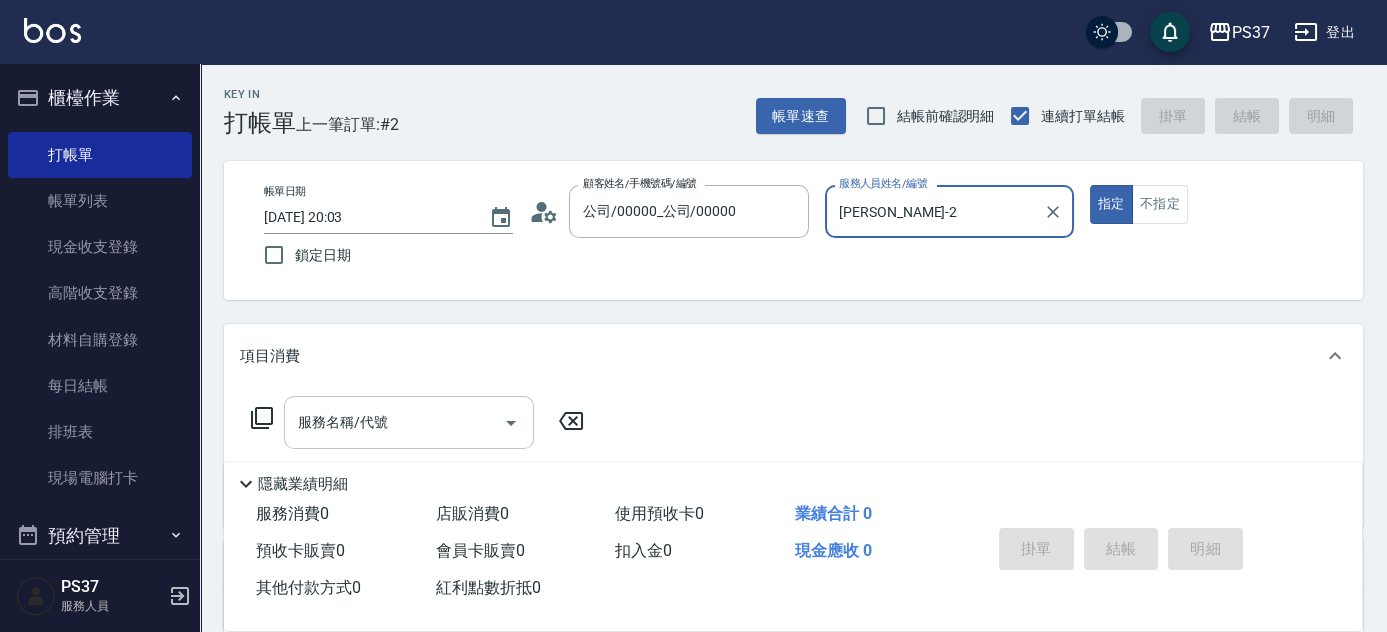 click on "服務名稱/代號" at bounding box center [394, 422] 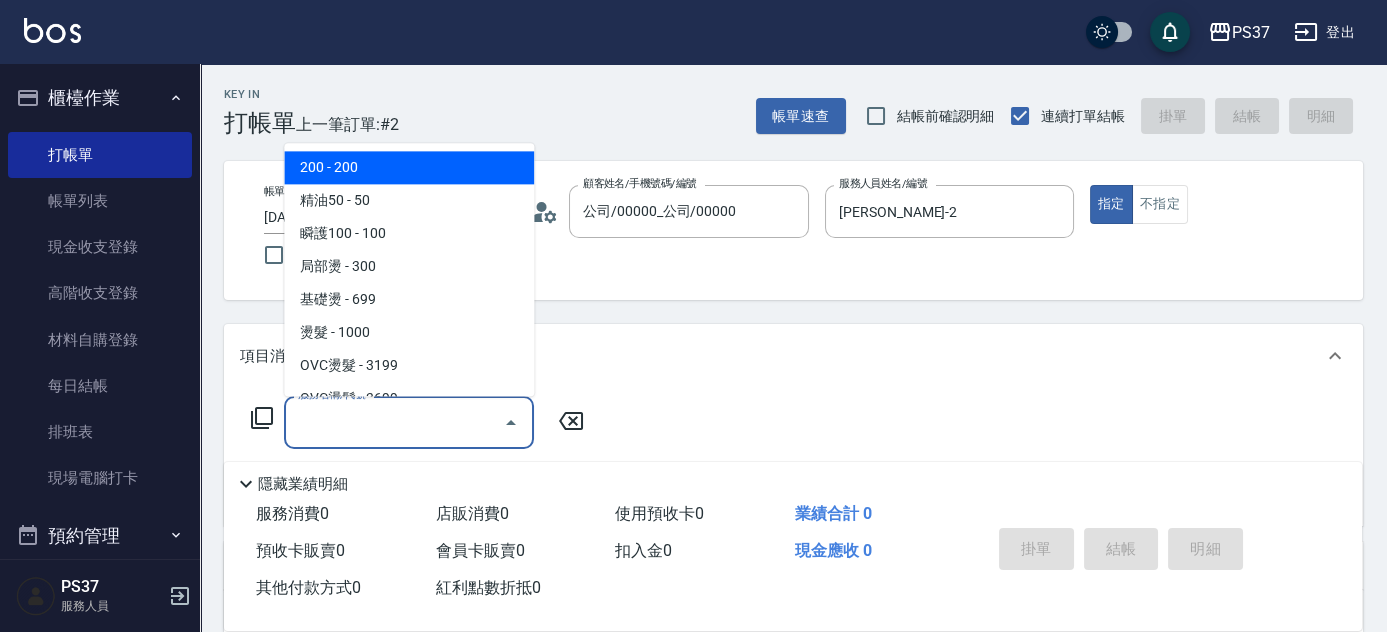 click on "200 - 200" at bounding box center (409, 168) 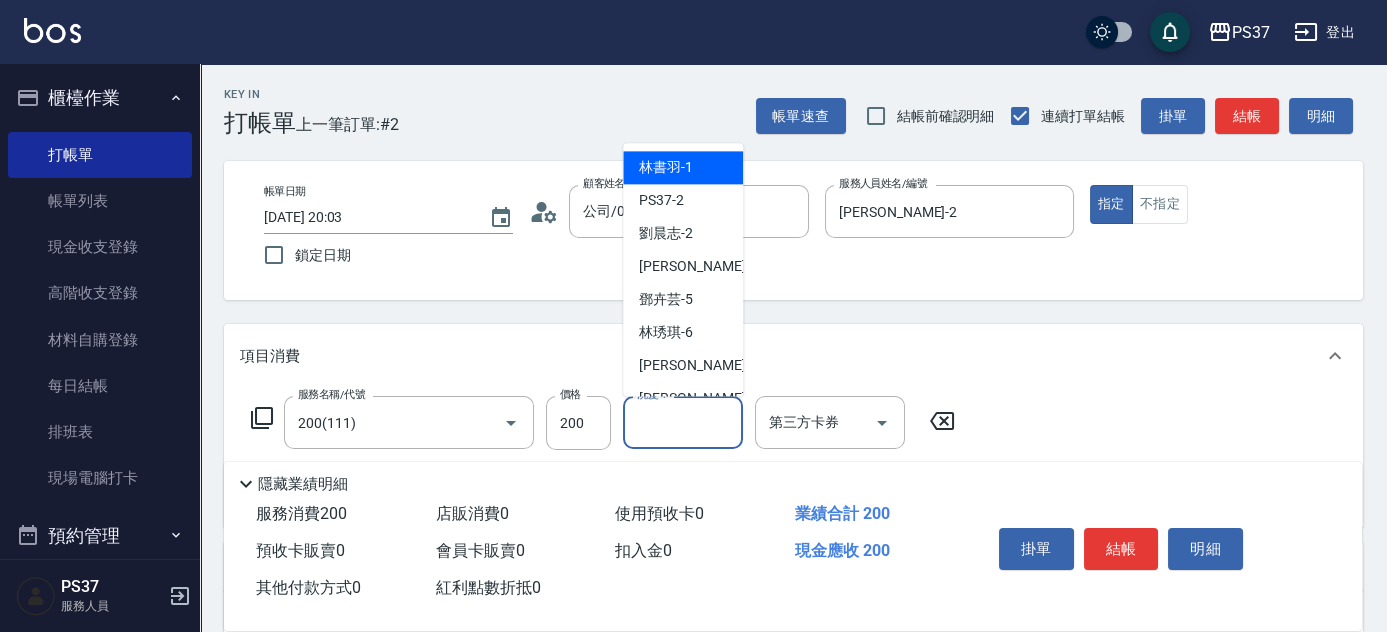 click on "洗髮-1" at bounding box center [683, 422] 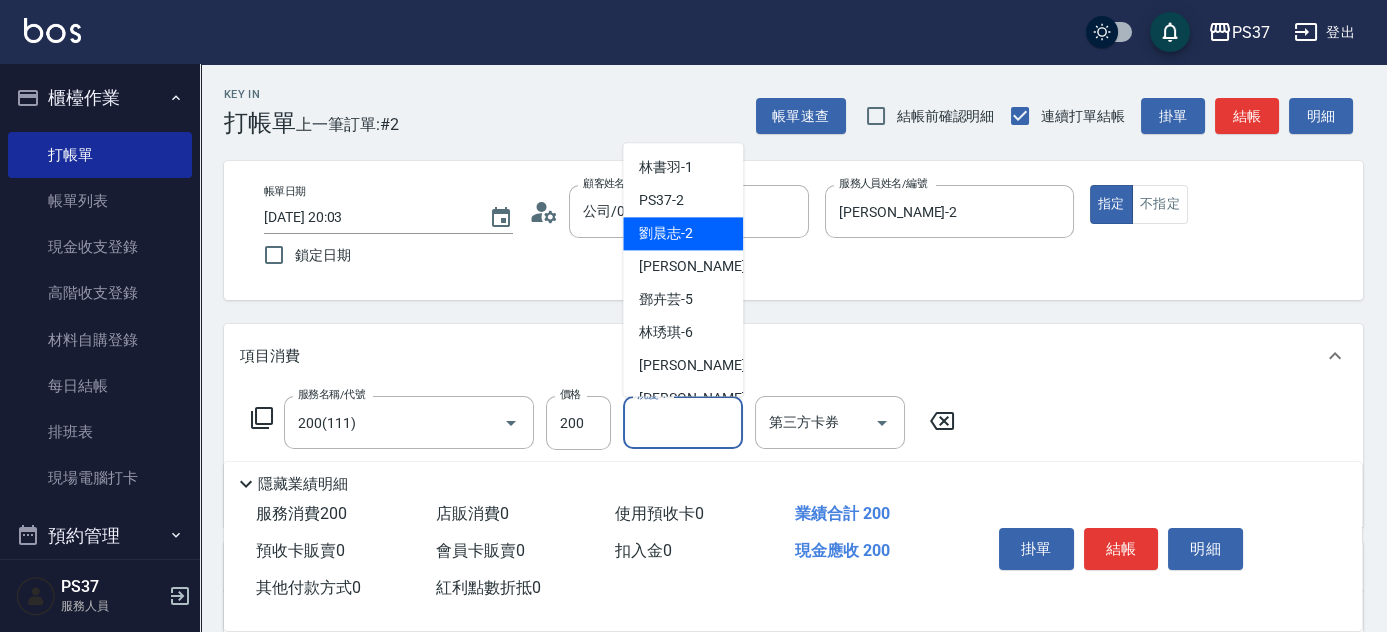 click on "劉晨志 -2" at bounding box center (683, 234) 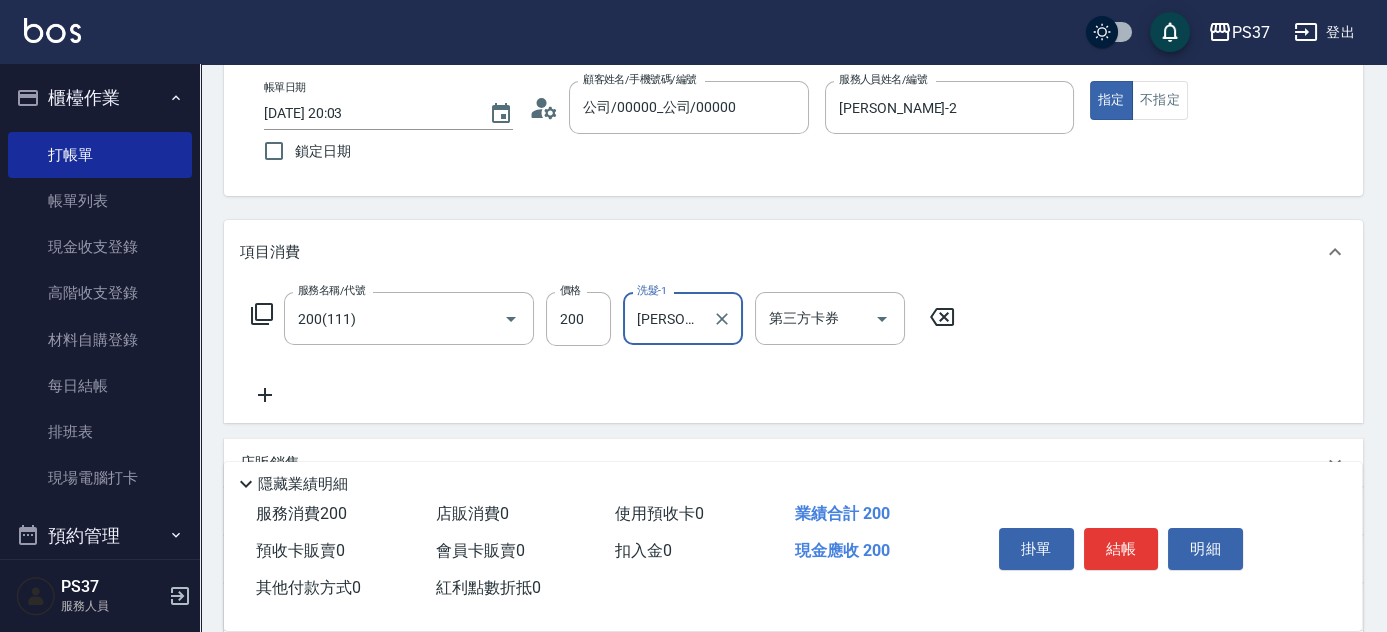 scroll, scrollTop: 181, scrollLeft: 0, axis: vertical 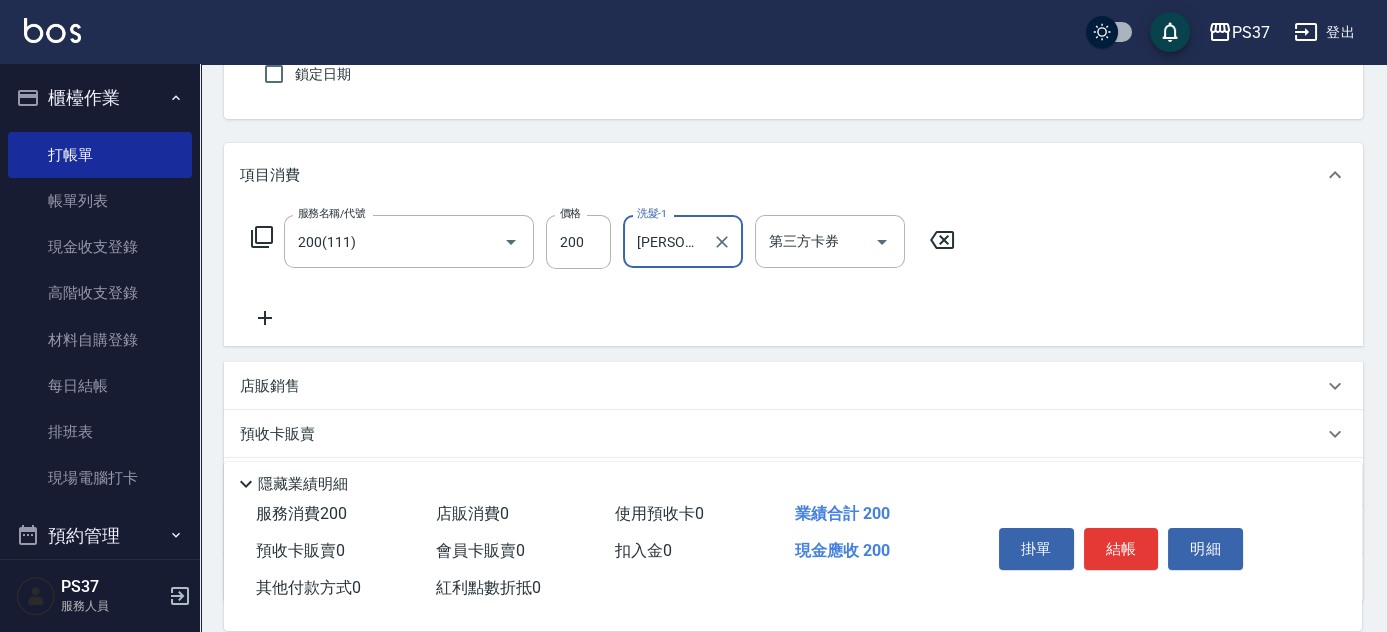 click 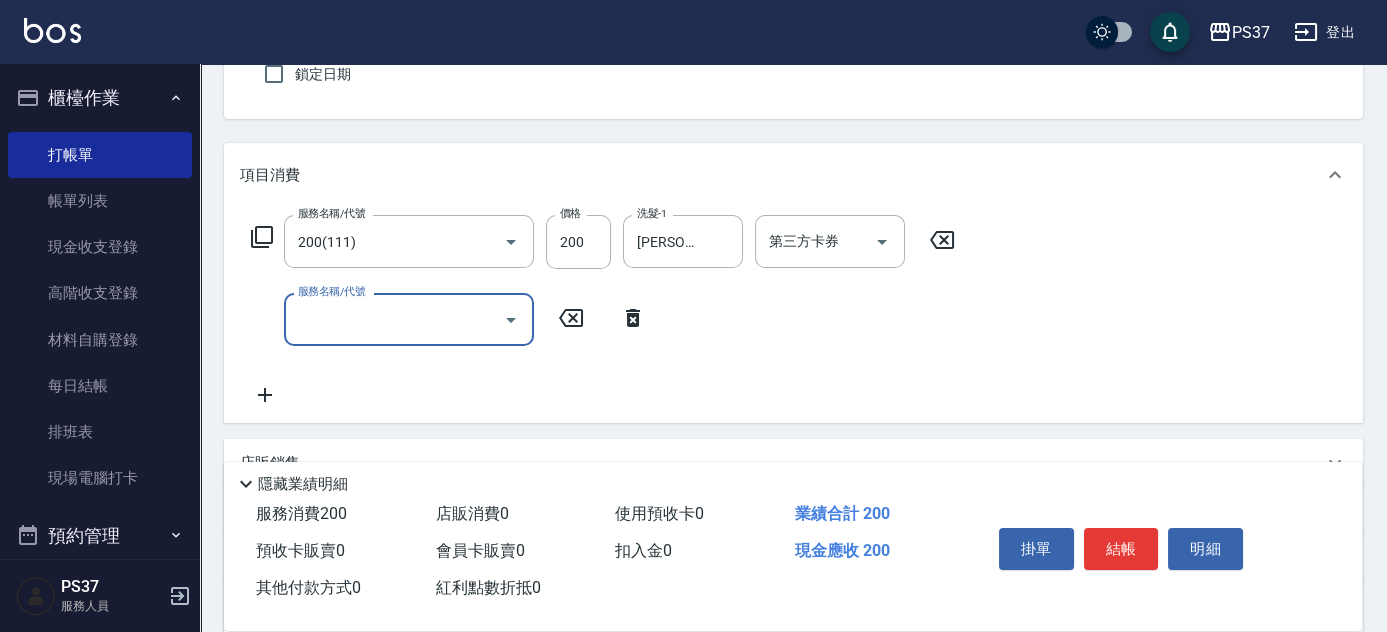 click on "服務名稱/代號" at bounding box center (394, 319) 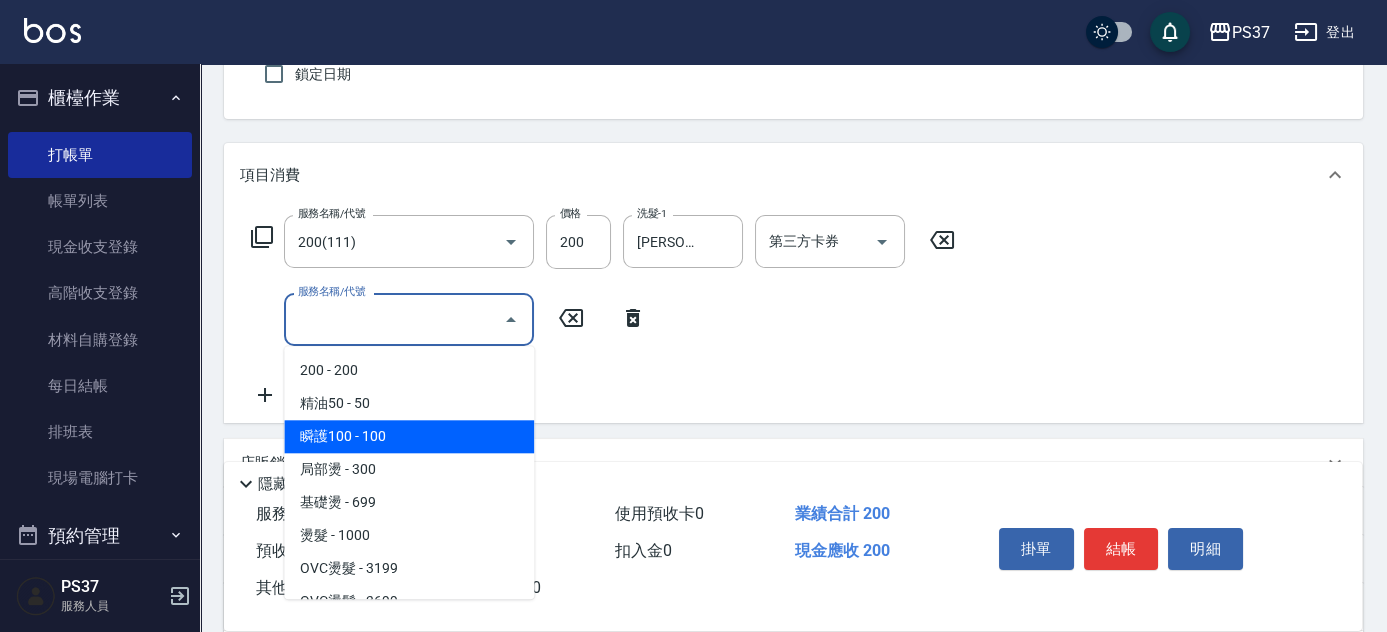 click on "瞬護100 - 100" at bounding box center [409, 436] 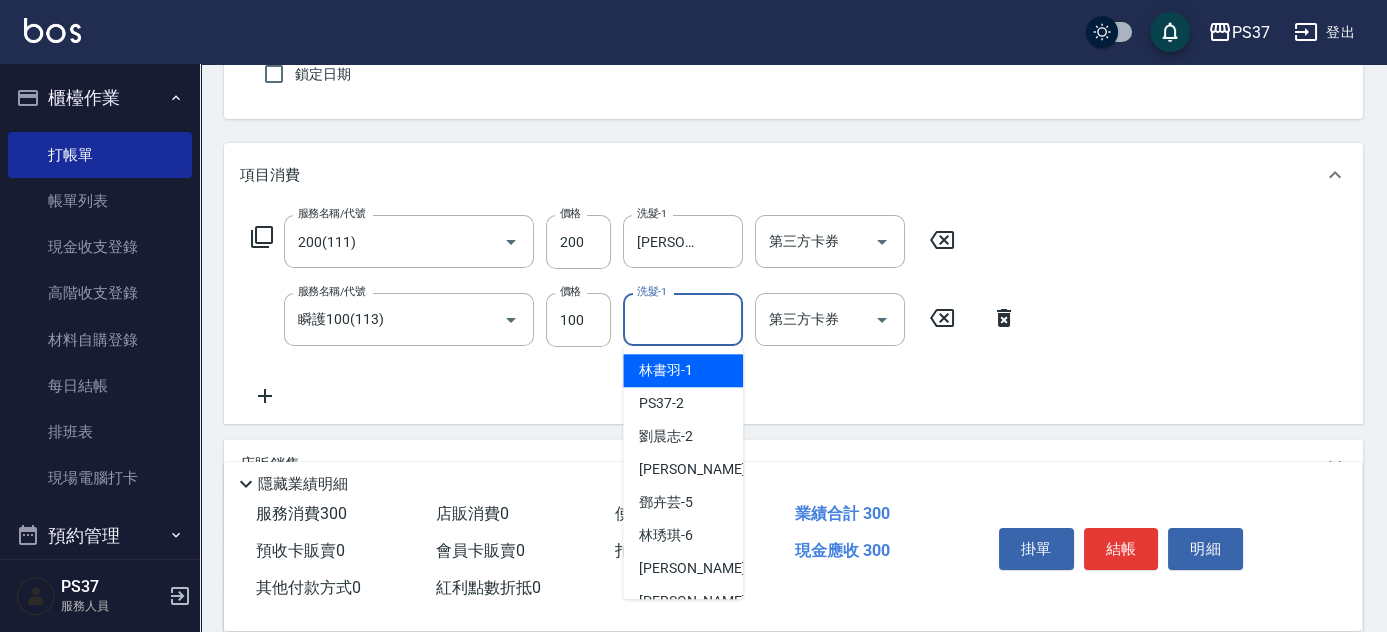 click on "洗髮-1" at bounding box center (683, 319) 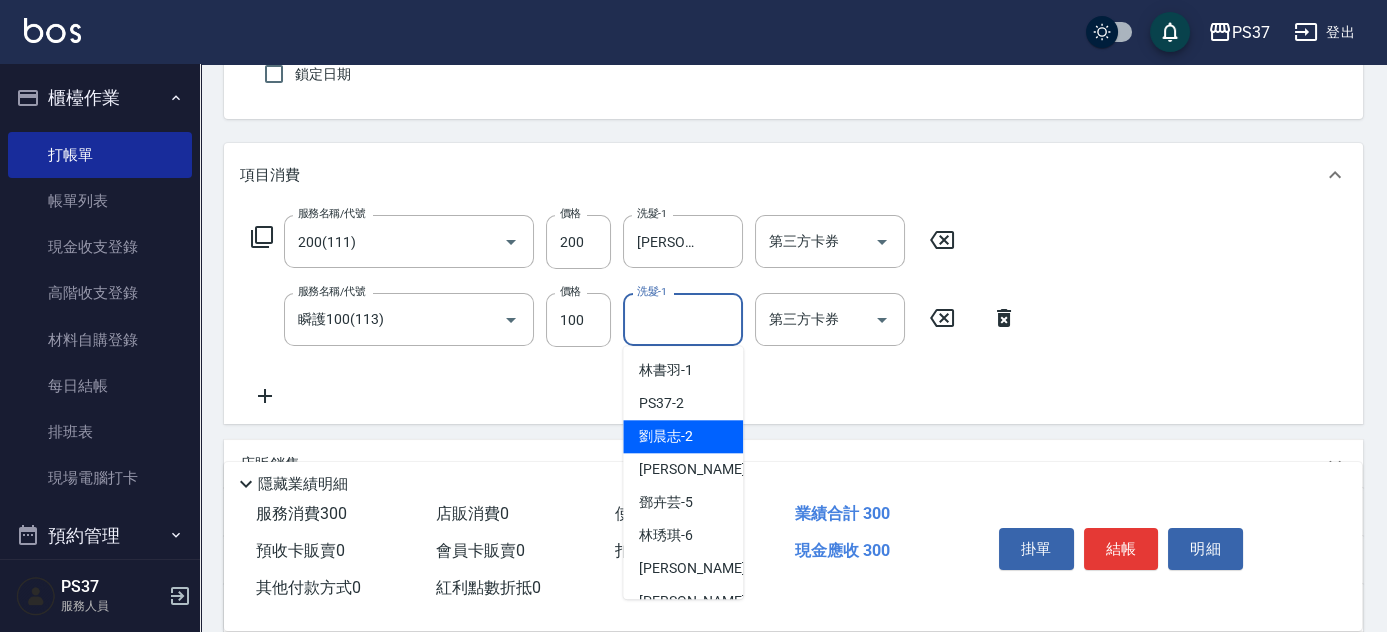click on "劉晨志 -2" at bounding box center (666, 436) 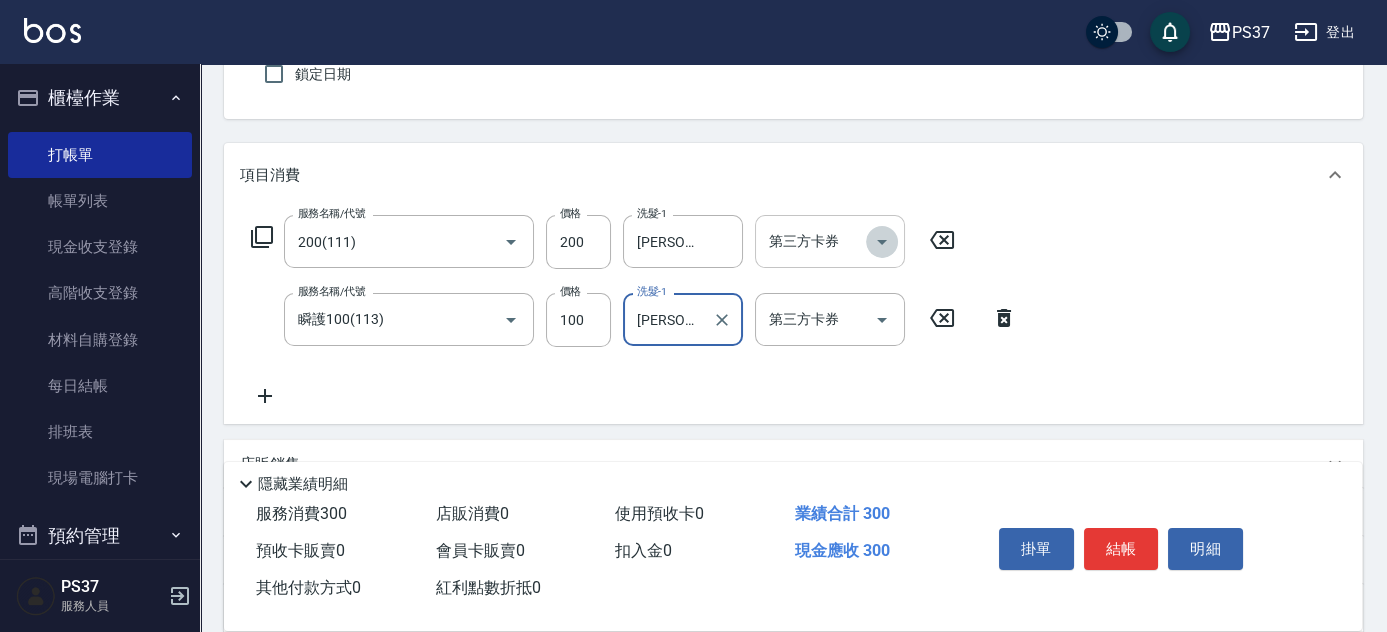 click 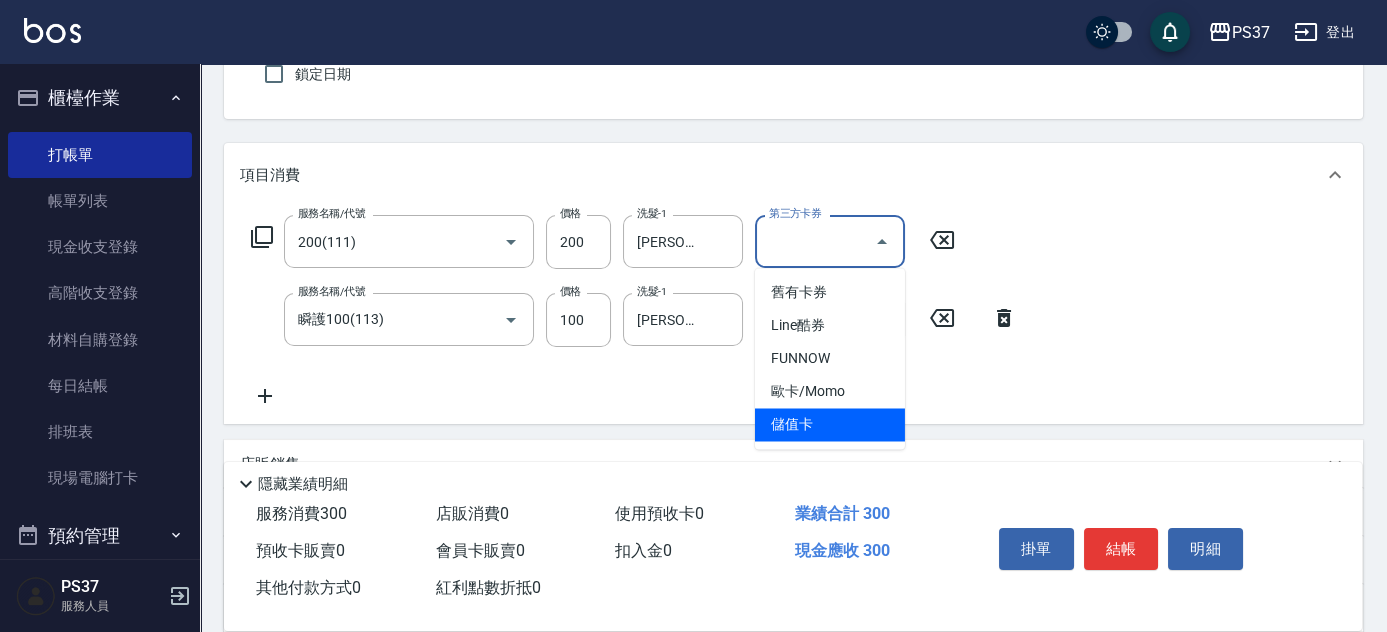 click on "儲值卡" at bounding box center [830, 424] 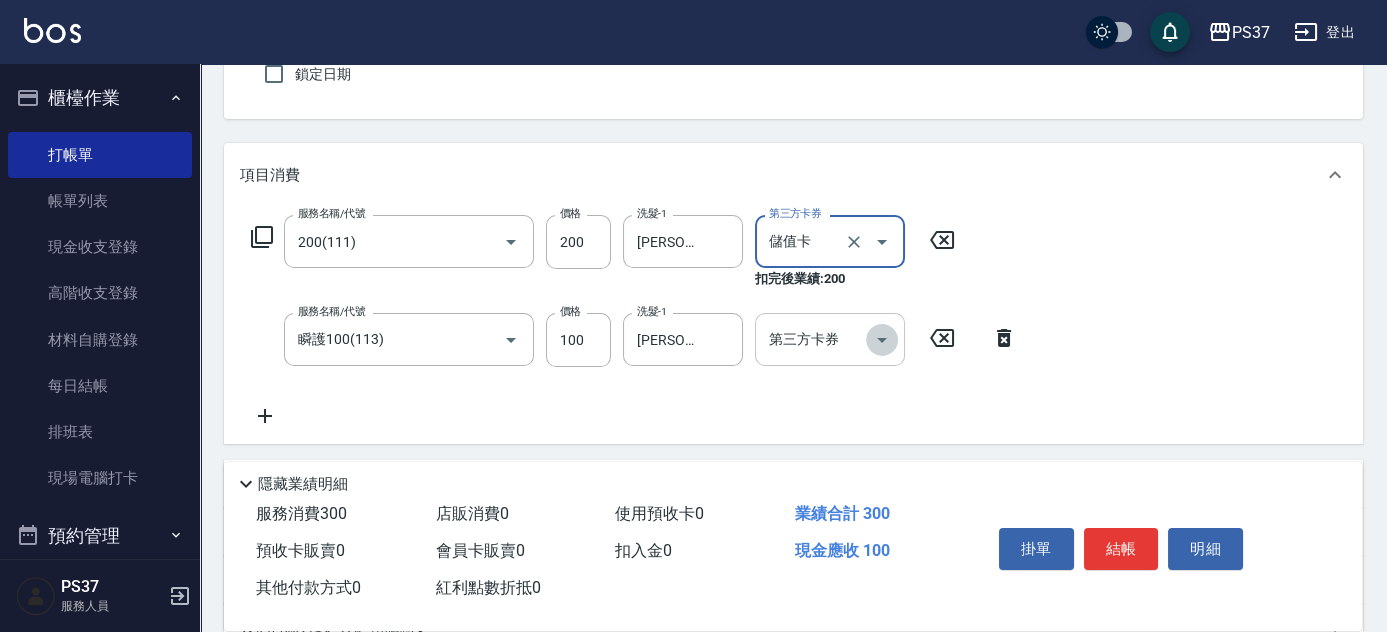 click 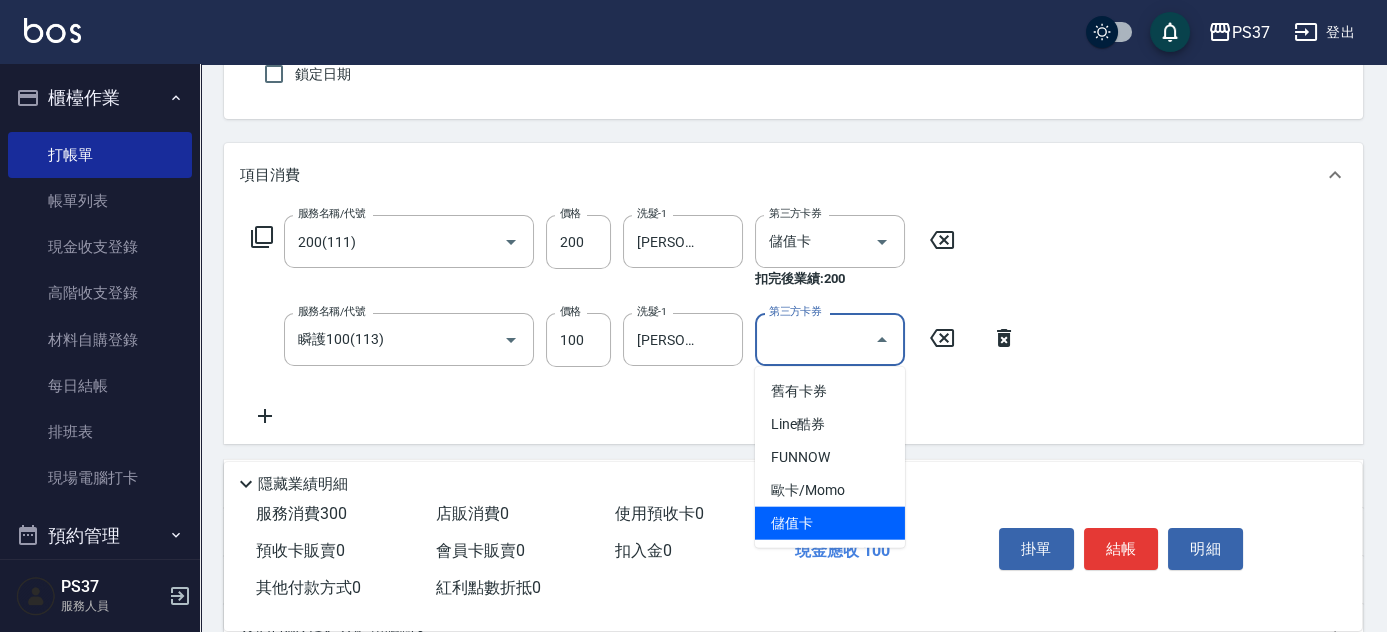 click on "儲值卡" at bounding box center (830, 523) 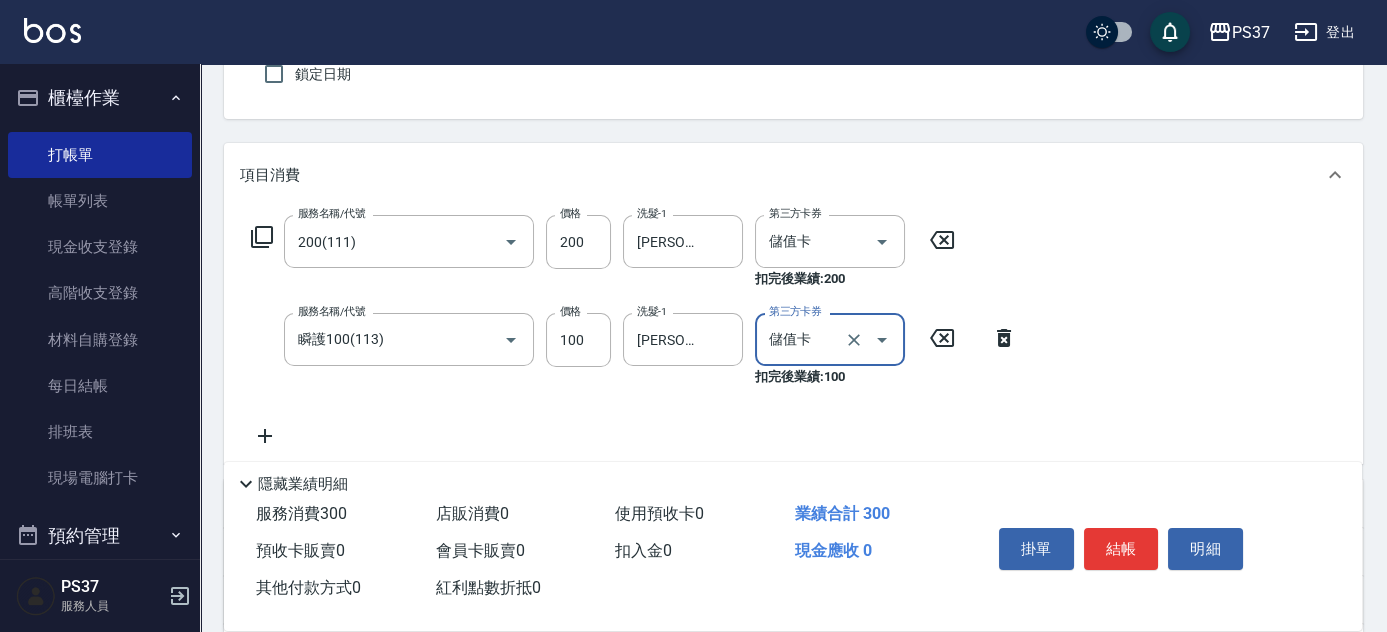 type on "儲值卡" 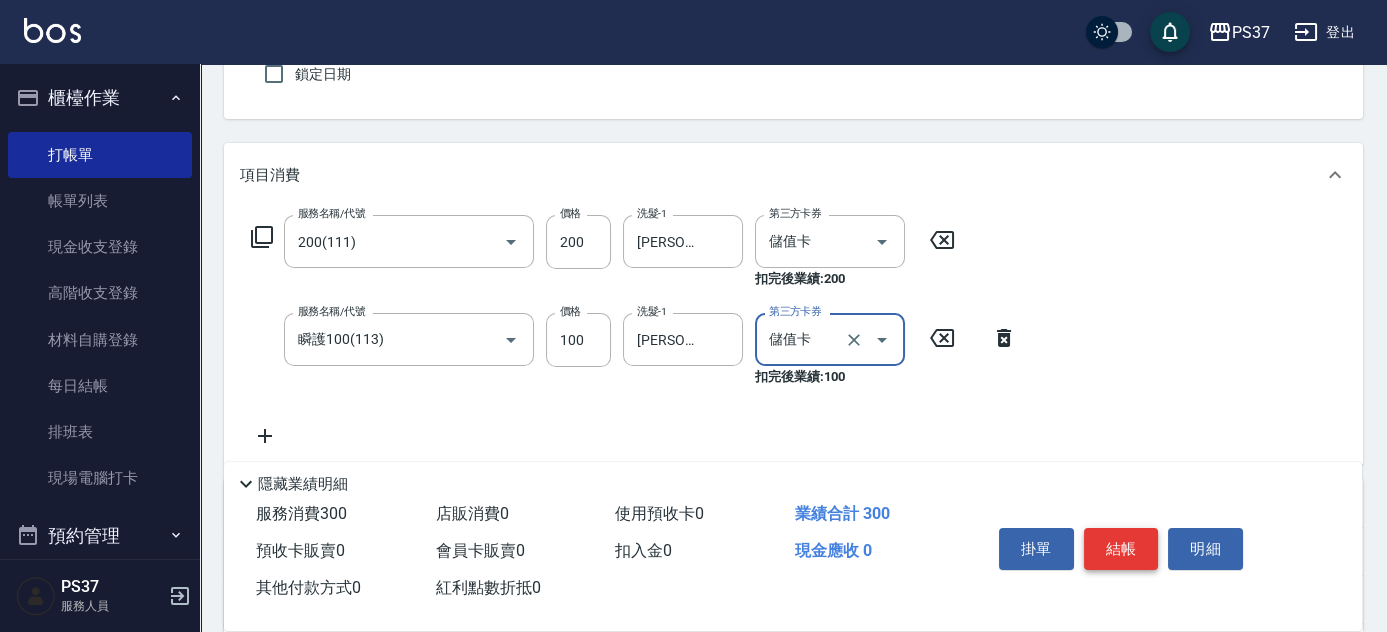 click on "結帳" at bounding box center (1121, 549) 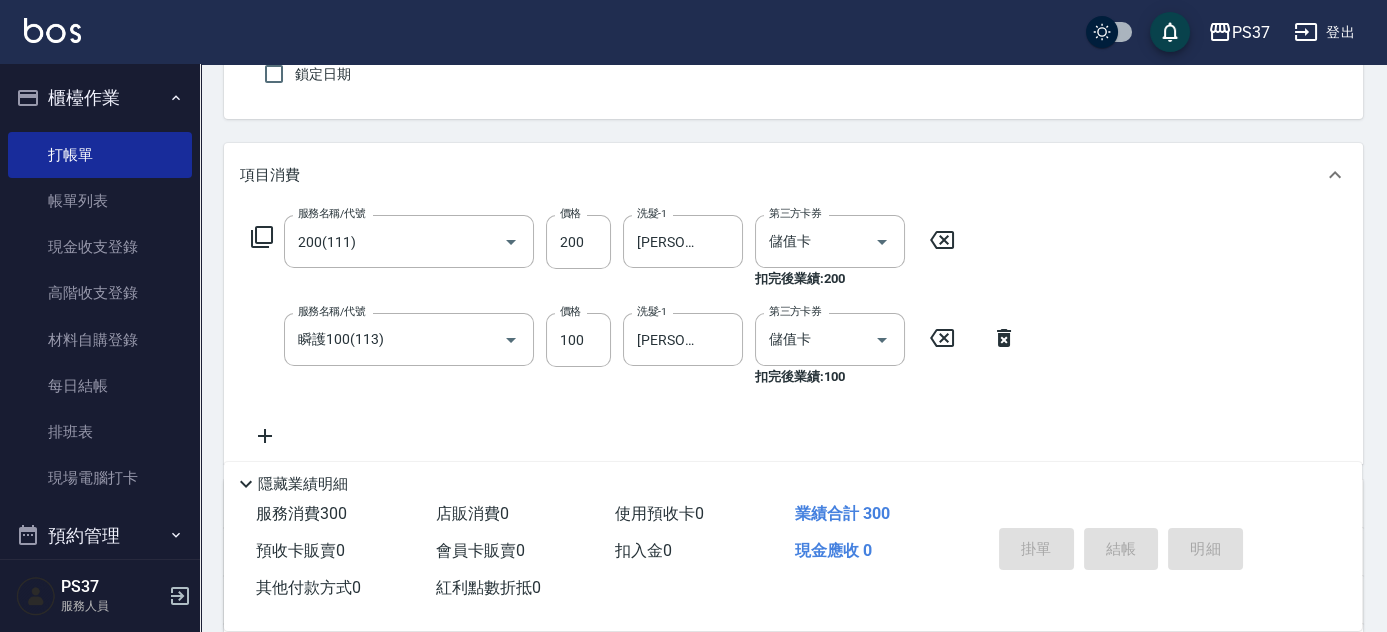 type on "2025/07/12 20:04" 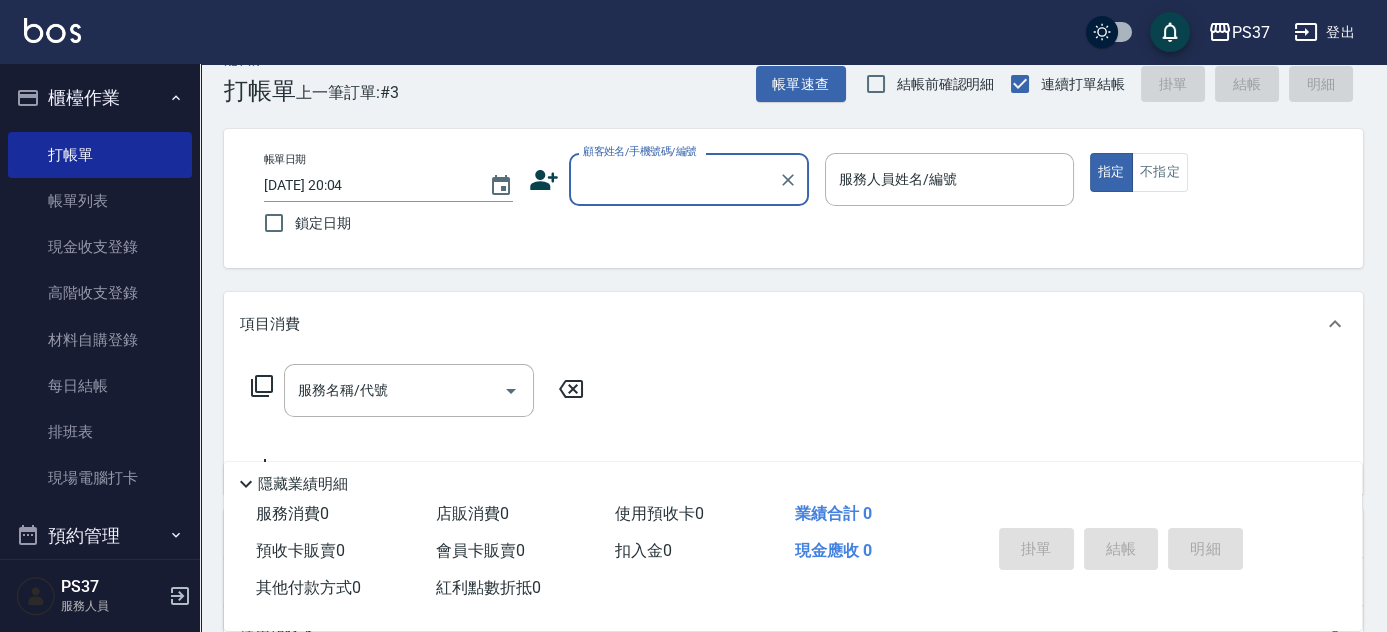 scroll, scrollTop: 0, scrollLeft: 0, axis: both 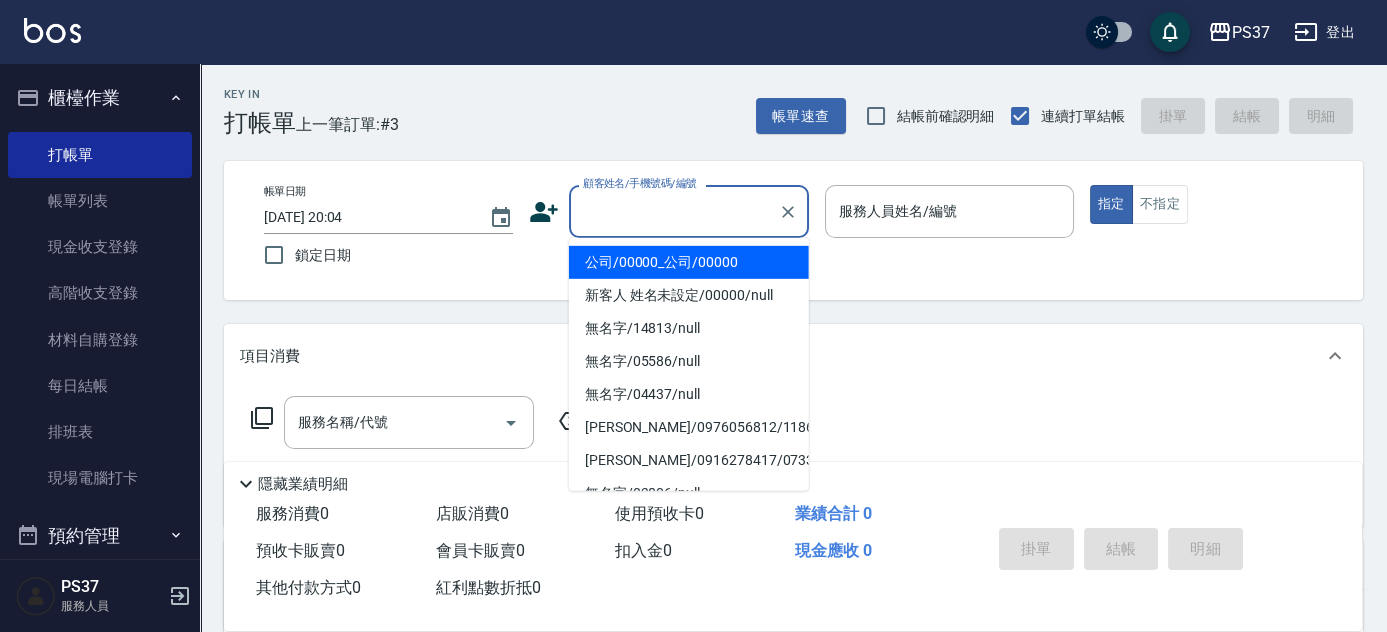 click on "顧客姓名/手機號碼/編號" at bounding box center [674, 211] 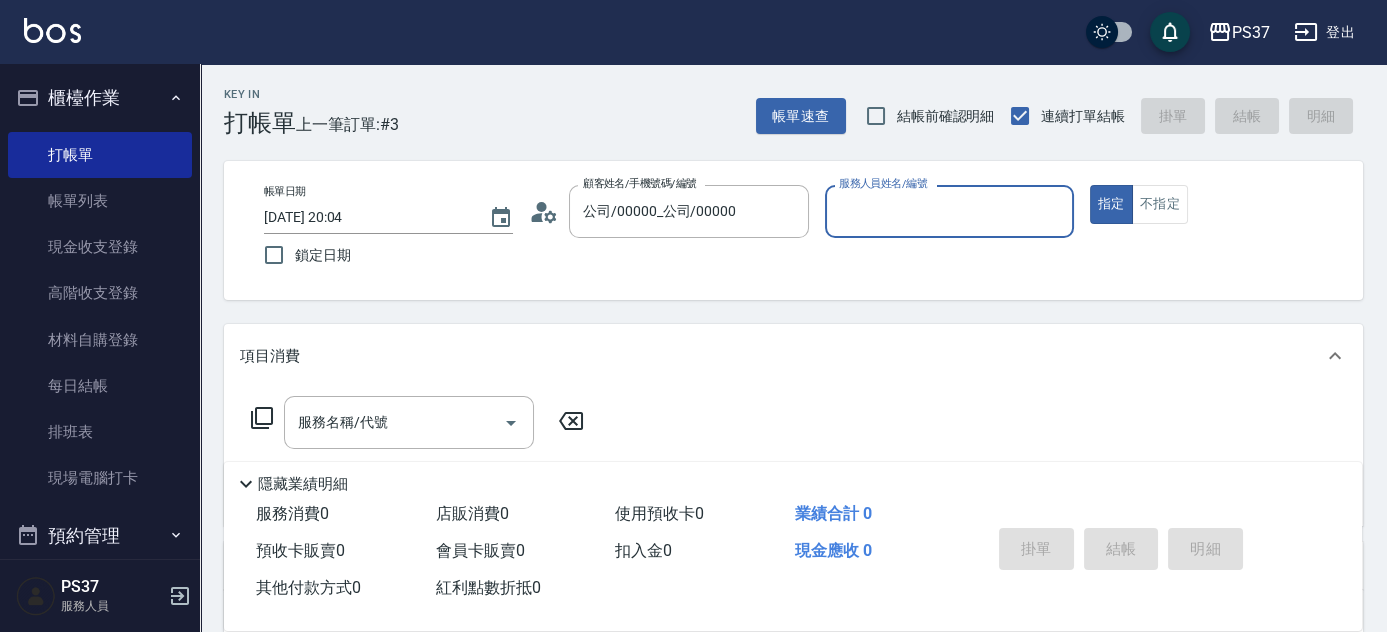 click on "服務人員姓名/編號" at bounding box center [949, 211] 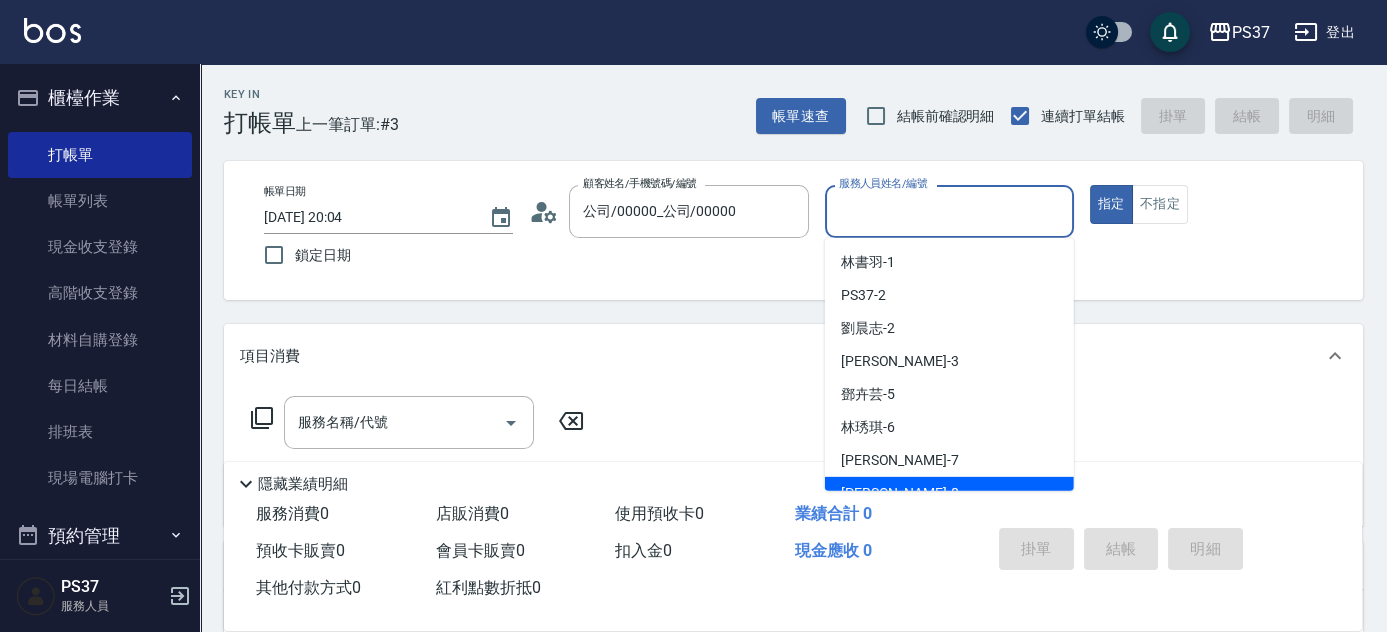click on "徐雅娟 -8" at bounding box center [949, 493] 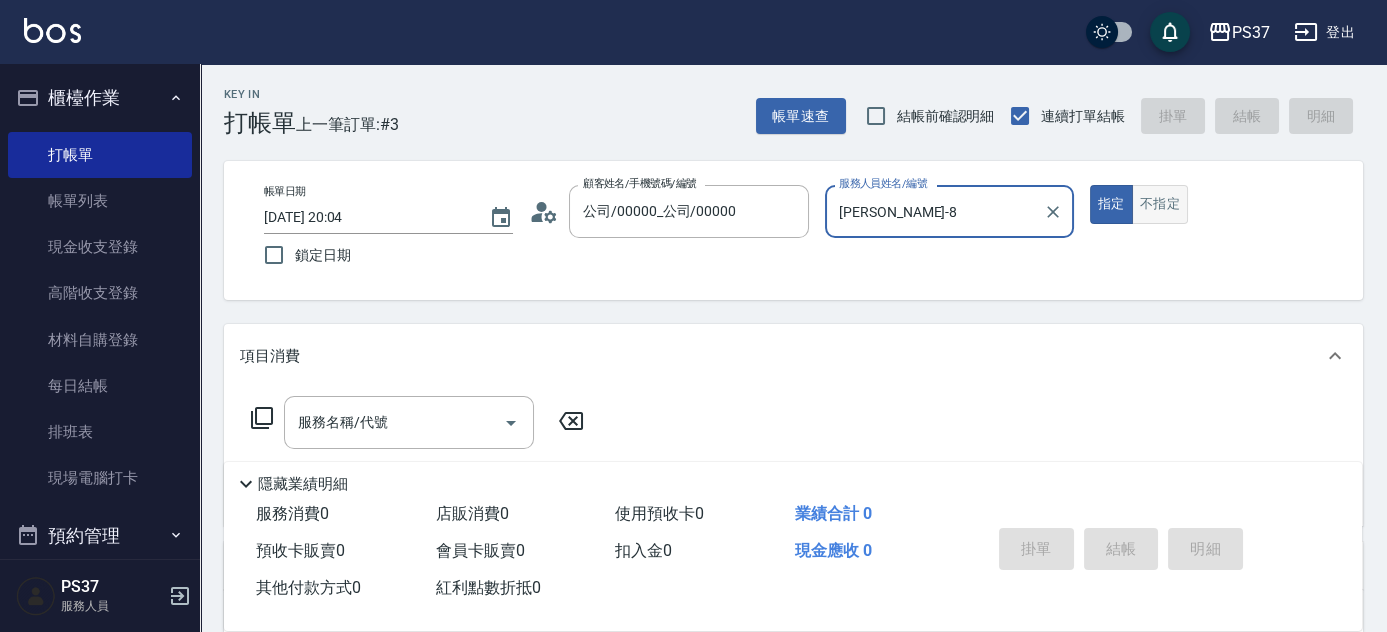click on "不指定" at bounding box center (1160, 204) 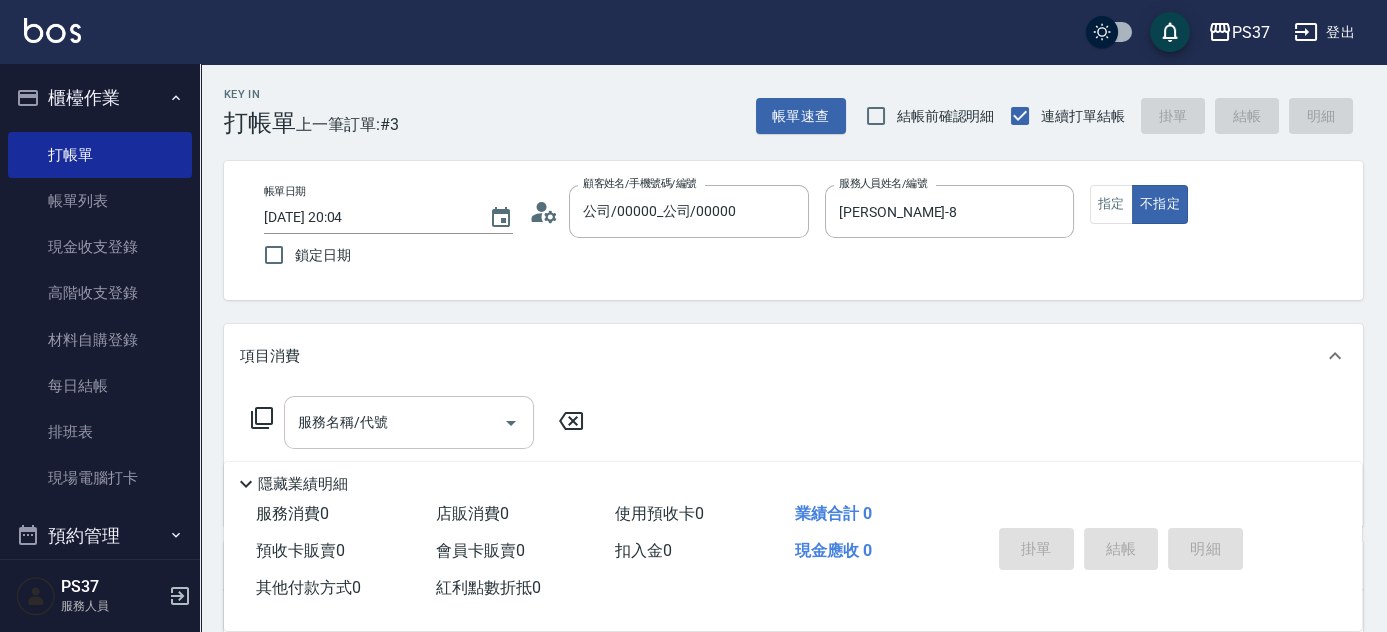 click on "服務名稱/代號" at bounding box center (394, 422) 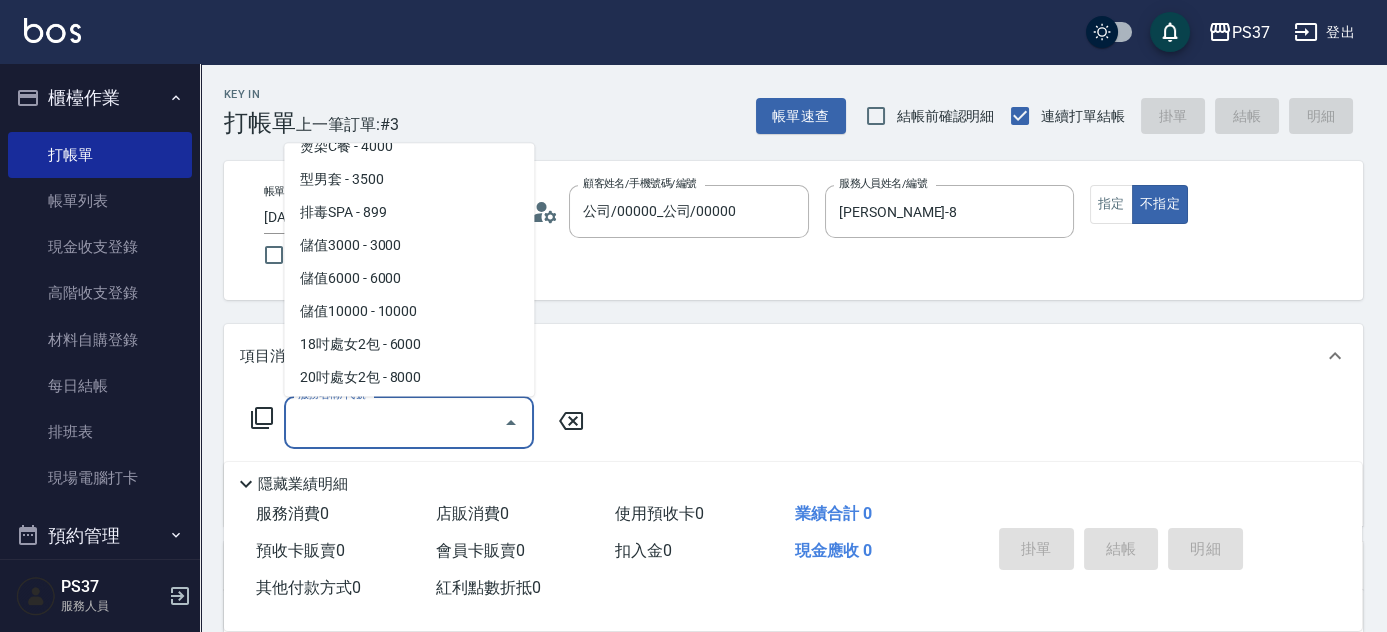 scroll, scrollTop: 2154, scrollLeft: 0, axis: vertical 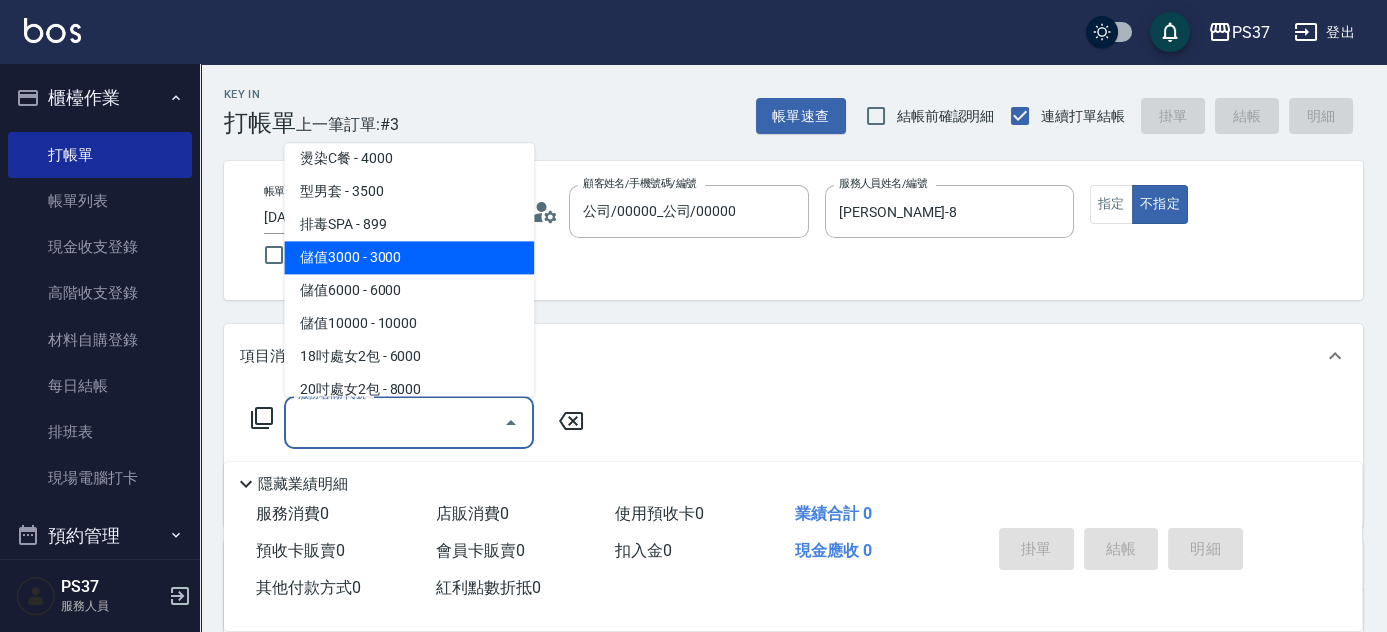 click on "儲值3000 - 3000" at bounding box center [409, 258] 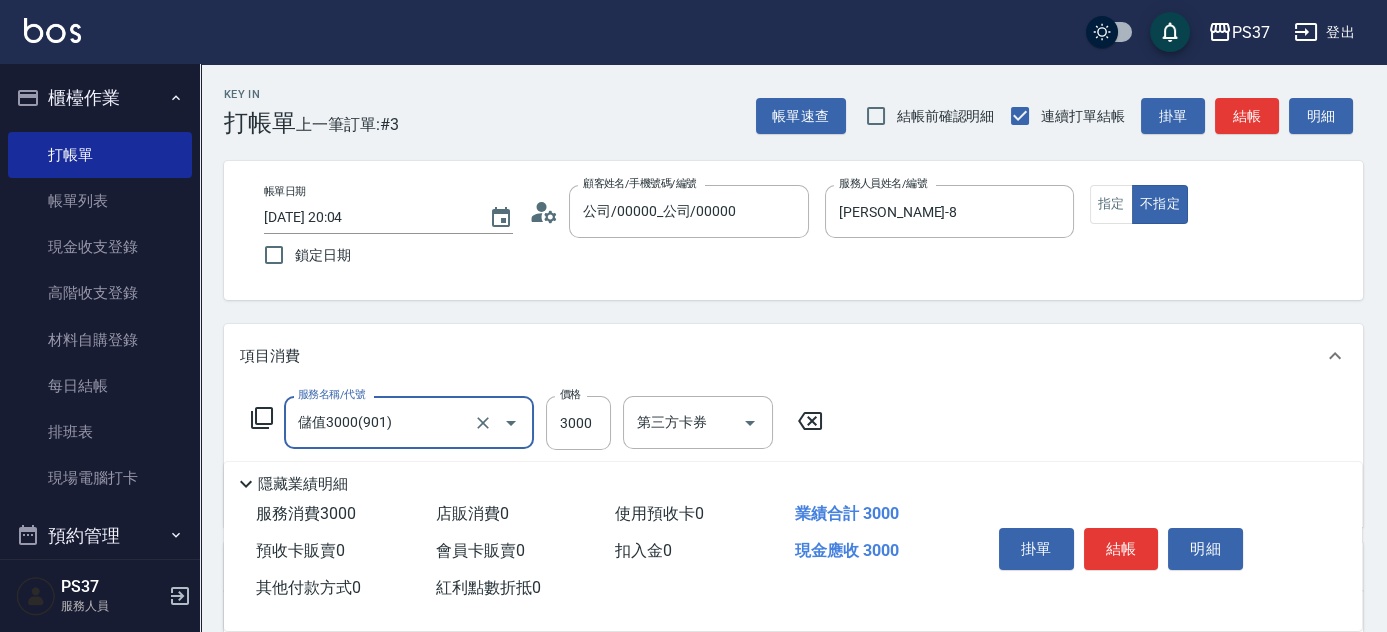 scroll, scrollTop: 272, scrollLeft: 0, axis: vertical 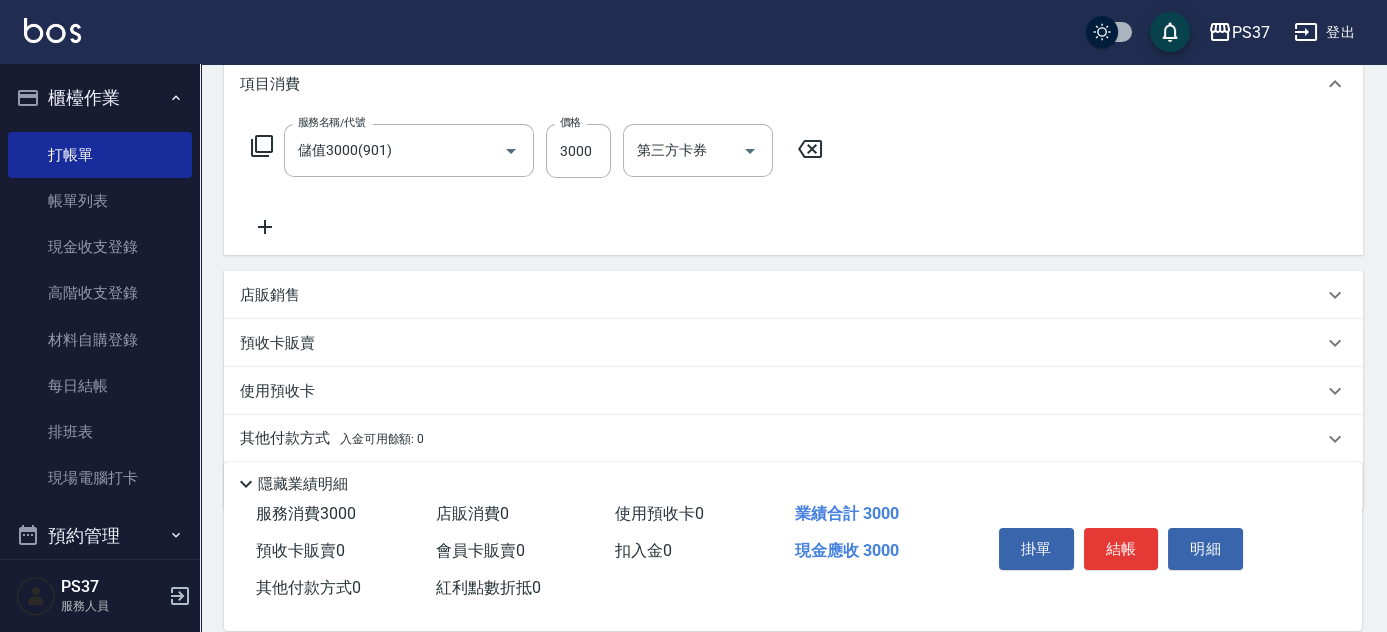 click 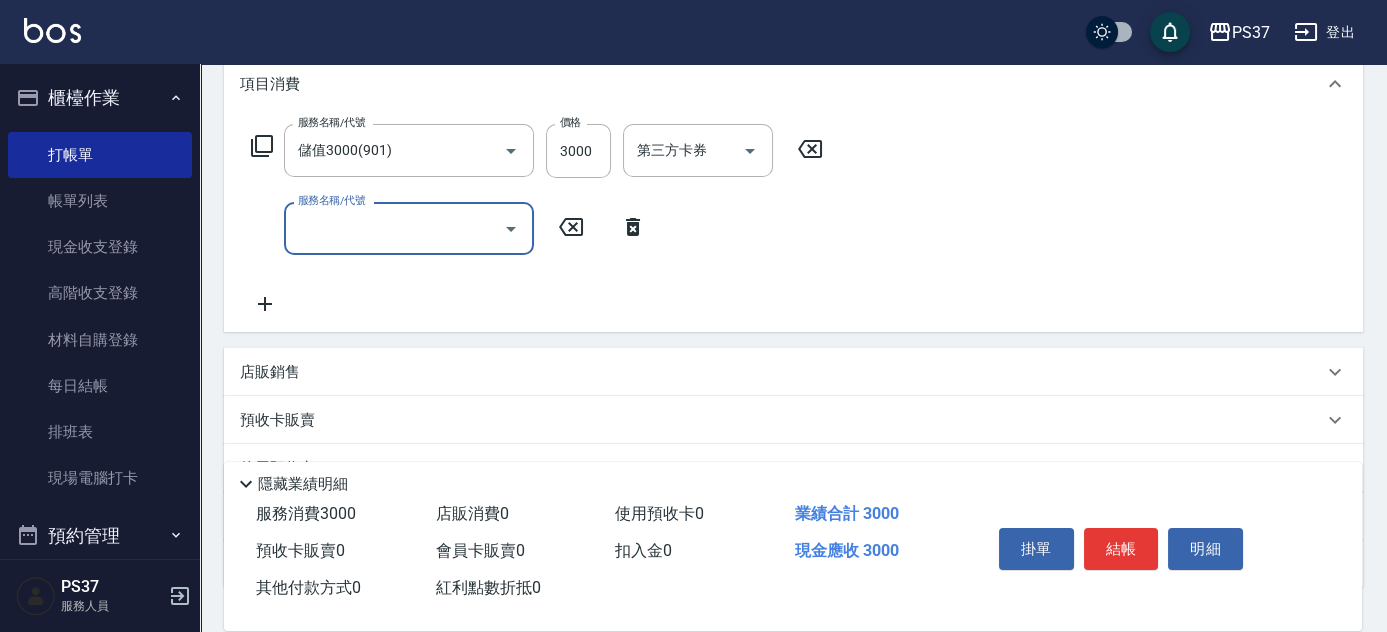 click on "服務名稱/代號" at bounding box center (394, 228) 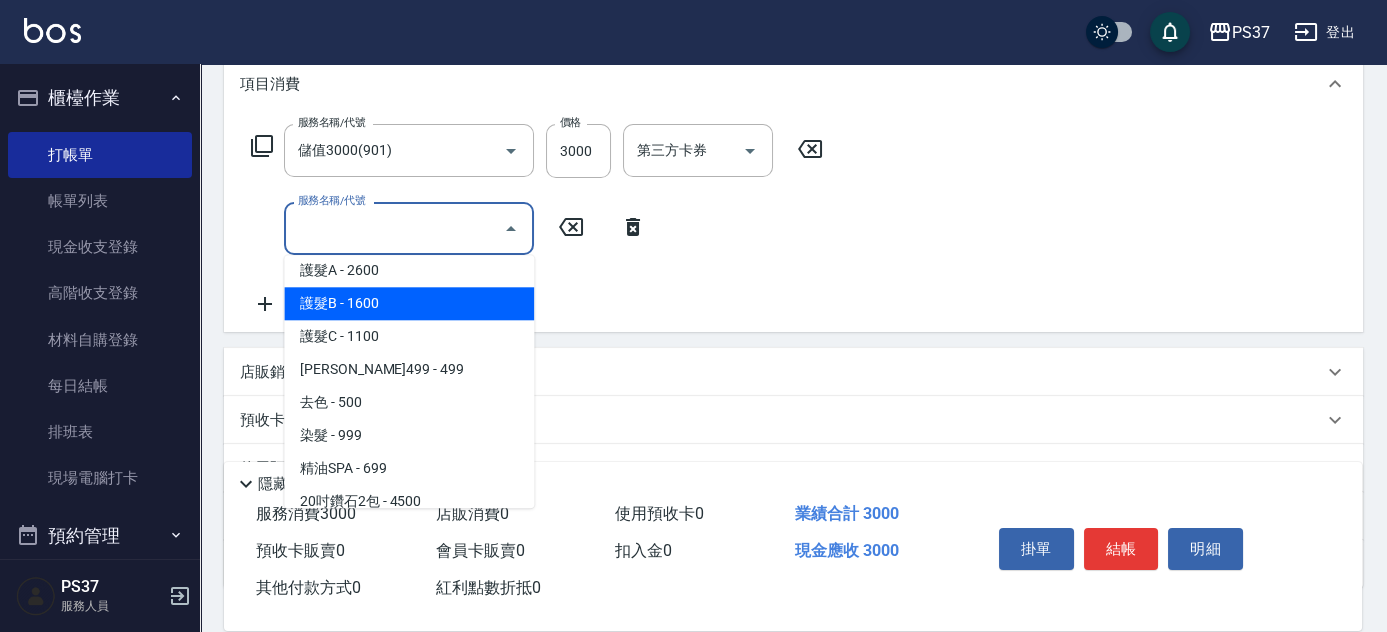 scroll, scrollTop: 1000, scrollLeft: 0, axis: vertical 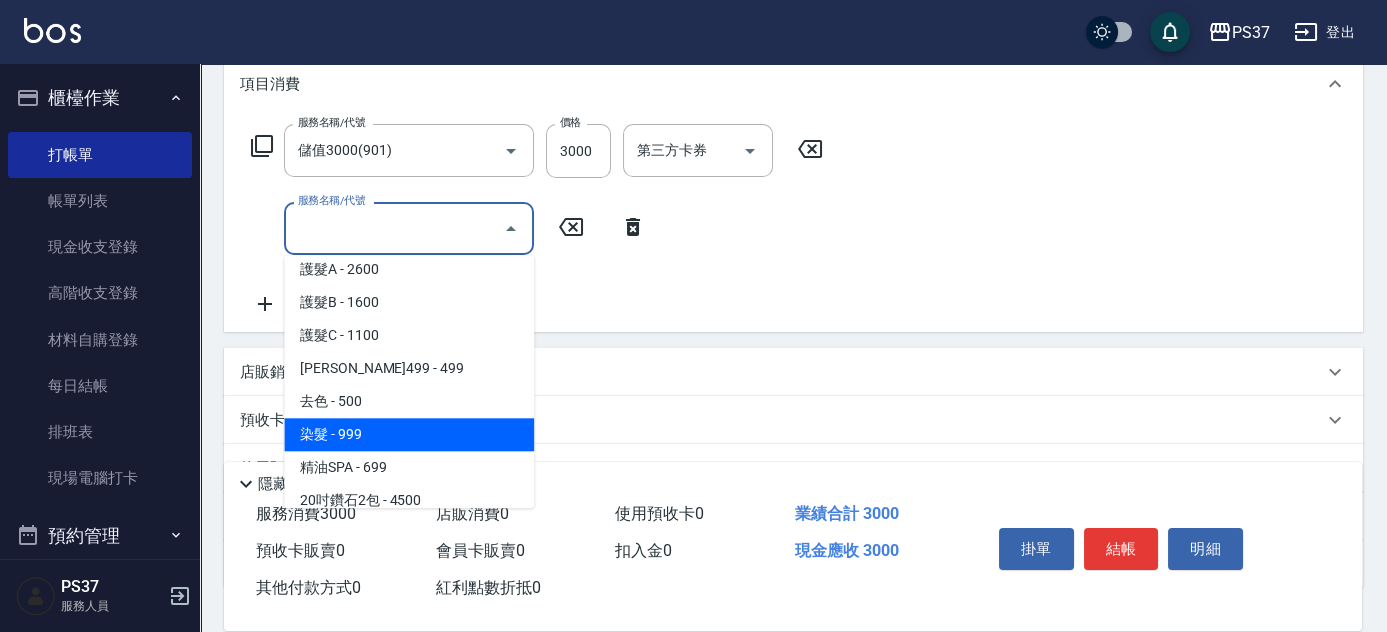 click on "染髮 - 999" at bounding box center [409, 434] 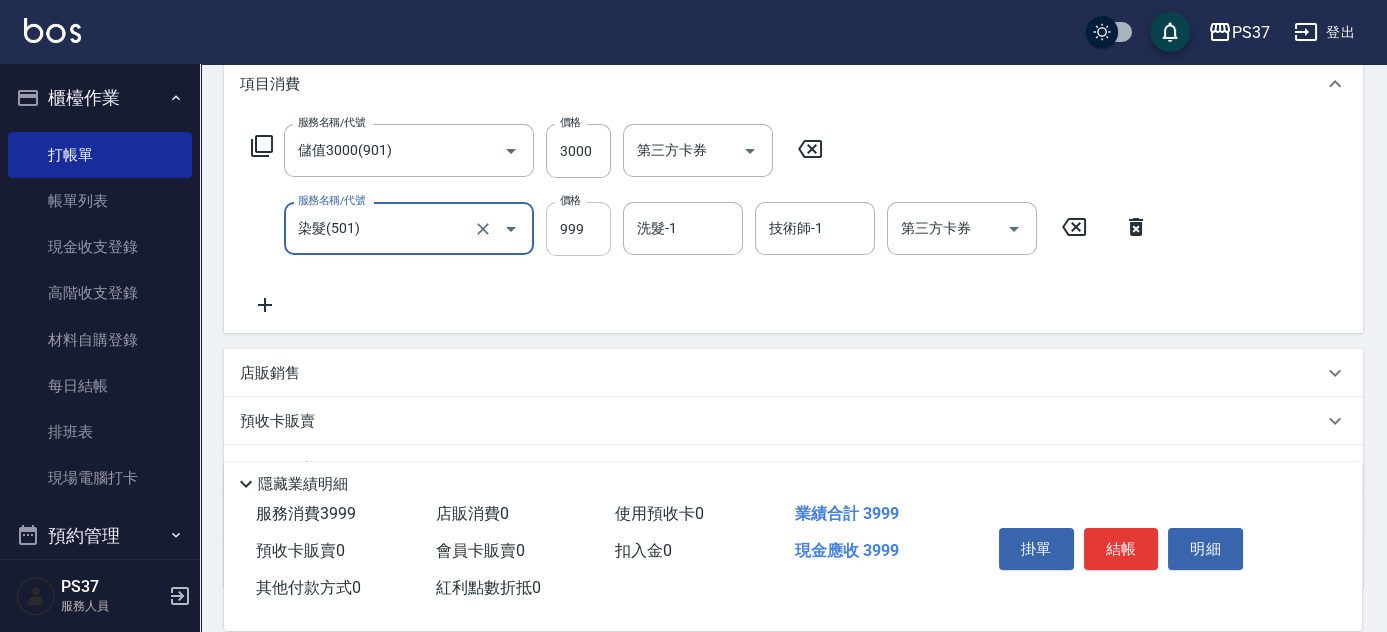 click on "999" at bounding box center (578, 229) 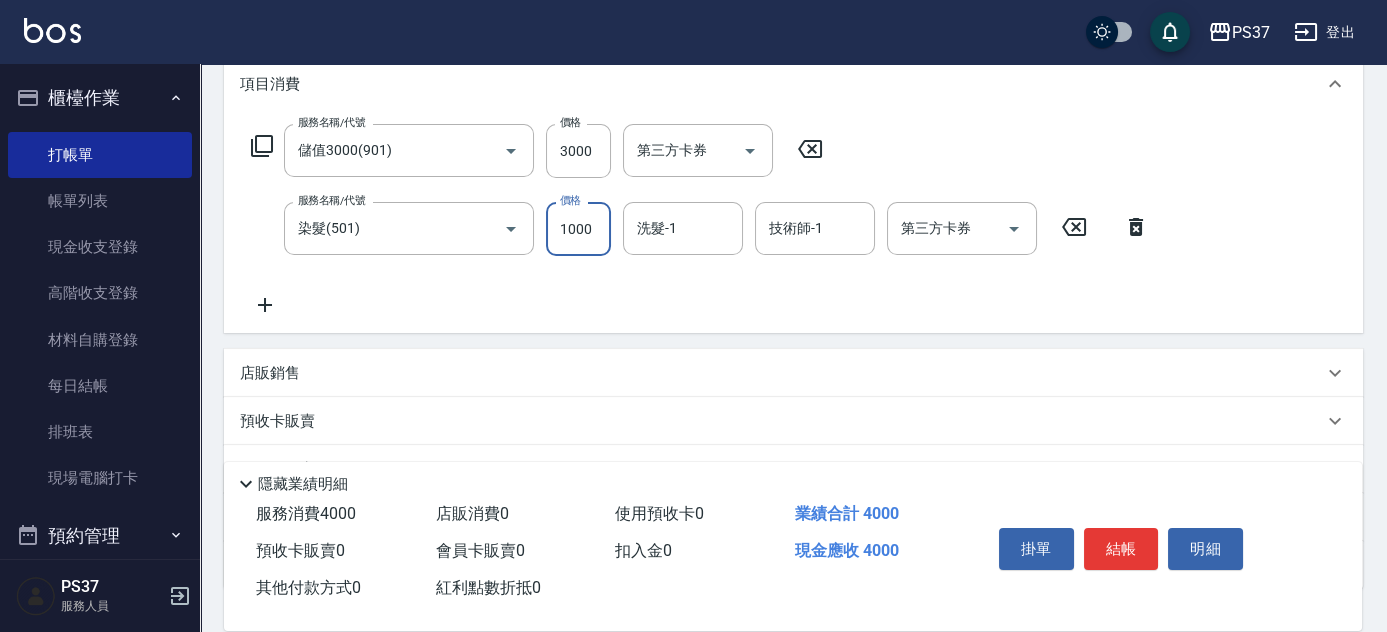 type on "1000" 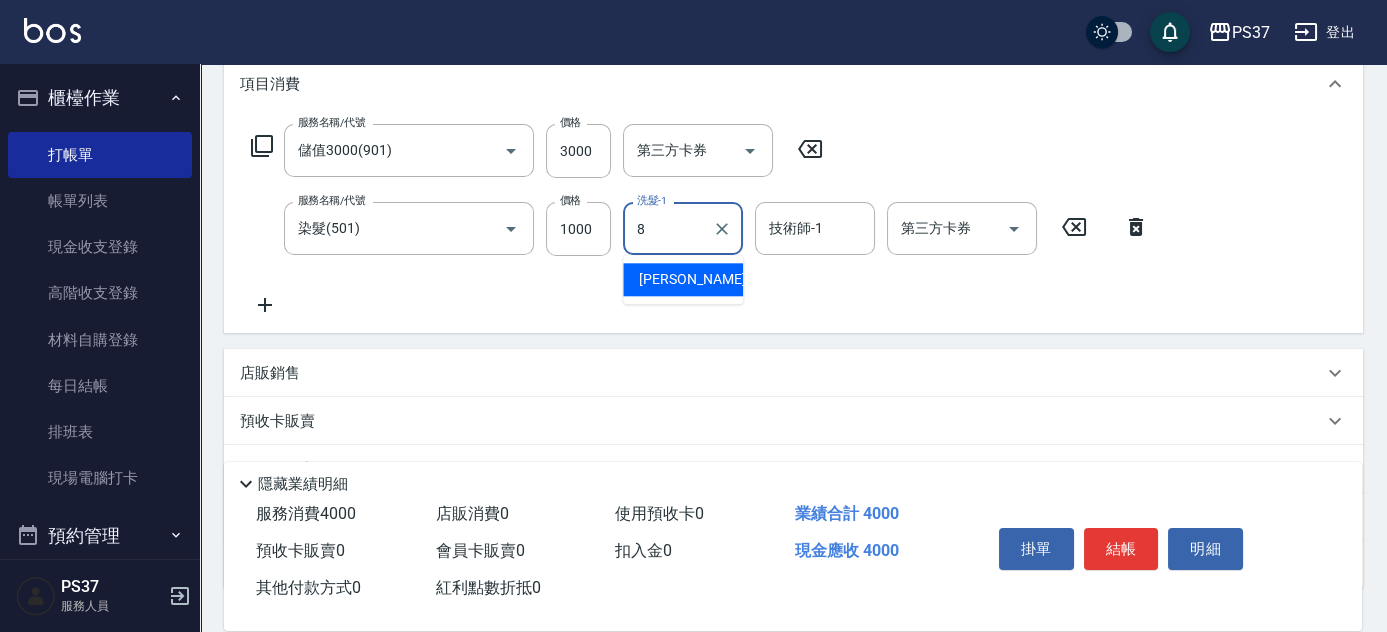 type on "徐雅娟-8" 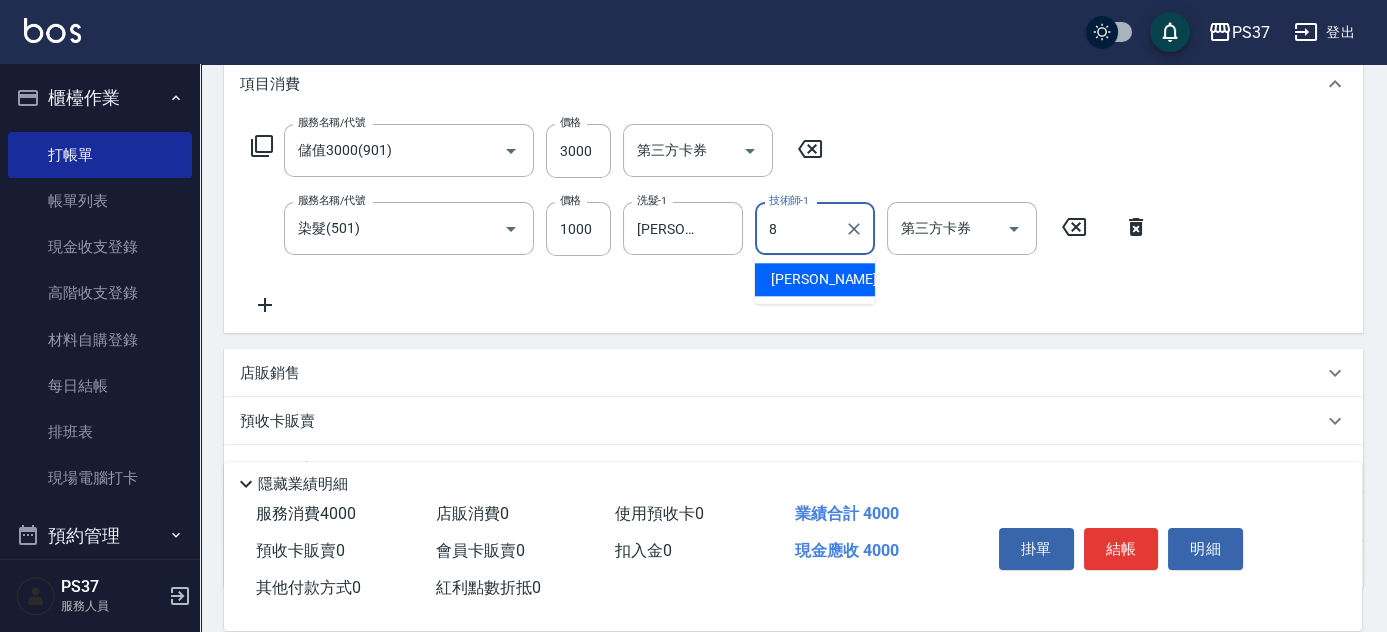 type on "徐雅娟-8" 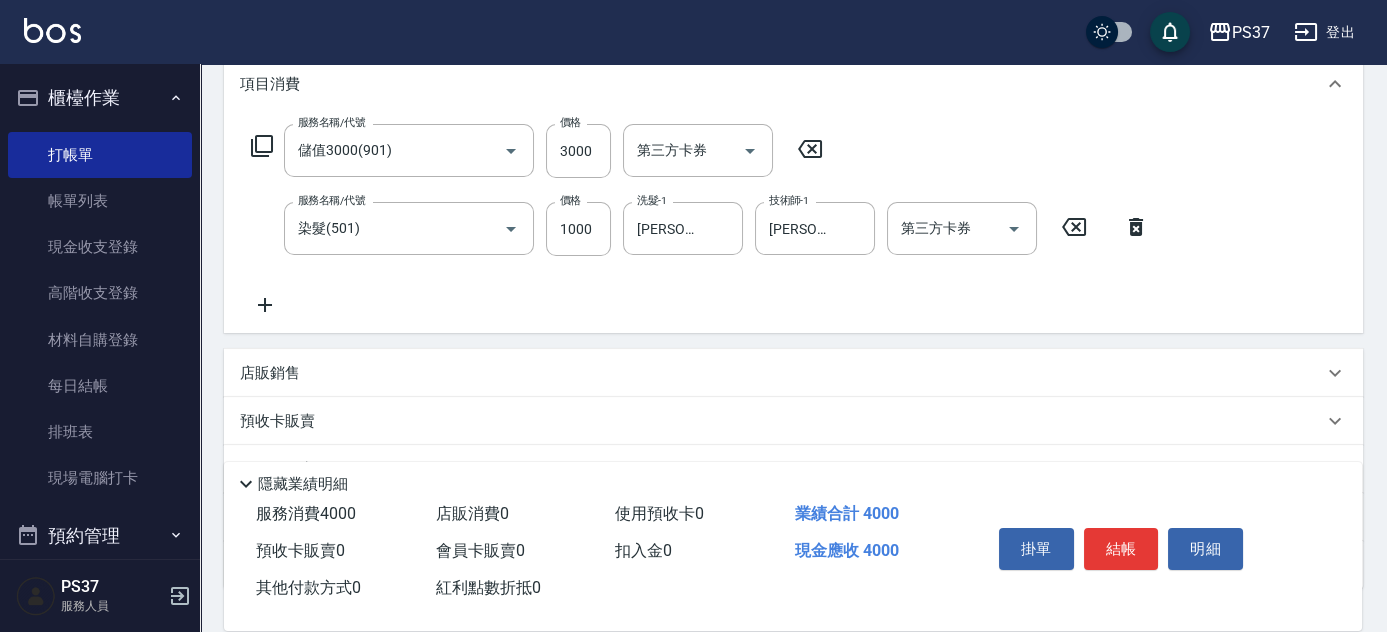 click 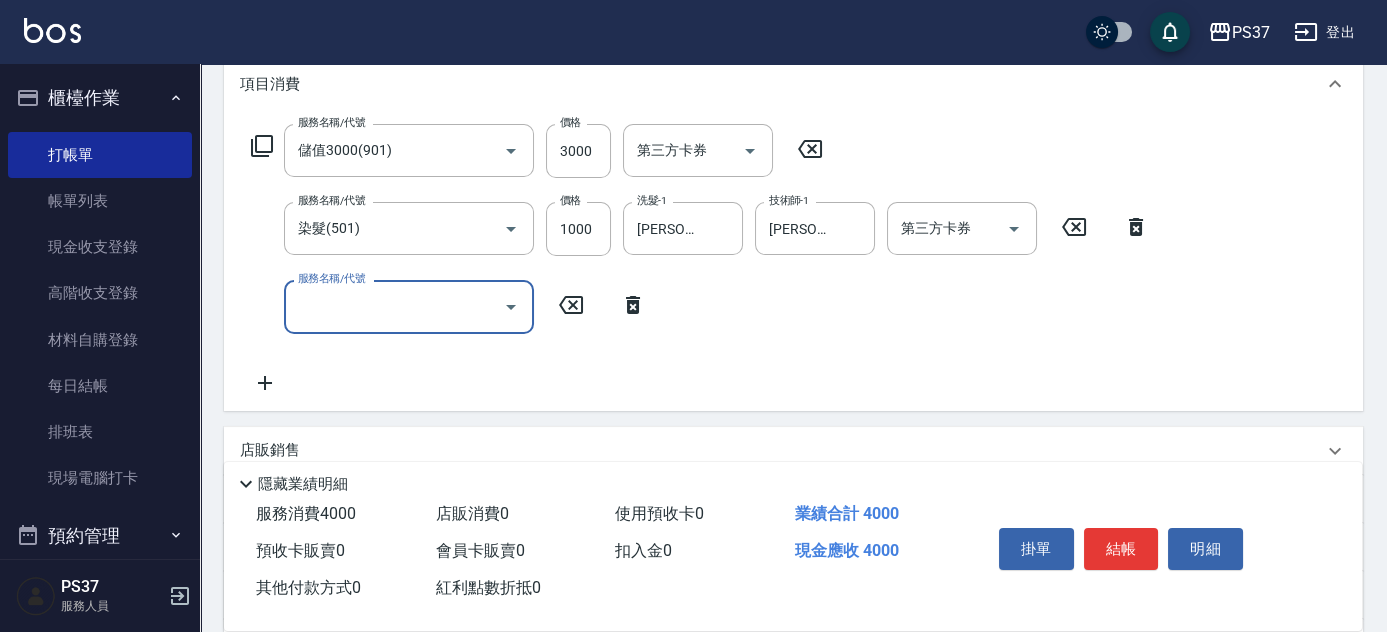click on "服務名稱/代號" at bounding box center (394, 306) 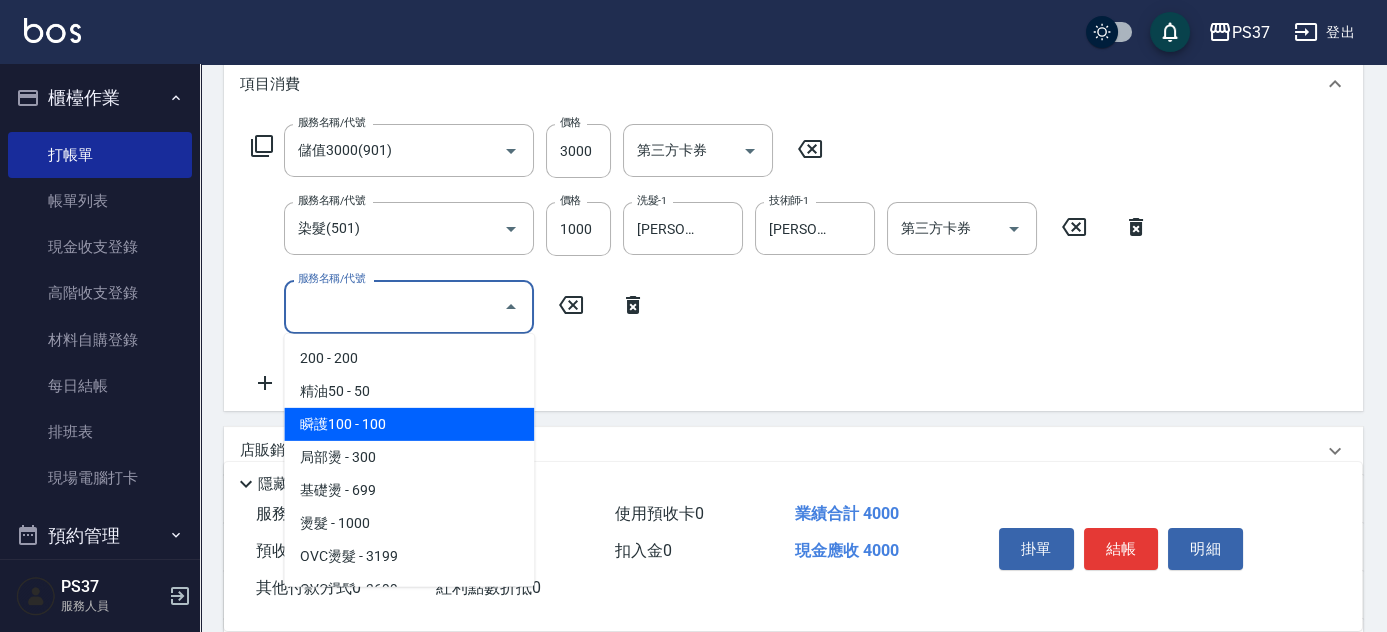 scroll, scrollTop: 636, scrollLeft: 0, axis: vertical 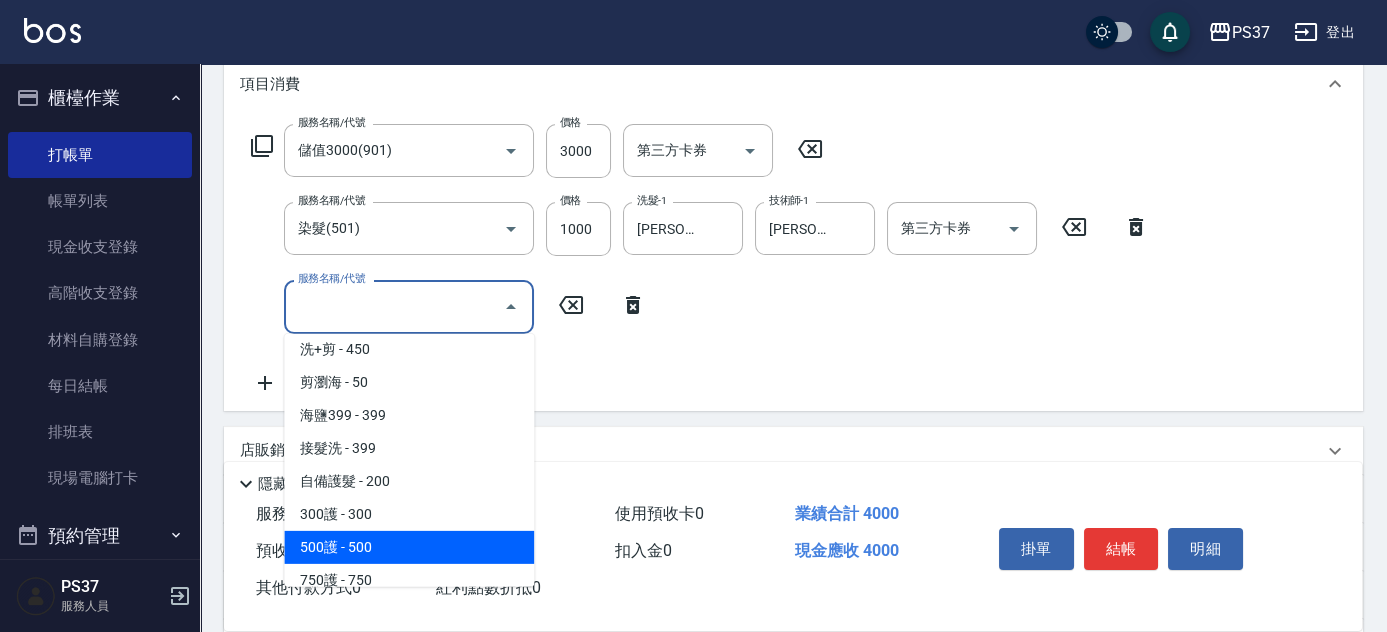 click on "500護 - 500" at bounding box center (409, 547) 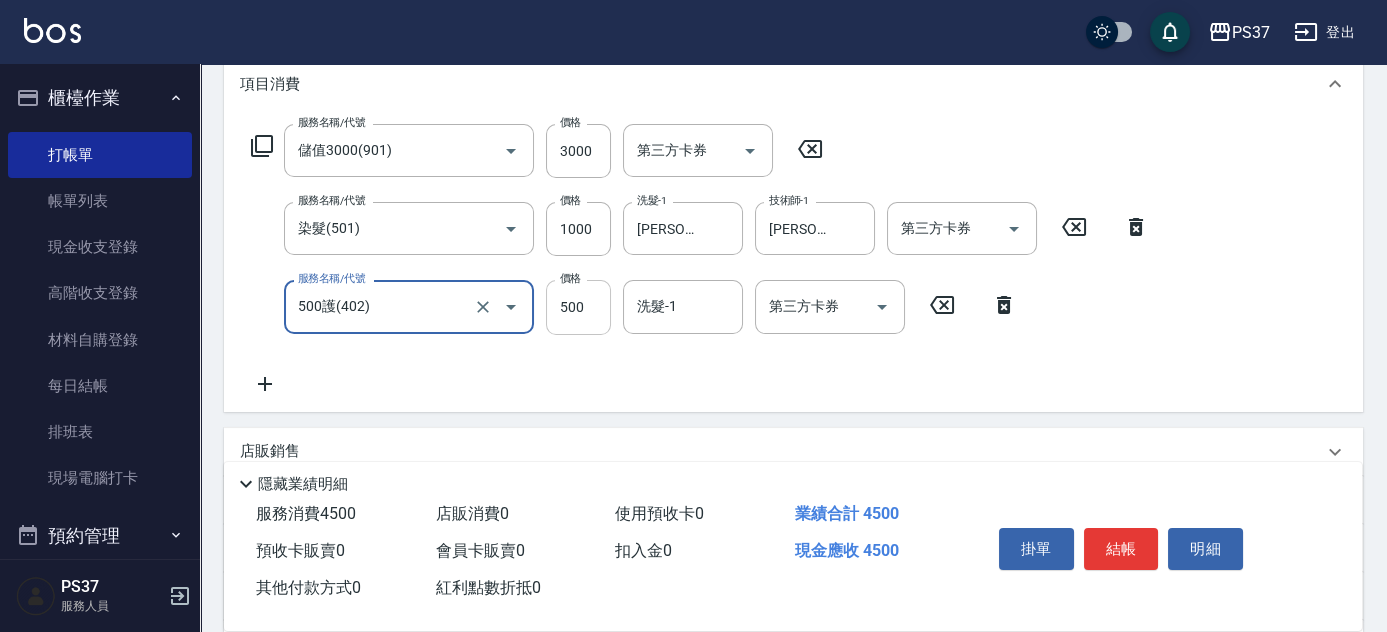 click on "500" at bounding box center [578, 307] 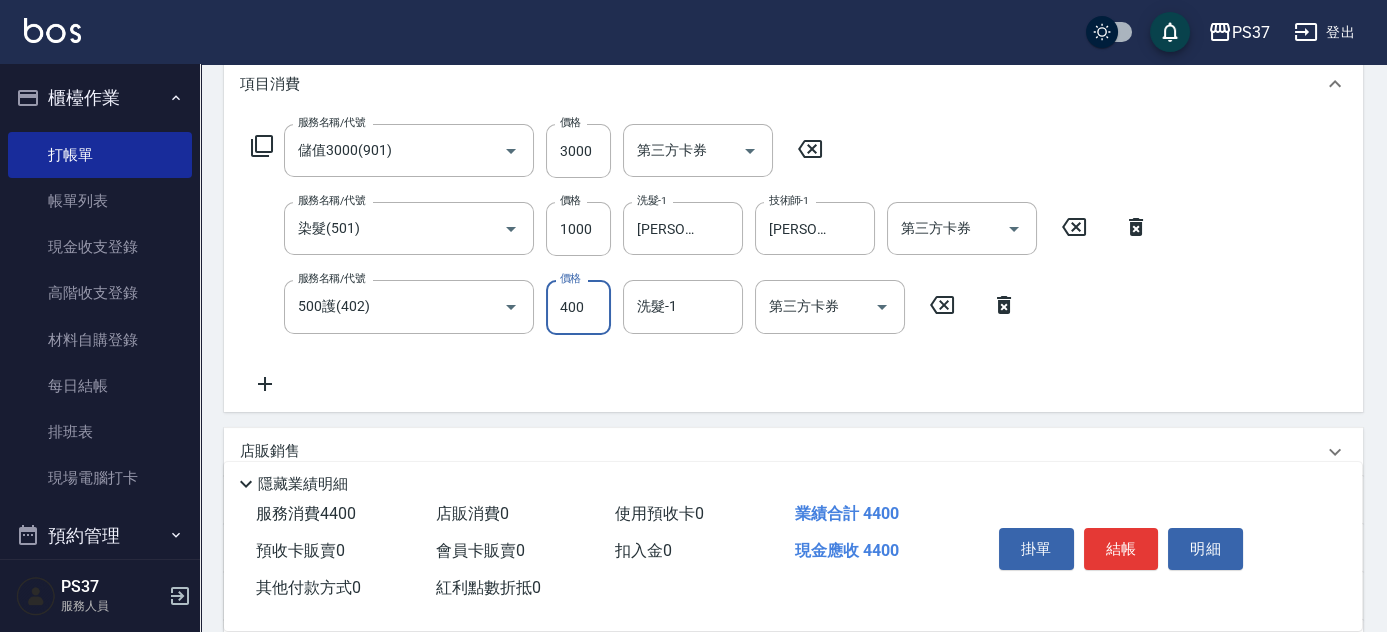 type on "400" 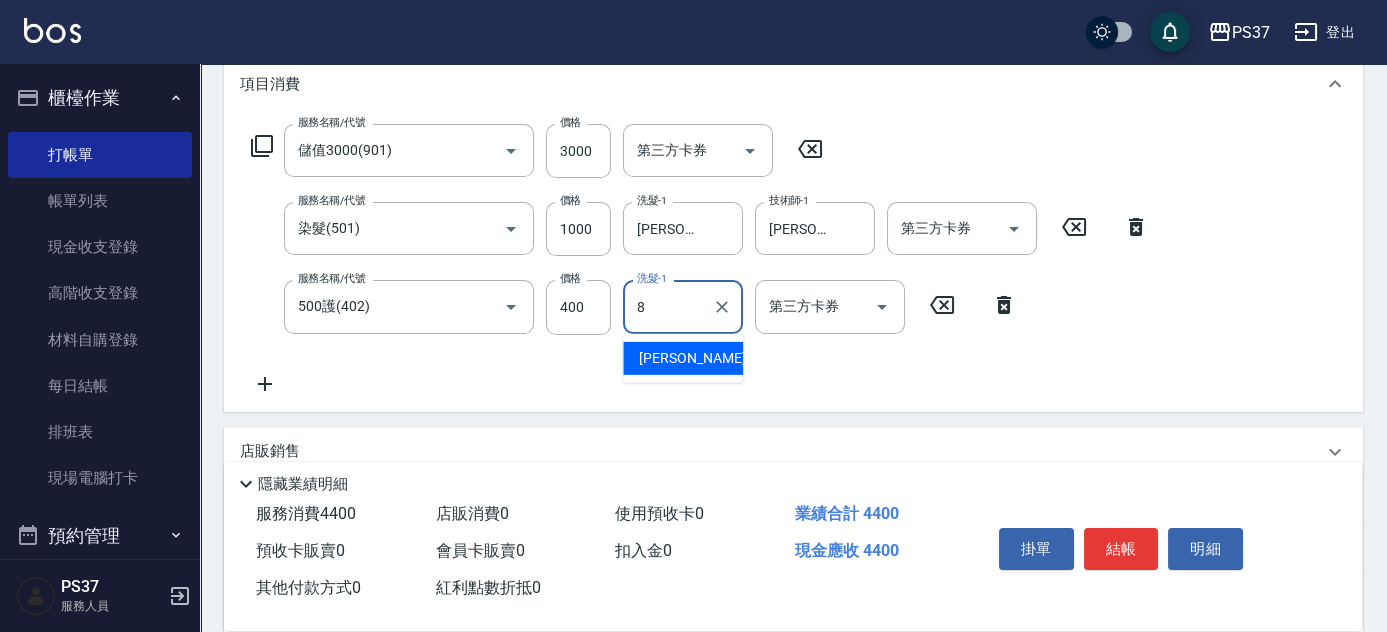 type on "徐雅娟-8" 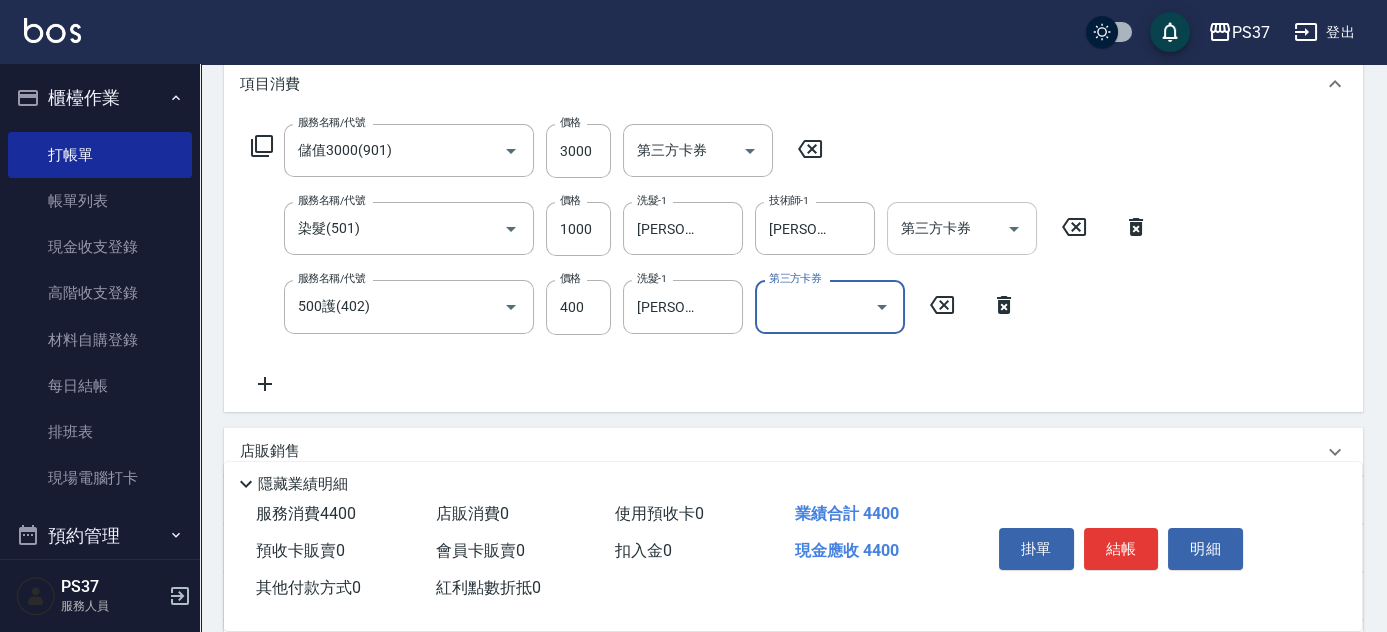 click 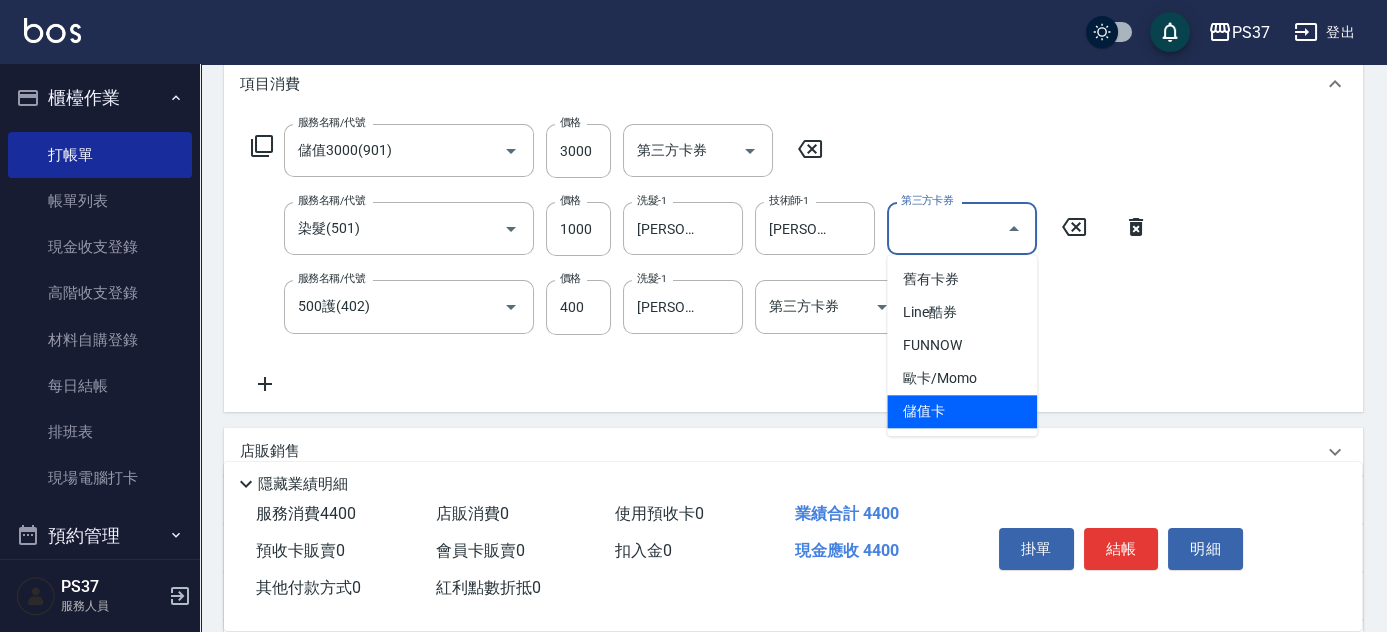 click on "儲值卡" at bounding box center (962, 411) 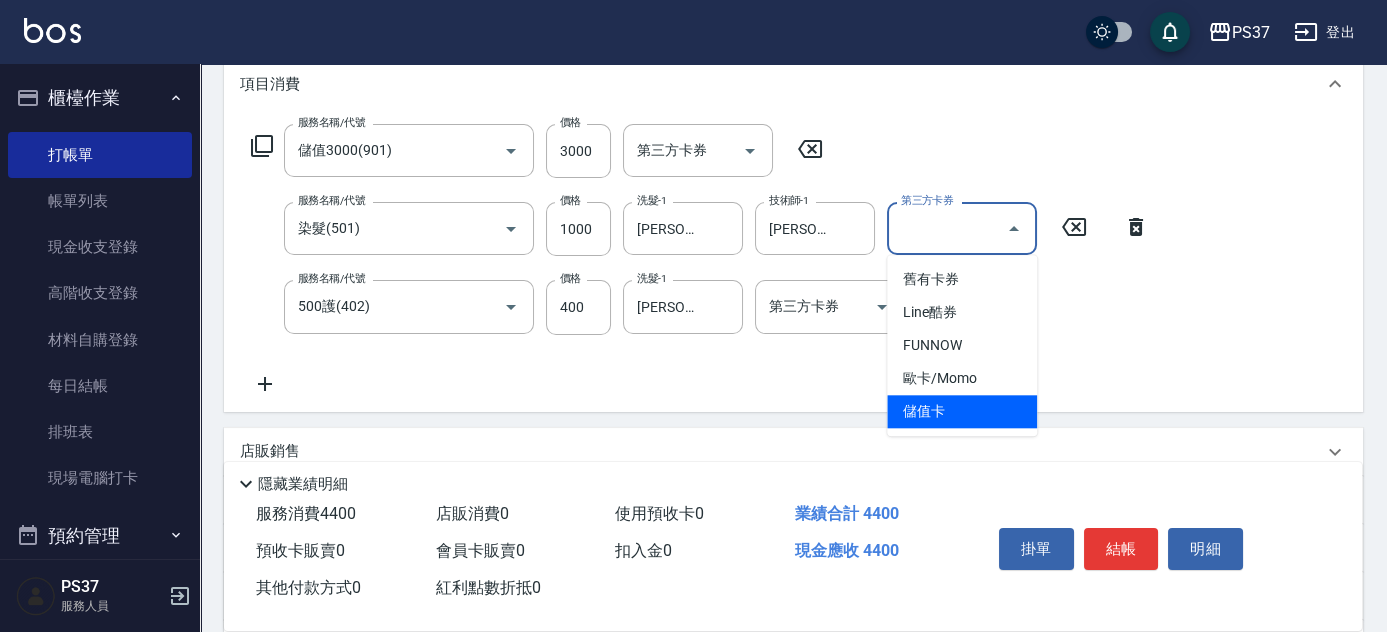 type on "儲值卡" 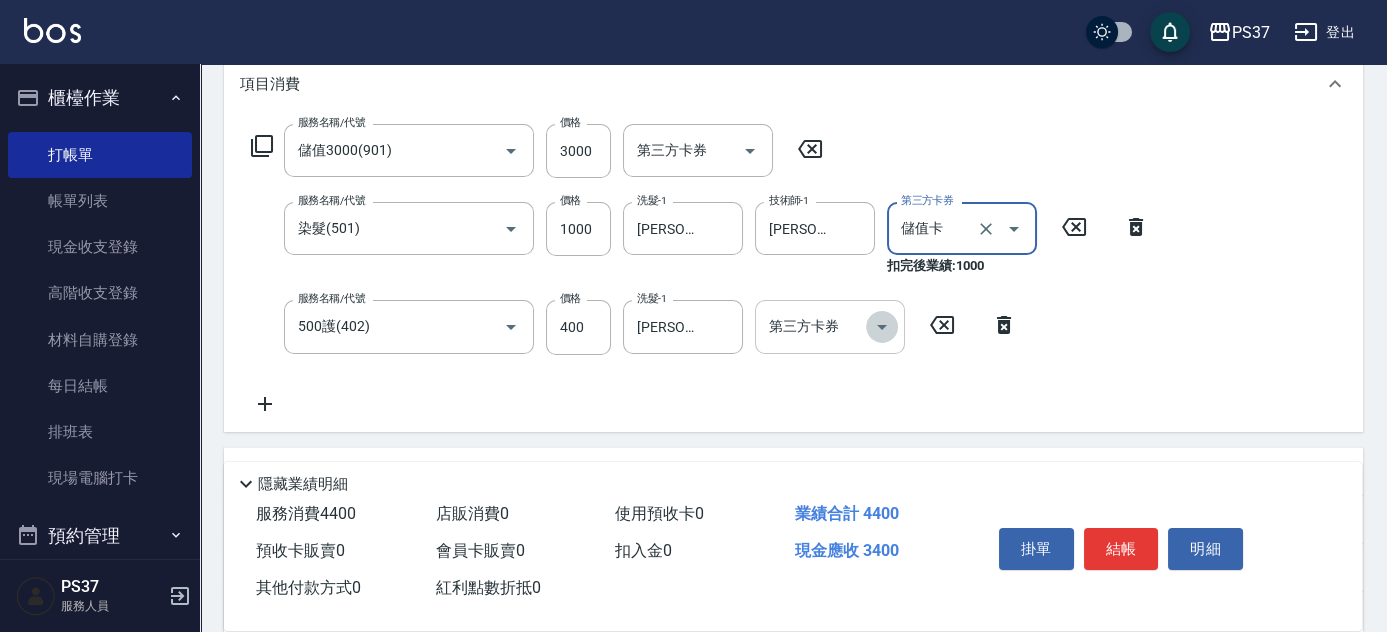 click 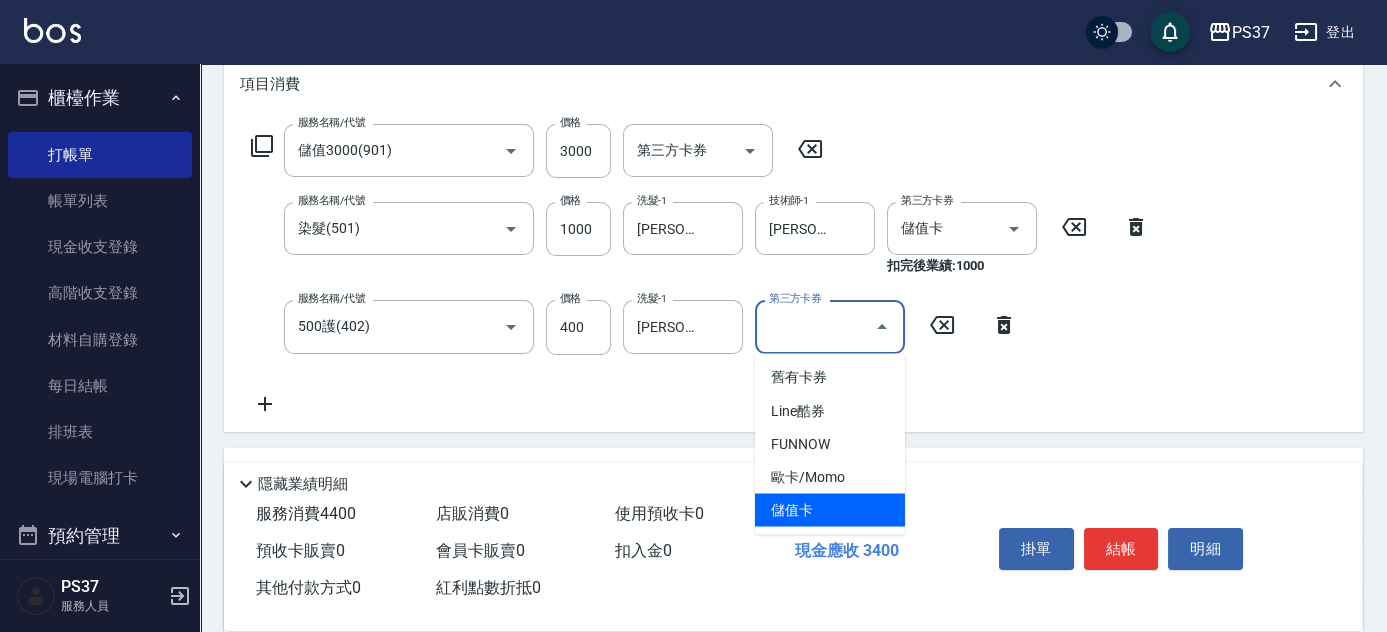 click on "儲值卡" at bounding box center (830, 509) 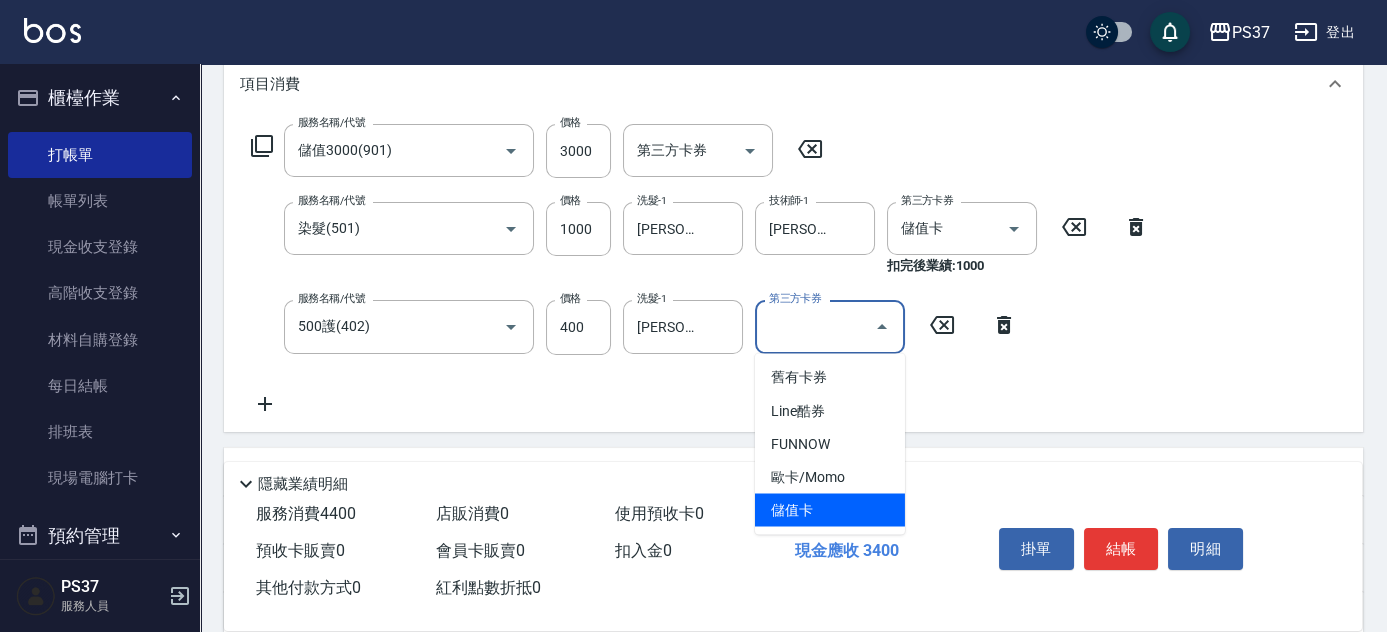 type on "儲值卡" 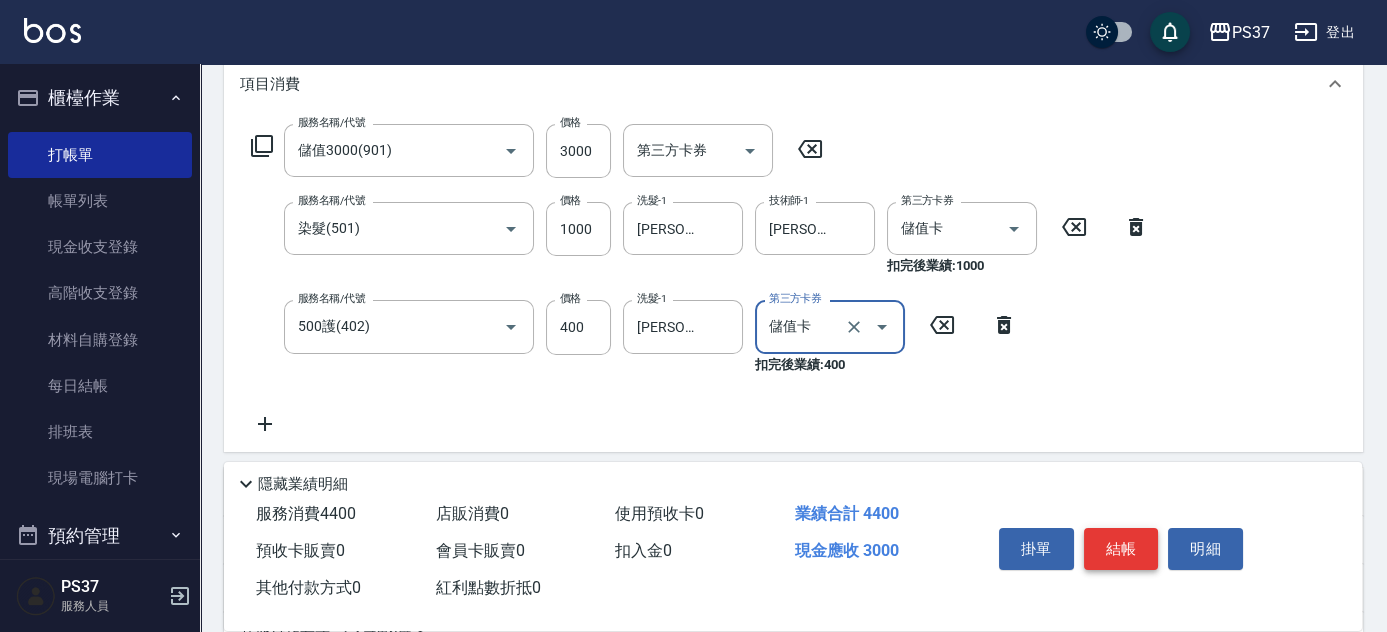 click on "結帳" at bounding box center (1121, 549) 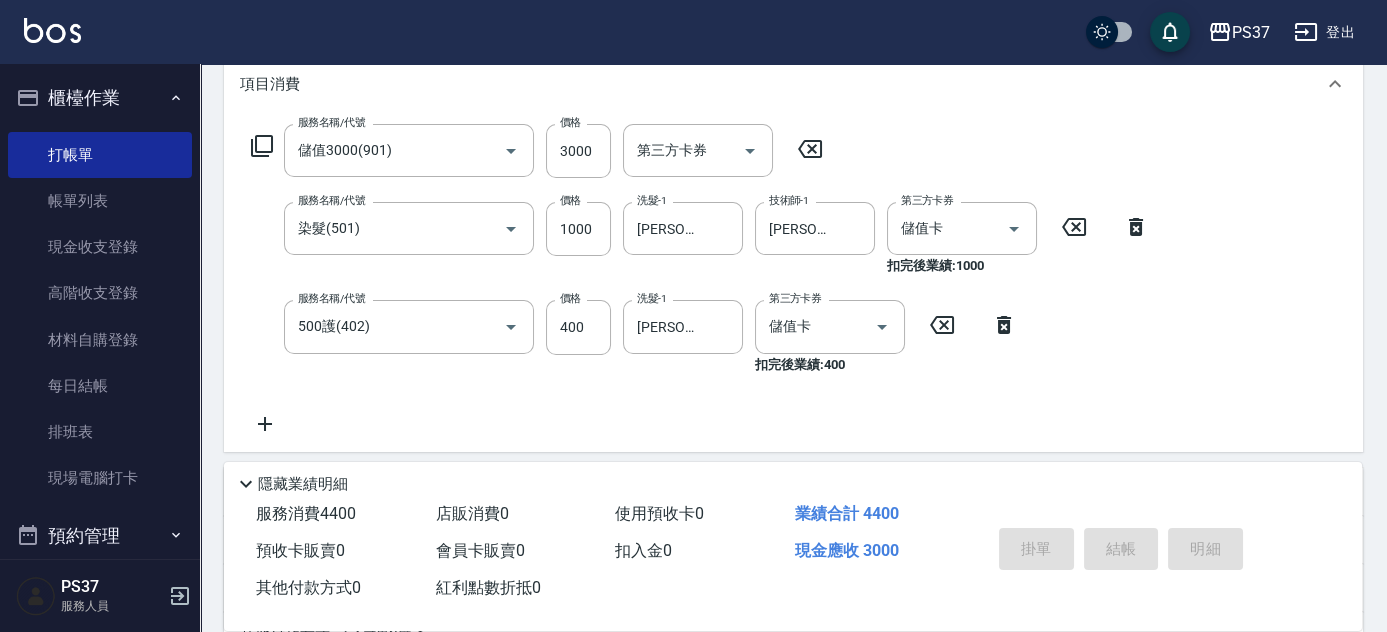 type on "2025/07/12 20:05" 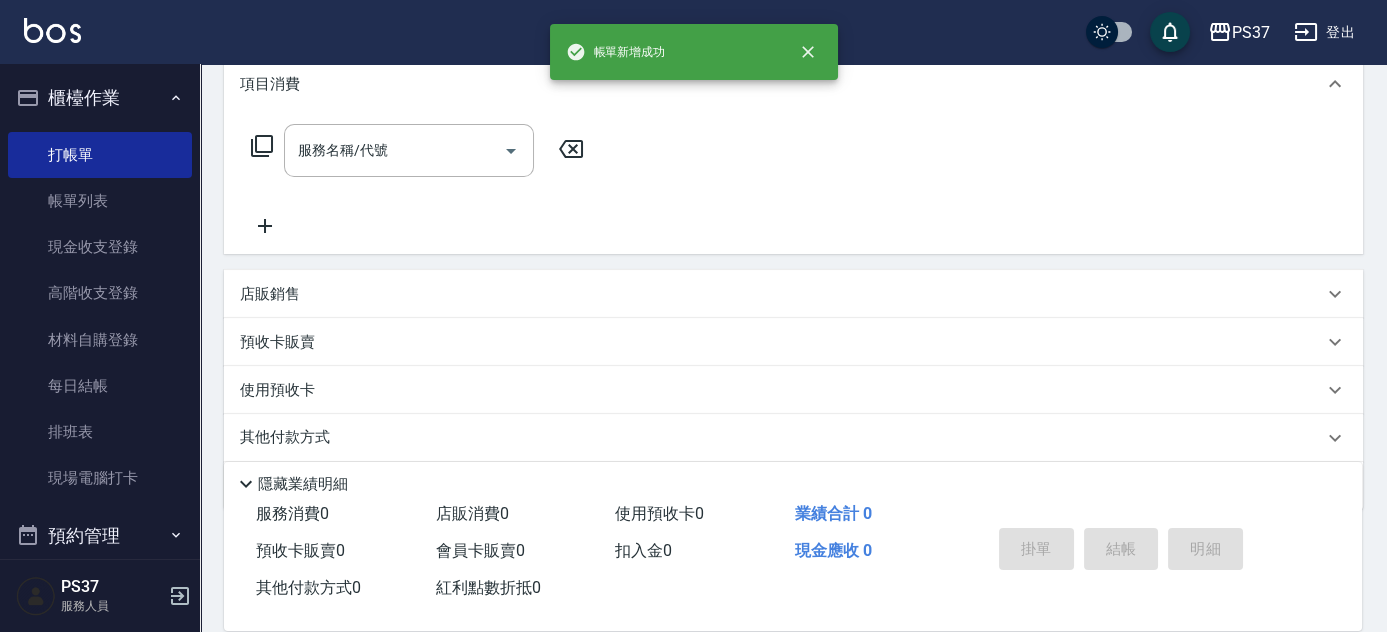 scroll, scrollTop: 0, scrollLeft: 0, axis: both 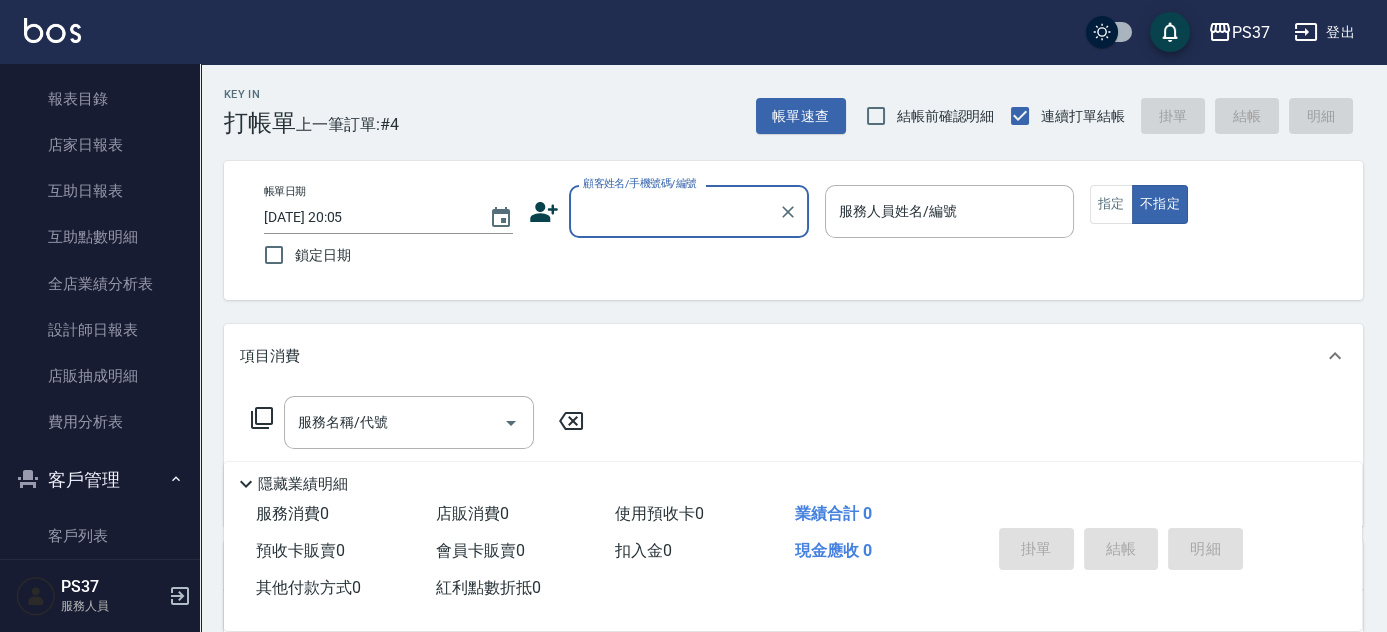 click on "客戶列表 卡券管理 入金管理" at bounding box center (100, -228) 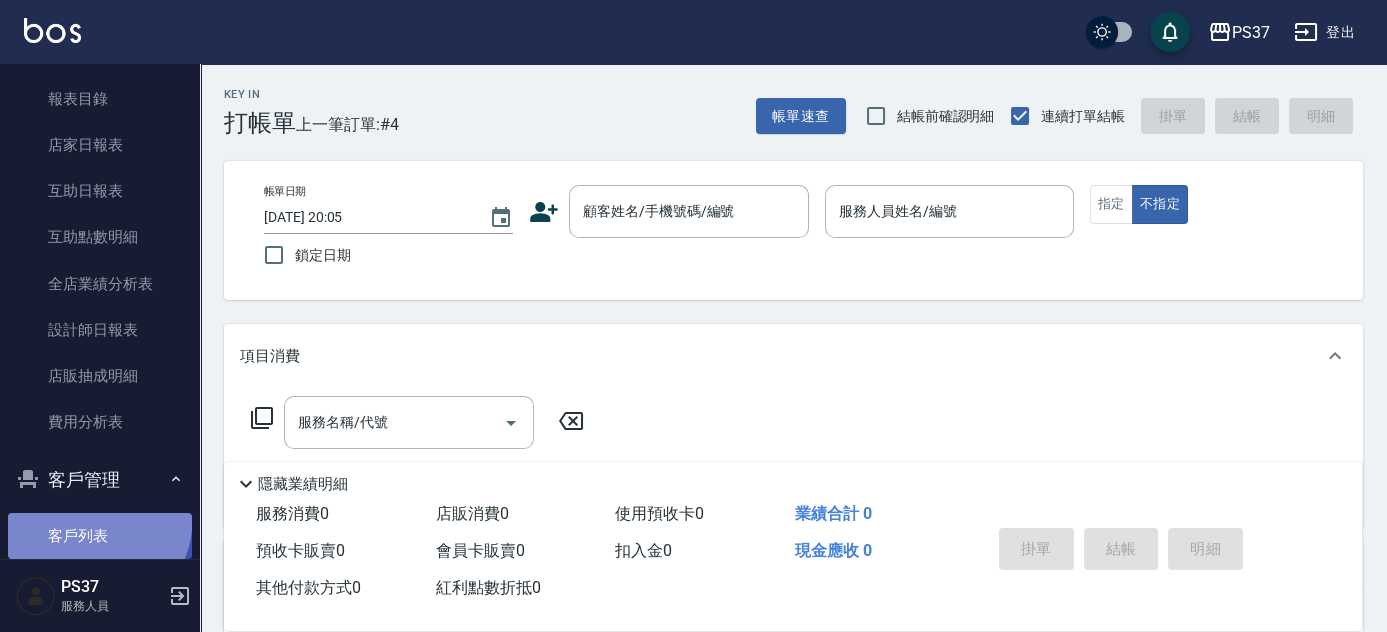 click on "客戶列表" at bounding box center [100, 536] 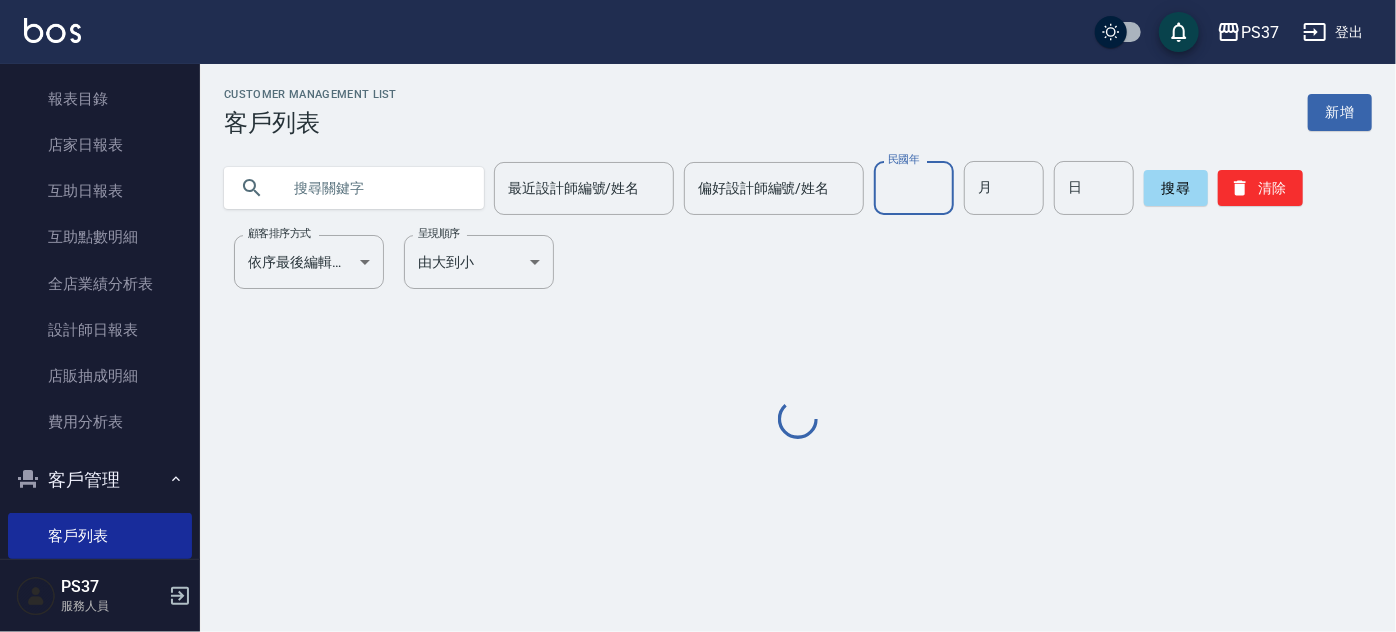 click on "民國年" at bounding box center [914, 188] 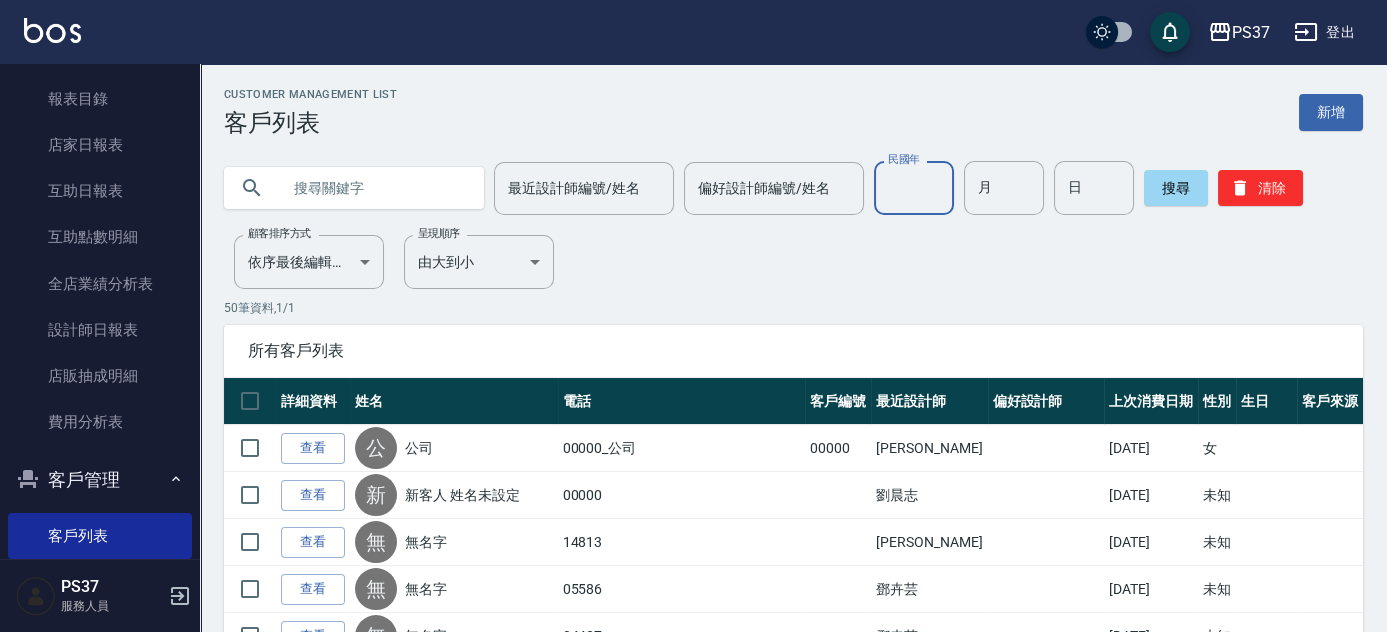 click at bounding box center [374, 188] 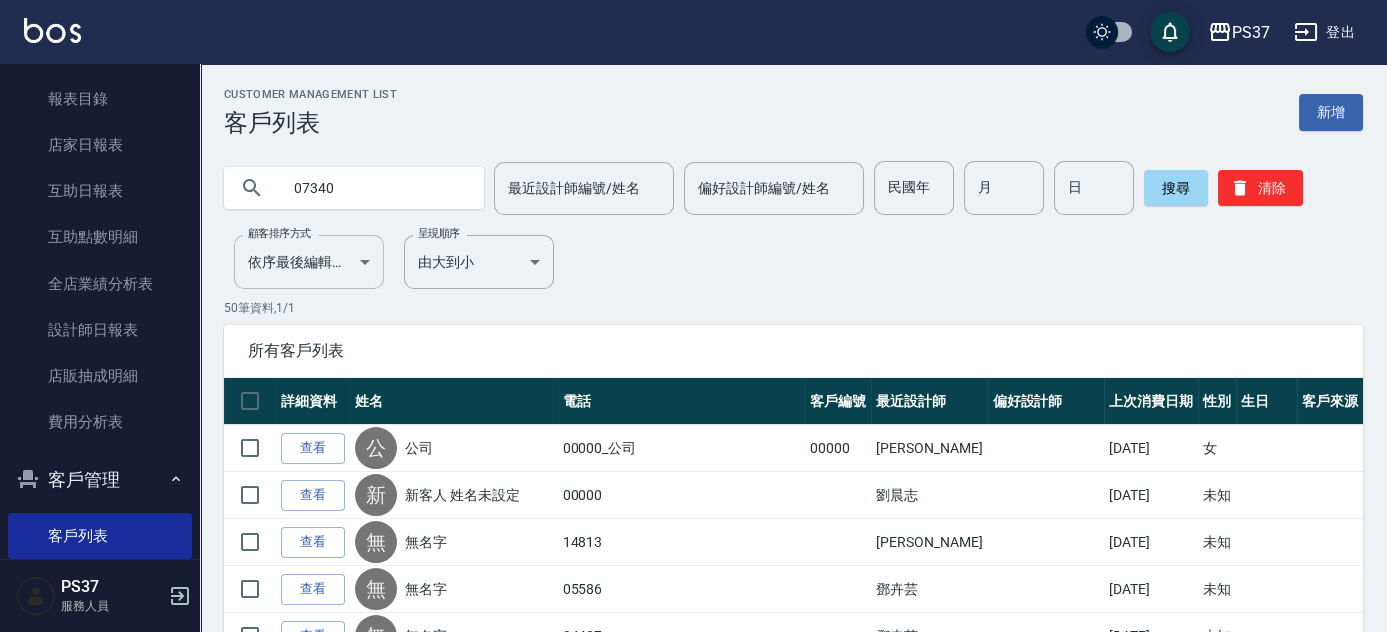 type on "07340" 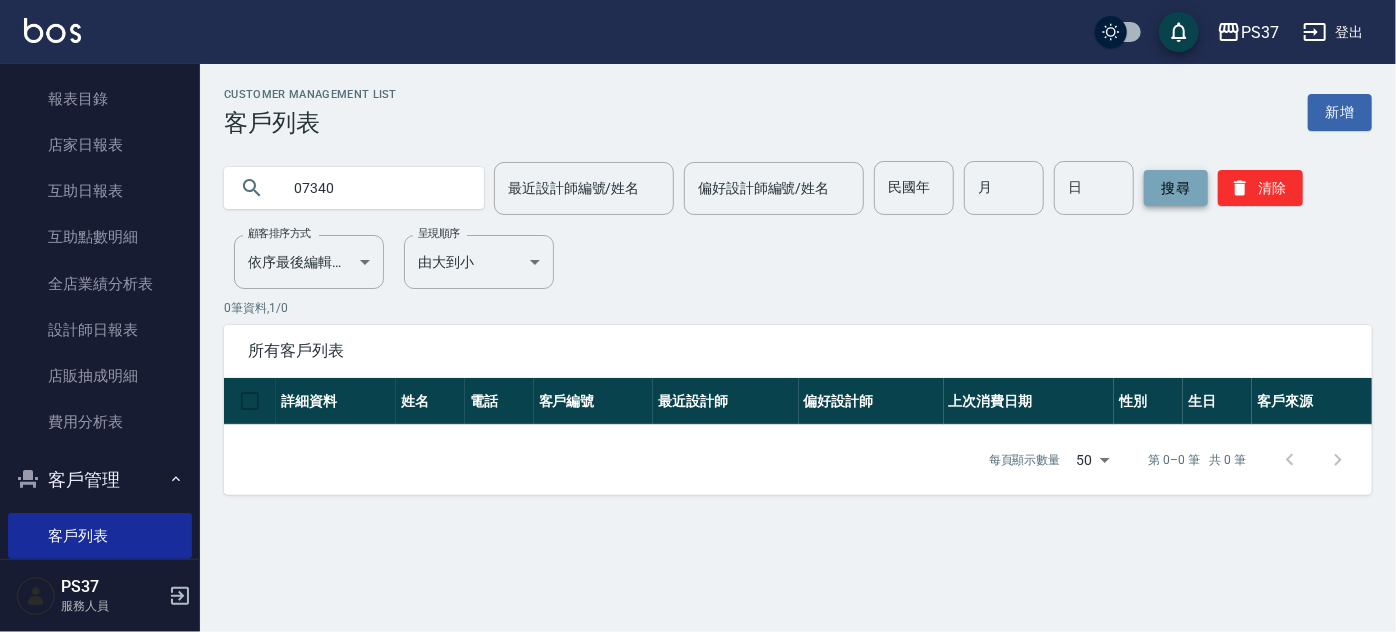 click on "搜尋" at bounding box center [1176, 188] 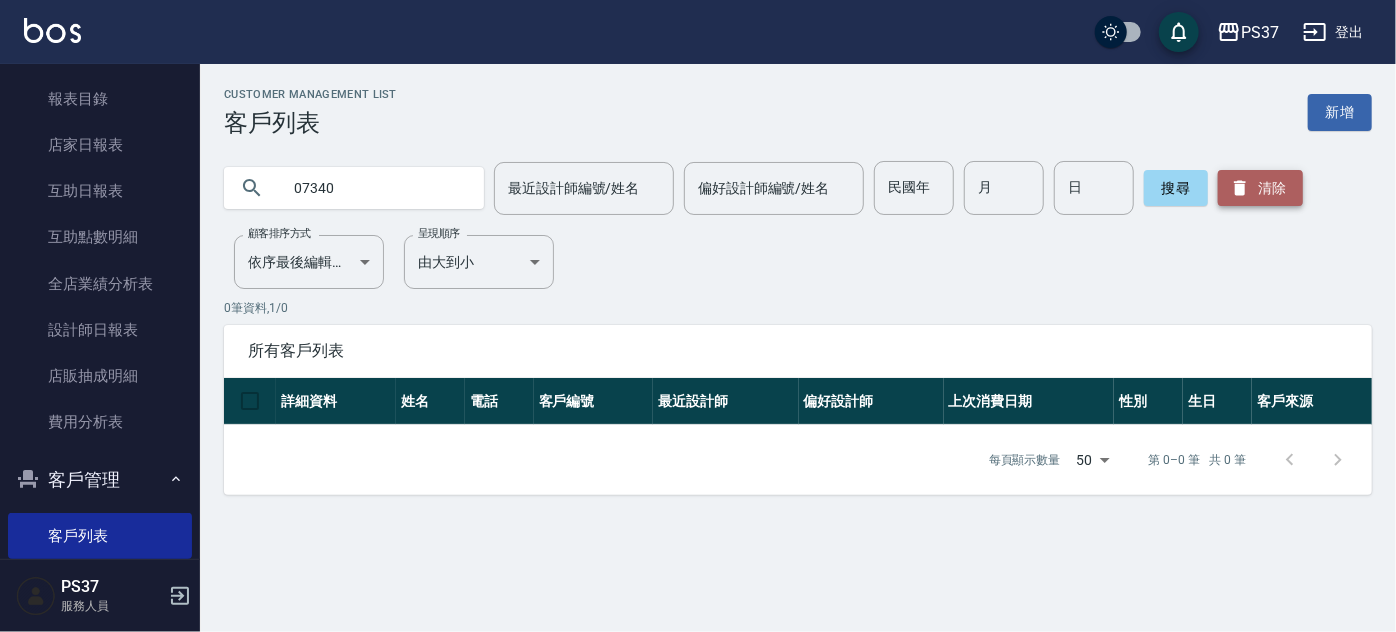 click on "清除" at bounding box center [1260, 188] 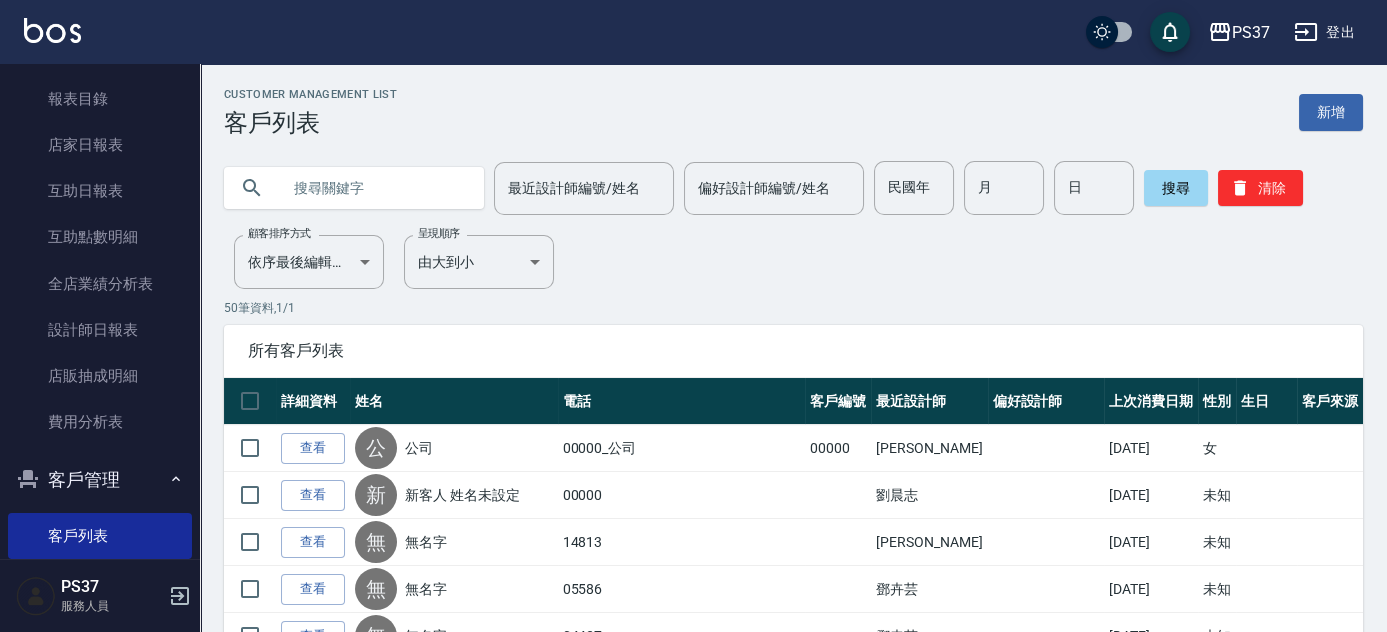 click at bounding box center [374, 188] 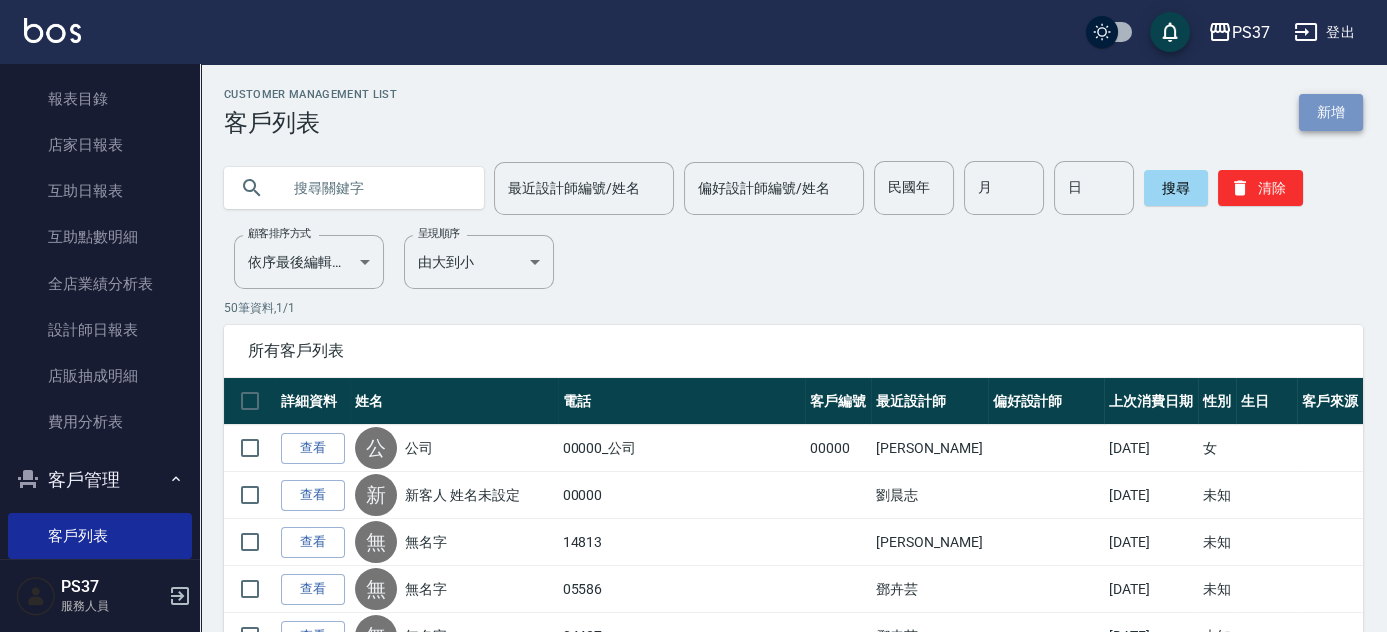 click on "新增" at bounding box center (1331, 112) 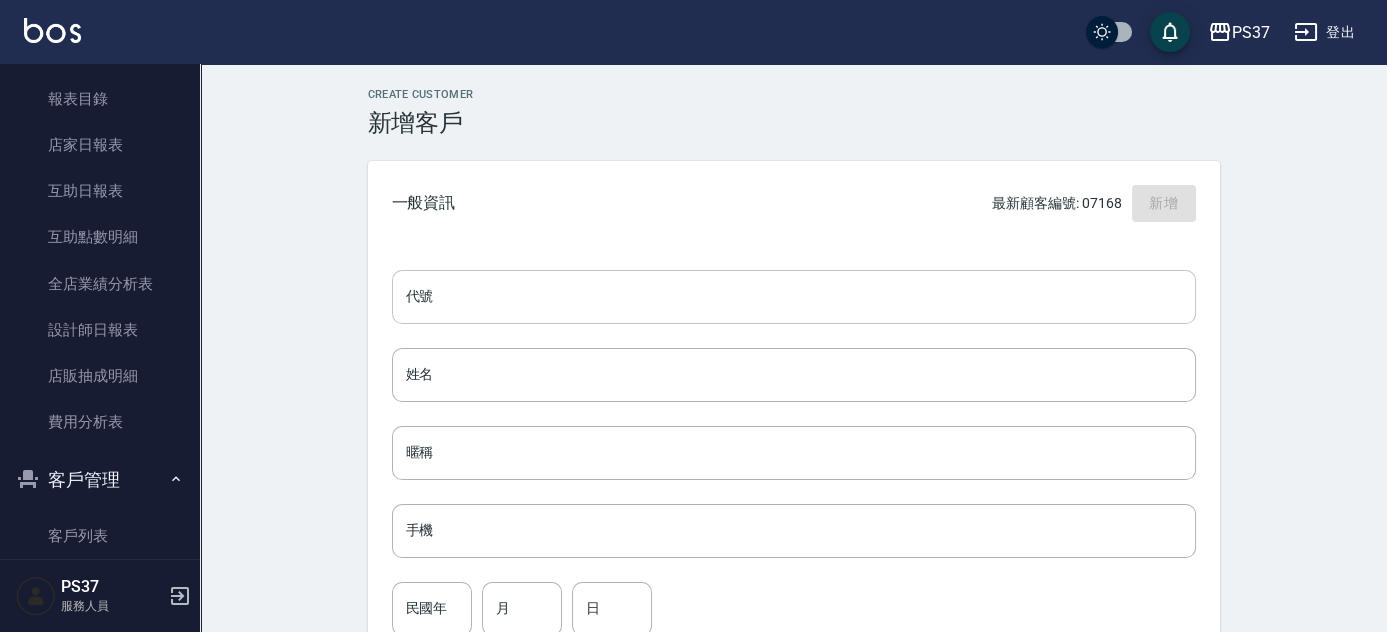 click on "代號" at bounding box center [794, 297] 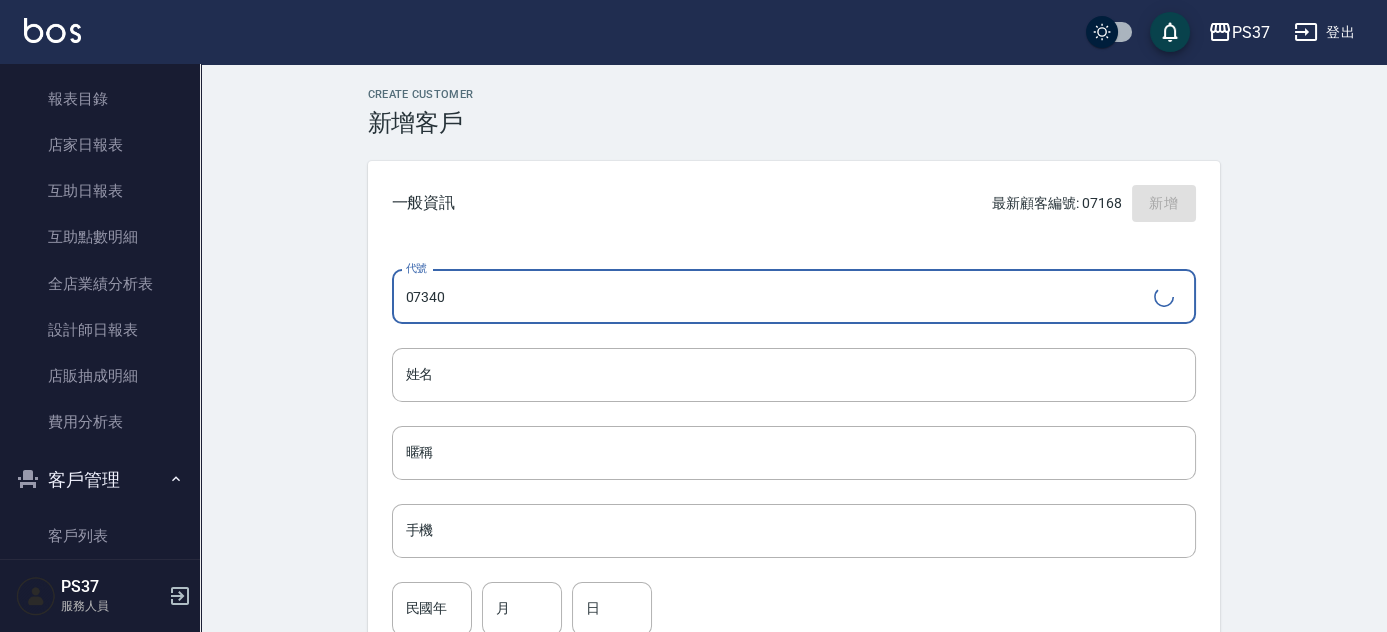 type on "07340" 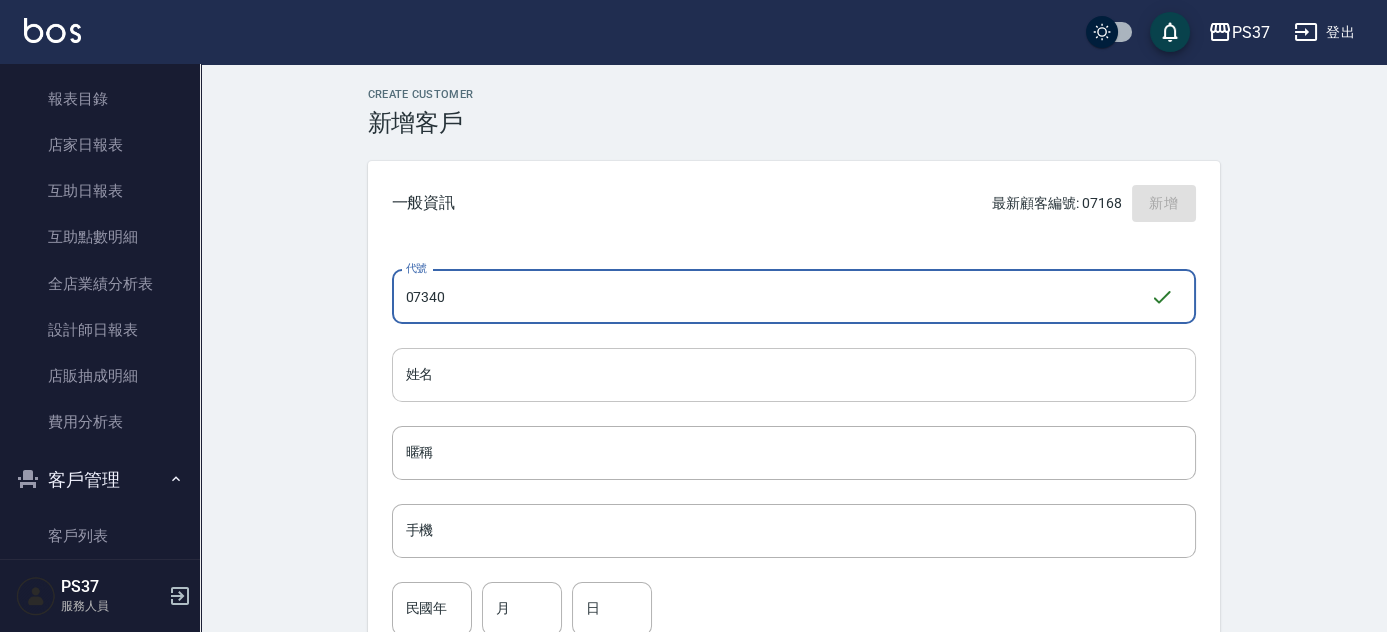 click on "姓名" at bounding box center (794, 375) 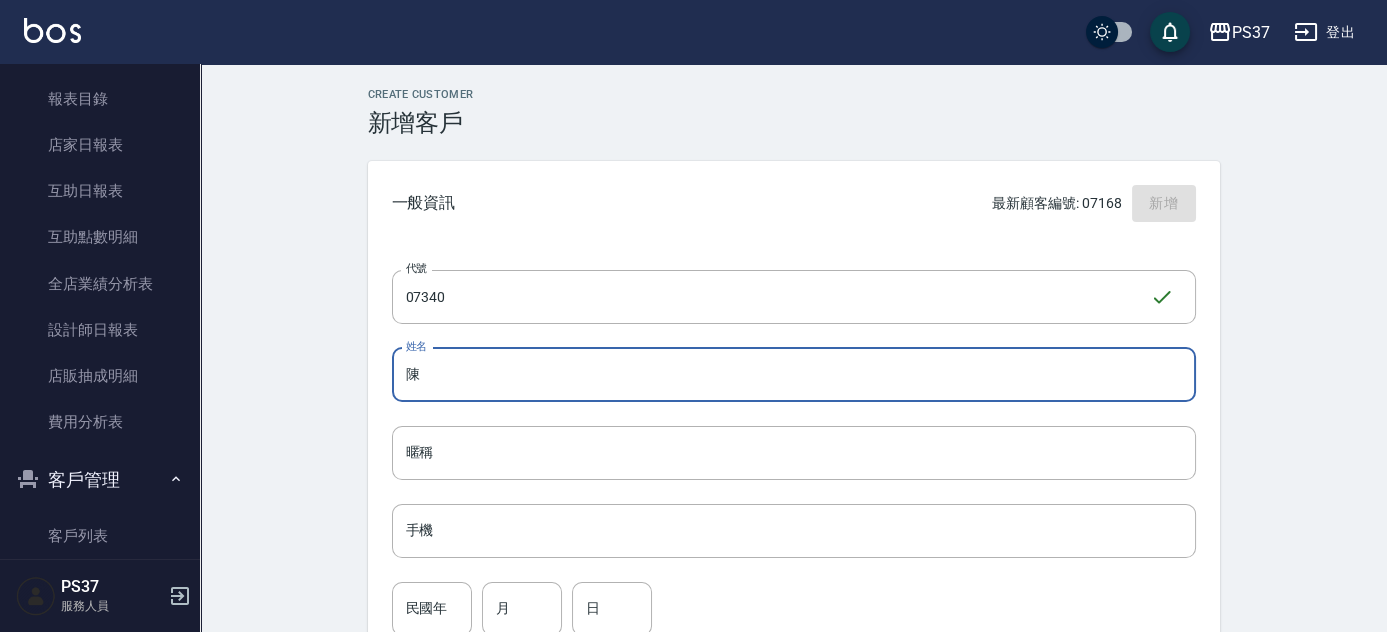 click on "陳" at bounding box center (794, 375) 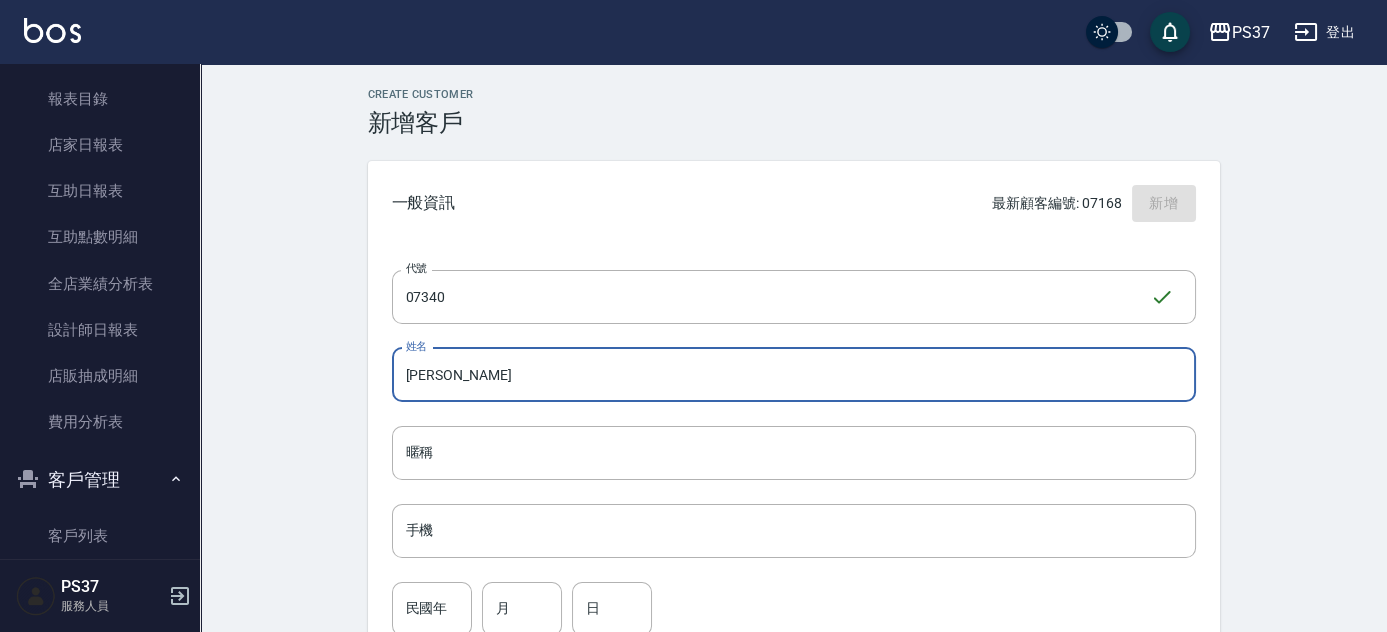 click on "陳正" at bounding box center (794, 375) 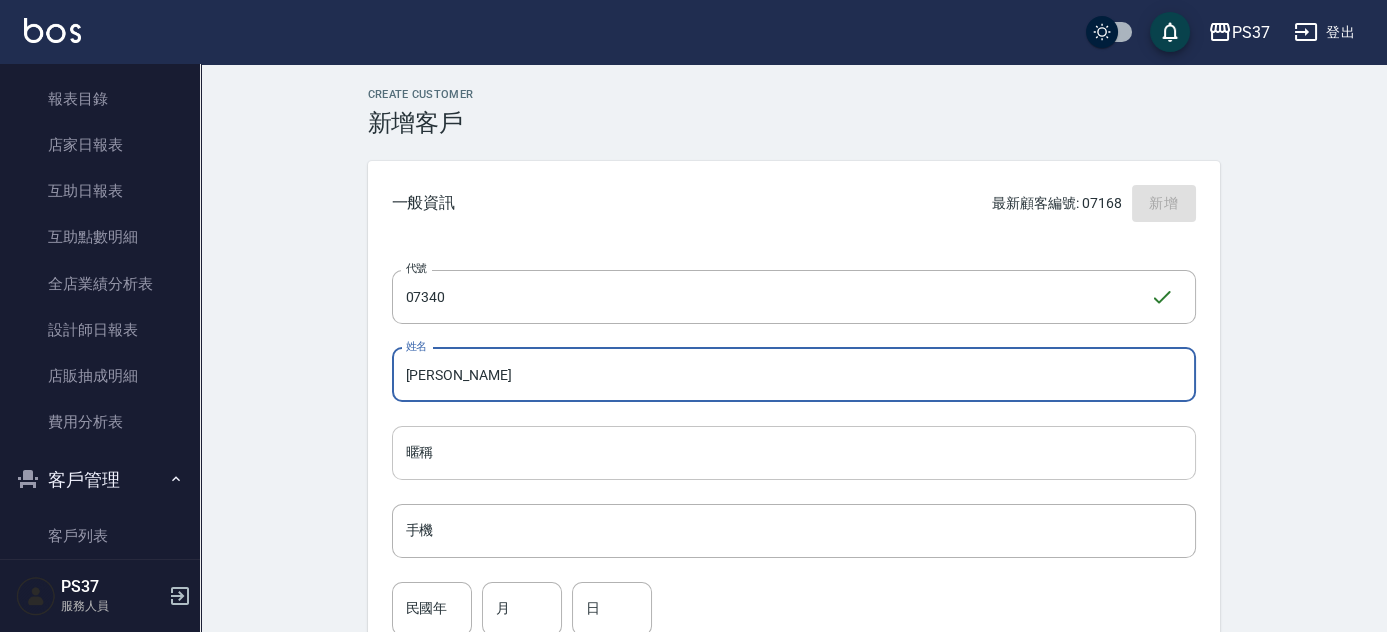 type on "陳正龍" 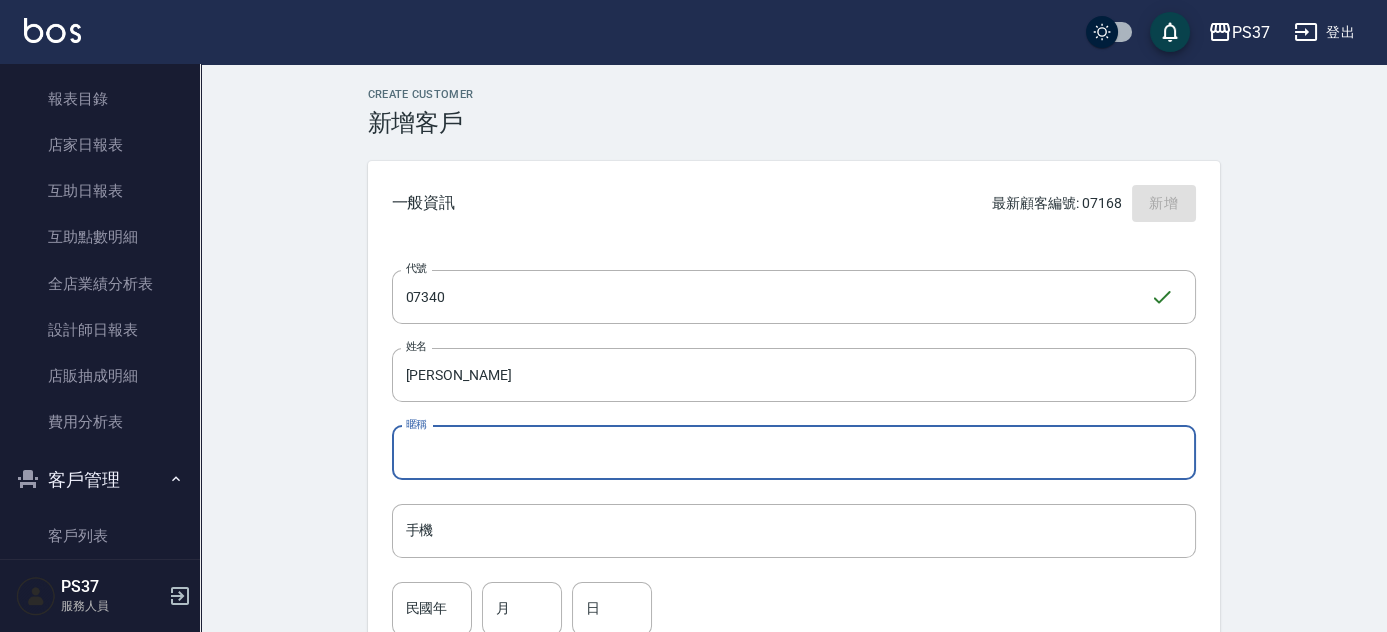 click on "暱稱" at bounding box center (794, 453) 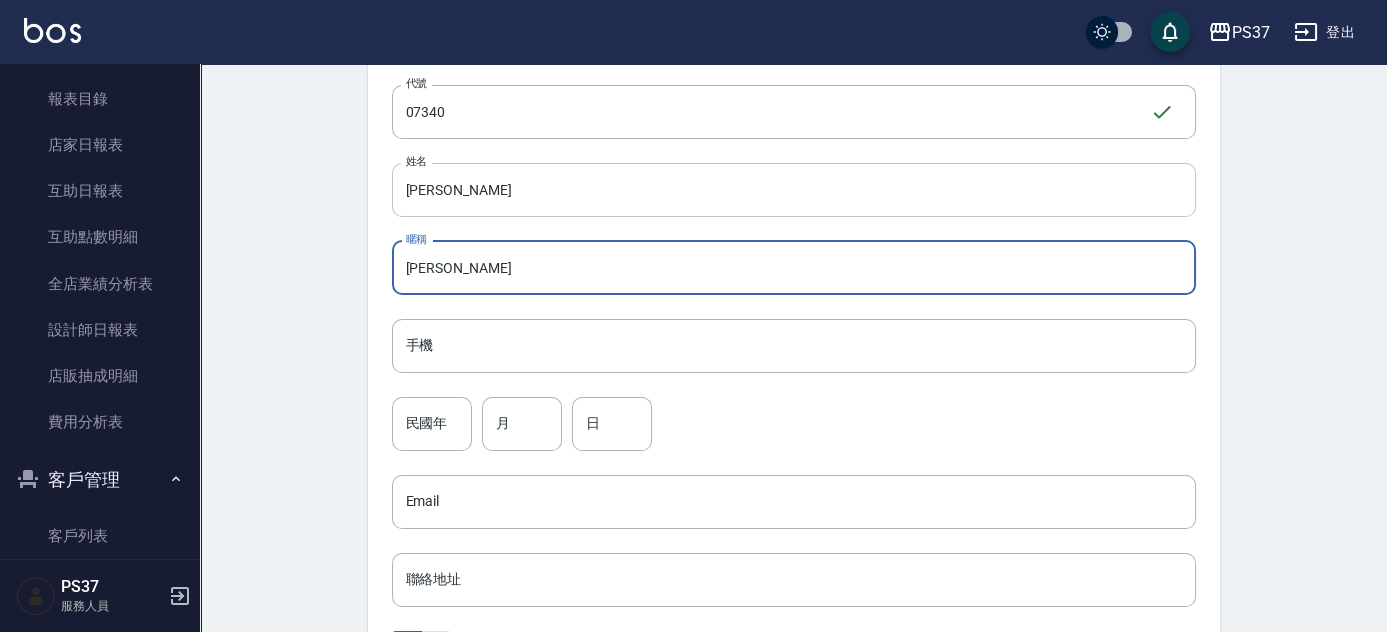 scroll, scrollTop: 363, scrollLeft: 0, axis: vertical 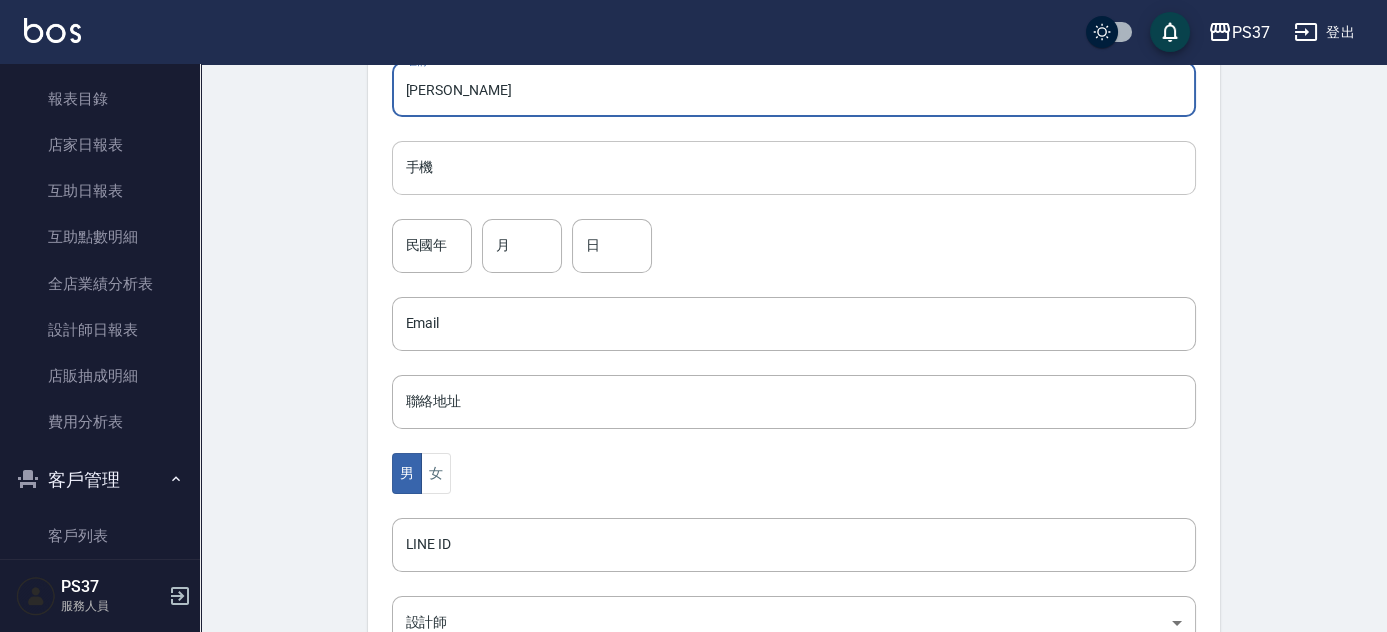 type on "正龍" 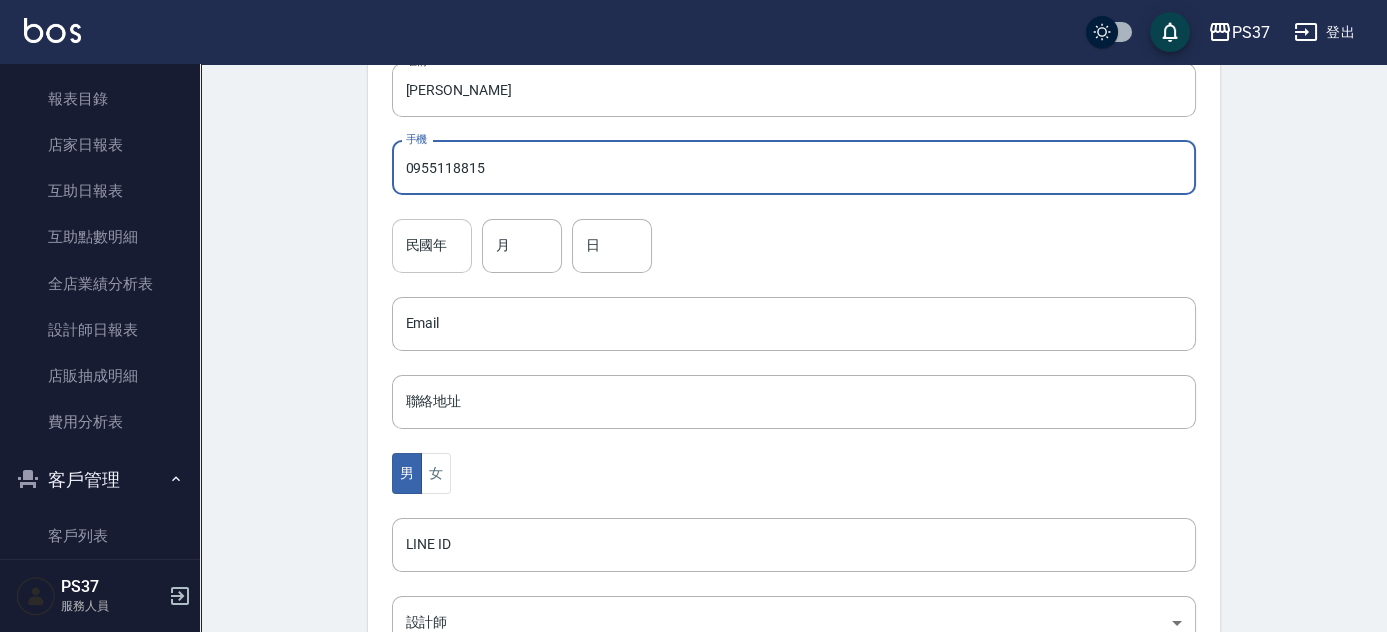 type on "0955118815" 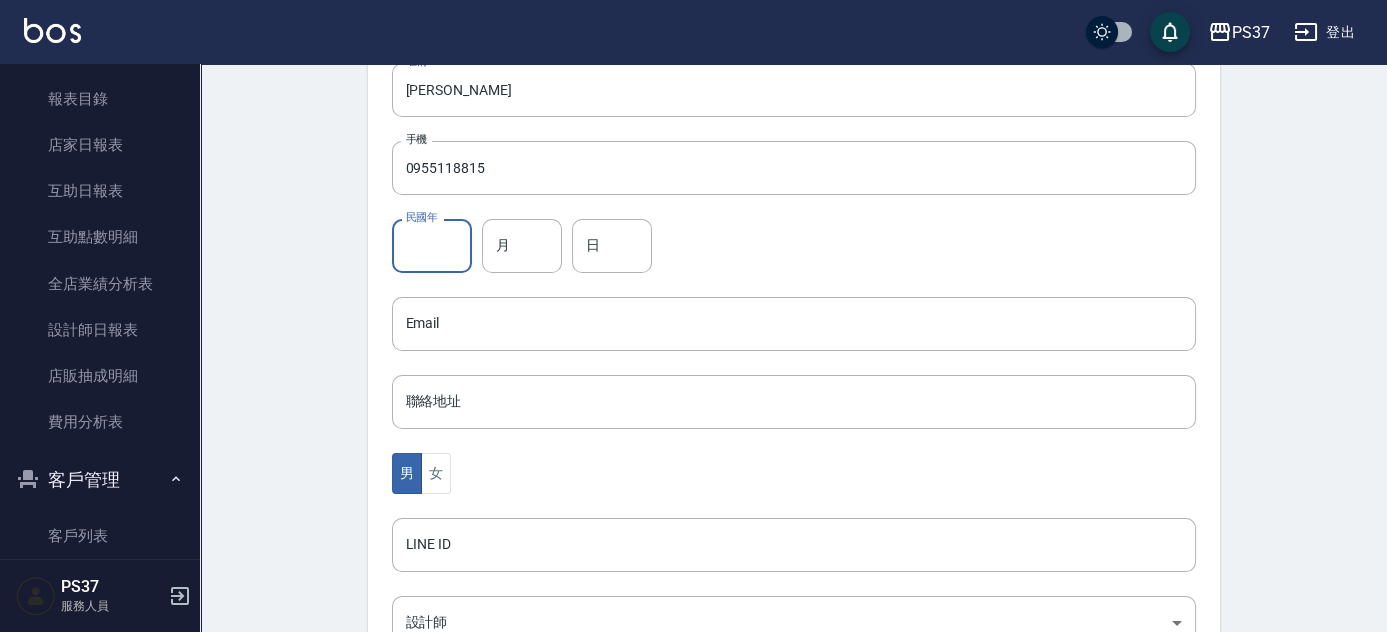 click on "民國年" at bounding box center [432, 246] 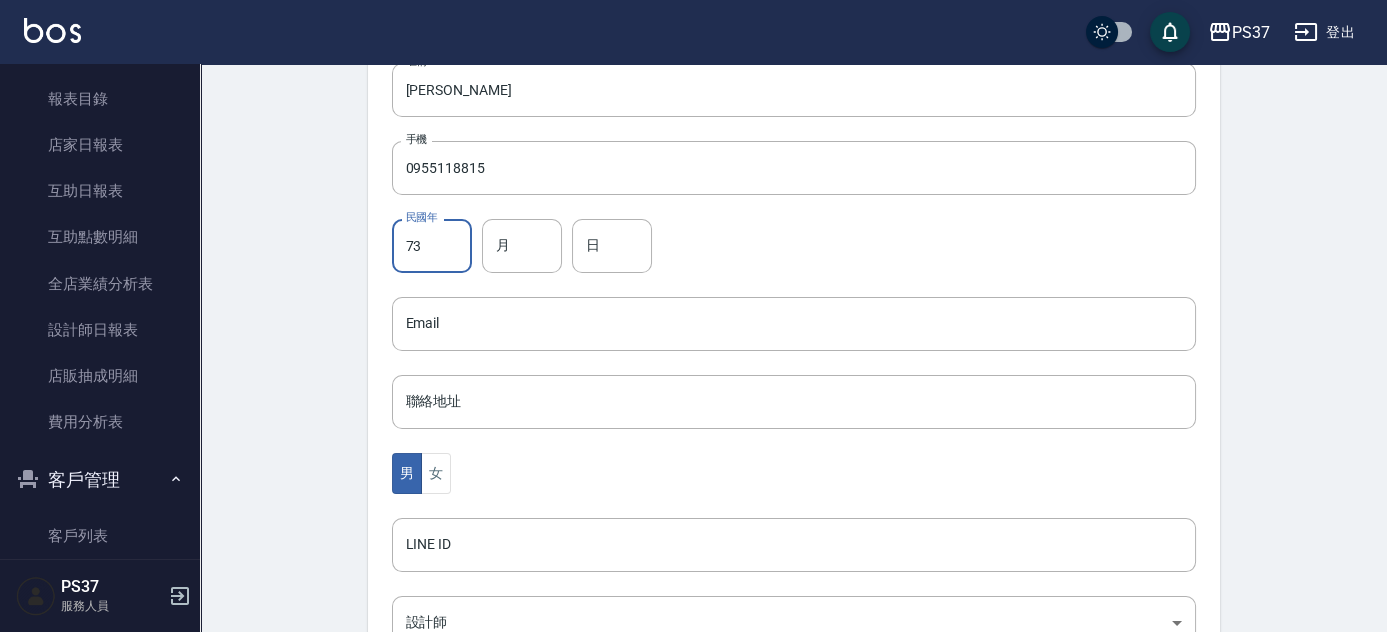 type on "73" 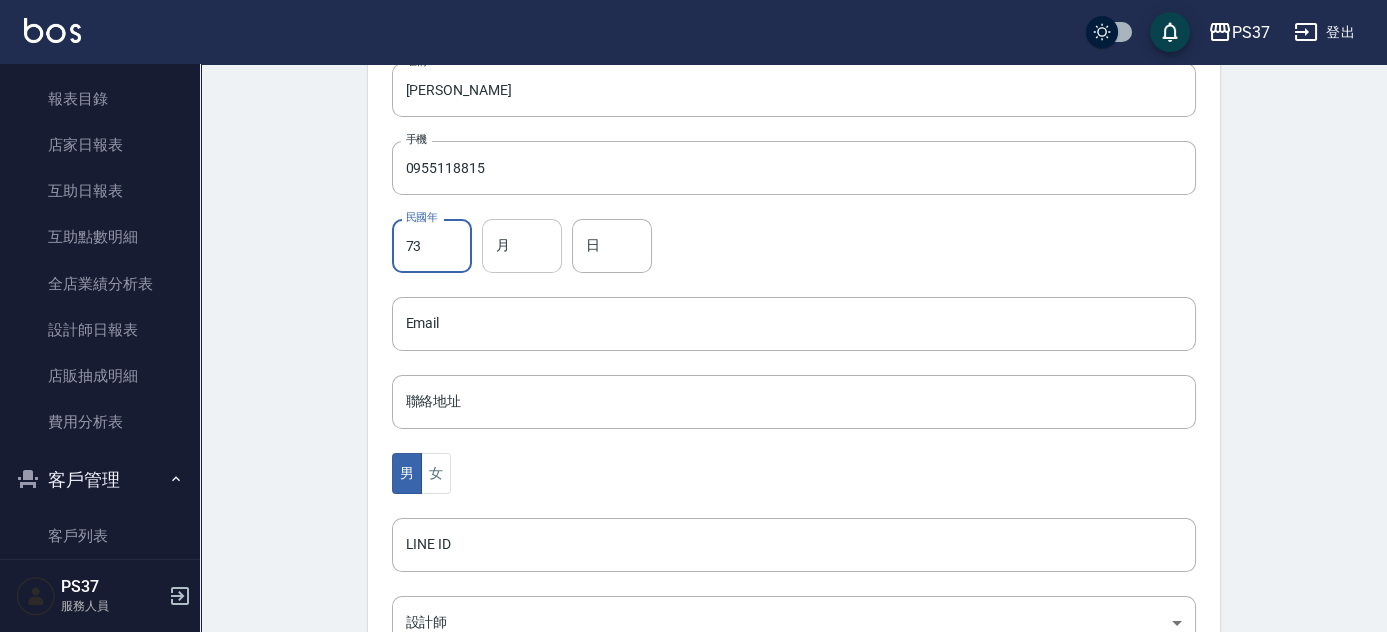click on "月" at bounding box center (522, 246) 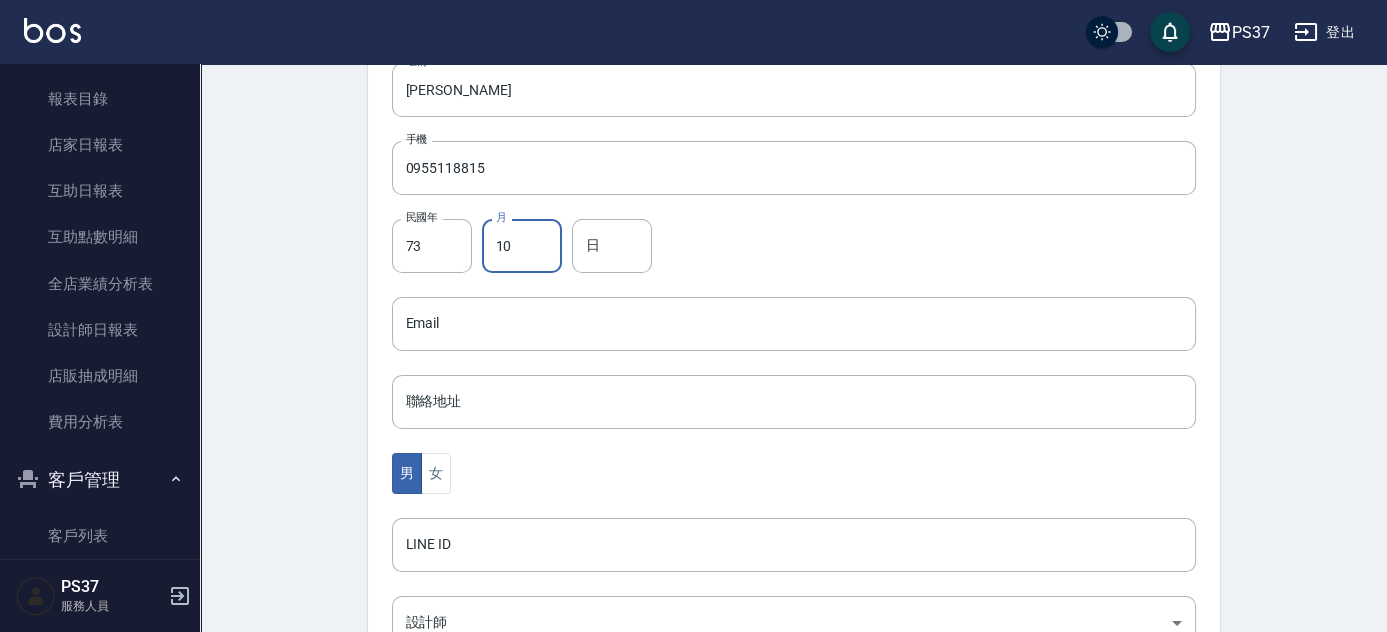 type on "10" 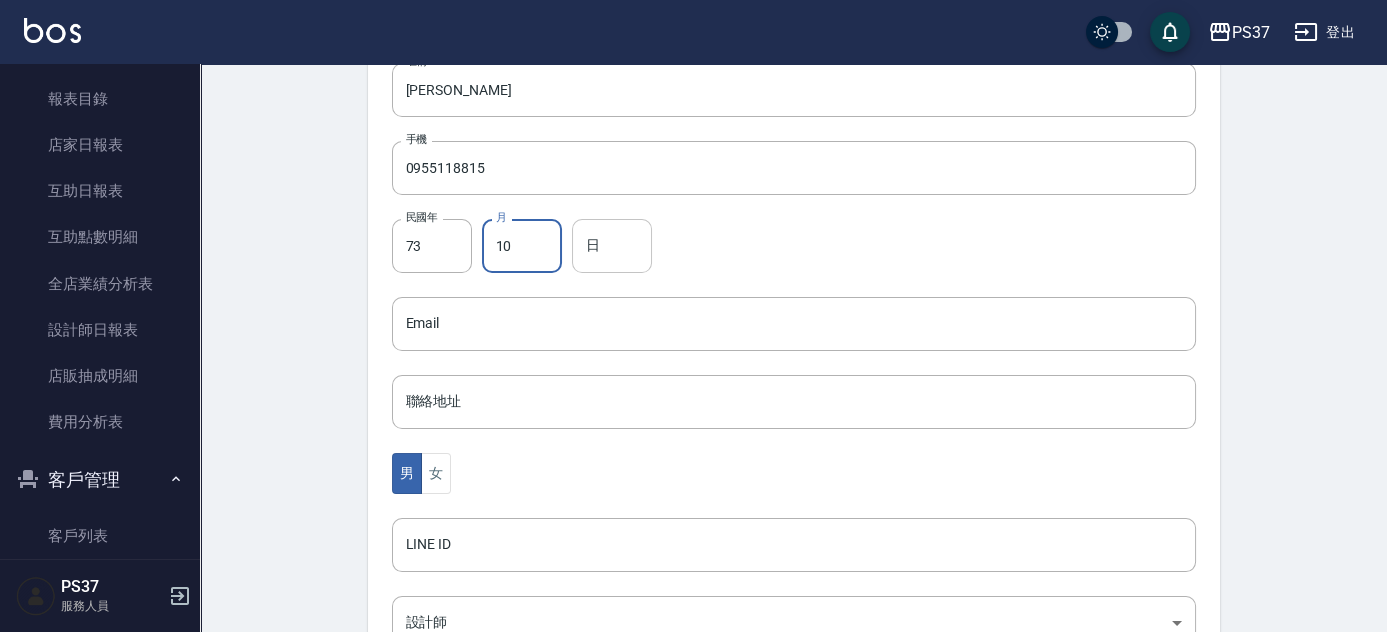 click on "日" at bounding box center (612, 246) 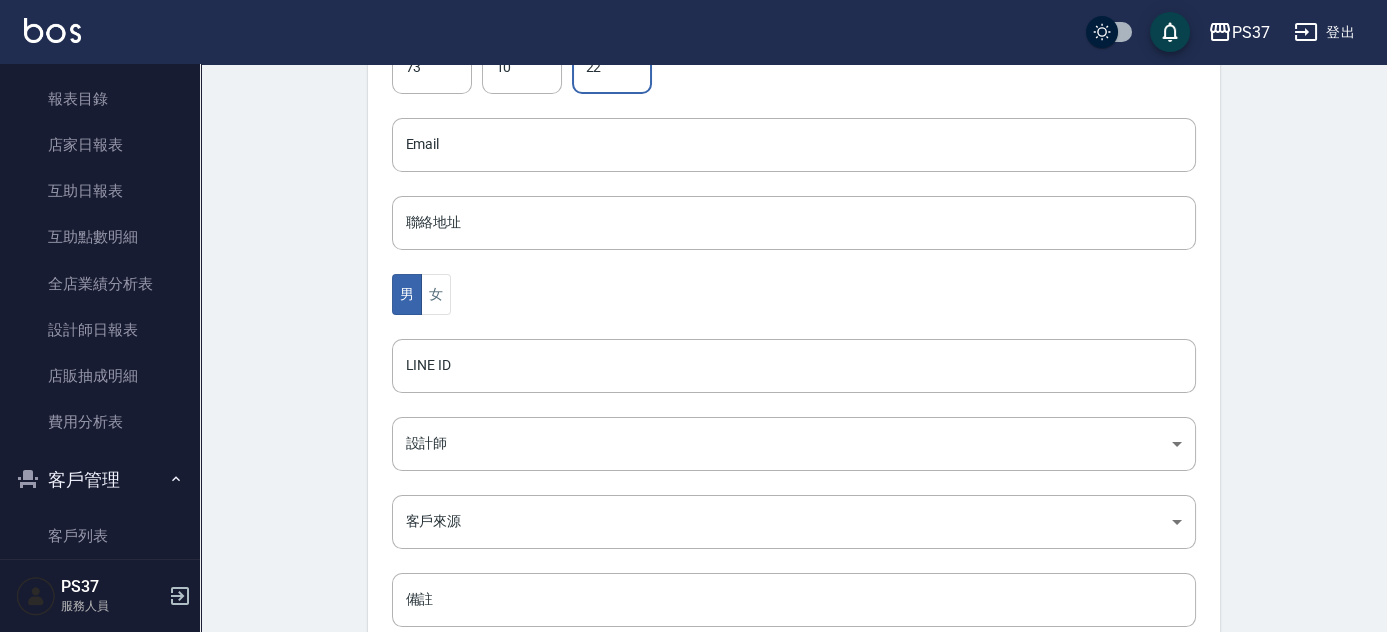 scroll, scrollTop: 636, scrollLeft: 0, axis: vertical 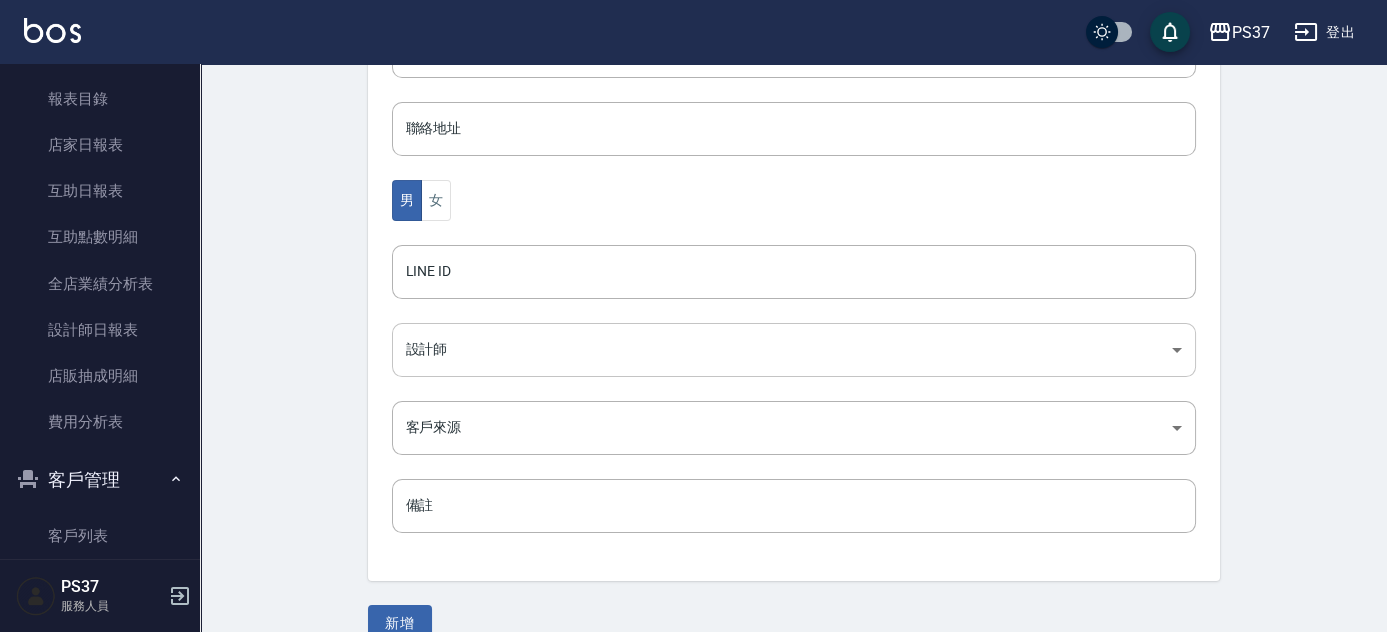 type on "22" 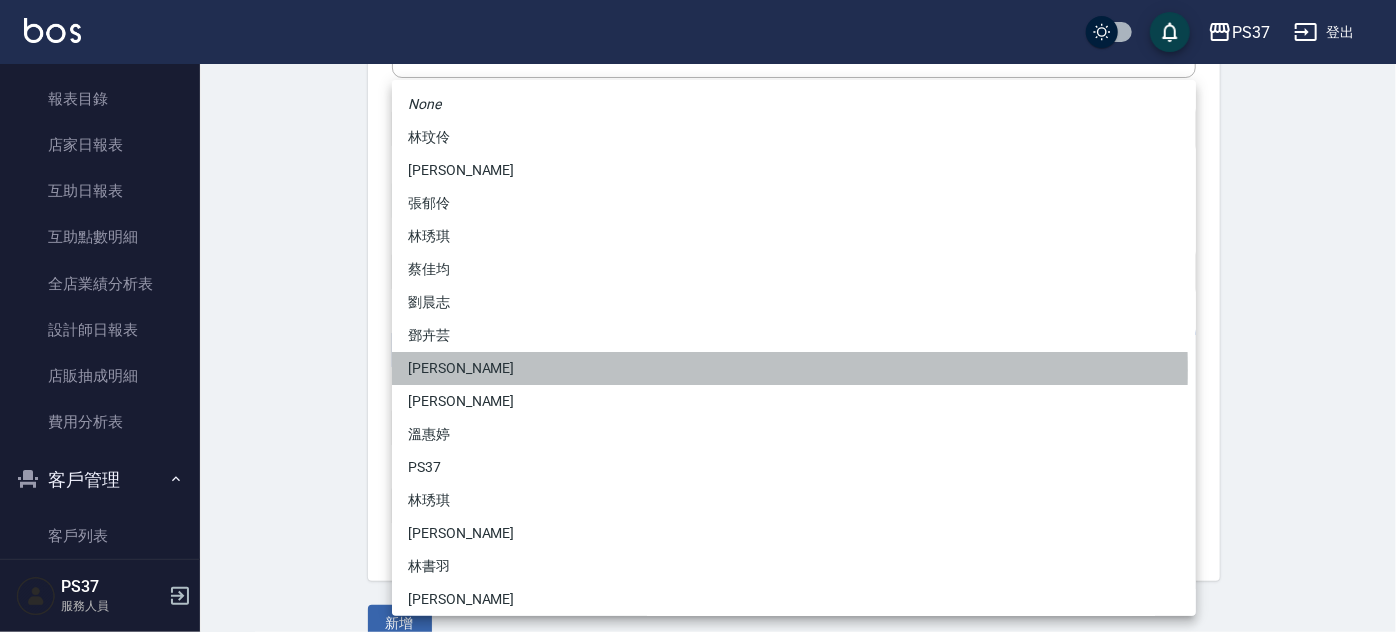 click on "徐雅惠" at bounding box center (794, 368) 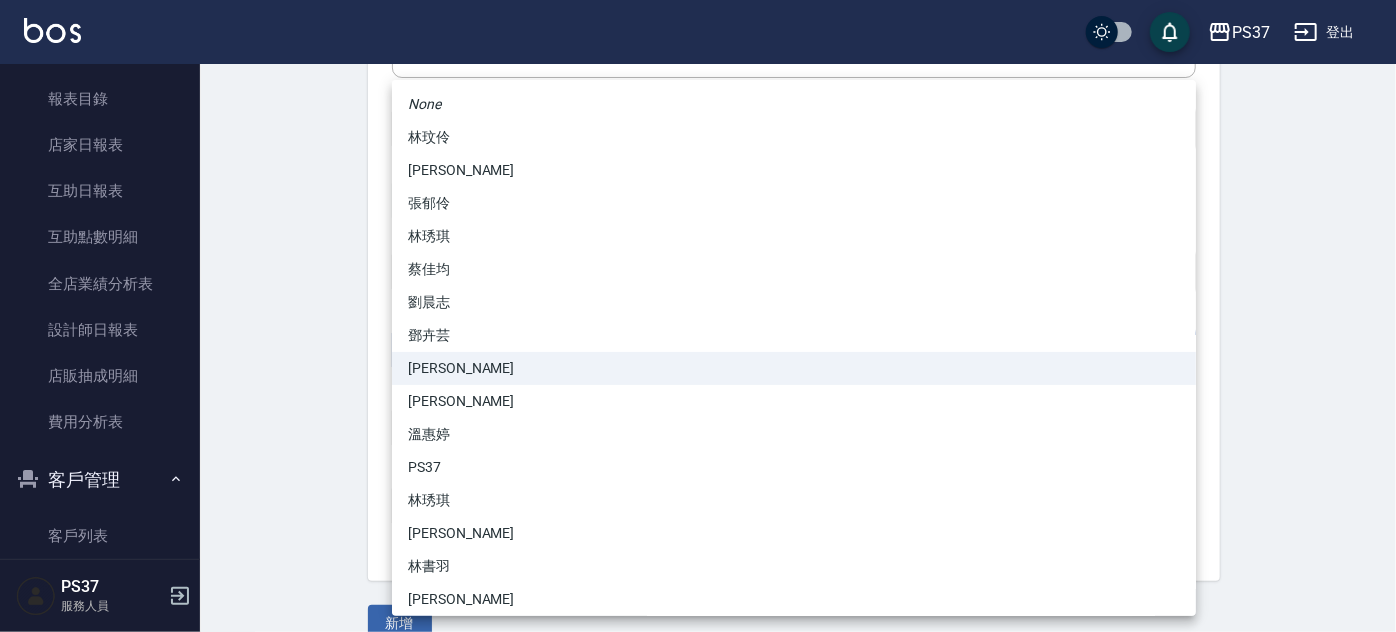 click on "PS37 登出 櫃檯作業 打帳單 帳單列表 現金收支登錄 高階收支登錄 材料自購登錄 每日結帳 排班表 現場電腦打卡 預約管理 預約管理 單日預約紀錄 單週預約紀錄 報表及分析 報表目錄 店家日報表 互助日報表 互助點數明細 全店業績分析表 設計師日報表 店販抽成明細 費用分析表 客戶管理 客戶列表 卡券管理 入金管理 商品管理 商品分類設定 商品列表 PS37 服務人員 Create Customer 新增客戶 一般資訊 最新顧客編號: 07168 新增 代號 07340 ​ 代號 姓名 陳正龍 姓名 暱稱 正龍 暱稱 手機 0955118815 手機 民國年 73 民國年 月 10 月 日 22 日 Email Email 聯絡地址 聯絡地址 男 女 LINE ID LINE ID 設計師 徐雅惠 ae73eddf-3e8b-4959-a535-e6d04a8da046 設計師 客戶來源 ​ 客戶來源 備註 備註 新增 None 林玟伶 陳森豪 張郁伶 林琇琪 蔡佳均 劉晨志 鄧卉芸 徐雅惠 黎氏萍 溫惠婷 PS37 林琇琪 徐雅娟 林書羽" at bounding box center (698, 15) 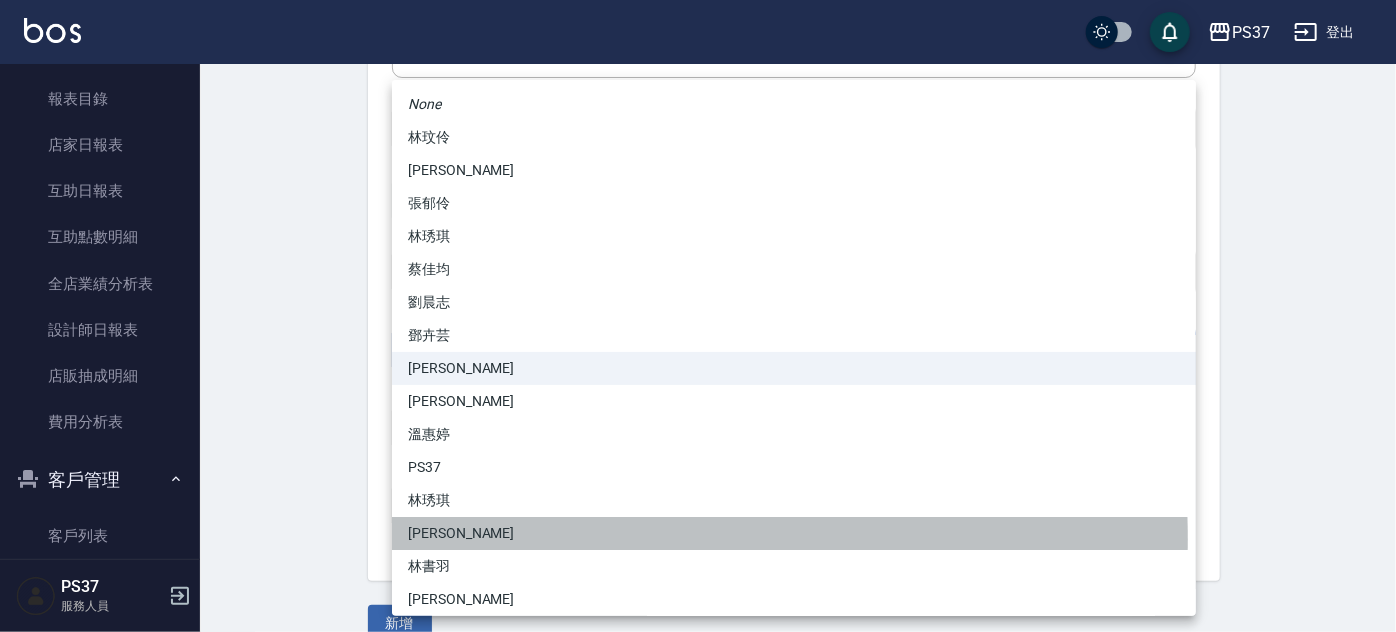 click on "[PERSON_NAME]" at bounding box center [794, 533] 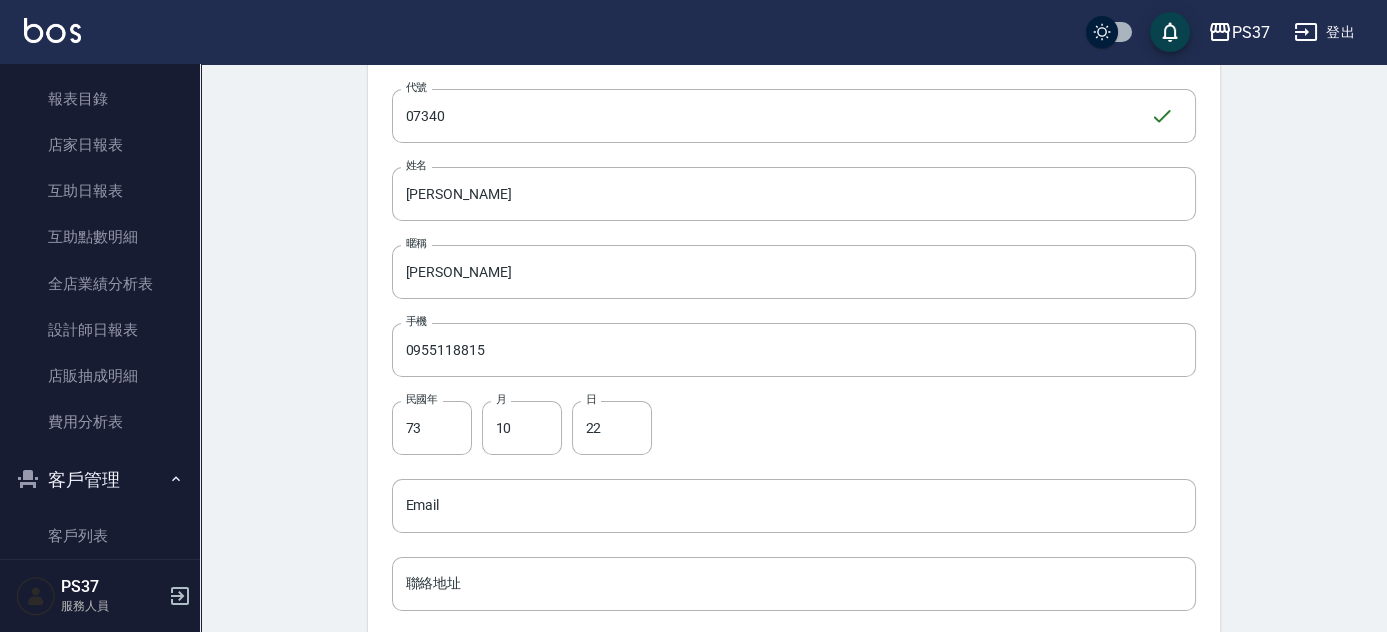 scroll, scrollTop: 669, scrollLeft: 0, axis: vertical 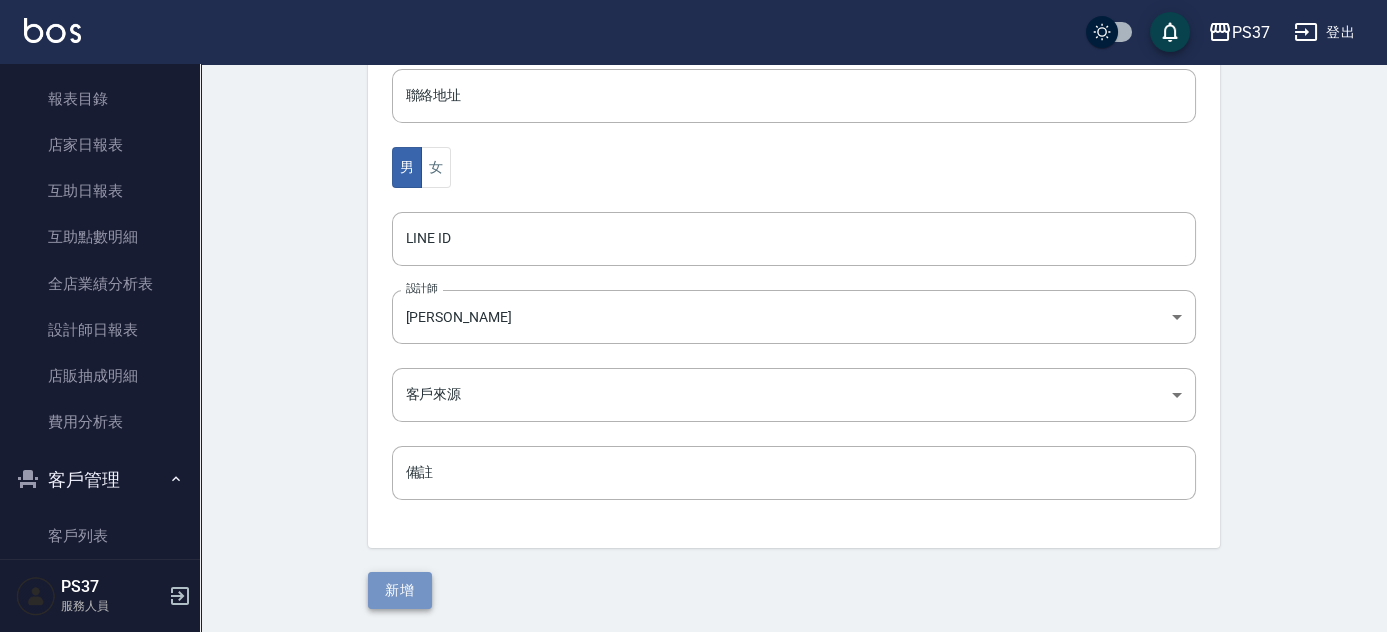 click on "新增" at bounding box center (400, 590) 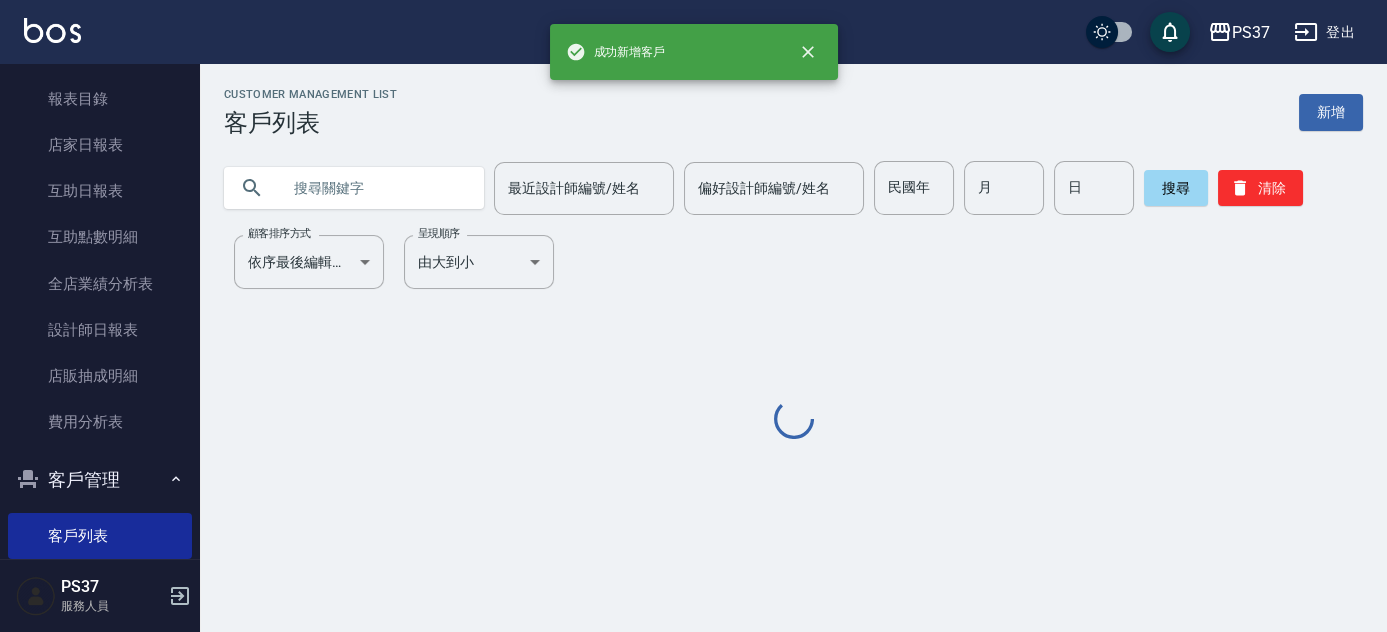 scroll, scrollTop: 0, scrollLeft: 0, axis: both 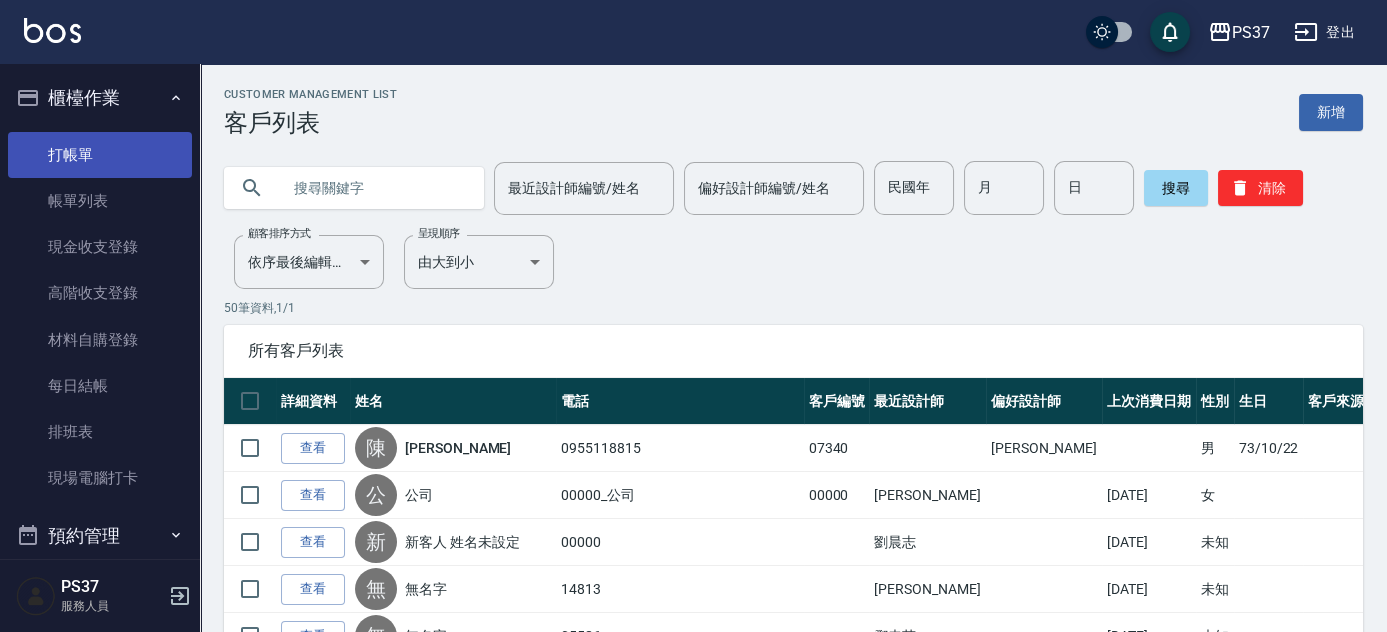 click on "打帳單" at bounding box center (100, 155) 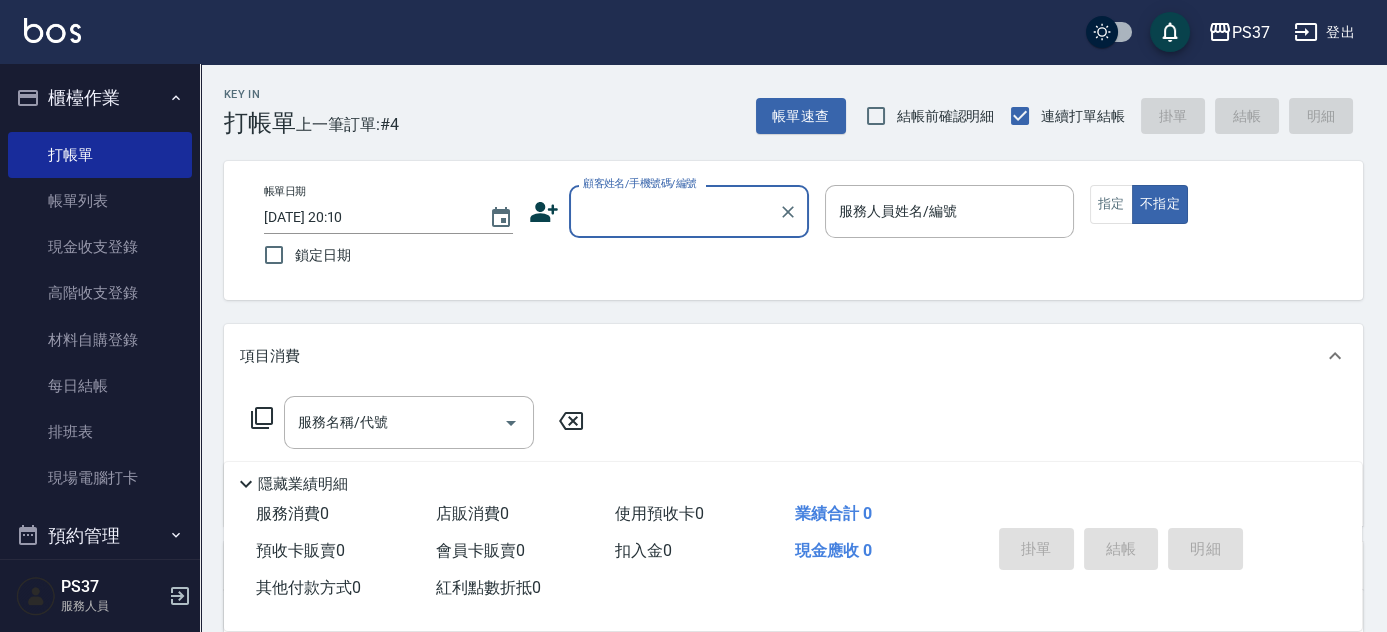 click on "顧客姓名/手機號碼/編號" at bounding box center [674, 211] 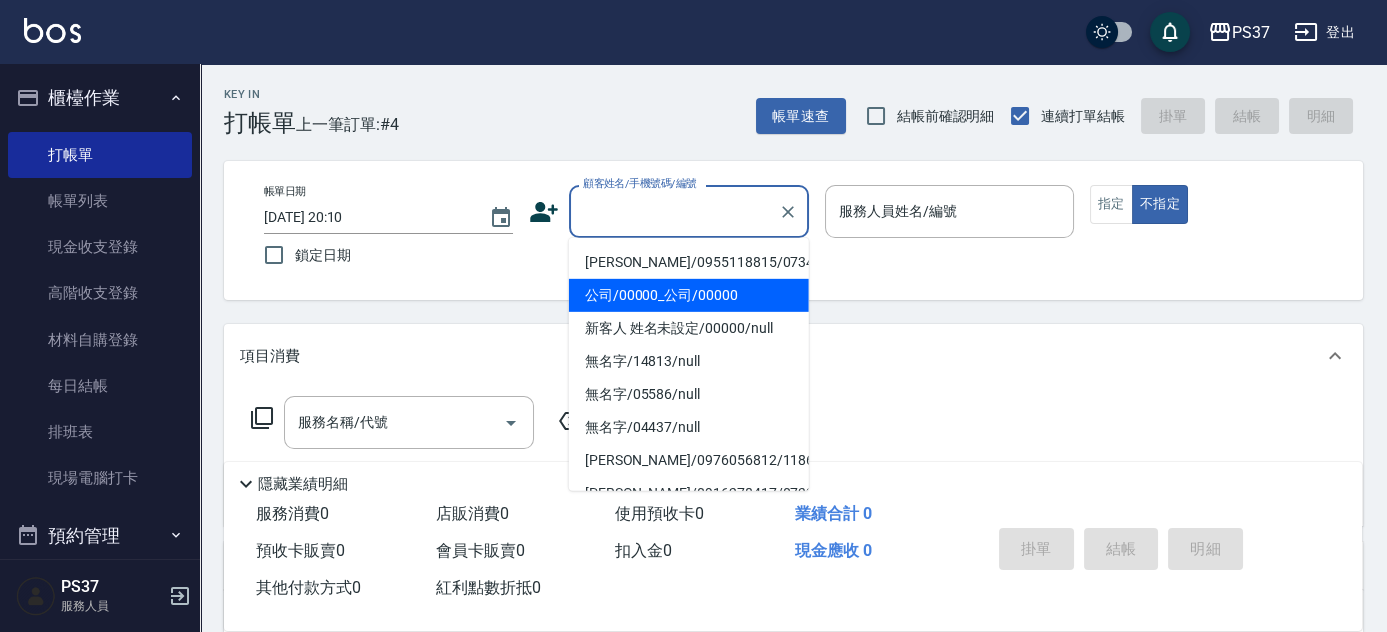 click on "公司/00000_公司/00000" at bounding box center (689, 295) 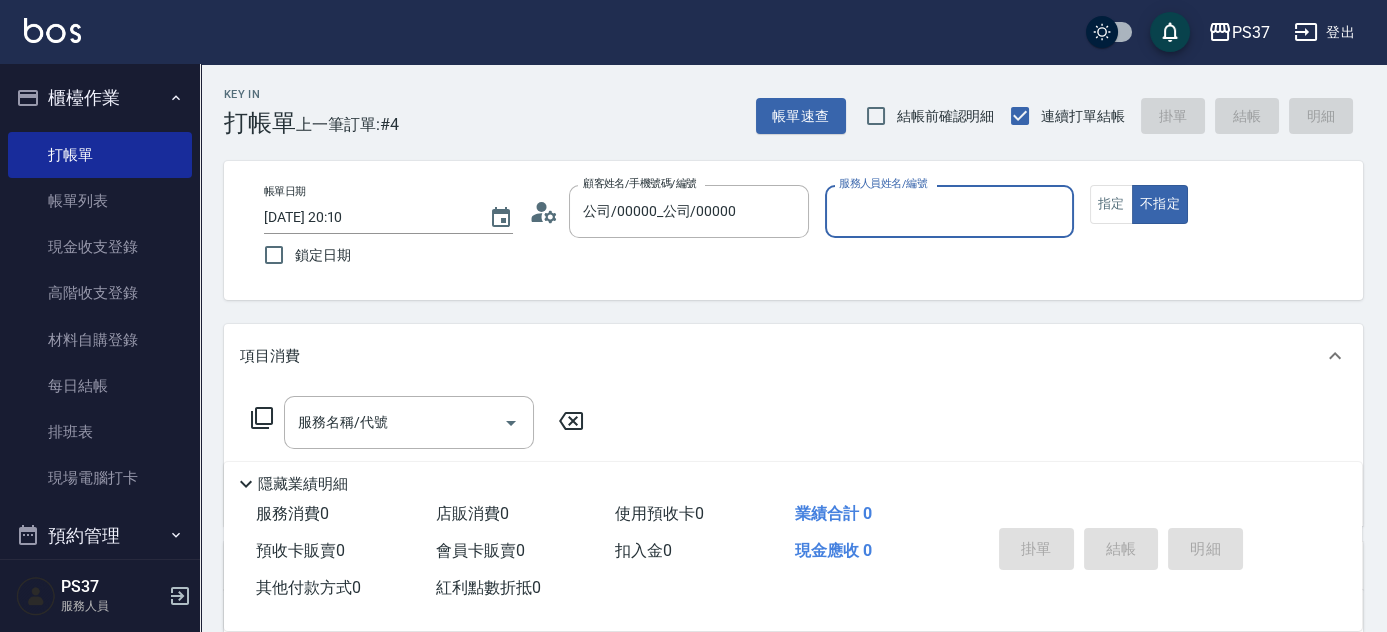 click on "服務人員姓名/編號" at bounding box center [949, 211] 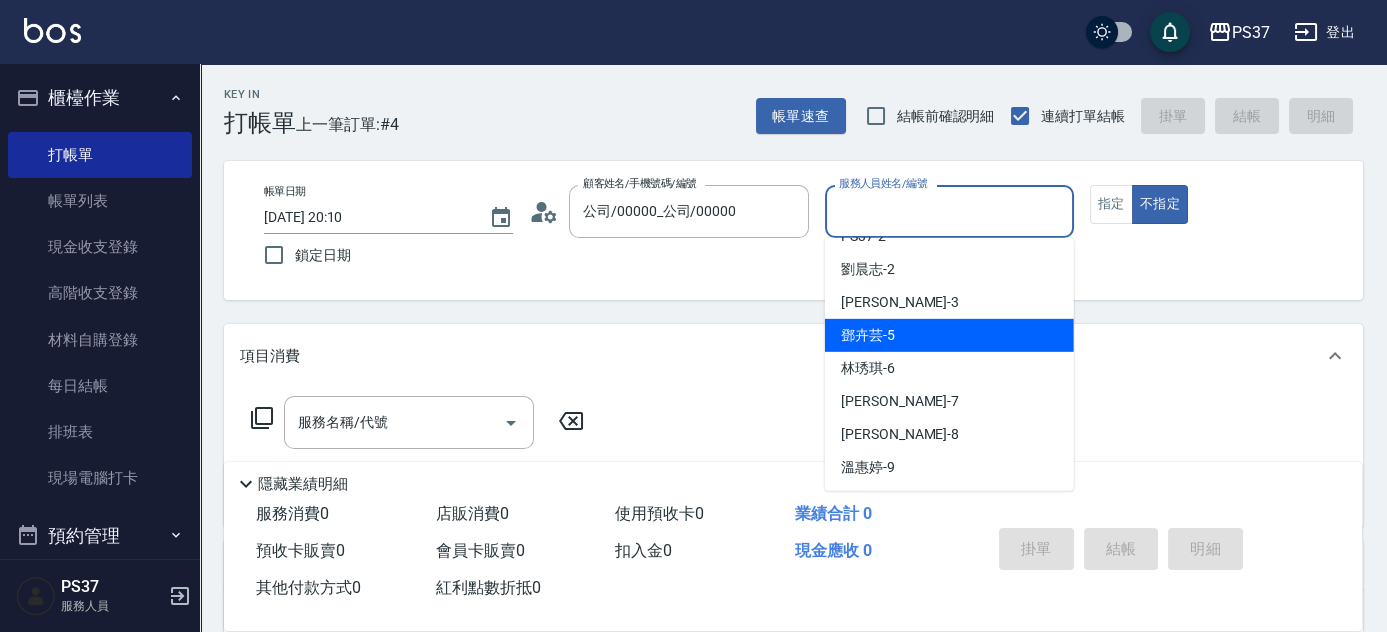 scroll, scrollTop: 90, scrollLeft: 0, axis: vertical 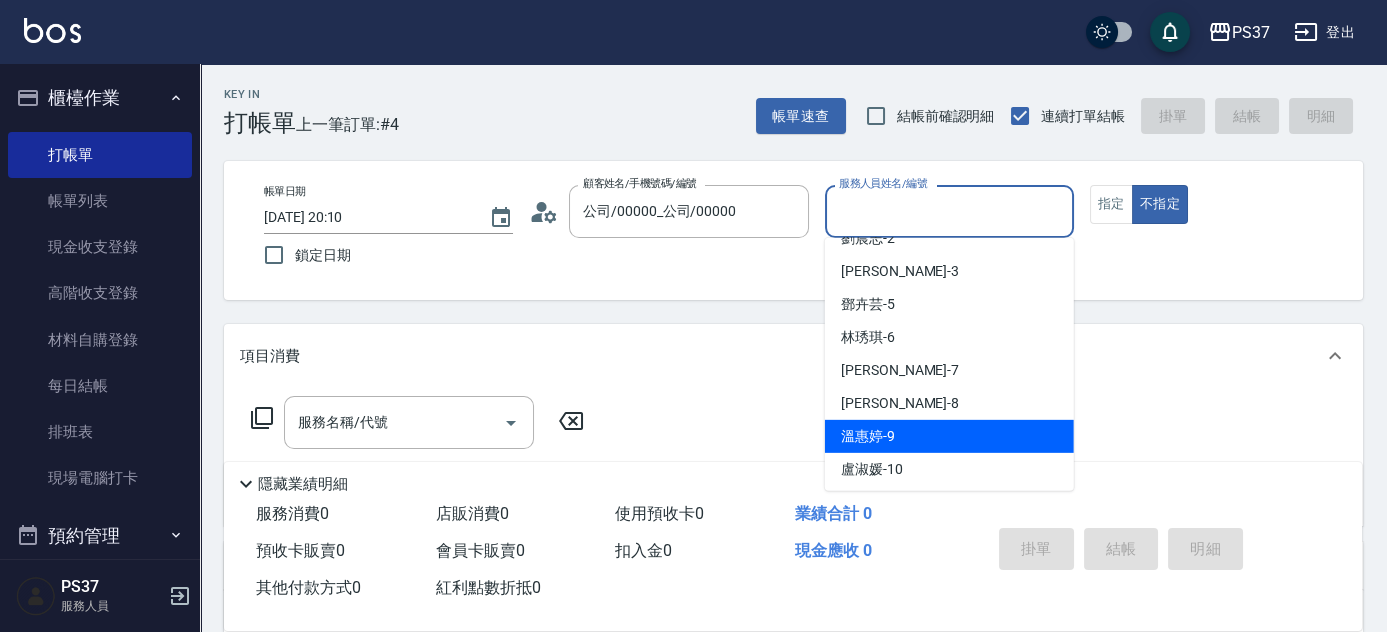 click on "溫惠婷 -9" at bounding box center [949, 436] 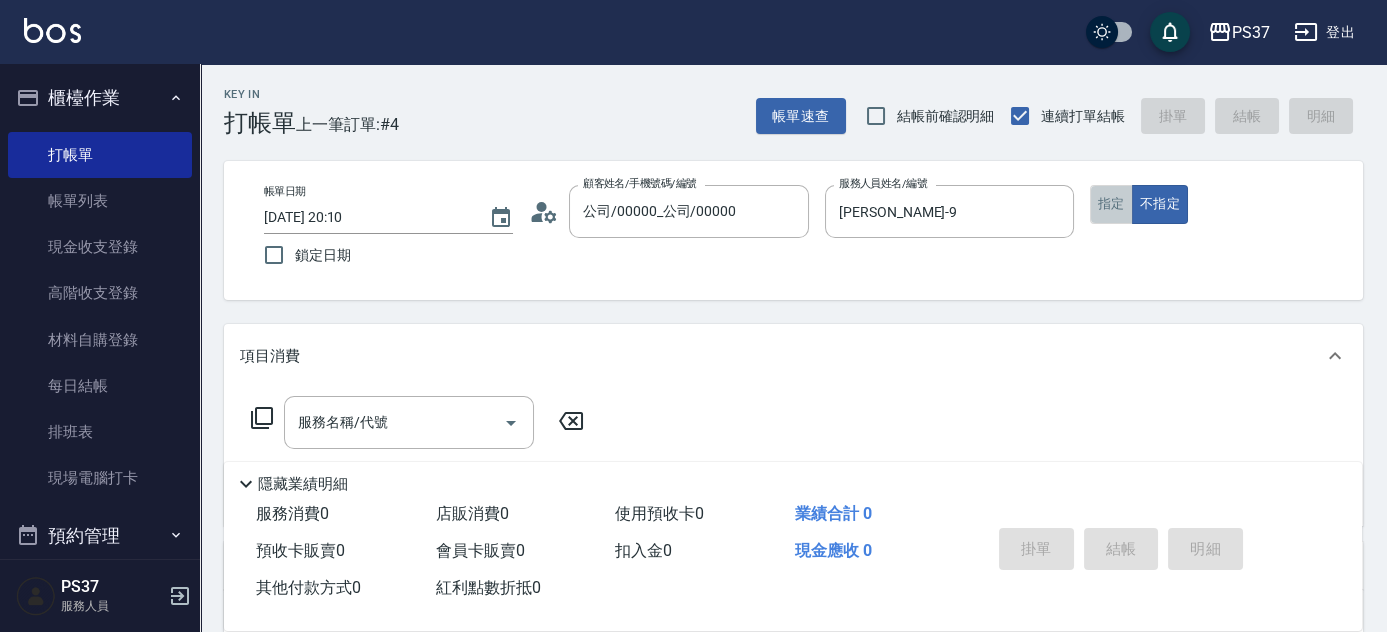 click on "指定" at bounding box center (1111, 204) 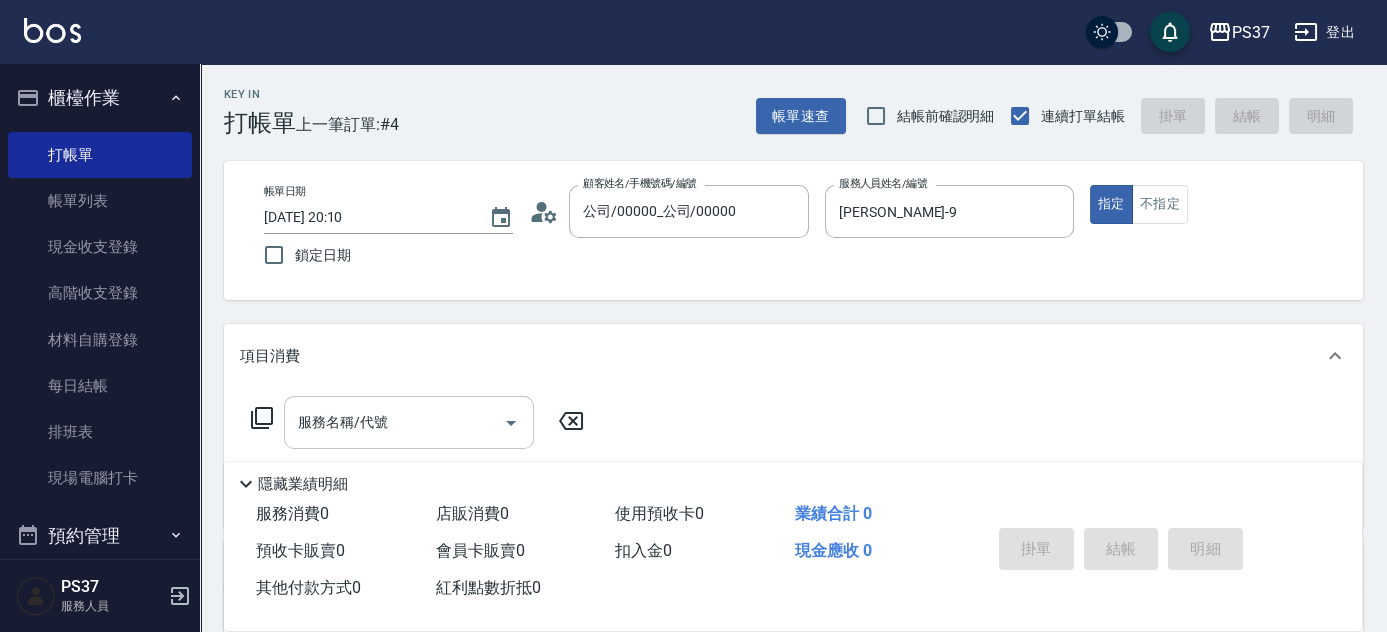 click on "服務名稱/代號" at bounding box center [394, 422] 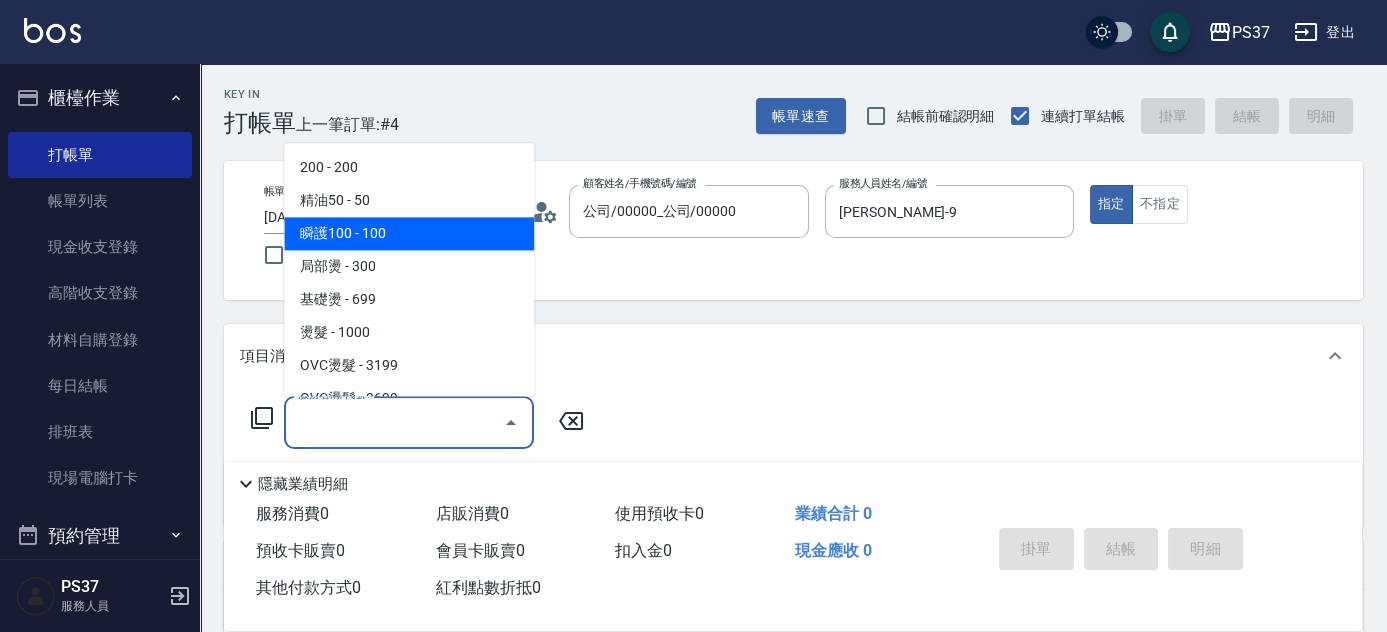click on "瞬護100 - 100" at bounding box center [409, 234] 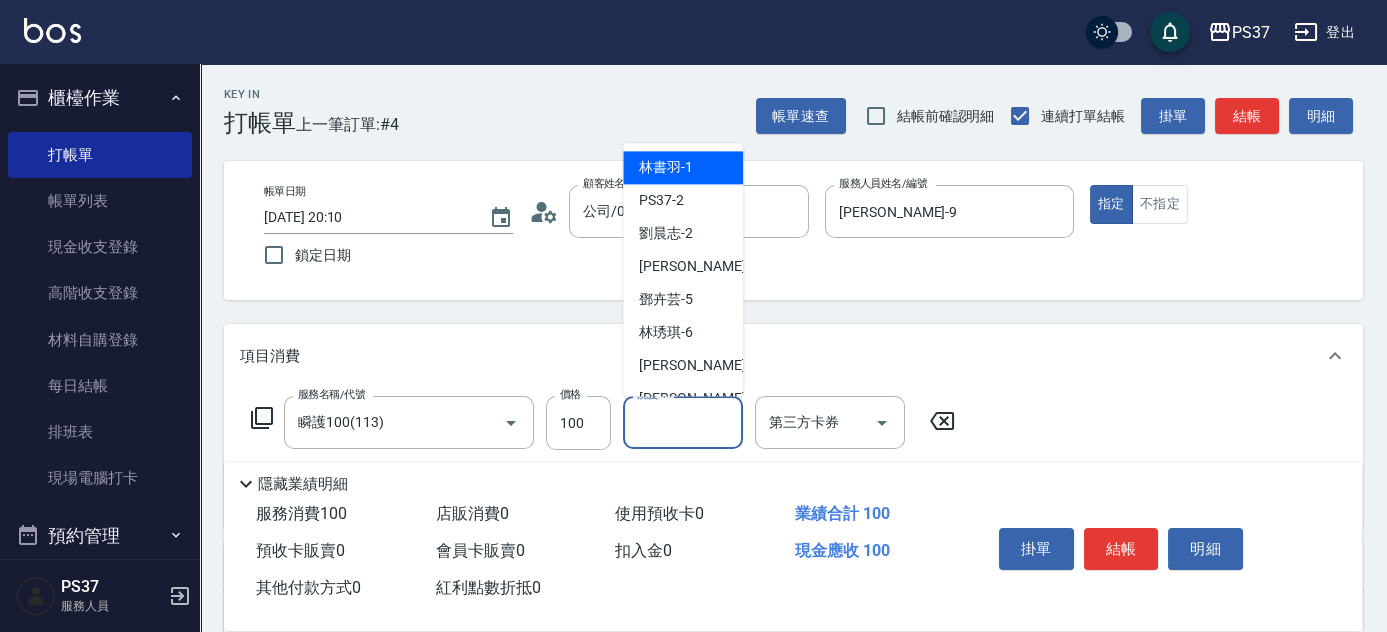 click on "洗髮-1" at bounding box center [683, 422] 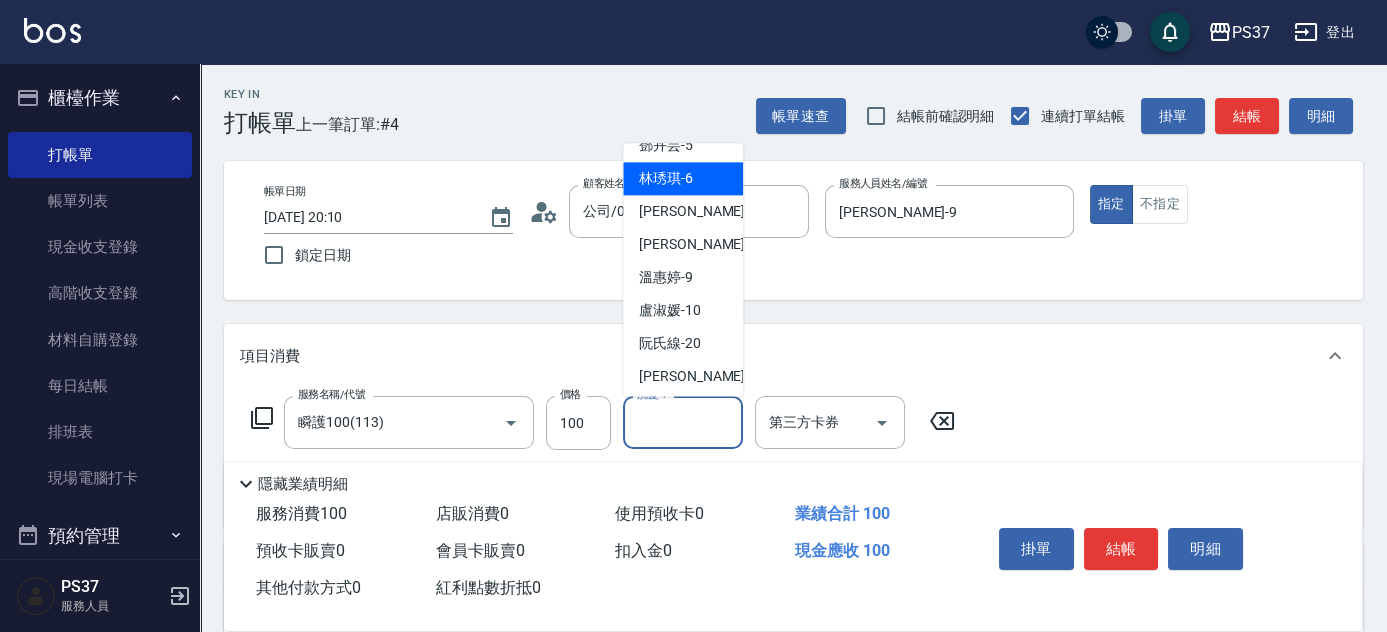 scroll, scrollTop: 323, scrollLeft: 0, axis: vertical 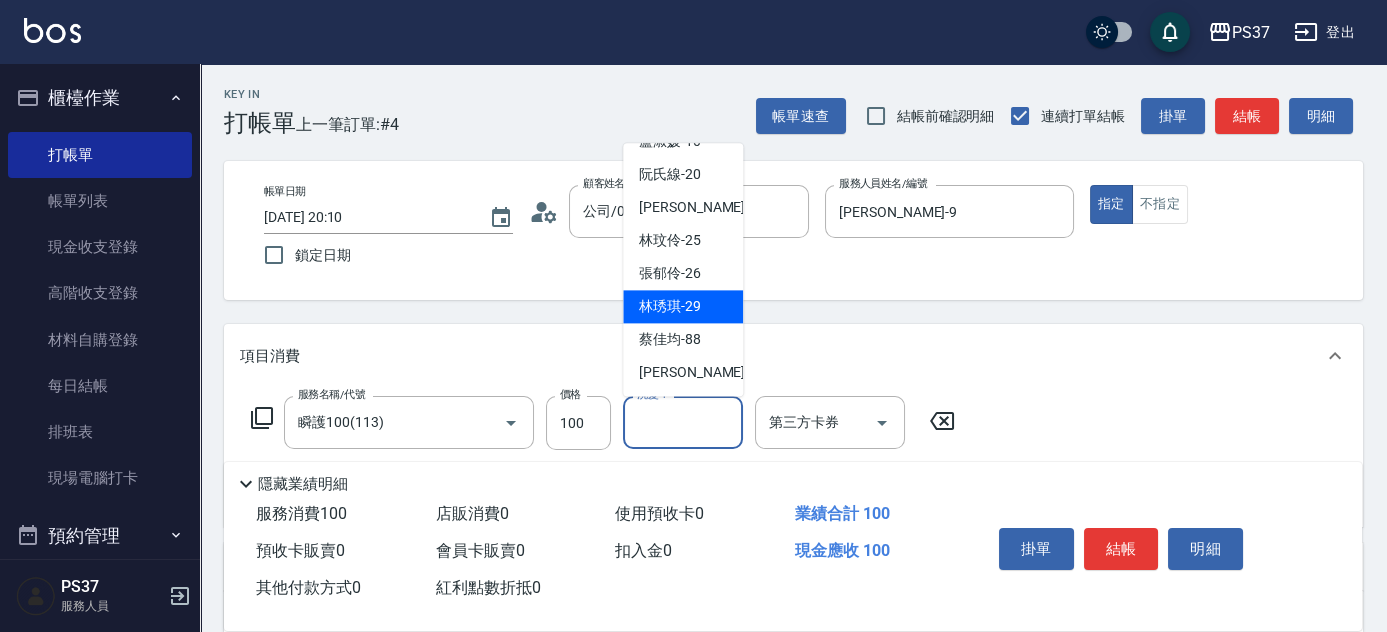 click on "林琇琪 -29" at bounding box center (683, 307) 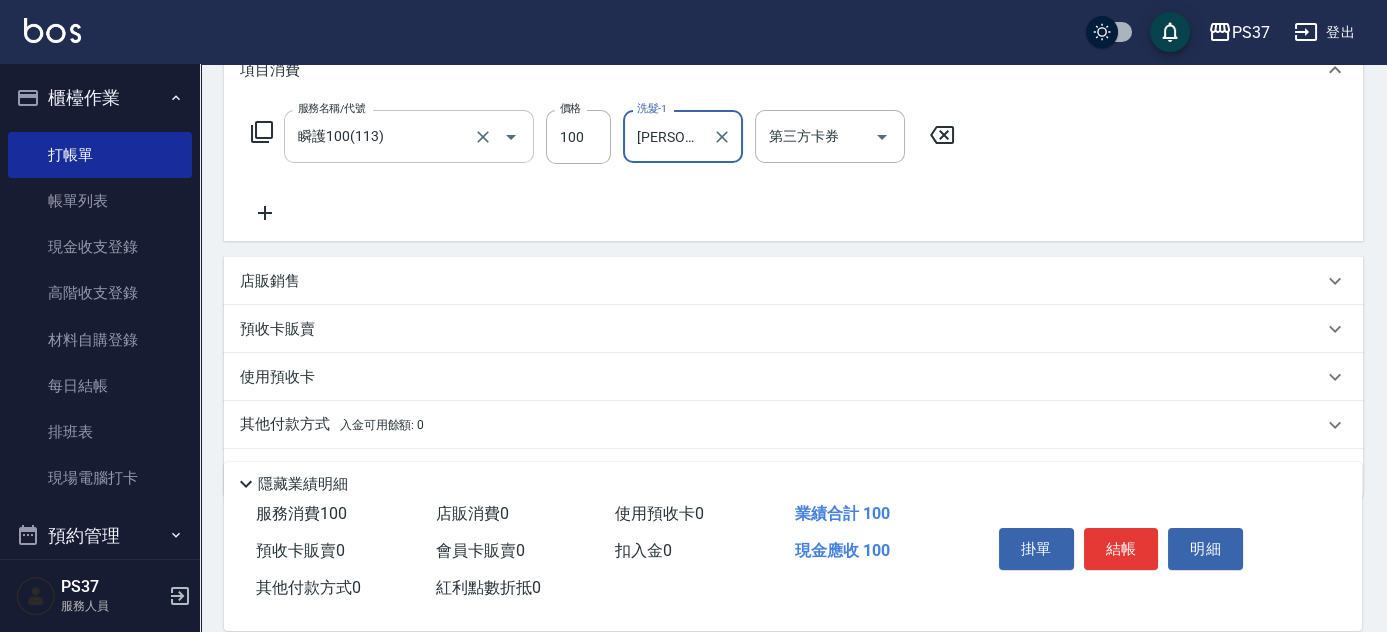 scroll, scrollTop: 341, scrollLeft: 0, axis: vertical 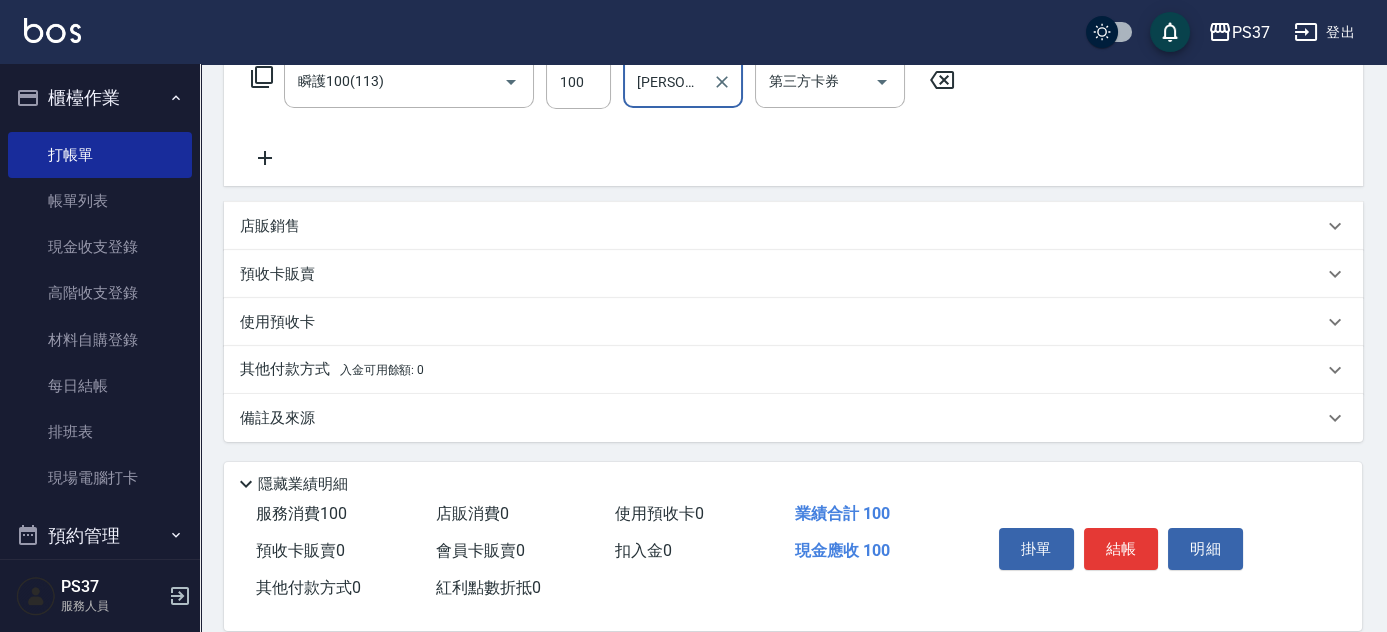 click on "店販銷售" at bounding box center (270, 226) 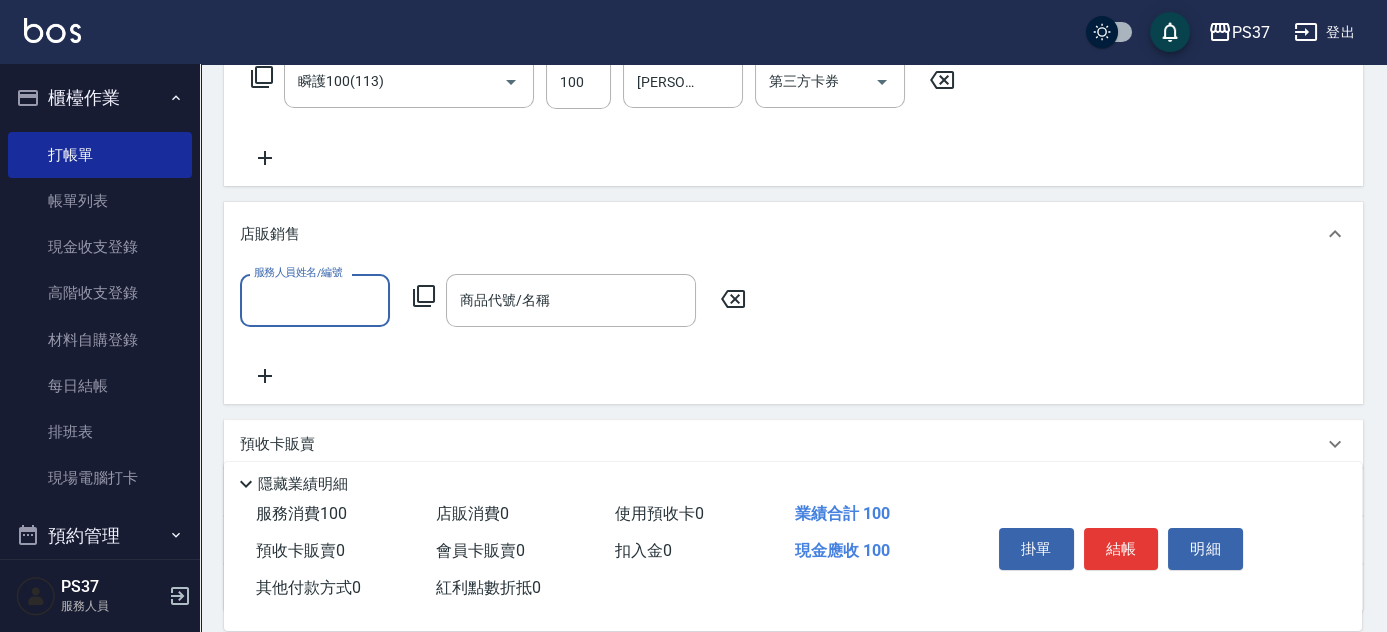 scroll, scrollTop: 0, scrollLeft: 0, axis: both 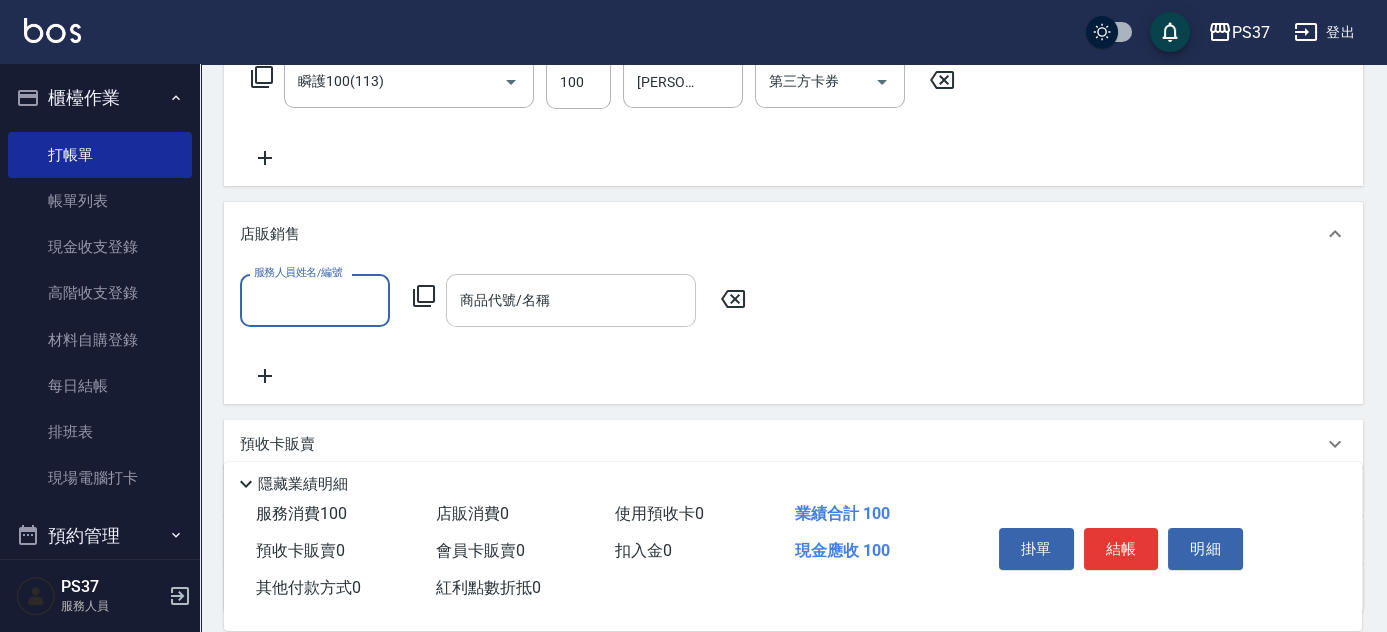 click on "商品代號/名稱" at bounding box center [571, 300] 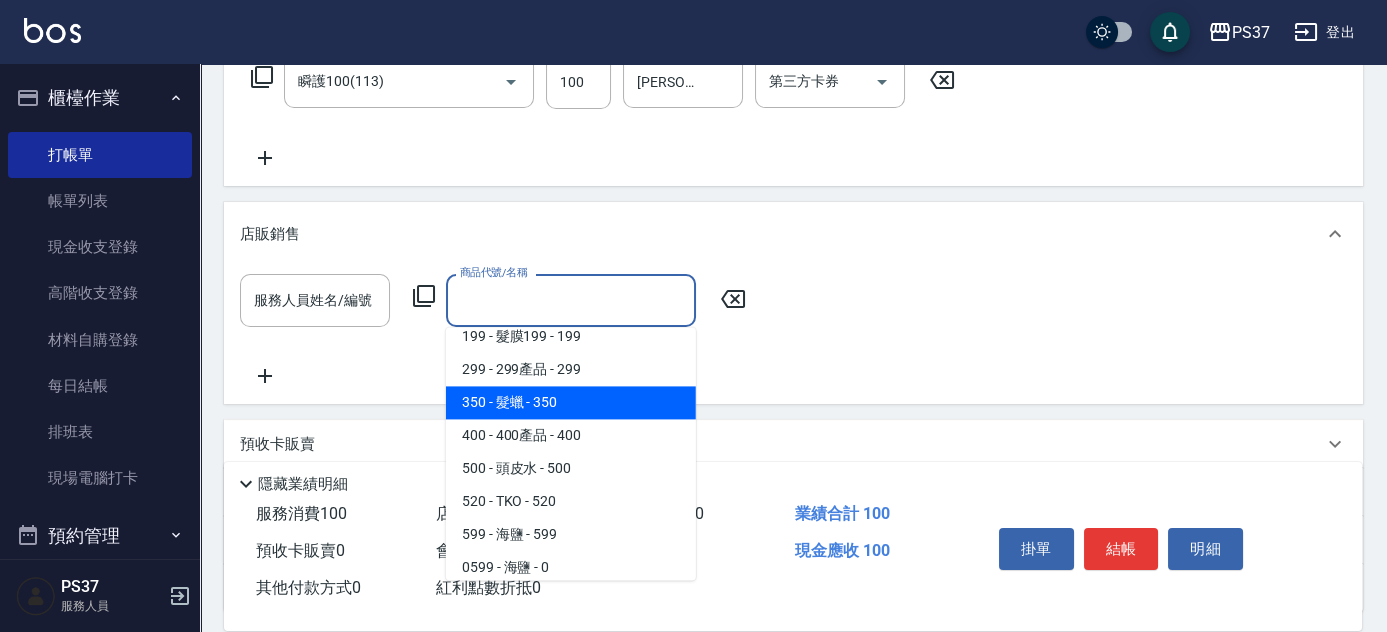 scroll, scrollTop: 0, scrollLeft: 0, axis: both 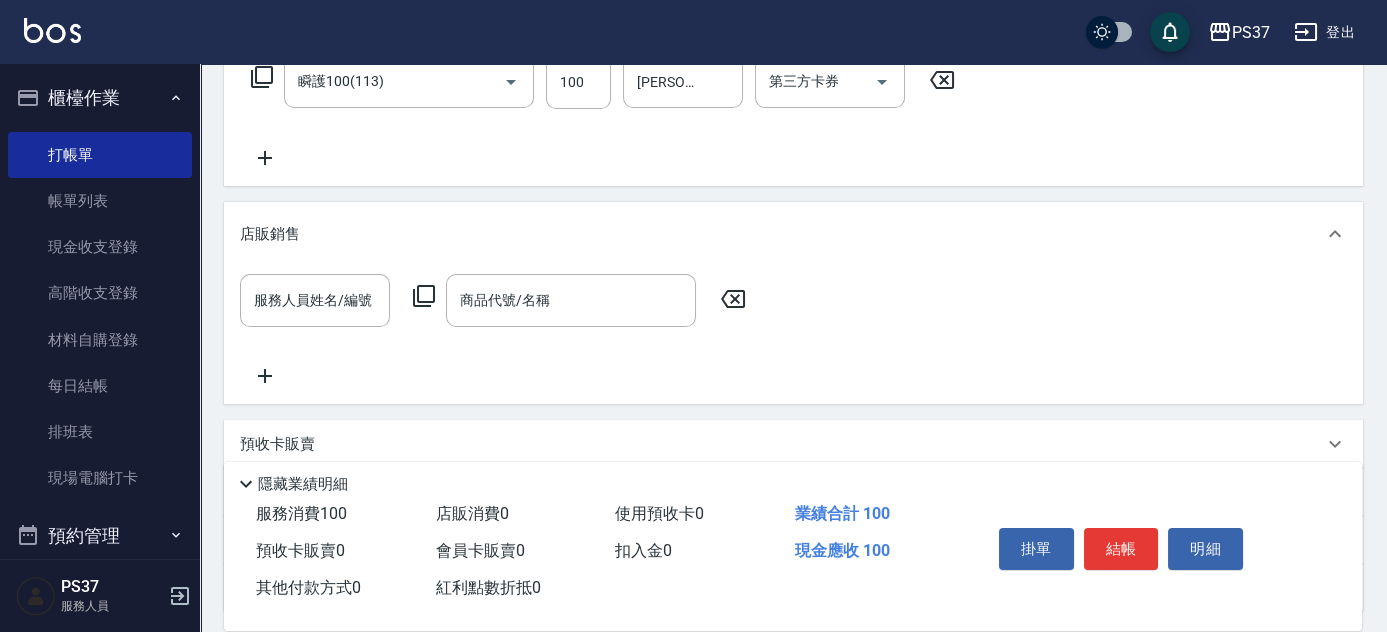click 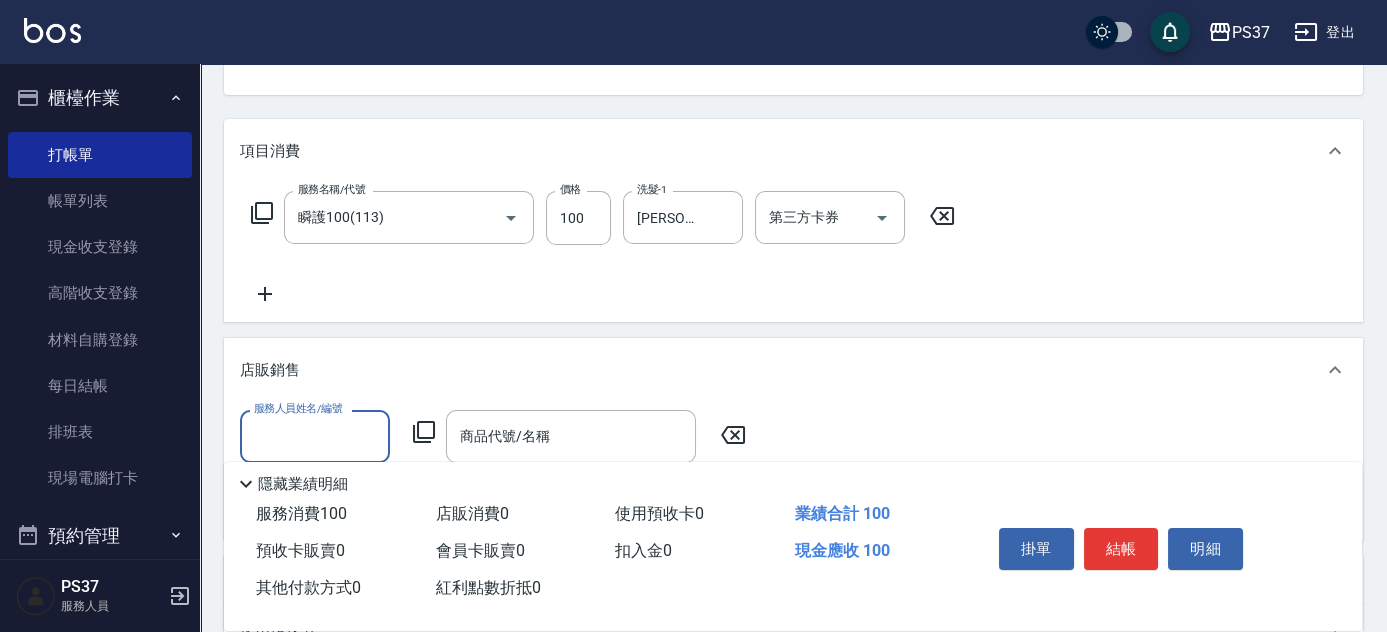 scroll, scrollTop: 68, scrollLeft: 0, axis: vertical 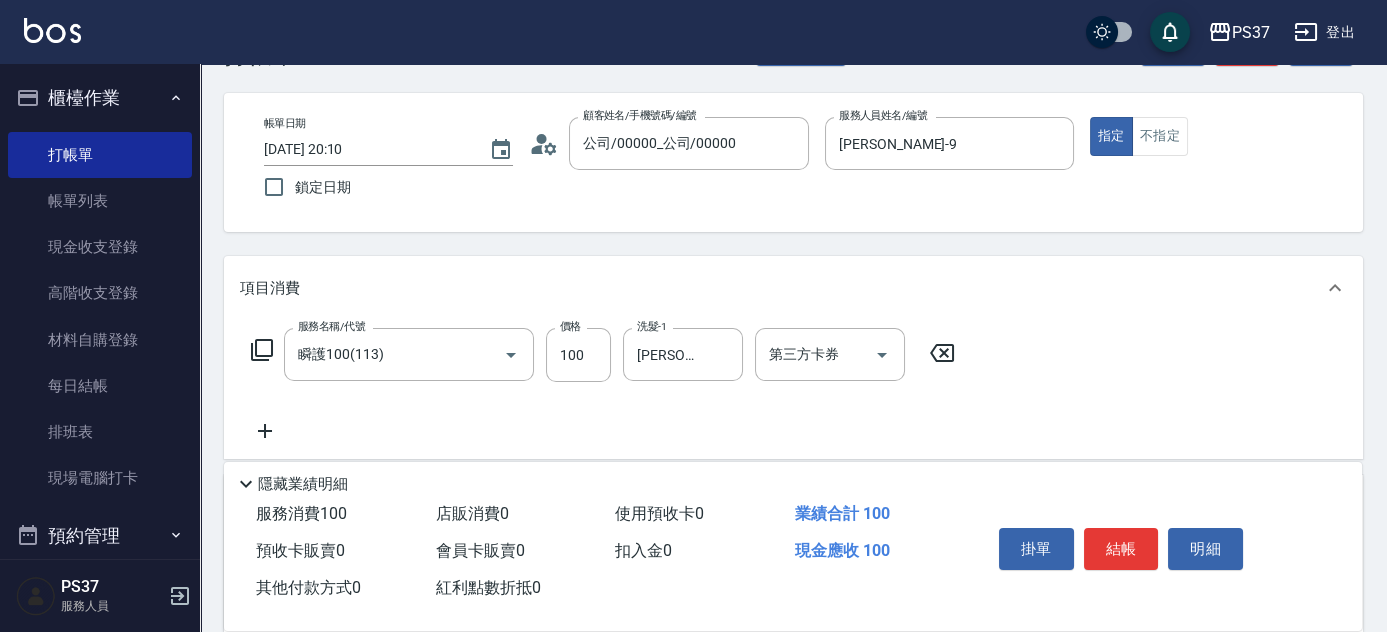 click 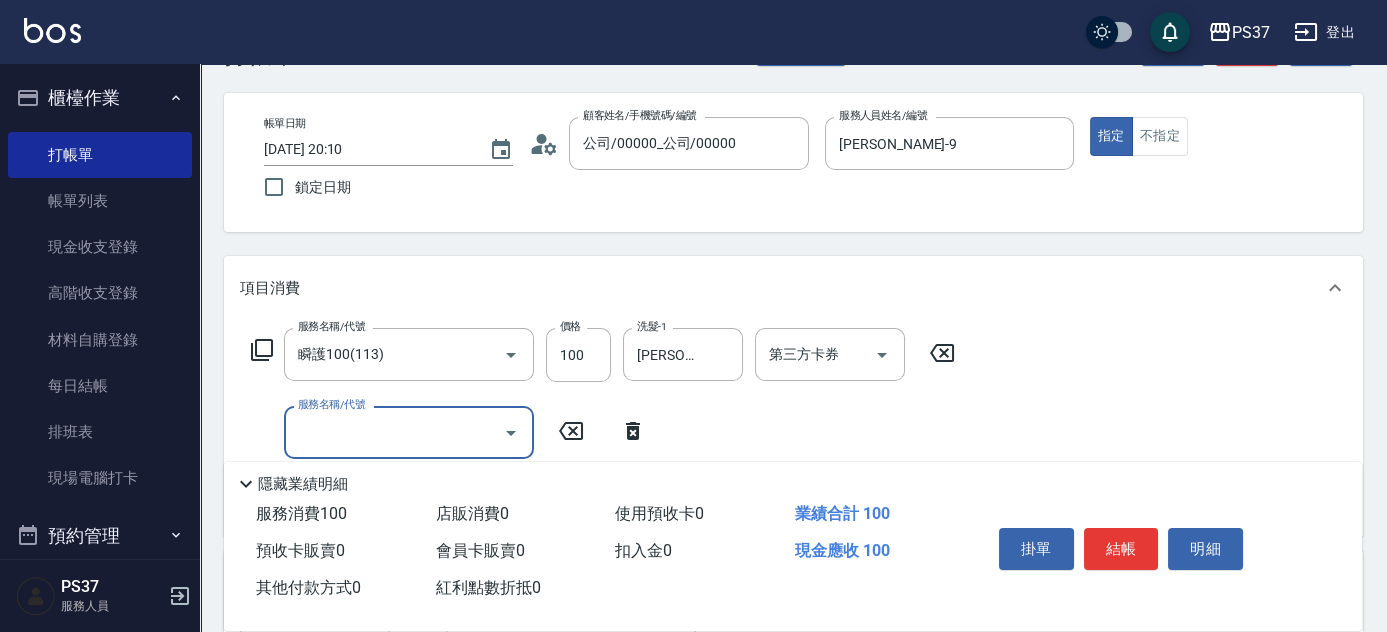 click on "服務名稱/代號" at bounding box center [394, 432] 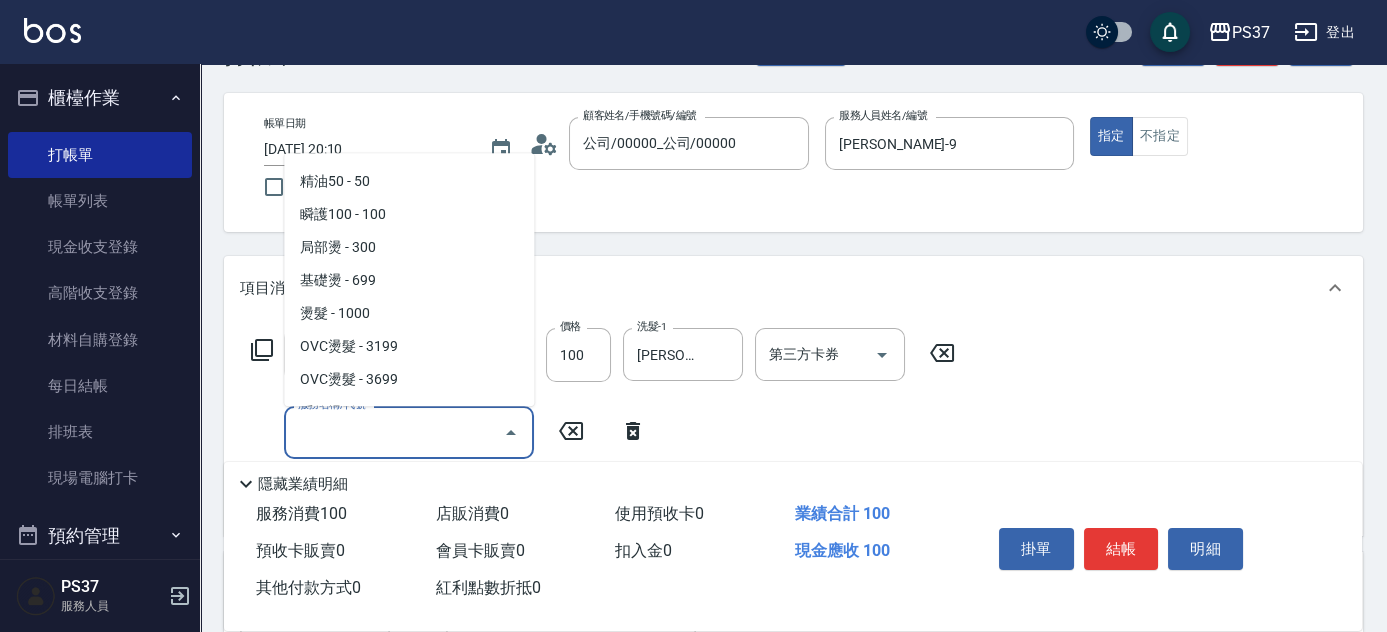 scroll, scrollTop: 0, scrollLeft: 0, axis: both 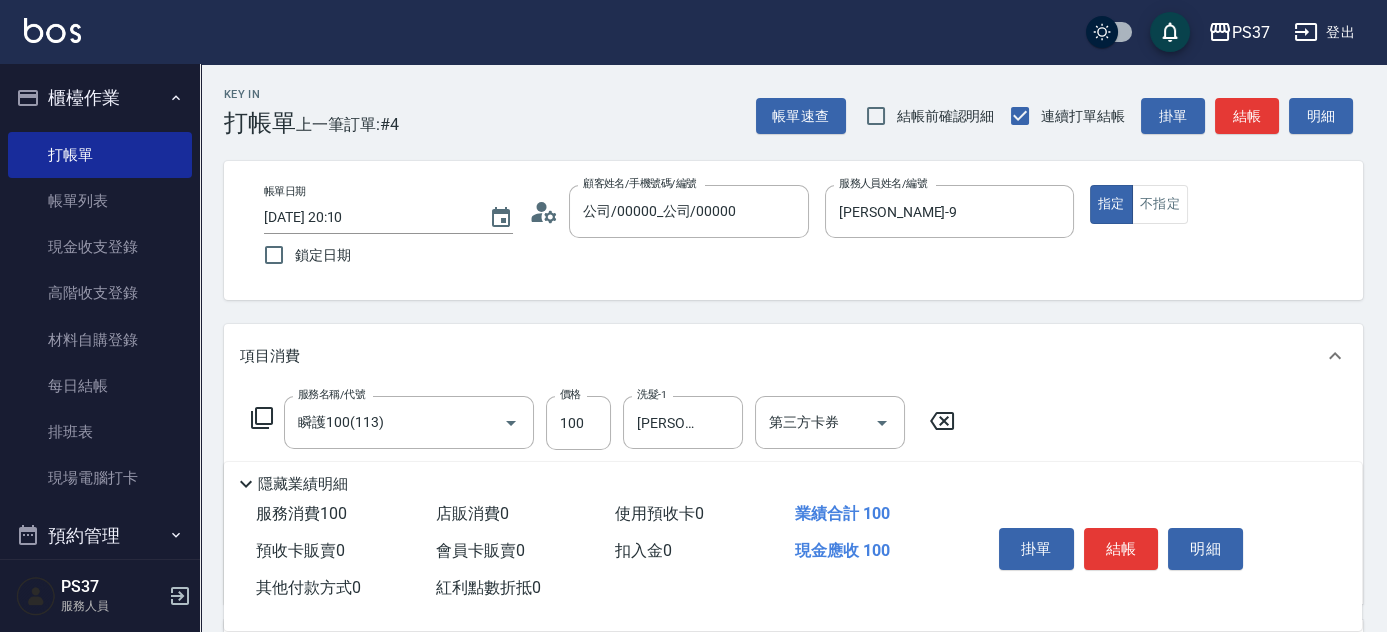 click 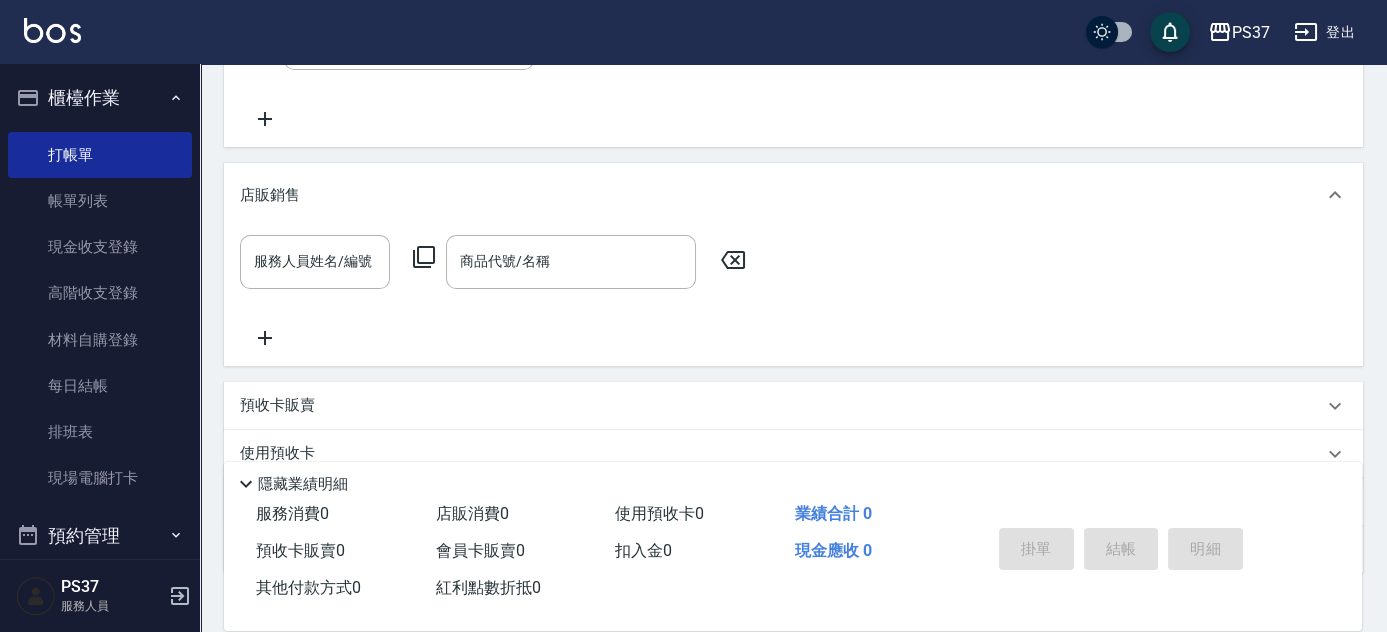 scroll, scrollTop: 545, scrollLeft: 0, axis: vertical 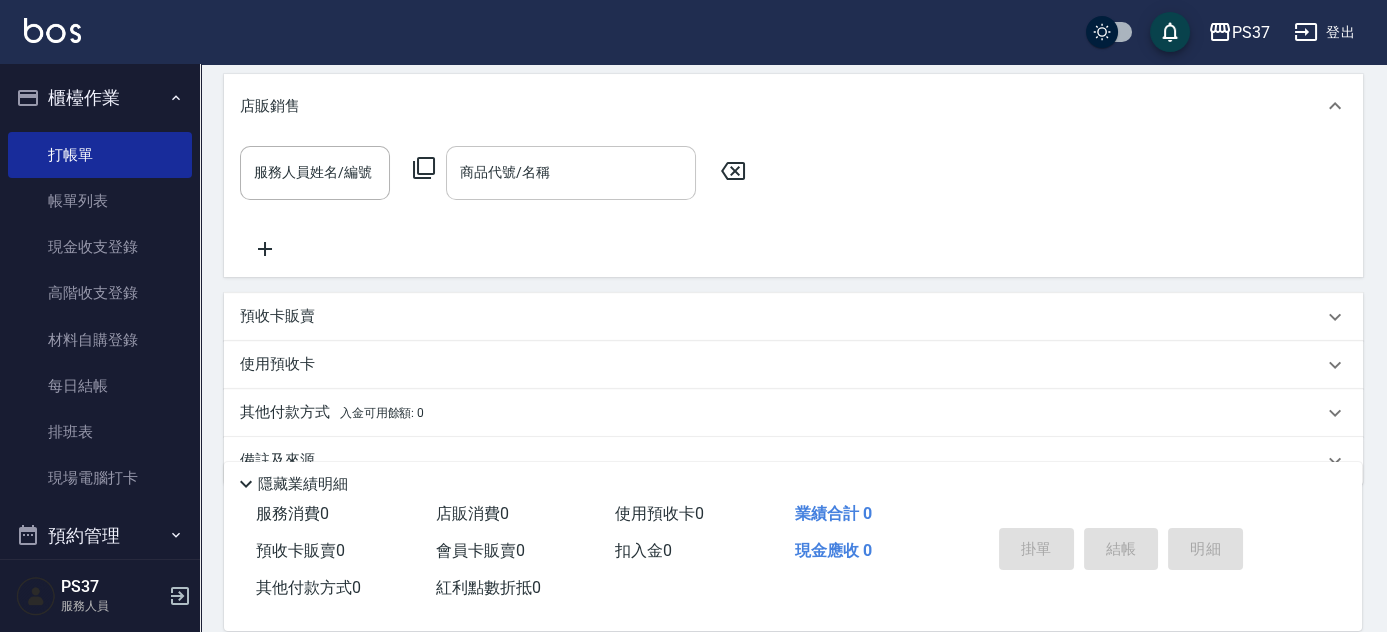 click on "商品代號/名稱" at bounding box center [571, 172] 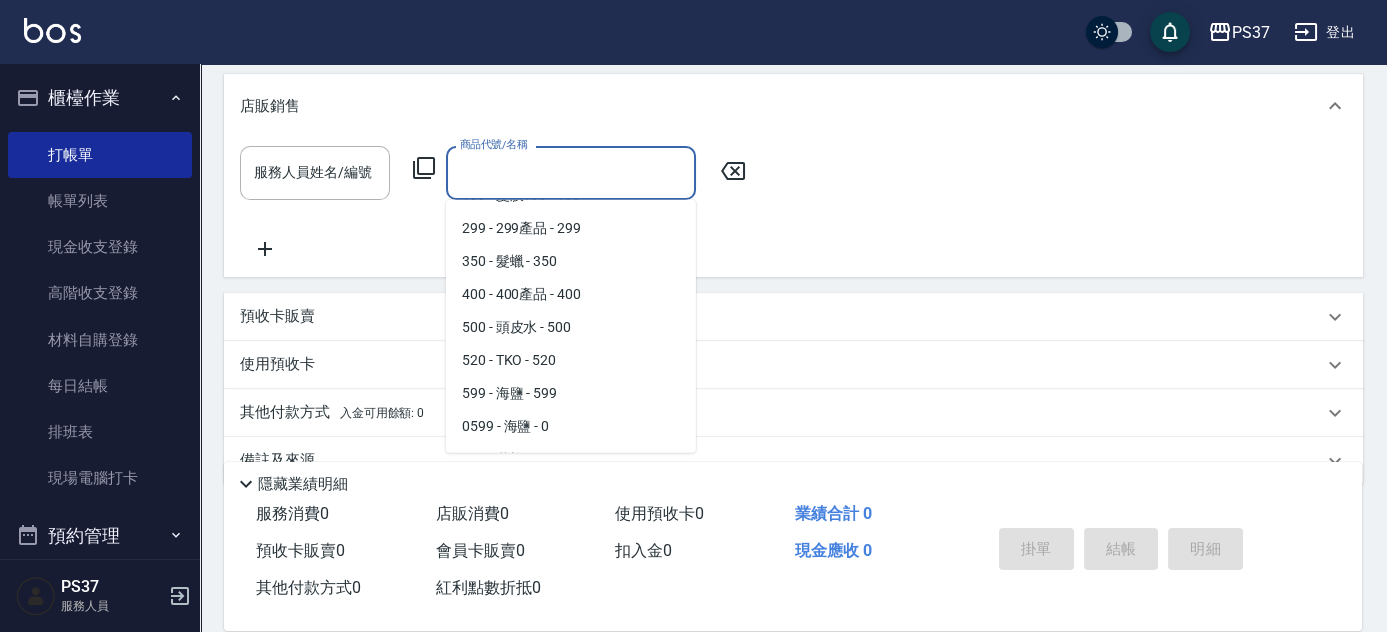 scroll, scrollTop: 0, scrollLeft: 0, axis: both 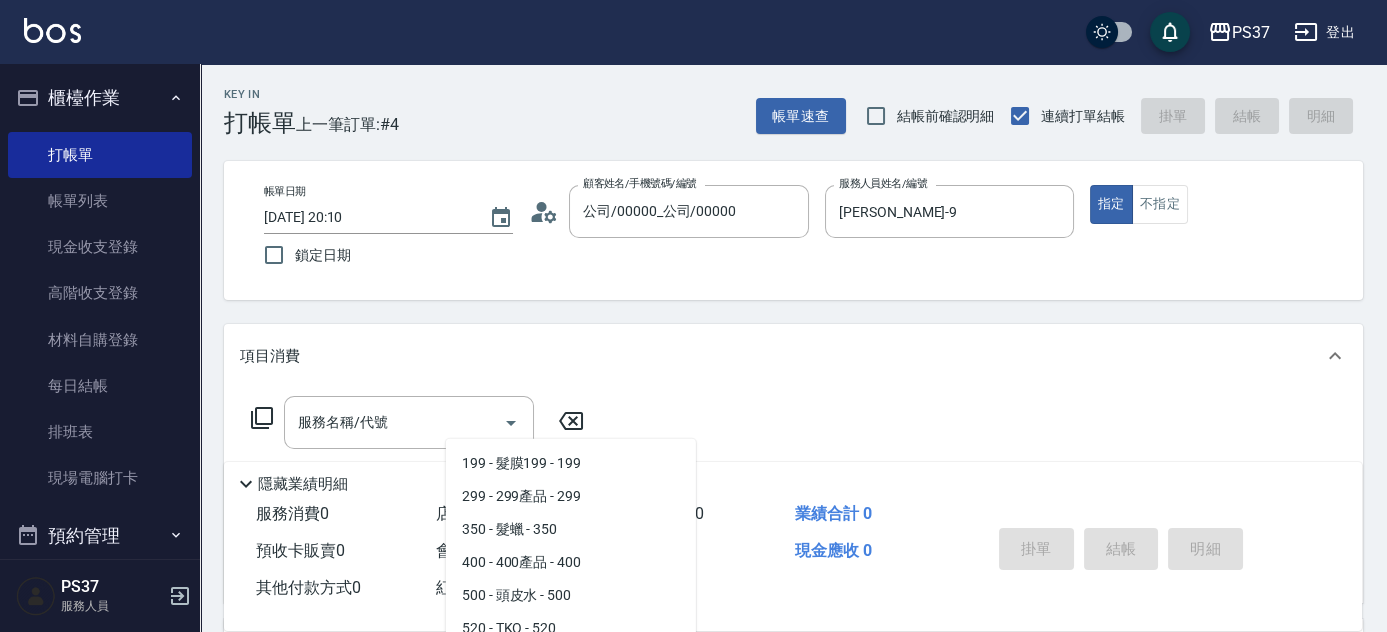click on "項目消費" at bounding box center [793, 356] 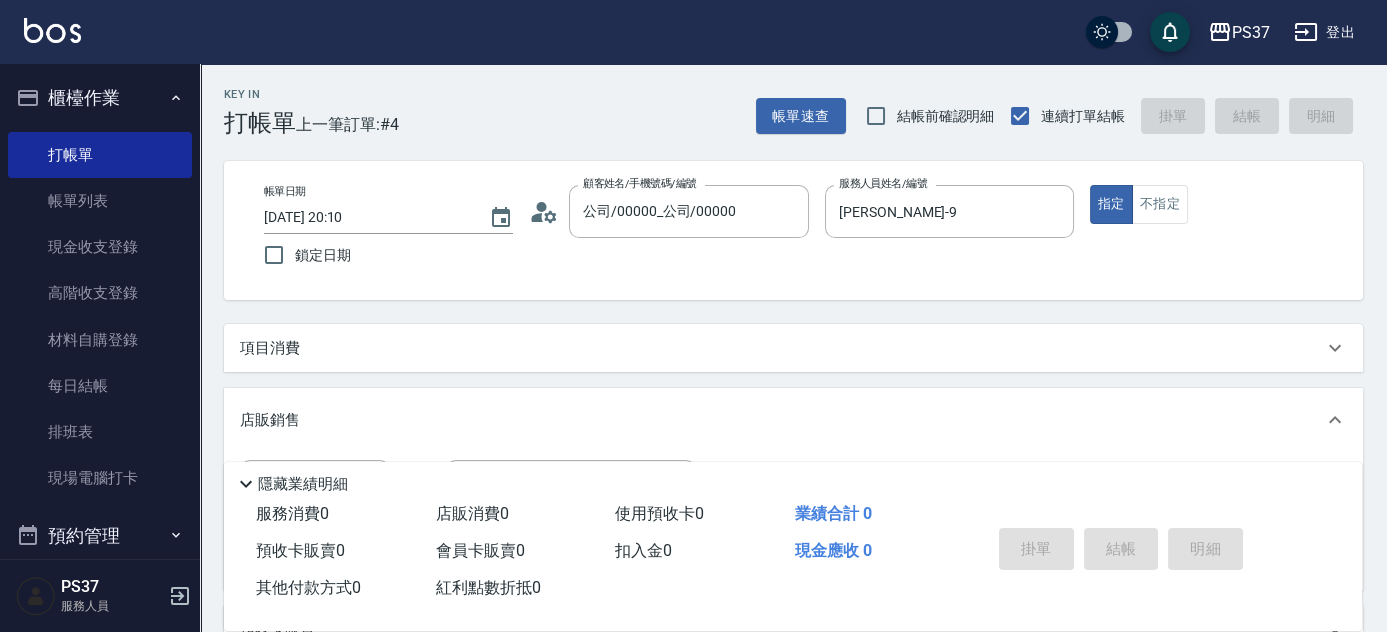 click on "項目消費" at bounding box center (781, 348) 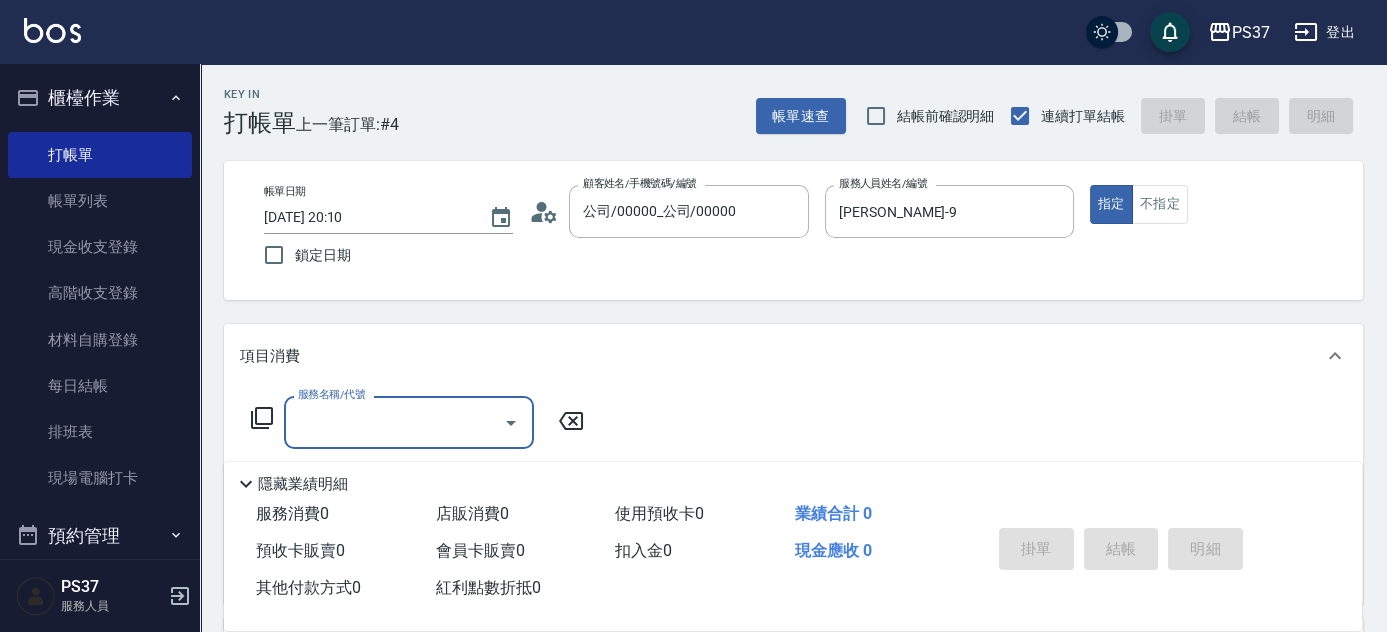 scroll, scrollTop: 0, scrollLeft: 0, axis: both 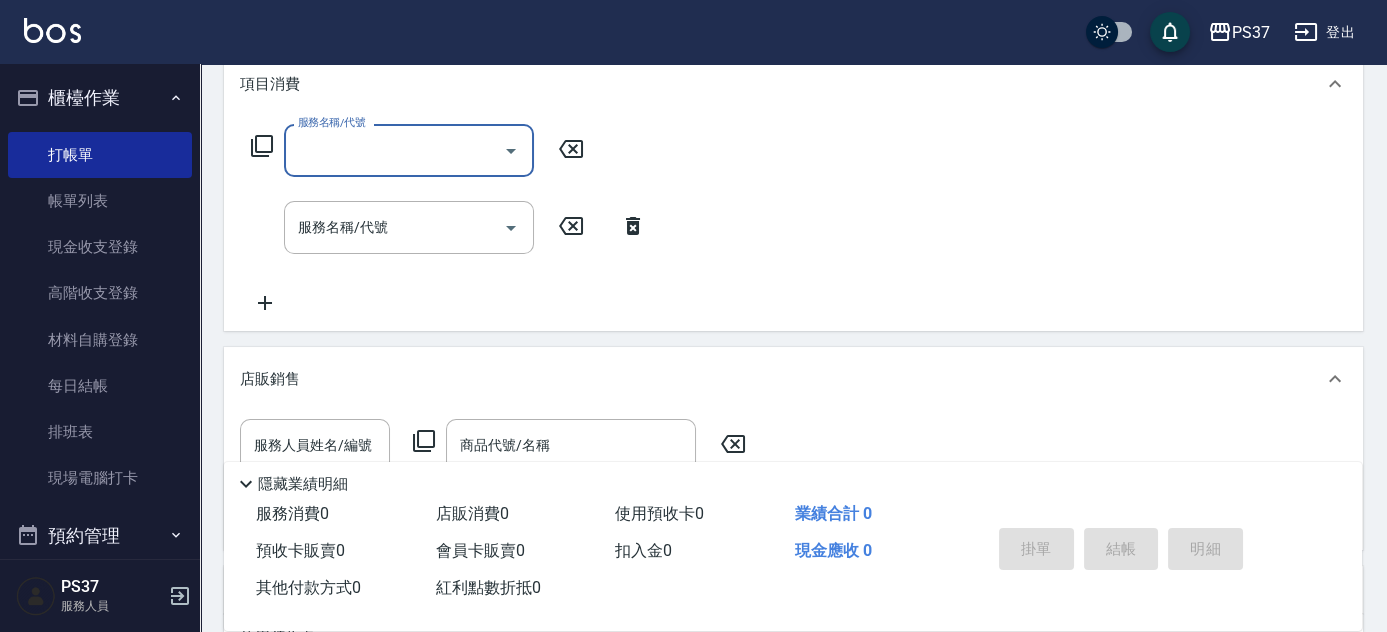 click on "服務名稱/代號" at bounding box center (394, 150) 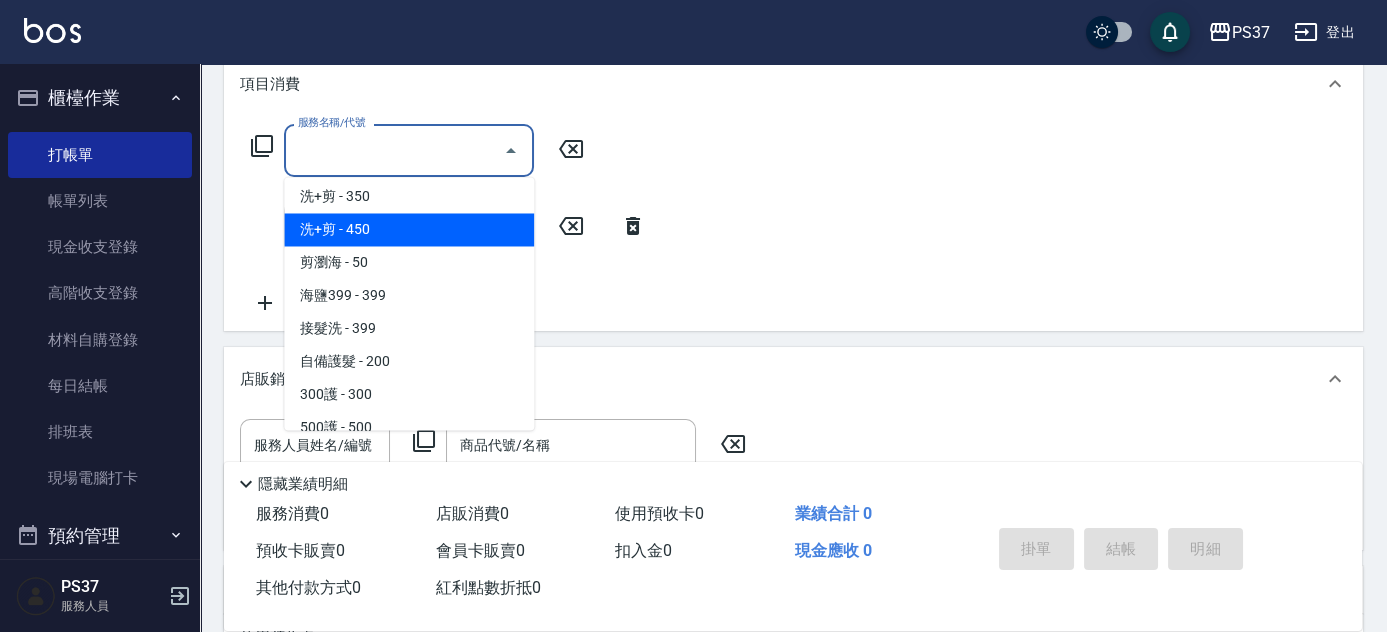 scroll, scrollTop: 636, scrollLeft: 0, axis: vertical 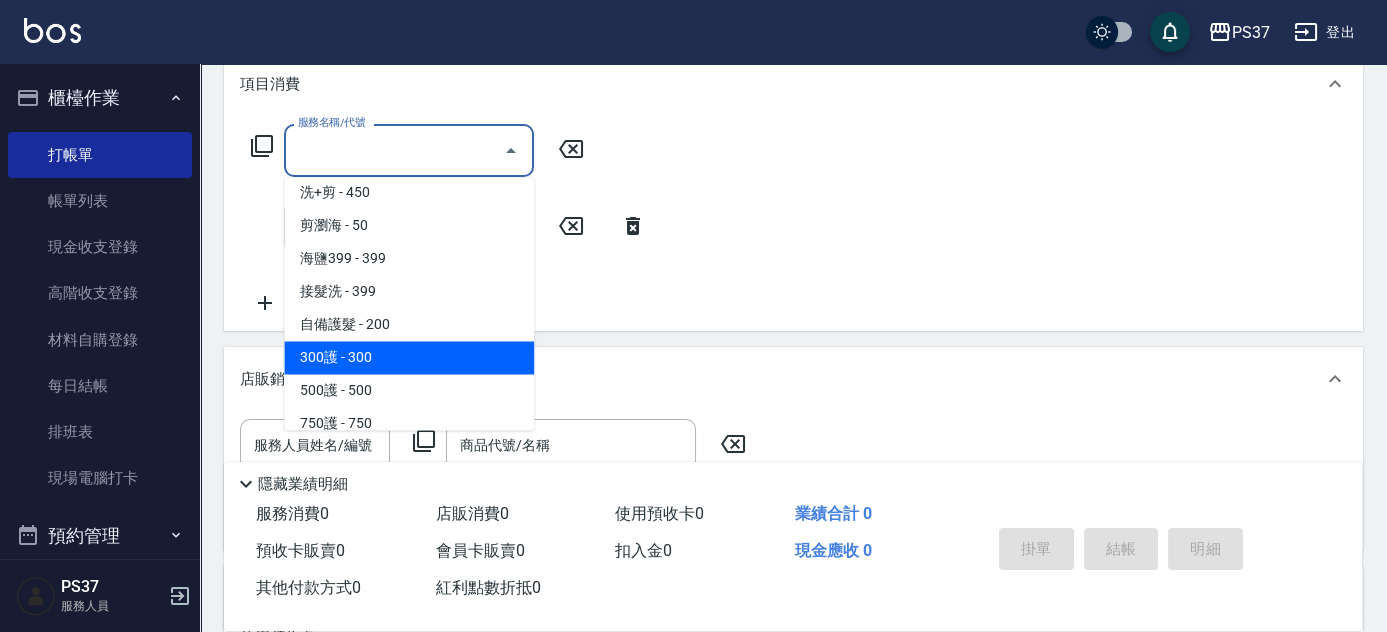 click on "服務名稱/代號 服務名稱/代號 服務名稱/代號 服務名稱/代號" at bounding box center [793, 223] 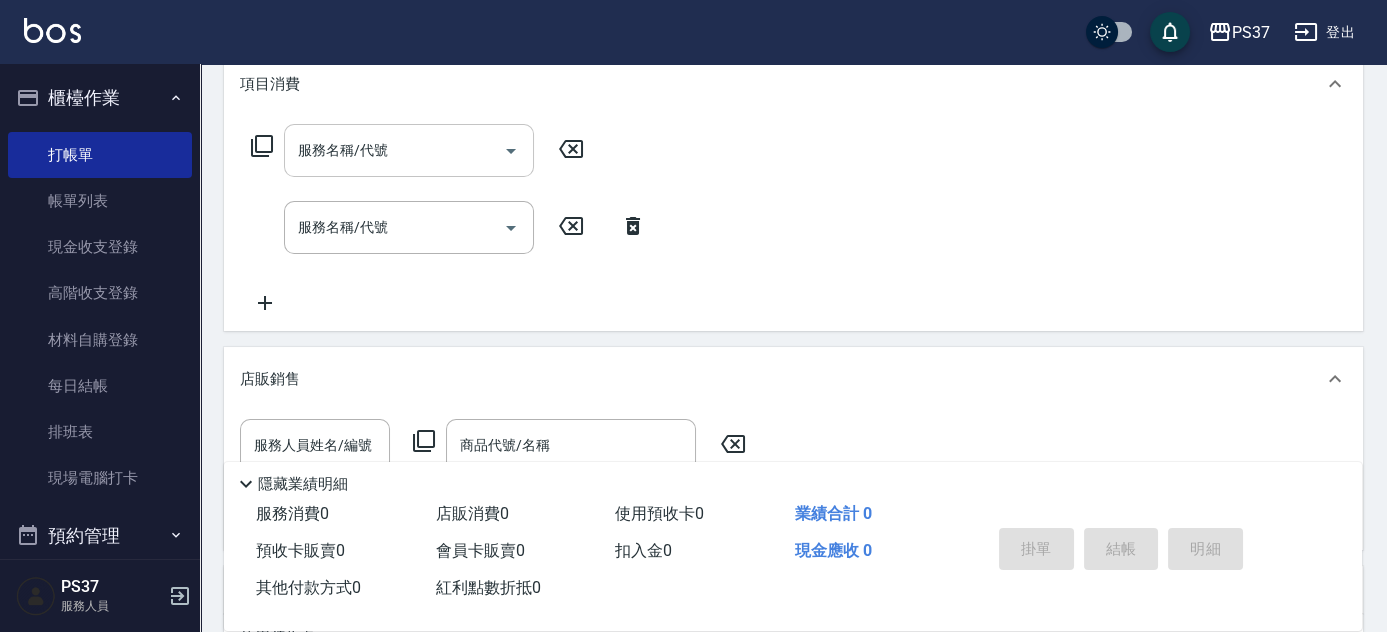 drag, startPoint x: 359, startPoint y: 129, endPoint x: 349, endPoint y: 146, distance: 19.723083 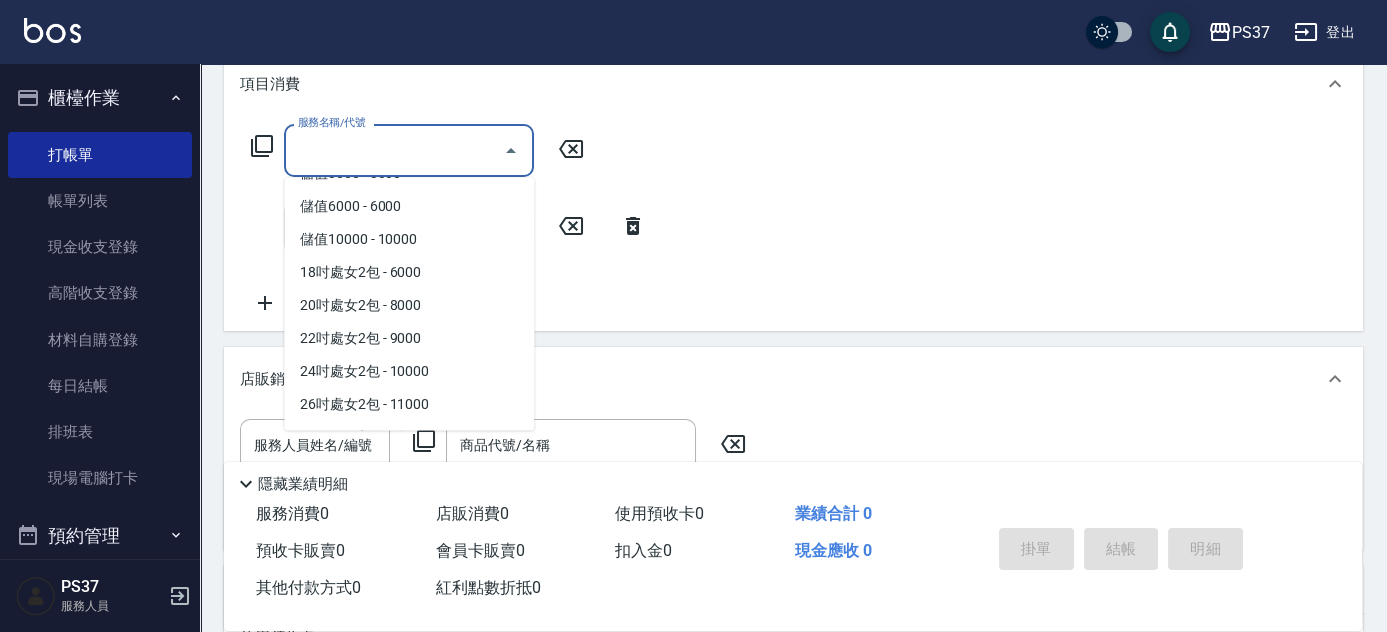 scroll, scrollTop: 2336, scrollLeft: 0, axis: vertical 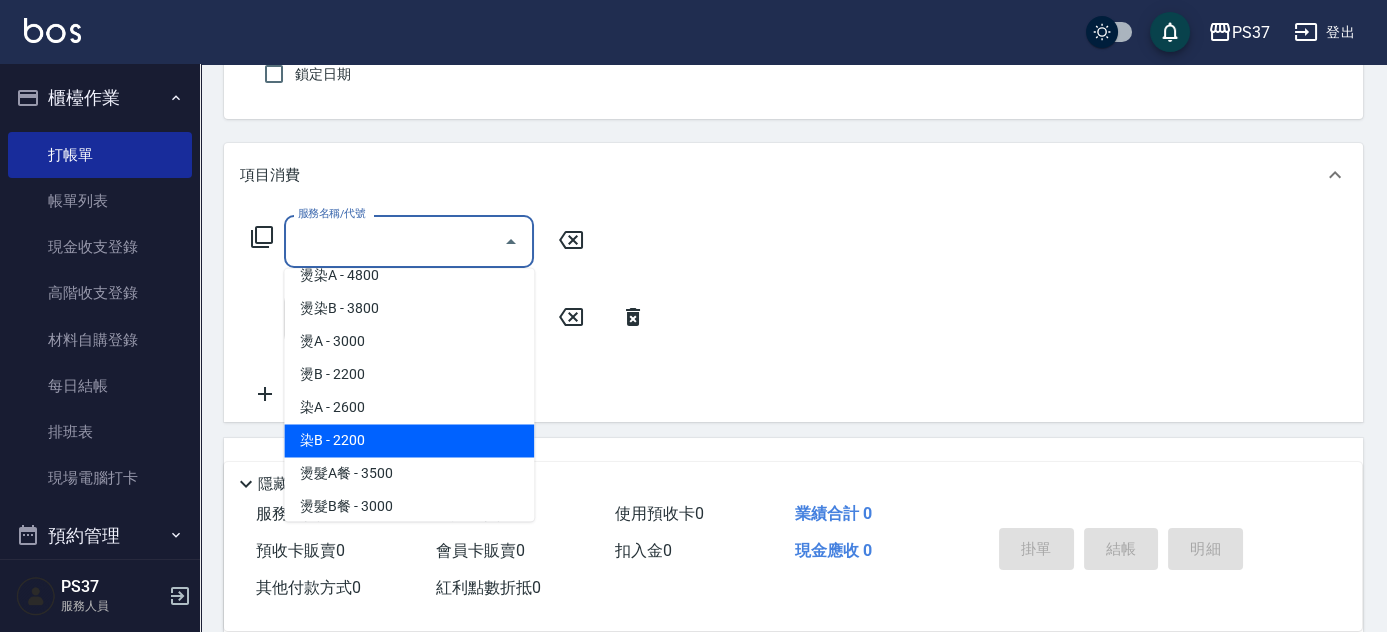 click 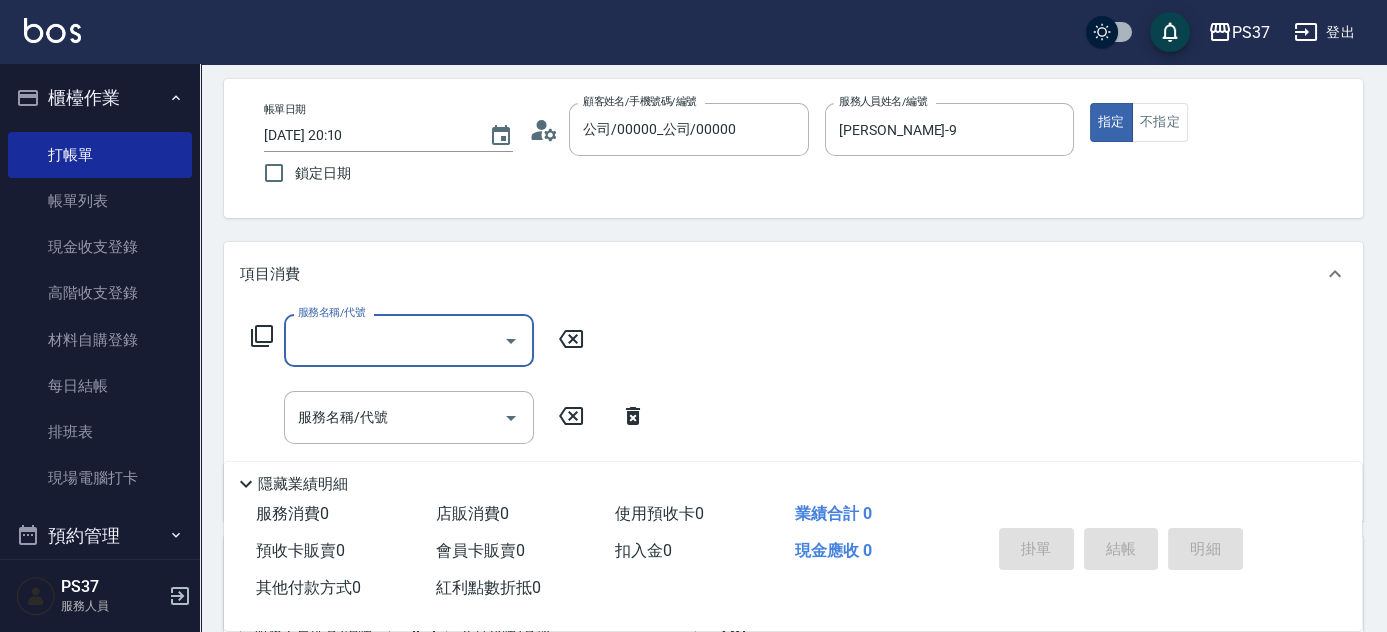 scroll, scrollTop: 0, scrollLeft: 0, axis: both 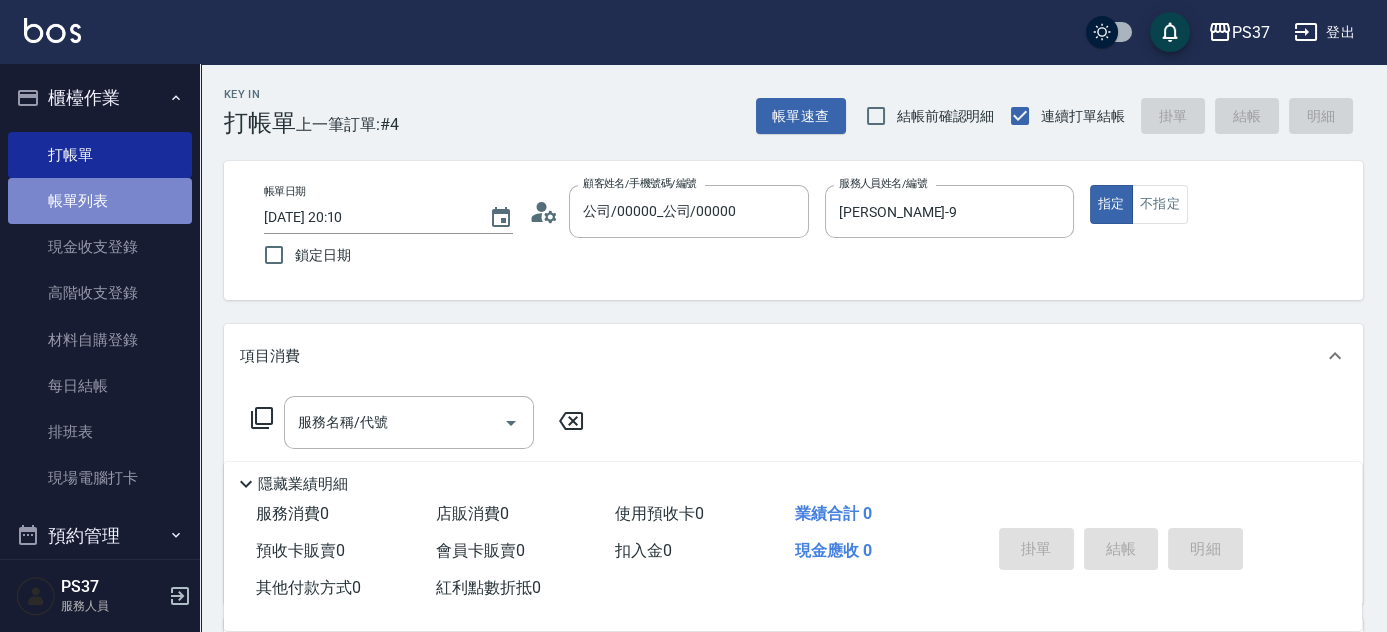 click on "帳單列表" at bounding box center [100, 201] 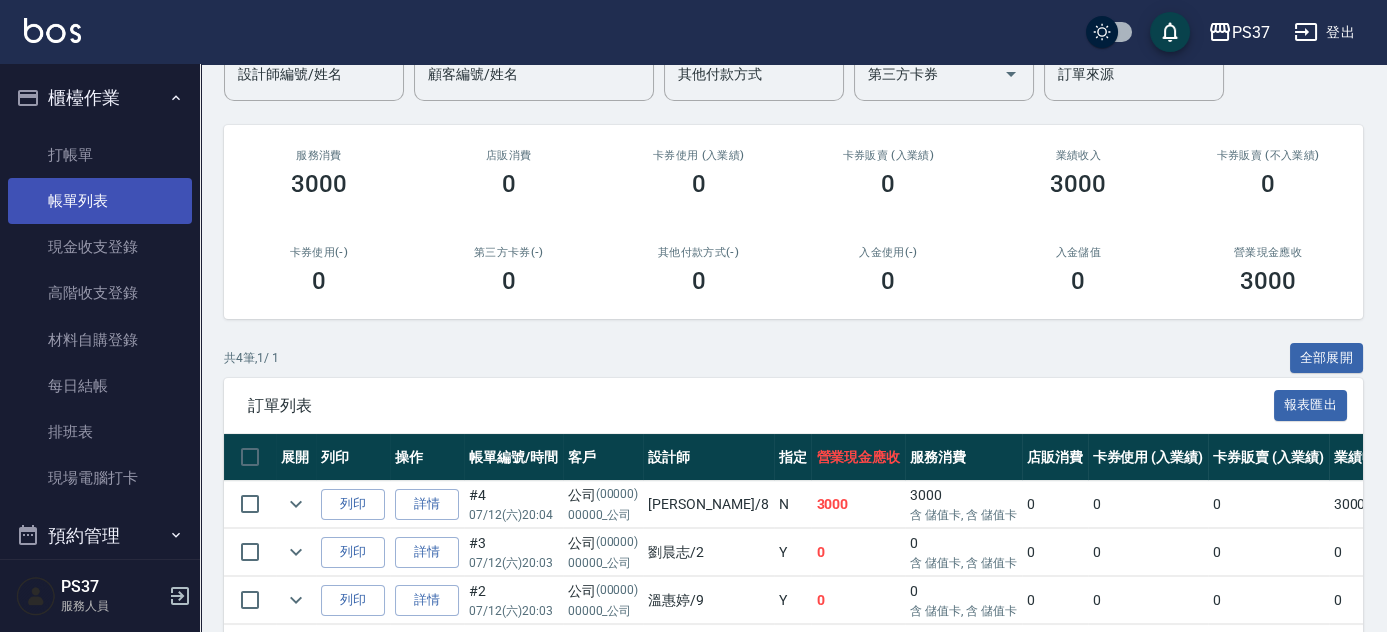 scroll, scrollTop: 132, scrollLeft: 0, axis: vertical 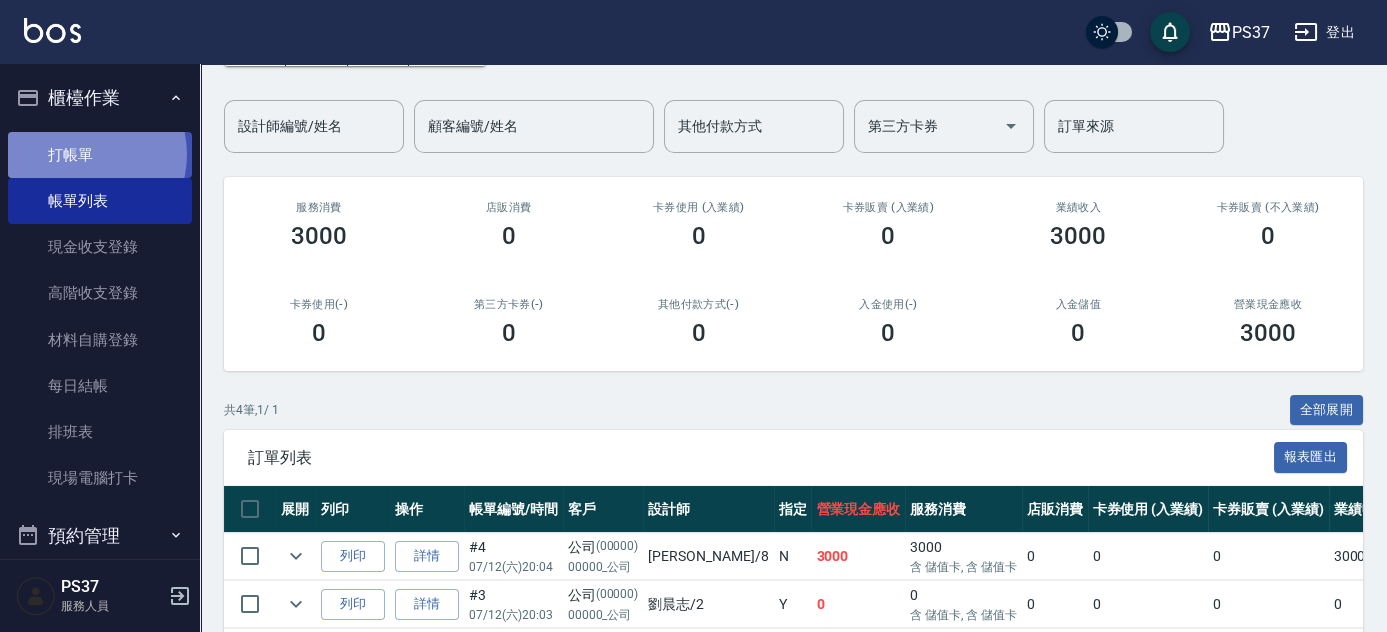 click on "打帳單" at bounding box center [100, 155] 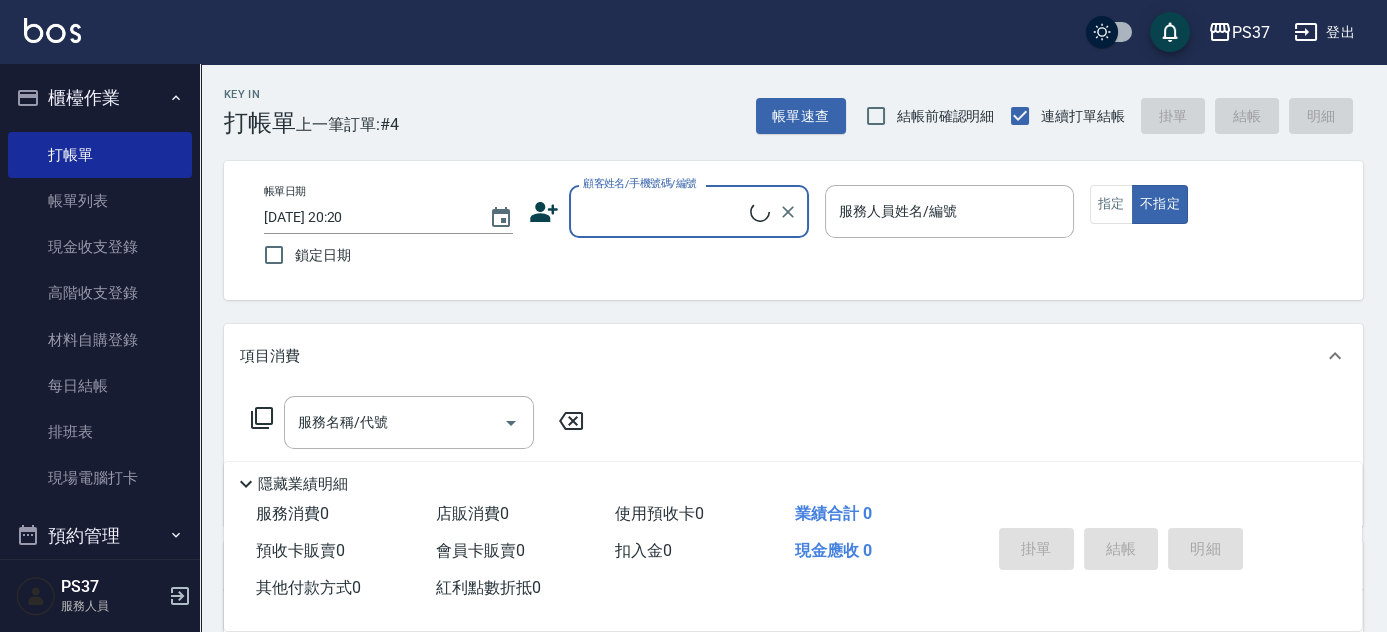 click on "顧客姓名/手機號碼/編號" at bounding box center (664, 211) 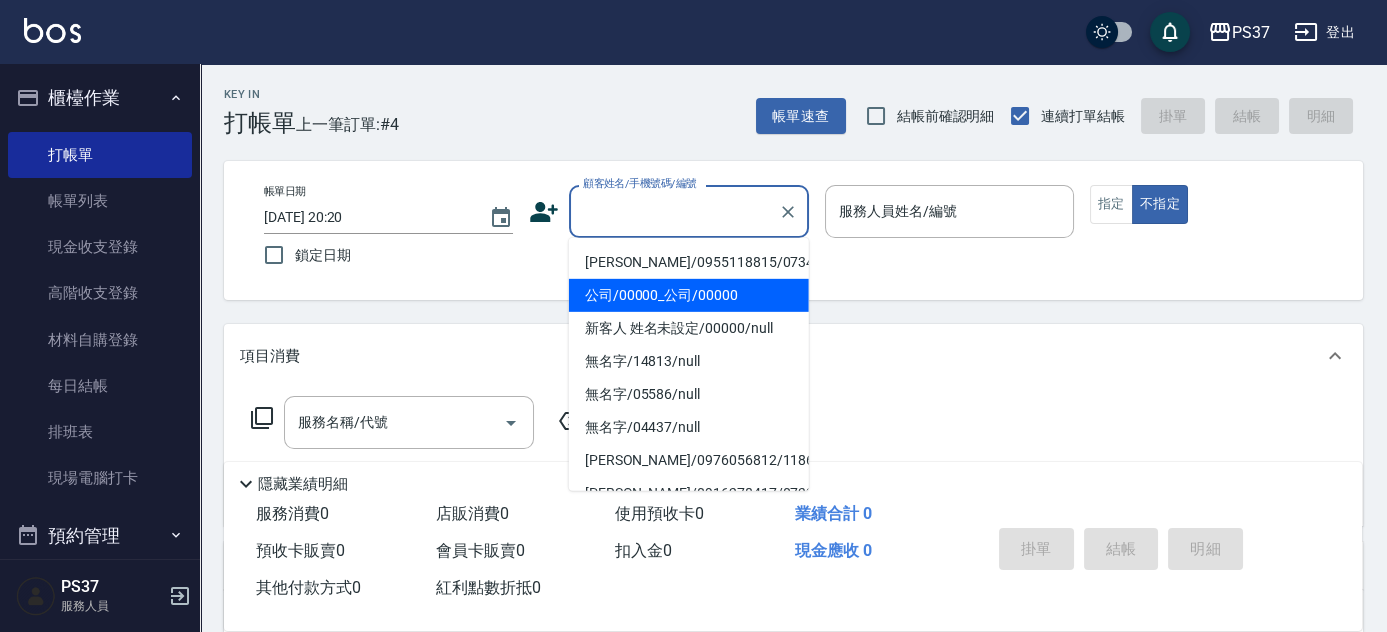 click on "公司/00000_公司/00000" at bounding box center (689, 295) 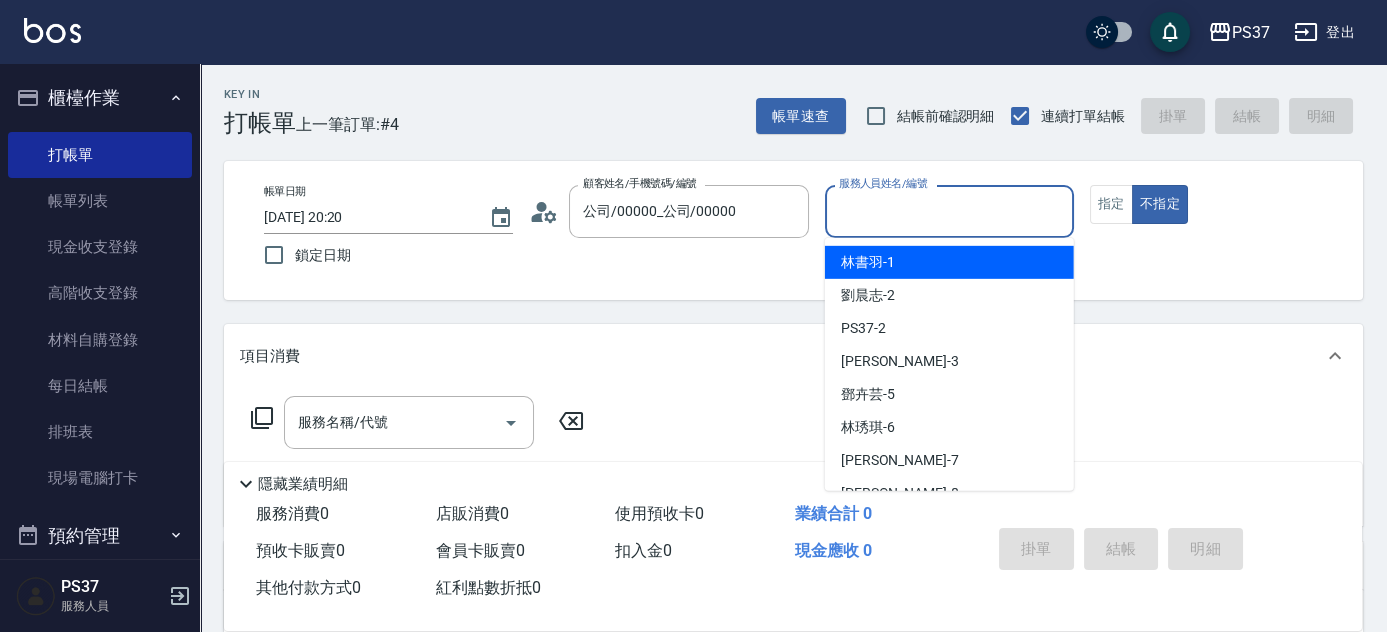 click on "服務人員姓名/編號" at bounding box center (949, 211) 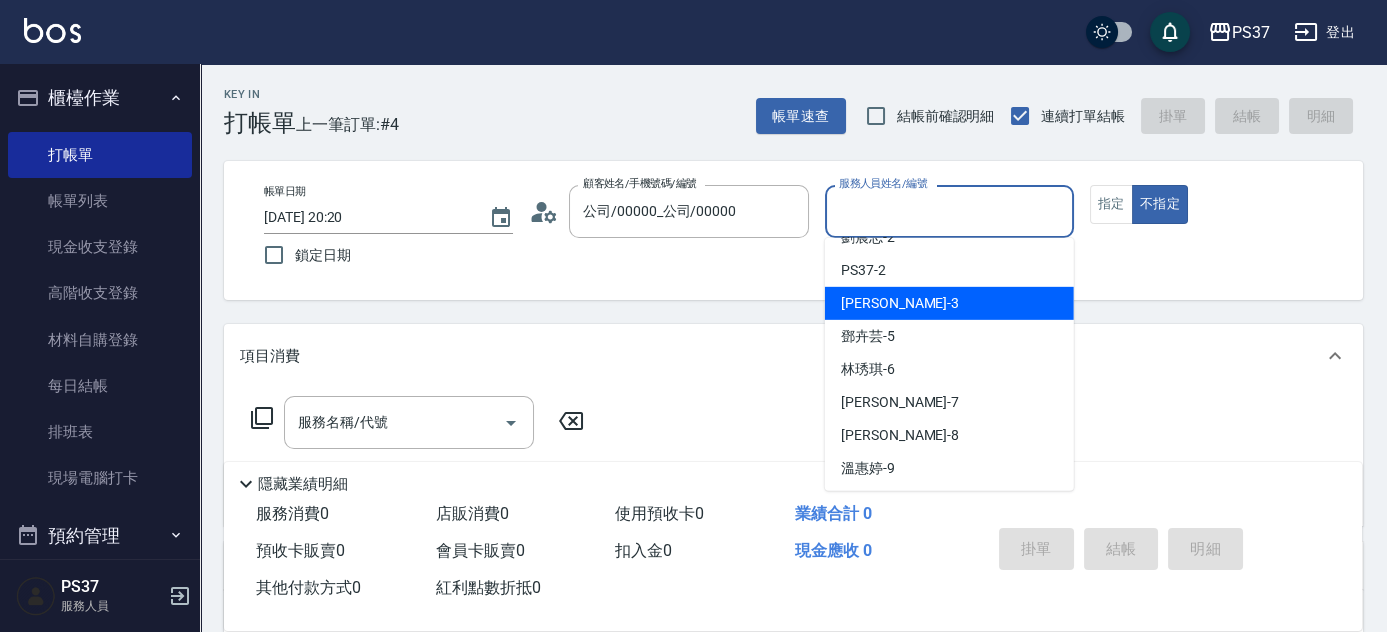 scroll, scrollTop: 90, scrollLeft: 0, axis: vertical 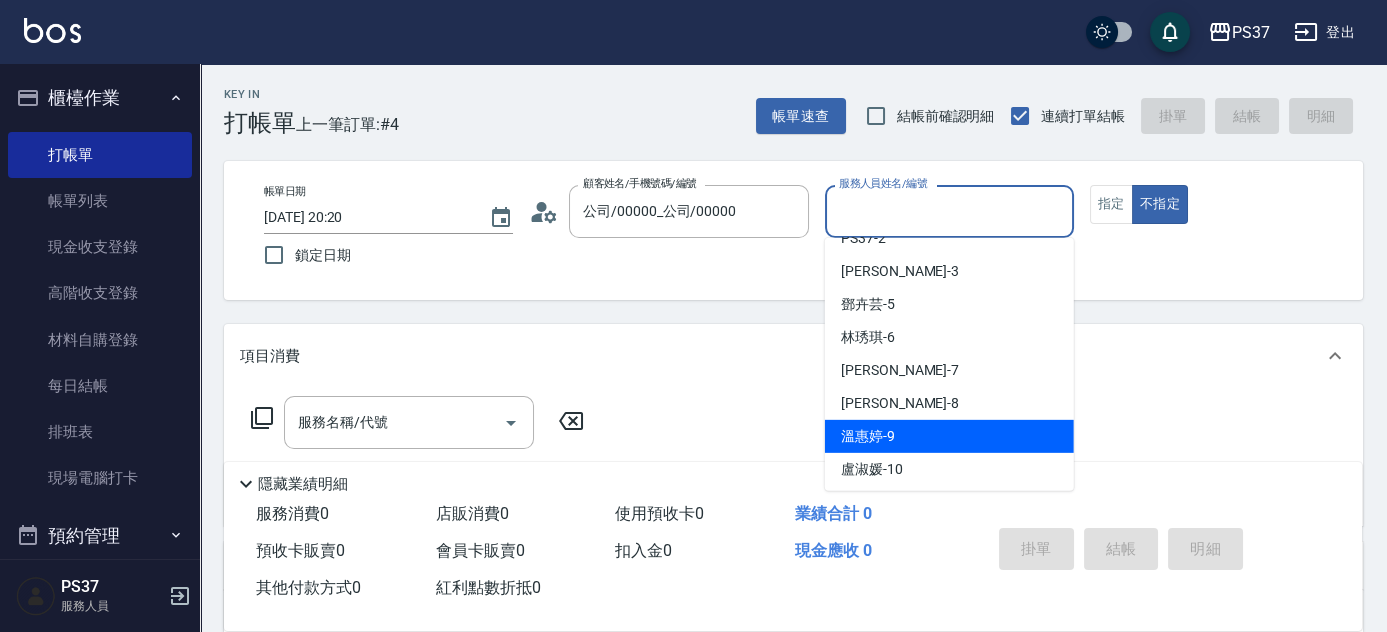 click on "溫惠婷 -9" at bounding box center (949, 436) 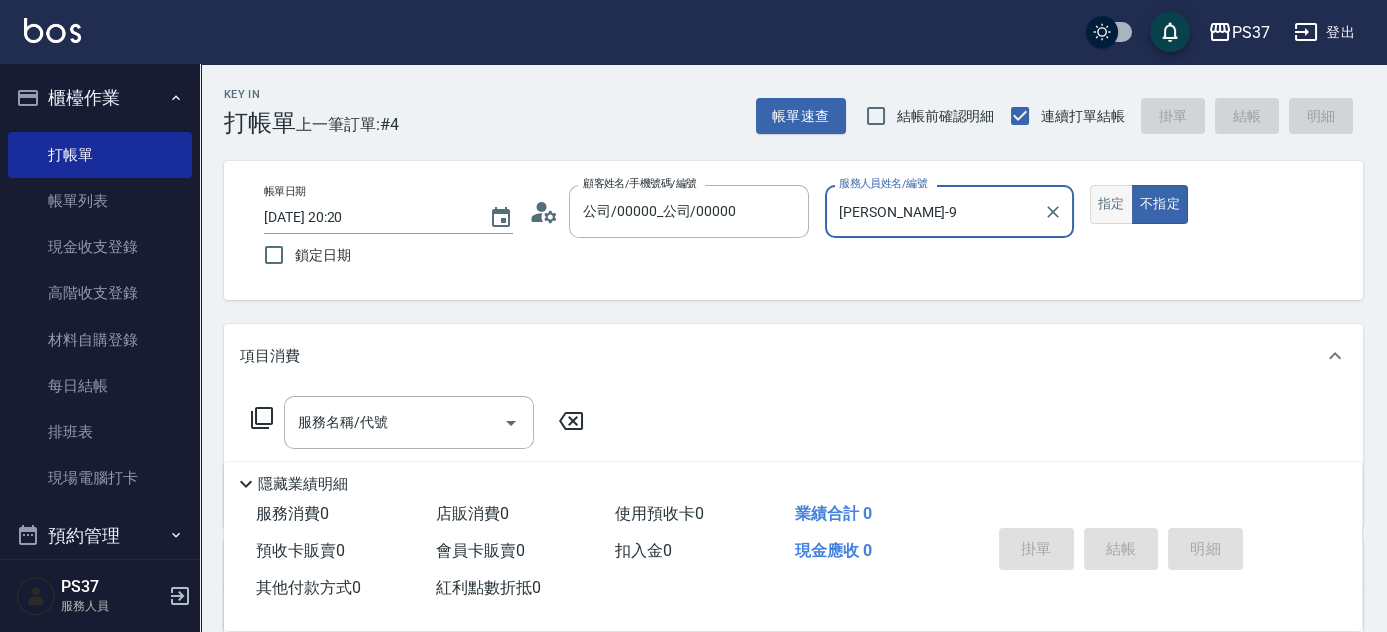 click on "指定" at bounding box center [1111, 204] 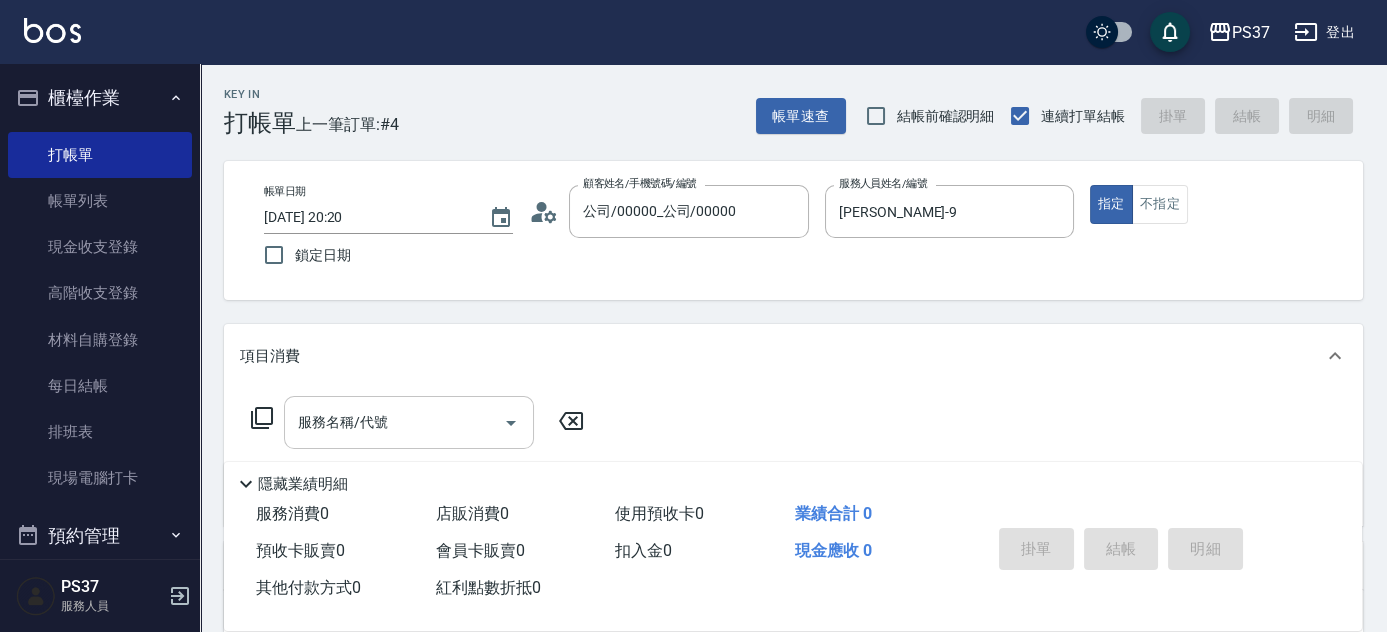 click on "服務名稱/代號" at bounding box center [394, 422] 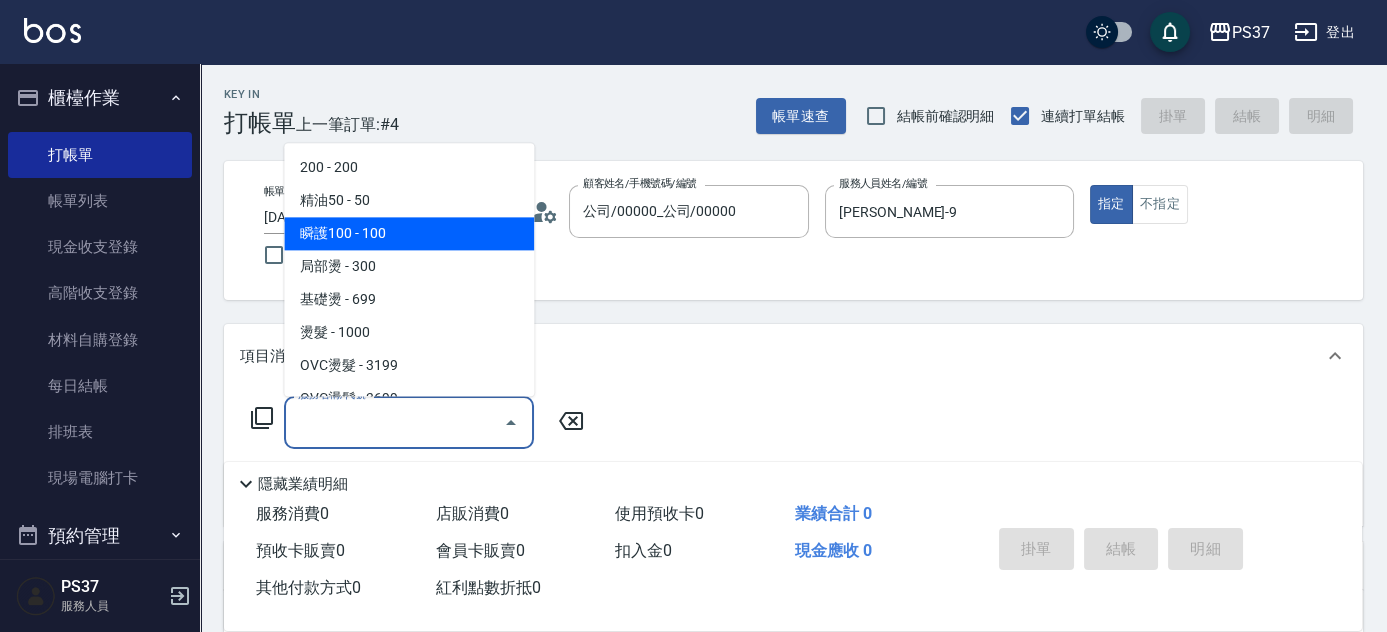 click on "瞬護100 - 100" at bounding box center [409, 234] 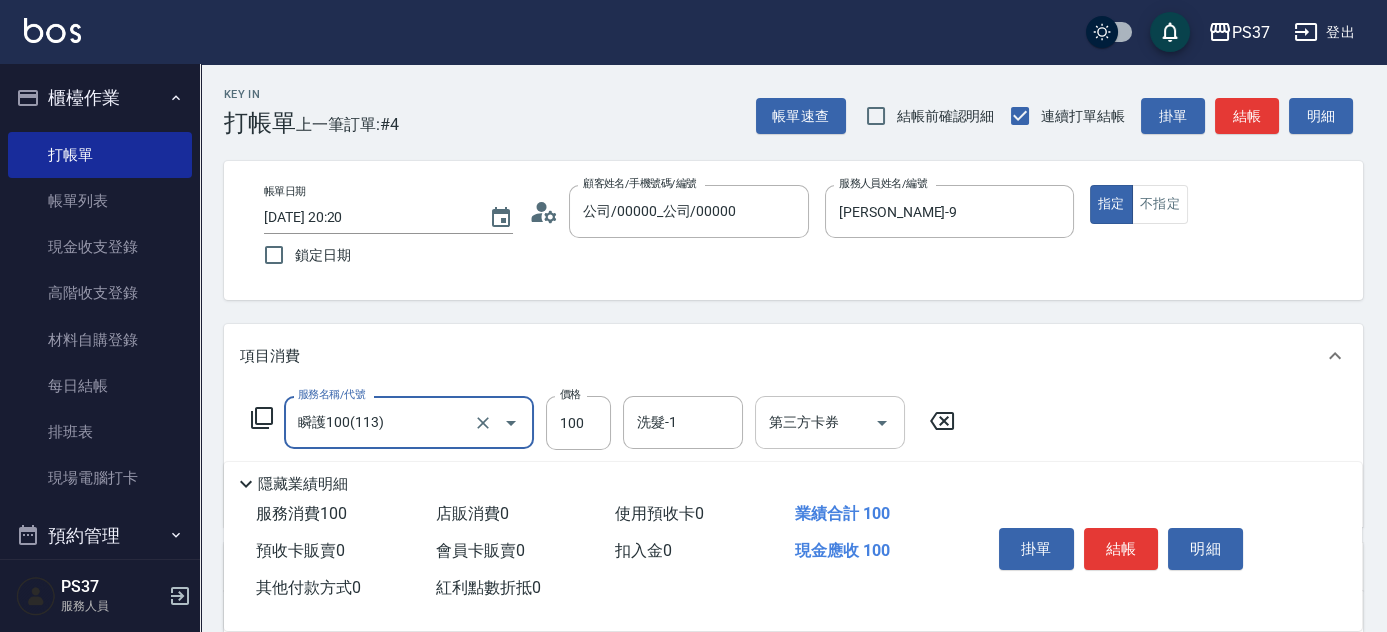 click on "洗髮-1" at bounding box center [683, 422] 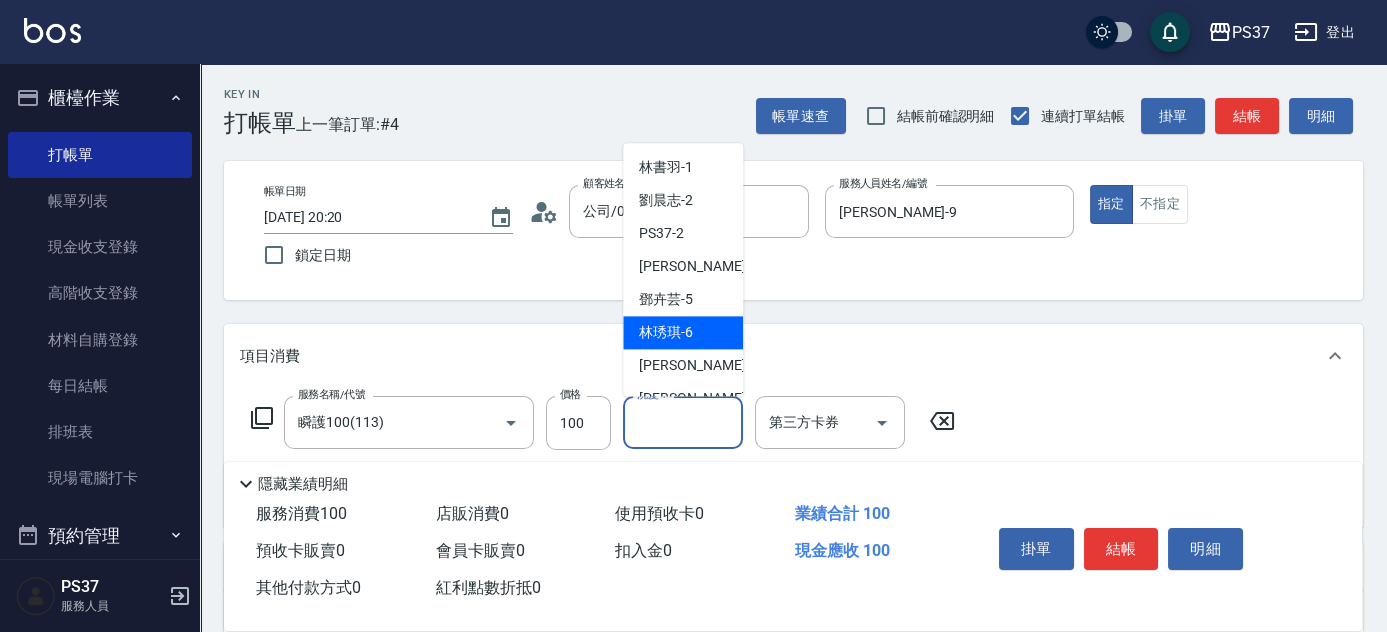 scroll, scrollTop: 323, scrollLeft: 0, axis: vertical 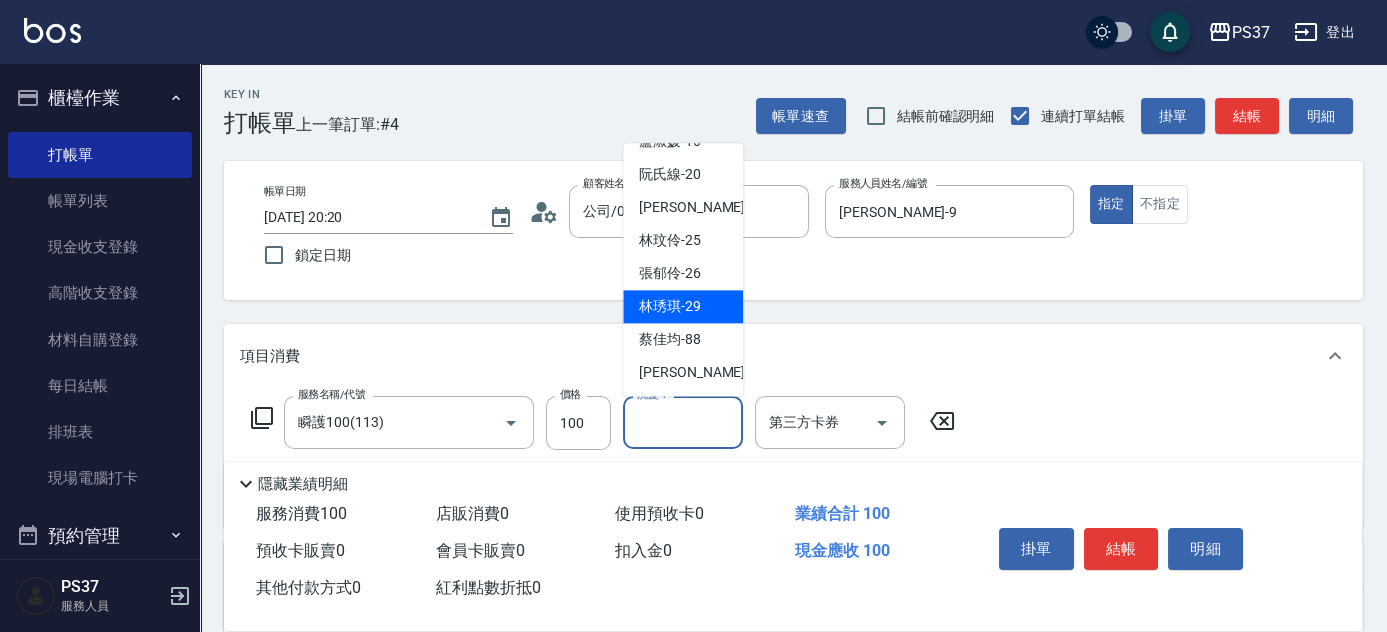 click on "林琇琪 -29" at bounding box center (683, 307) 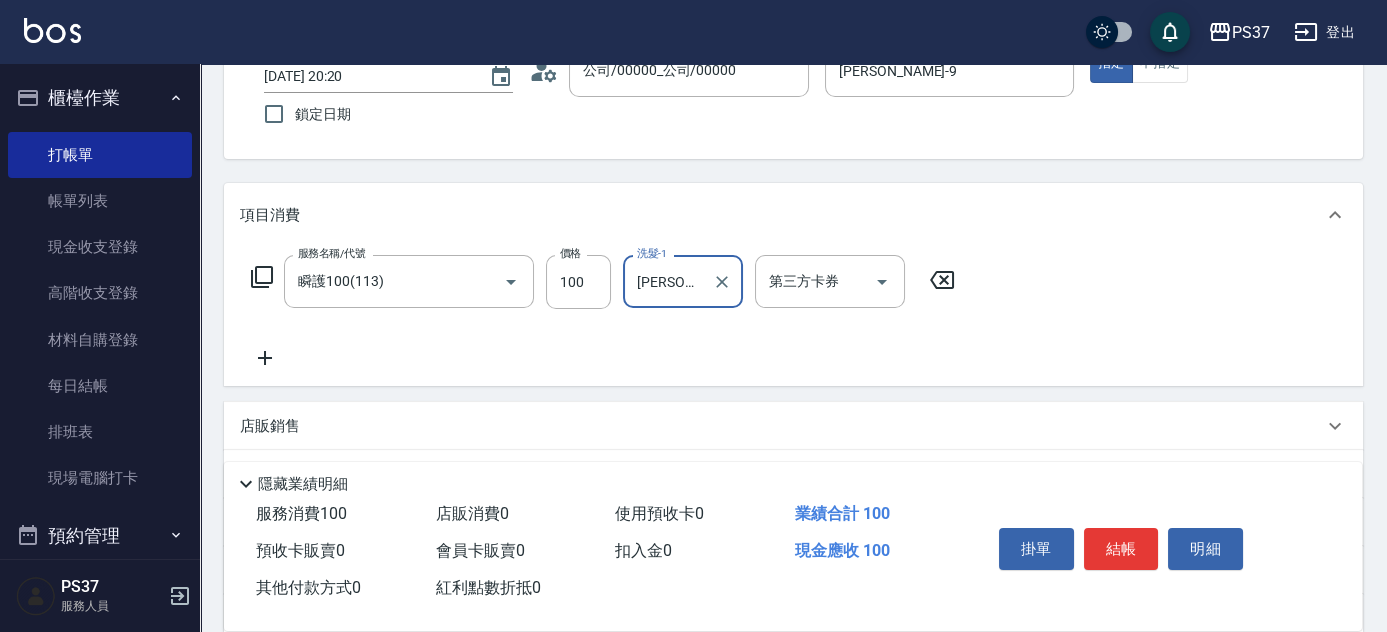 scroll, scrollTop: 272, scrollLeft: 0, axis: vertical 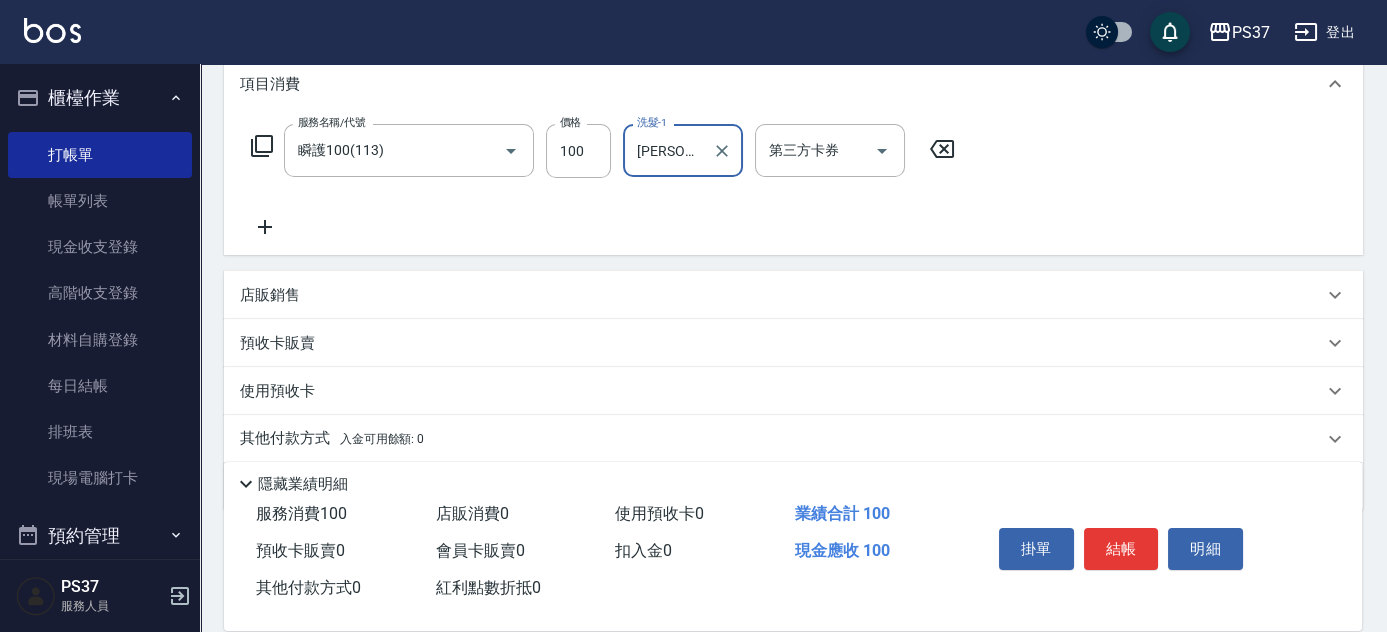 click 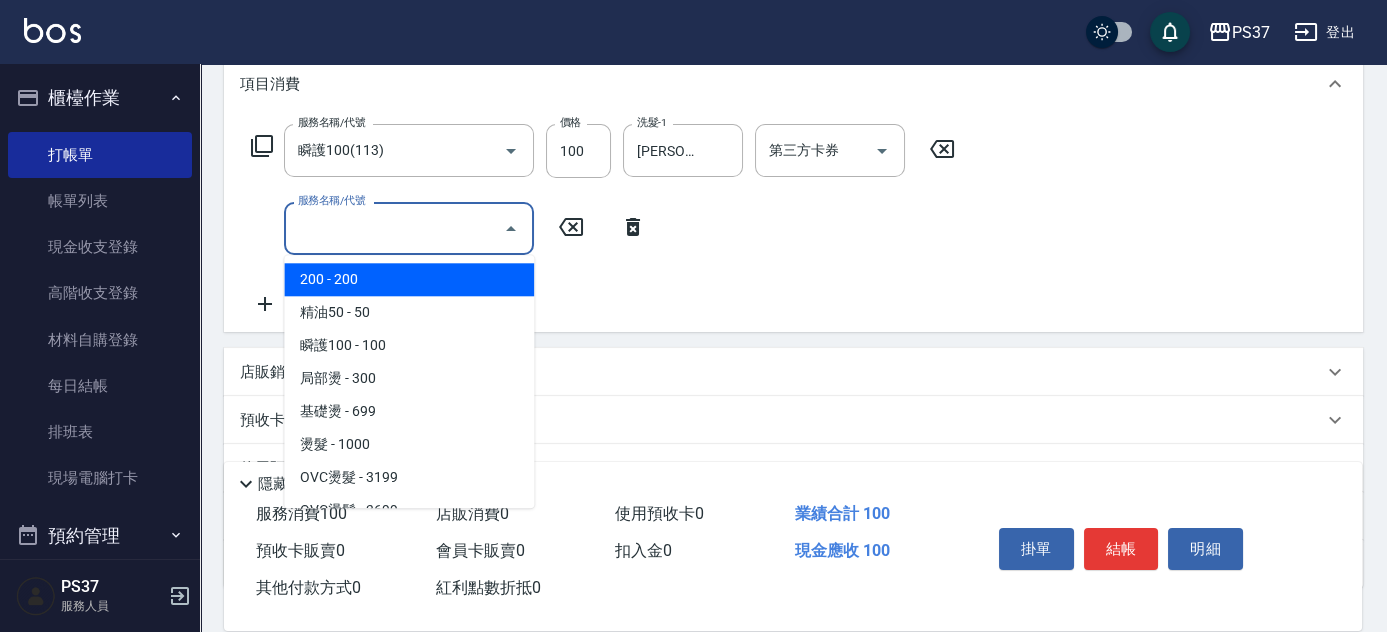 click on "服務名稱/代號" at bounding box center (394, 228) 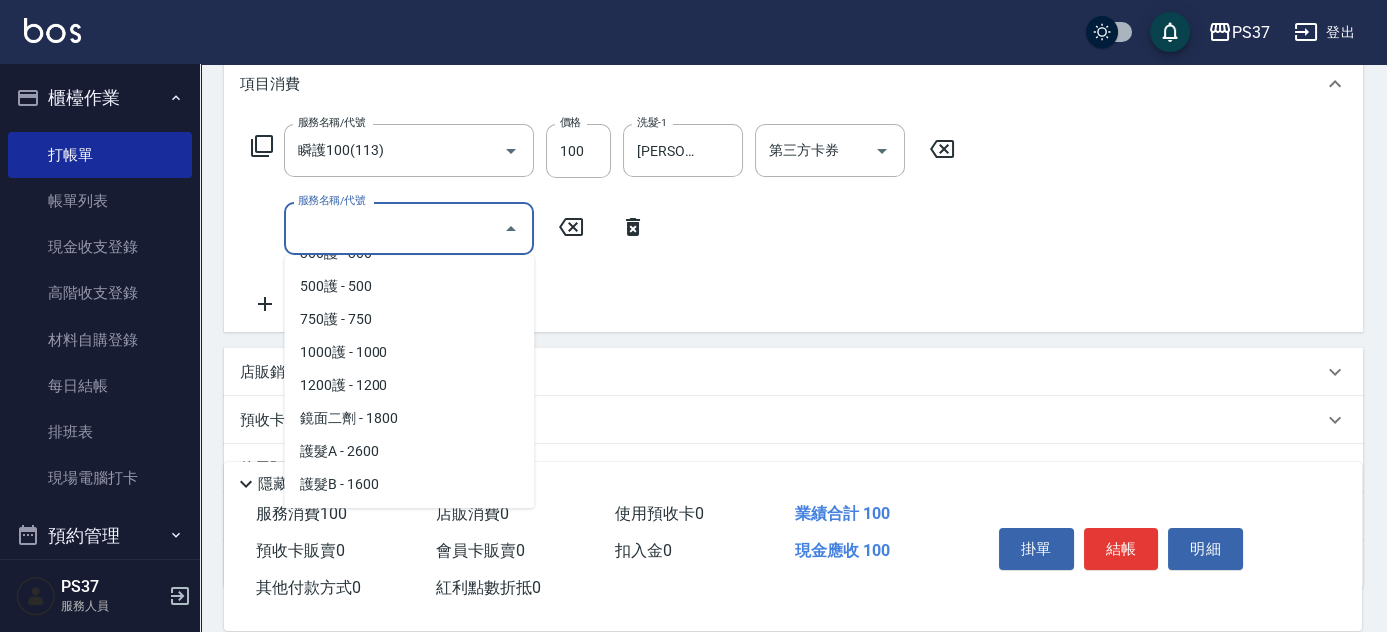 scroll, scrollTop: 1090, scrollLeft: 0, axis: vertical 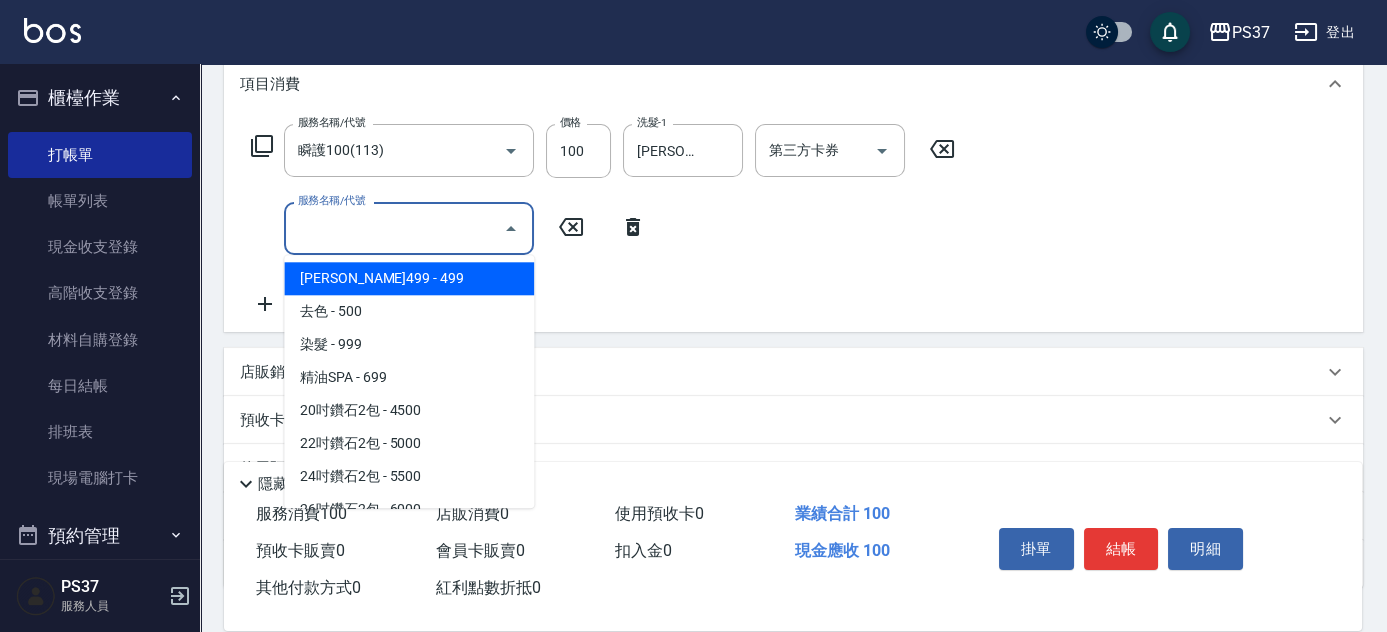 click on "伊黛莉499 - 499" at bounding box center (409, 278) 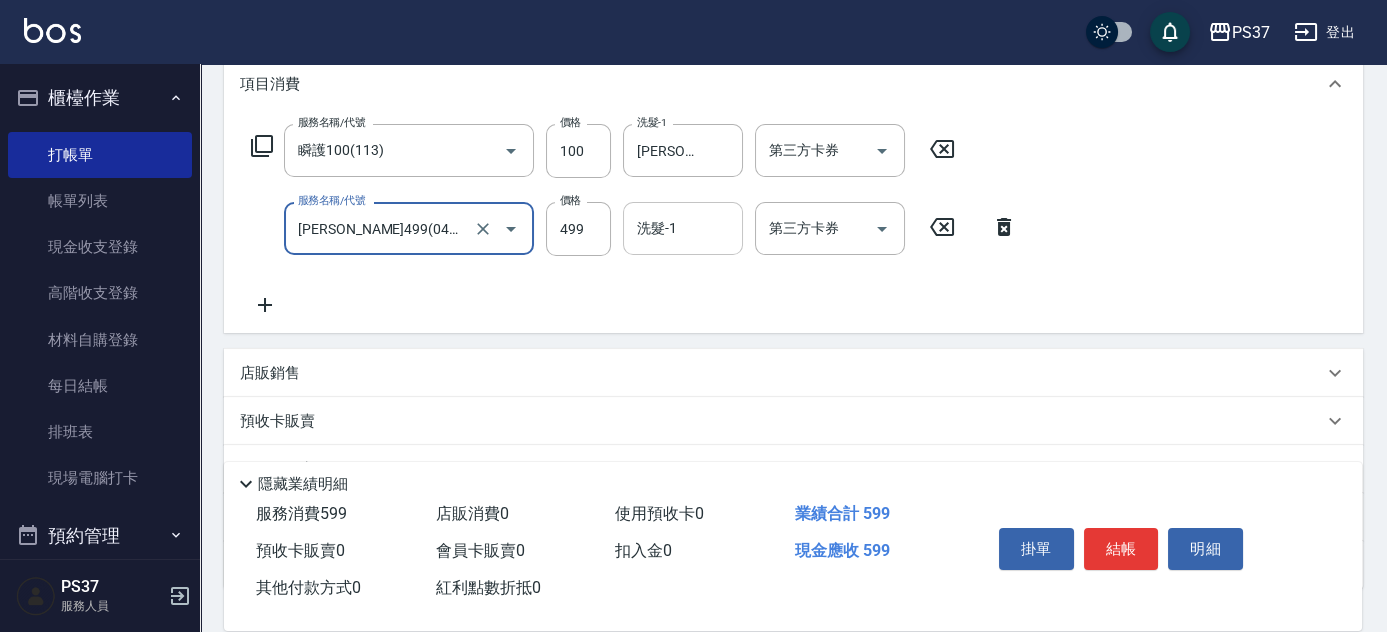 click on "洗髮-1" at bounding box center (683, 228) 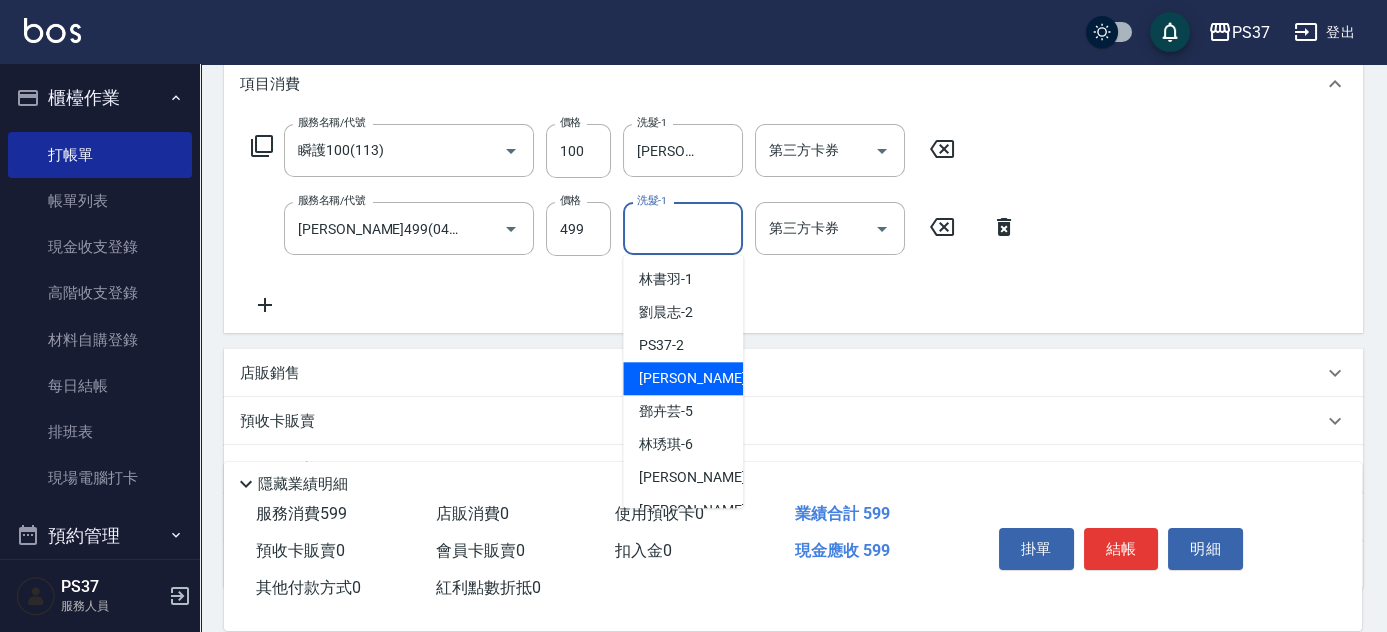 scroll, scrollTop: 272, scrollLeft: 0, axis: vertical 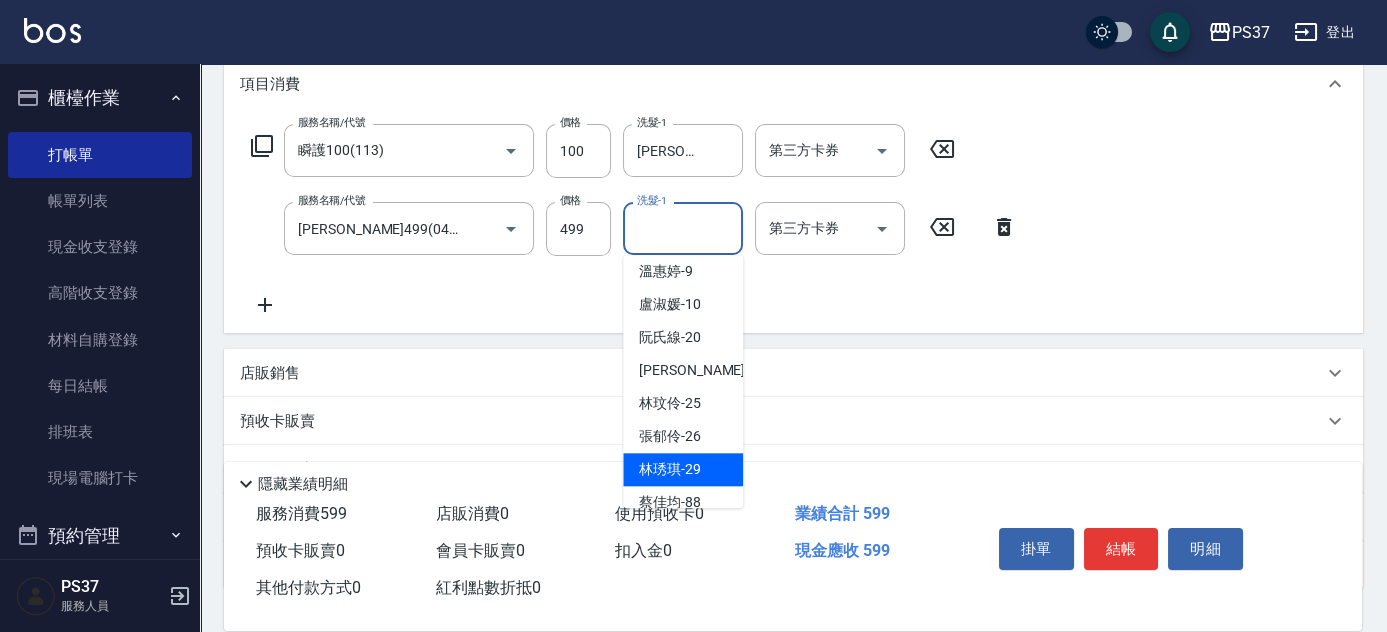 click on "林琇琪 -29" at bounding box center (670, 469) 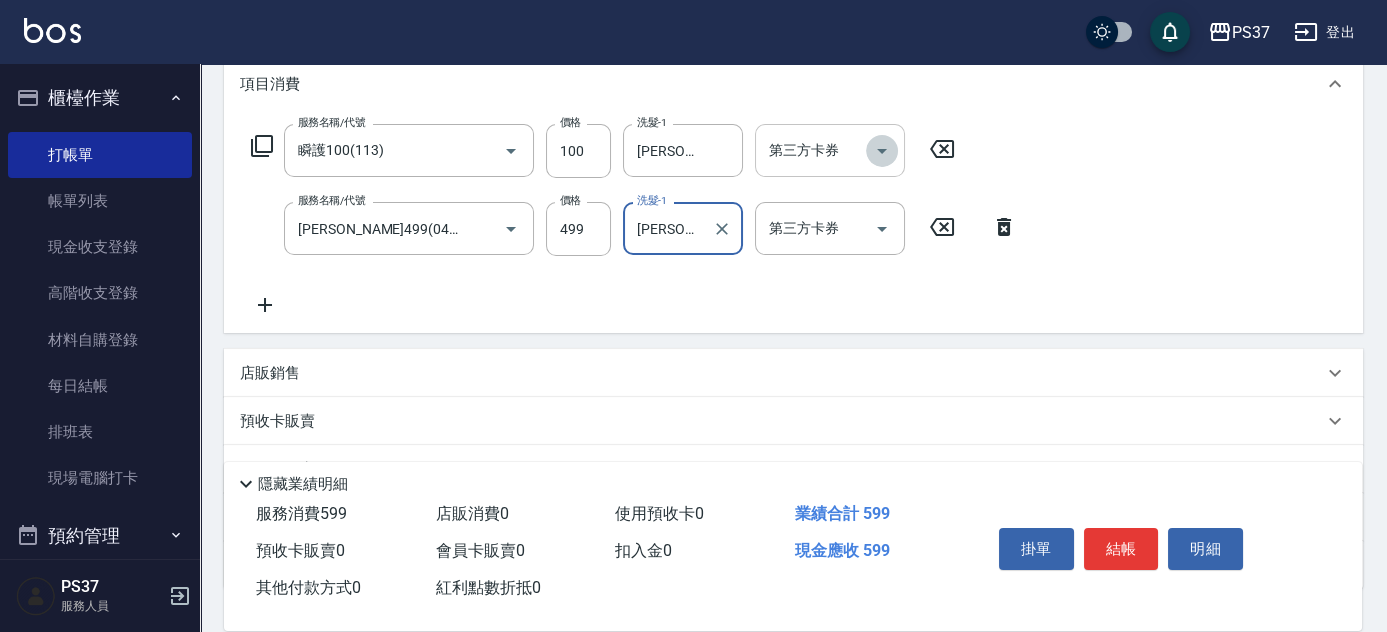 click 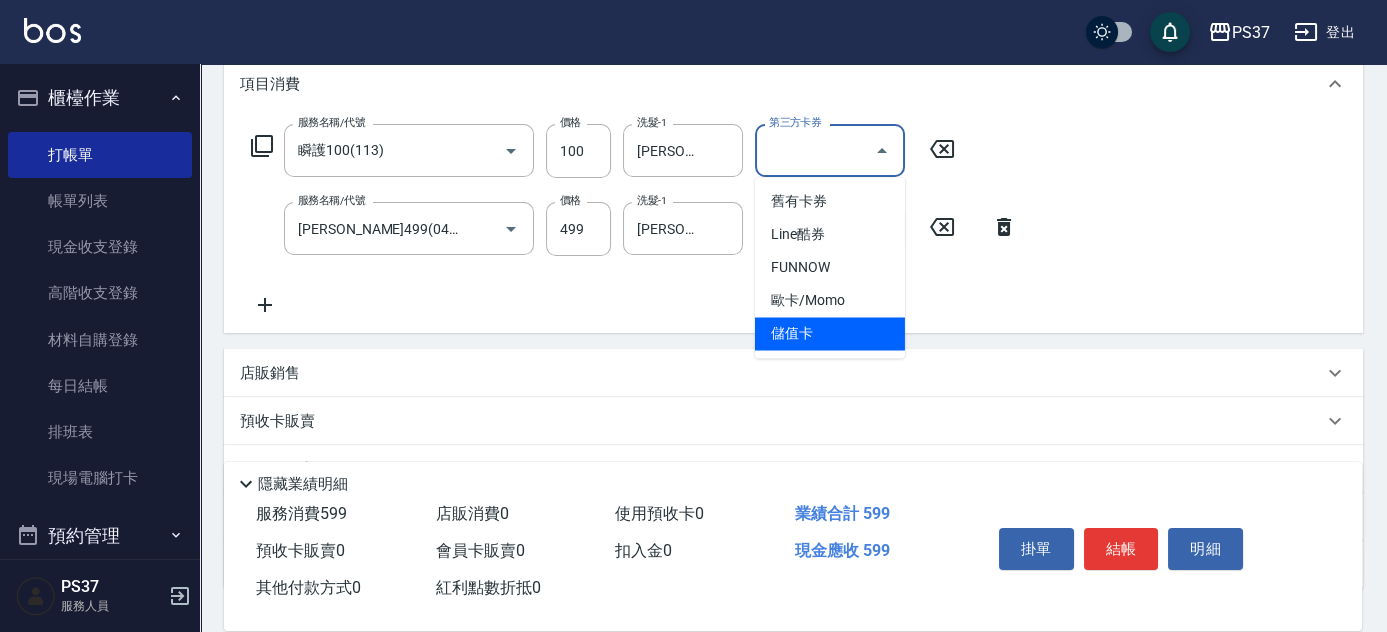click on "儲值卡" at bounding box center (830, 333) 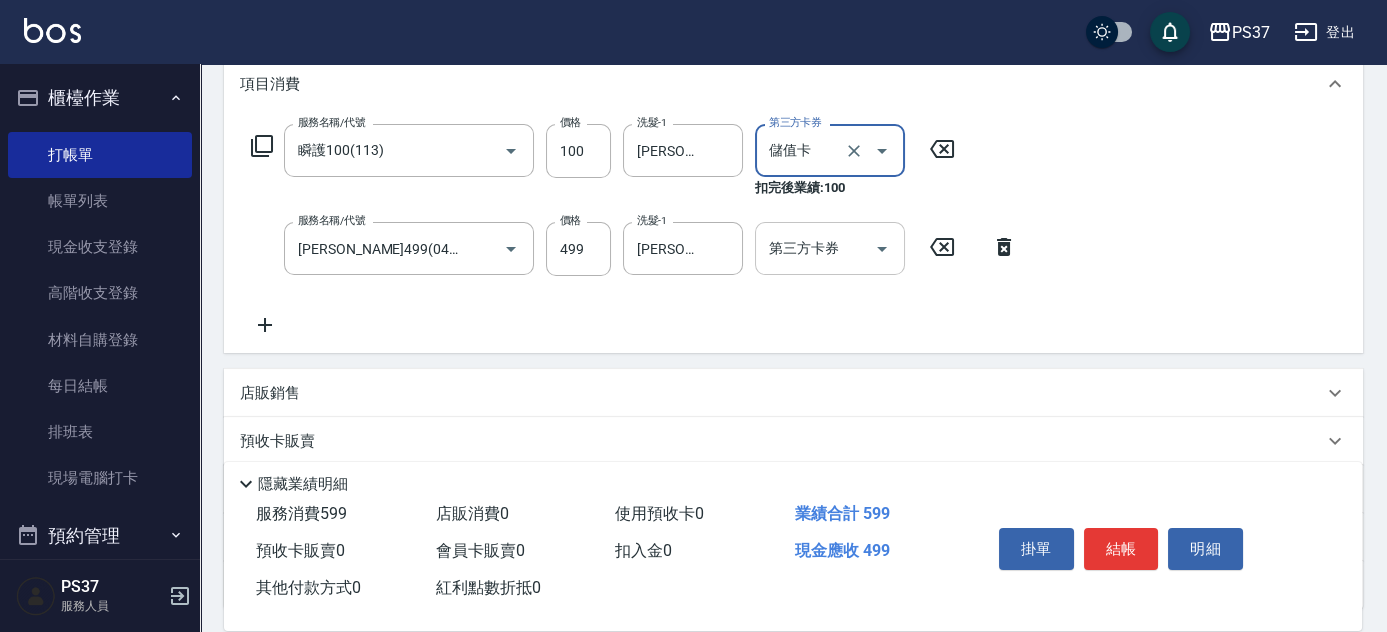 click 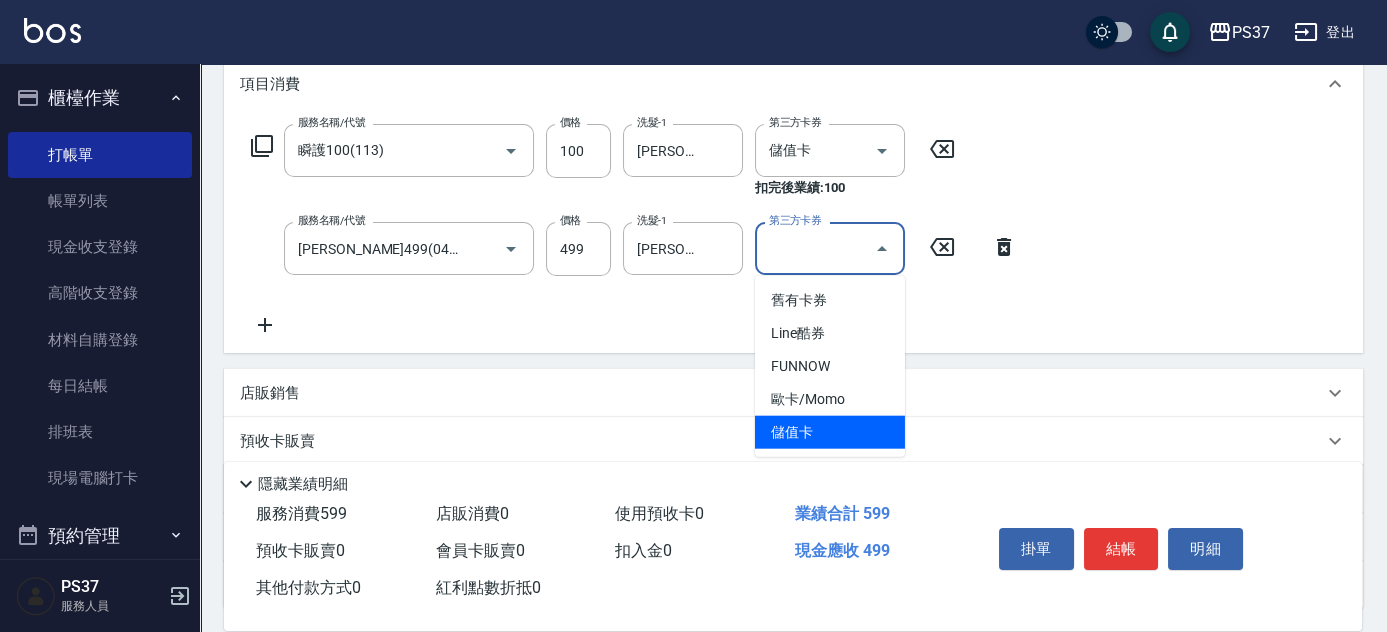 click on "儲值卡" at bounding box center [830, 432] 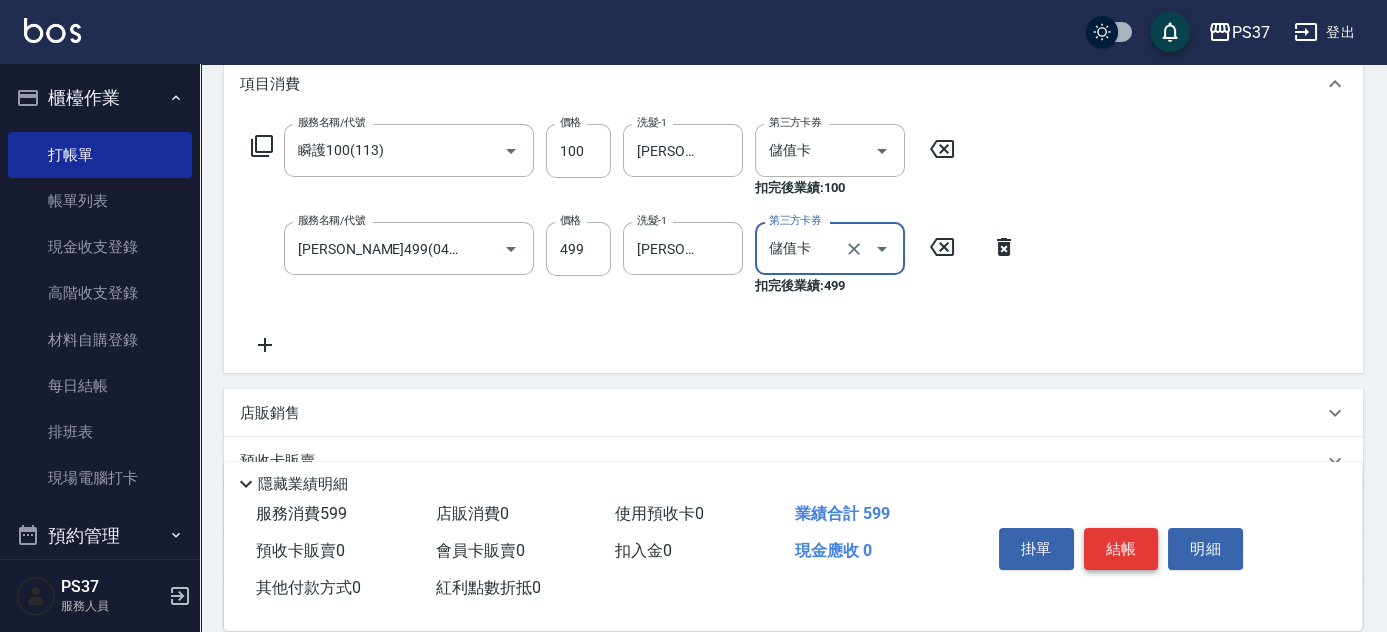click on "結帳" at bounding box center [1121, 549] 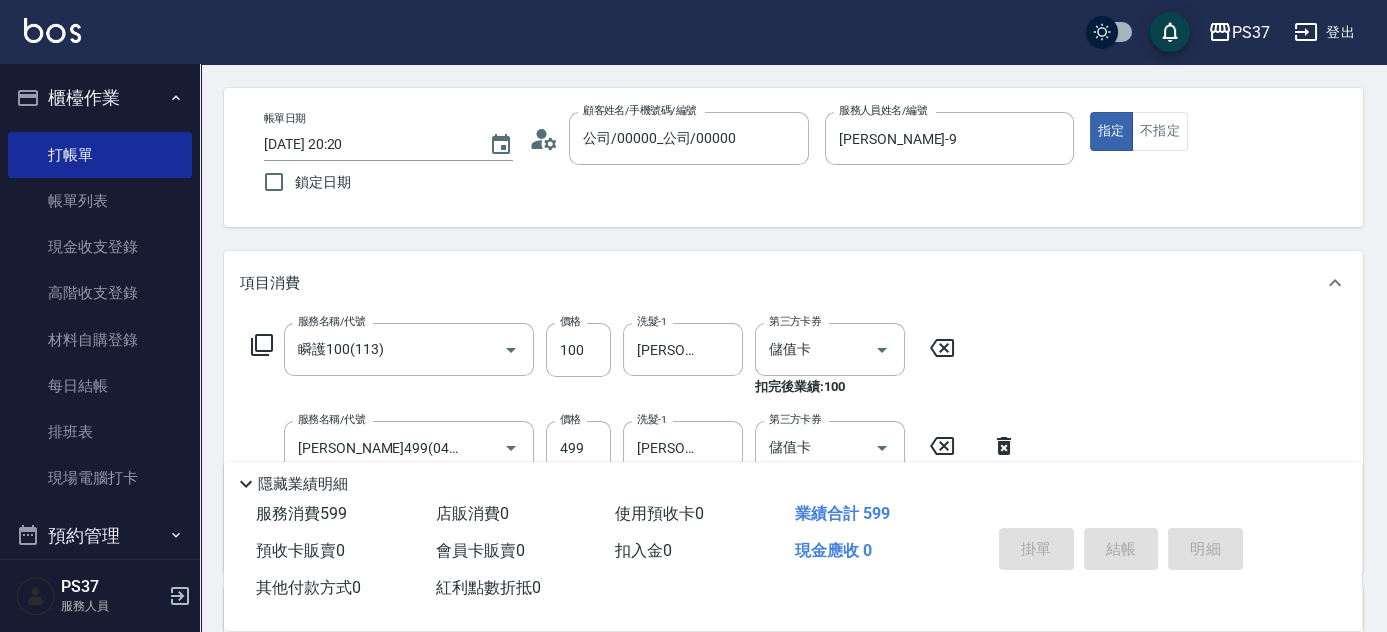 scroll, scrollTop: 0, scrollLeft: 0, axis: both 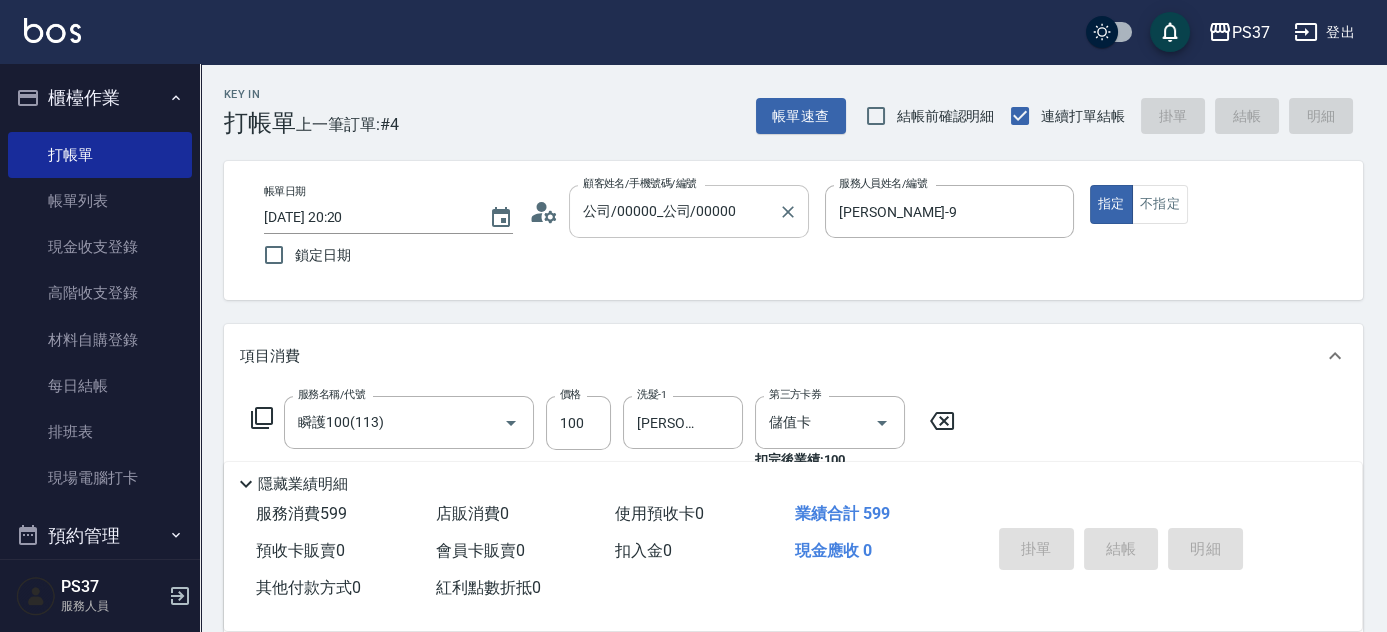 type on "2025/07/12 20:21" 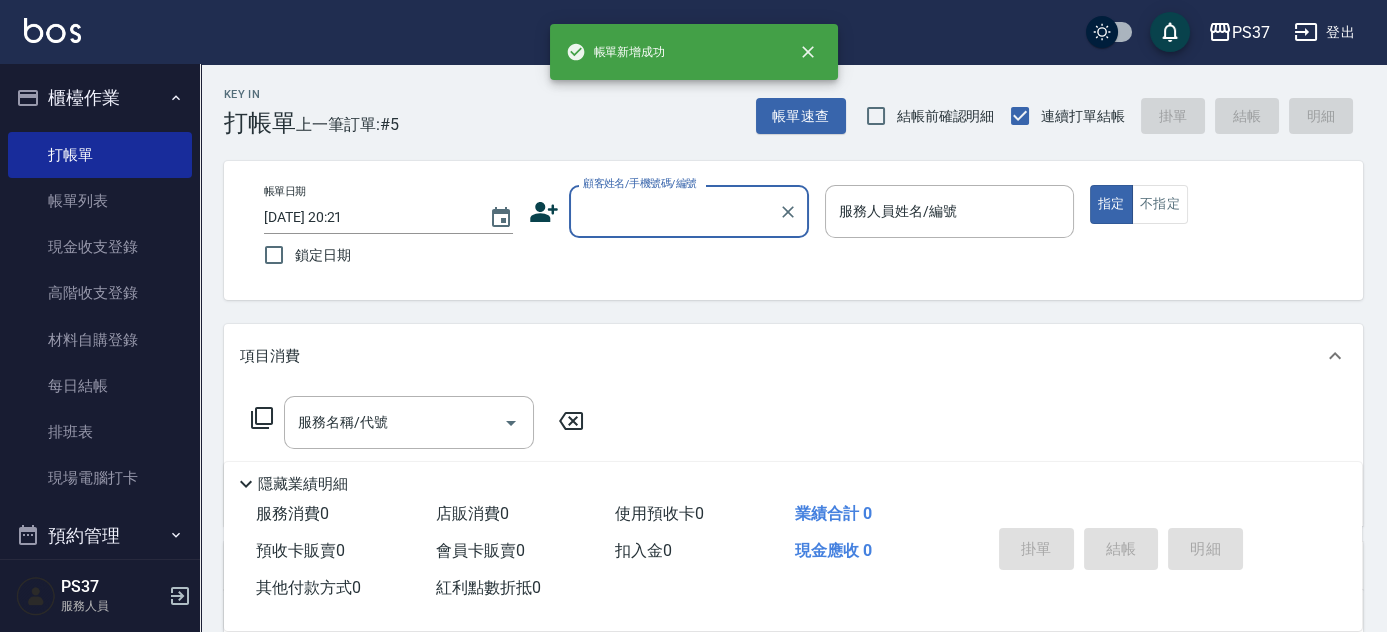 click on "顧客姓名/手機號碼/編號" at bounding box center (674, 211) 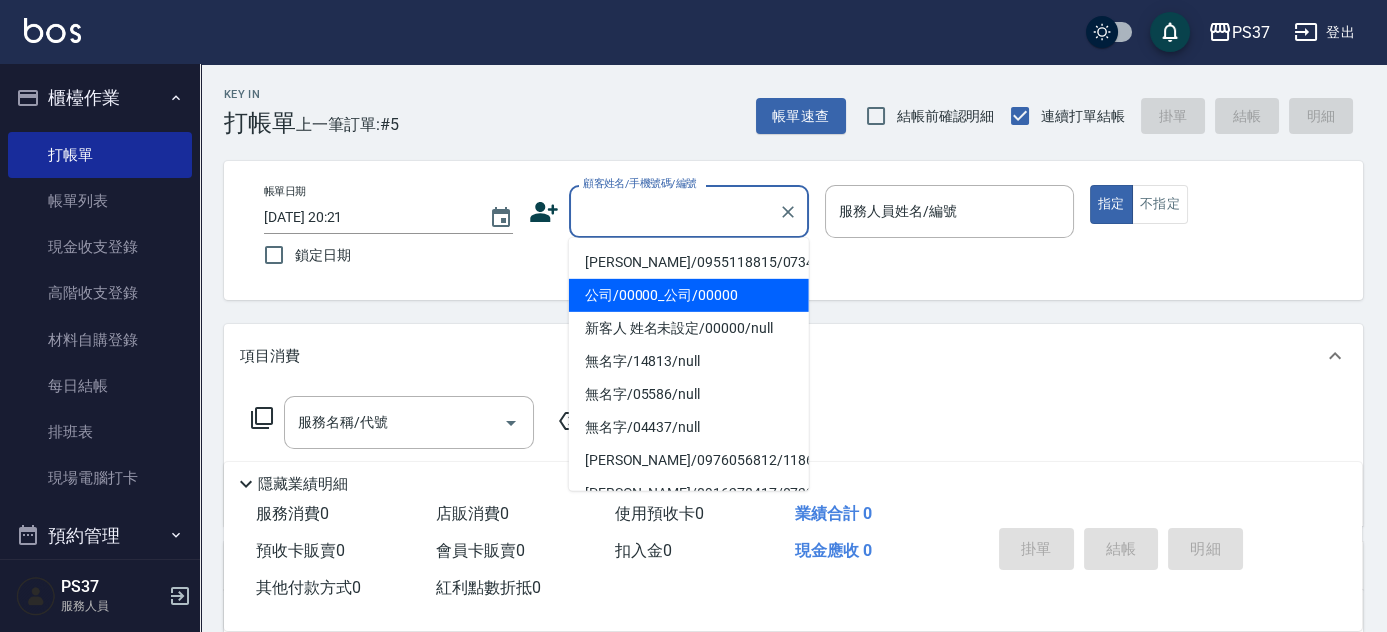 click on "公司/00000_公司/00000" at bounding box center (689, 295) 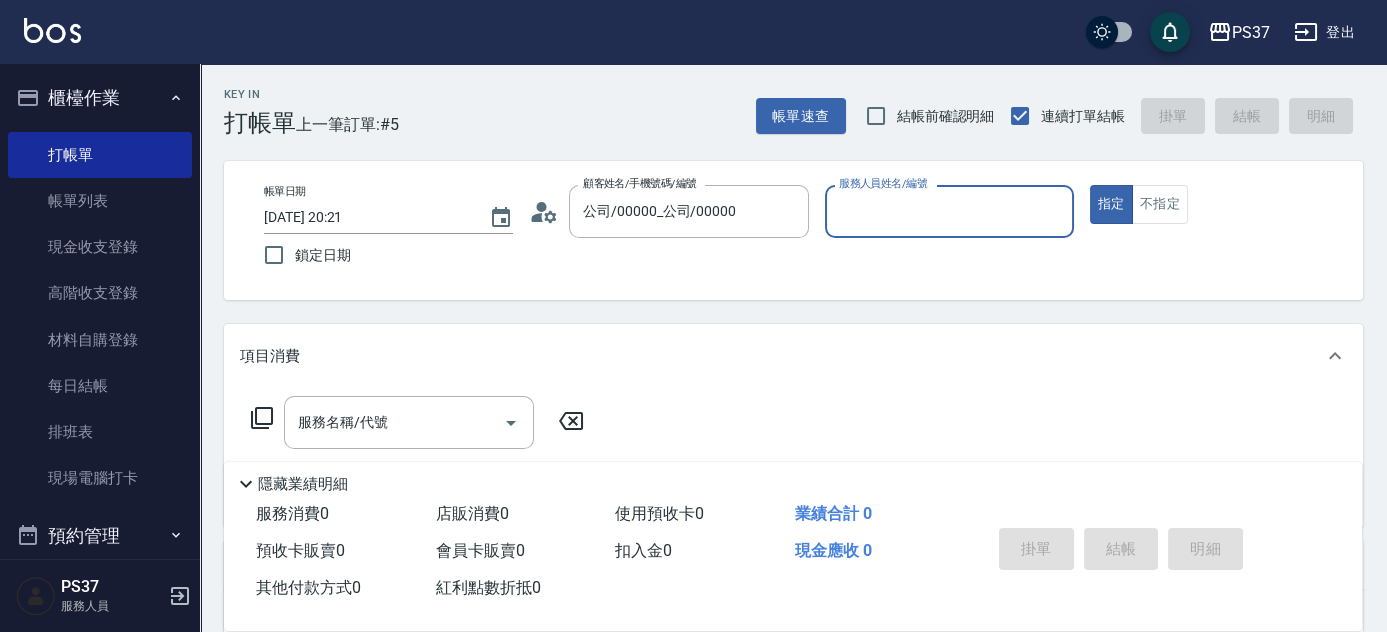 click on "服務人員姓名/編號" at bounding box center (949, 211) 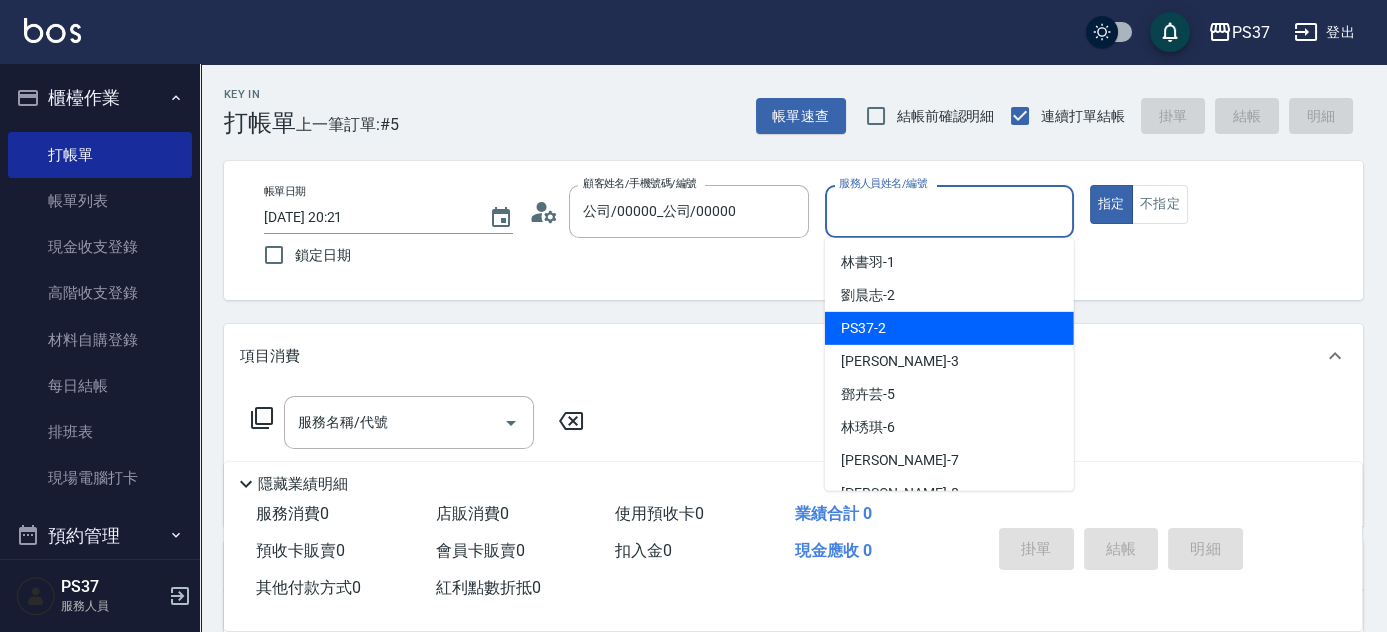 scroll, scrollTop: 181, scrollLeft: 0, axis: vertical 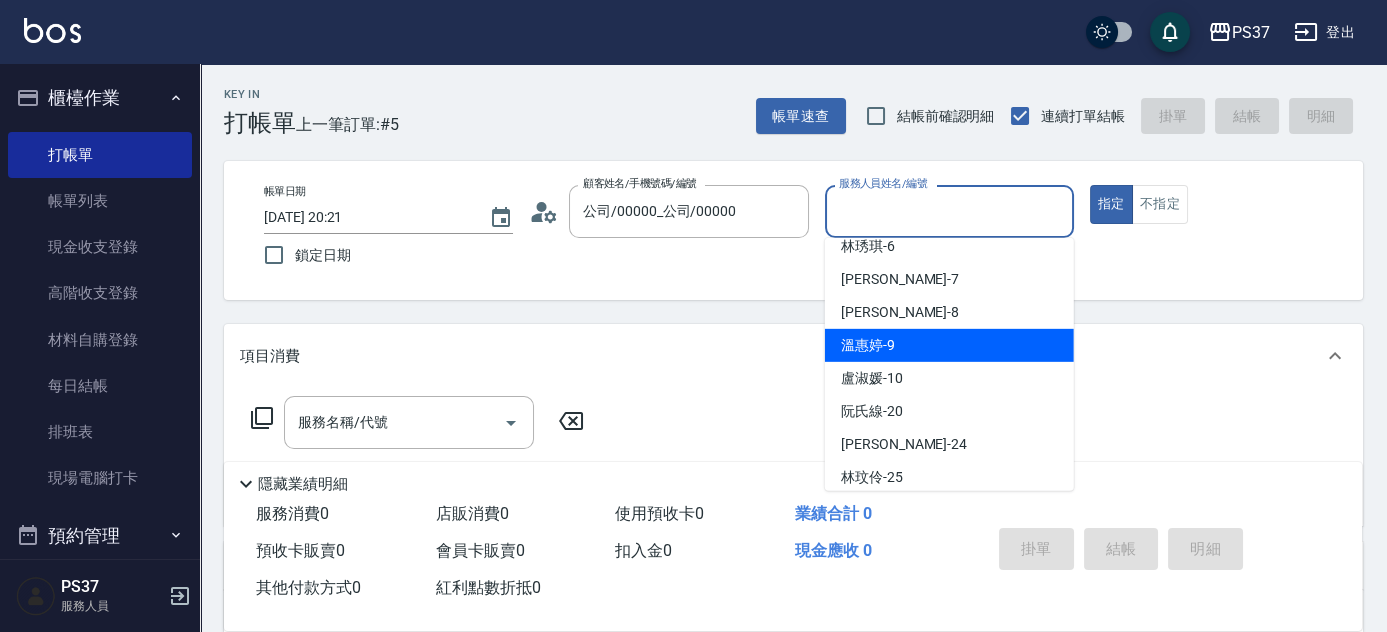 click on "溫惠婷 -9" at bounding box center [949, 345] 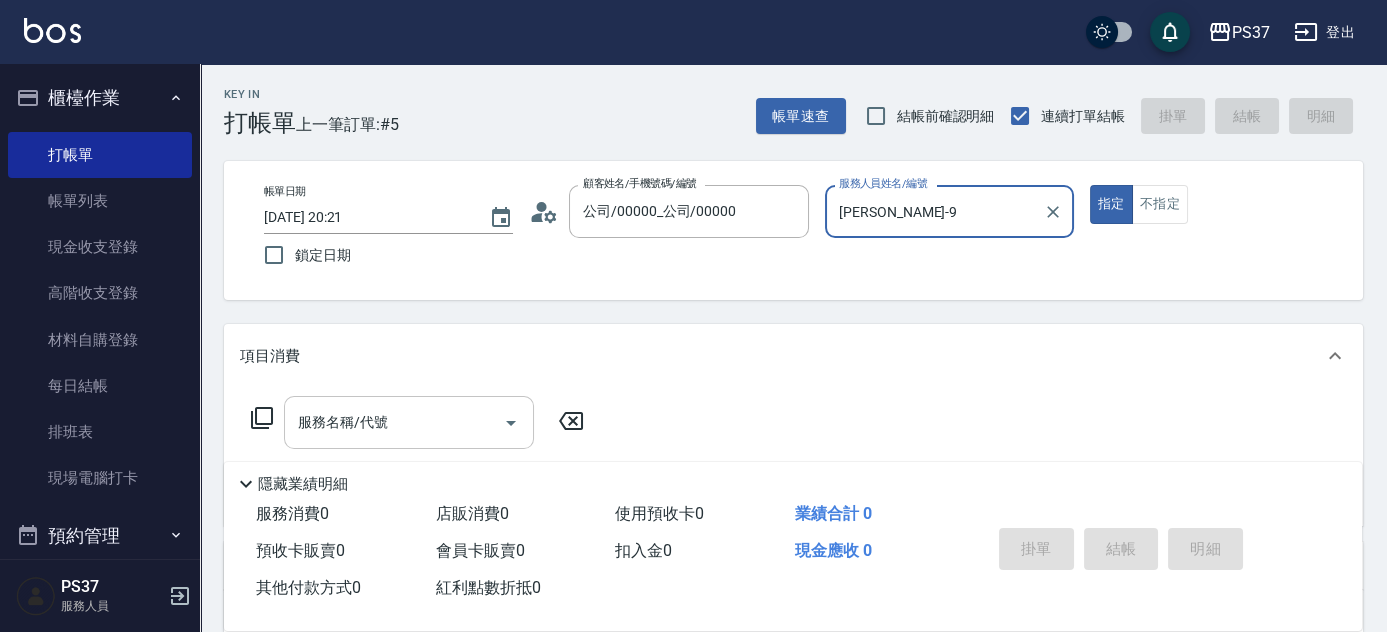 click on "服務名稱/代號" at bounding box center (394, 422) 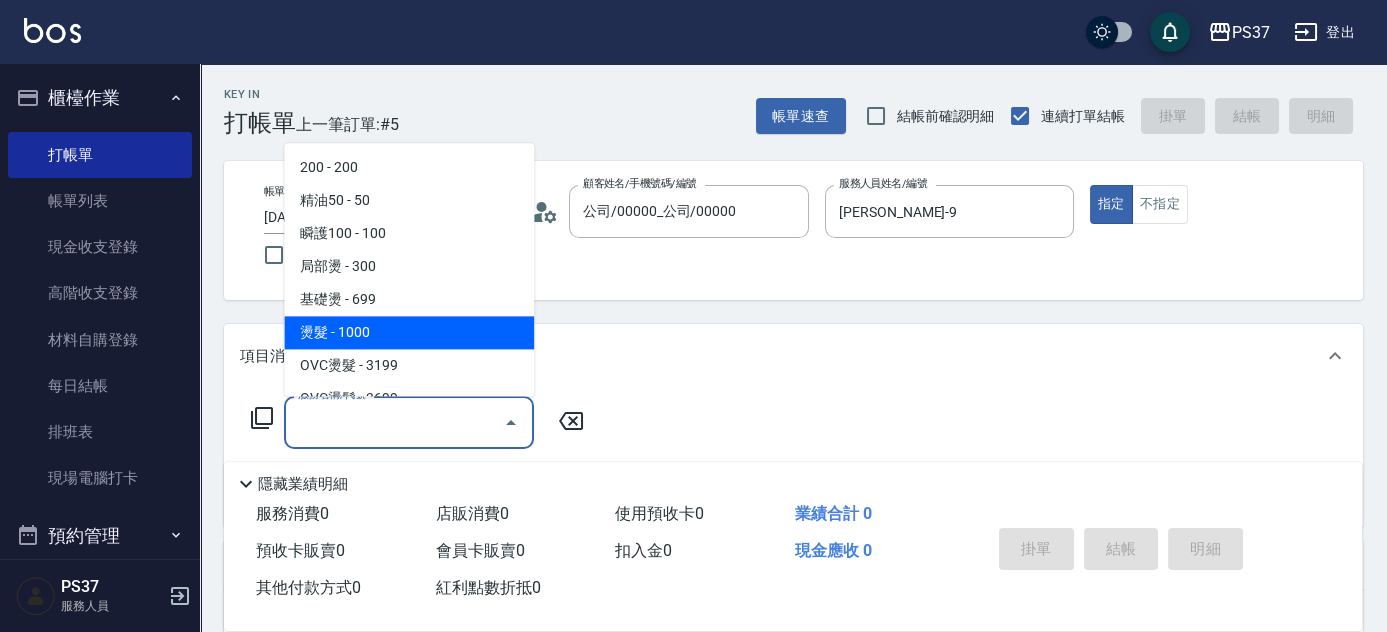 click on "燙髮 - 1000" at bounding box center (409, 333) 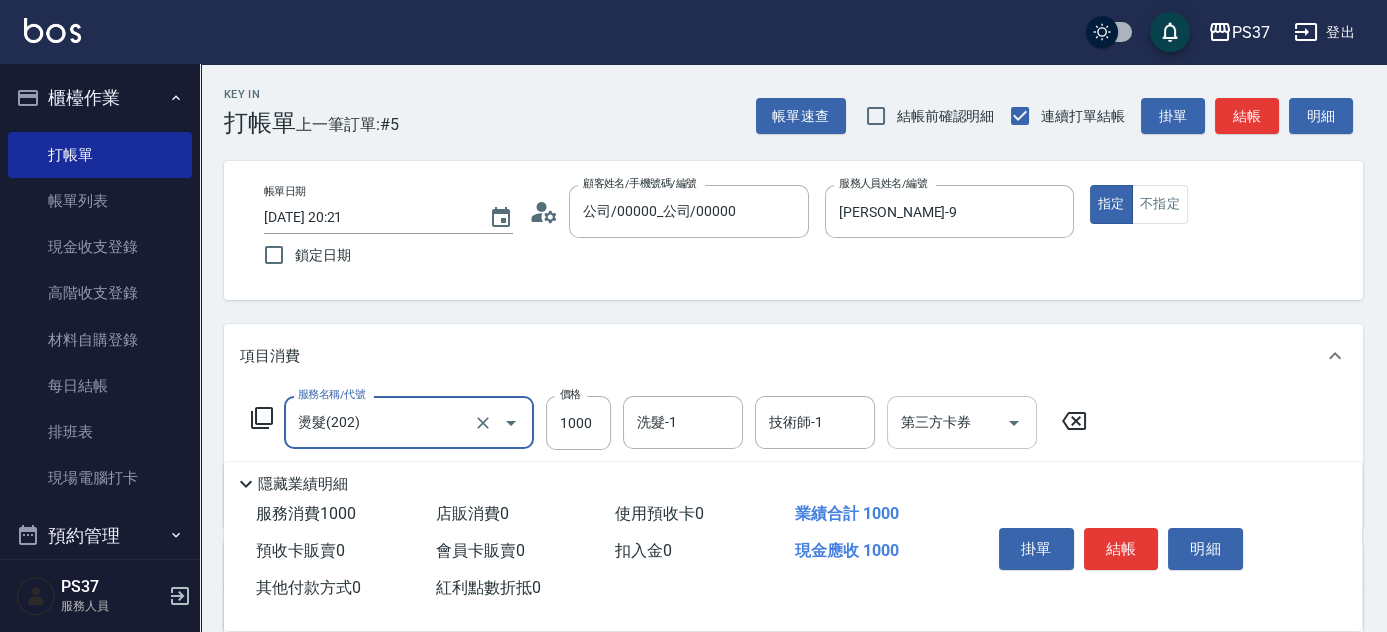 click on "洗髮-1" at bounding box center [683, 422] 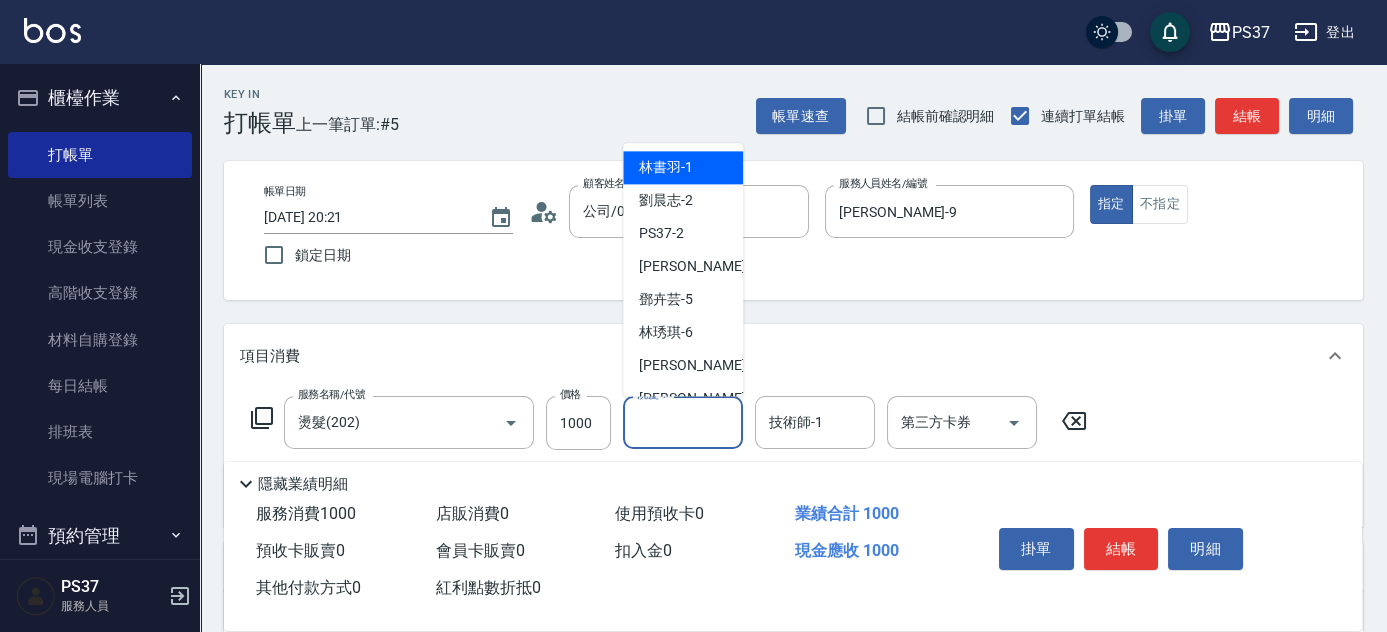 click on "林書羽 -1" at bounding box center [666, 168] 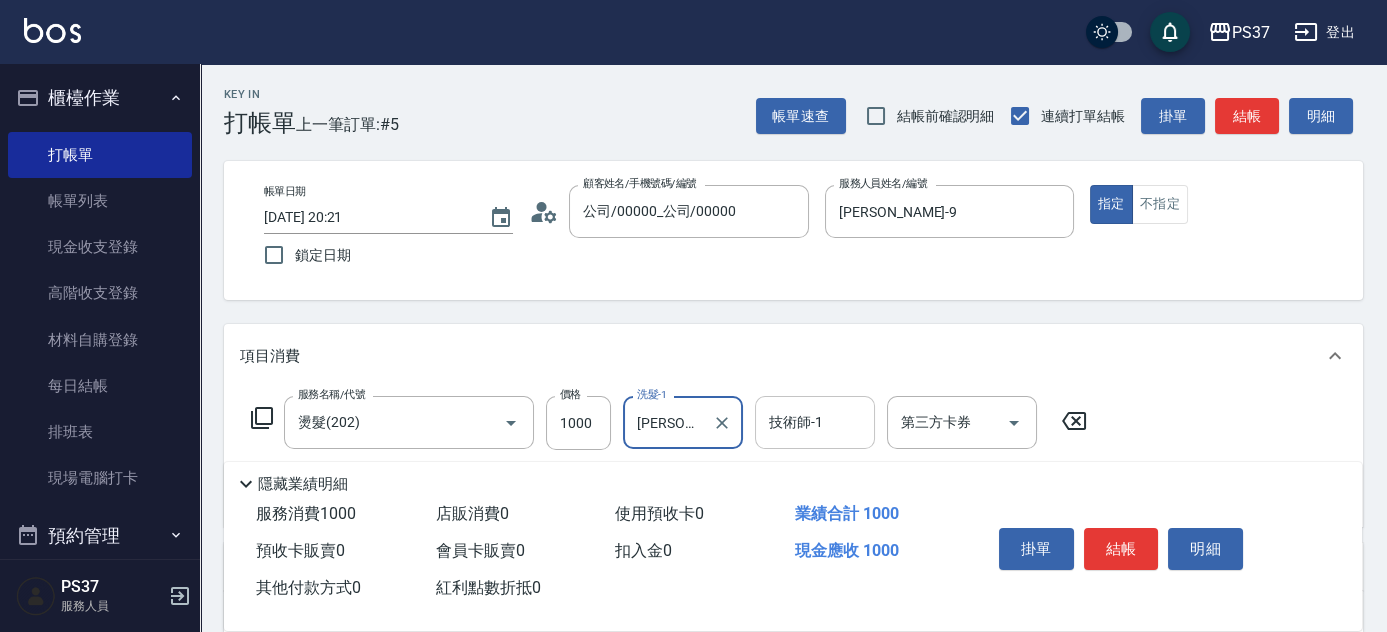 click on "技術師-1" at bounding box center [815, 422] 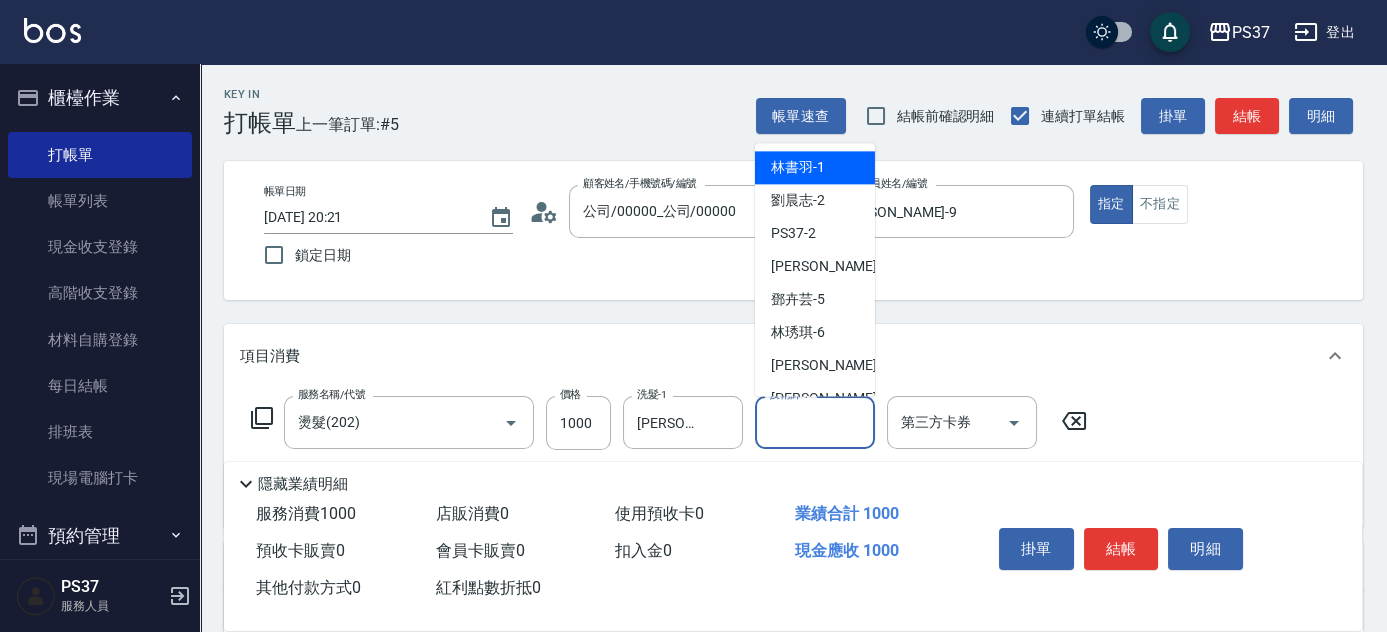 click on "林書羽 -1" at bounding box center [798, 168] 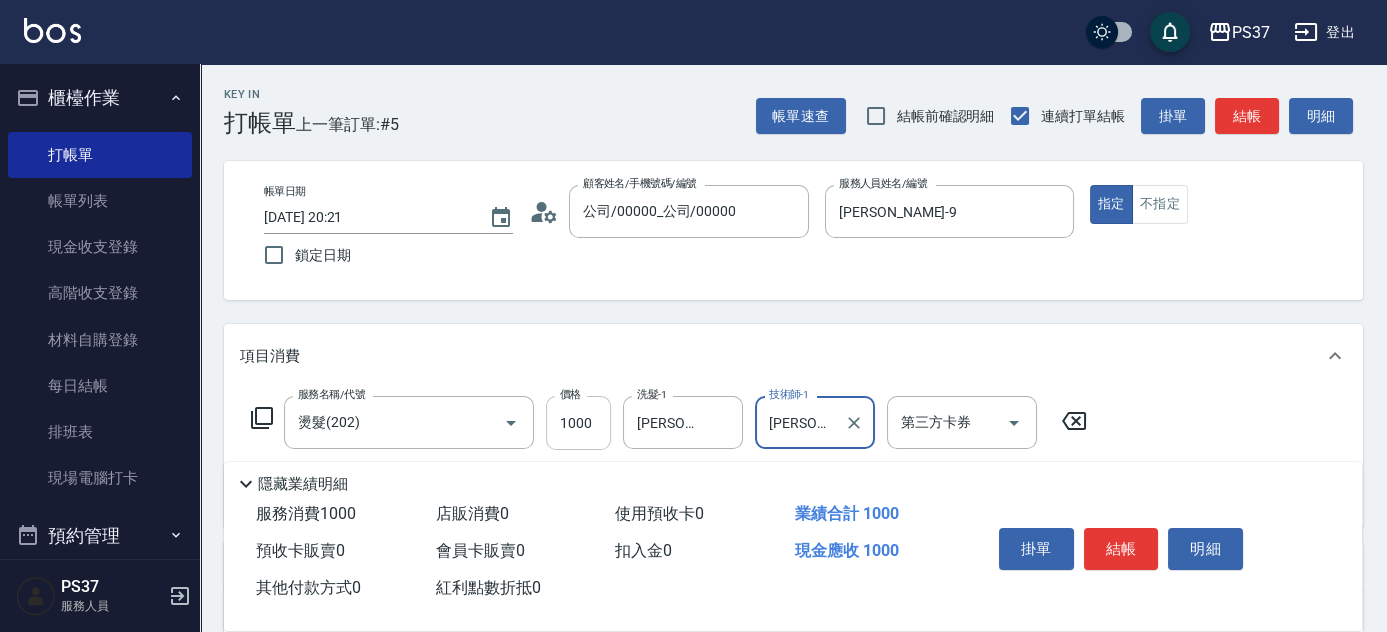 scroll, scrollTop: 272, scrollLeft: 0, axis: vertical 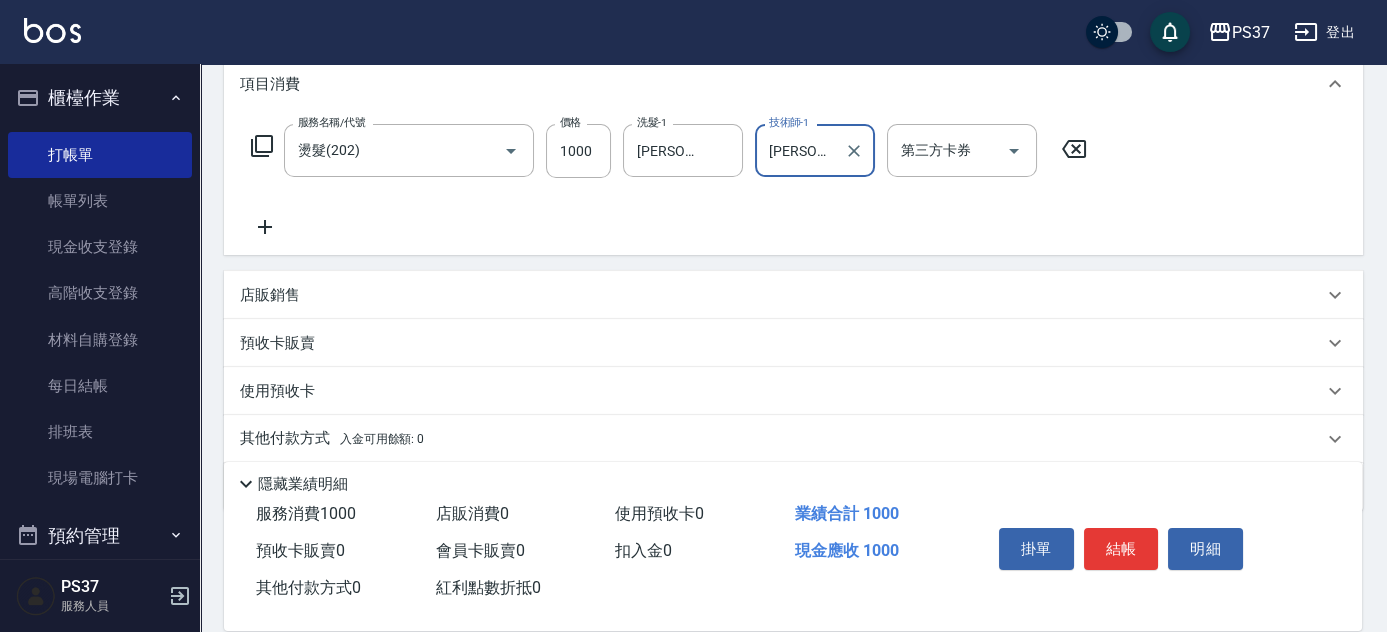 click on "服務名稱/代號 燙髮(202) 服務名稱/代號 價格 1000 價格 洗髮-1 林書羽-1 洗髮-1 技術師-1 林書羽-1 技術師-1 第三方卡券 第三方卡券" at bounding box center (669, 181) 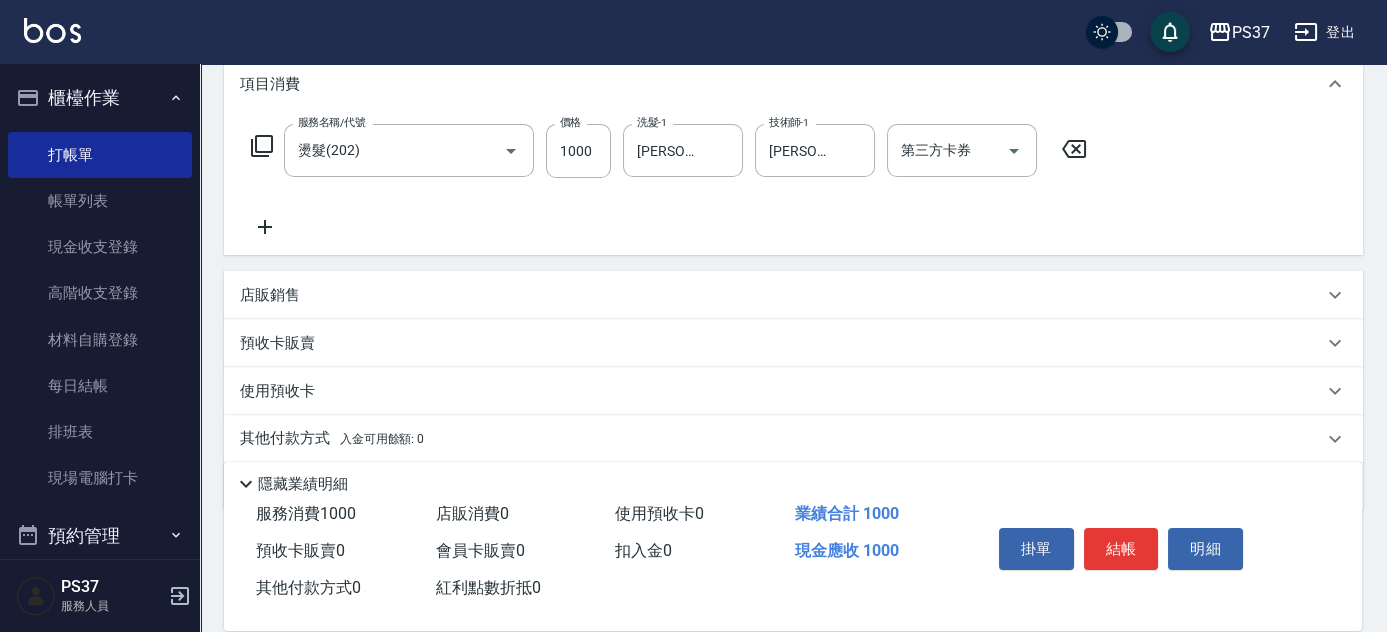 click 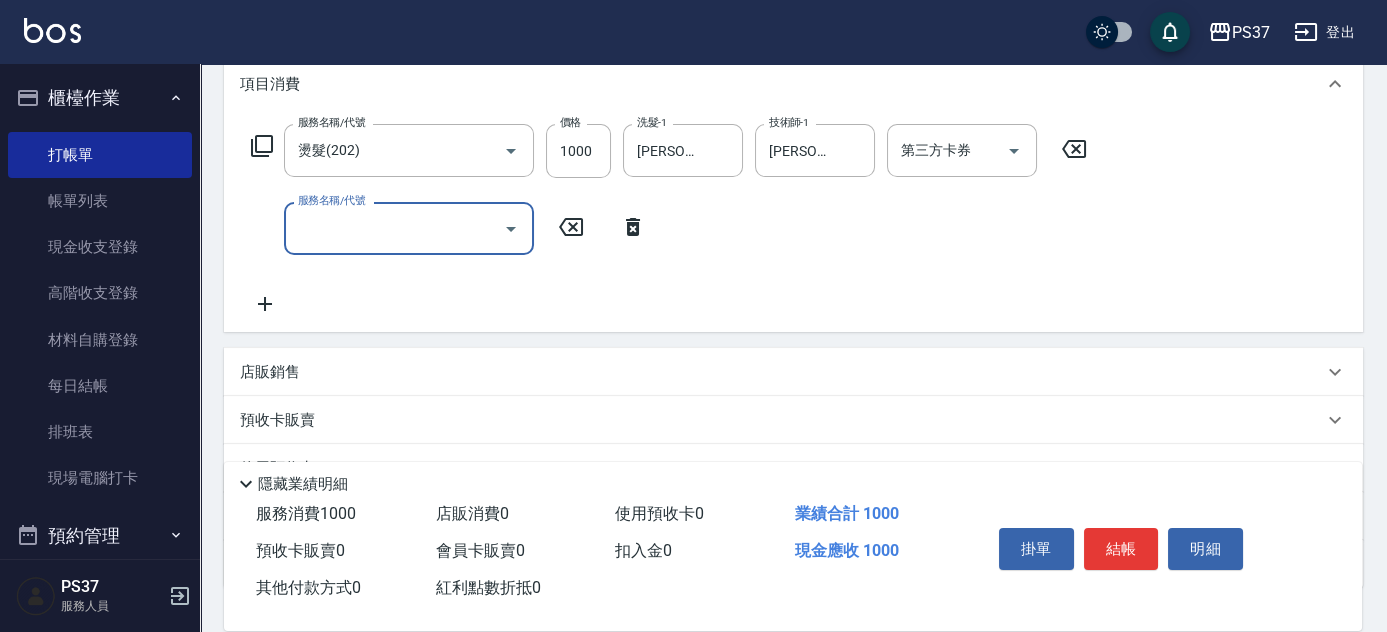 click on "服務名稱/代號" at bounding box center (394, 228) 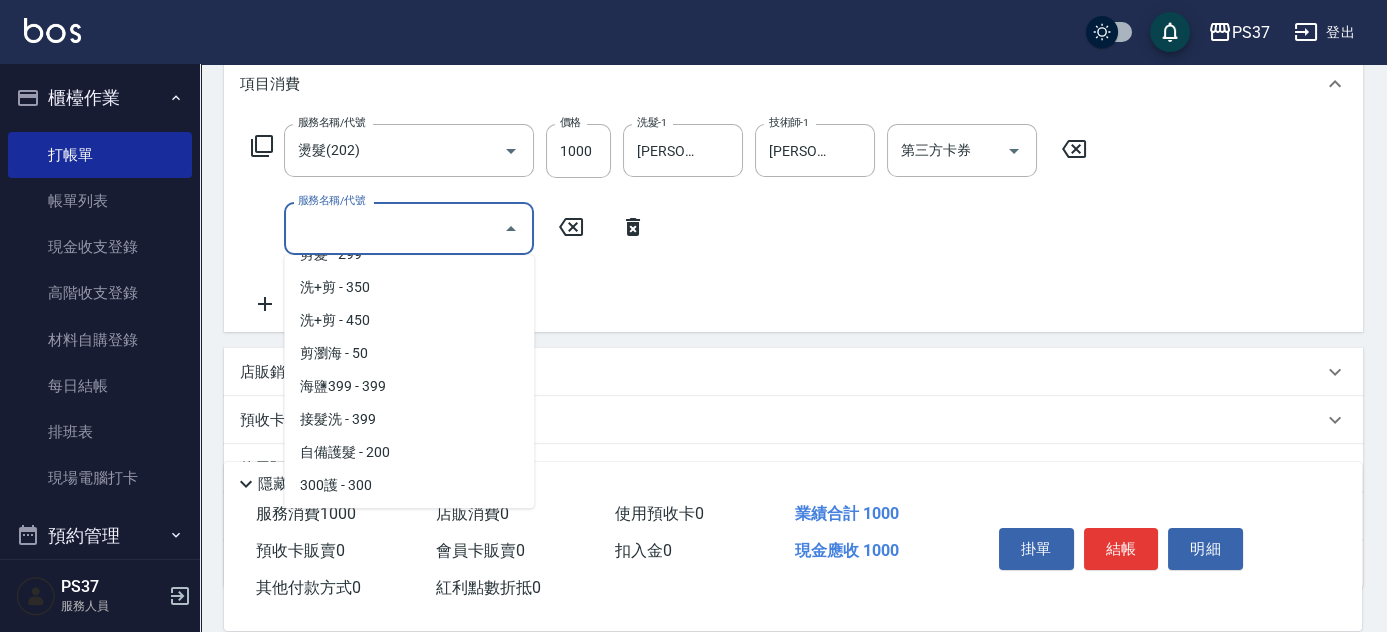 scroll, scrollTop: 636, scrollLeft: 0, axis: vertical 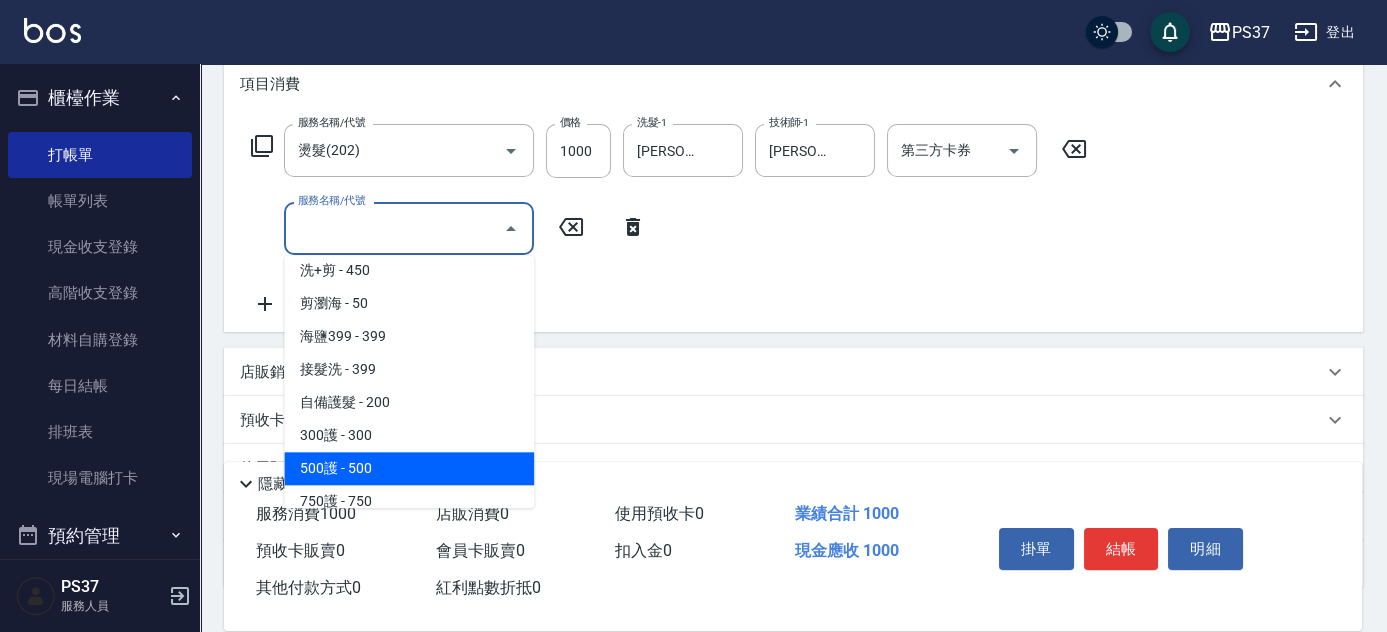 click on "500護 - 500" at bounding box center (409, 468) 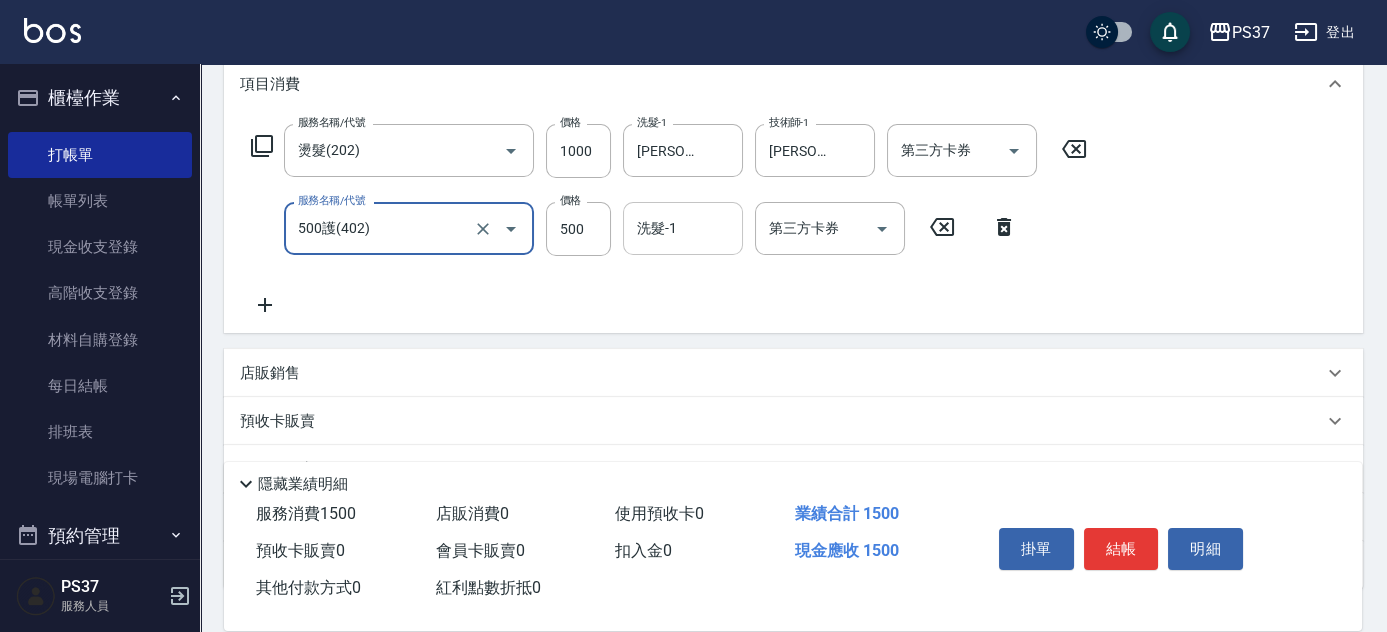 click on "洗髮-1" at bounding box center [683, 228] 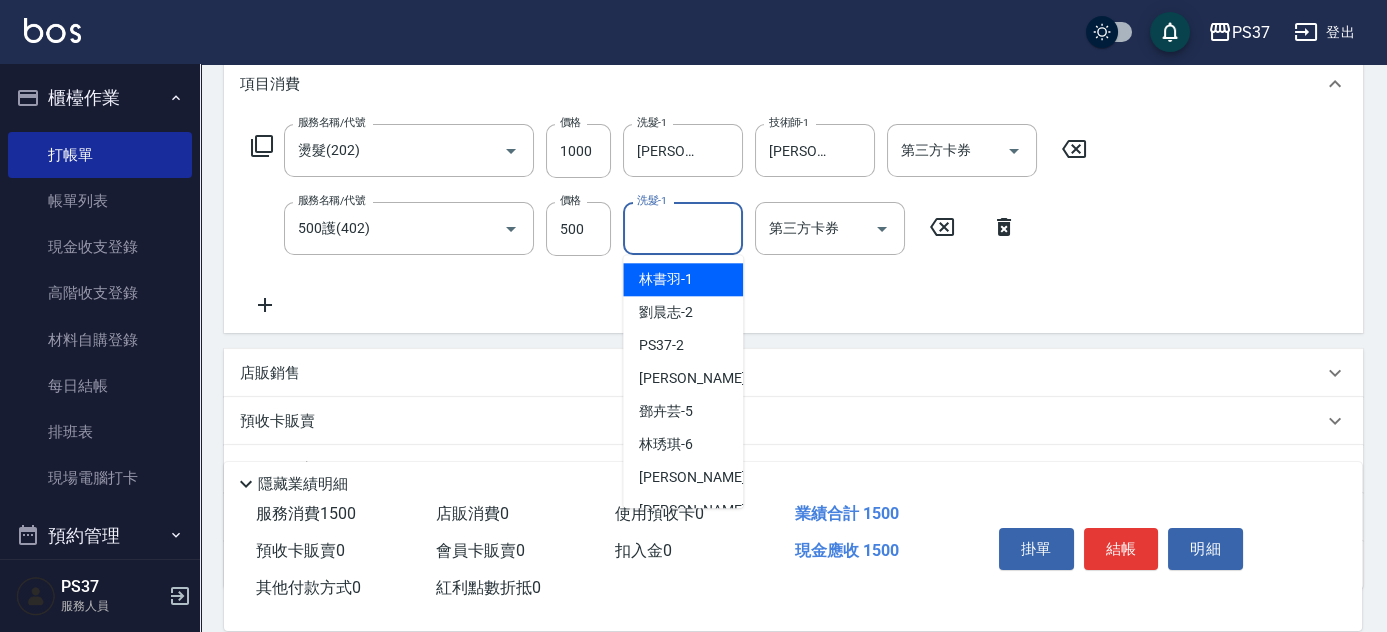 click on "林書羽 -1" at bounding box center (666, 279) 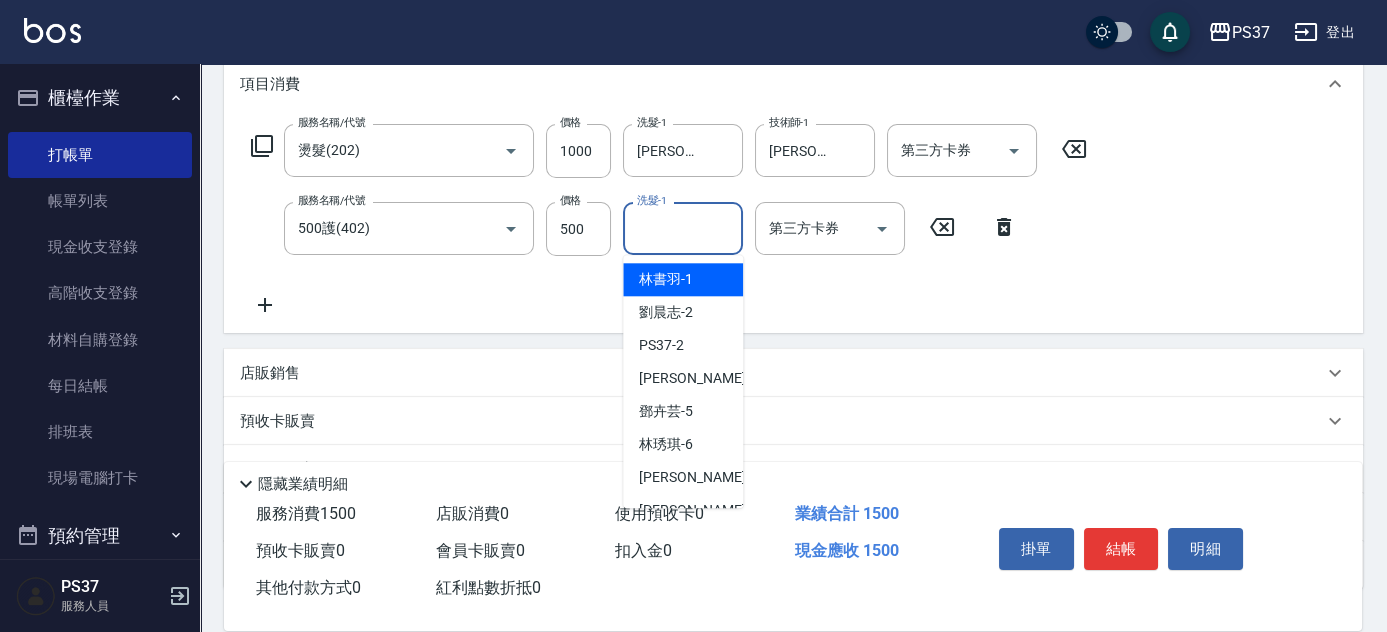 type on "林書羽-1" 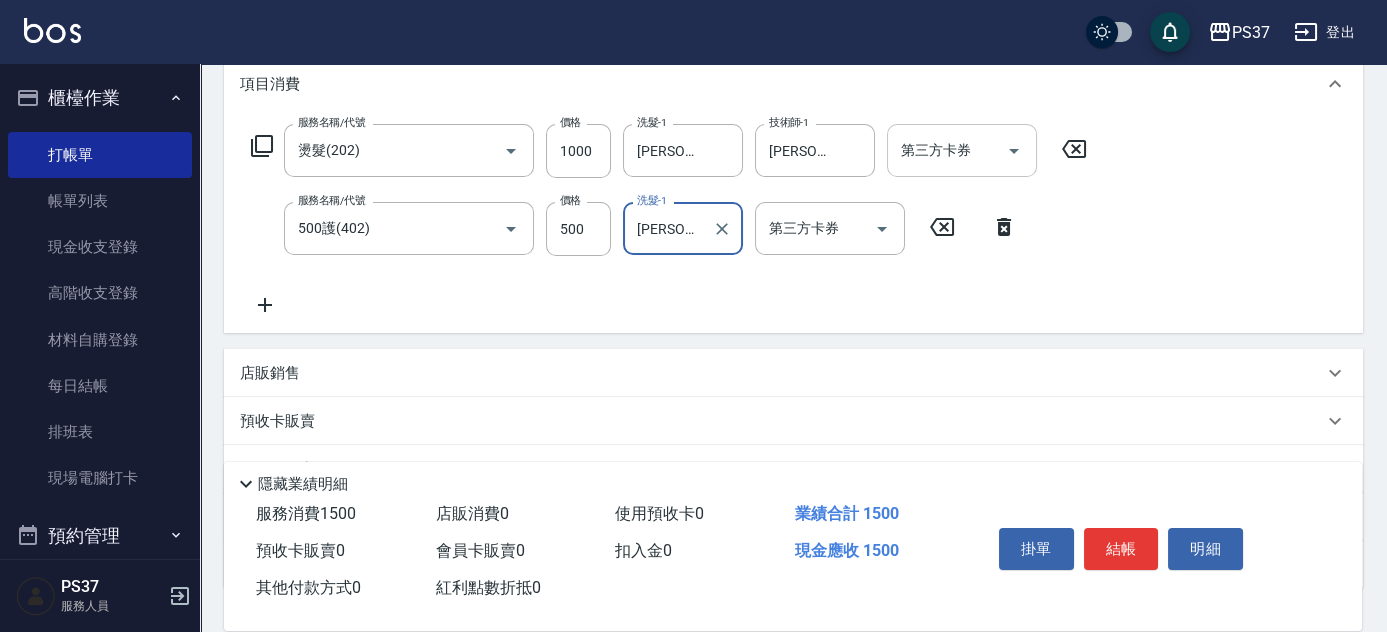 click on "第三方卡券" at bounding box center [962, 150] 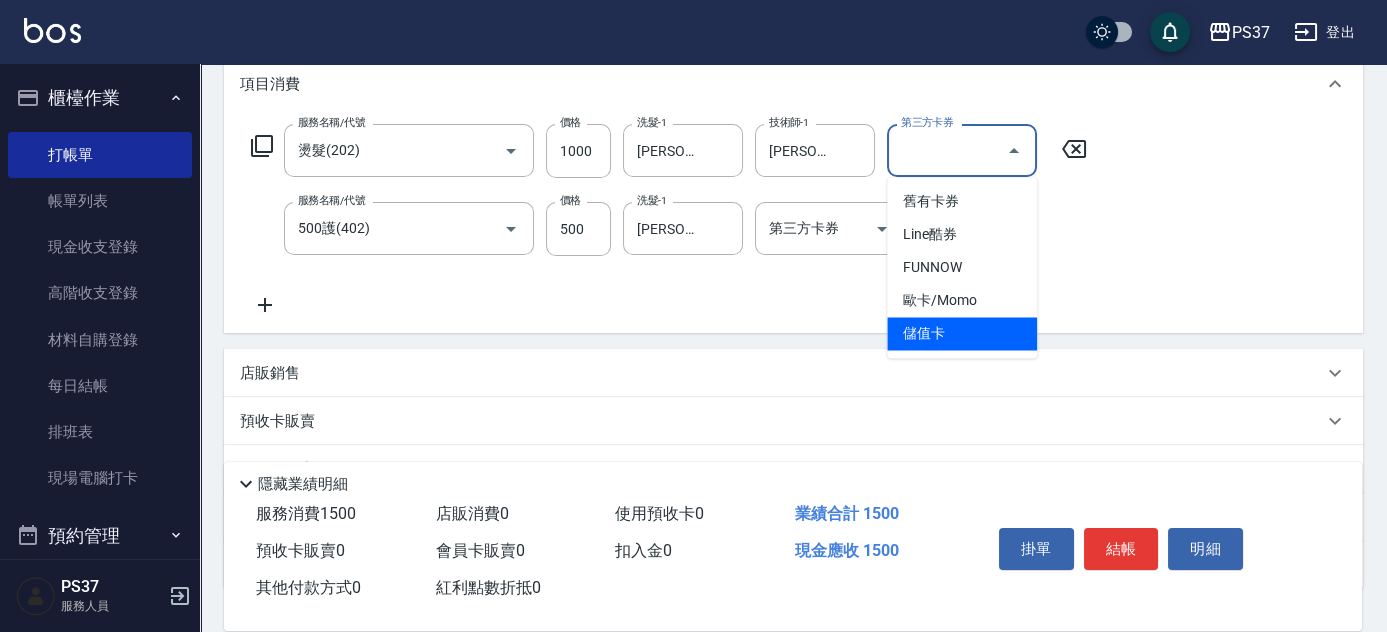 click on "儲值卡" at bounding box center [962, 333] 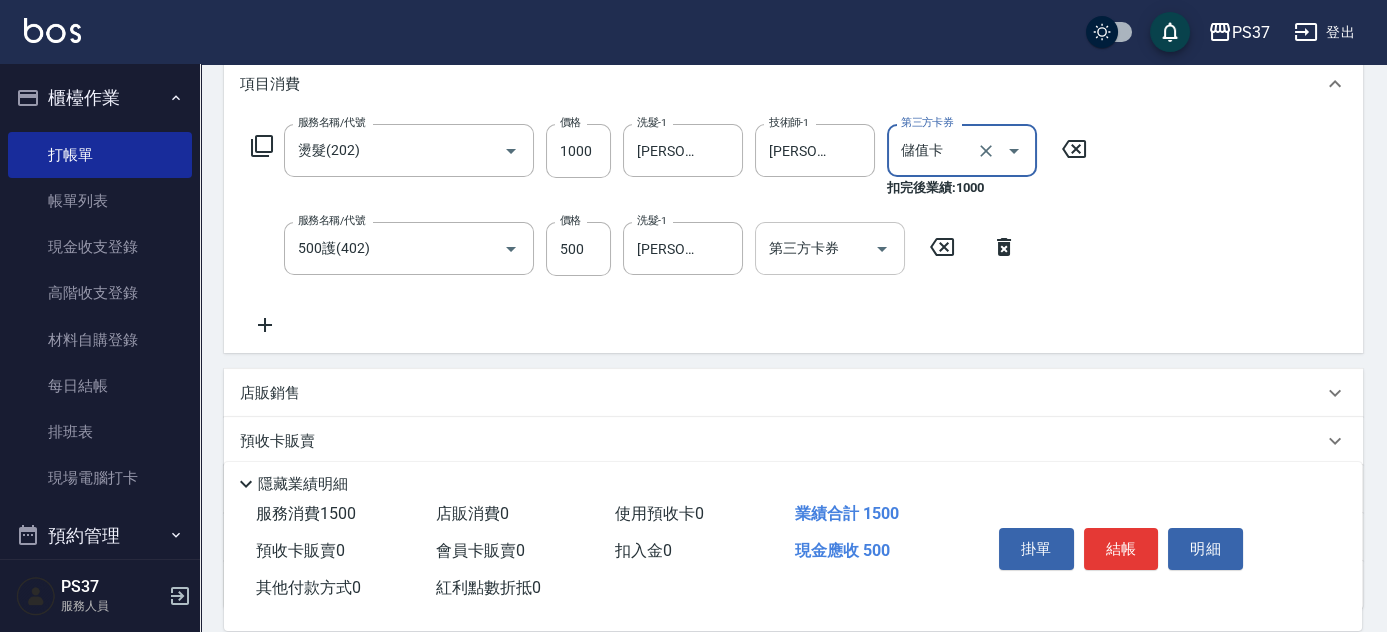 click 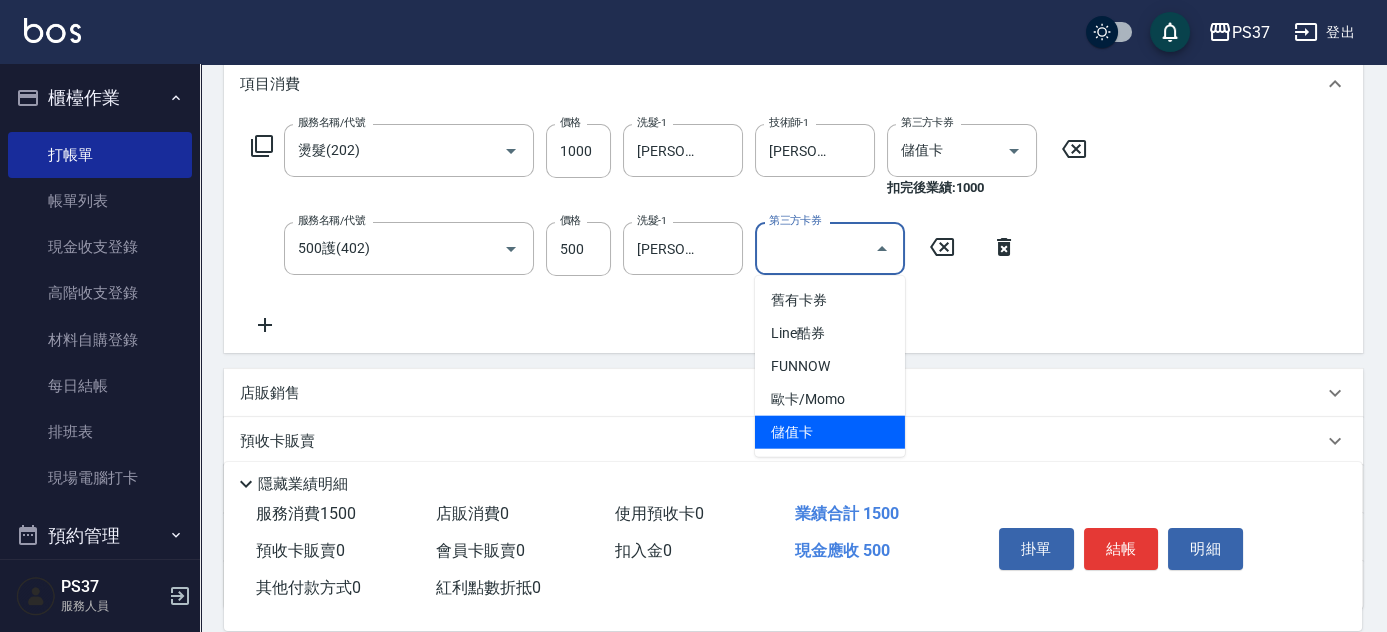 click on "儲值卡" at bounding box center [830, 432] 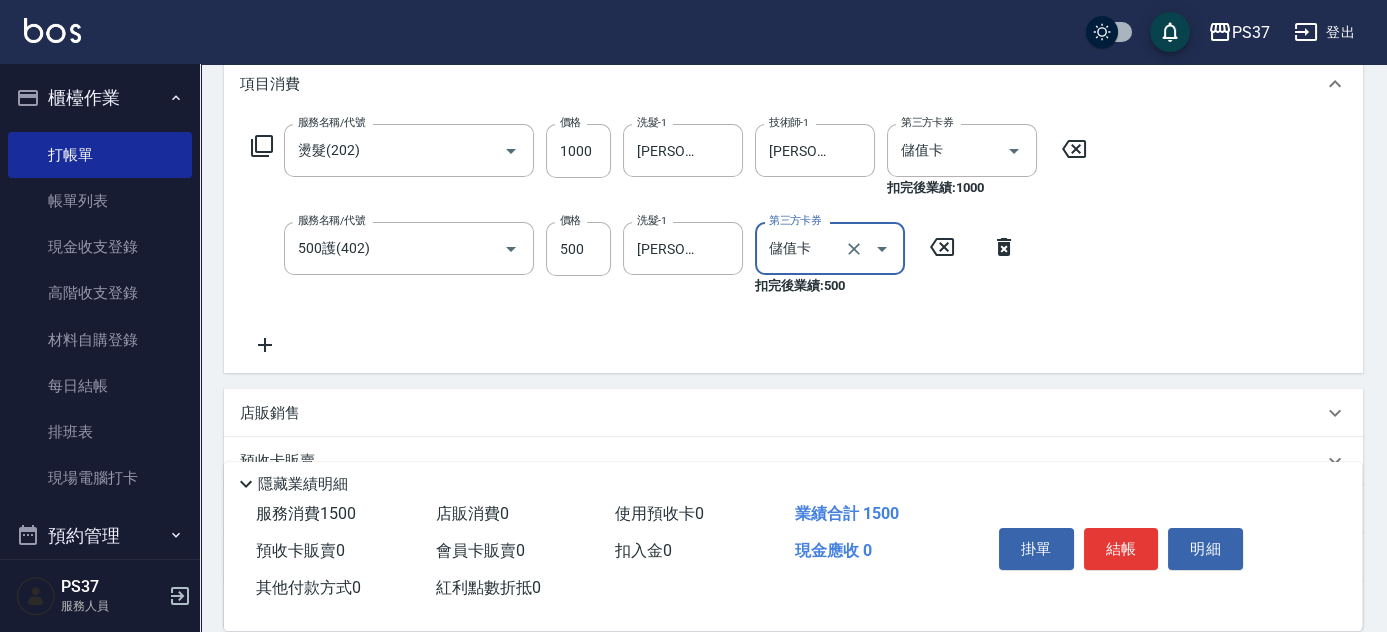 type on "儲值卡" 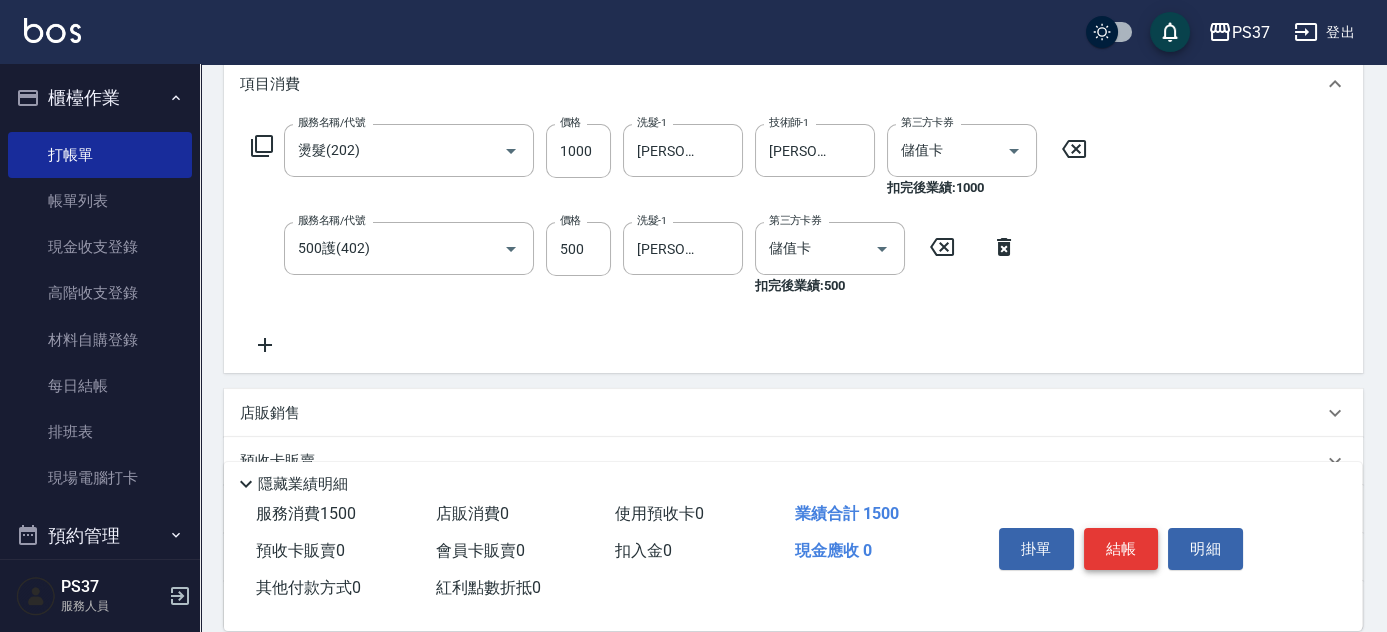click on "結帳" at bounding box center [1121, 549] 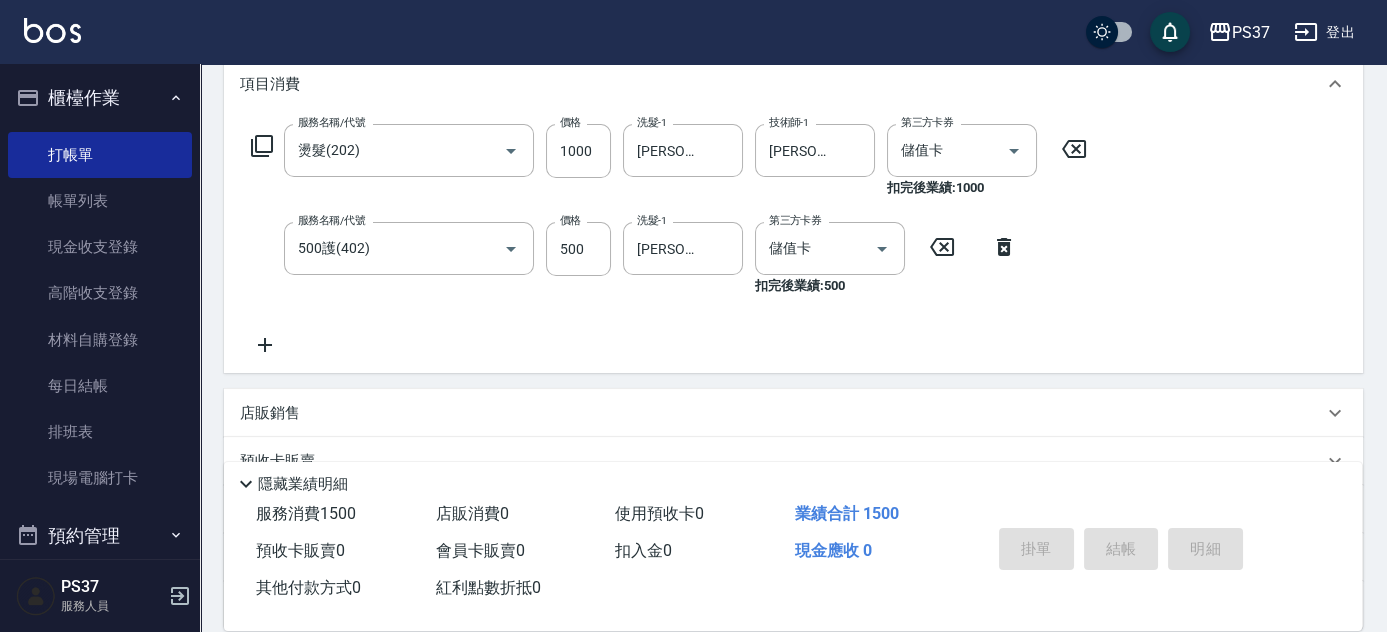 type 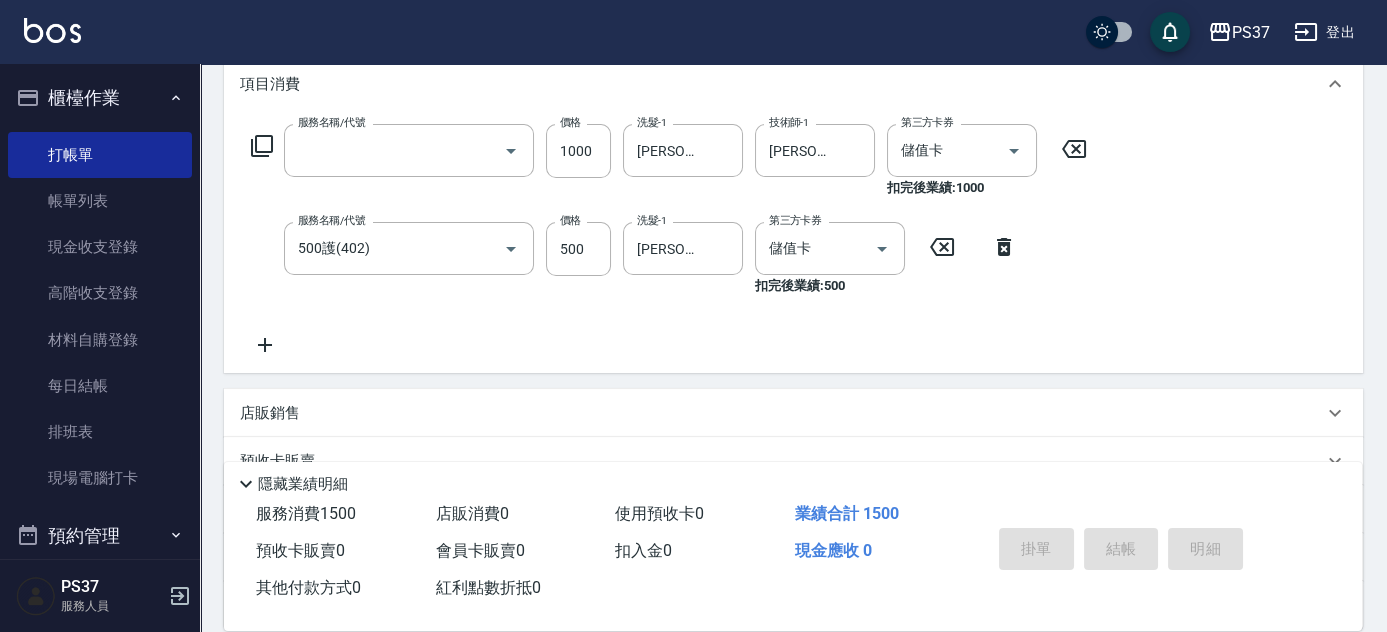 scroll, scrollTop: 0, scrollLeft: 0, axis: both 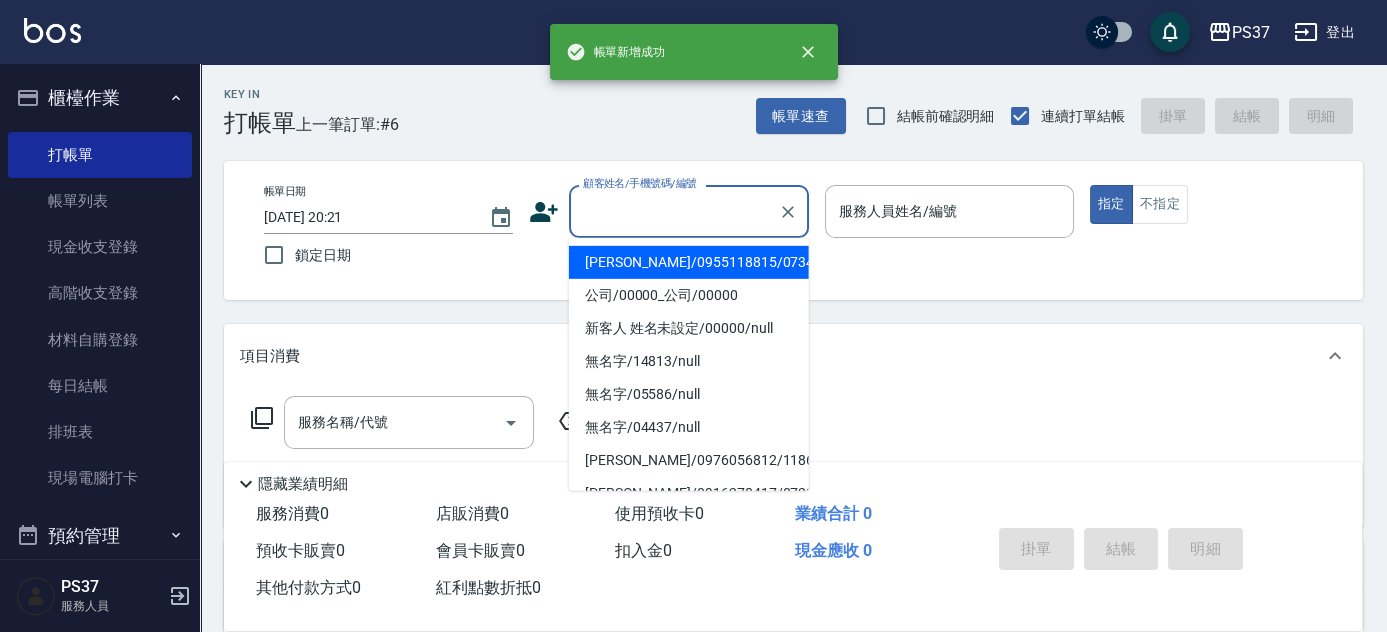 click on "顧客姓名/手機號碼/編號" at bounding box center (674, 211) 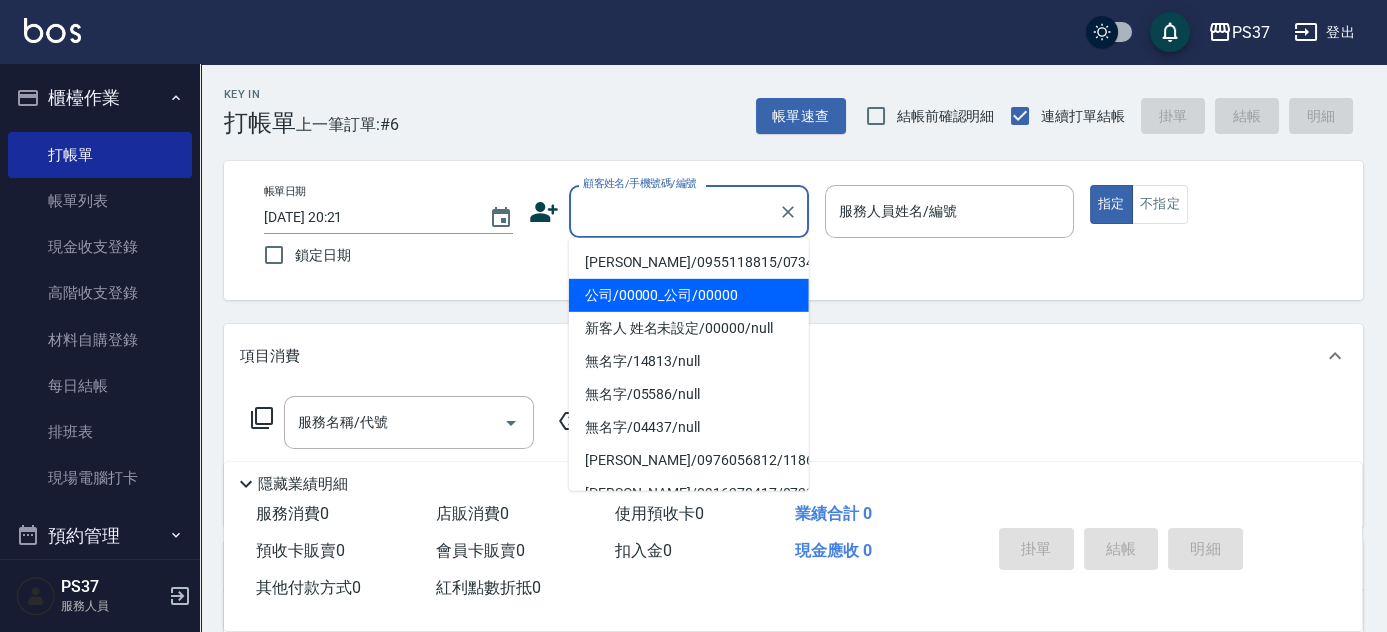 click on "公司/00000_公司/00000" at bounding box center (689, 295) 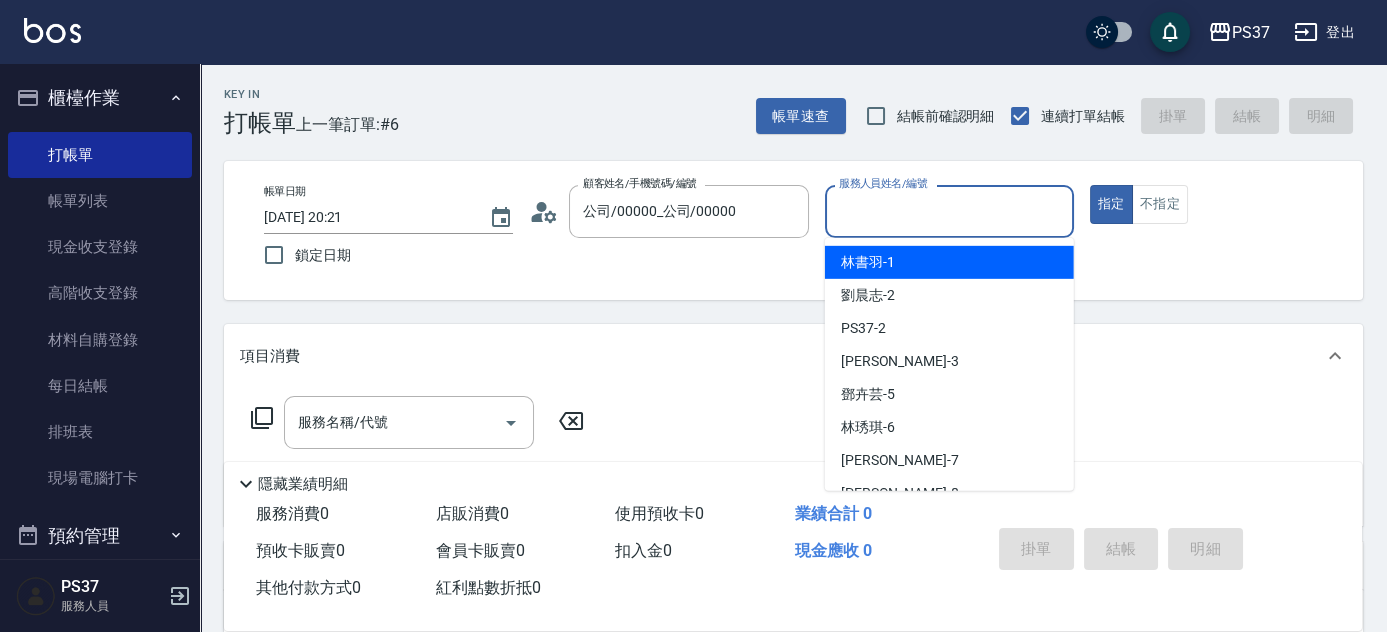 click on "服務人員姓名/編號" at bounding box center [949, 211] 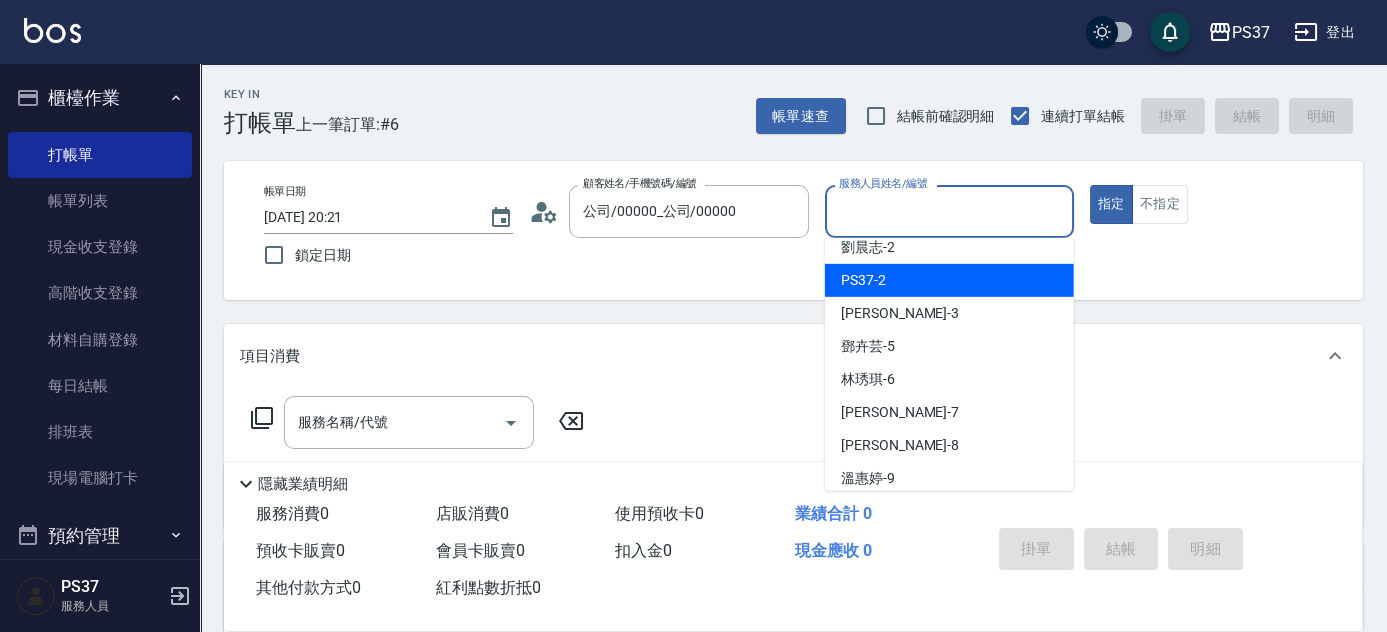 scroll, scrollTop: 90, scrollLeft: 0, axis: vertical 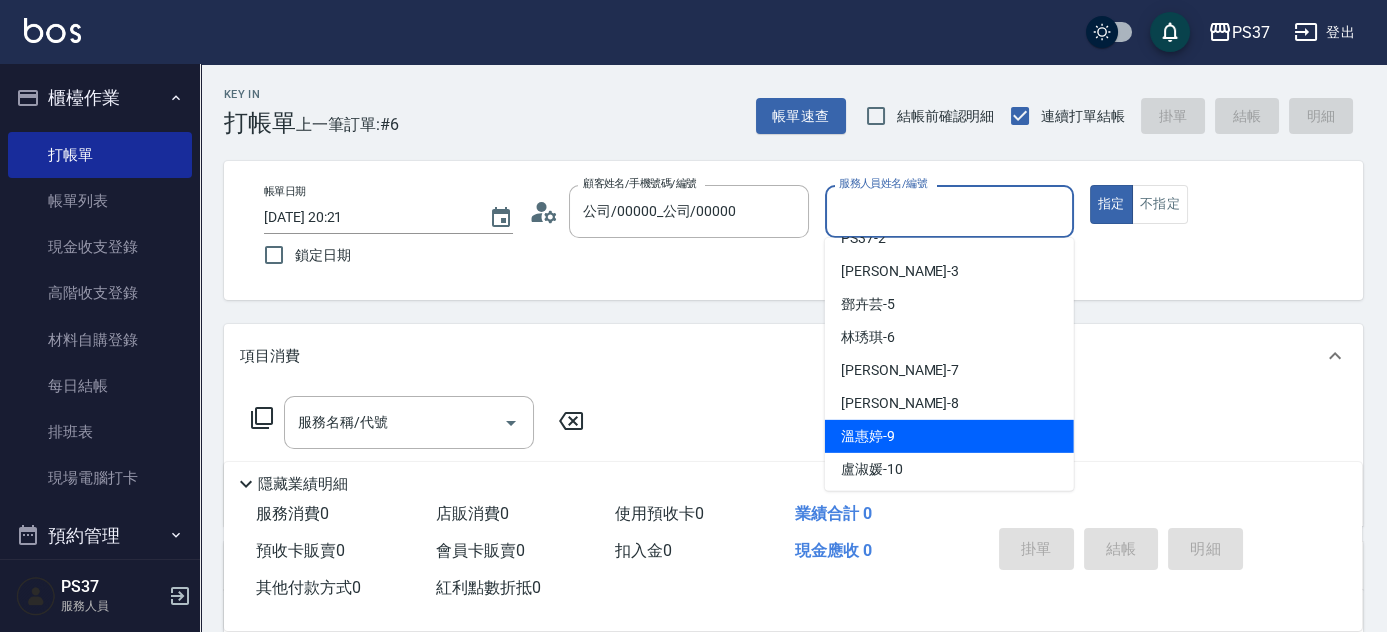 click on "溫惠婷 -9" at bounding box center [949, 436] 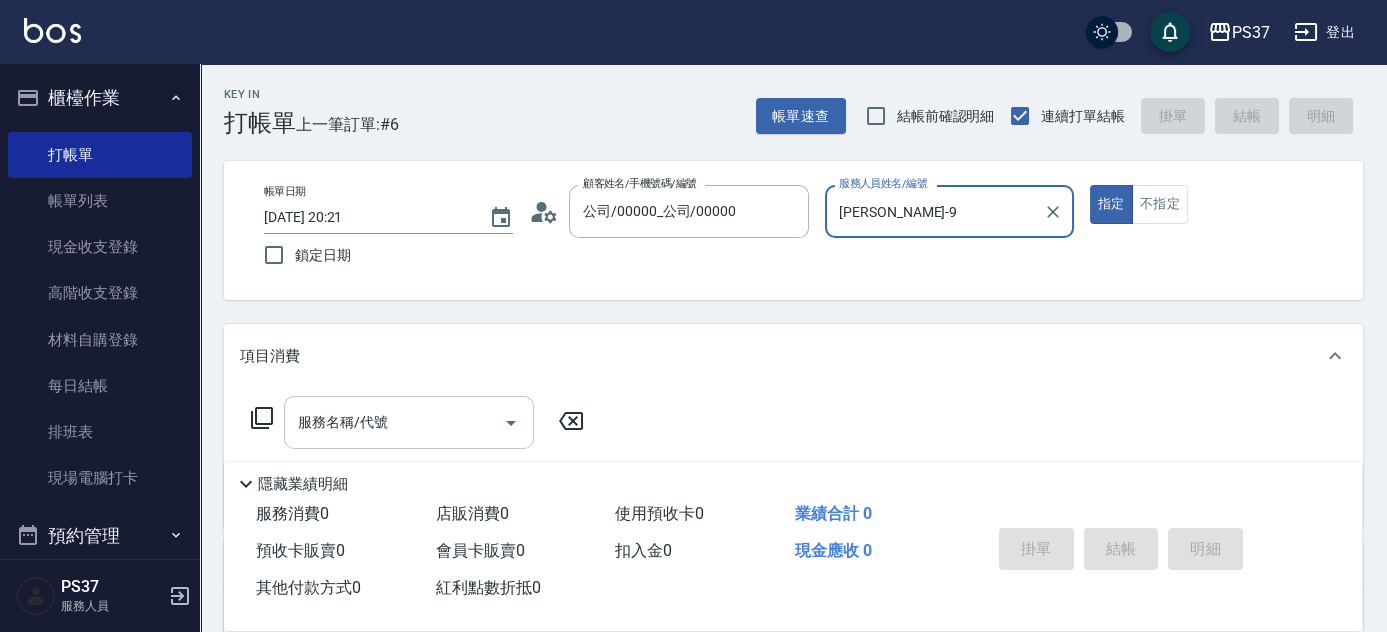 click on "服務名稱/代號" at bounding box center [394, 422] 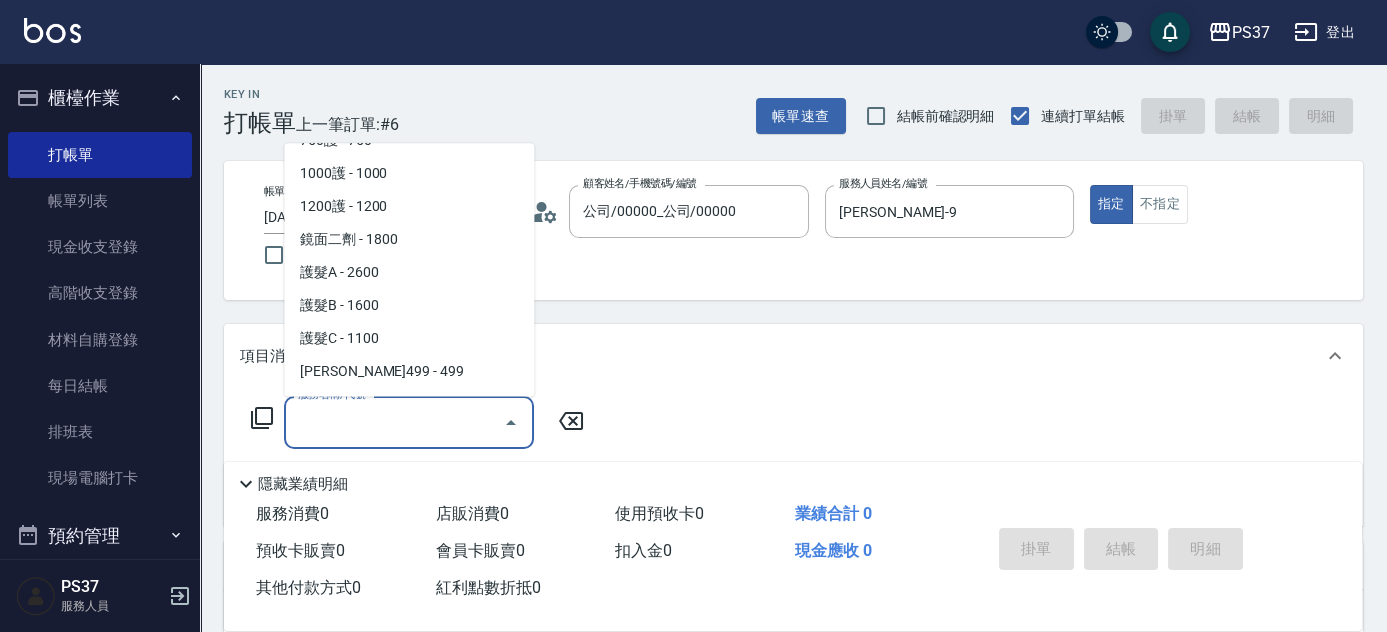 scroll, scrollTop: 1000, scrollLeft: 0, axis: vertical 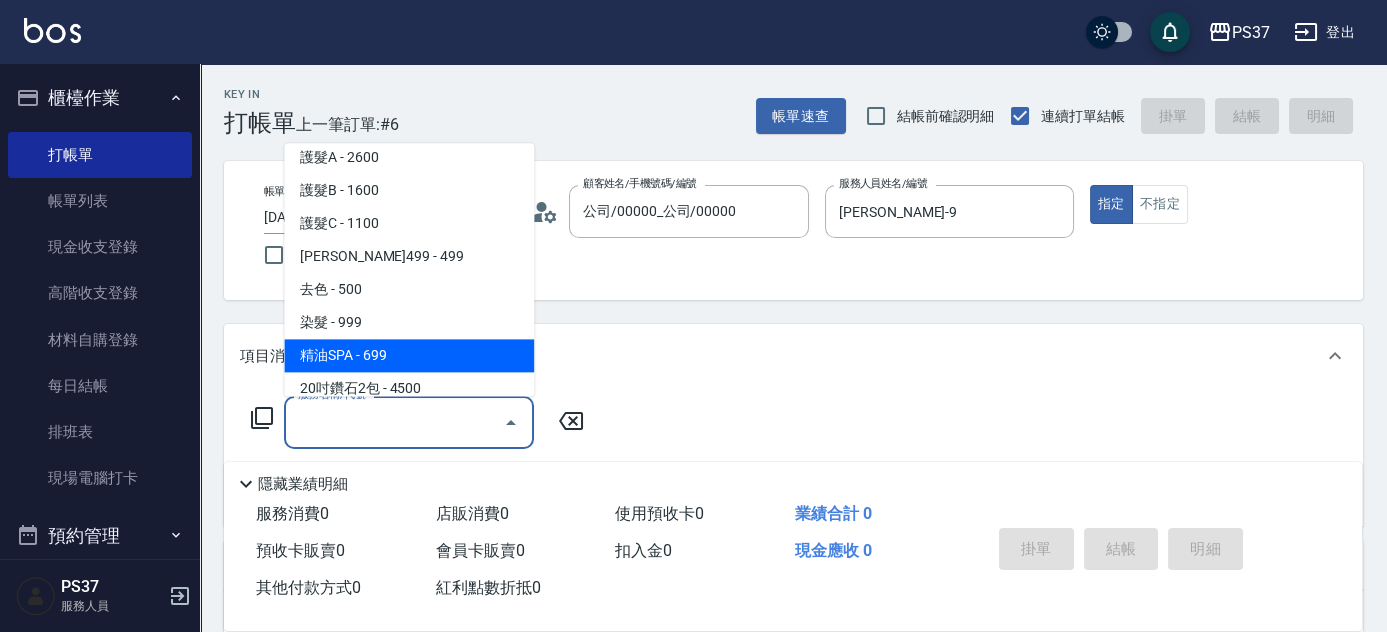 click on "精油SPA - 699" at bounding box center (409, 356) 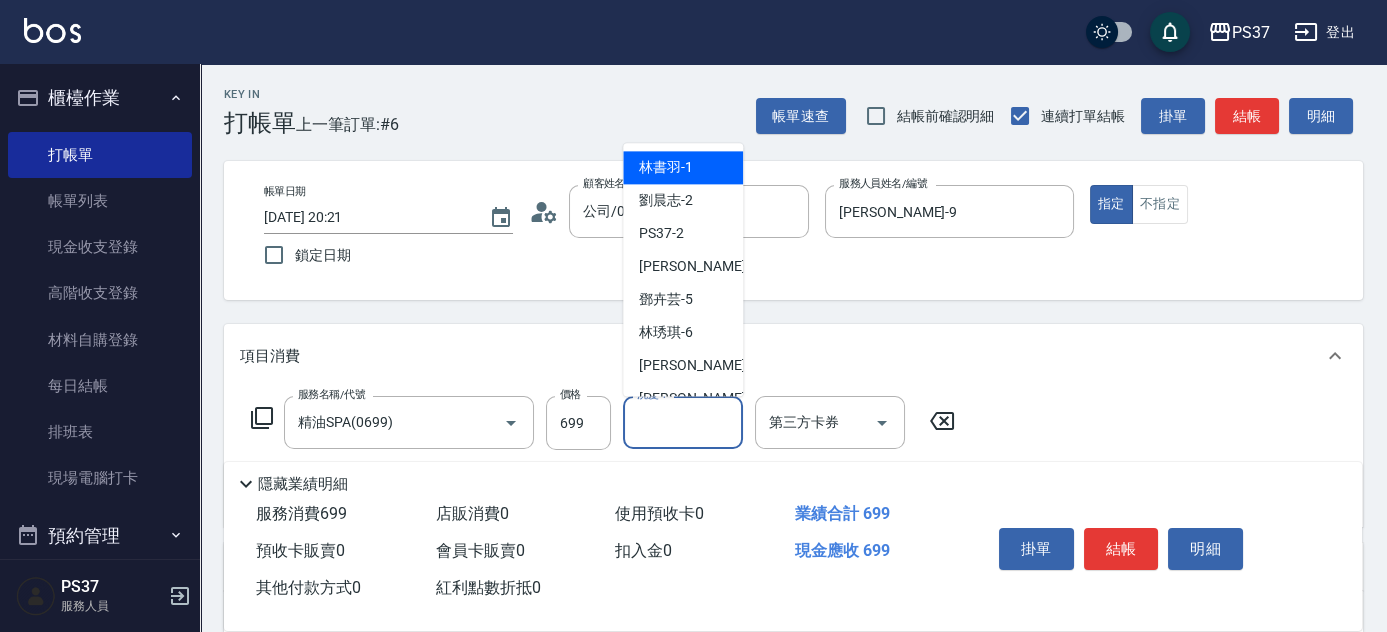 click on "洗髮-1" at bounding box center [683, 422] 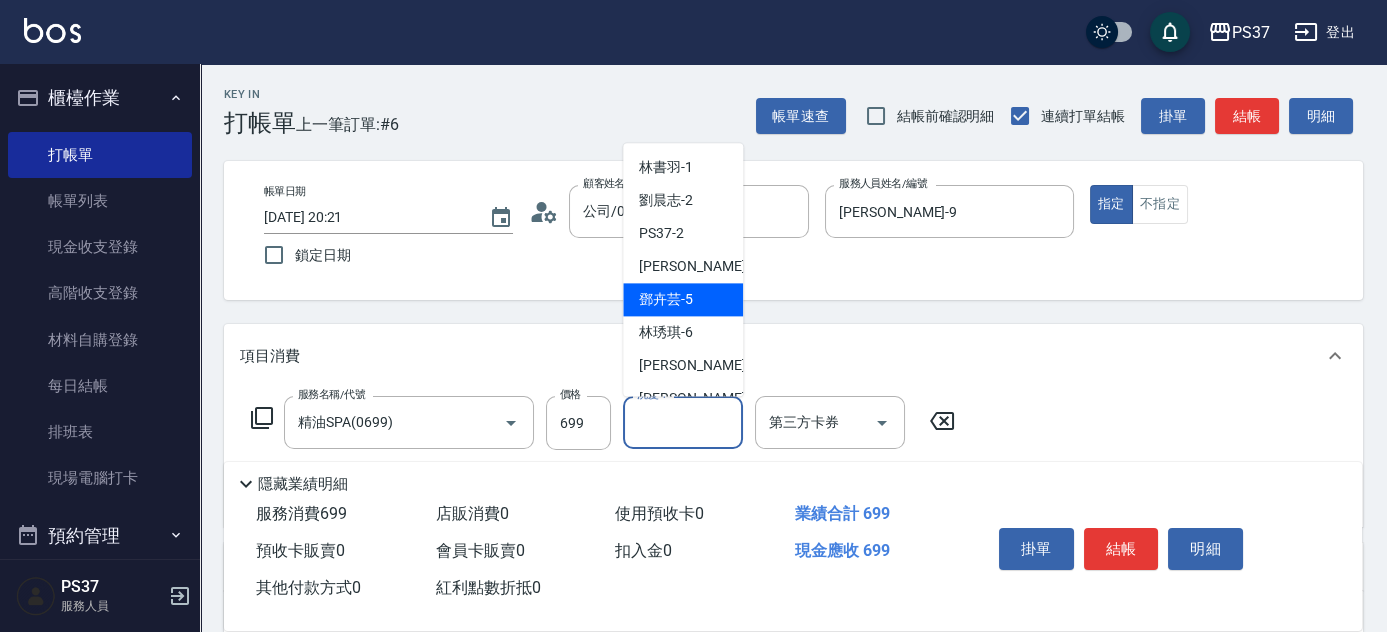 scroll, scrollTop: 90, scrollLeft: 0, axis: vertical 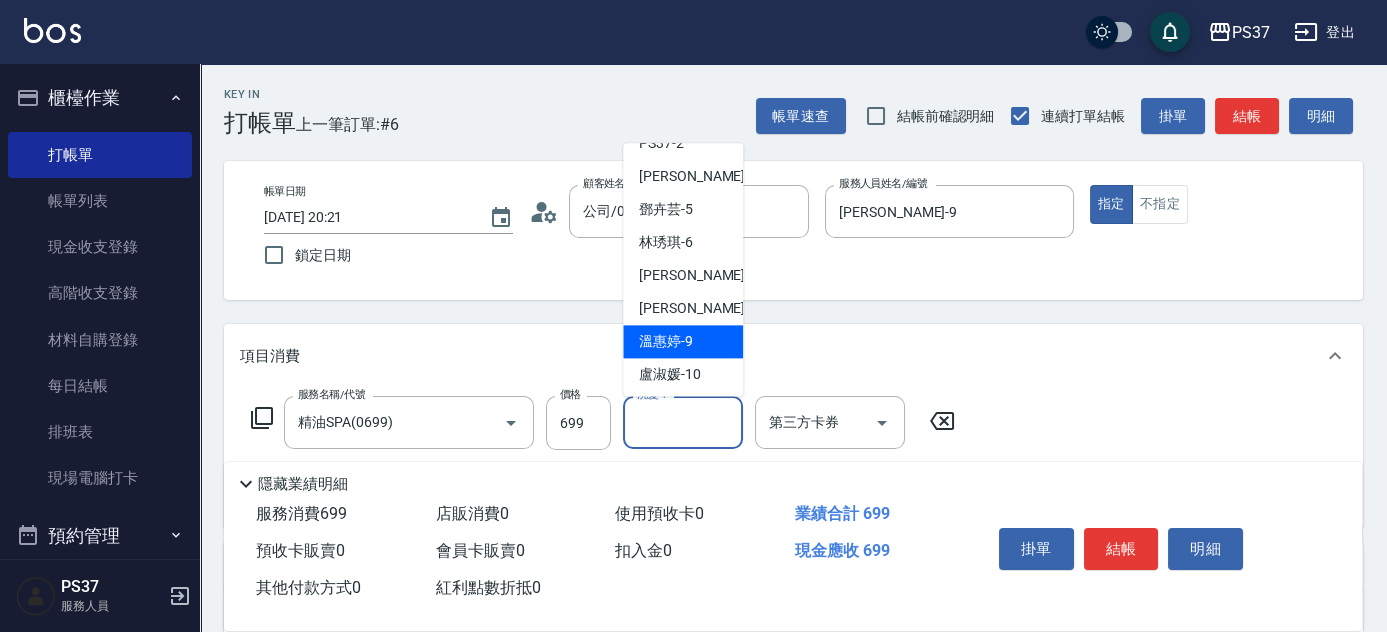 click on "溫惠婷 -9" at bounding box center [666, 342] 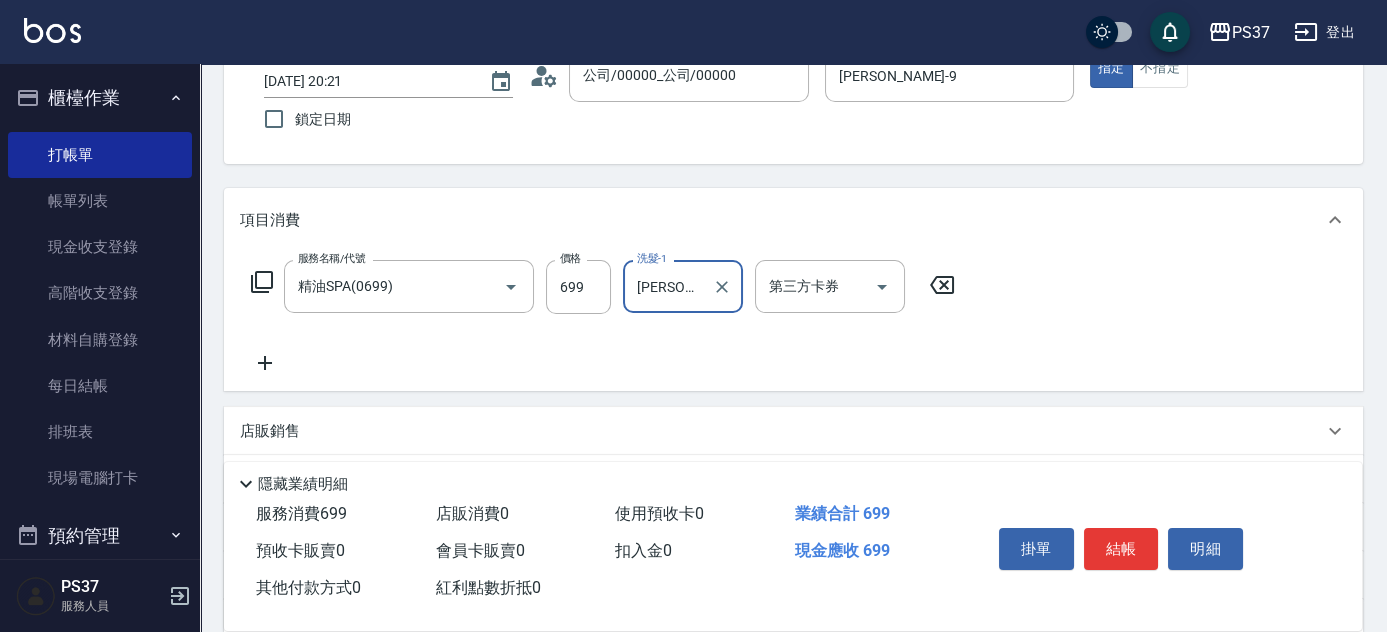 scroll, scrollTop: 272, scrollLeft: 0, axis: vertical 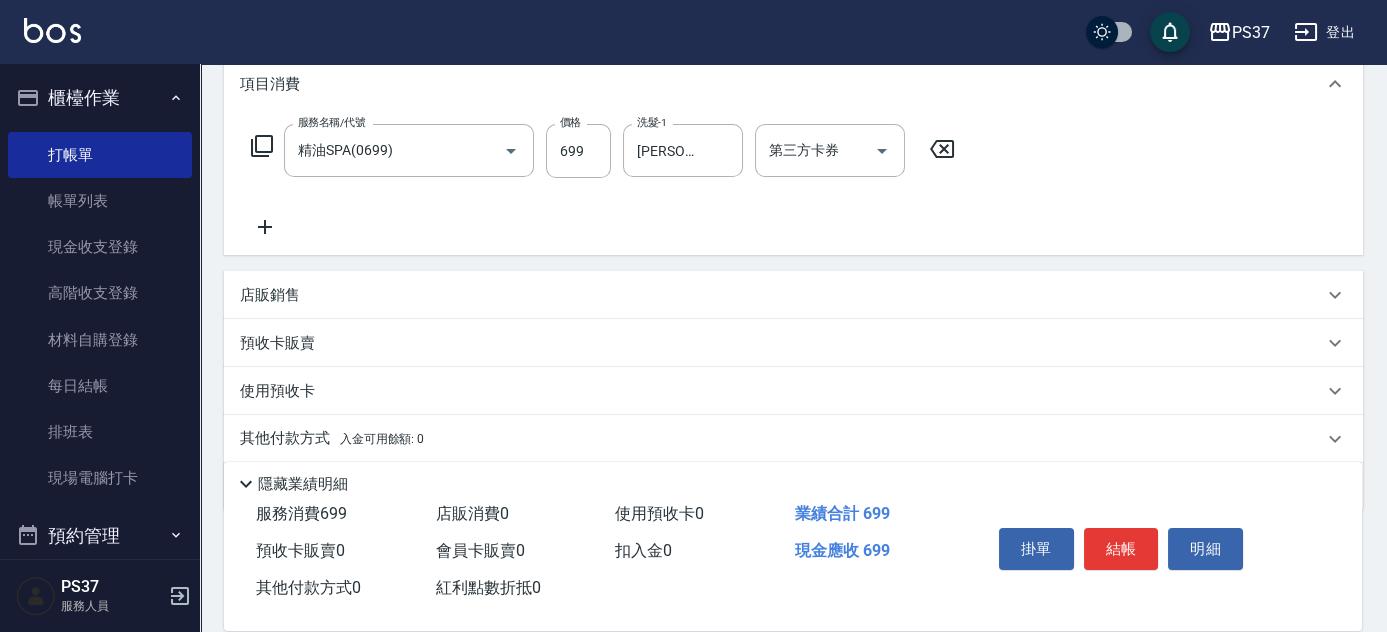 click 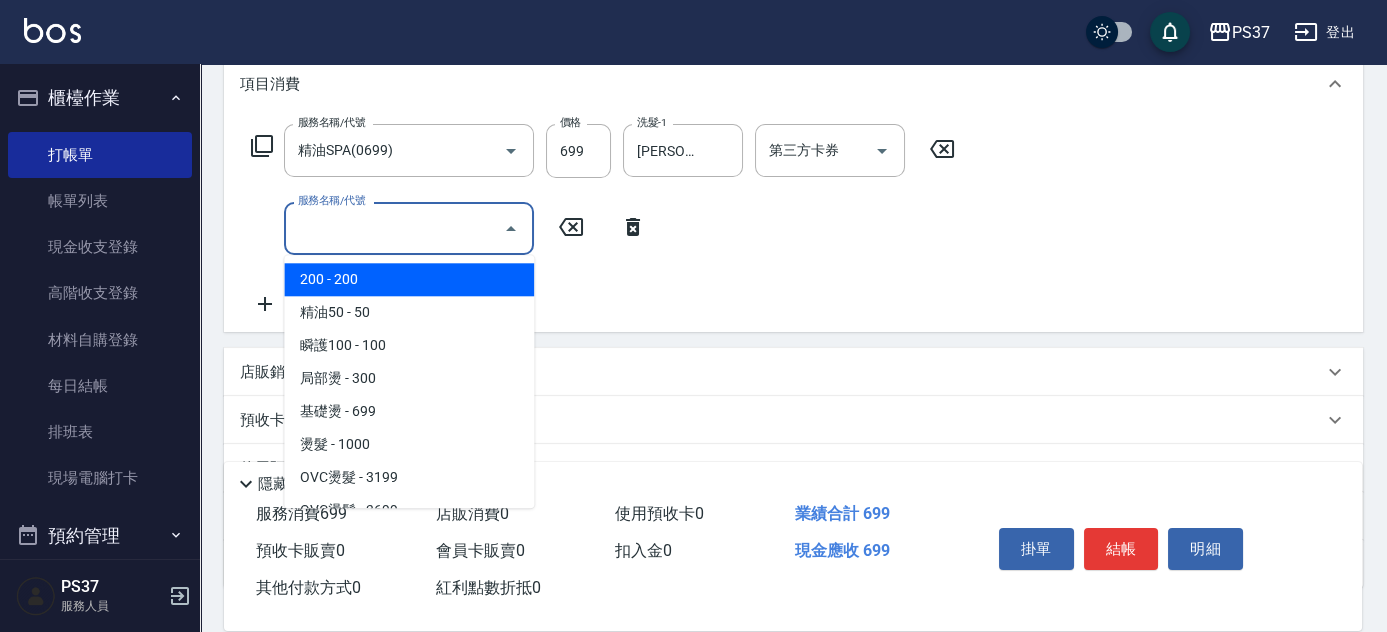 click on "服務名稱/代號" at bounding box center (394, 228) 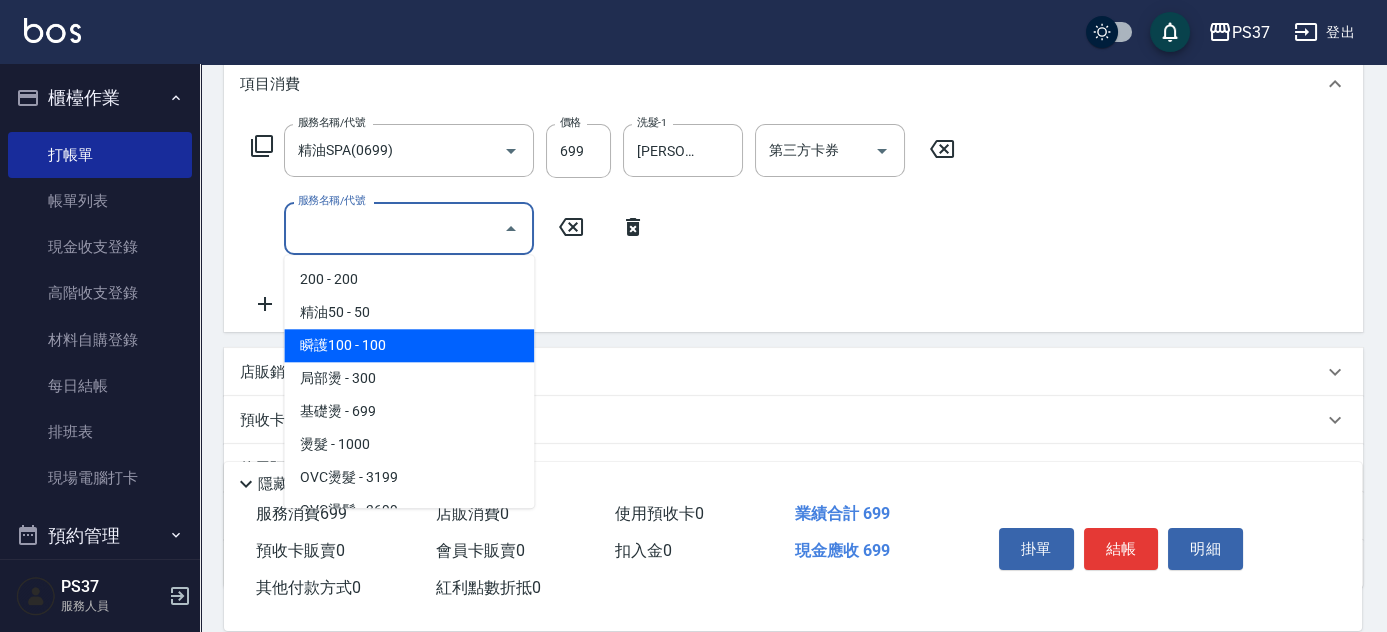 click on "瞬護100 - 100" at bounding box center [409, 345] 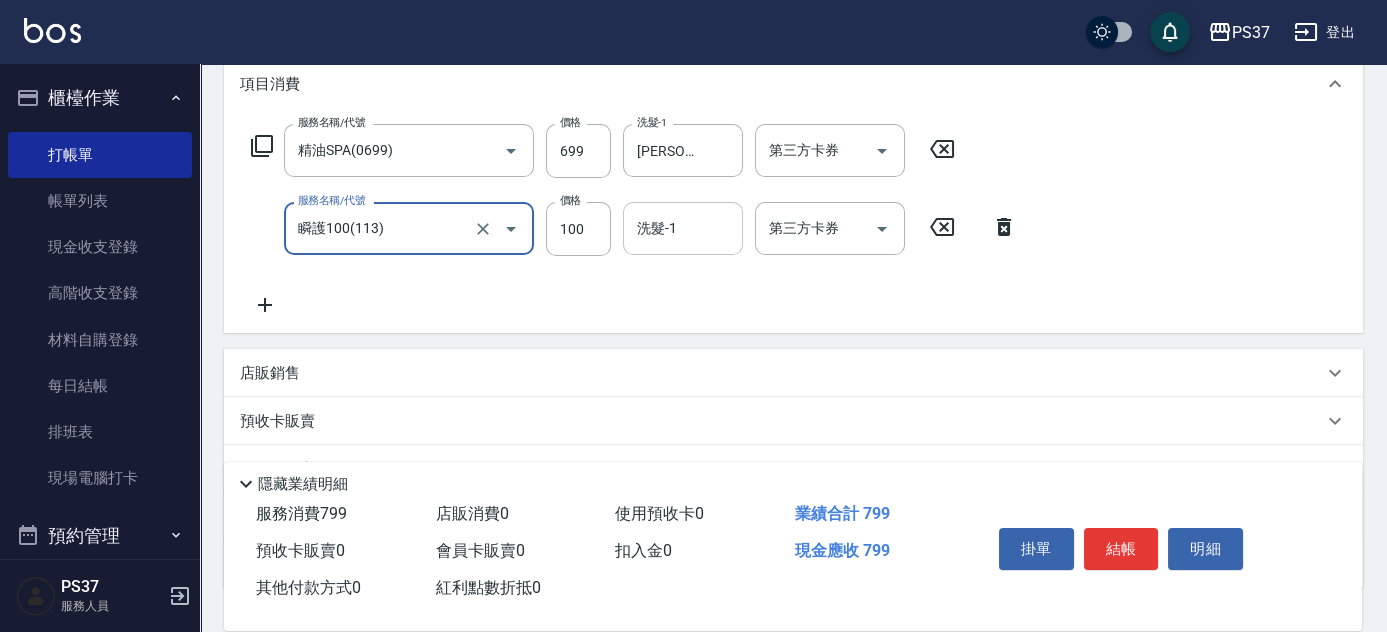 click on "洗髮-1 洗髮-1" at bounding box center (683, 228) 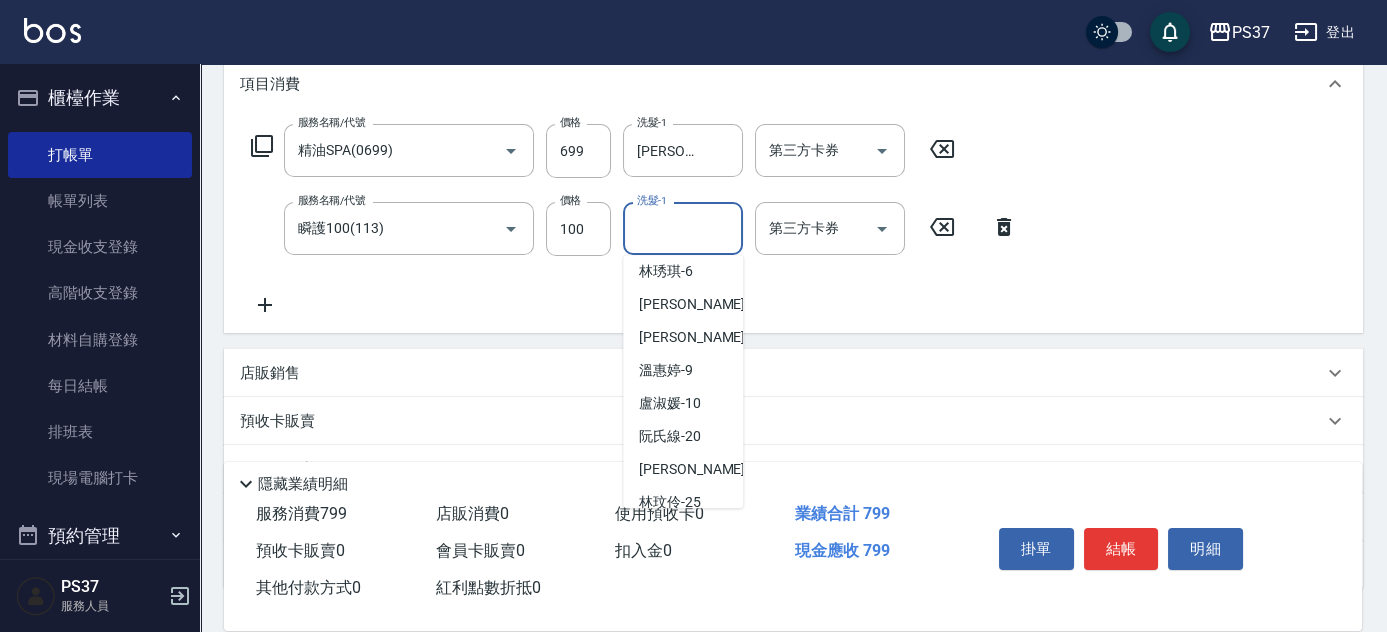 scroll, scrollTop: 181, scrollLeft: 0, axis: vertical 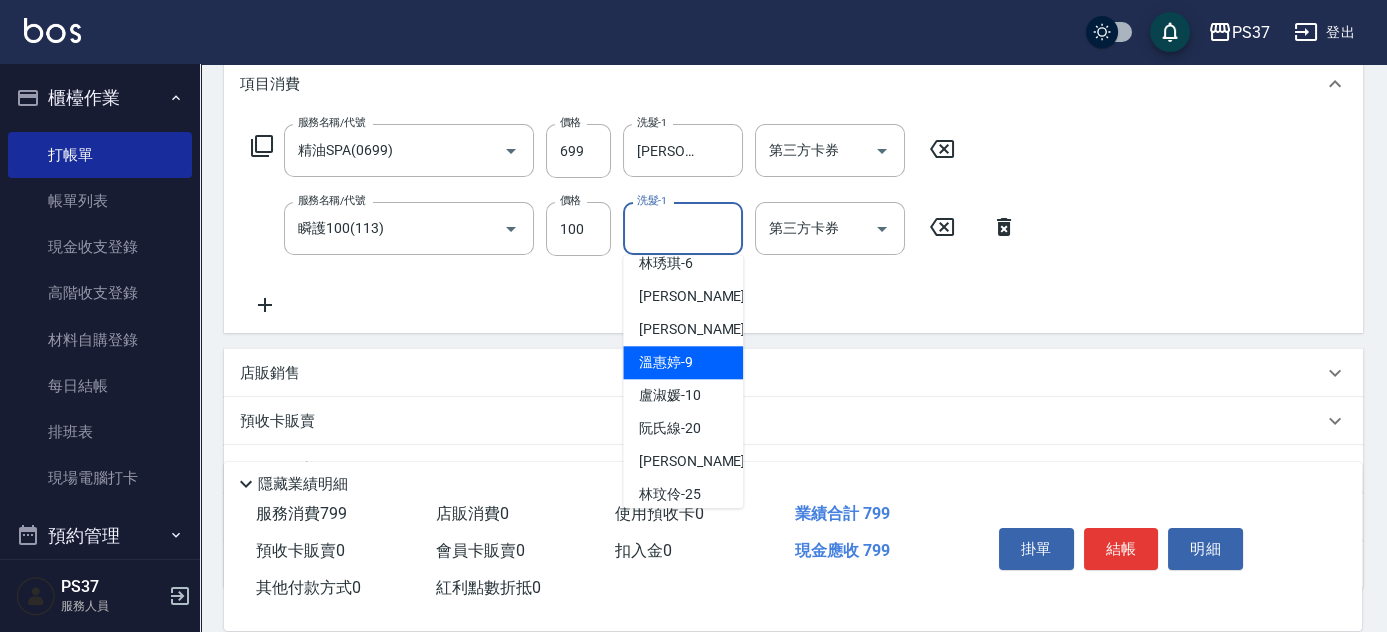 click on "溫惠婷 -9" at bounding box center [666, 362] 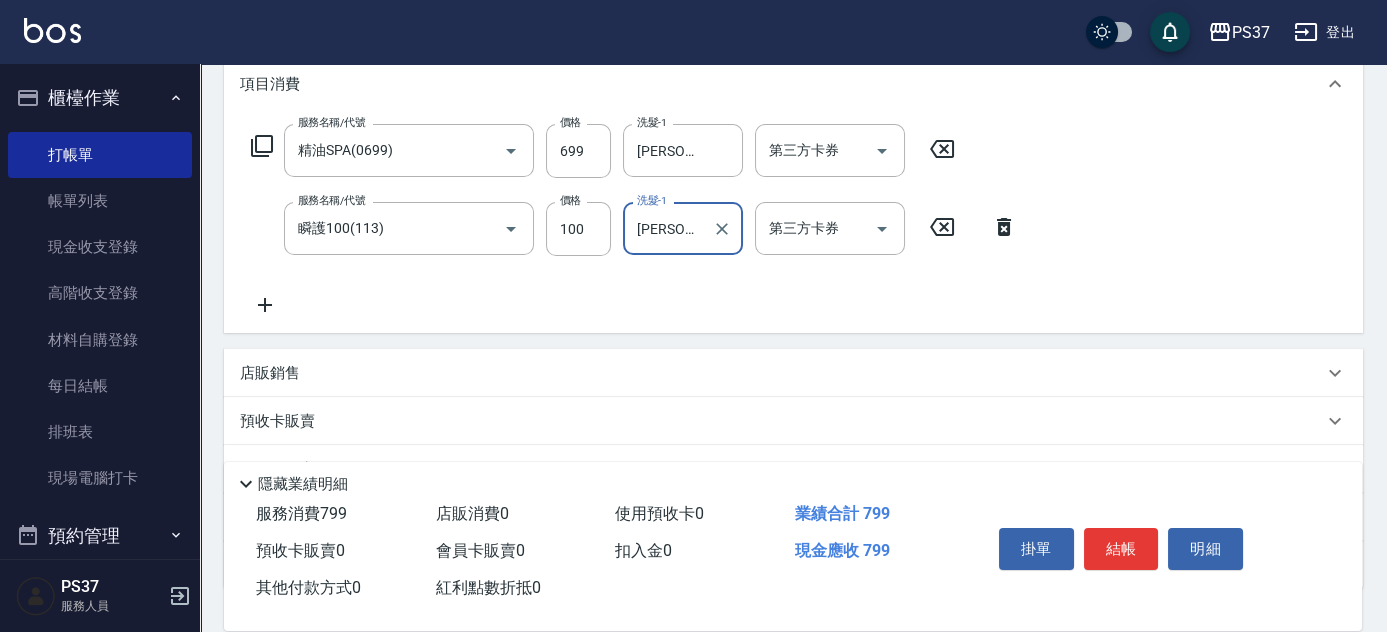click 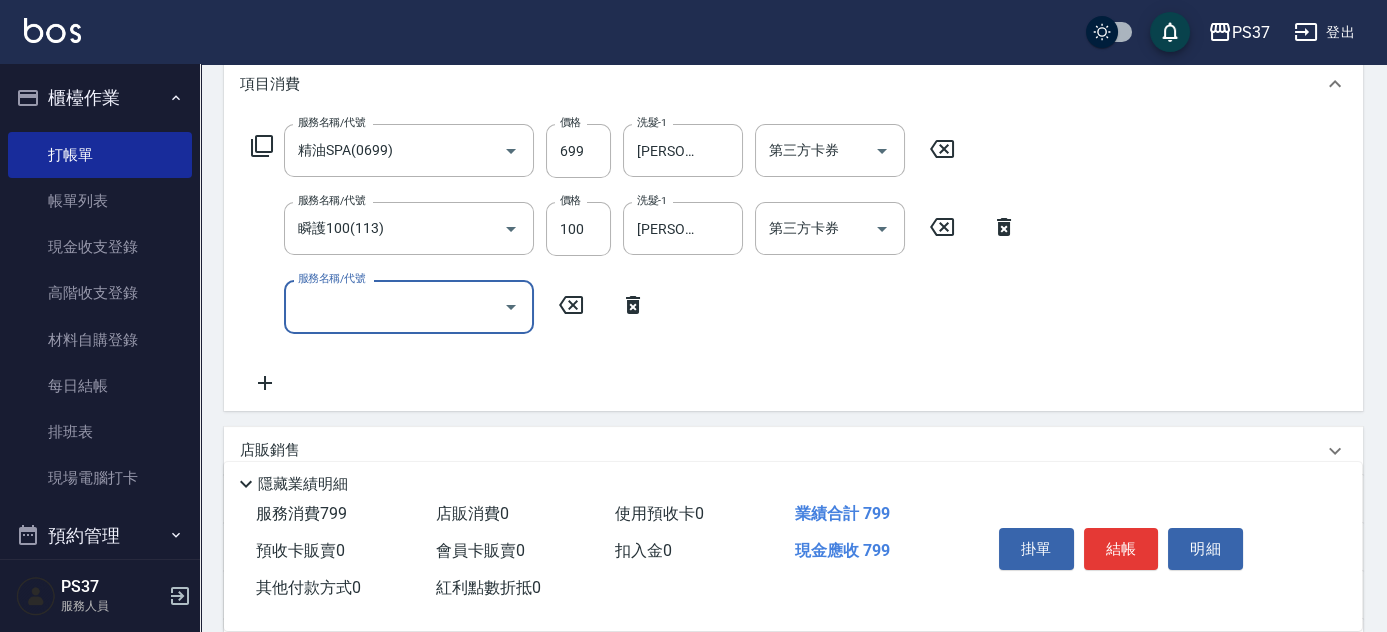 click on "服務名稱/代號" at bounding box center (394, 306) 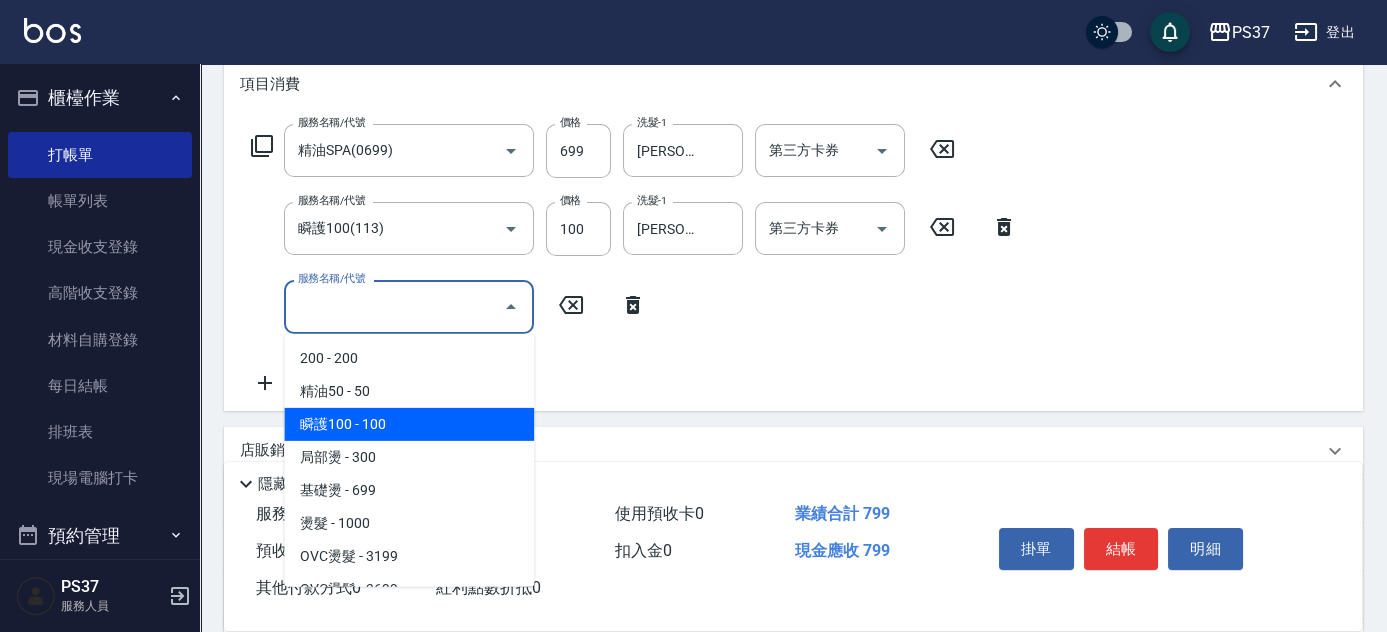 scroll, scrollTop: 272, scrollLeft: 0, axis: vertical 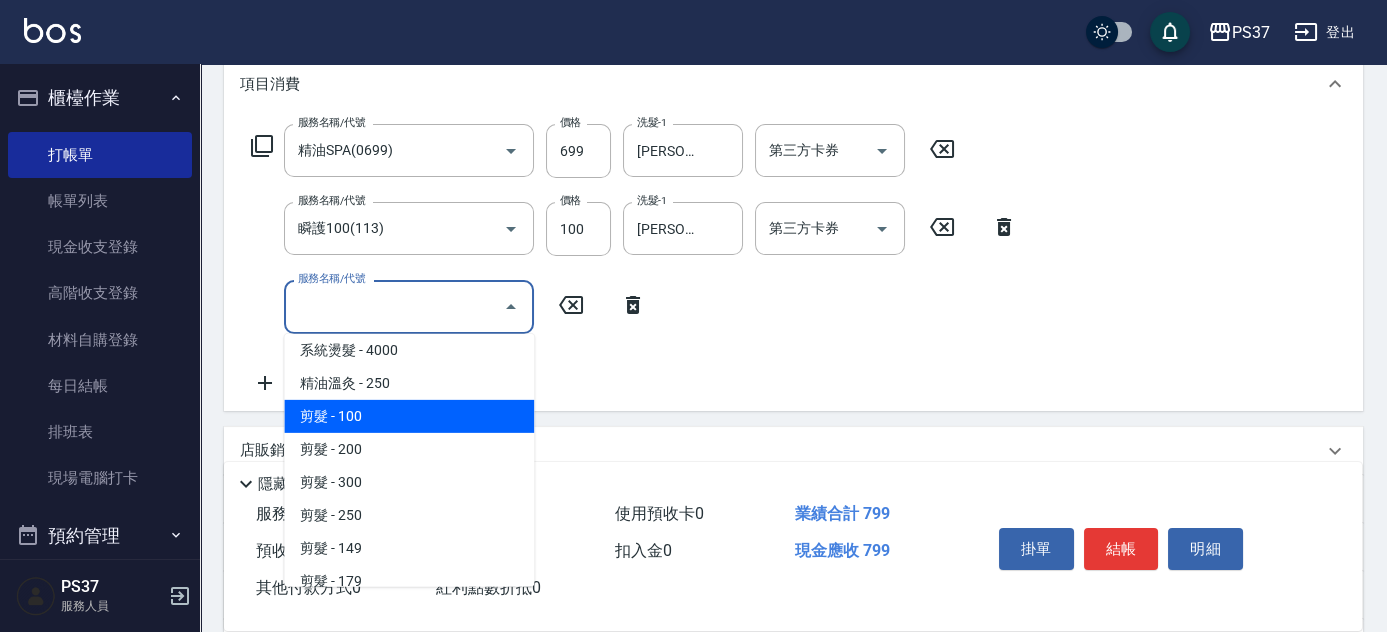 click on "剪髮 - 100" at bounding box center [409, 416] 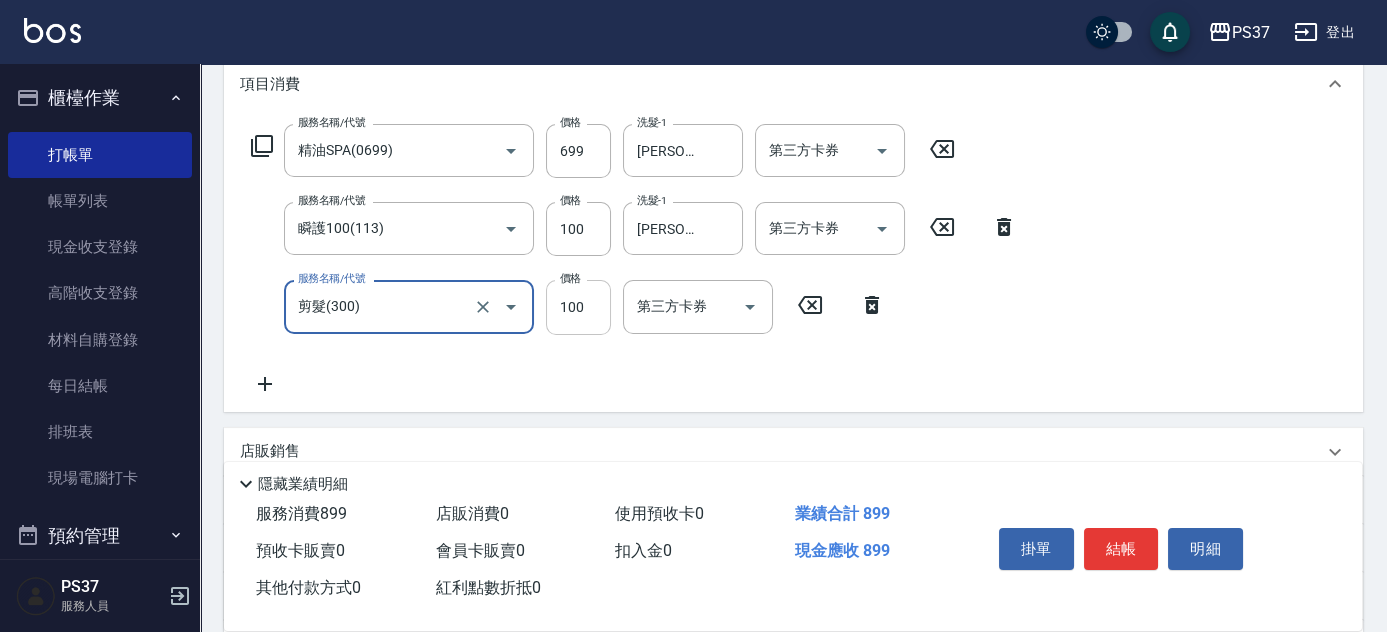 click on "100" at bounding box center [578, 307] 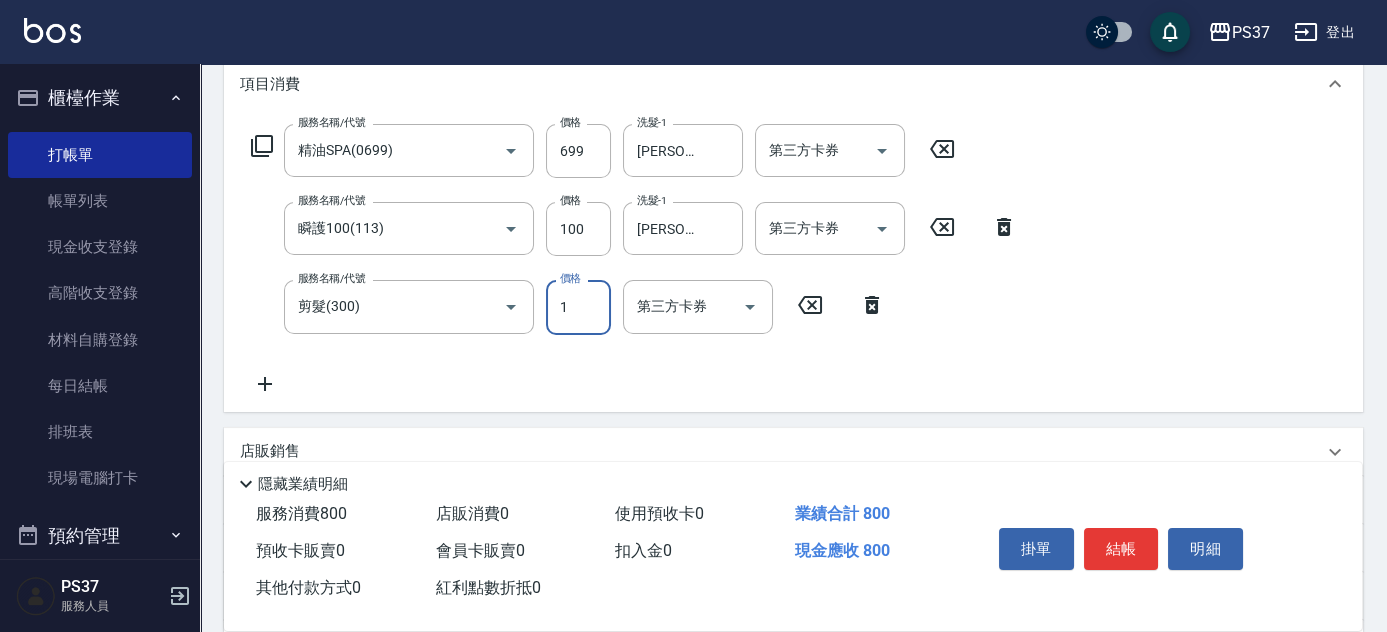 type on "1" 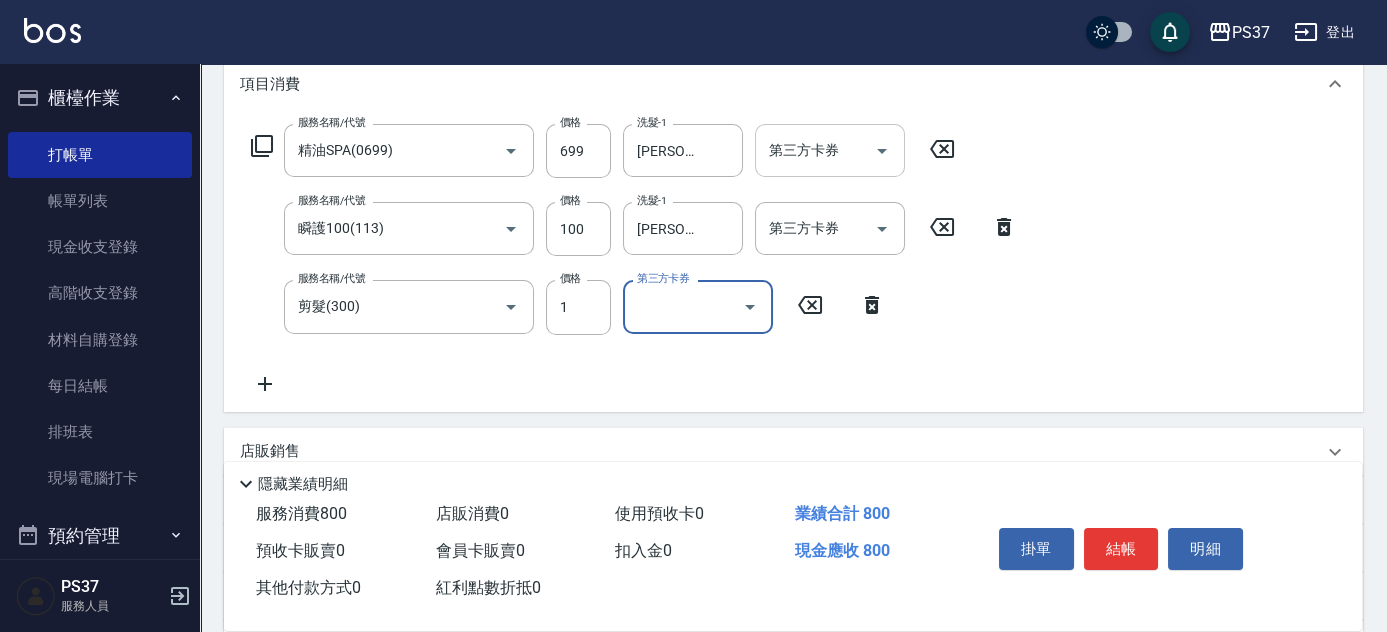 click 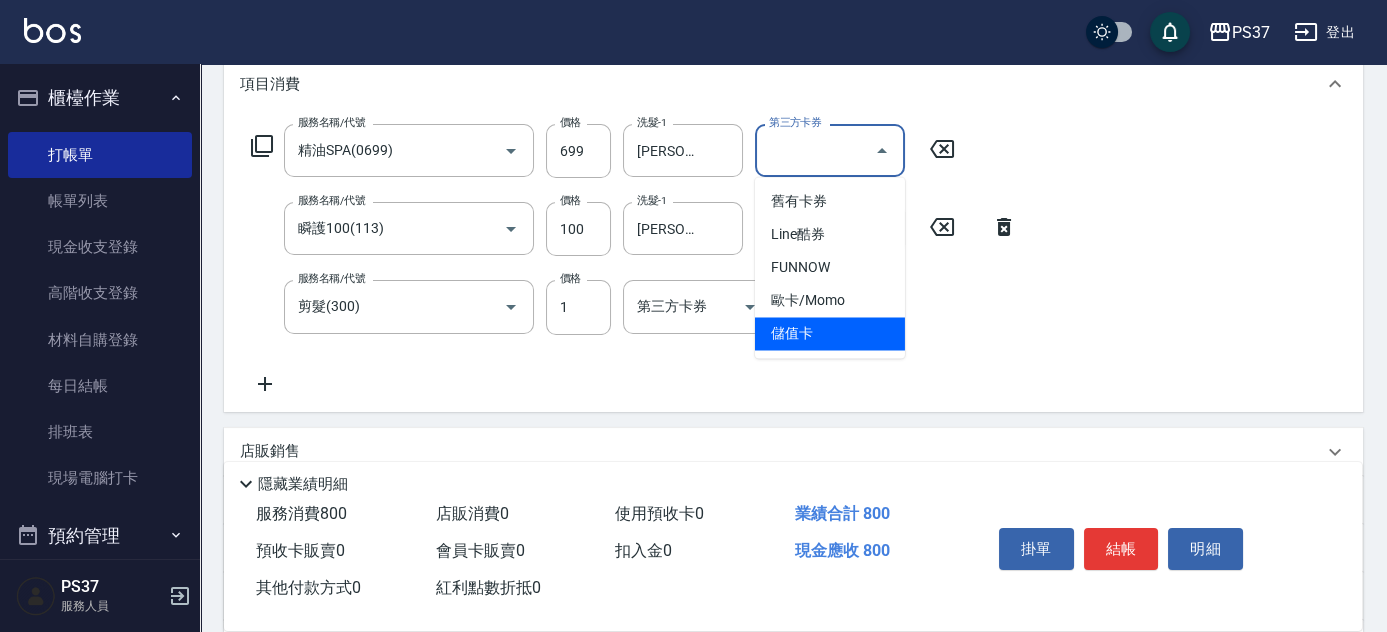 click on "儲值卡" at bounding box center (830, 333) 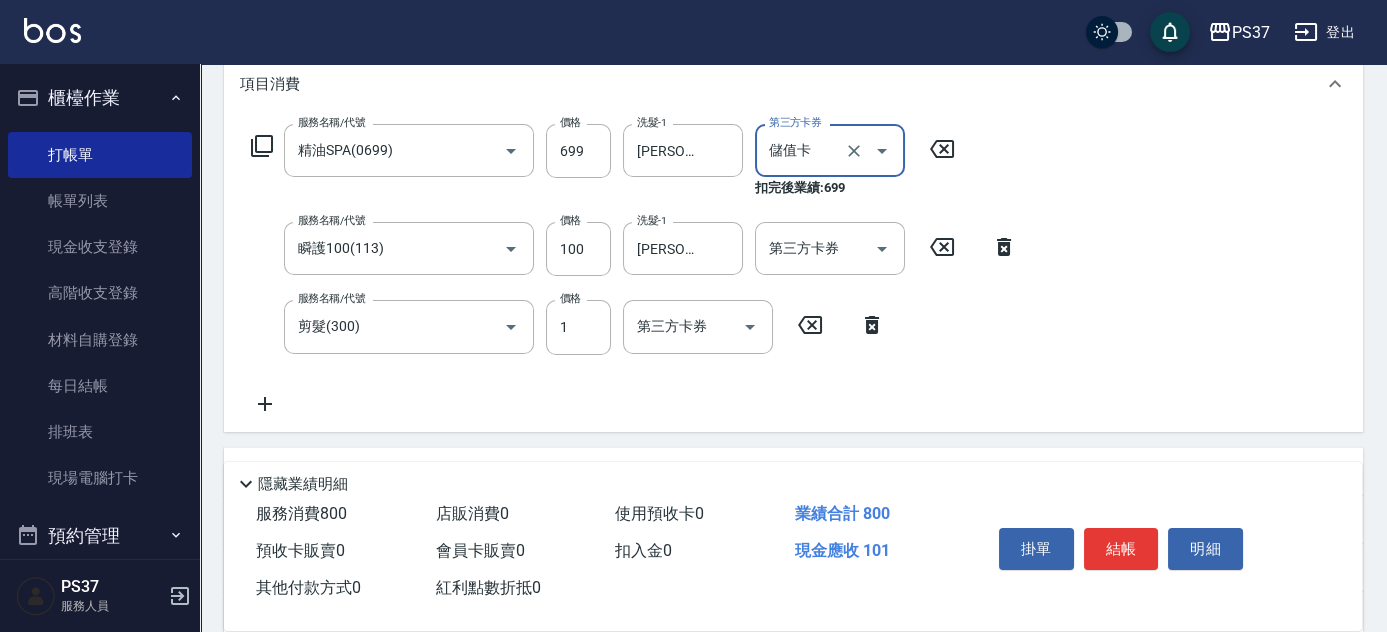 type on "儲值卡" 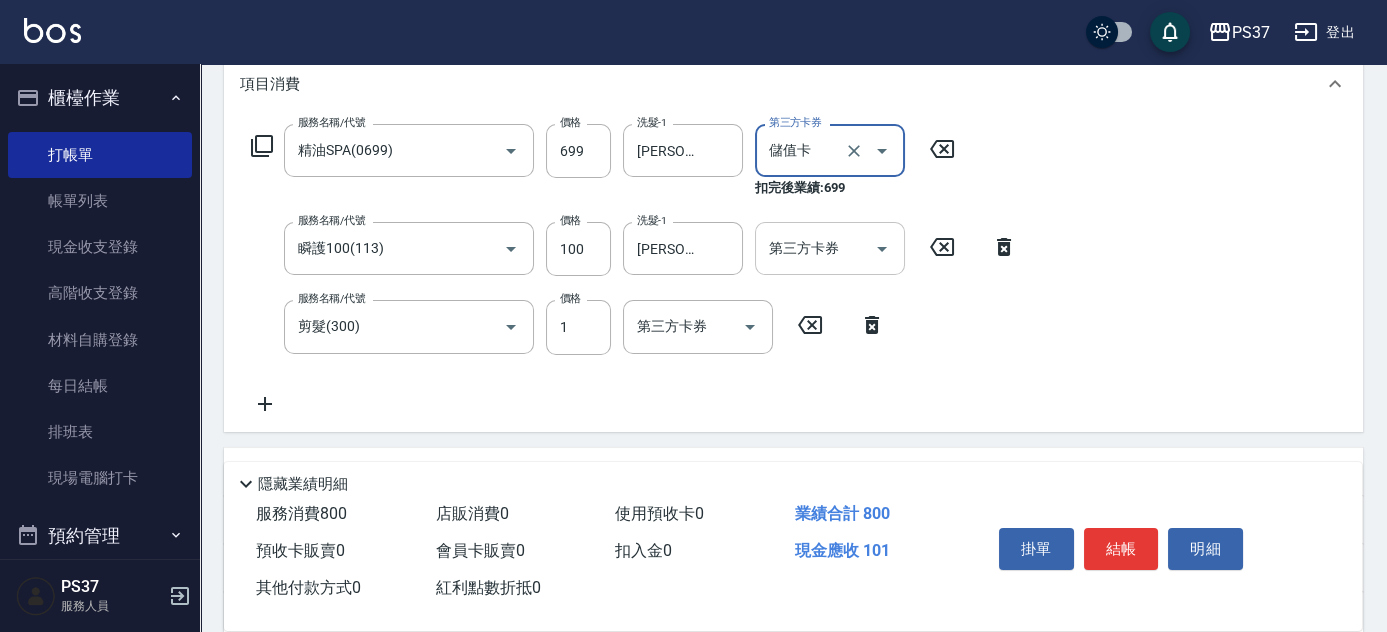 click at bounding box center [881, 248] 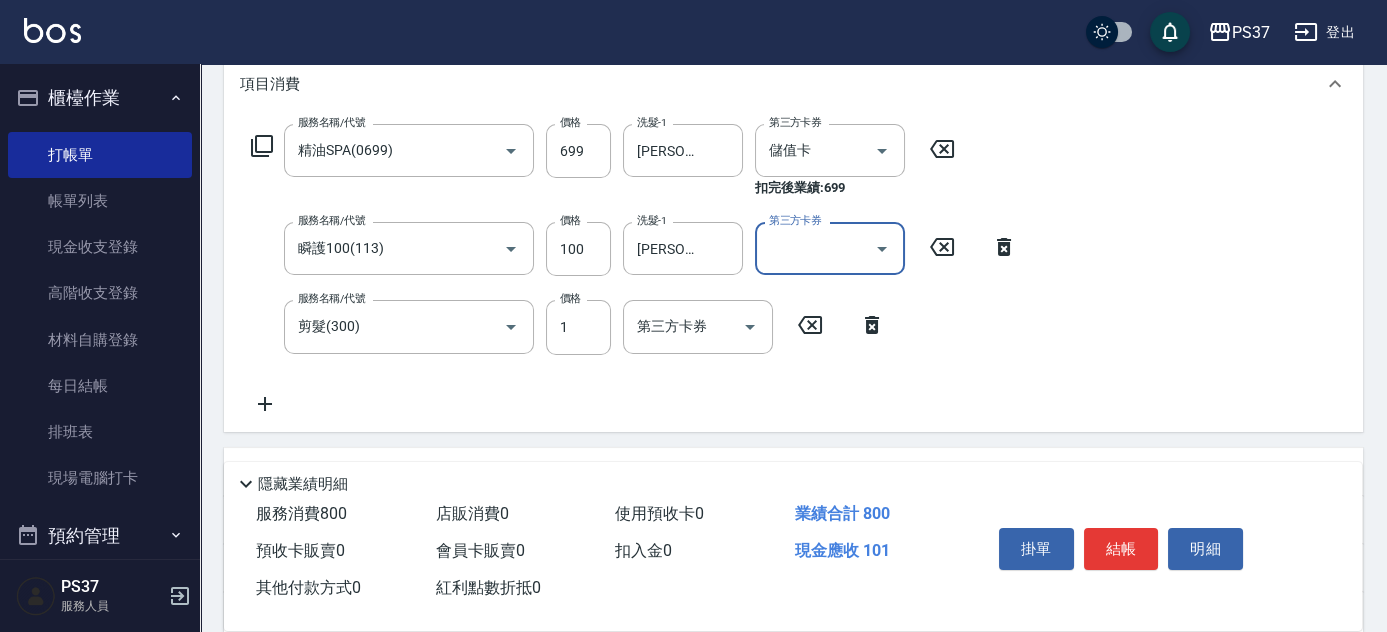 click 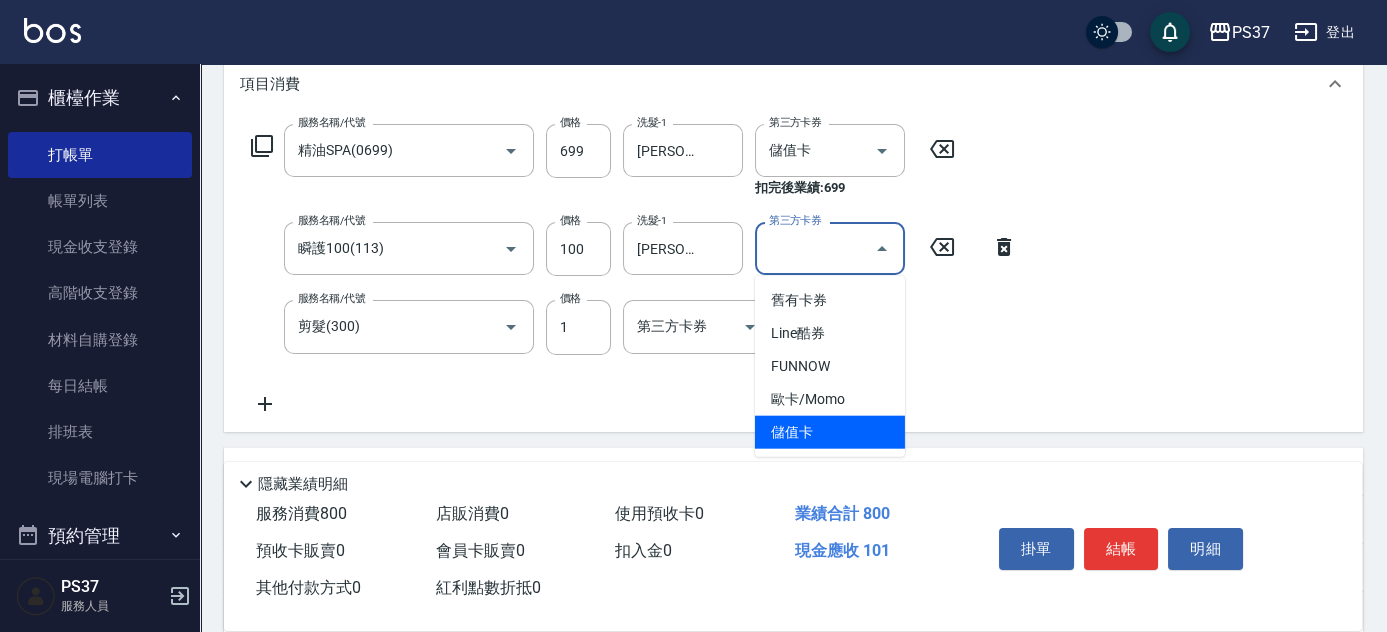 click on "儲值卡" at bounding box center [830, 432] 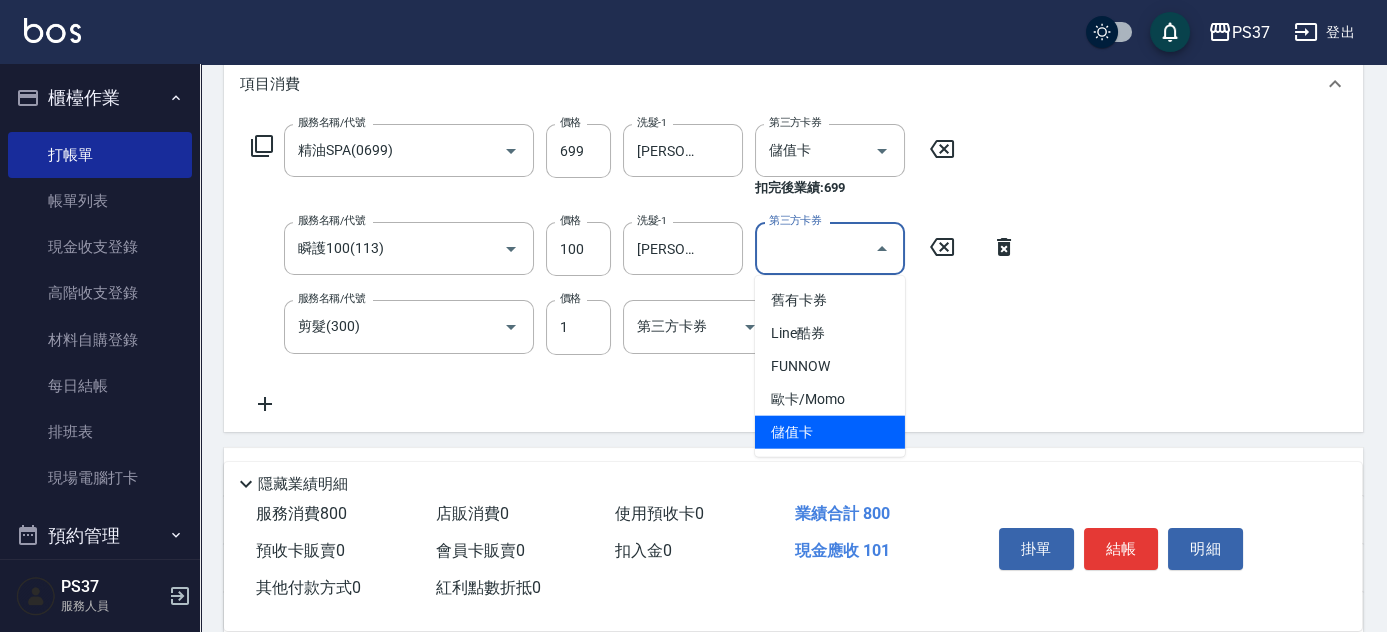 type on "儲值卡" 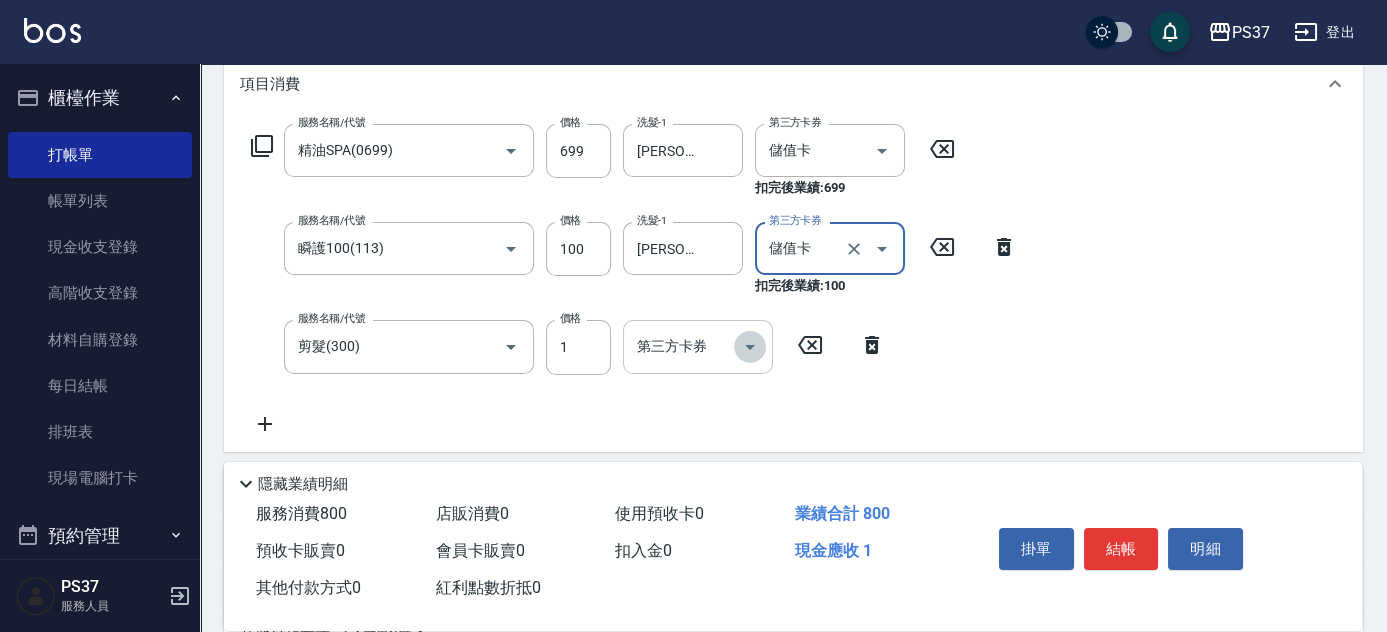 click 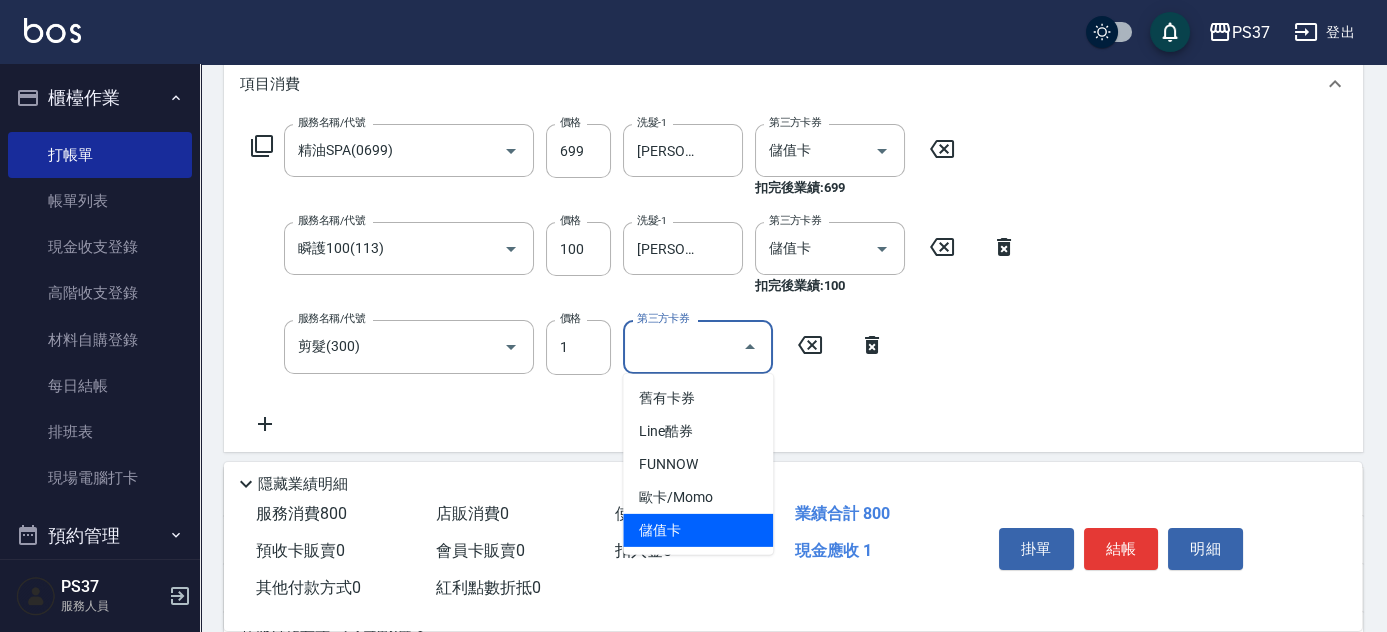 click on "儲值卡" at bounding box center [698, 530] 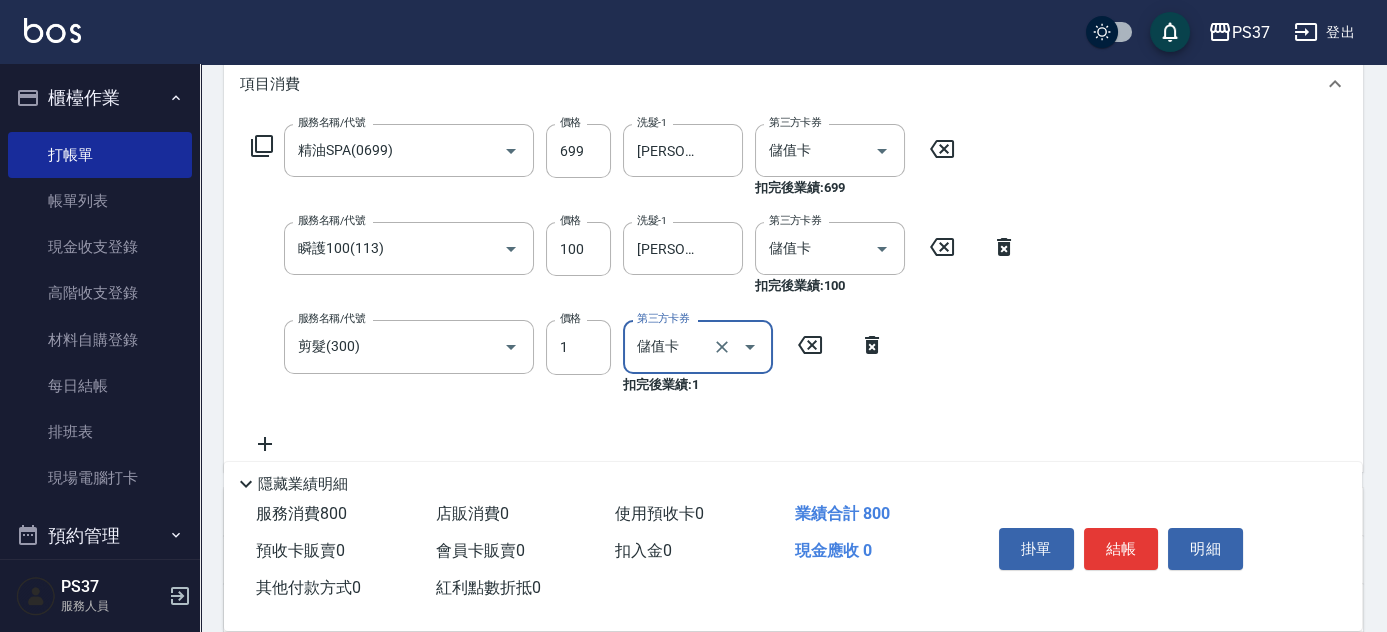 type on "儲值卡" 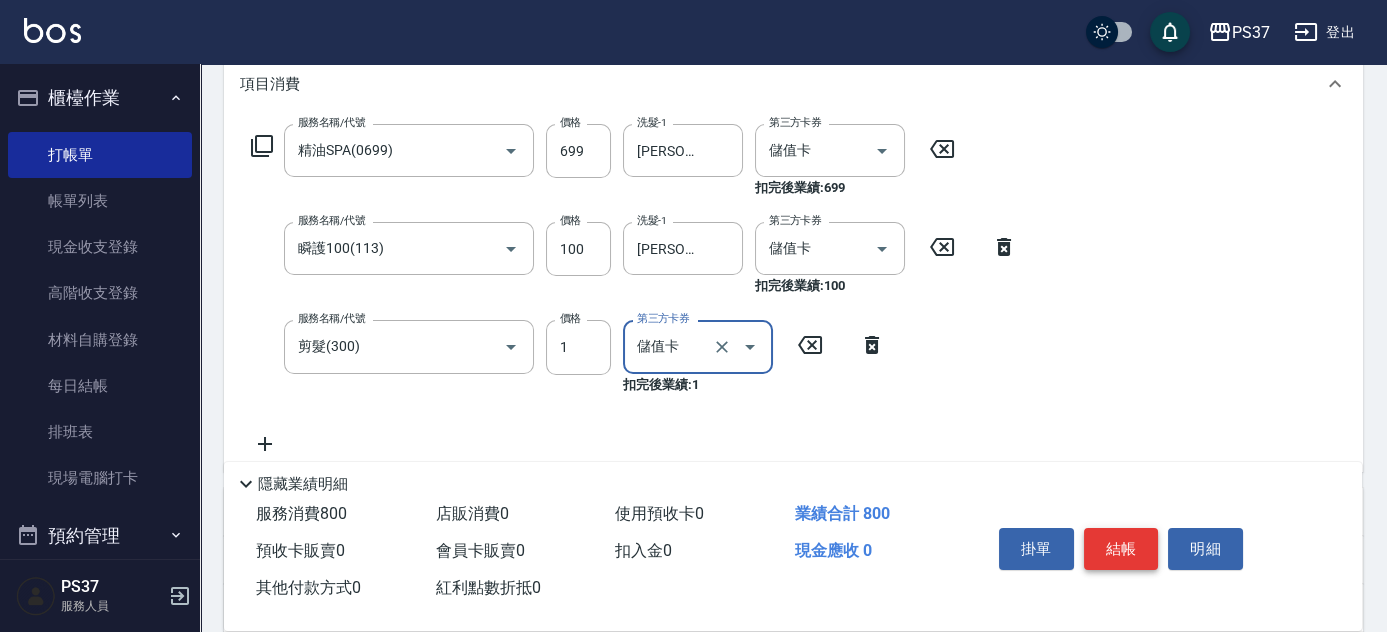 click on "結帳" at bounding box center [1121, 549] 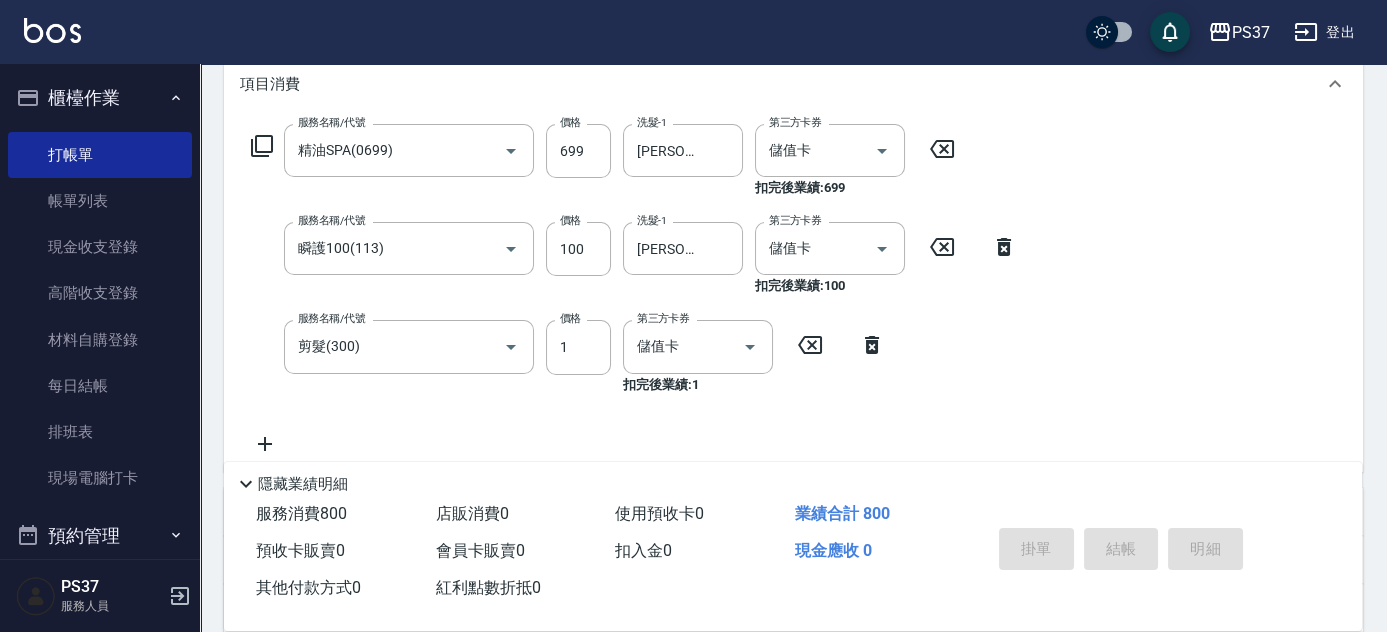 type on "2025/07/12 20:22" 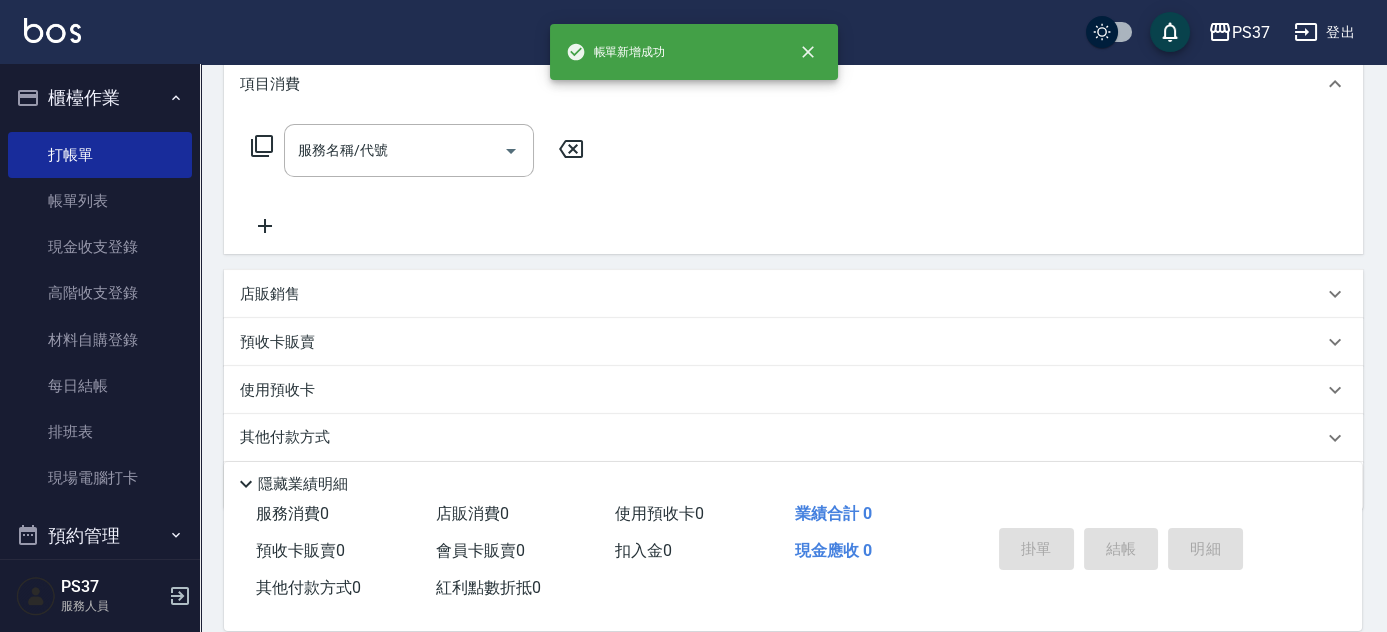 scroll, scrollTop: 0, scrollLeft: 0, axis: both 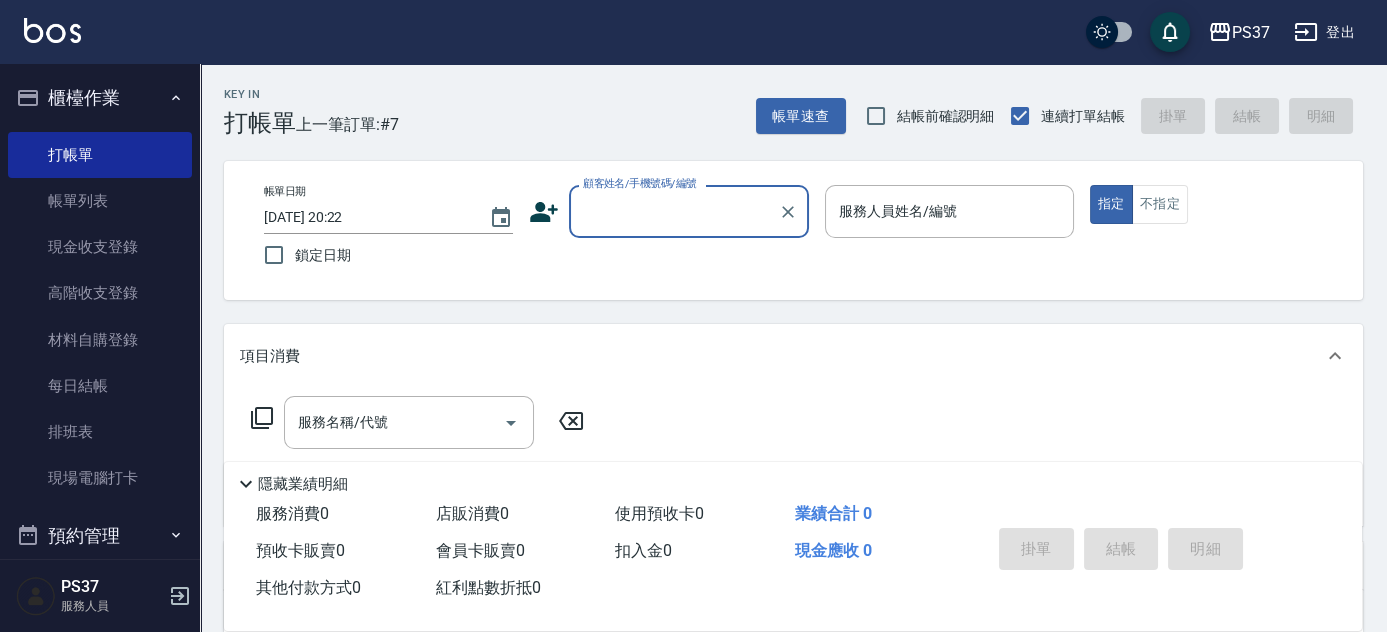 click on "顧客姓名/手機號碼/編號" at bounding box center [674, 211] 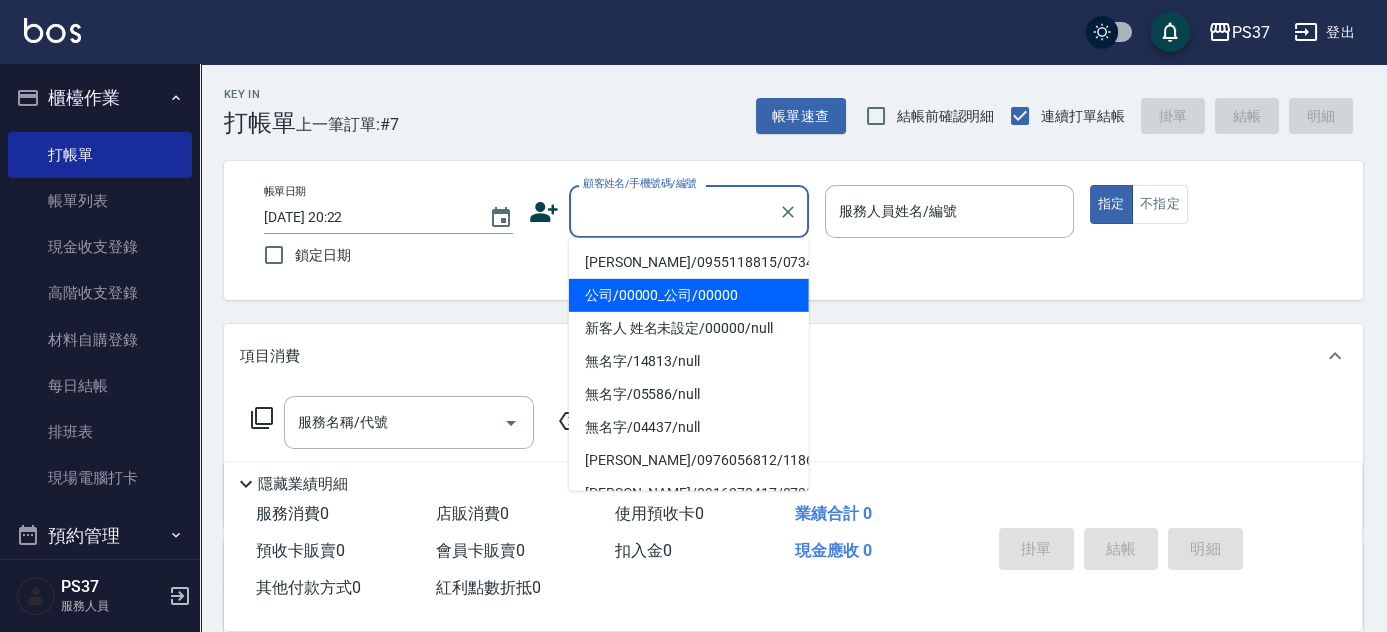 click on "公司/00000_公司/00000" at bounding box center [689, 295] 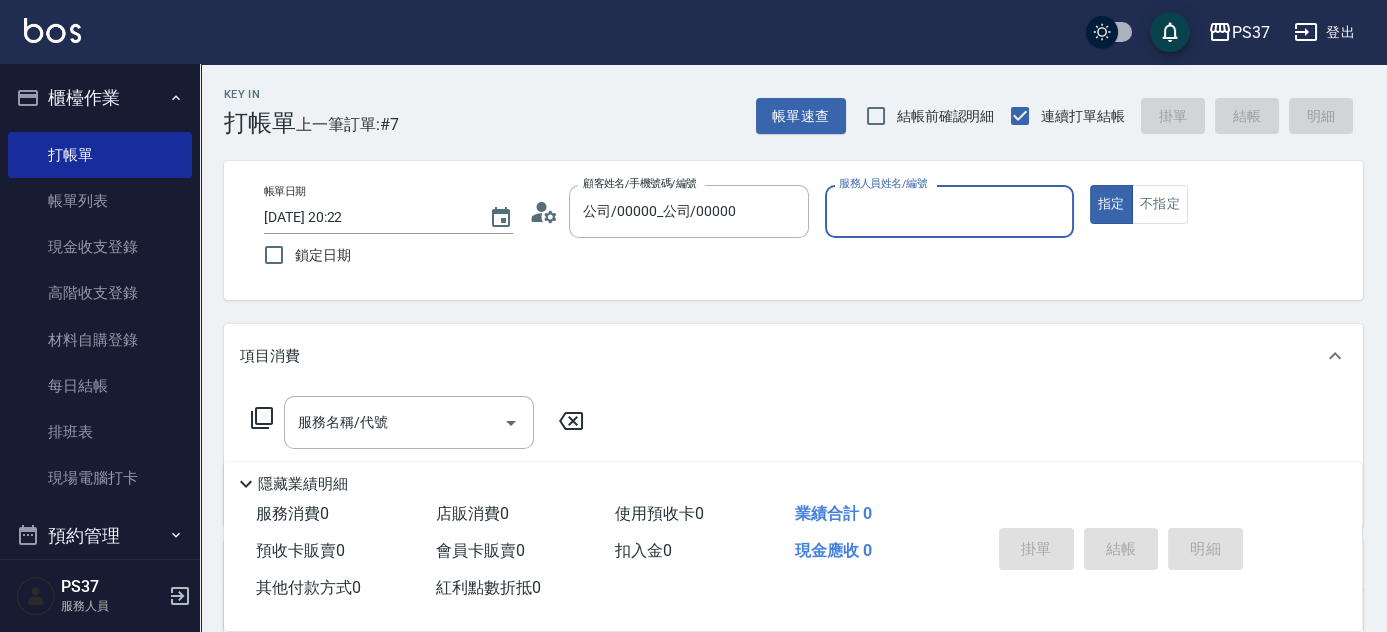 click on "服務人員姓名/編號" at bounding box center (949, 211) 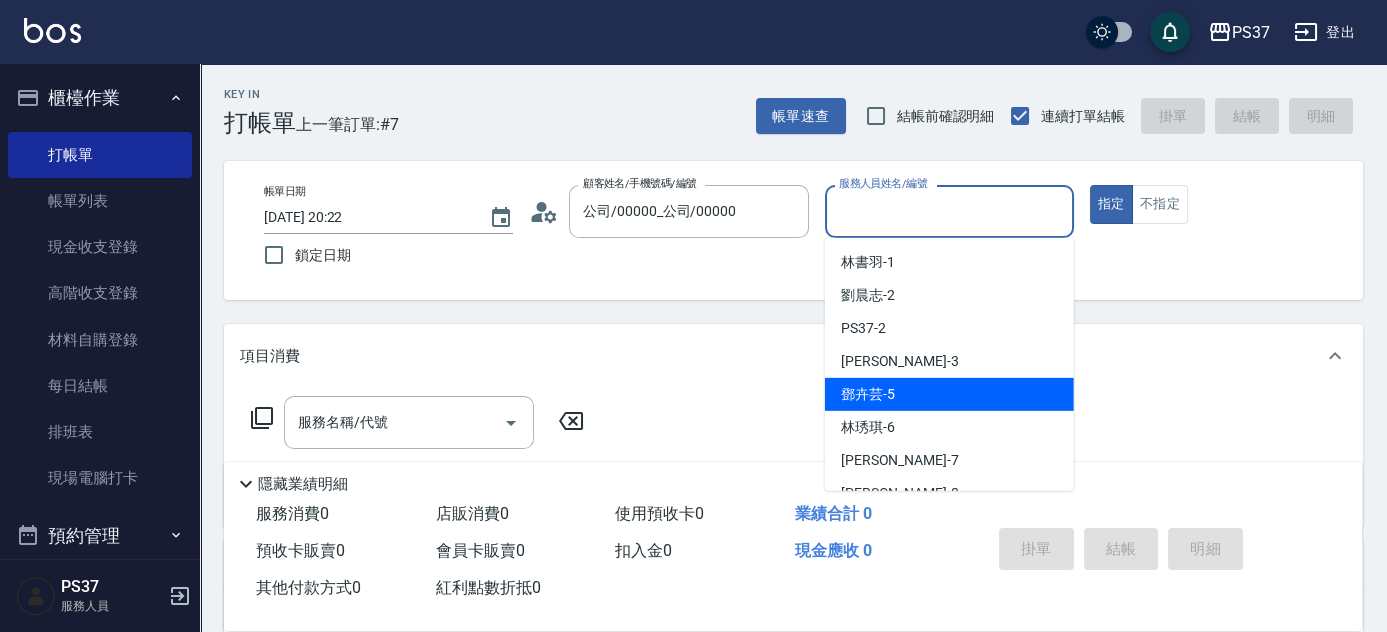 click on "鄧卉芸 -5" at bounding box center [949, 394] 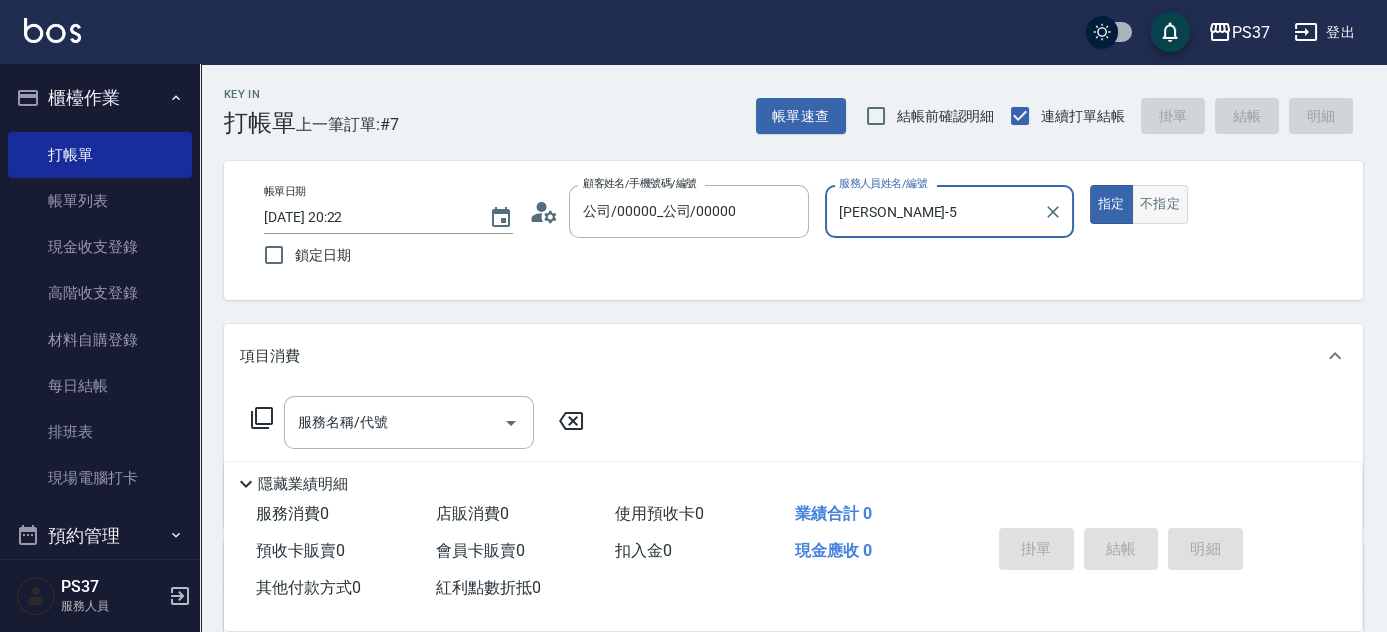 click on "不指定" at bounding box center [1160, 204] 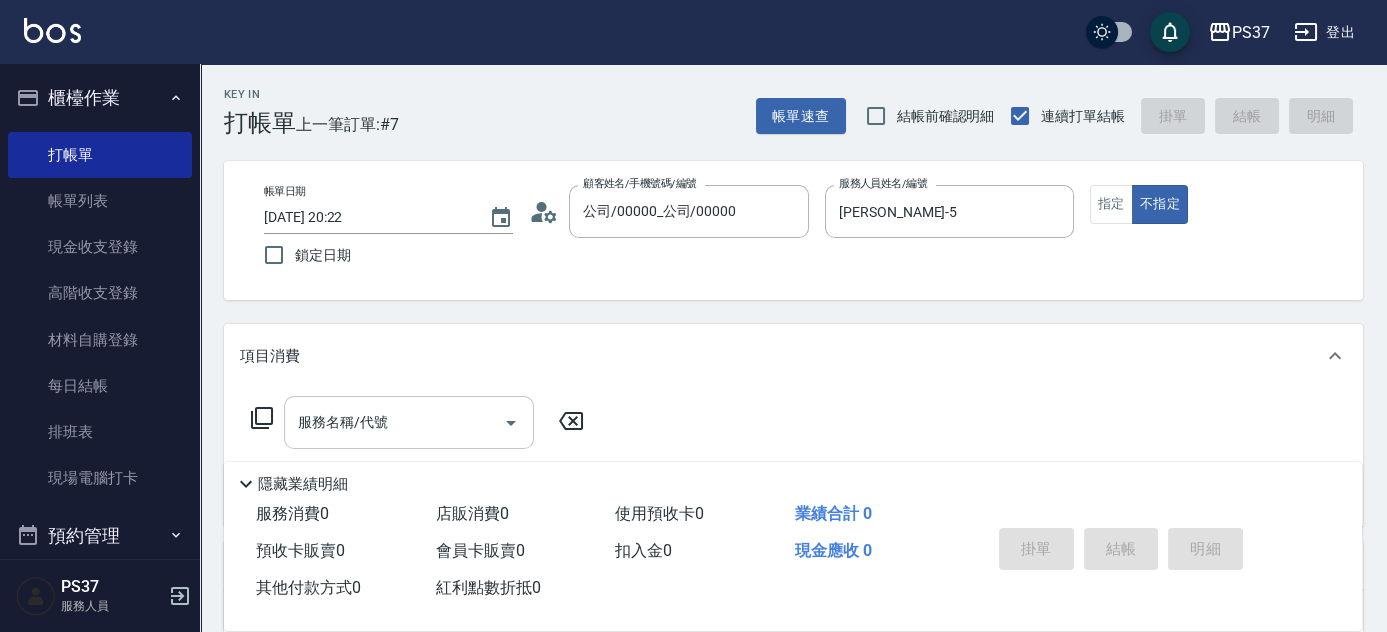 click on "服務名稱/代號" at bounding box center (394, 422) 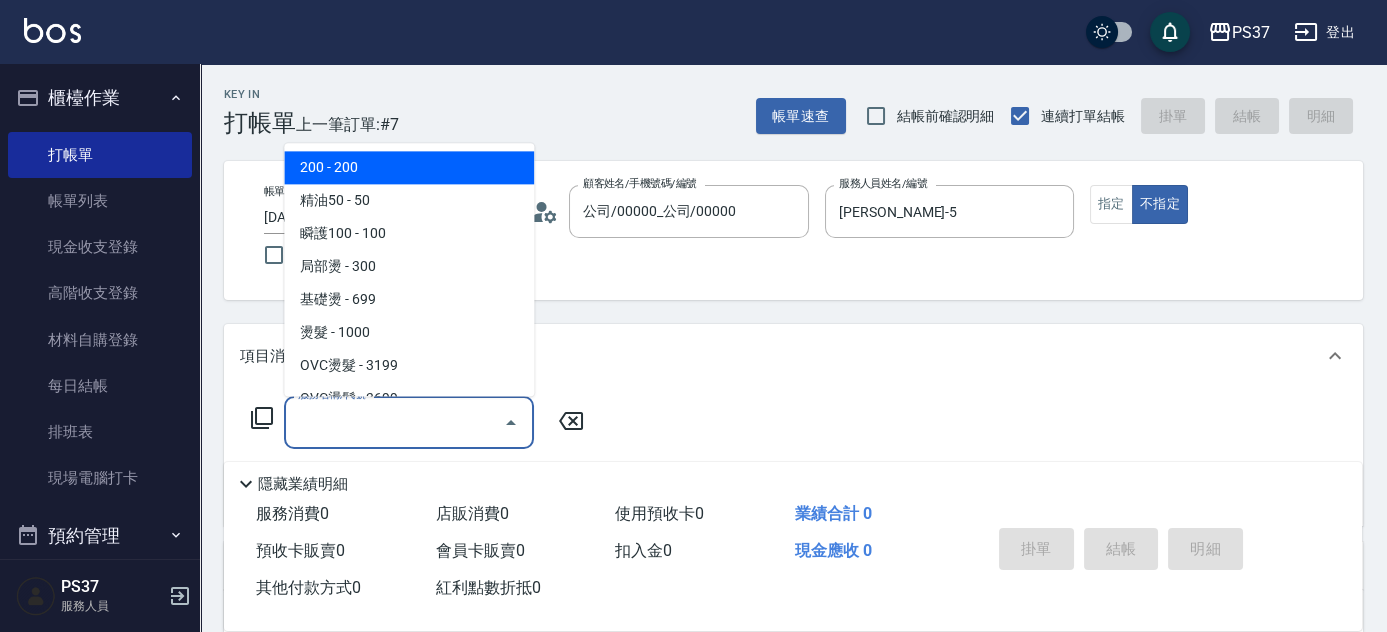 click on "200 - 200" at bounding box center [409, 168] 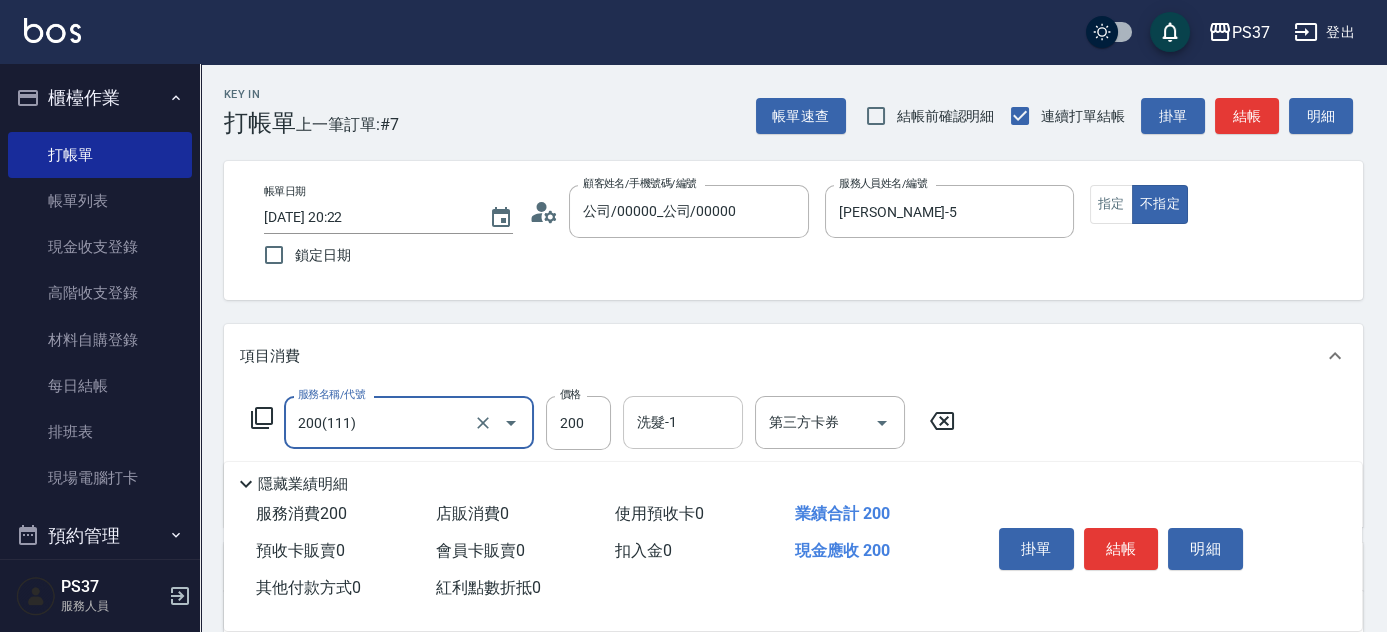 click on "洗髮-1" at bounding box center [683, 422] 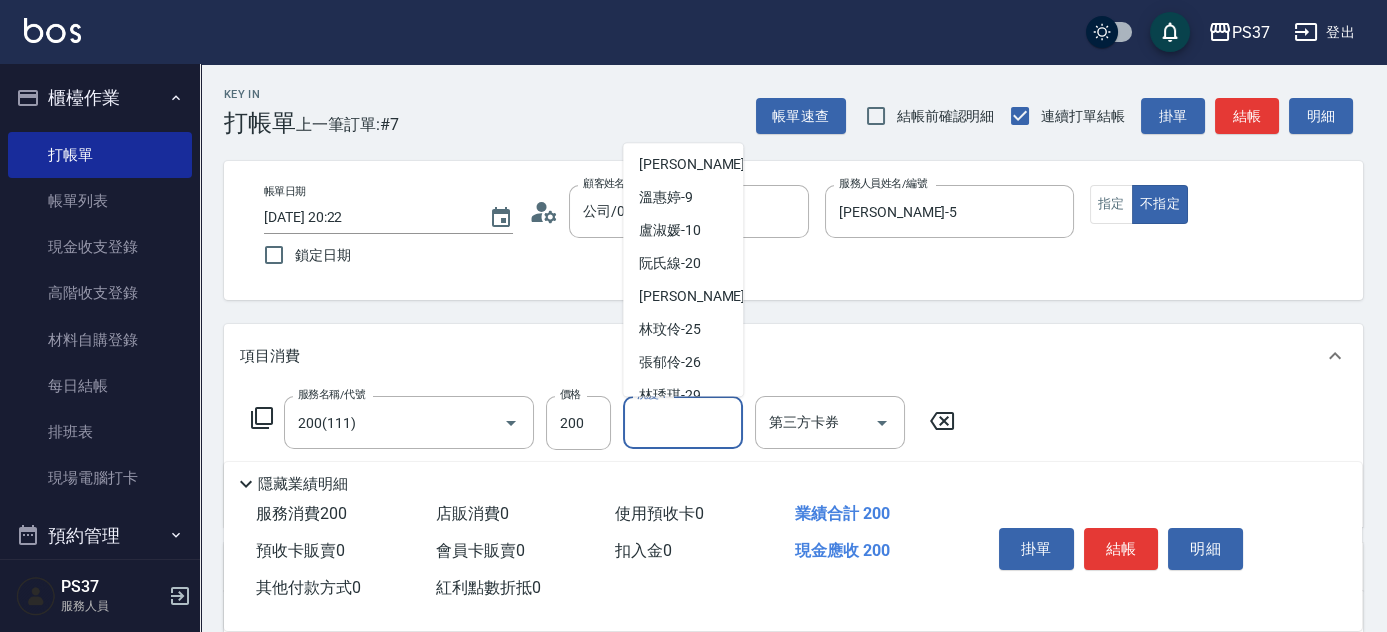scroll, scrollTop: 323, scrollLeft: 0, axis: vertical 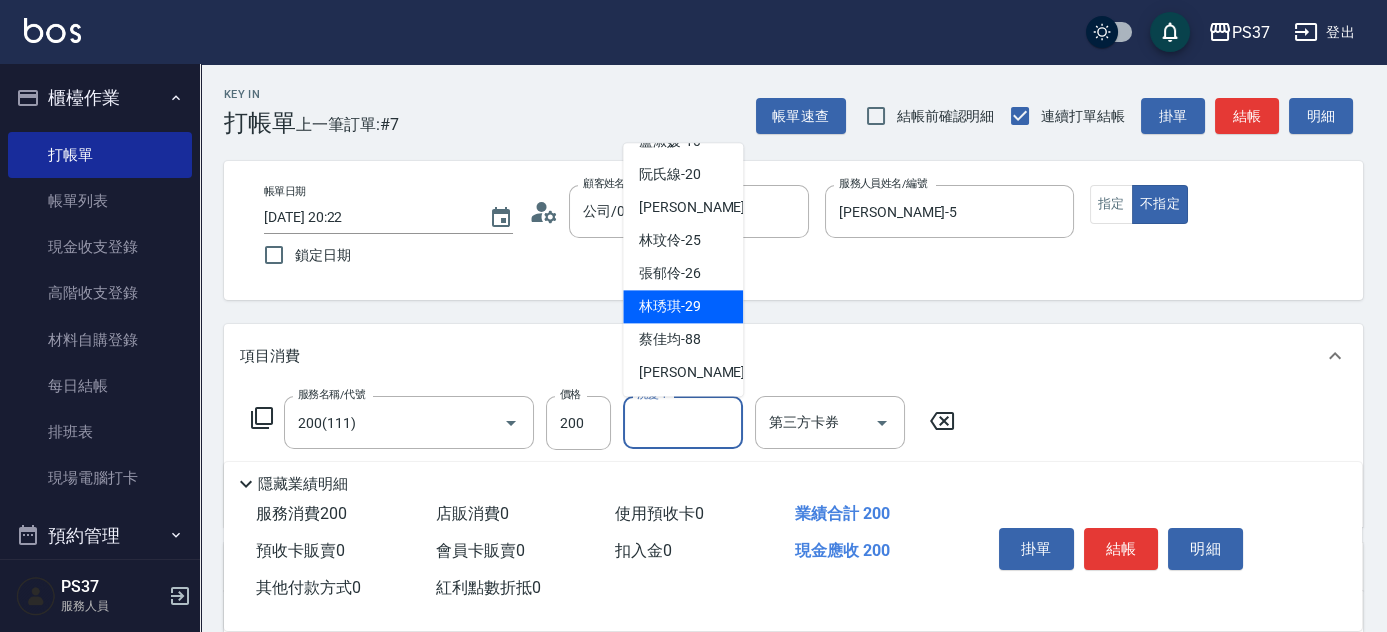 click on "林琇琪 -29" at bounding box center (670, 307) 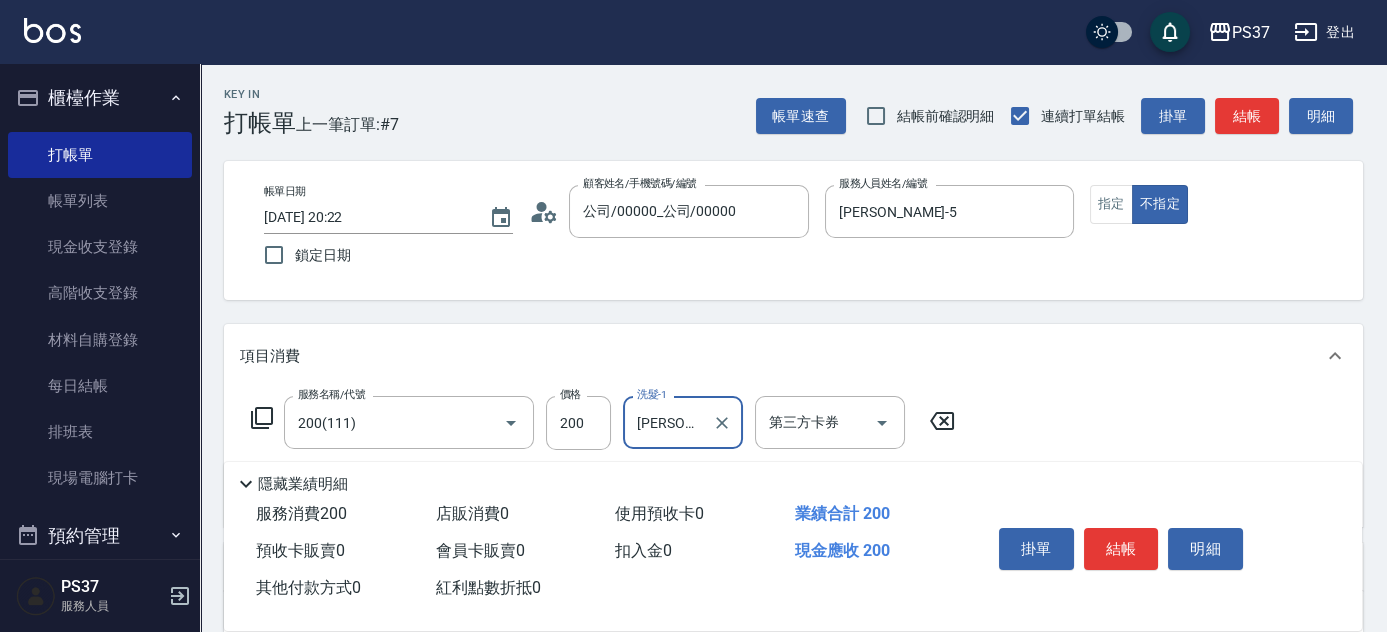 scroll, scrollTop: 181, scrollLeft: 0, axis: vertical 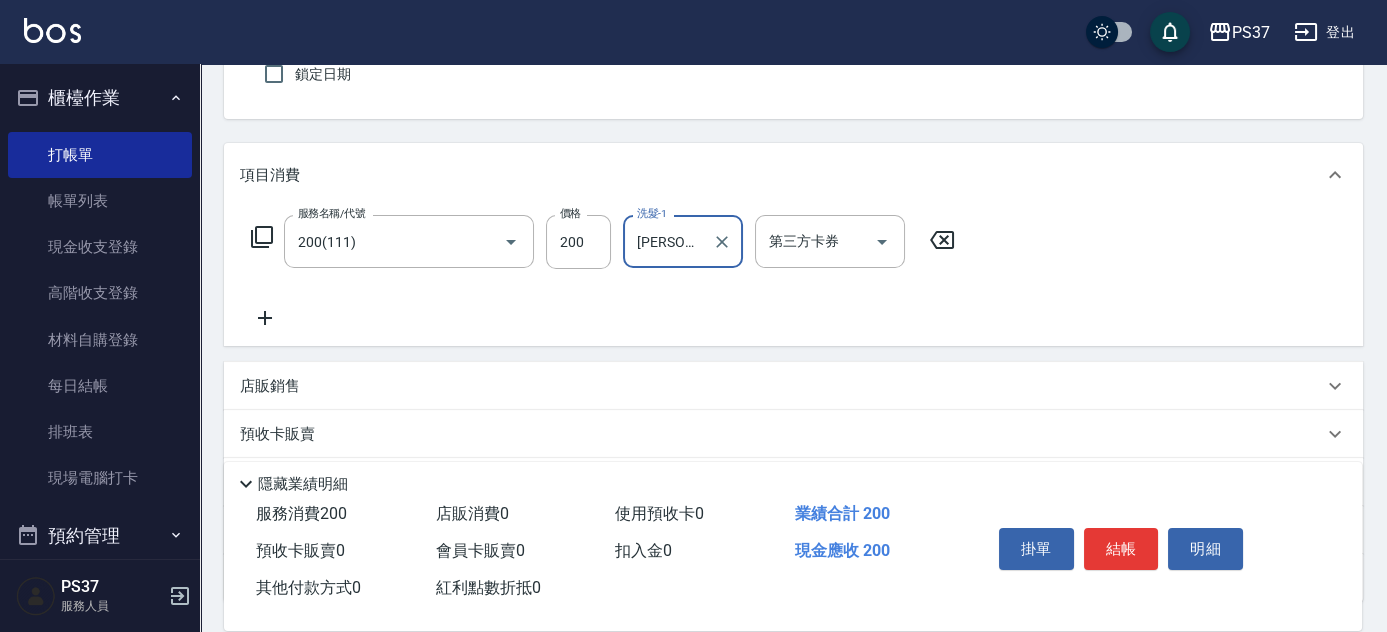 click 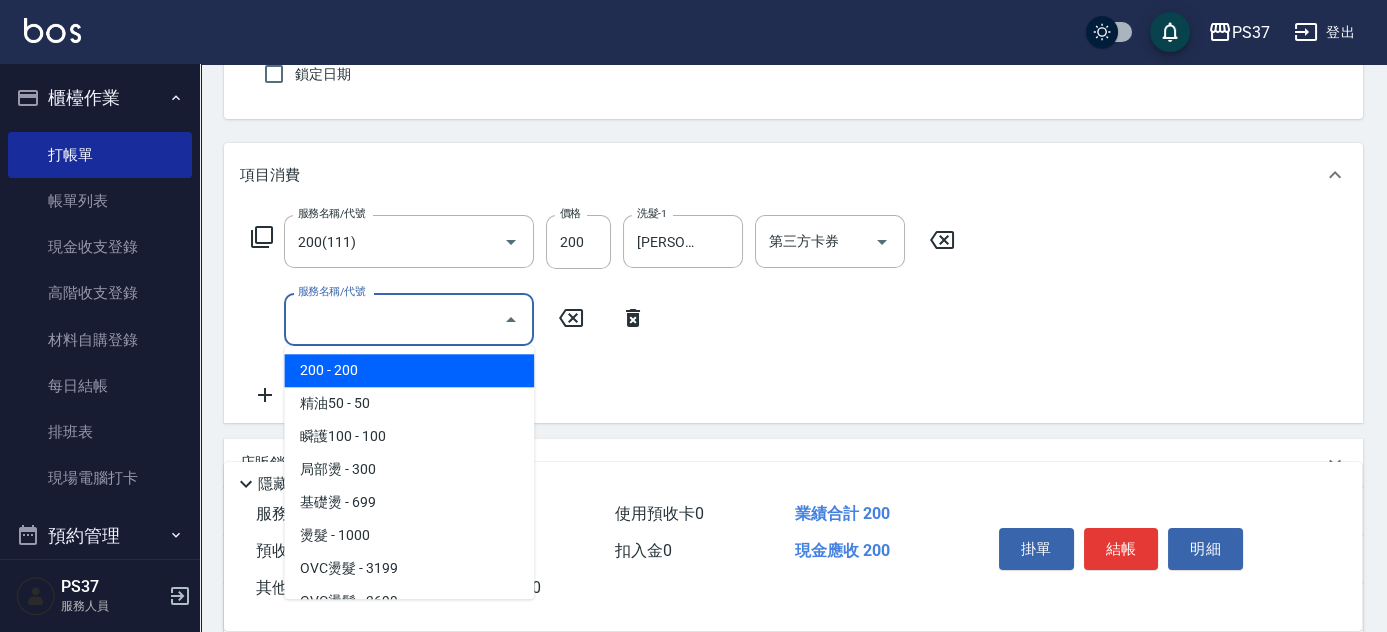 click on "服務名稱/代號" at bounding box center [394, 319] 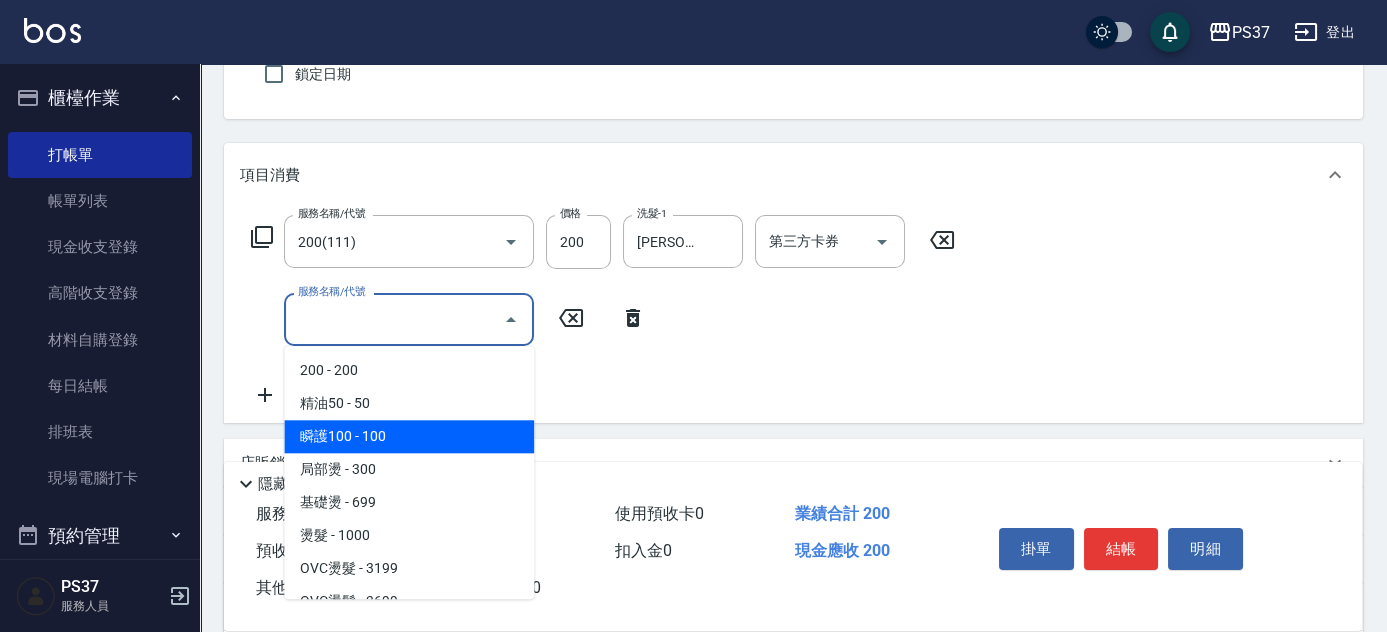 click on "瞬護100 - 100" at bounding box center (409, 436) 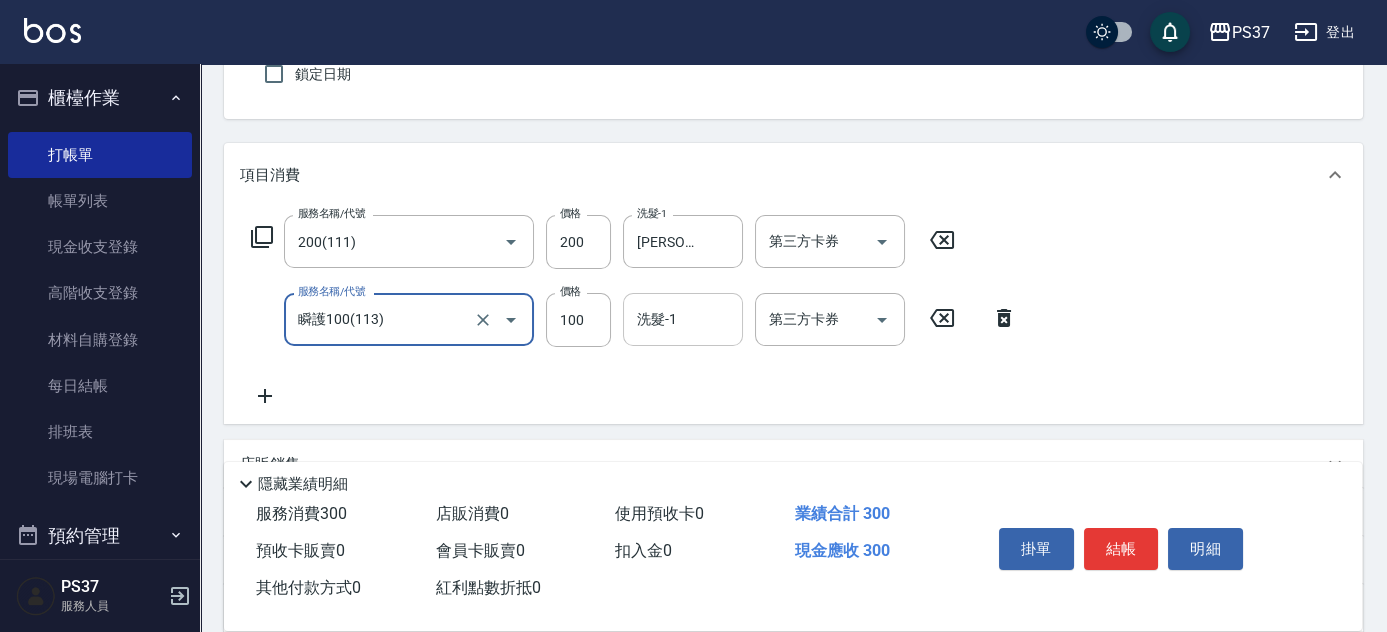 click on "洗髮-1" at bounding box center [683, 319] 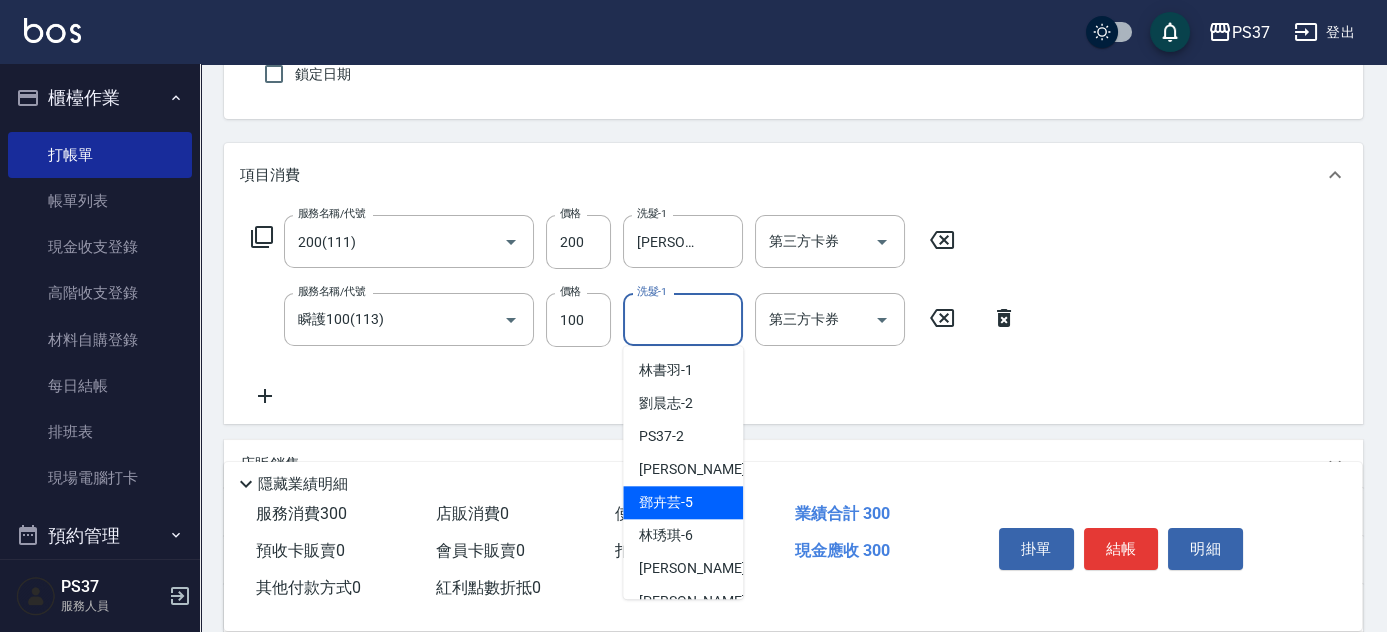 click on "鄧卉芸 -5" at bounding box center [666, 502] 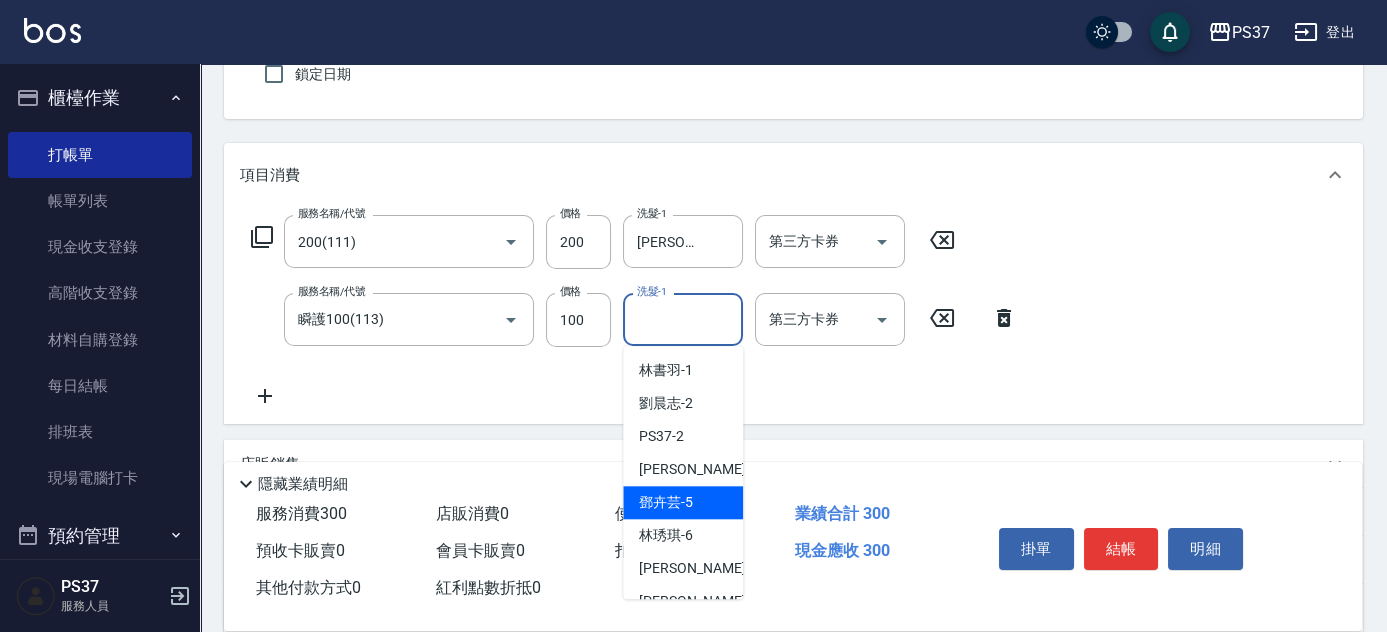 type on "鄧卉芸-5" 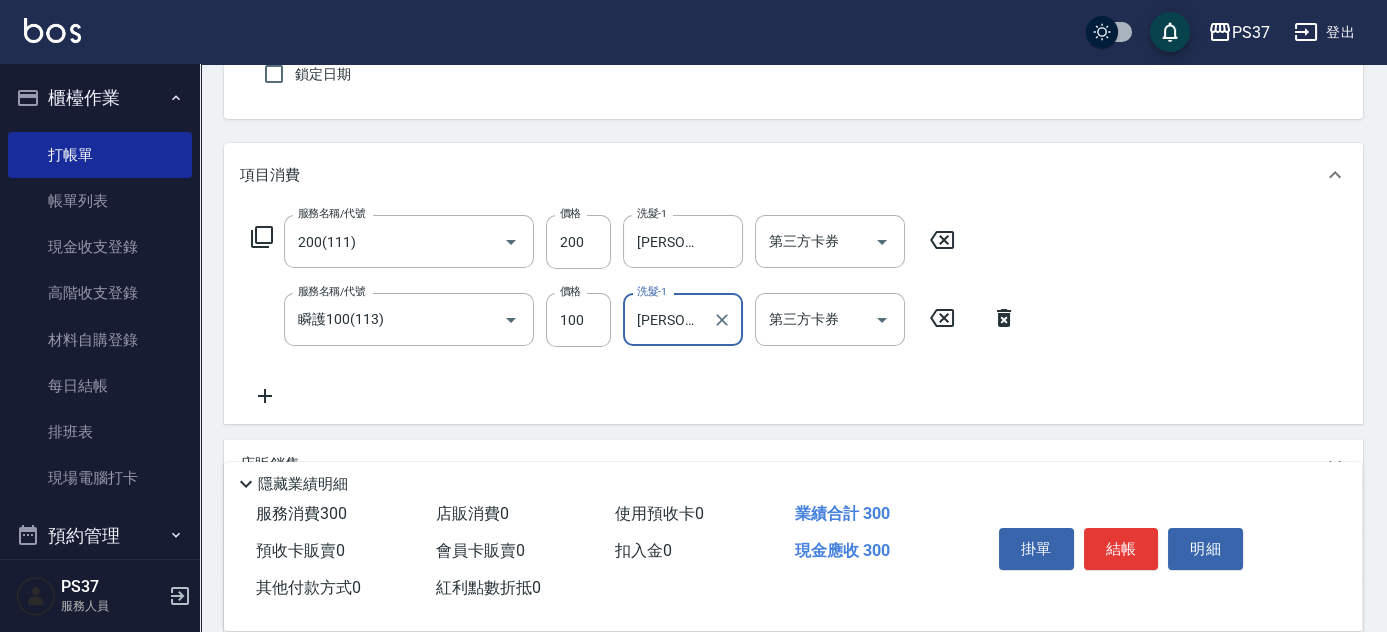 click 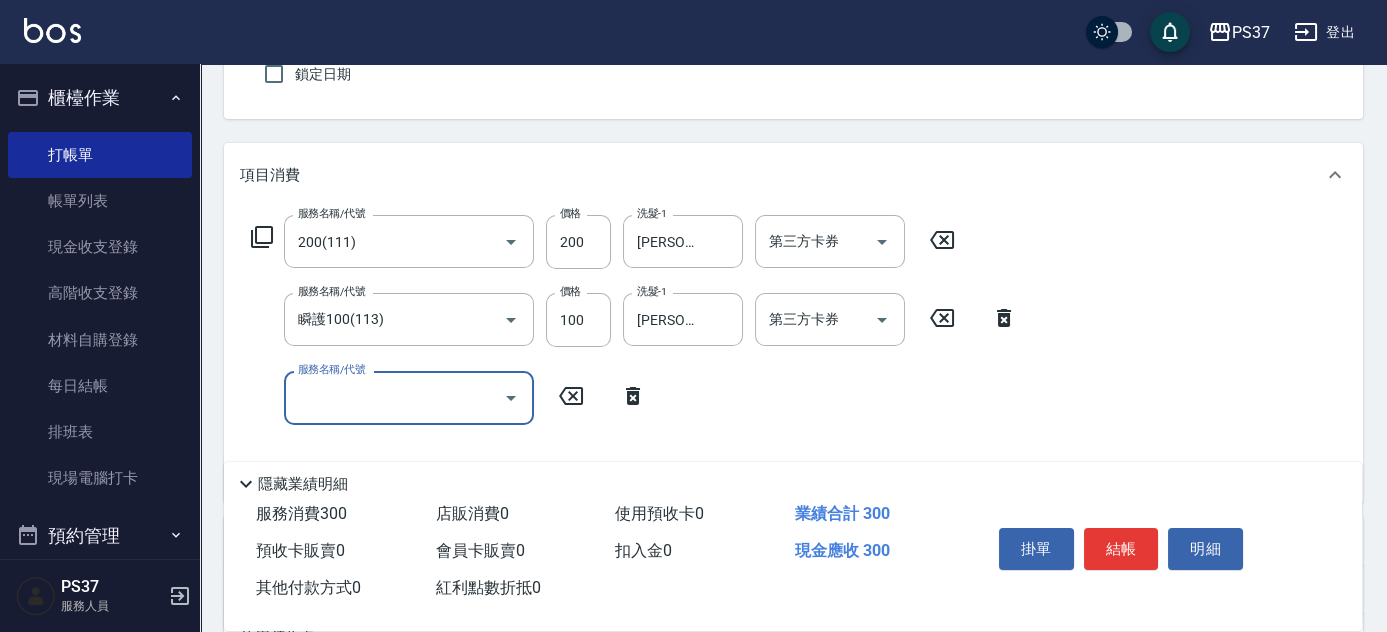click on "服務名稱/代號" at bounding box center [394, 397] 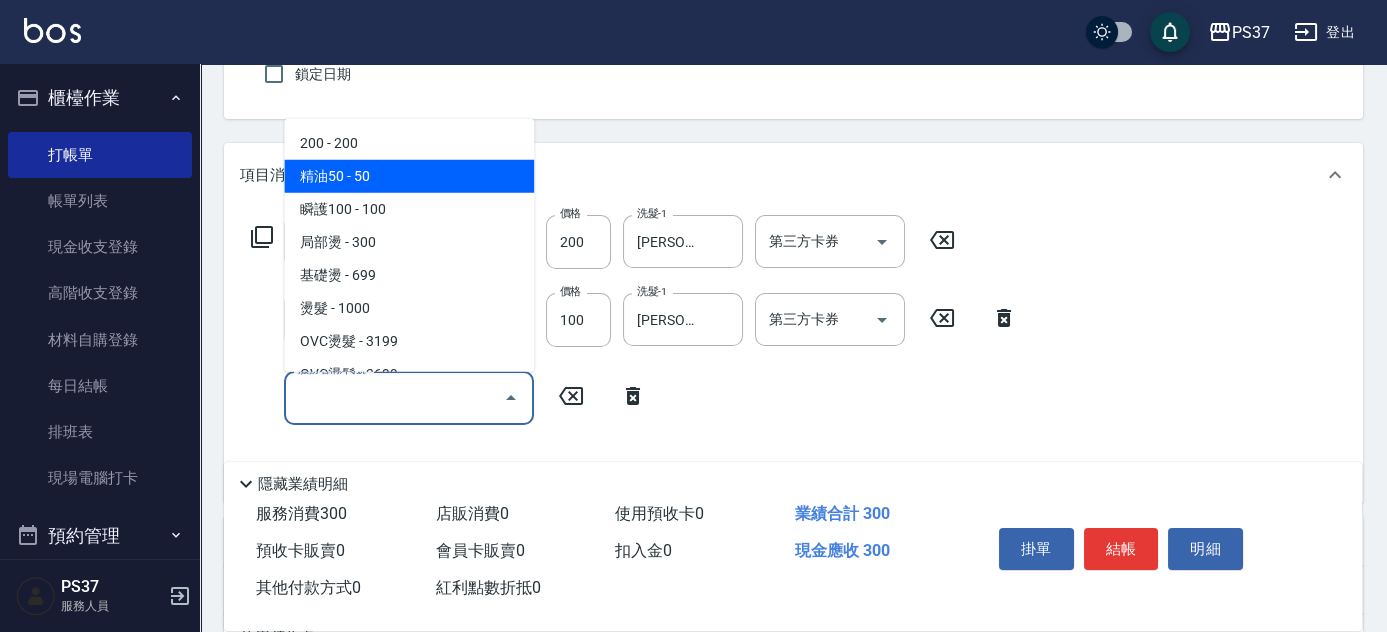 click on "精油50 - 50" at bounding box center [409, 176] 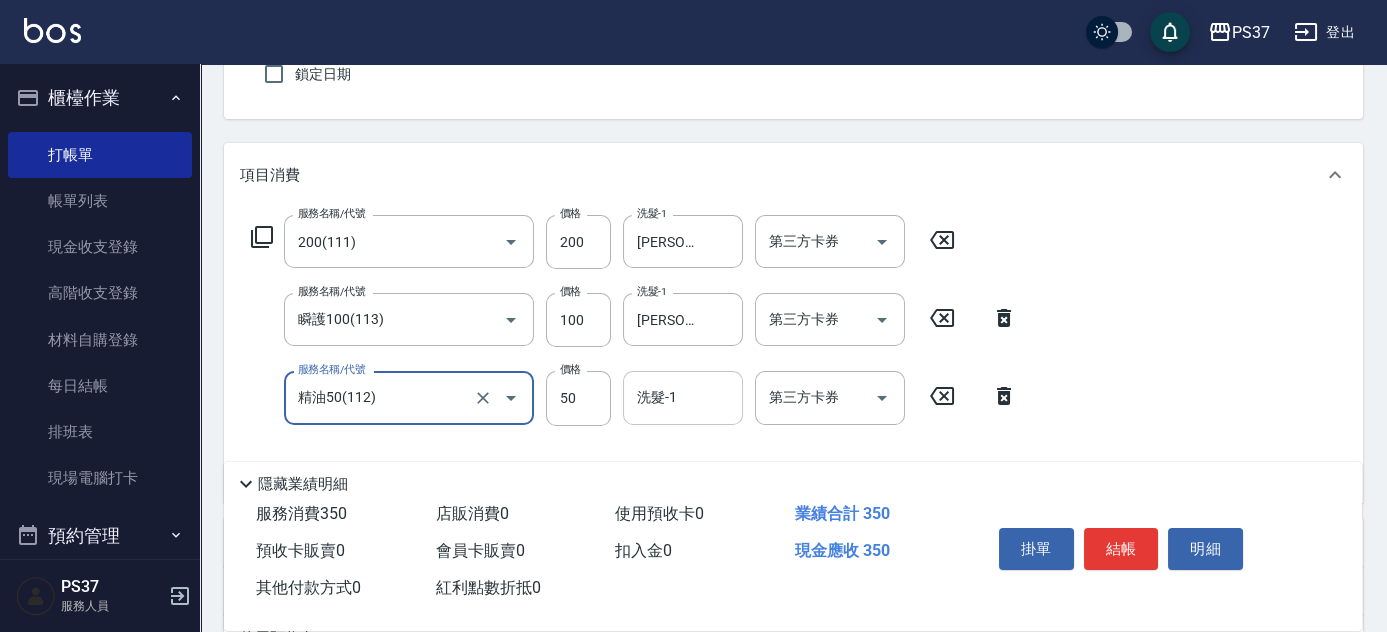 click on "洗髮-1" at bounding box center (683, 397) 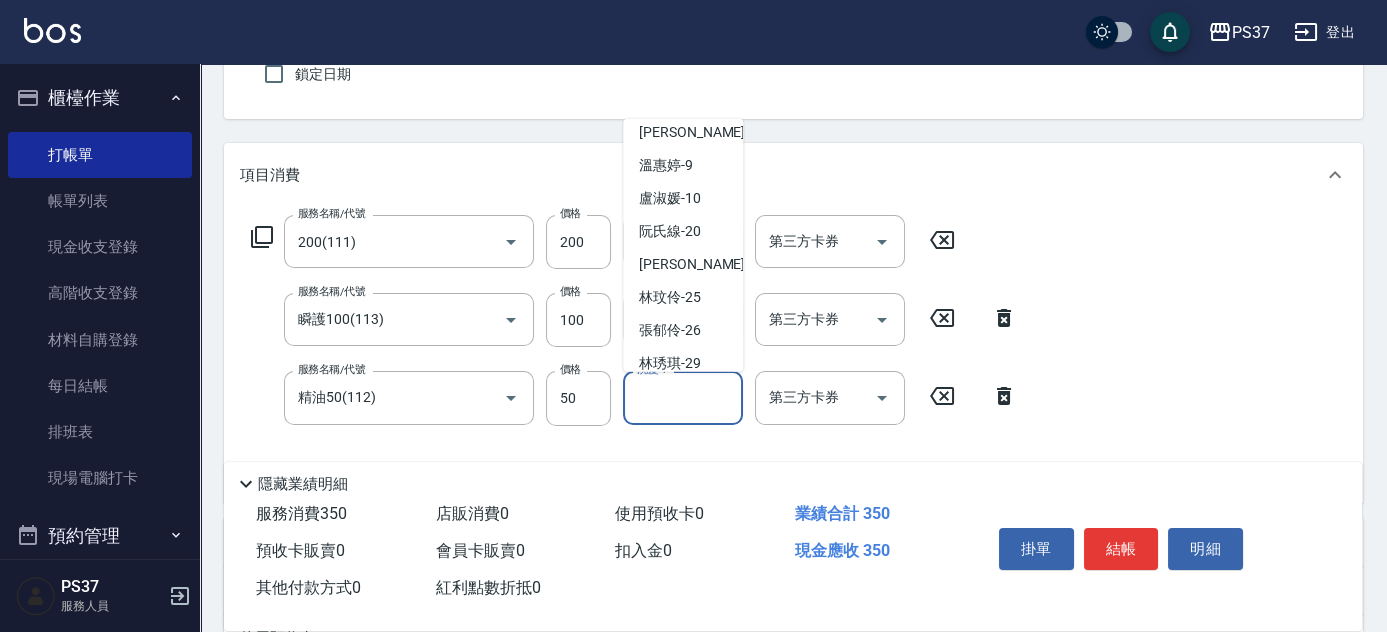 scroll, scrollTop: 323, scrollLeft: 0, axis: vertical 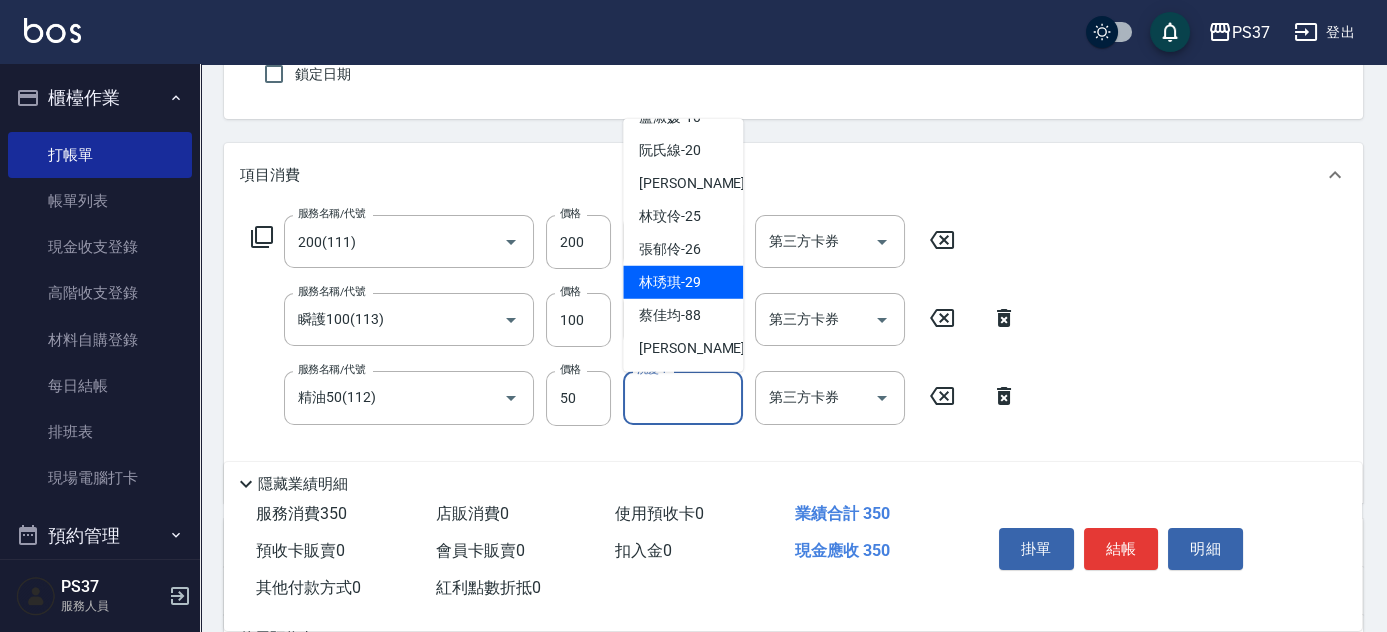 click on "林琇琪 -29" at bounding box center [670, 282] 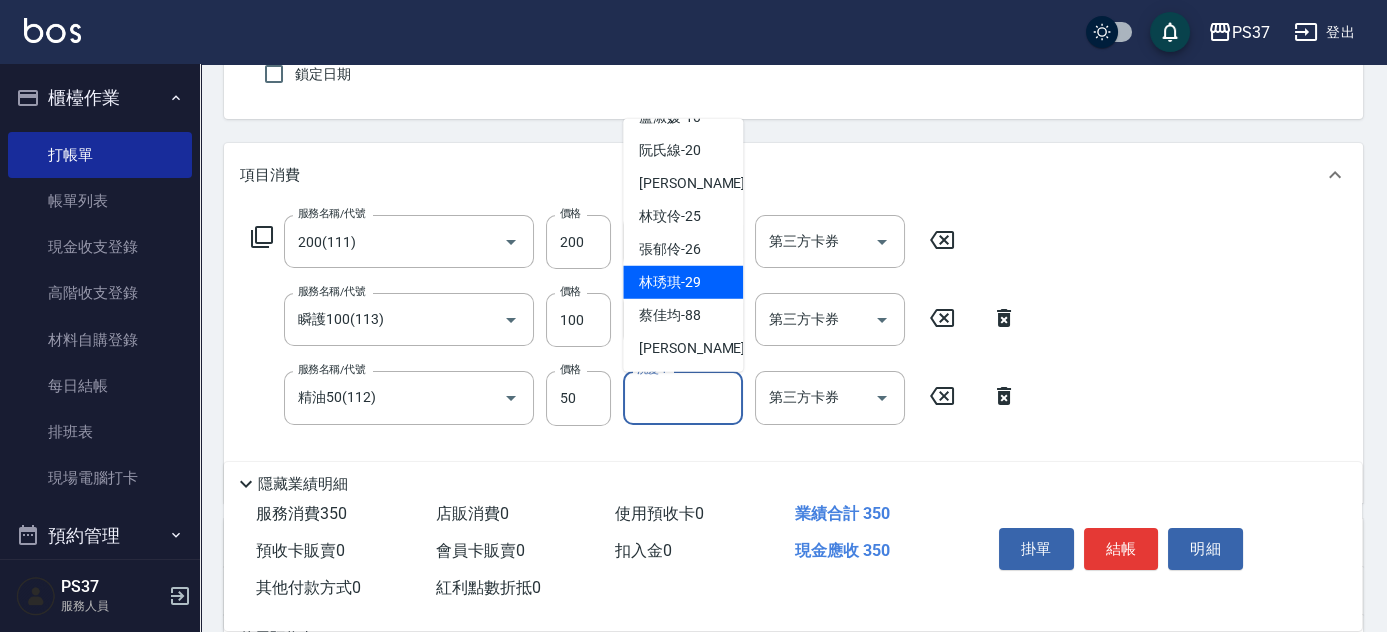 type on "林琇琪-29" 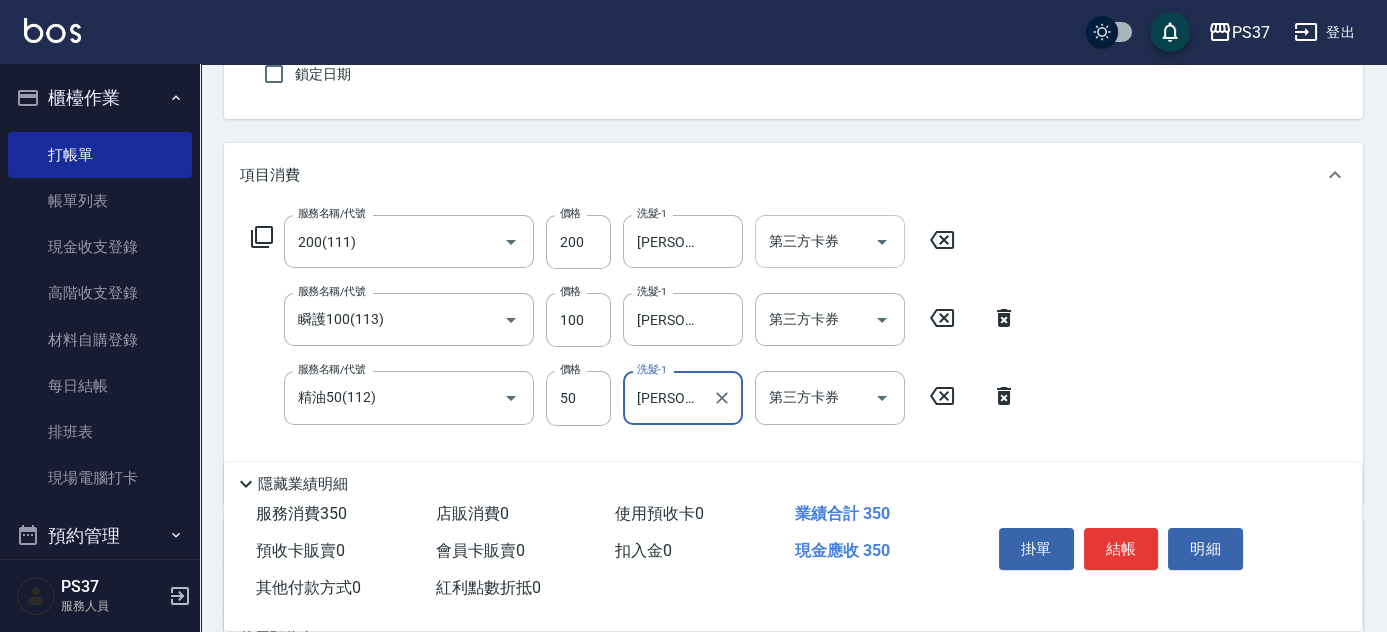 click 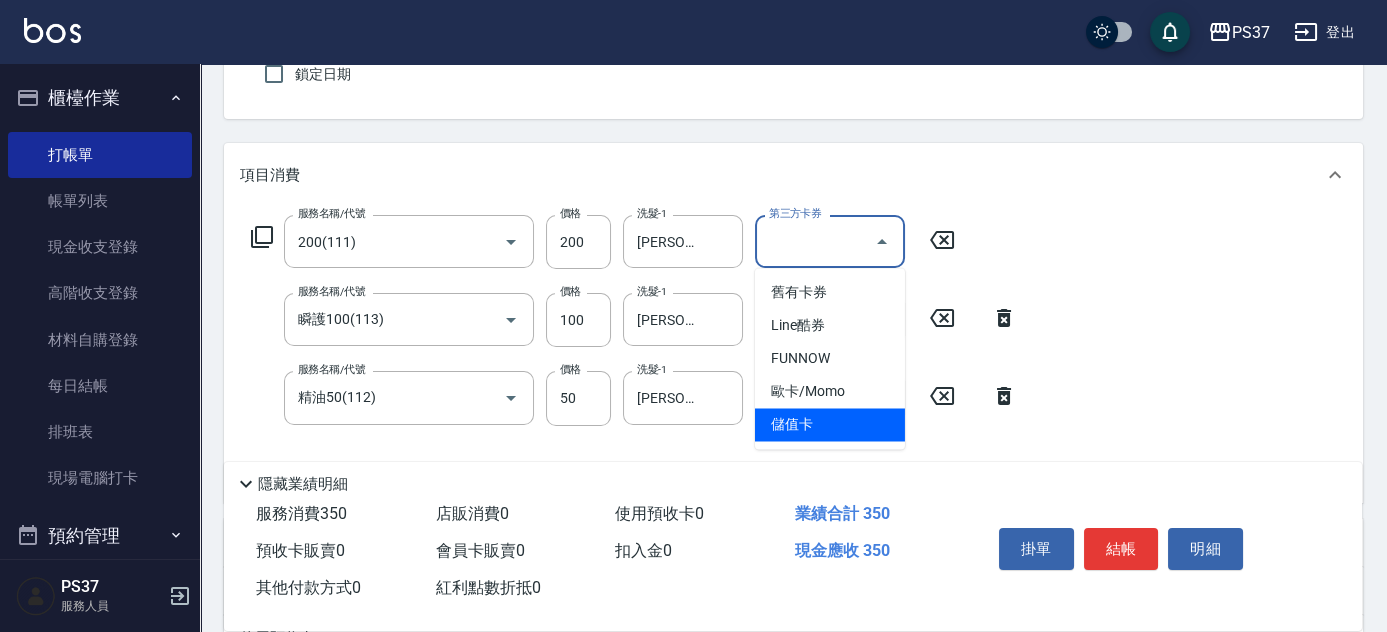 click on "儲值卡" at bounding box center (830, 424) 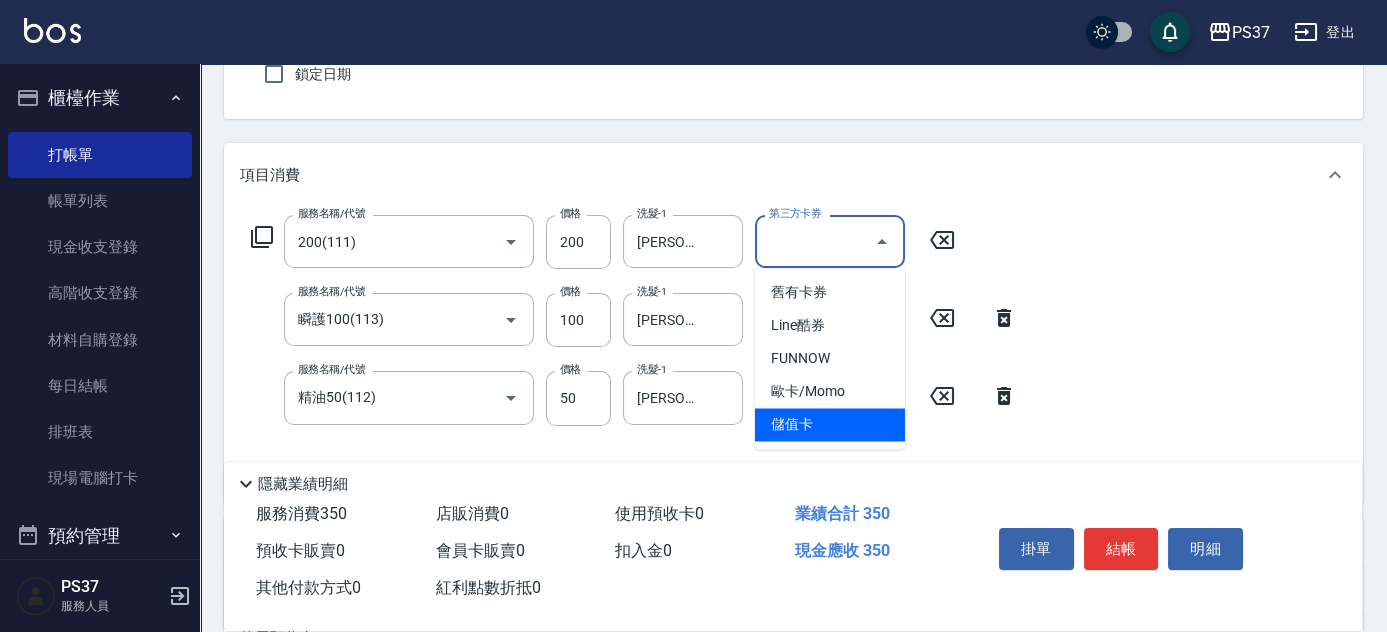 type on "儲值卡" 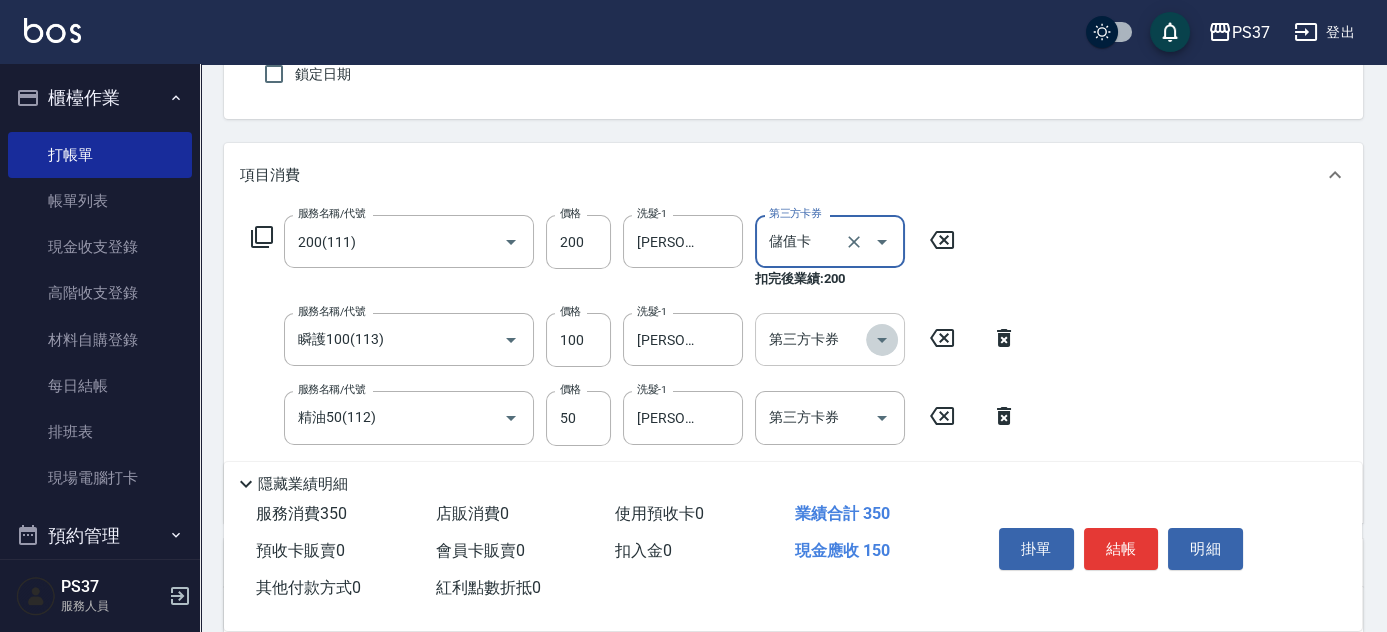 click 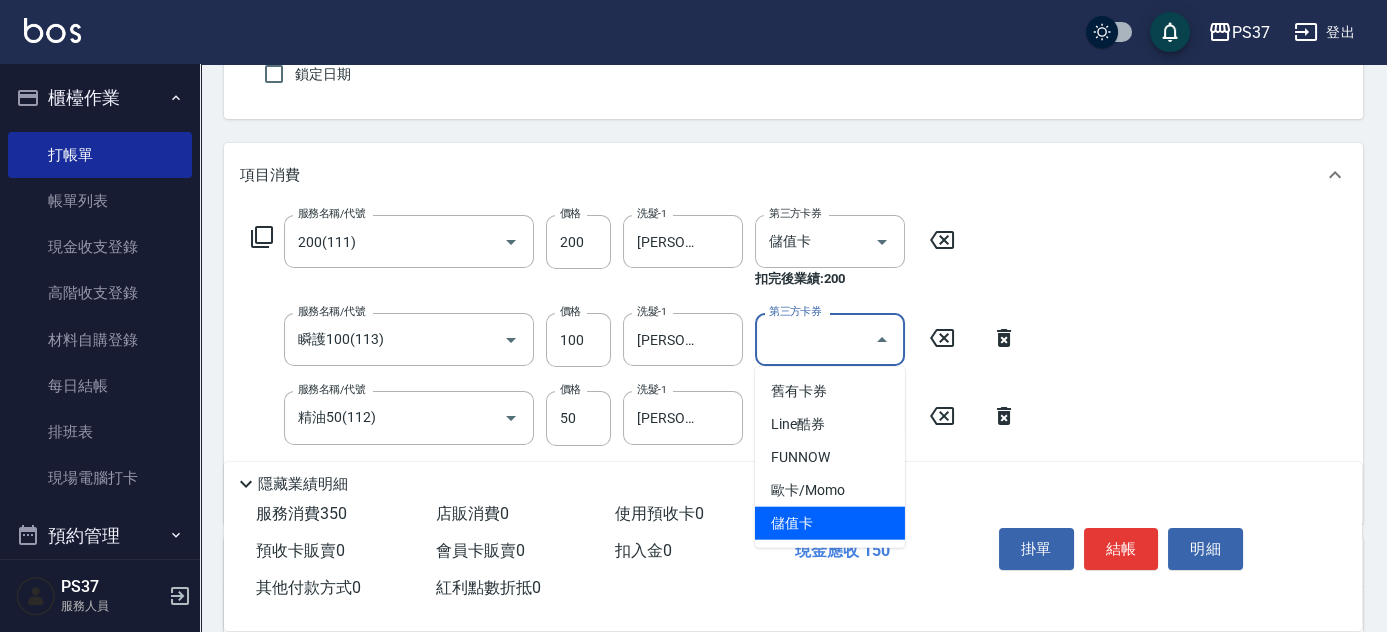 click on "儲值卡" at bounding box center (830, 523) 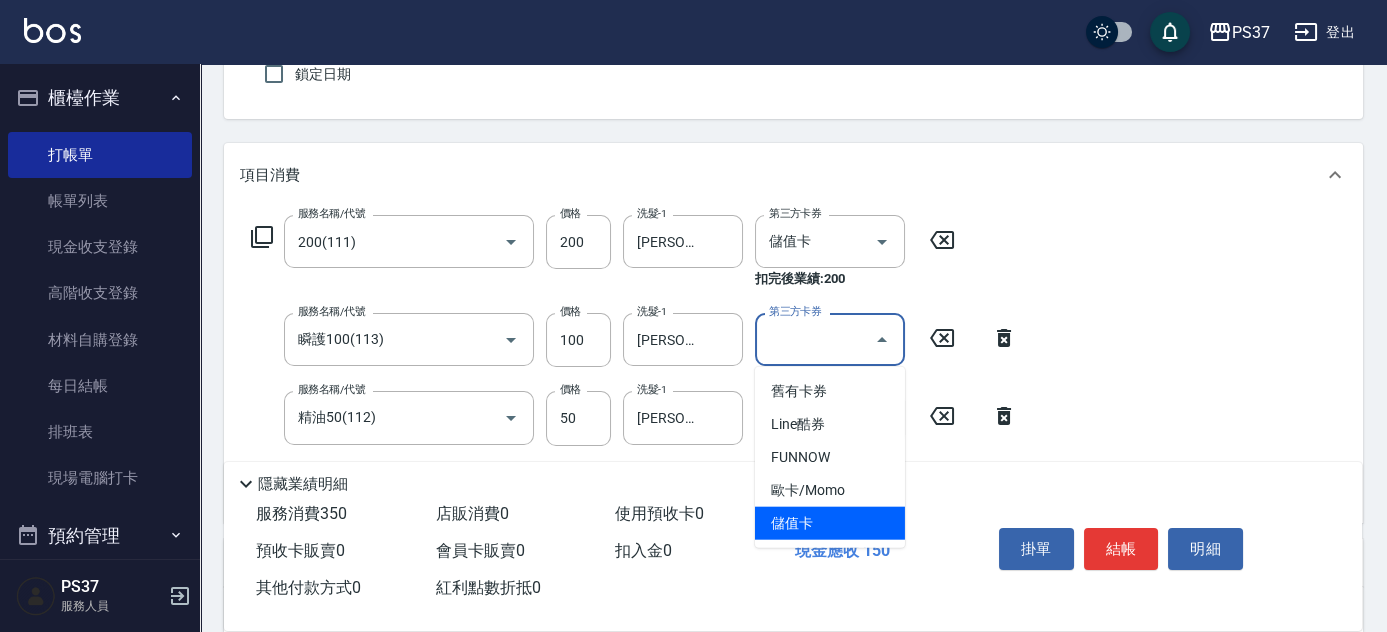 type on "儲值卡" 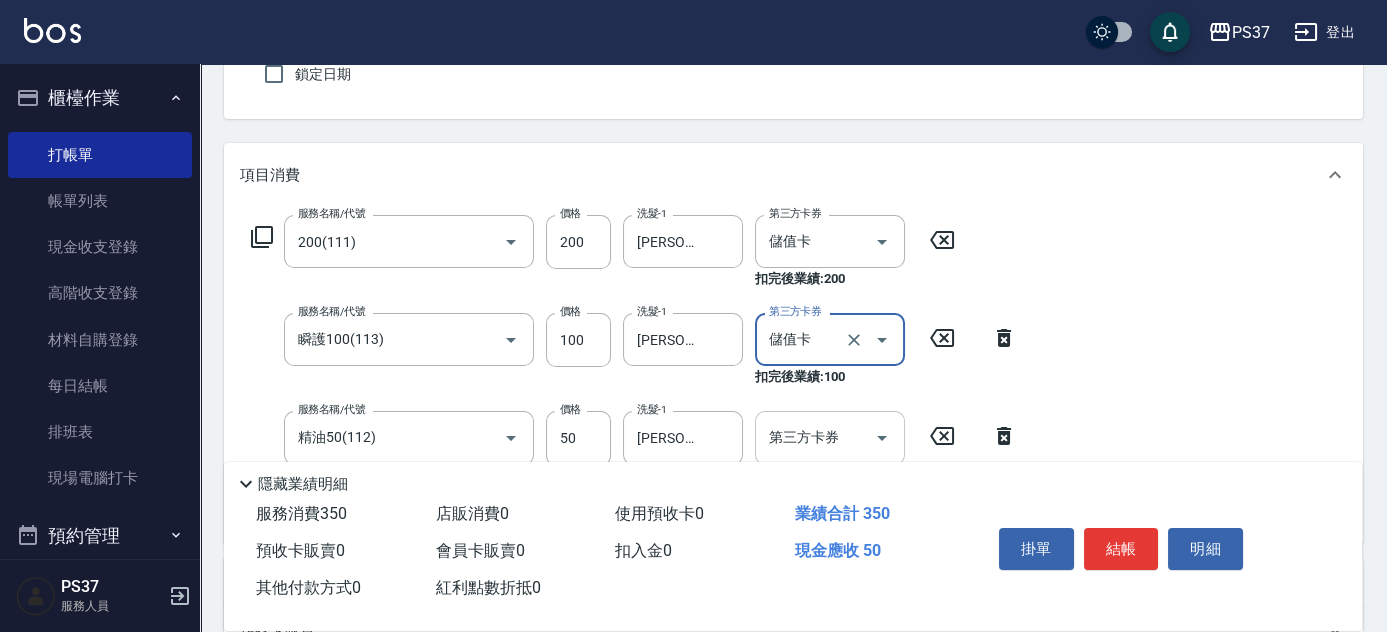 click 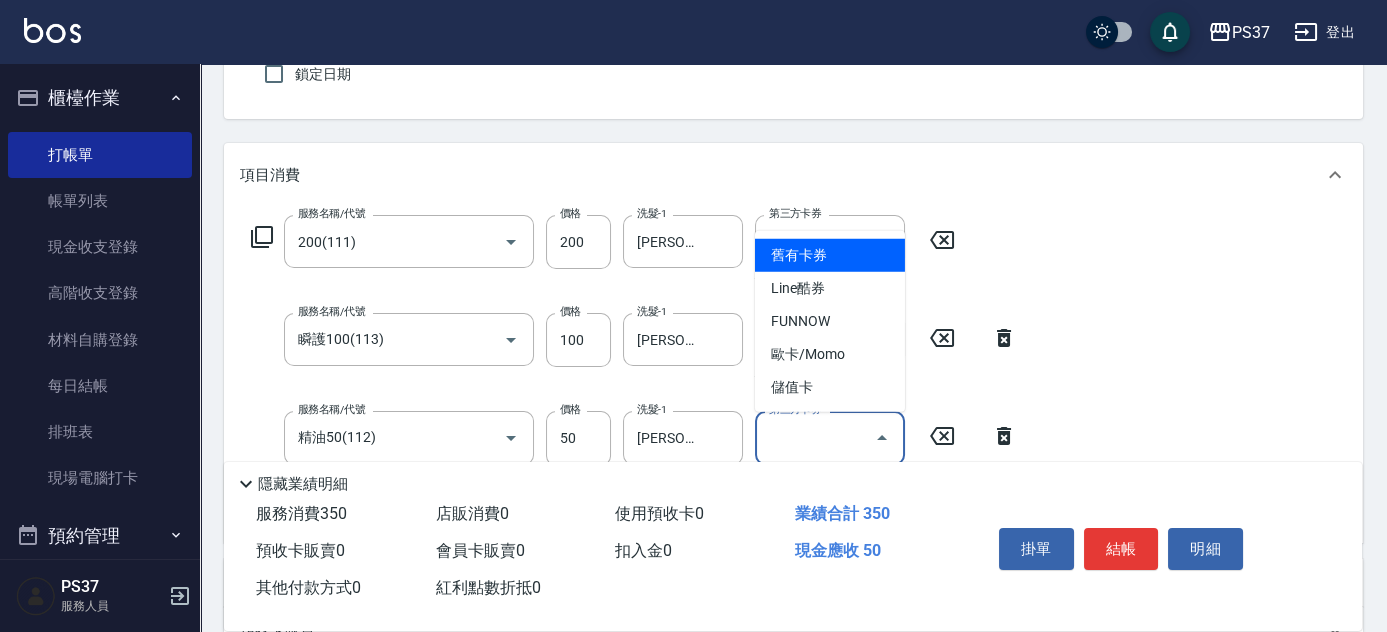 click on "儲值卡" at bounding box center [830, 387] 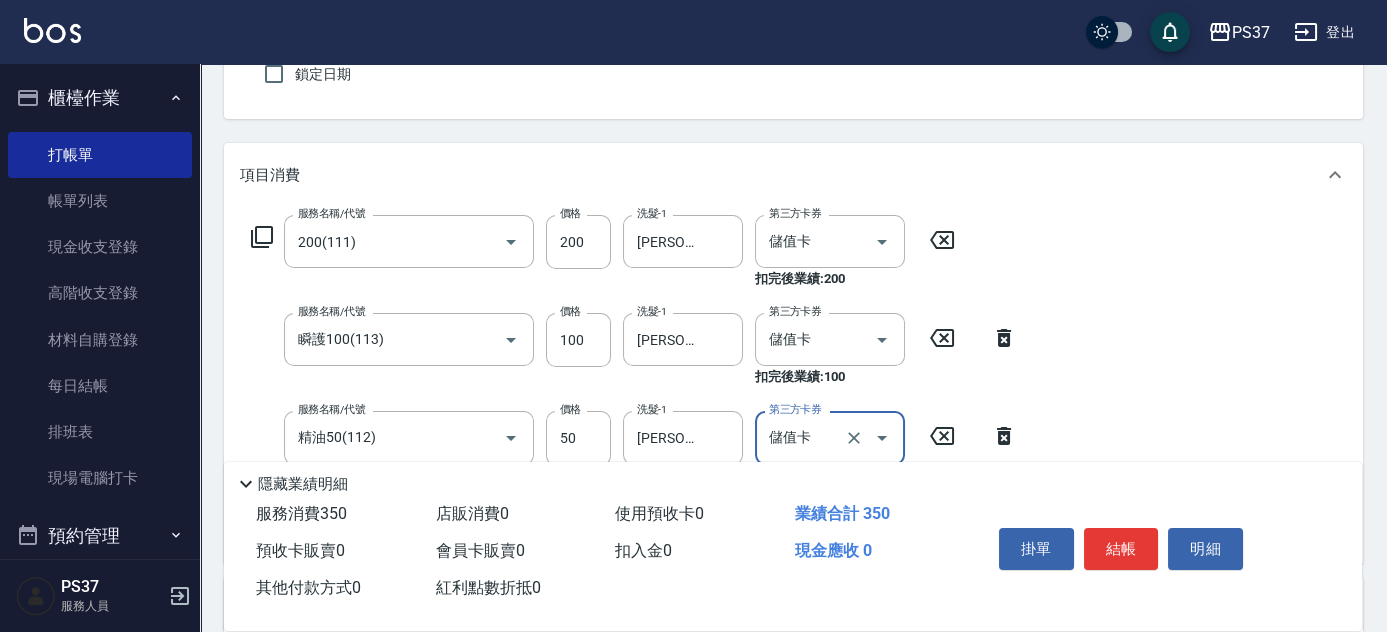 type on "儲值卡" 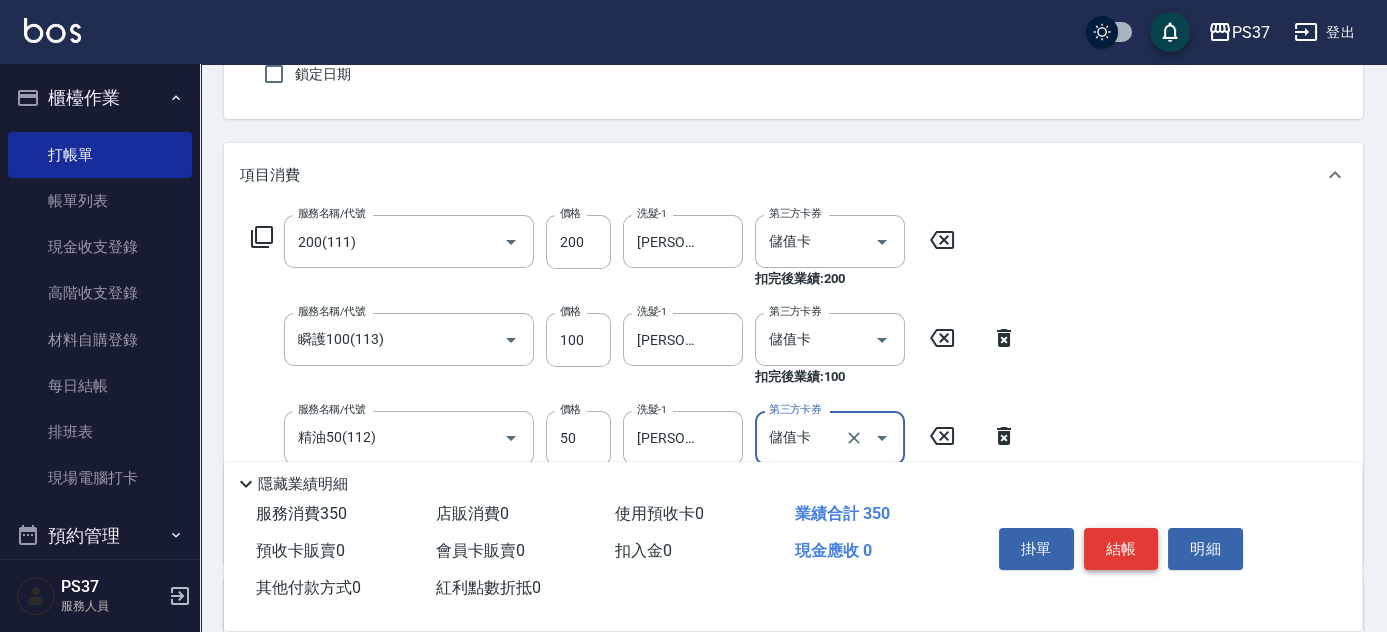 click on "結帳" at bounding box center (1121, 549) 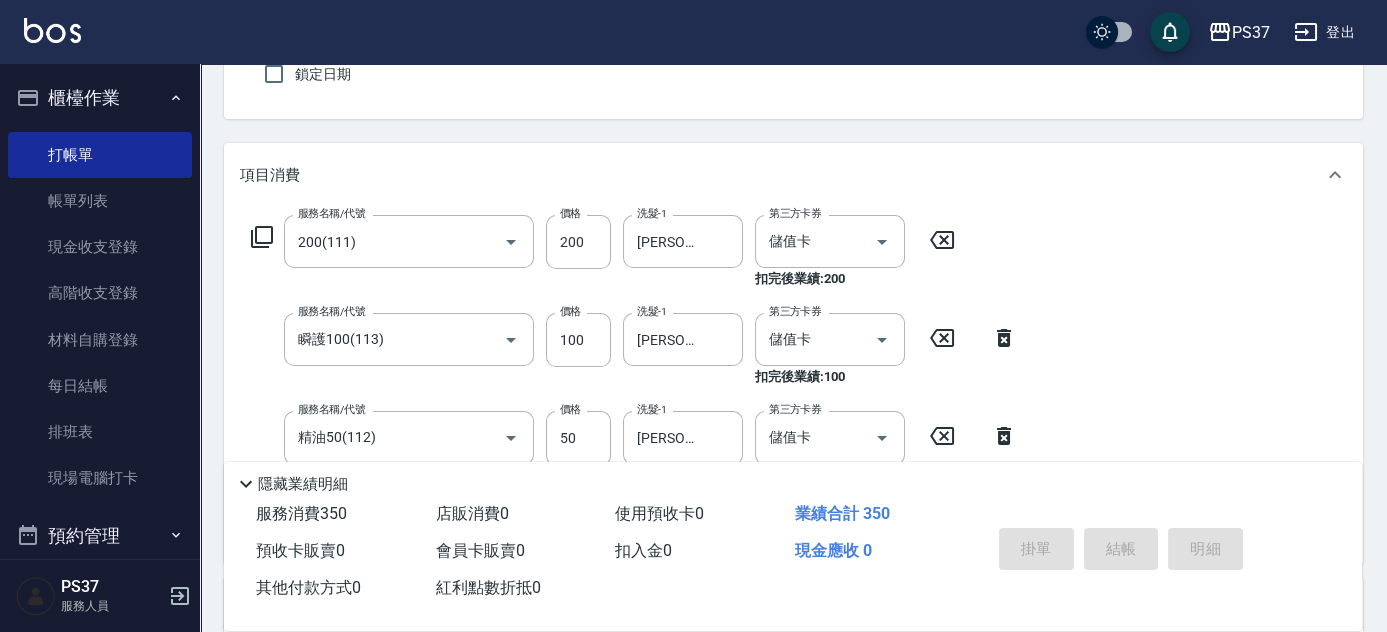 type 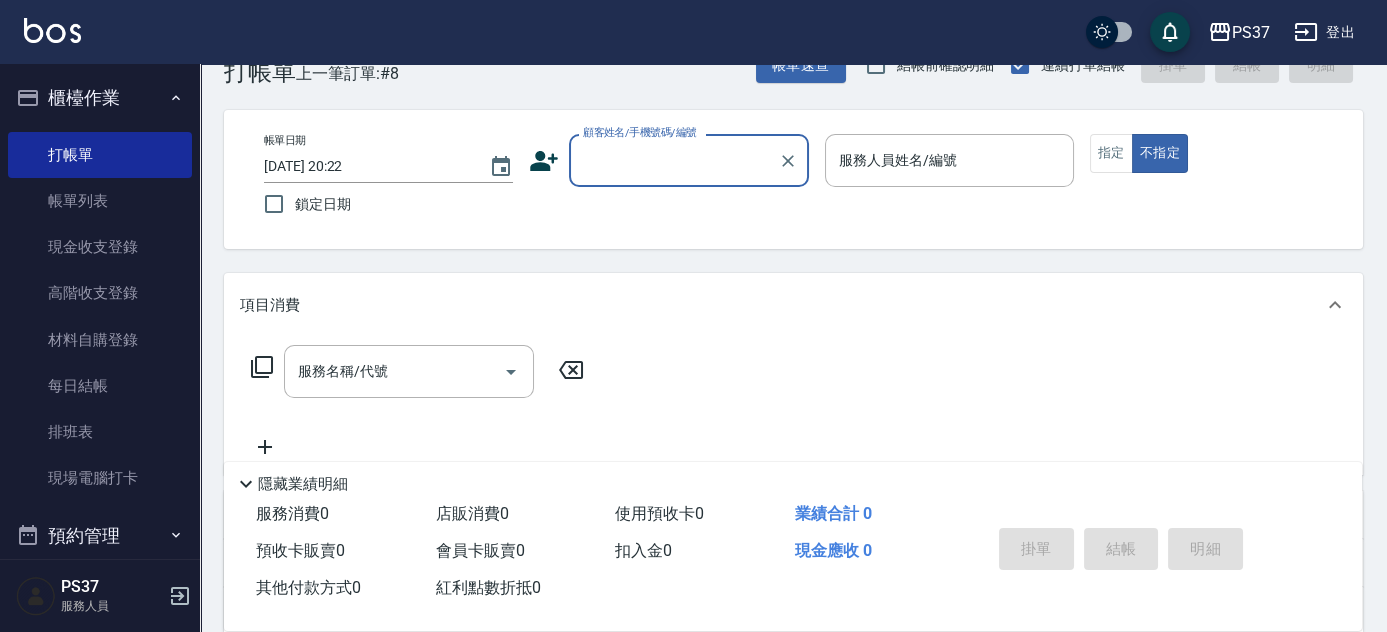 scroll, scrollTop: 0, scrollLeft: 0, axis: both 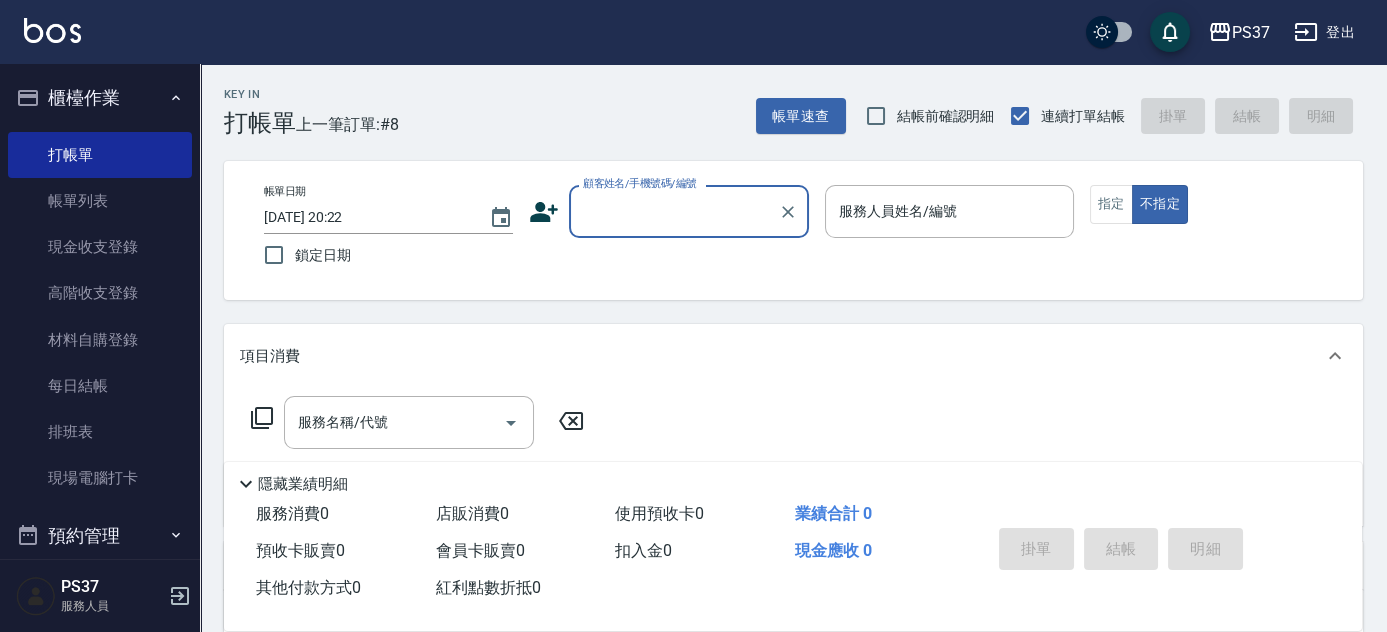 click on "顧客姓名/手機號碼/編號" at bounding box center (674, 211) 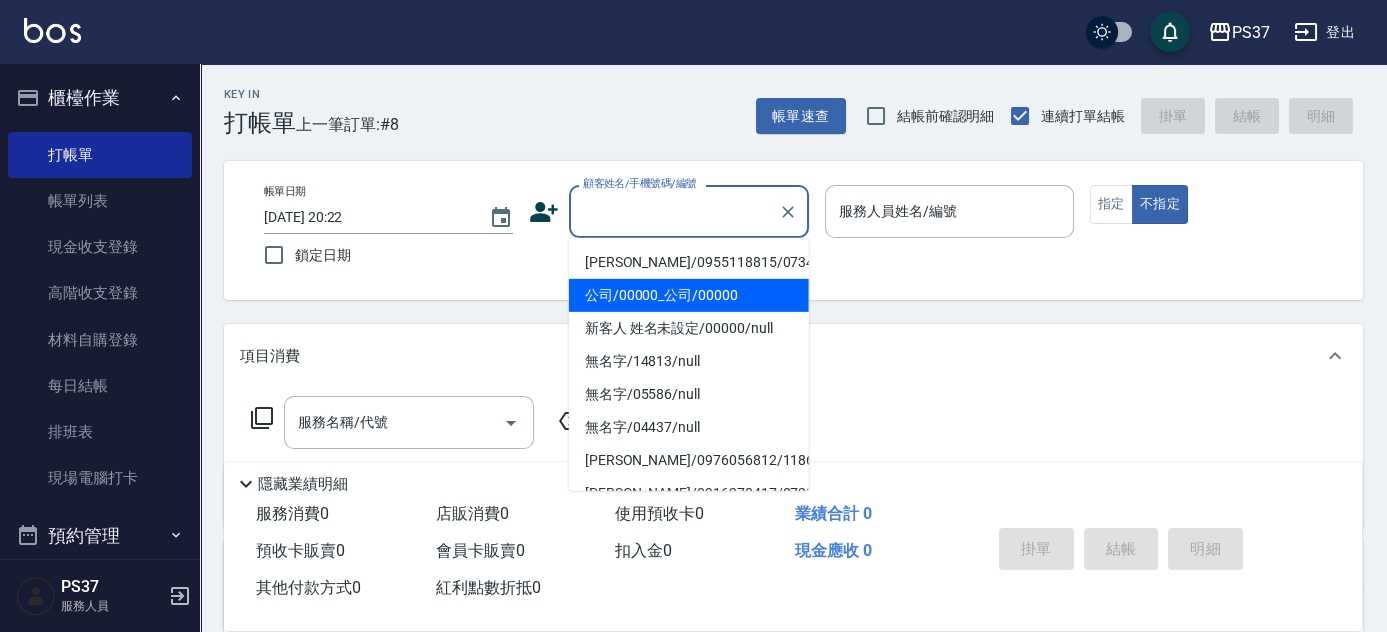 click on "公司/00000_公司/00000" at bounding box center (689, 295) 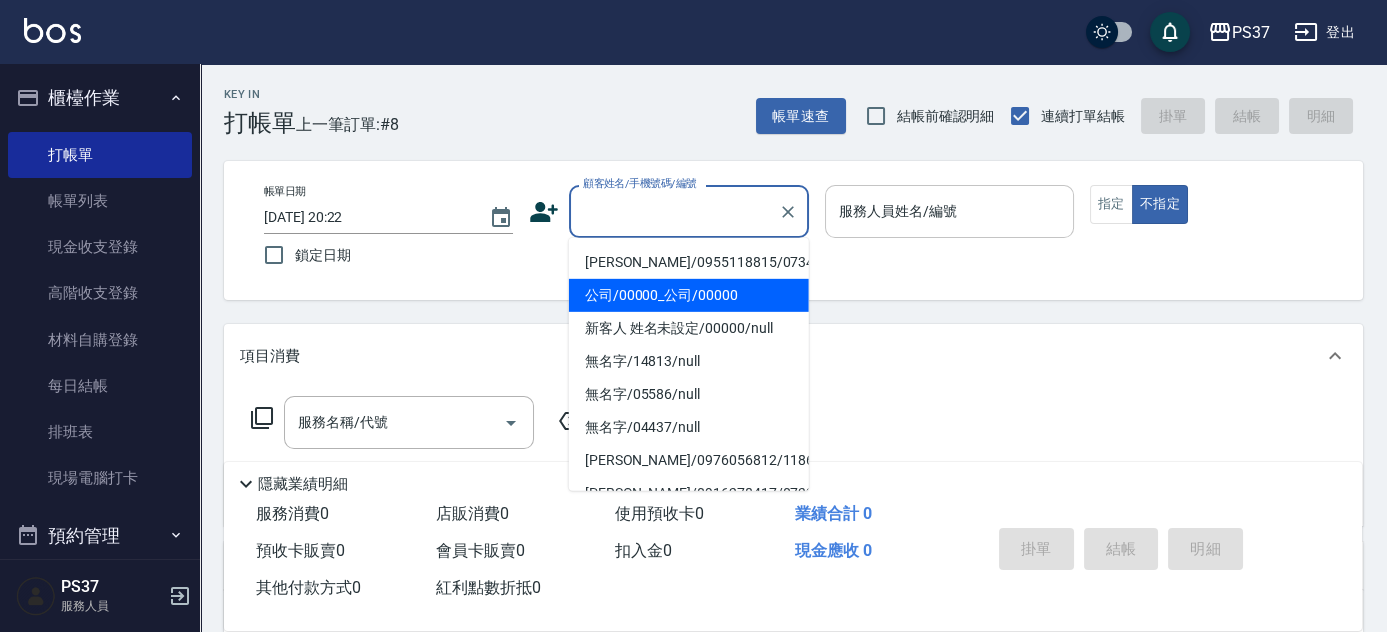 type on "公司/00000_公司/00000" 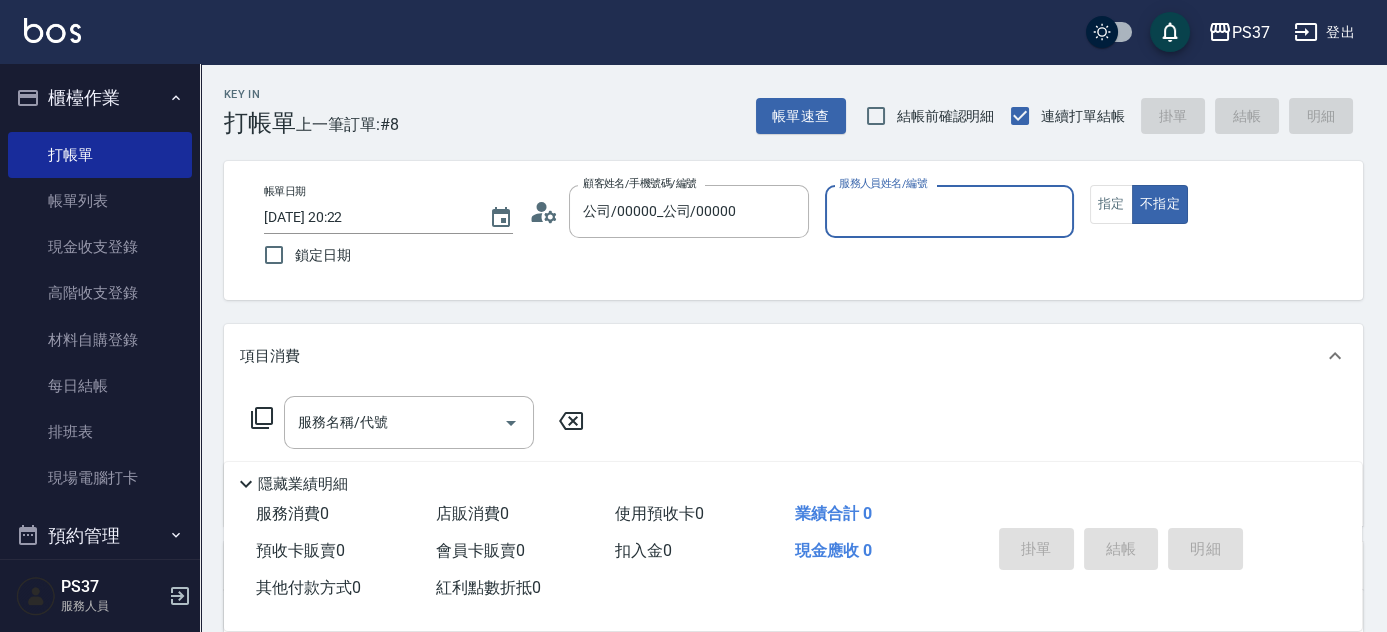 click on "服務人員姓名/編號" at bounding box center (949, 211) 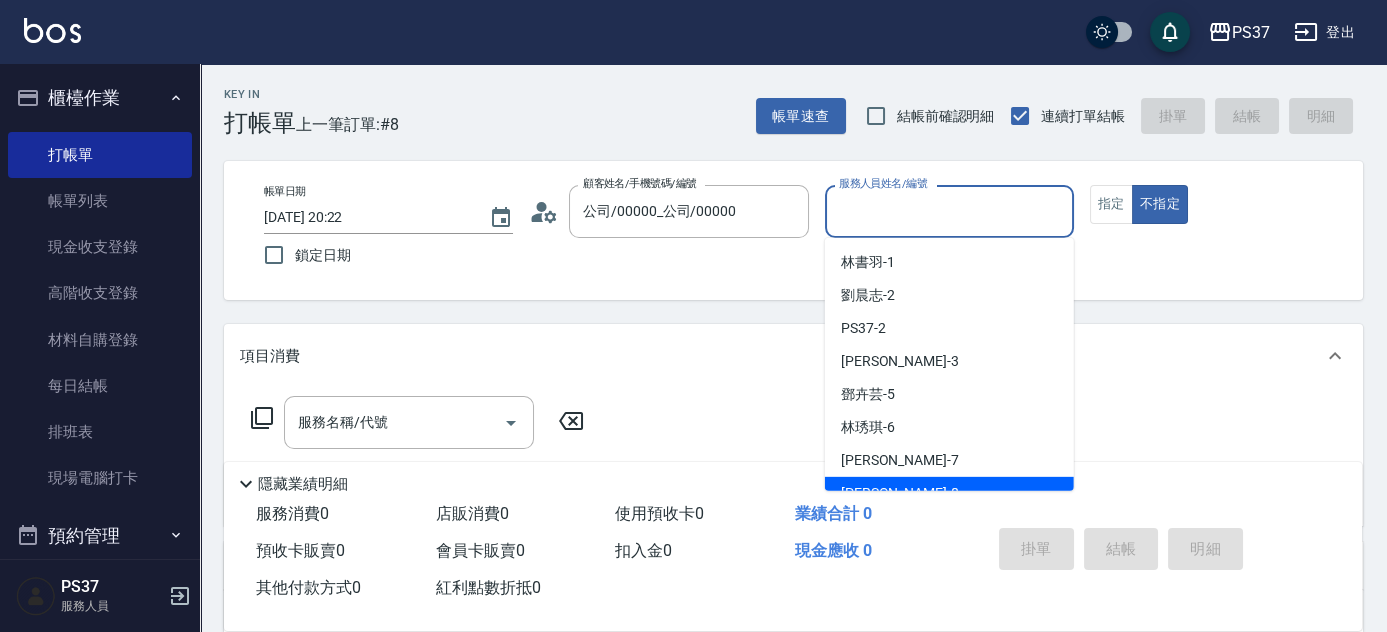 click on "徐雅娟 -8" at bounding box center [949, 493] 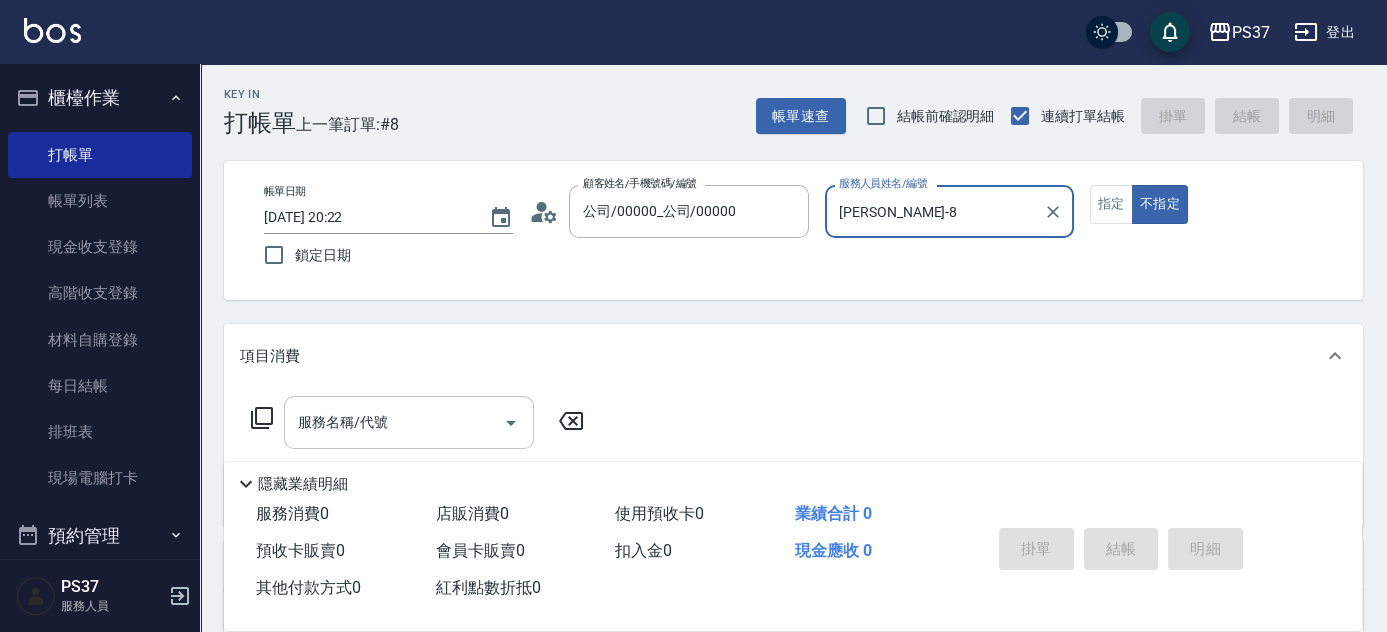 click on "服務名稱/代號" at bounding box center [394, 422] 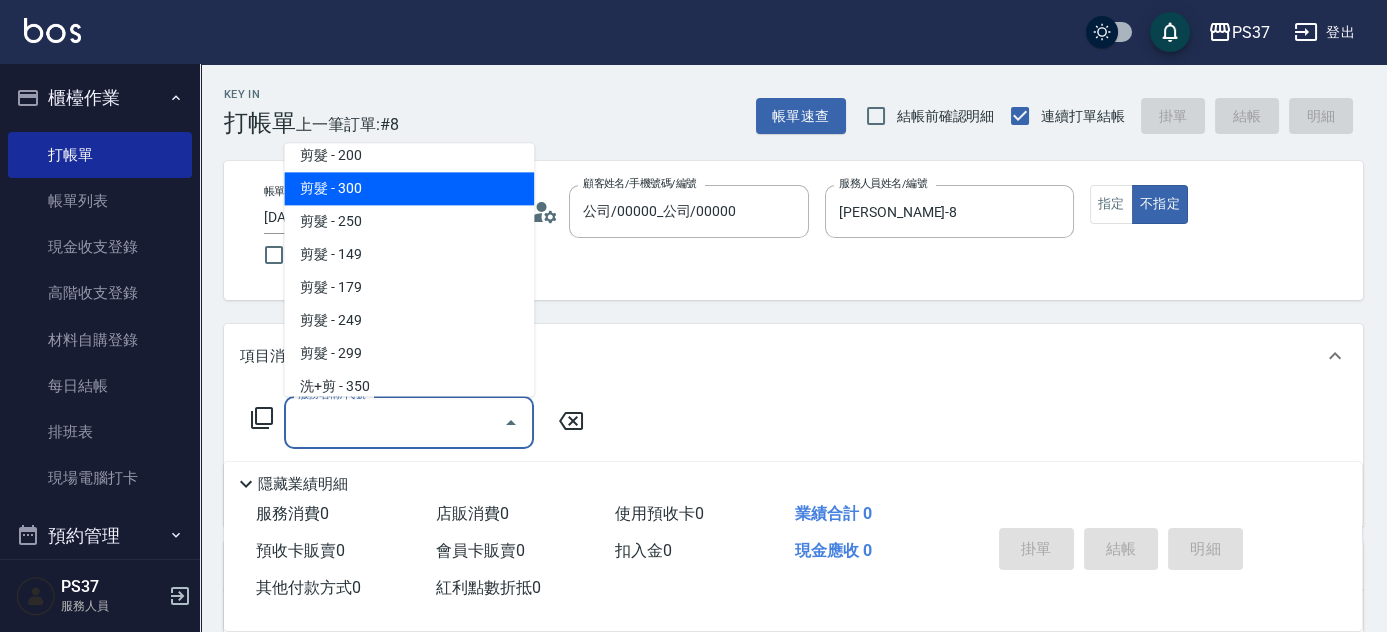 scroll, scrollTop: 363, scrollLeft: 0, axis: vertical 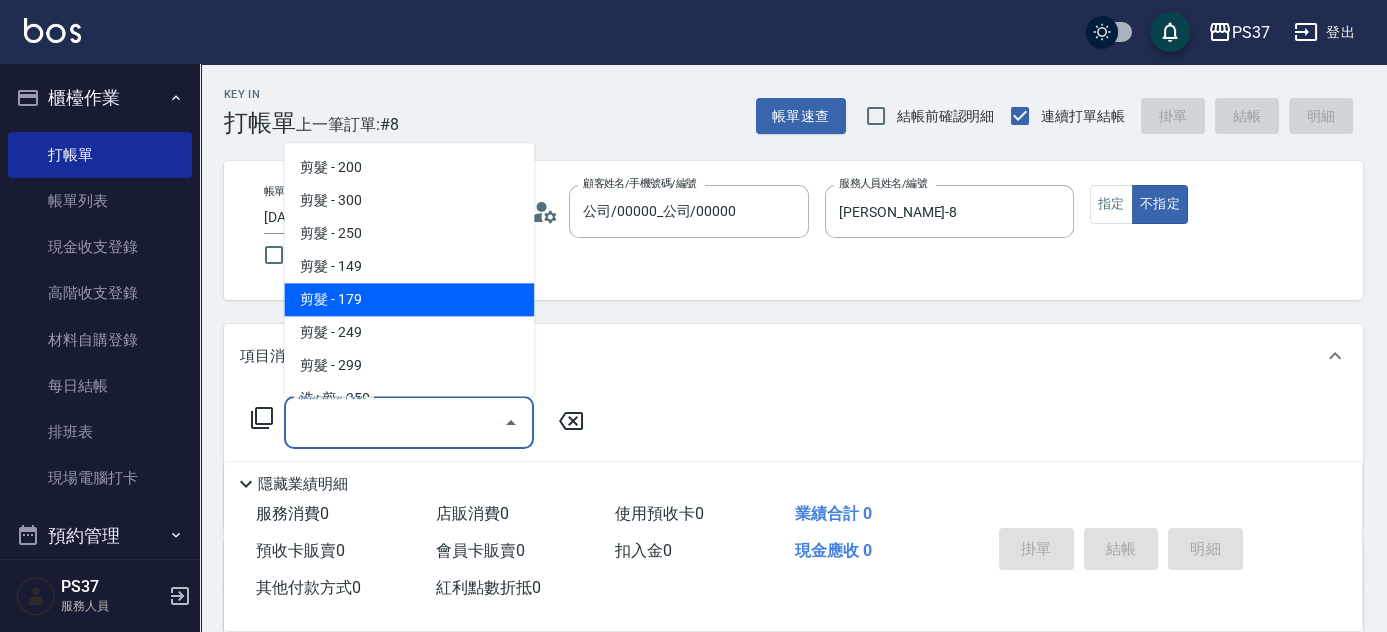 click on "剪髮 - 179" at bounding box center (409, 300) 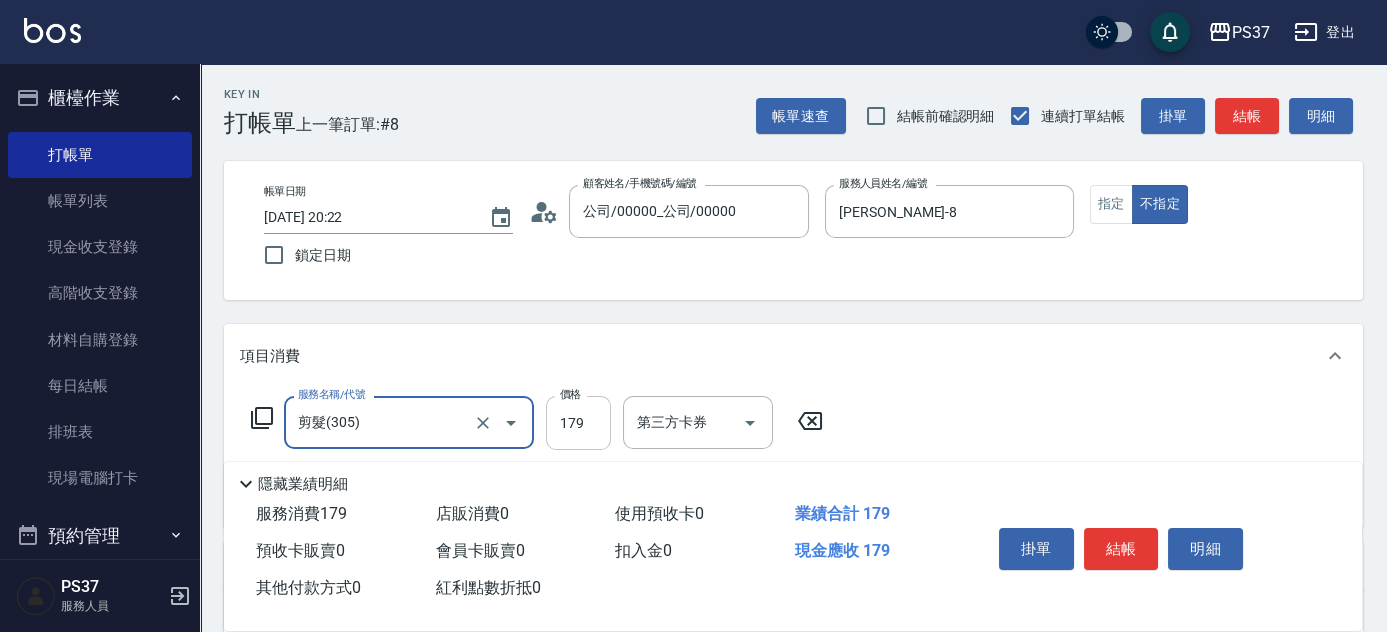 click on "179" at bounding box center [578, 423] 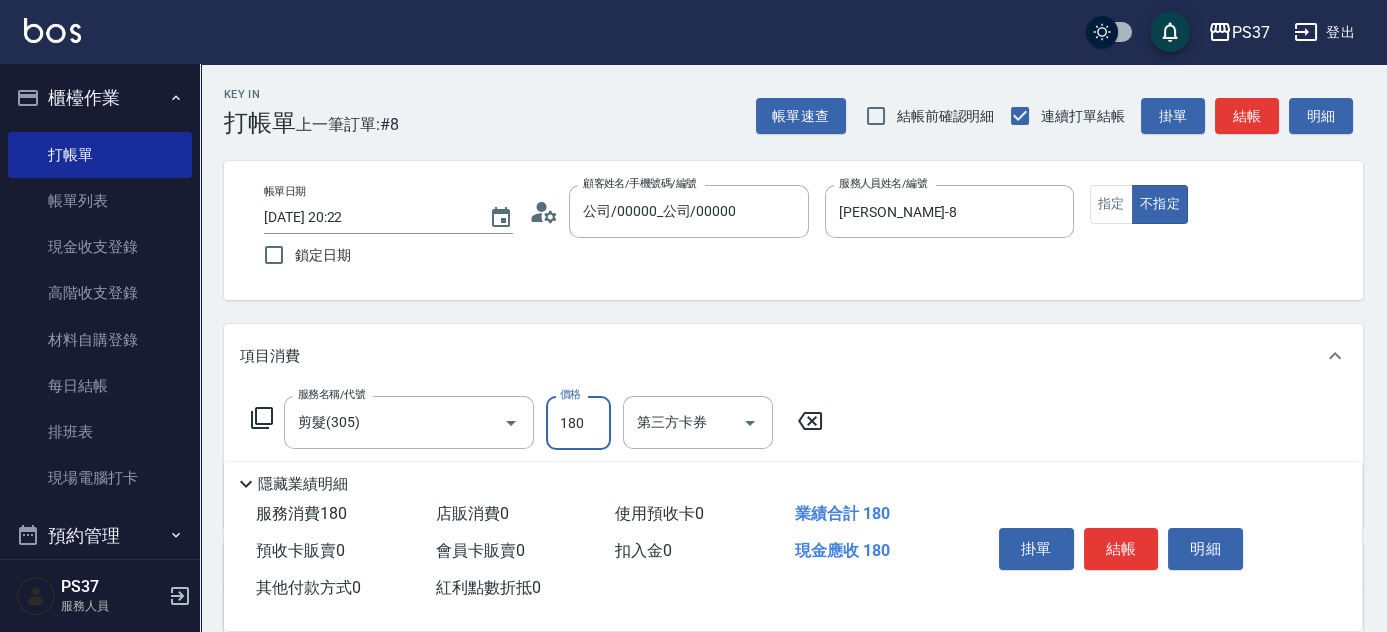type on "180" 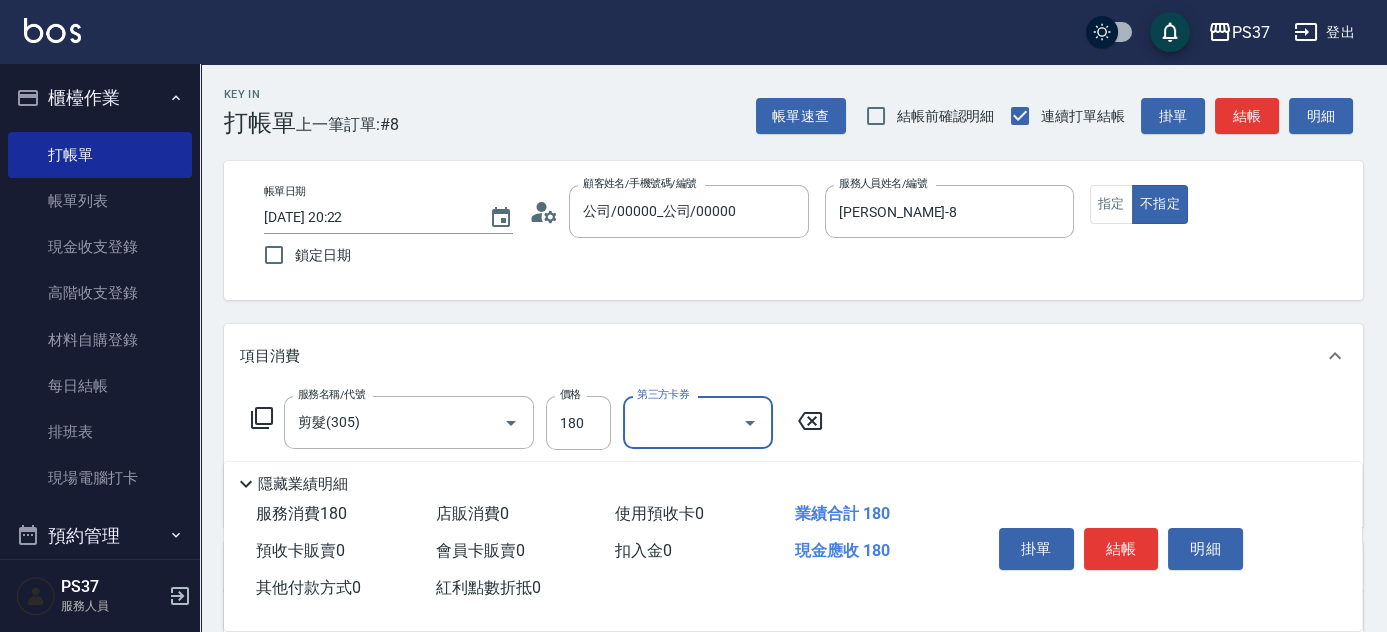 click 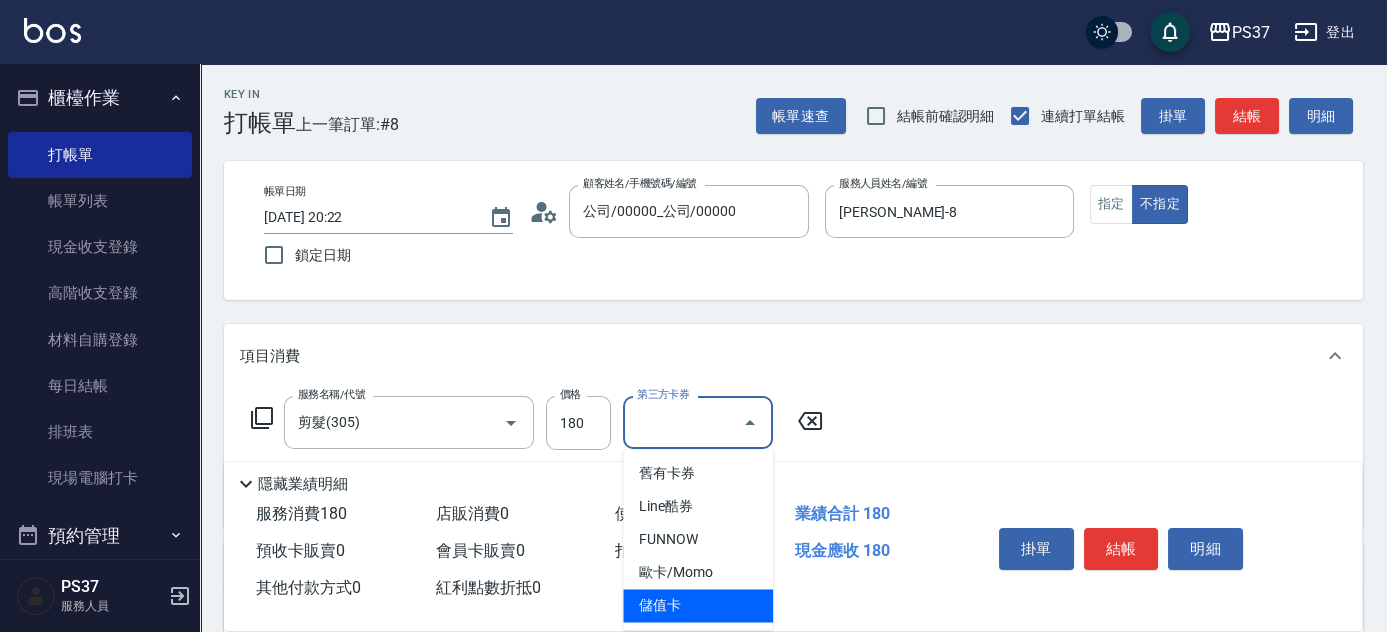 click on "儲值卡" at bounding box center [698, 605] 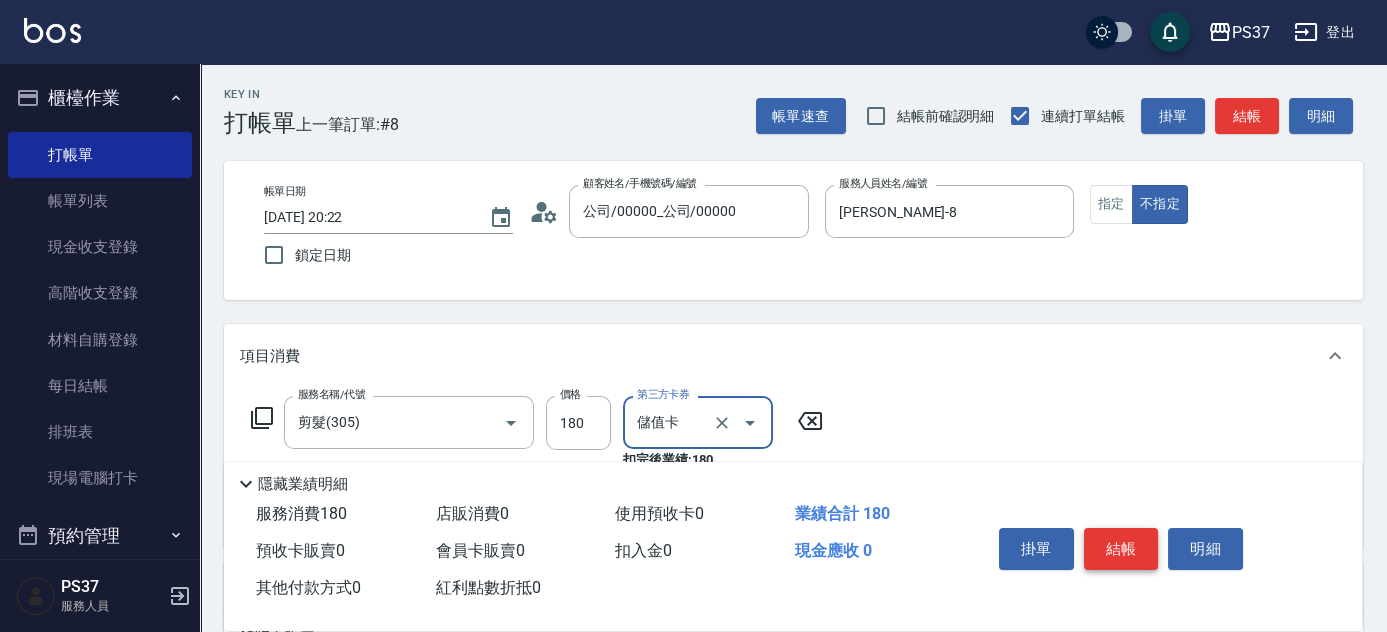 click on "結帳" at bounding box center [1121, 549] 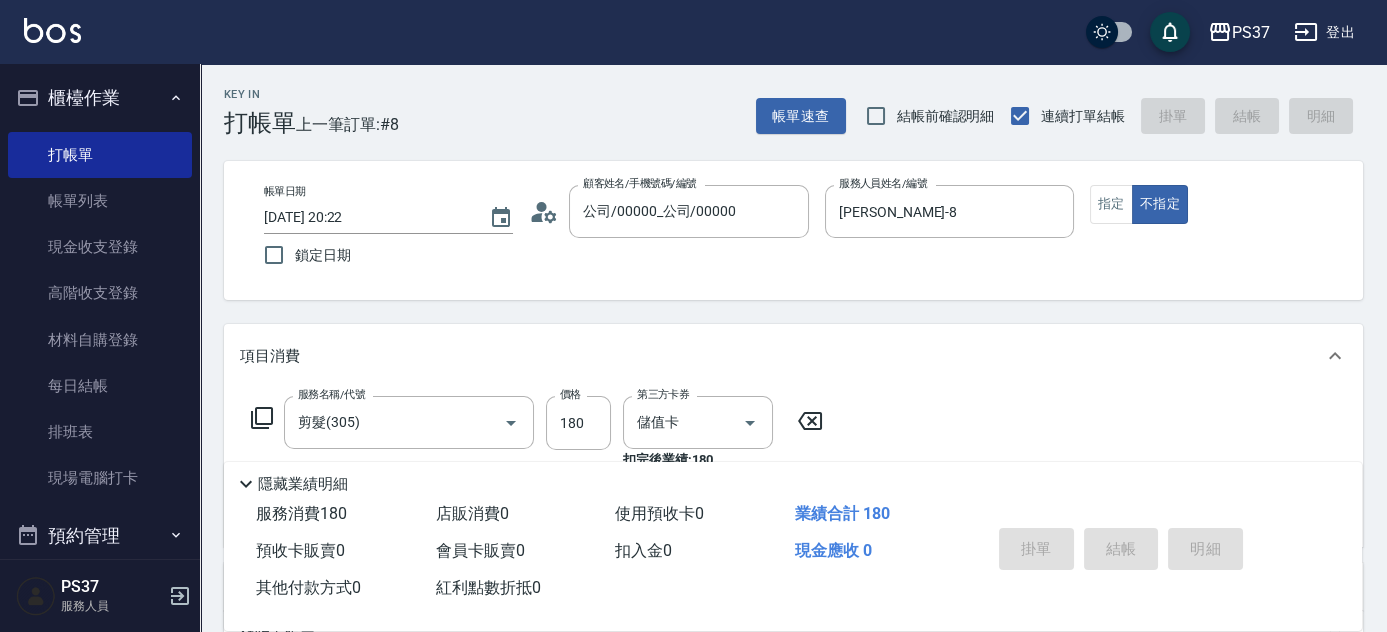 type on "2025/07/12 20:23" 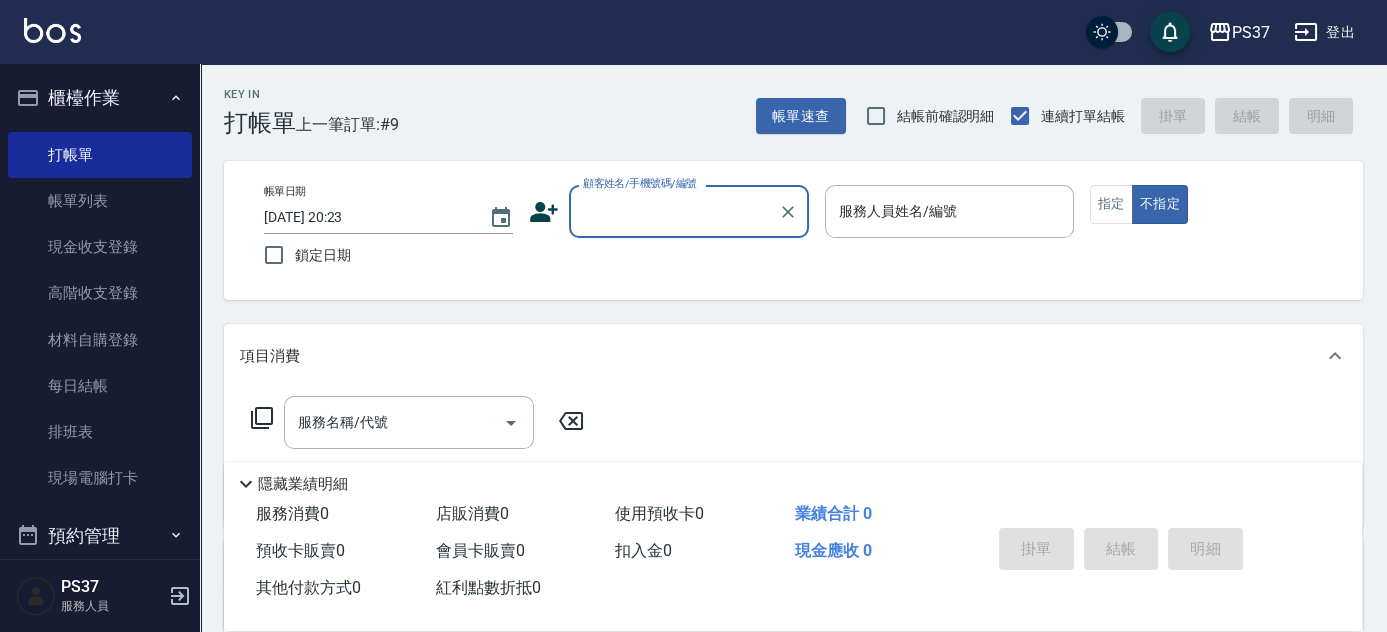 click on "顧客姓名/手機號碼/編號" at bounding box center (674, 211) 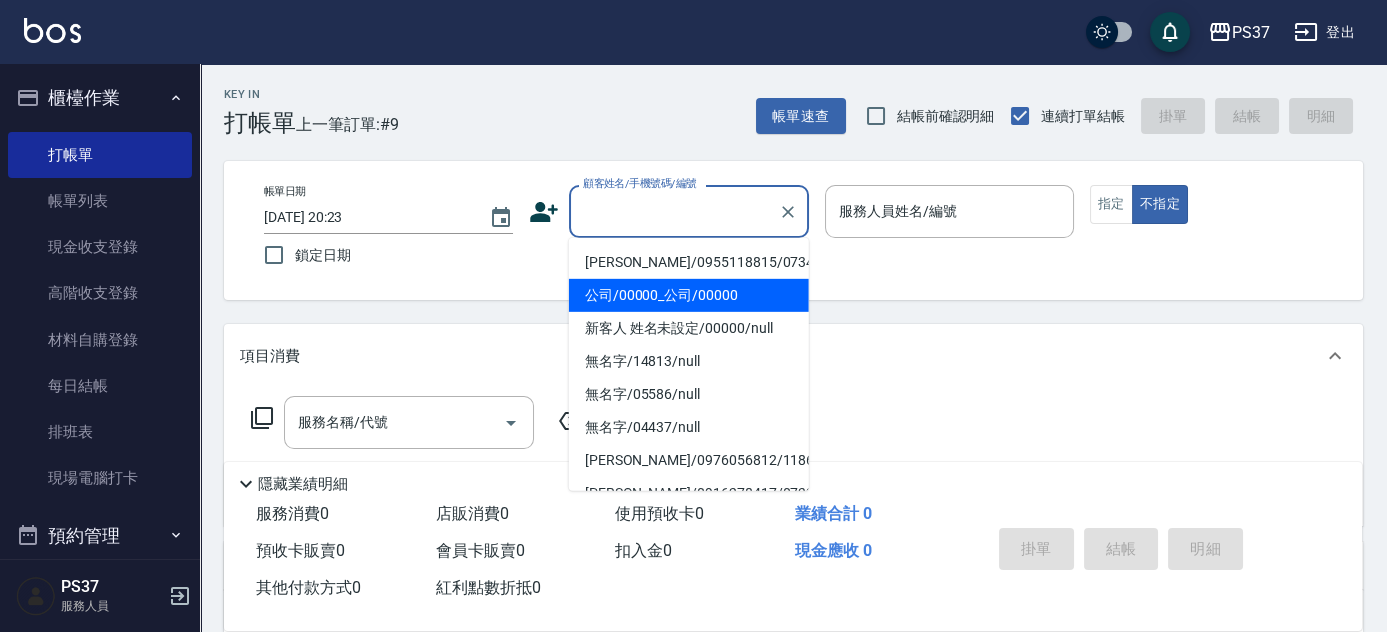 click on "公司/00000_公司/00000" at bounding box center (689, 295) 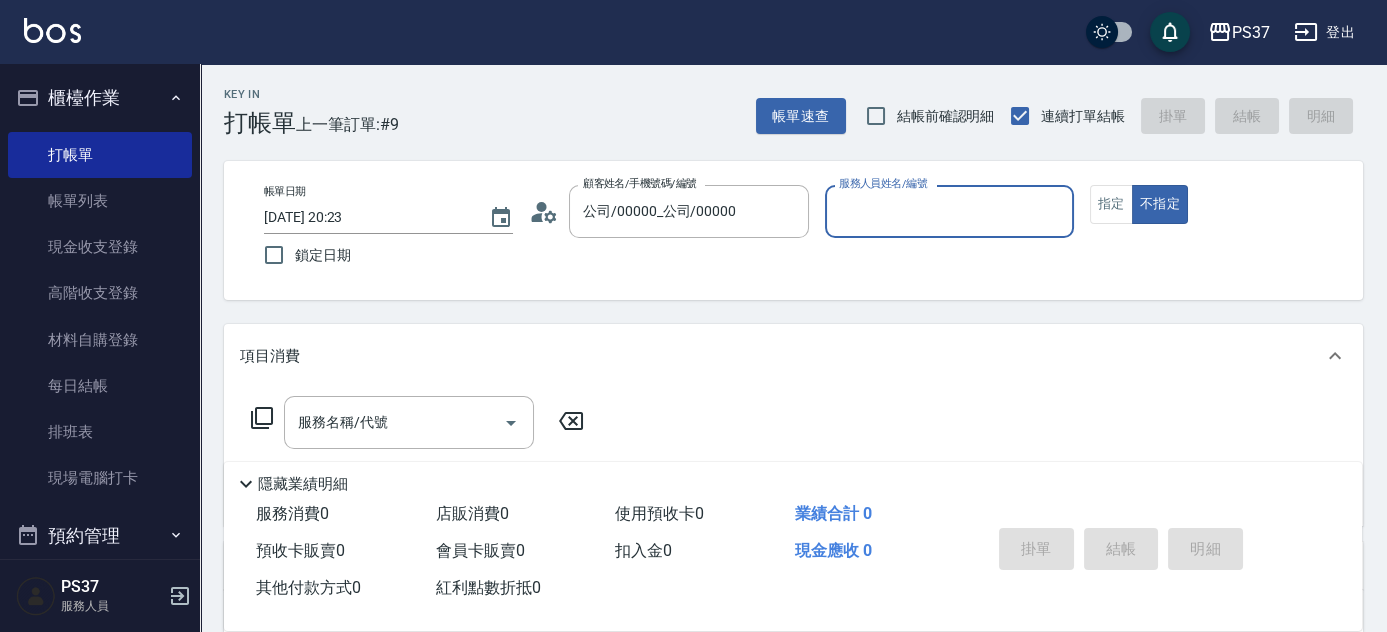 click on "服務人員姓名/編號" at bounding box center [949, 211] 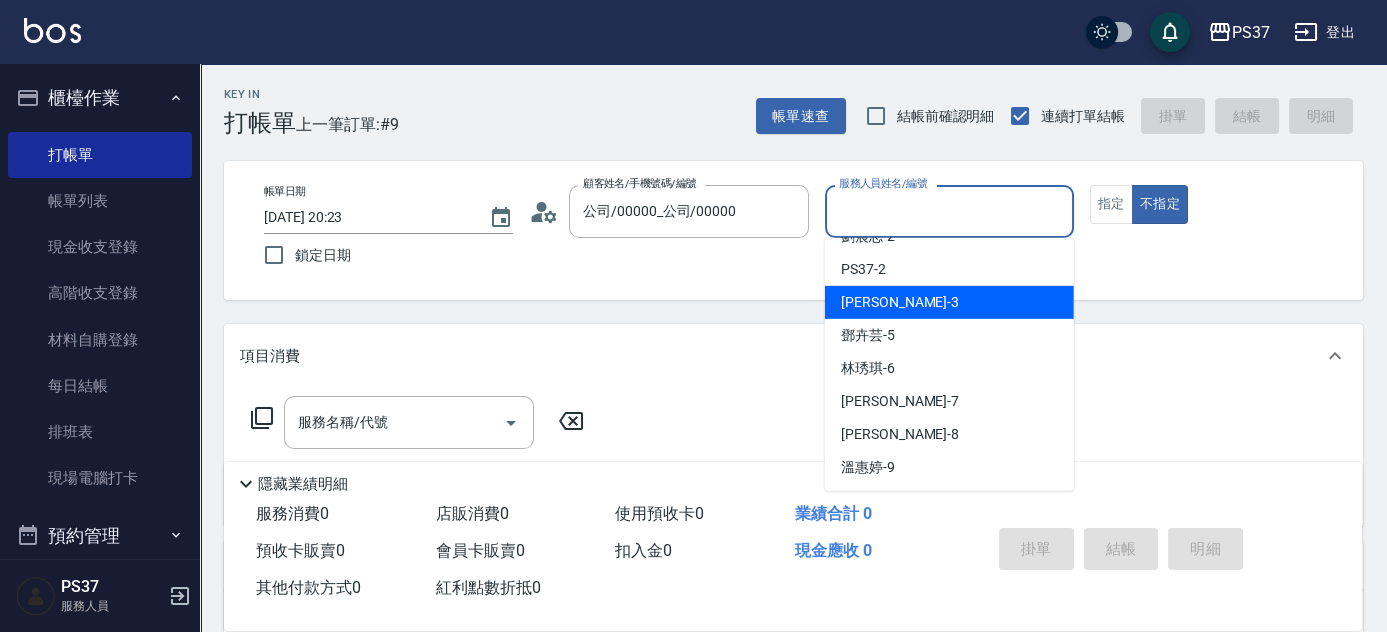 scroll, scrollTop: 90, scrollLeft: 0, axis: vertical 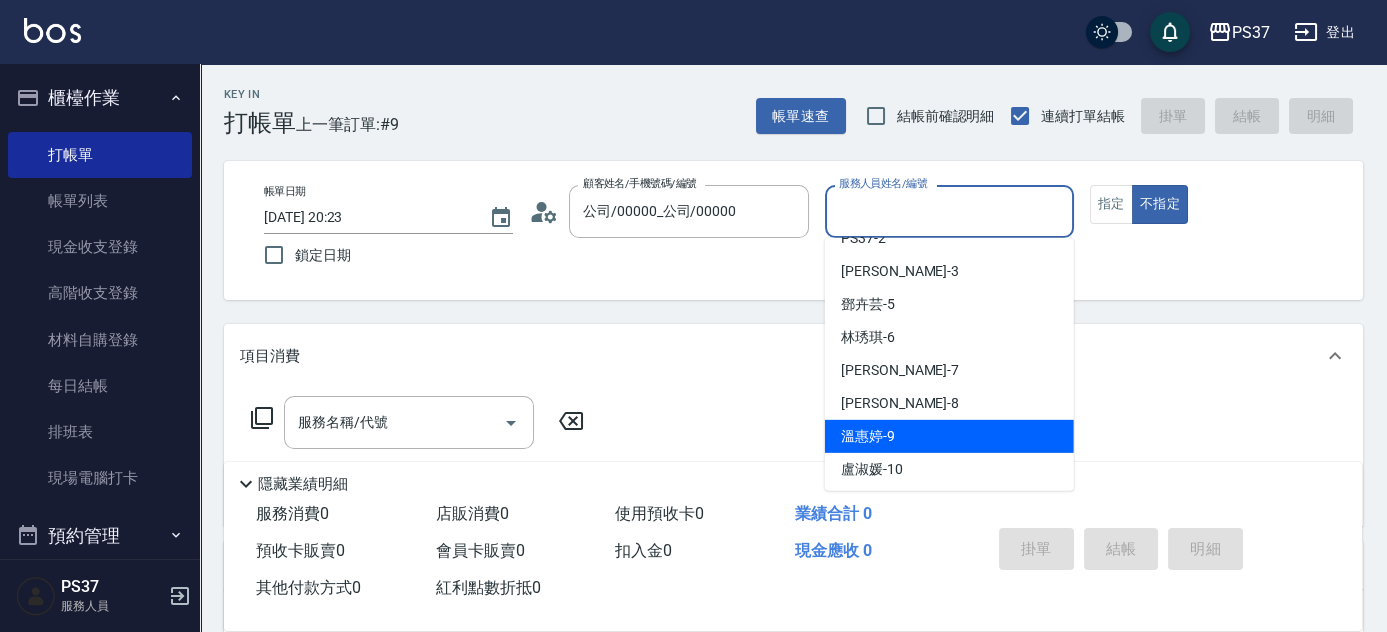 click on "溫惠婷 -9" at bounding box center [949, 436] 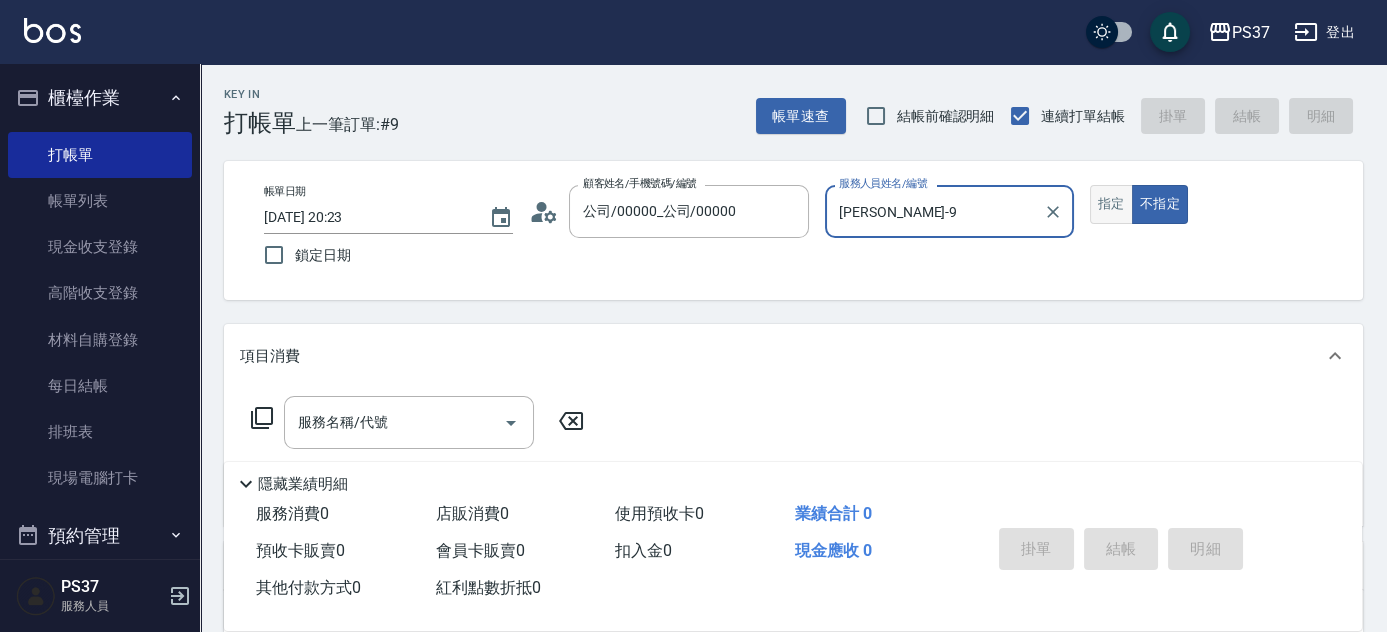 click on "指定" at bounding box center [1111, 204] 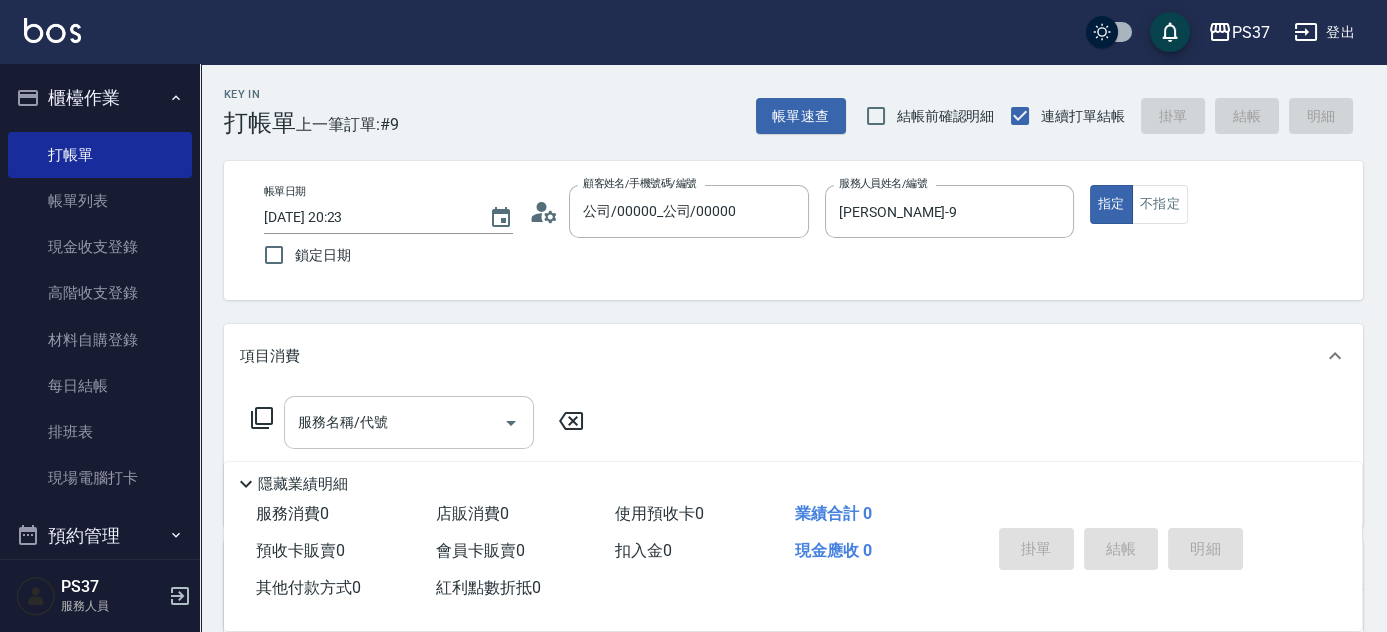 click on "服務名稱/代號" at bounding box center (394, 422) 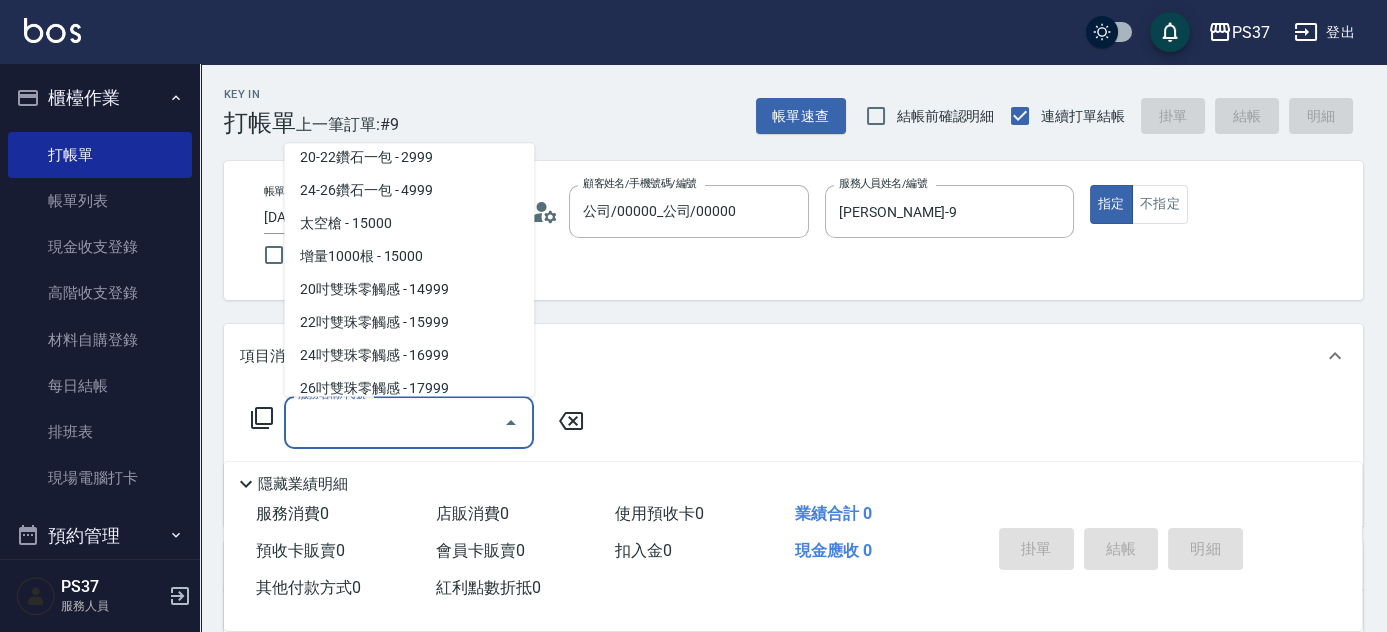 scroll, scrollTop: 2090, scrollLeft: 0, axis: vertical 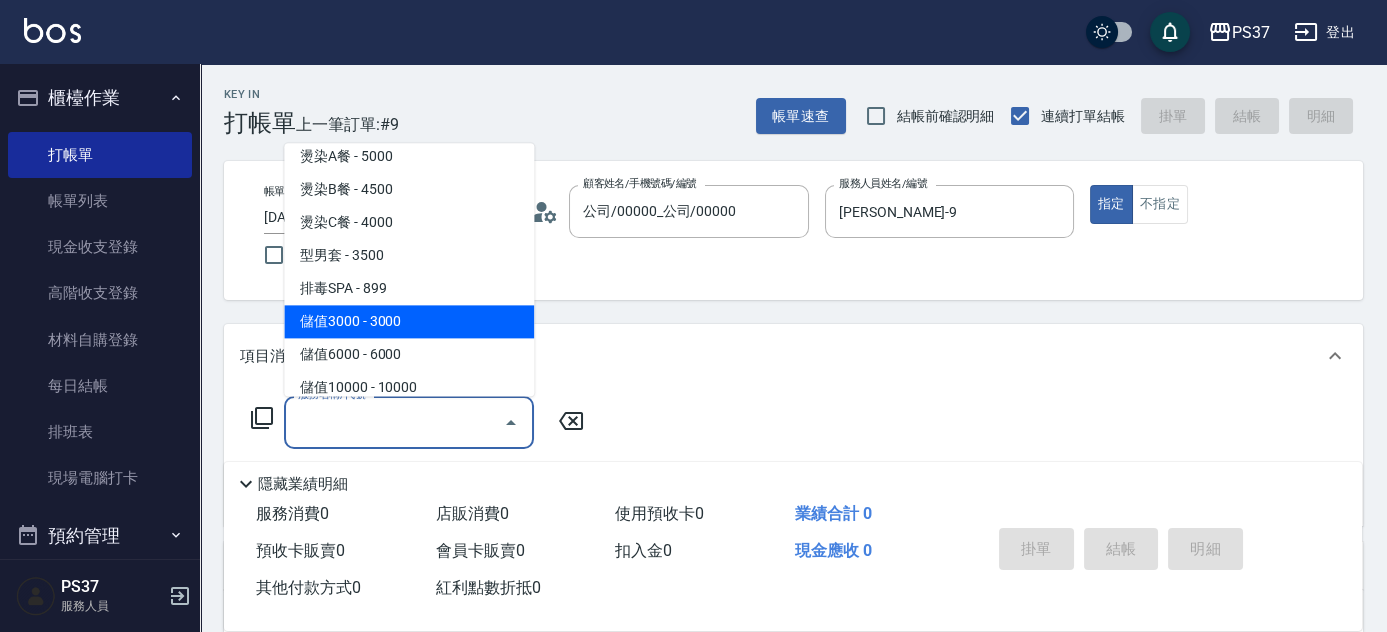 click on "儲值3000 - 3000" at bounding box center [409, 322] 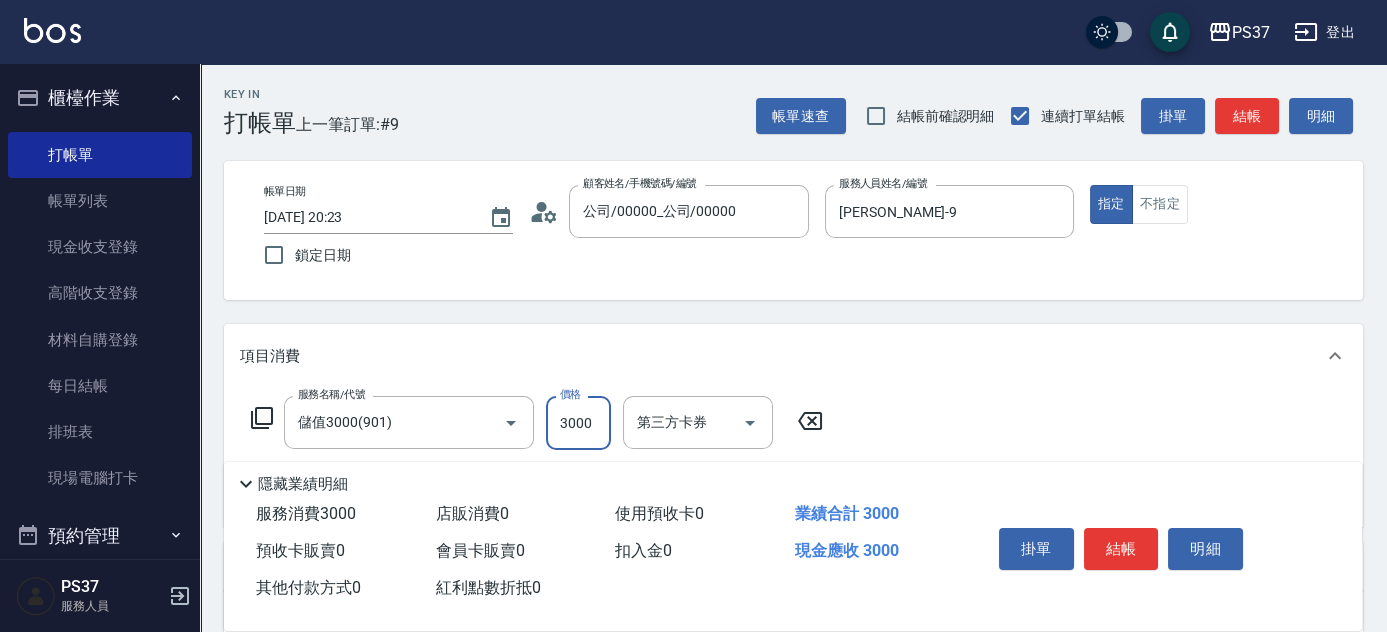 click on "3000" at bounding box center [578, 423] 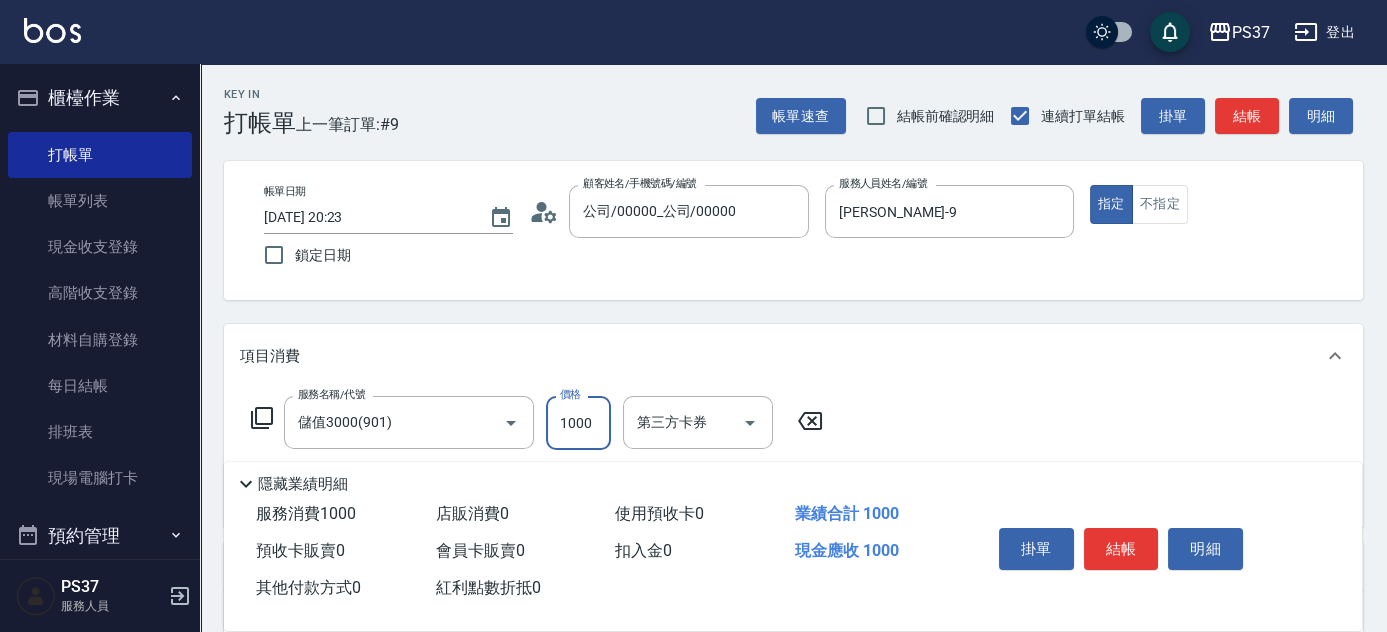 type on "1000" 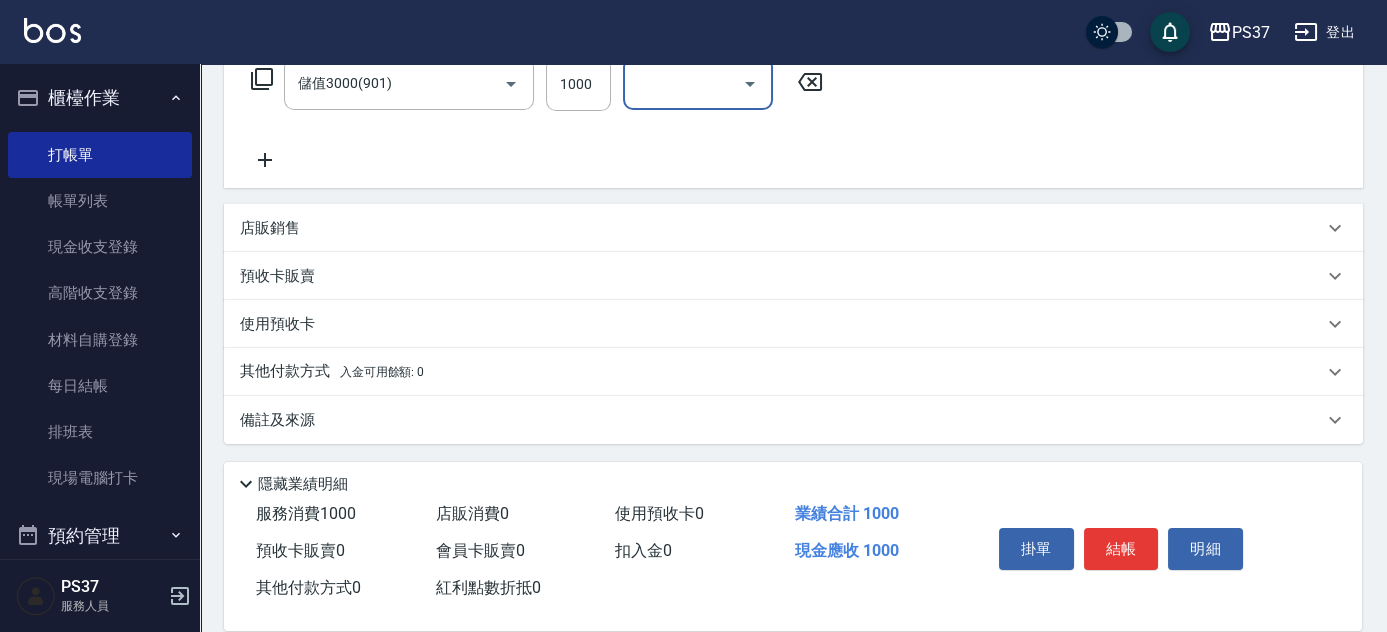 scroll, scrollTop: 341, scrollLeft: 0, axis: vertical 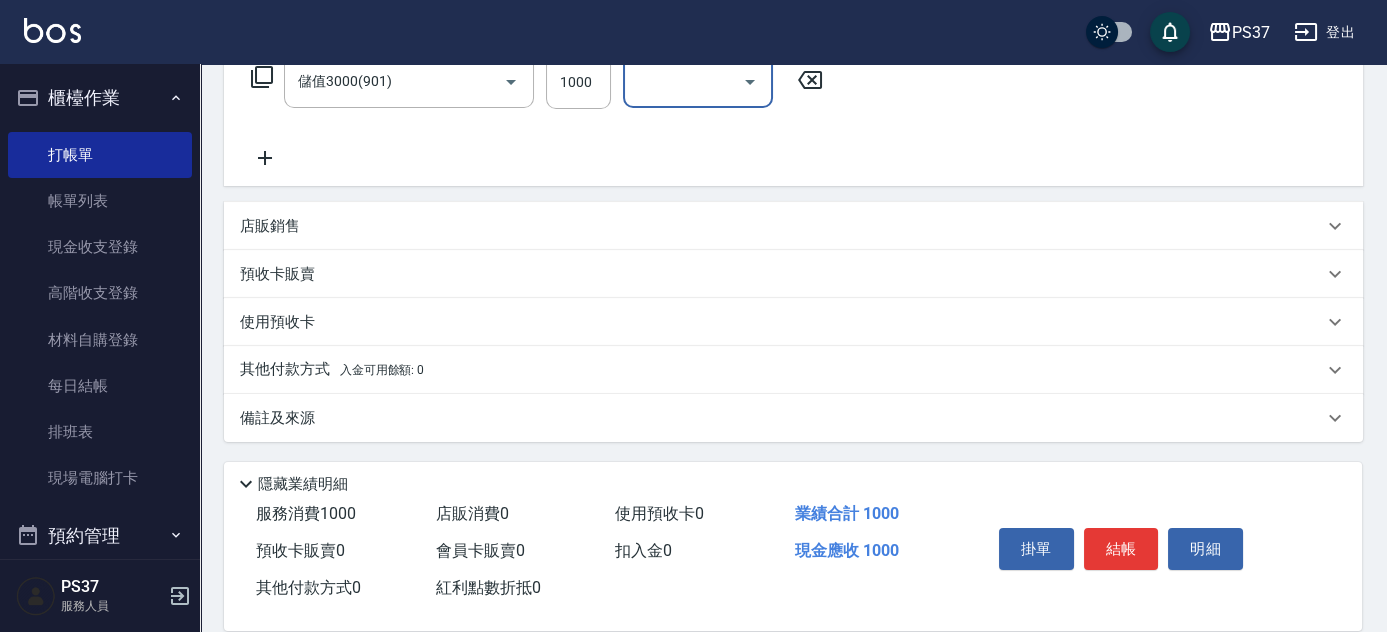 click 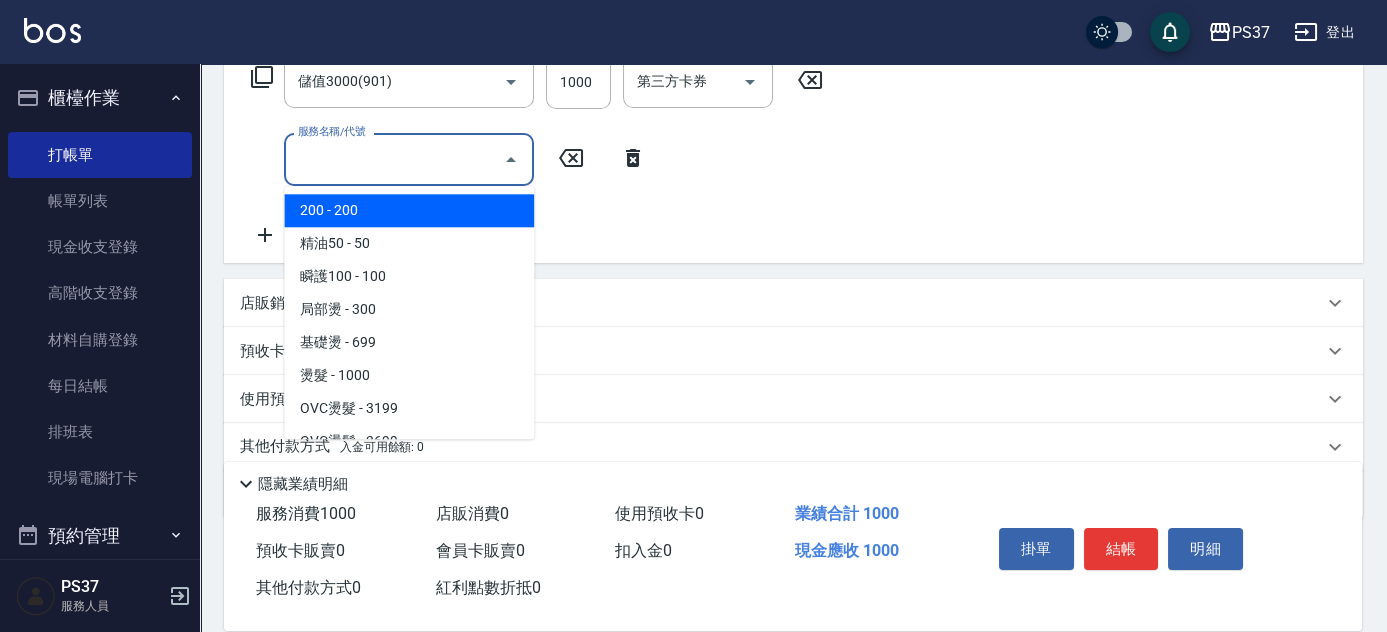 click on "服務名稱/代號" at bounding box center [394, 159] 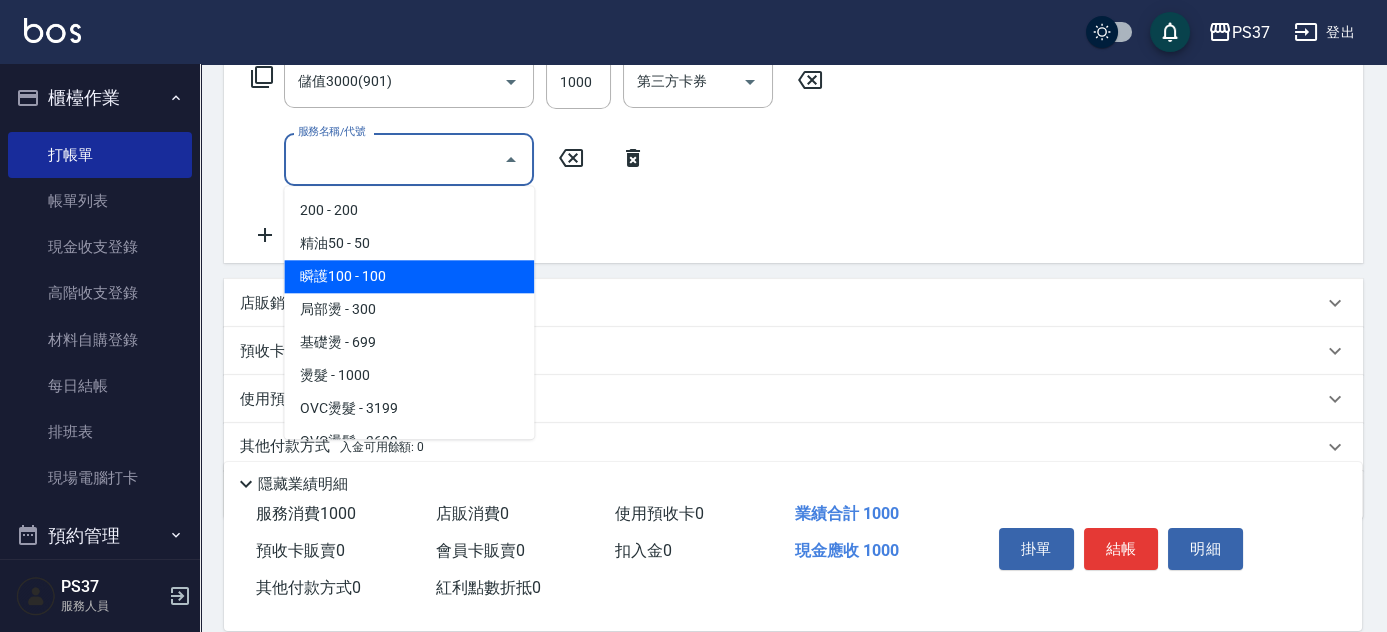 click on "瞬護100 - 100" at bounding box center [409, 276] 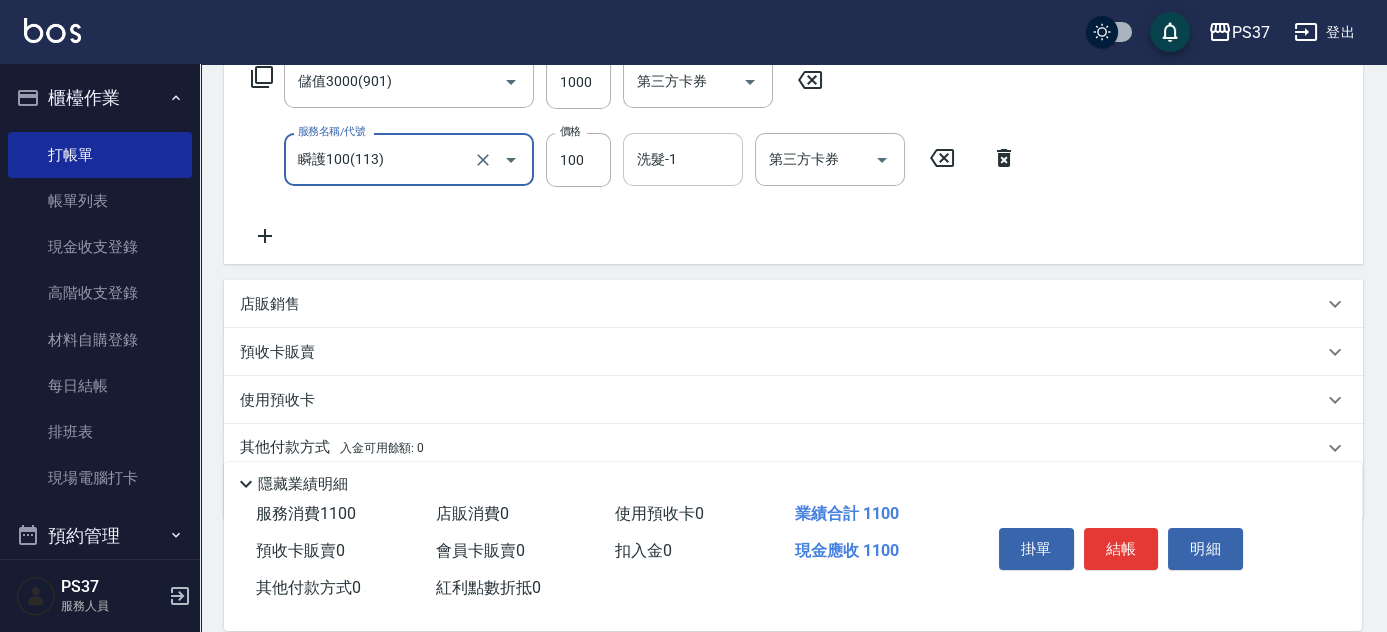 click on "洗髮-1" at bounding box center [683, 159] 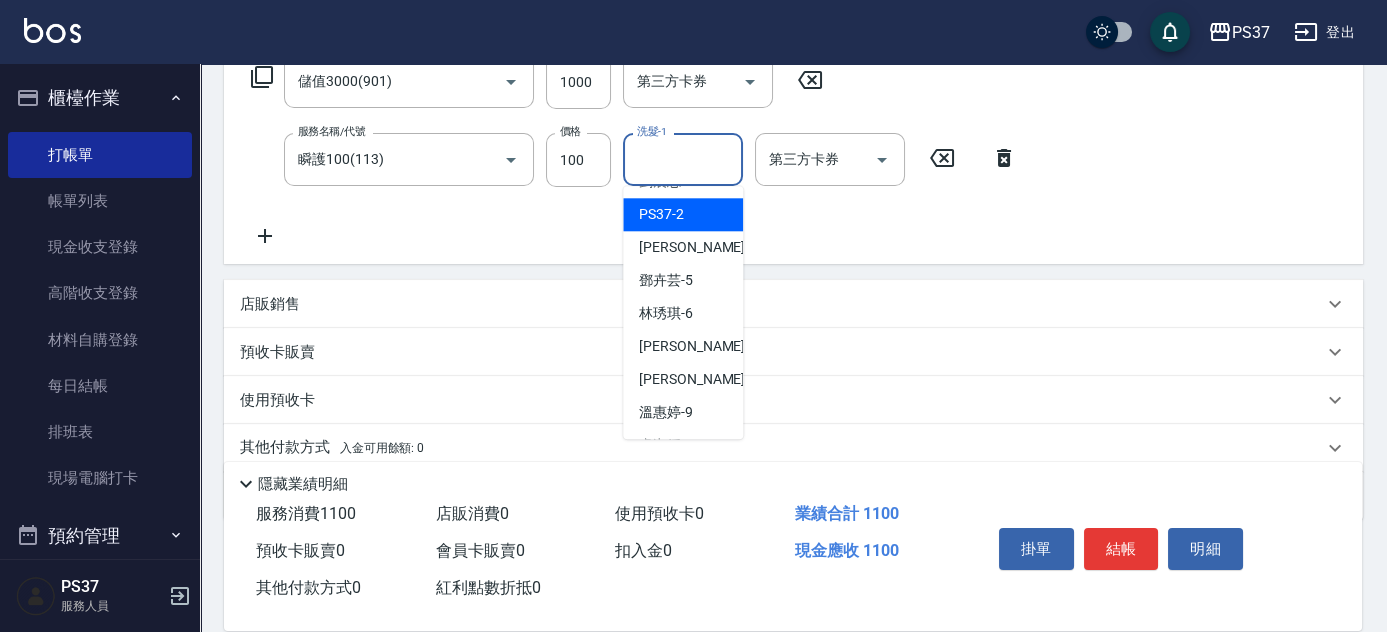 scroll, scrollTop: 90, scrollLeft: 0, axis: vertical 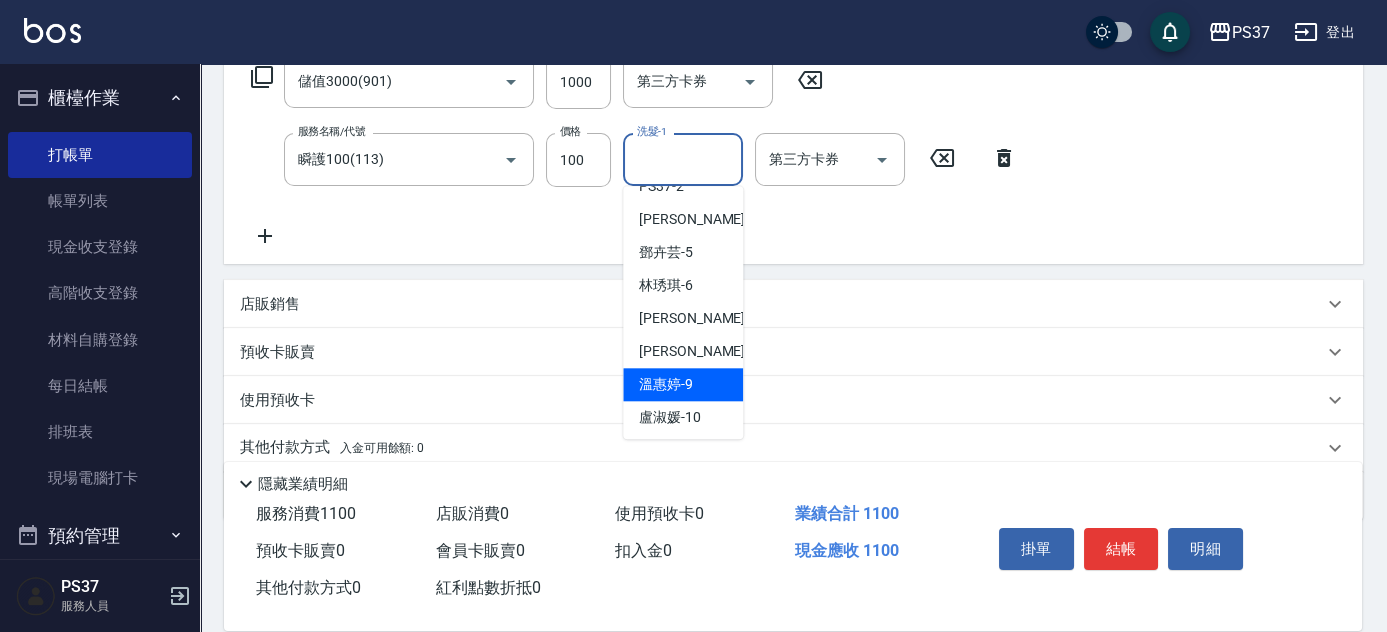 click on "溫惠婷 -9" at bounding box center [666, 384] 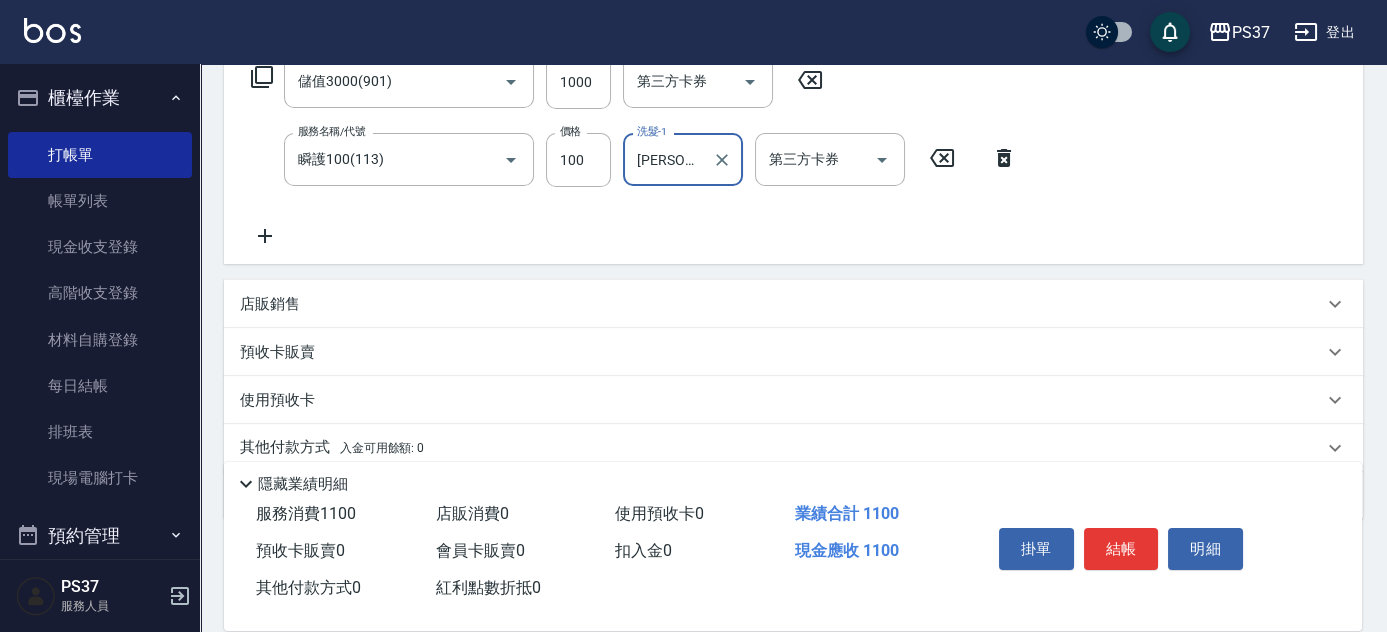 click 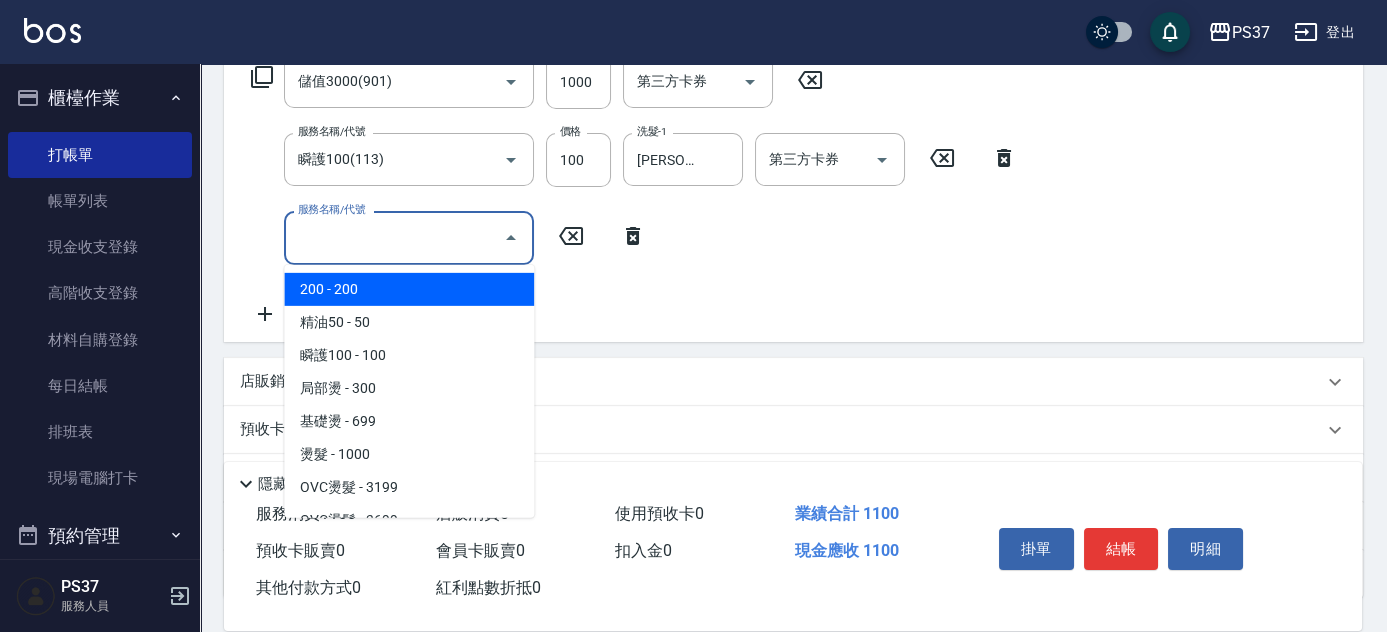 click on "服務名稱/代號" at bounding box center (394, 237) 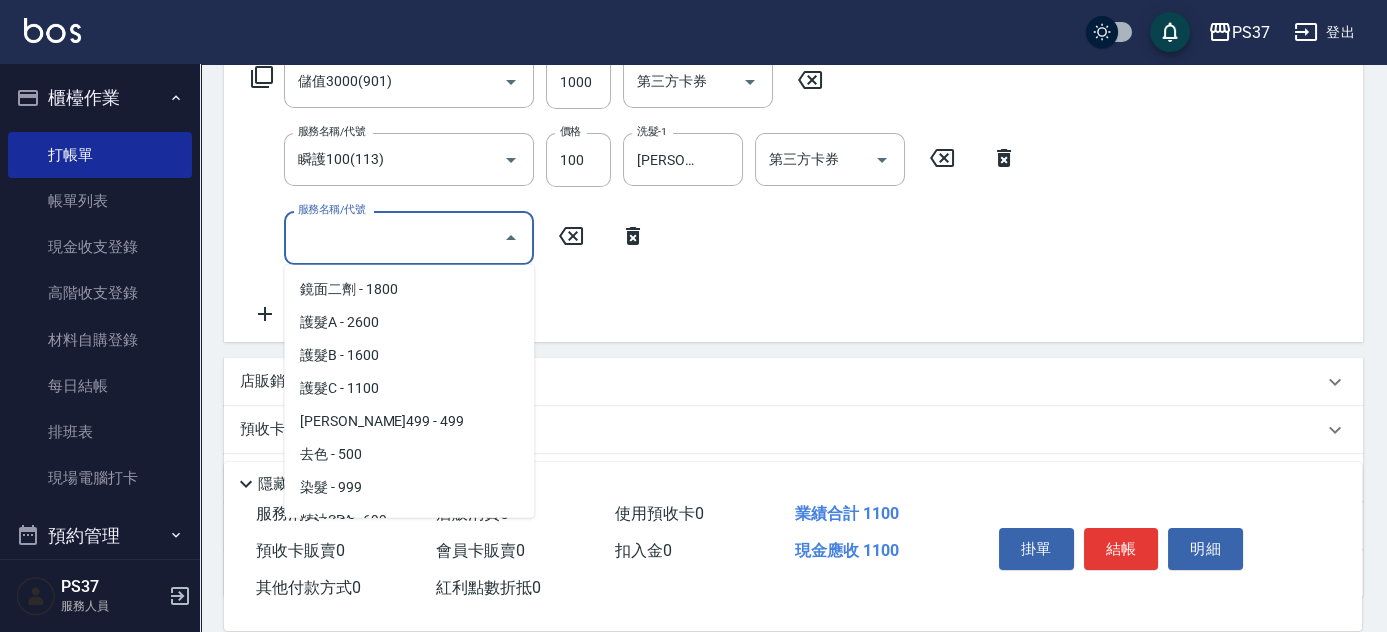 scroll, scrollTop: 1000, scrollLeft: 0, axis: vertical 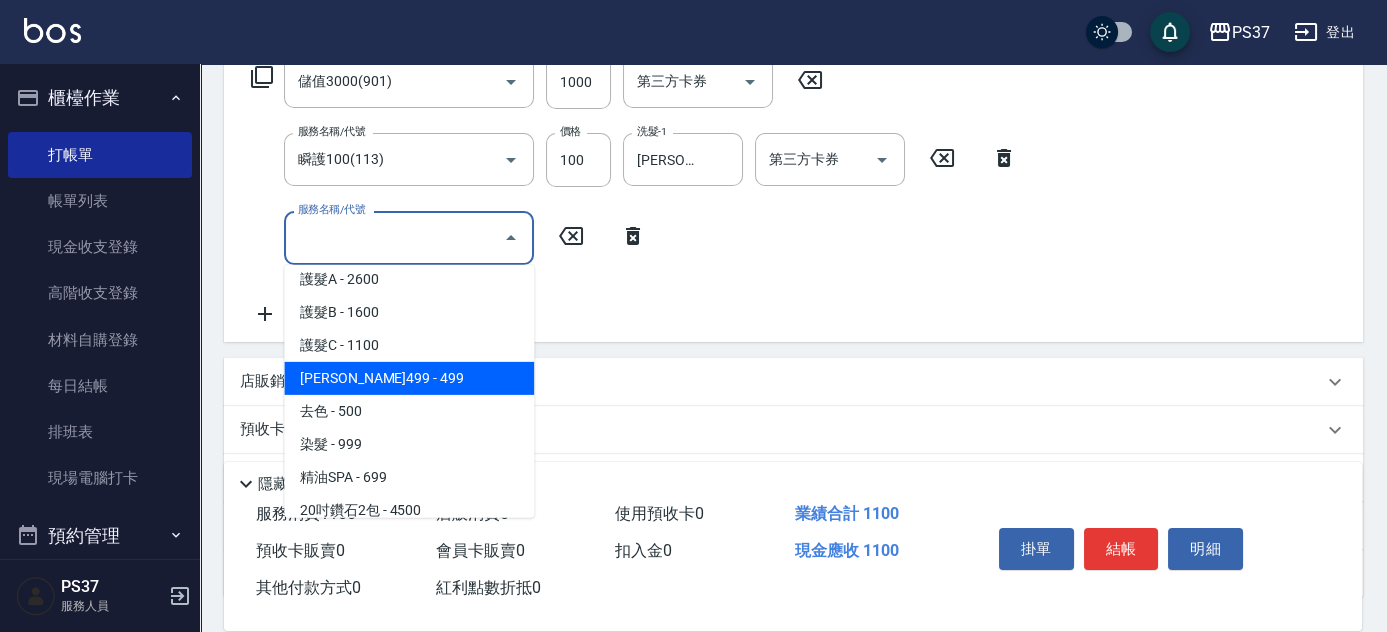 click on "伊黛莉499 - 499" at bounding box center [409, 378] 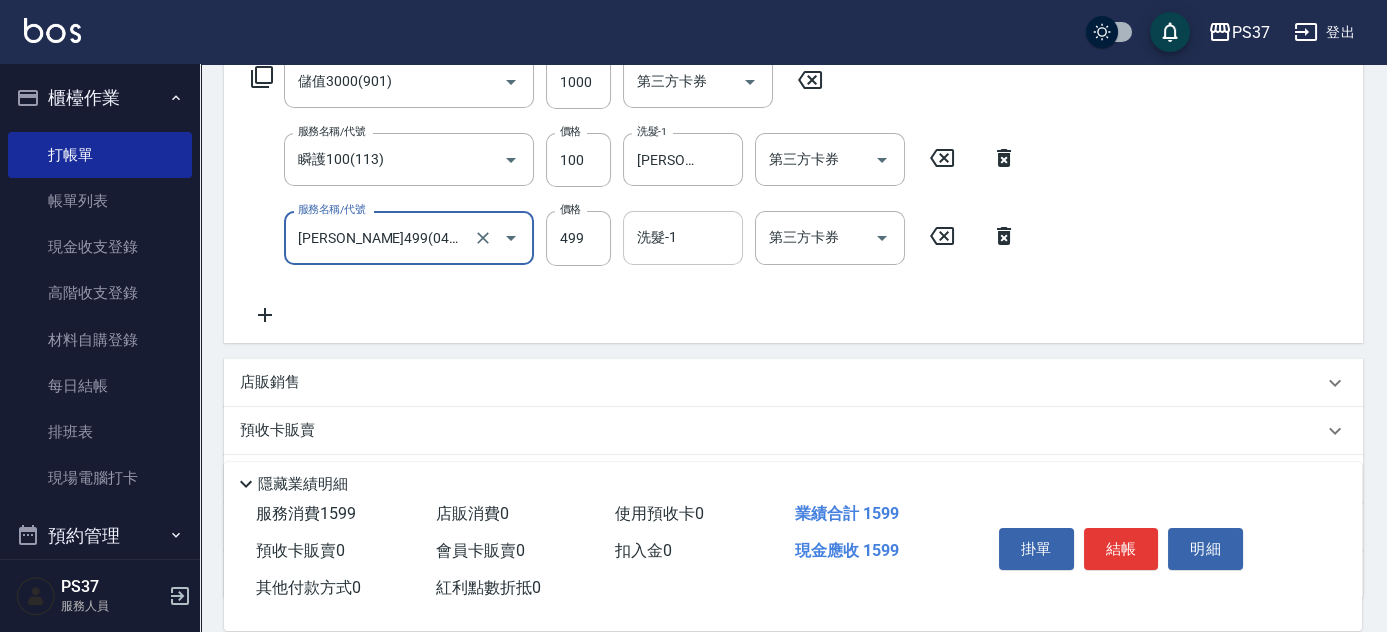 click on "洗髮-1 洗髮-1" at bounding box center [683, 237] 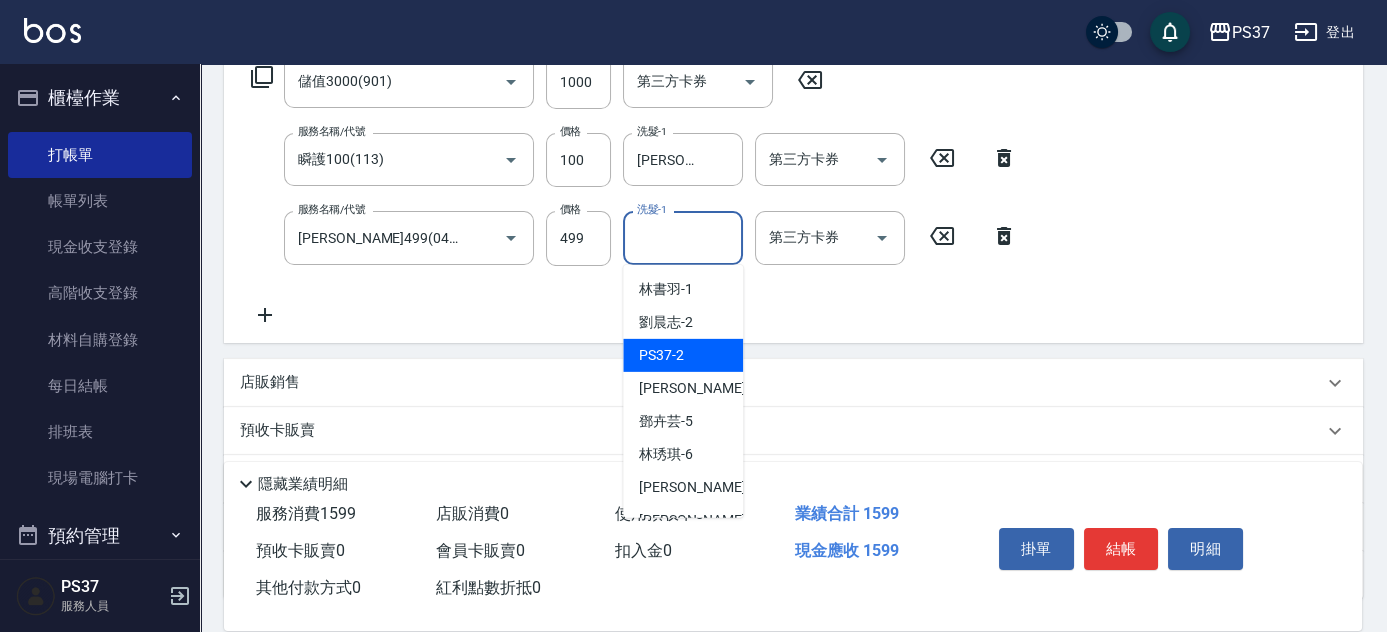 scroll, scrollTop: 181, scrollLeft: 0, axis: vertical 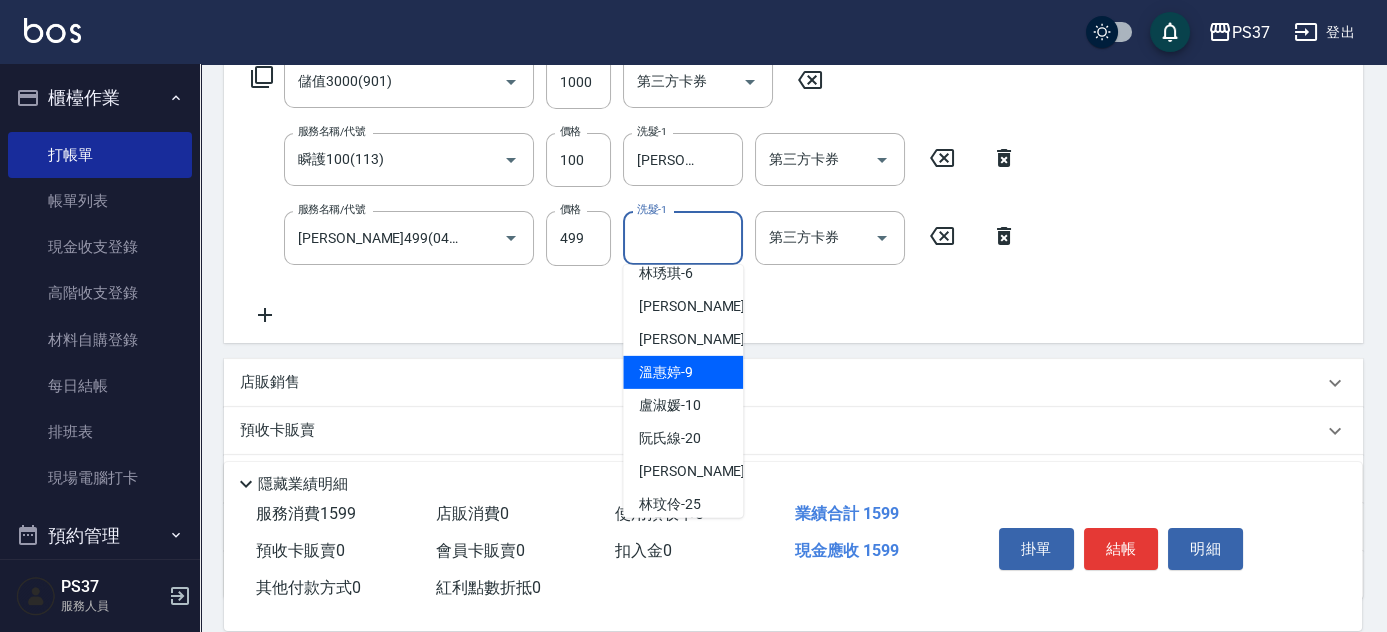 click on "溫惠婷 -9" at bounding box center [666, 372] 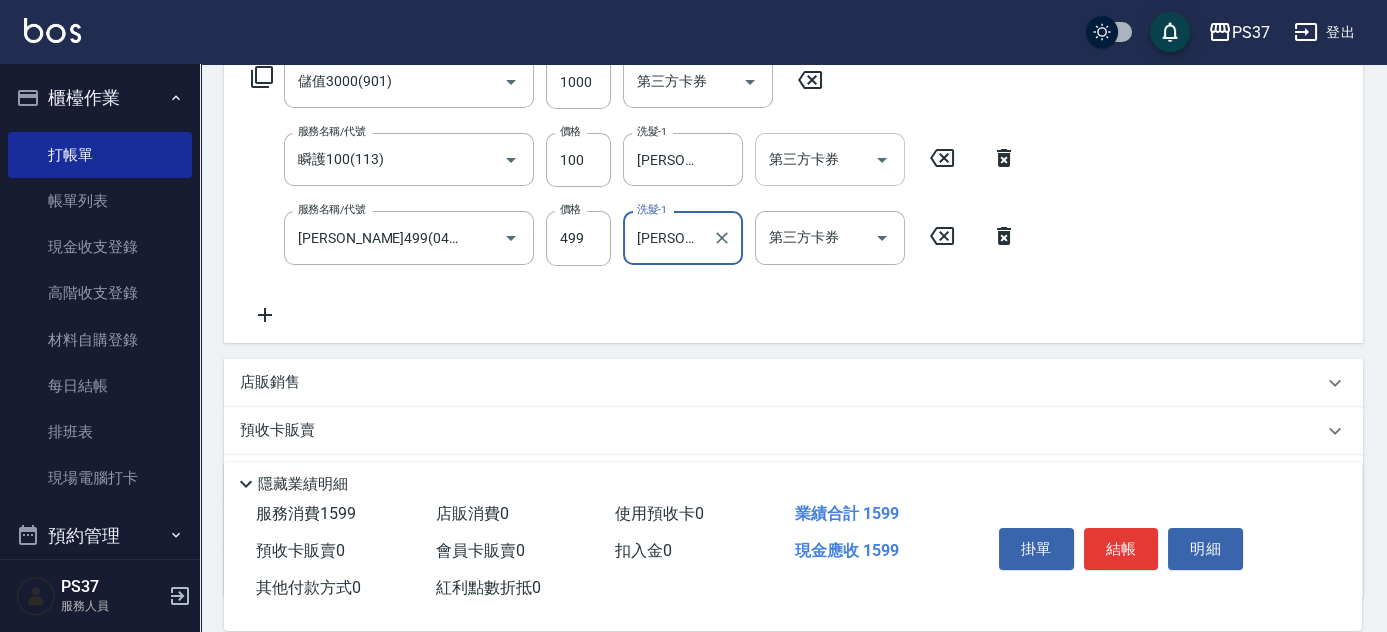 click 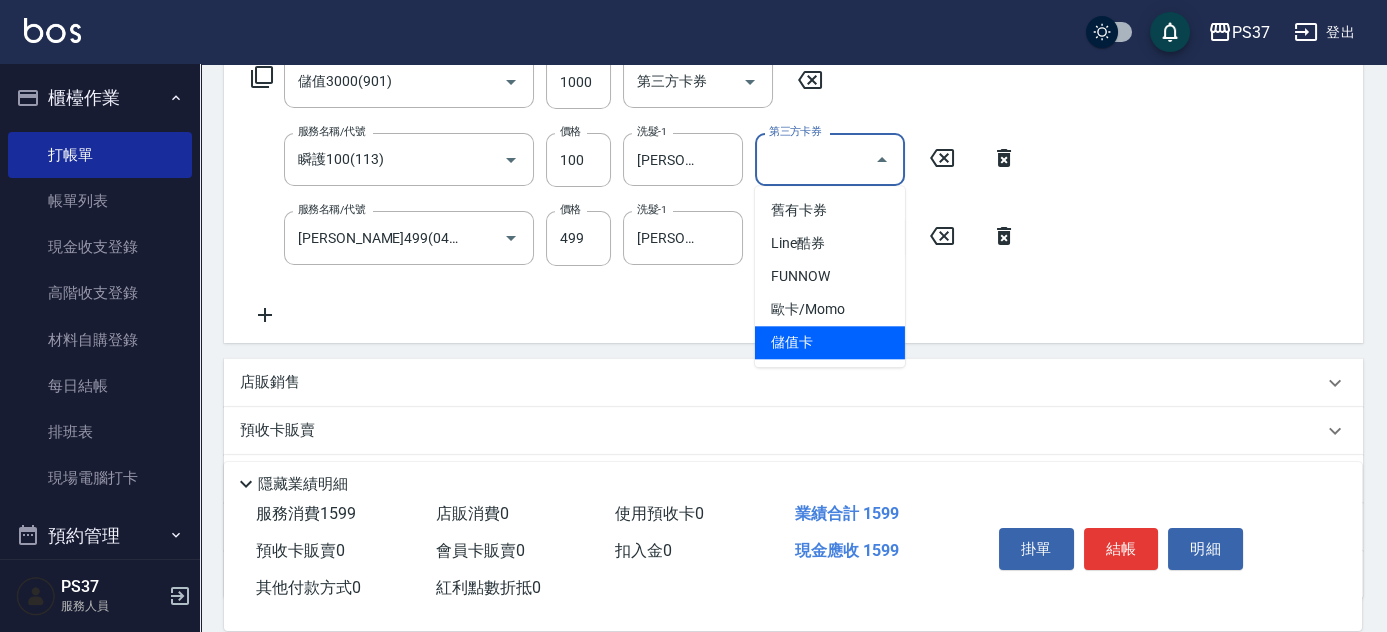 click on "儲值卡" at bounding box center (830, 342) 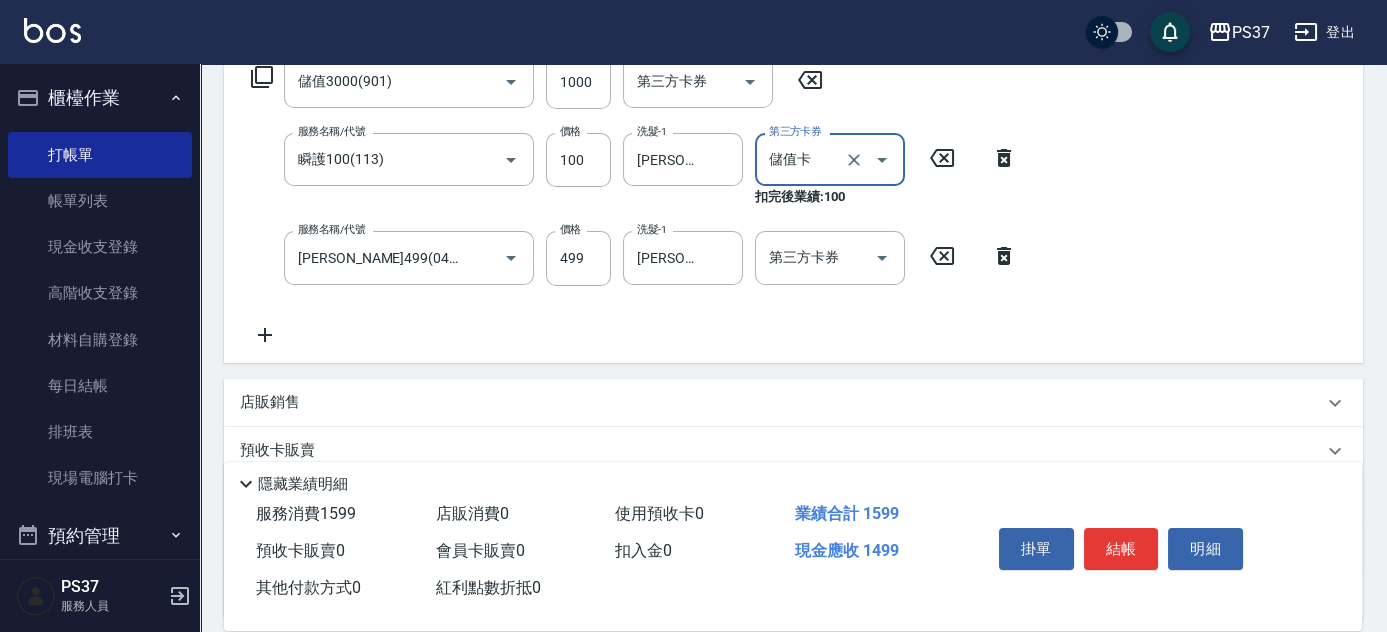 type on "儲值卡" 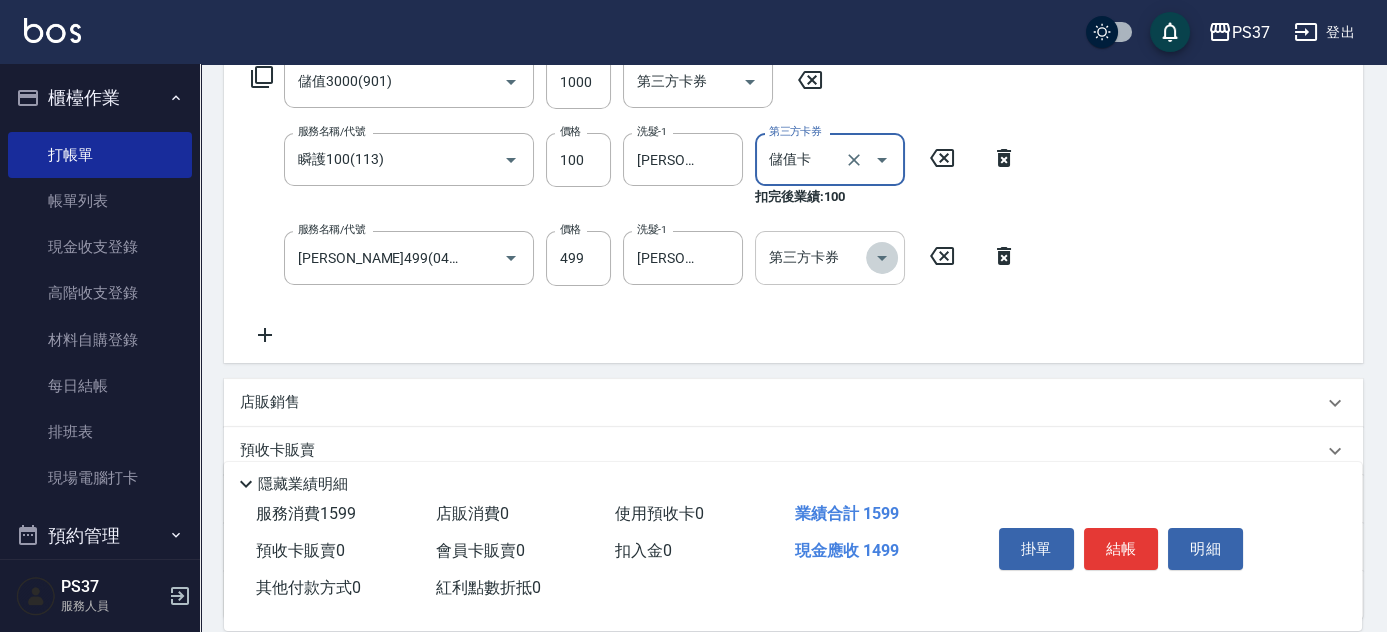 click 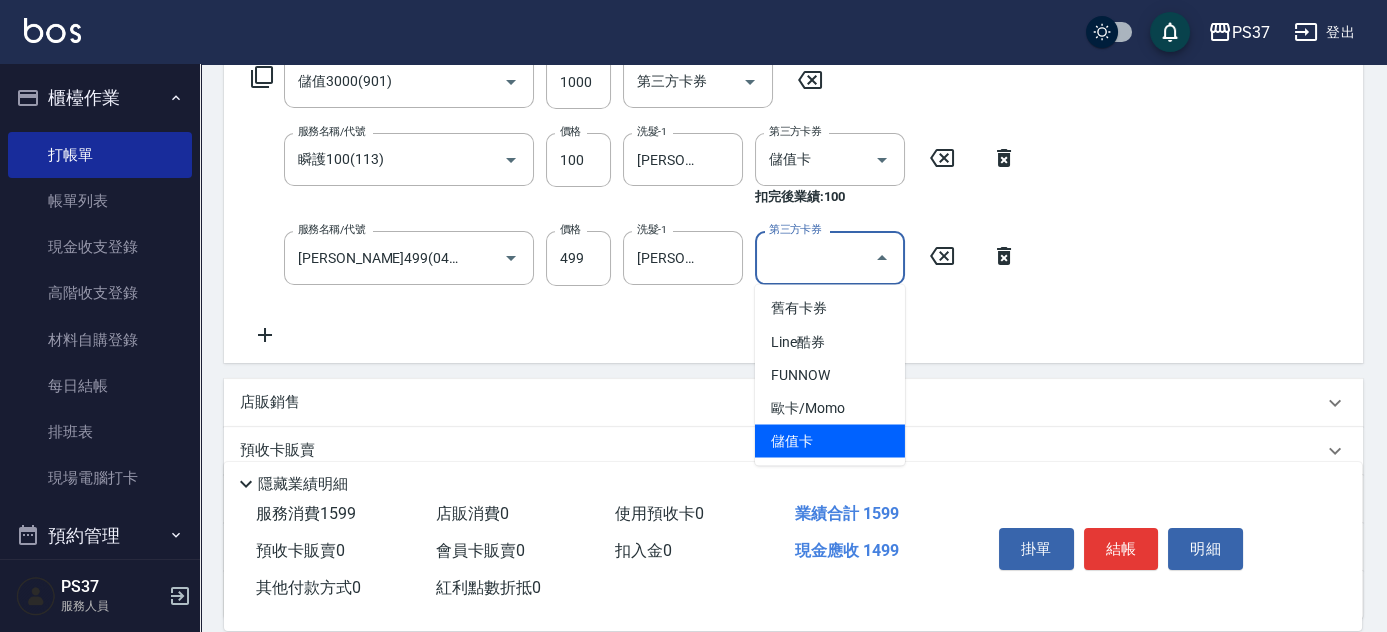click on "儲值卡" at bounding box center (830, 440) 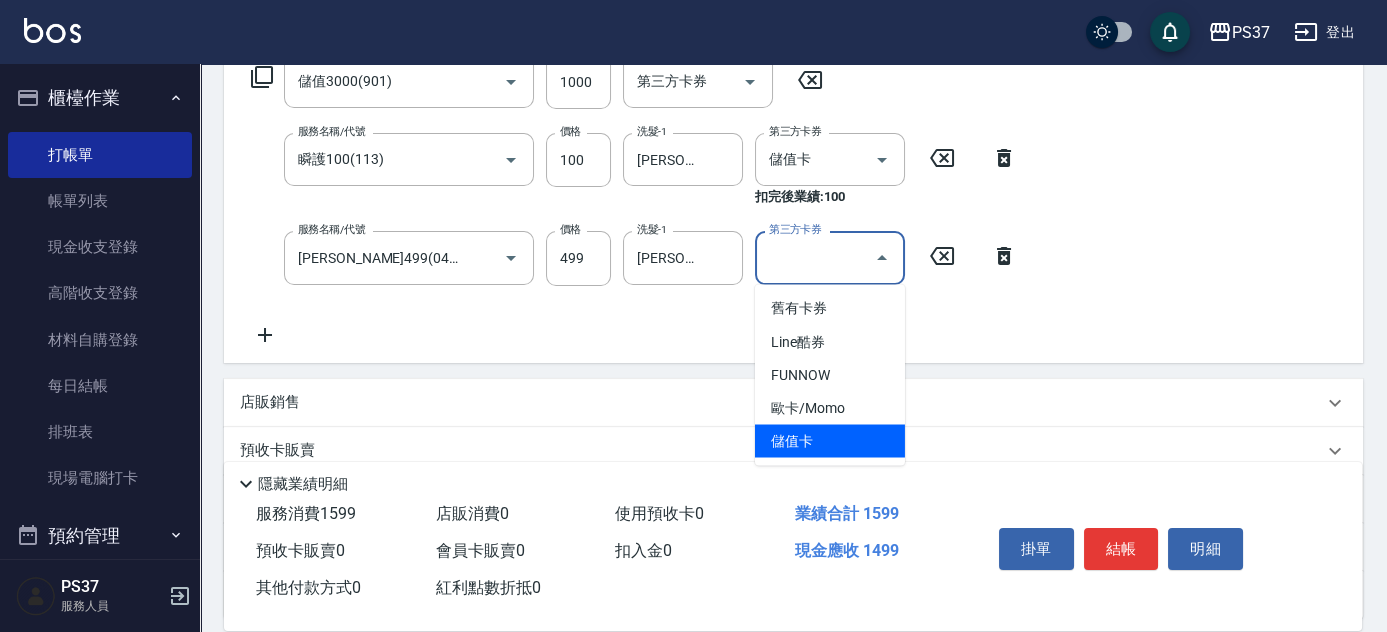 type on "儲值卡" 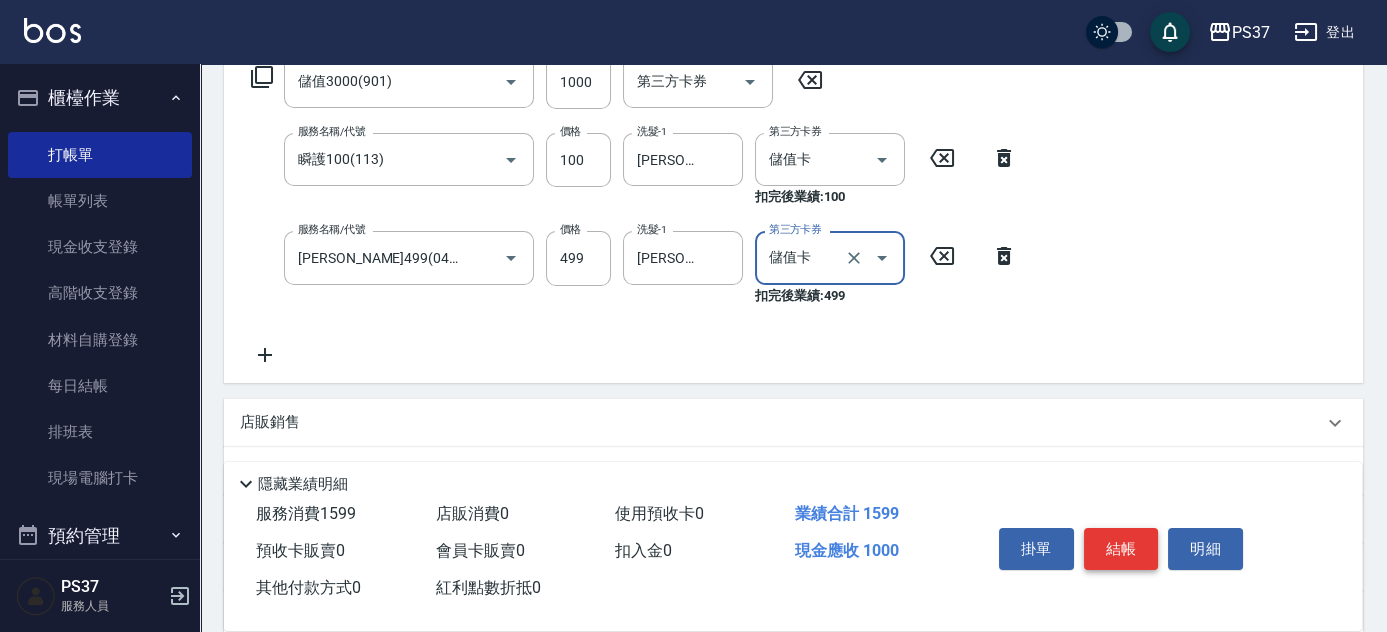 click on "結帳" at bounding box center (1121, 549) 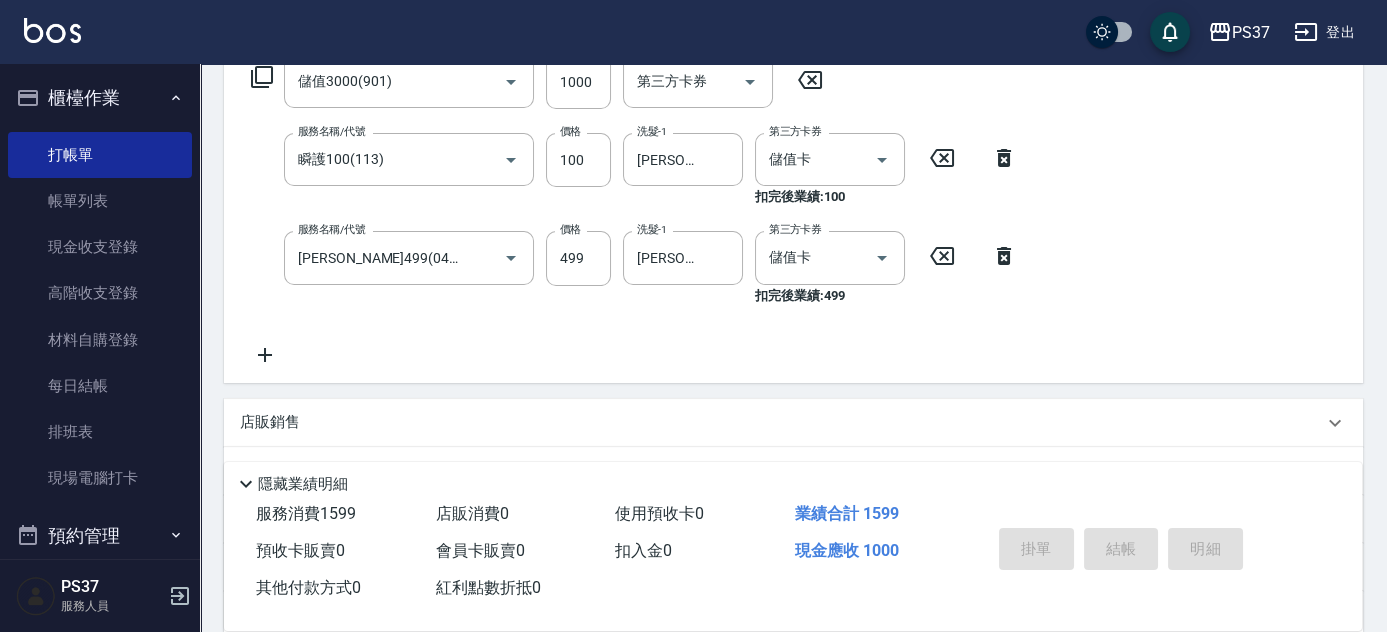type on "2025/07/12 20:24" 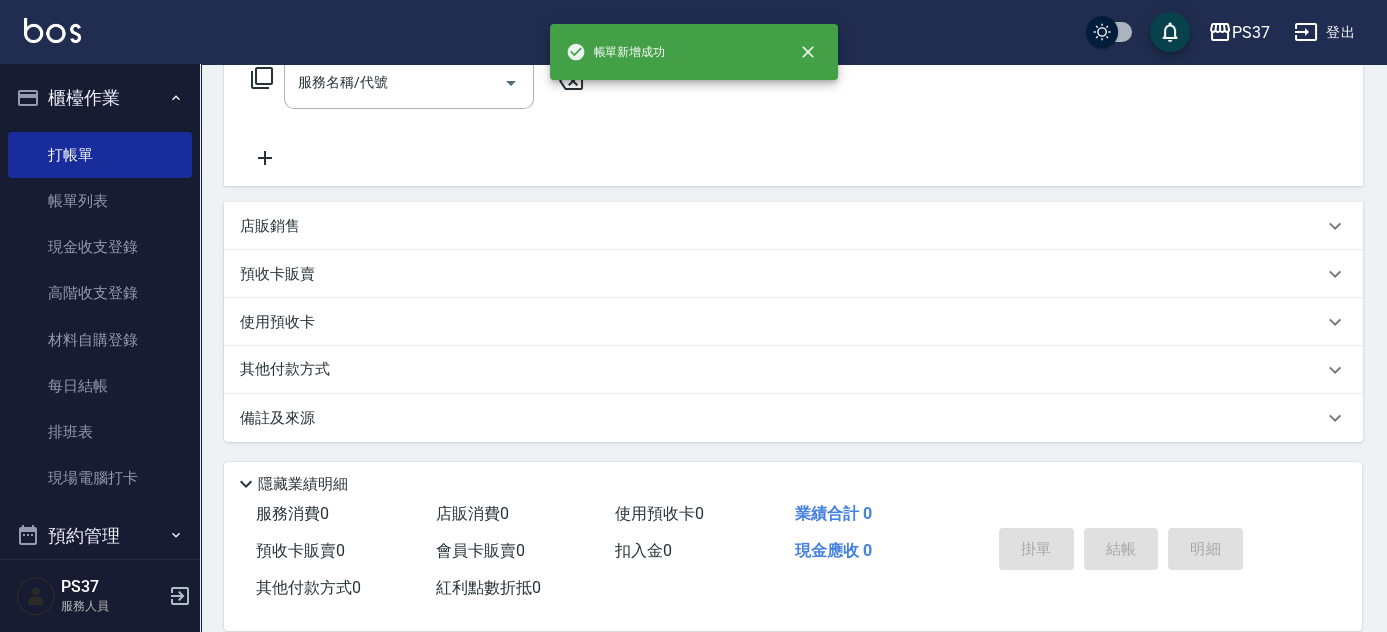 scroll, scrollTop: 0, scrollLeft: 0, axis: both 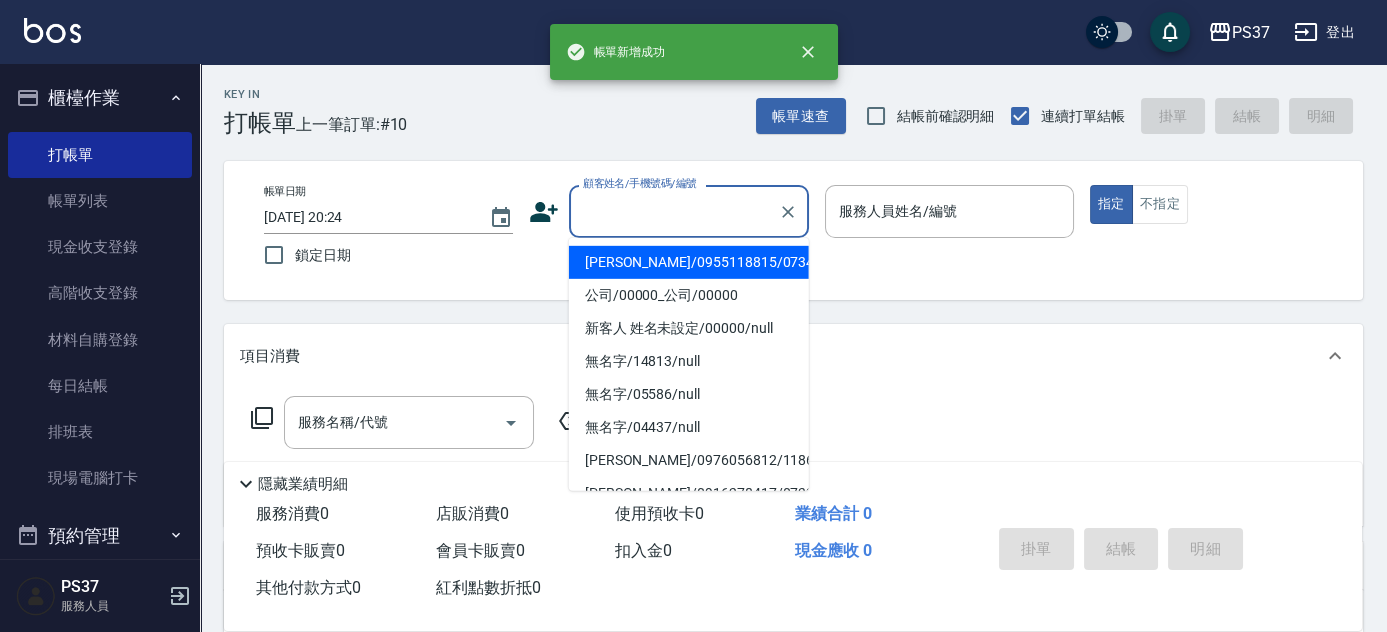 click on "顧客姓名/手機號碼/編號" at bounding box center (674, 211) 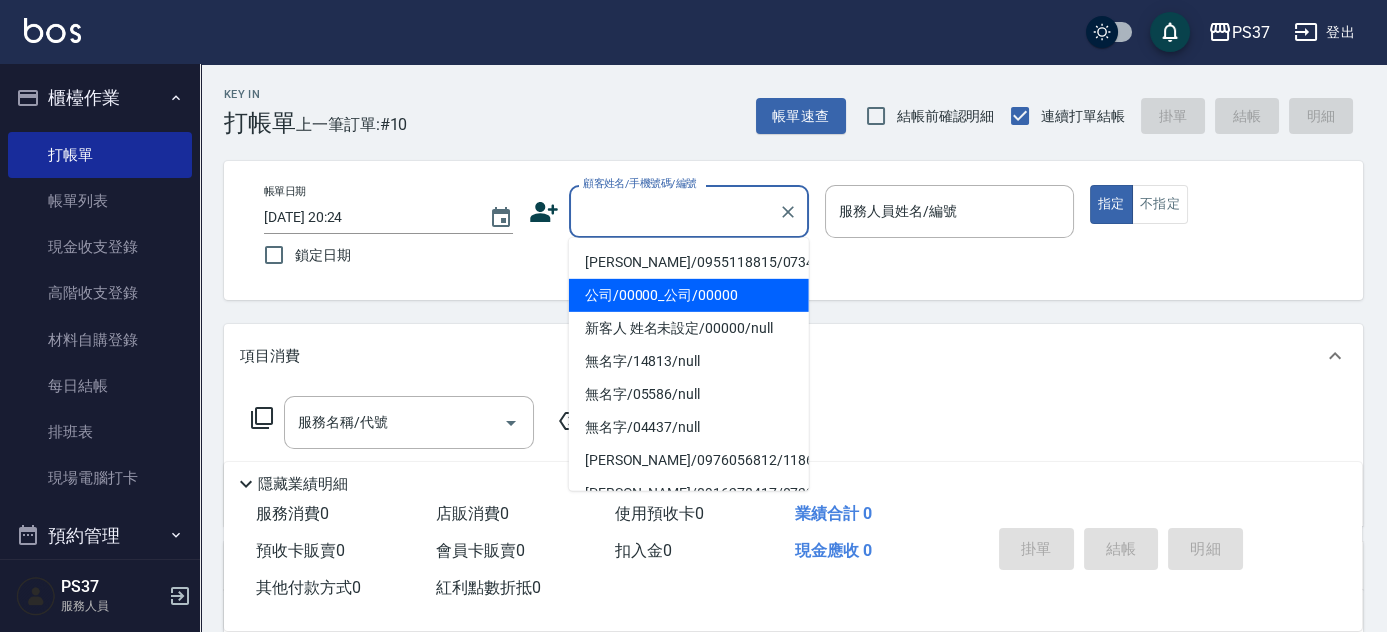 drag, startPoint x: 687, startPoint y: 287, endPoint x: 888, endPoint y: 252, distance: 204.0245 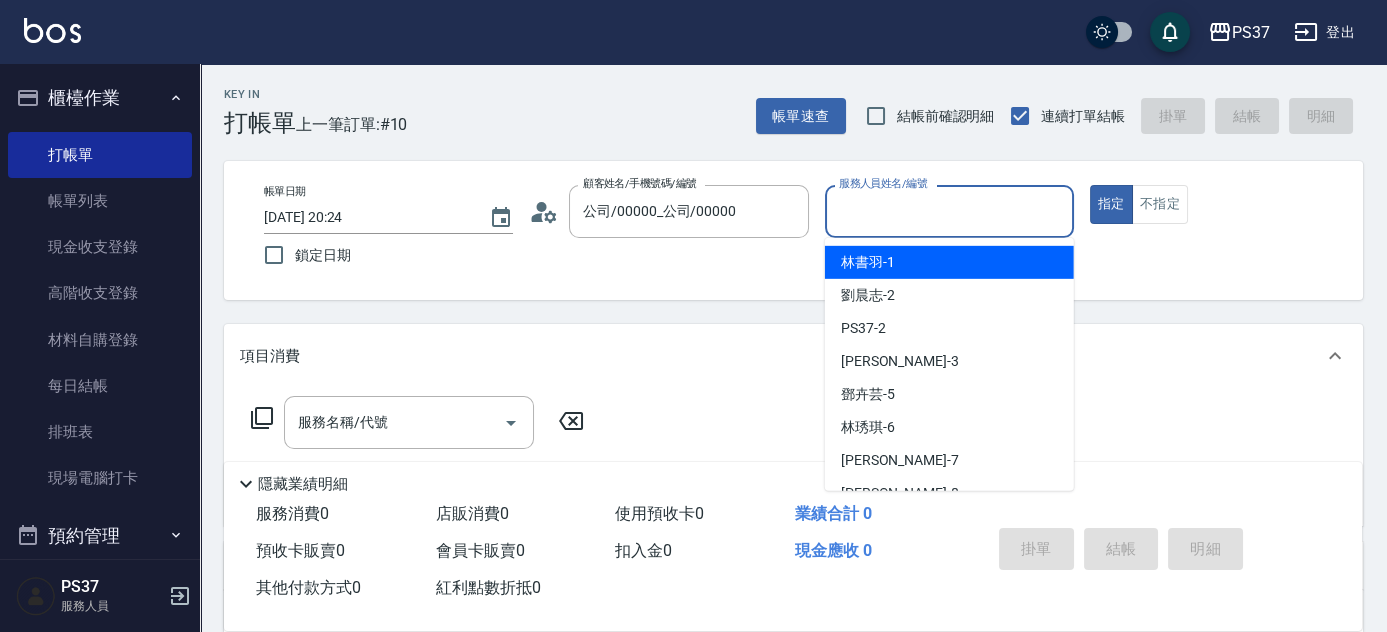 click on "服務人員姓名/編號" at bounding box center (949, 211) 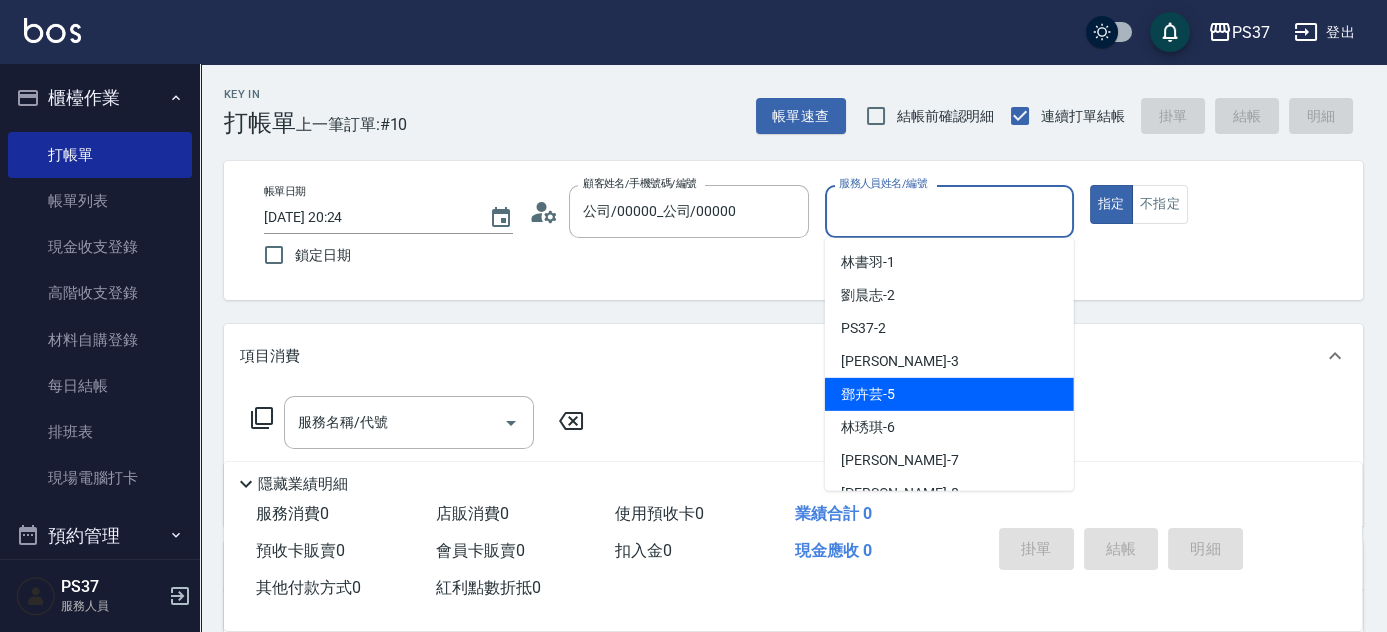 scroll, scrollTop: 181, scrollLeft: 0, axis: vertical 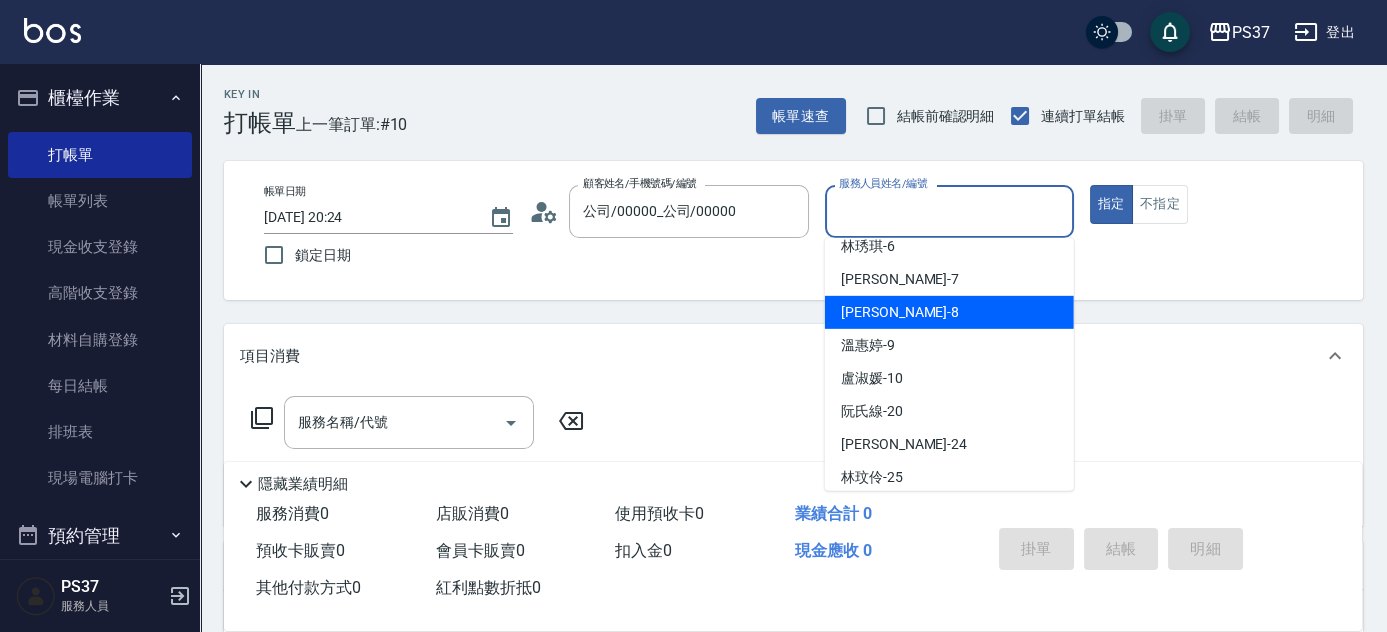 click on "徐雅娟 -8" at bounding box center (949, 312) 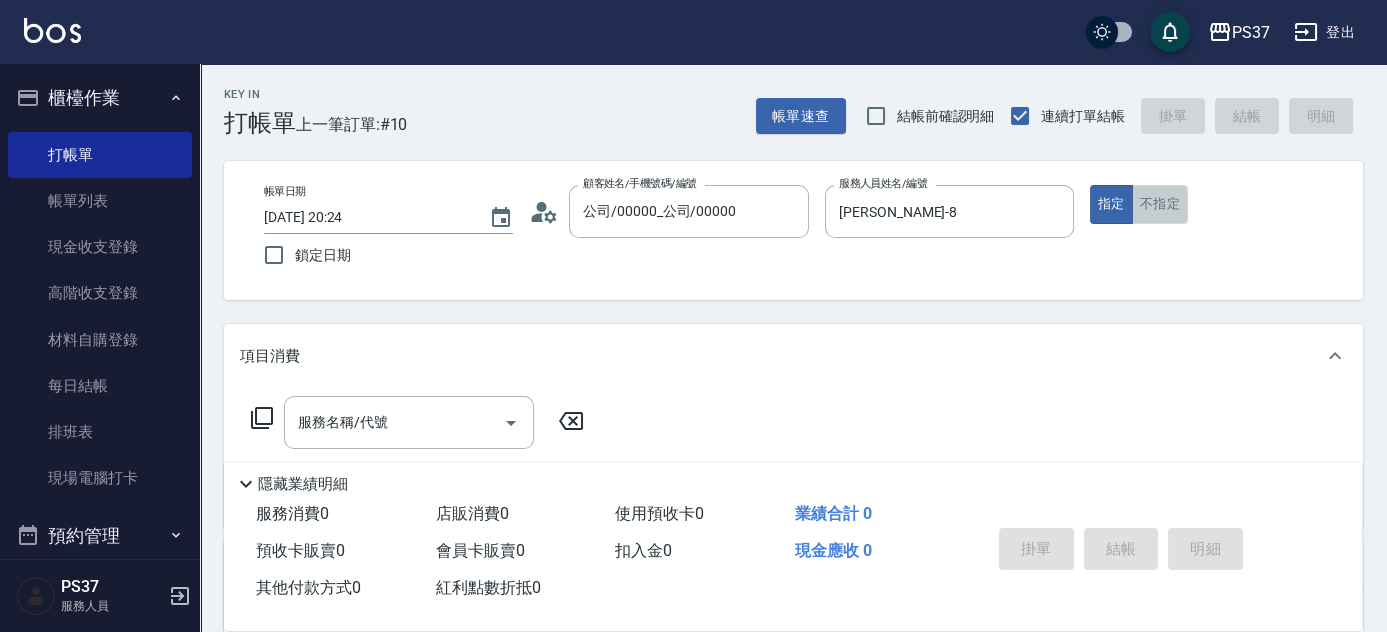 click on "不指定" at bounding box center (1160, 204) 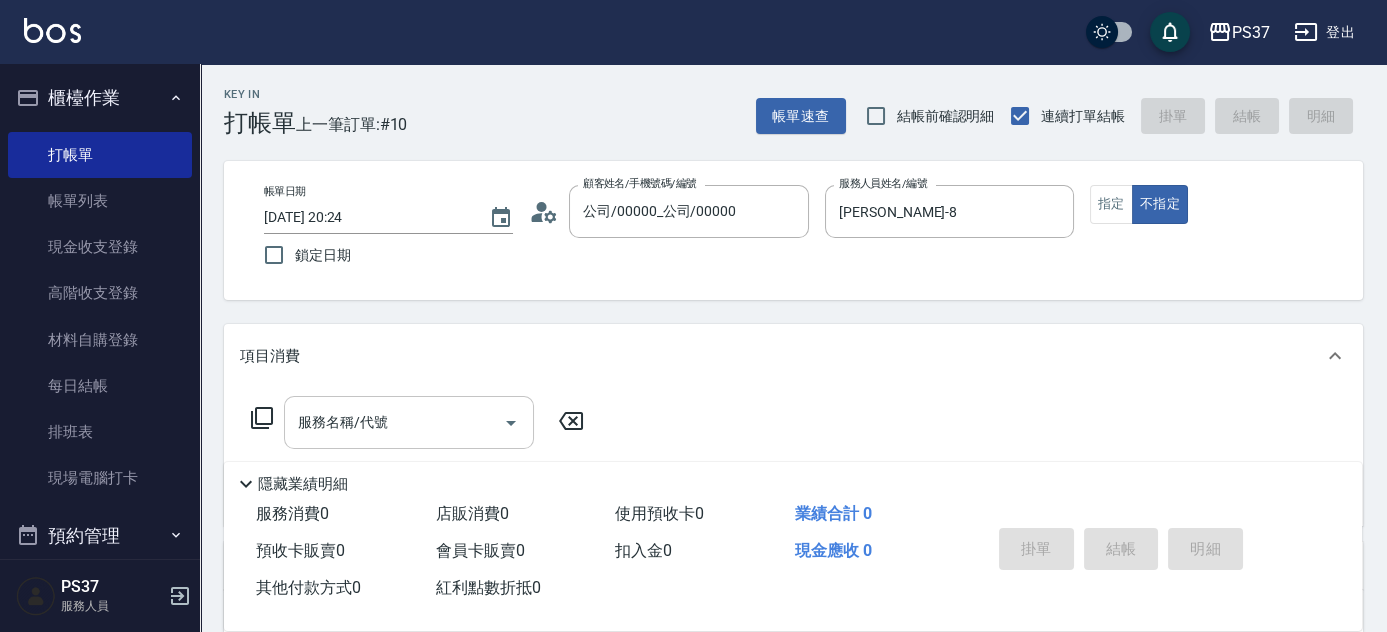 click on "服務名稱/代號" at bounding box center (409, 422) 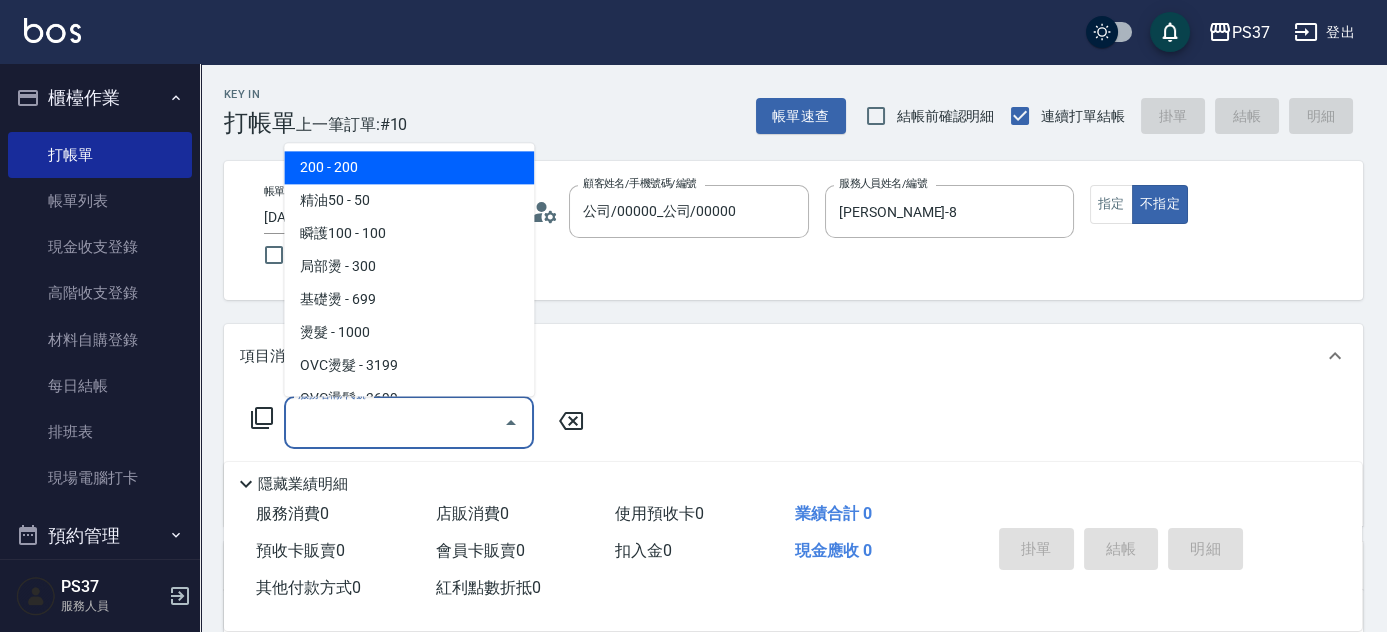 click on "200 - 200" at bounding box center [409, 168] 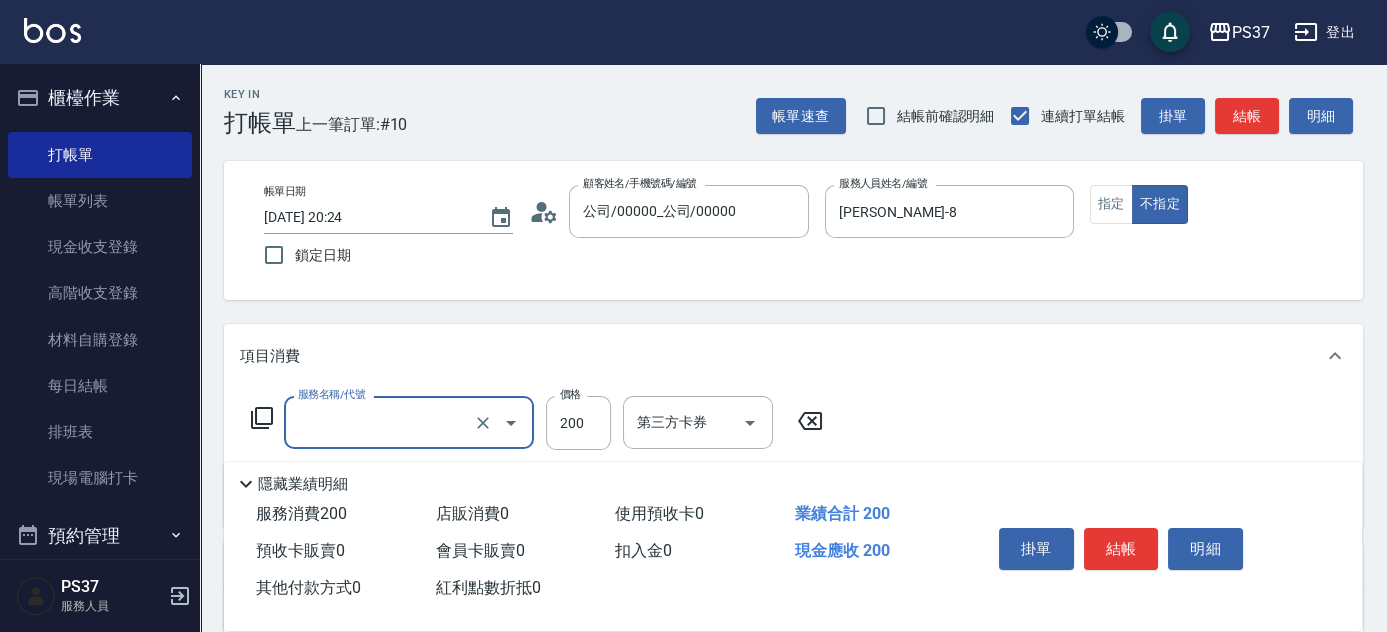 type on "200(111)" 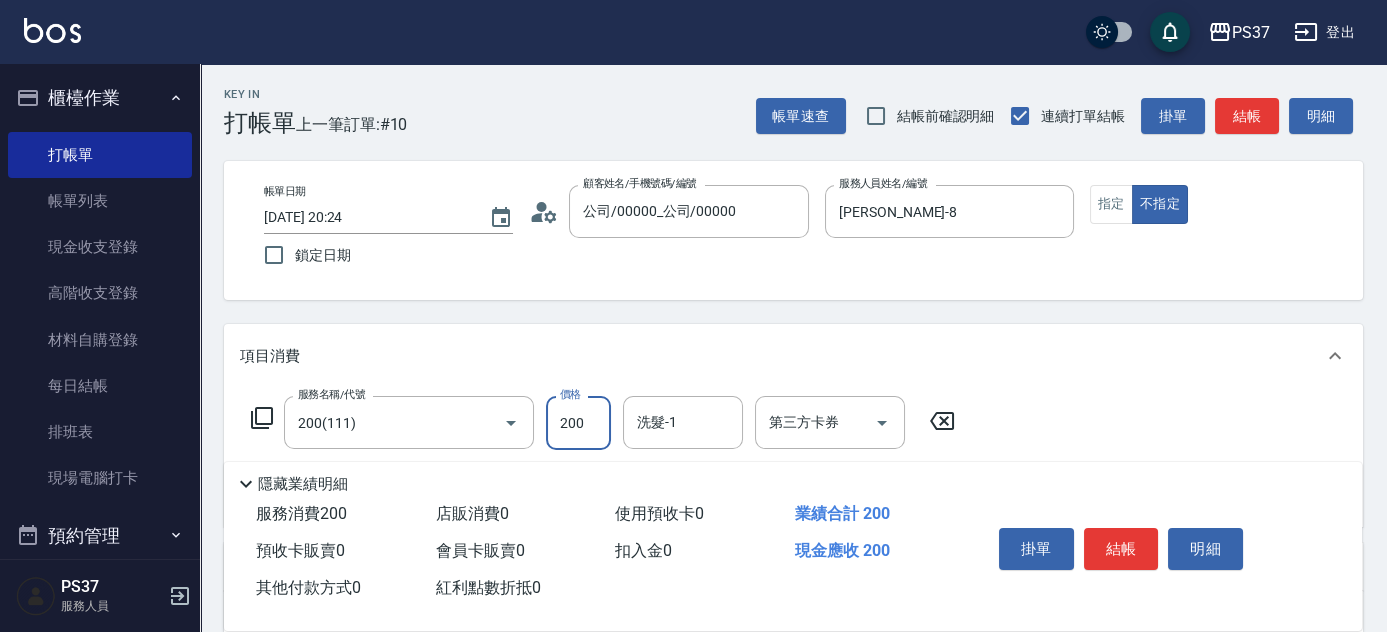 click on "200" at bounding box center [578, 423] 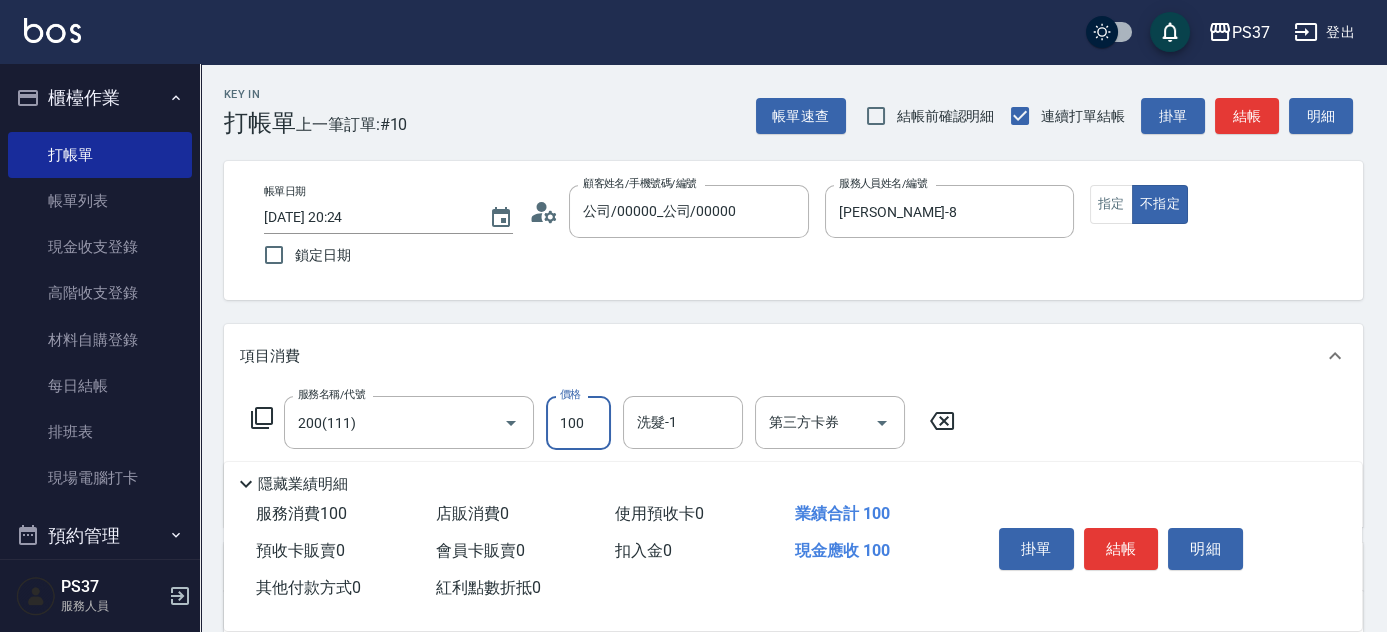 type on "100" 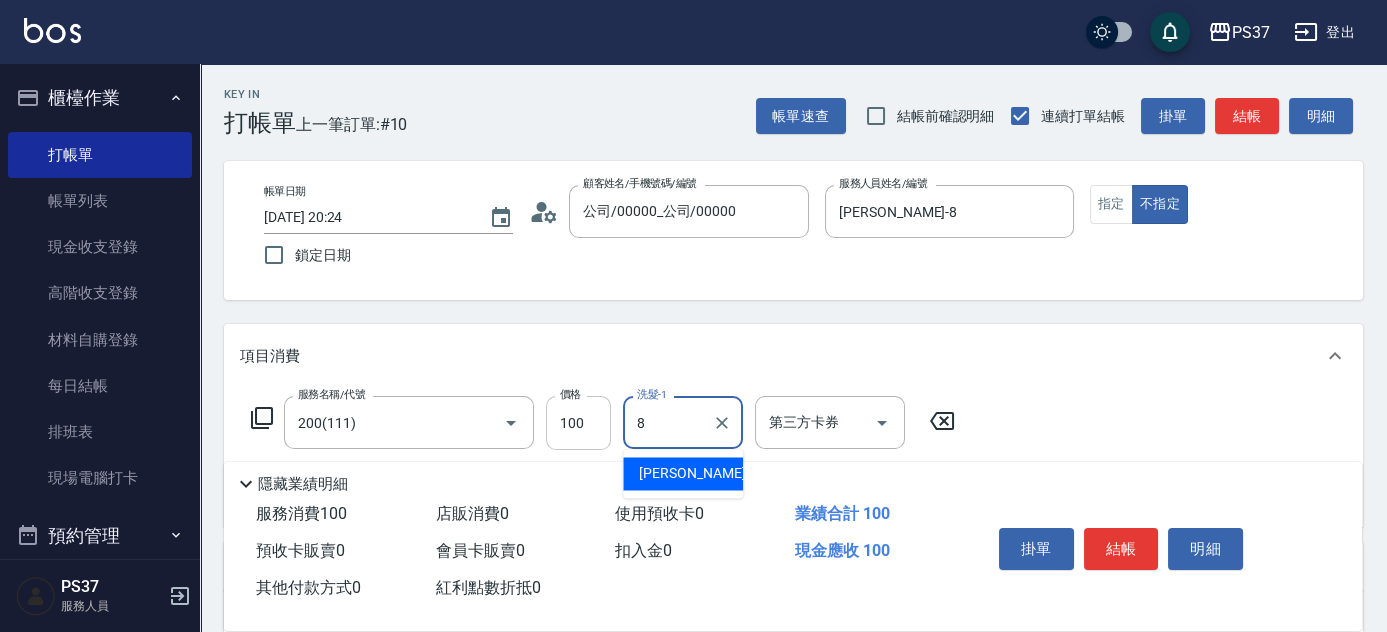 type on "徐雅娟-8" 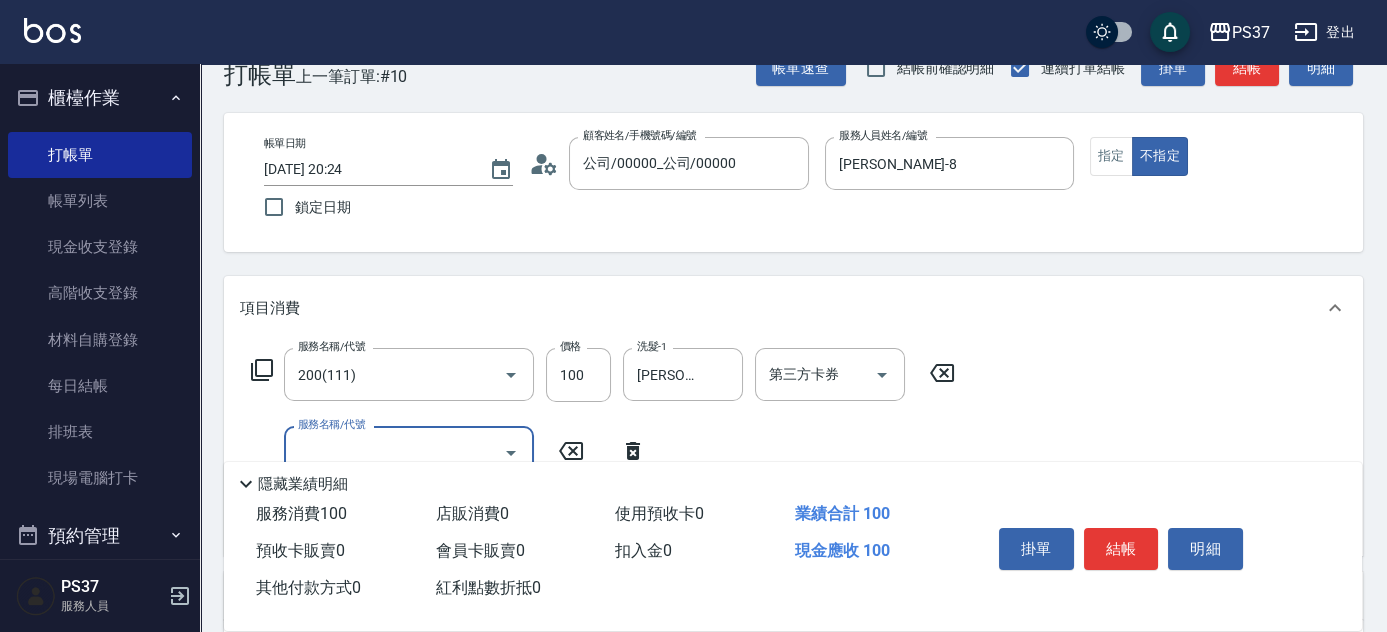 scroll, scrollTop: 181, scrollLeft: 0, axis: vertical 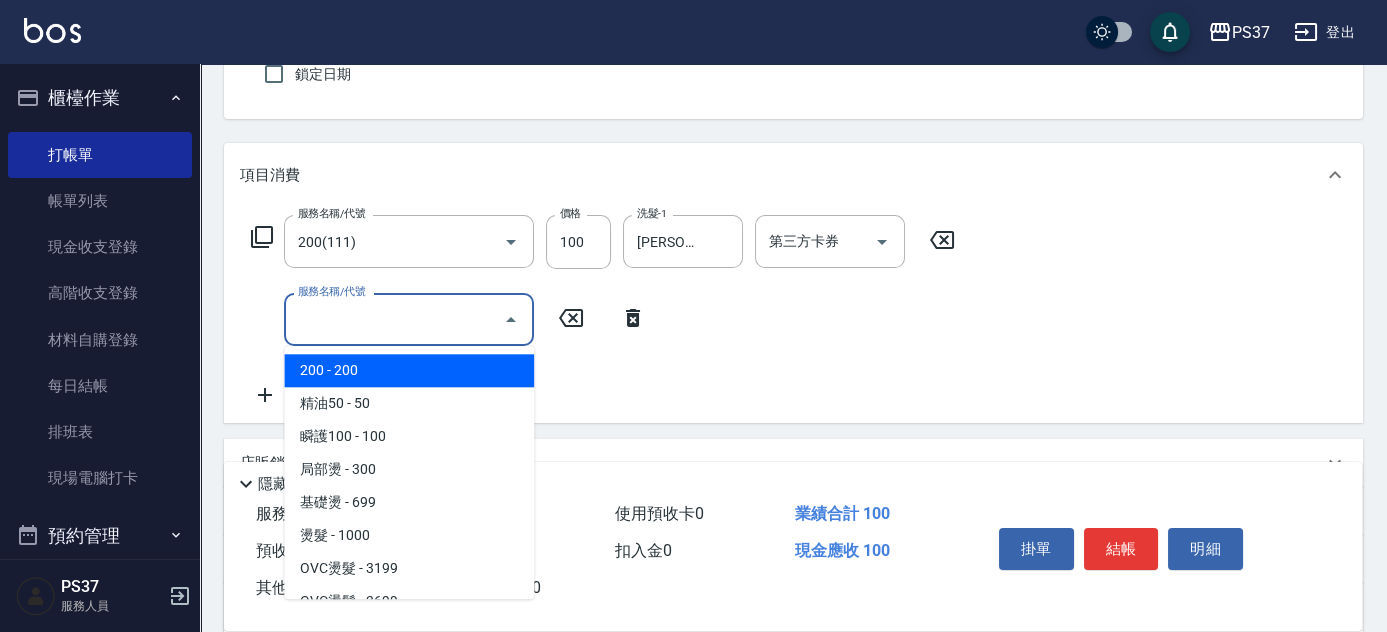 drag, startPoint x: 414, startPoint y: 316, endPoint x: 442, endPoint y: 470, distance: 156.52477 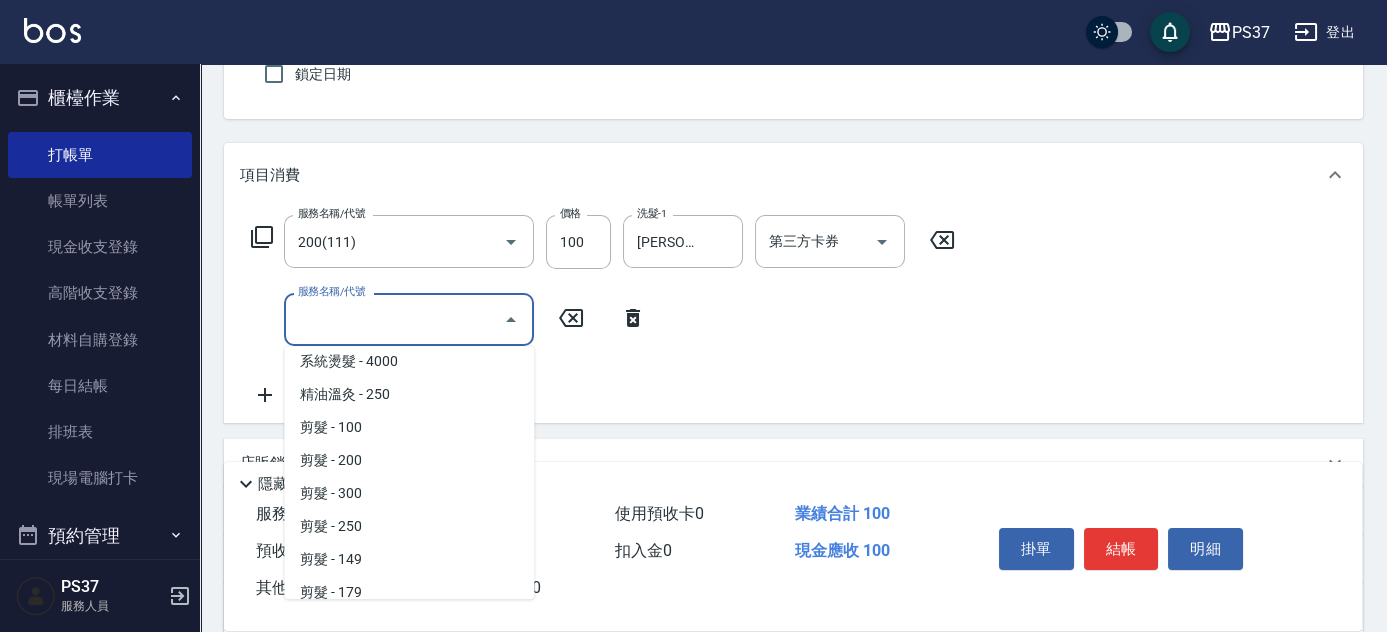 scroll, scrollTop: 363, scrollLeft: 0, axis: vertical 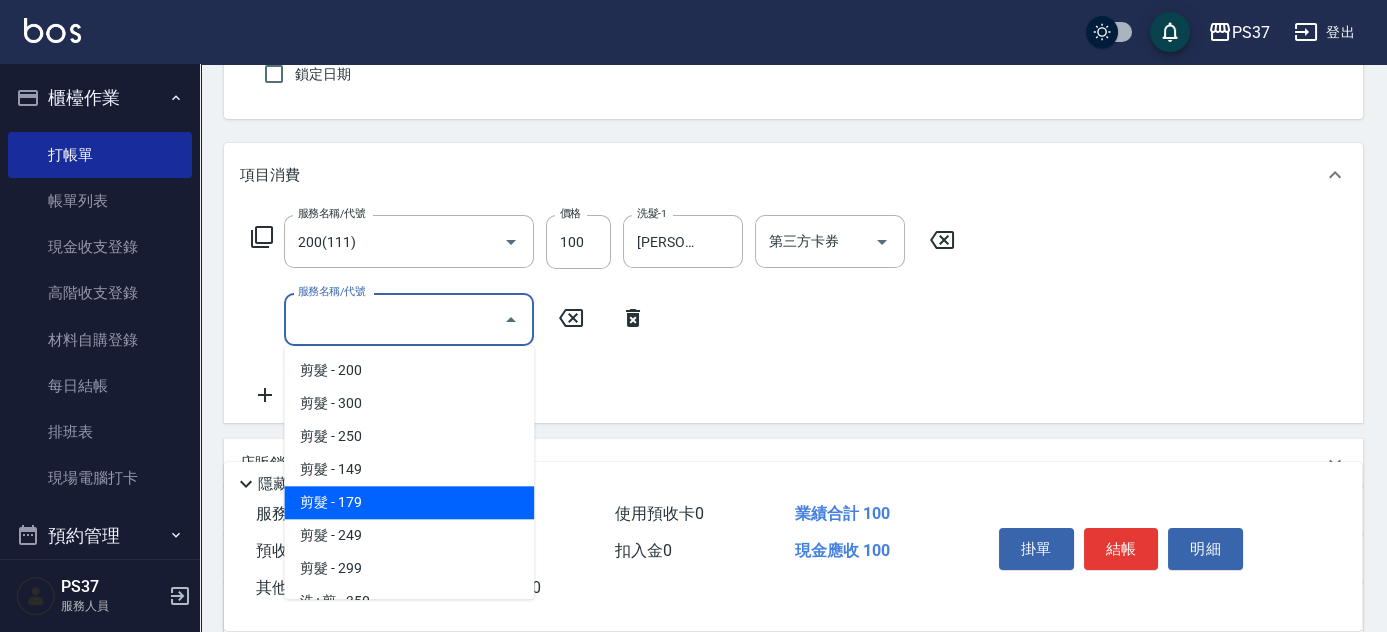 click on "剪髮 - 179" at bounding box center [409, 502] 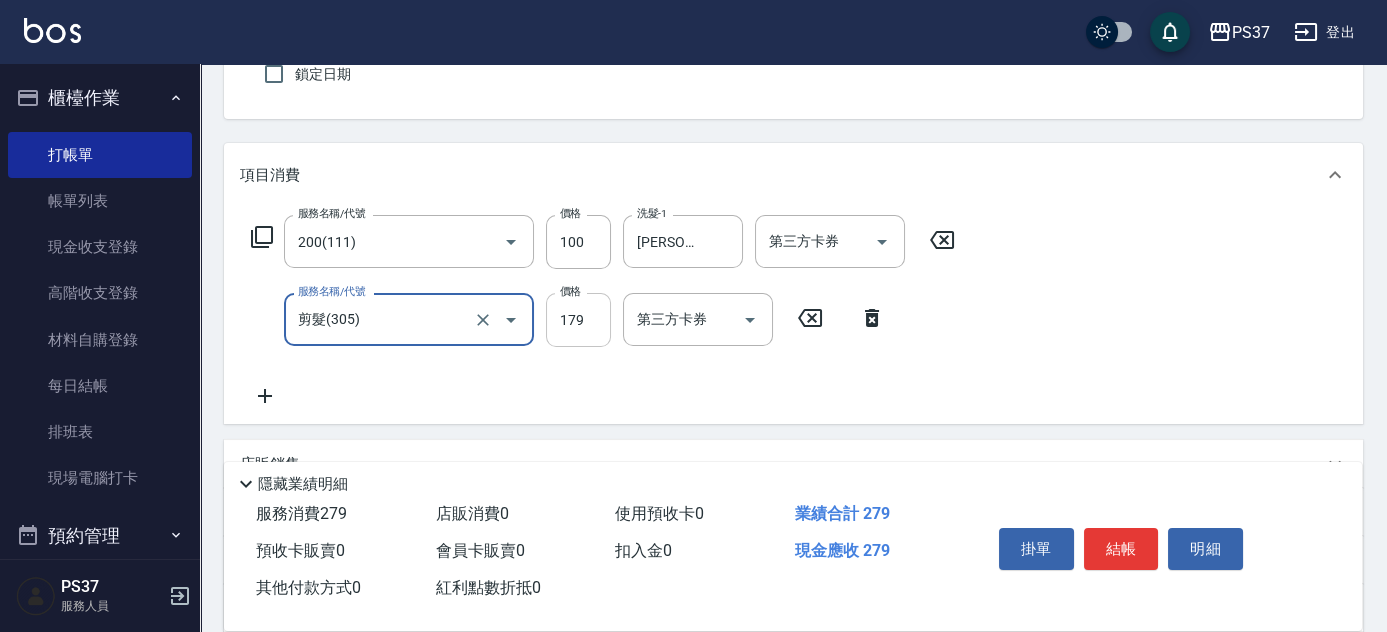 click on "179" at bounding box center [578, 320] 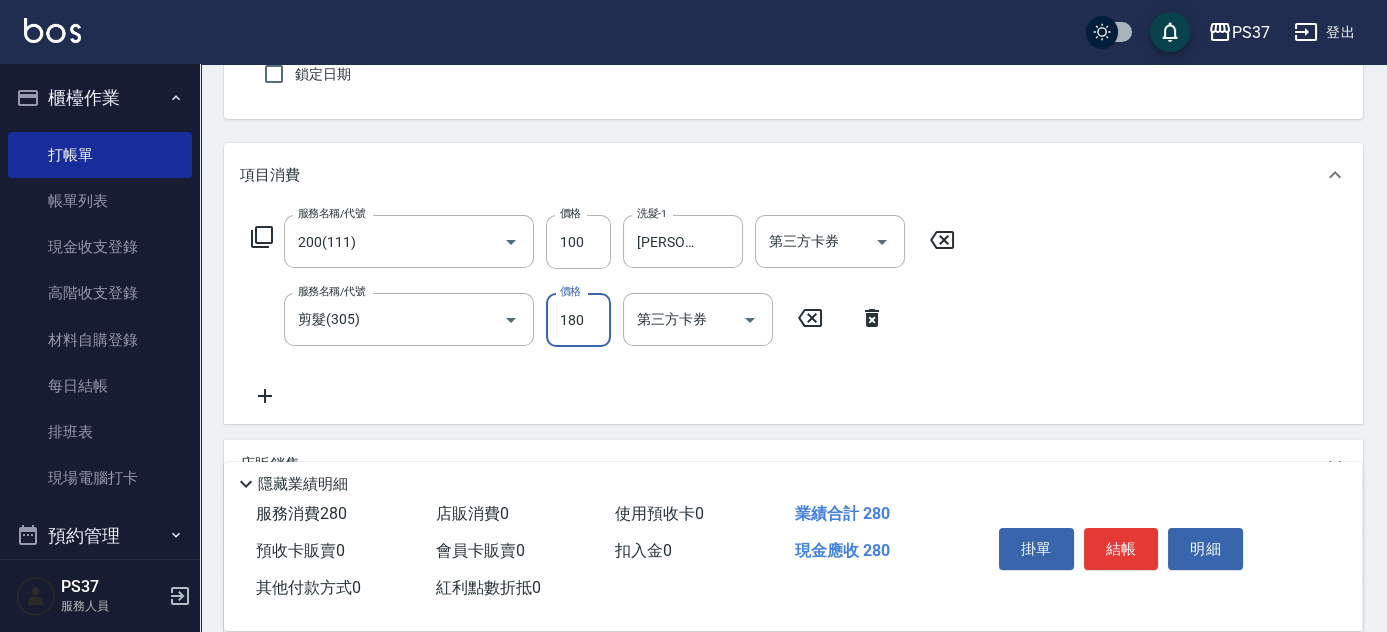 type on "180" 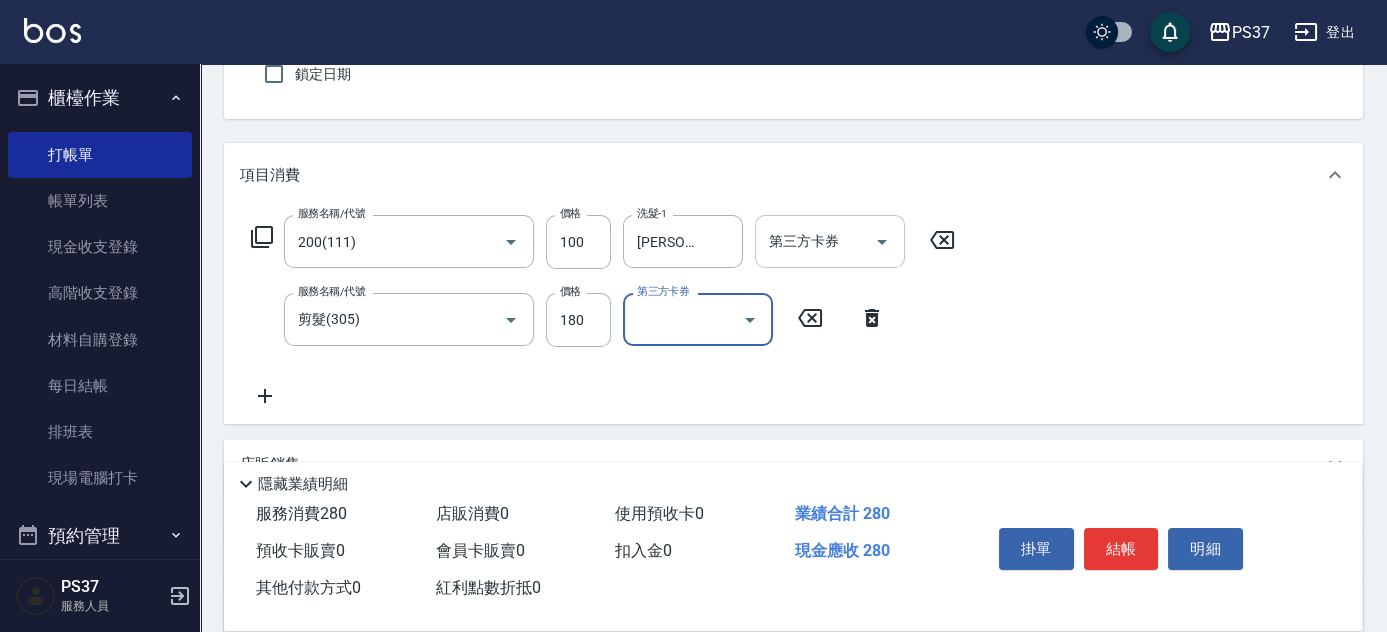 drag, startPoint x: 880, startPoint y: 250, endPoint x: 885, endPoint y: 264, distance: 14.866069 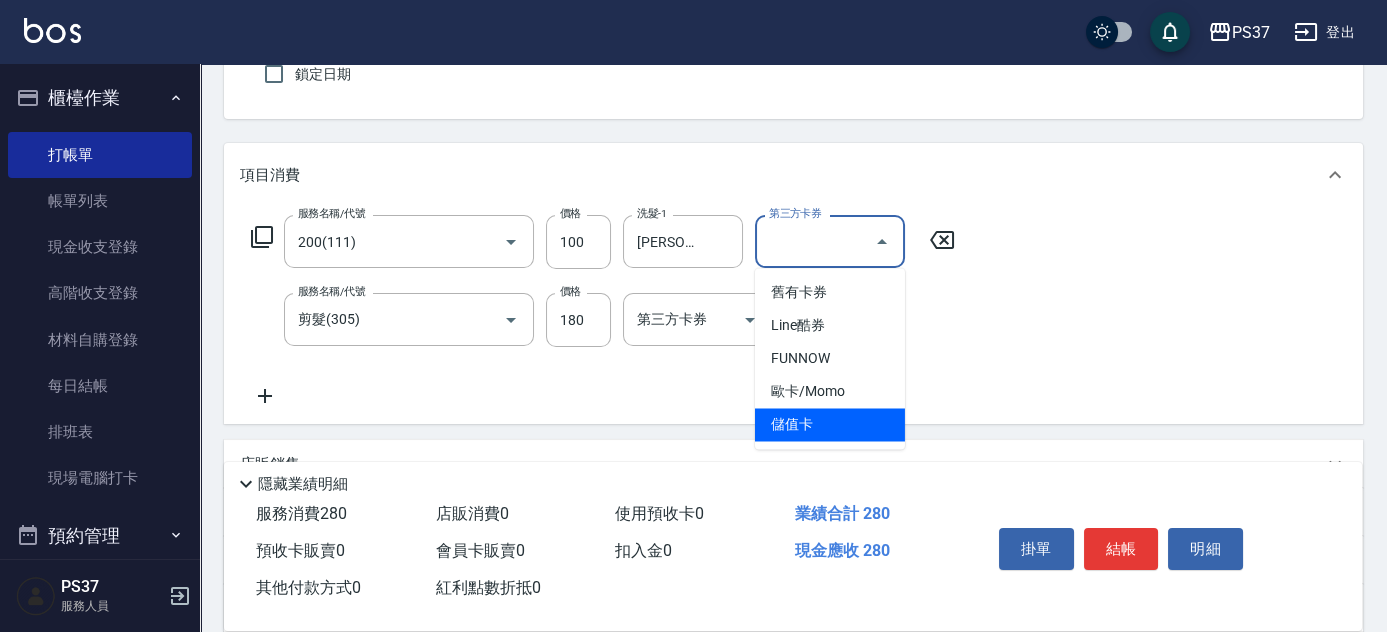 click on "舊有卡券 Line酷券 FUNNOW 歐卡/Momo 儲值卡" at bounding box center (830, 358) 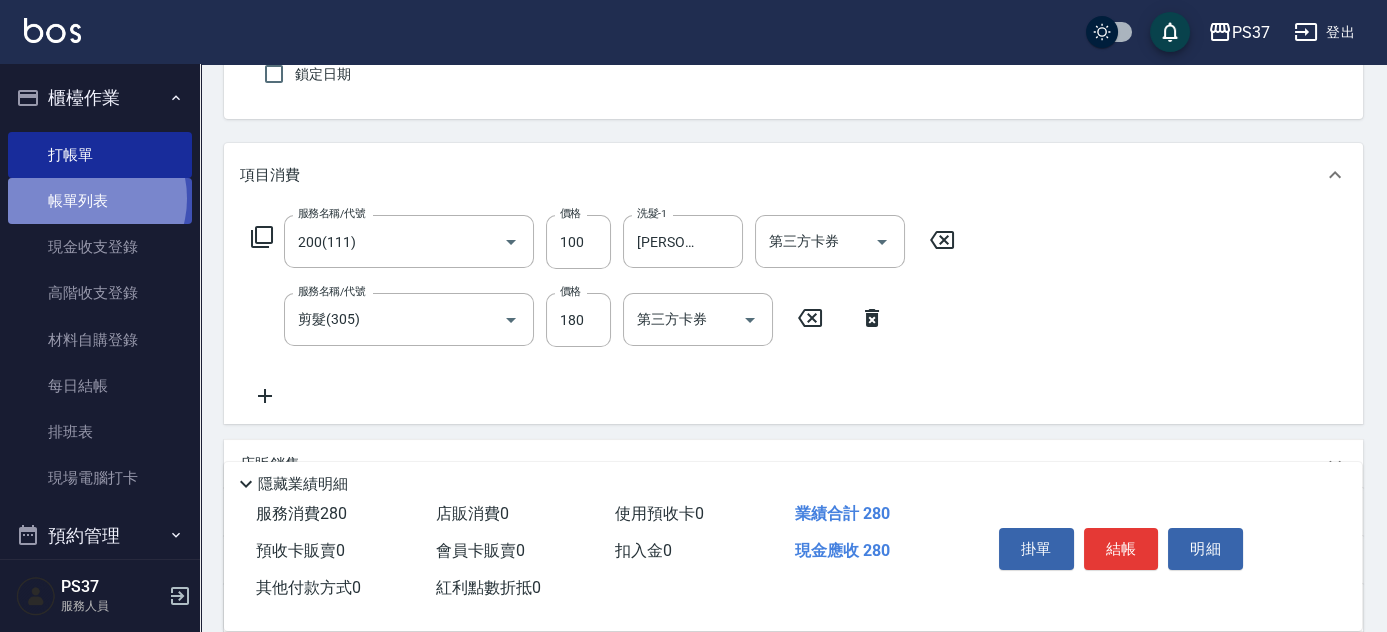 click on "帳單列表" at bounding box center (100, 201) 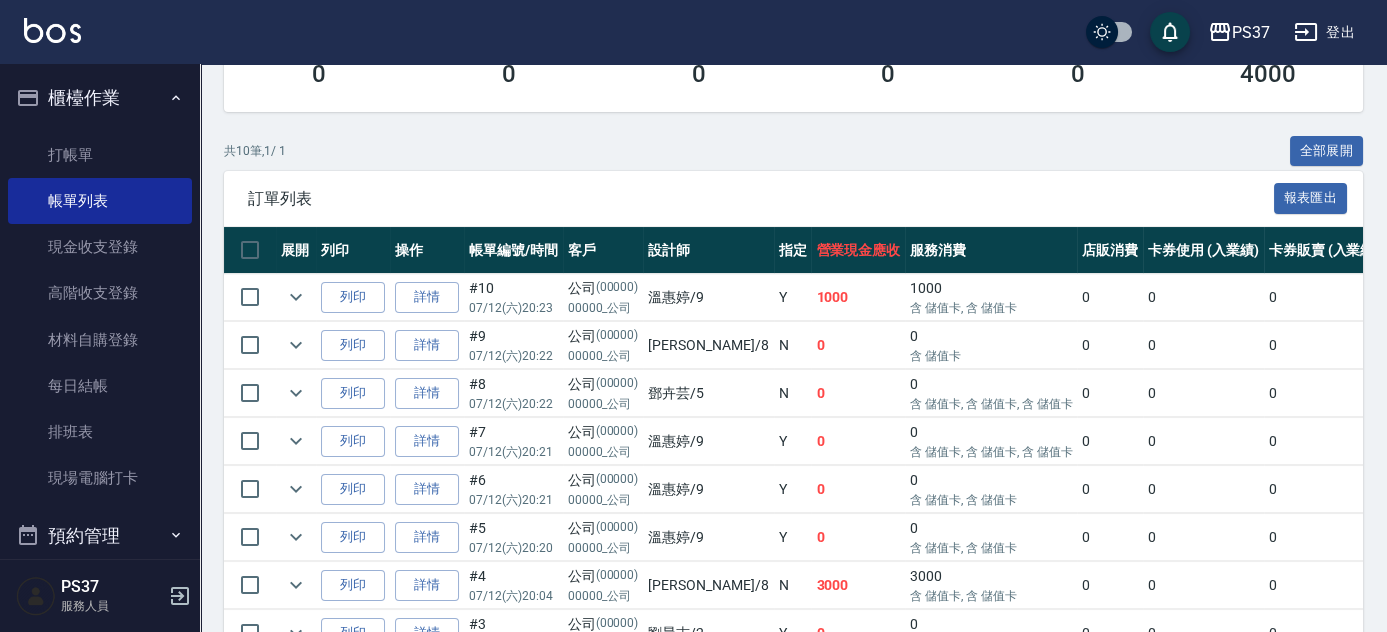 scroll, scrollTop: 454, scrollLeft: 0, axis: vertical 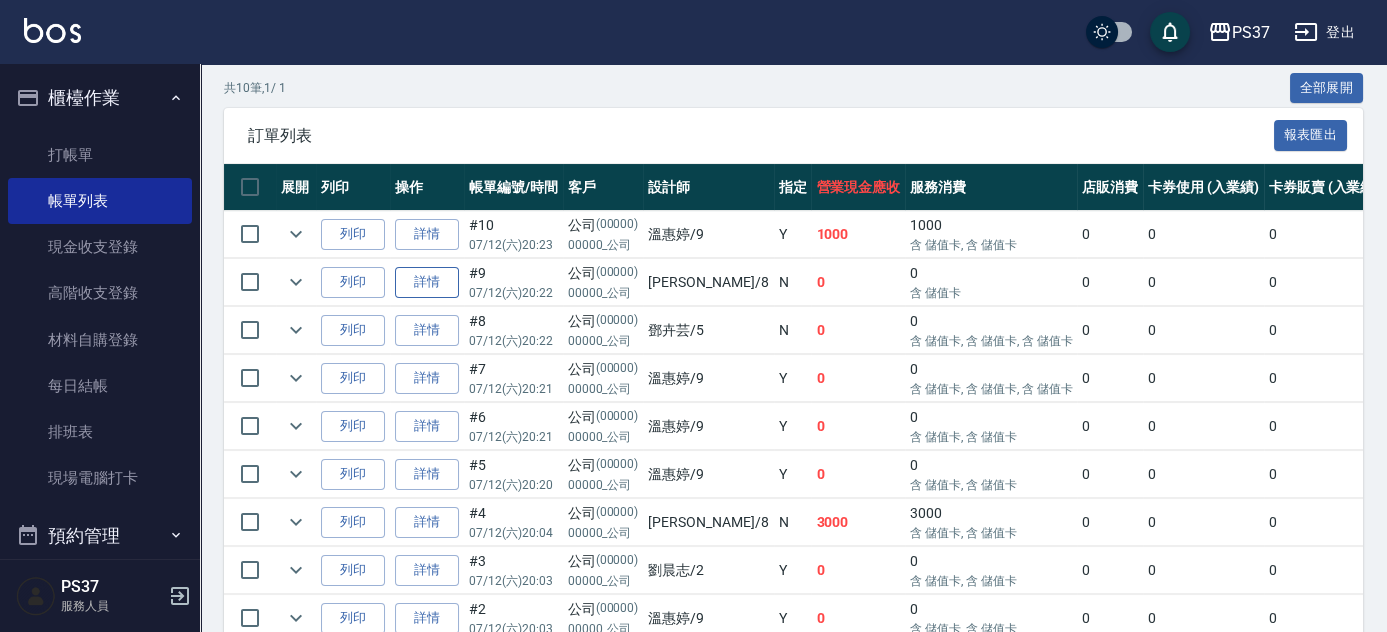 click on "詳情" at bounding box center (427, 282) 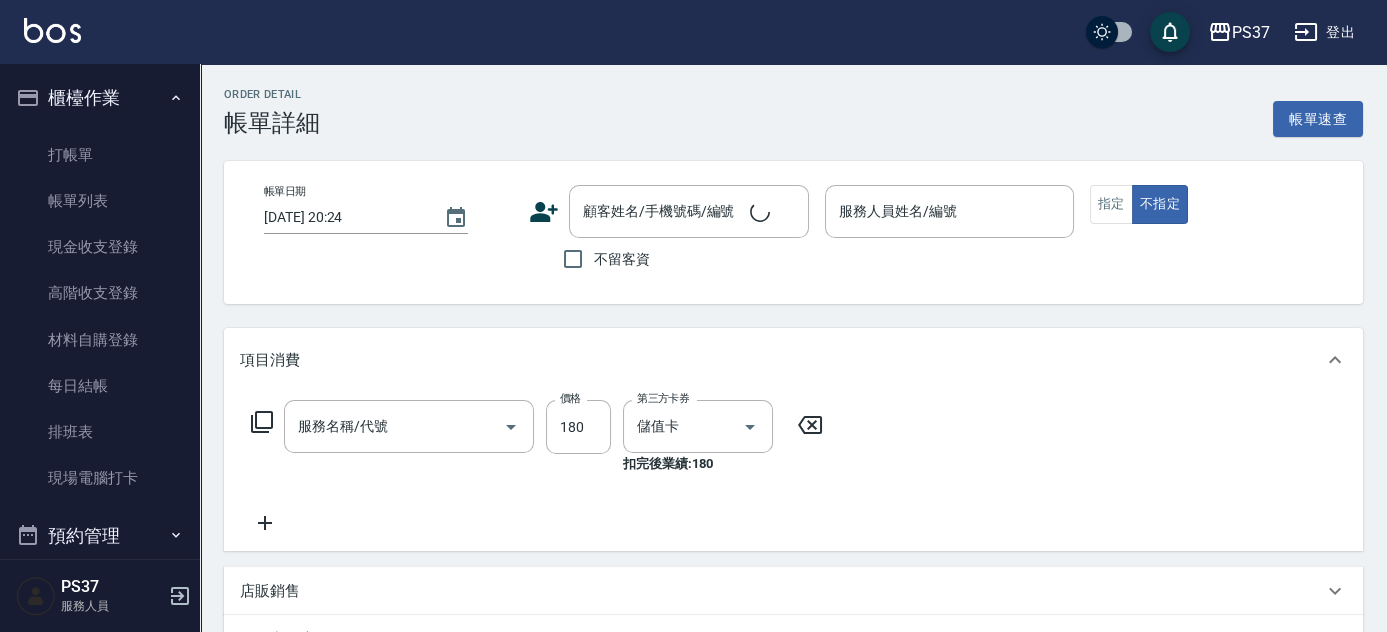 type on "2025/07/12 20:22" 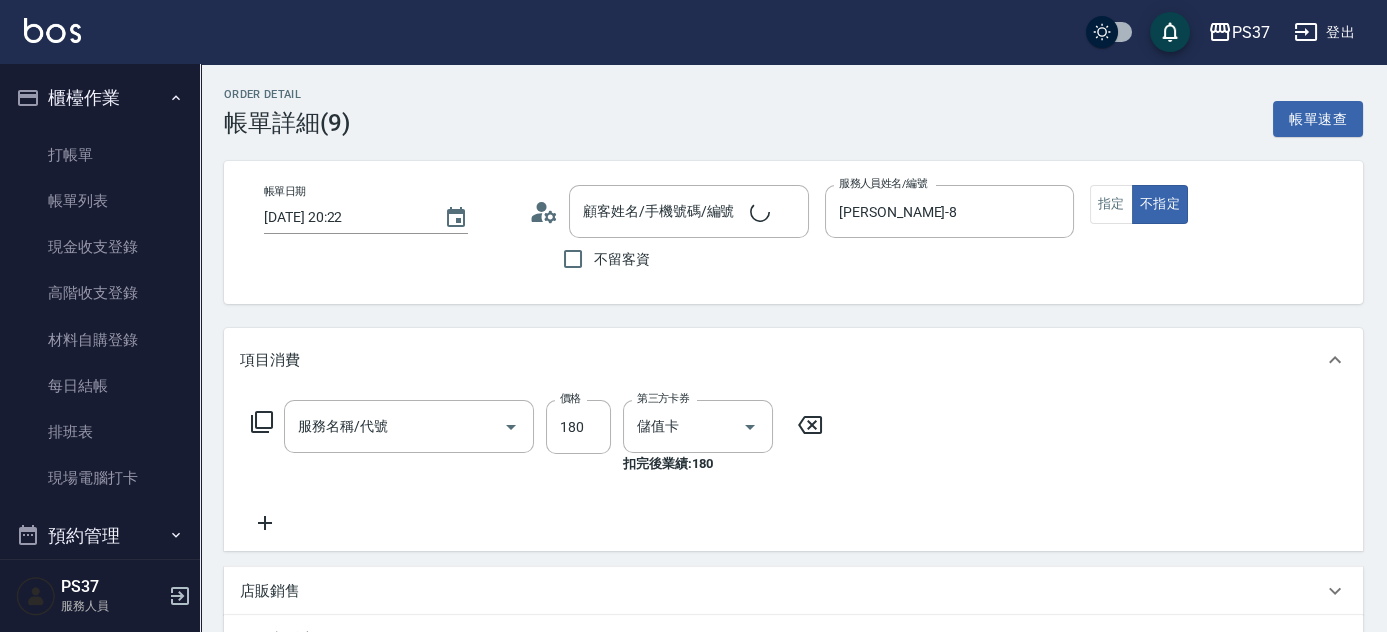 type on "公司/00000_公司/00000" 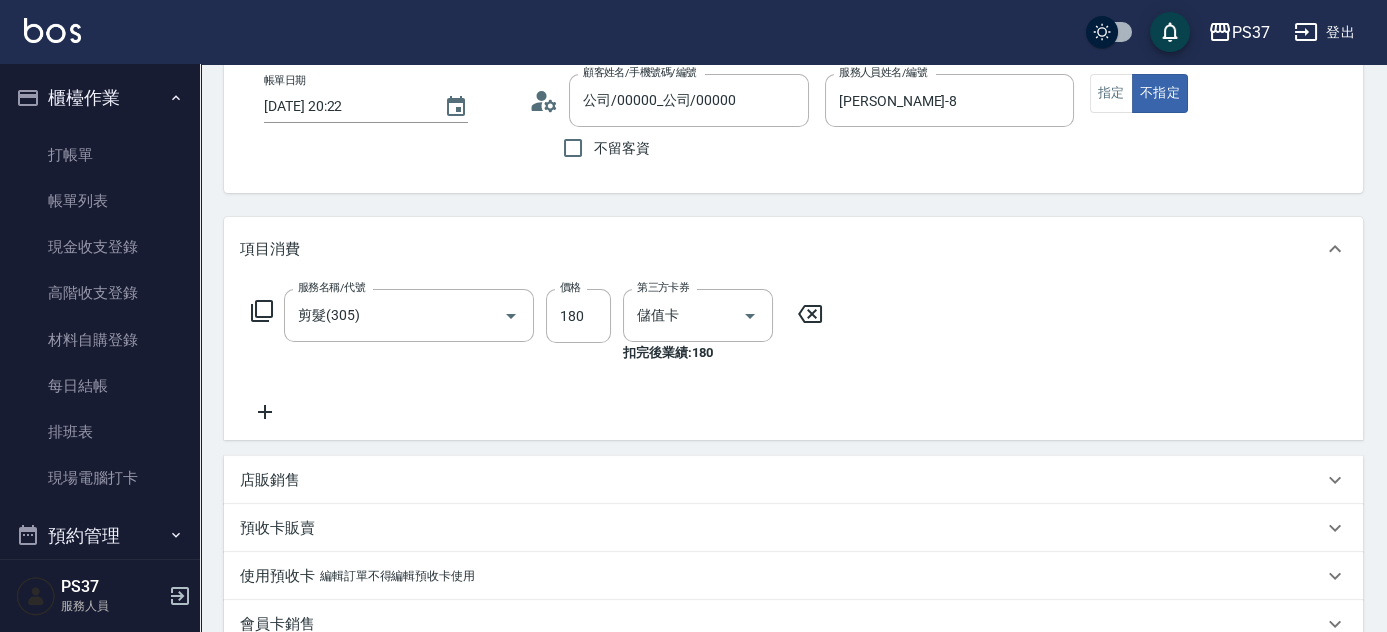 scroll, scrollTop: 181, scrollLeft: 0, axis: vertical 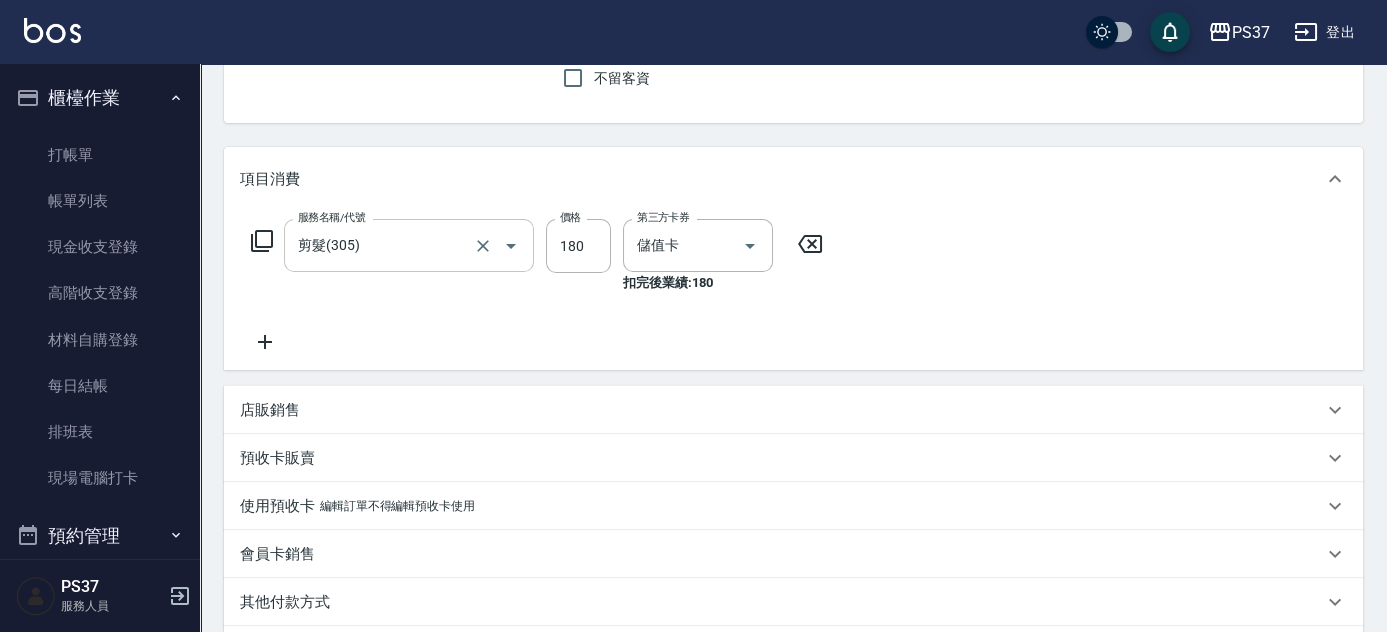 click on "剪髮(305)" at bounding box center (381, 245) 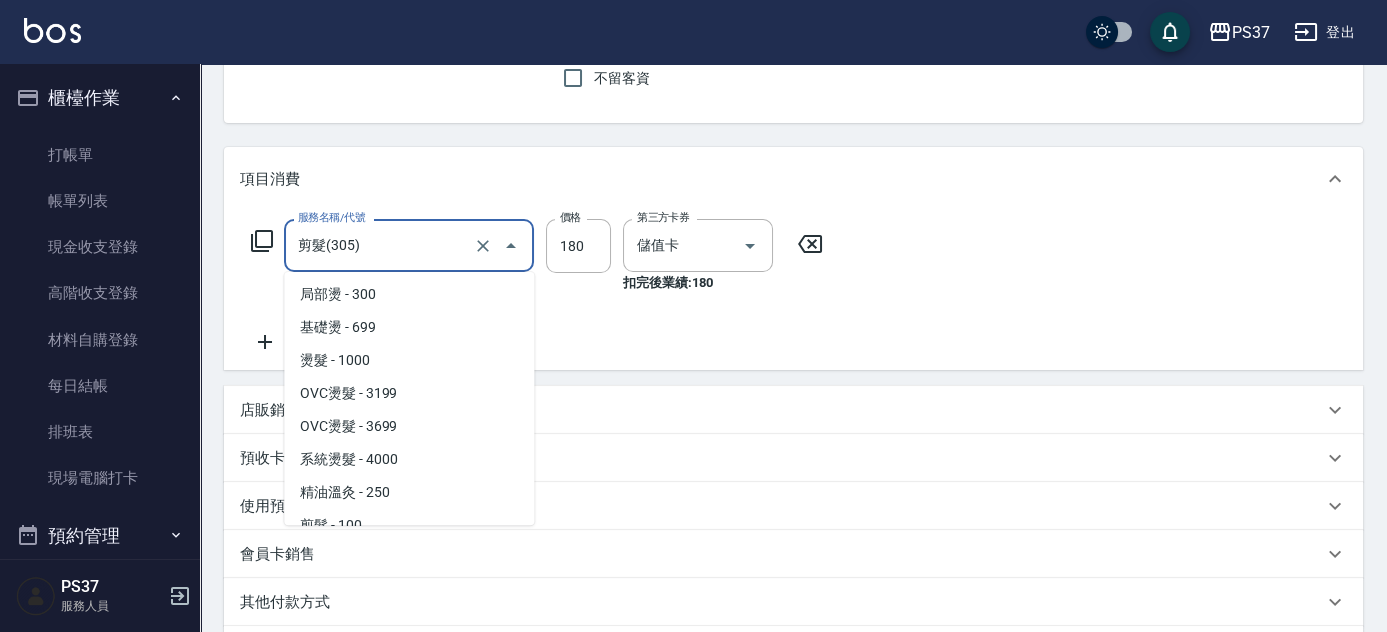 scroll, scrollTop: 0, scrollLeft: 0, axis: both 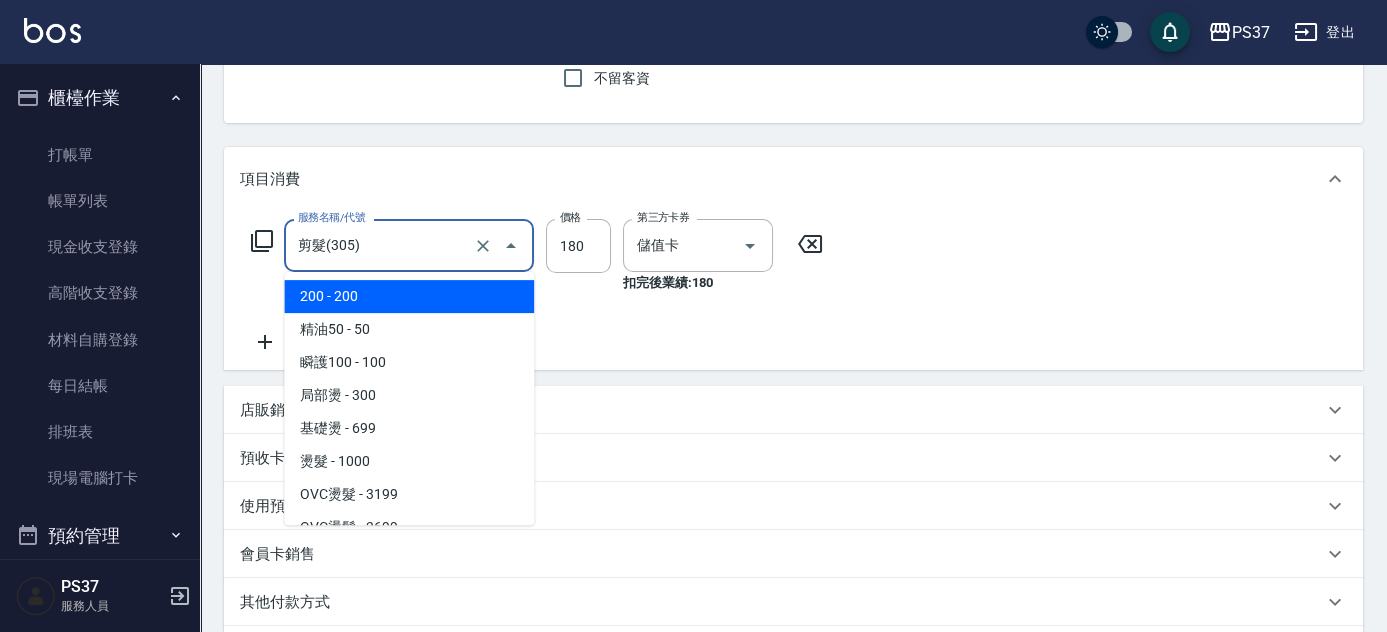 click on "200 - 200" at bounding box center (409, 296) 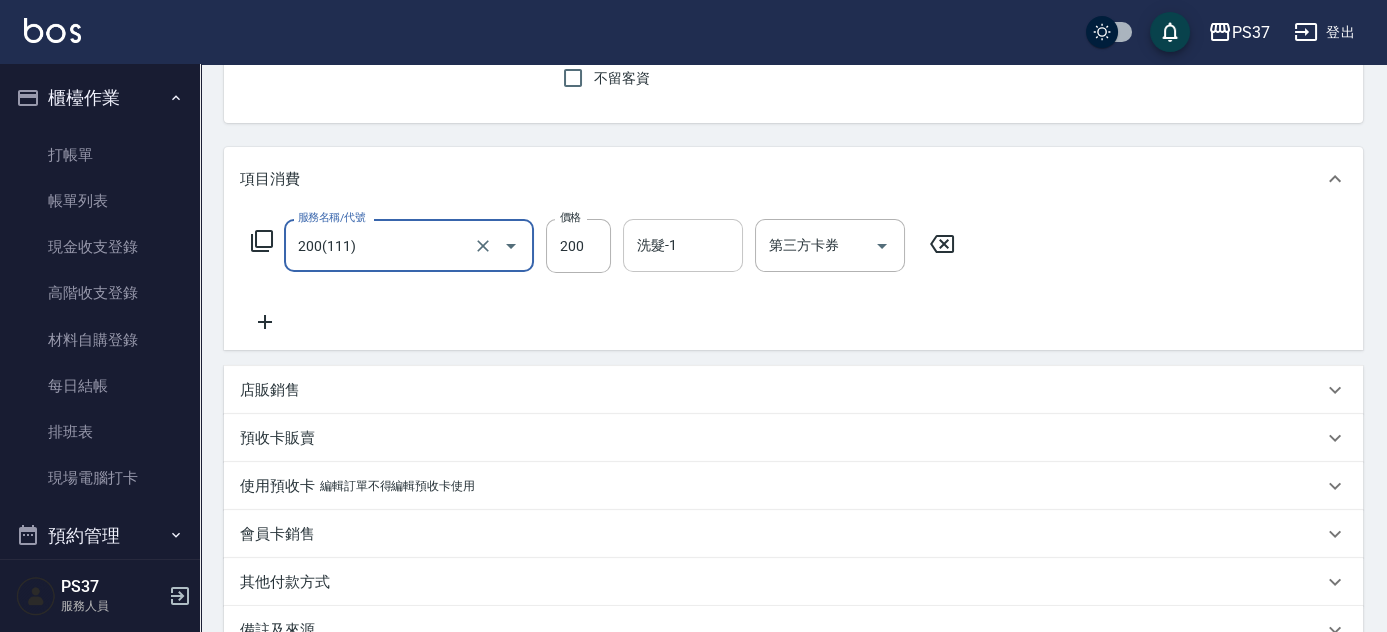 click on "洗髮-1" at bounding box center [683, 245] 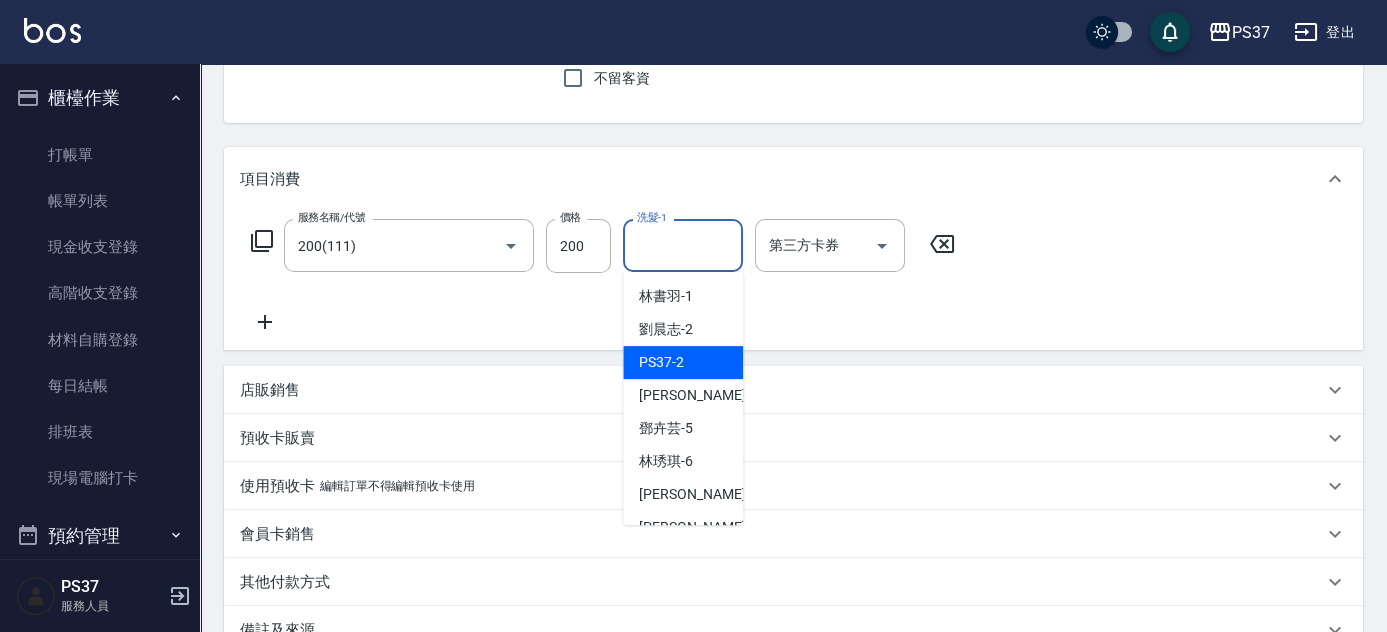 scroll, scrollTop: 90, scrollLeft: 0, axis: vertical 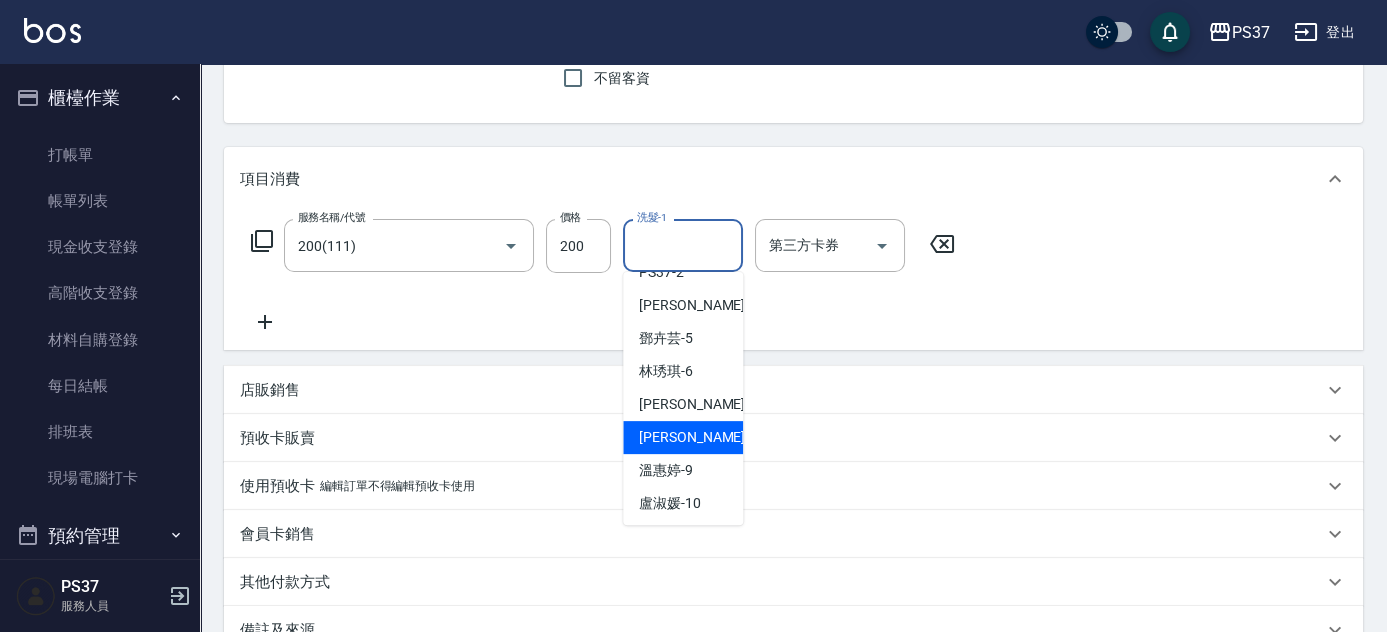 click on "徐雅娟 -8" at bounding box center (698, 437) 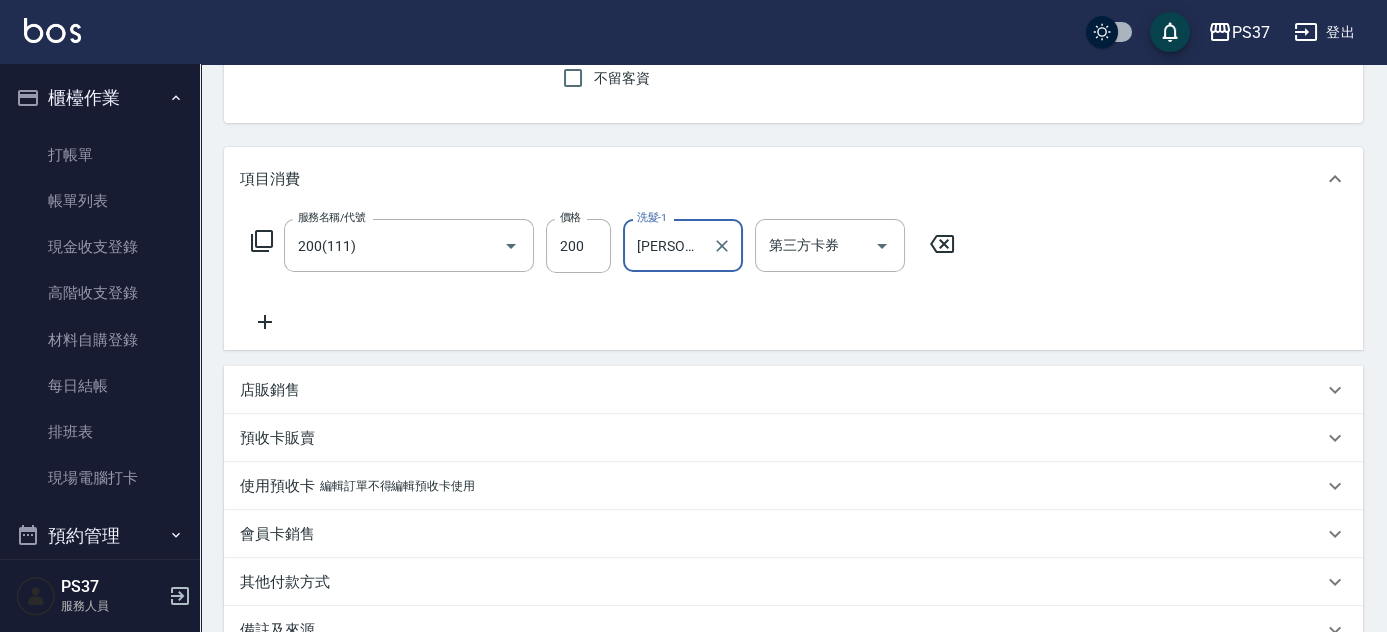 click 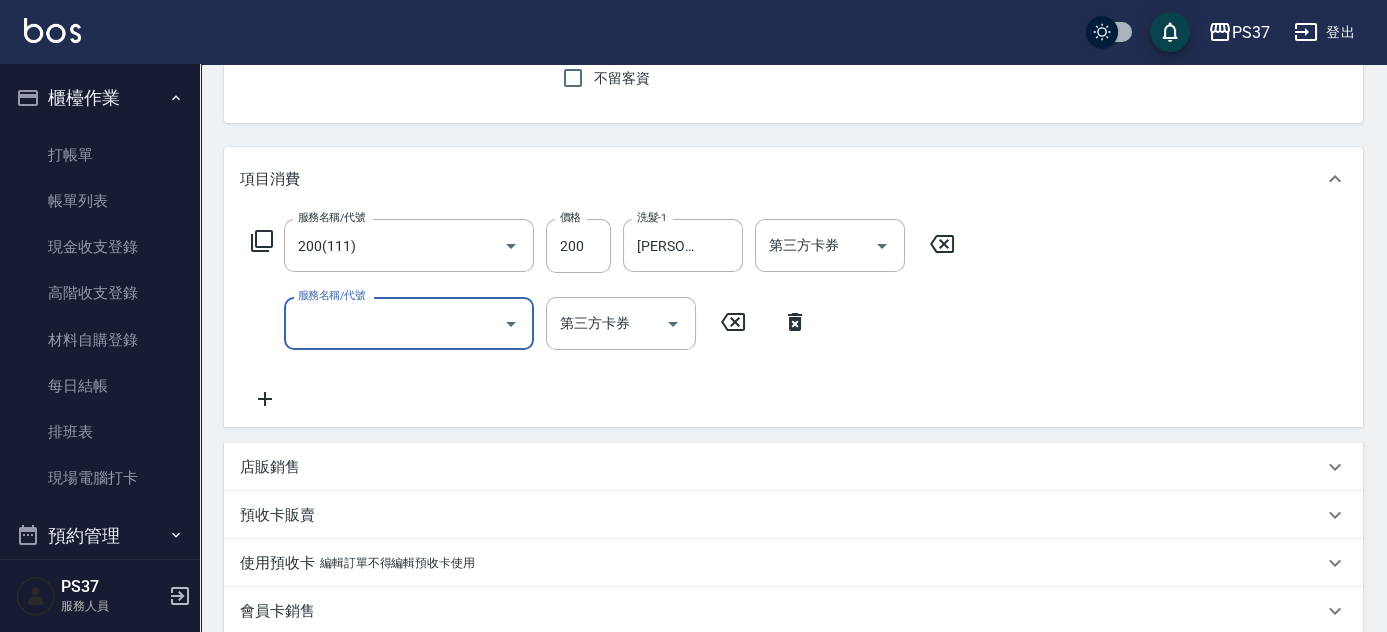 click on "服務名稱/代號" at bounding box center (394, 323) 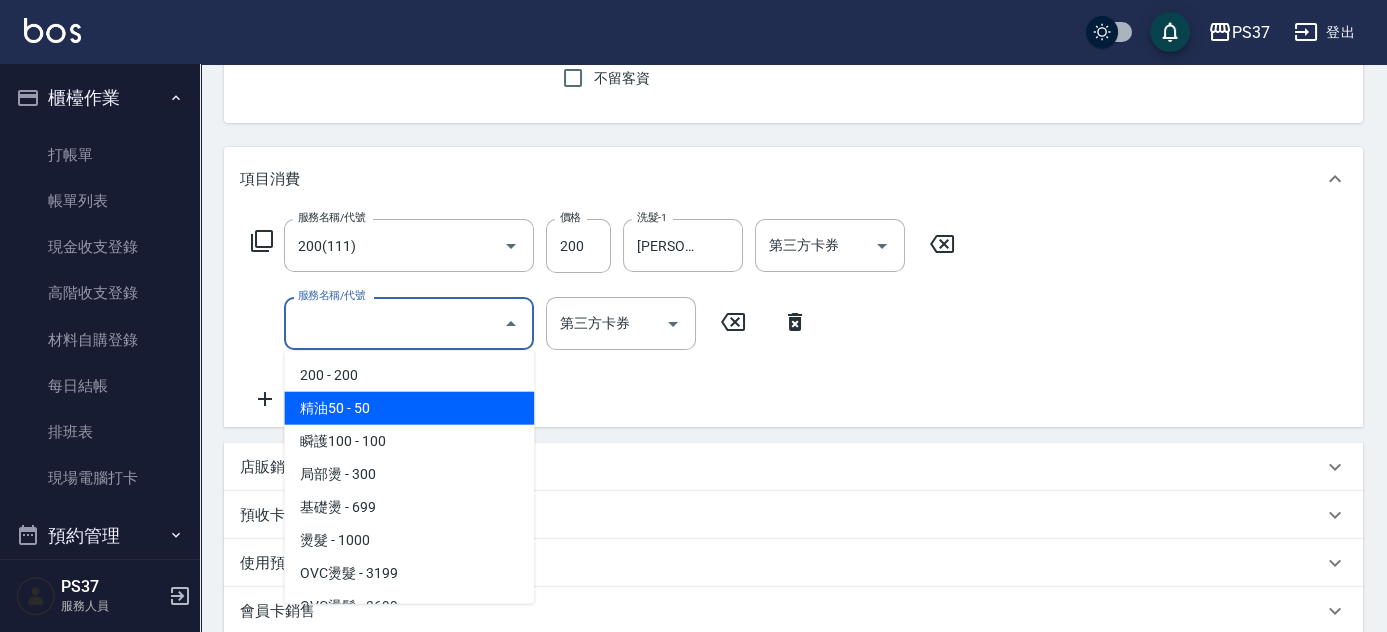 click on "精油50 - 50" at bounding box center (409, 408) 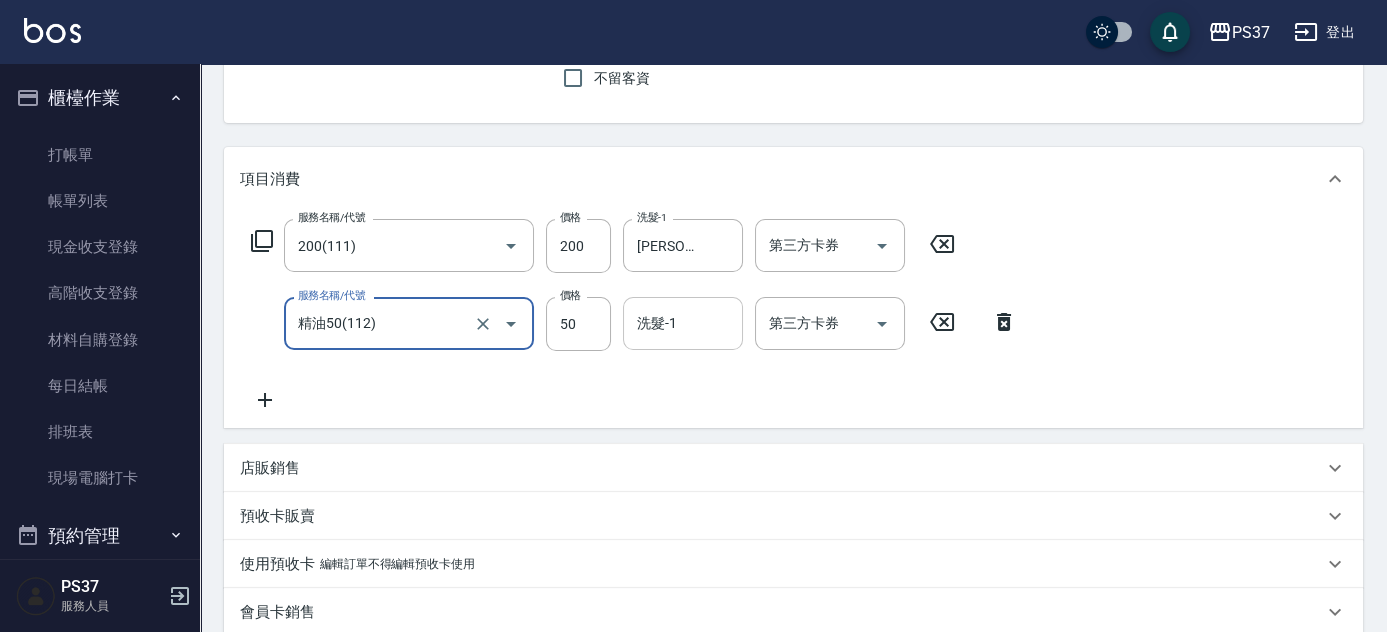 click on "洗髮-1 洗髮-1" at bounding box center [683, 323] 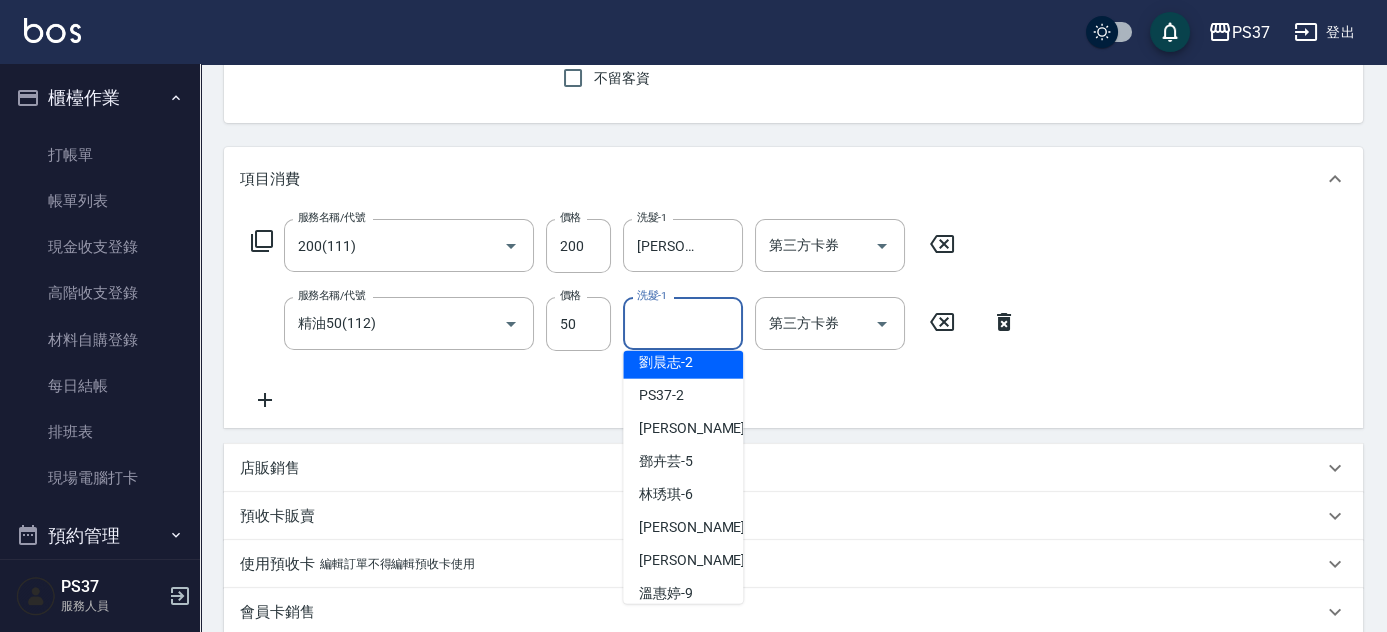 scroll, scrollTop: 90, scrollLeft: 0, axis: vertical 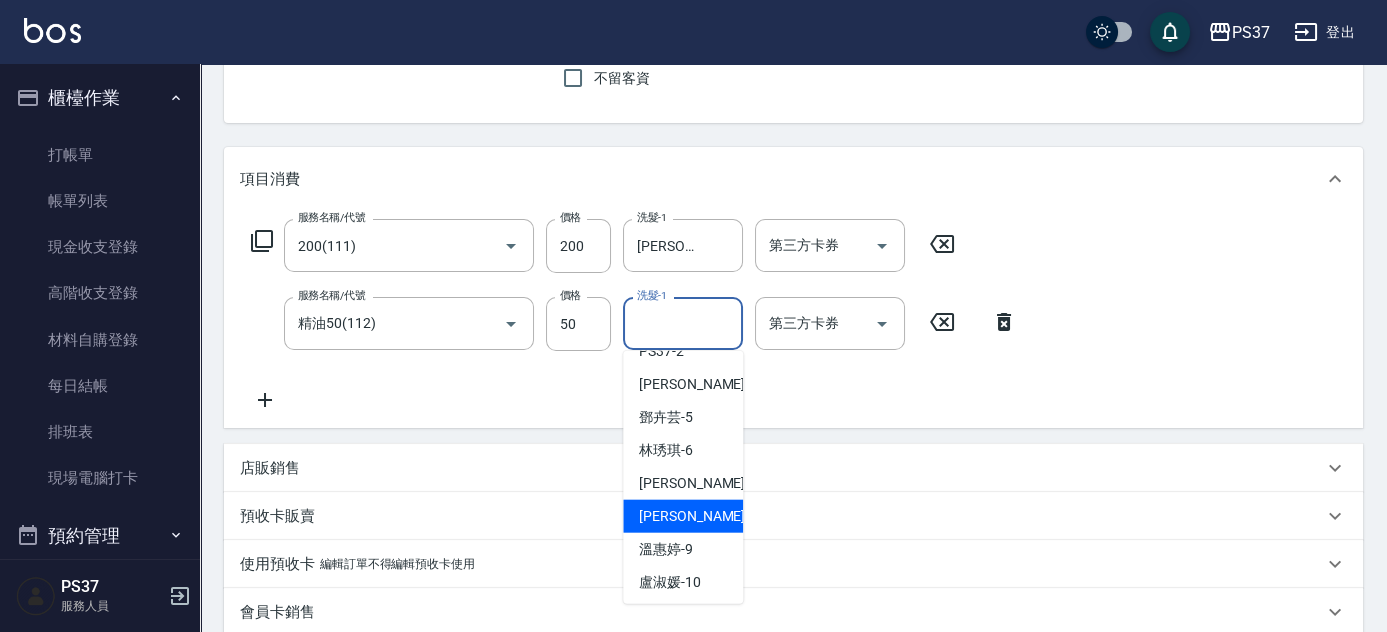 click on "徐雅娟 -8" at bounding box center (698, 516) 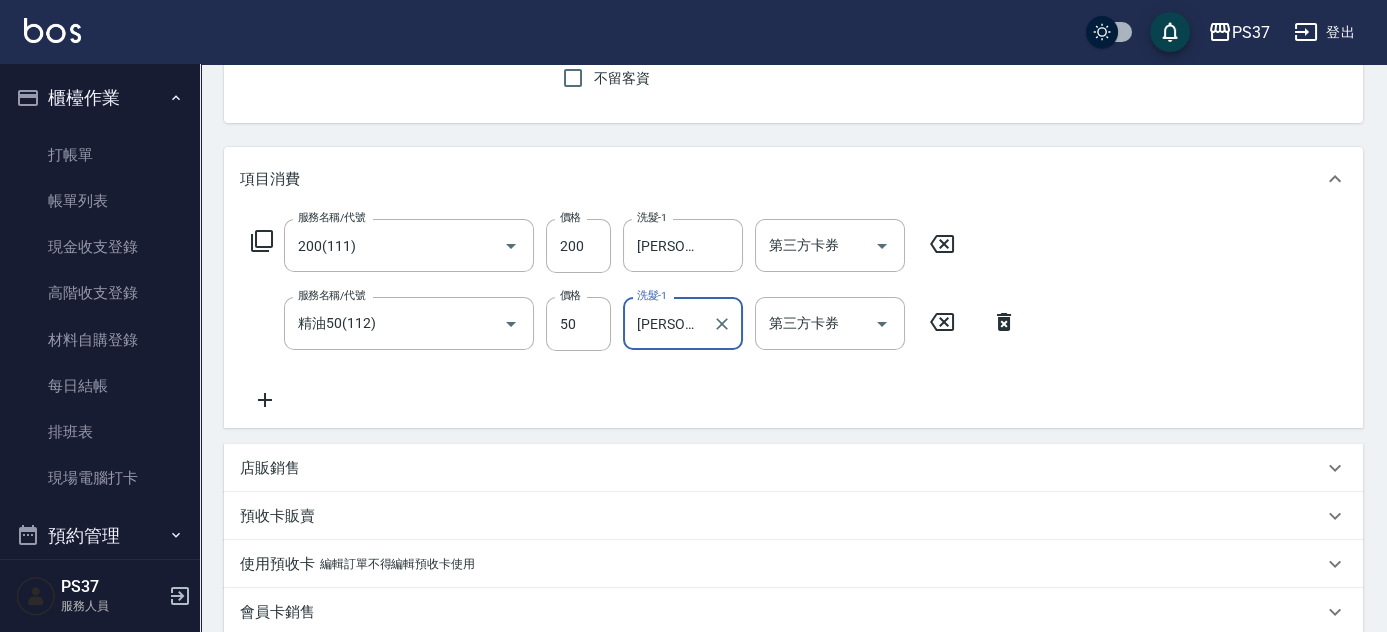 type on "徐雅娟-8" 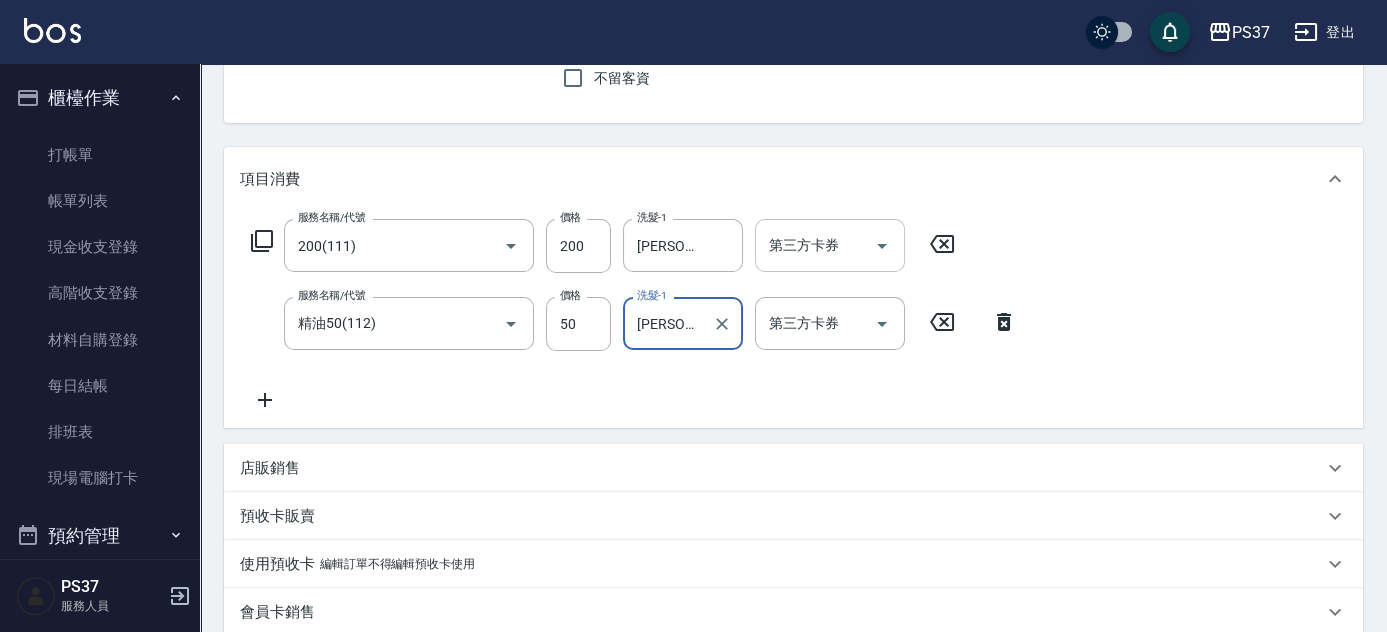 click 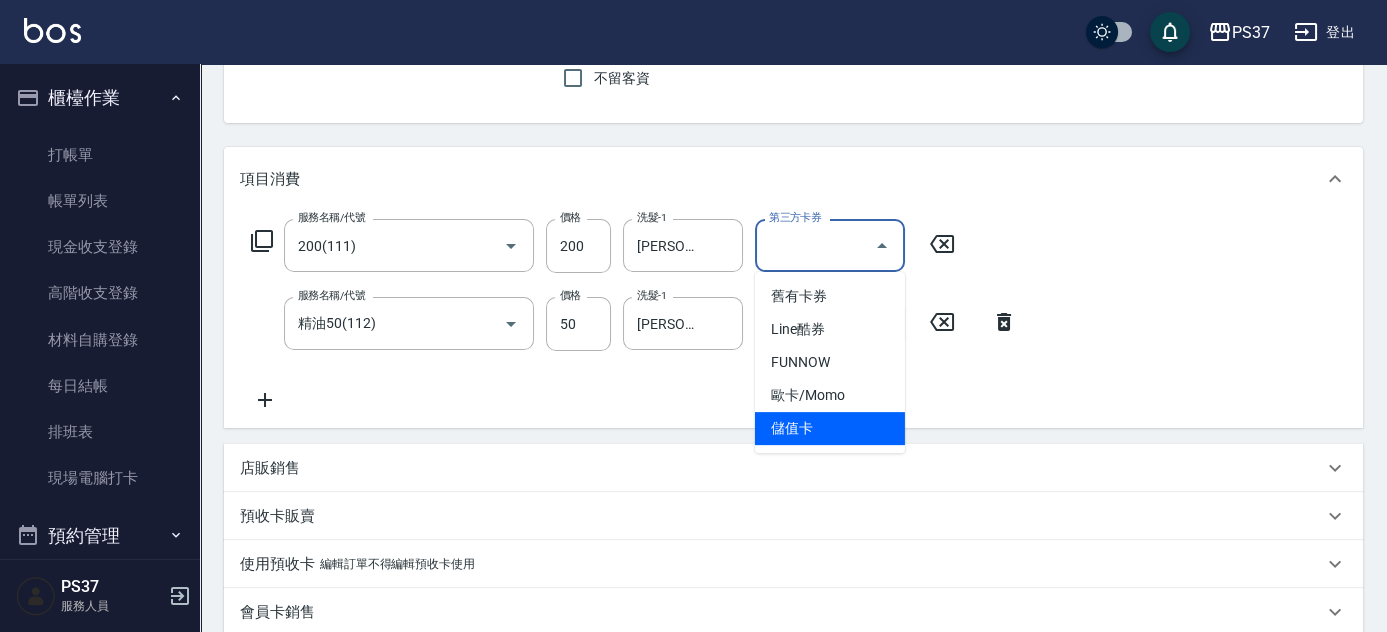 click on "儲值卡" at bounding box center [830, 428] 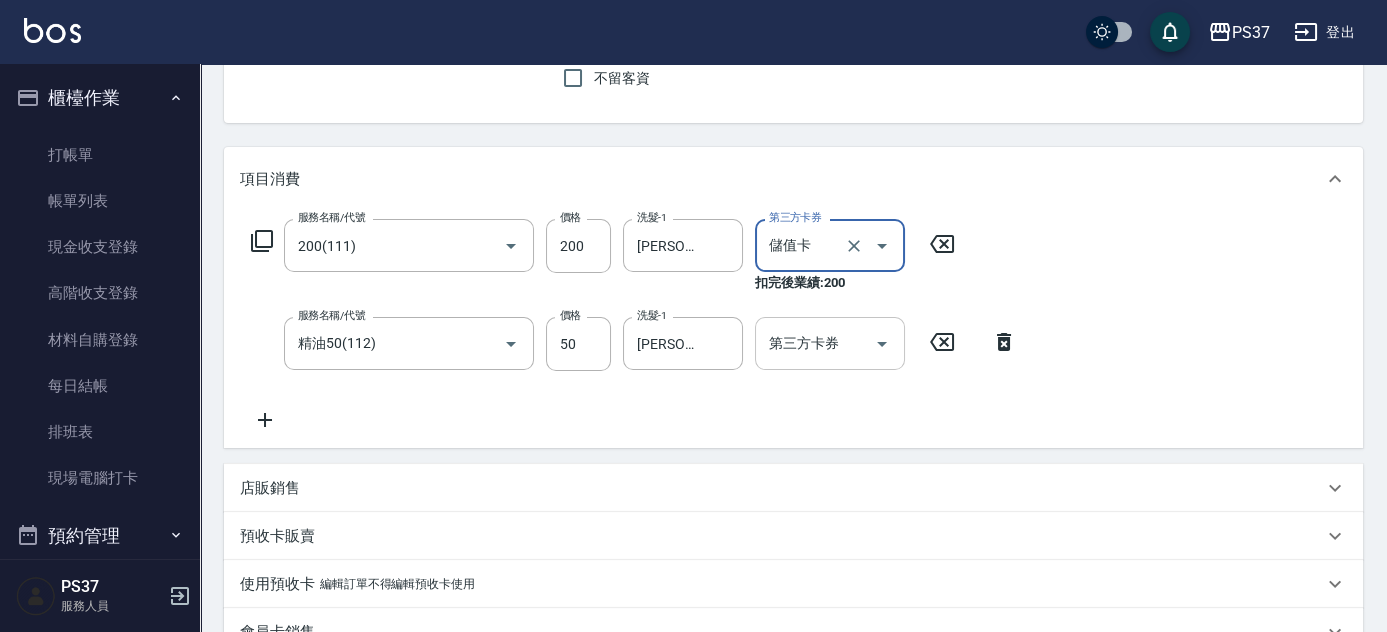 click 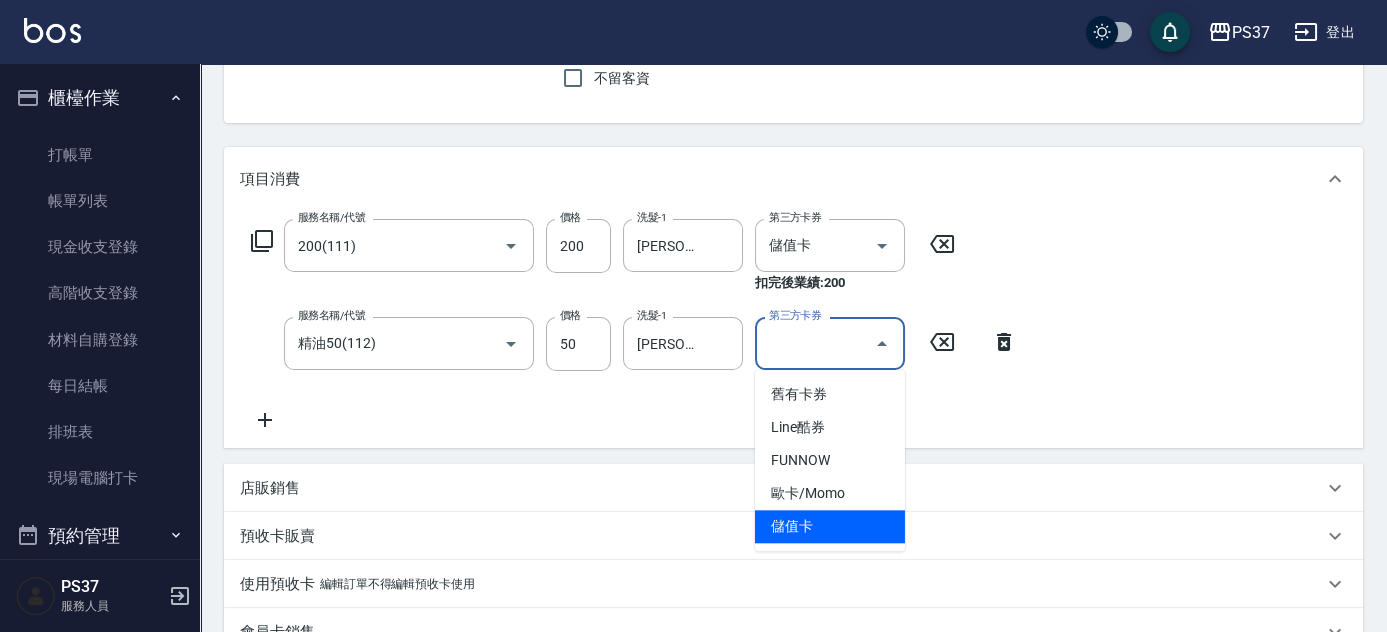 click on "儲值卡" at bounding box center [830, 526] 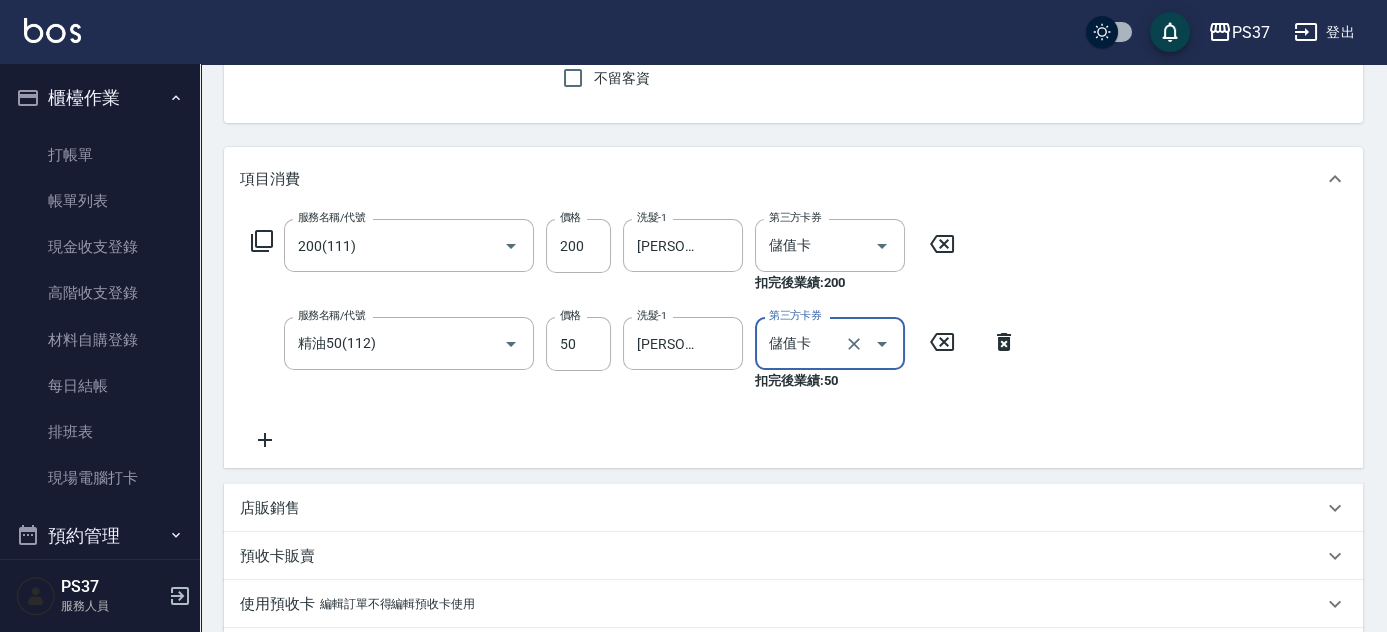 scroll, scrollTop: 535, scrollLeft: 0, axis: vertical 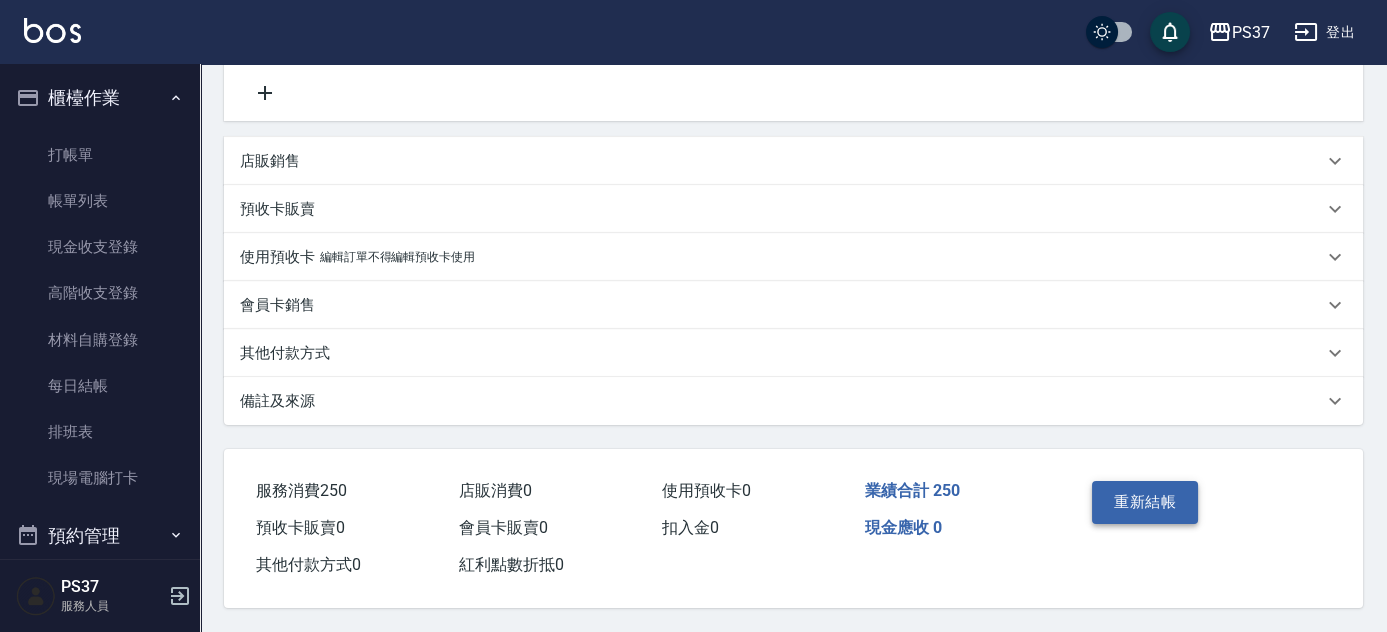 click on "重新結帳" at bounding box center [1145, 502] 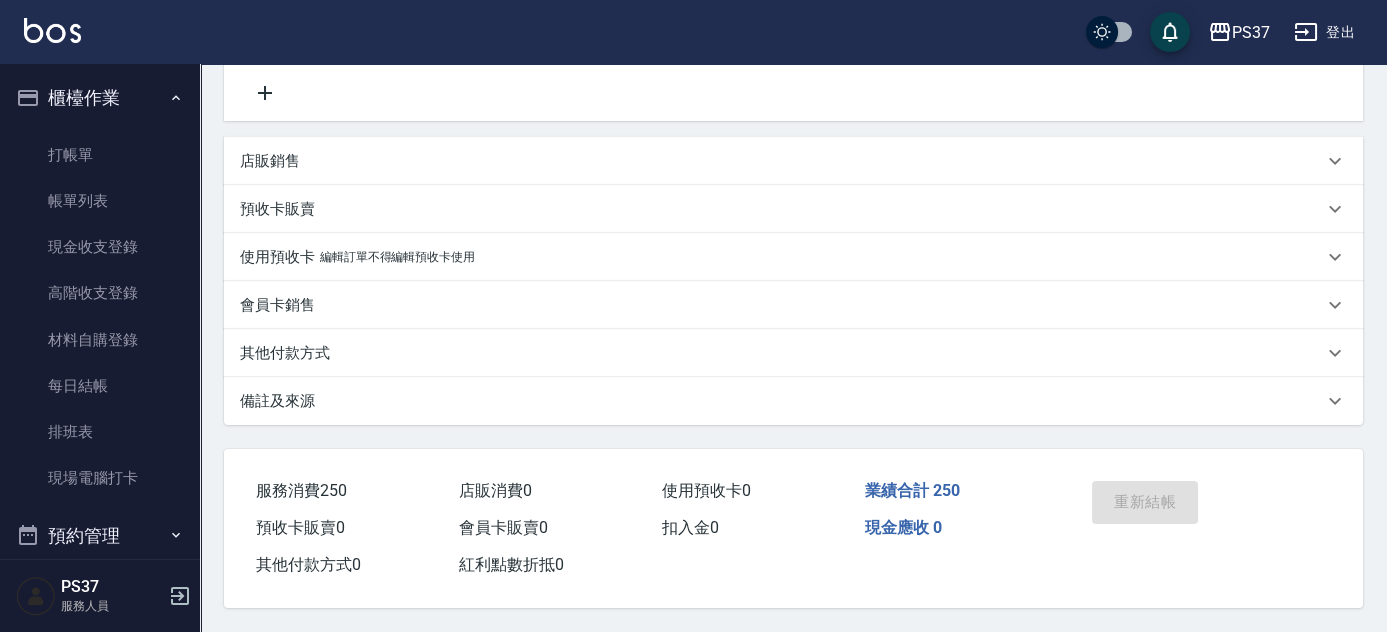 scroll, scrollTop: 291, scrollLeft: 0, axis: vertical 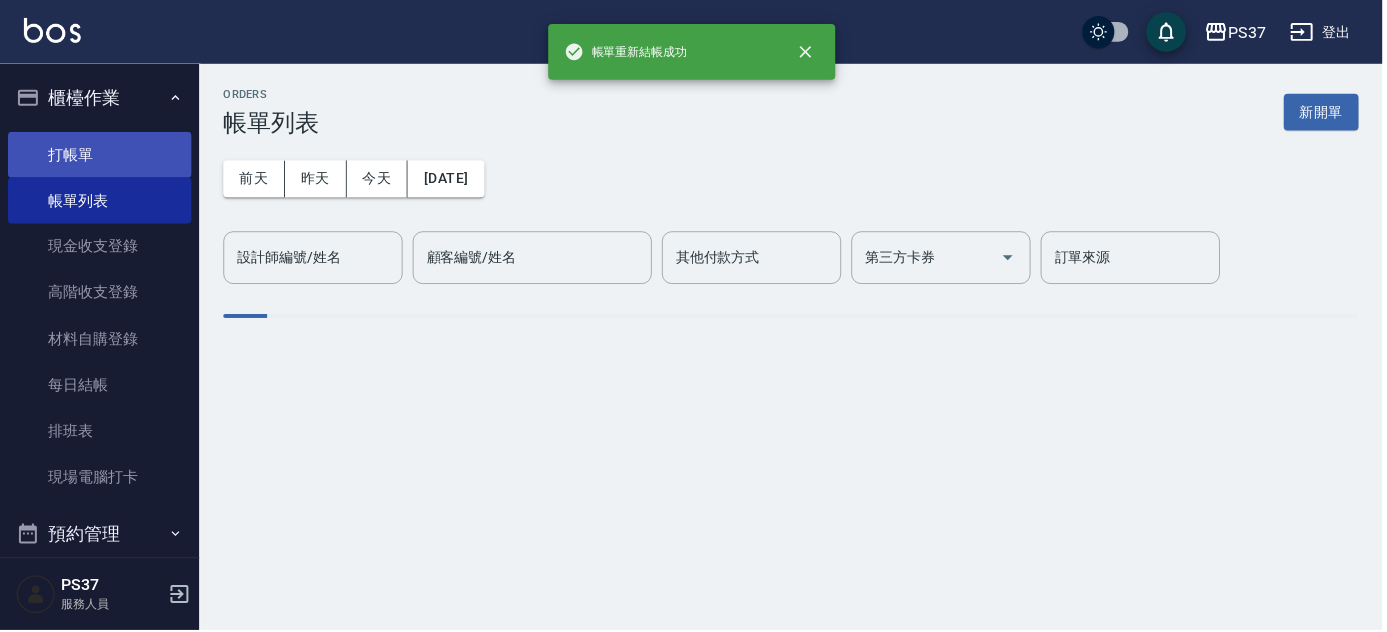 click on "打帳單" at bounding box center [100, 155] 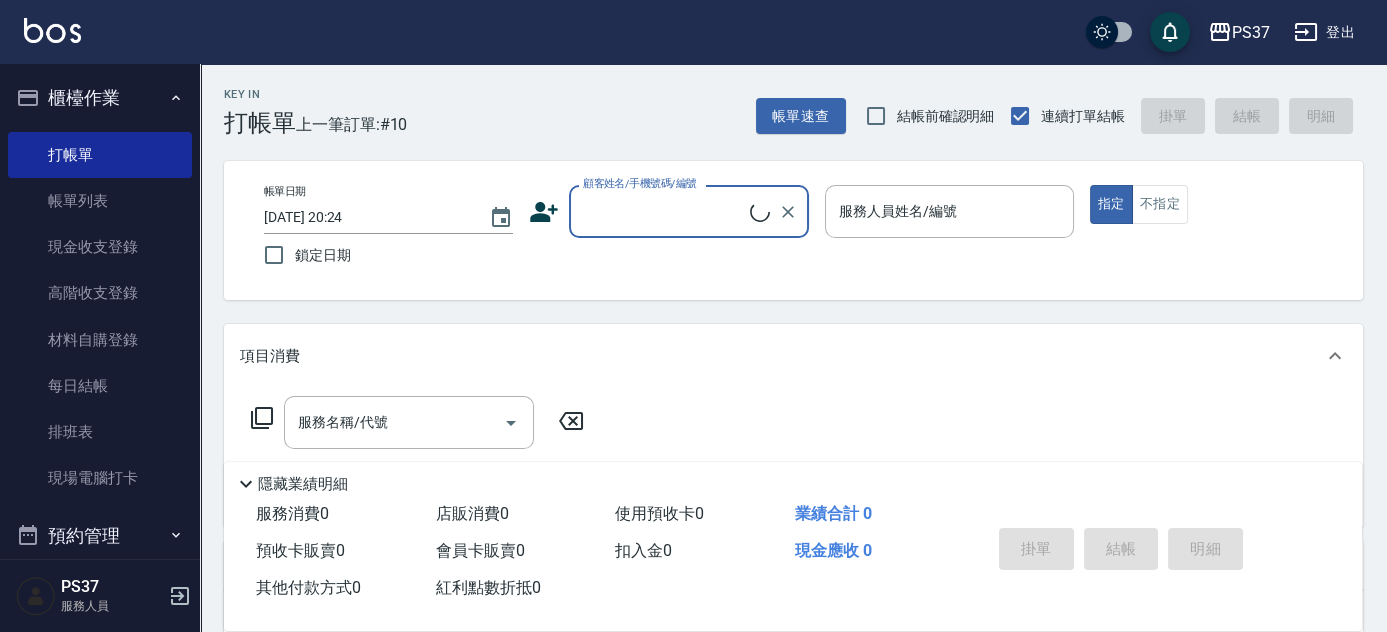 click on "顧客姓名/手機號碼/編號" at bounding box center [664, 211] 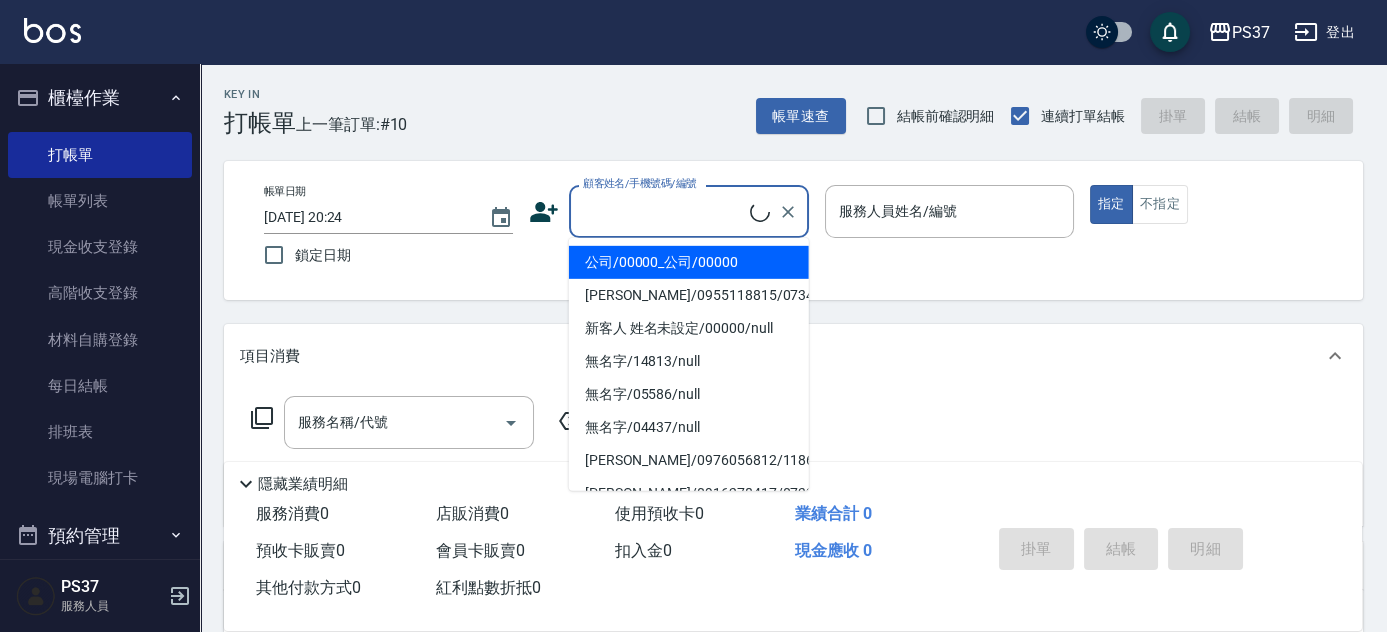 click on "公司/00000_公司/00000" at bounding box center (689, 262) 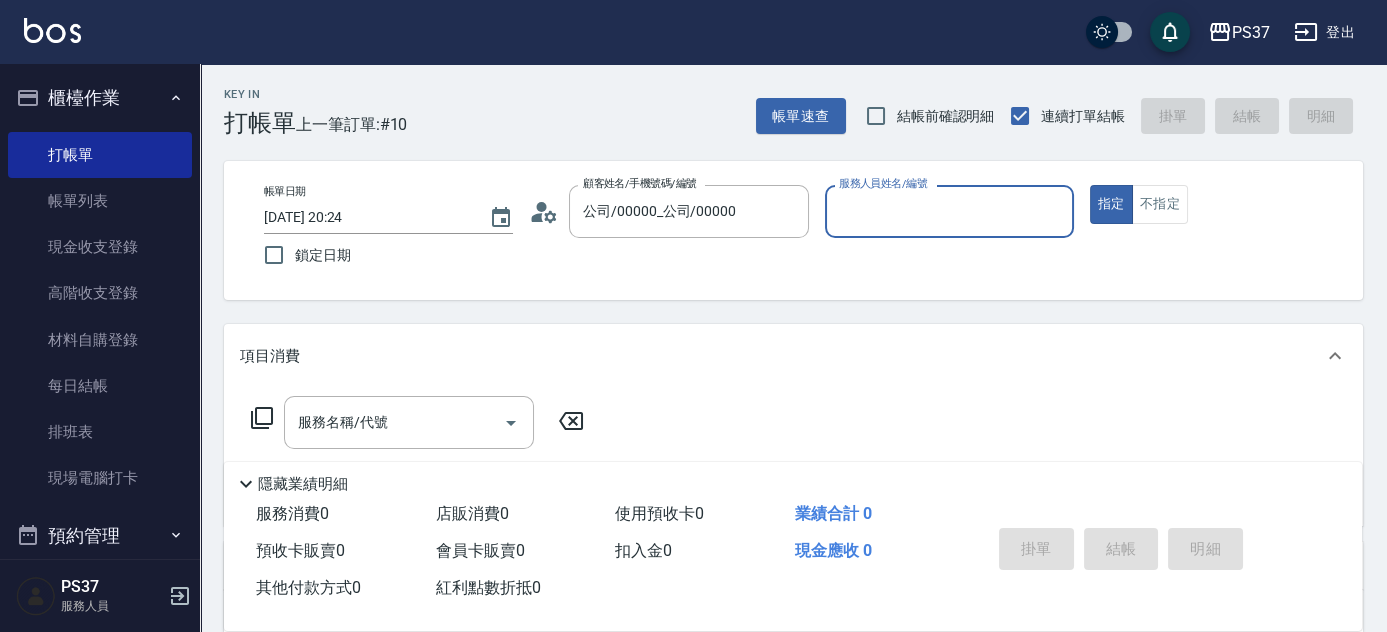 type on "公司/00000_公司/00000" 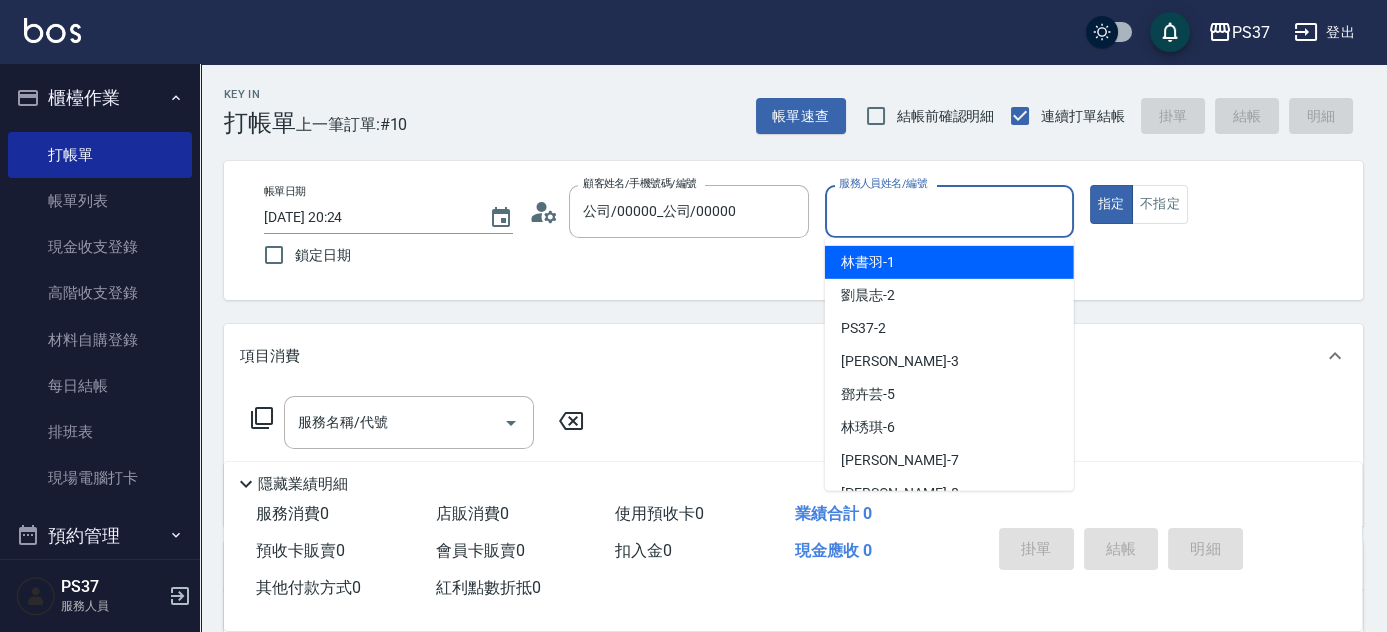 click on "服務人員姓名/編號" at bounding box center (949, 211) 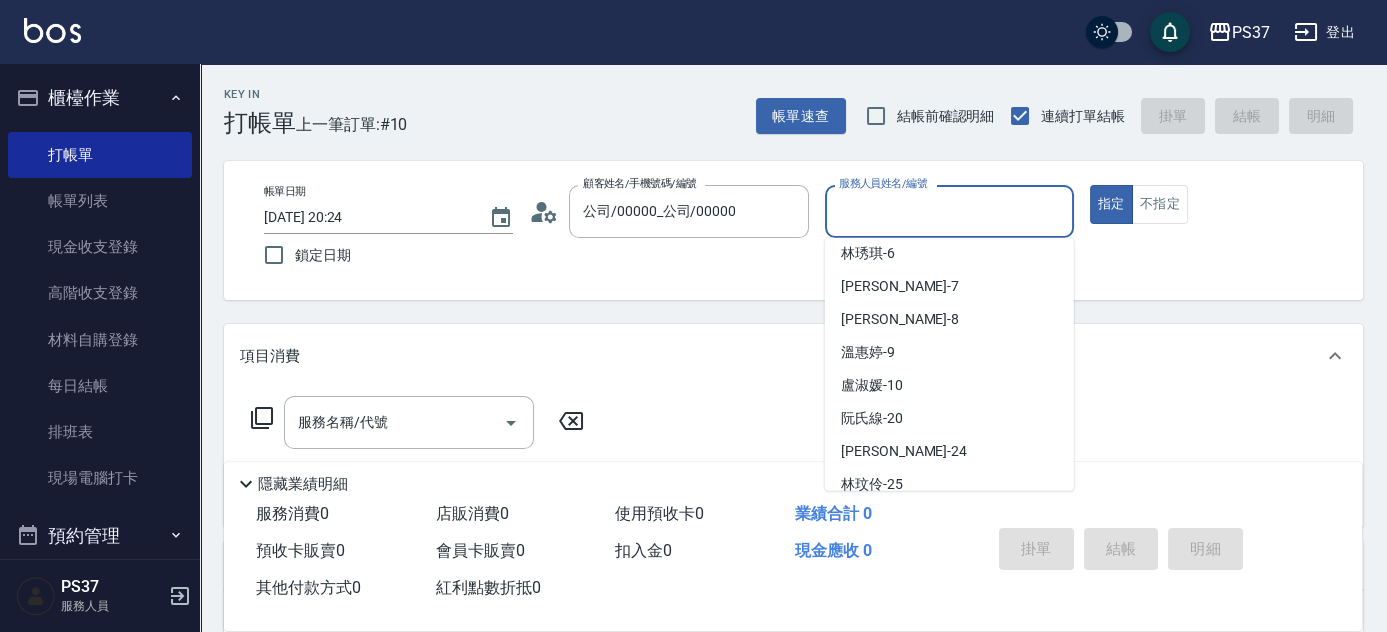 scroll, scrollTop: 181, scrollLeft: 0, axis: vertical 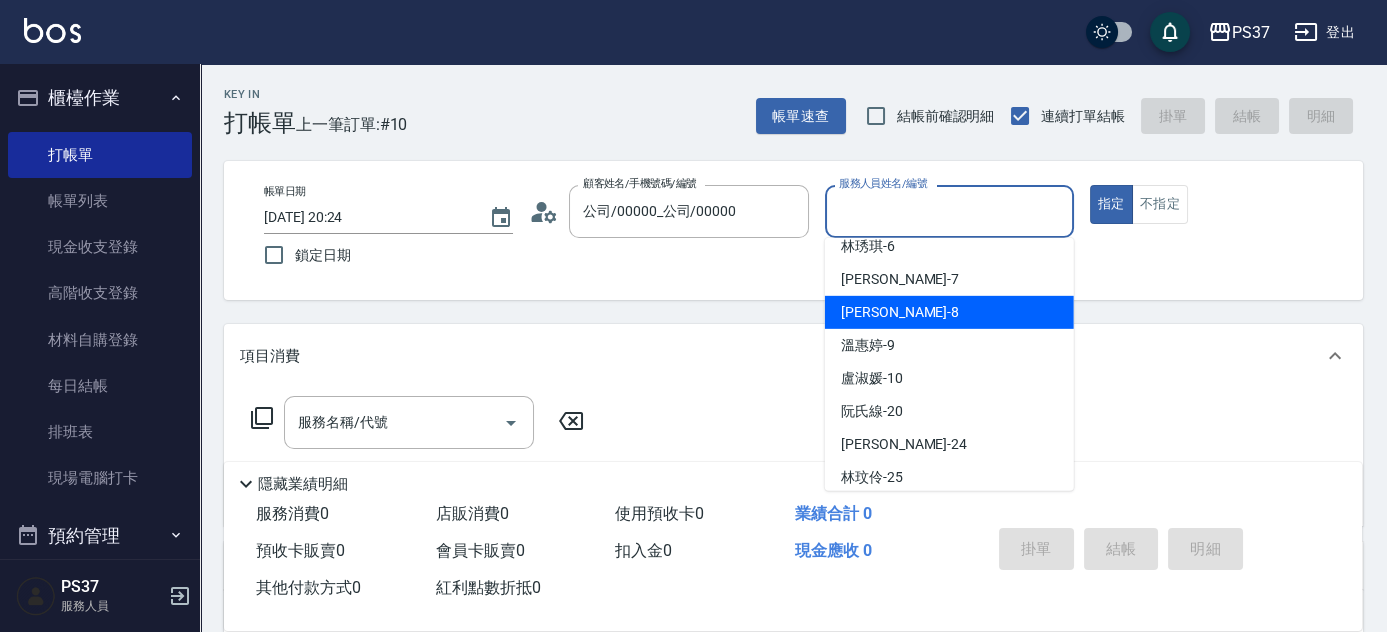 click on "徐雅娟 -8" at bounding box center (949, 312) 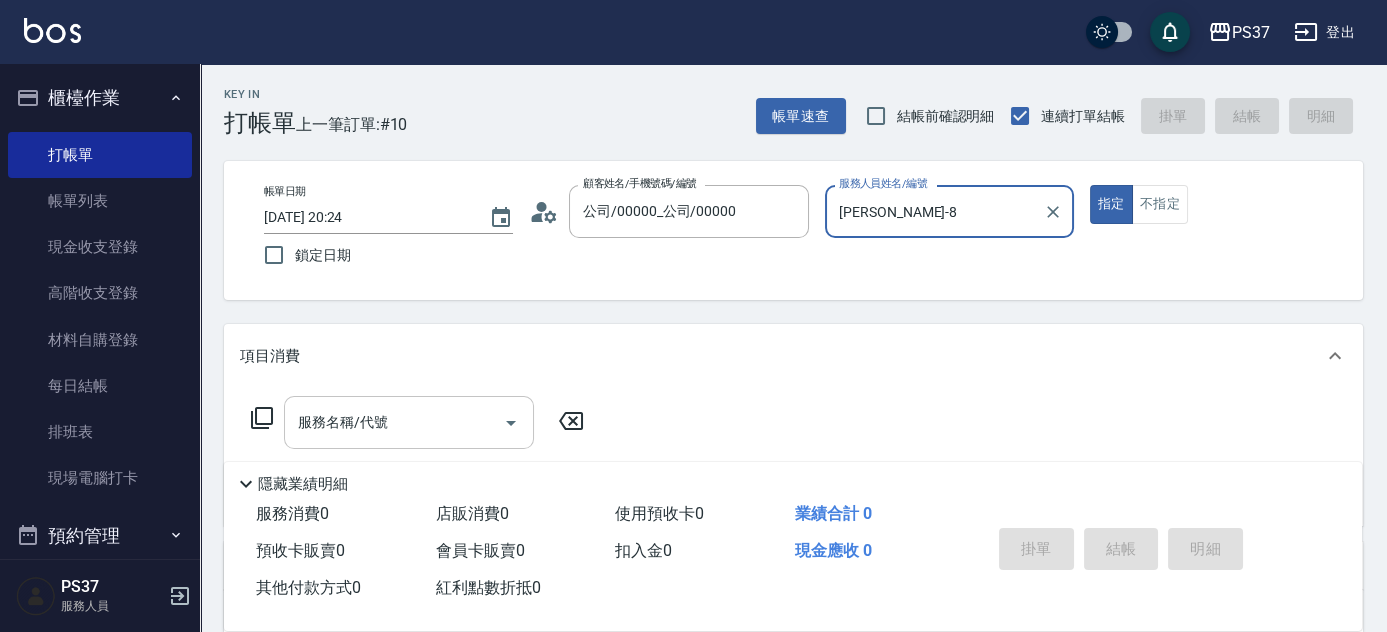 click on "服務名稱/代號" at bounding box center (394, 422) 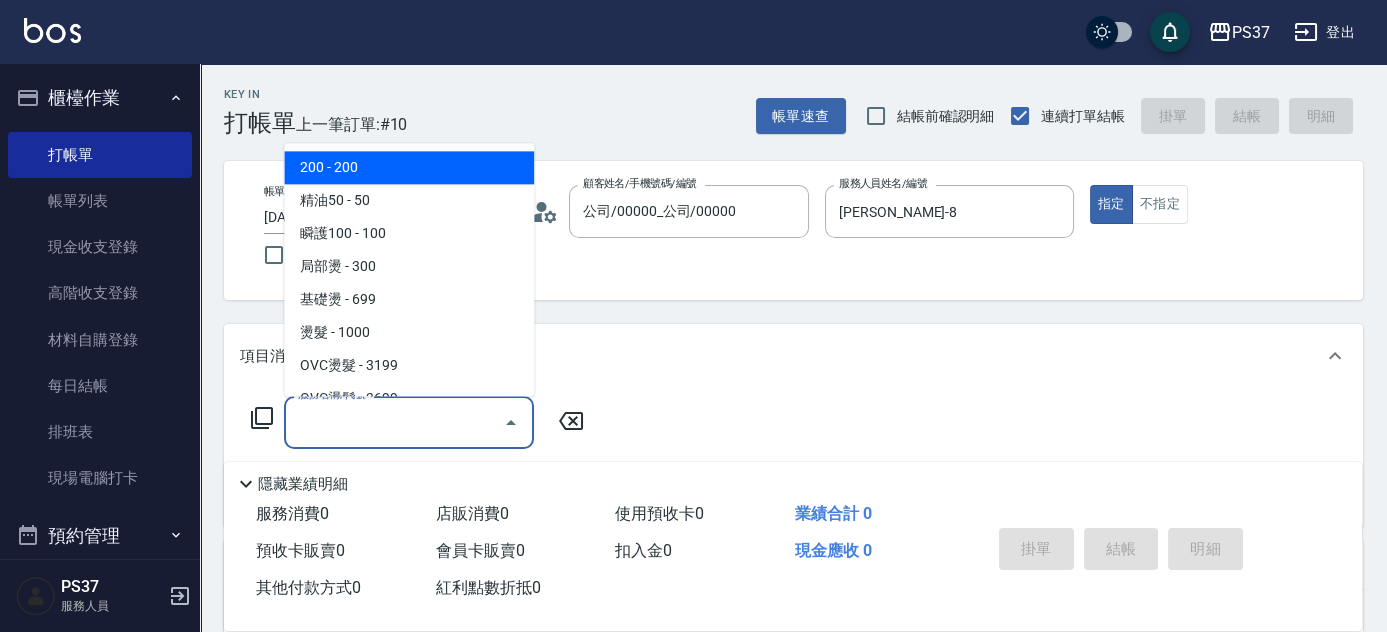 click on "200 - 200" at bounding box center [409, 168] 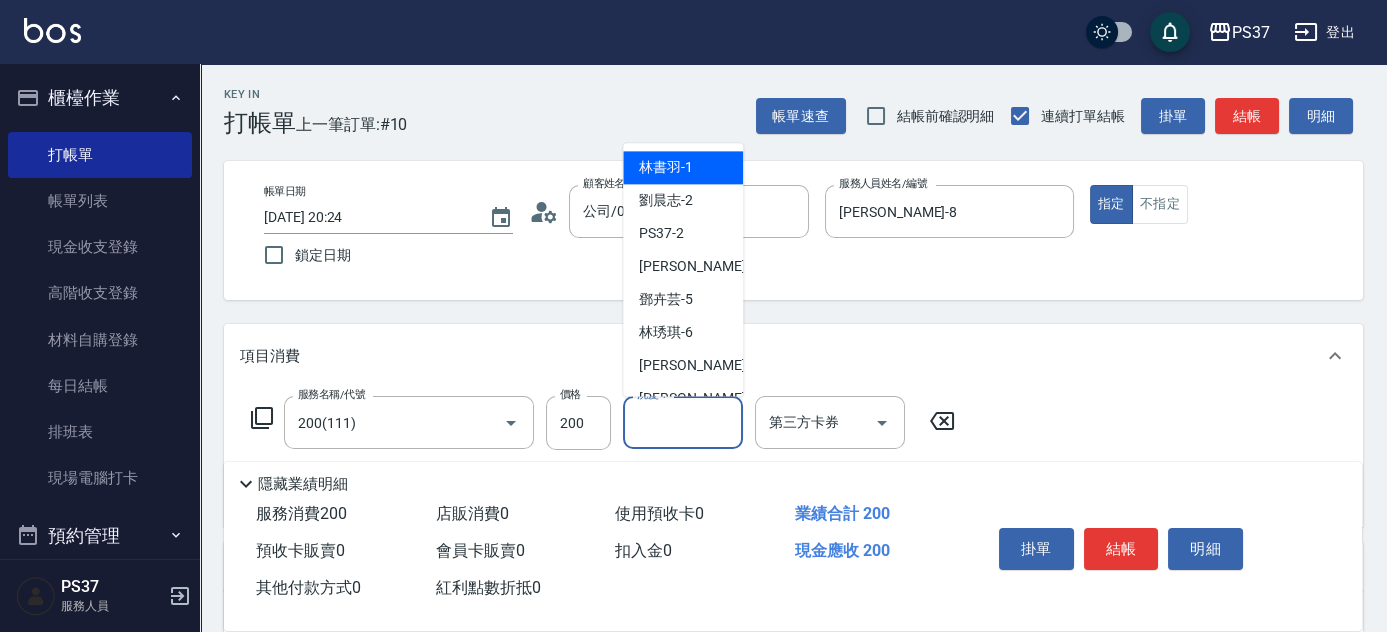 click on "洗髮-1" at bounding box center [683, 422] 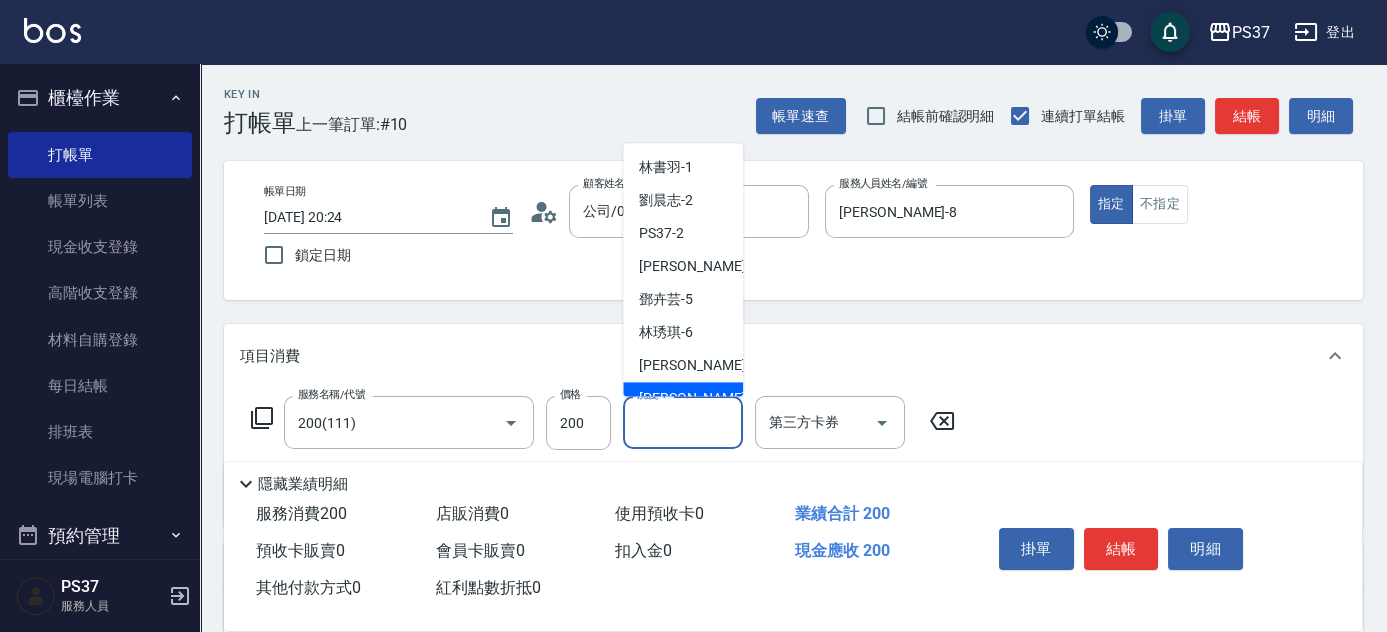 click on "徐雅娟 -8" at bounding box center [683, 399] 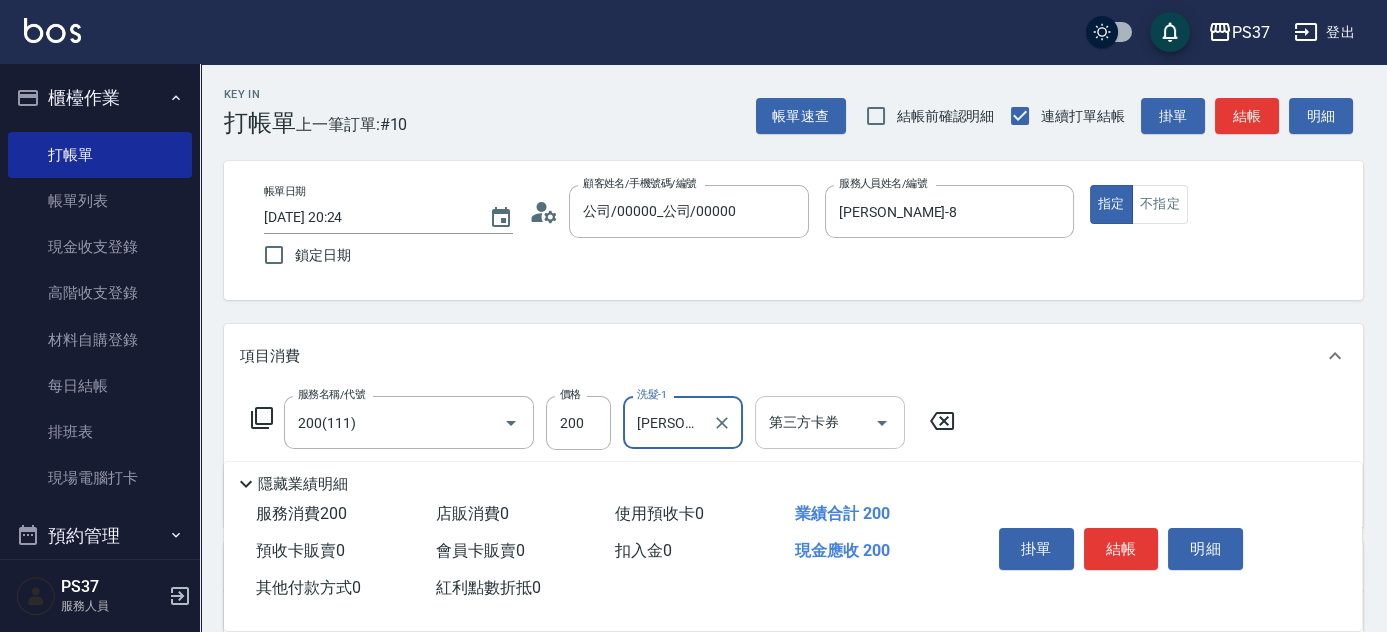 click 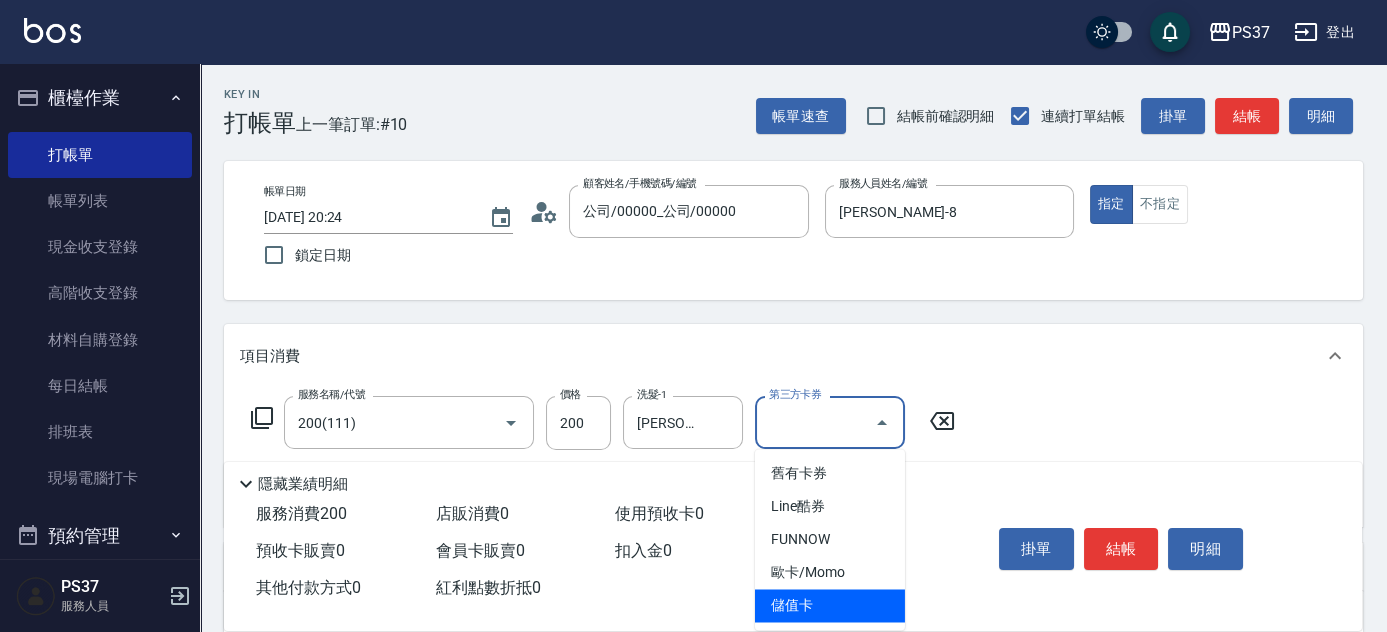 click on "儲值卡" at bounding box center (830, 605) 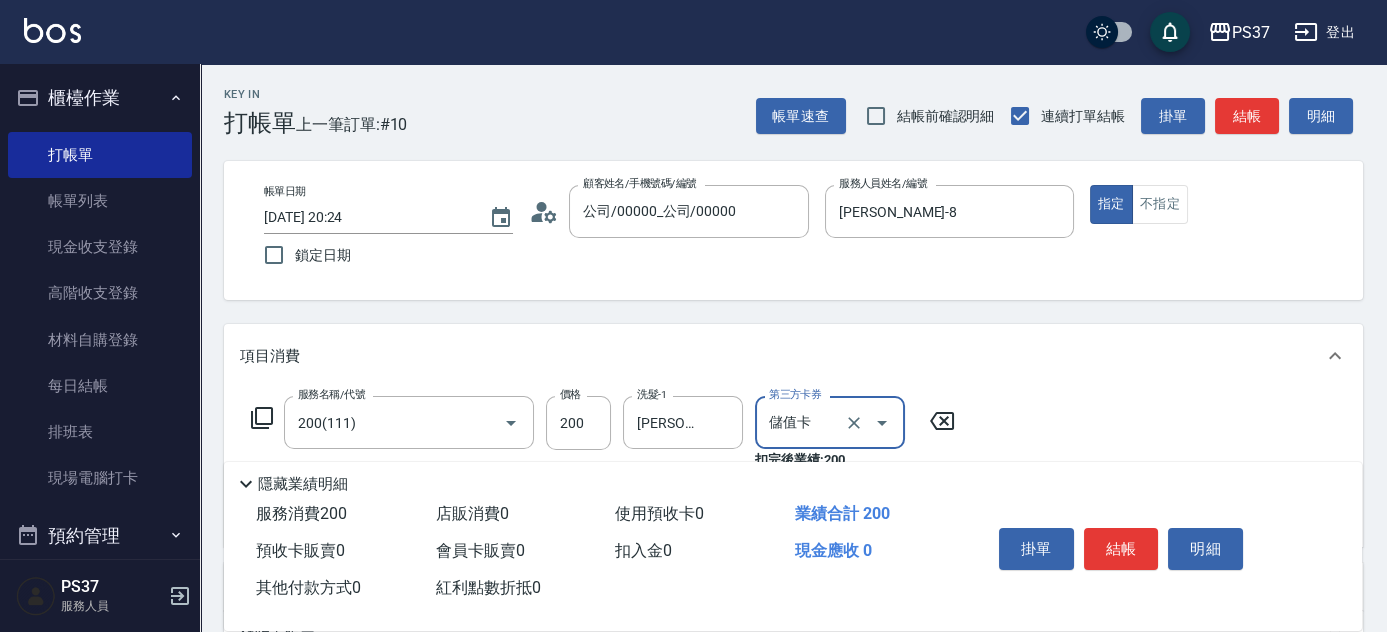 type on "儲值卡" 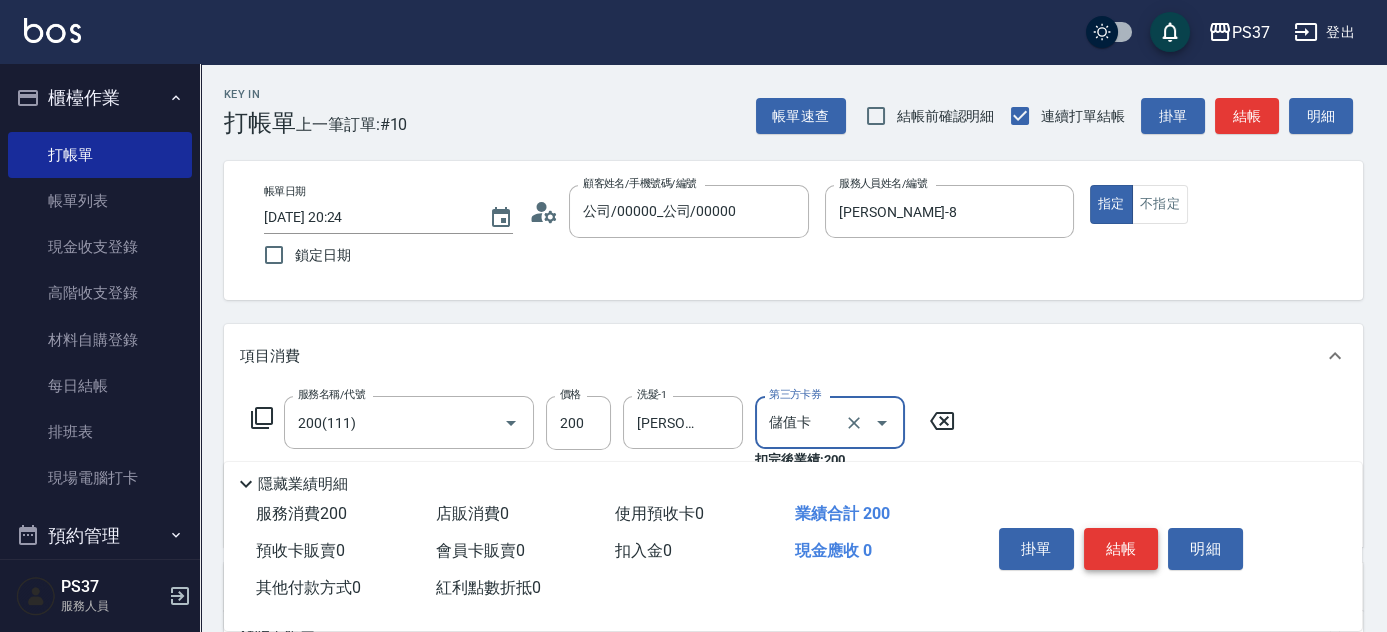 click on "結帳" at bounding box center [1121, 549] 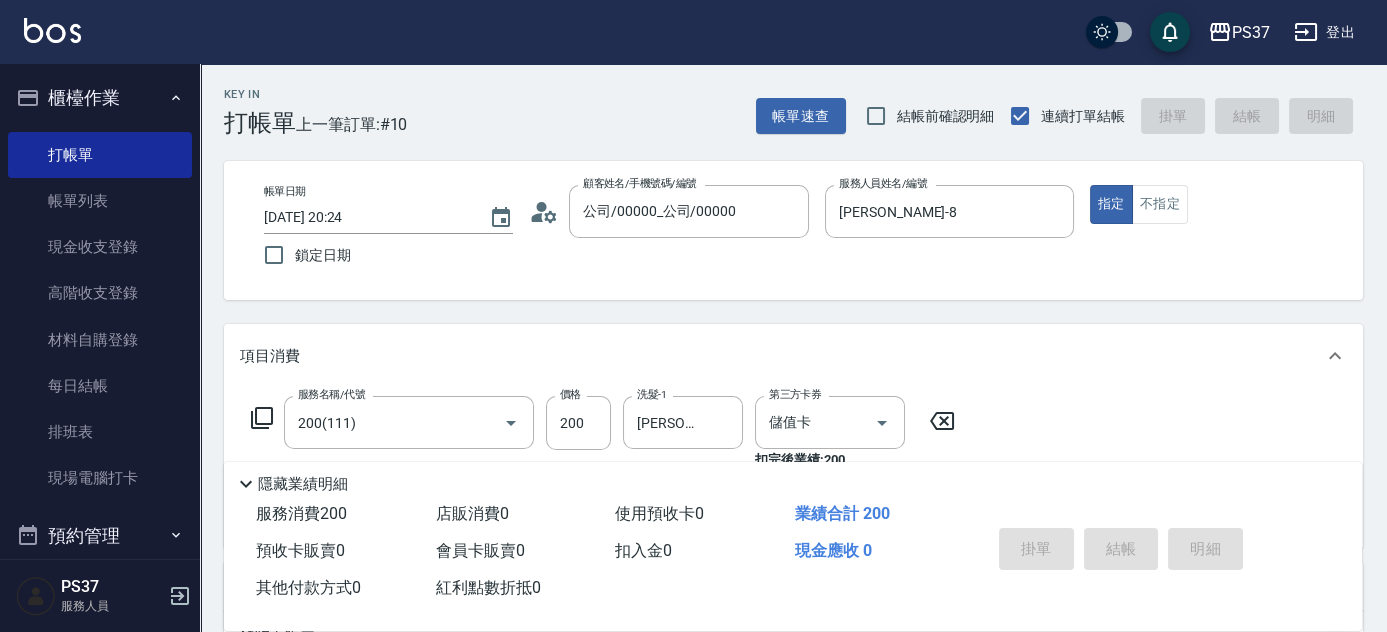 type on "2025/07/12 20:25" 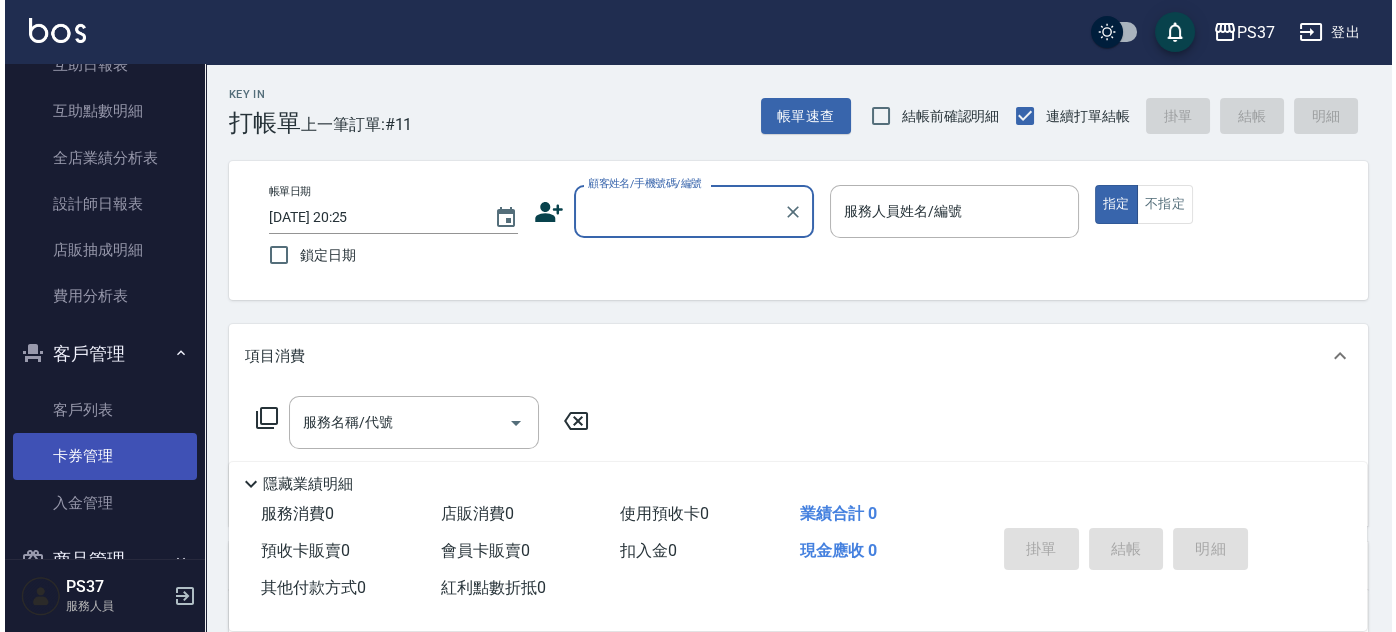 scroll, scrollTop: 720, scrollLeft: 0, axis: vertical 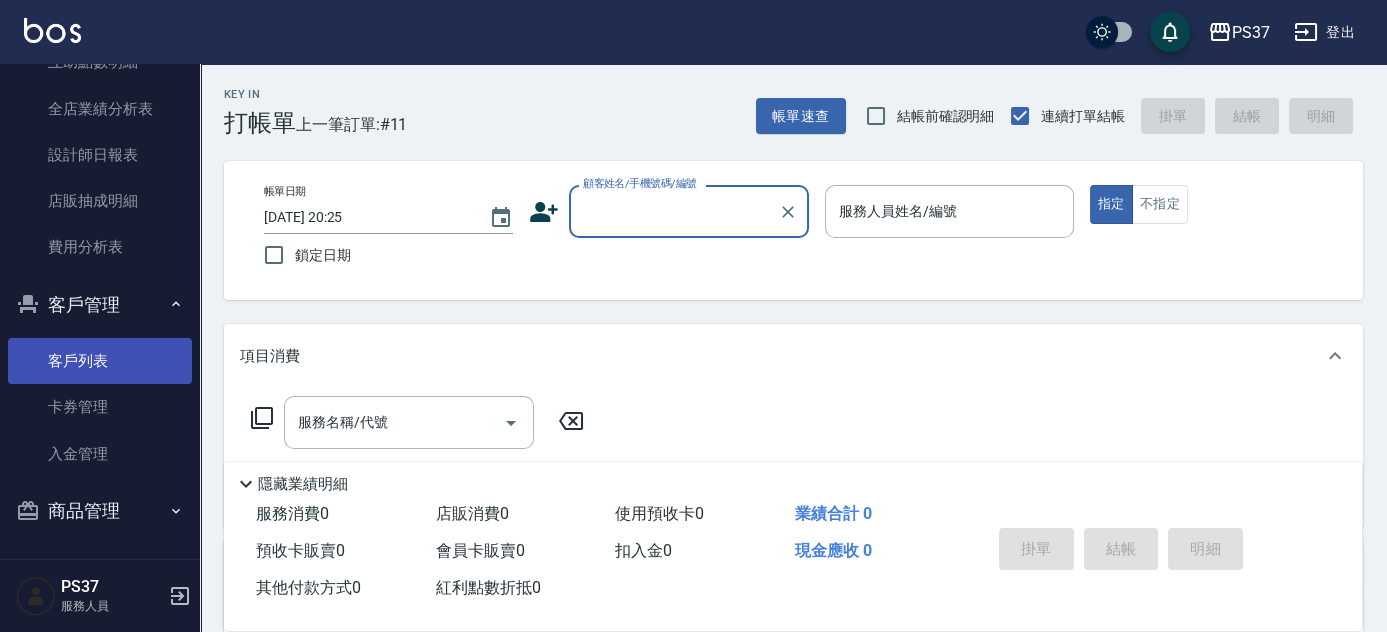 click on "客戶列表" at bounding box center (100, 361) 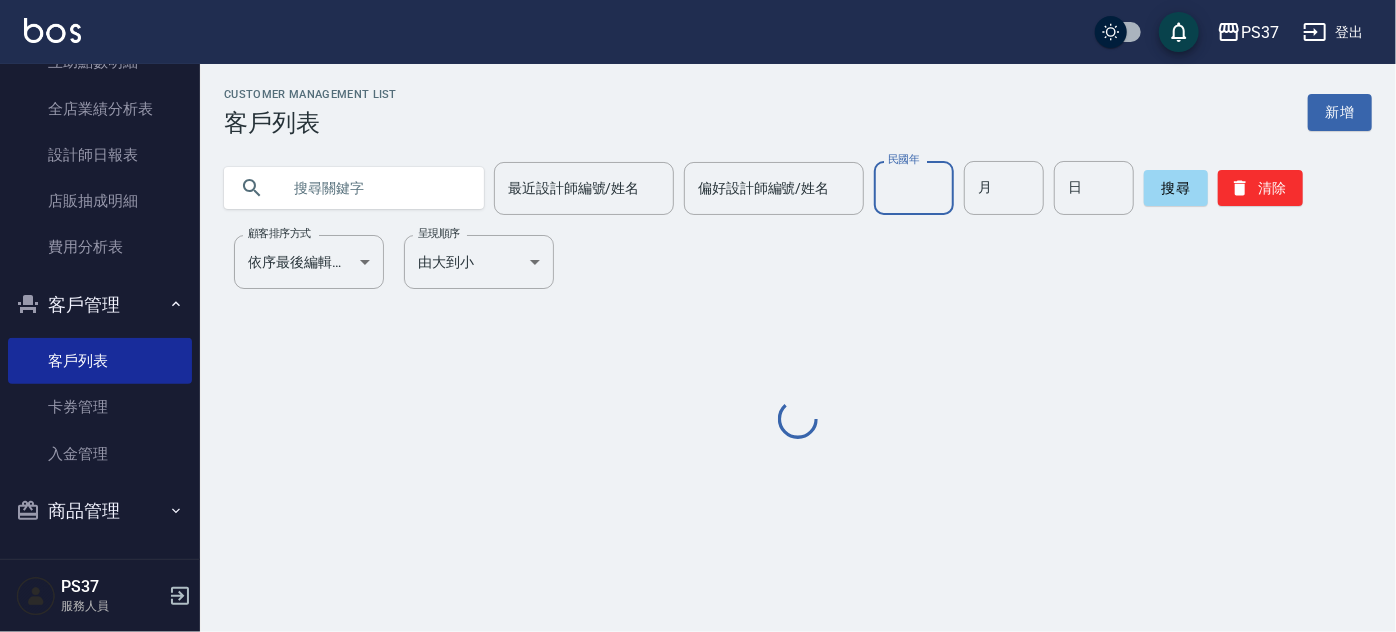 click on "民國年" at bounding box center [914, 188] 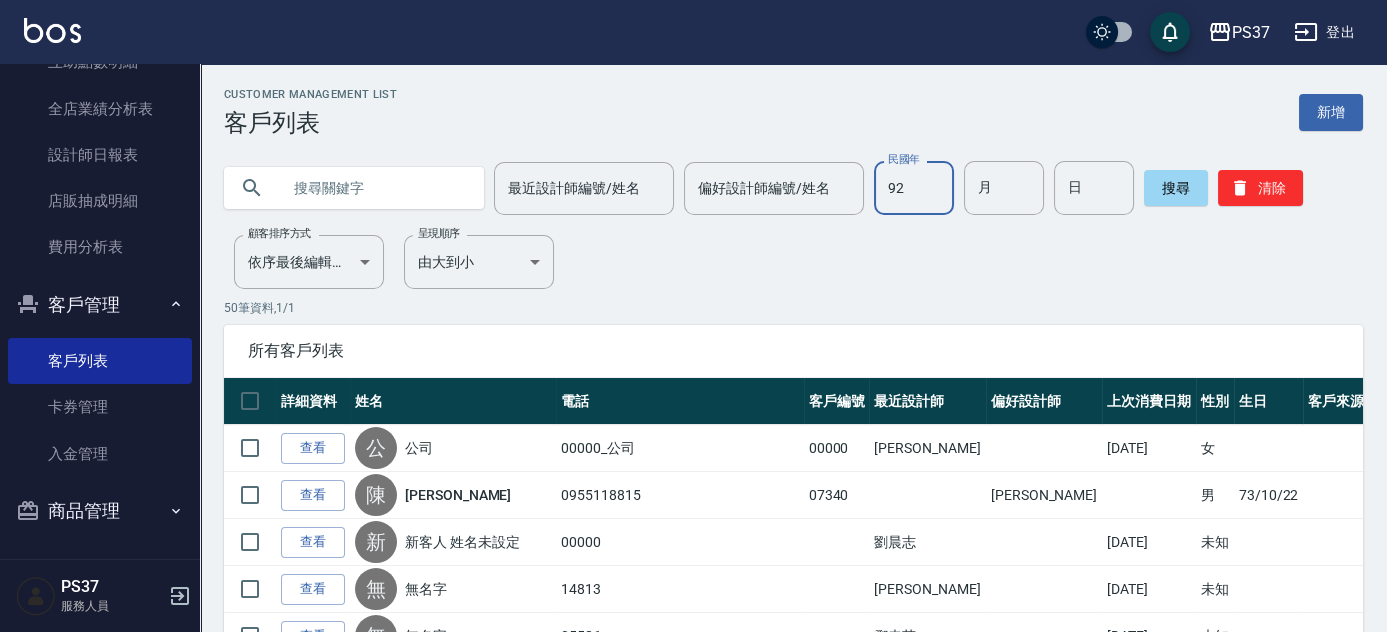 type on "92" 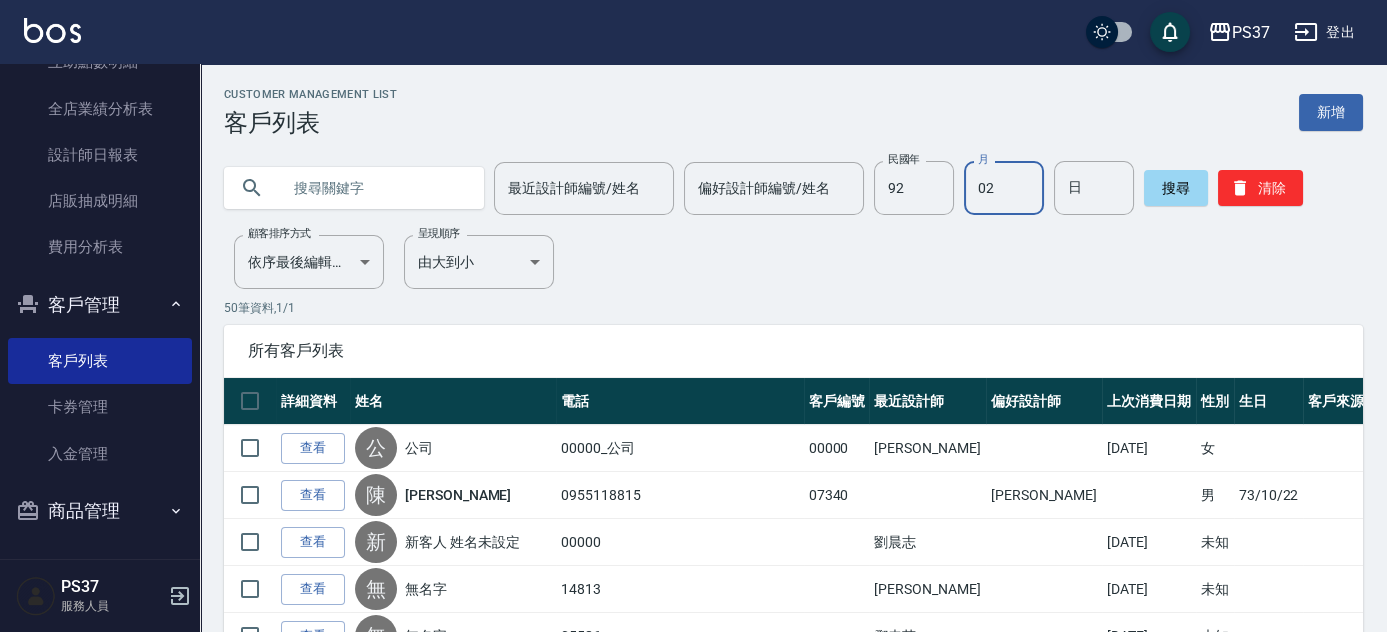 type on "02" 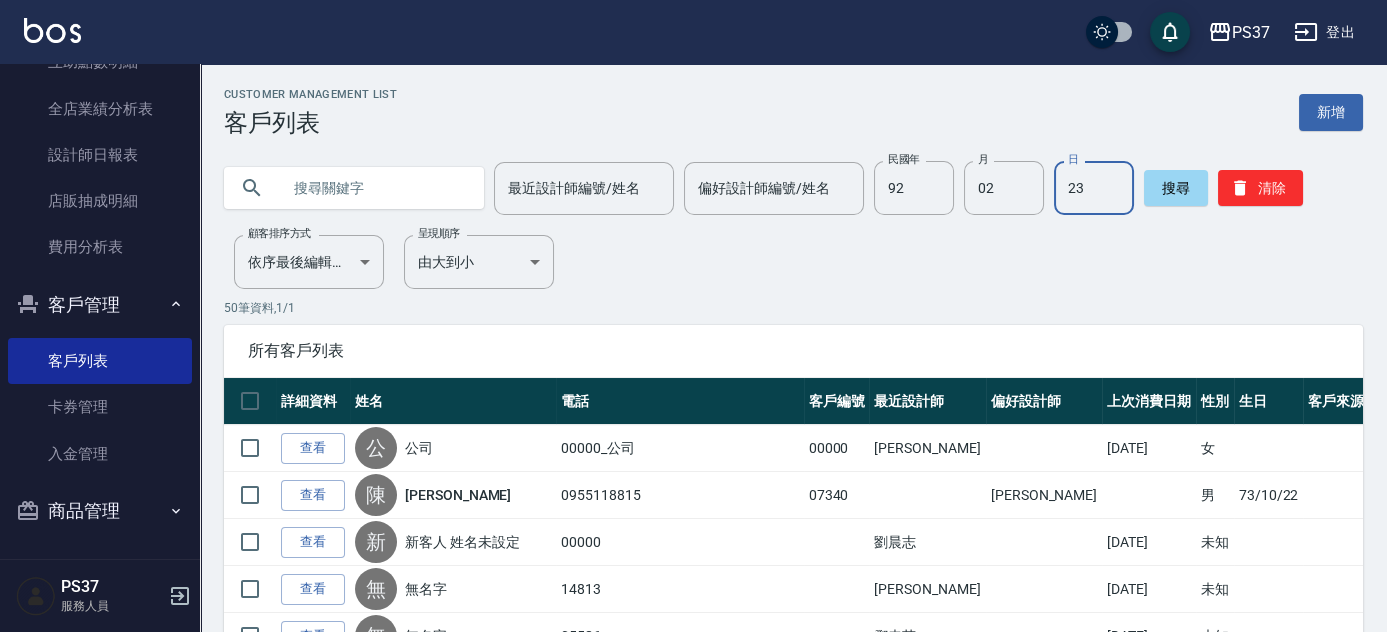 type on "23" 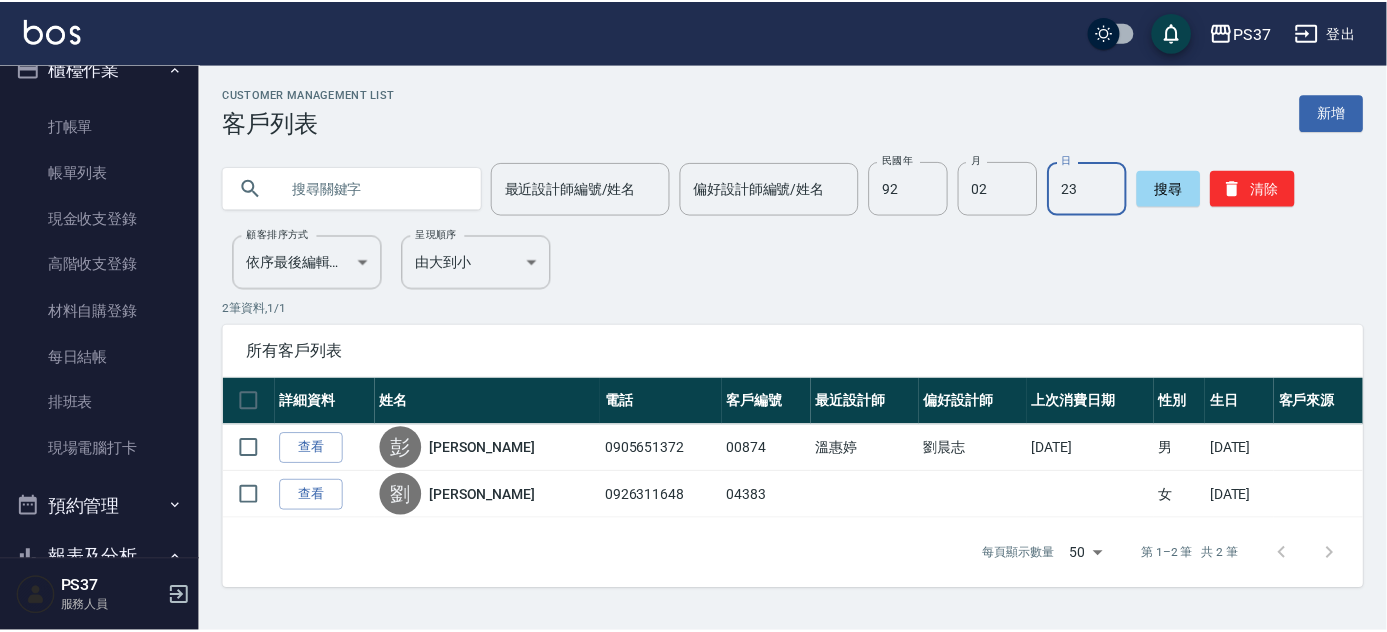 scroll, scrollTop: 0, scrollLeft: 0, axis: both 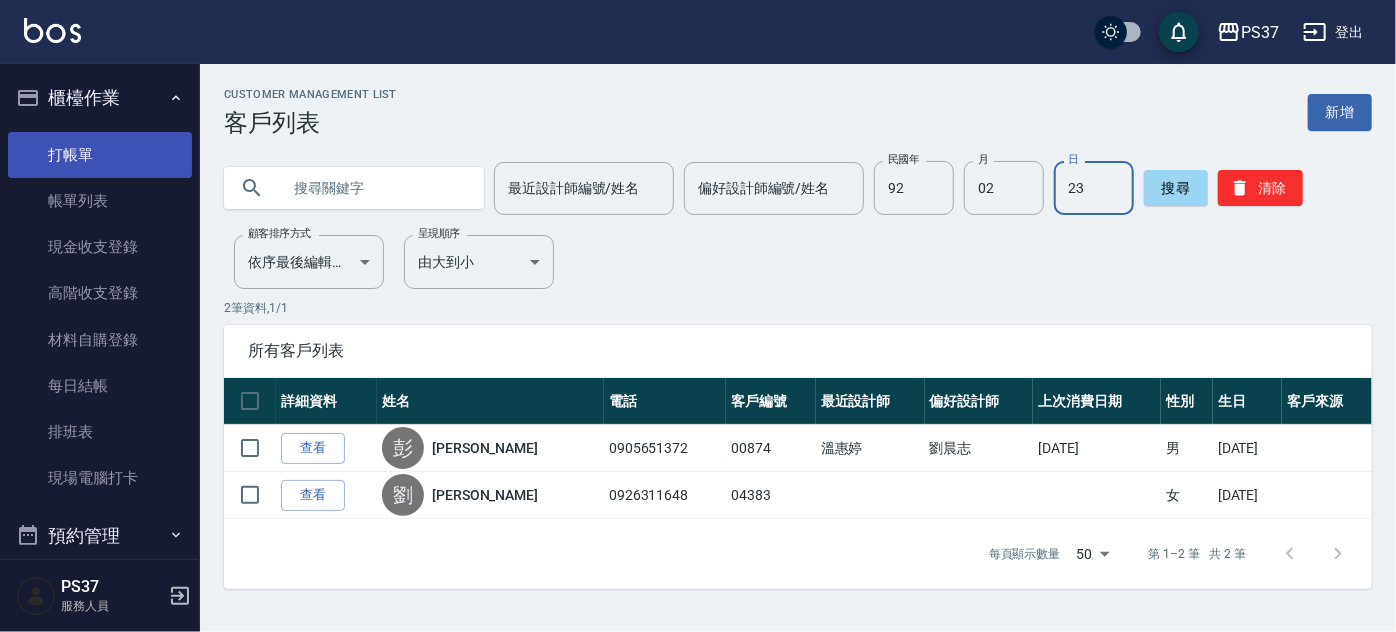 click on "打帳單" at bounding box center [100, 155] 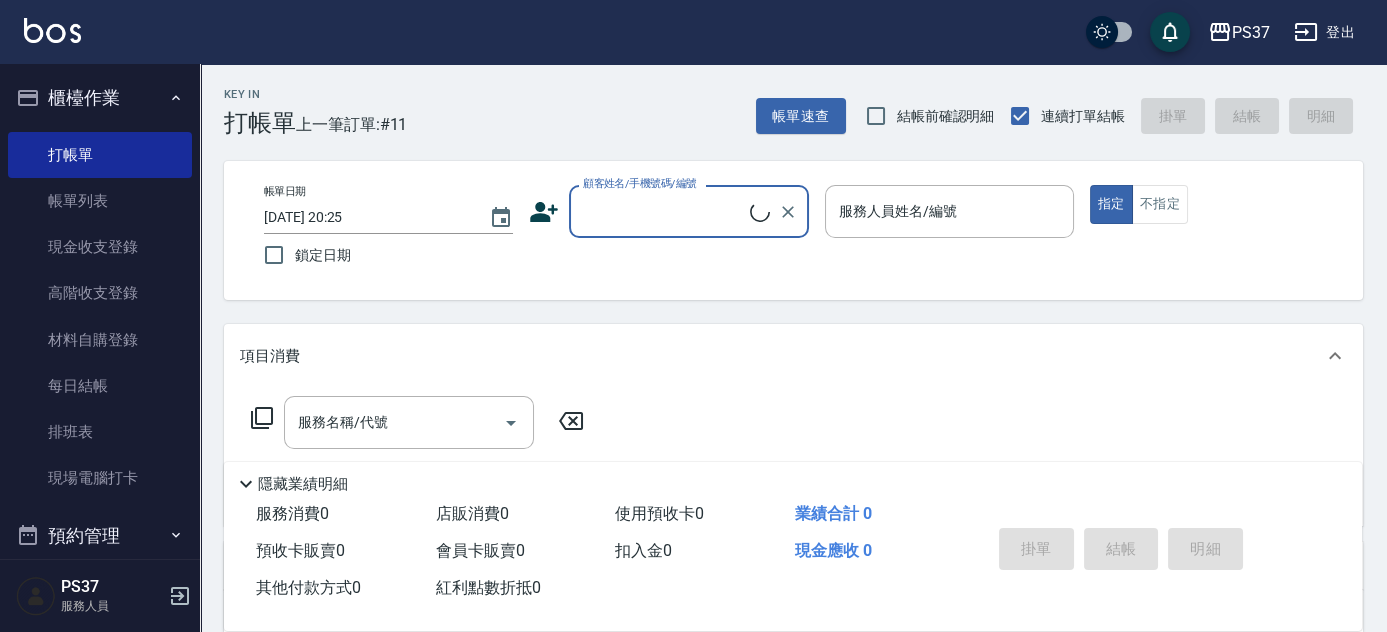 click on "顧客姓名/手機號碼/編號" at bounding box center (664, 211) 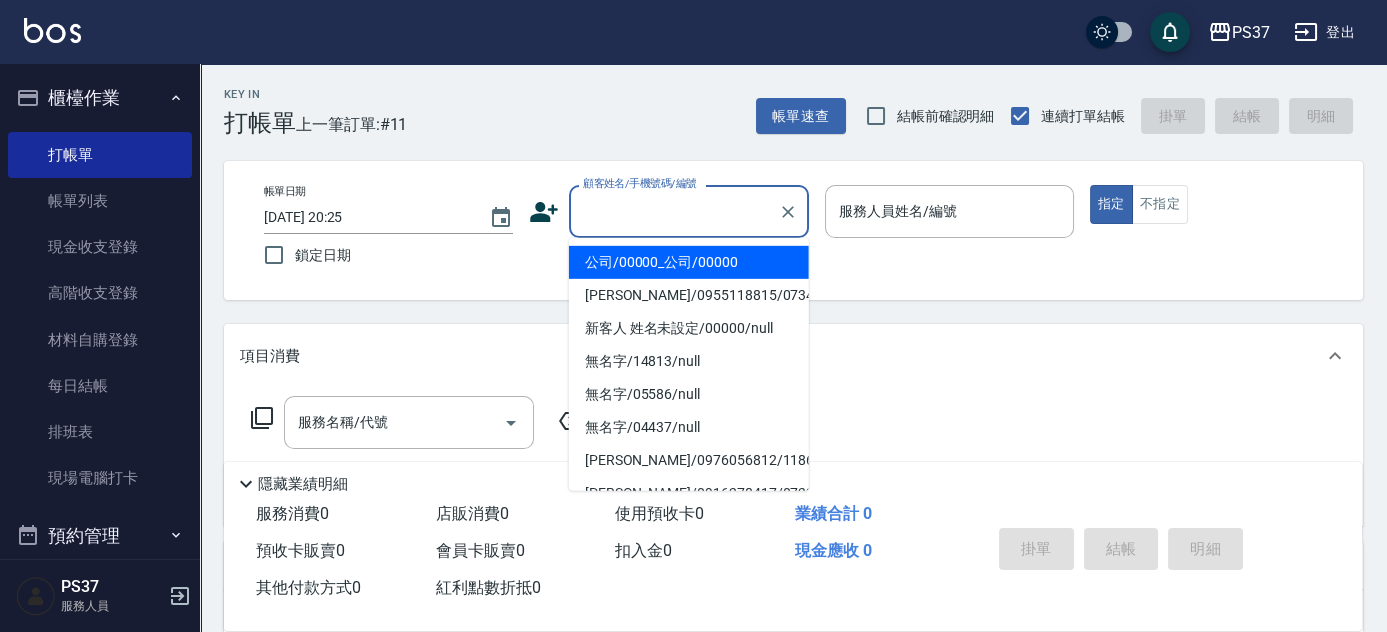 click on "公司/00000_公司/00000" at bounding box center (689, 262) 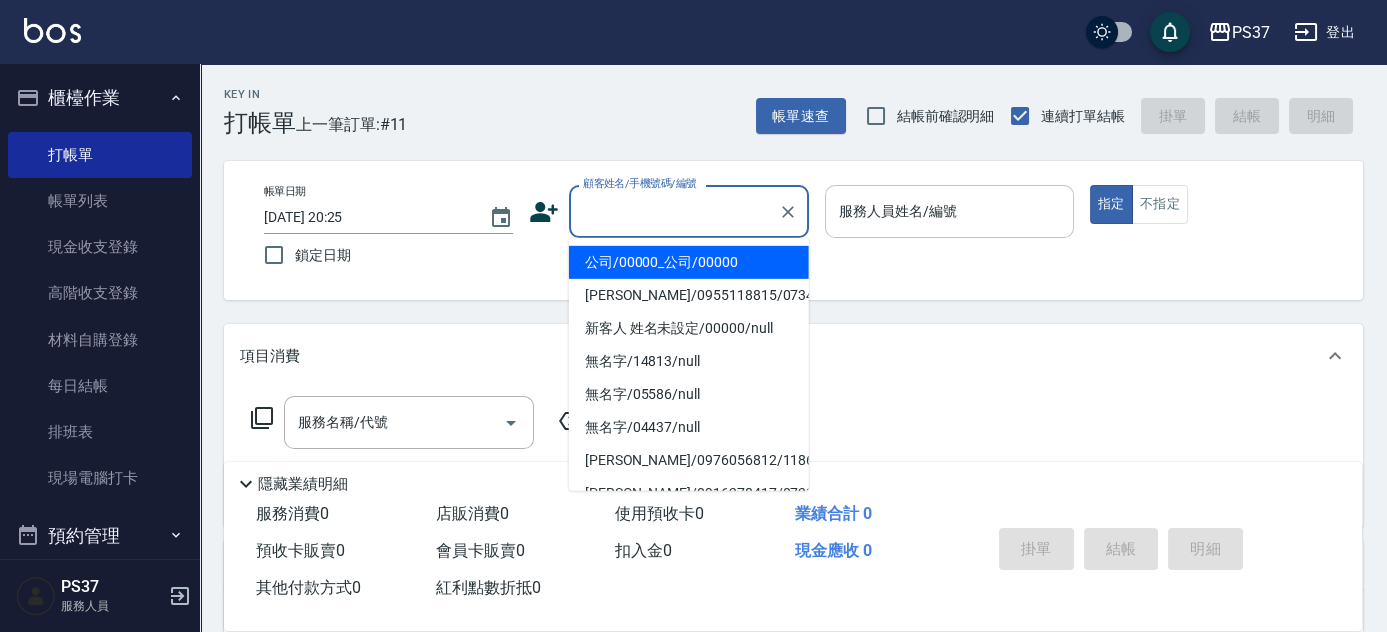 type on "公司/00000_公司/00000" 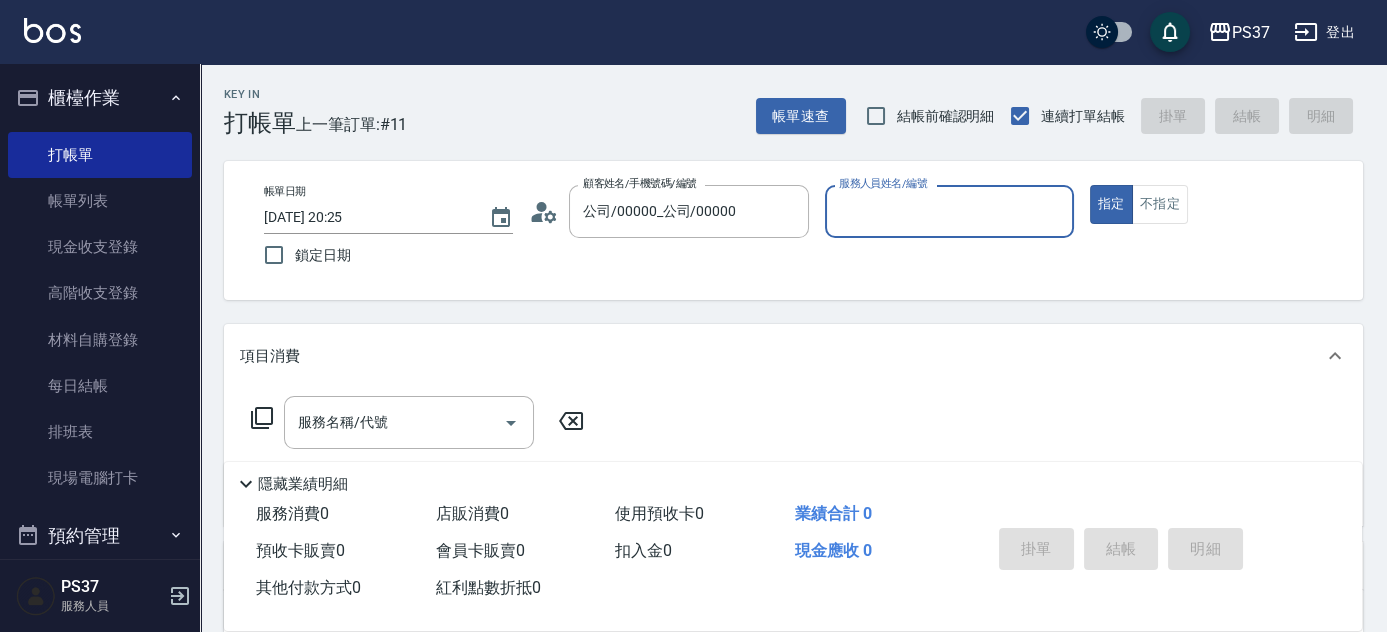 click on "服務人員姓名/編號" at bounding box center [949, 211] 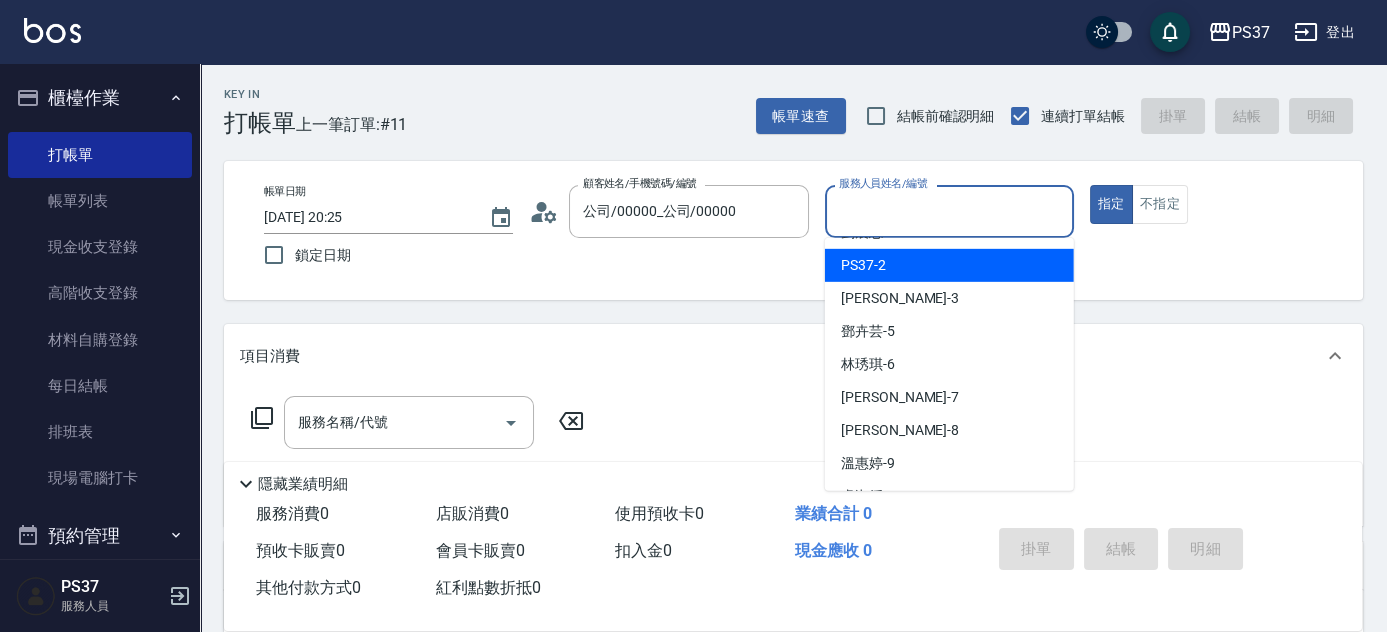scroll, scrollTop: 0, scrollLeft: 0, axis: both 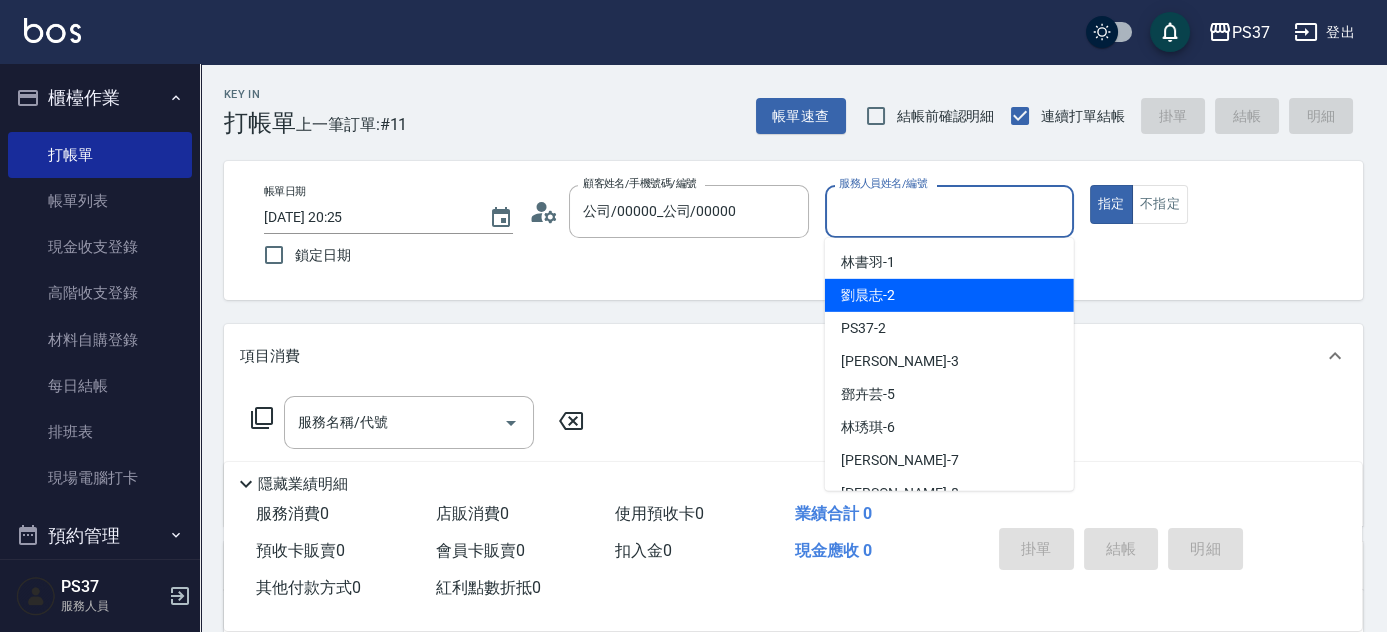 click on "劉晨志 -2" at bounding box center [949, 295] 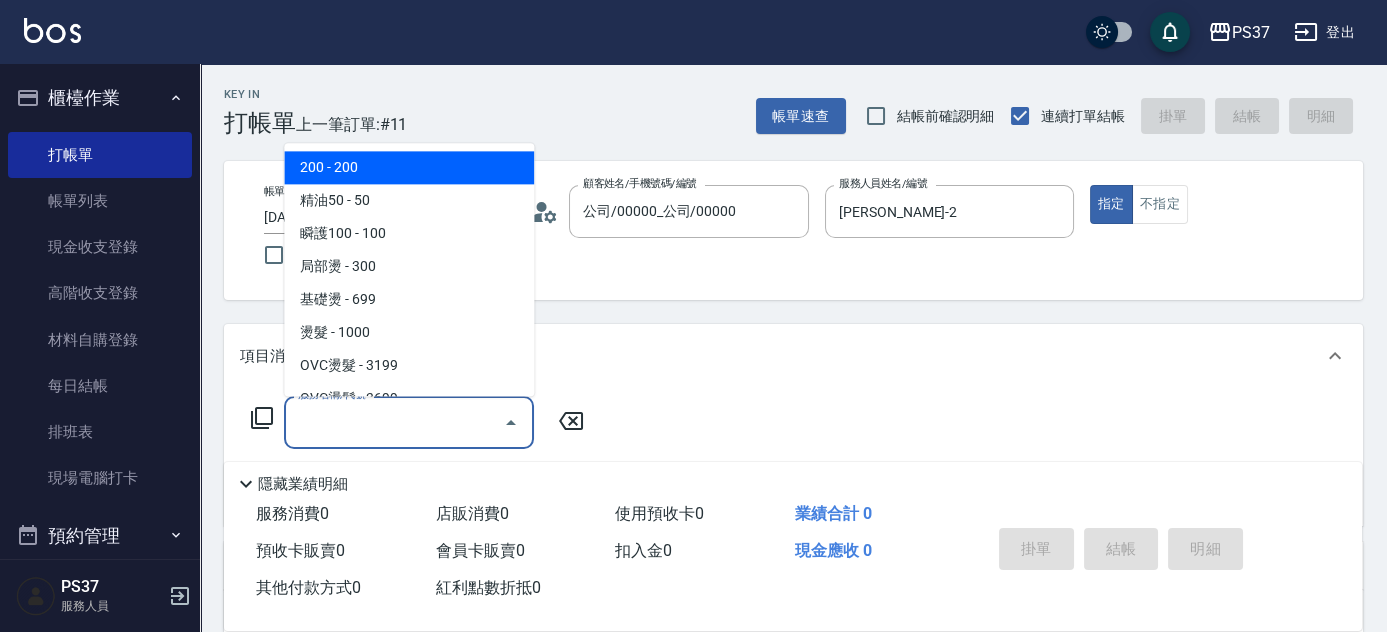 click on "服務名稱/代號" at bounding box center [394, 422] 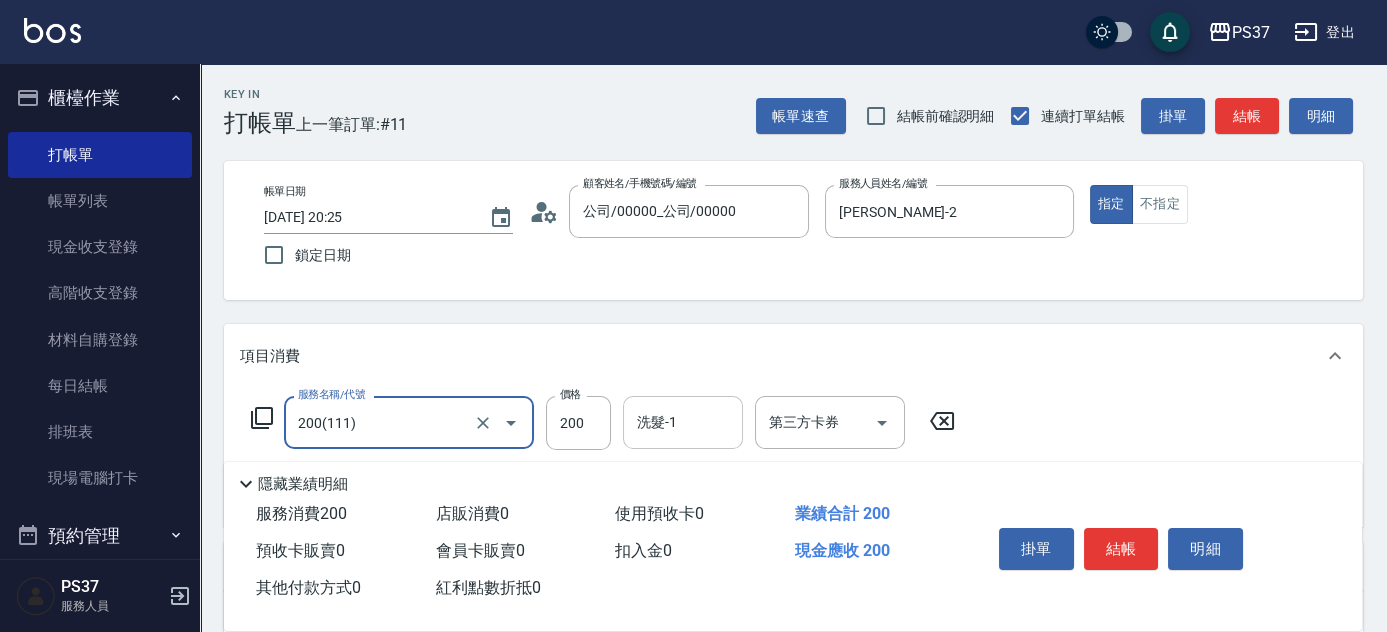 click on "洗髮-1" at bounding box center (683, 422) 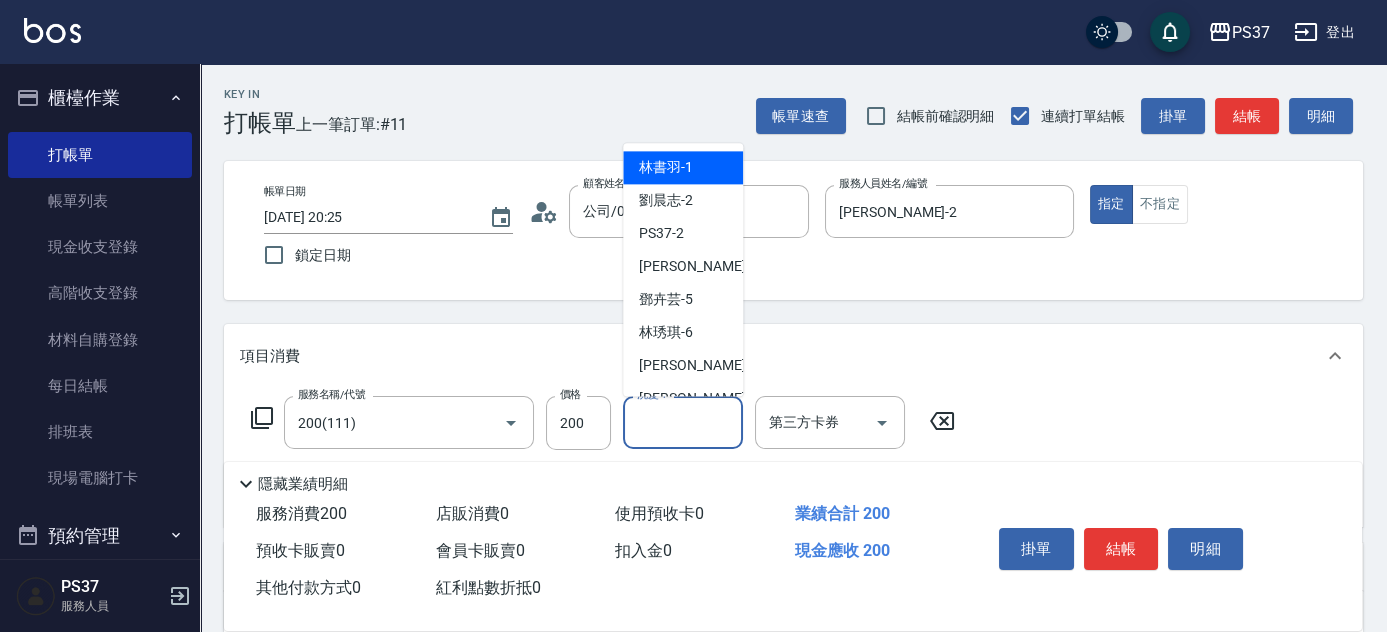 click on "林書羽 -1" at bounding box center [683, 168] 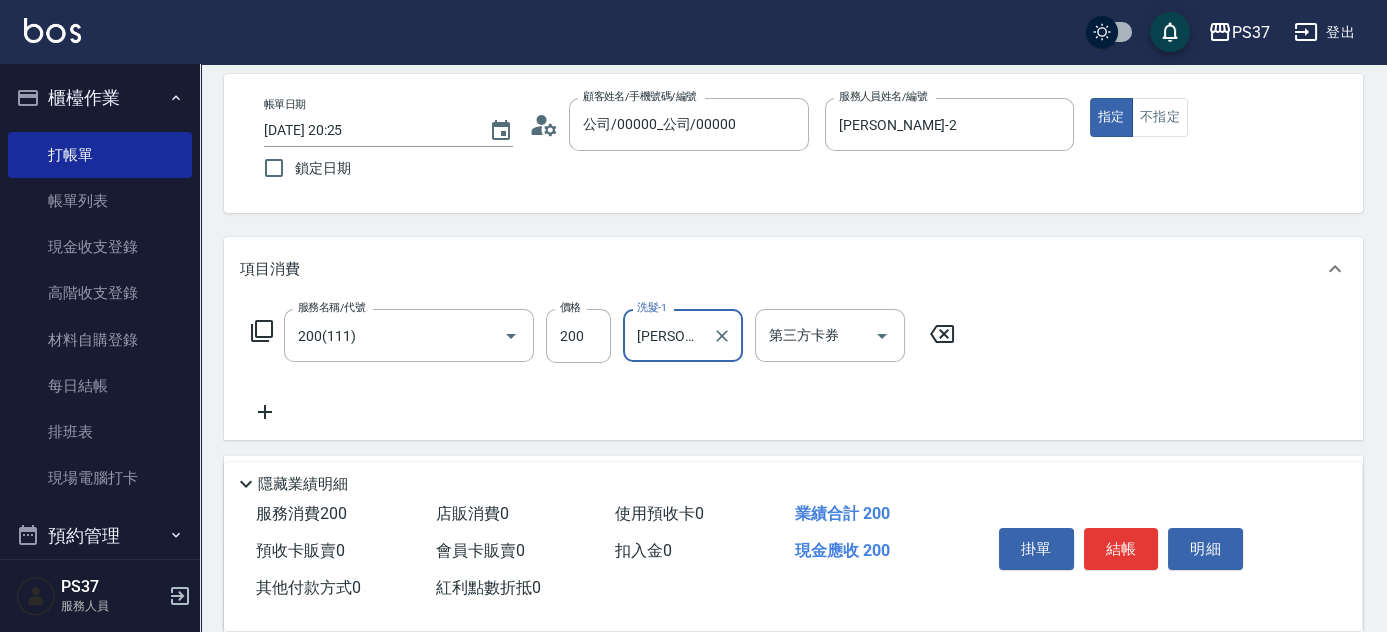 scroll, scrollTop: 181, scrollLeft: 0, axis: vertical 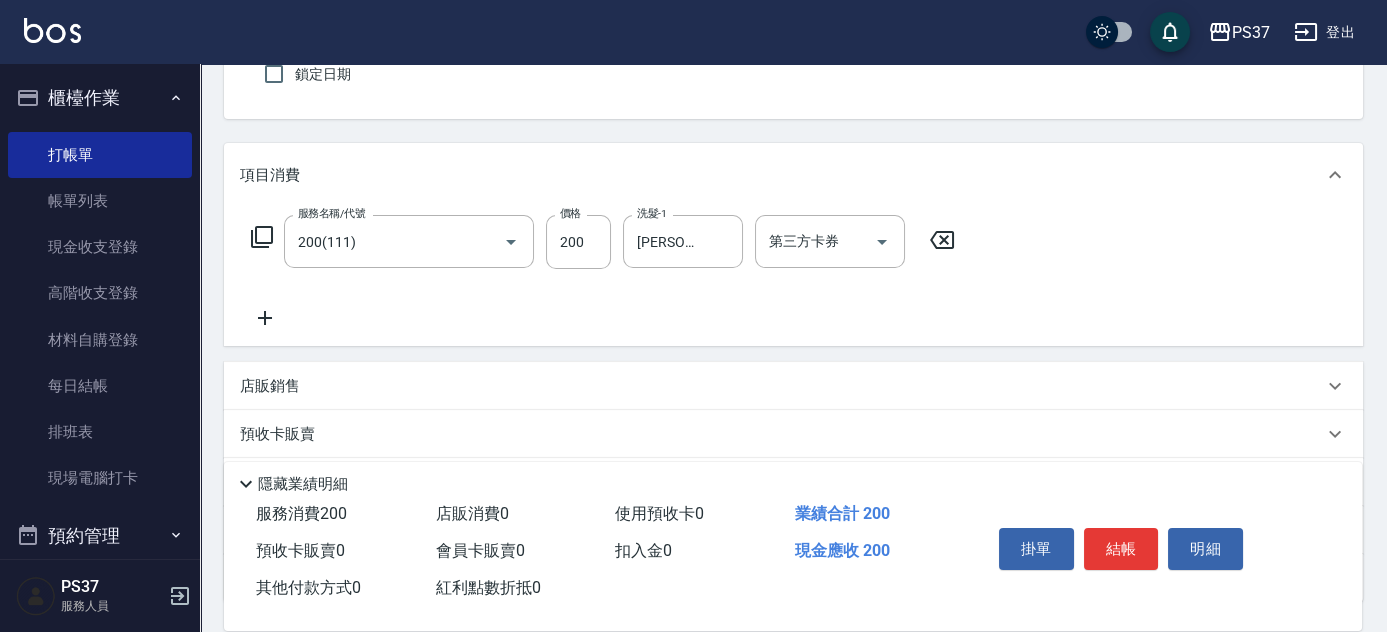 click 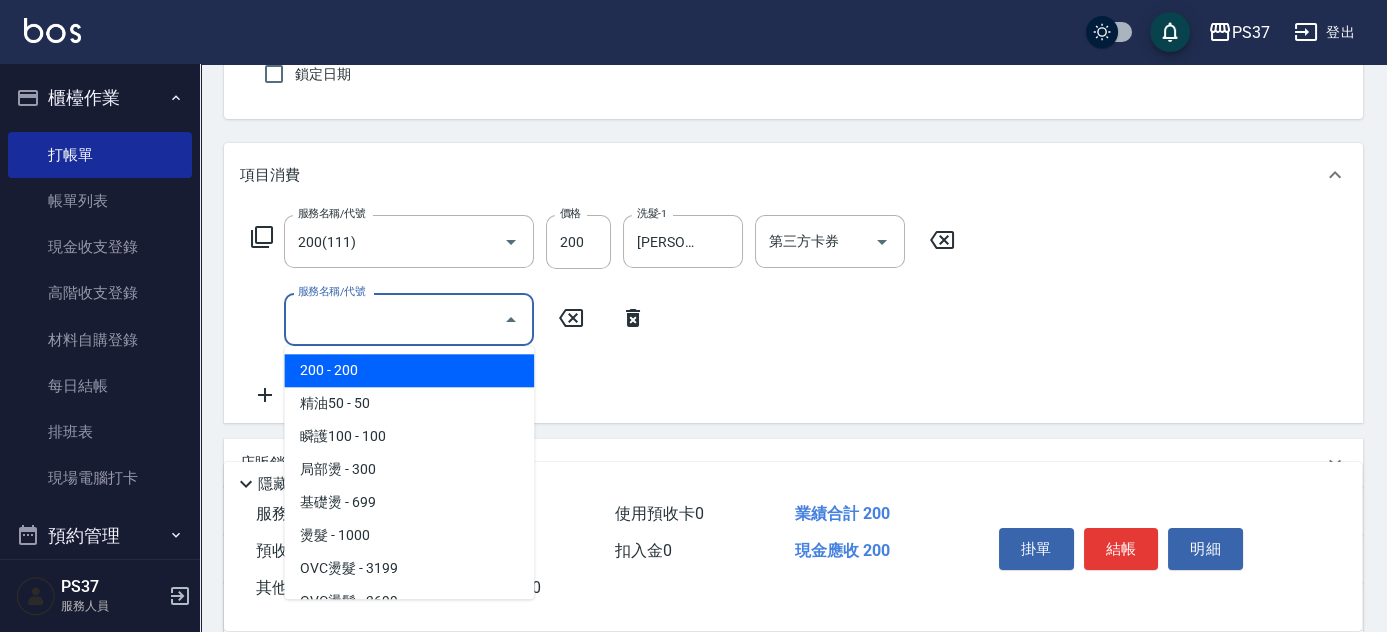 click on "服務名稱/代號" at bounding box center (394, 319) 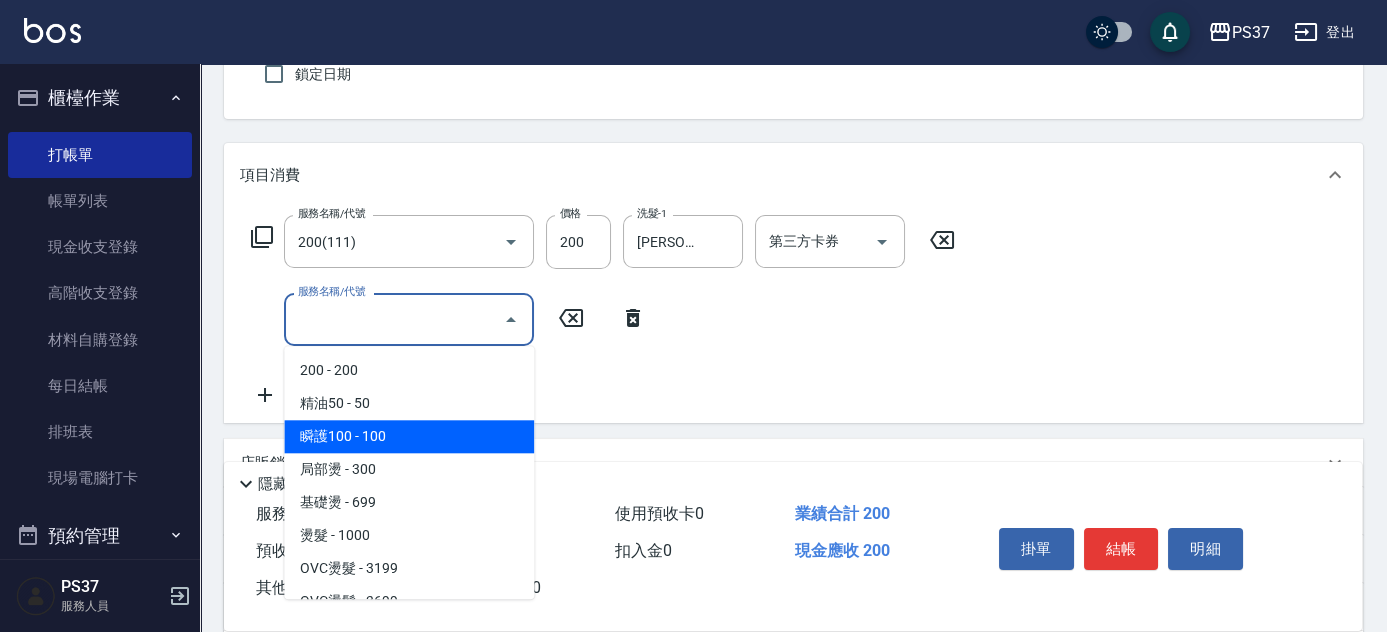 click on "瞬護100 - 100" at bounding box center [409, 436] 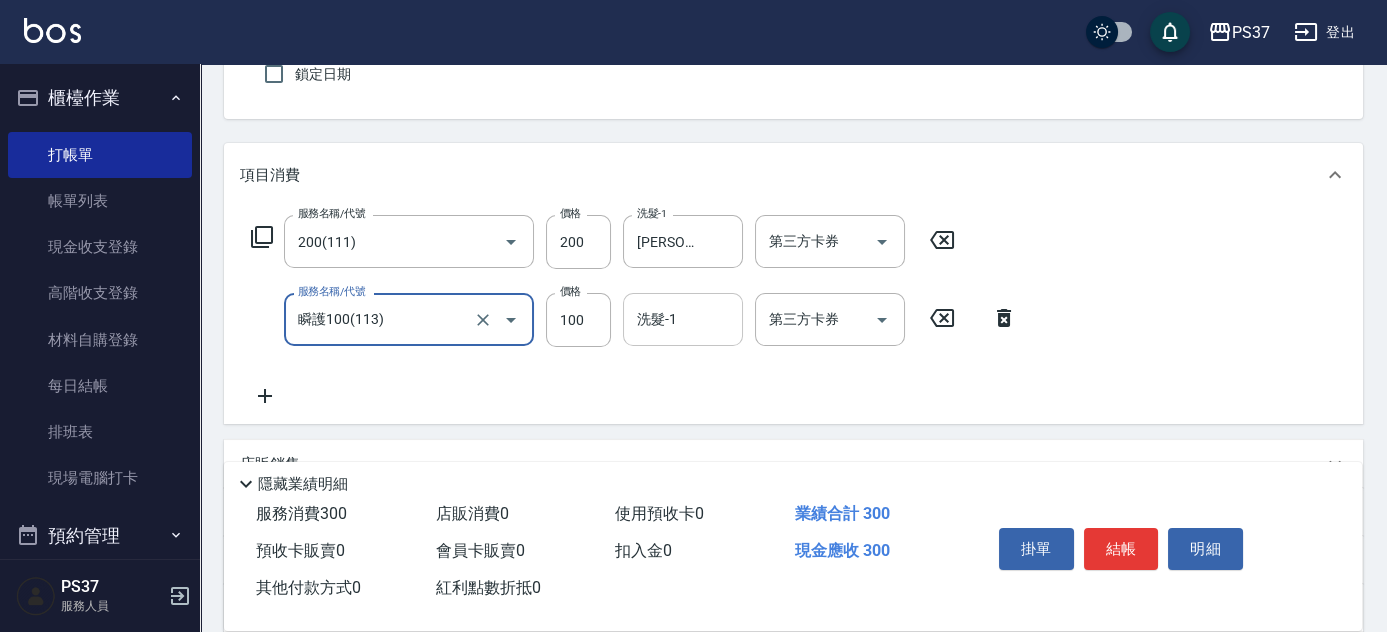 click on "洗髮-1 洗髮-1" at bounding box center (683, 319) 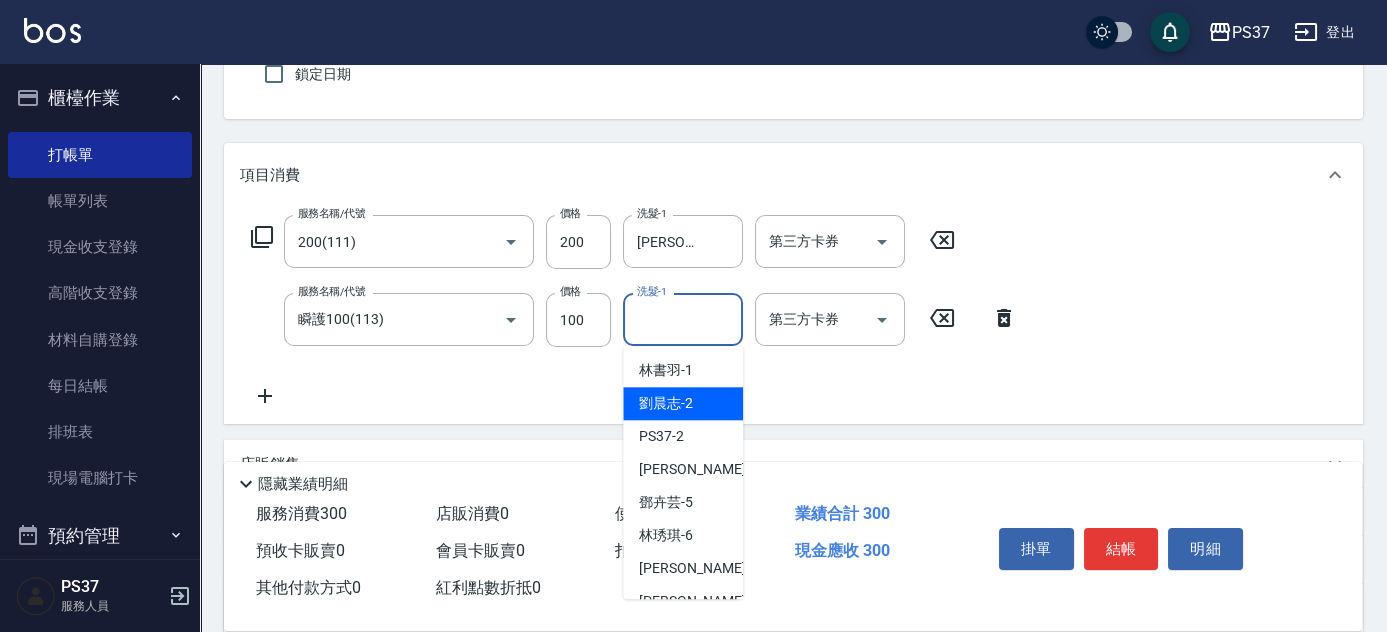 click on "劉晨志 -2" at bounding box center [683, 403] 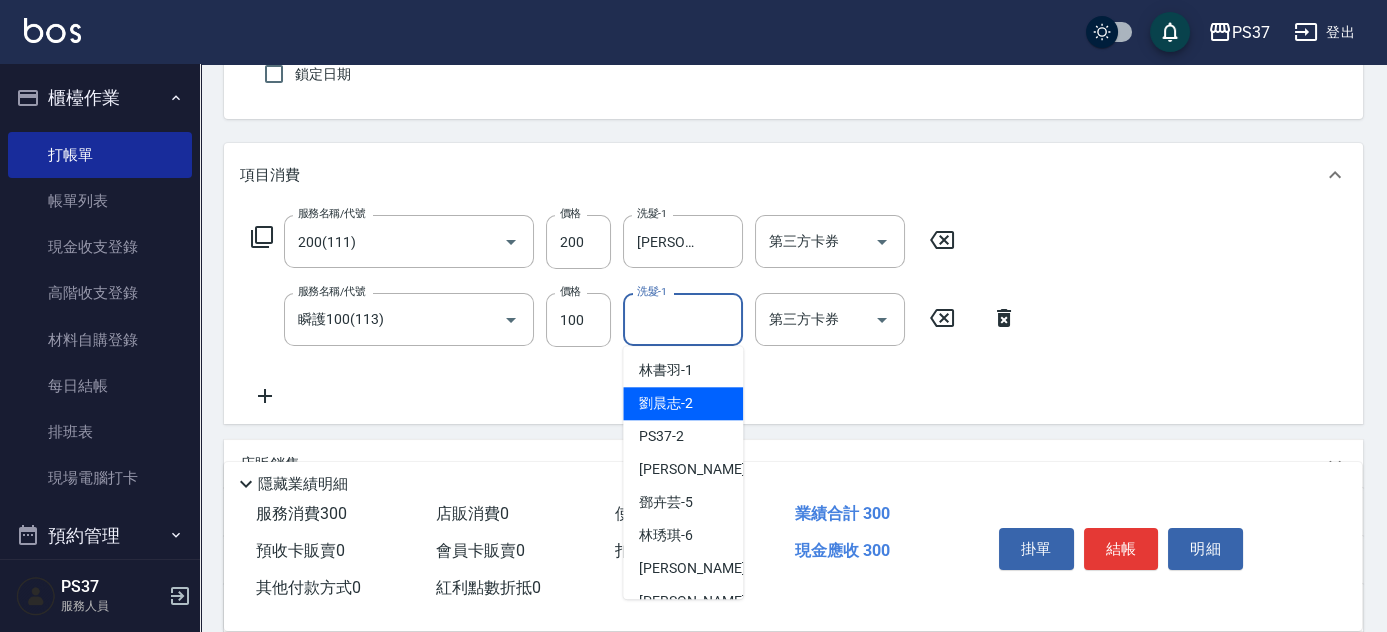 type on "[PERSON_NAME]-2" 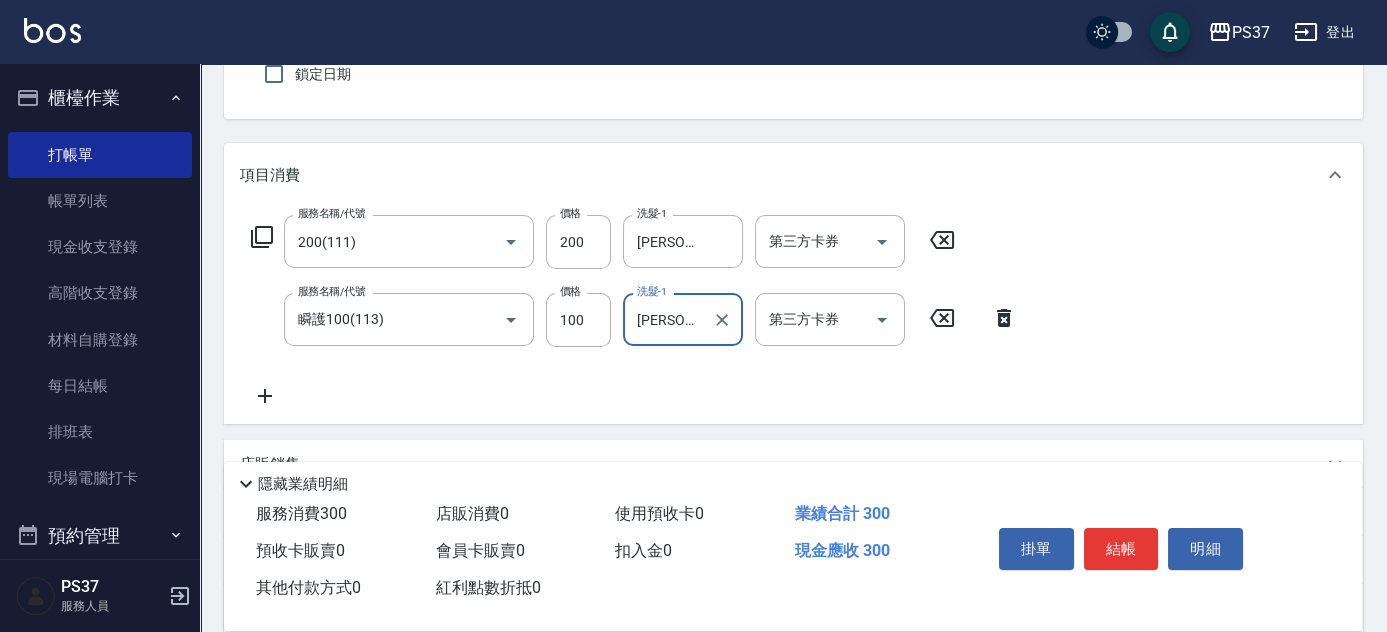 click 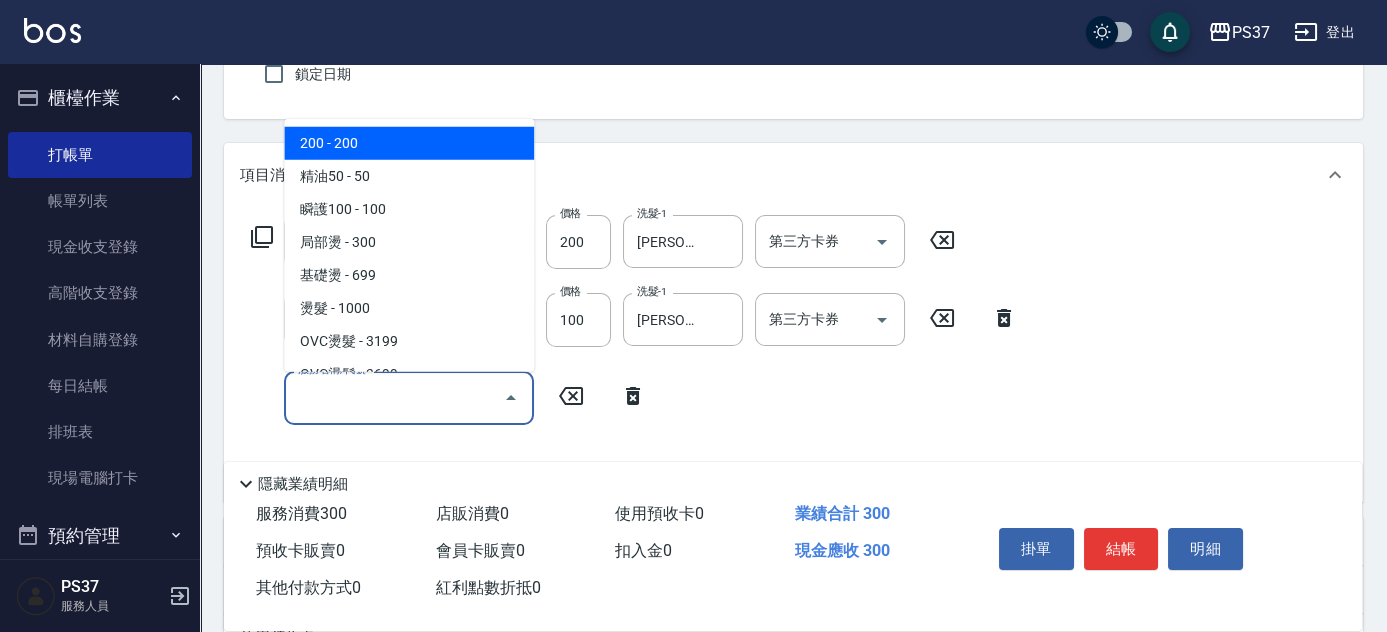 click on "服務名稱/代號" at bounding box center [394, 397] 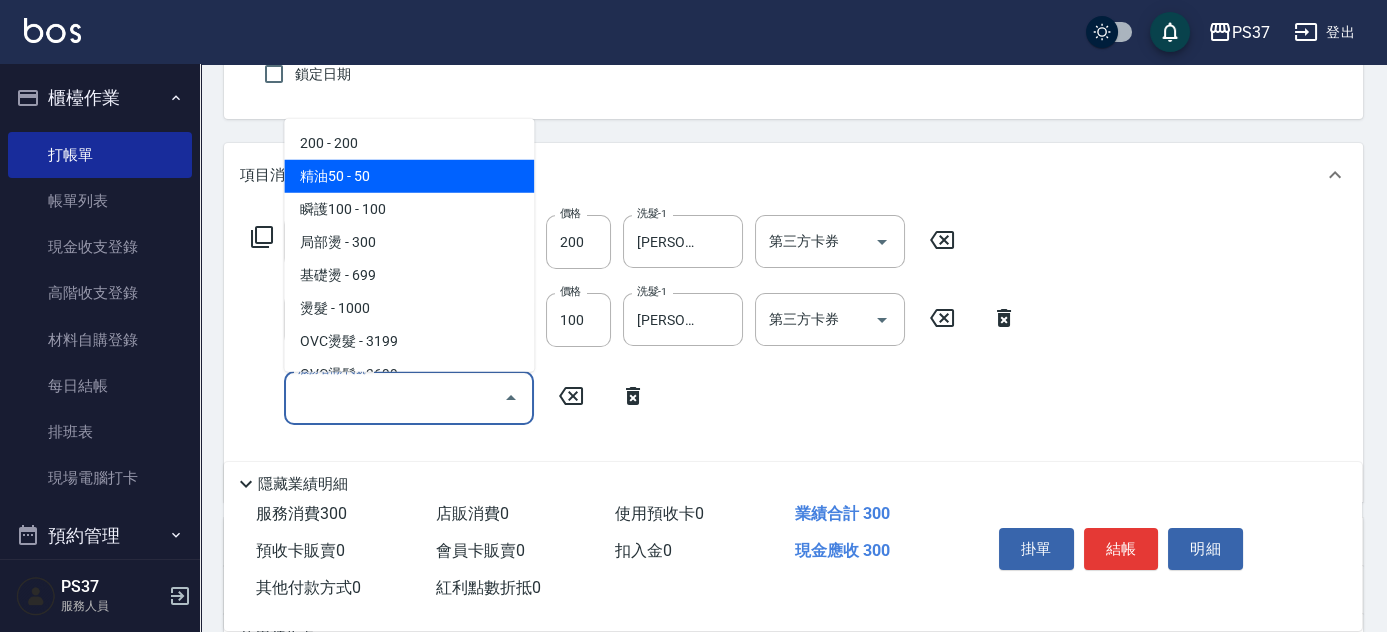 click on "精油50 - 50" at bounding box center [409, 176] 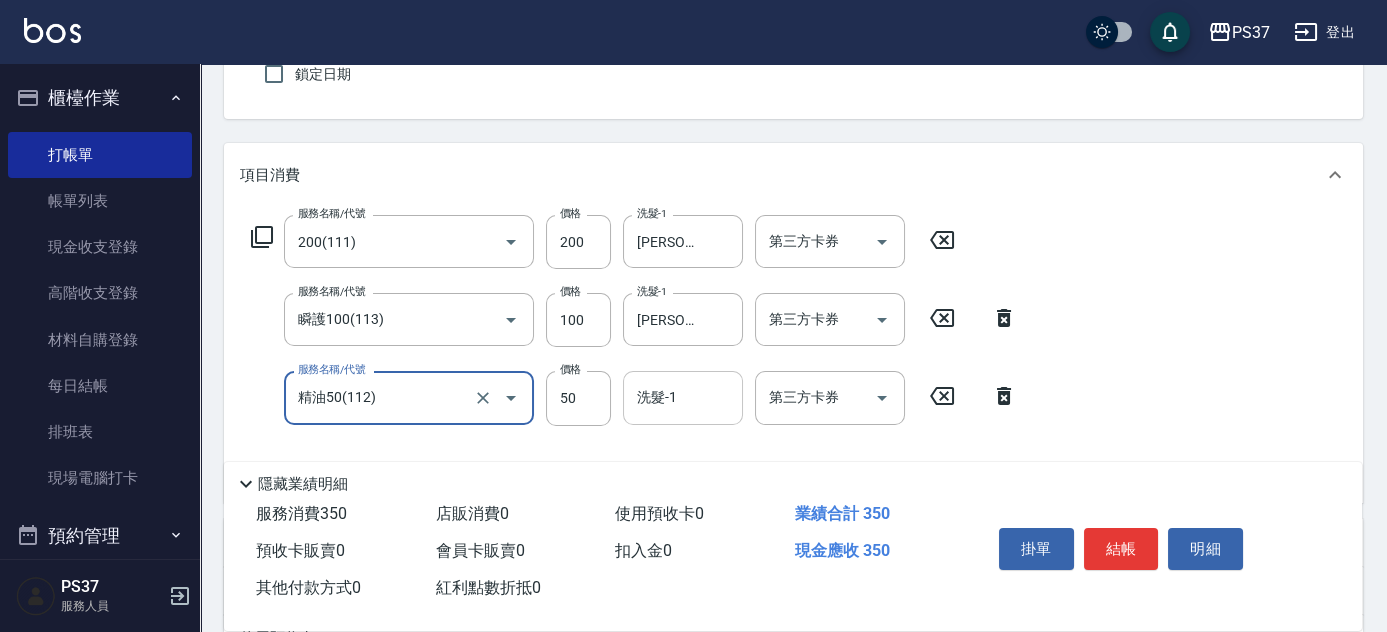 click on "洗髮-1 洗髮-1" at bounding box center [683, 397] 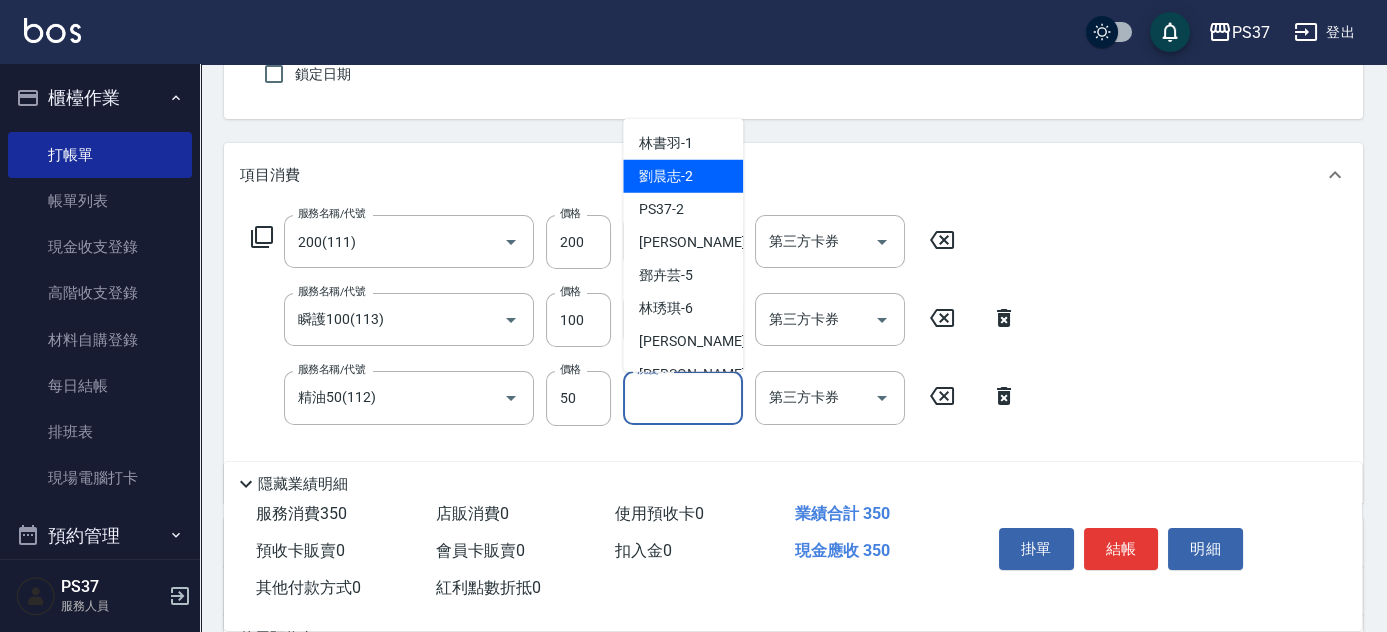 click on "劉晨志 -2" at bounding box center (666, 176) 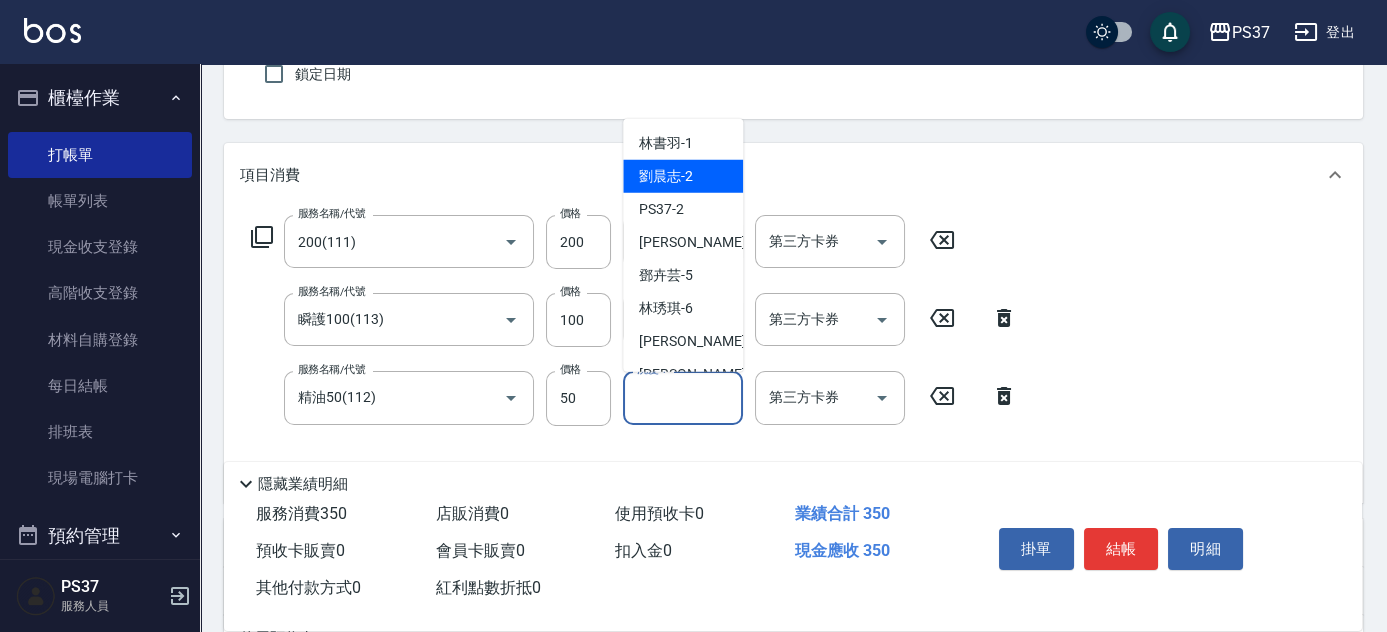 type on "[PERSON_NAME]-2" 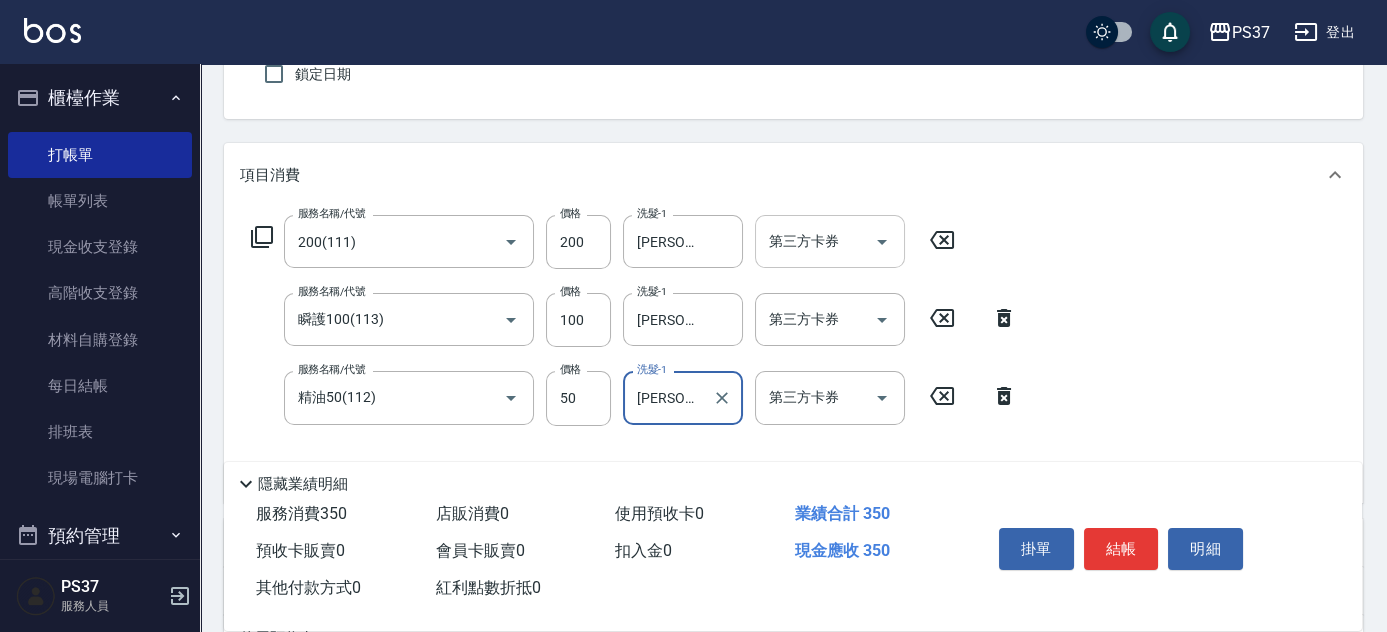 click 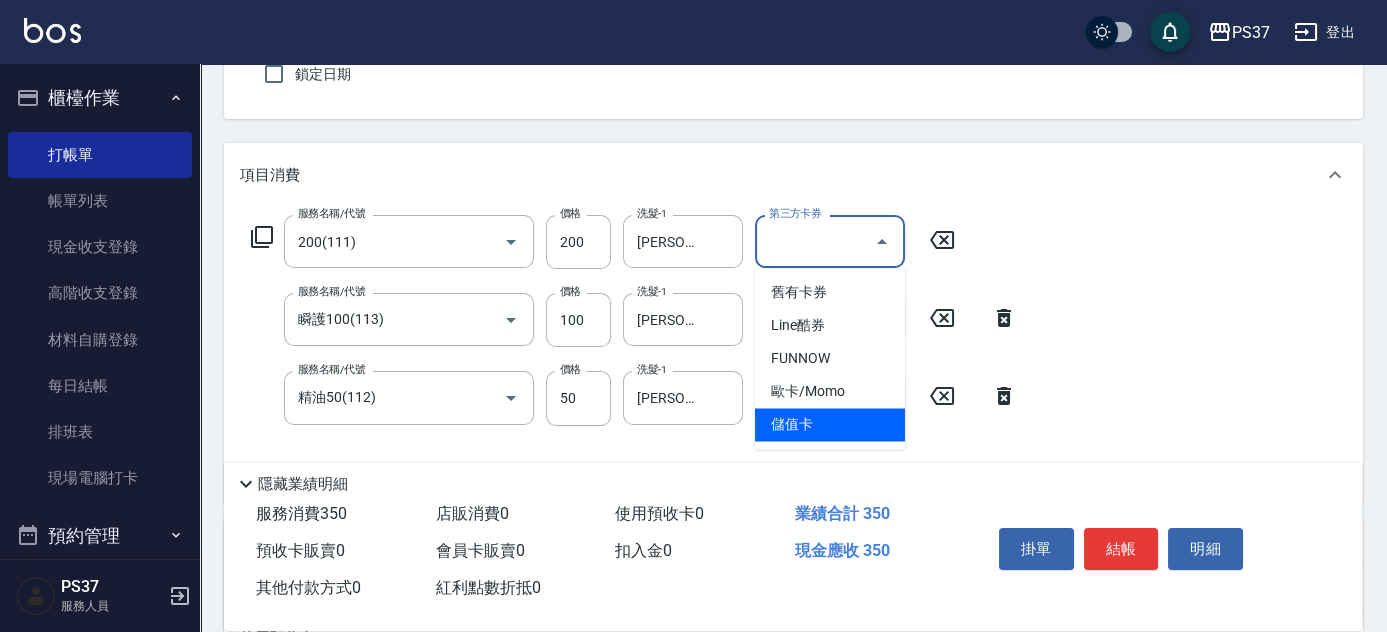 click on "儲值卡" at bounding box center (830, 424) 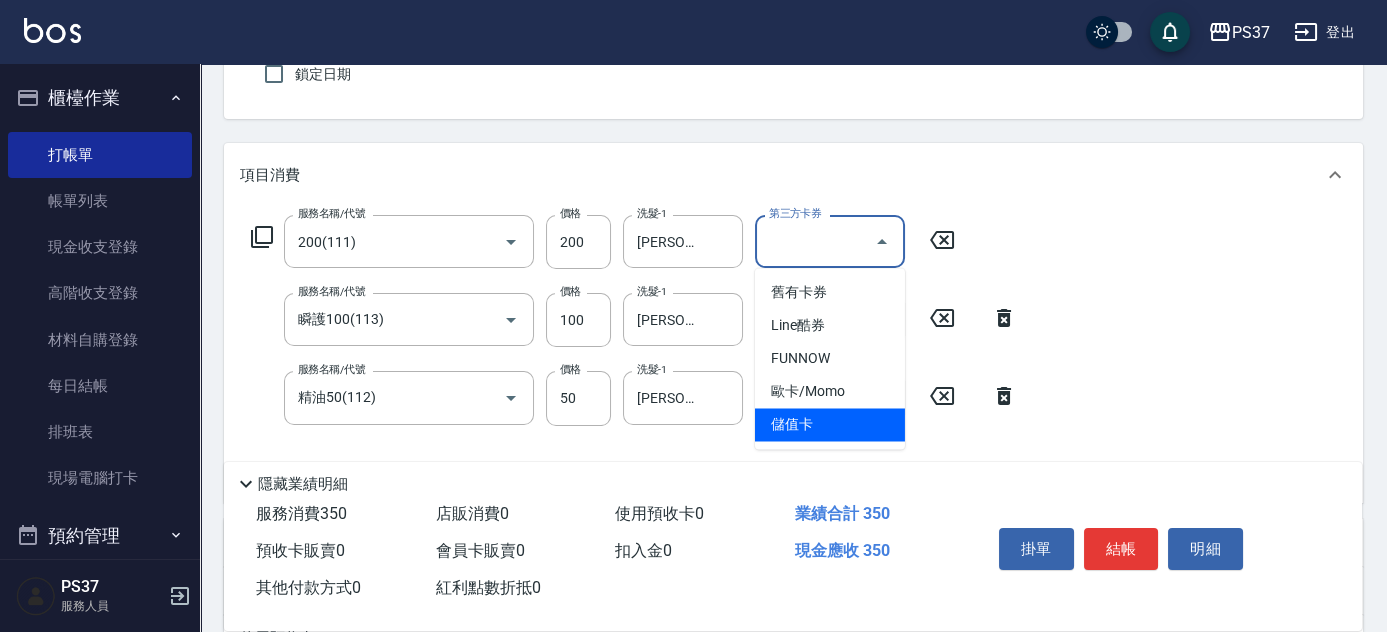 type on "儲值卡" 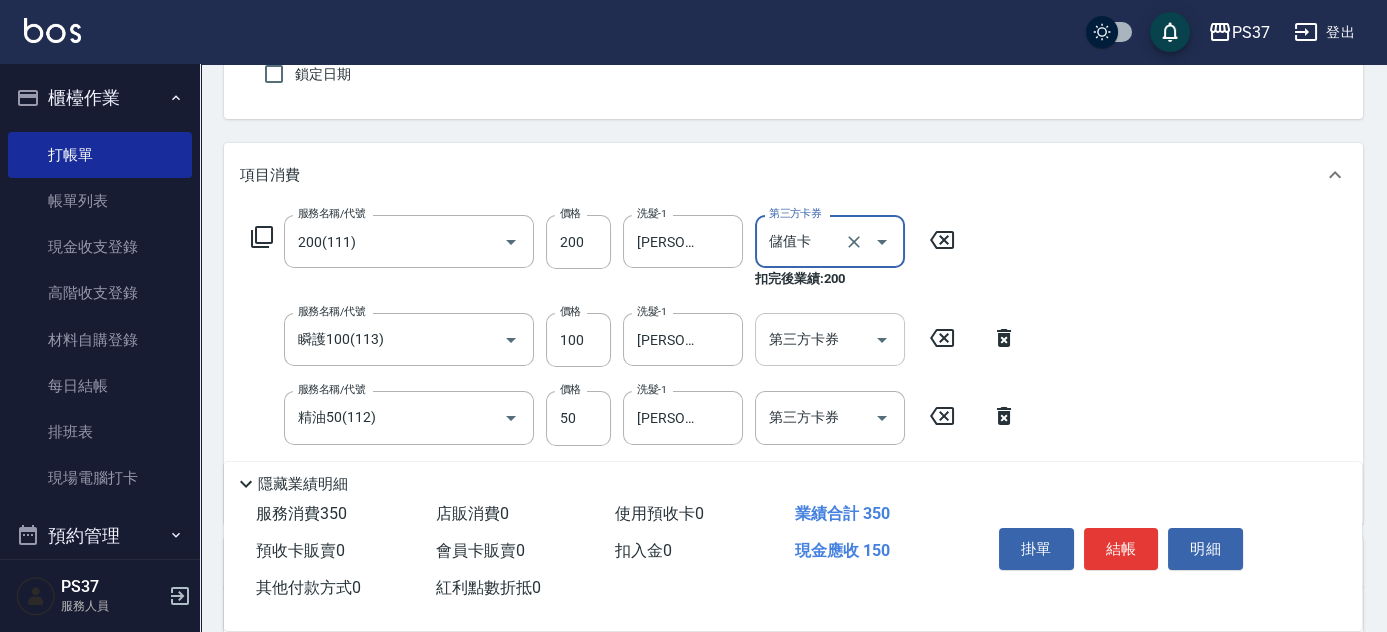click at bounding box center [881, 339] 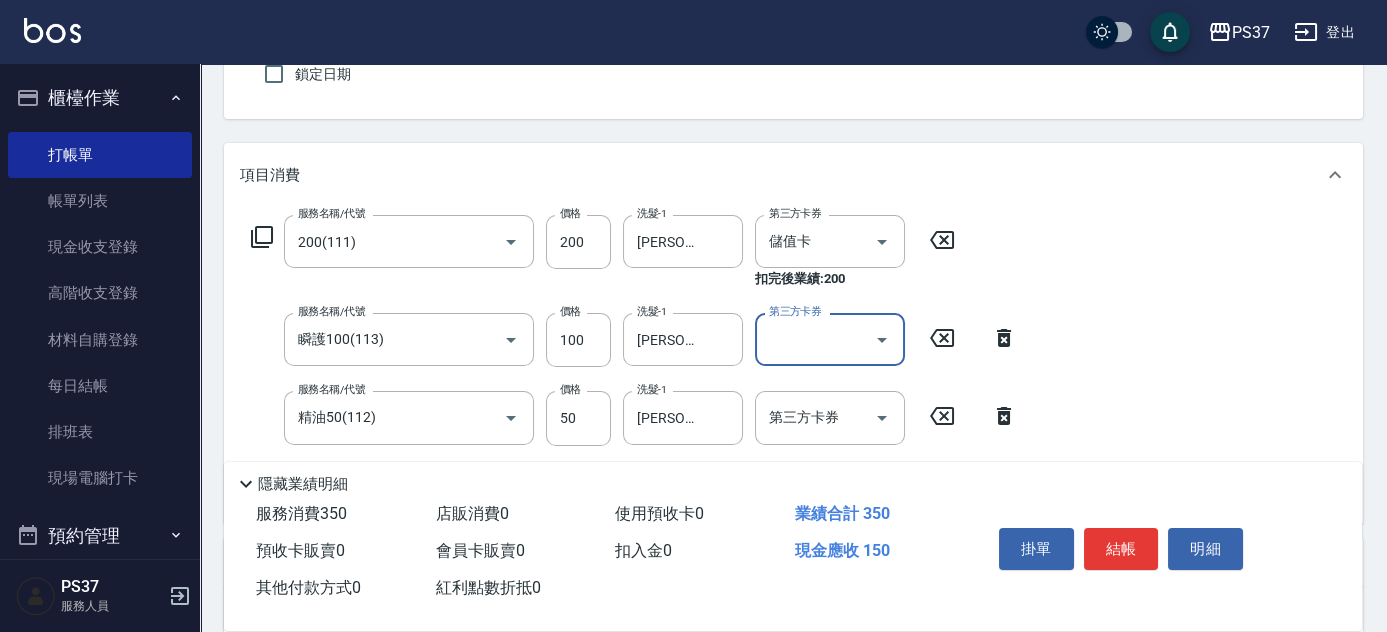 click 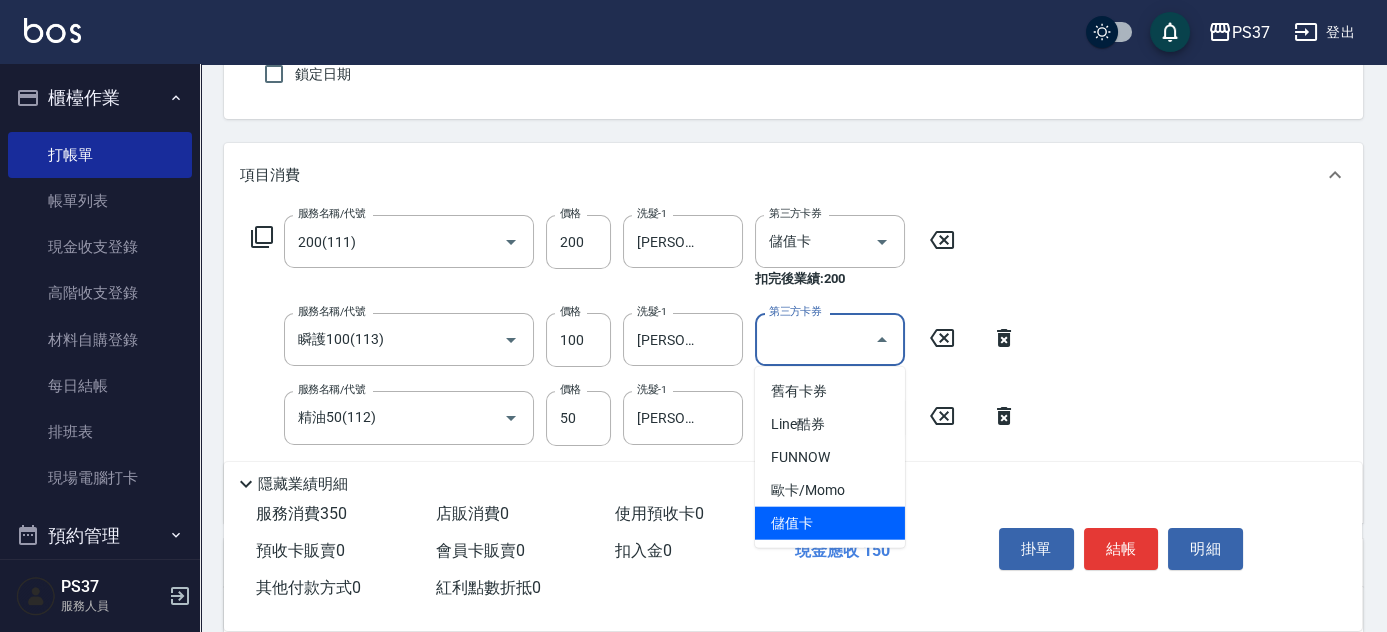 click on "儲值卡" at bounding box center (830, 523) 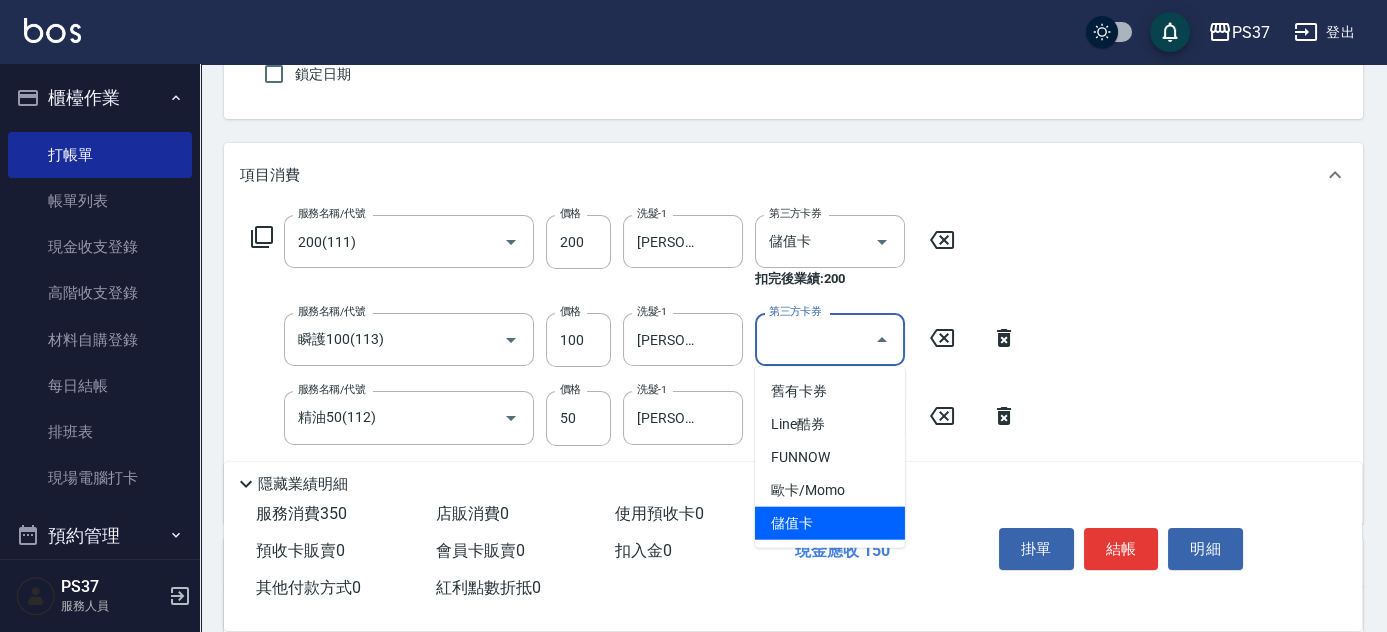 type on "儲值卡" 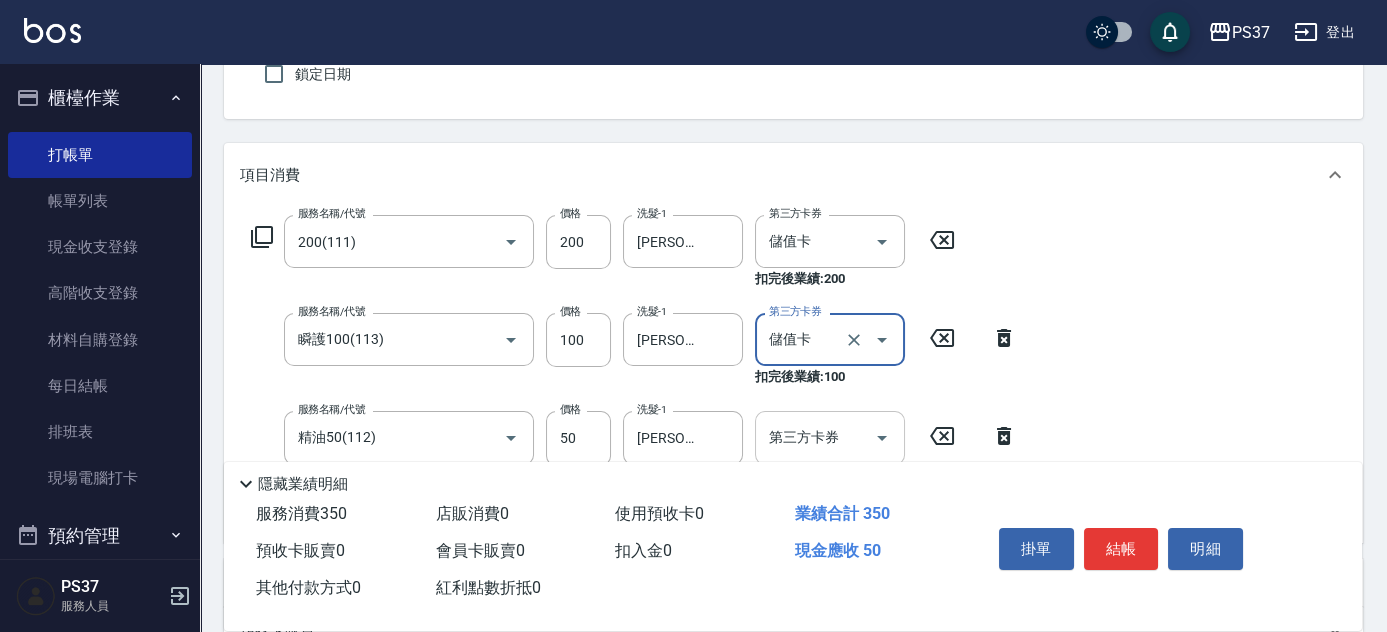 click 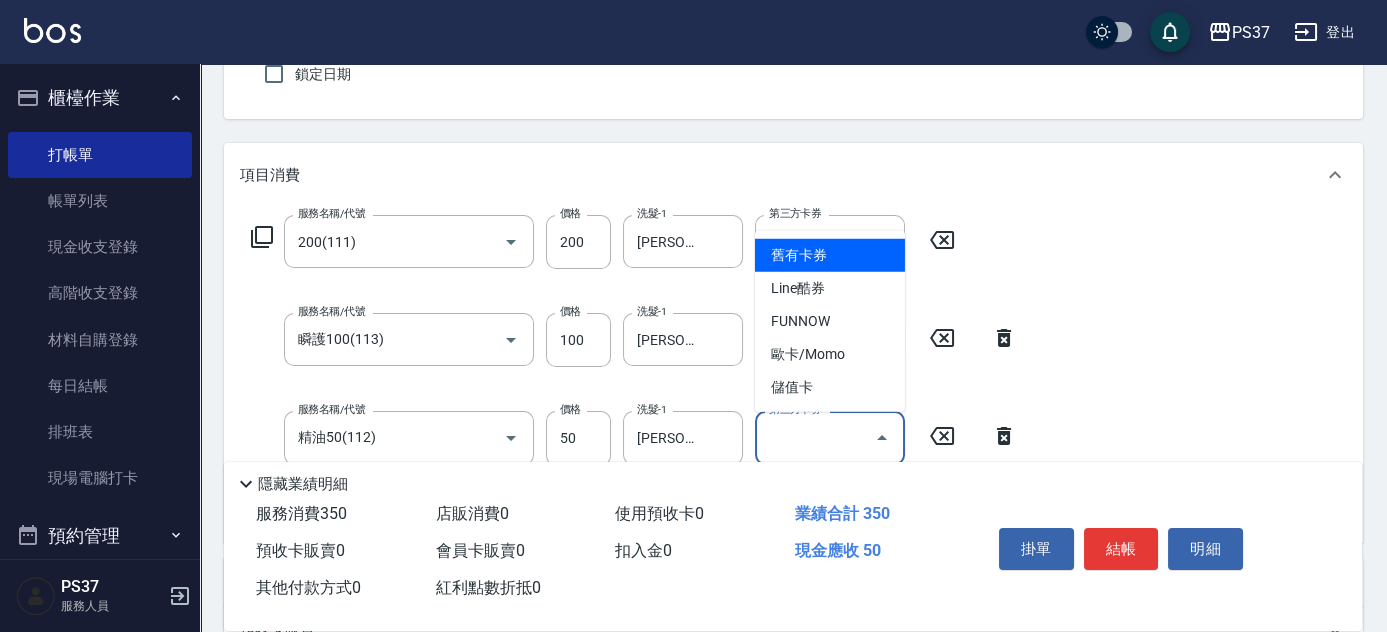 click on "舊有卡券 Line酷券 FUNNOW 歐卡/Momo 儲值卡" at bounding box center [830, 321] 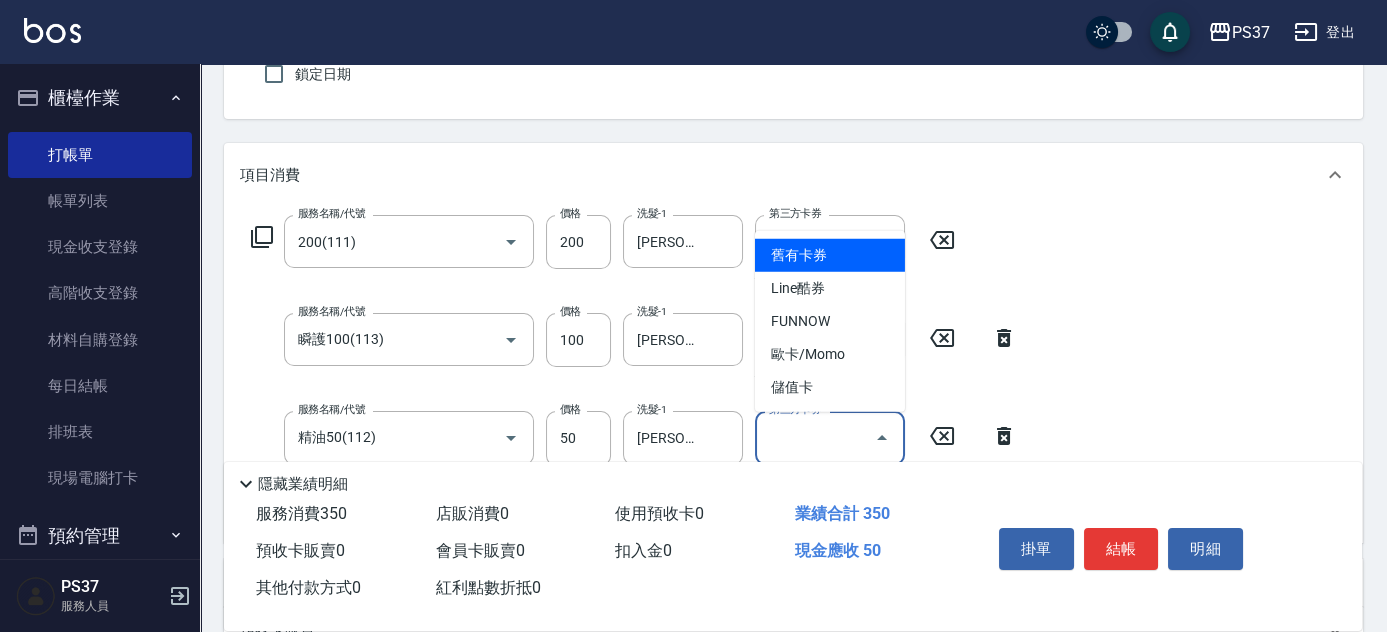 click on "儲值卡" at bounding box center (830, 387) 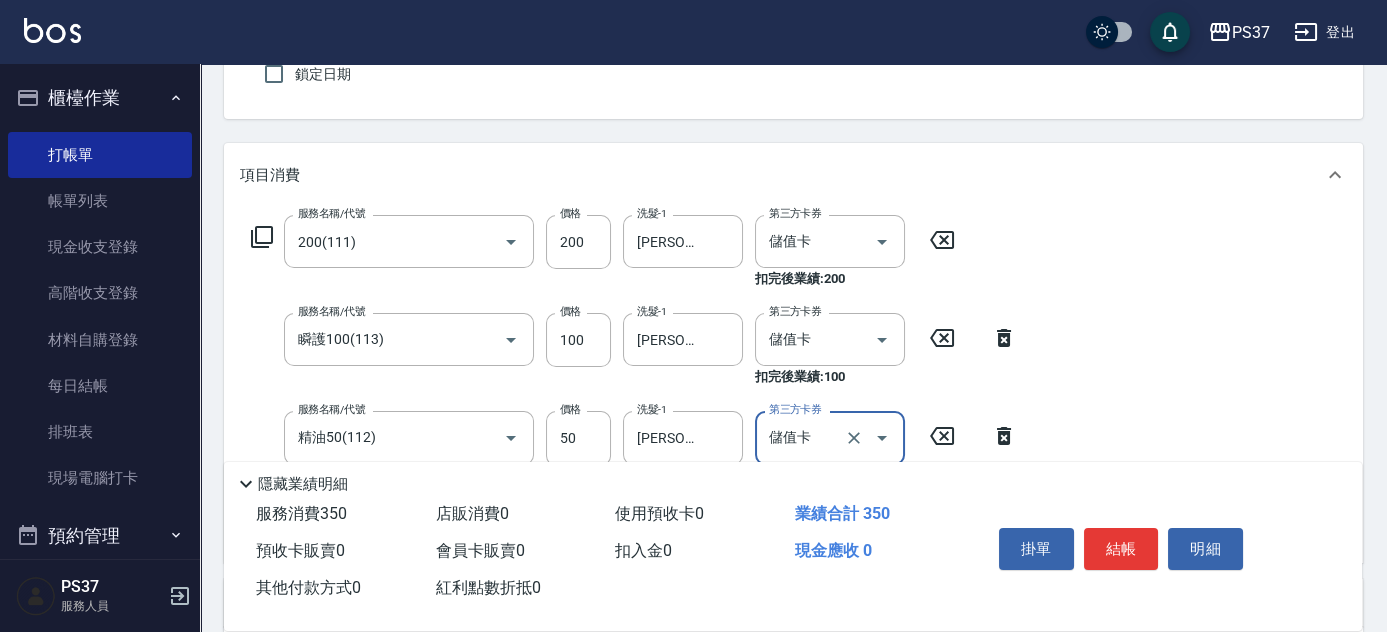 type on "儲值卡" 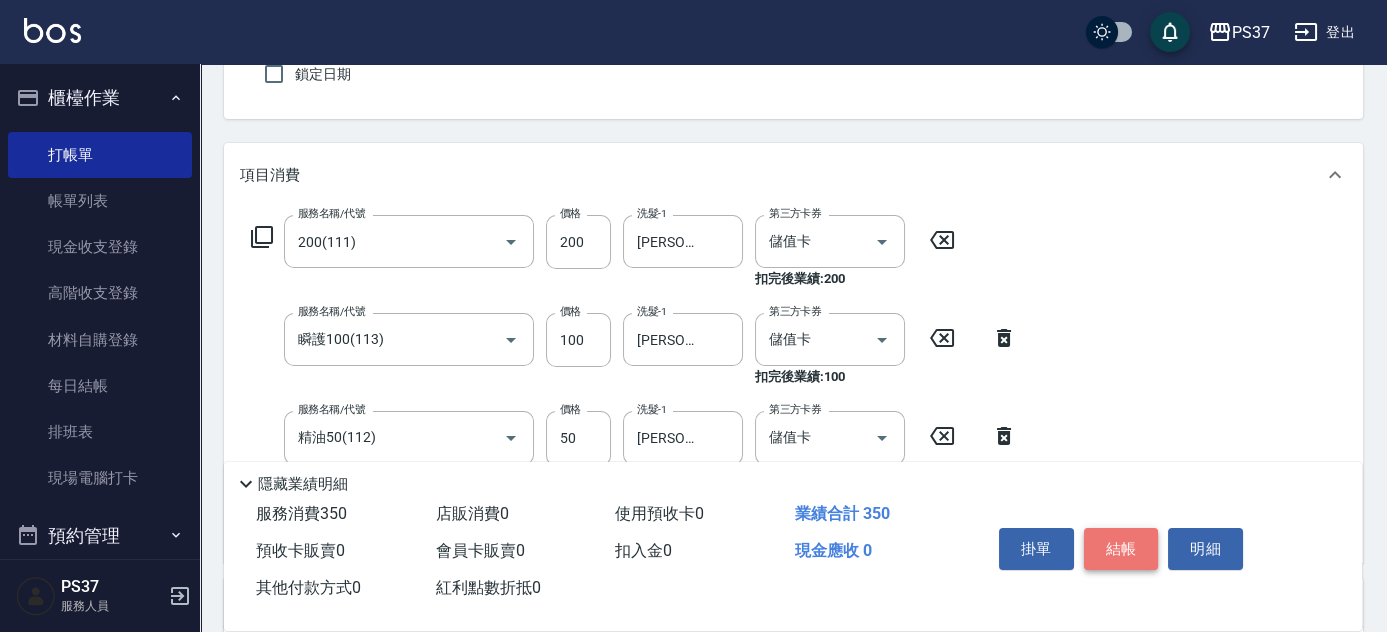 click on "結帳" at bounding box center [1121, 549] 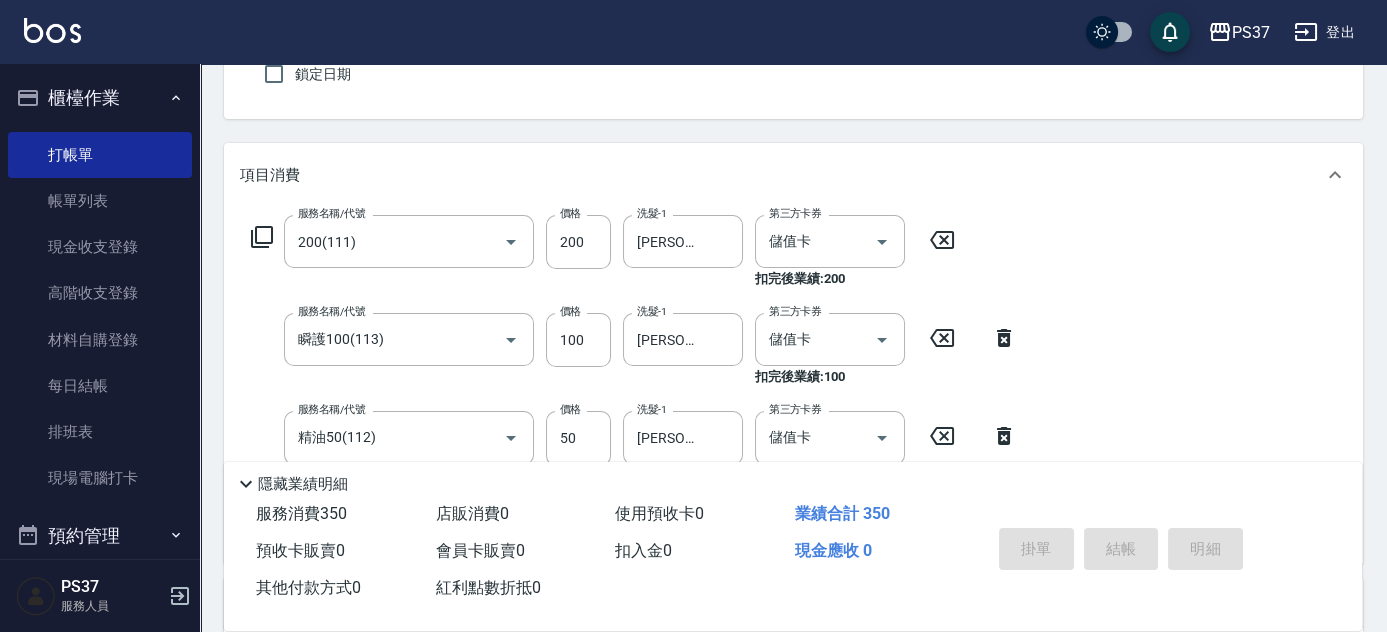 type on "2025/07/12 20:26" 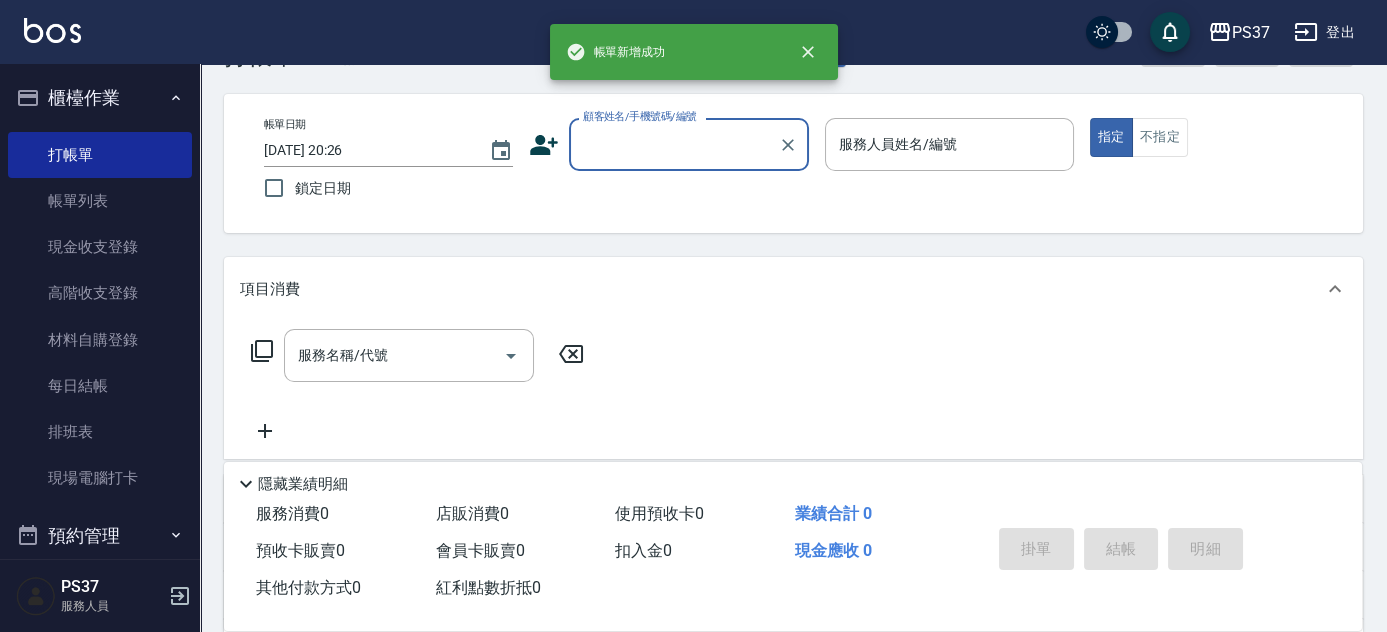 scroll, scrollTop: 0, scrollLeft: 0, axis: both 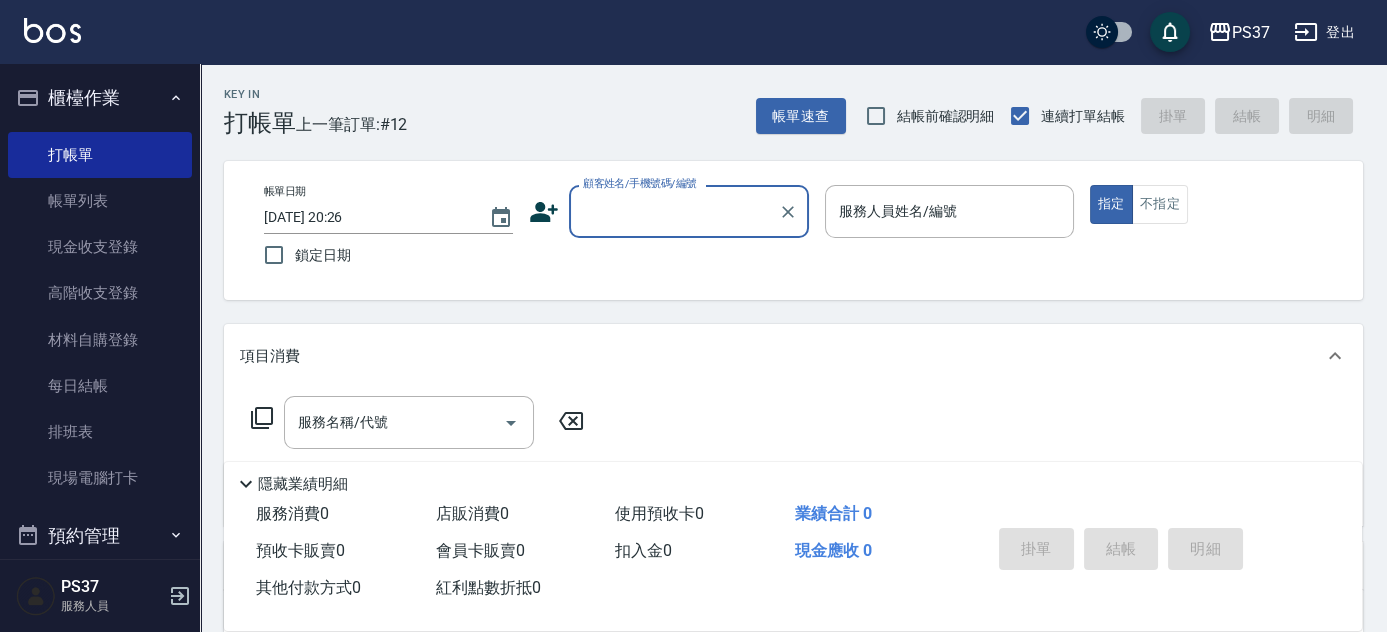 click on "顧客姓名/手機號碼/編號" at bounding box center [674, 211] 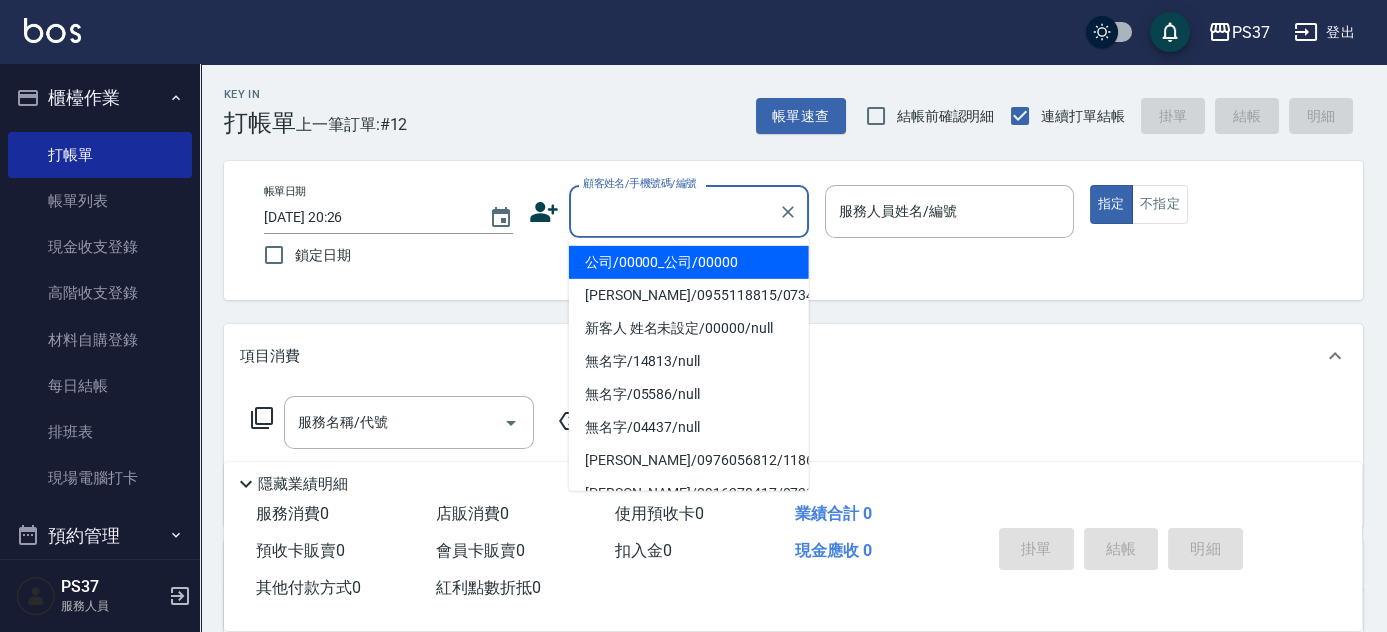 click on "公司/00000_公司/00000" at bounding box center [689, 262] 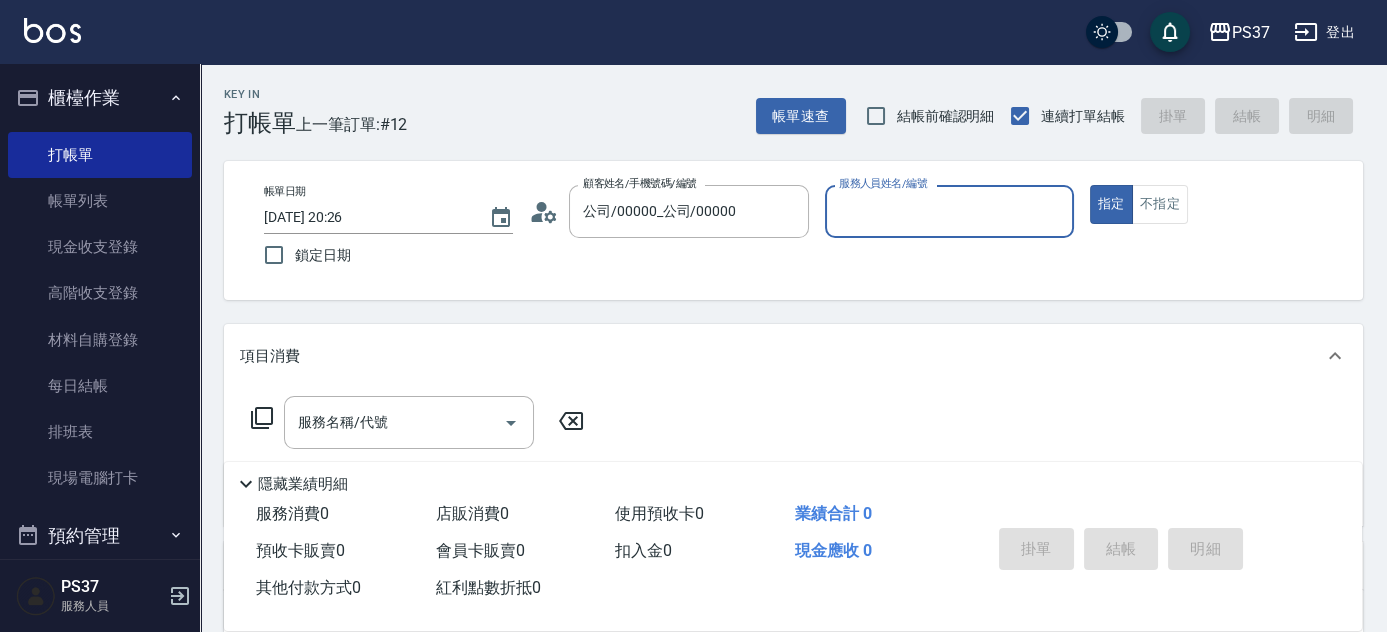 click on "服務人員姓名/編號" at bounding box center [949, 211] 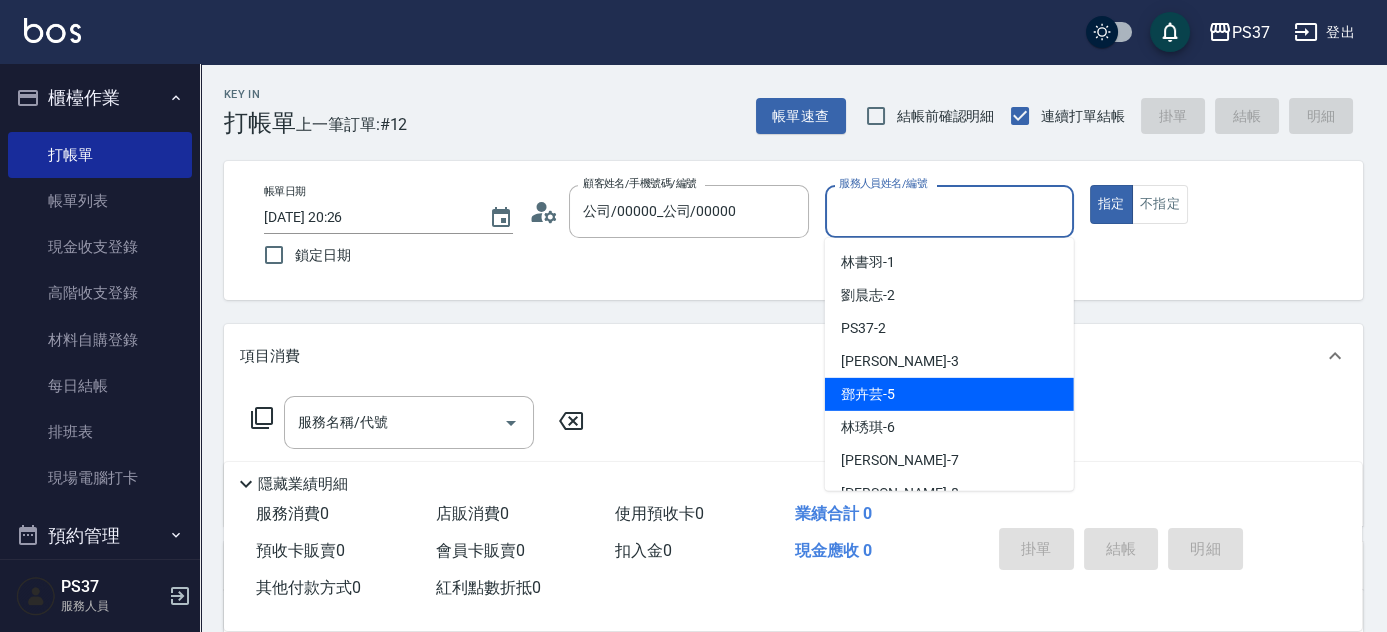 scroll, scrollTop: 181, scrollLeft: 0, axis: vertical 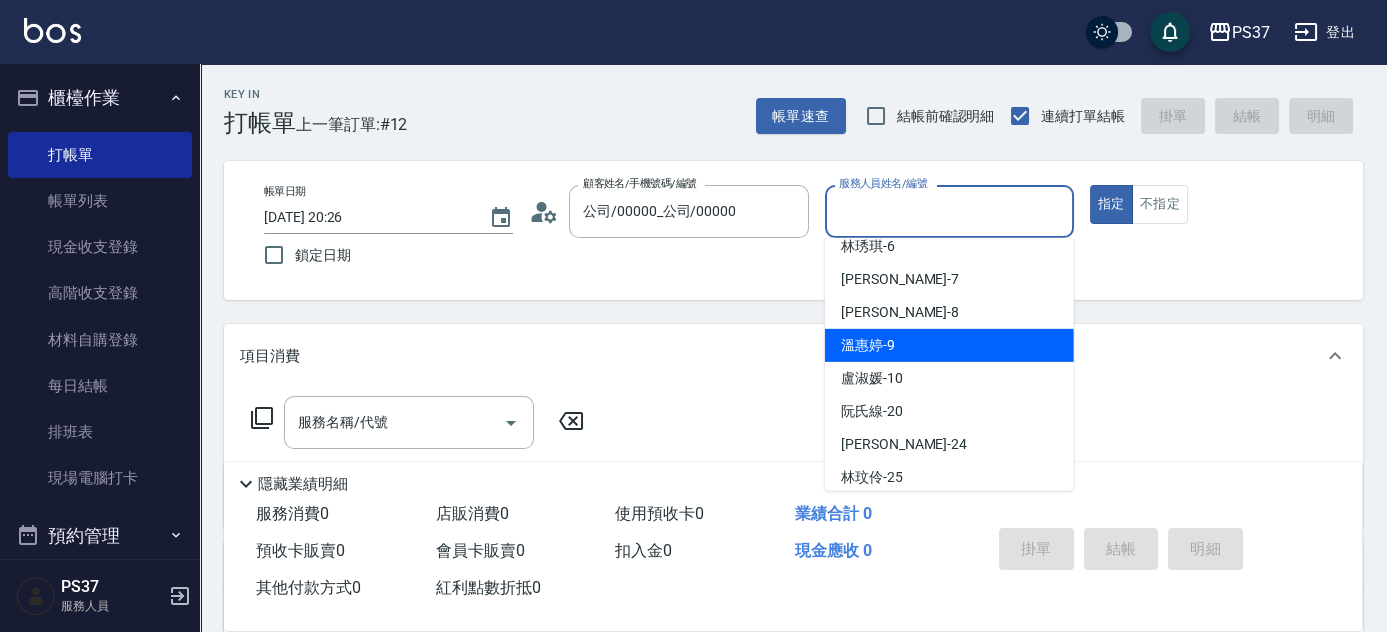 click on "溫惠婷 -9" at bounding box center (949, 345) 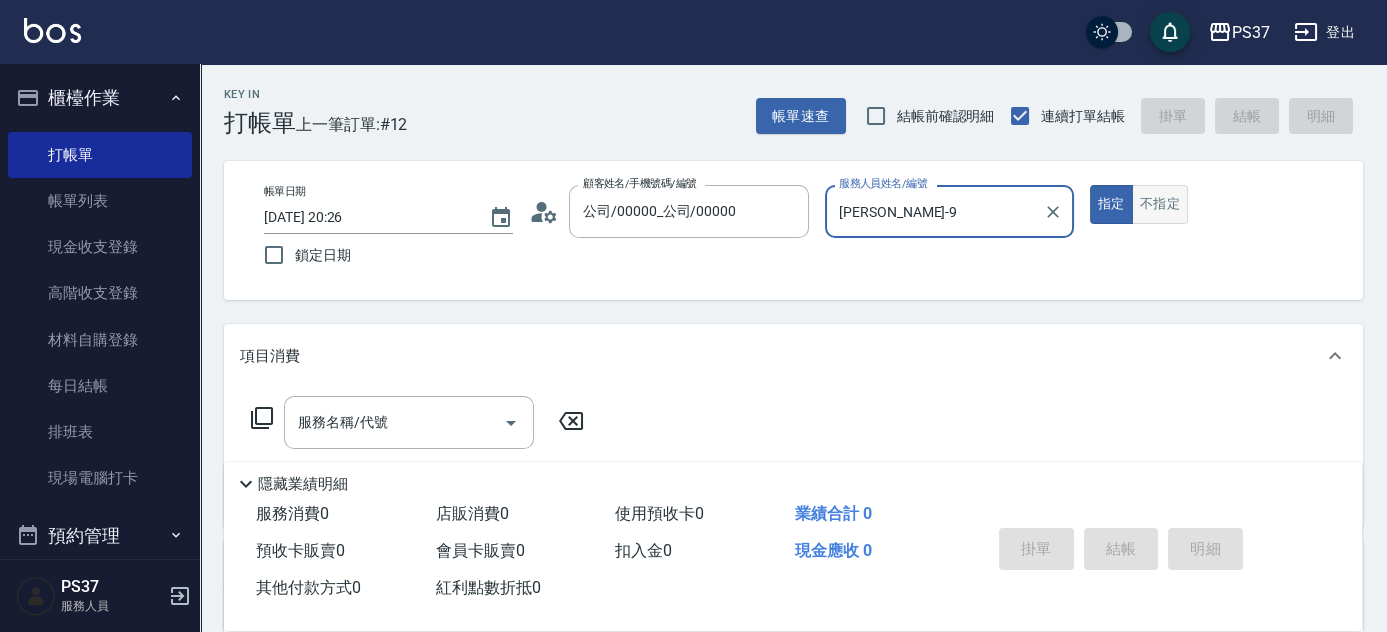 click on "不指定" at bounding box center (1160, 204) 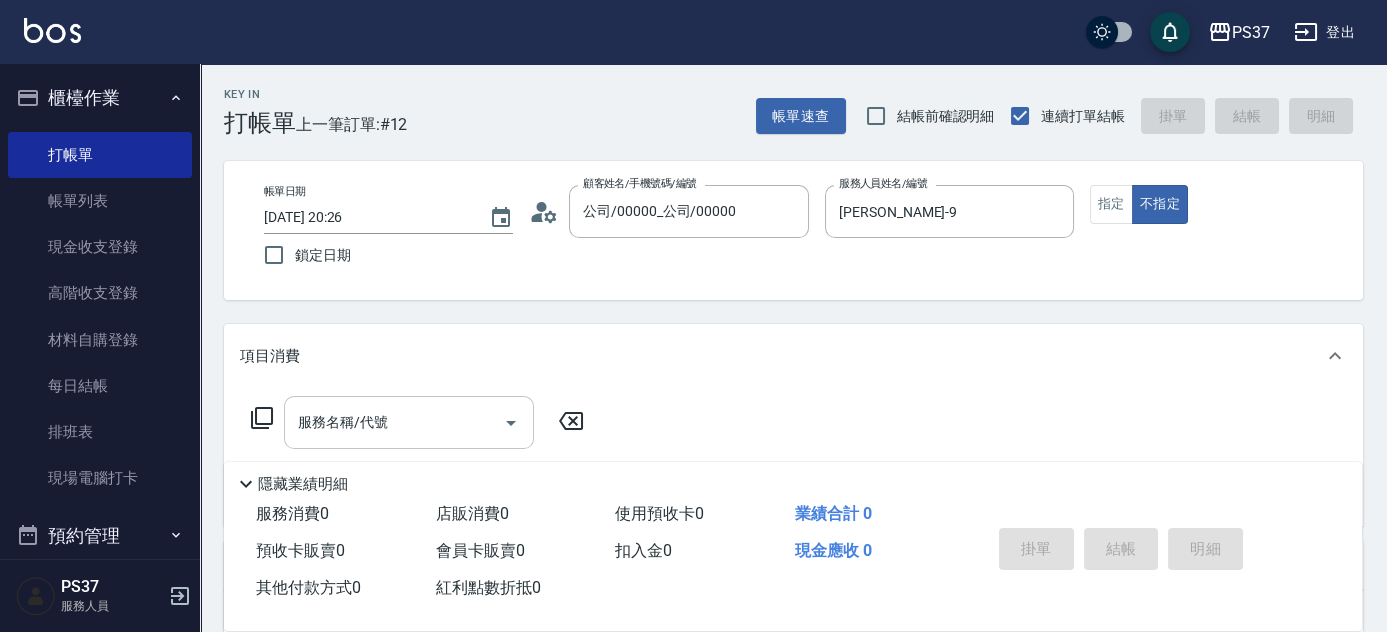 click on "服務名稱/代號" at bounding box center (394, 422) 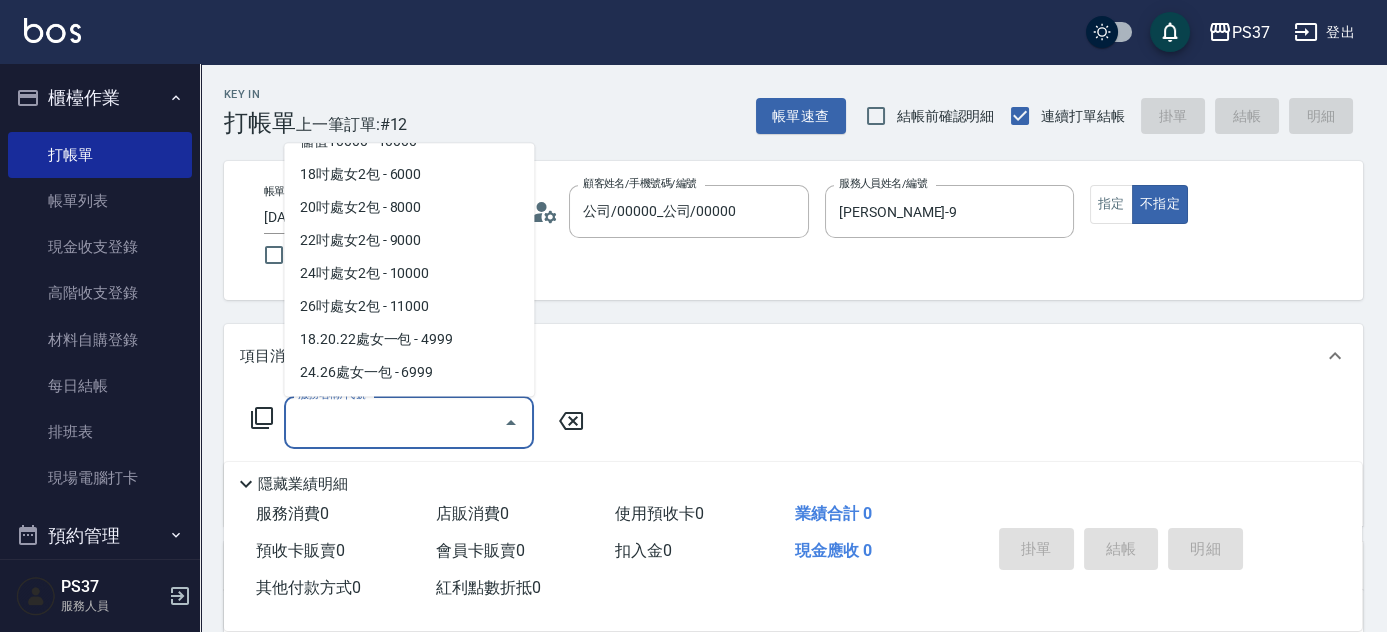 scroll, scrollTop: 2154, scrollLeft: 0, axis: vertical 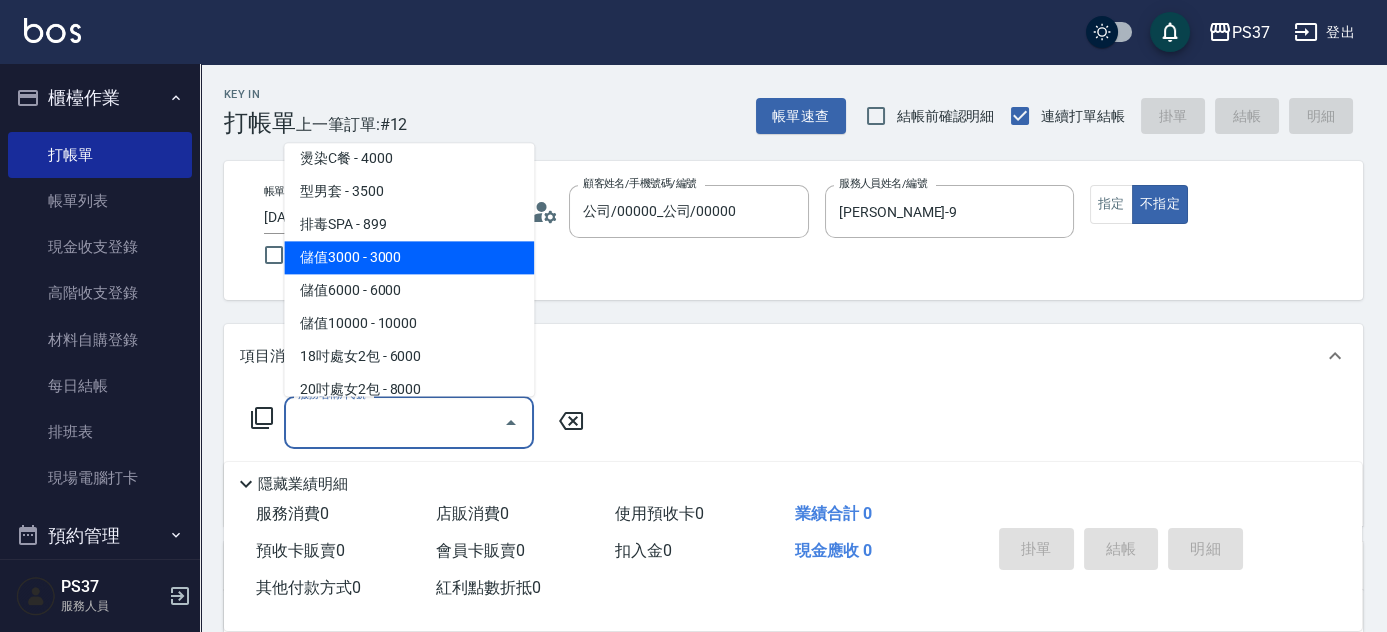 click on "儲值3000 - 3000" at bounding box center (409, 258) 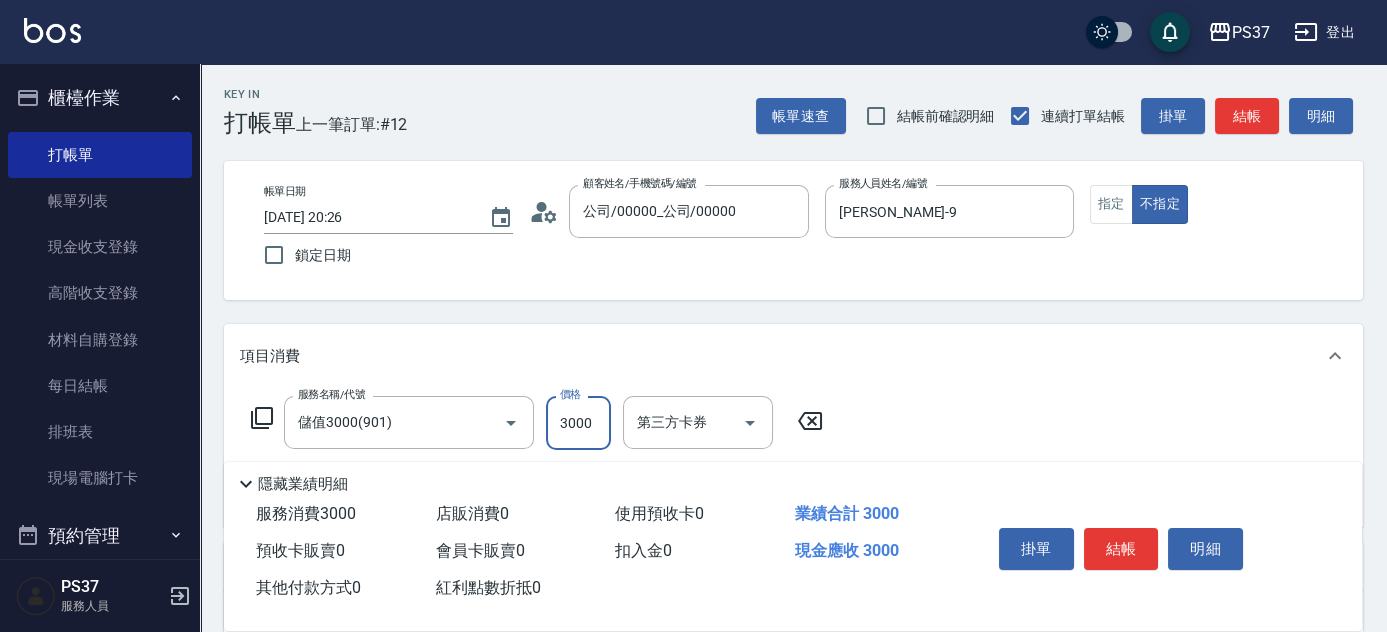 click on "3000" at bounding box center (578, 423) 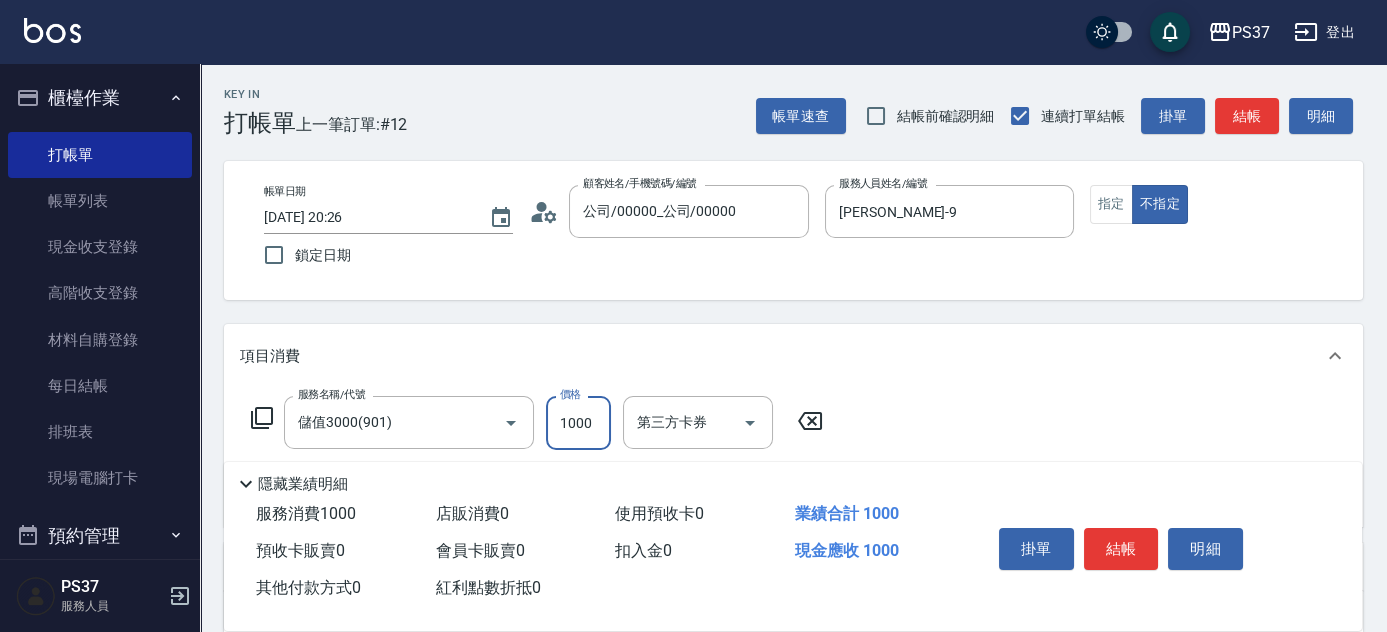 type on "1000" 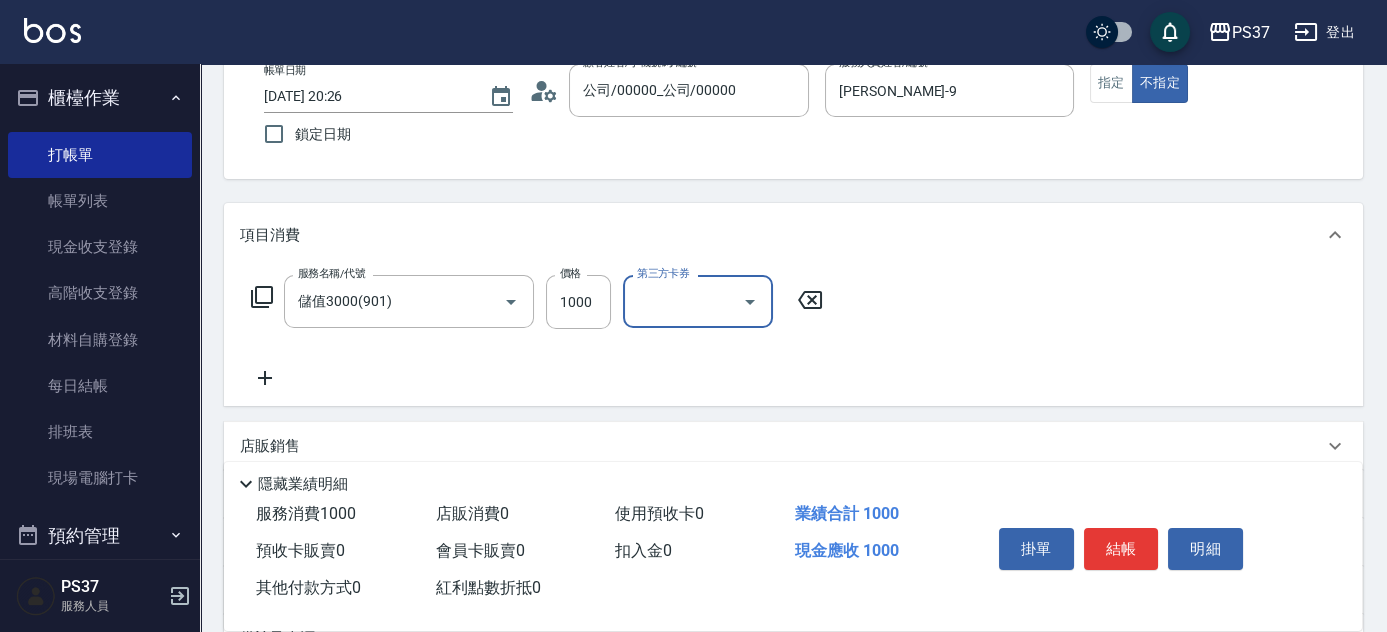 scroll, scrollTop: 272, scrollLeft: 0, axis: vertical 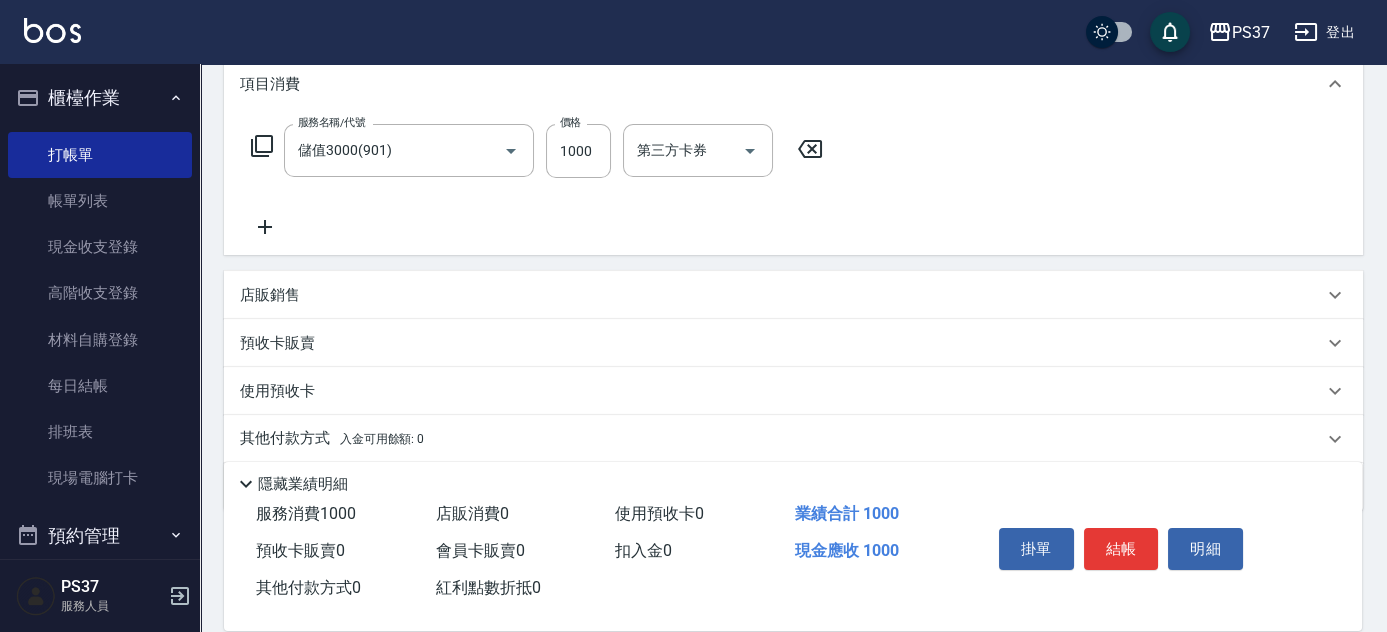 click 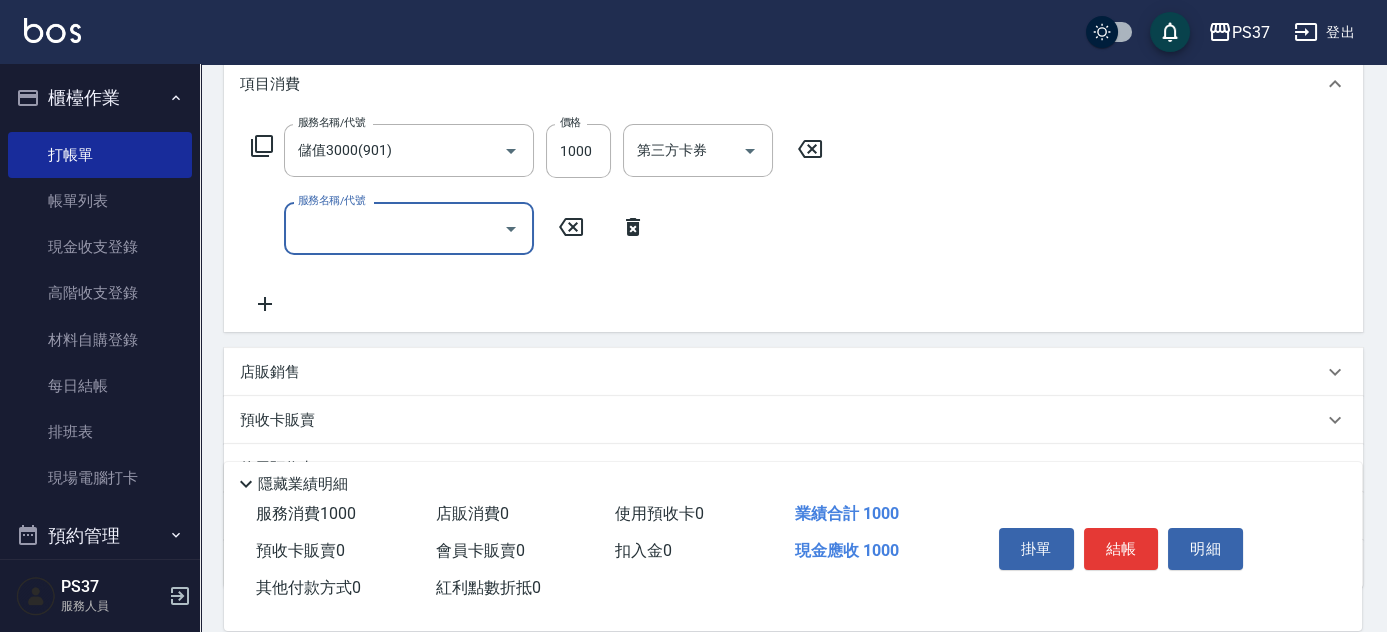 click on "服務名稱/代號" at bounding box center [394, 228] 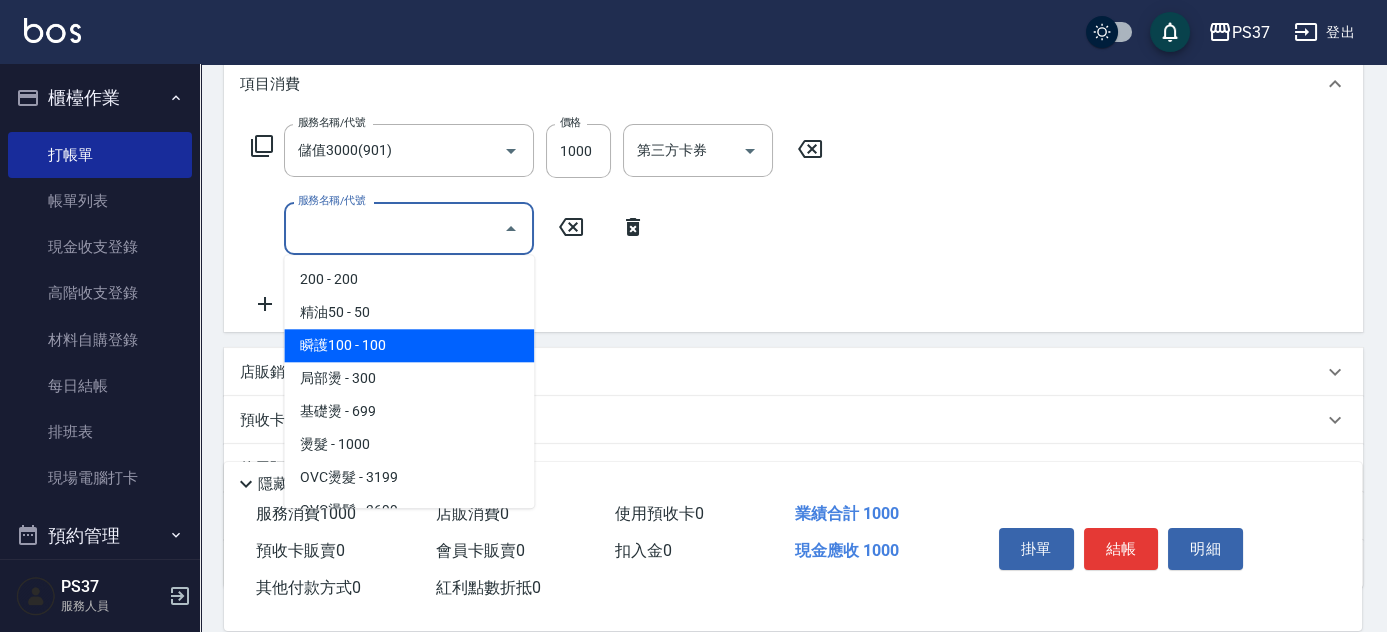 click on "瞬護100 - 100" at bounding box center (409, 345) 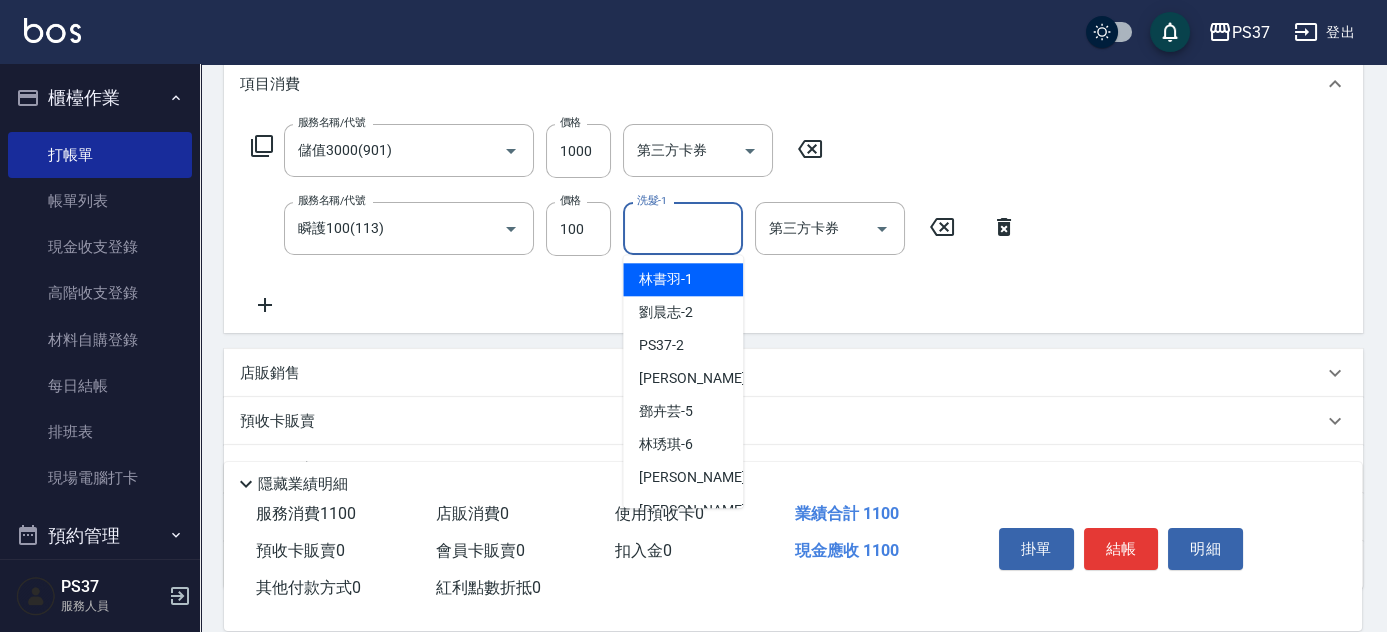 click on "洗髮-1" at bounding box center (683, 228) 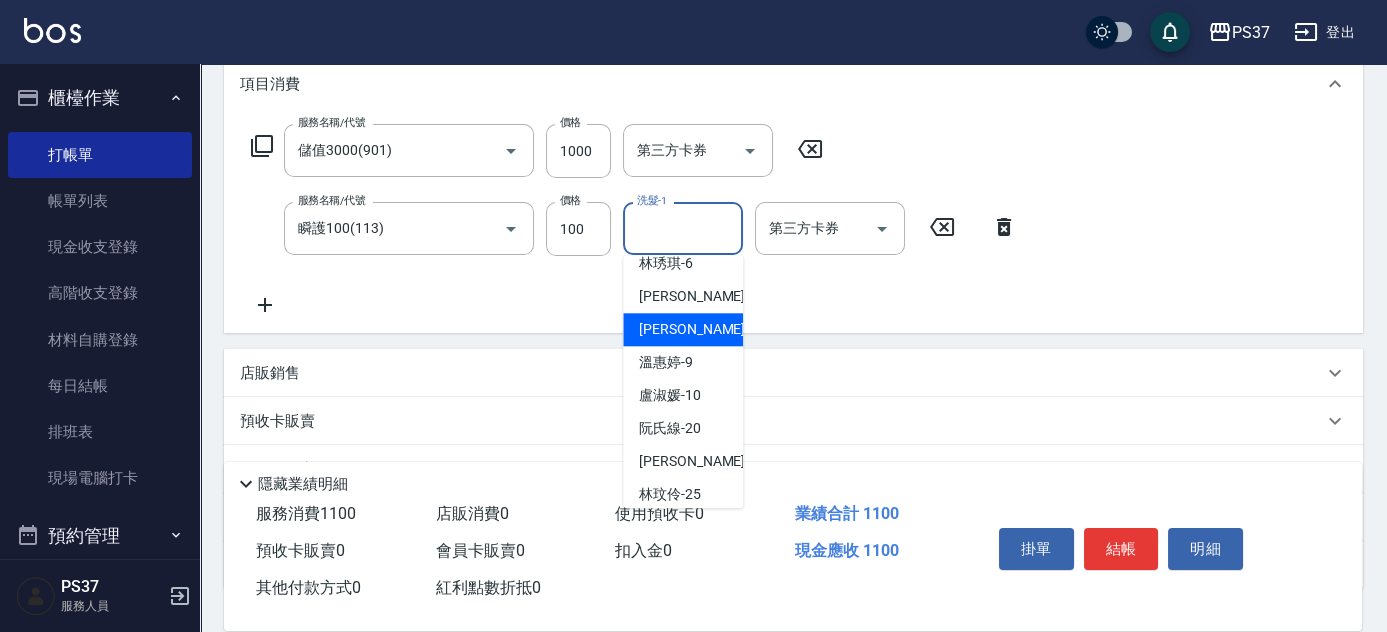 scroll, scrollTop: 0, scrollLeft: 0, axis: both 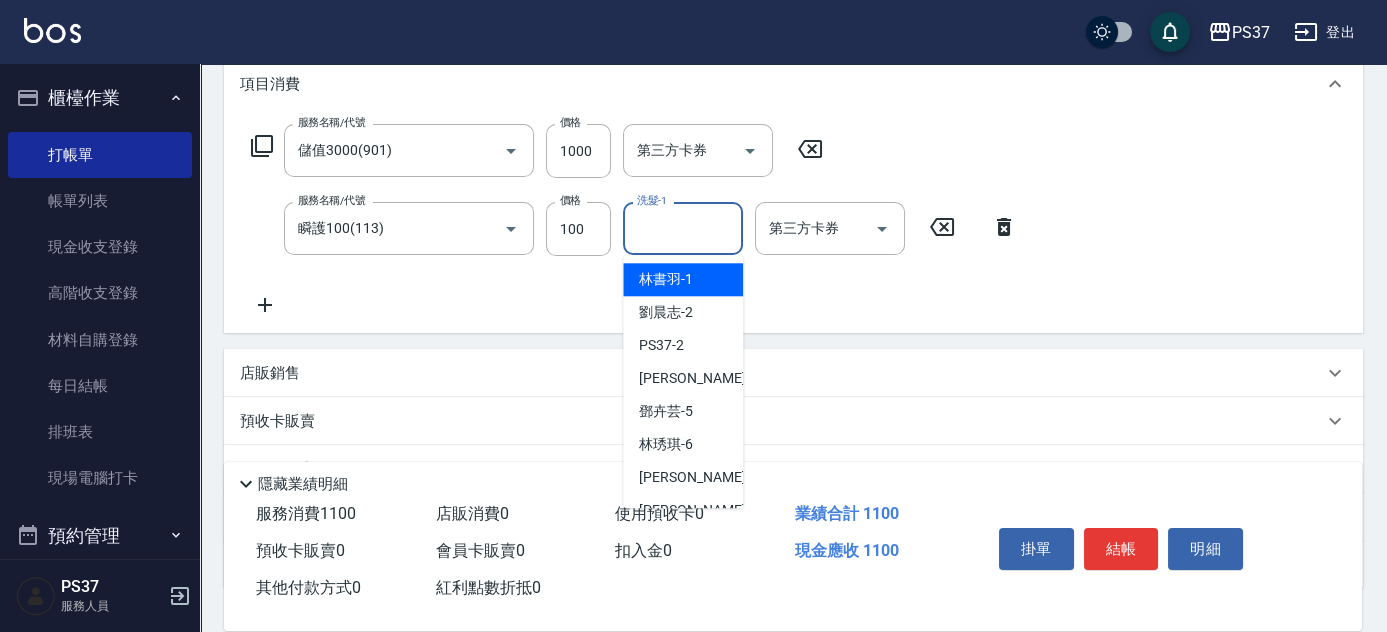 click on "林書羽 -1" at bounding box center [666, 279] 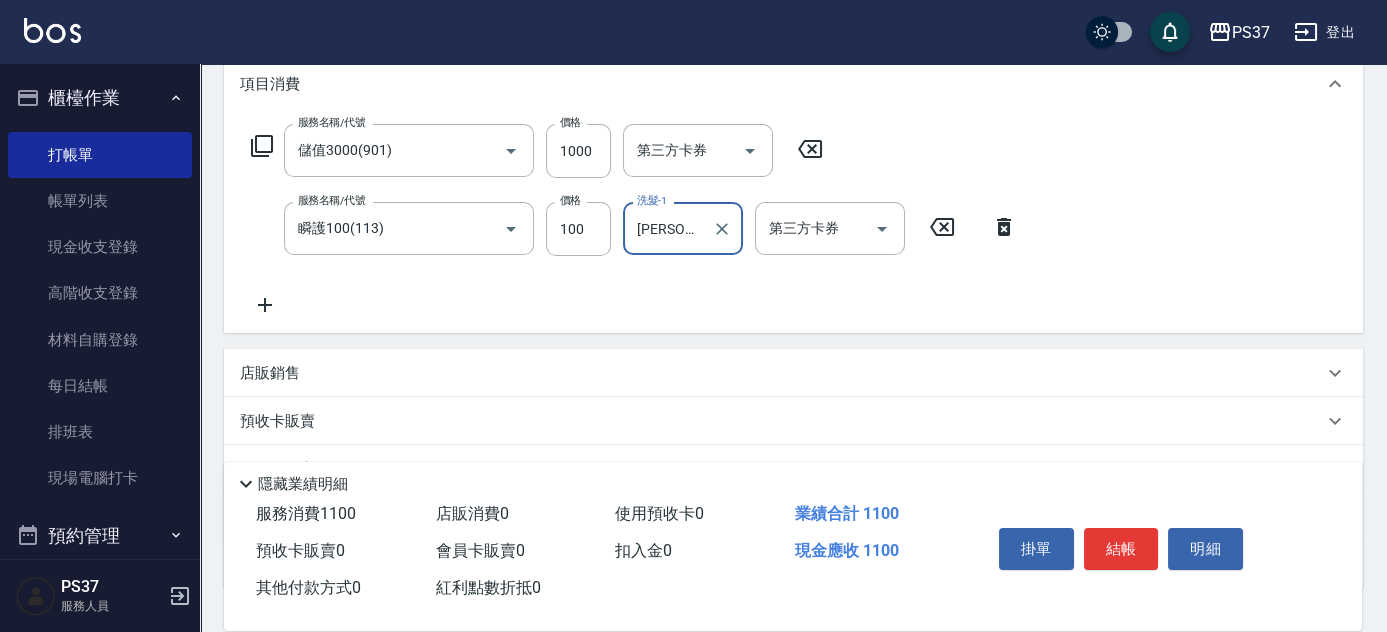 click 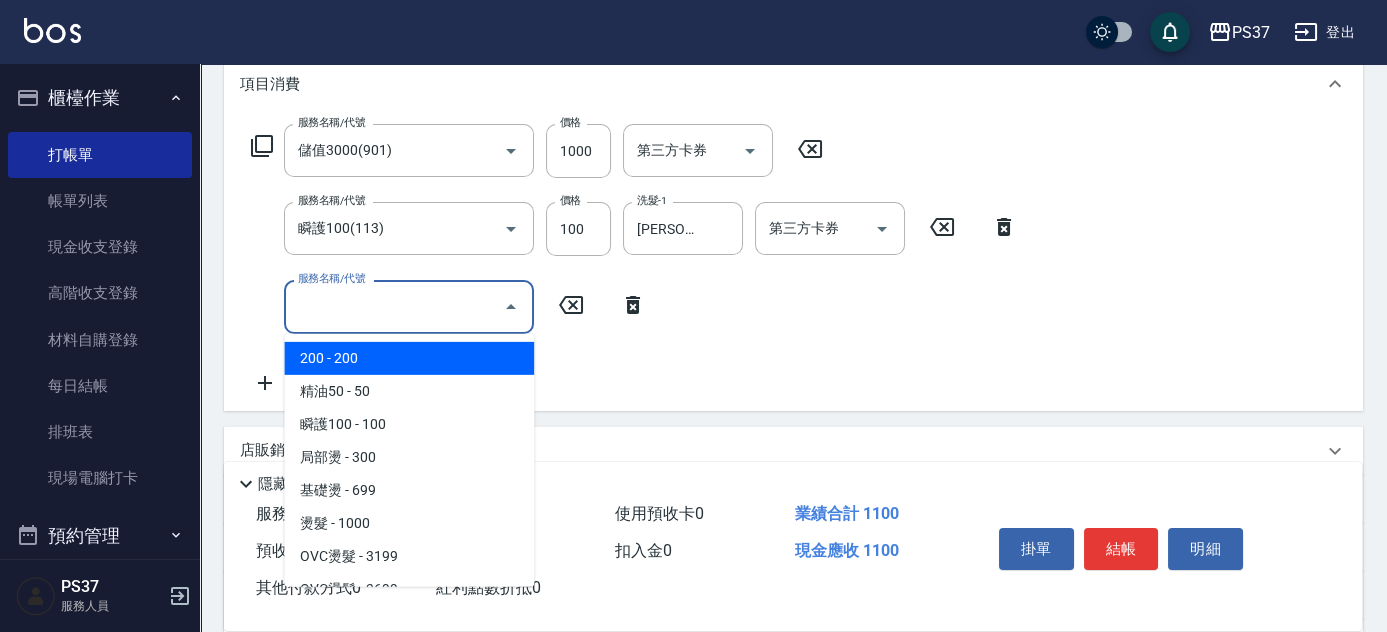 click on "服務名稱/代號" at bounding box center [394, 306] 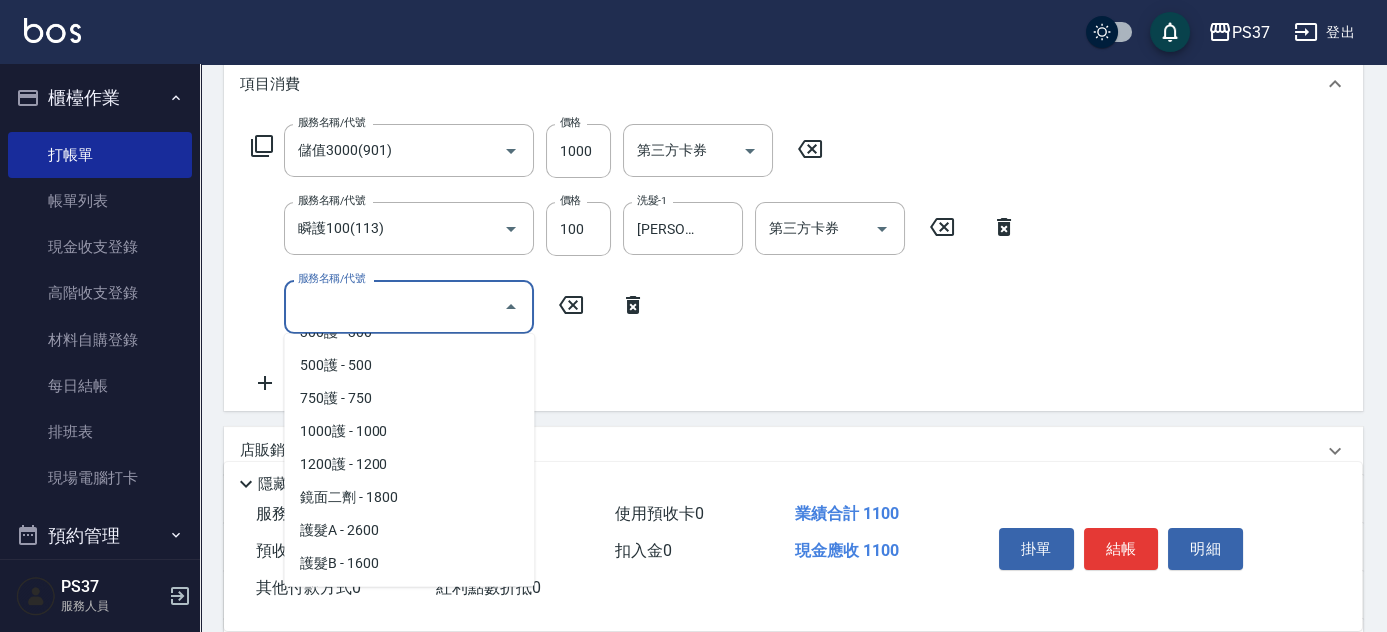 scroll, scrollTop: 909, scrollLeft: 0, axis: vertical 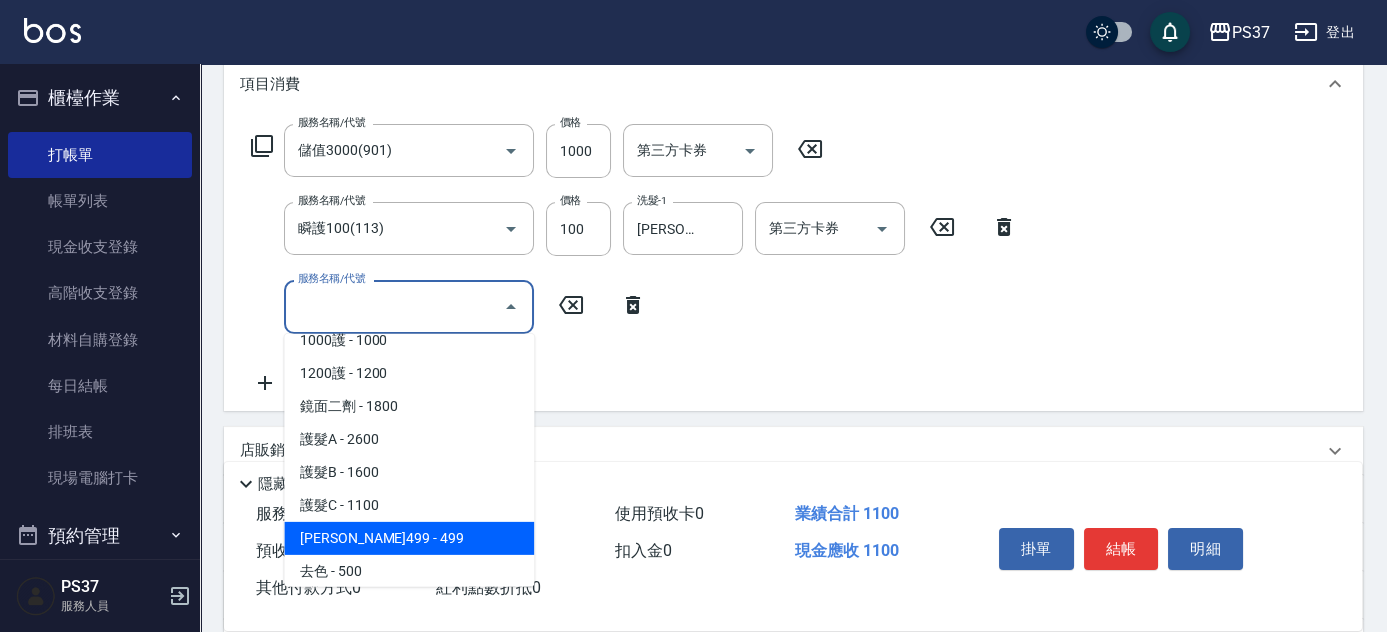 click on "伊黛莉499 - 499" at bounding box center (409, 538) 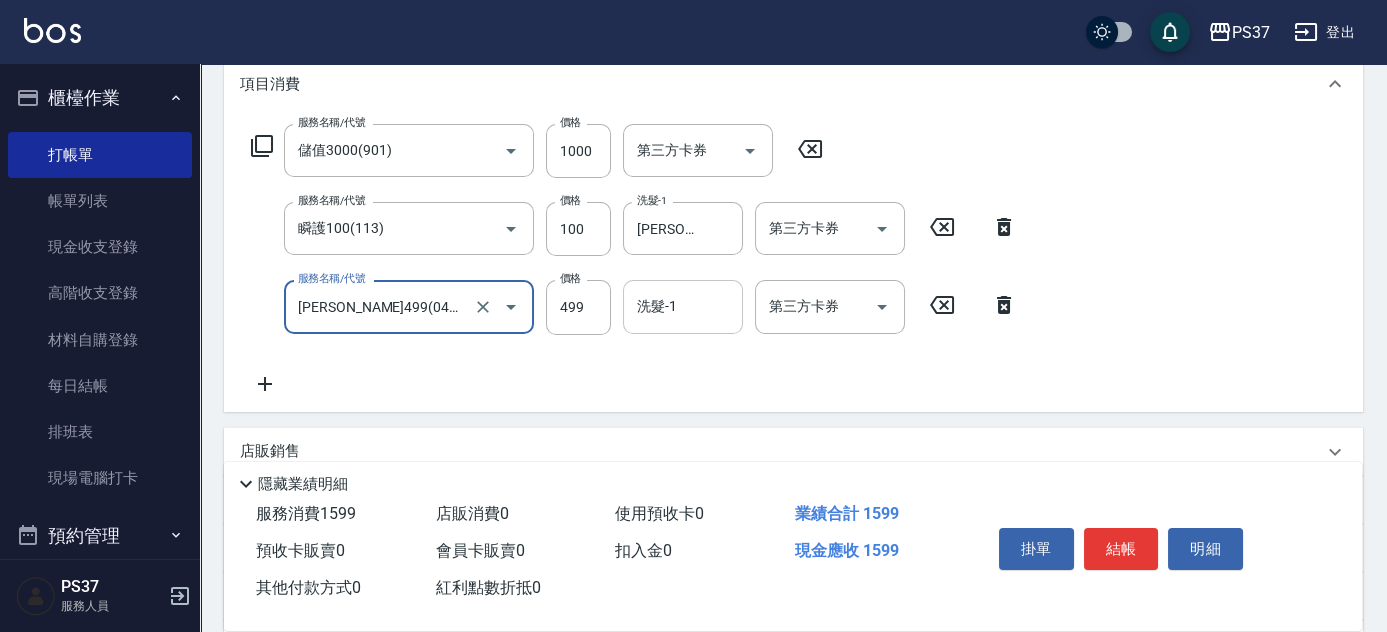 click on "洗髮-1" at bounding box center [683, 306] 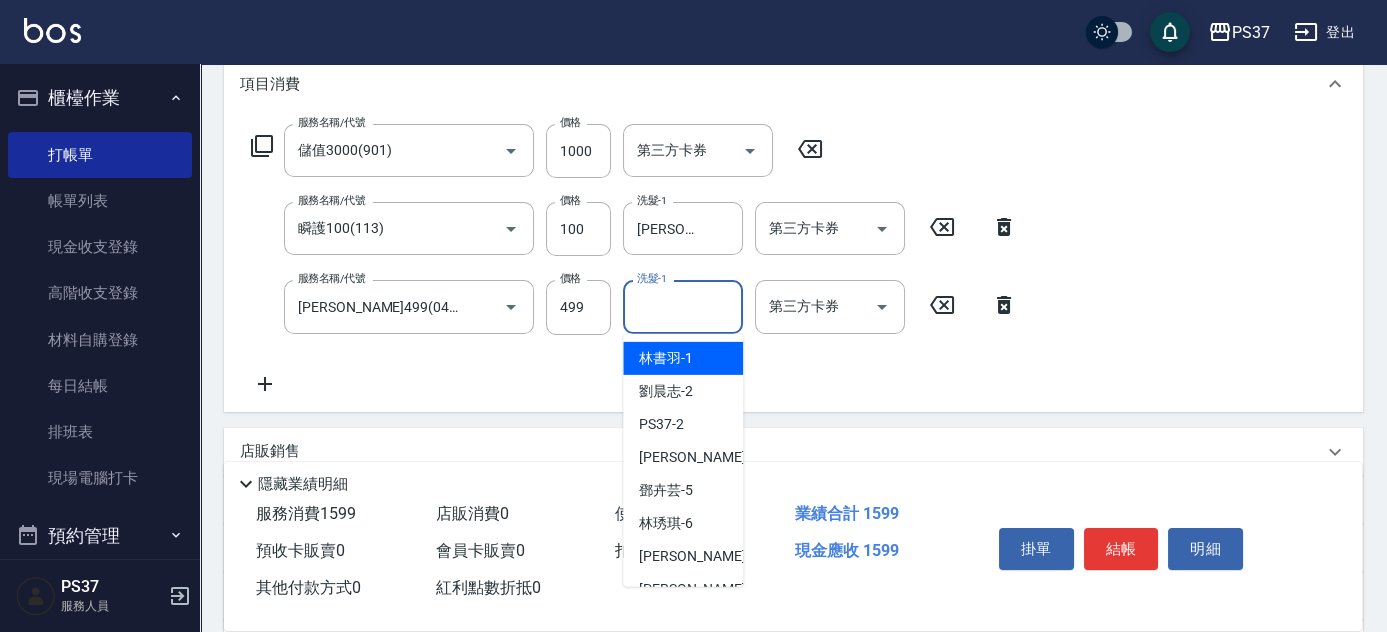 click on "林書羽 -1" at bounding box center (666, 358) 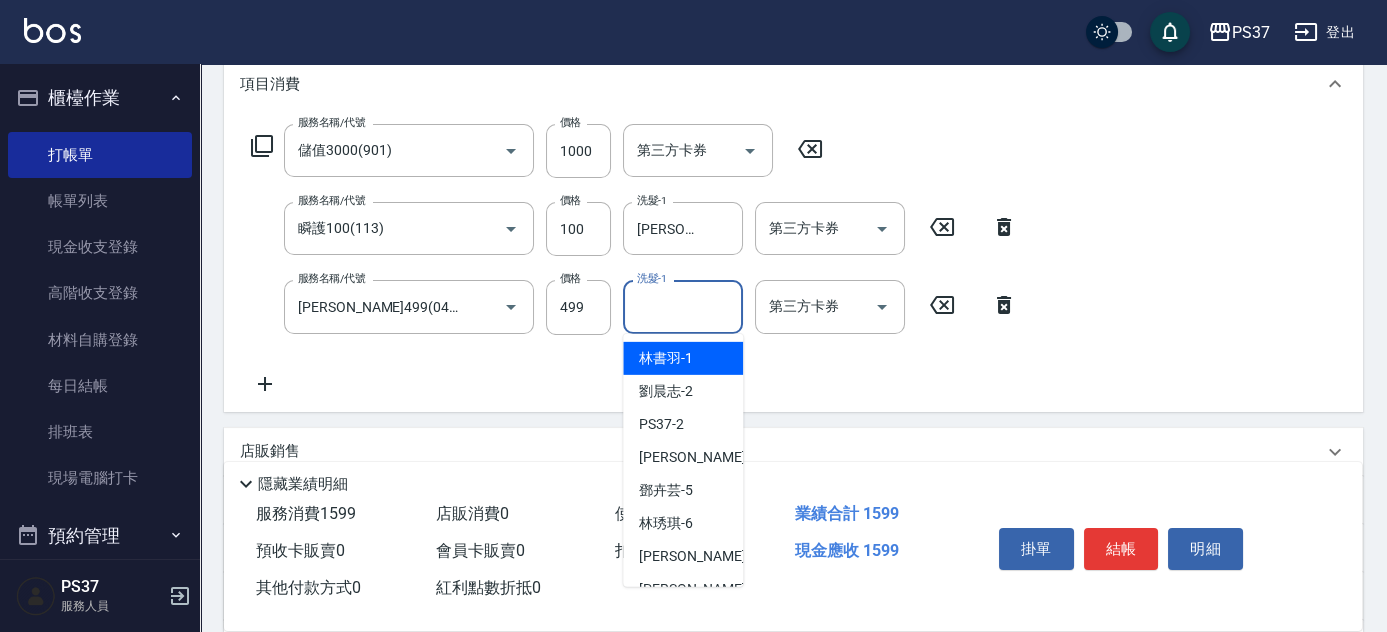 type on "林書羽-1" 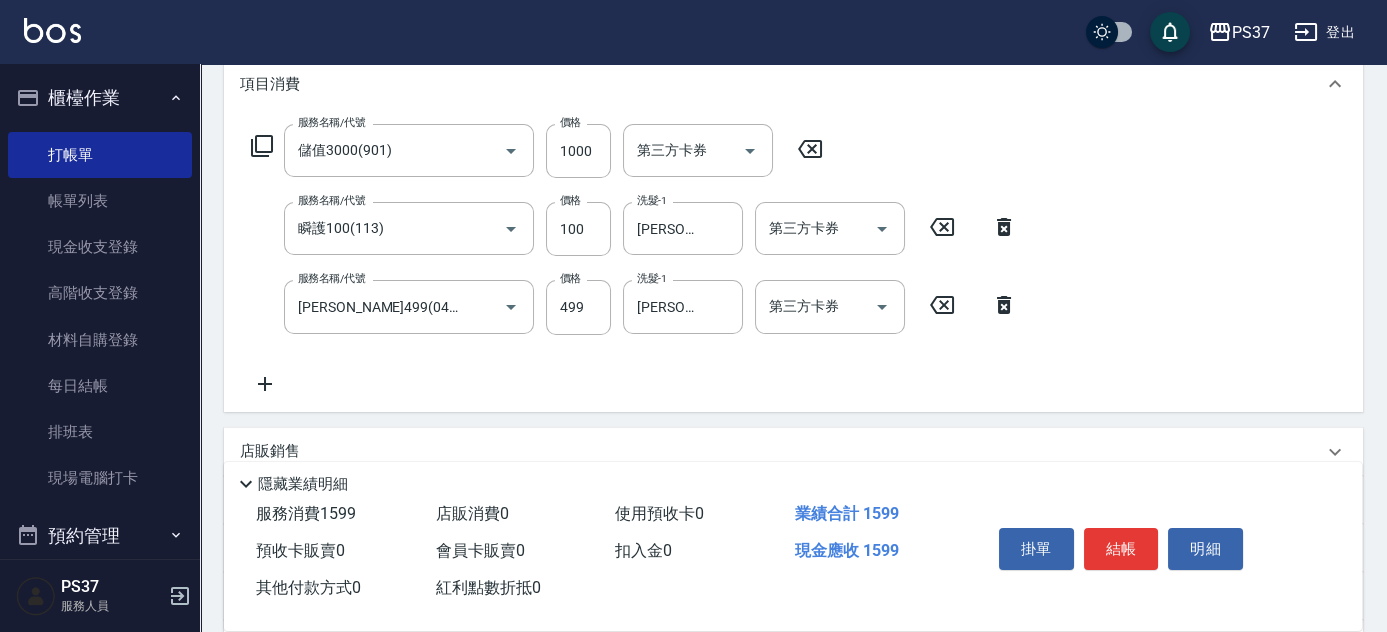 click 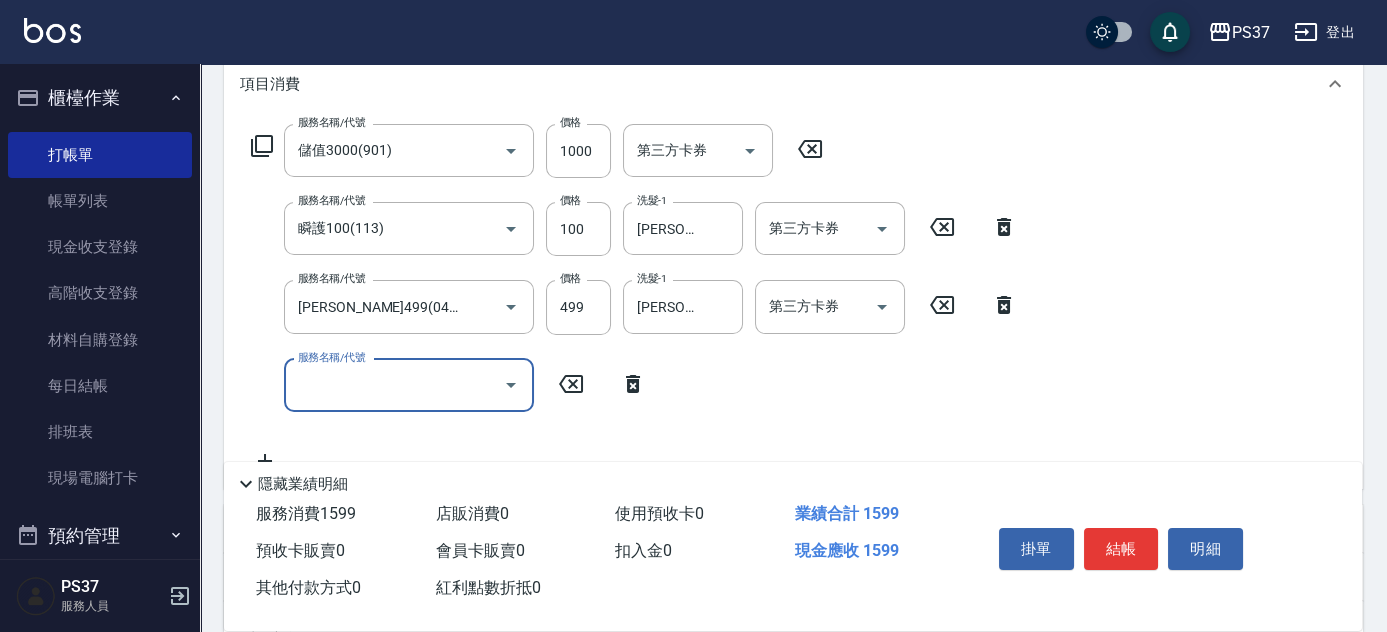 click on "服務名稱/代號" at bounding box center [394, 385] 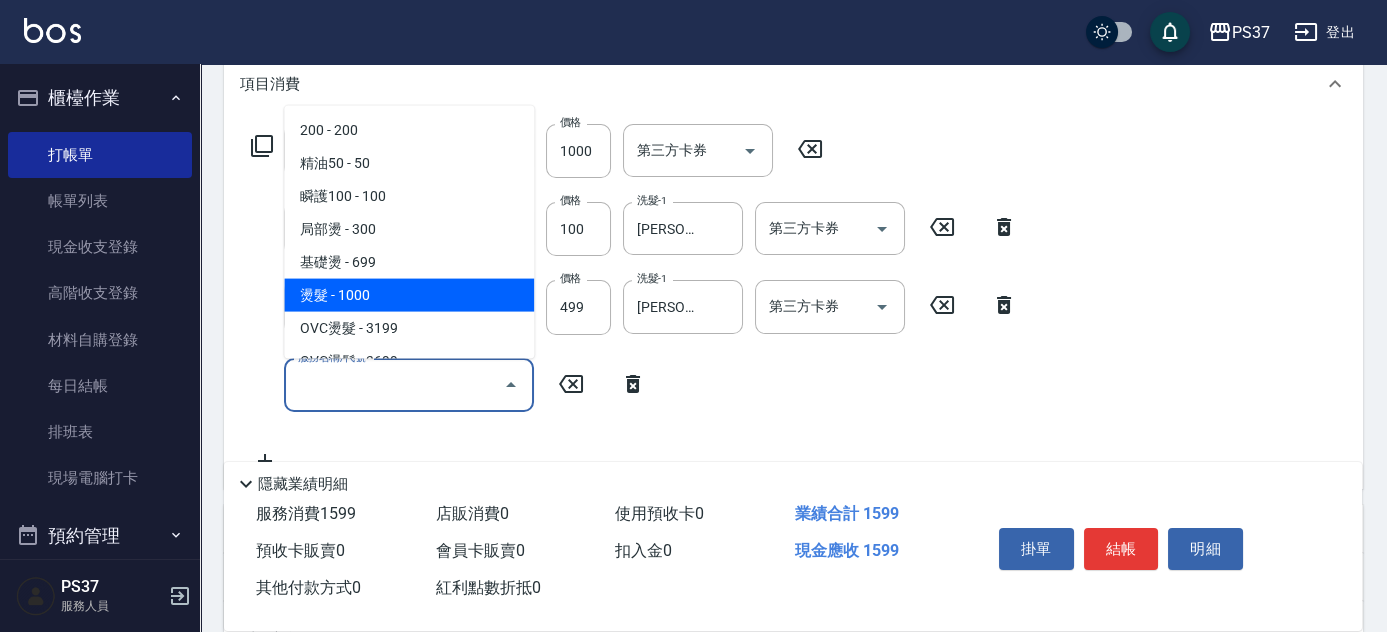scroll, scrollTop: 181, scrollLeft: 0, axis: vertical 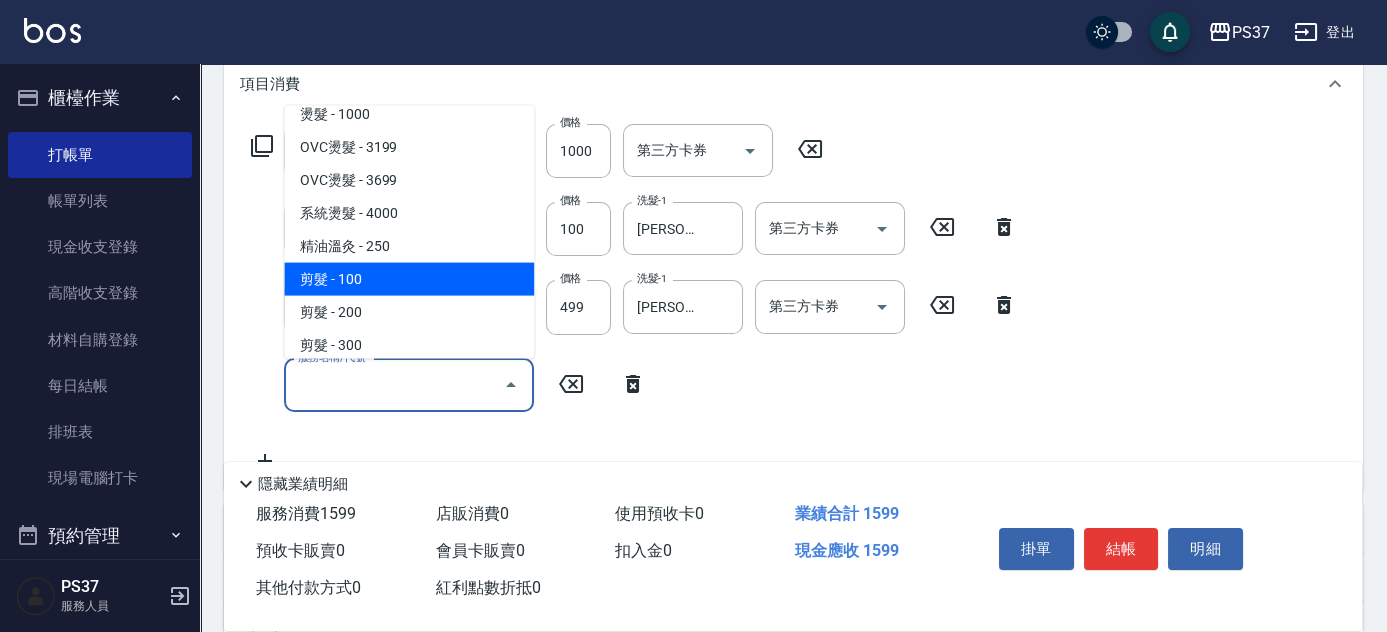 click on "剪髮 - 100" at bounding box center (409, 279) 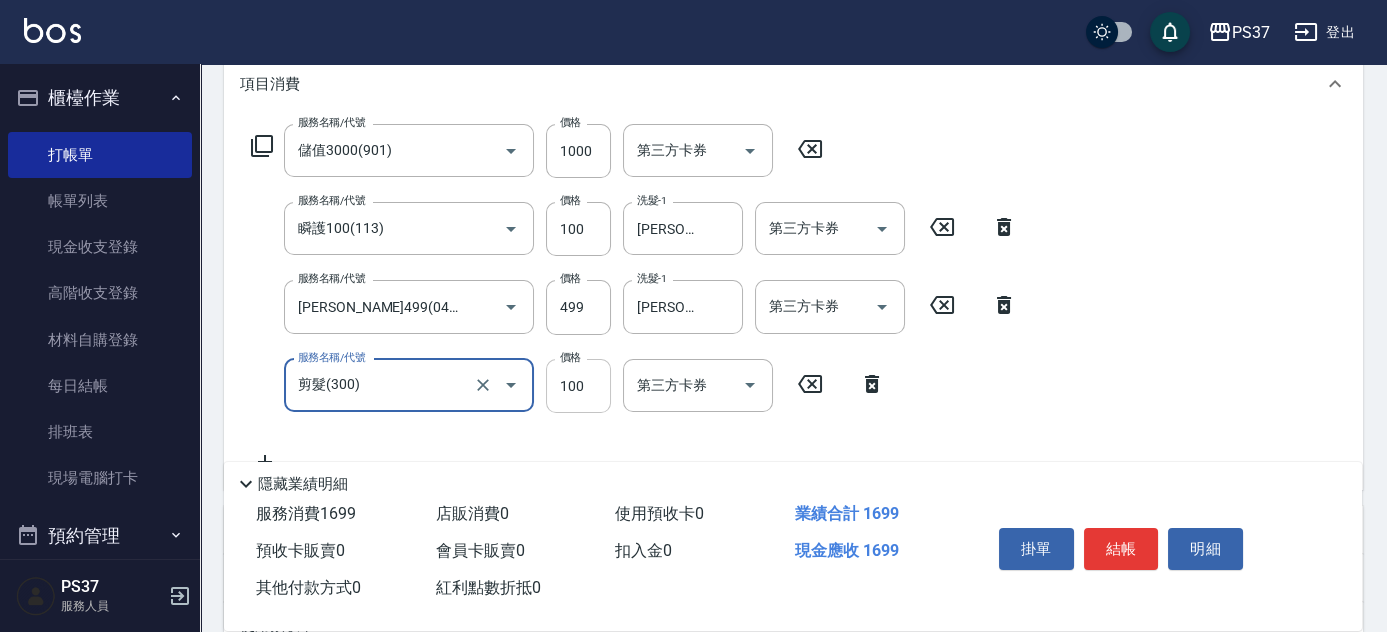 click on "100" at bounding box center (578, 386) 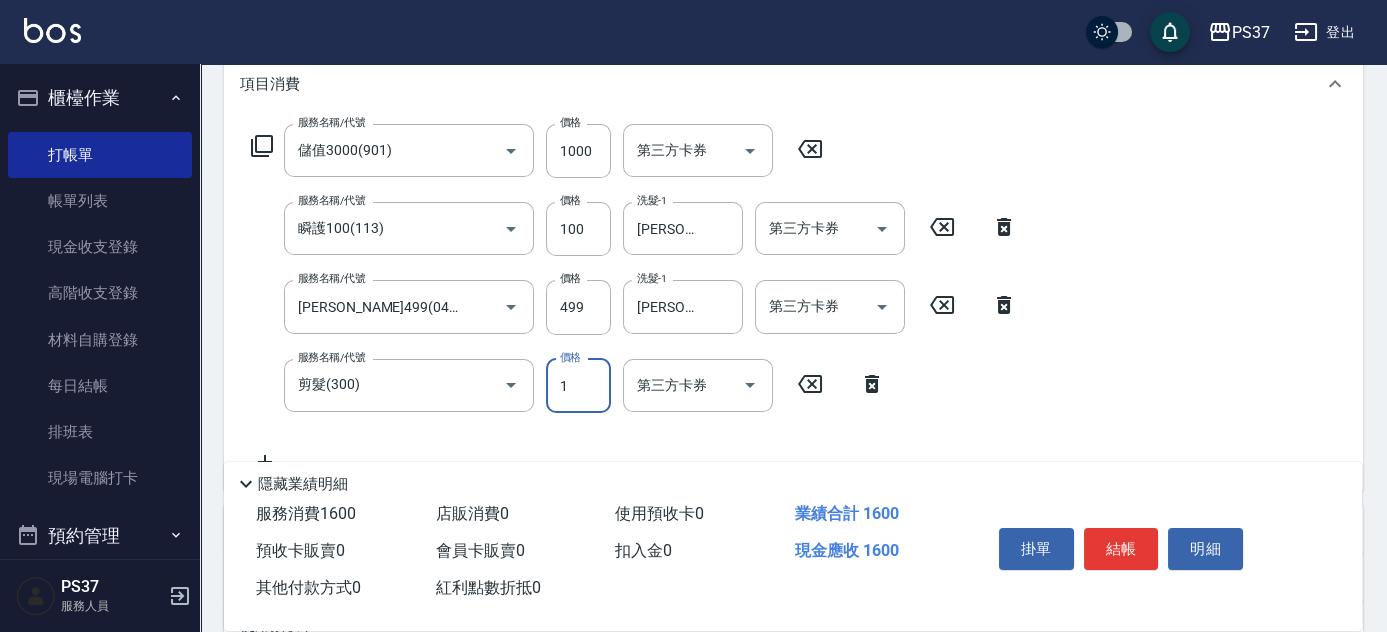 type on "1" 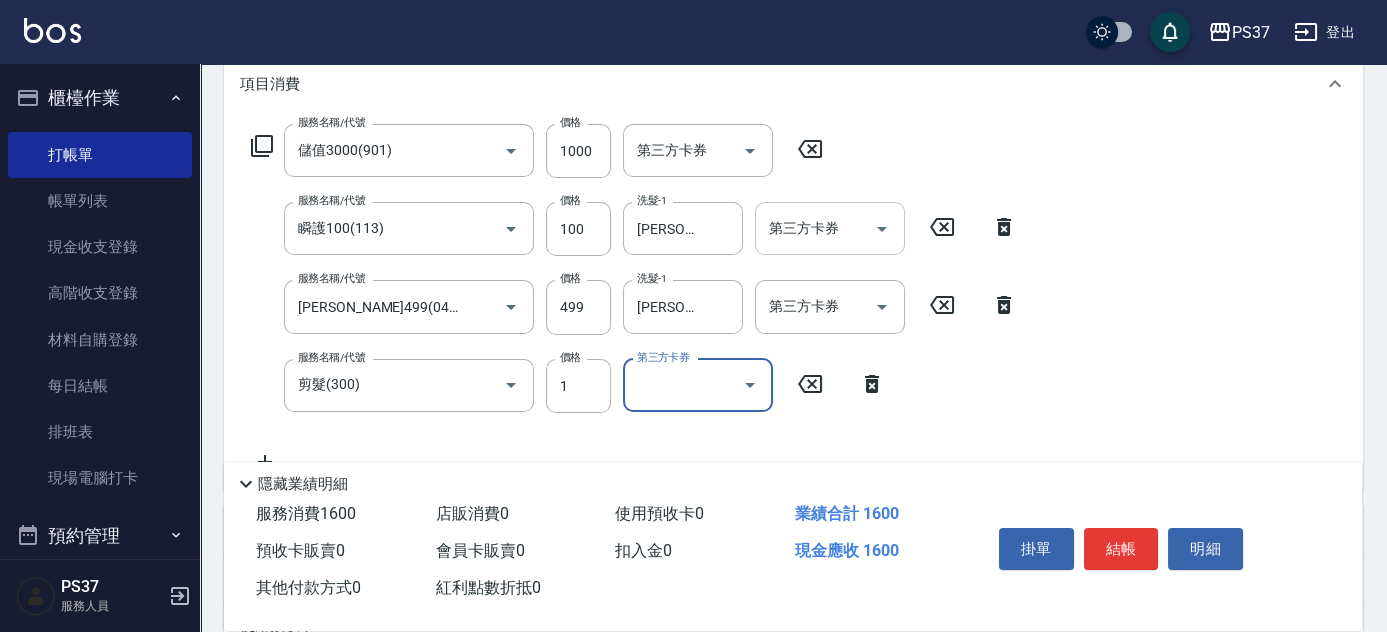 click 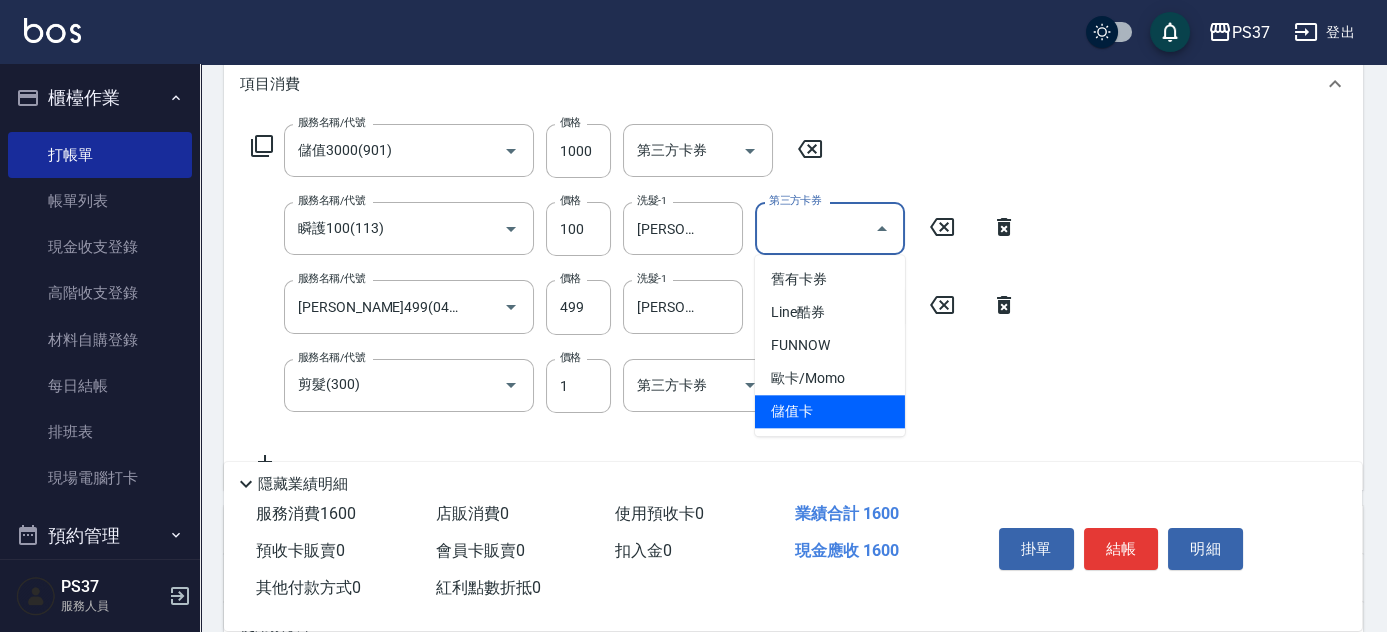 click on "儲值卡" at bounding box center [830, 411] 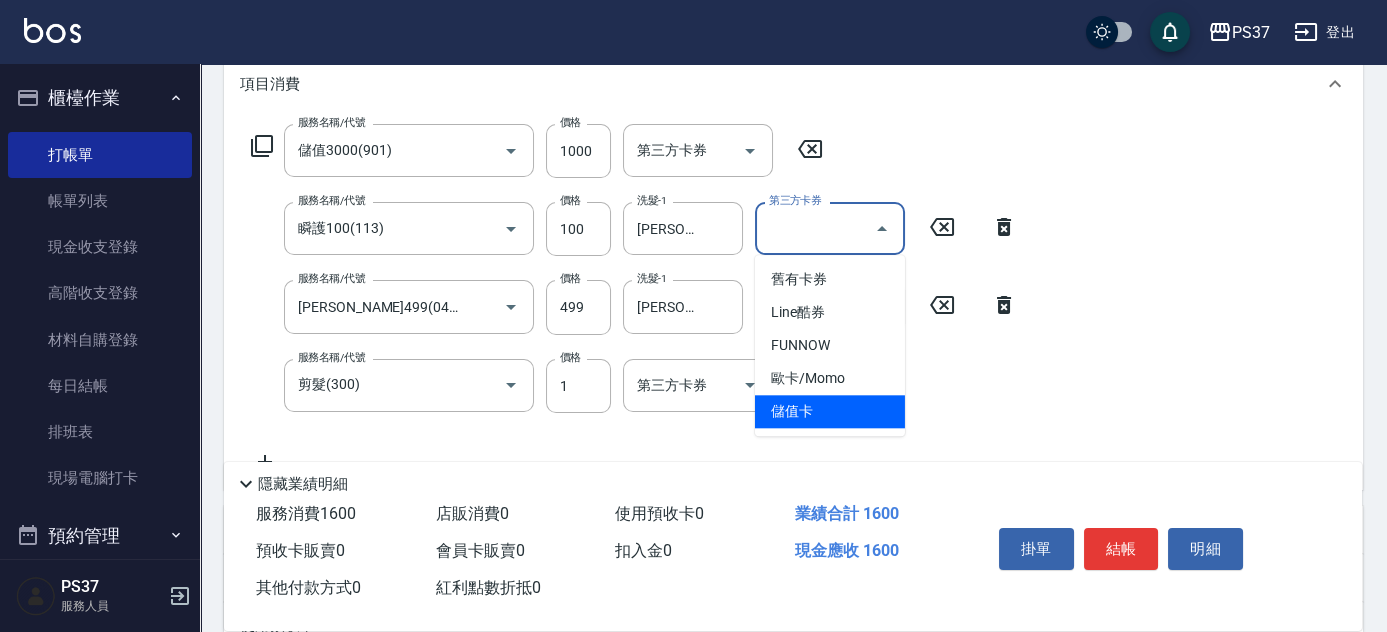 type on "儲值卡" 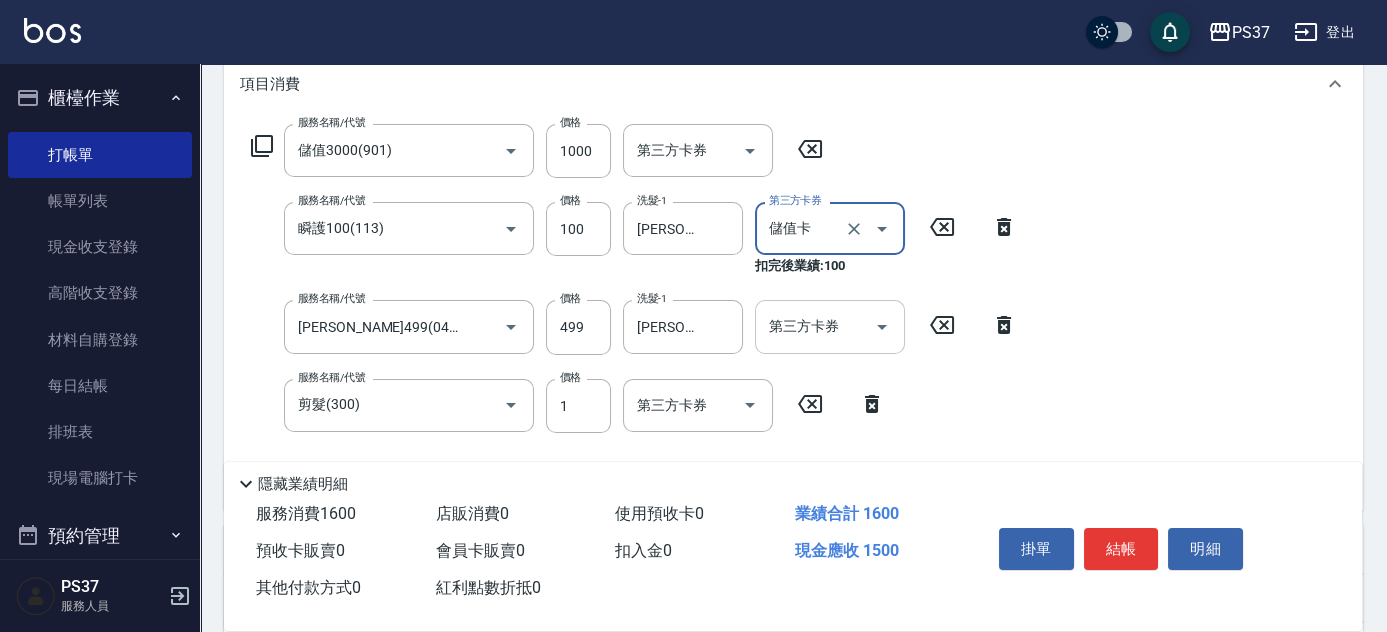 click 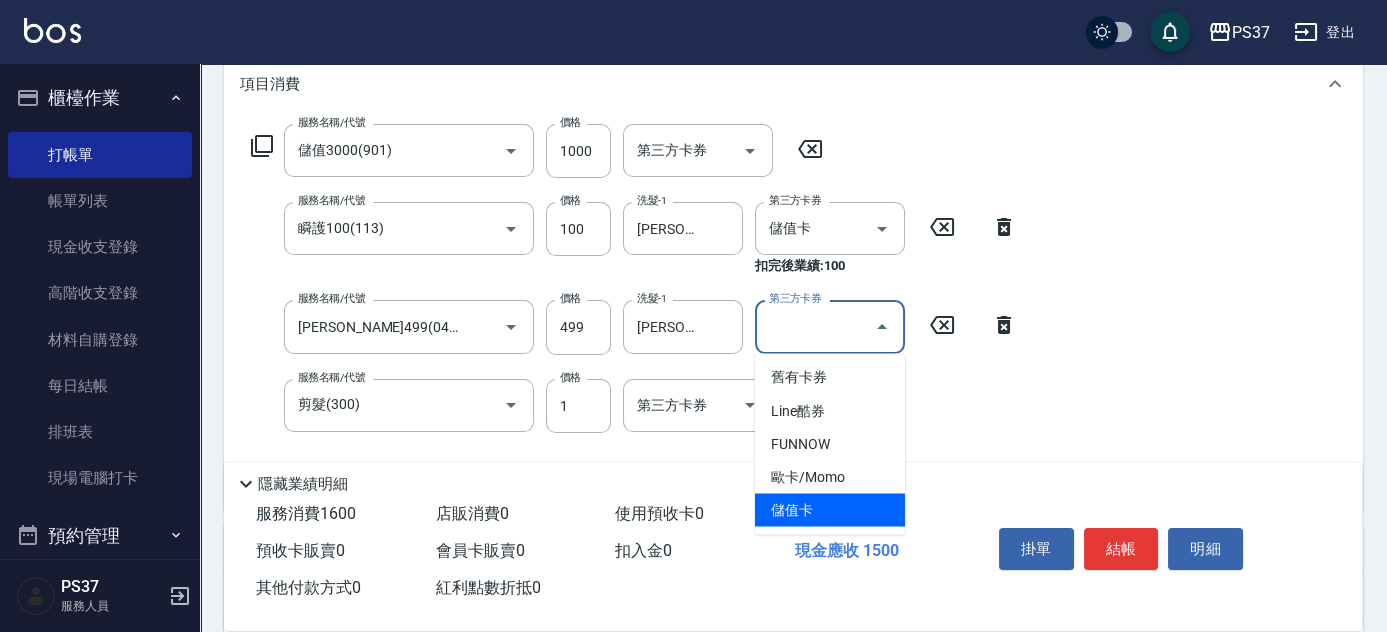 click on "儲值卡" at bounding box center [830, 509] 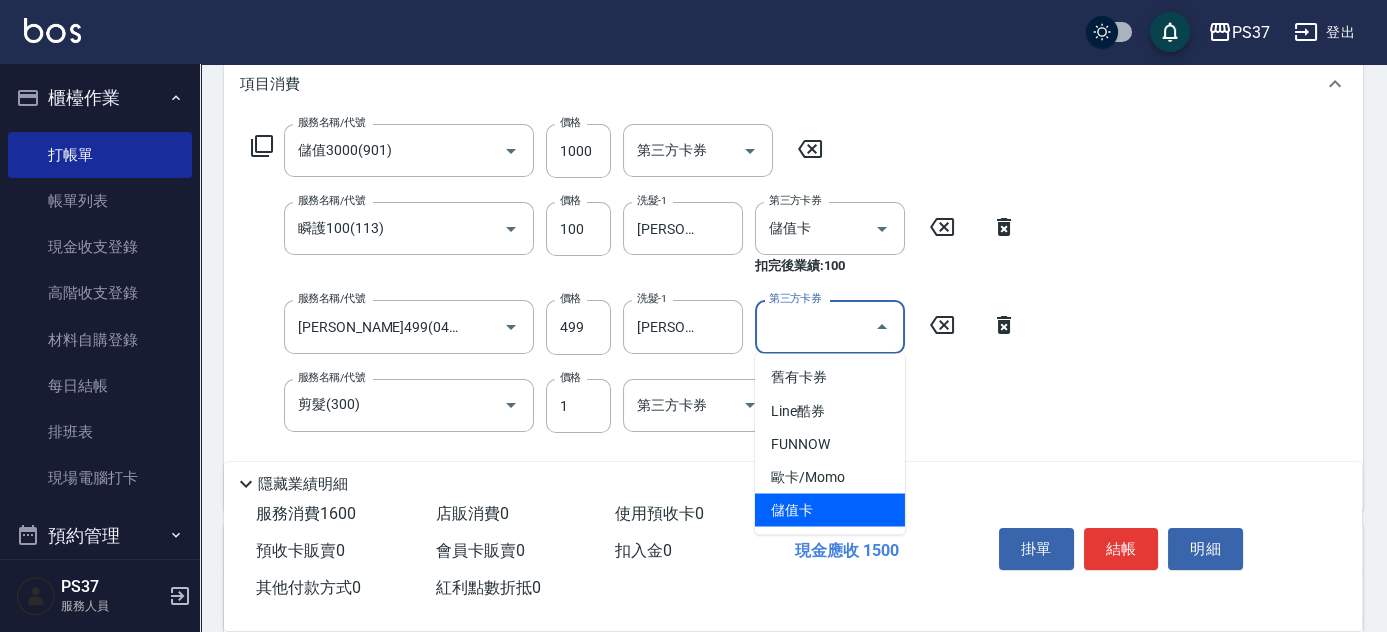 type 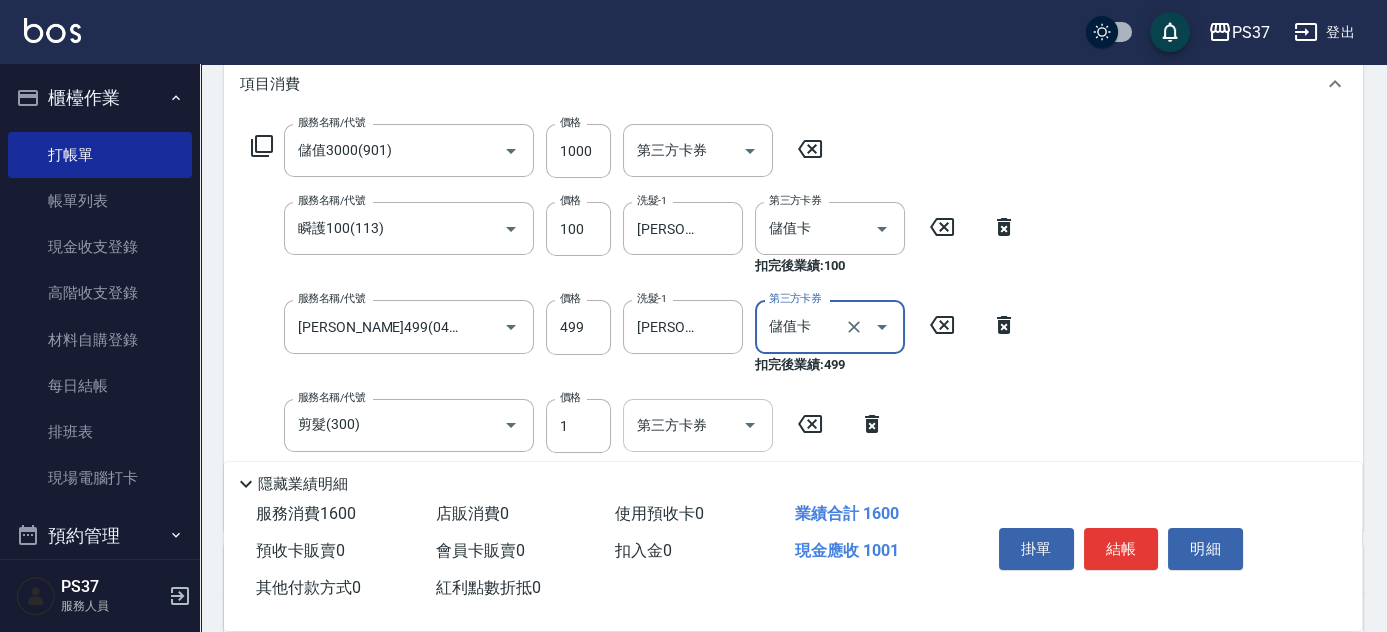 click 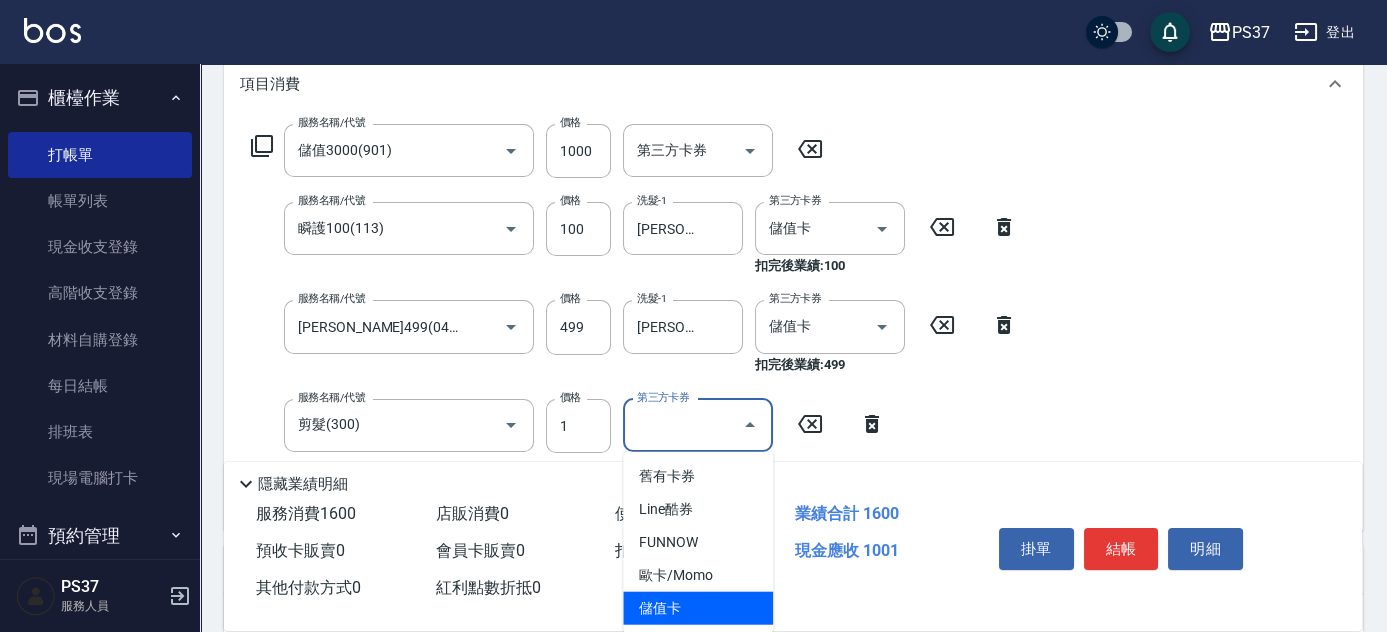 click on "儲值卡" at bounding box center (698, 608) 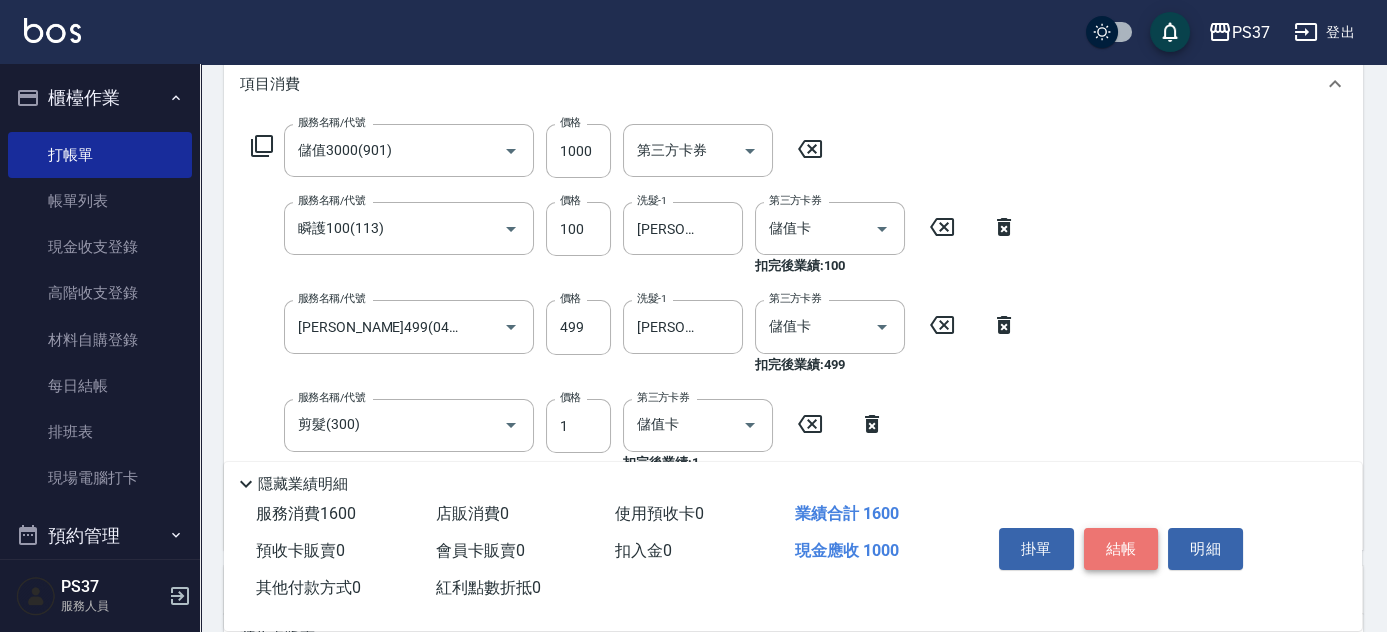 click on "結帳" at bounding box center [1121, 549] 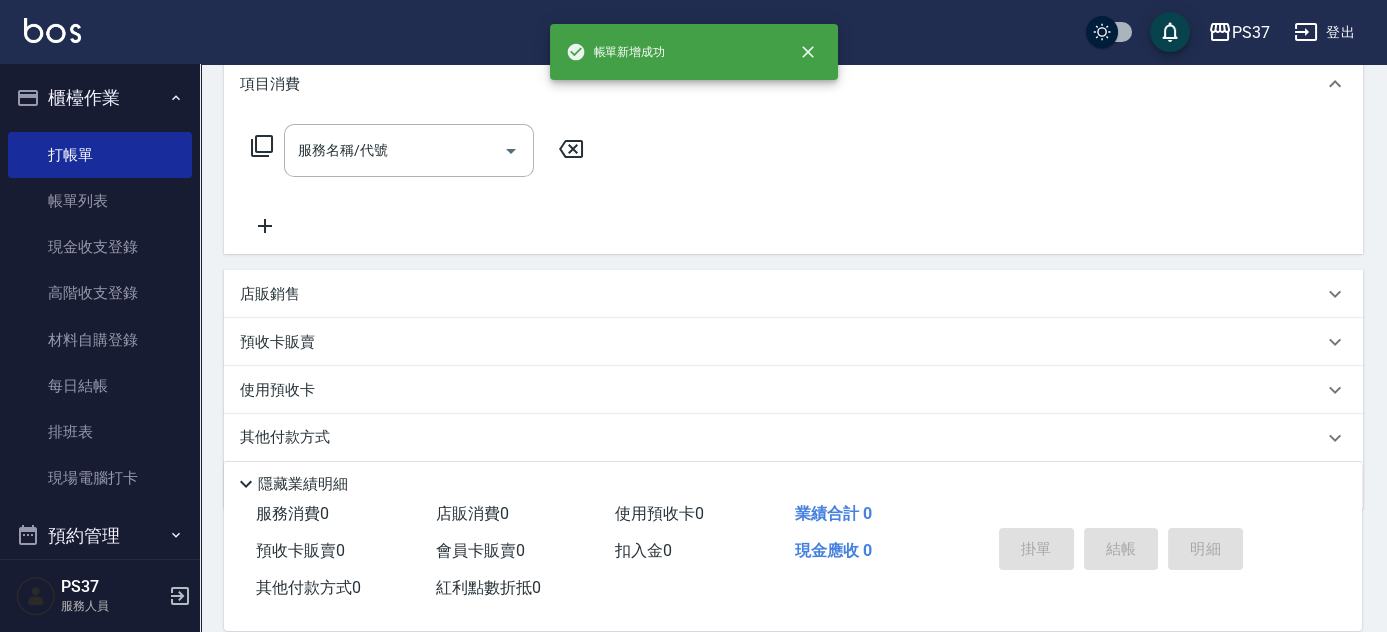 scroll, scrollTop: 0, scrollLeft: 0, axis: both 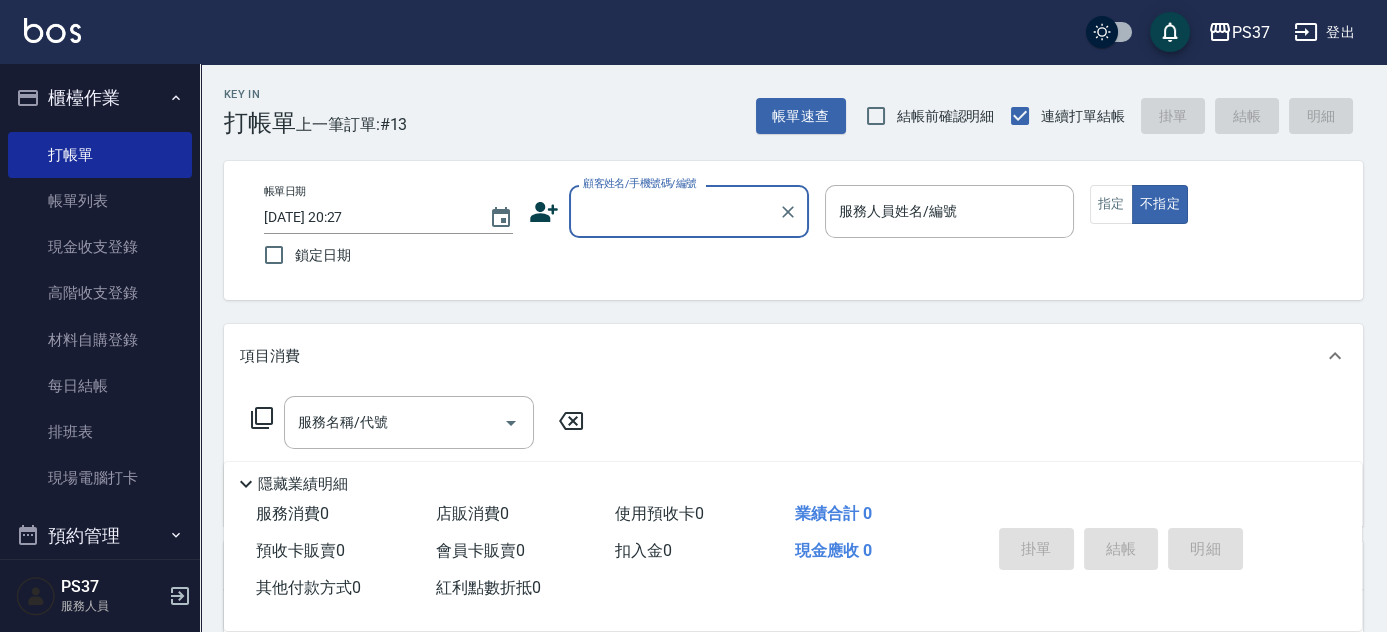 click on "顧客姓名/手機號碼/編號" at bounding box center (674, 211) 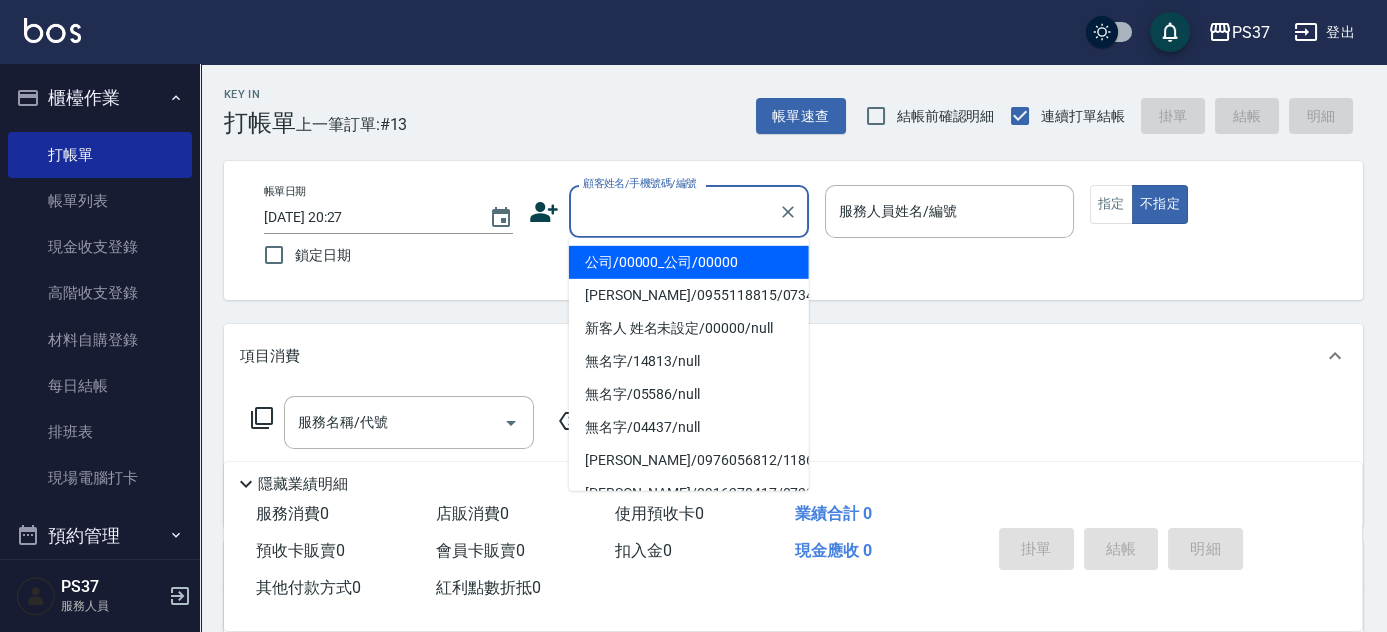 drag, startPoint x: 656, startPoint y: 263, endPoint x: 817, endPoint y: 260, distance: 161.02795 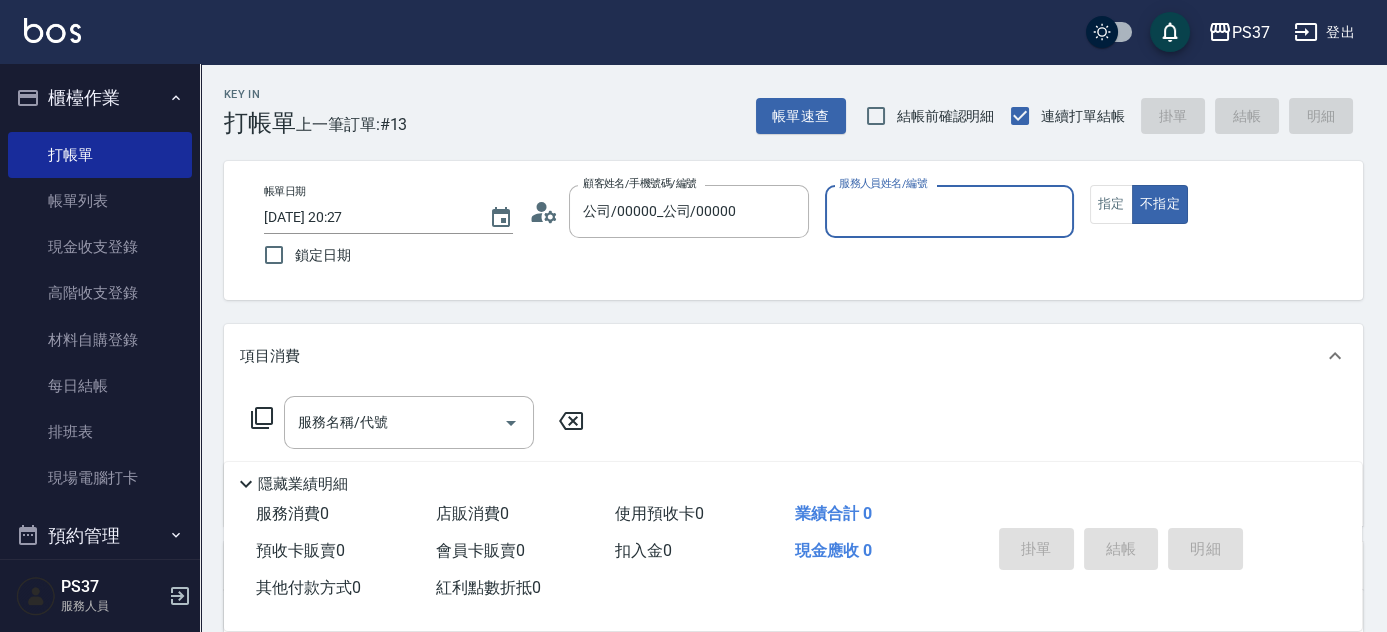 click on "服務人員姓名/編號" at bounding box center [949, 211] 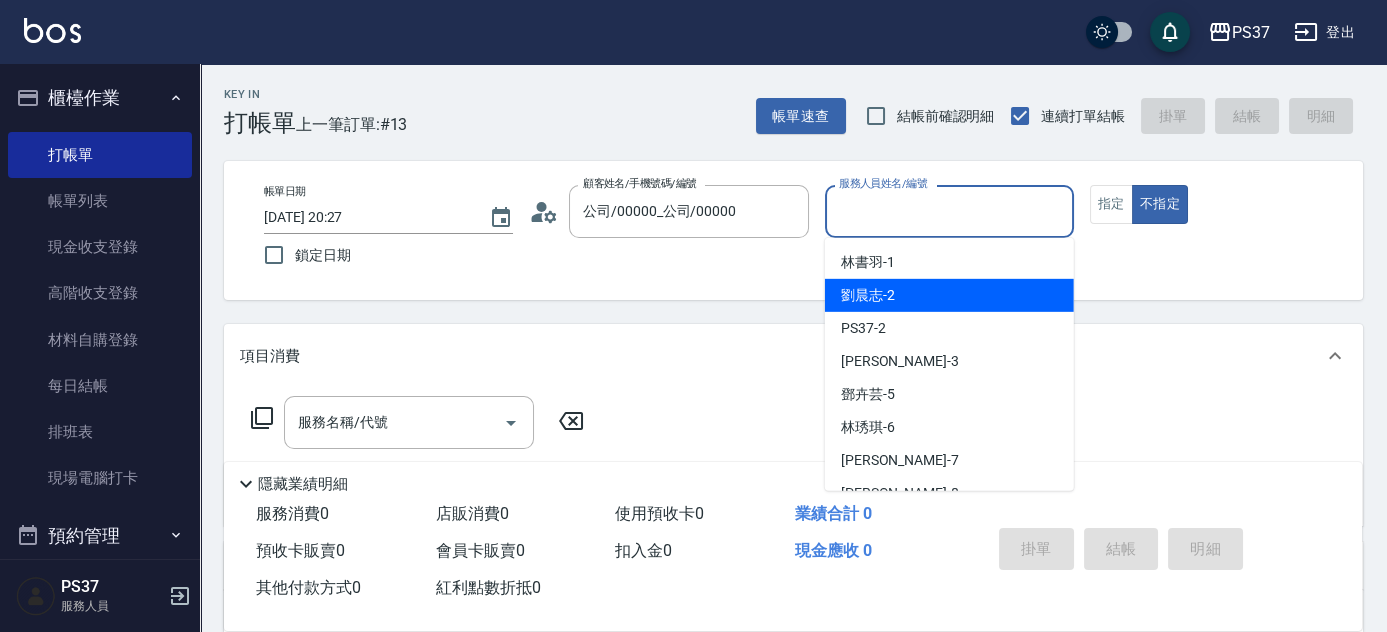 click on "劉晨志 -2" at bounding box center [949, 295] 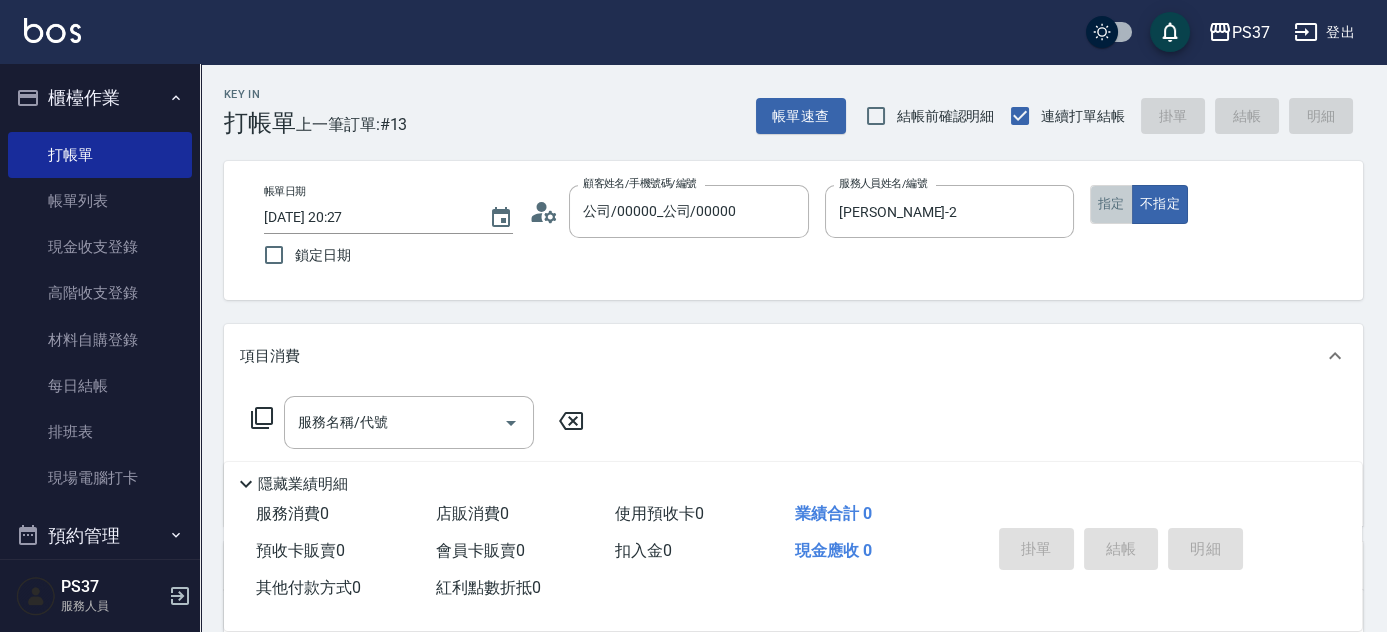 click on "指定" at bounding box center [1111, 204] 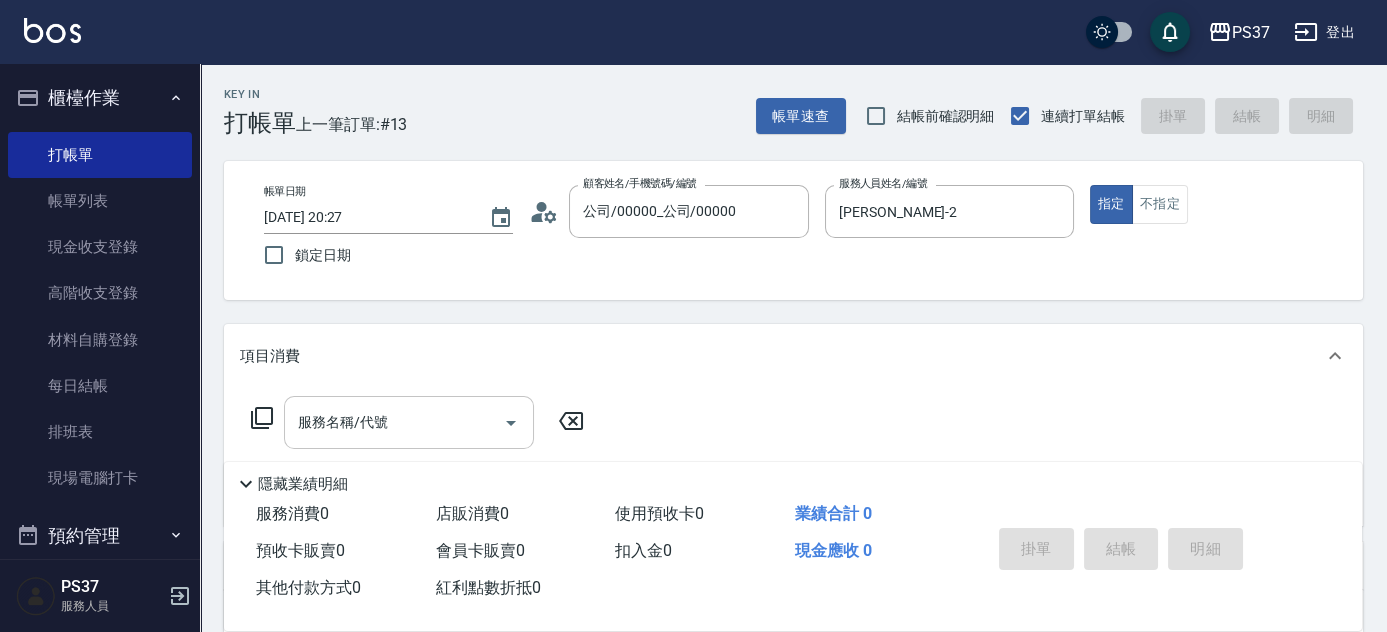click on "服務名稱/代號" at bounding box center [394, 422] 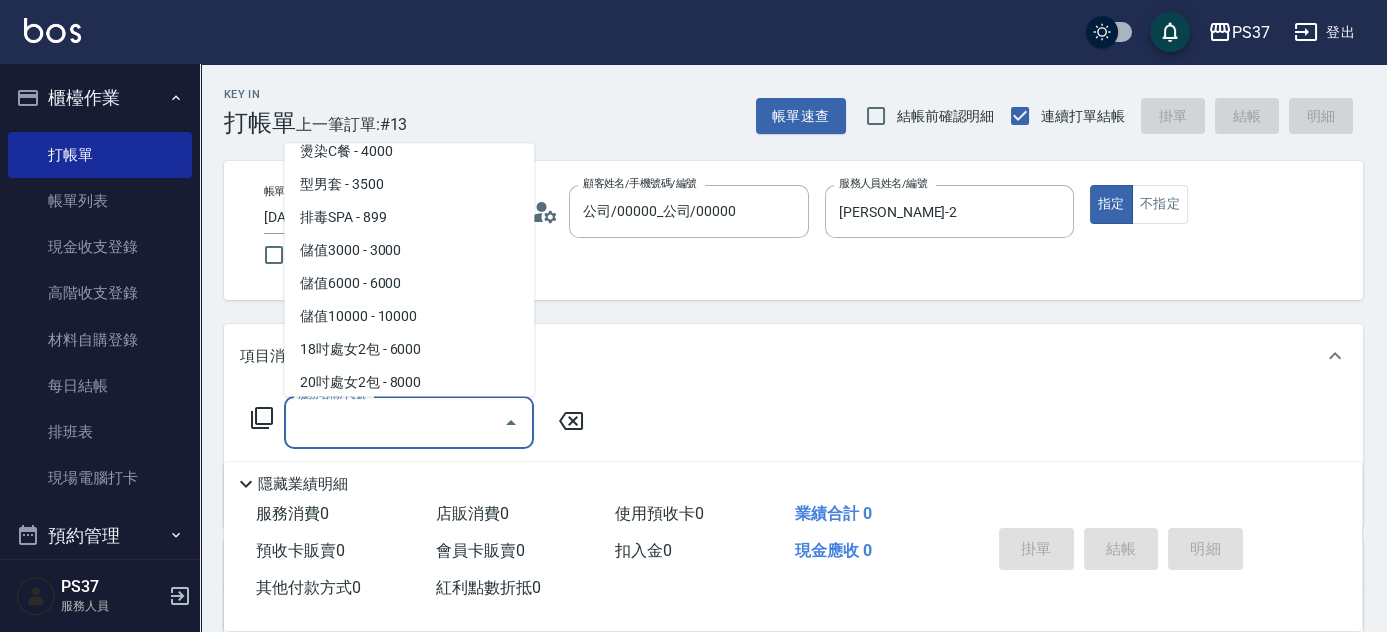 scroll, scrollTop: 2154, scrollLeft: 0, axis: vertical 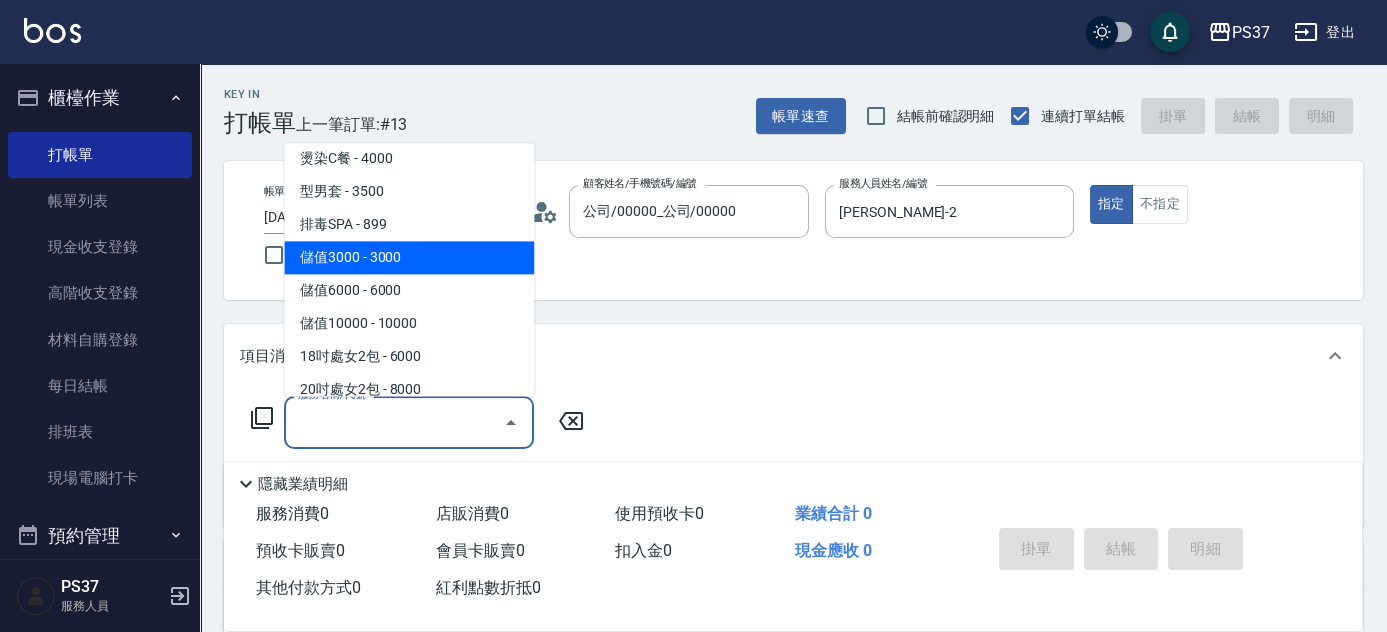 click on "儲值3000 - 3000" at bounding box center [409, 258] 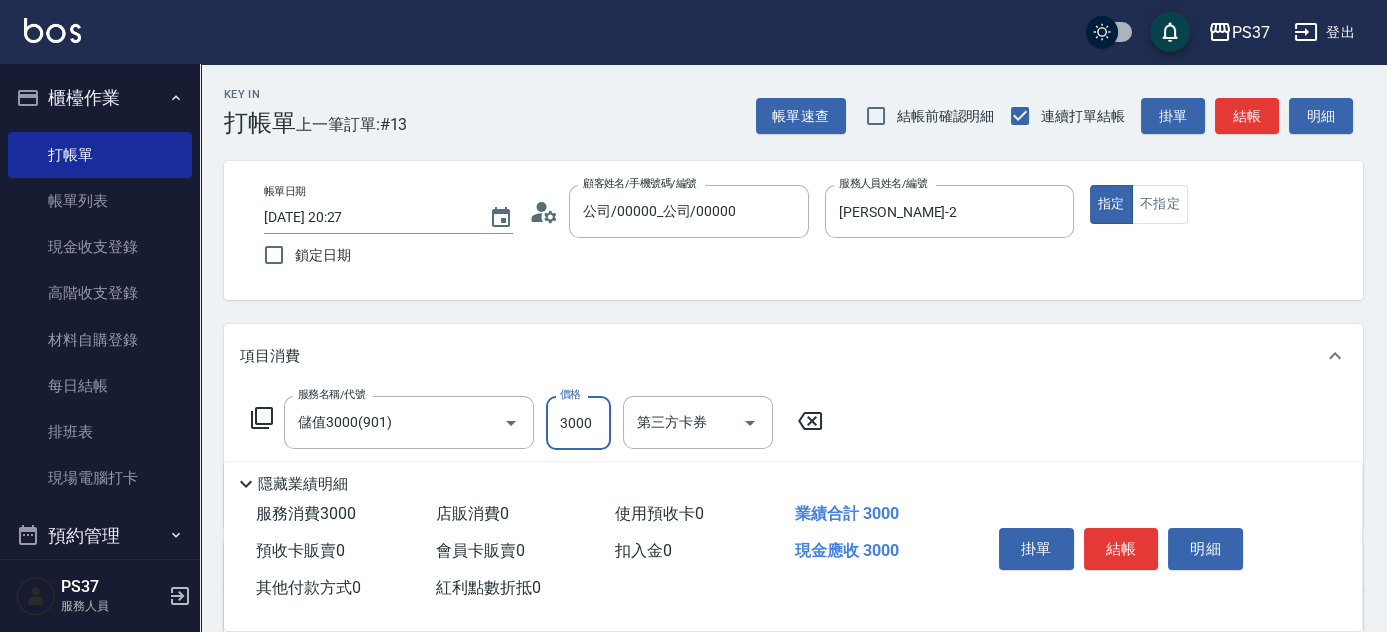 click on "3000" at bounding box center (578, 423) 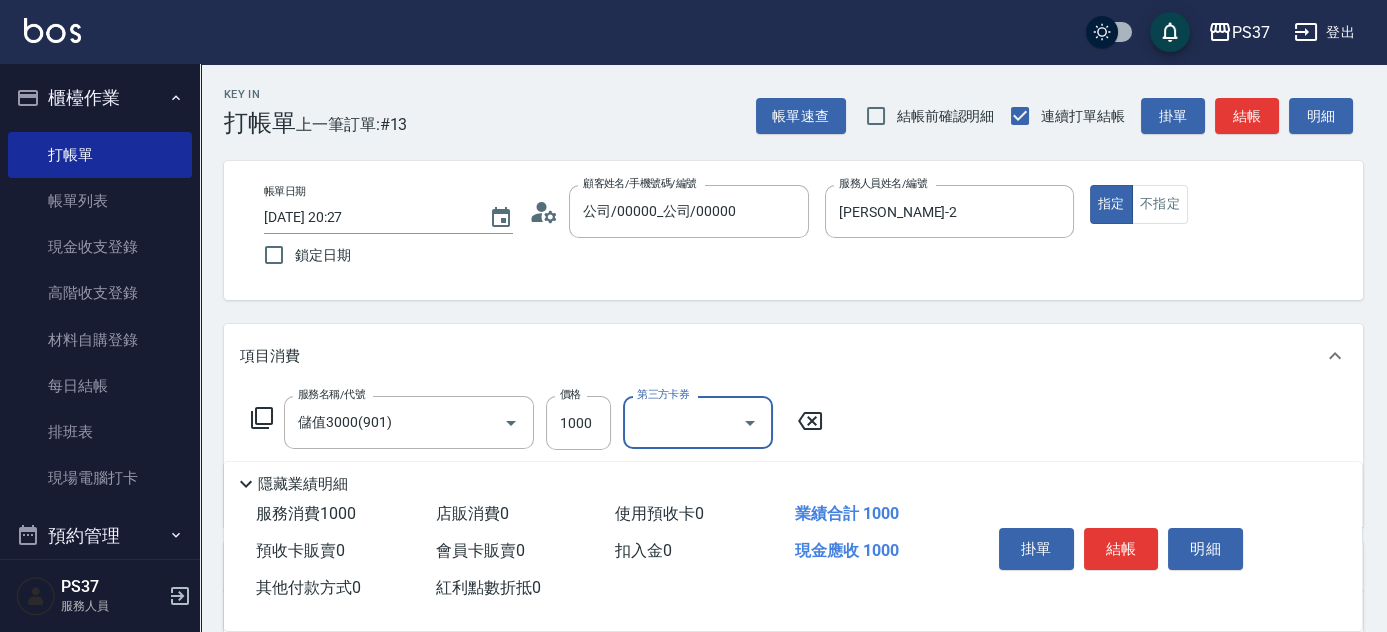 scroll, scrollTop: 272, scrollLeft: 0, axis: vertical 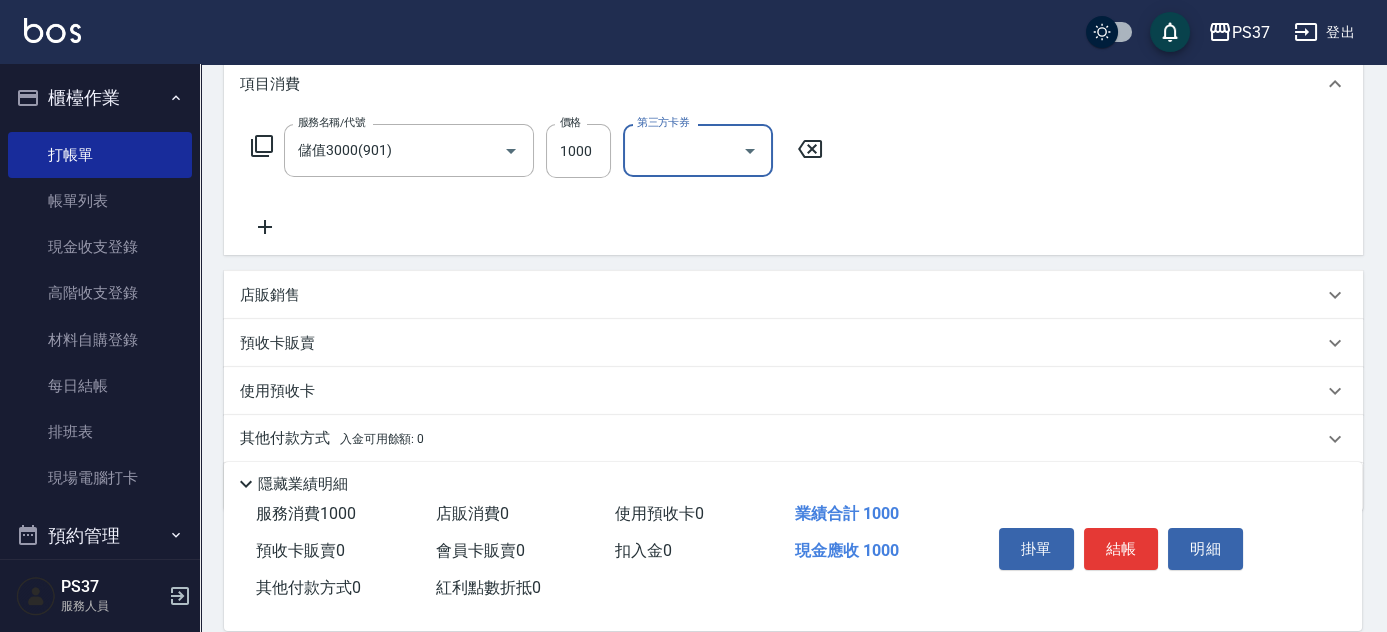 click on "服務名稱/代號 儲值3000(901) 服務名稱/代號 價格 1000 價格 第三方卡券 第三方卡券" at bounding box center [793, 185] 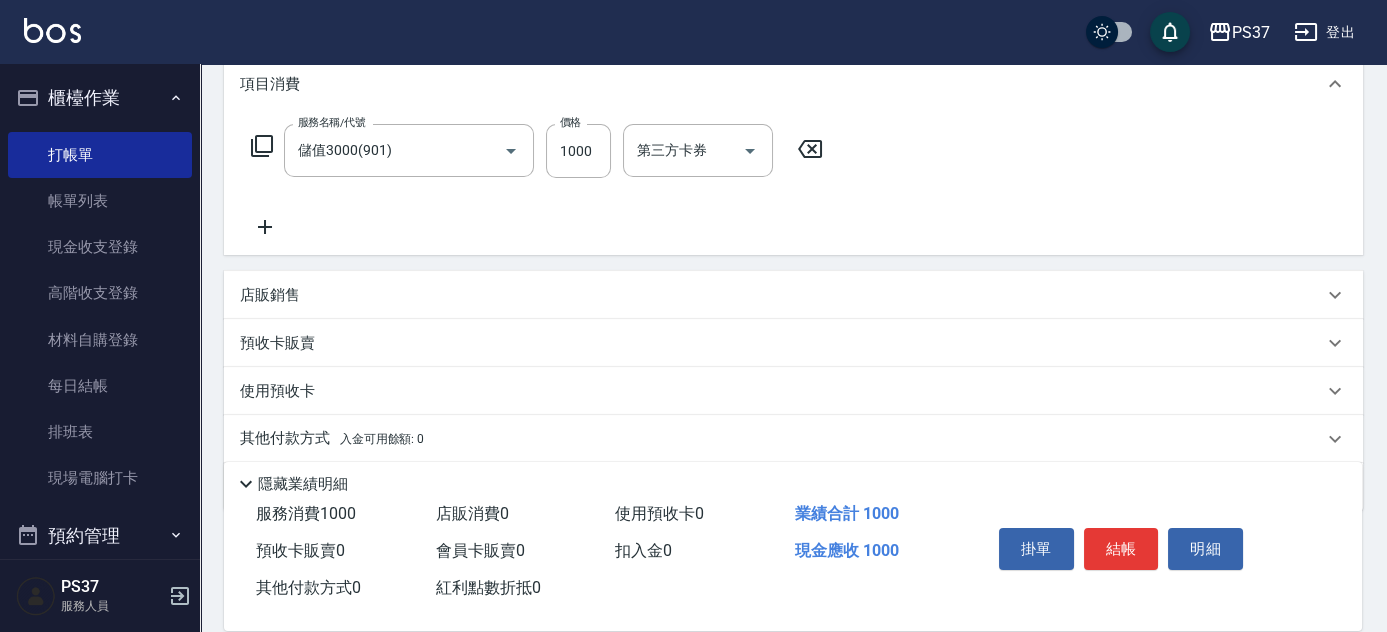 click 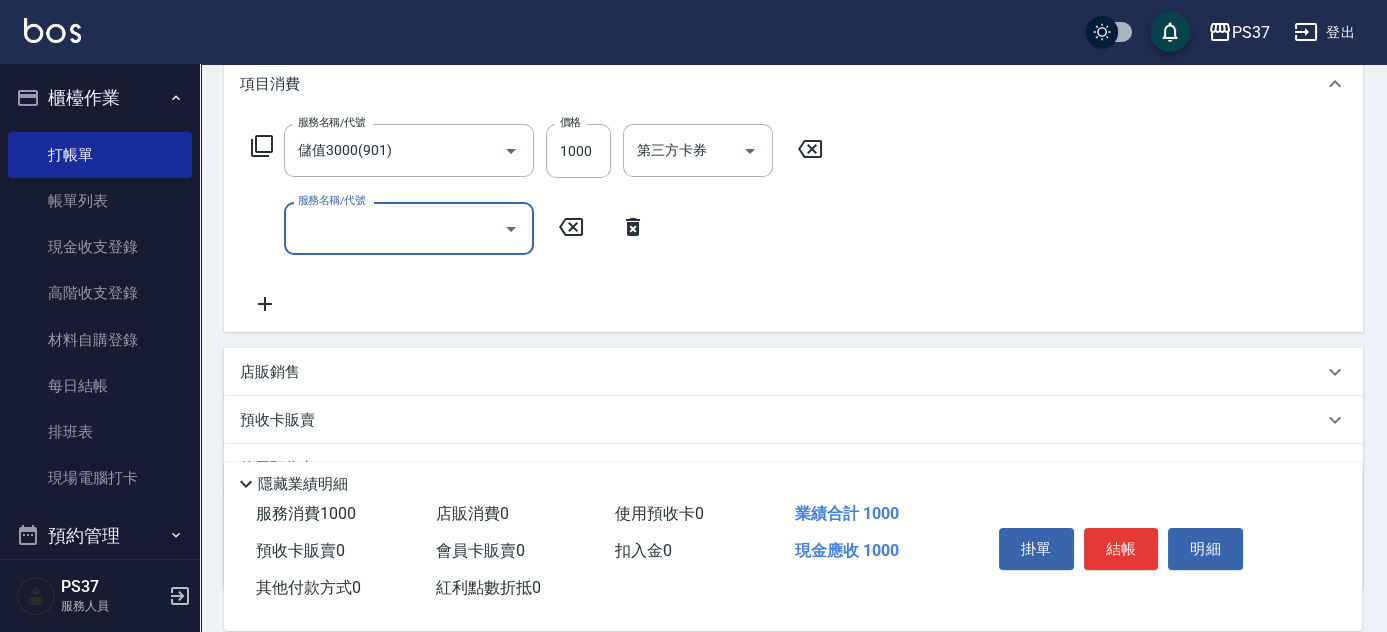 click on "服務名稱/代號" at bounding box center (394, 228) 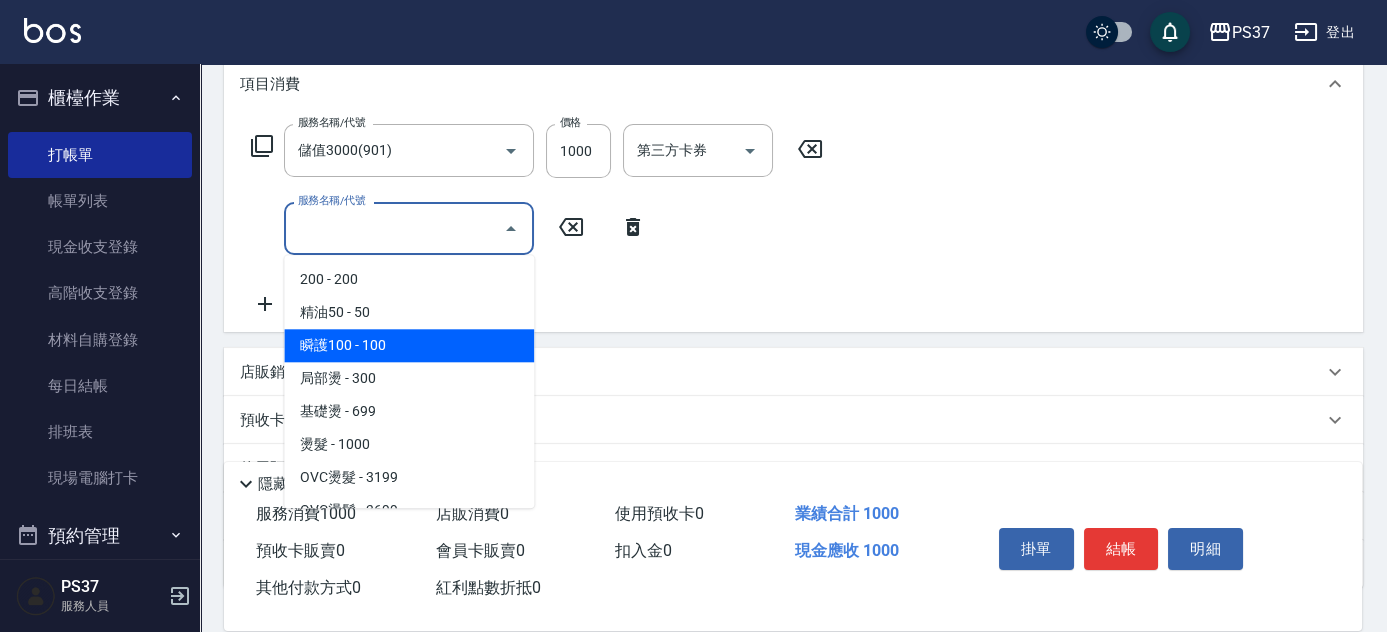 click on "瞬護100 - 100" at bounding box center [409, 345] 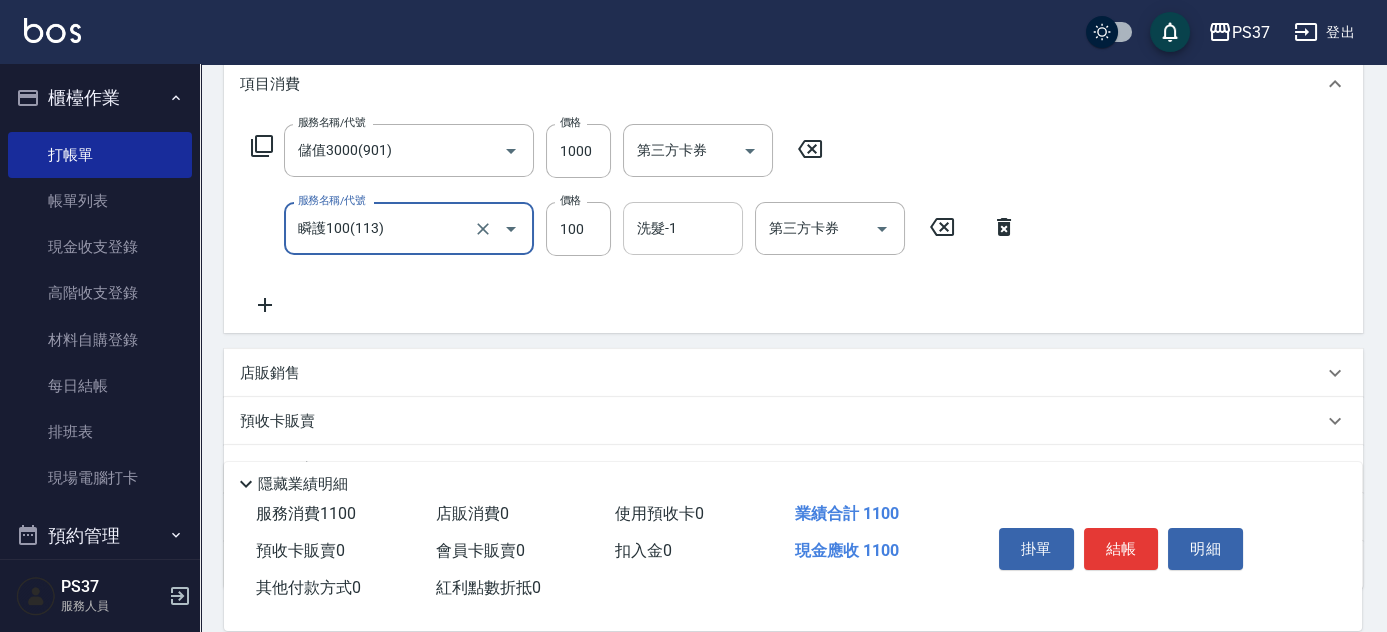 click on "洗髮-1" at bounding box center [683, 228] 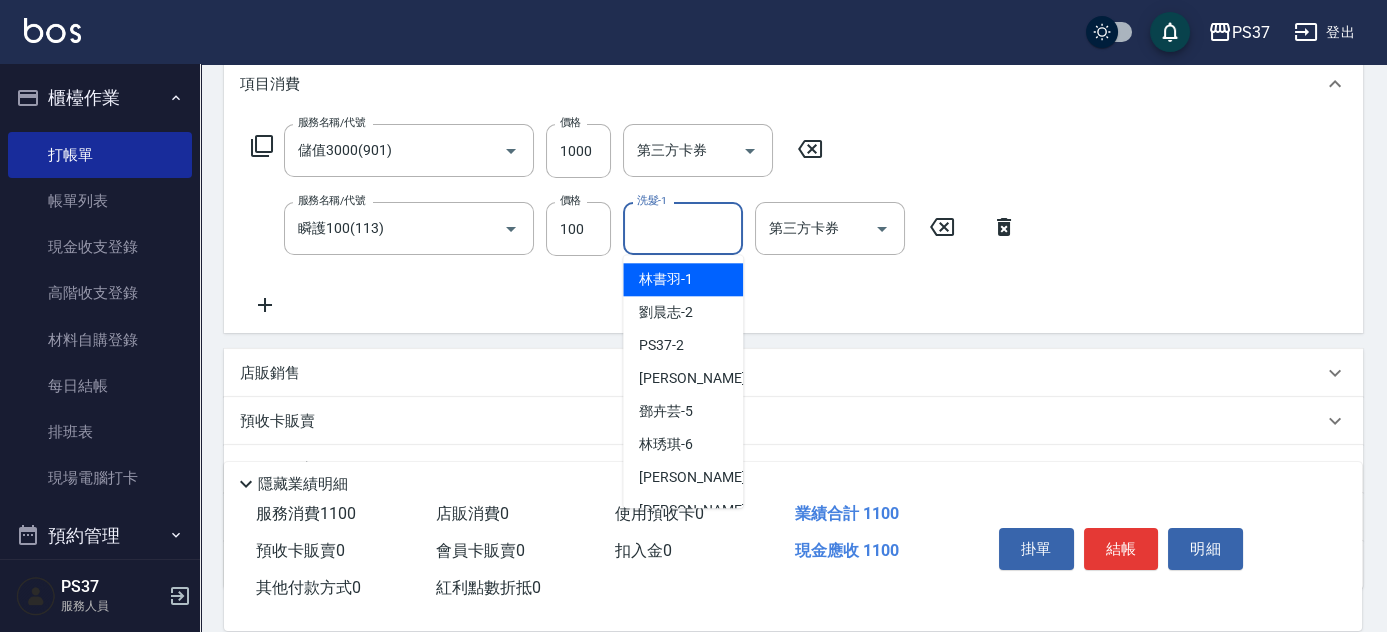 click on "林書羽 -1" at bounding box center [666, 279] 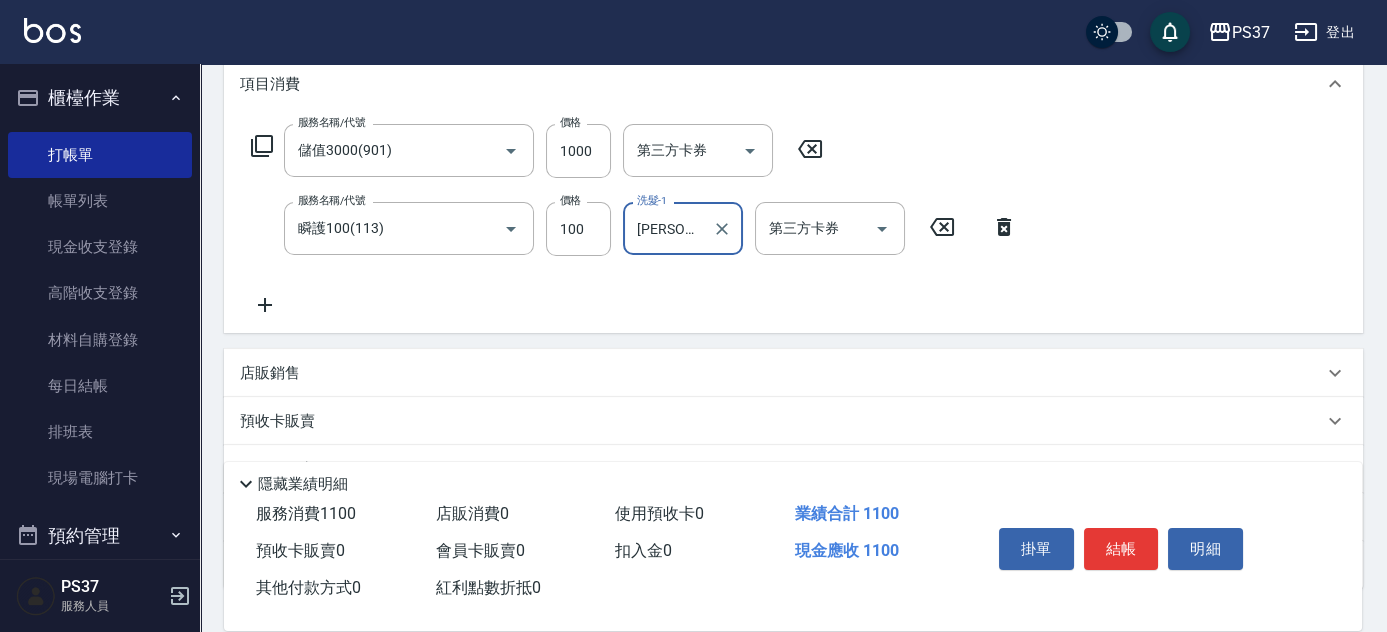 click 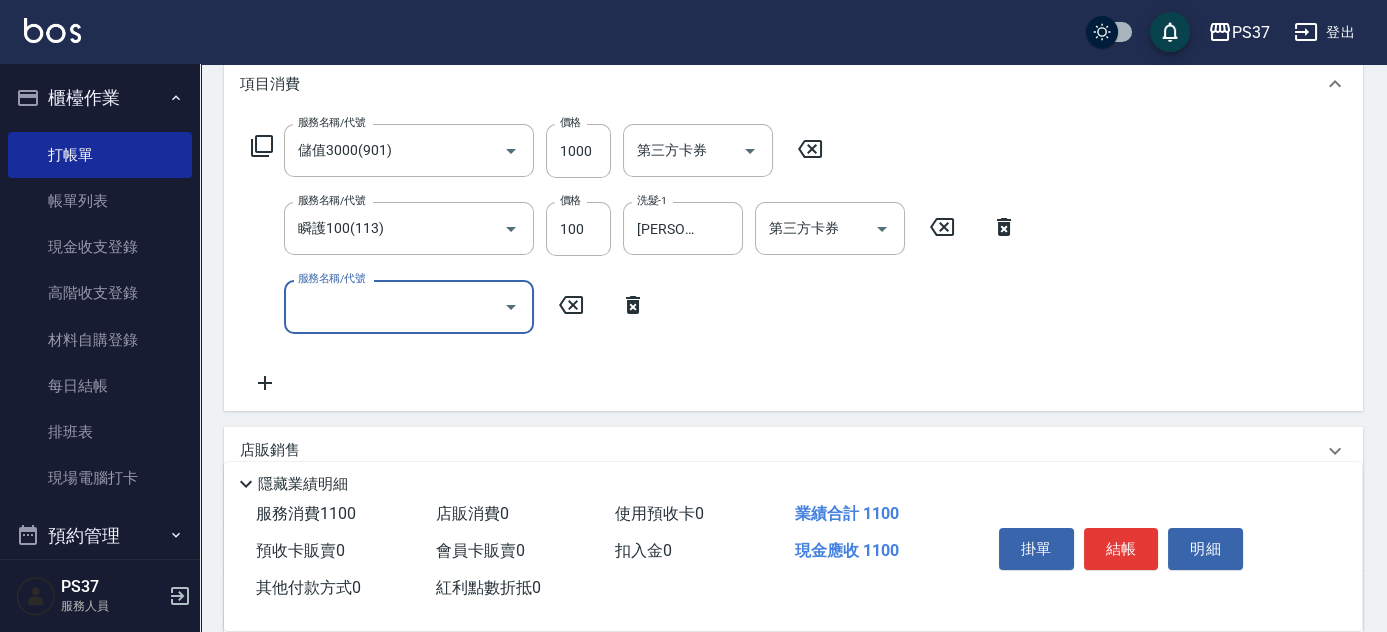 click on "服務名稱/代號" at bounding box center (394, 306) 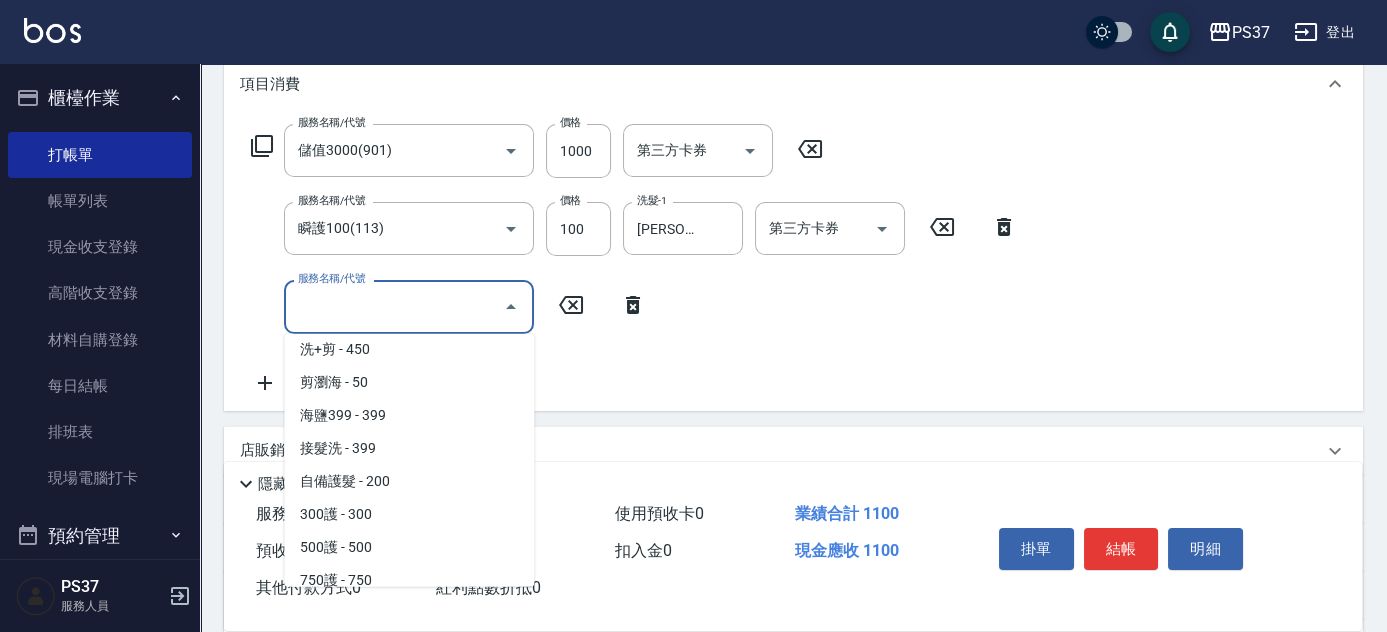 scroll, scrollTop: 1090, scrollLeft: 0, axis: vertical 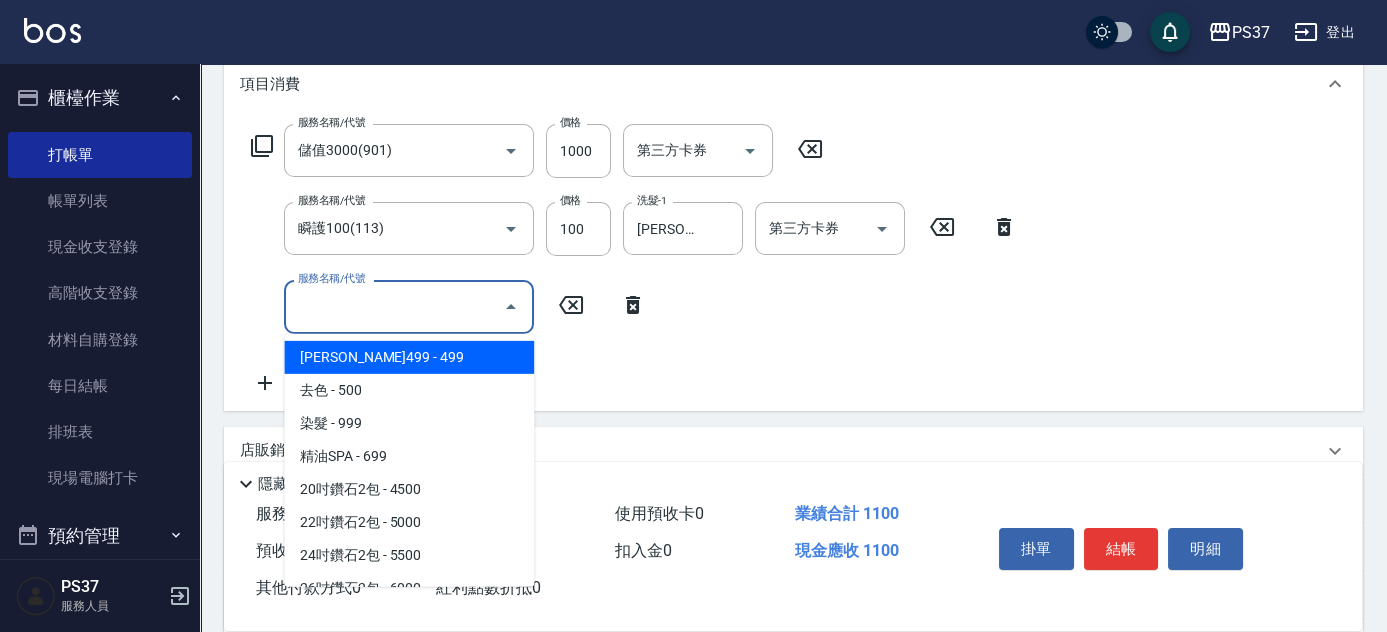 click on "伊黛莉499 - 499" at bounding box center (409, 357) 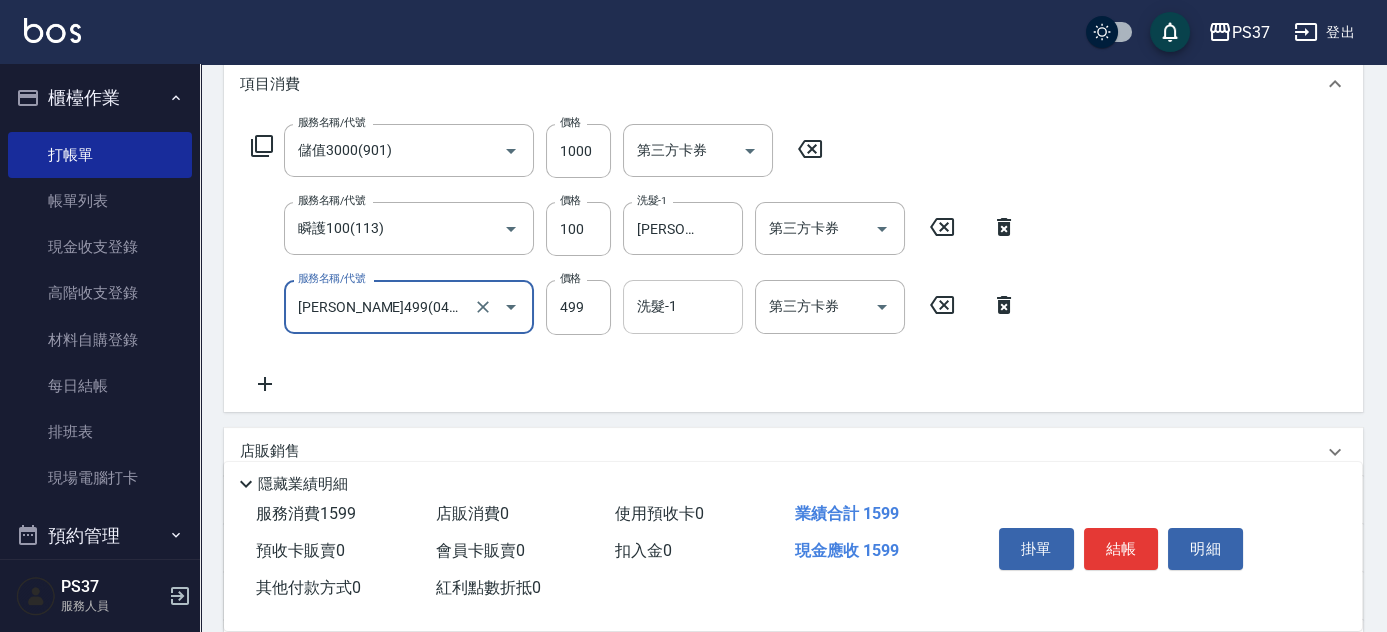 click on "洗髮-1" at bounding box center (683, 306) 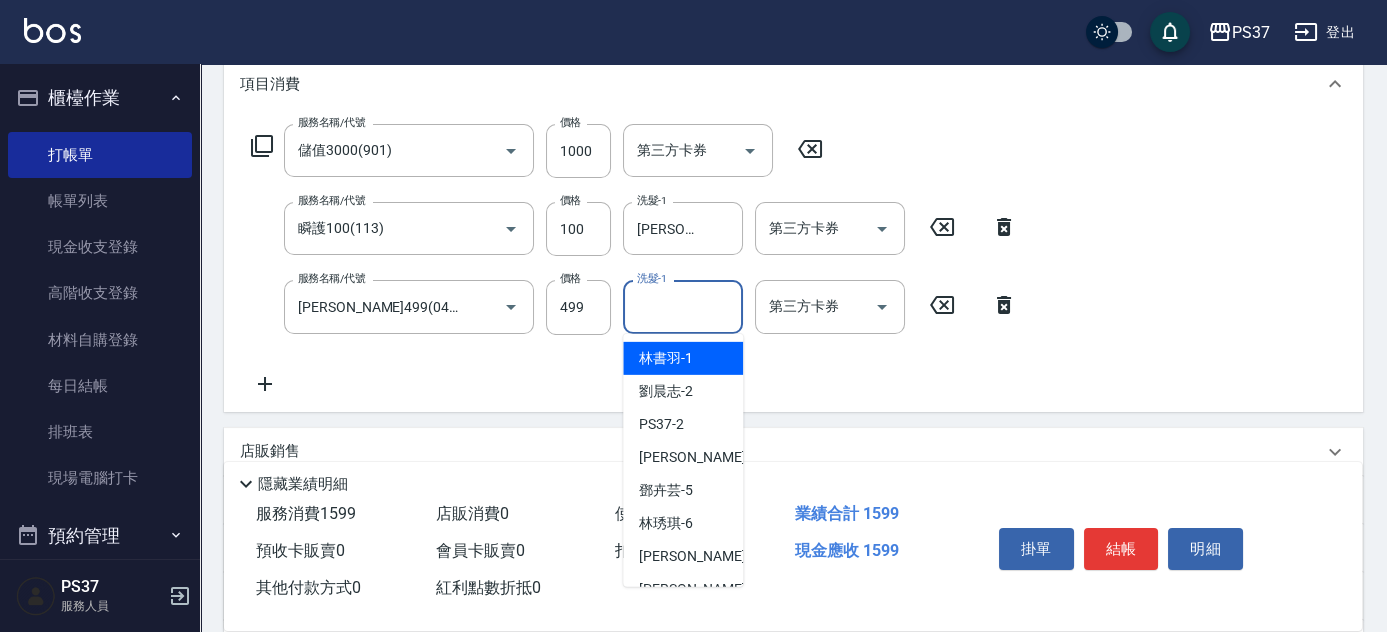 click on "林書羽 -1" at bounding box center [666, 358] 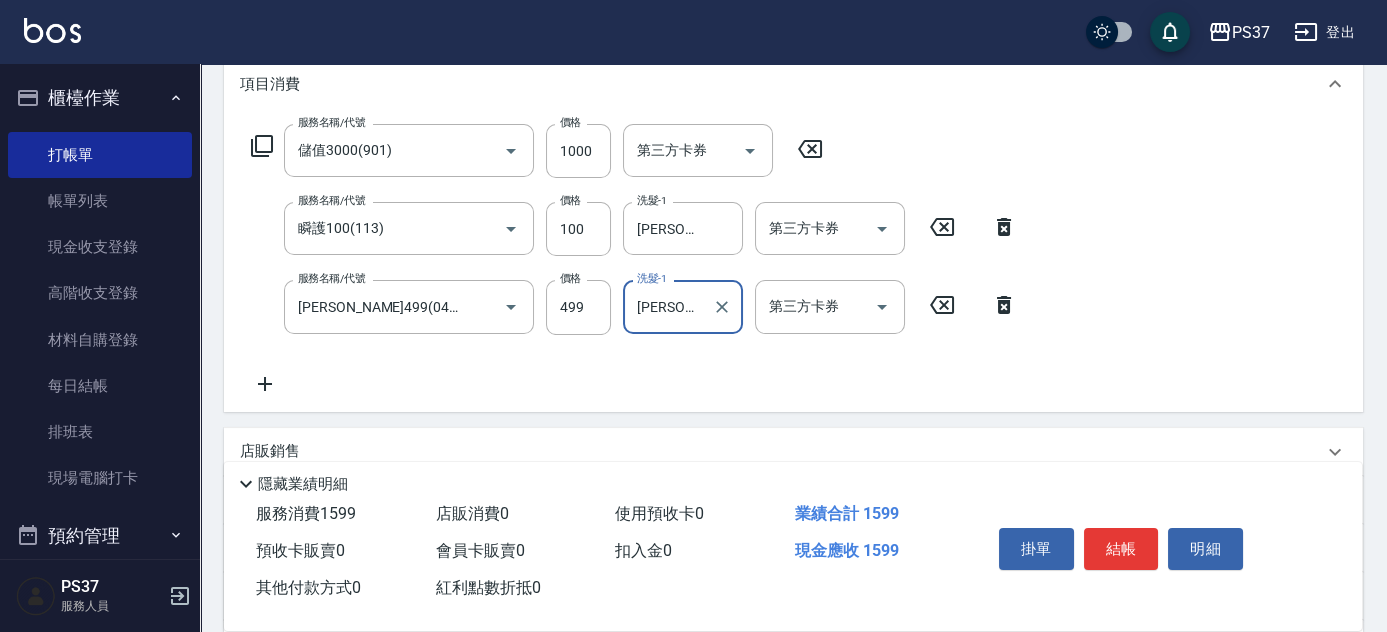 click 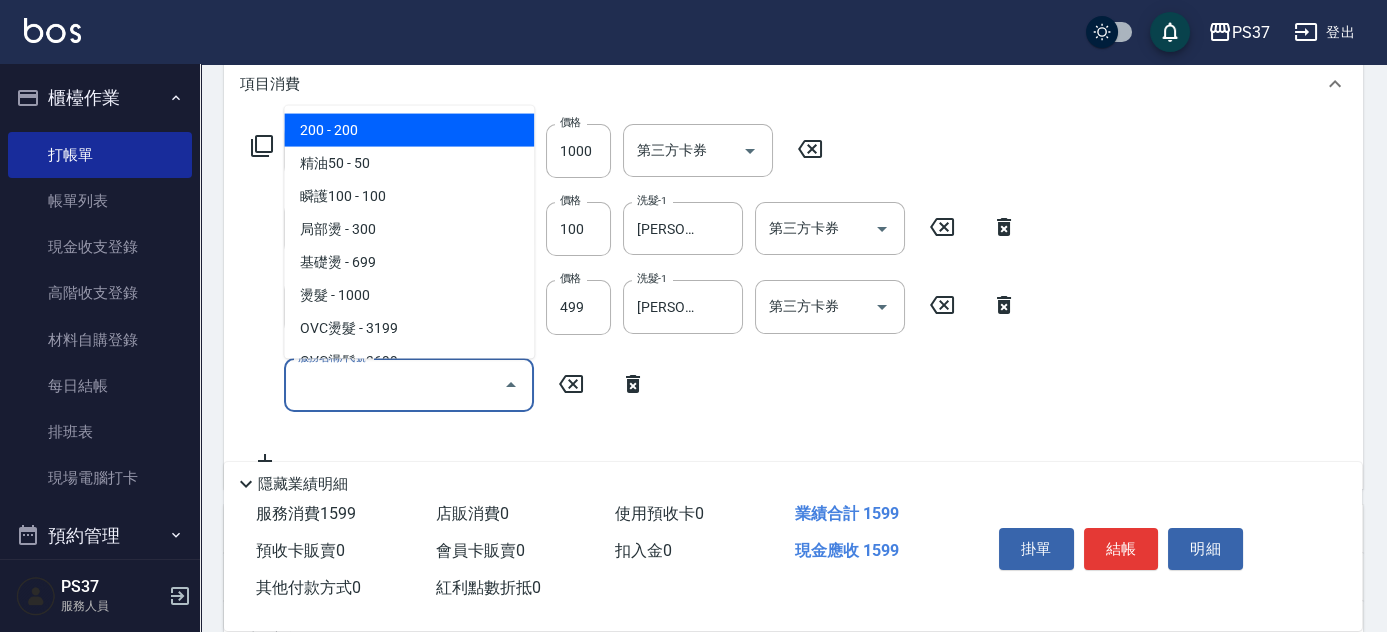 drag, startPoint x: 347, startPoint y: 380, endPoint x: 363, endPoint y: 362, distance: 24.083189 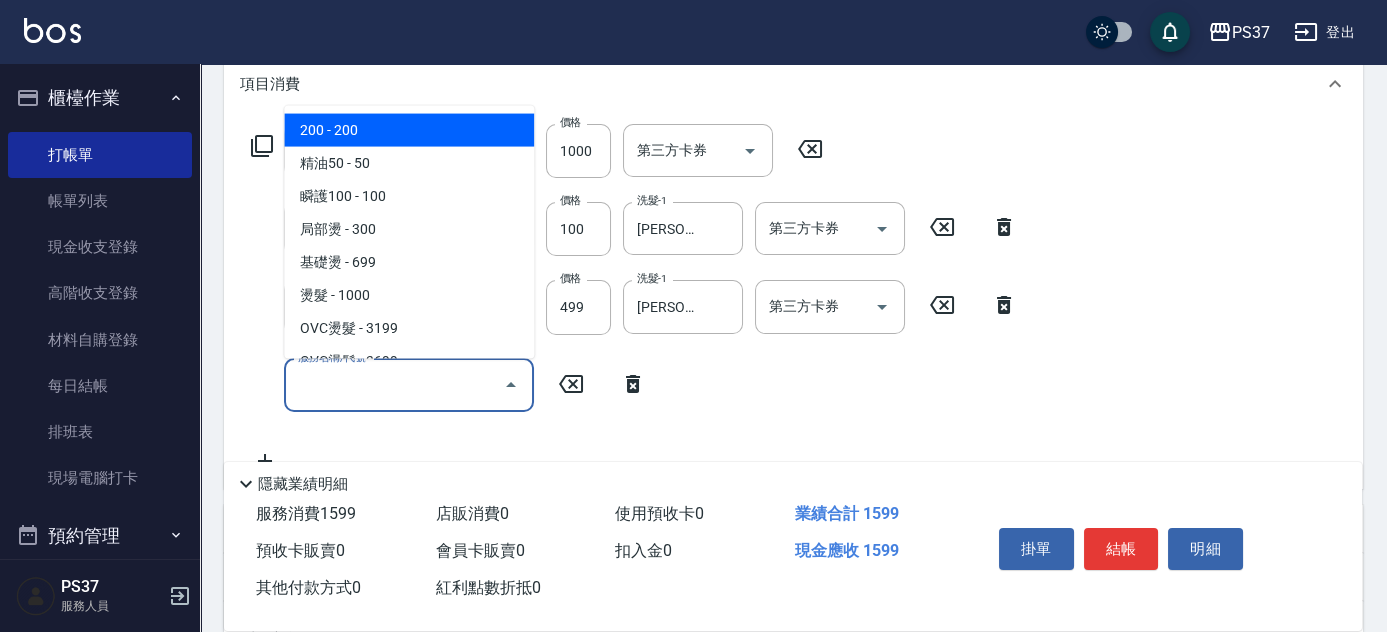 click on "服務名稱/代號" at bounding box center (394, 385) 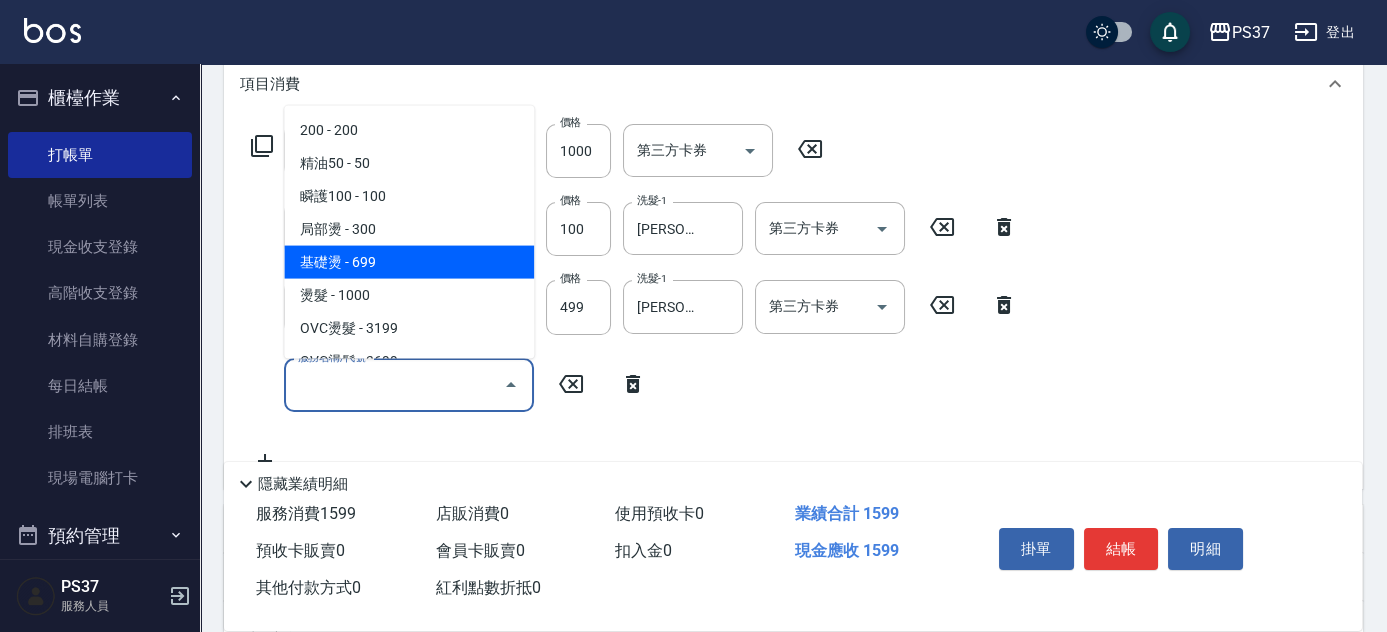 scroll, scrollTop: 181, scrollLeft: 0, axis: vertical 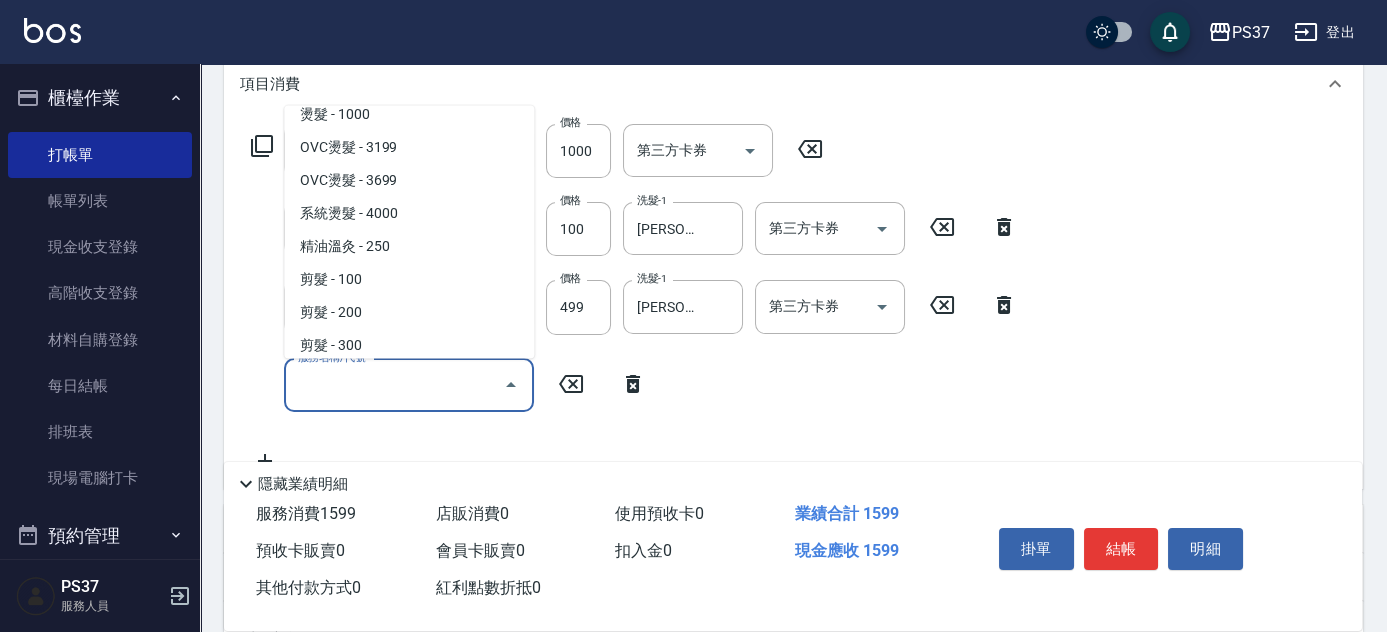 click on "剪髮 - 100" at bounding box center (409, 279) 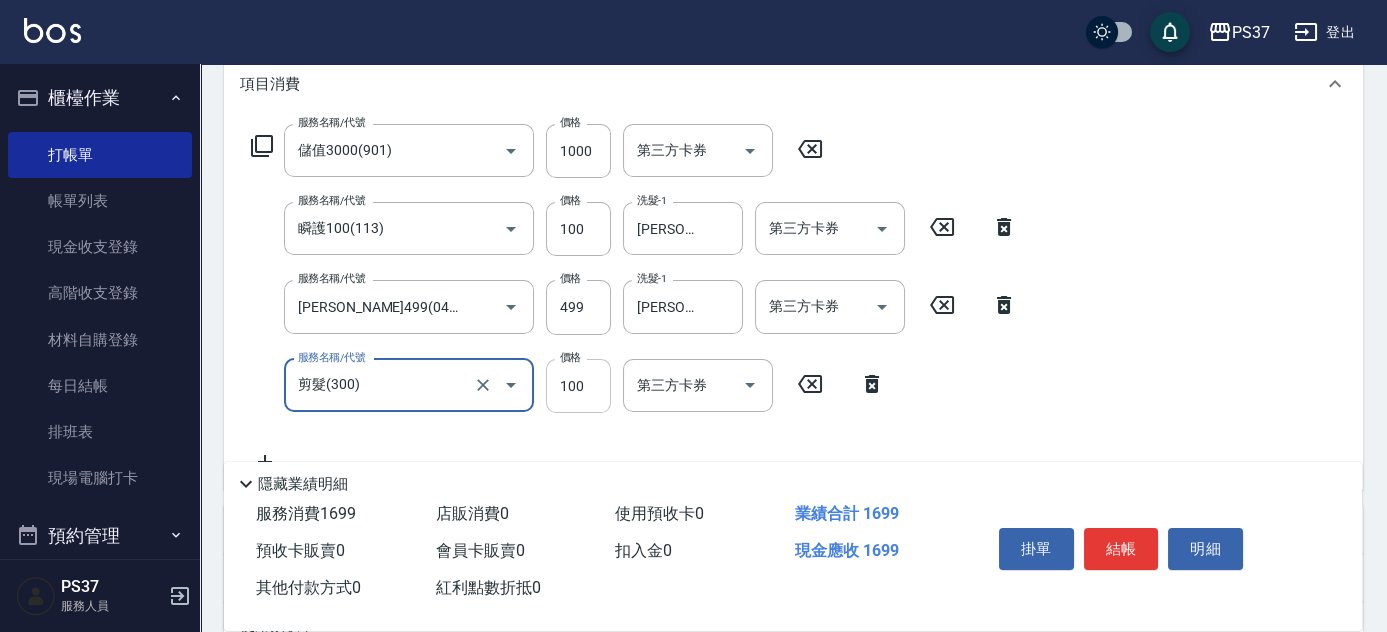 click on "100" at bounding box center [578, 386] 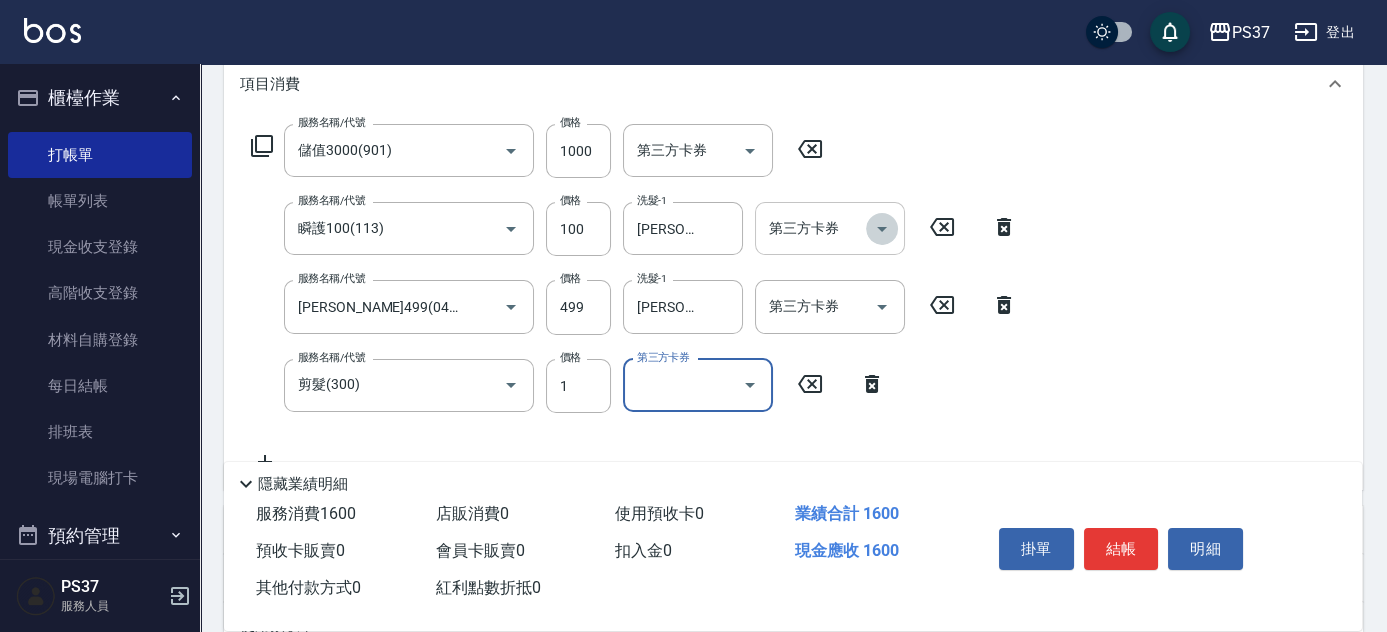 click at bounding box center [882, 229] 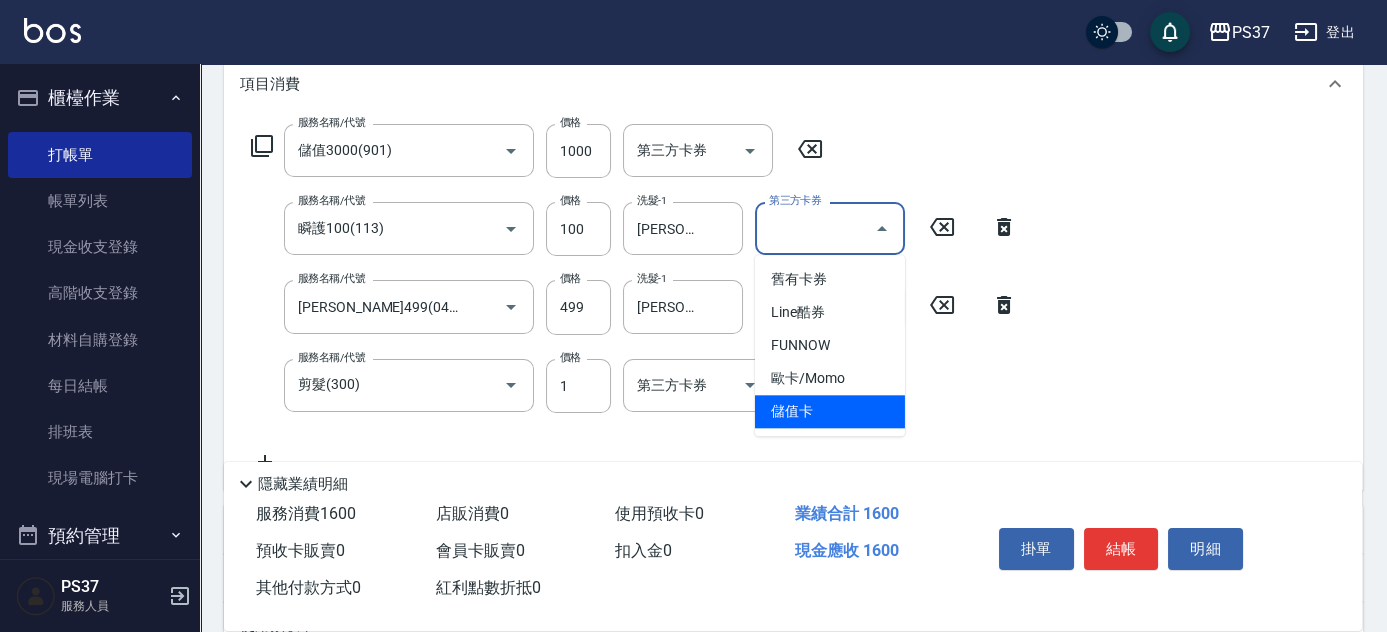 click on "儲值卡" at bounding box center [830, 411] 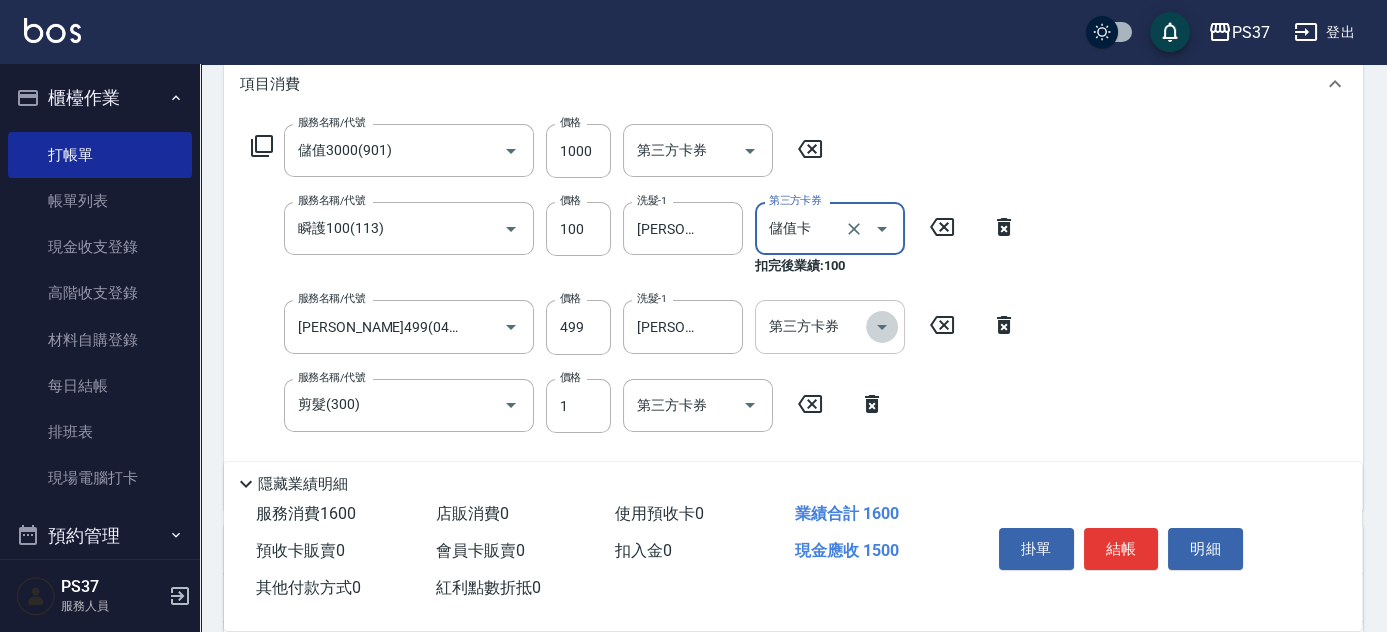 click 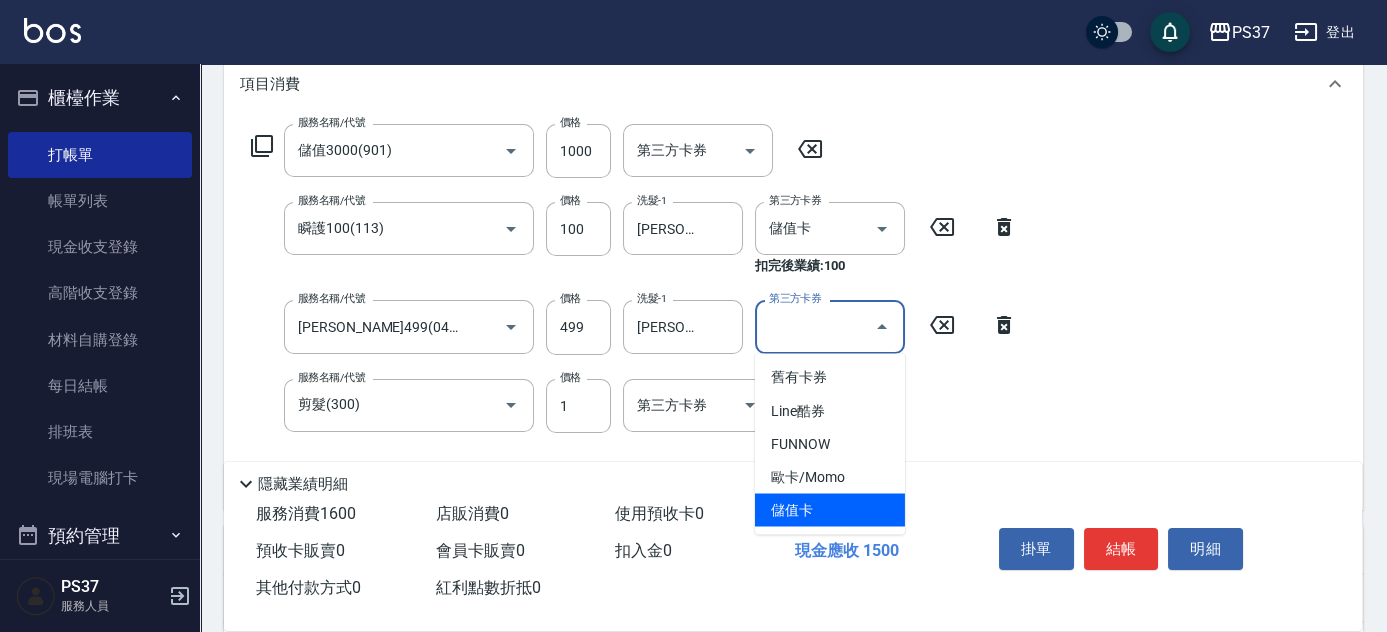 click on "儲值卡" at bounding box center [830, 509] 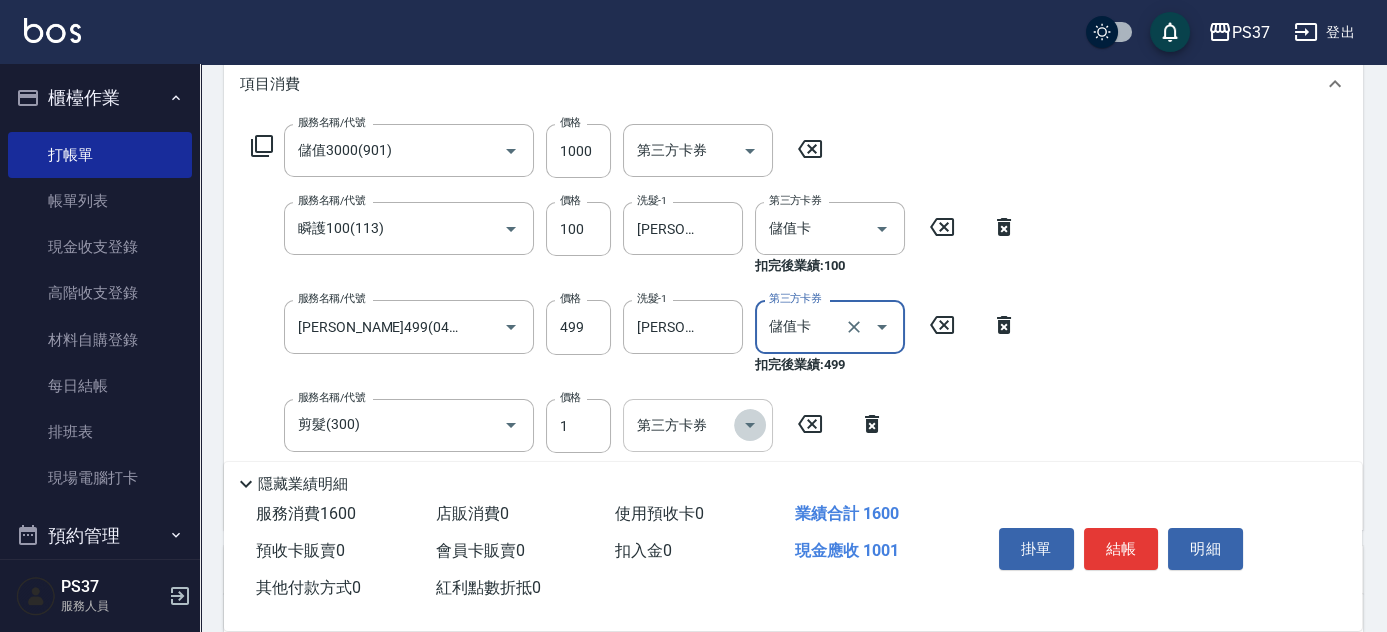 click 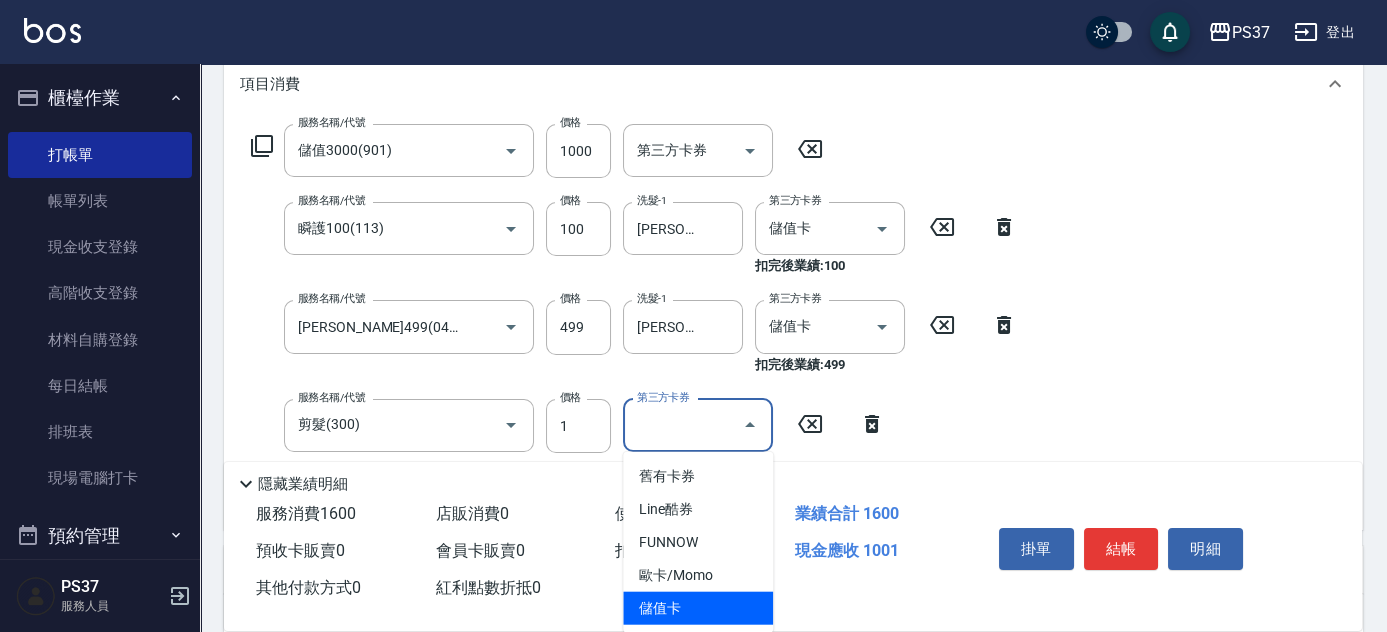drag, startPoint x: 725, startPoint y: 603, endPoint x: 754, endPoint y: 599, distance: 29.274563 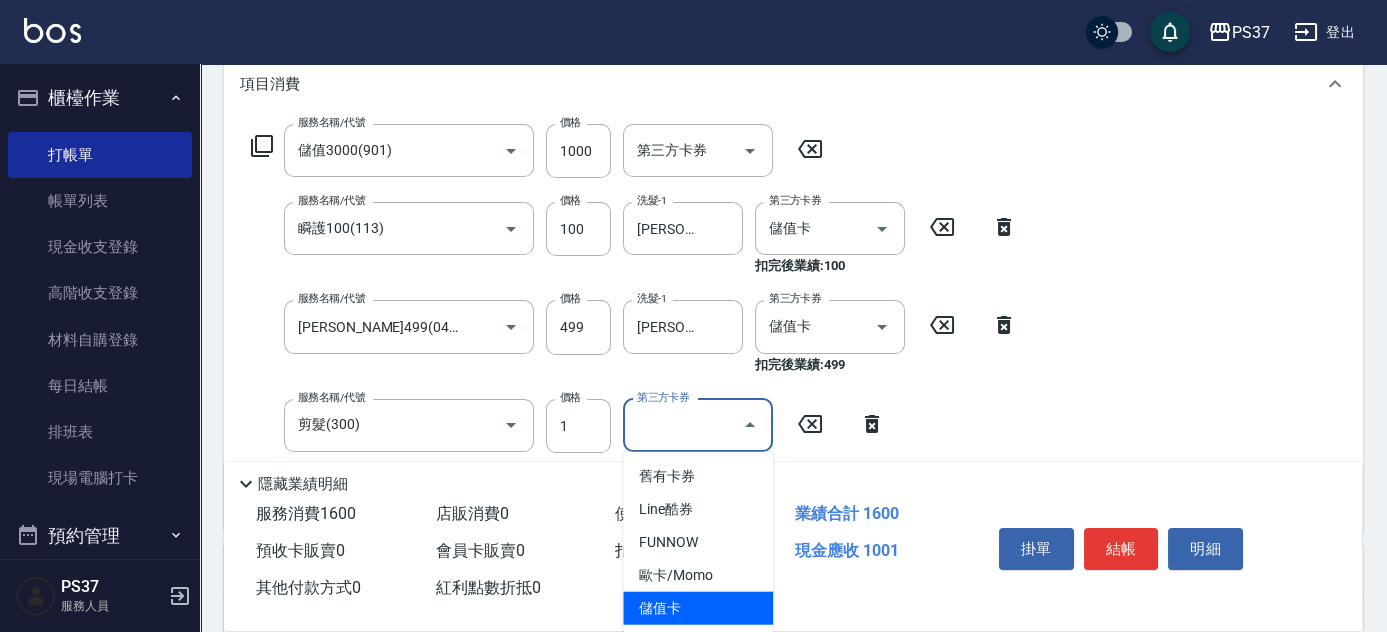 click on "儲值卡" at bounding box center (698, 608) 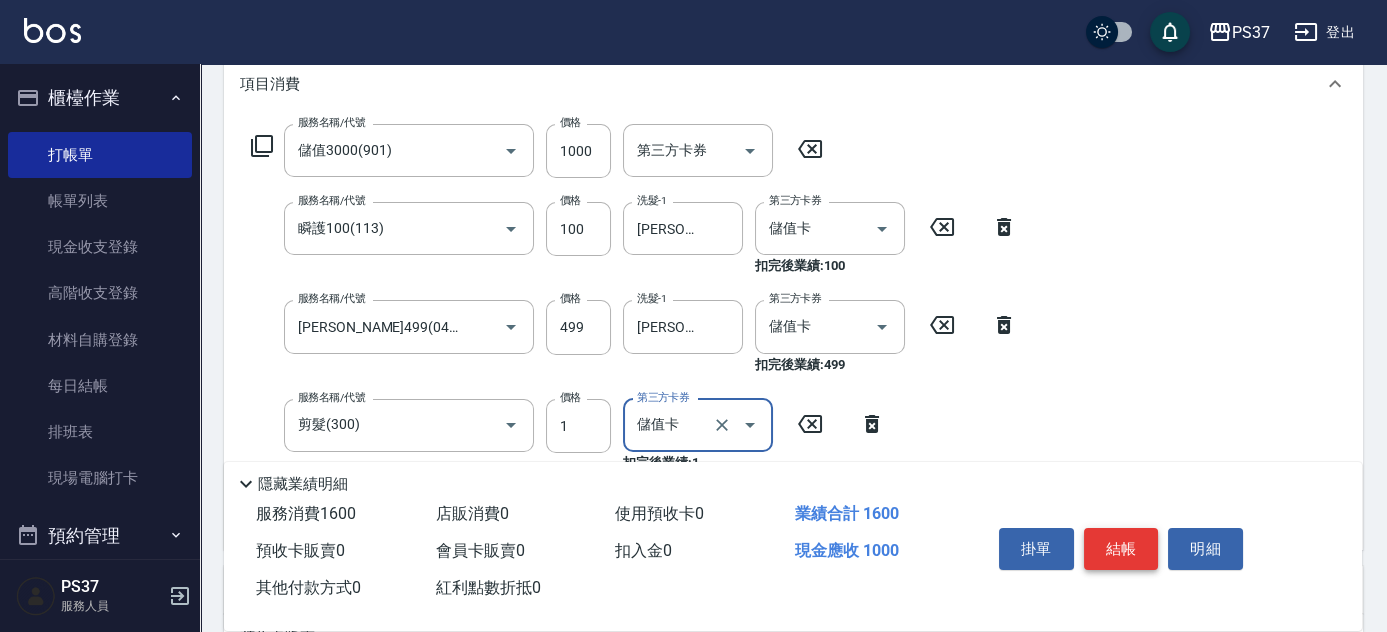 click on "結帳" at bounding box center (1121, 549) 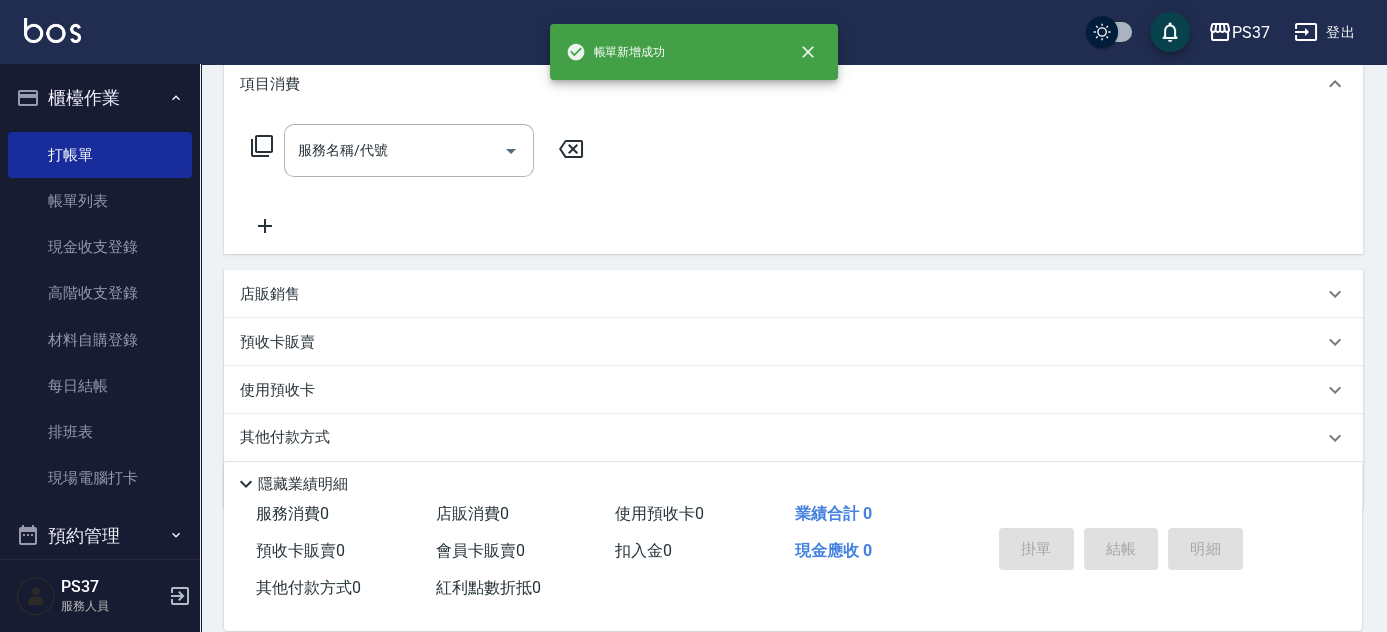 scroll, scrollTop: 0, scrollLeft: 0, axis: both 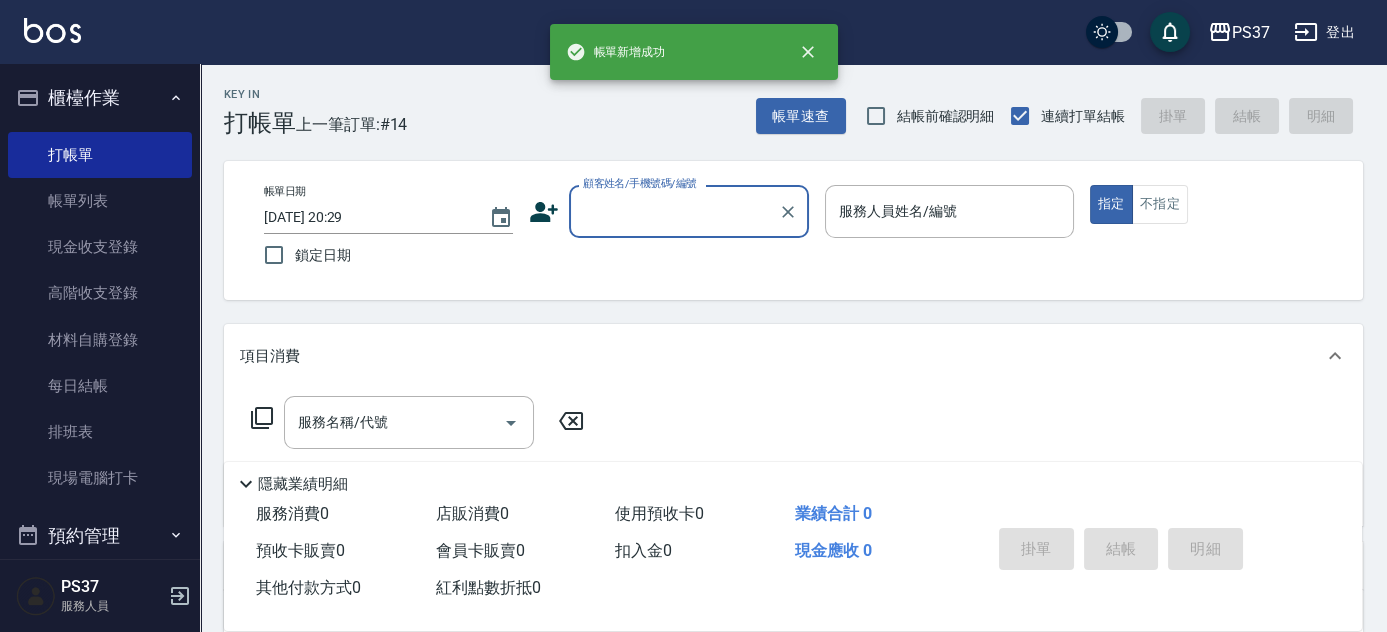 click on "顧客姓名/手機號碼/編號" at bounding box center (674, 211) 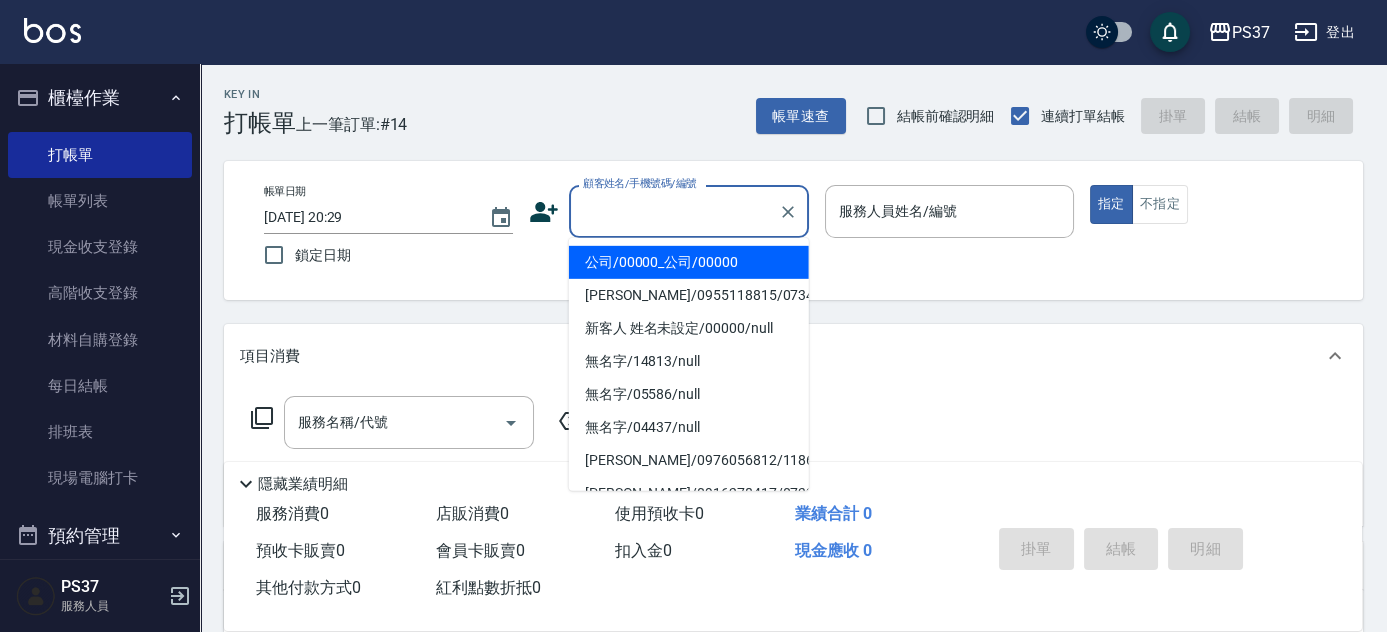 drag, startPoint x: 694, startPoint y: 255, endPoint x: 825, endPoint y: 244, distance: 131.46101 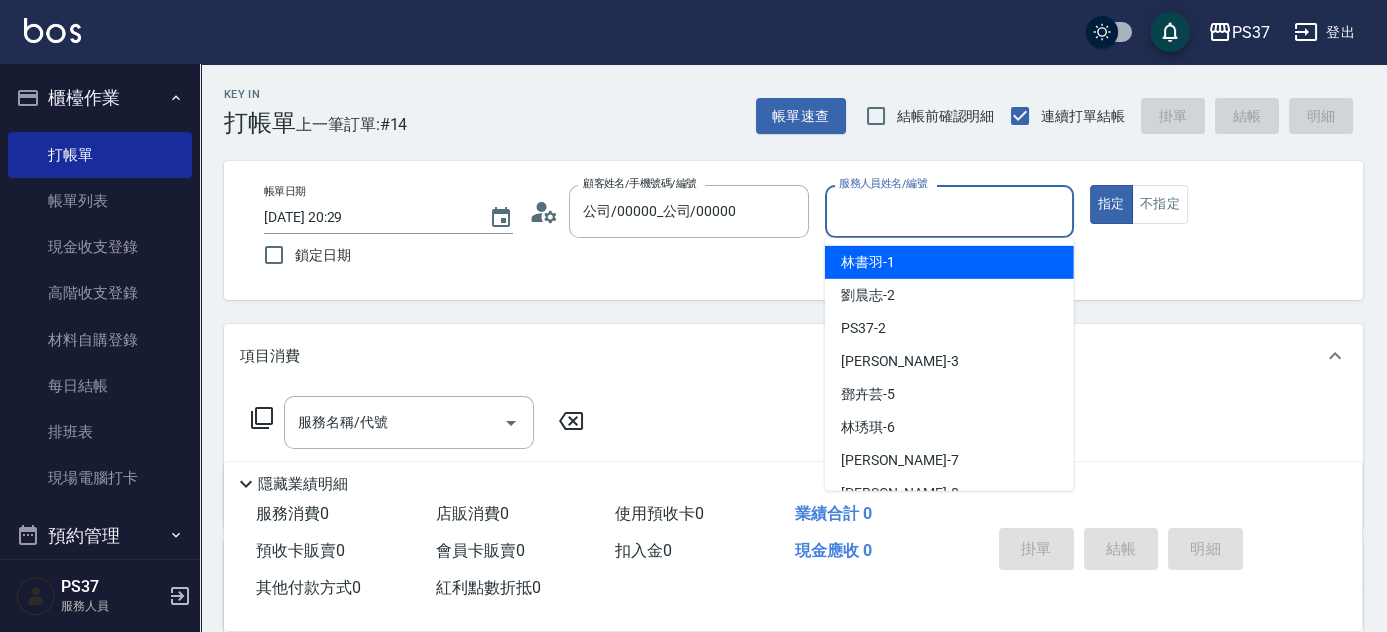click on "服務人員姓名/編號" at bounding box center (949, 211) 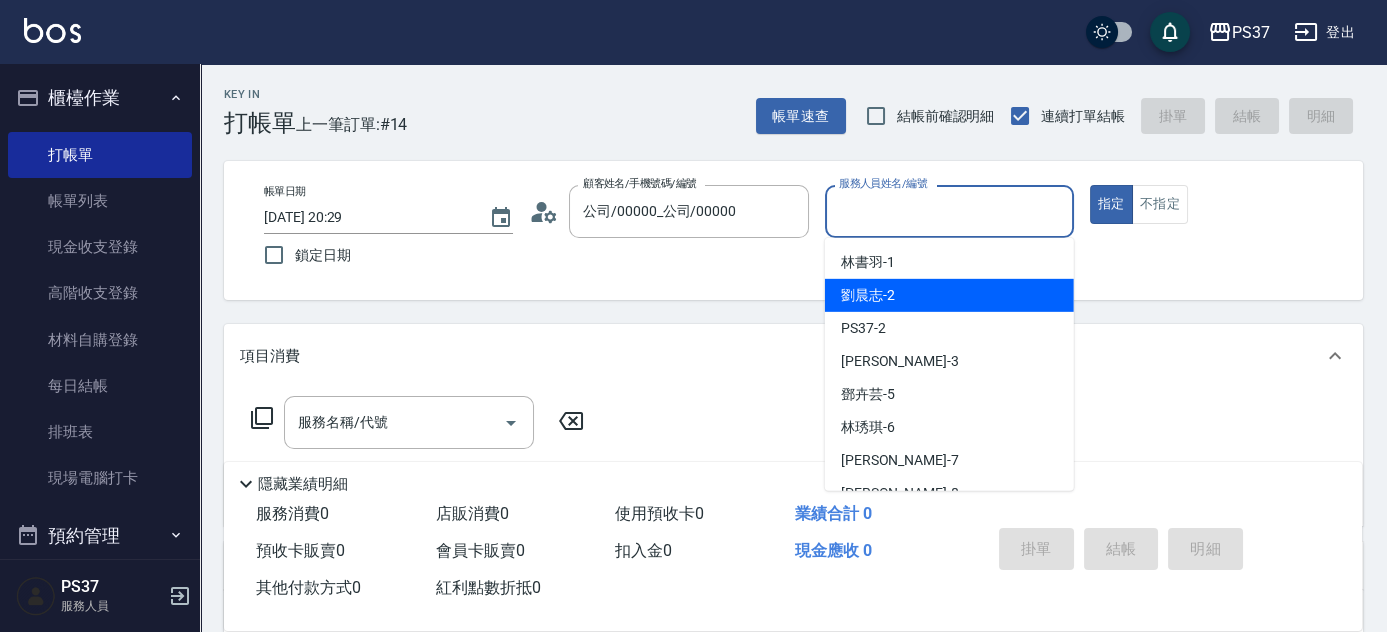 click on "劉晨志 -2" at bounding box center [868, 295] 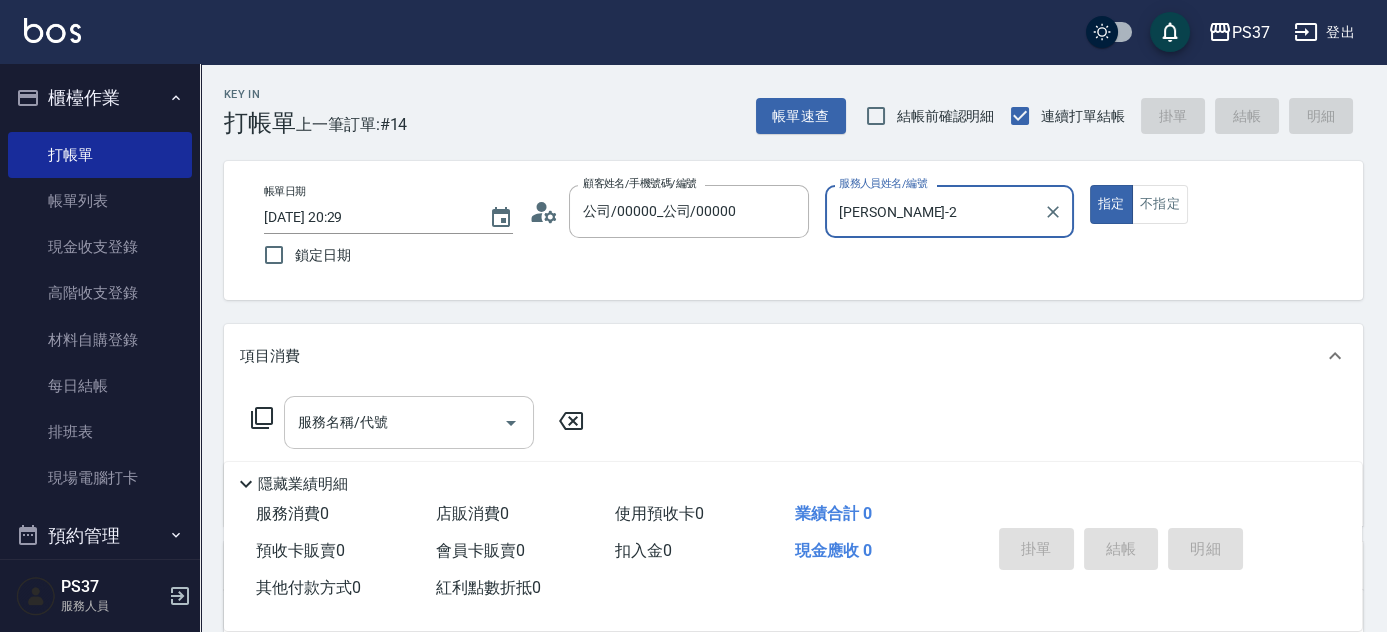 click on "服務名稱/代號" at bounding box center (394, 422) 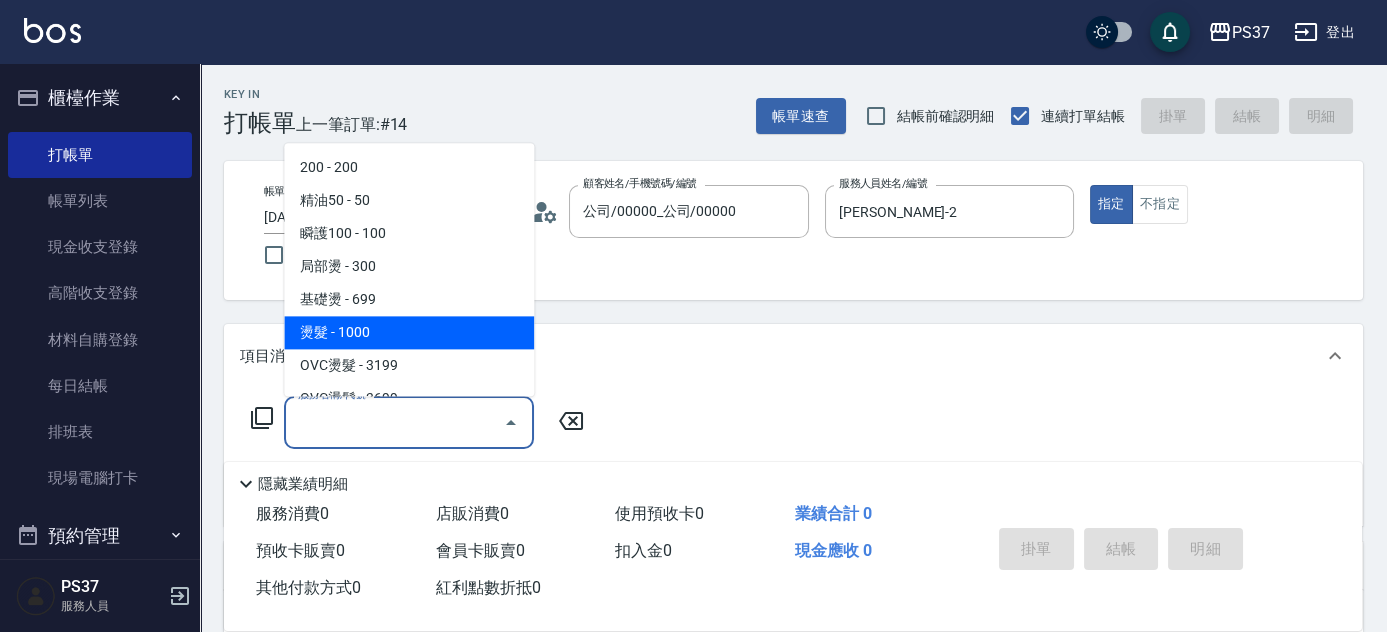 drag, startPoint x: 408, startPoint y: 329, endPoint x: 530, endPoint y: 386, distance: 134.65883 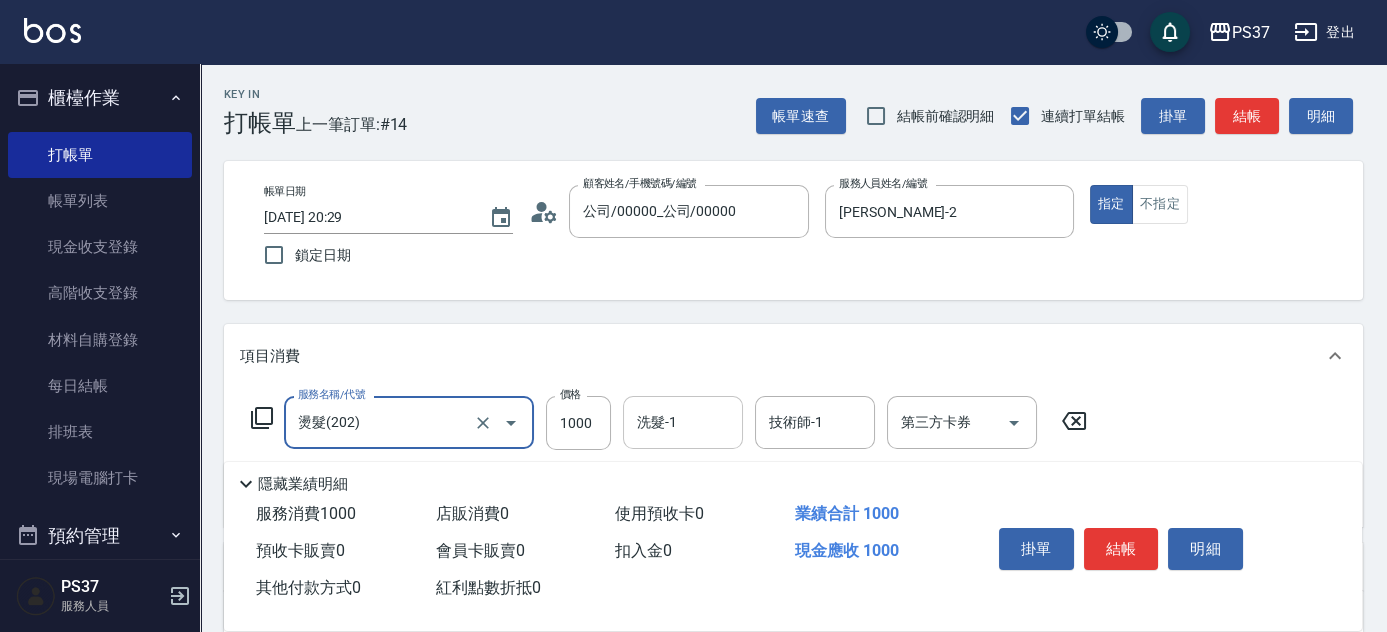 click on "洗髮-1" at bounding box center (683, 422) 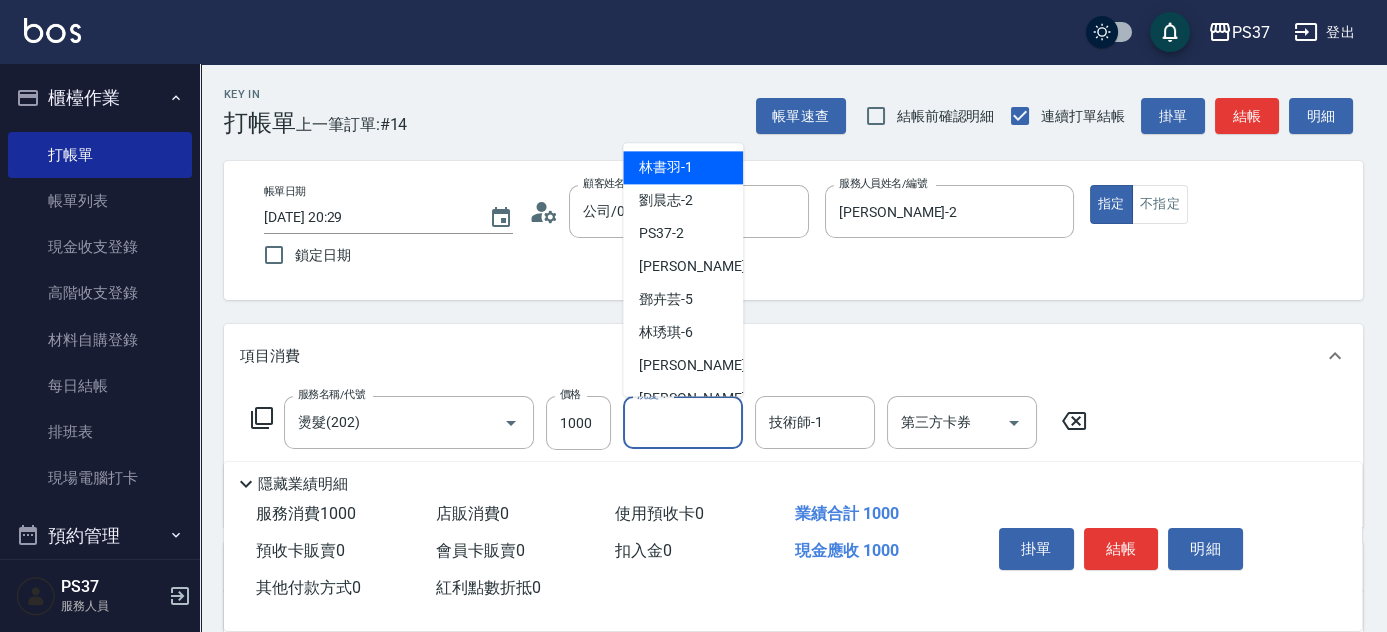 click on "林書羽 -1" at bounding box center [666, 168] 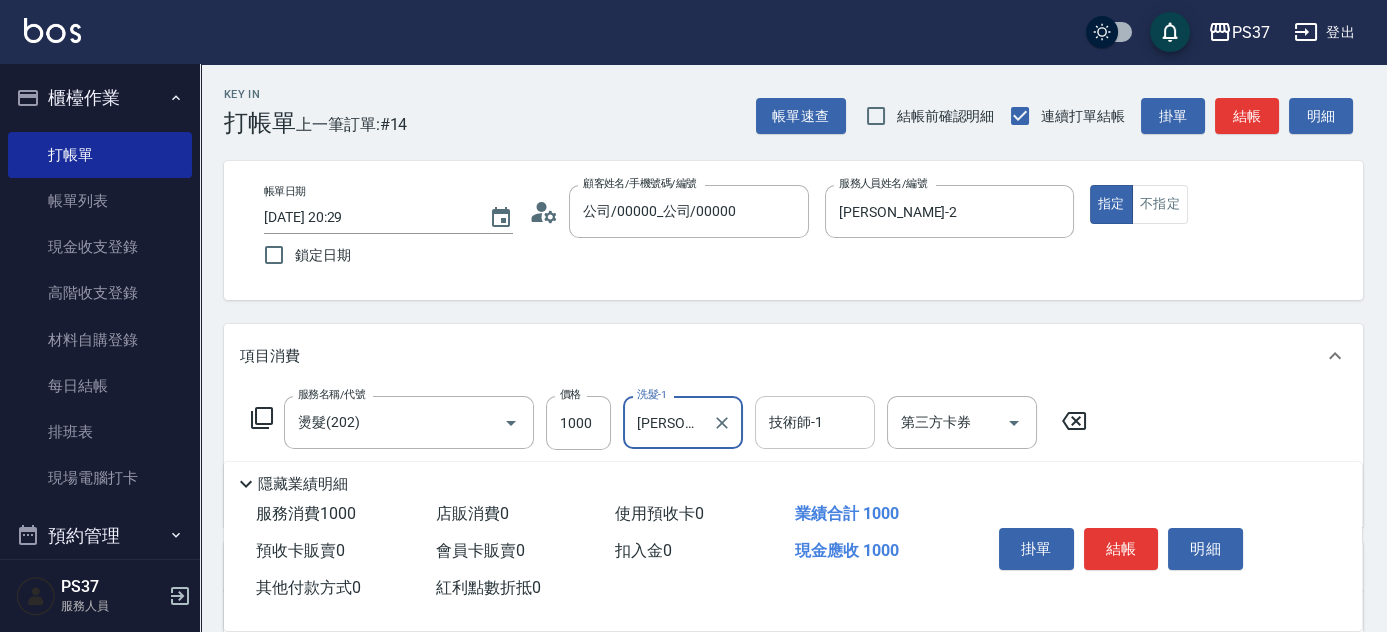 click on "技術師-1" at bounding box center [815, 422] 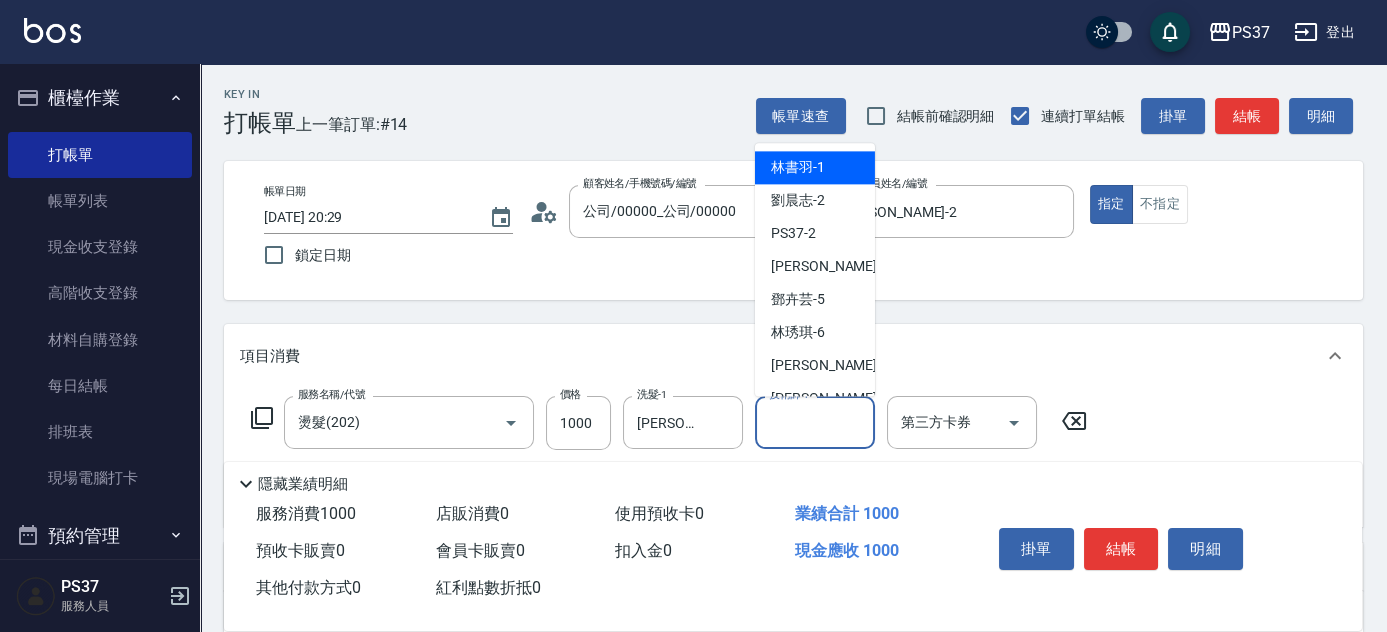 click on "林書羽 -1" at bounding box center [798, 168] 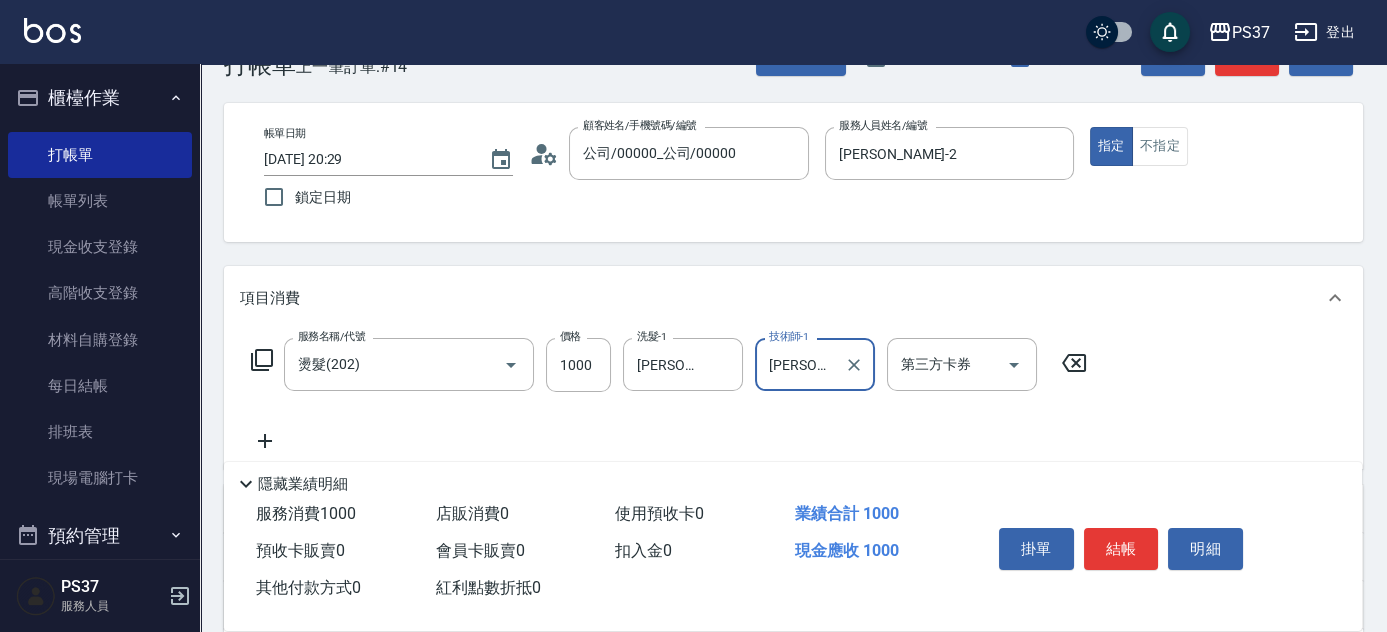 scroll, scrollTop: 90, scrollLeft: 0, axis: vertical 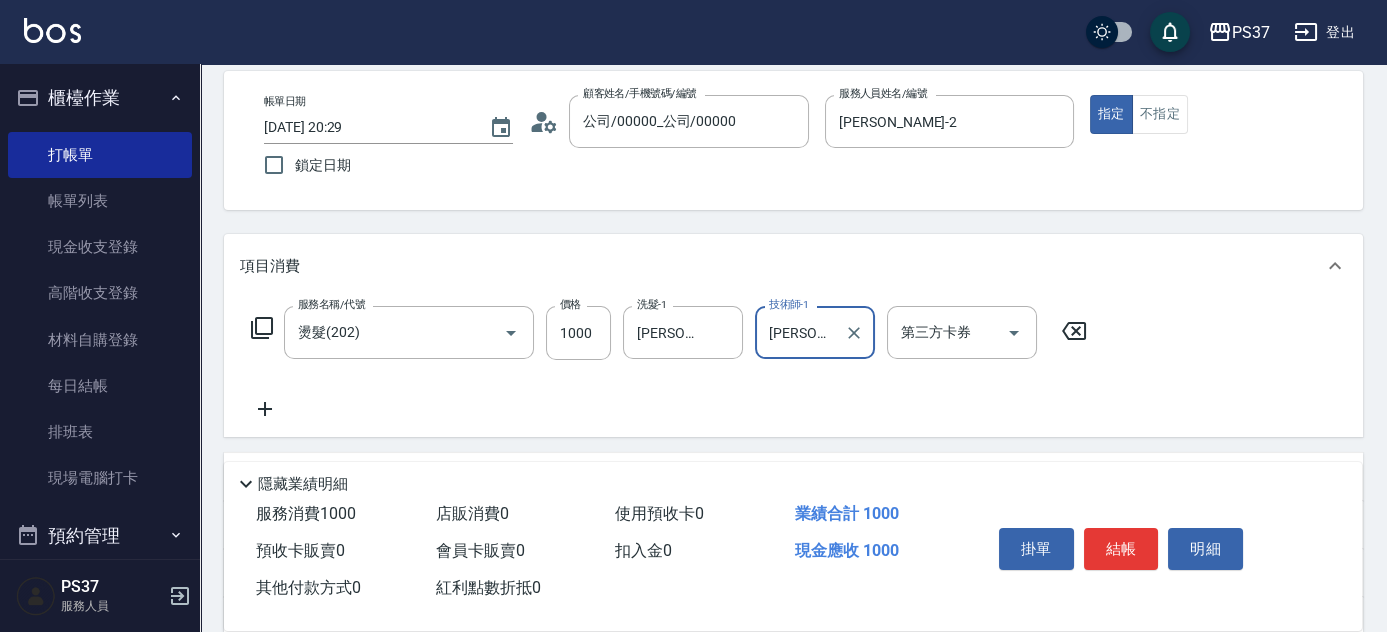 click 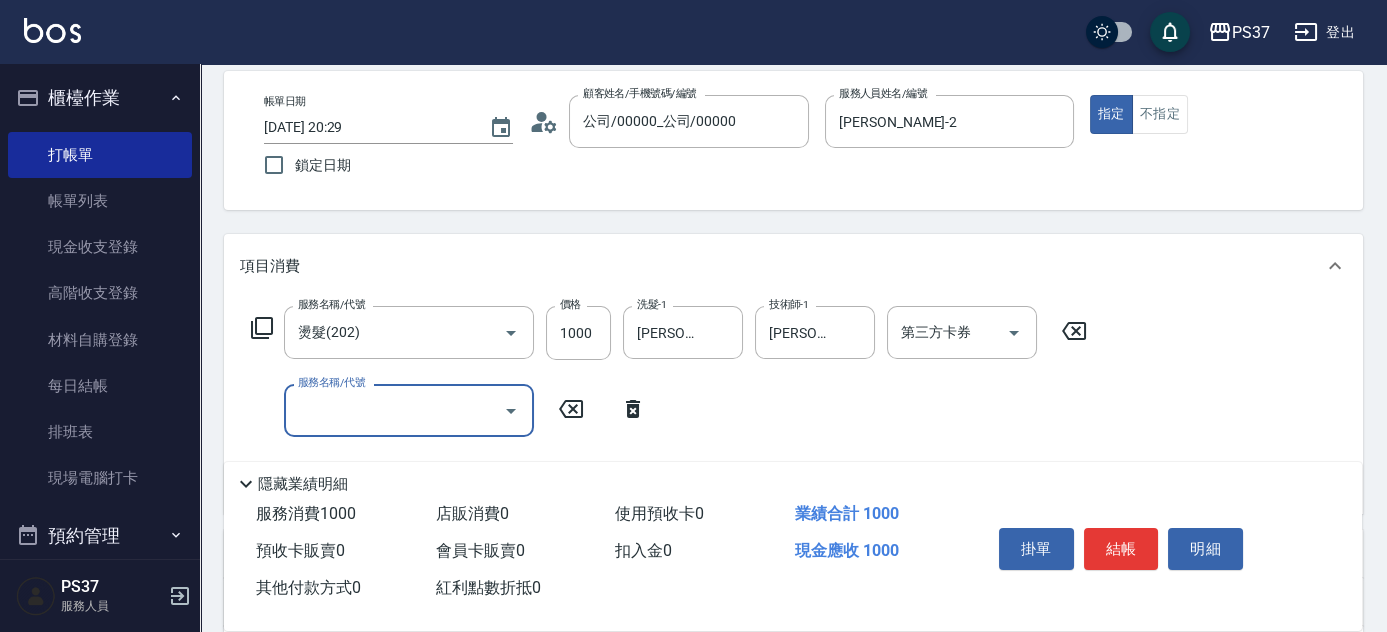 click on "服務名稱/代號" at bounding box center [394, 410] 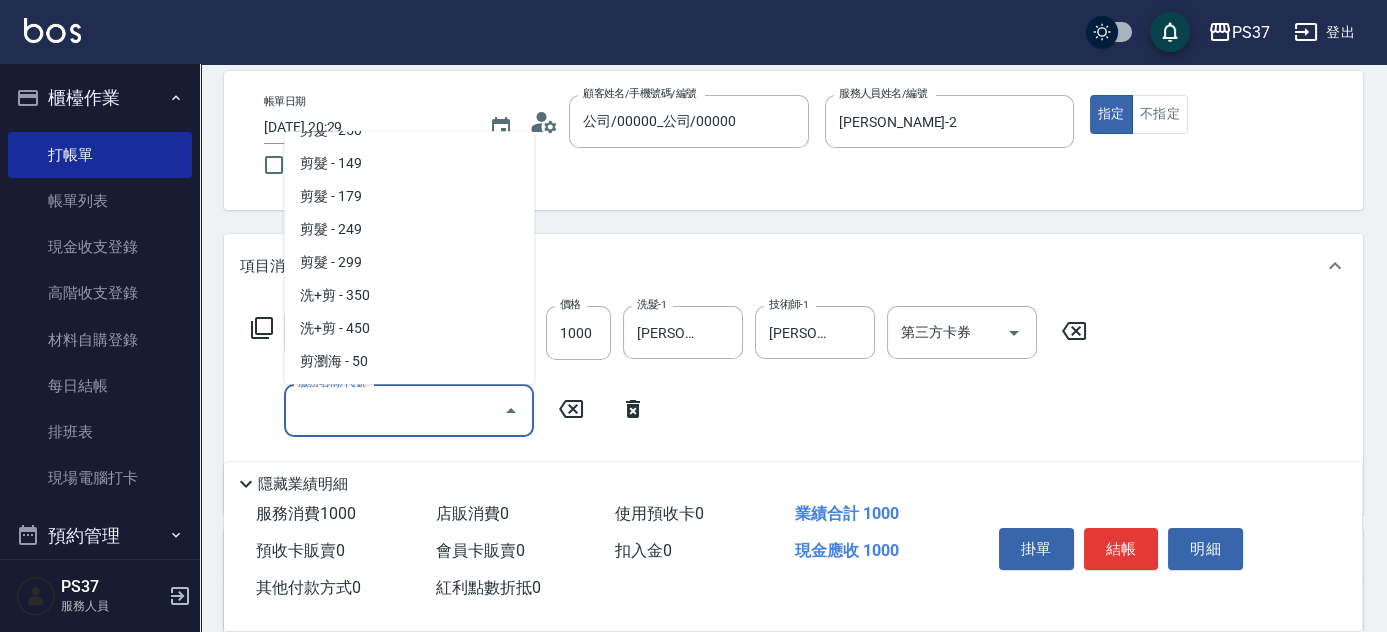 scroll, scrollTop: 727, scrollLeft: 0, axis: vertical 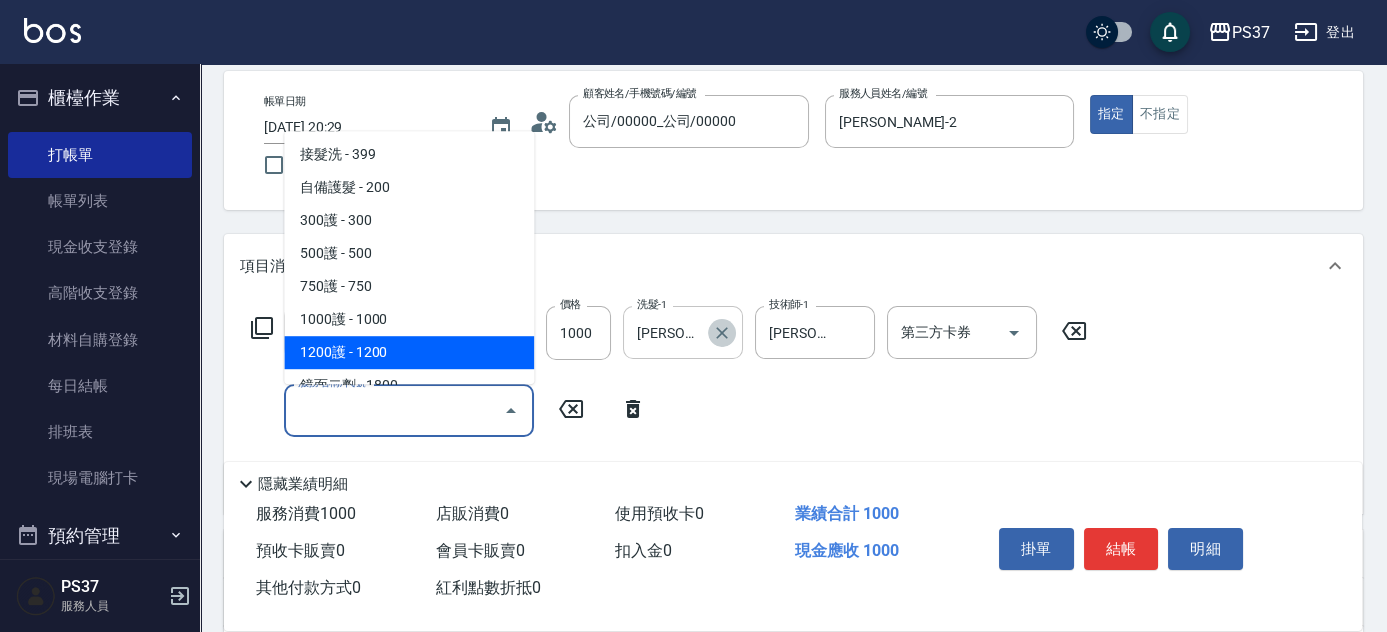 click 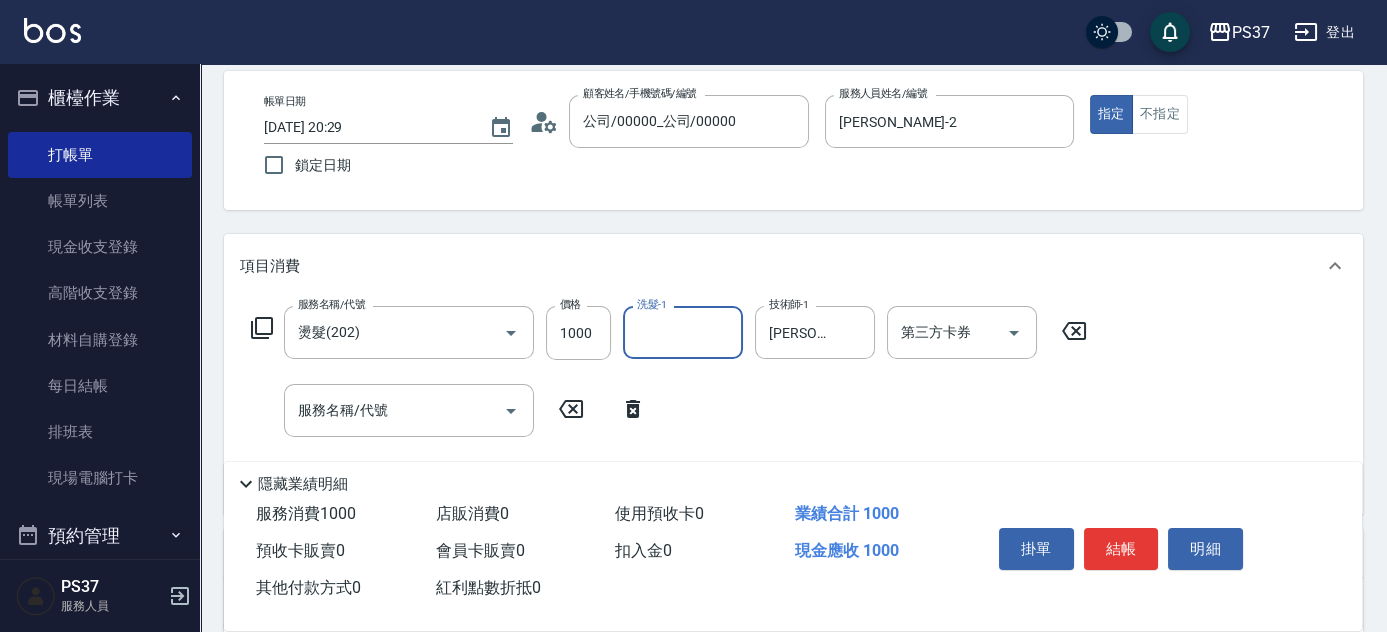 click on "洗髮-1" at bounding box center (683, 332) 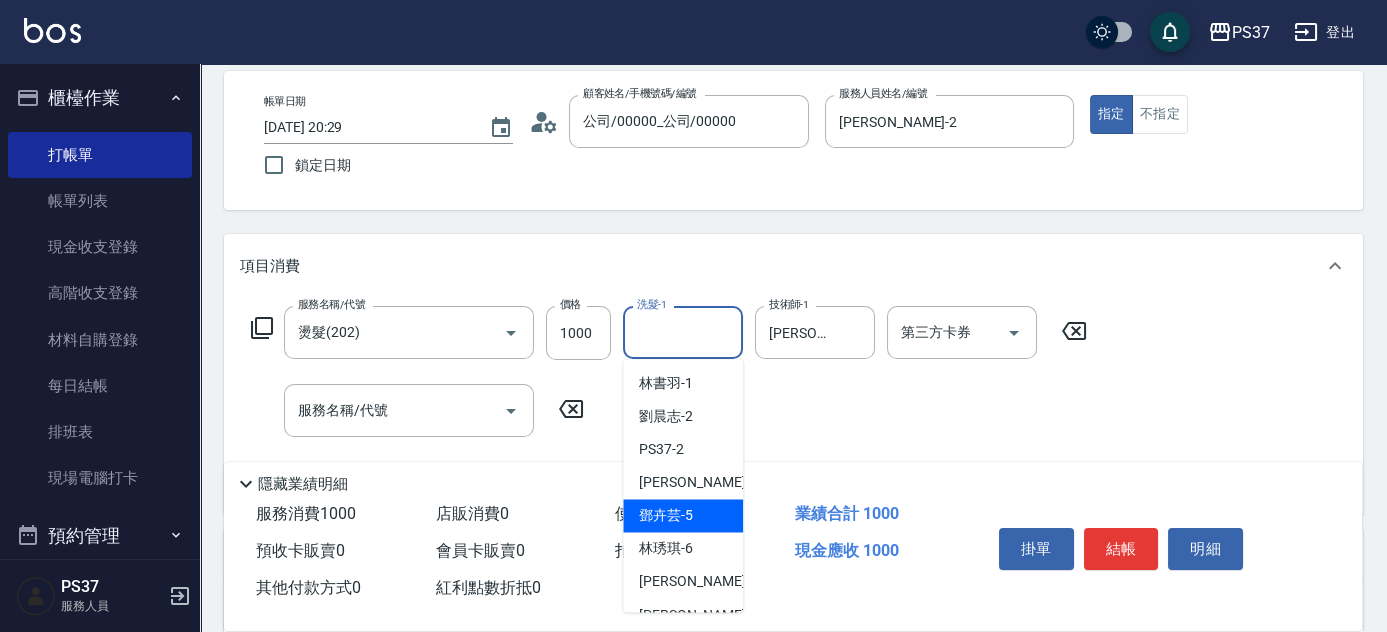 scroll, scrollTop: 323, scrollLeft: 0, axis: vertical 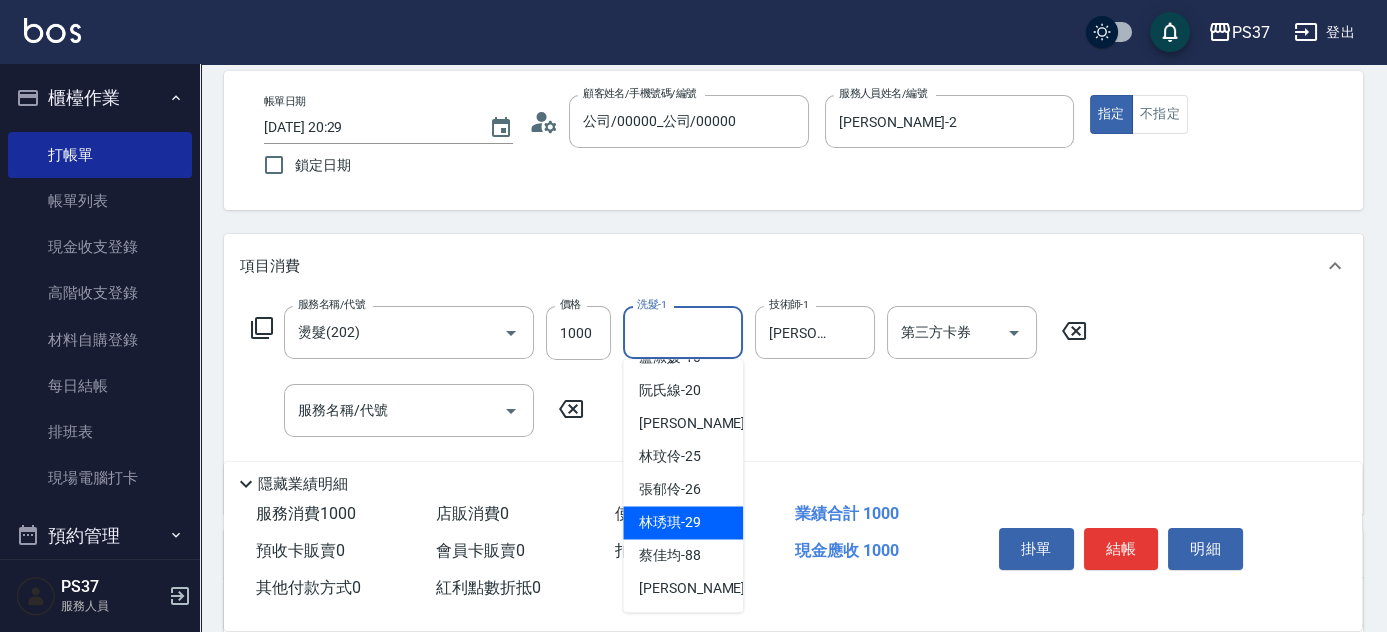 click on "林琇琪 -29" at bounding box center [670, 522] 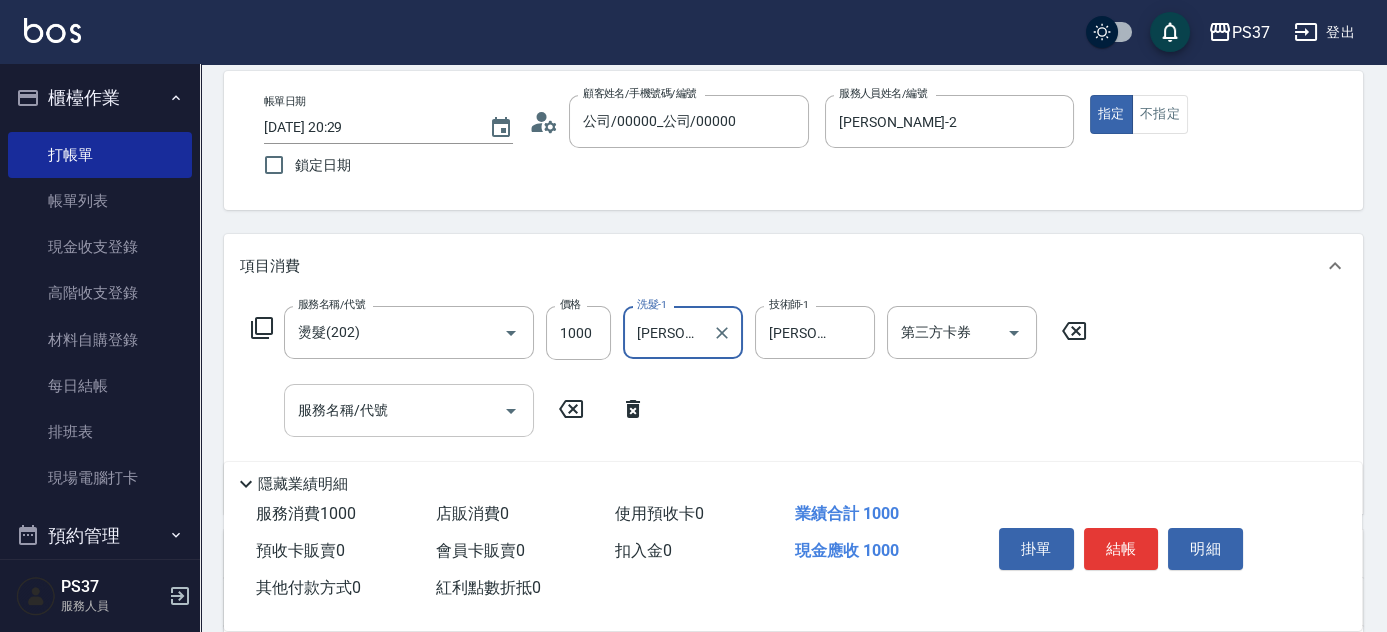 drag, startPoint x: 359, startPoint y: 423, endPoint x: 365, endPoint y: 405, distance: 18.973665 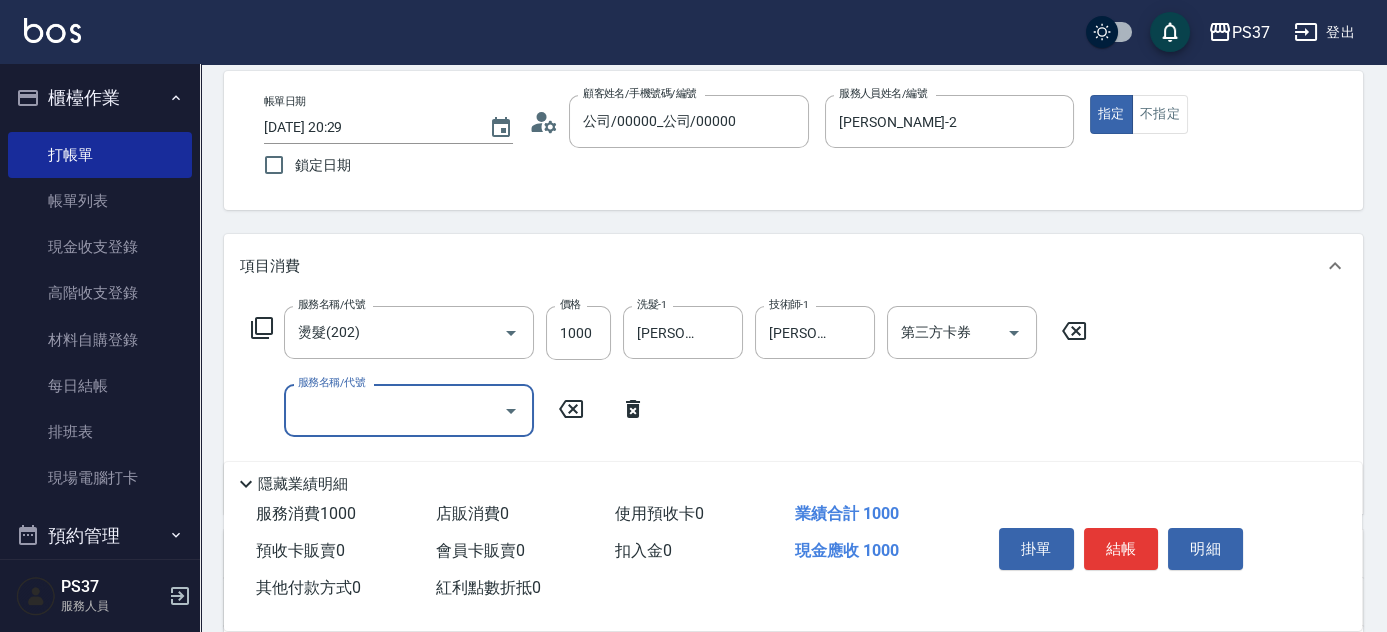 click on "服務名稱/代號" at bounding box center [394, 410] 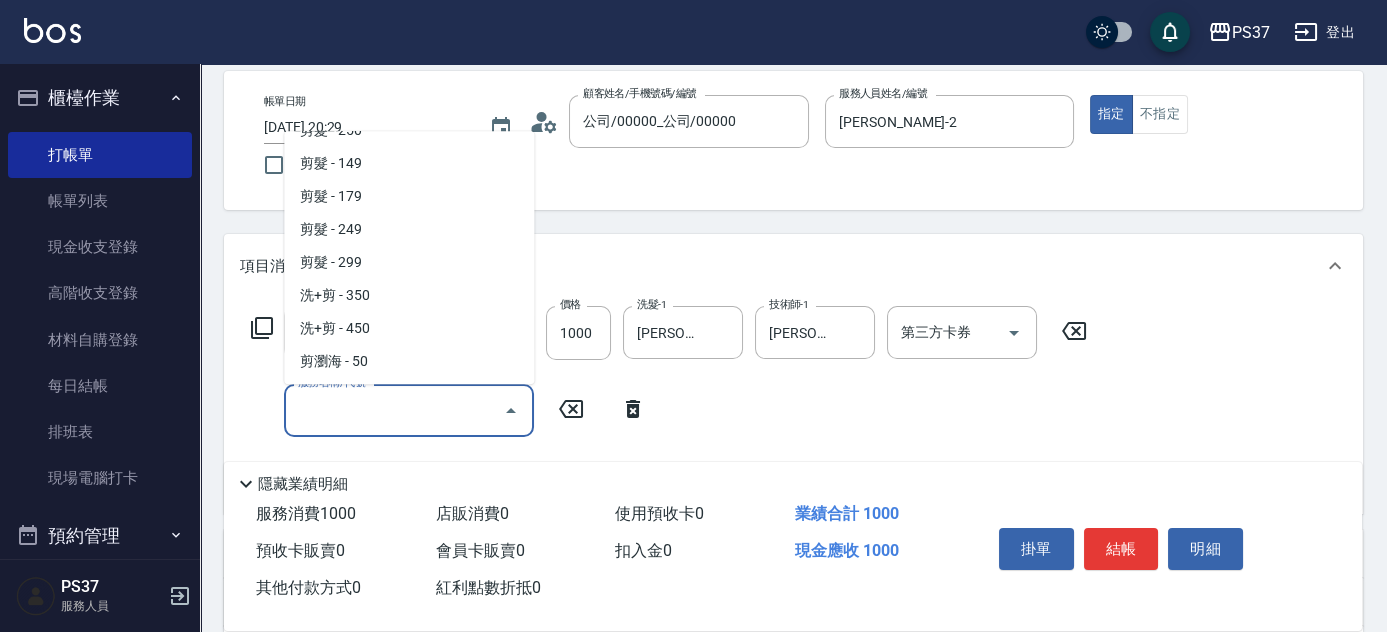 scroll, scrollTop: 1000, scrollLeft: 0, axis: vertical 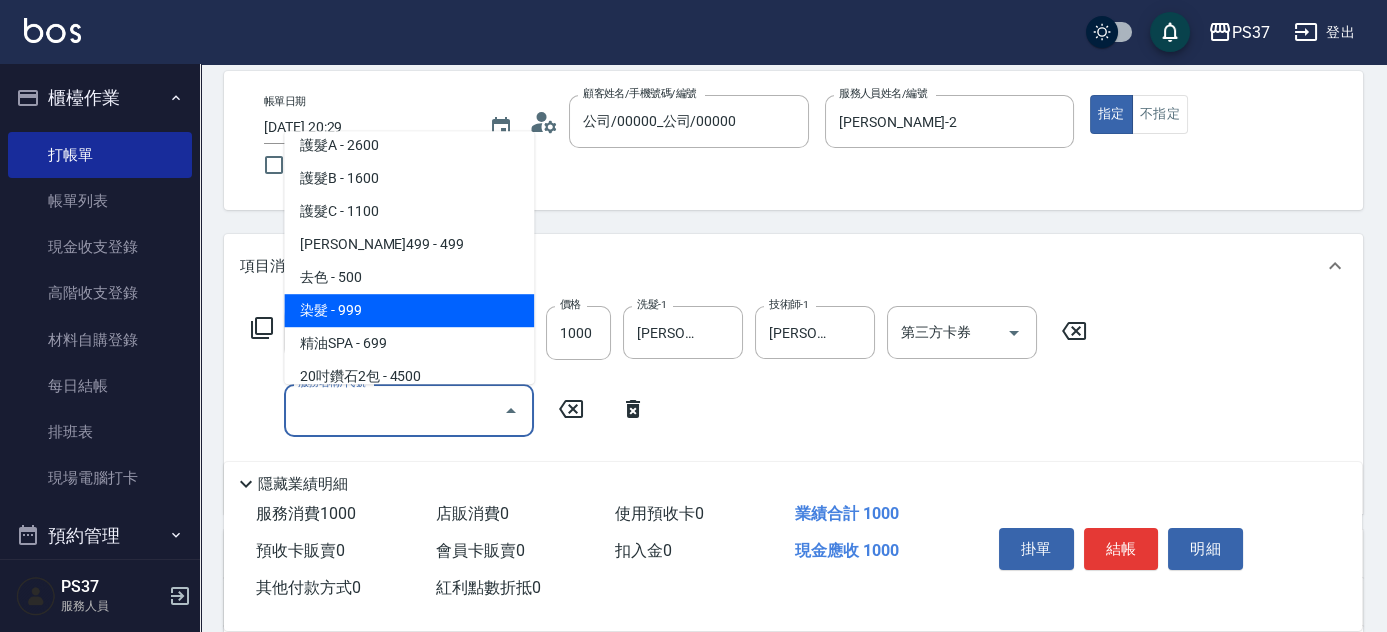click on "染髮 - 999" at bounding box center [409, 310] 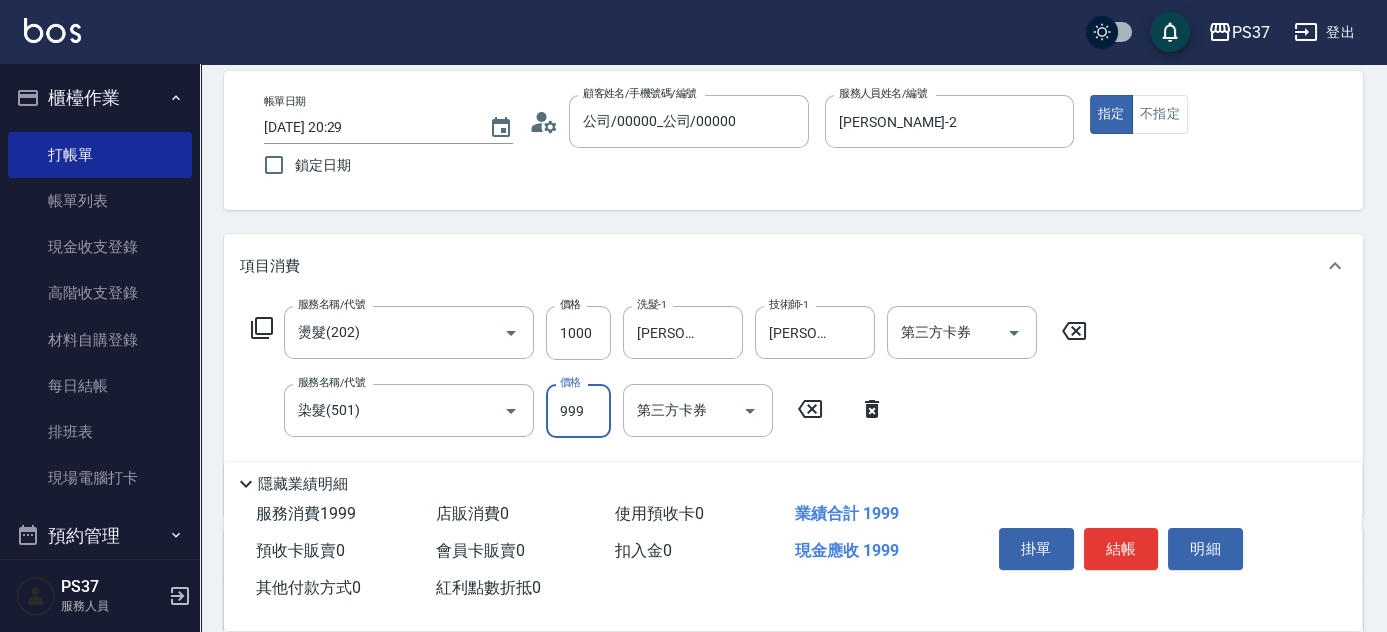 click on "999" at bounding box center (578, 411) 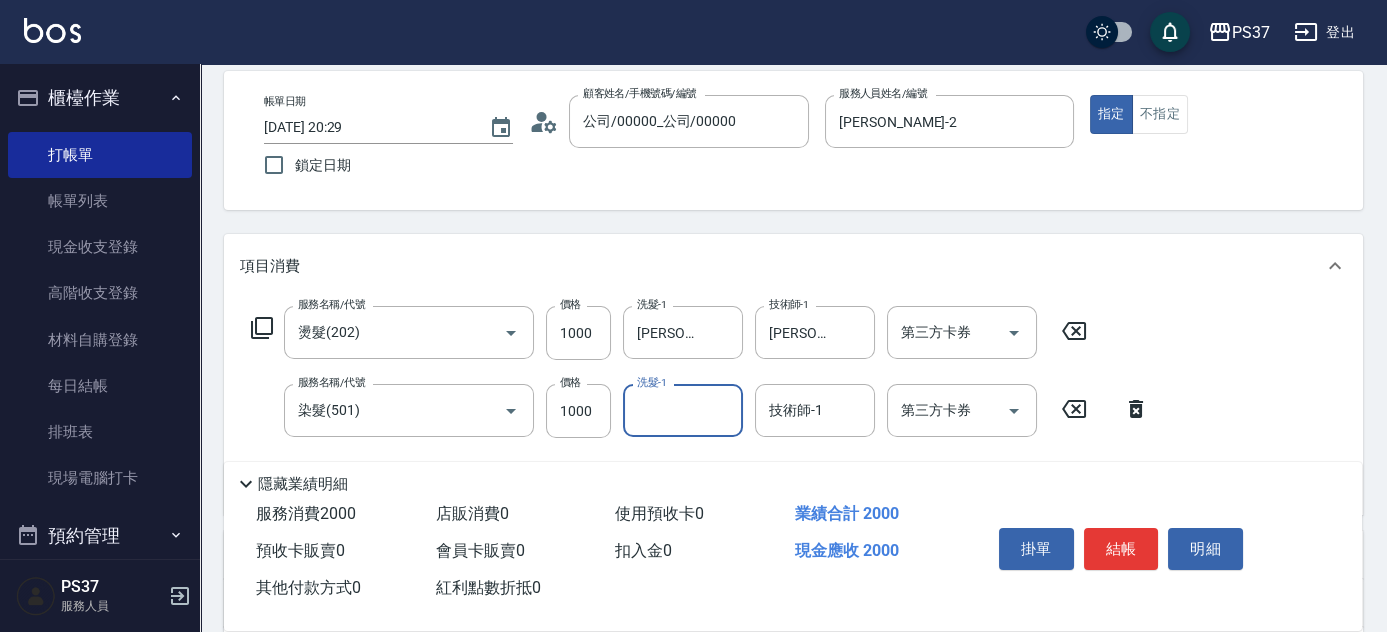 click on "洗髮-1" at bounding box center (683, 410) 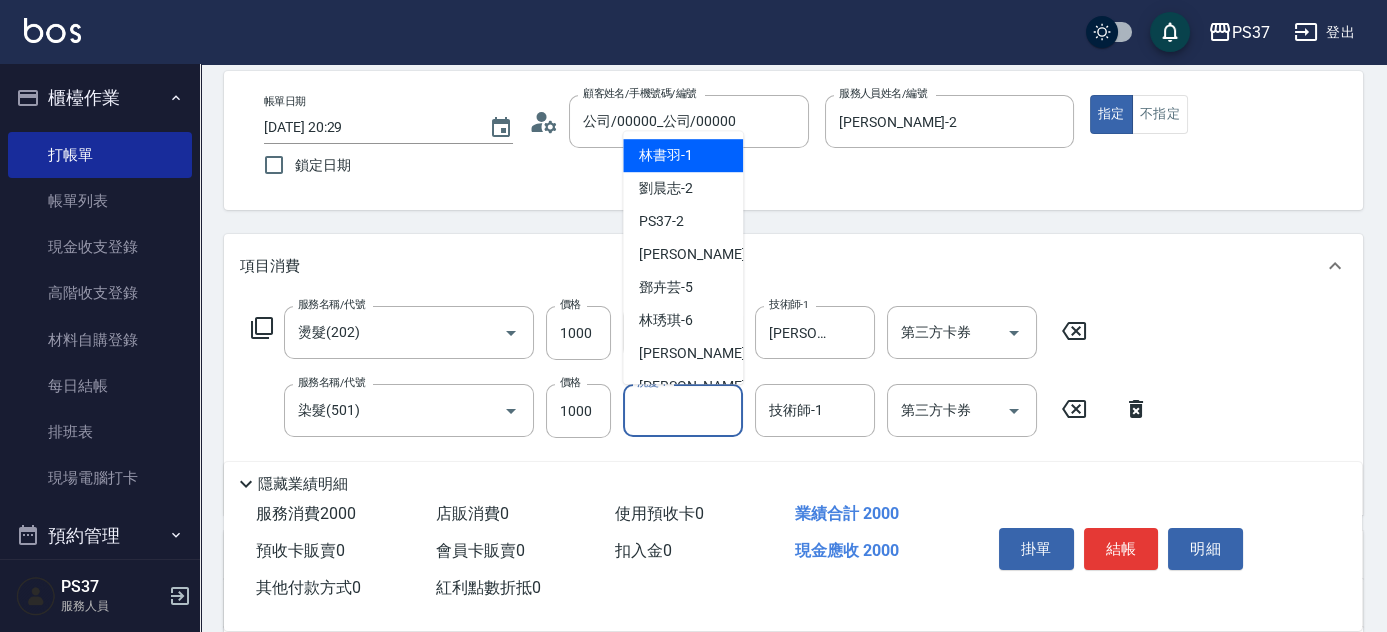 click on "林書羽 -1" at bounding box center (666, 155) 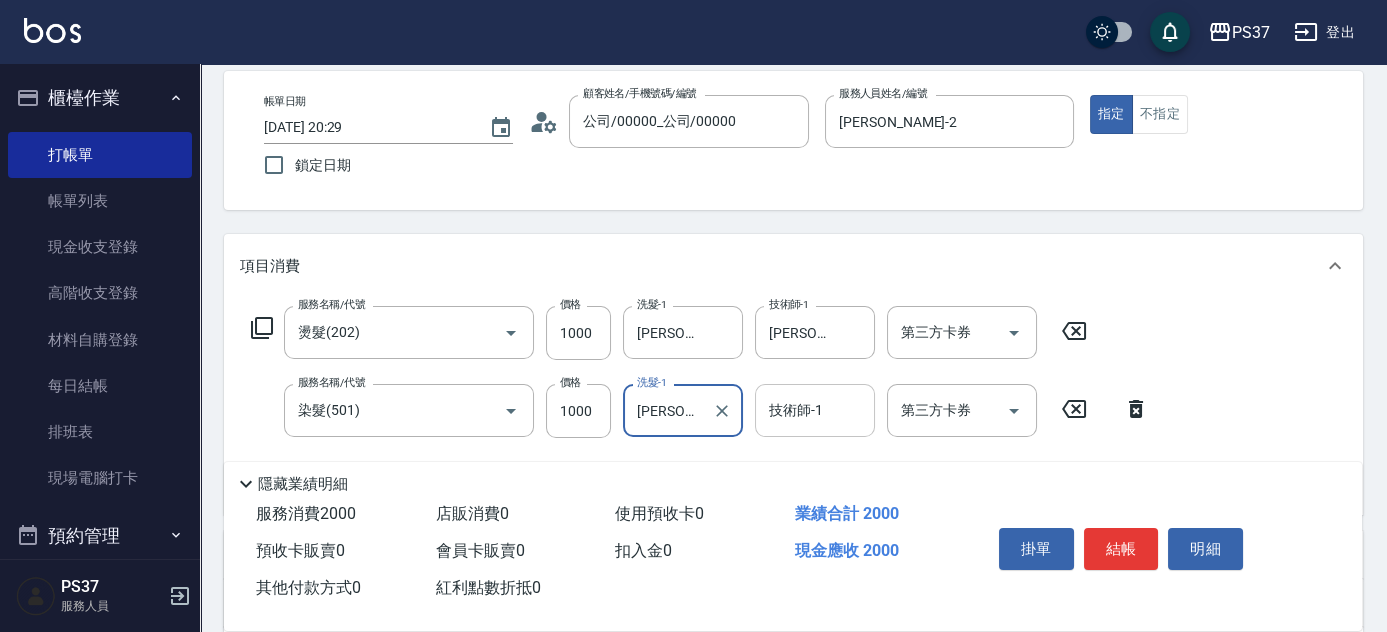 click on "技術師-1 技術師-1" at bounding box center (815, 410) 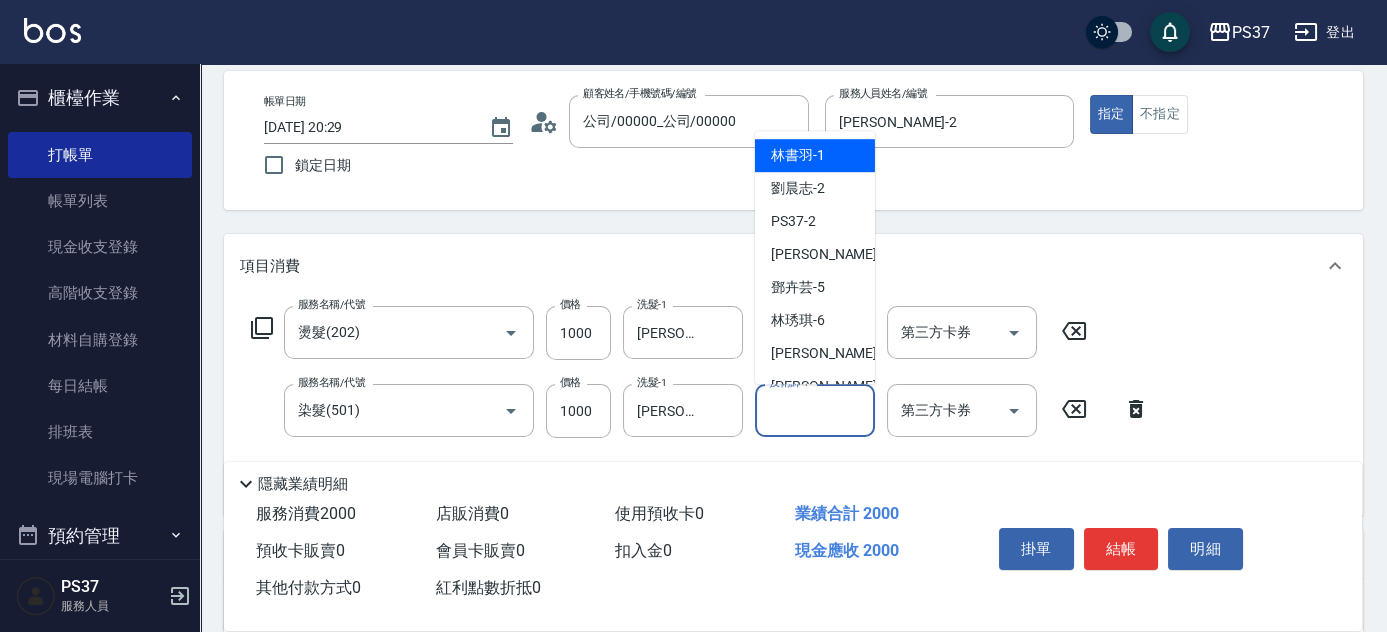 click on "林書羽 -1" at bounding box center (815, 155) 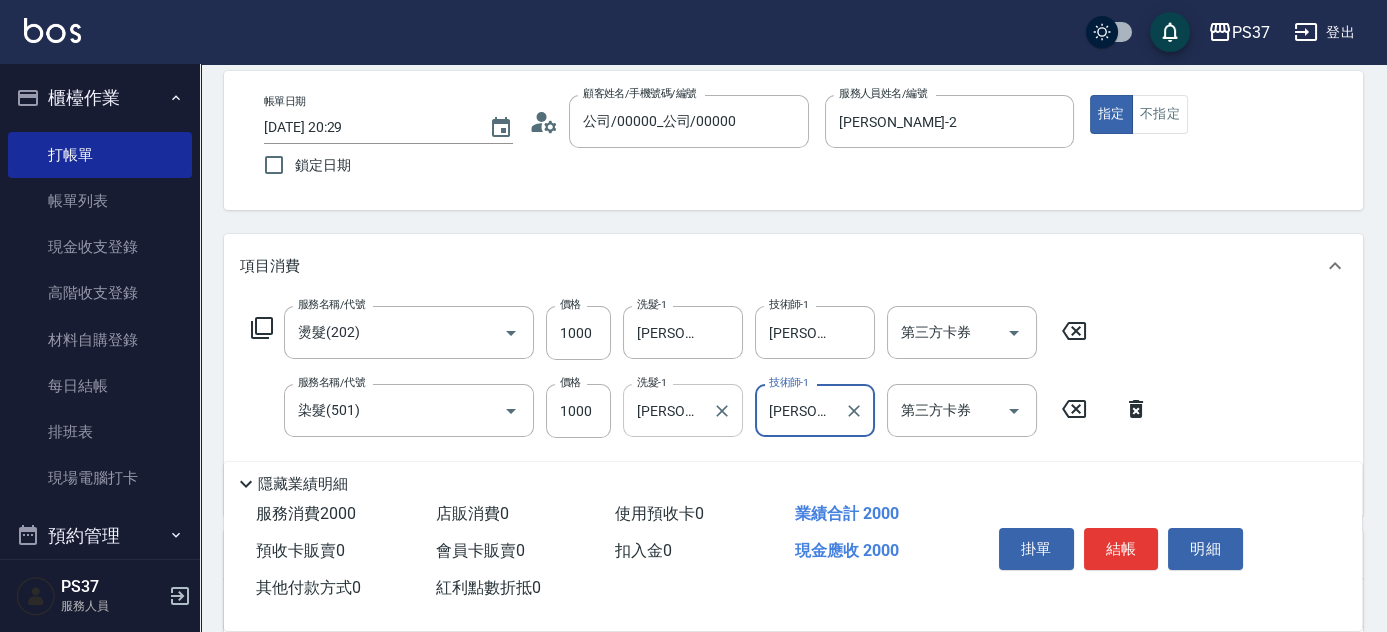 click at bounding box center [721, 410] 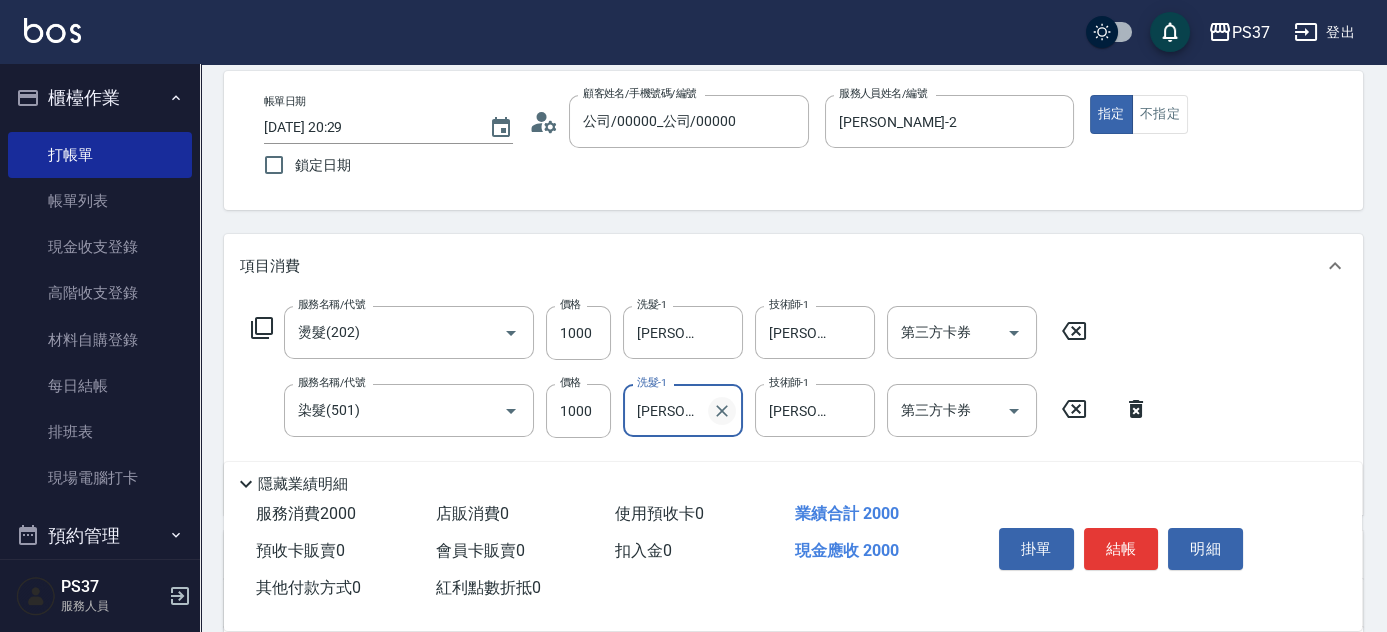click 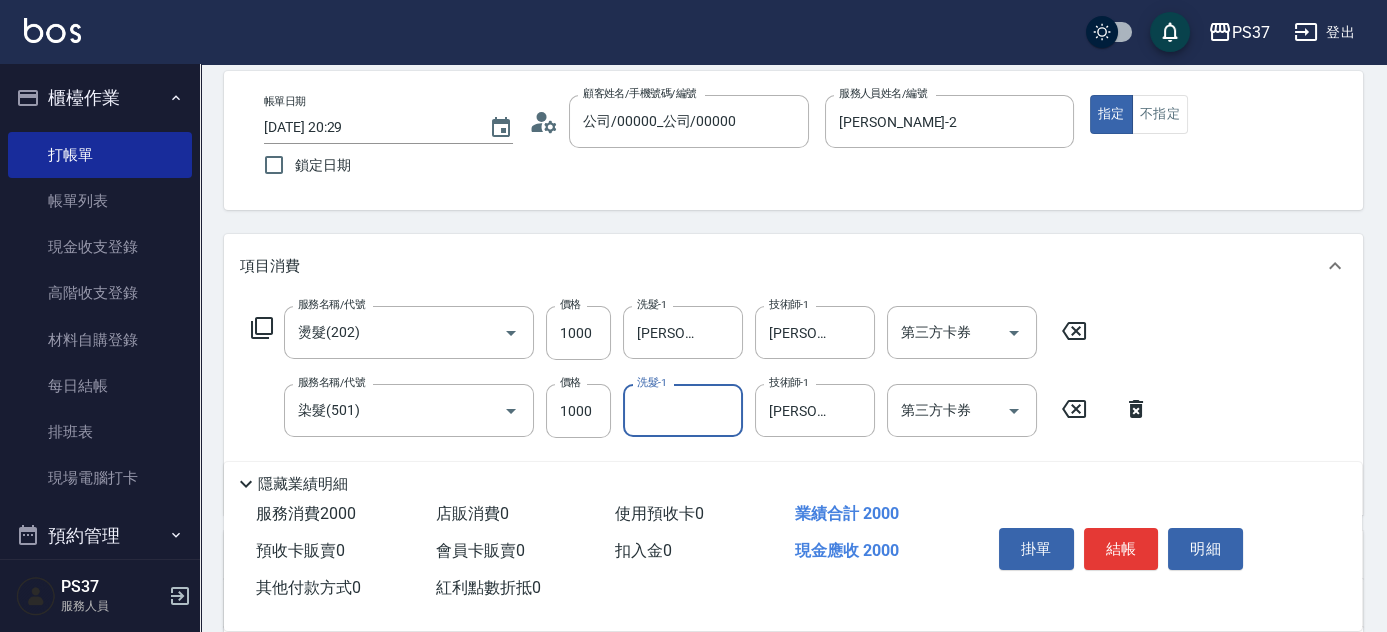 click on "洗髮-1" at bounding box center [683, 410] 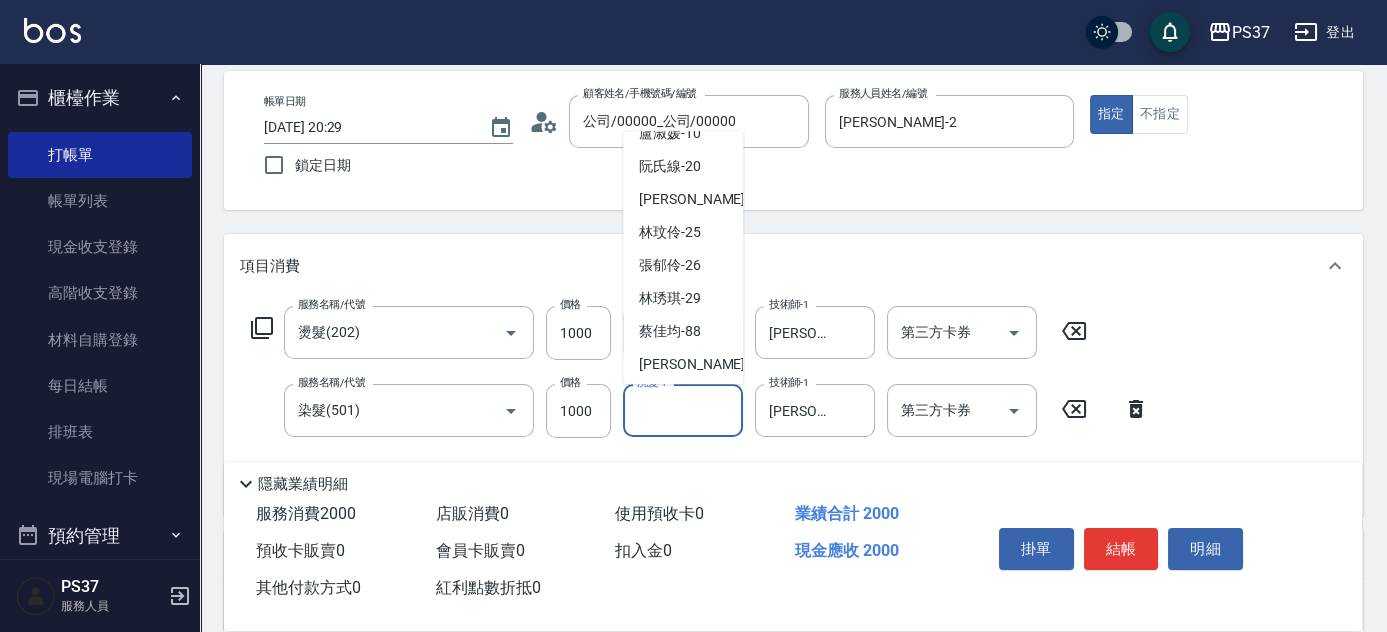 scroll, scrollTop: 323, scrollLeft: 0, axis: vertical 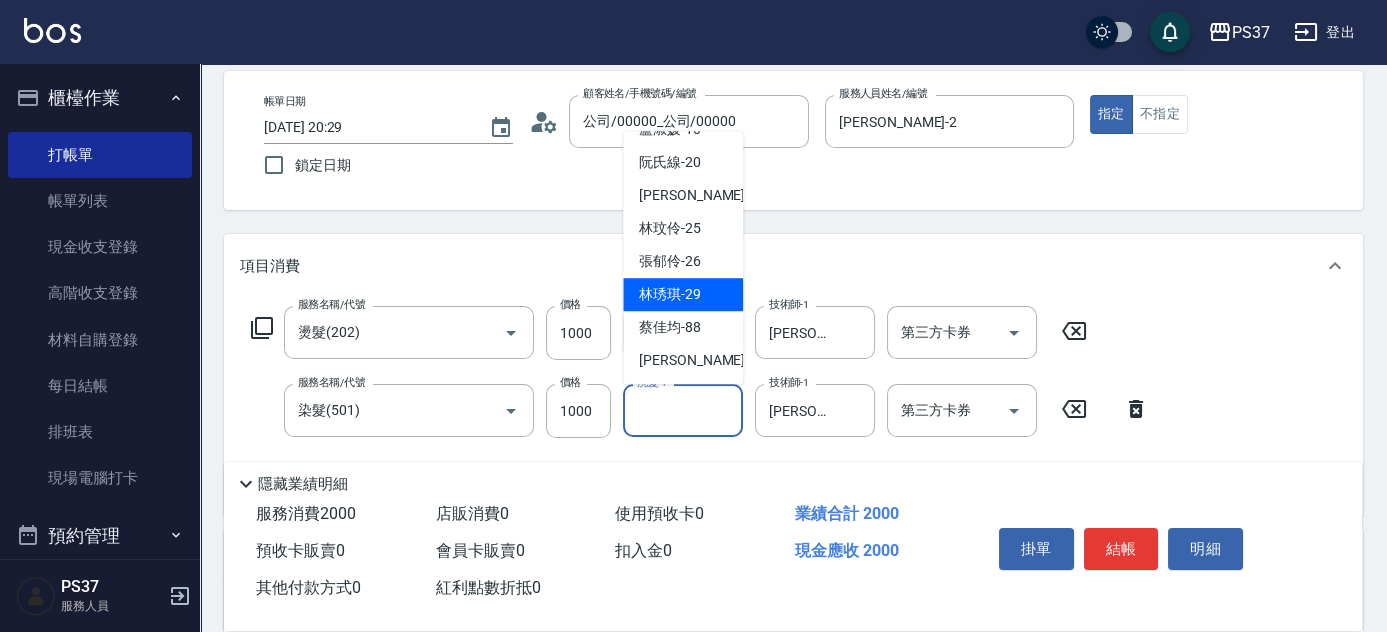 click on "林琇琪 -29" at bounding box center [683, 294] 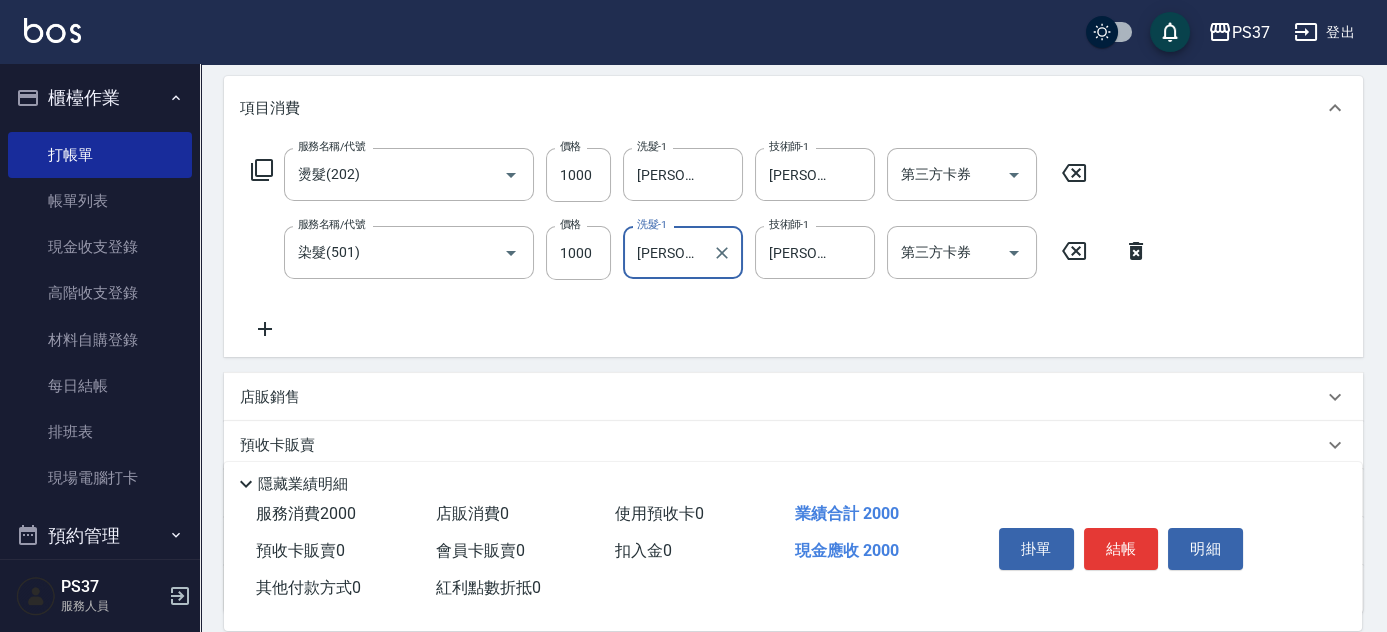 scroll, scrollTop: 363, scrollLeft: 0, axis: vertical 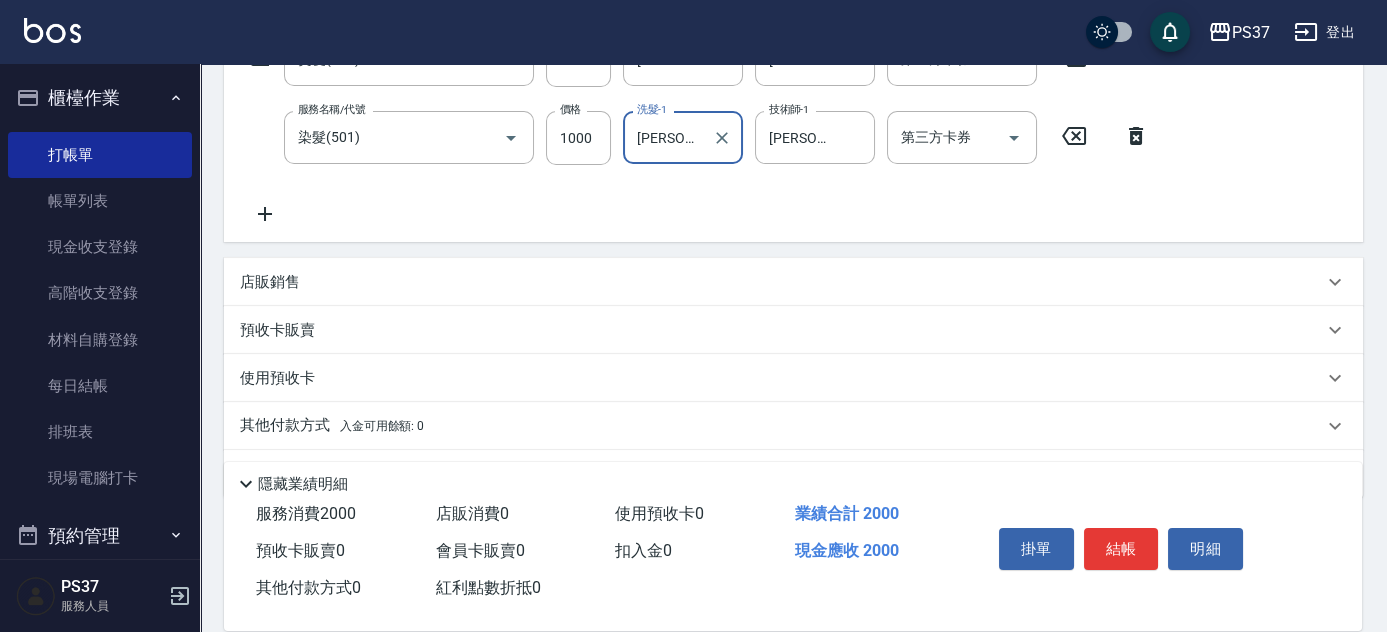 click 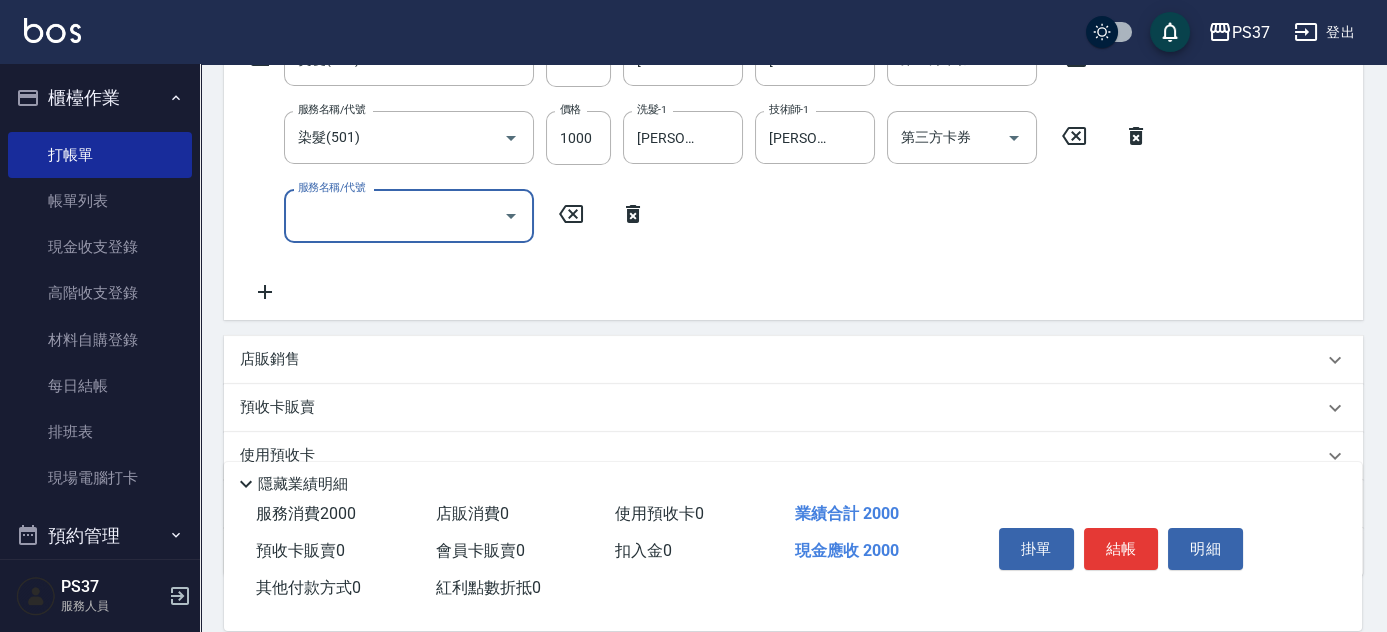 drag, startPoint x: 354, startPoint y: 230, endPoint x: 362, endPoint y: 240, distance: 12.806249 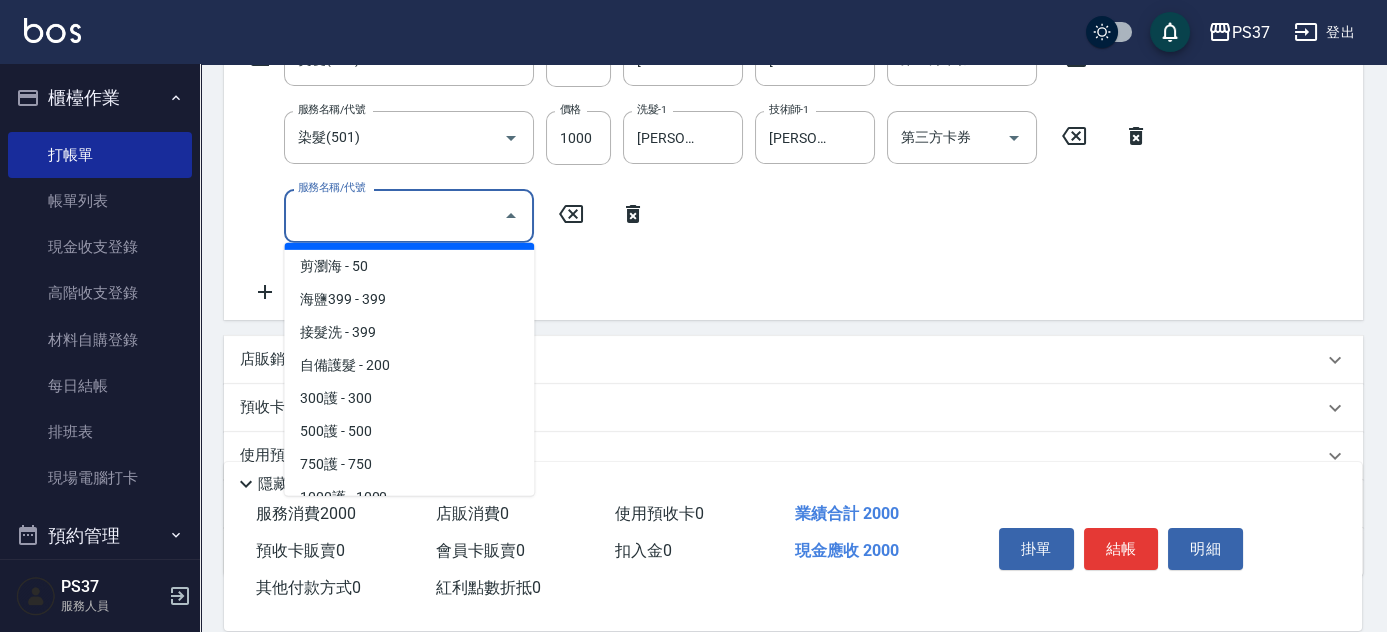 scroll, scrollTop: 727, scrollLeft: 0, axis: vertical 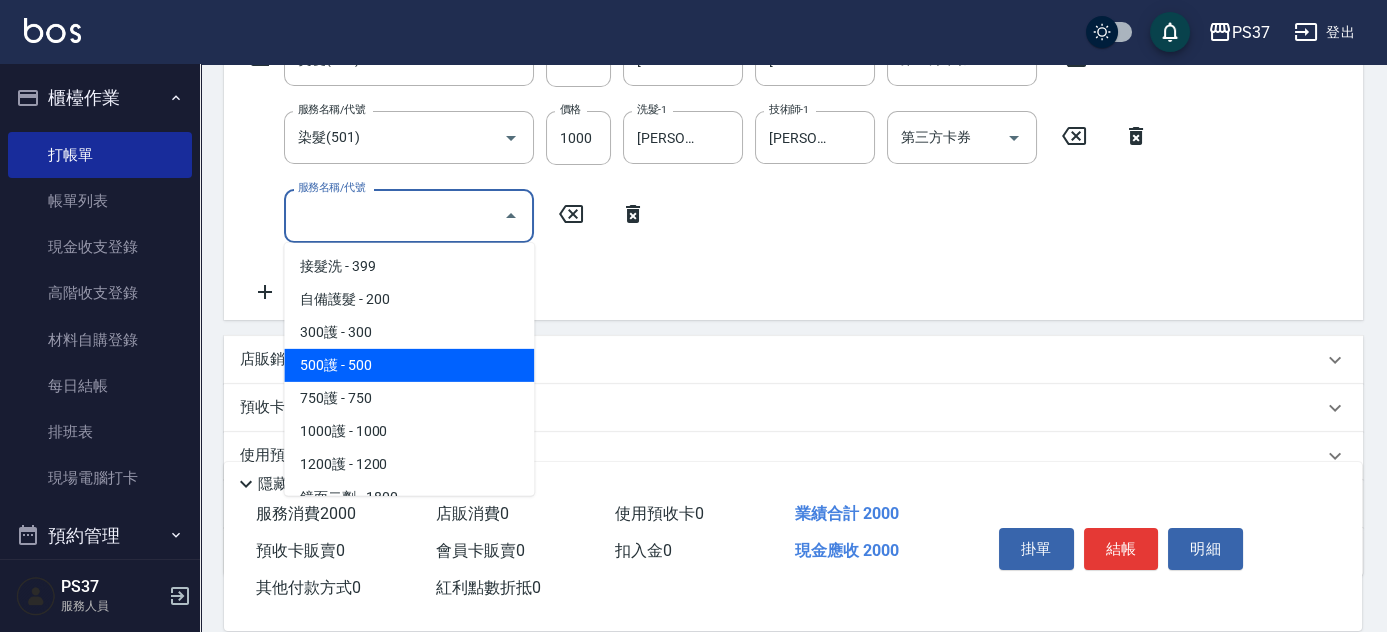 click on "500護 - 500" at bounding box center [409, 365] 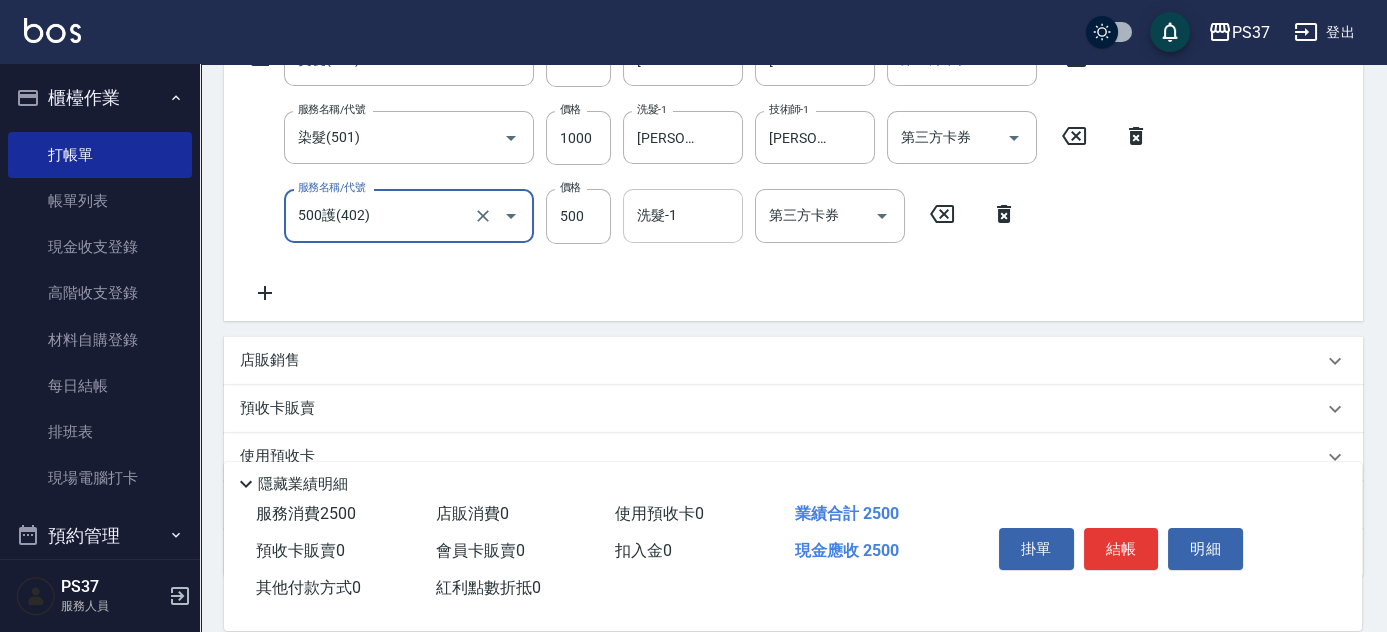 click on "洗髮-1 洗髮-1" at bounding box center [683, 215] 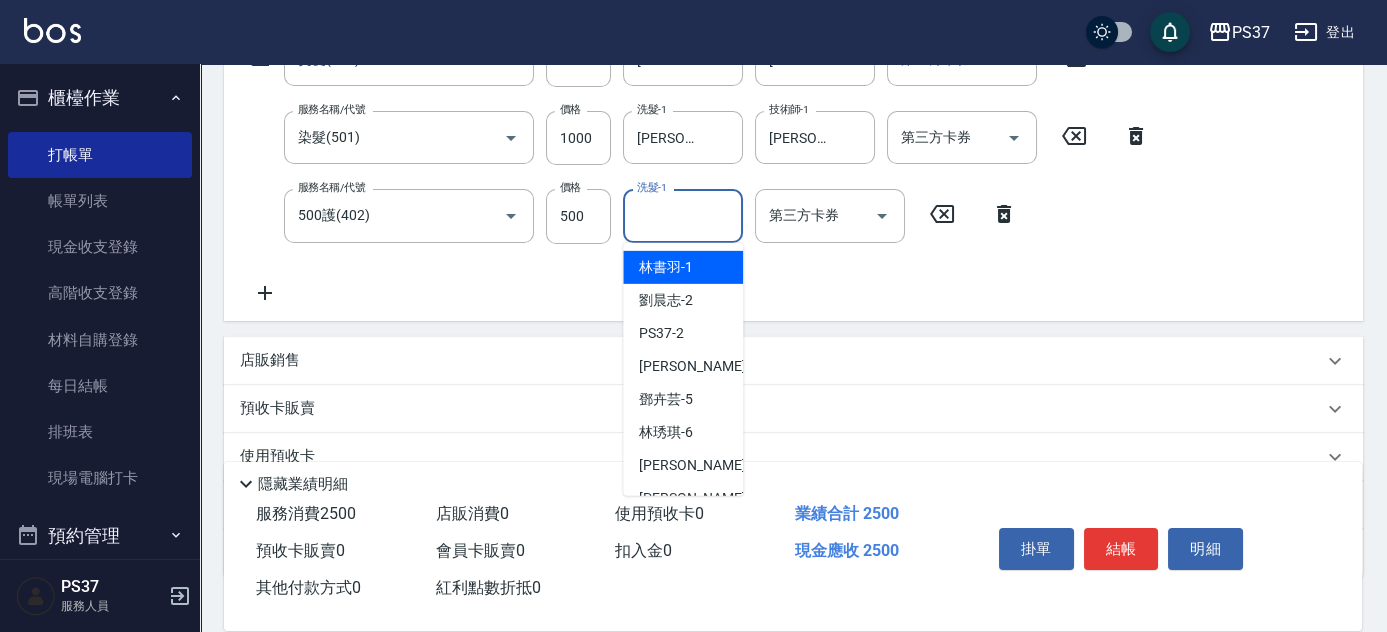 drag, startPoint x: 674, startPoint y: 266, endPoint x: 688, endPoint y: 258, distance: 16.124516 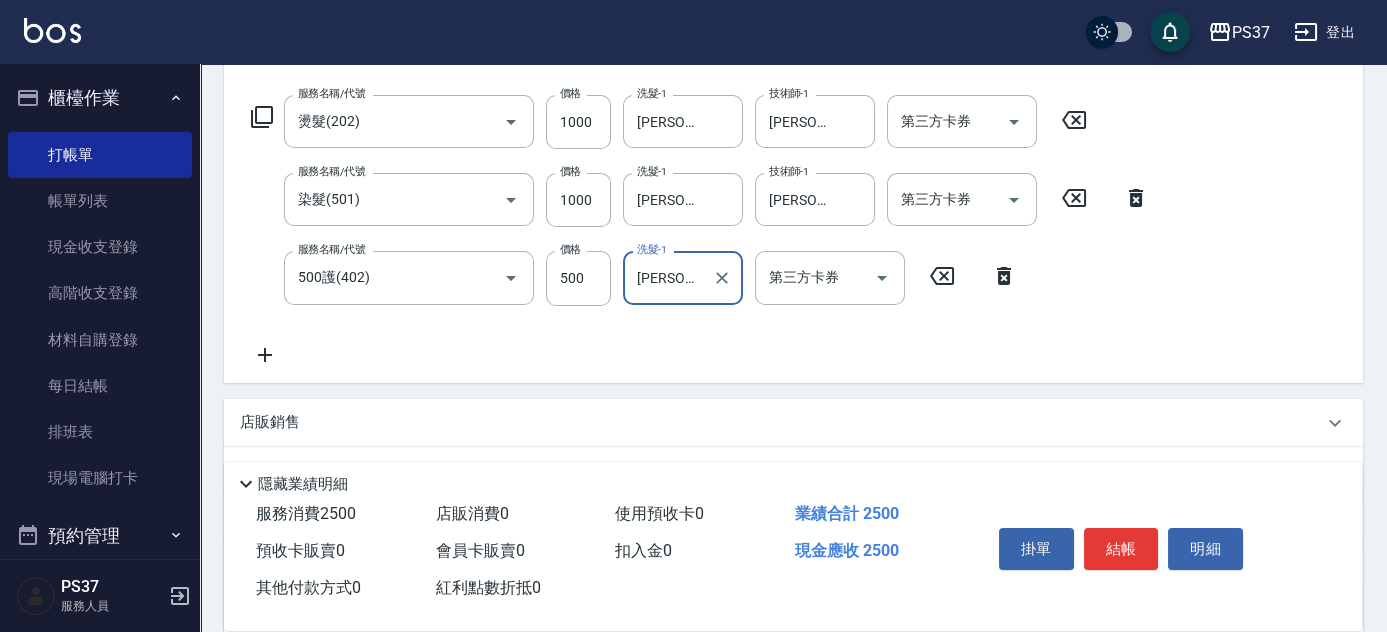 scroll, scrollTop: 272, scrollLeft: 0, axis: vertical 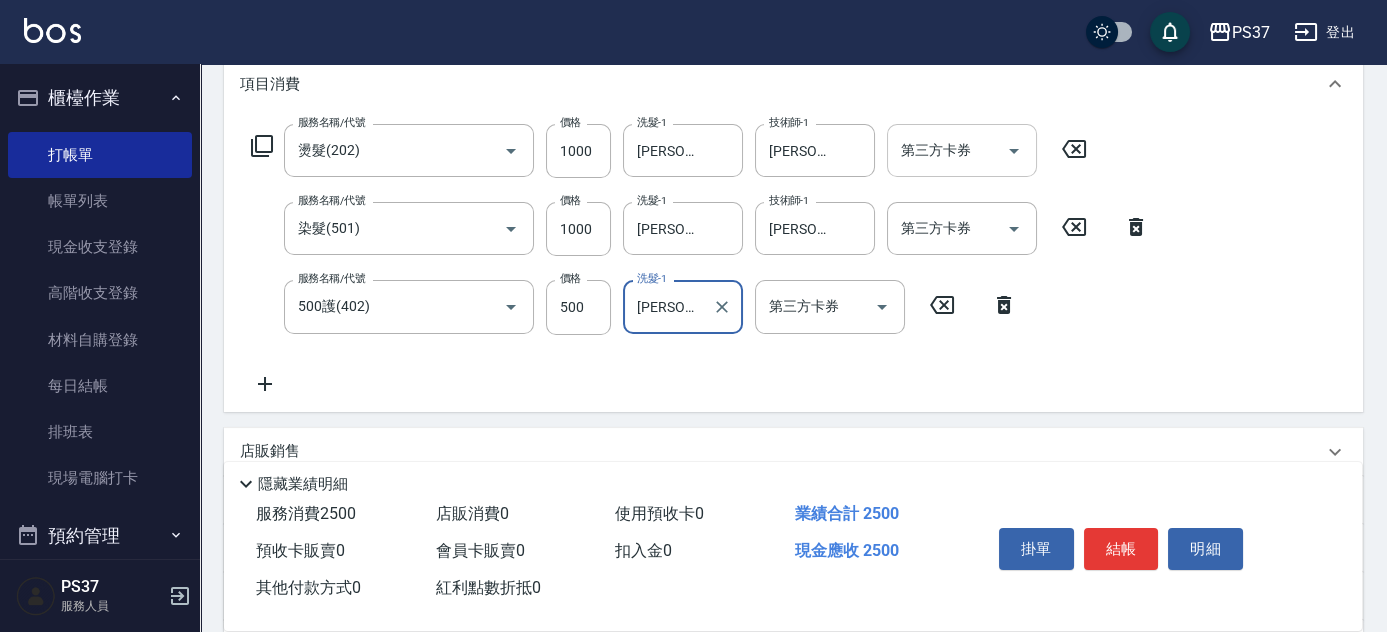click 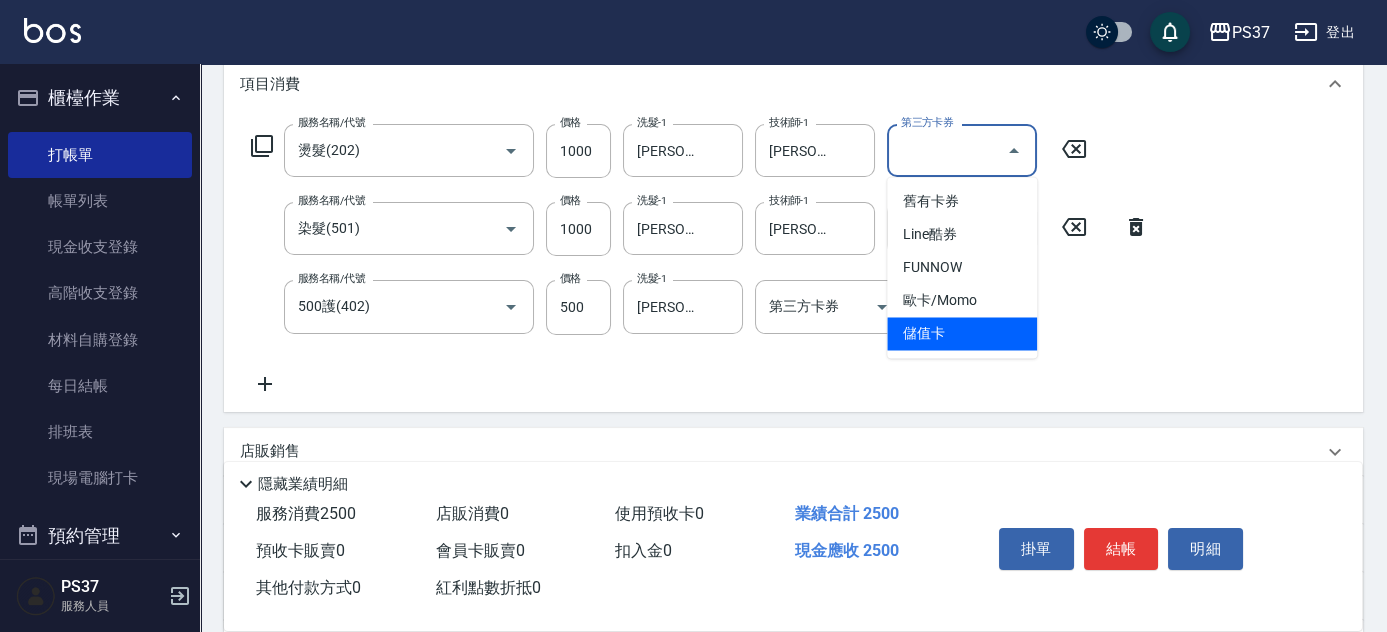click on "儲值卡" at bounding box center [962, 333] 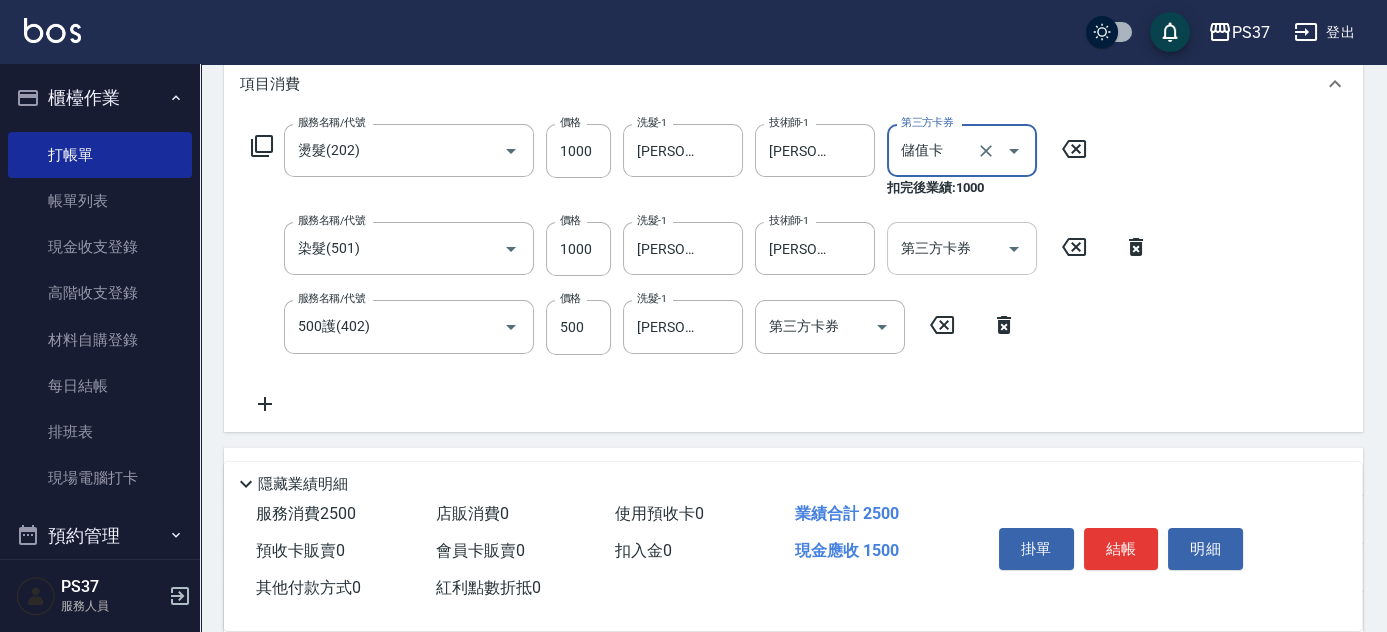 click 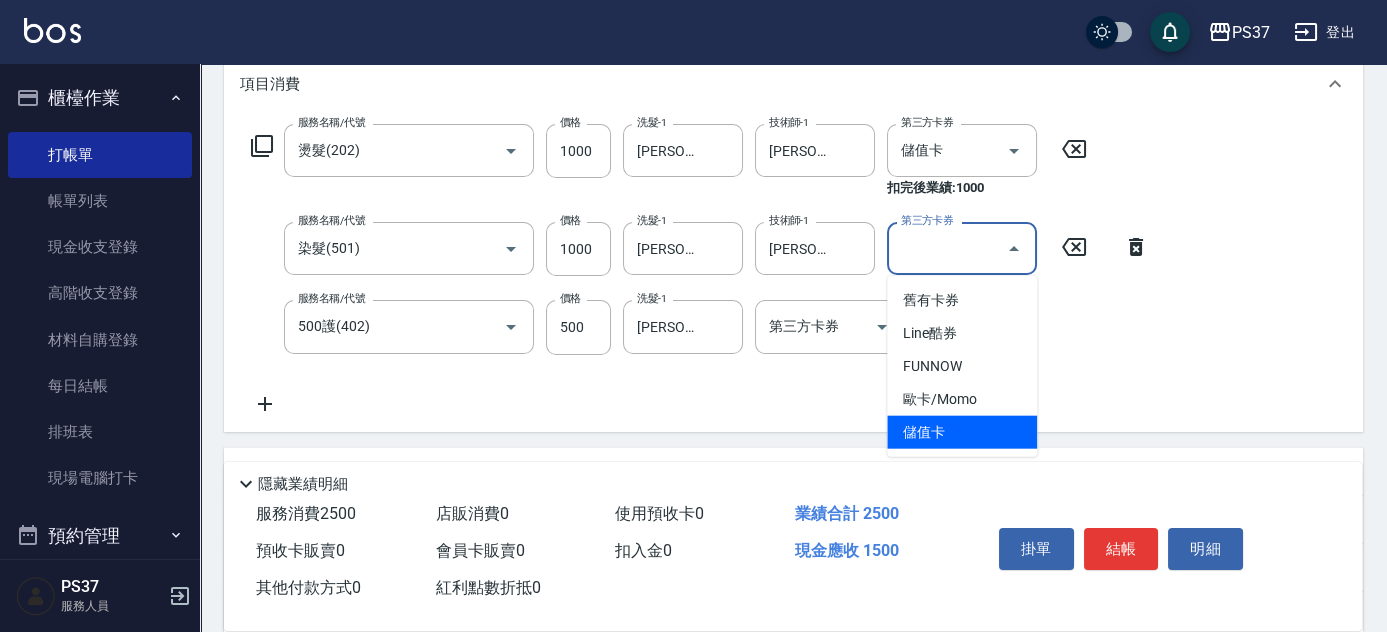 click on "儲值卡" at bounding box center [962, 432] 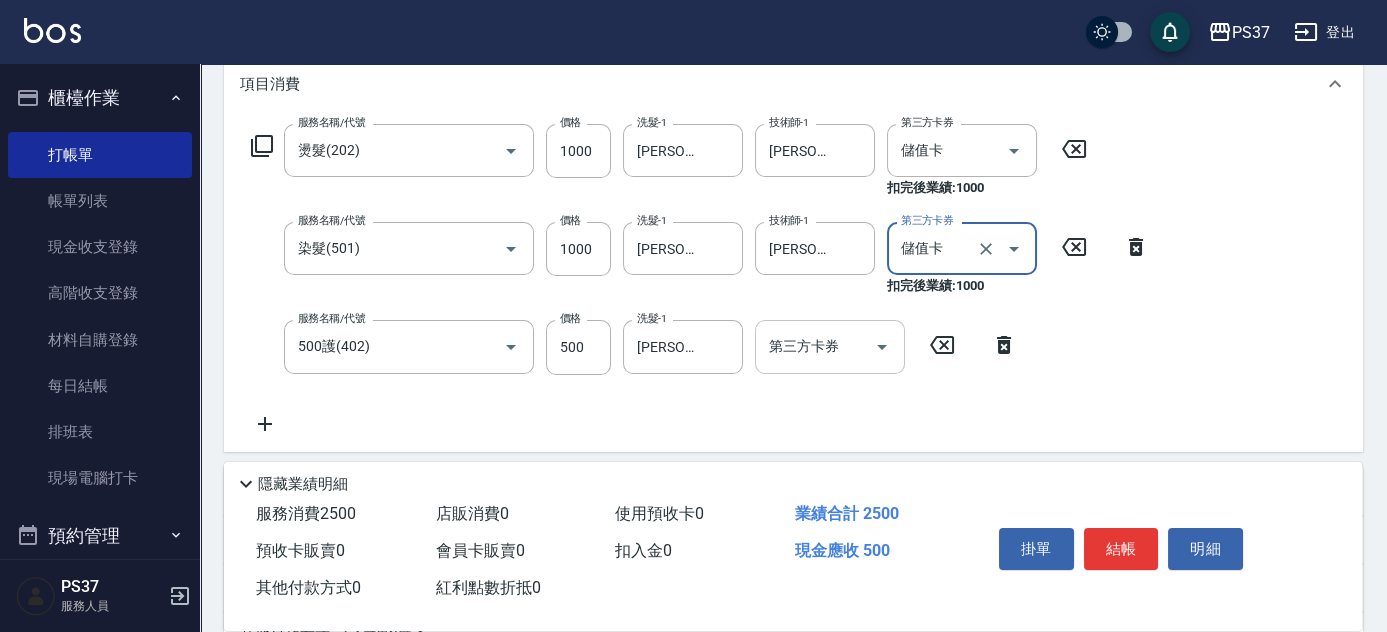 click 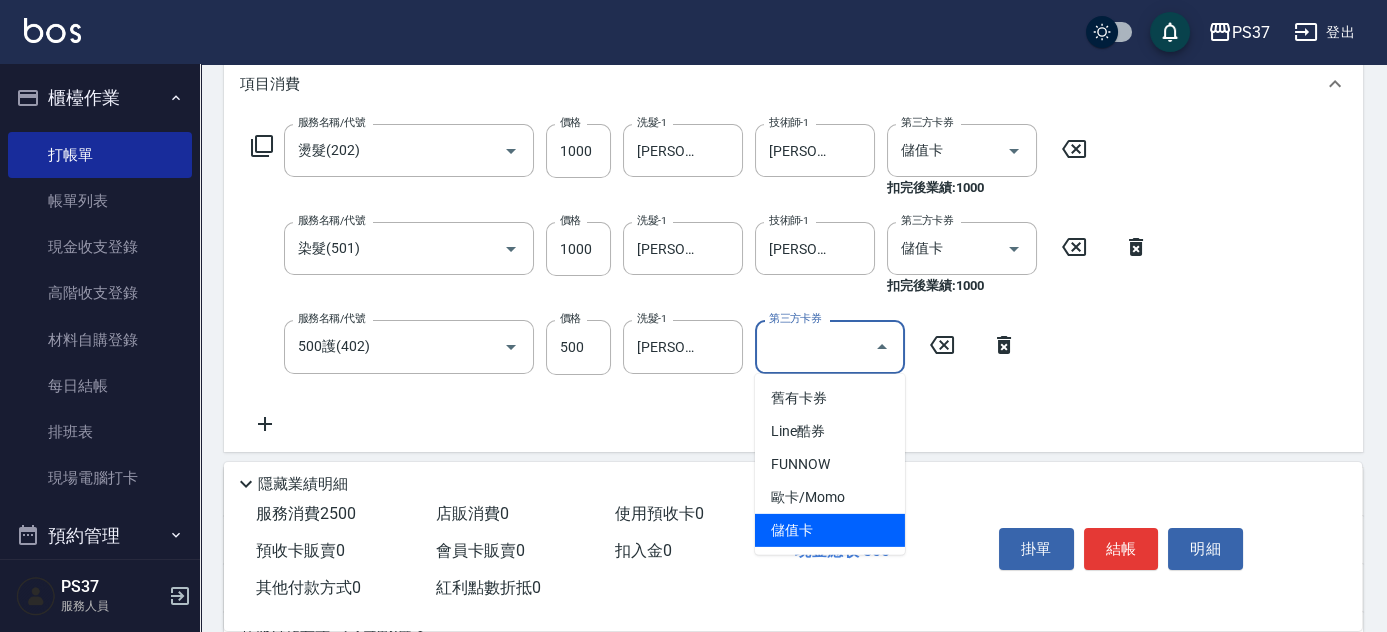 drag, startPoint x: 865, startPoint y: 532, endPoint x: 880, endPoint y: 533, distance: 15.033297 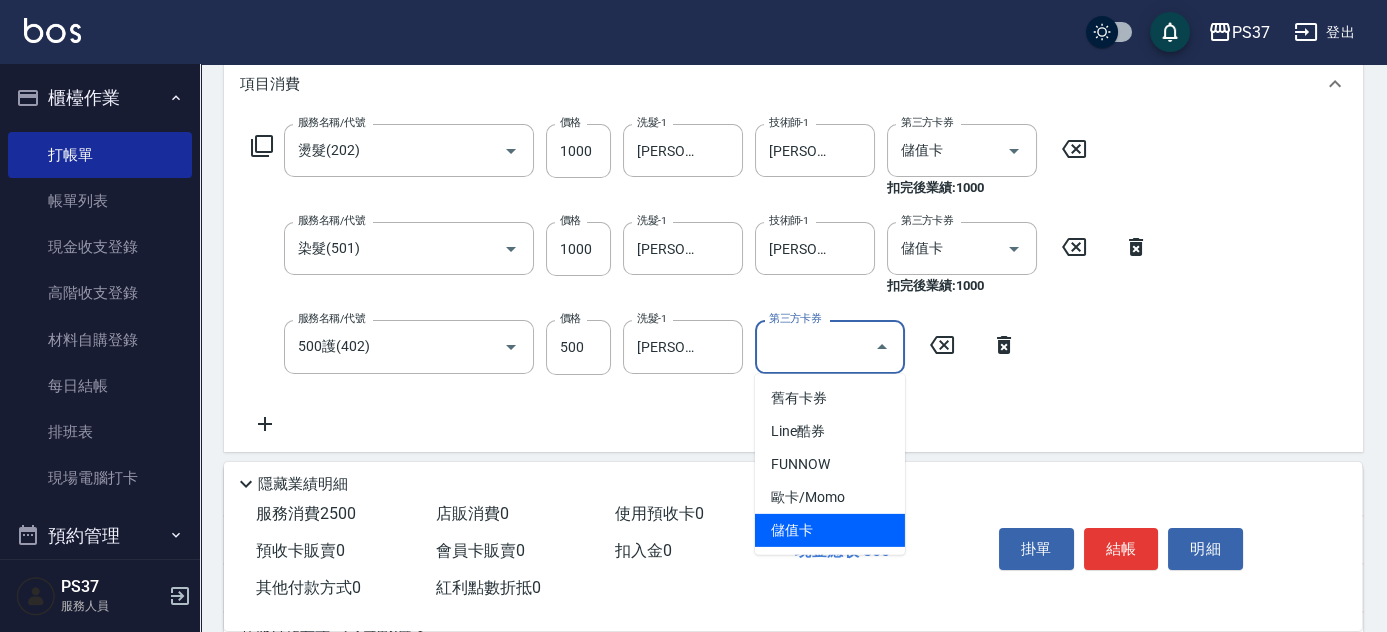 click on "儲值卡" at bounding box center (830, 530) 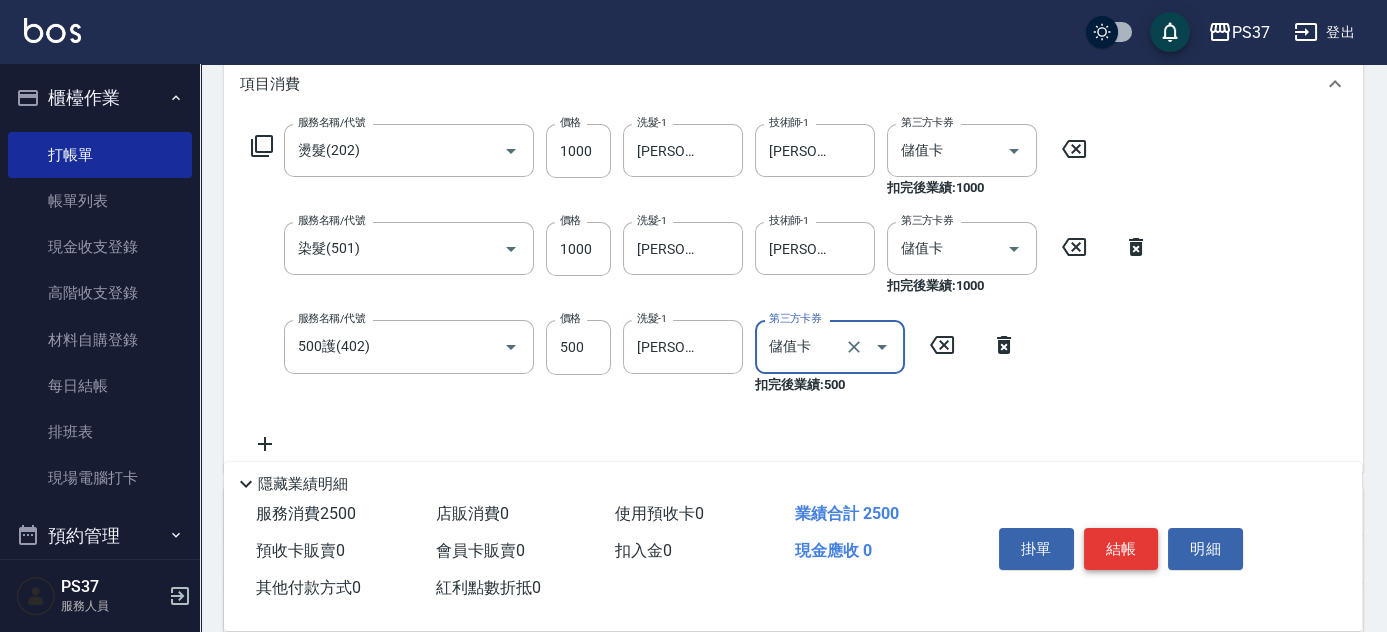 click on "結帳" at bounding box center (1121, 549) 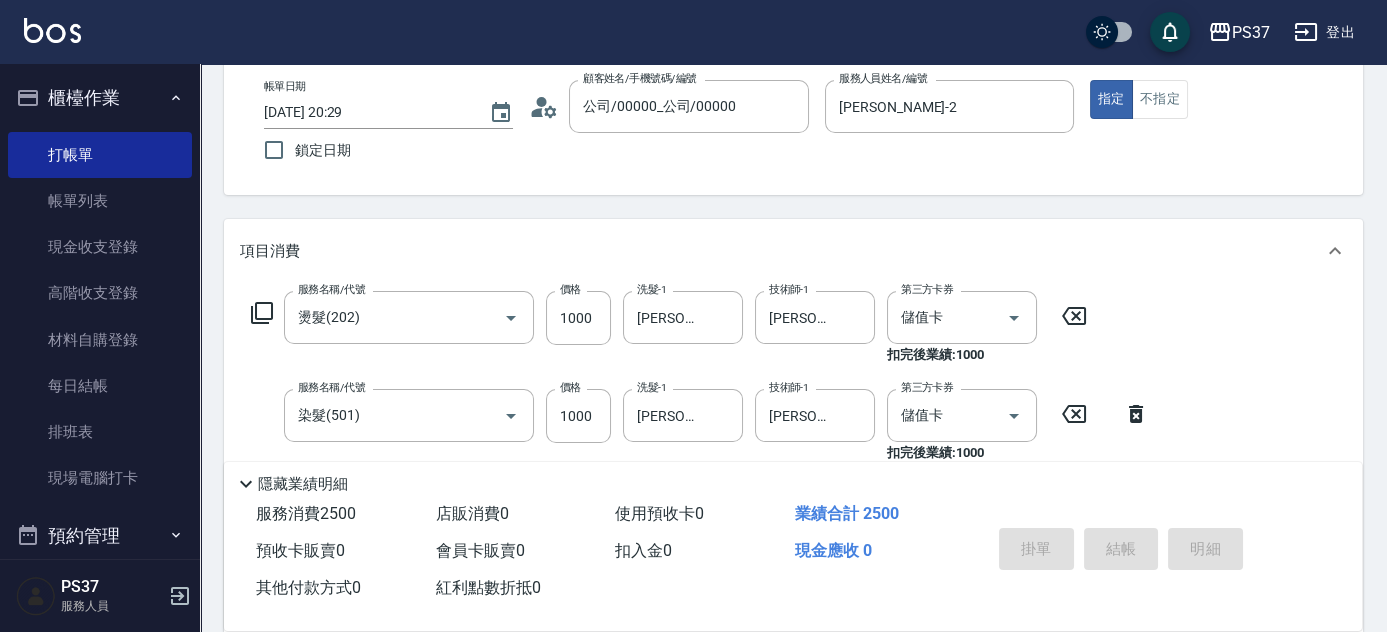 scroll, scrollTop: 0, scrollLeft: 0, axis: both 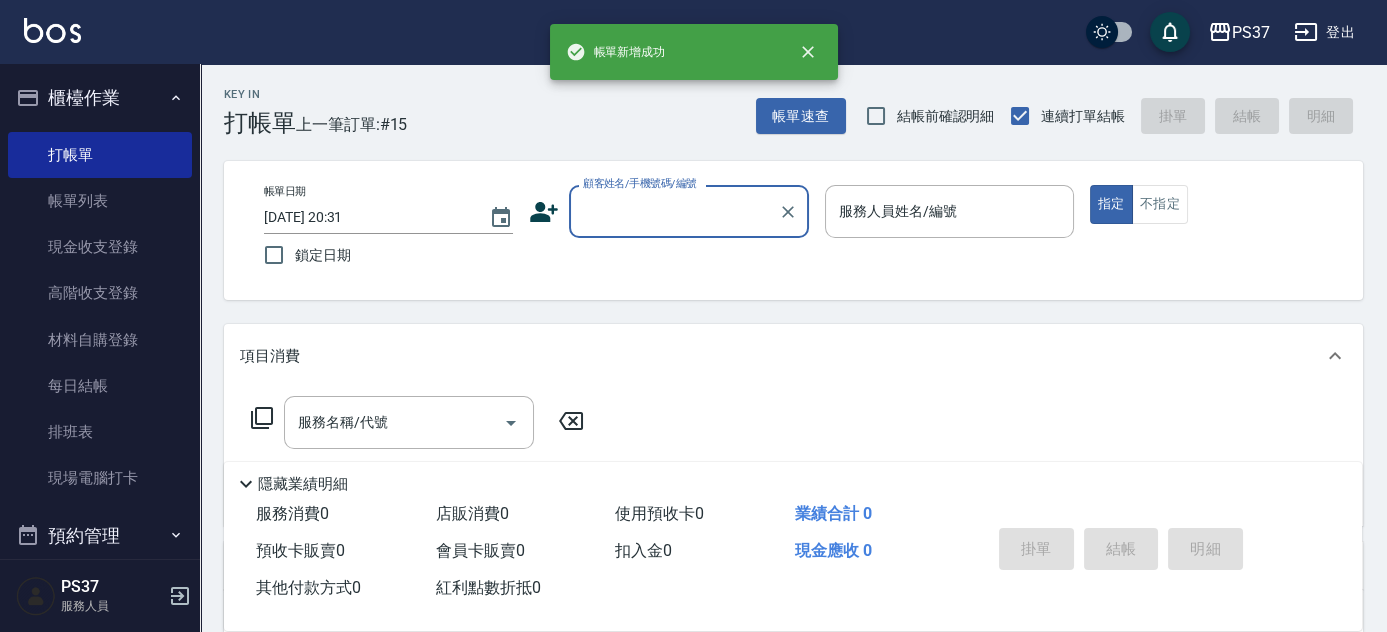 click on "顧客姓名/手機號碼/編號" at bounding box center [674, 211] 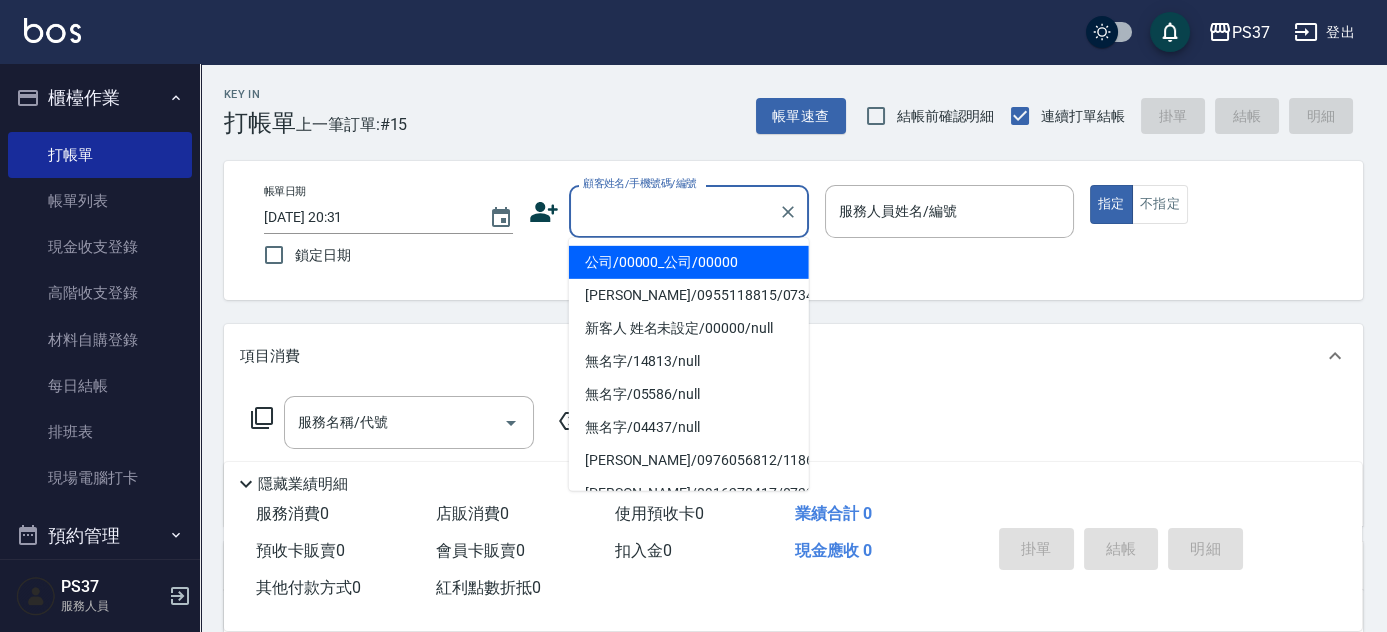 drag, startPoint x: 660, startPoint y: 252, endPoint x: 693, endPoint y: 254, distance: 33.06055 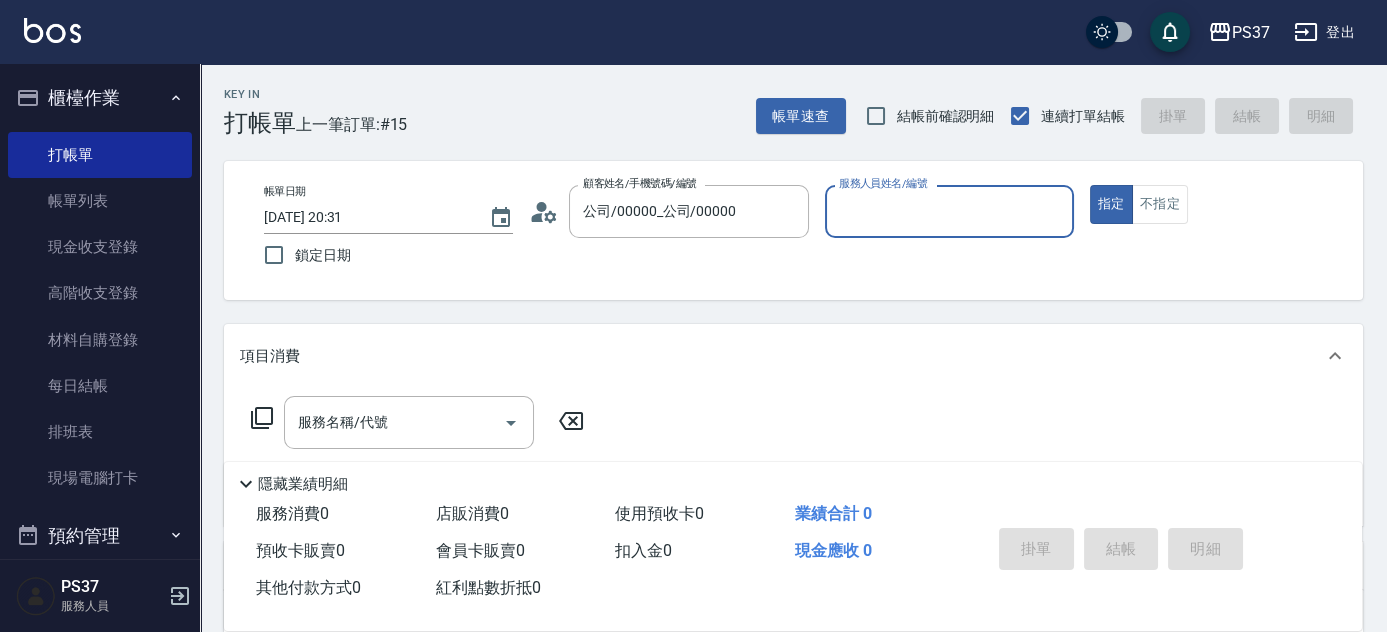 drag, startPoint x: 889, startPoint y: 207, endPoint x: 897, endPoint y: 220, distance: 15.264338 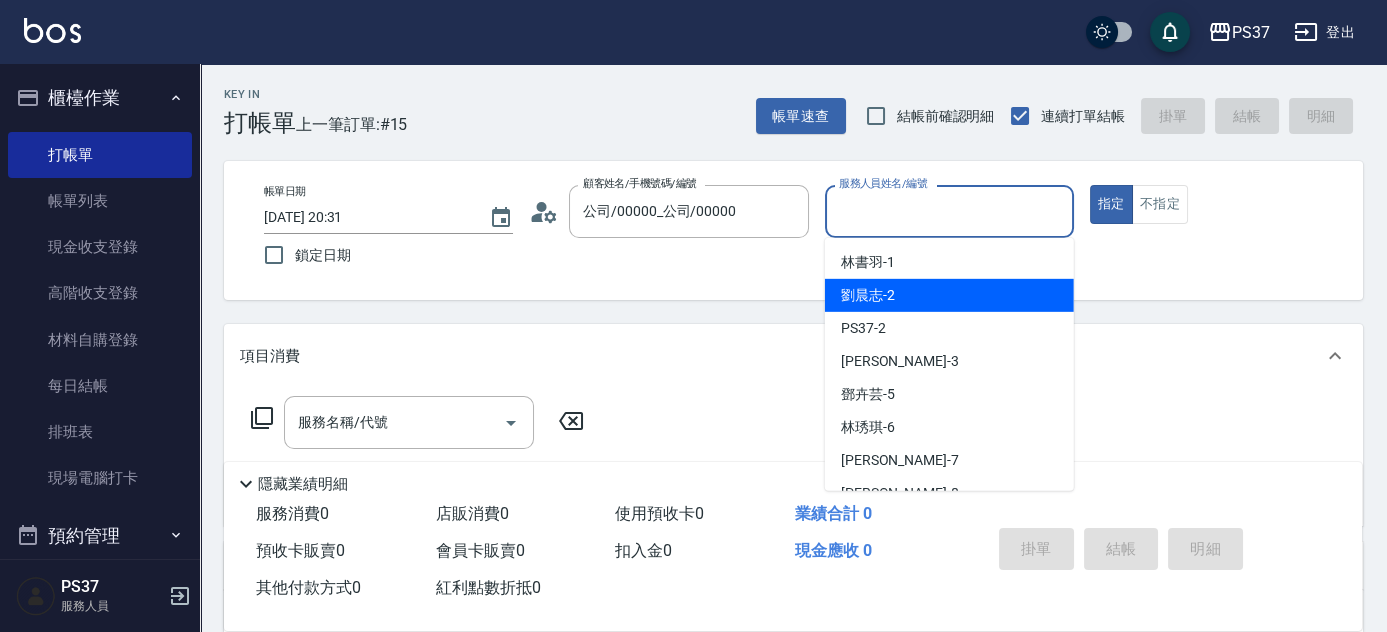 click on "劉晨志 -2" at bounding box center [949, 295] 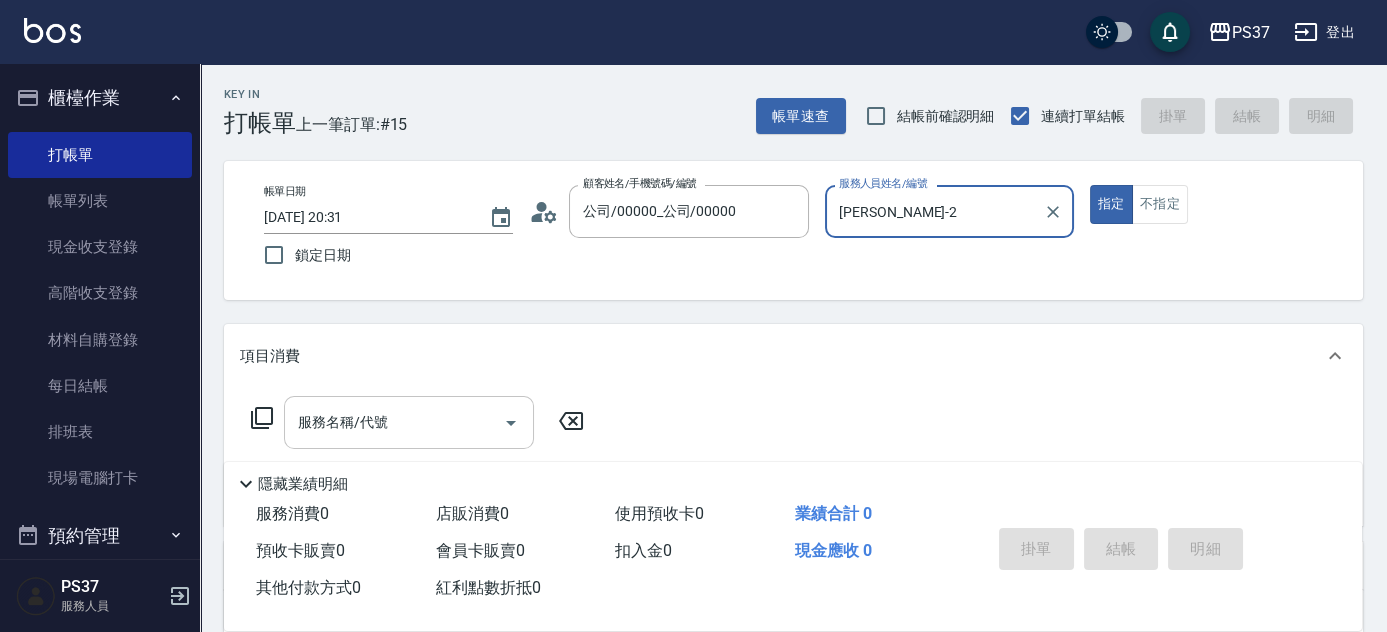 click on "服務名稱/代號" at bounding box center [394, 422] 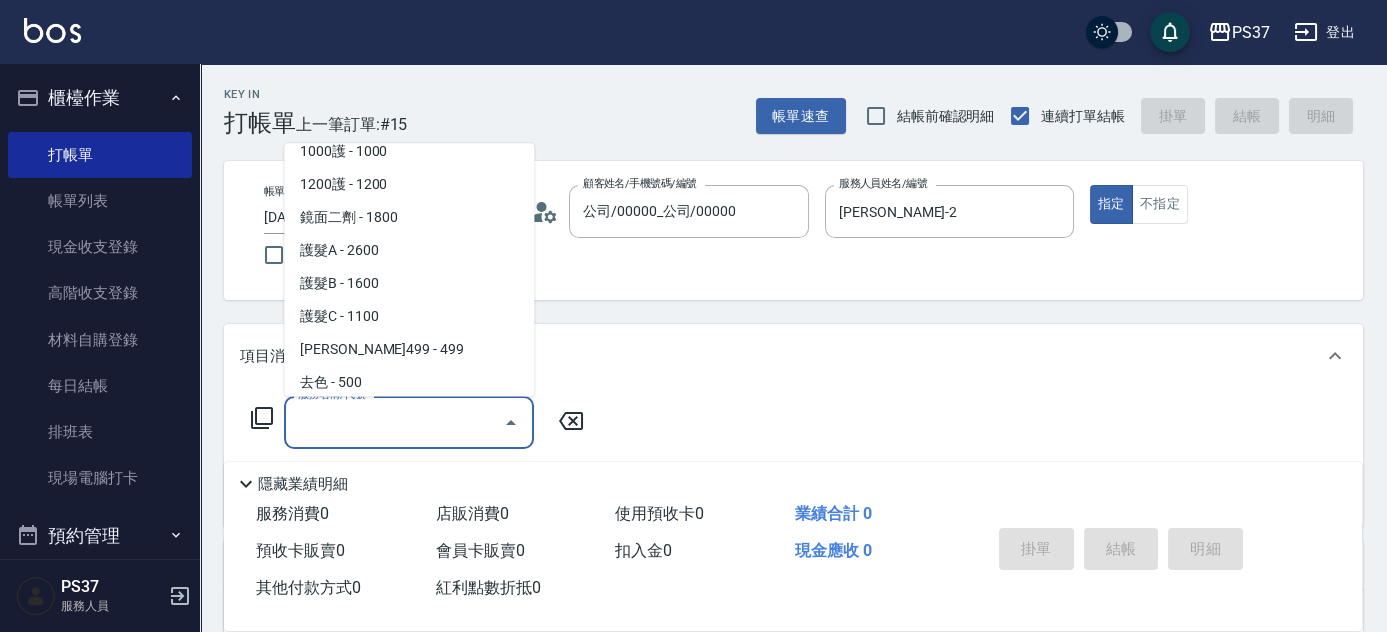 scroll, scrollTop: 909, scrollLeft: 0, axis: vertical 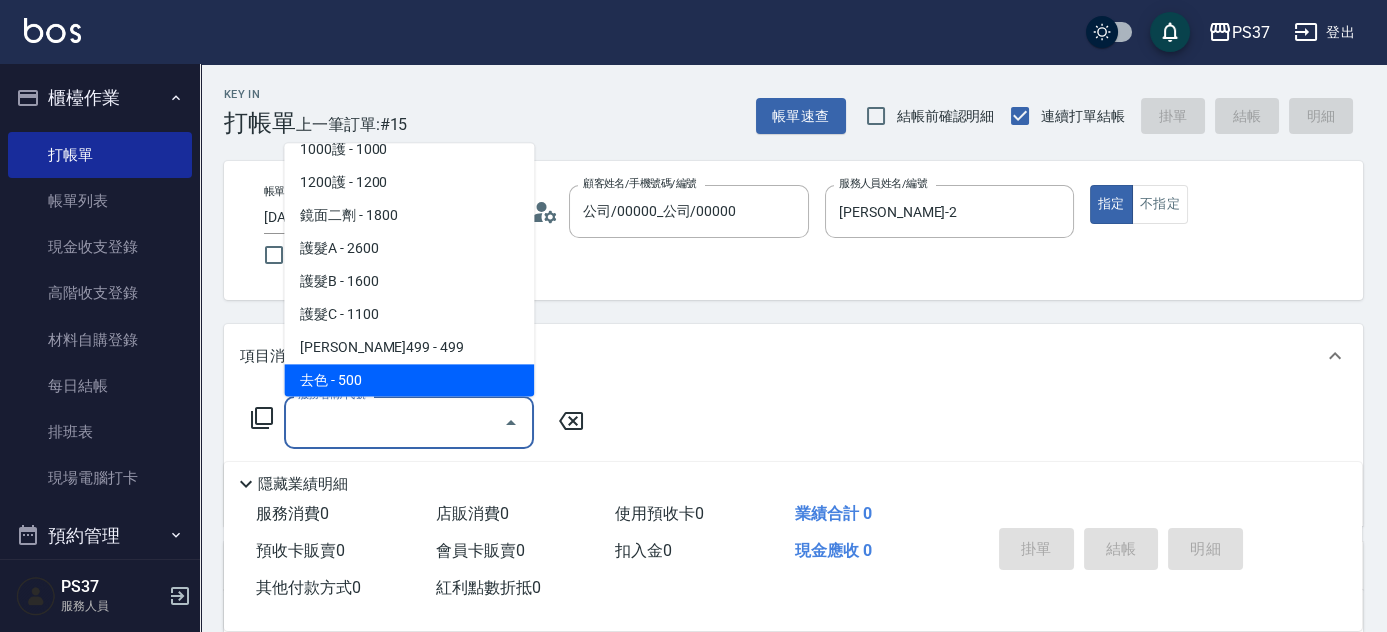 click on "伊黛莉499 - 499" at bounding box center [409, 348] 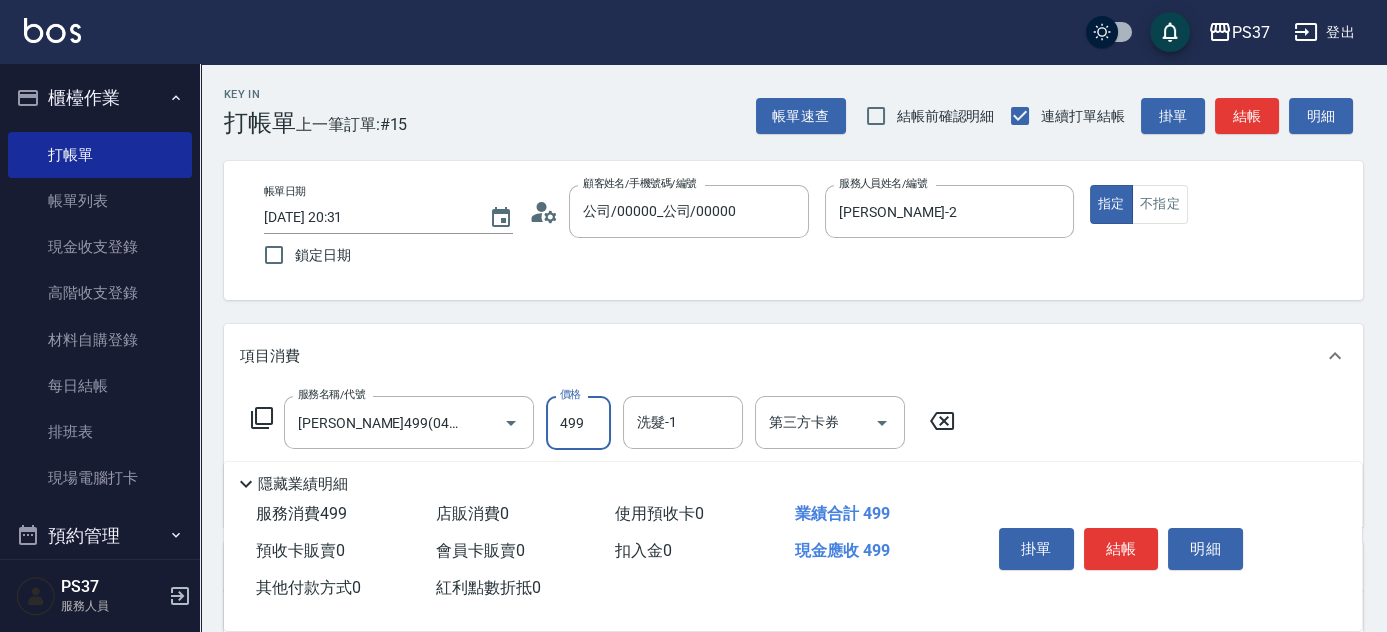 click on "499" at bounding box center (578, 423) 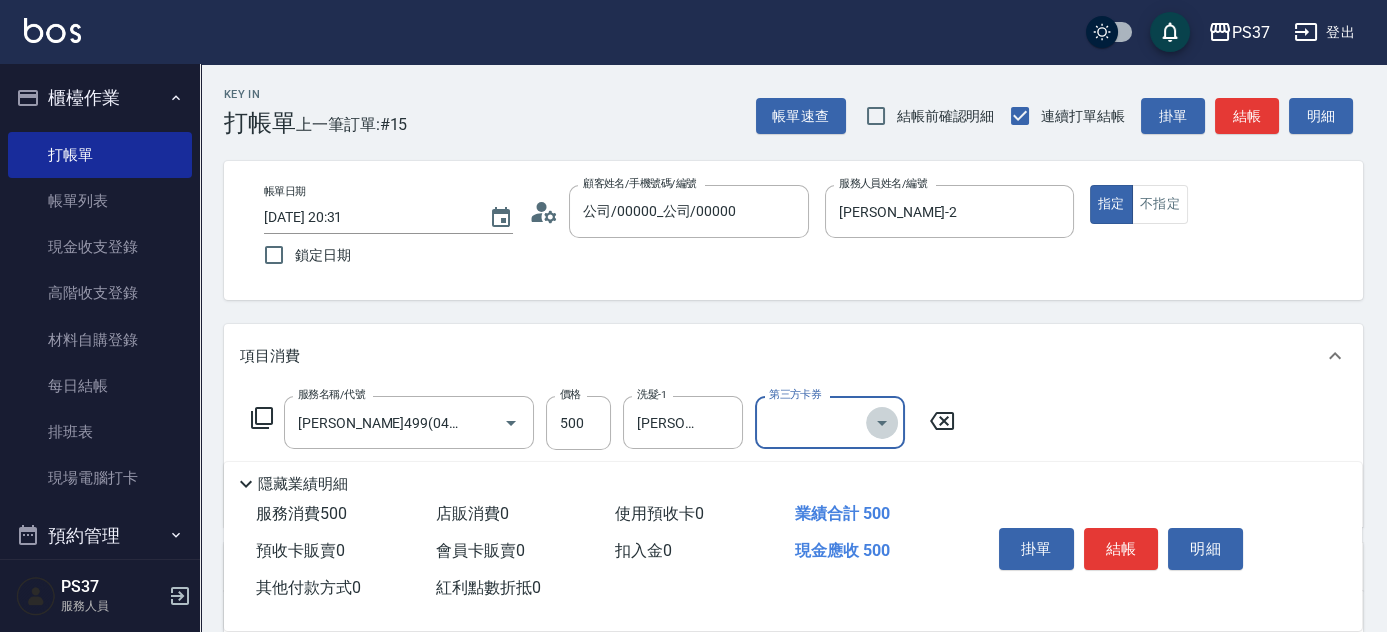 click 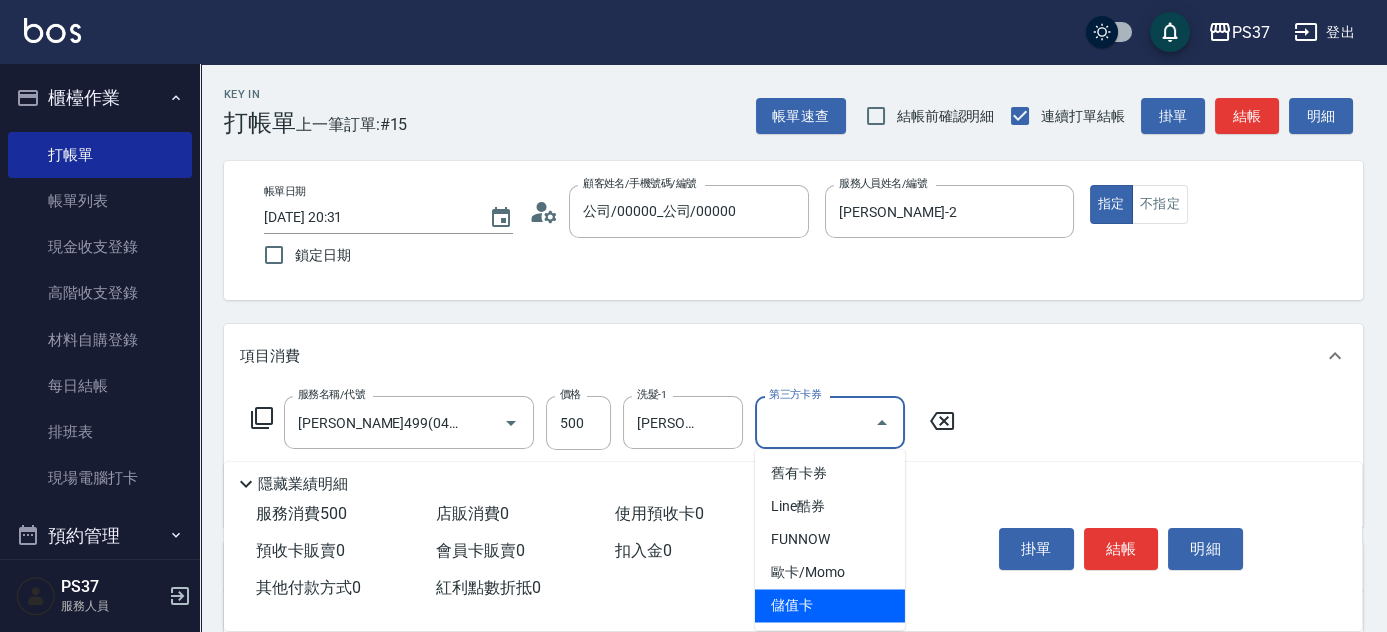 click on "儲值卡" at bounding box center [830, 605] 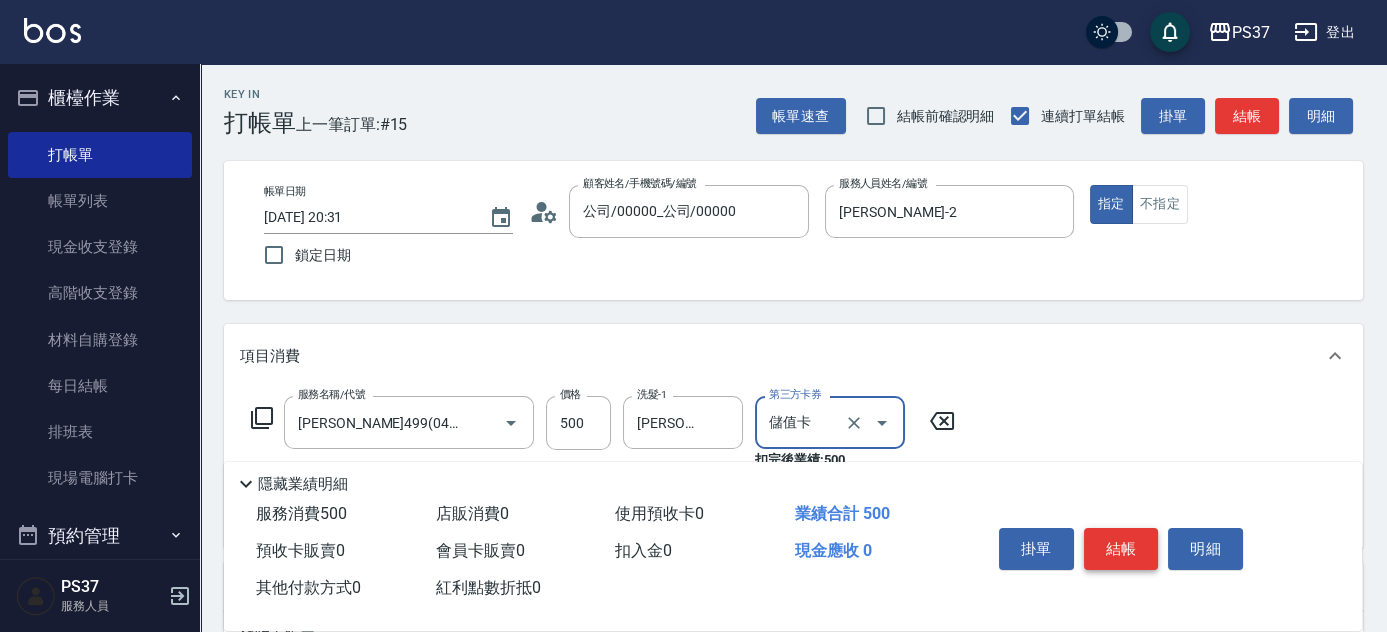 click on "結帳" at bounding box center (1121, 549) 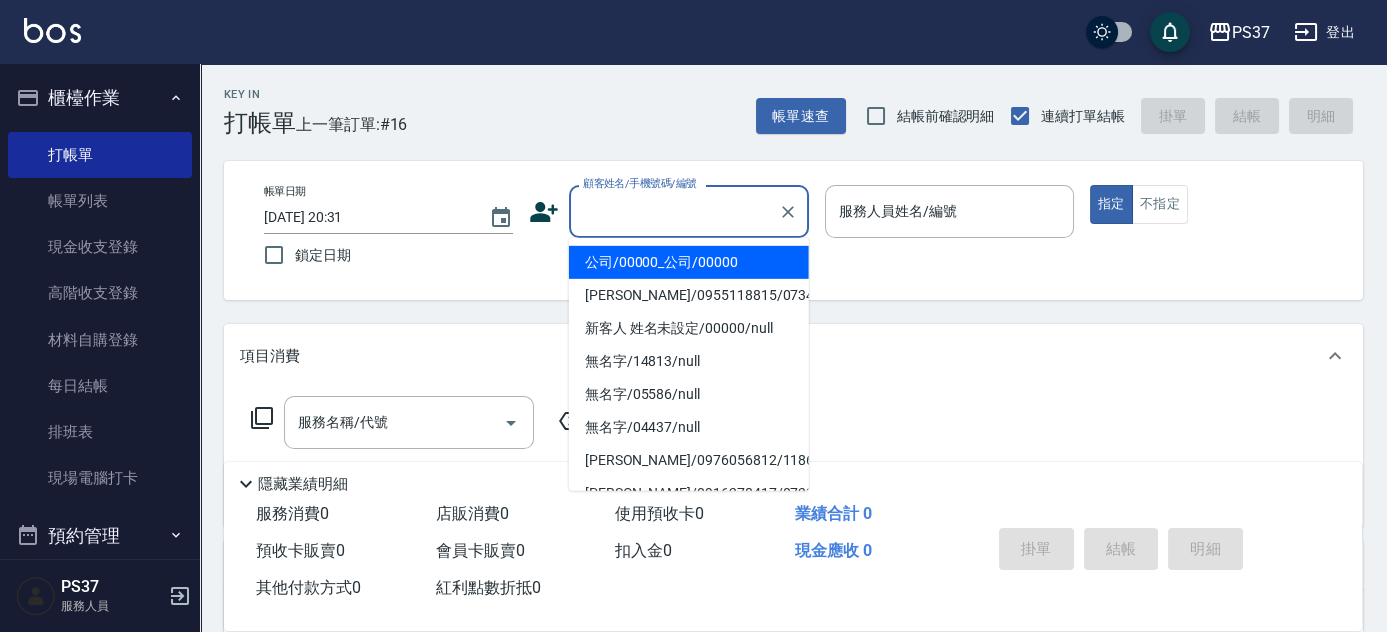 click on "顧客姓名/手機號碼/編號" at bounding box center [674, 211] 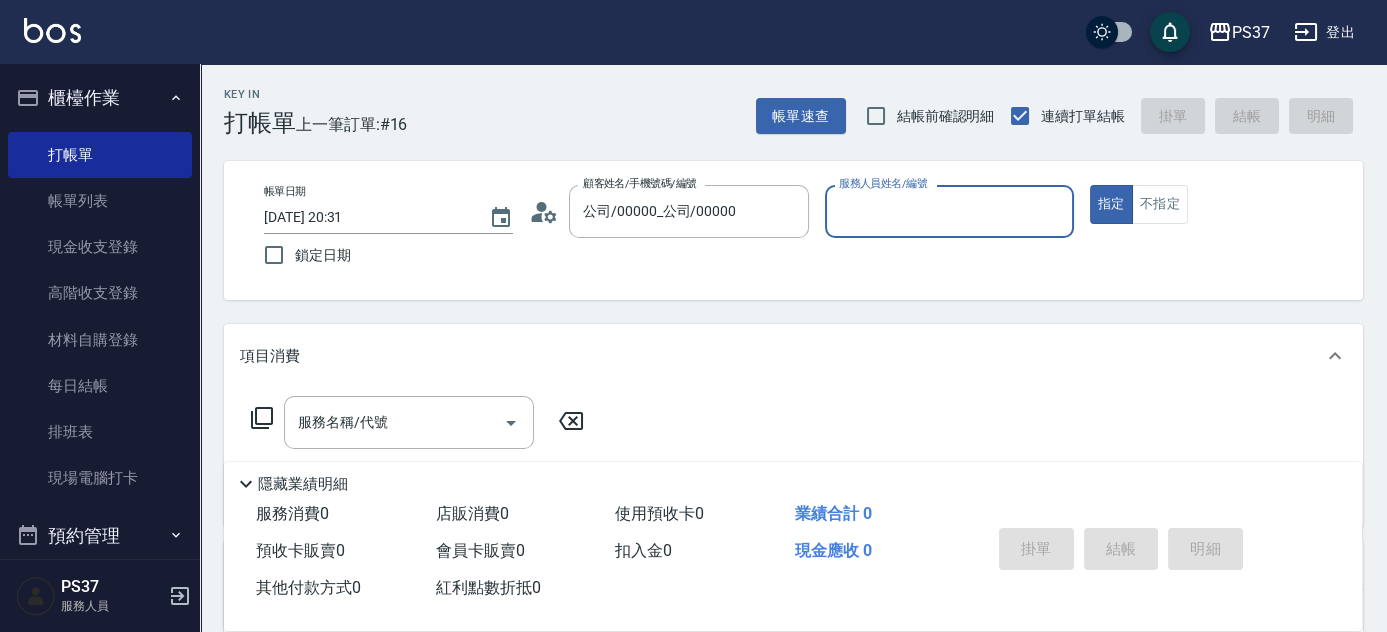 click on "服務人員姓名/編號" at bounding box center (949, 211) 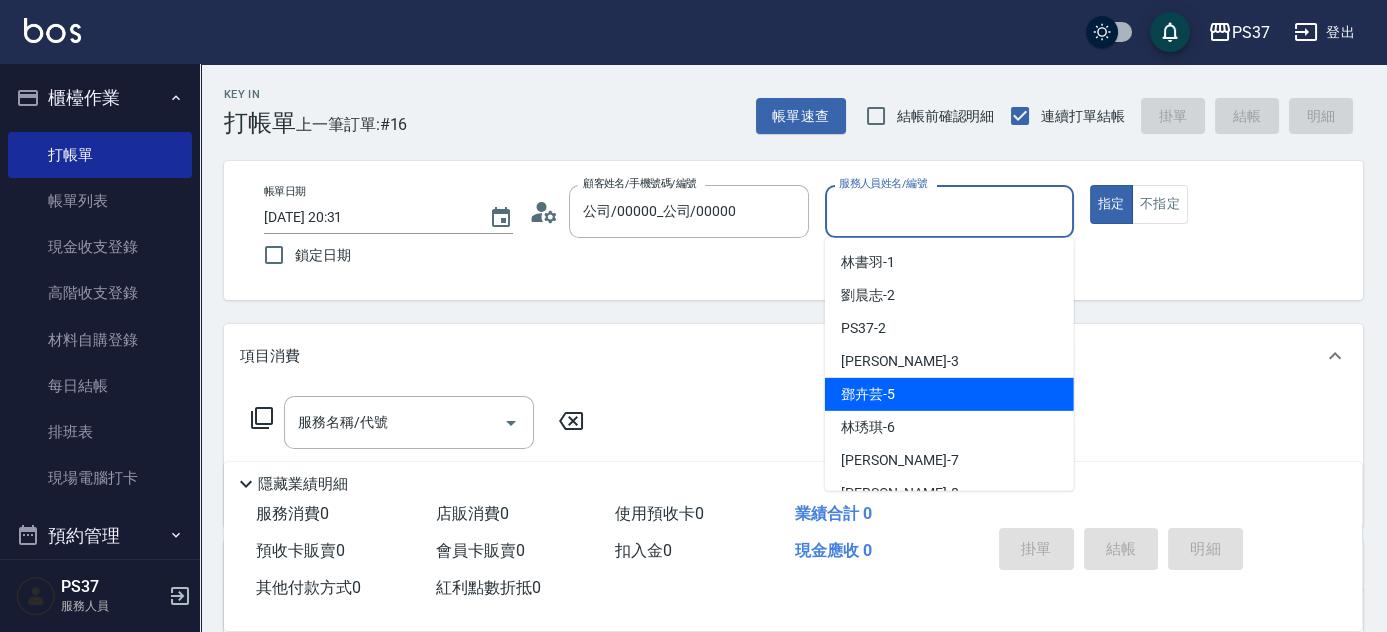 click on "鄧卉芸 -5" at bounding box center [949, 394] 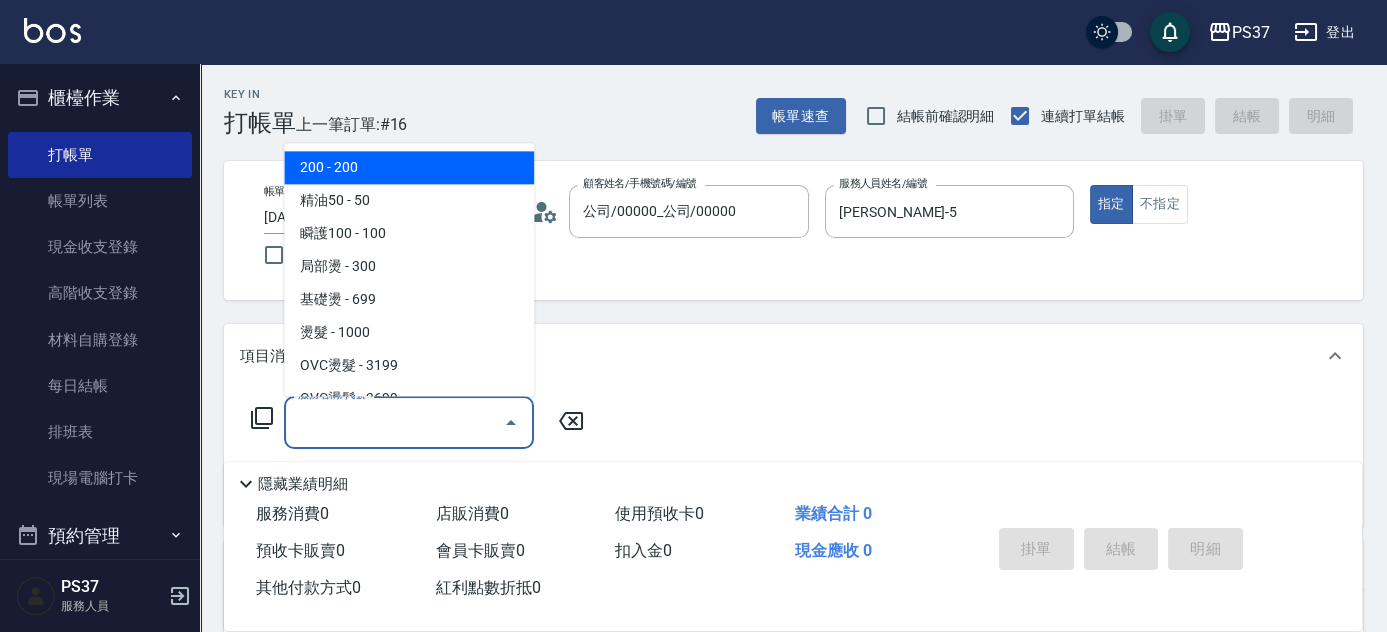 click on "服務名稱/代號" at bounding box center (394, 422) 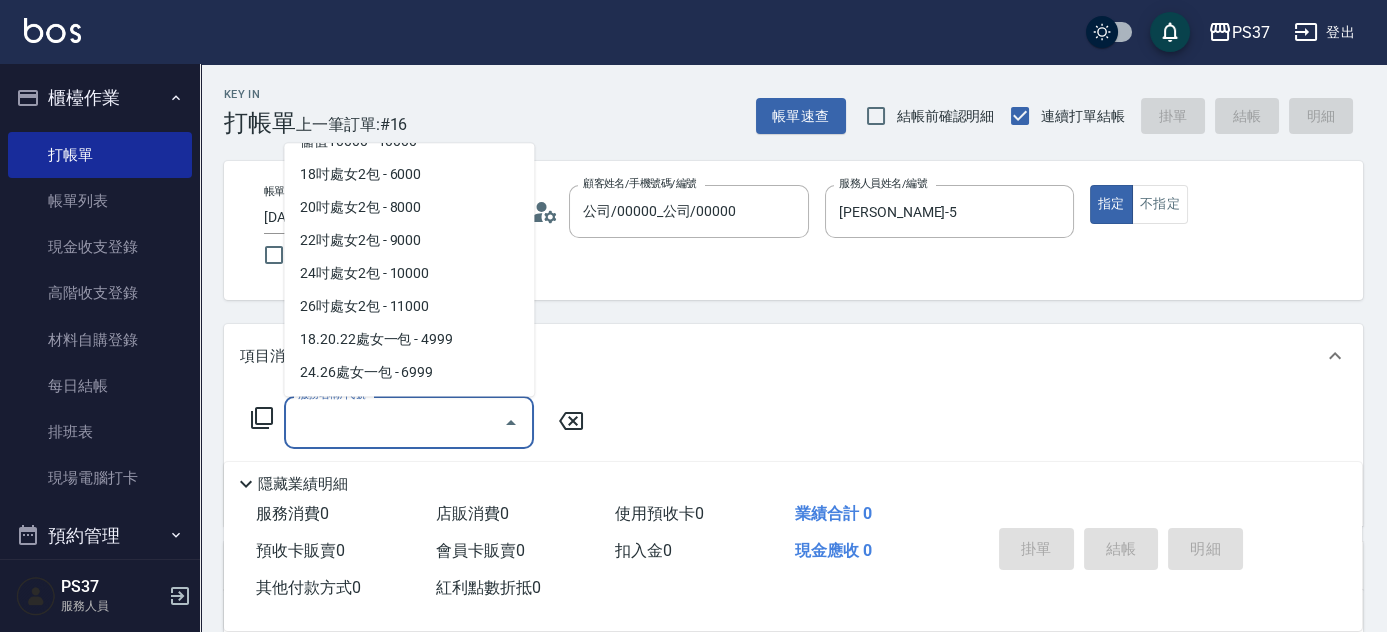 scroll, scrollTop: 2155, scrollLeft: 0, axis: vertical 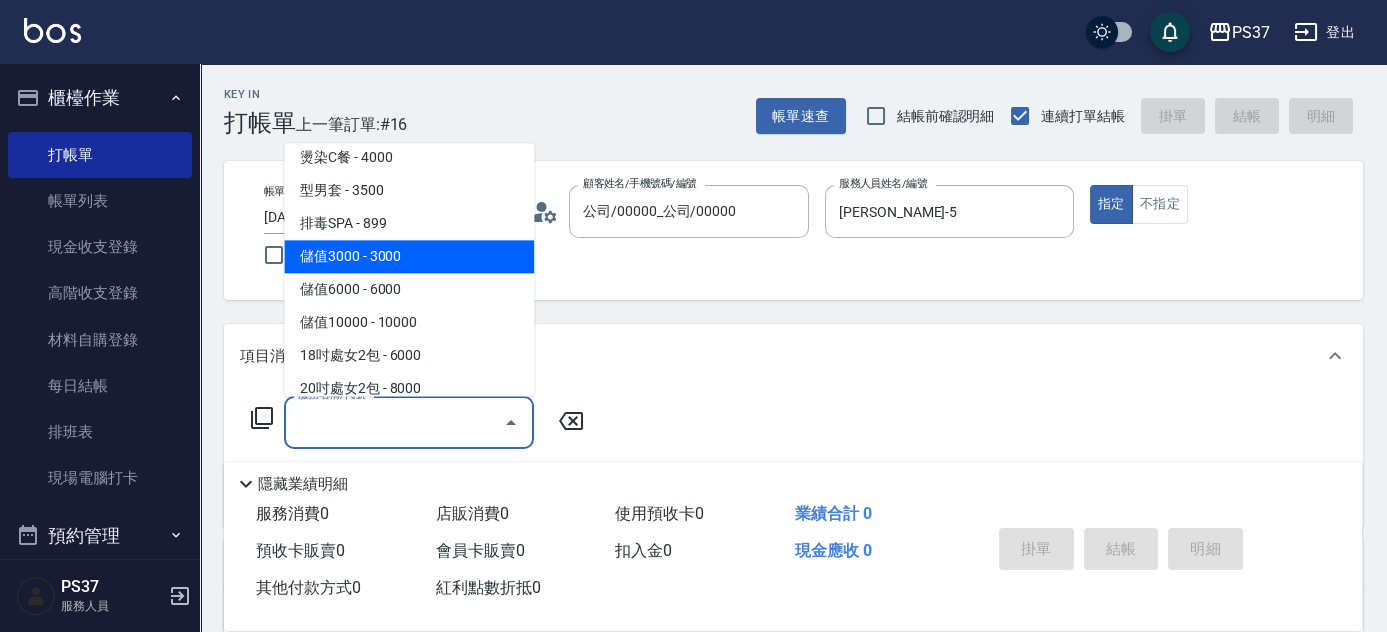 click on "儲值3000 - 3000" at bounding box center (409, 257) 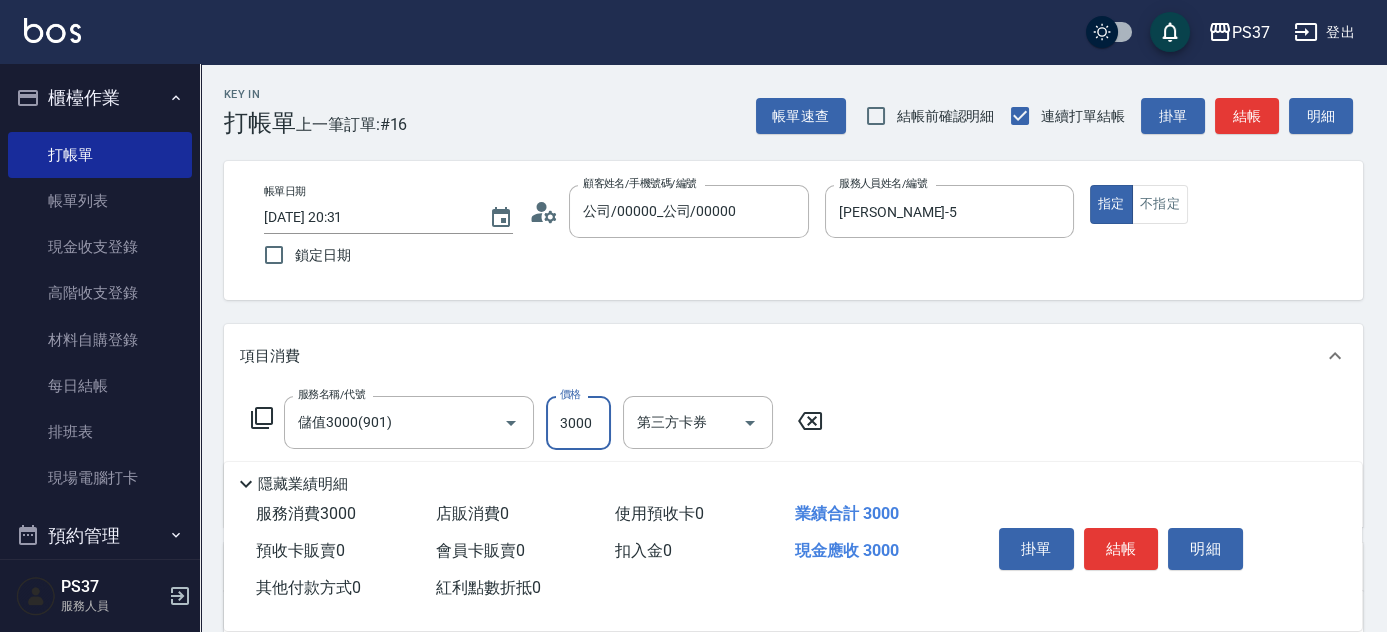 click on "3000" at bounding box center [578, 423] 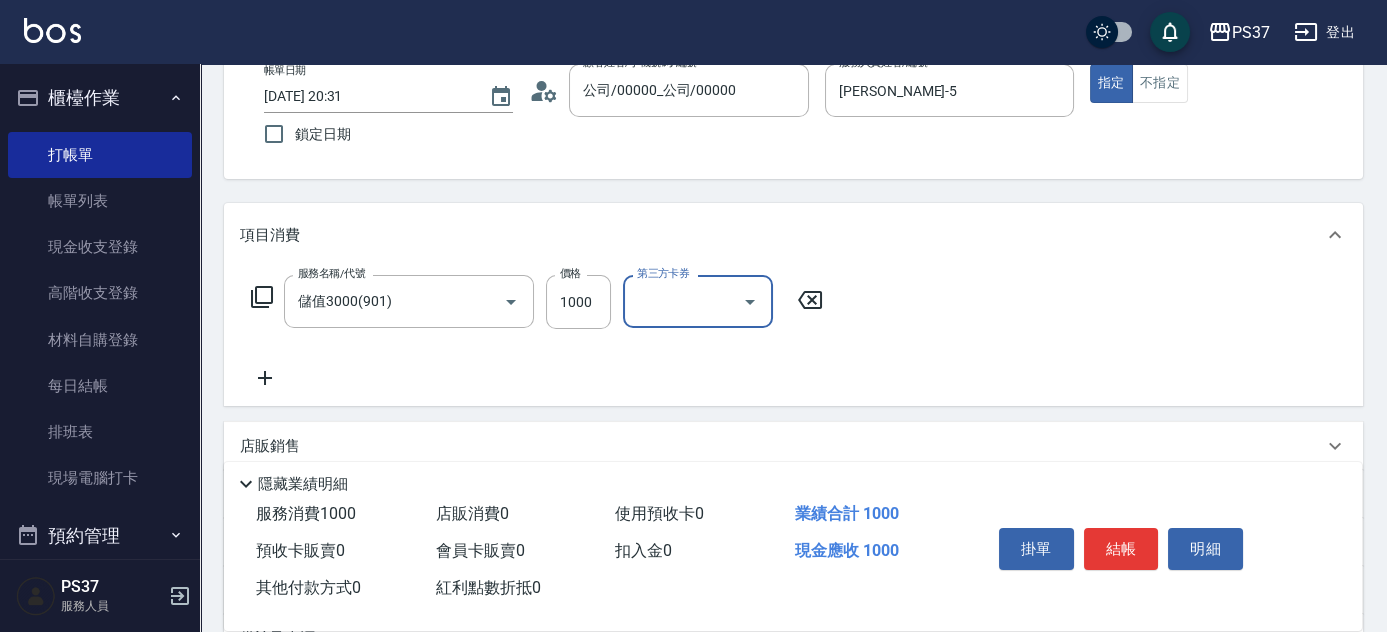 scroll, scrollTop: 272, scrollLeft: 0, axis: vertical 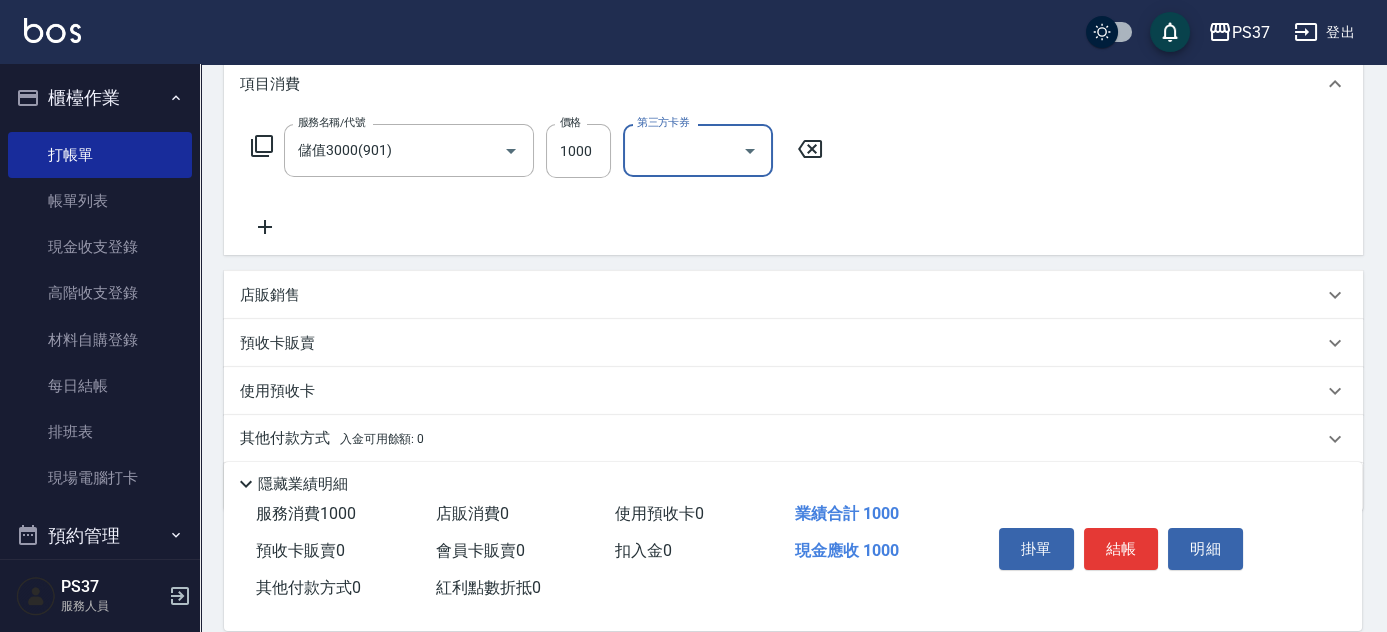 click 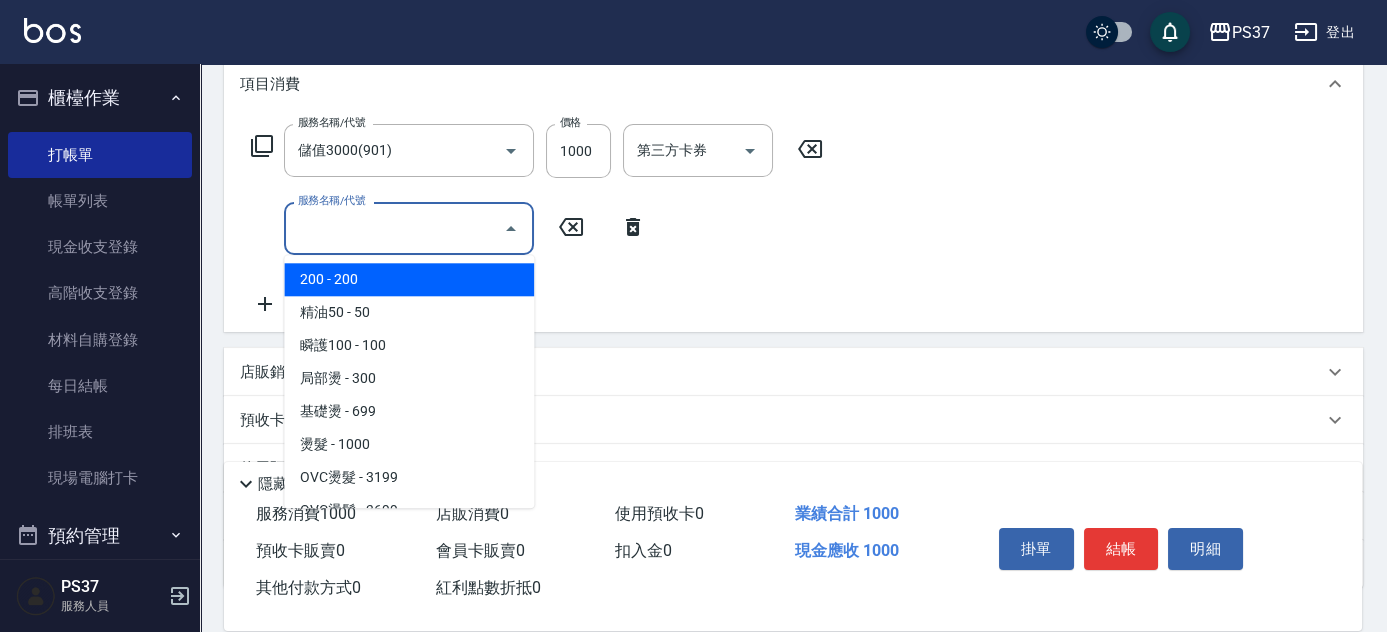 click on "服務名稱/代號" at bounding box center [394, 228] 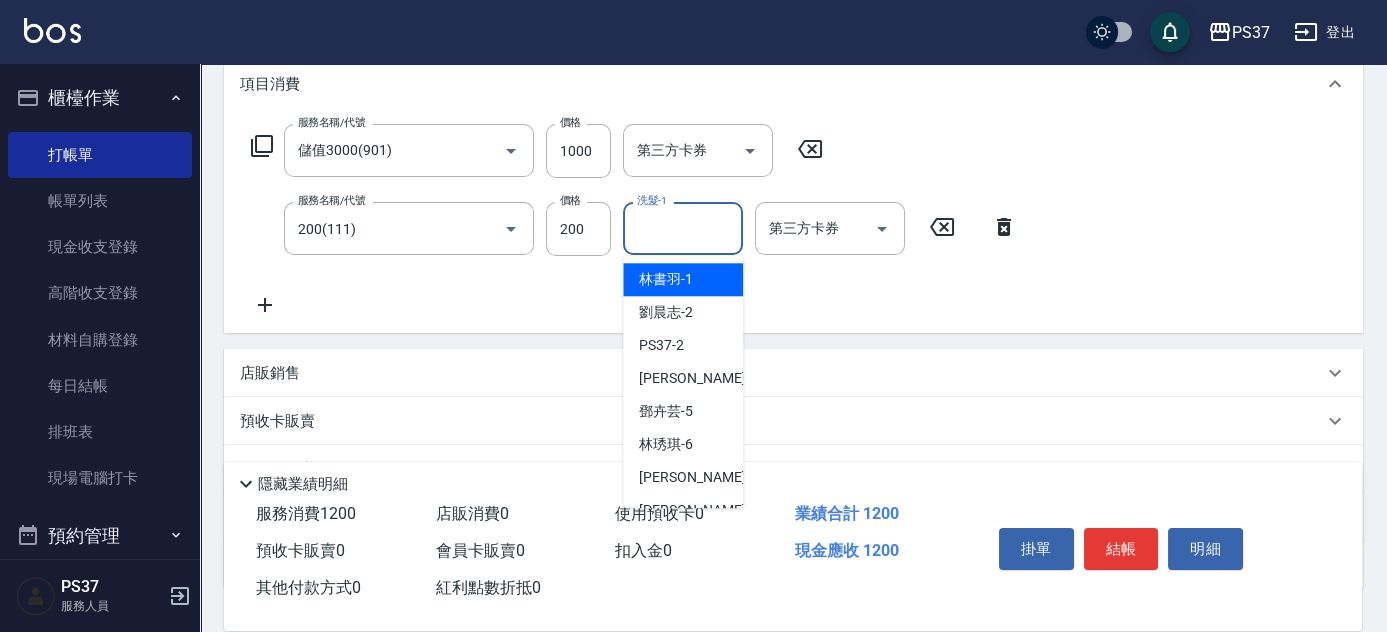 click on "洗髮-1" at bounding box center [683, 228] 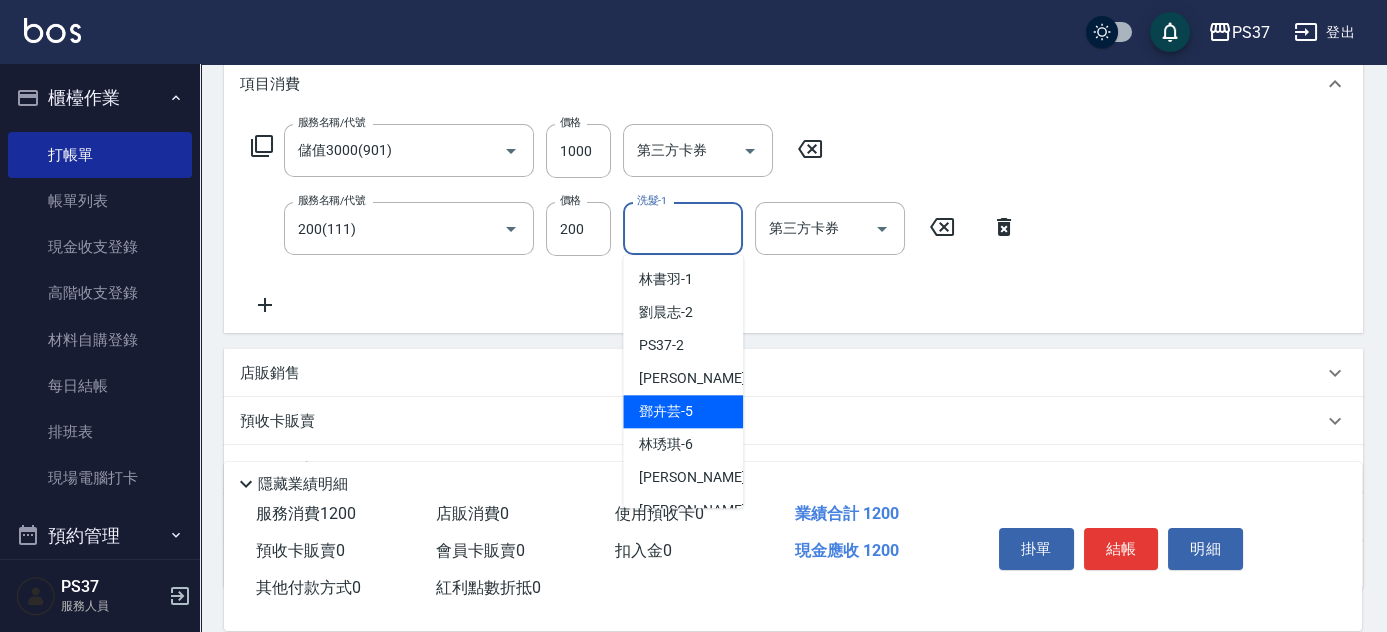 click on "鄧卉芸 -5" at bounding box center [666, 411] 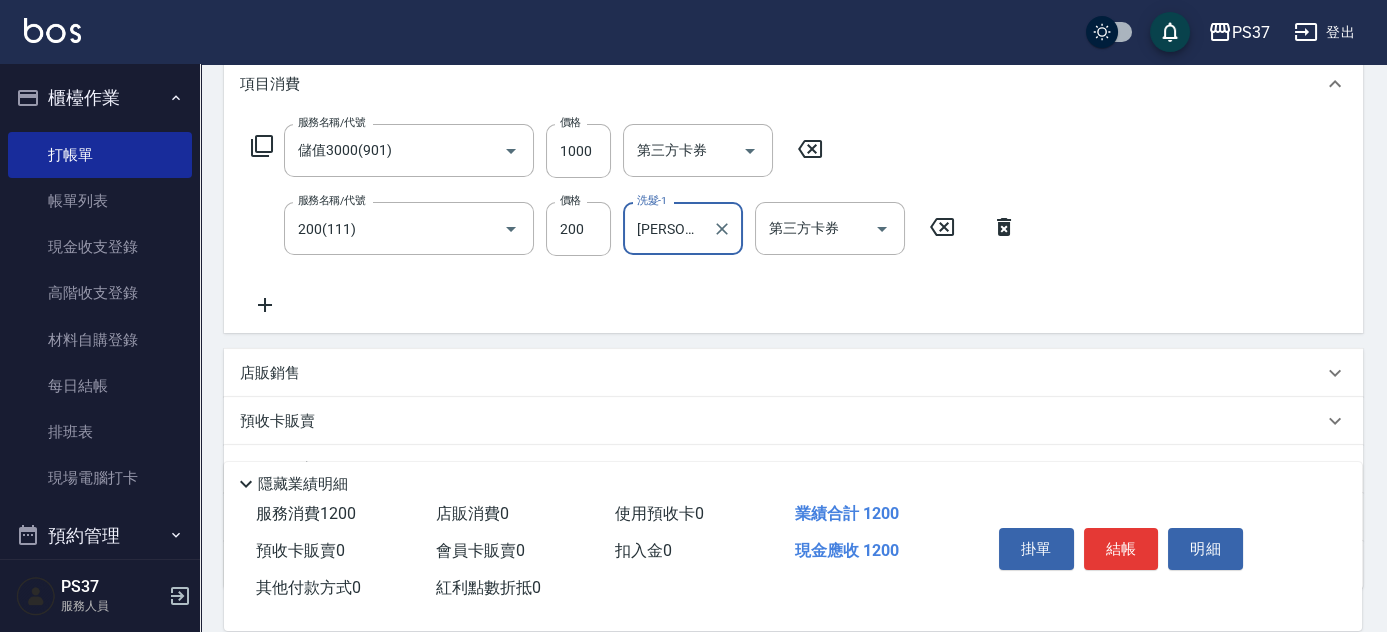 click 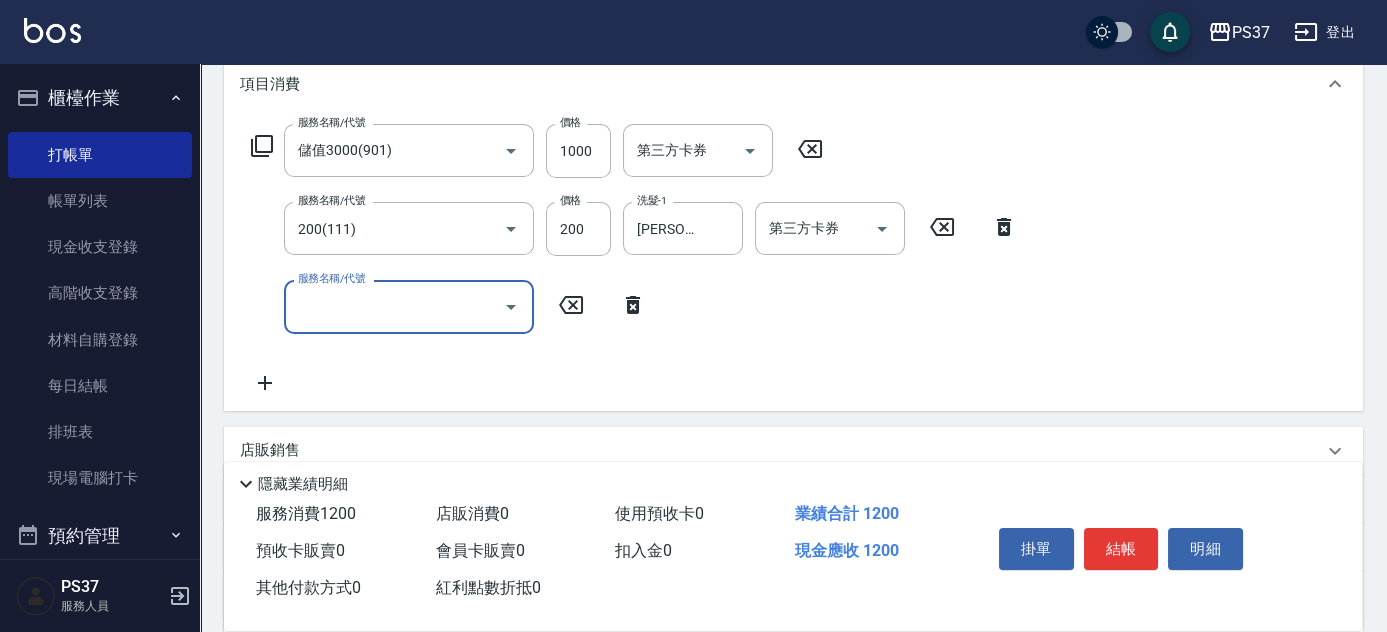 click on "服務名稱/代號" at bounding box center (394, 306) 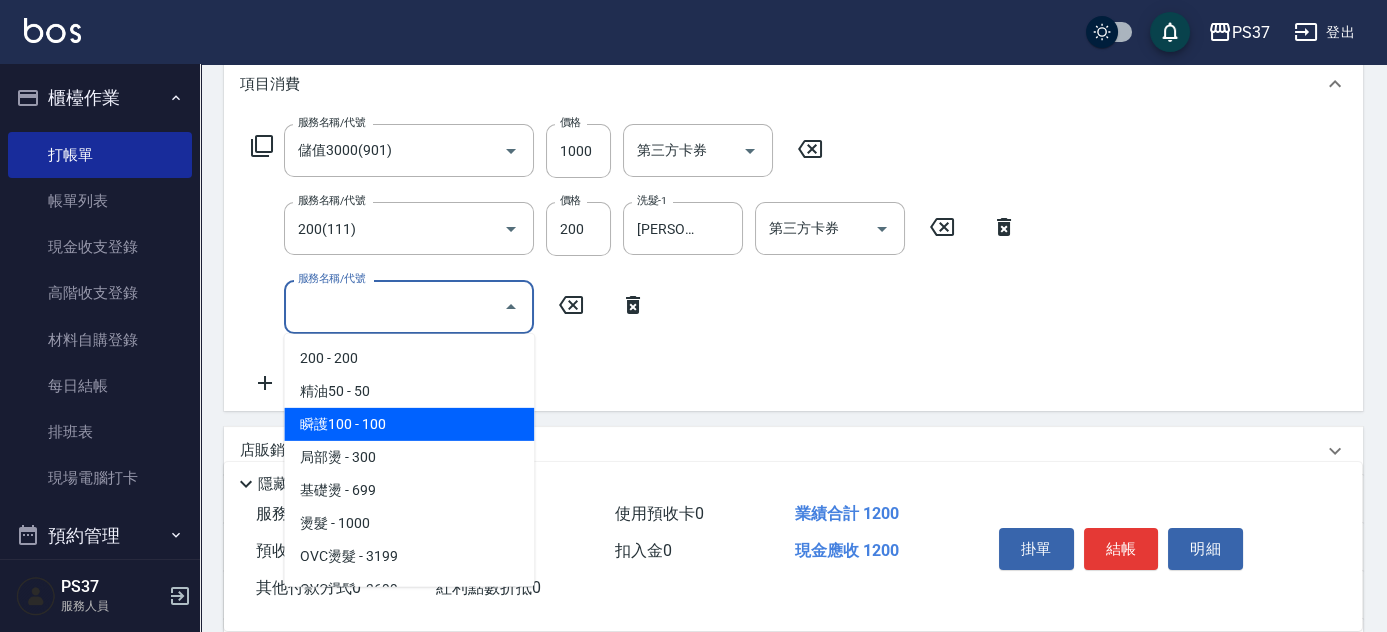 click on "瞬護100 - 100" at bounding box center (409, 424) 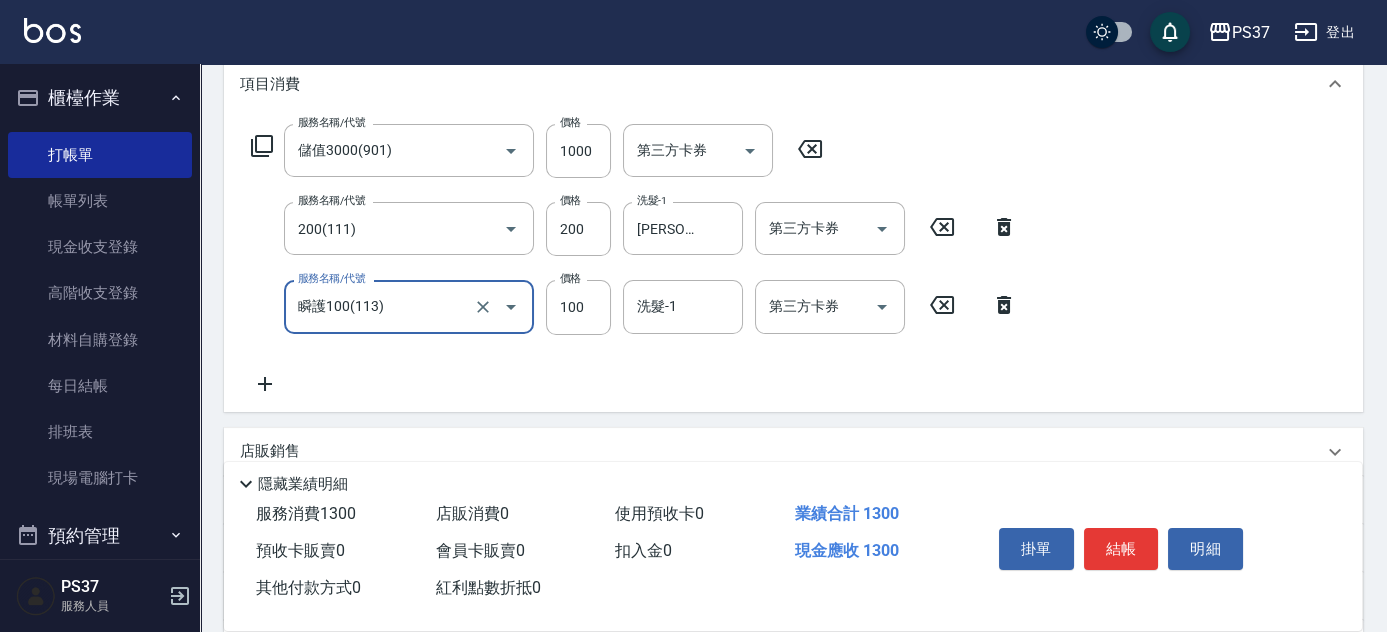 click on "瞬護100(113)" at bounding box center [381, 306] 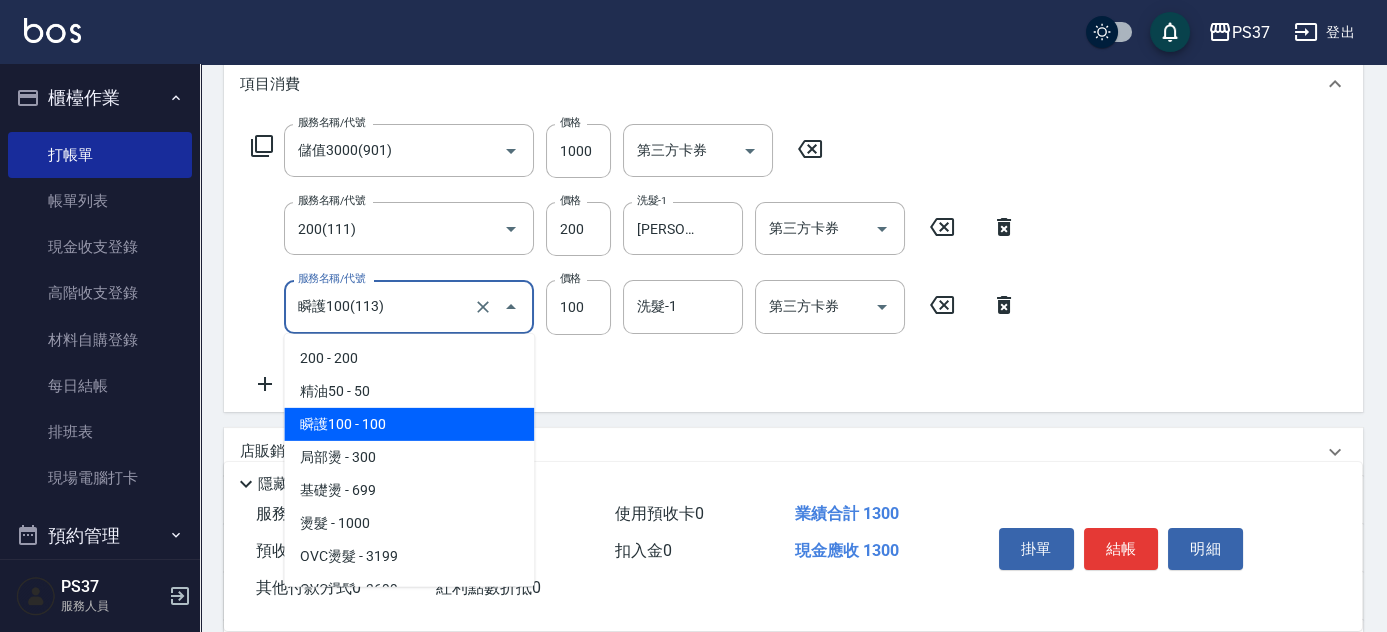 click on "瞬護100(113)" at bounding box center (381, 306) 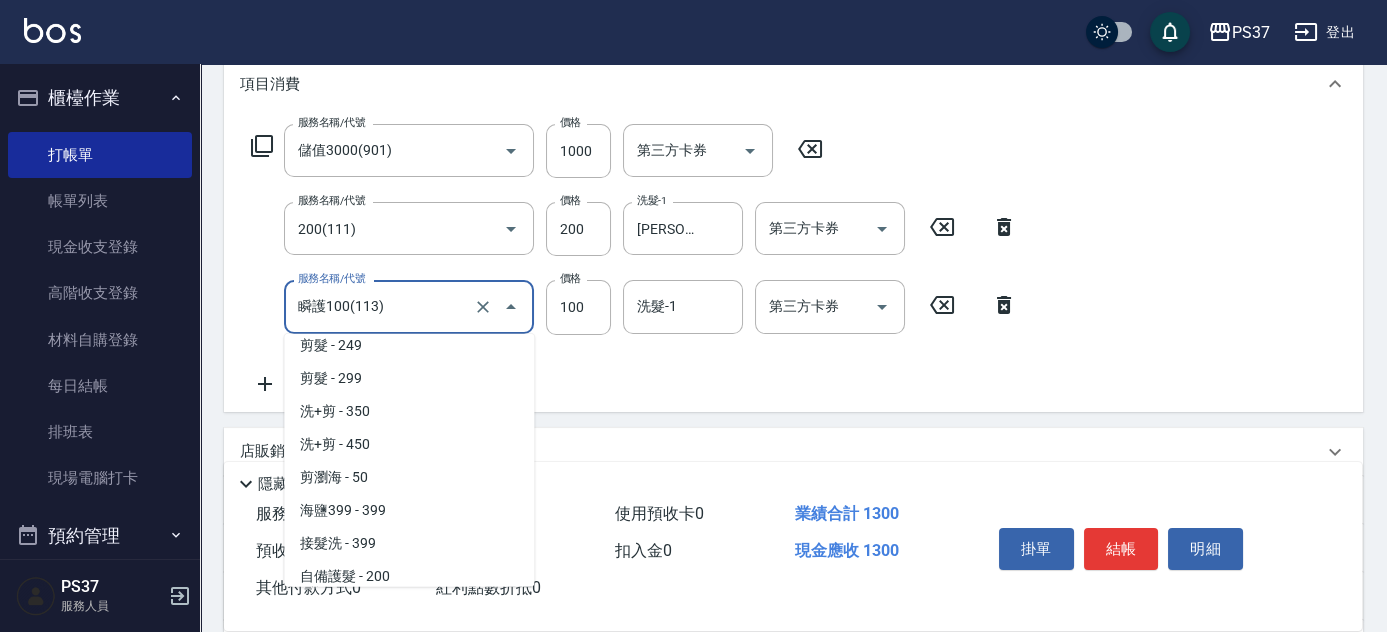 scroll, scrollTop: 636, scrollLeft: 0, axis: vertical 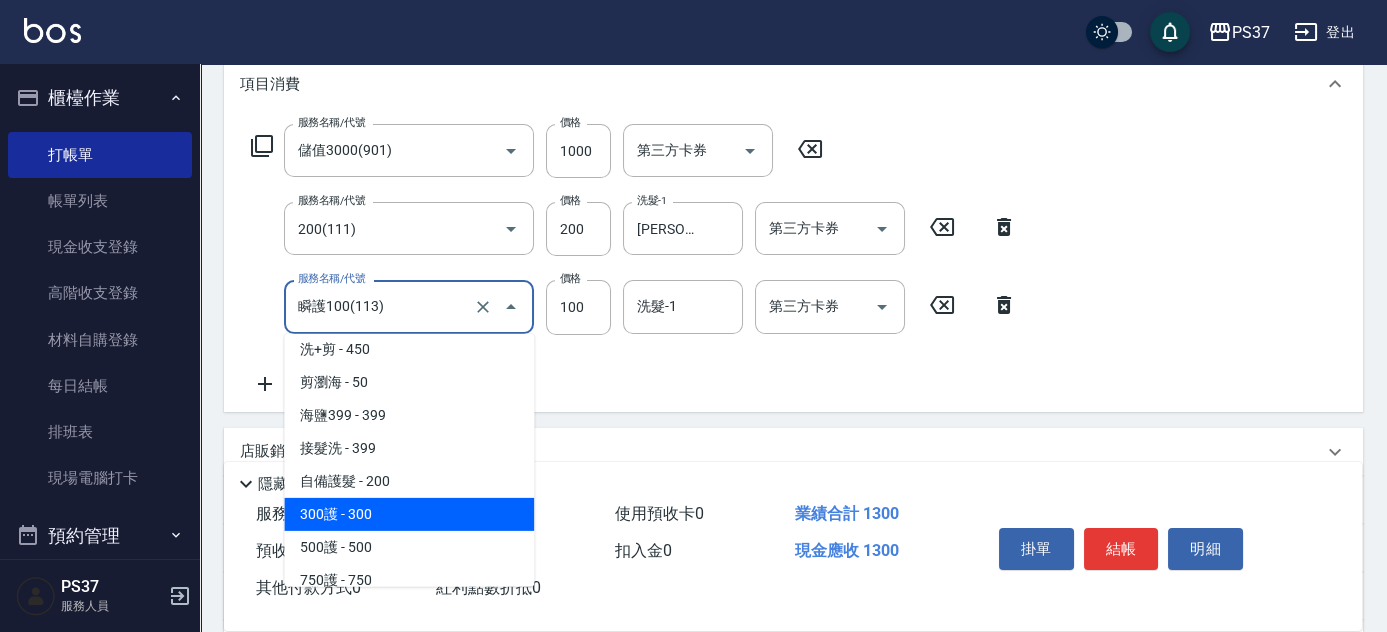 click on "300護 - 300" at bounding box center (409, 514) 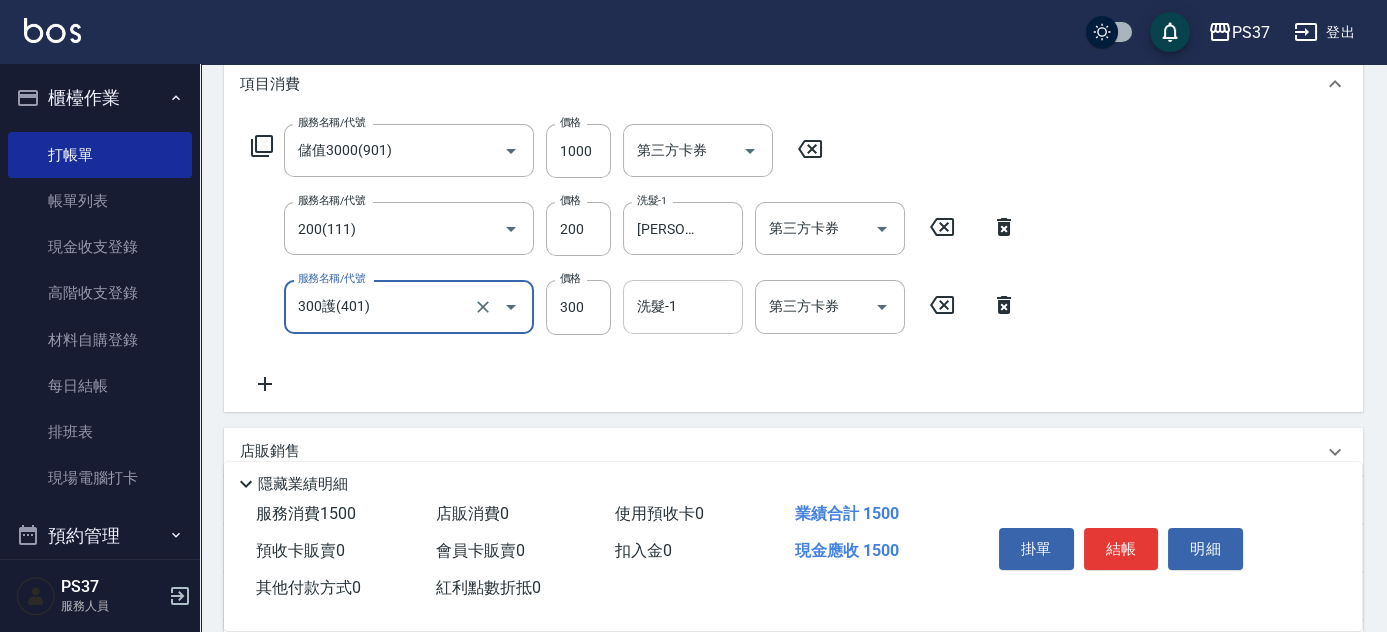click on "洗髮-1" at bounding box center (683, 306) 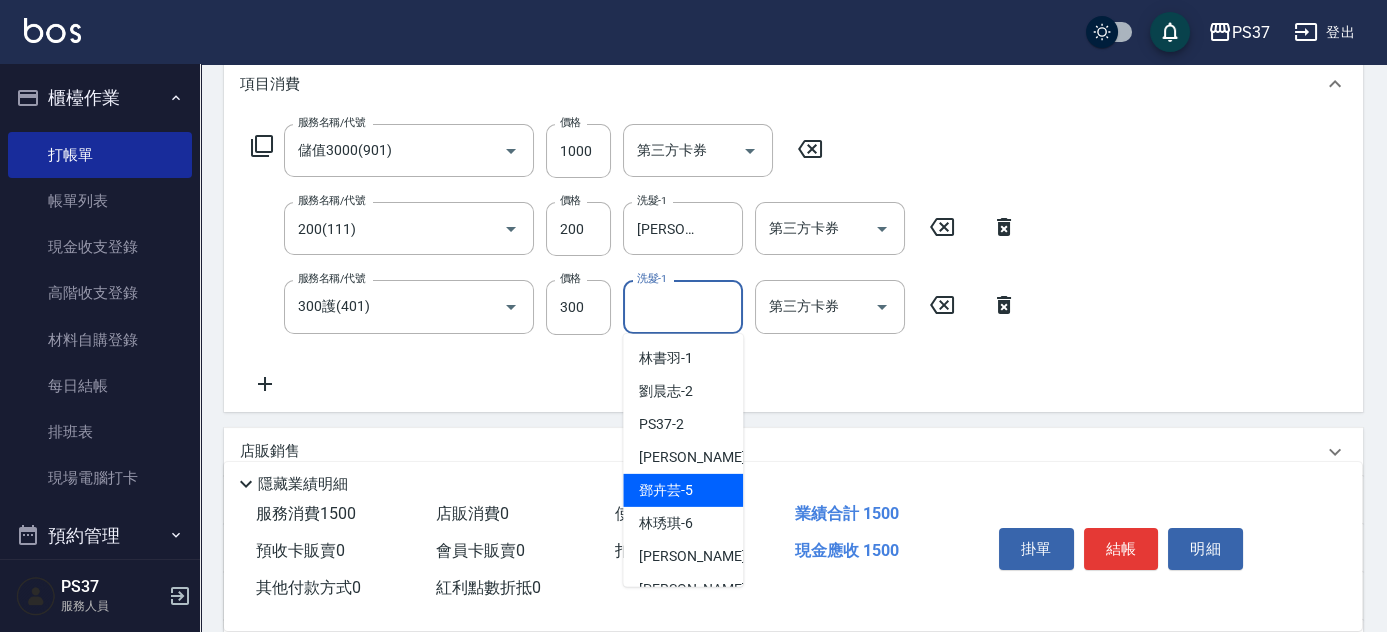 click on "鄧卉芸 -5" at bounding box center (683, 490) 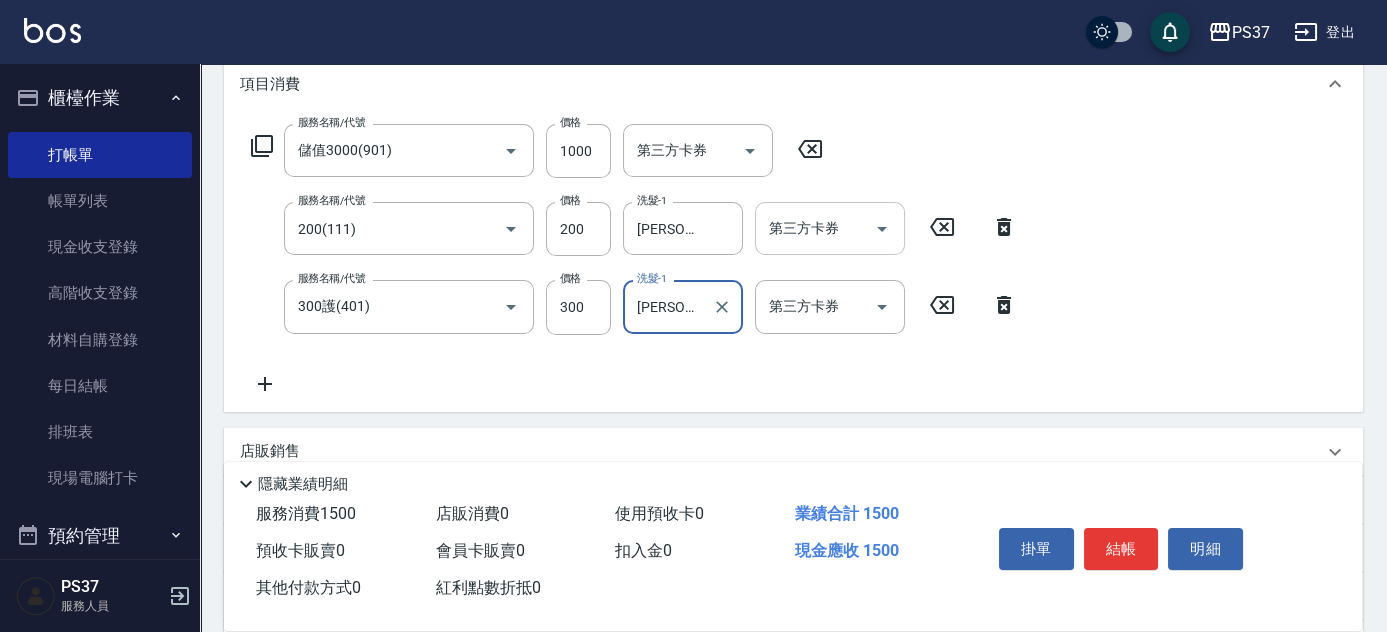 click 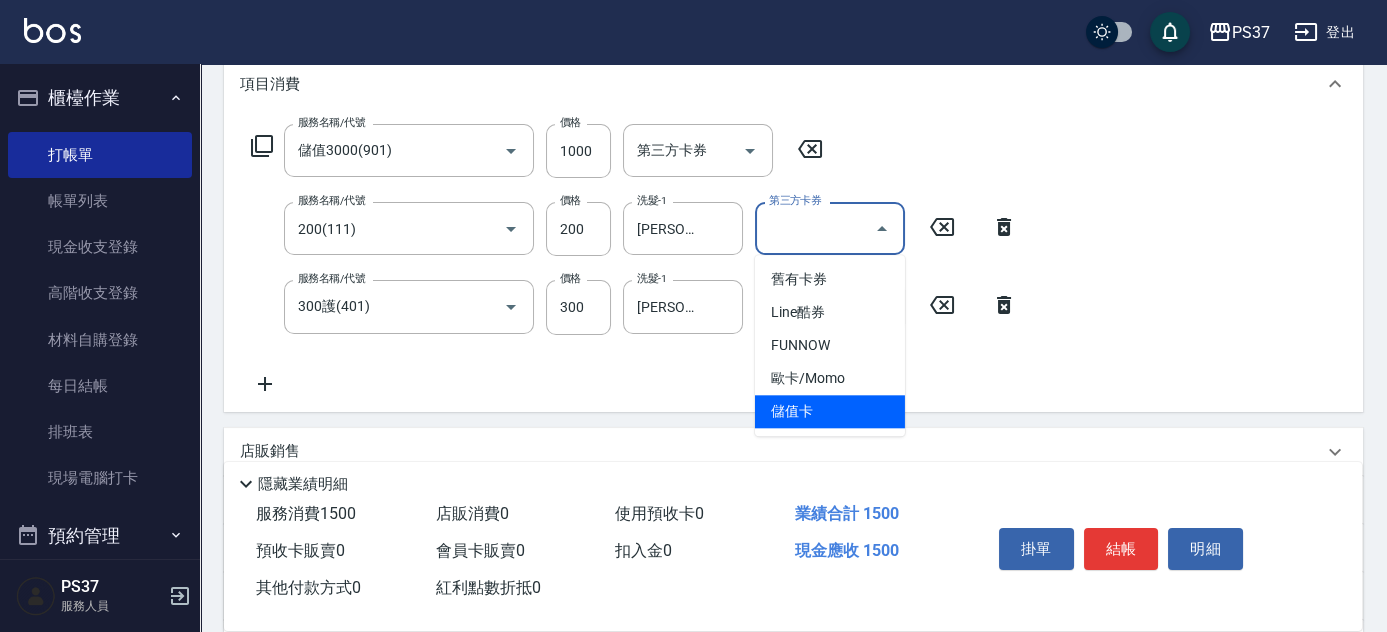 click on "儲值卡" at bounding box center (830, 411) 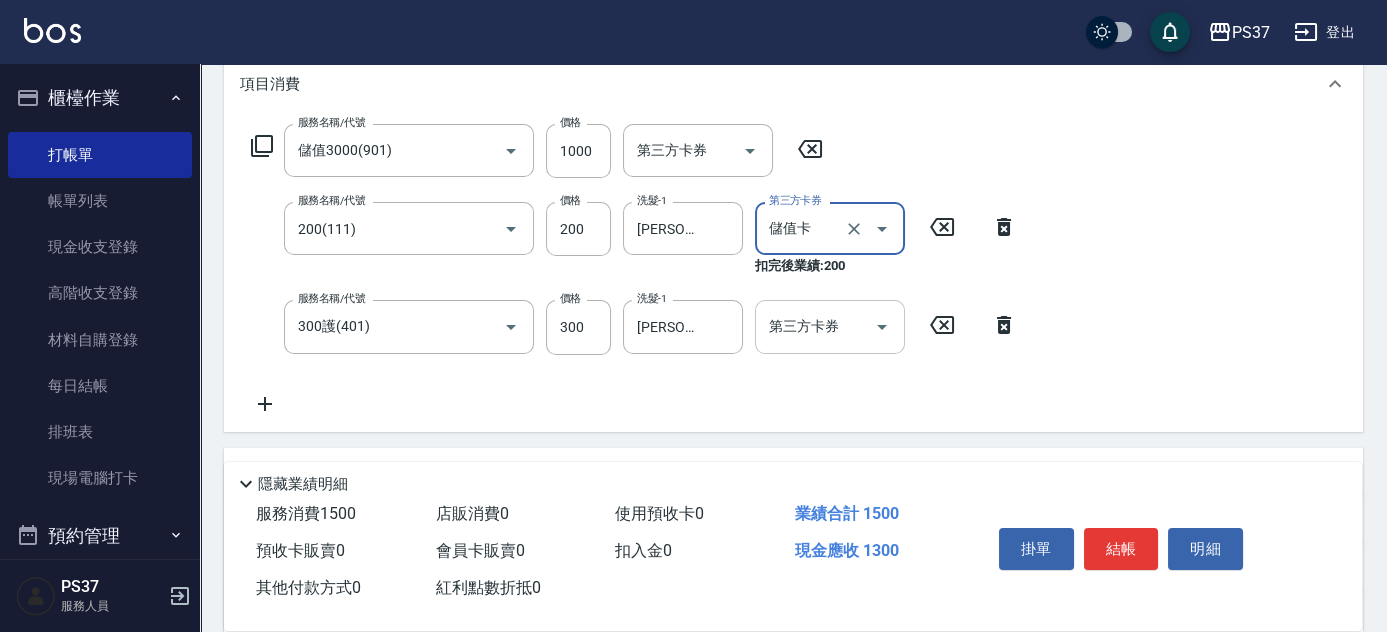 click 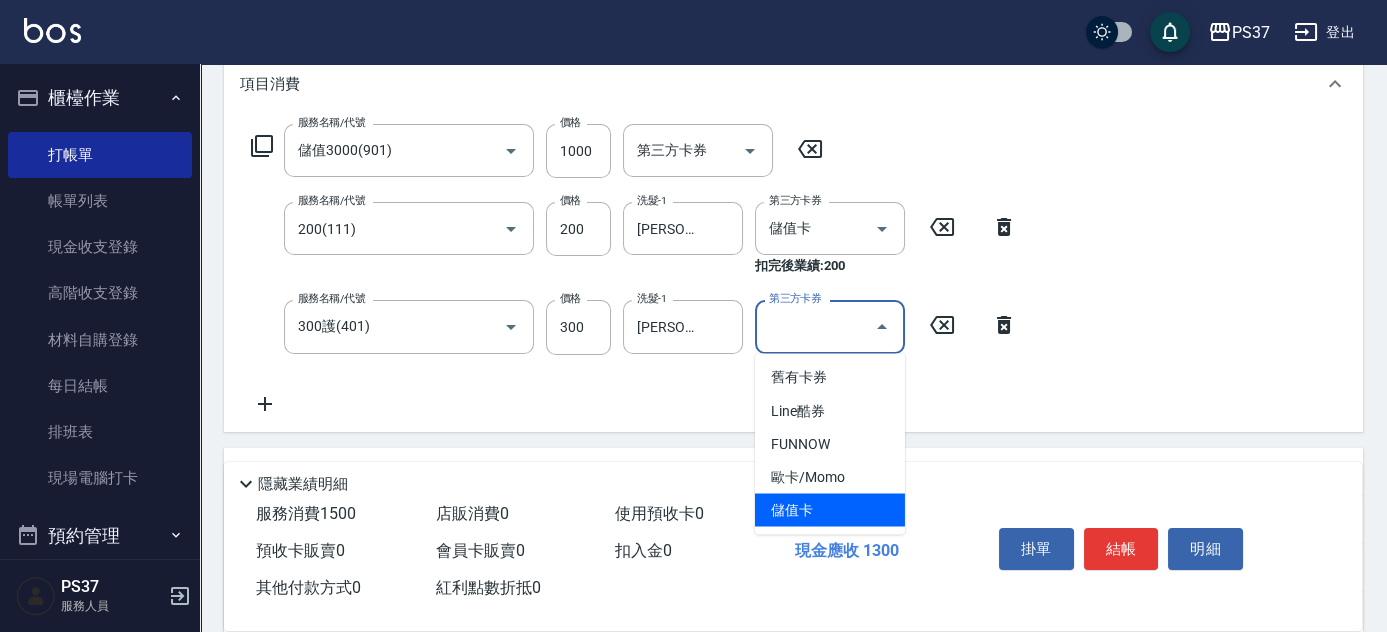 click on "儲值卡" at bounding box center (830, 509) 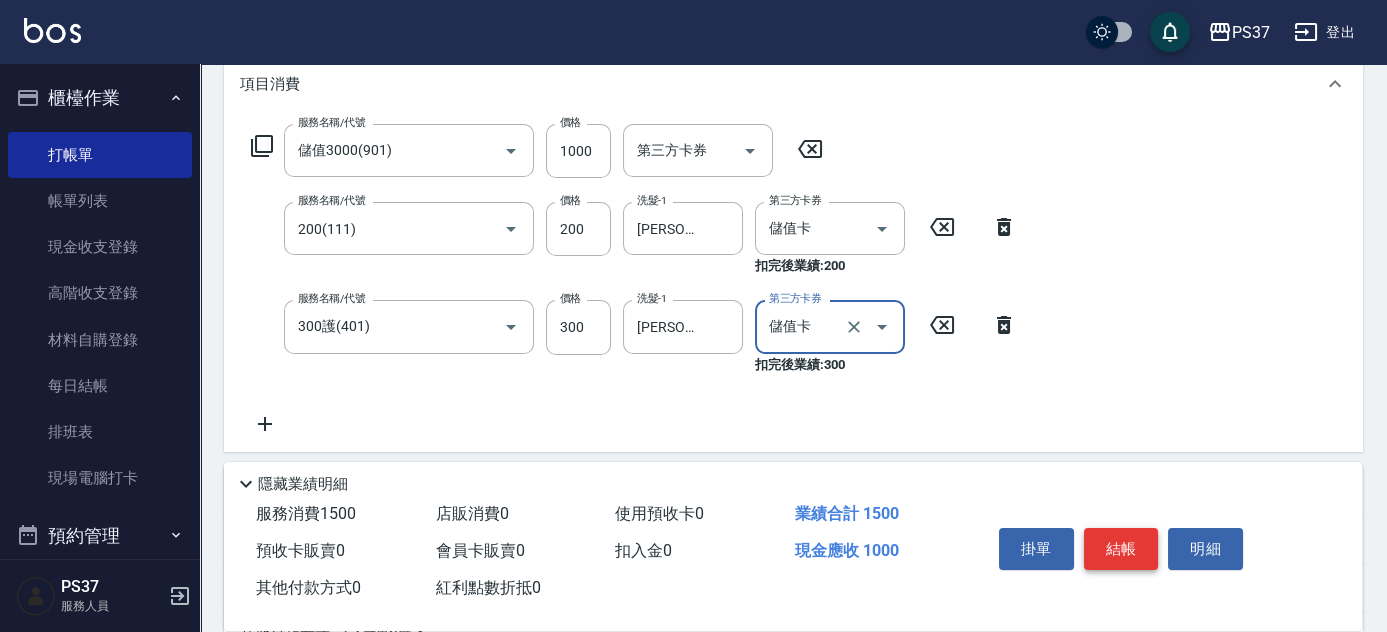 click on "結帳" at bounding box center [1121, 549] 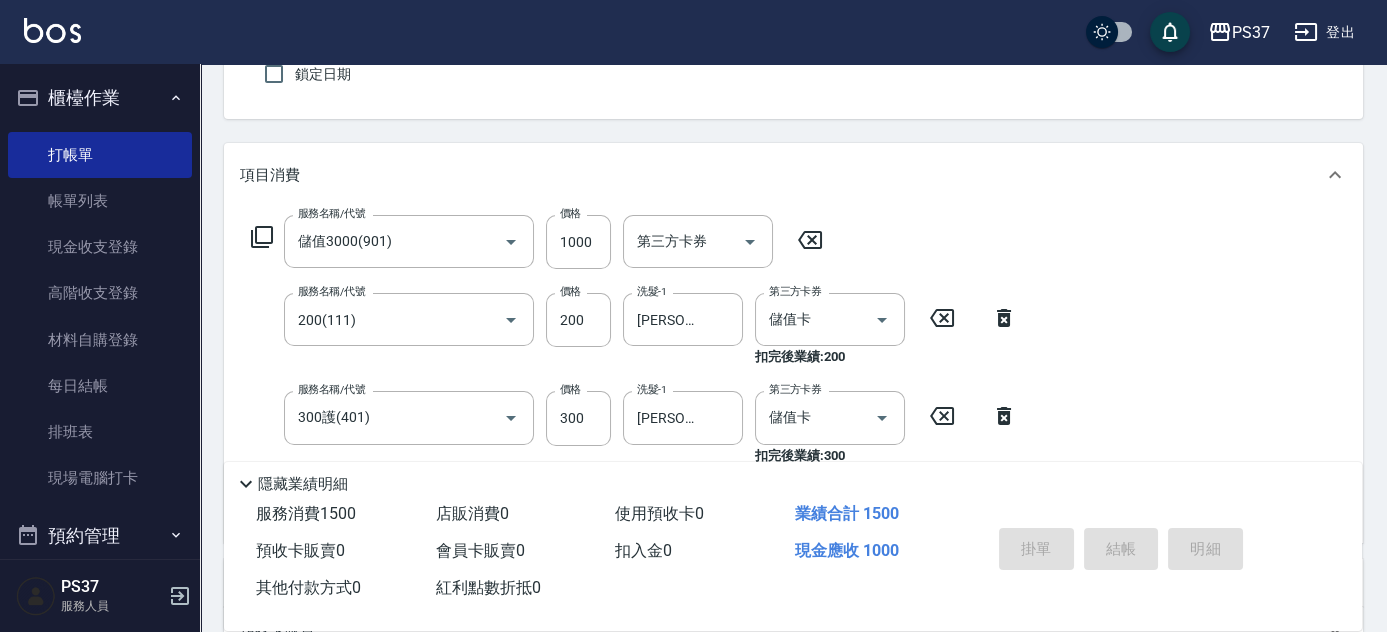 scroll, scrollTop: 90, scrollLeft: 0, axis: vertical 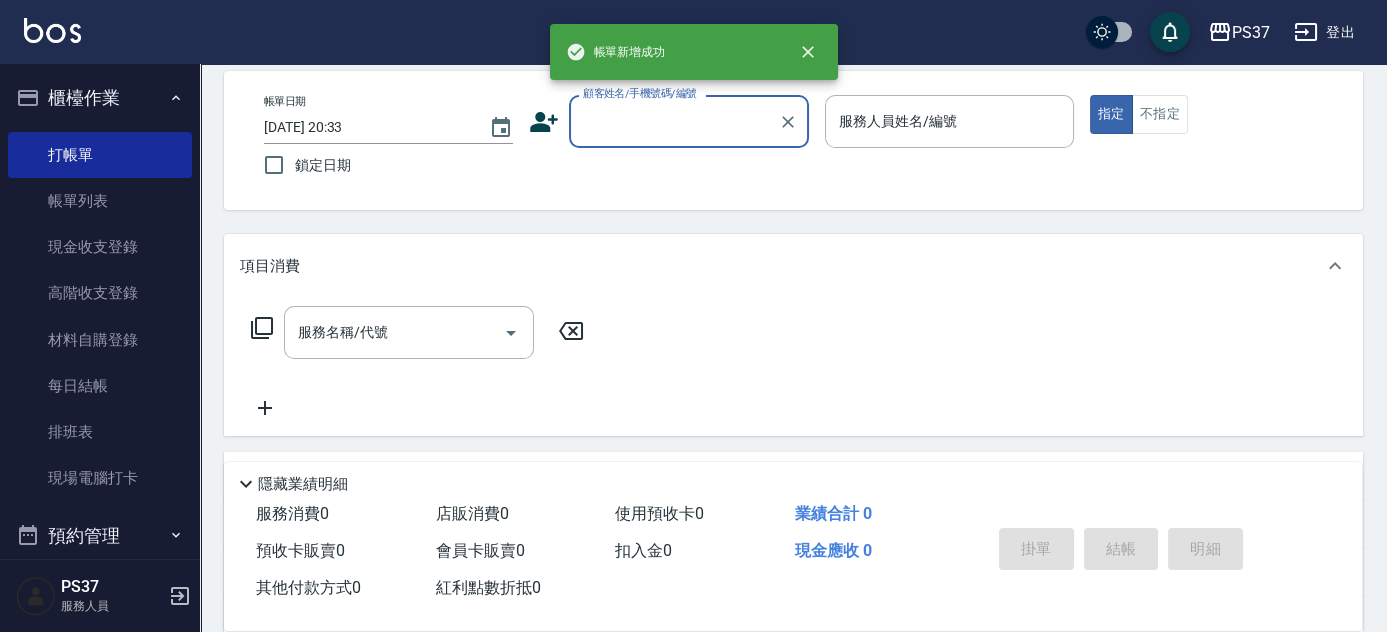 click on "顧客姓名/手機號碼/編號" at bounding box center (674, 121) 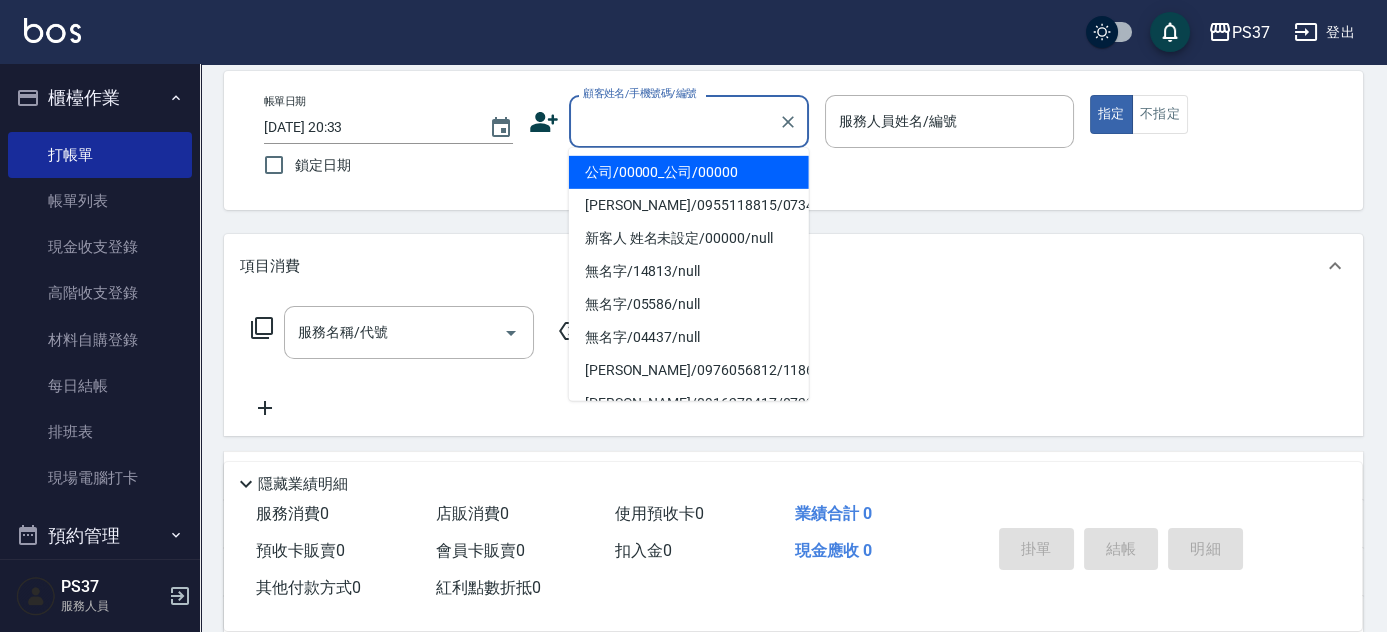 click on "公司/00000_公司/00000" at bounding box center [689, 172] 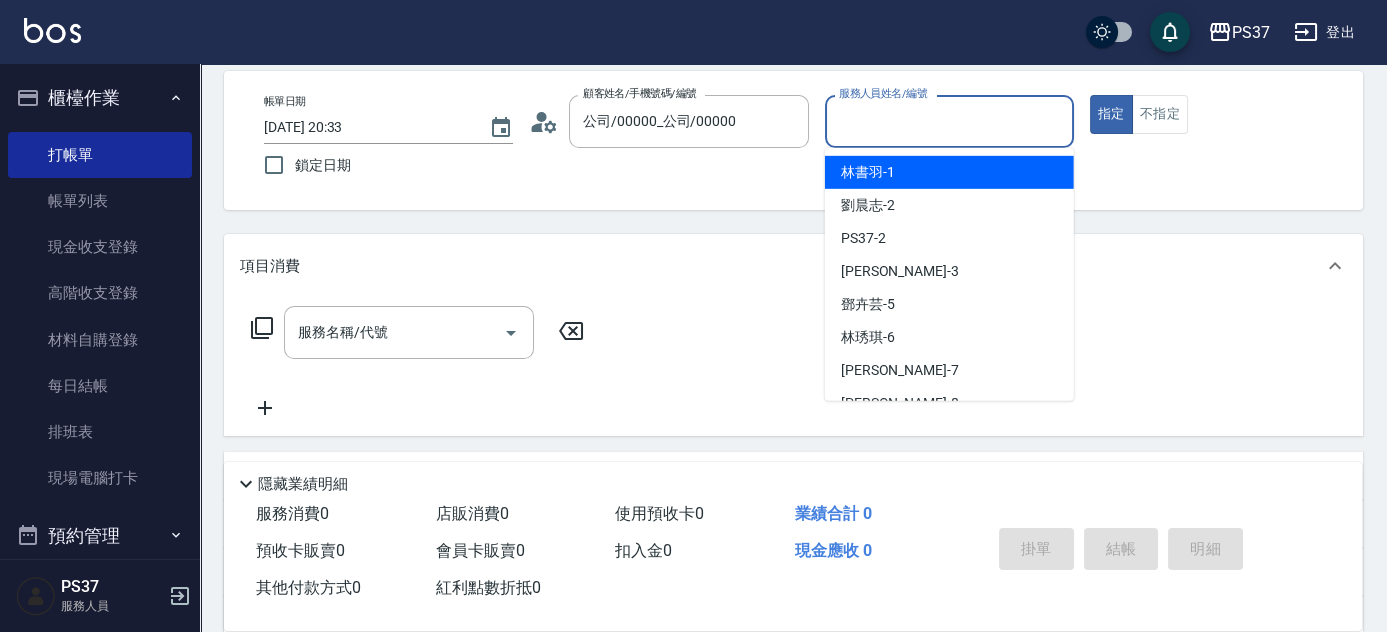 click on "服務人員姓名/編號" at bounding box center (949, 121) 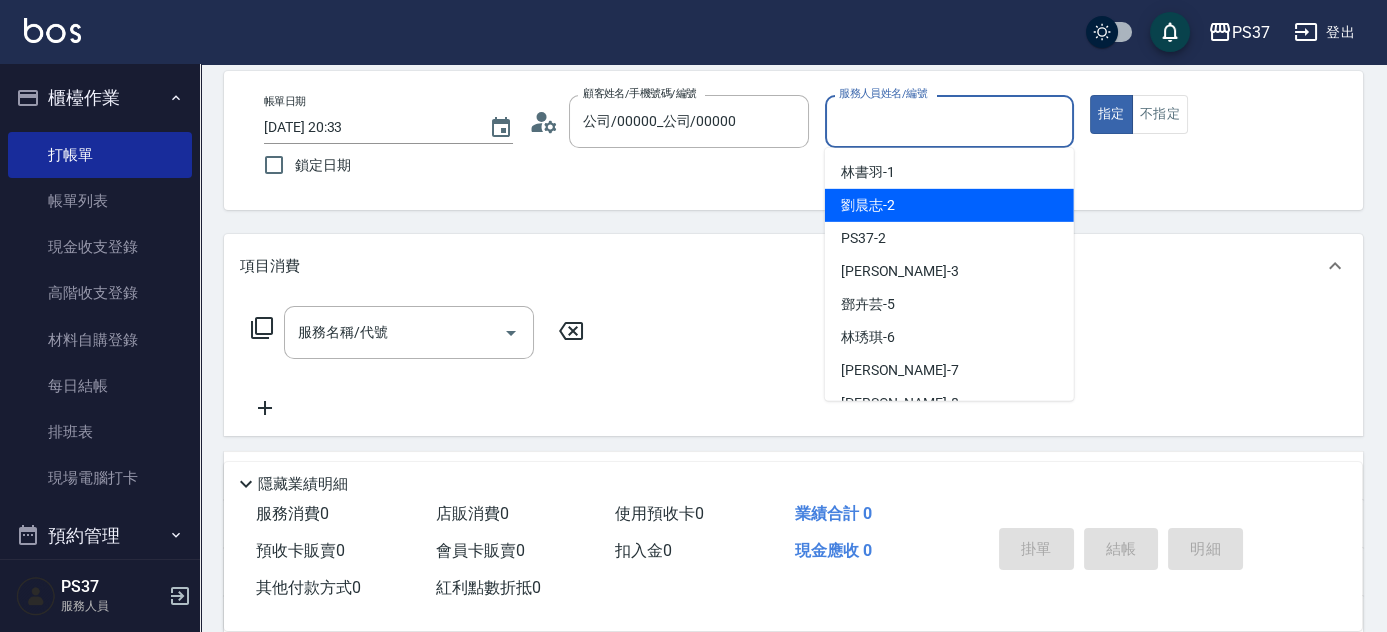 click on "劉晨志 -2" at bounding box center (868, 205) 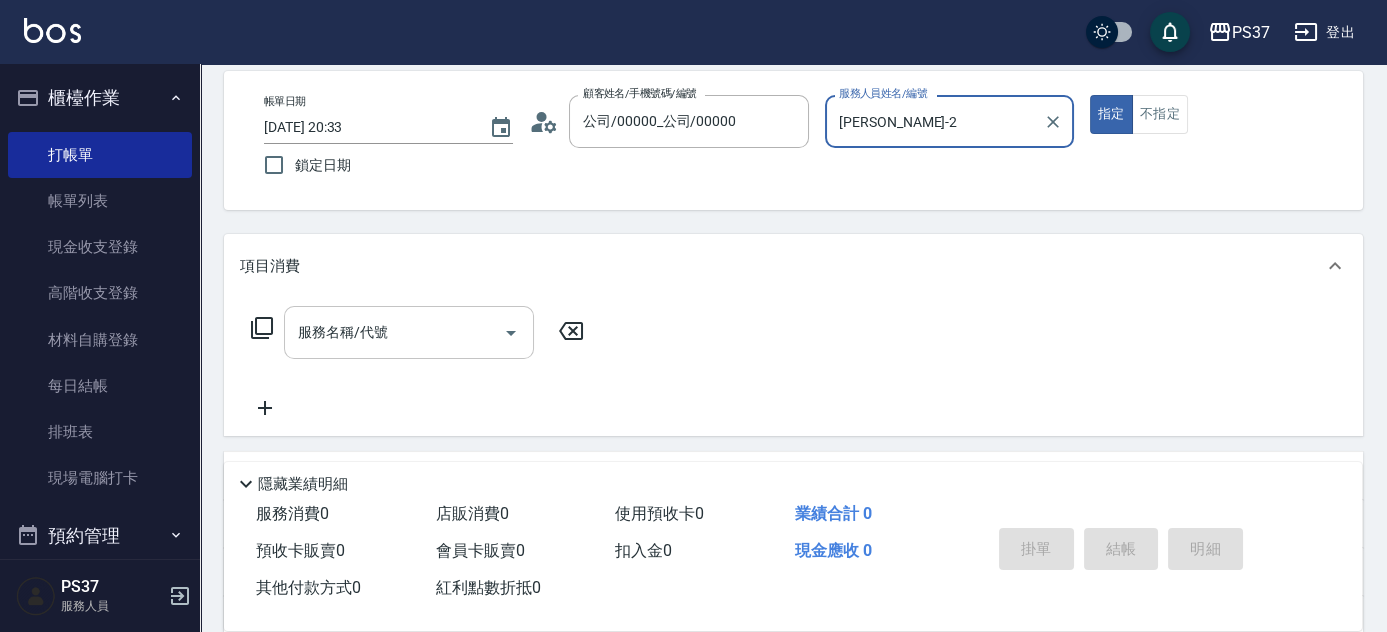 click on "服務名稱/代號" at bounding box center (394, 332) 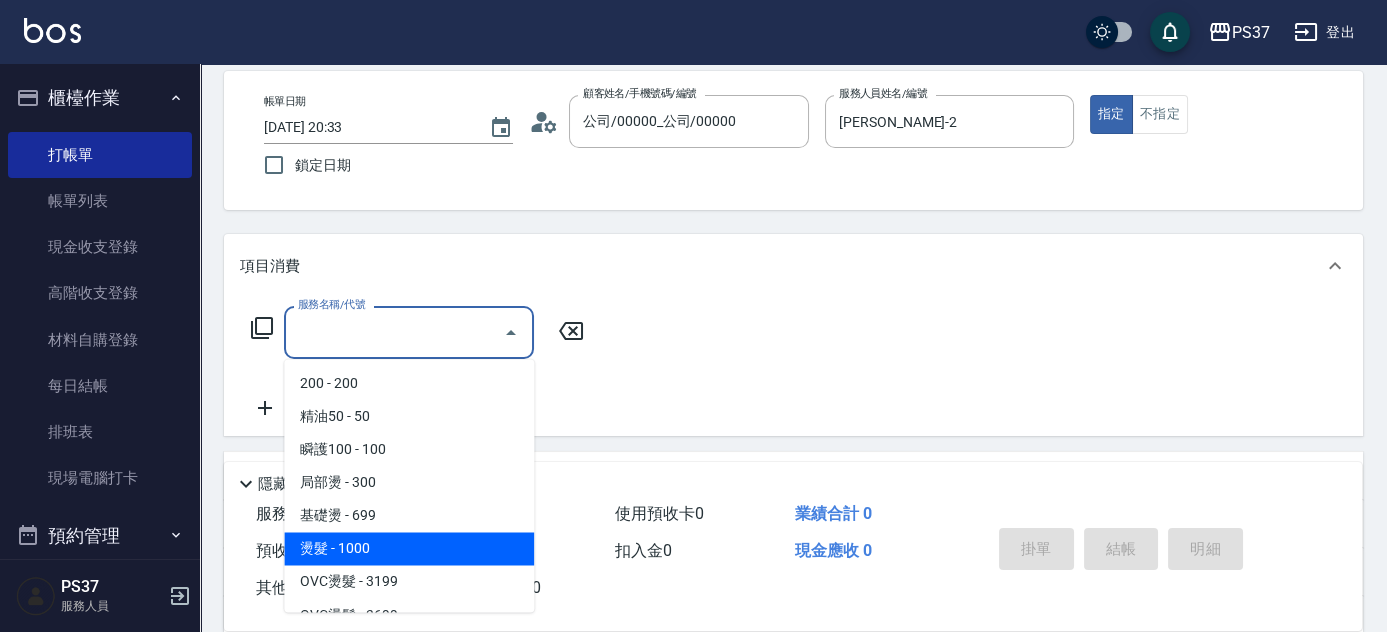 click on "燙髮 - 1000" at bounding box center (409, 548) 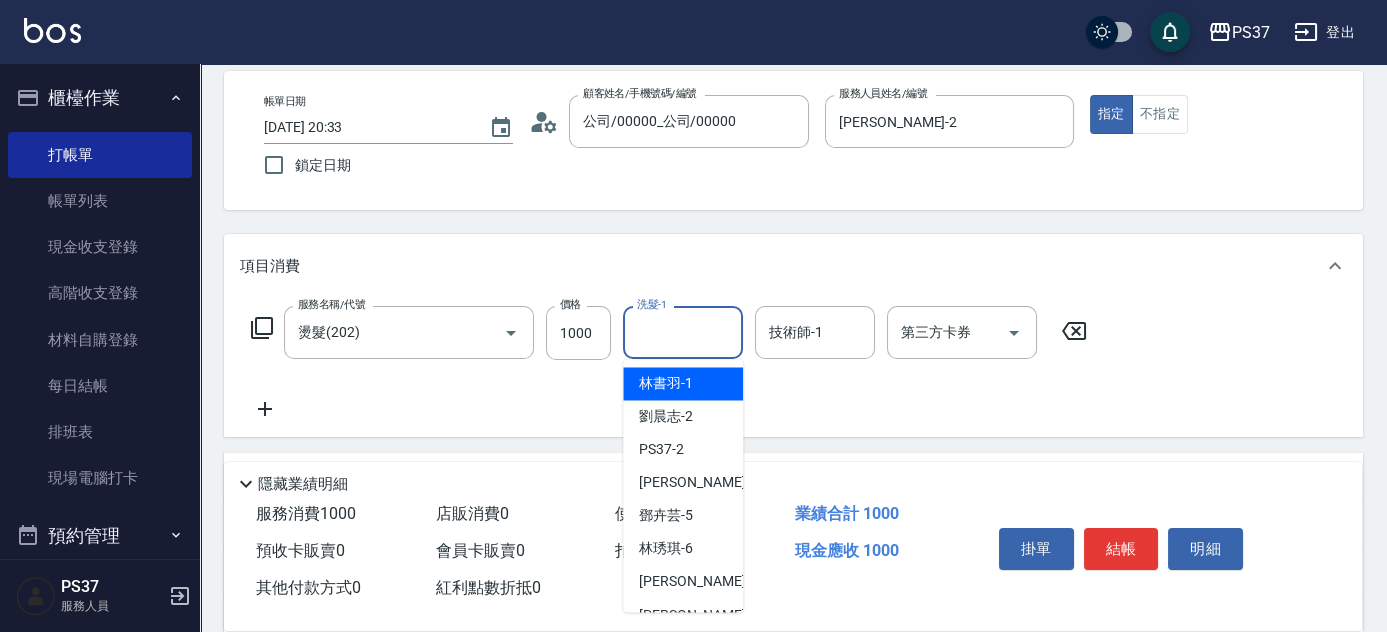 click on "洗髮-1" at bounding box center [683, 332] 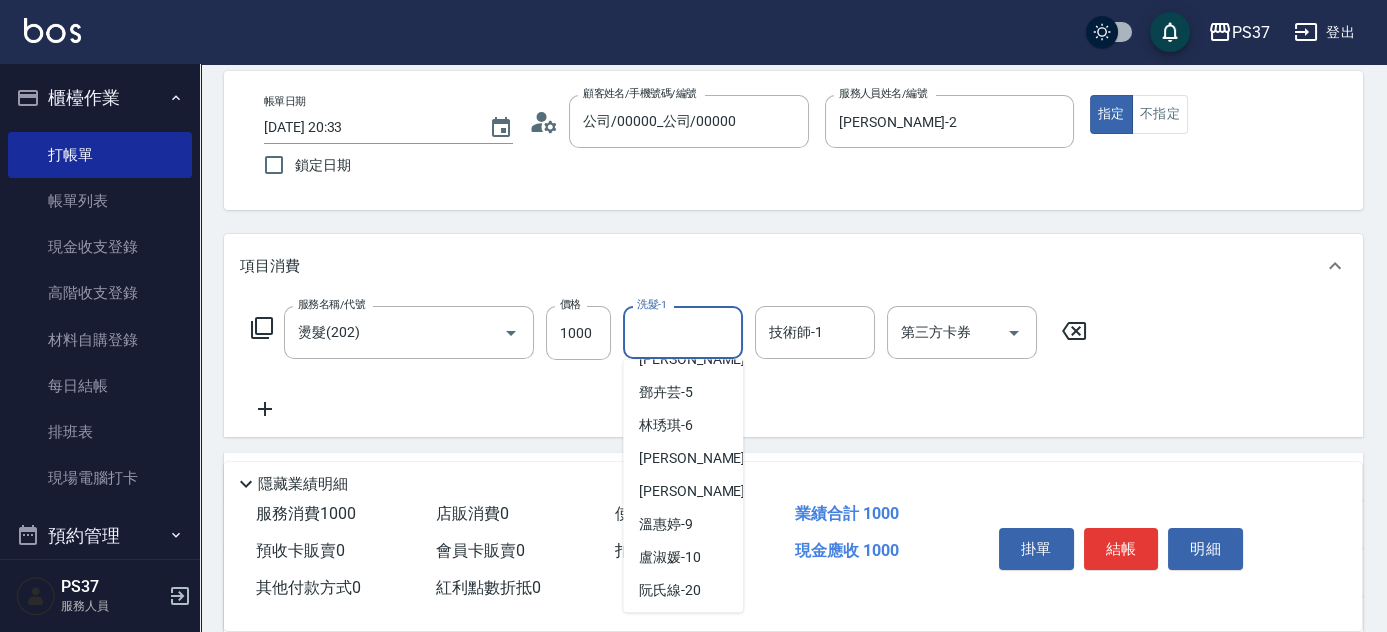 scroll, scrollTop: 272, scrollLeft: 0, axis: vertical 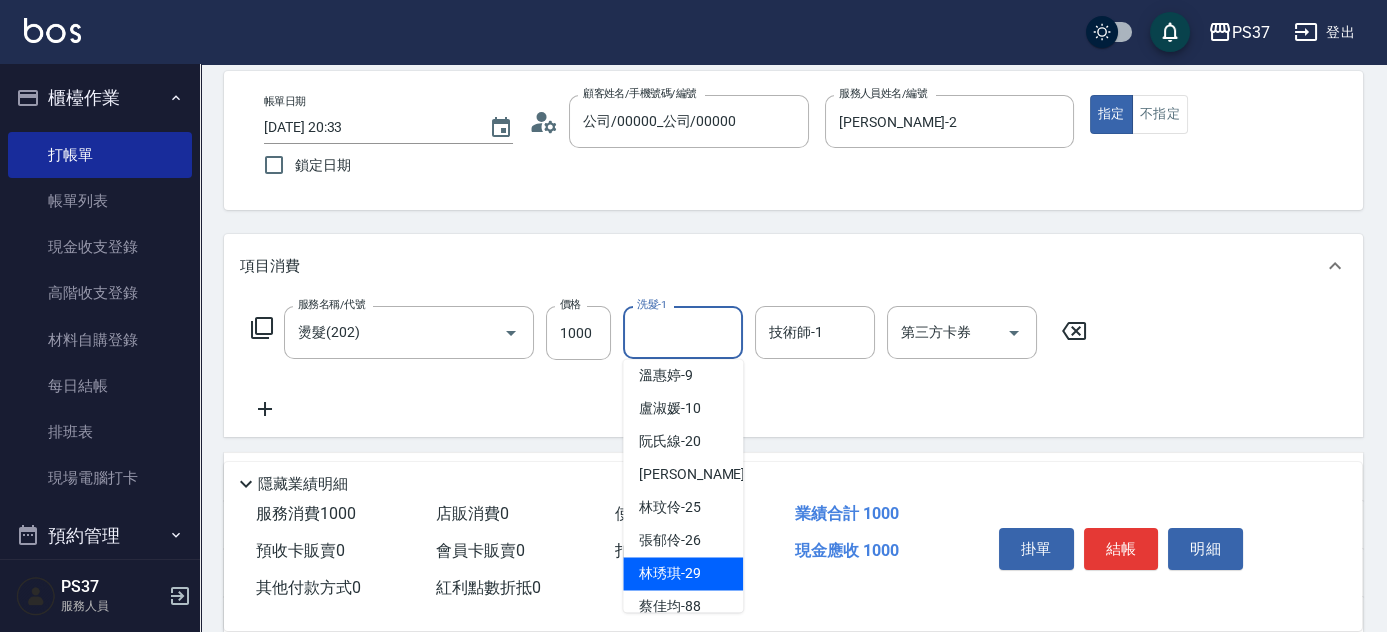 drag, startPoint x: 698, startPoint y: 575, endPoint x: 698, endPoint y: 555, distance: 20 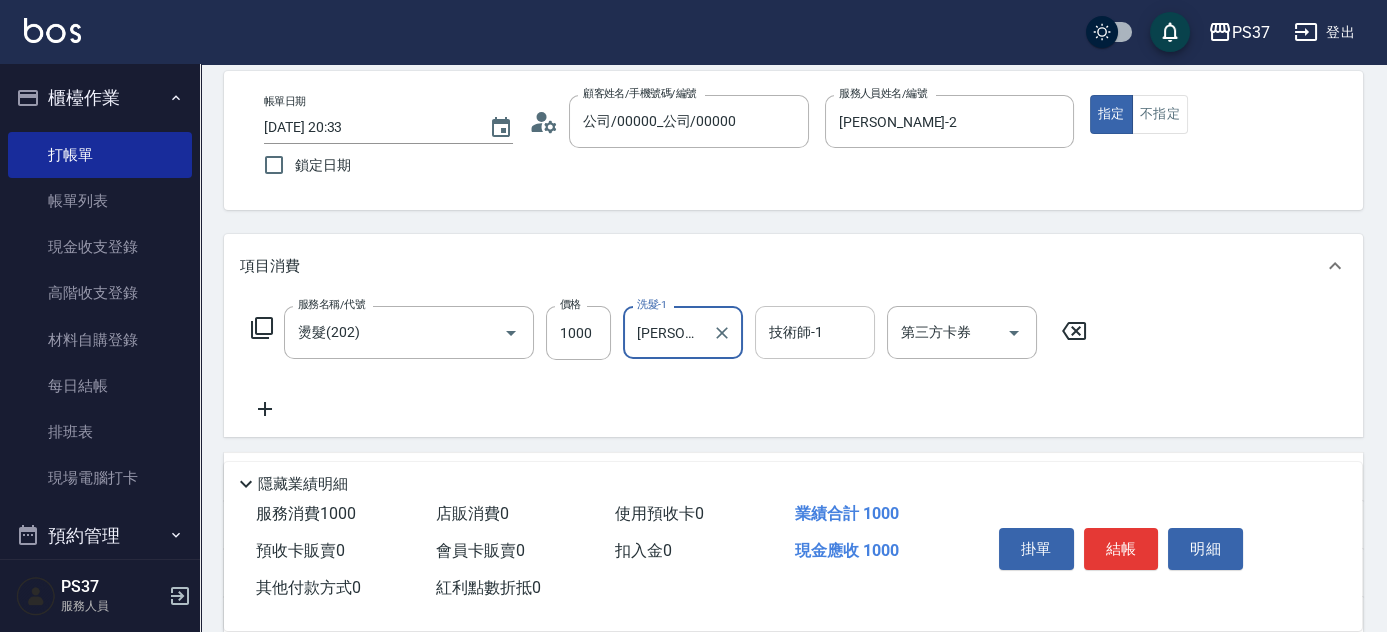 click on "技術師-1" at bounding box center (815, 332) 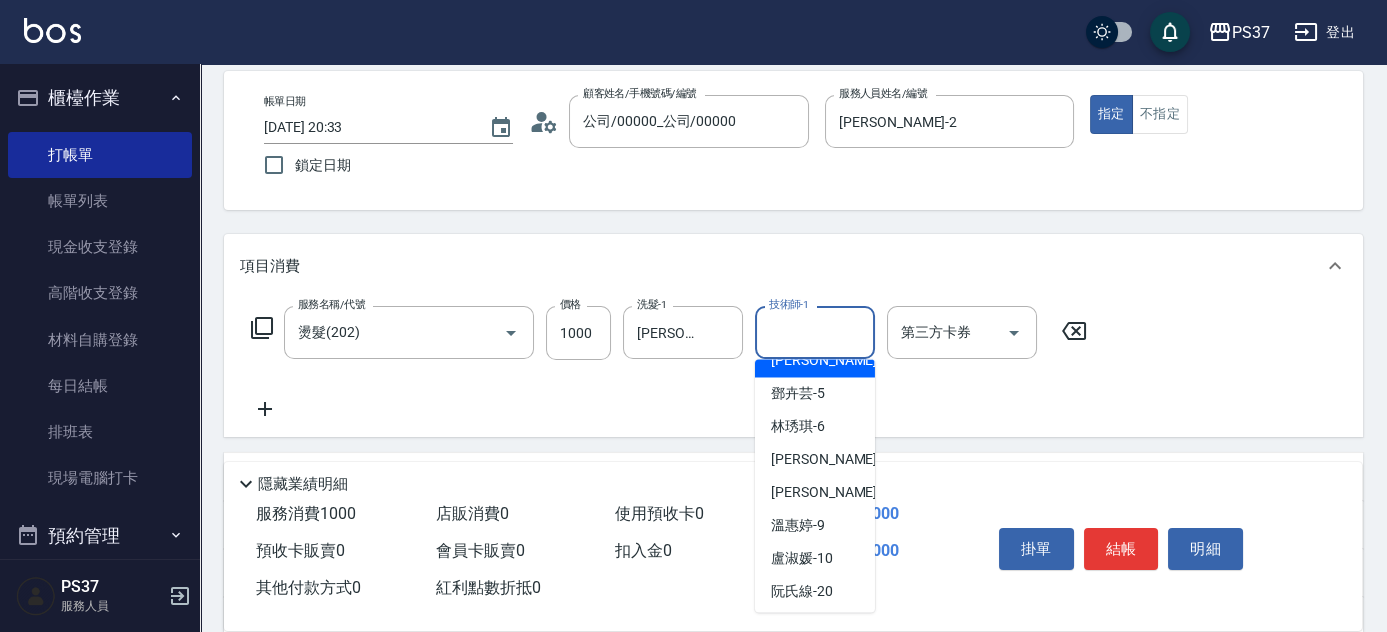 scroll, scrollTop: 272, scrollLeft: 0, axis: vertical 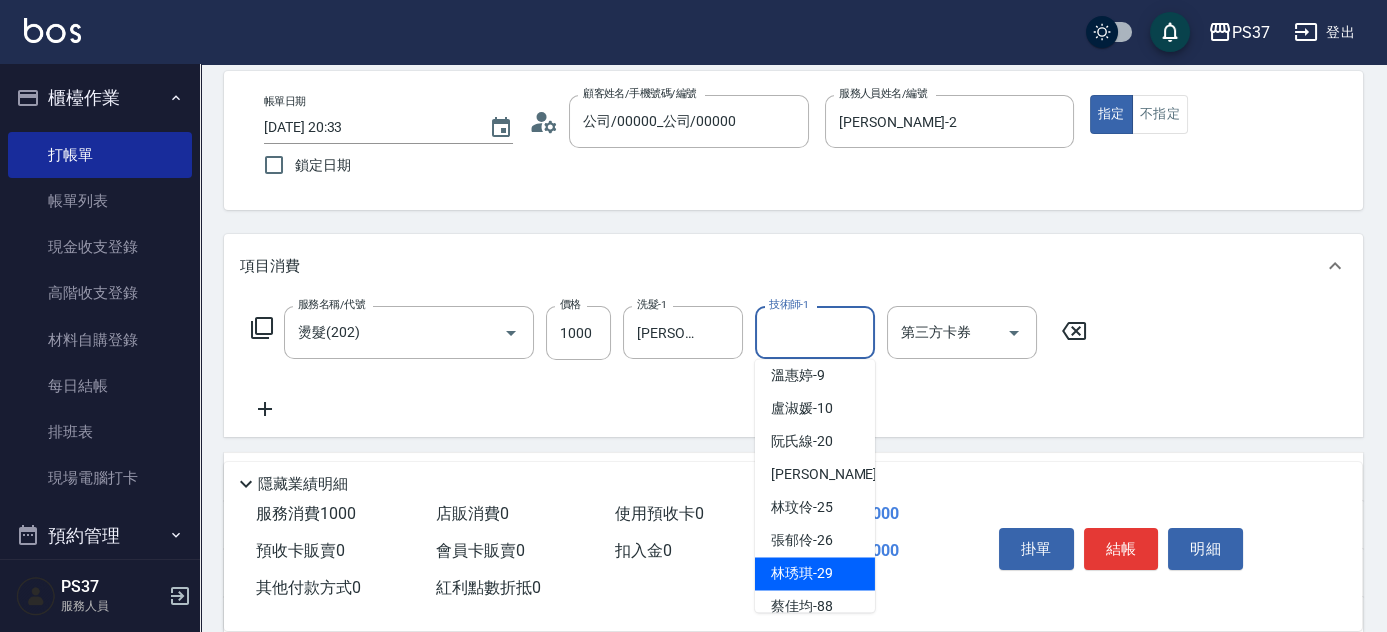 click on "林琇琪 -29" at bounding box center [815, 573] 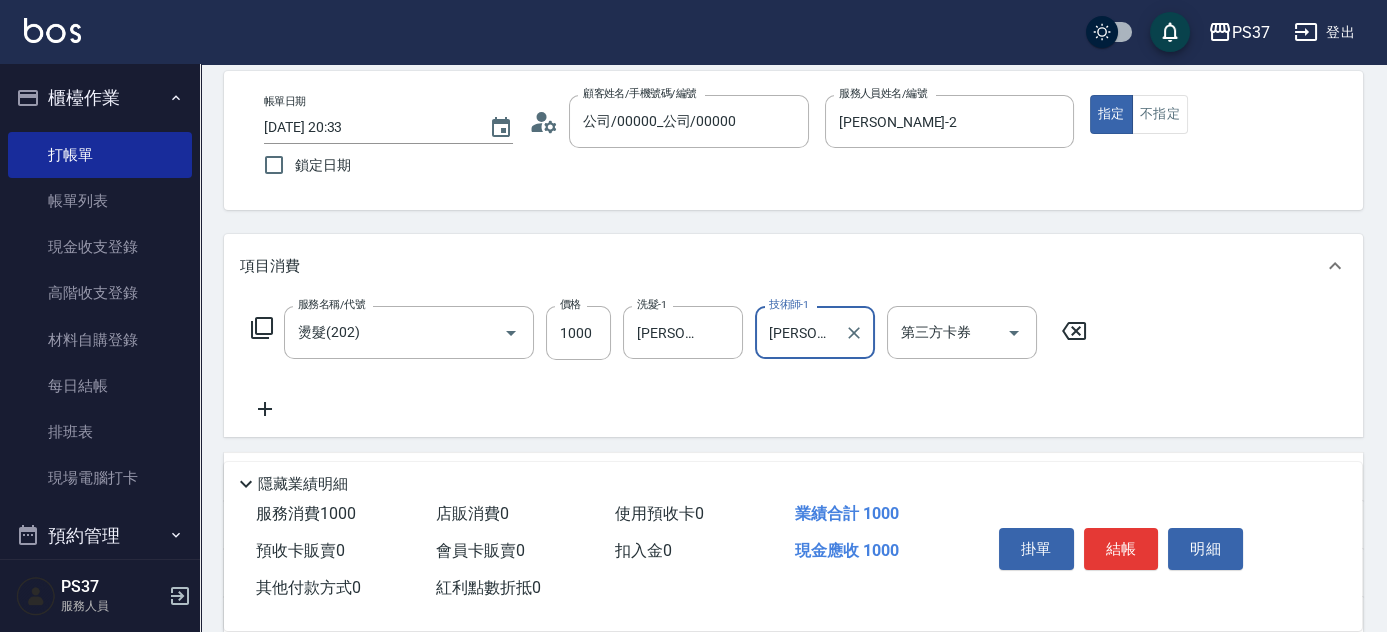 click 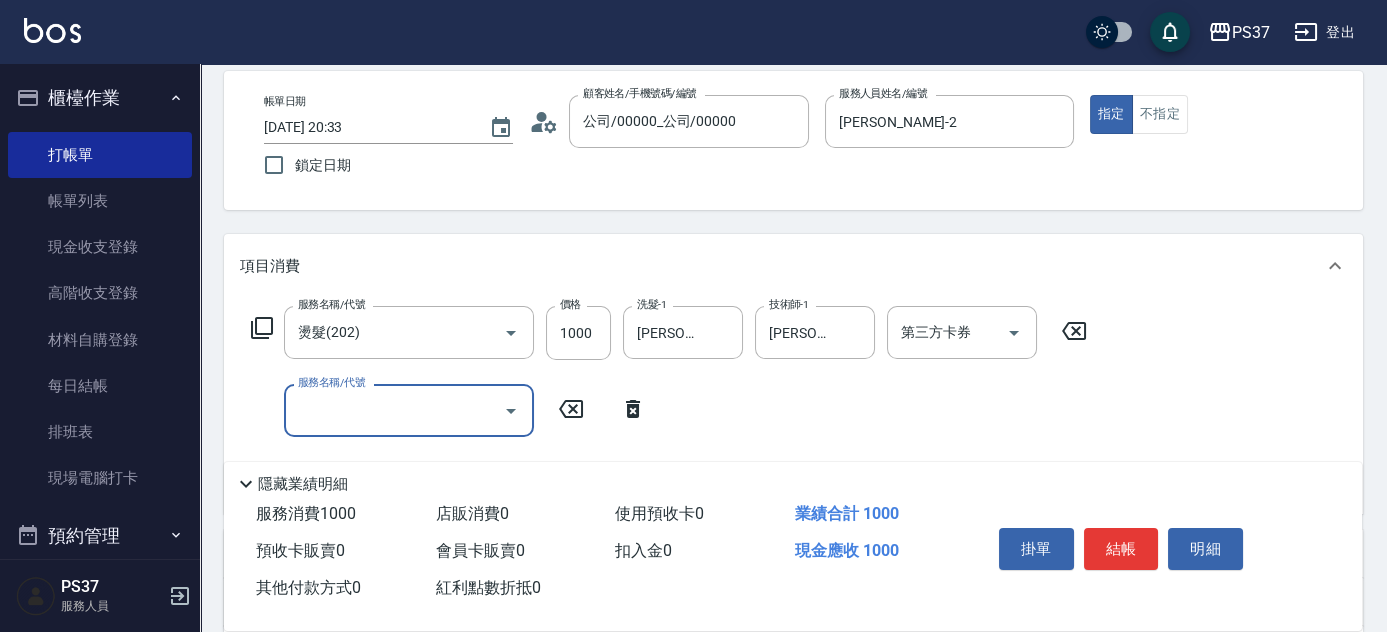 click on "服務名稱/代號" at bounding box center [394, 410] 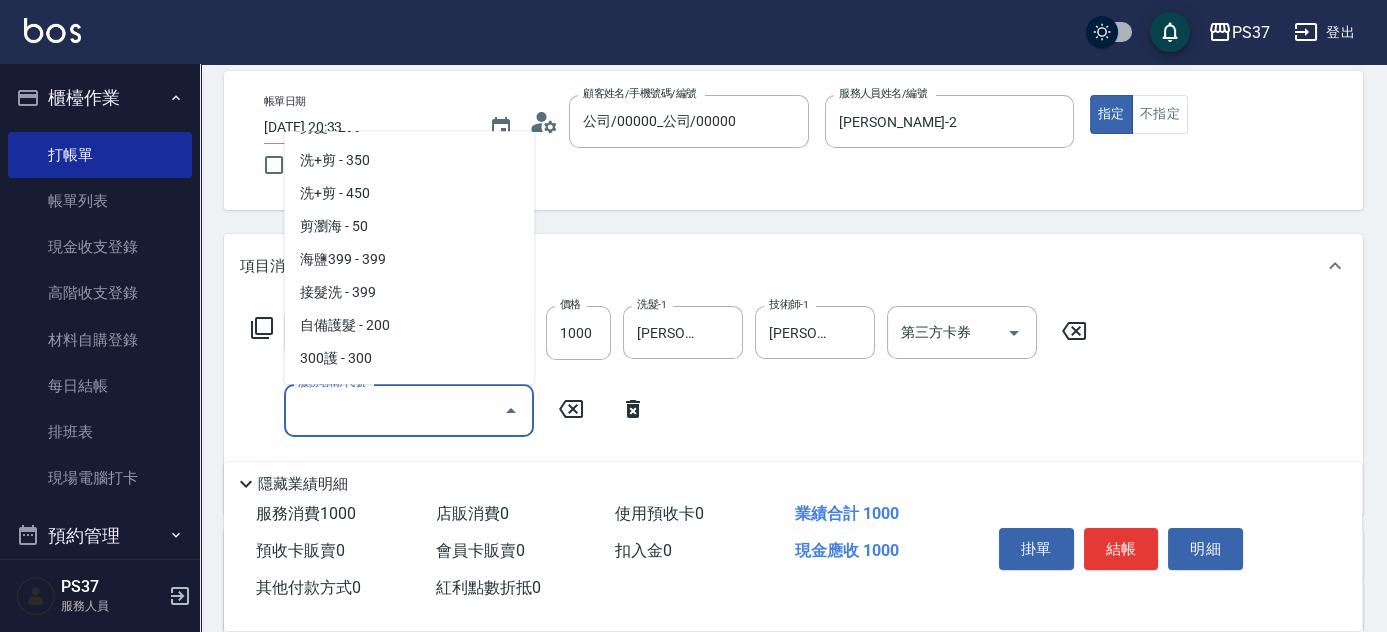 scroll, scrollTop: 636, scrollLeft: 0, axis: vertical 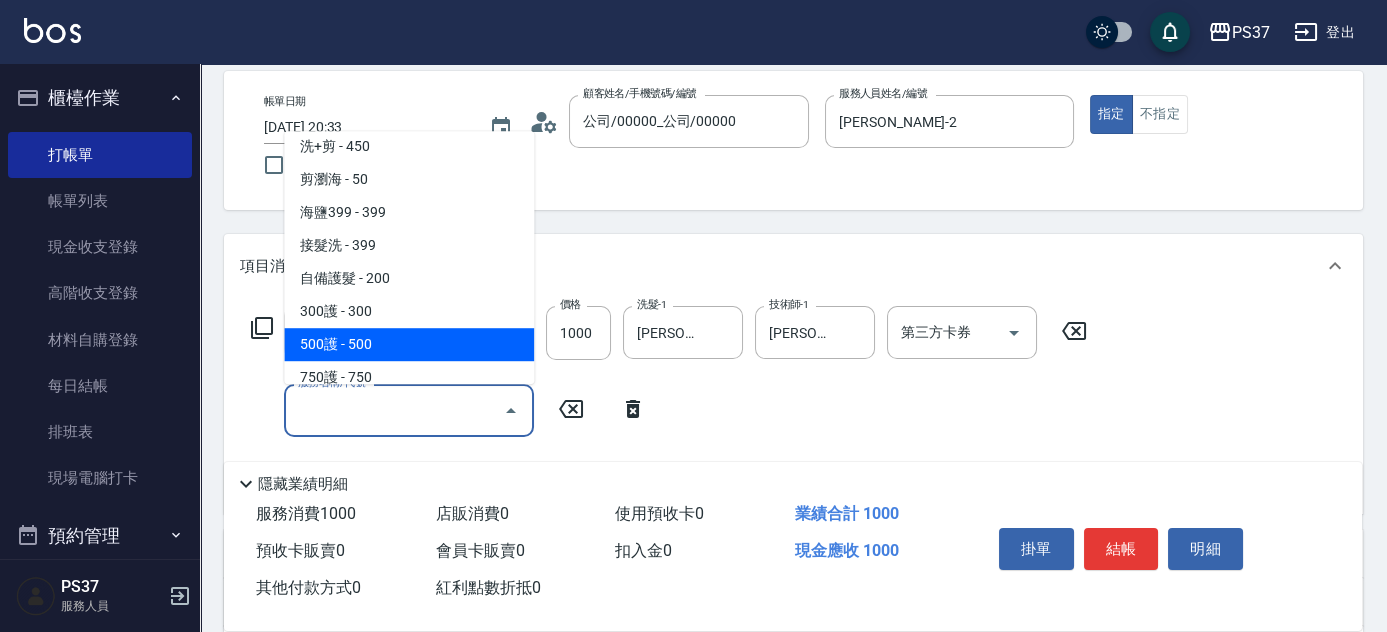 click on "500護 - 500" at bounding box center [409, 344] 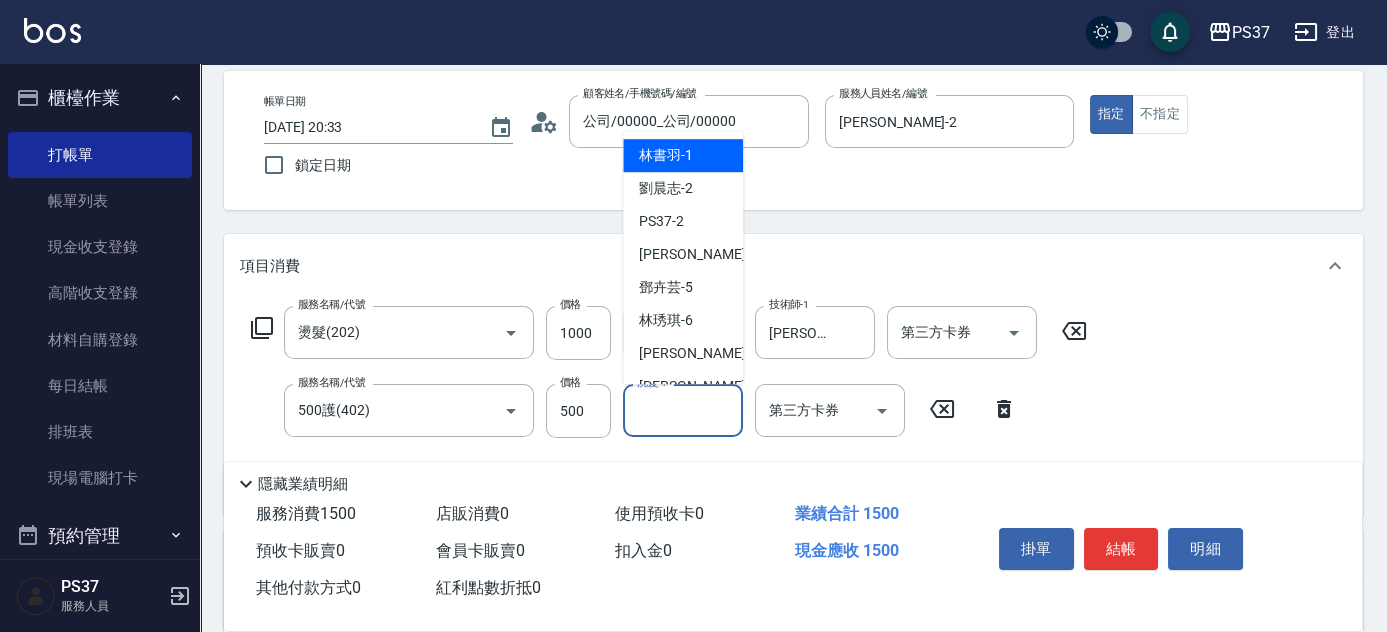 drag, startPoint x: 672, startPoint y: 424, endPoint x: 668, endPoint y: 359, distance: 65.12296 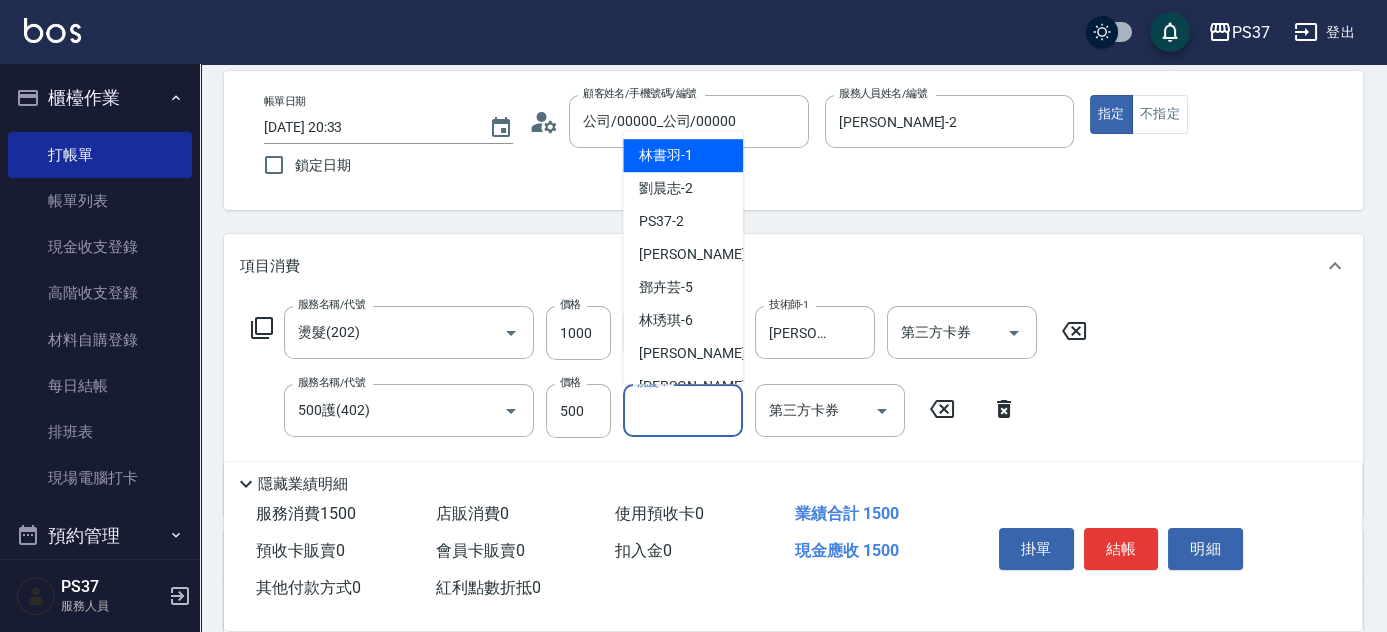 click on "洗髮-1" at bounding box center [683, 410] 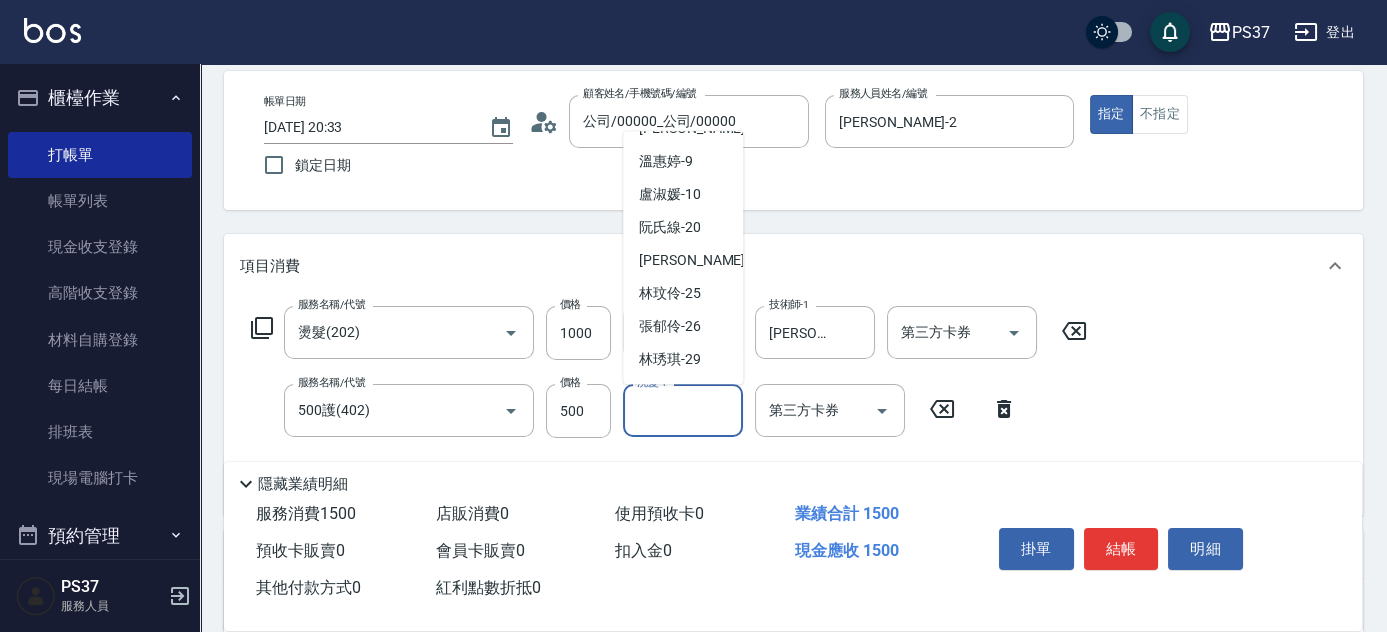scroll, scrollTop: 323, scrollLeft: 0, axis: vertical 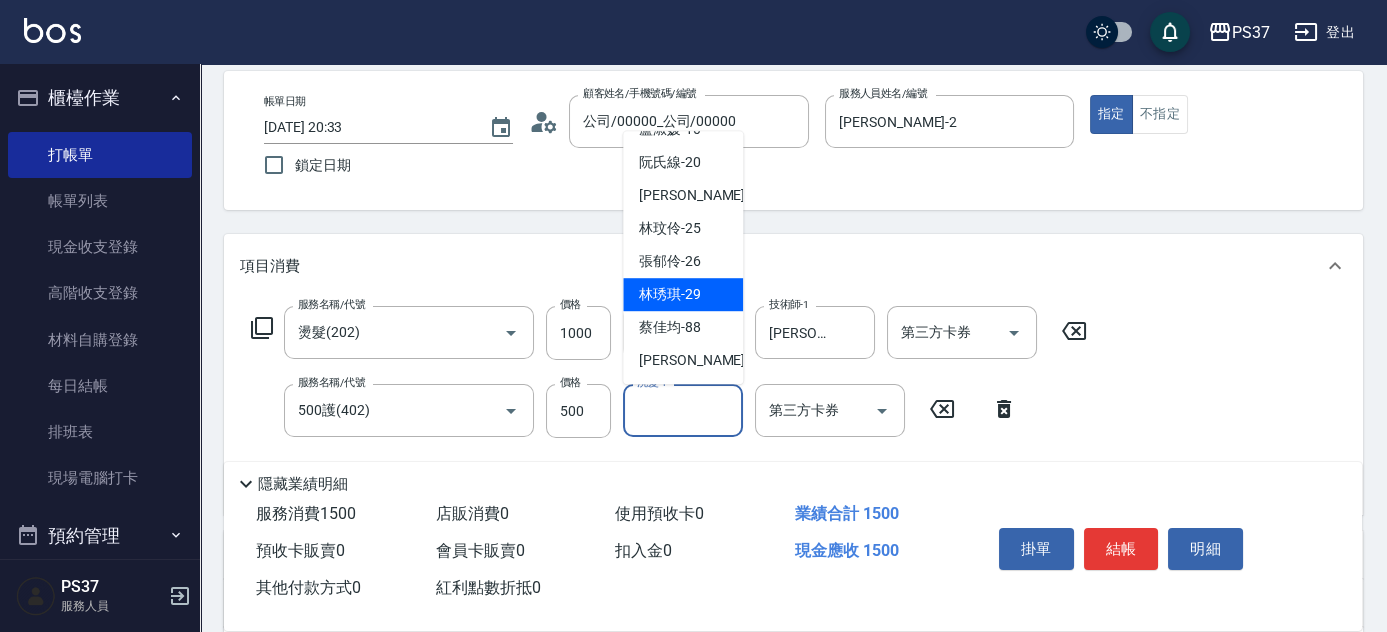 click on "林琇琪 -29" at bounding box center [670, 294] 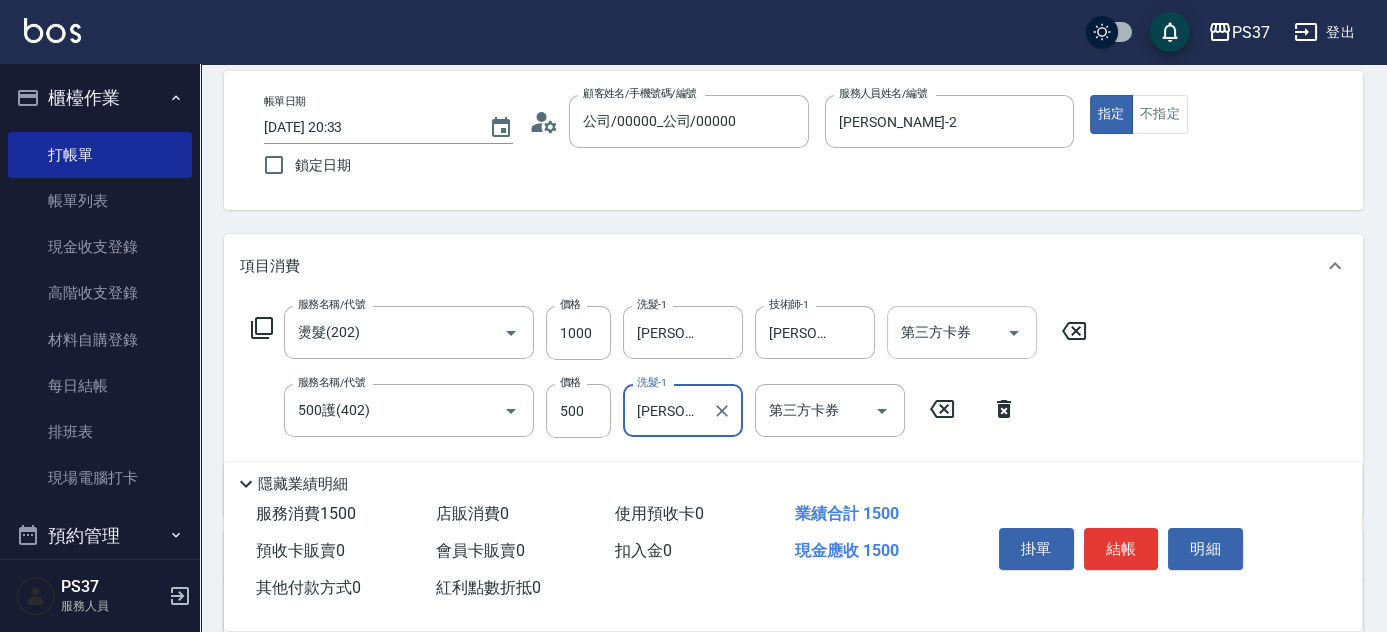click 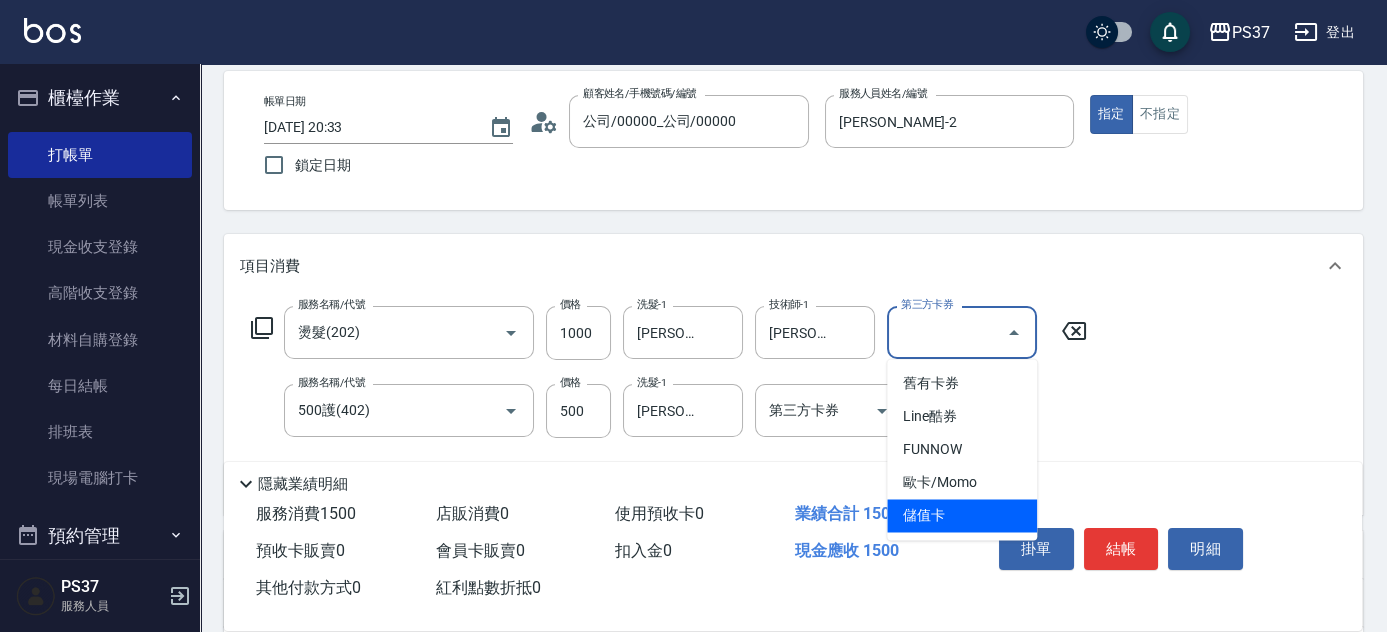 click on "儲值卡" at bounding box center (962, 515) 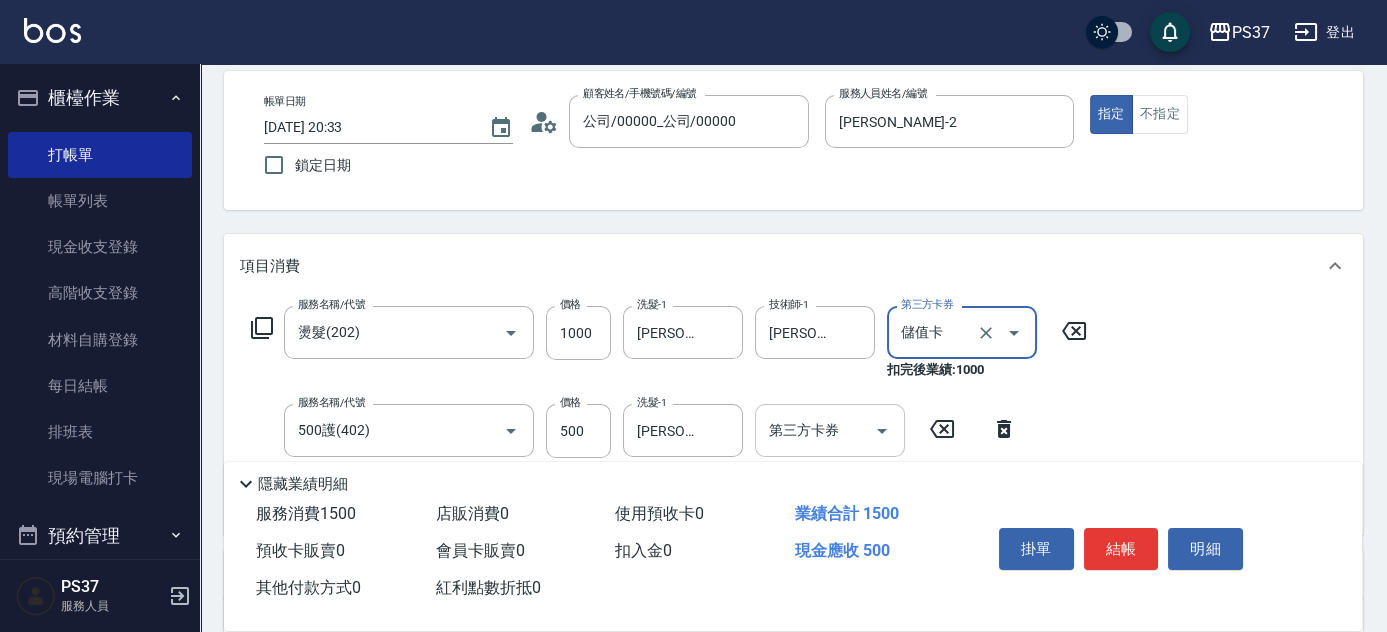 click 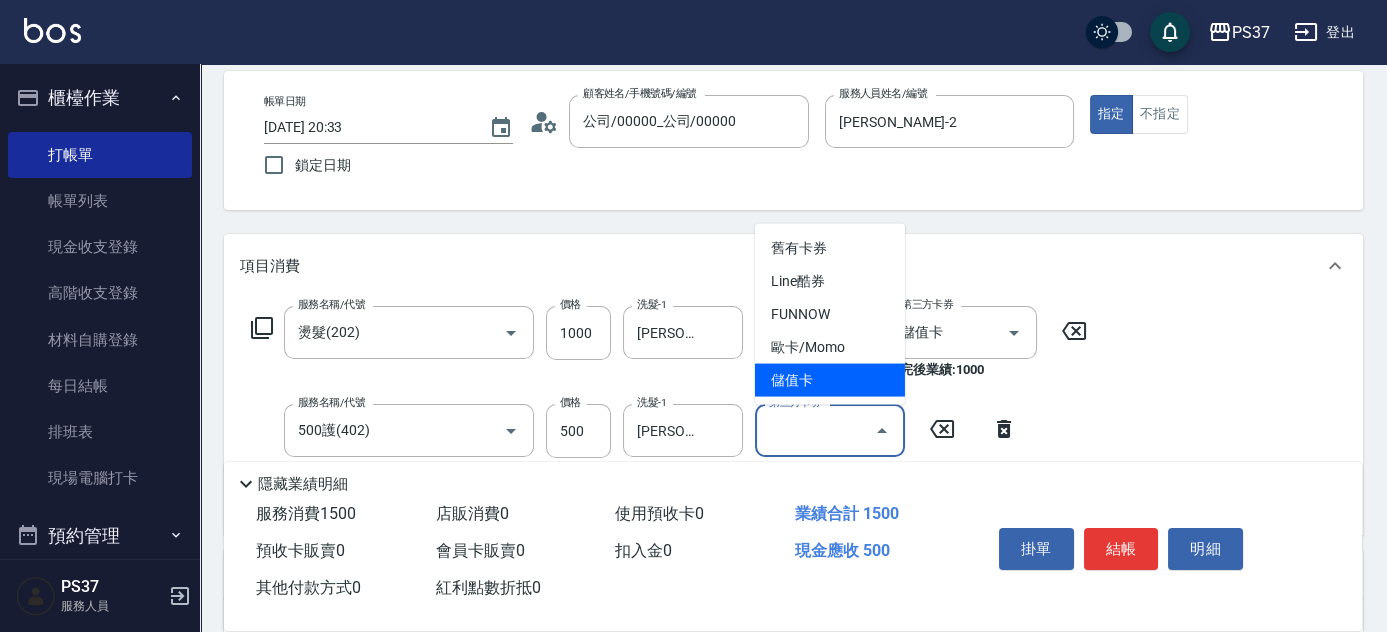 click on "儲值卡" at bounding box center [830, 380] 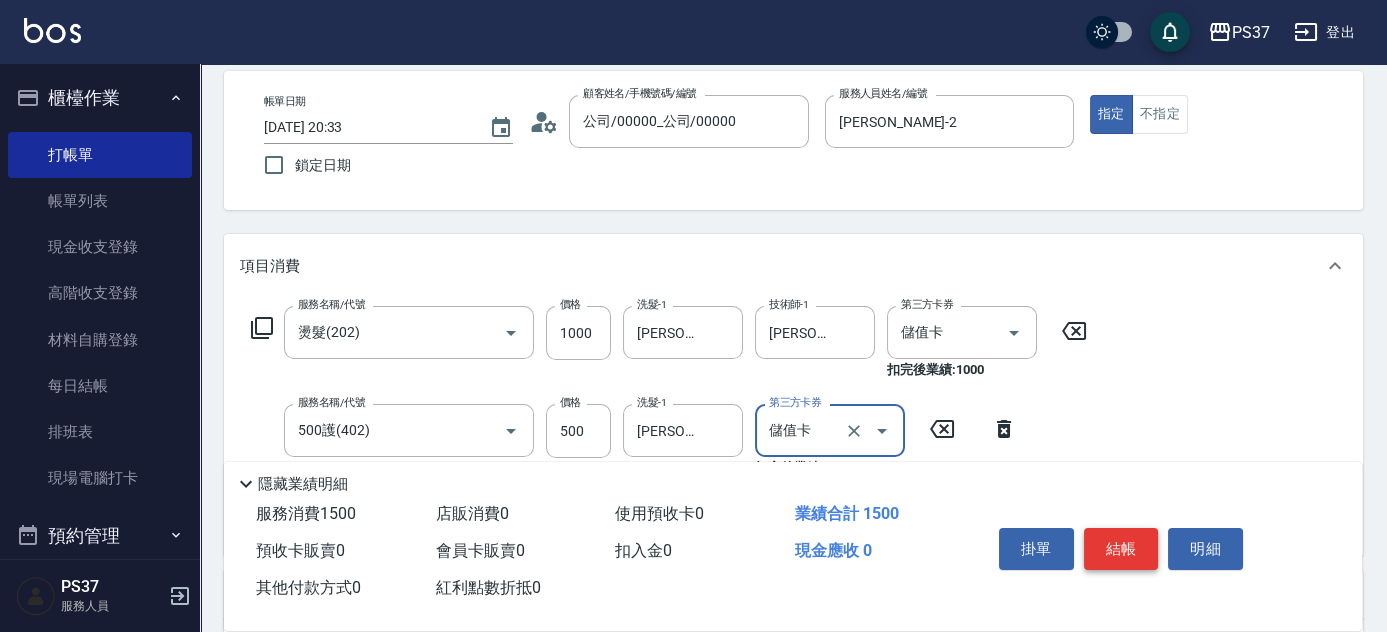click on "結帳" at bounding box center (1121, 549) 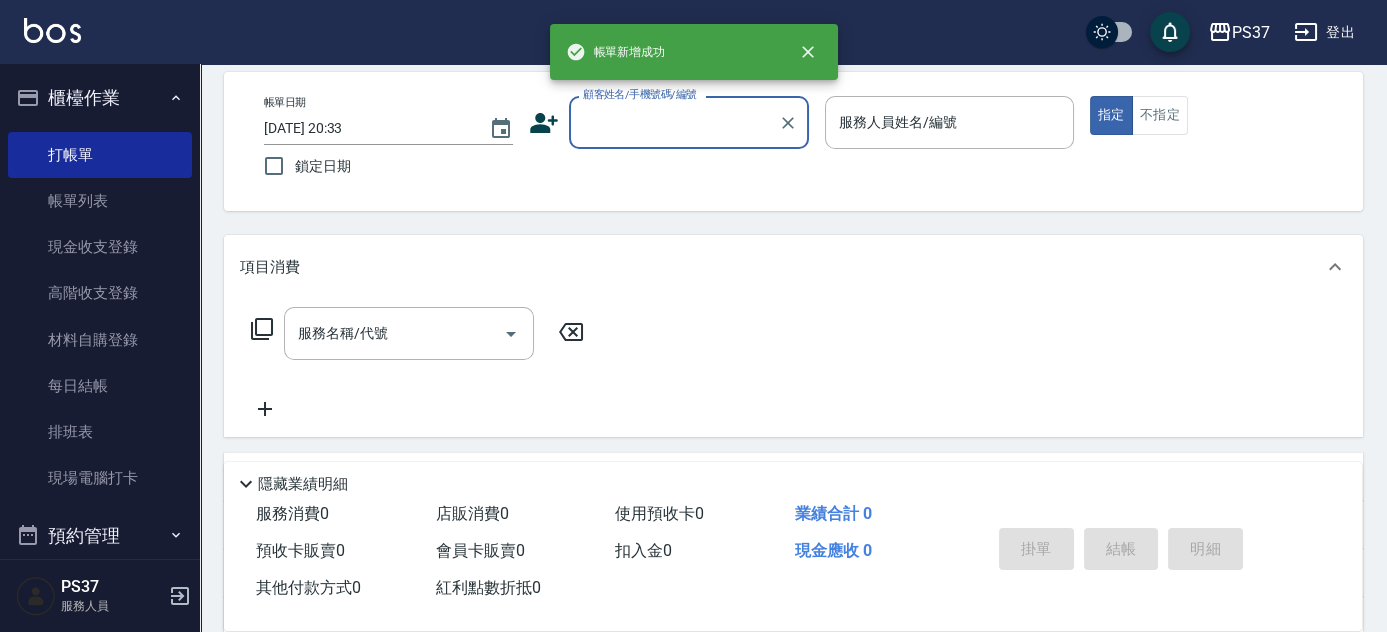 scroll, scrollTop: 0, scrollLeft: 0, axis: both 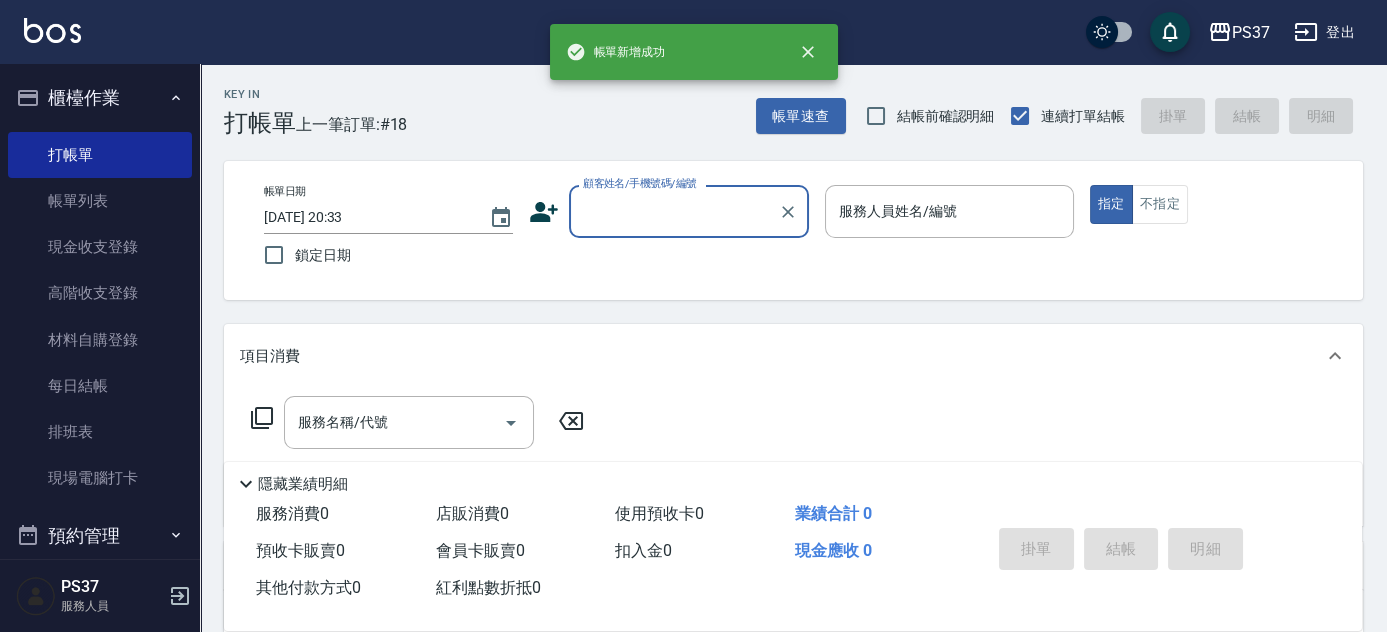 click on "顧客姓名/手機號碼/編號" at bounding box center (689, 211) 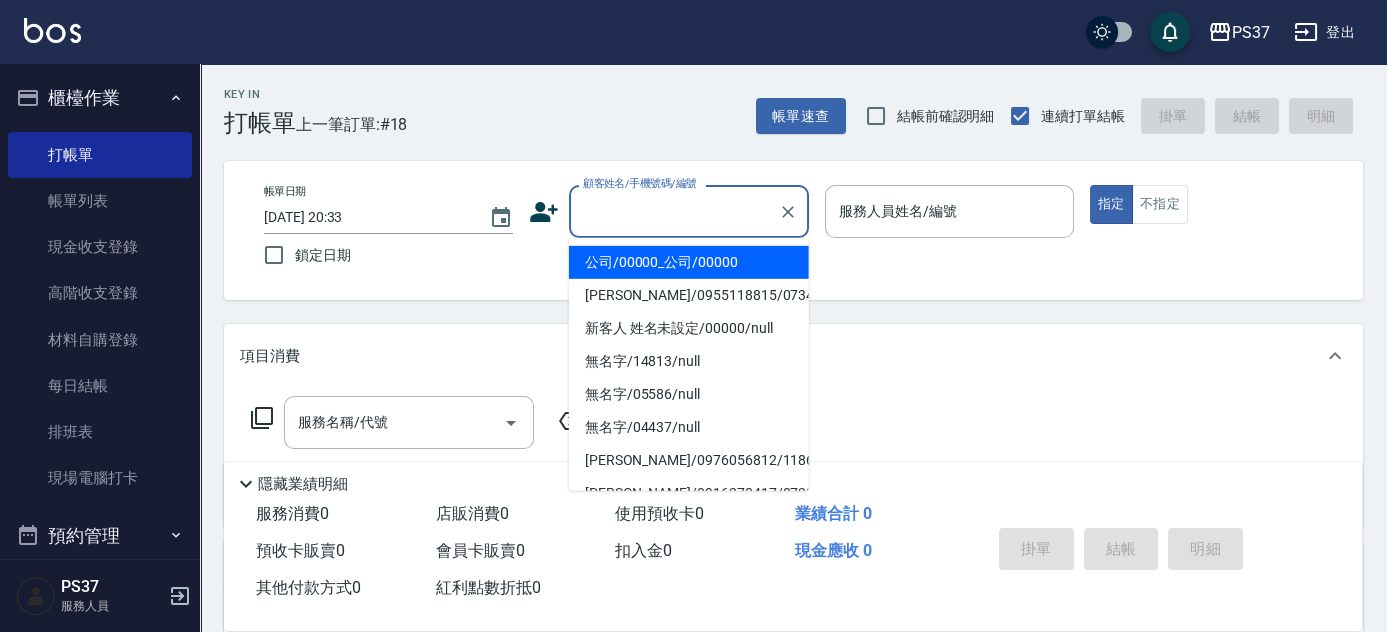 click on "公司/00000_公司/00000" at bounding box center (689, 262) 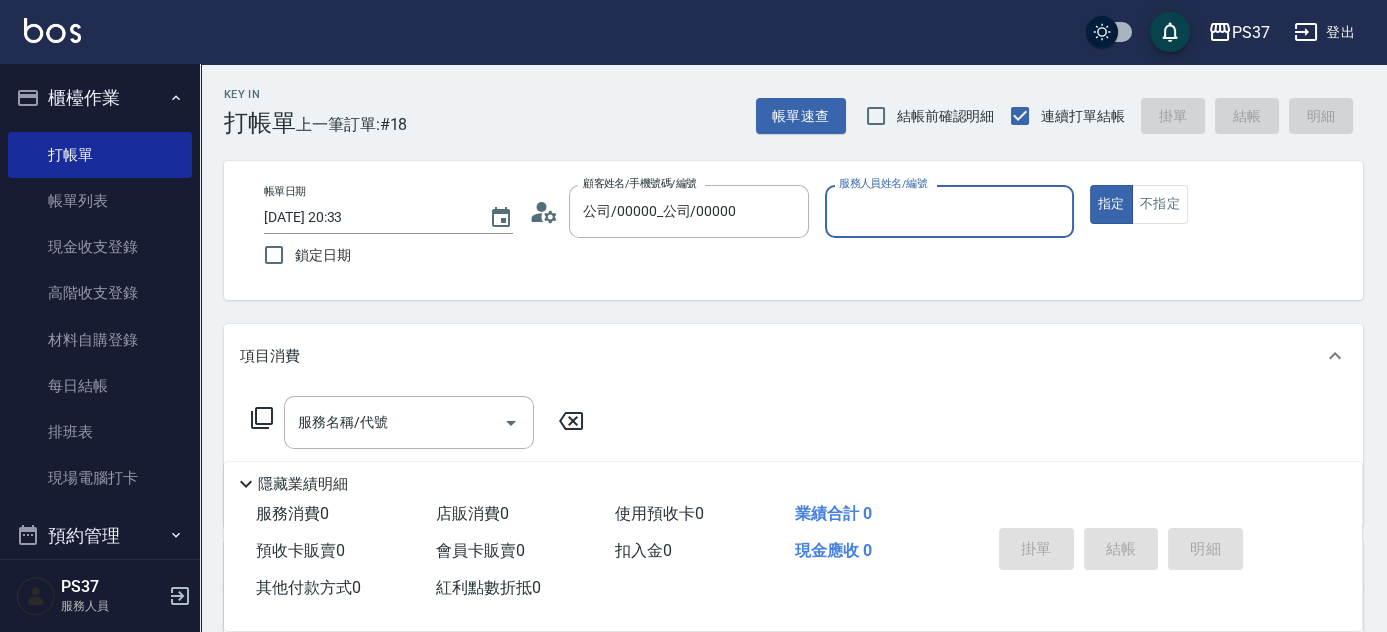 click on "服務人員姓名/編號" at bounding box center (949, 211) 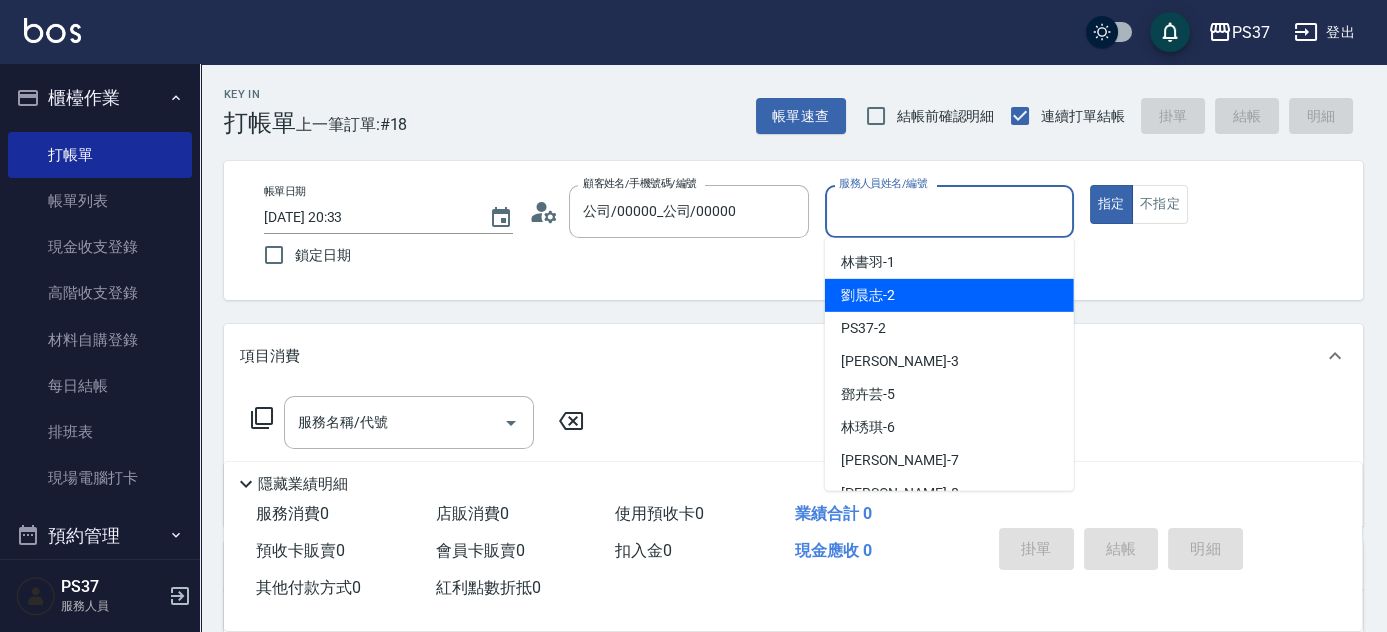 drag, startPoint x: 905, startPoint y: 289, endPoint x: 818, endPoint y: 295, distance: 87.20665 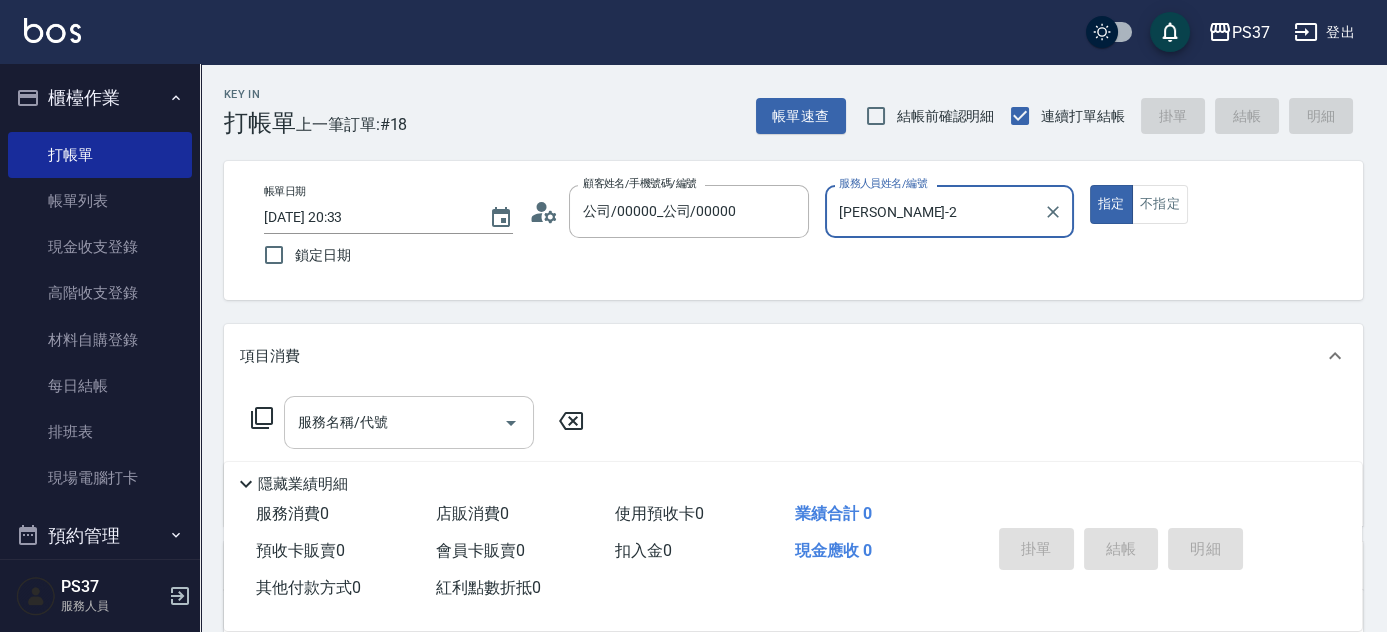 click on "服務名稱/代號" at bounding box center [394, 422] 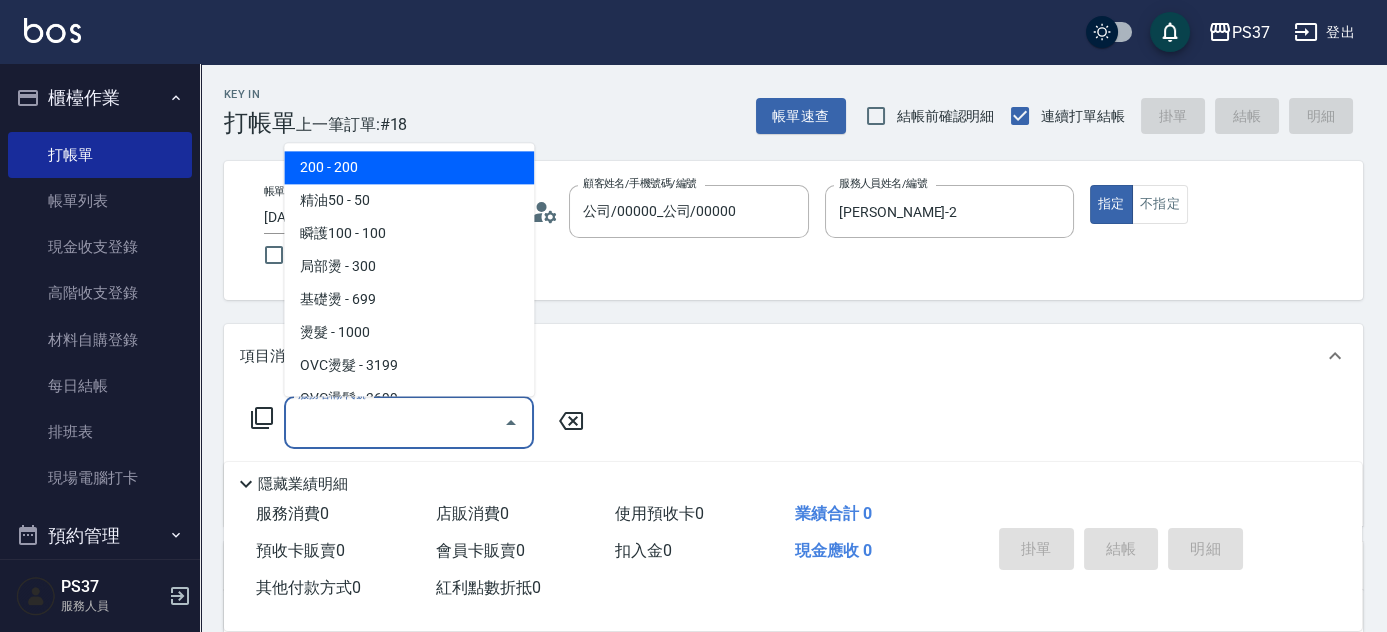 click on "200 - 200" at bounding box center [409, 168] 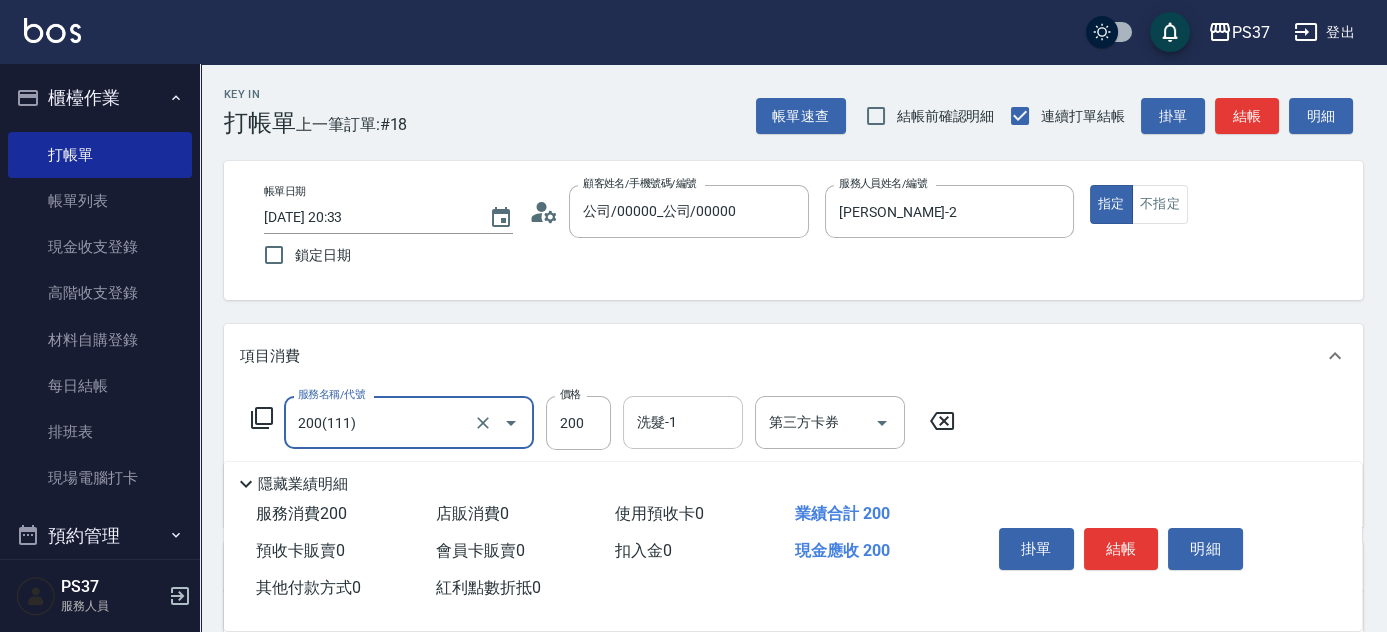 click on "洗髮-1 洗髮-1" at bounding box center (683, 422) 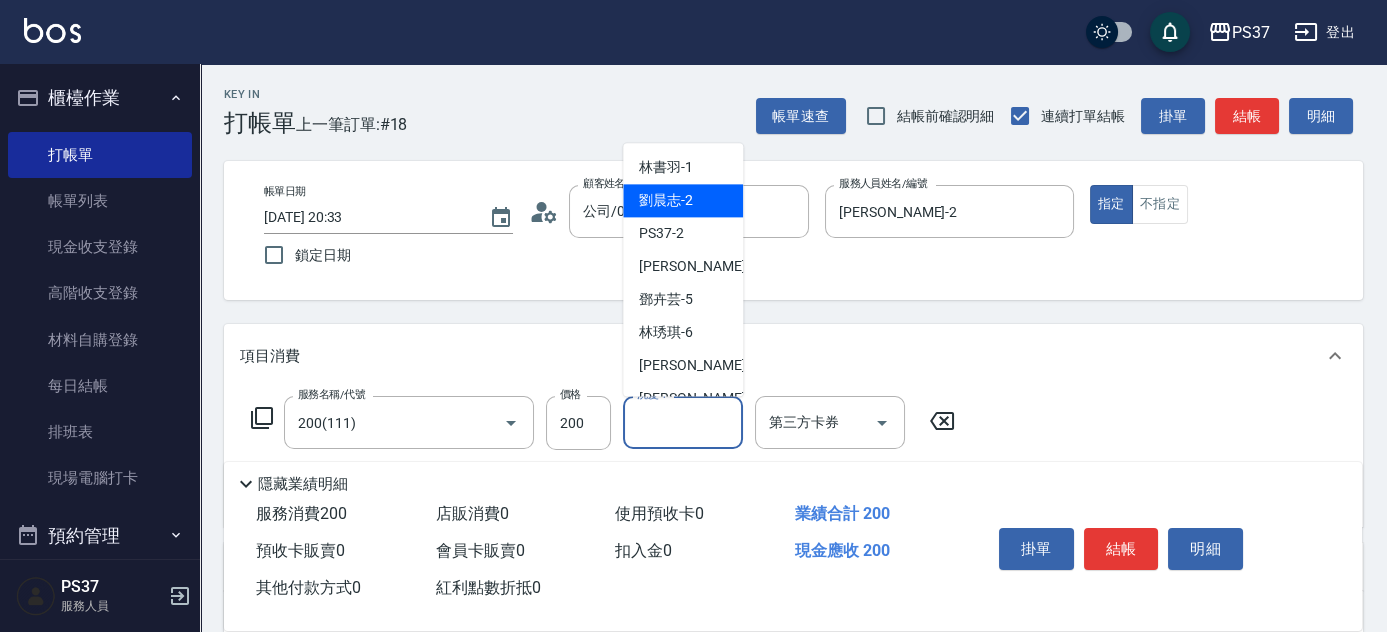 click on "劉晨志 -2" at bounding box center (666, 201) 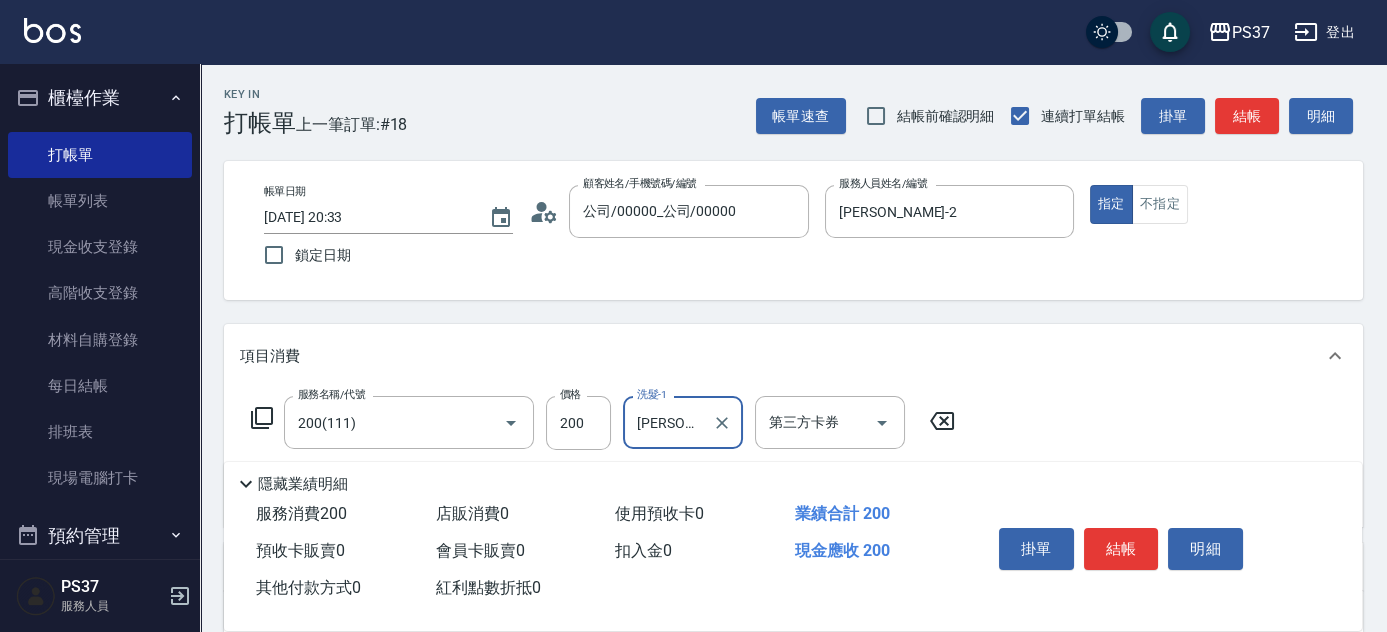 scroll, scrollTop: 90, scrollLeft: 0, axis: vertical 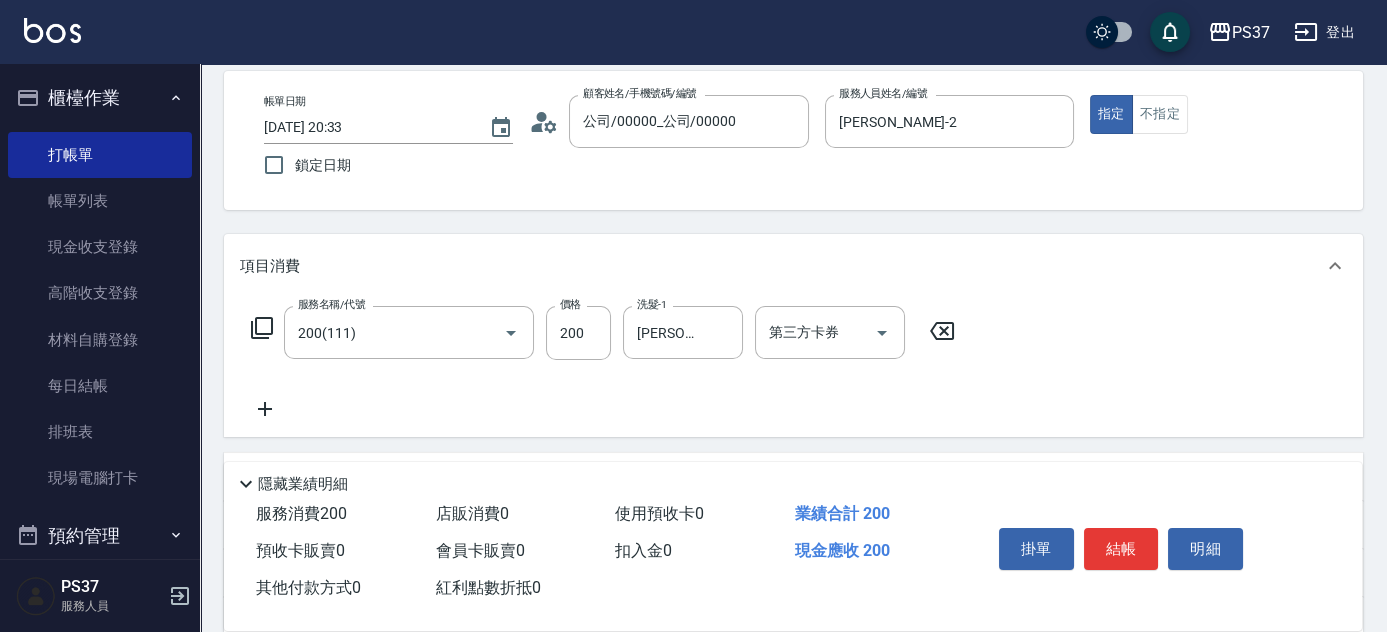 click 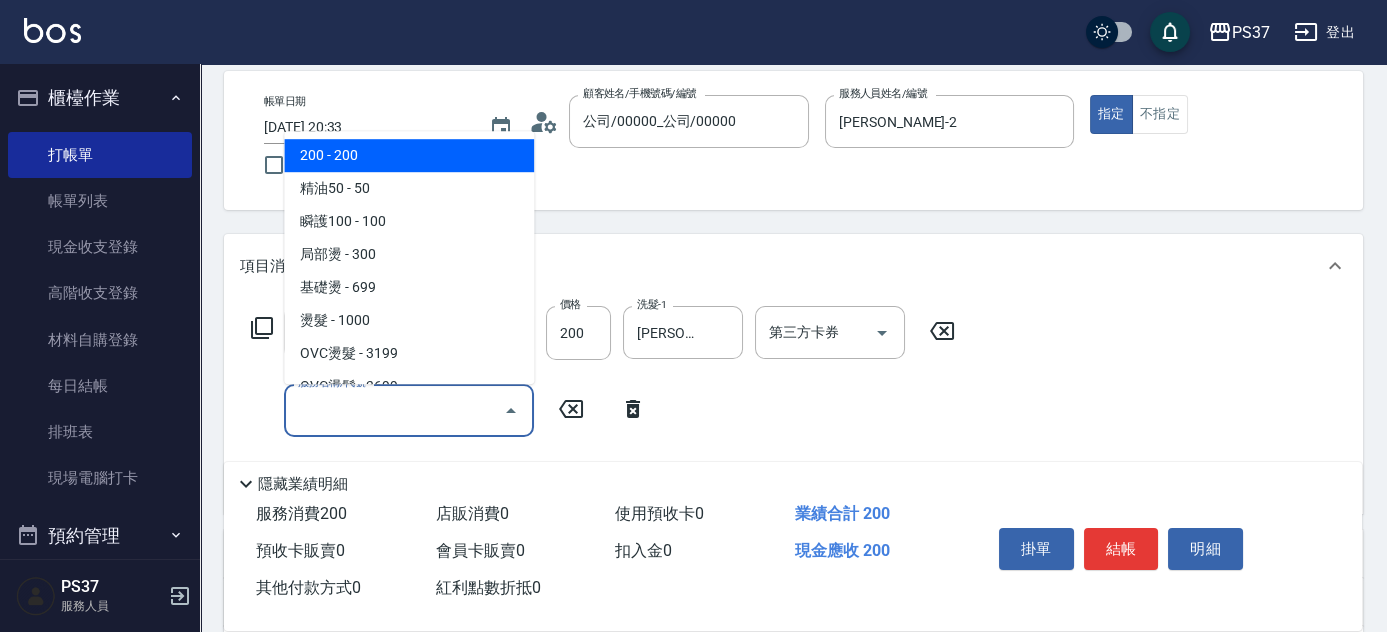 click on "服務名稱/代號" at bounding box center (394, 410) 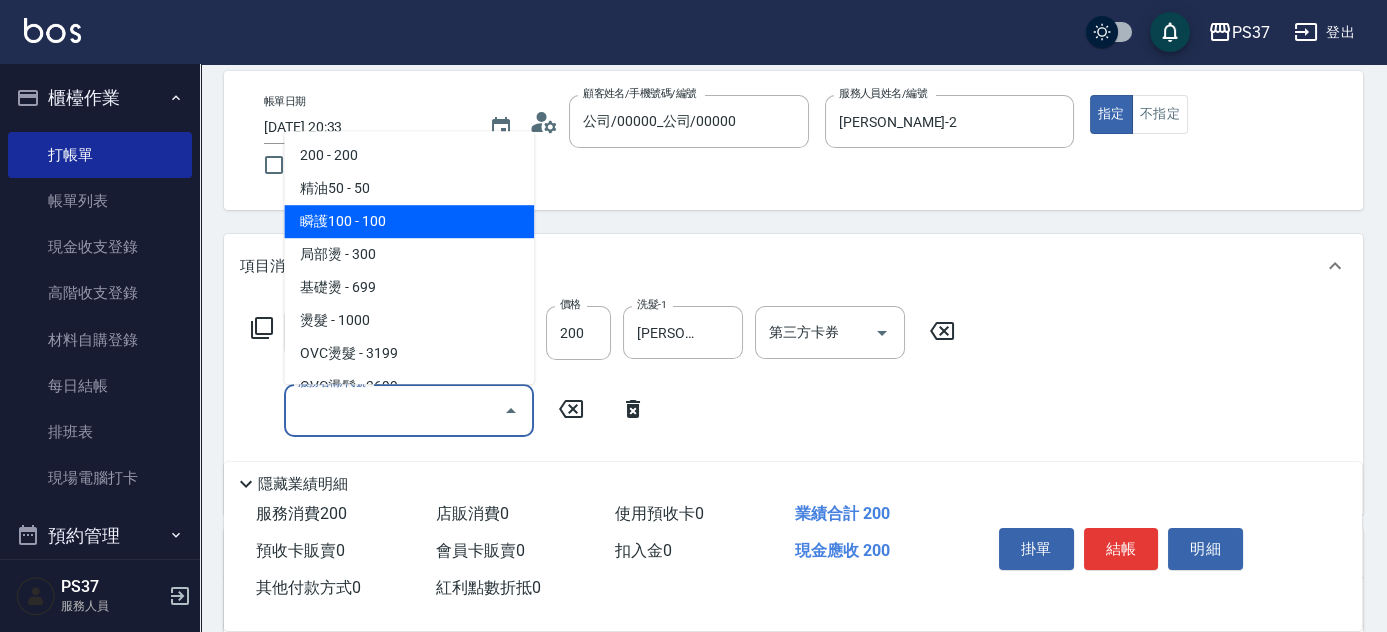 click on "瞬護100 - 100" at bounding box center [409, 221] 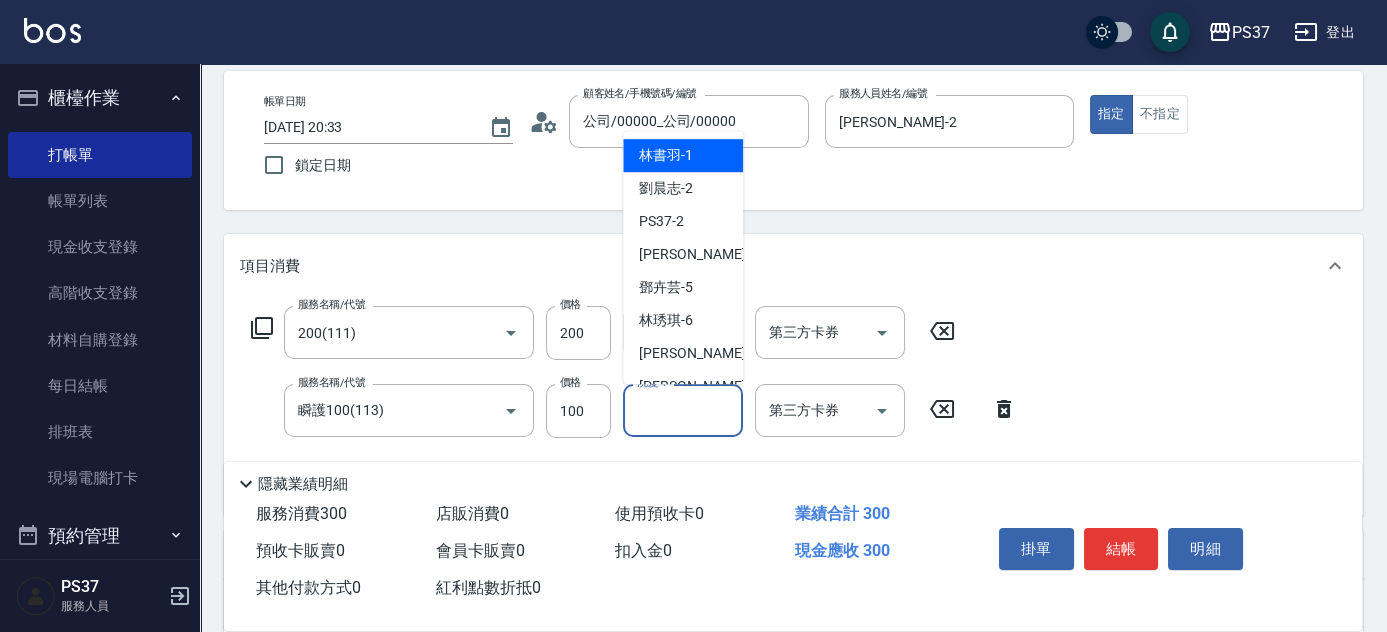 click on "洗髮-1" at bounding box center [683, 410] 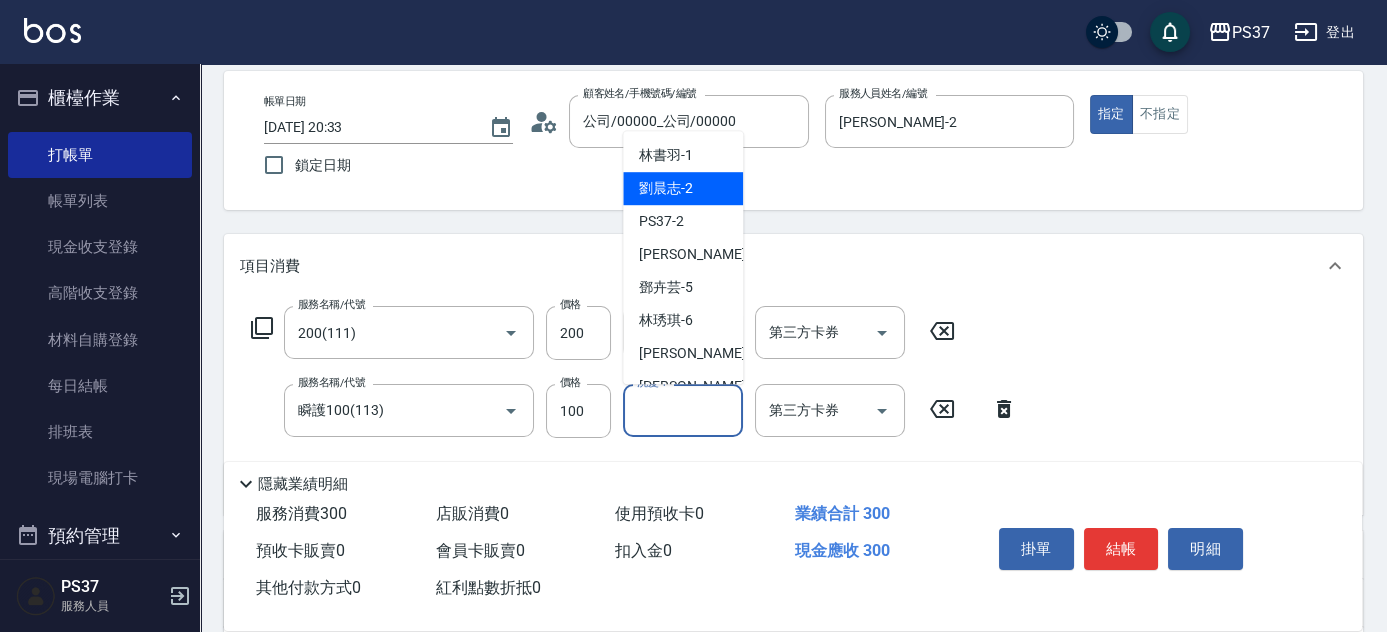 click on "劉晨志 -2" at bounding box center [683, 188] 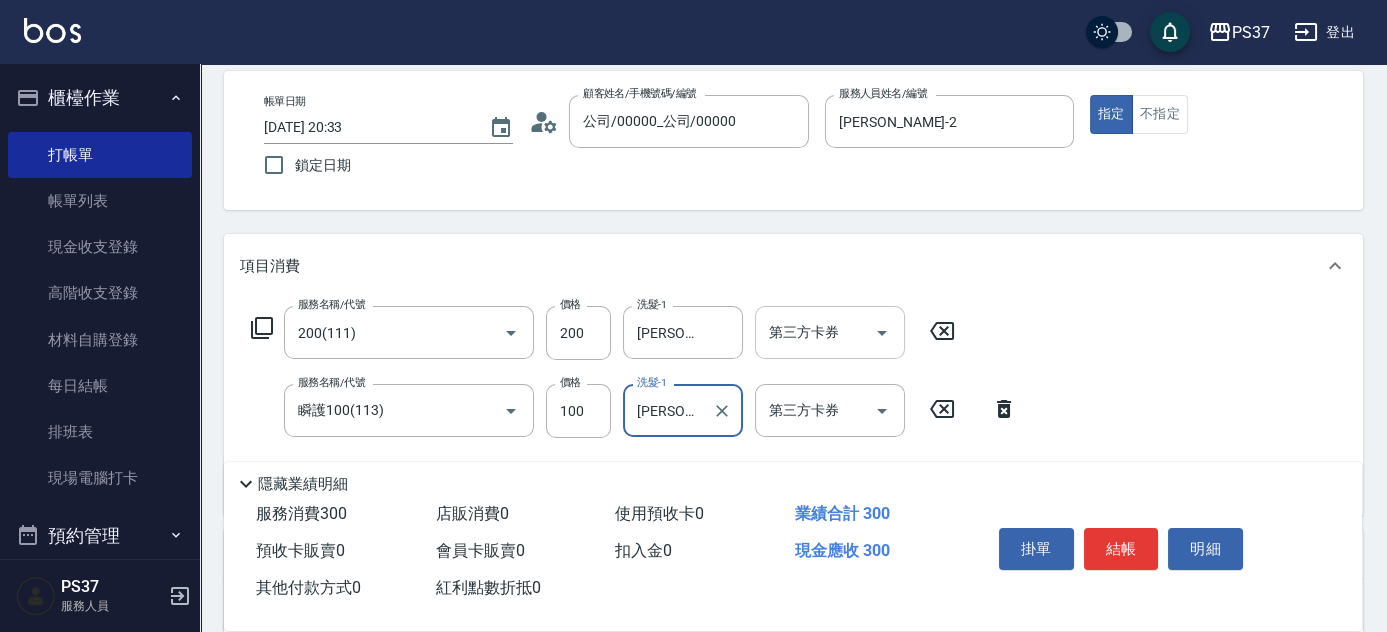 click 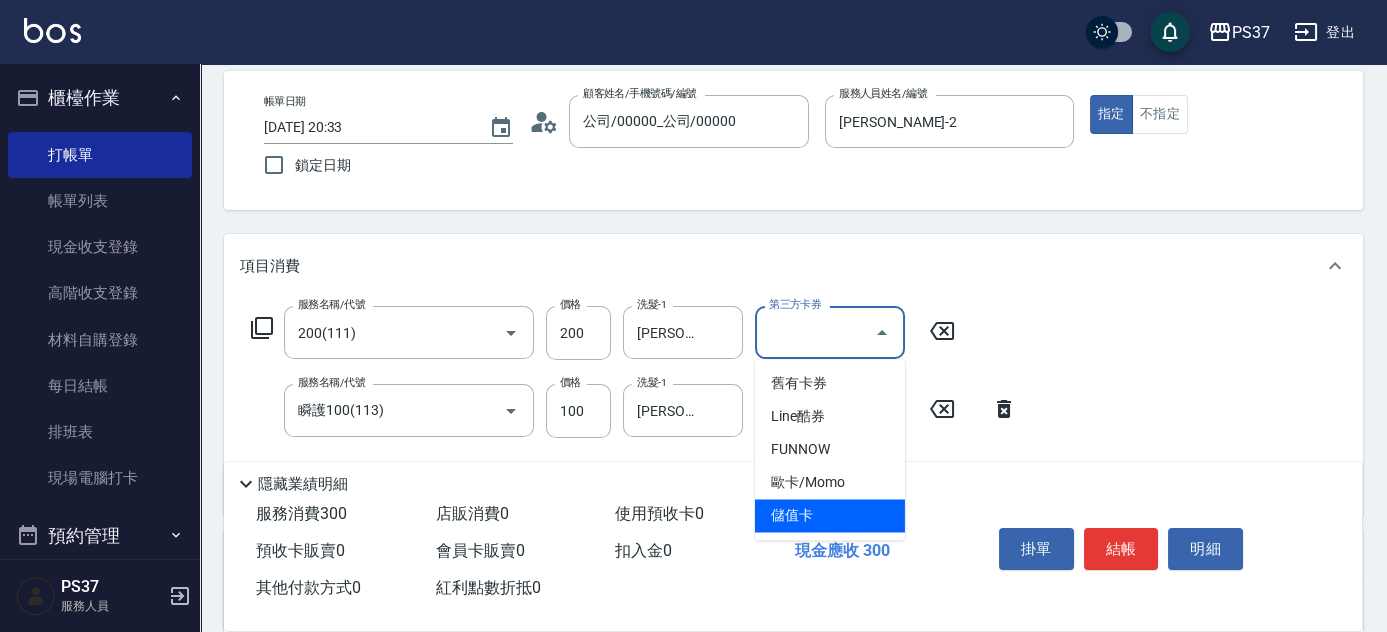 click on "儲值卡" at bounding box center [830, 515] 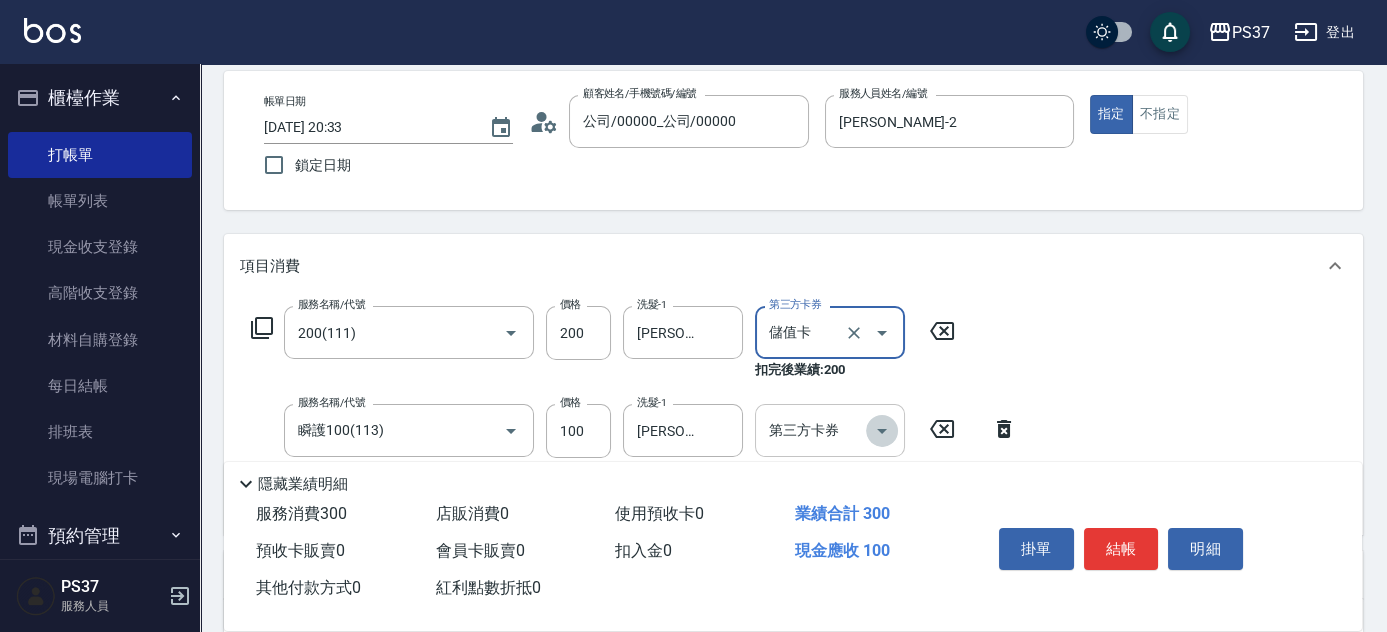 click 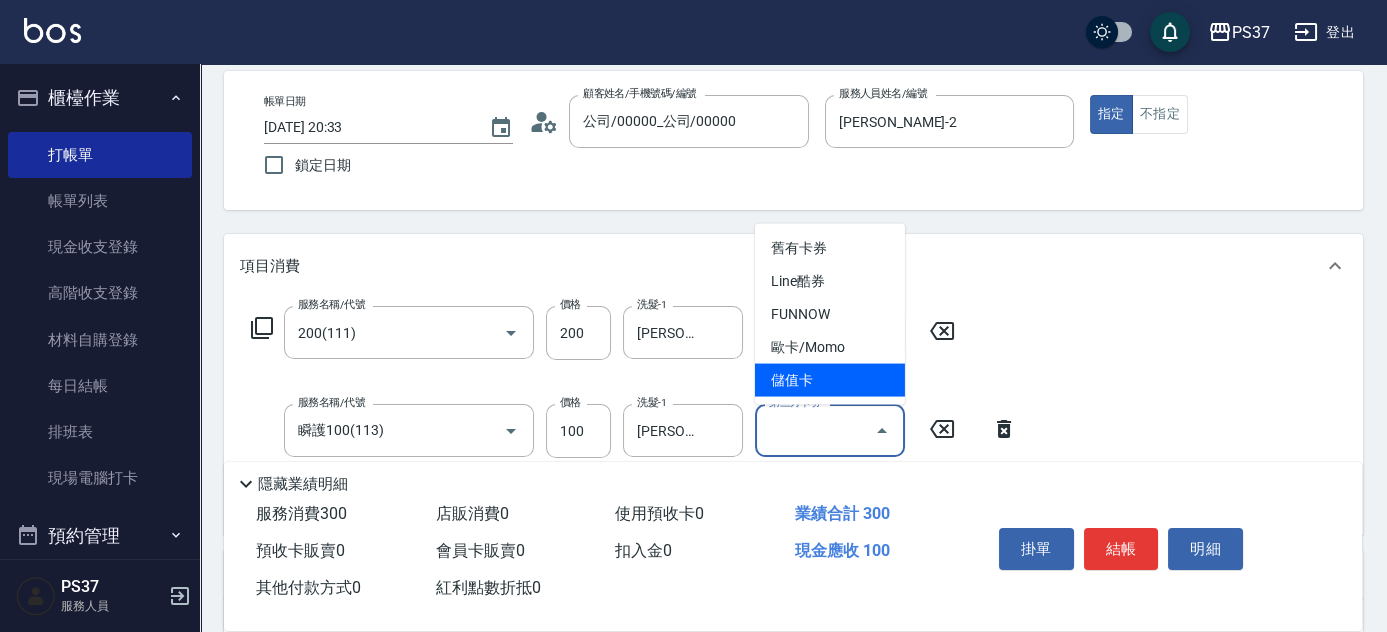 click on "儲值卡" at bounding box center (830, 380) 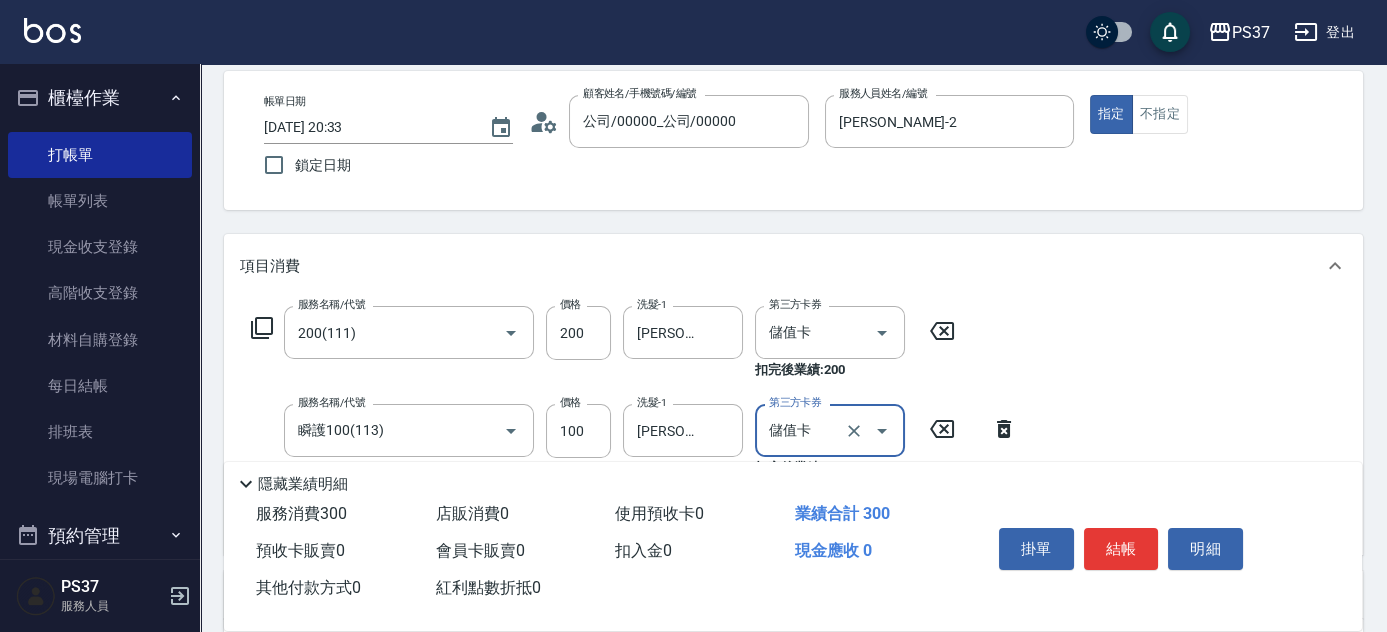 click on "結帳" at bounding box center [1121, 549] 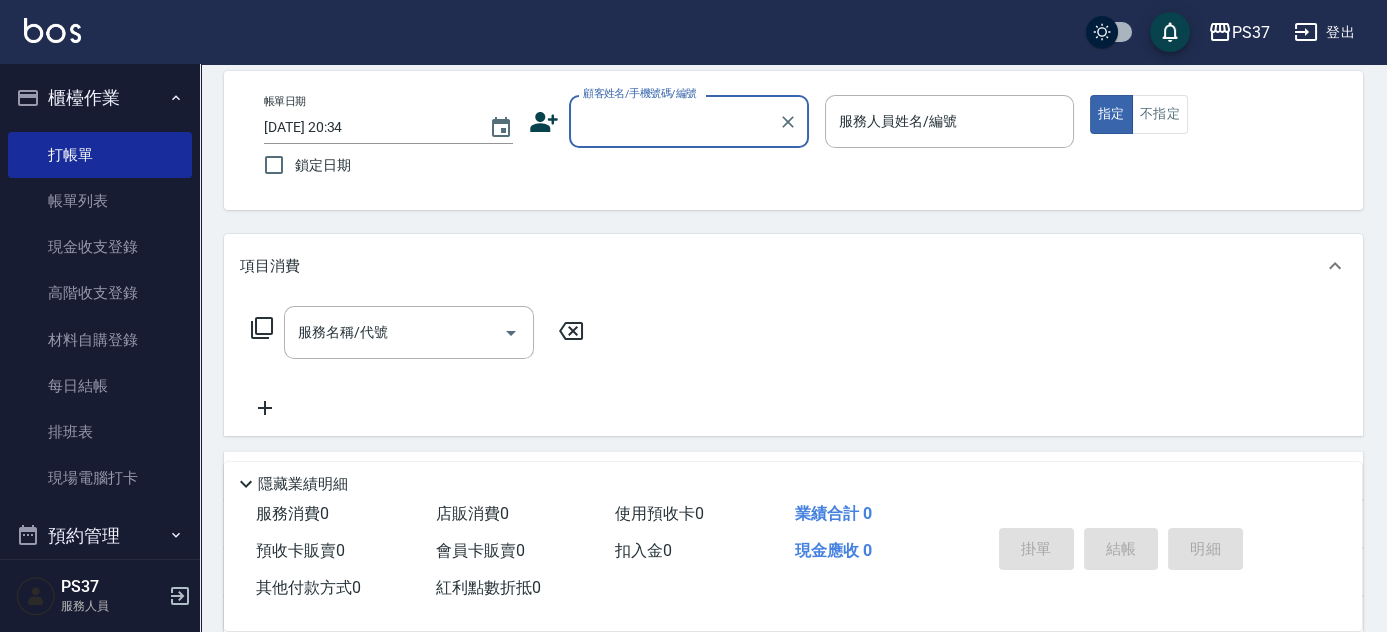 click on "顧客姓名/手機號碼/編號" at bounding box center (674, 121) 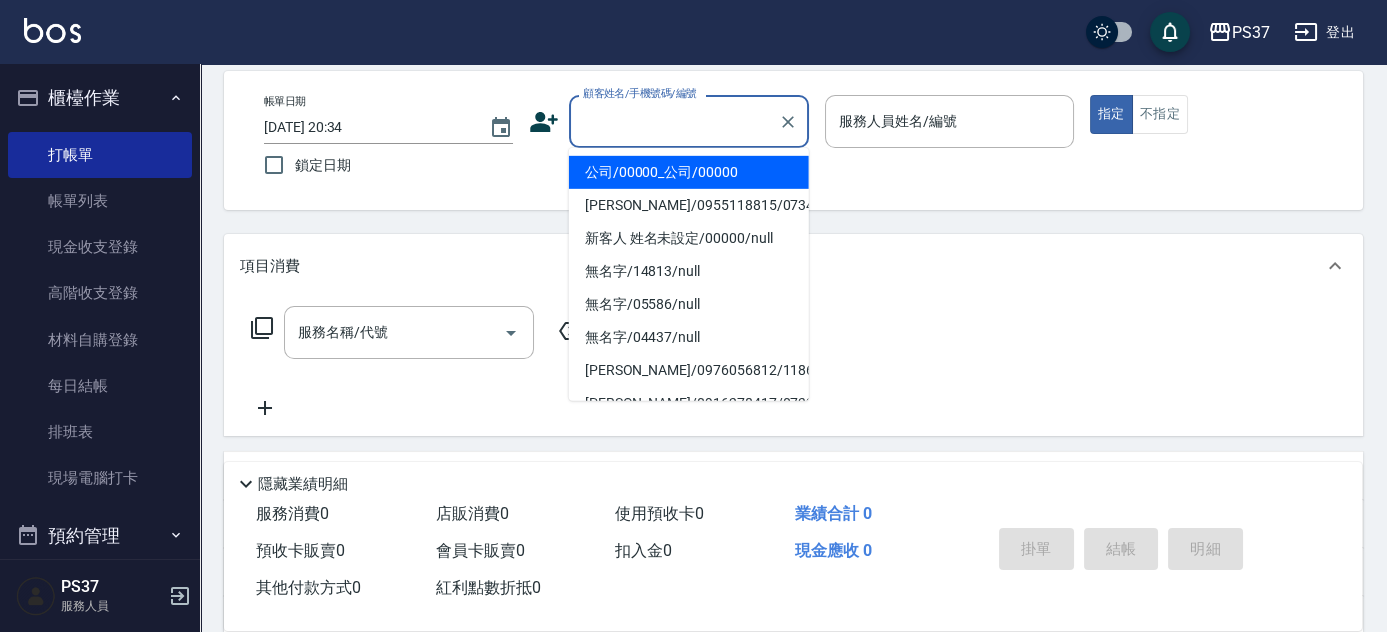click on "公司/00000_公司/00000" at bounding box center (689, 172) 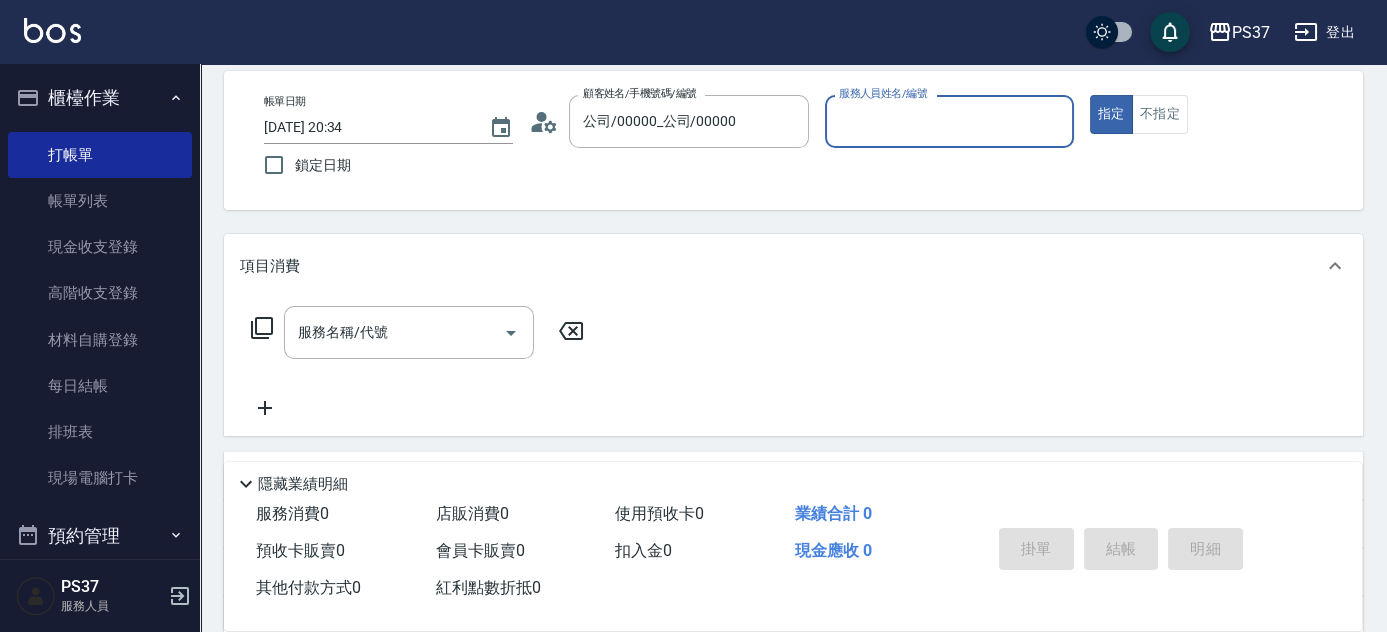 click on "服務人員姓名/編號" at bounding box center (949, 121) 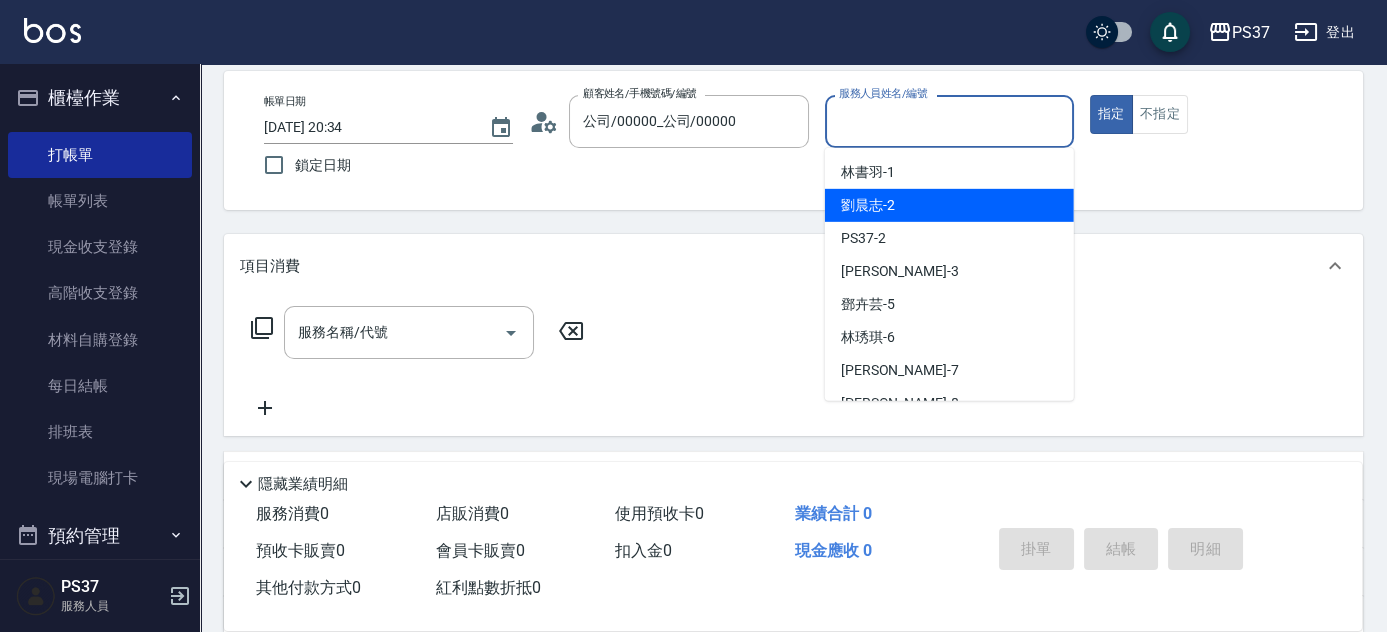 click on "劉晨志 -2" at bounding box center [949, 205] 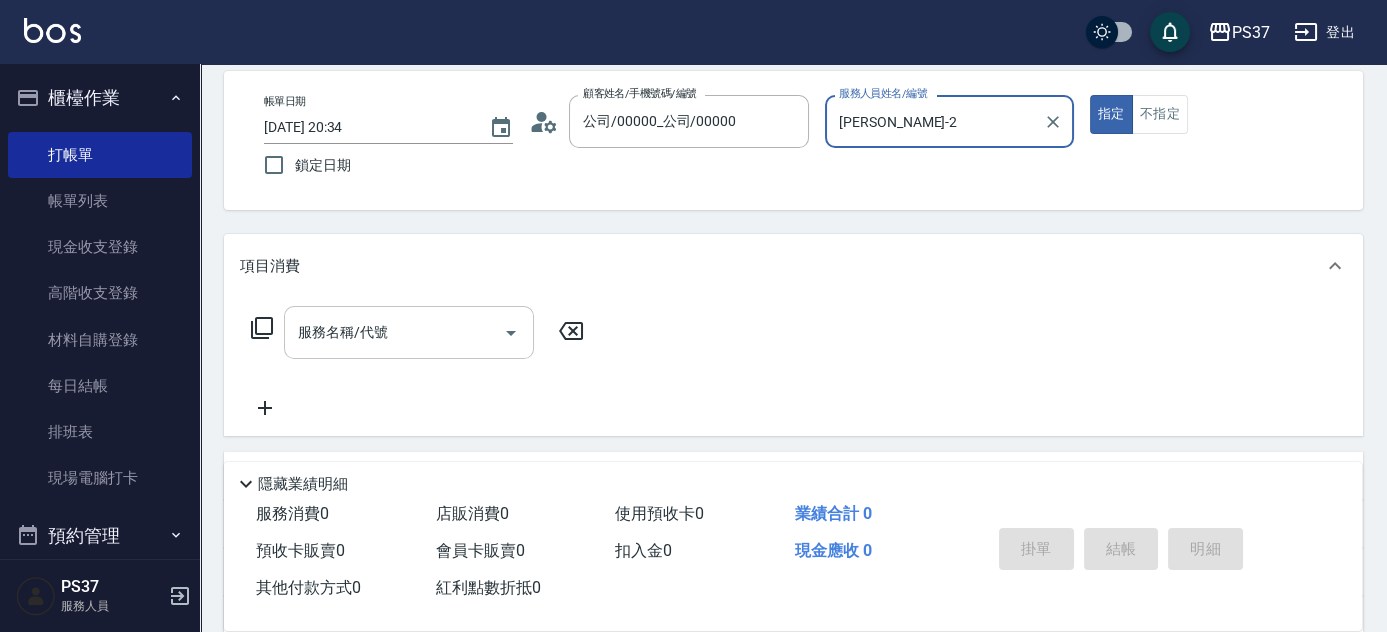 click on "服務名稱/代號" at bounding box center (394, 332) 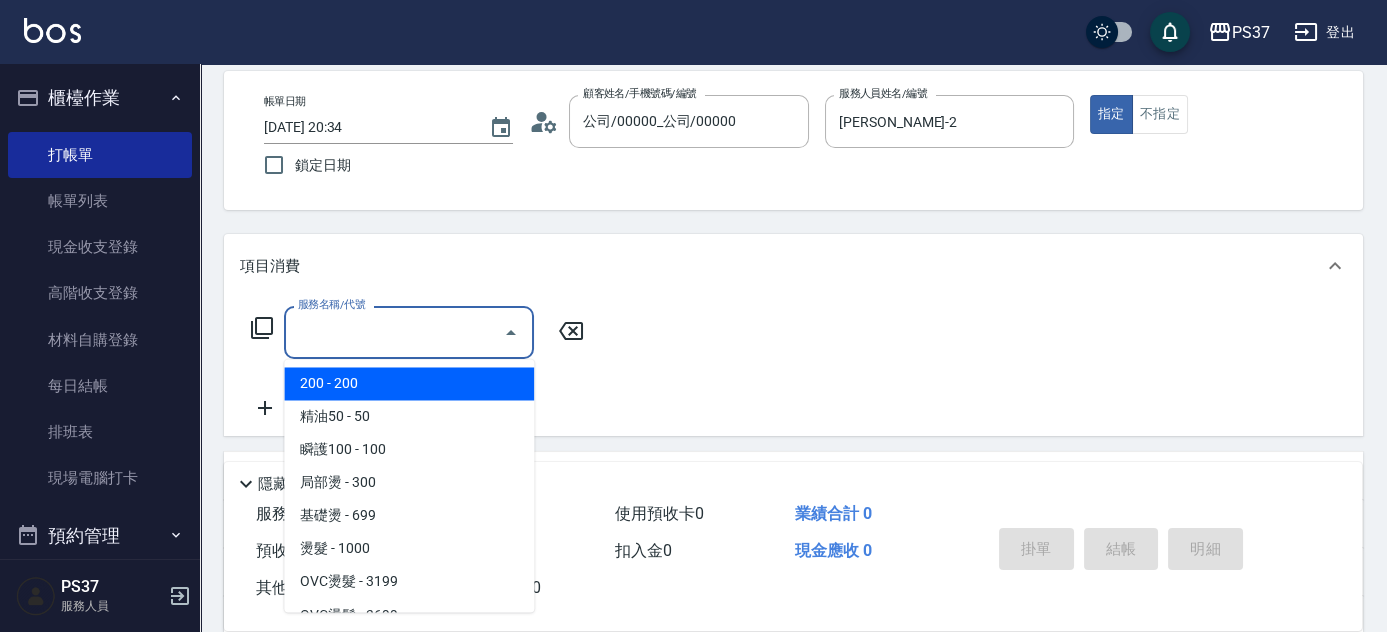 click on "200 - 200" at bounding box center [409, 383] 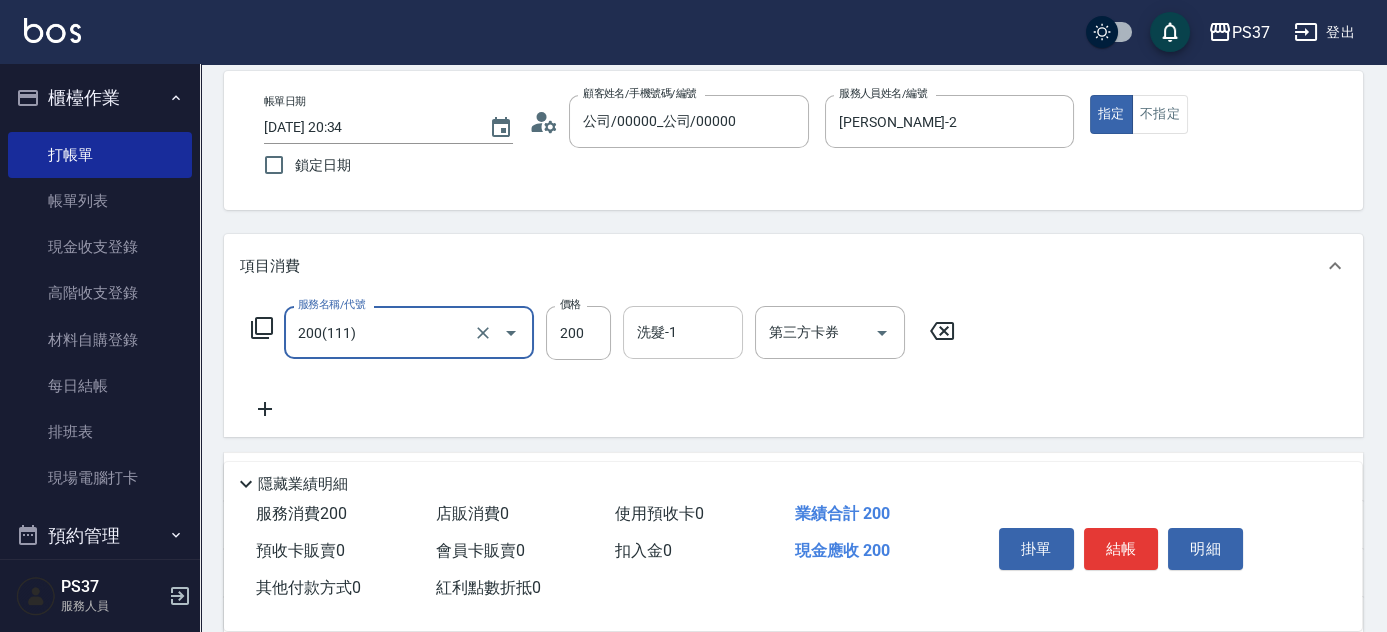 click on "洗髮-1" at bounding box center [683, 332] 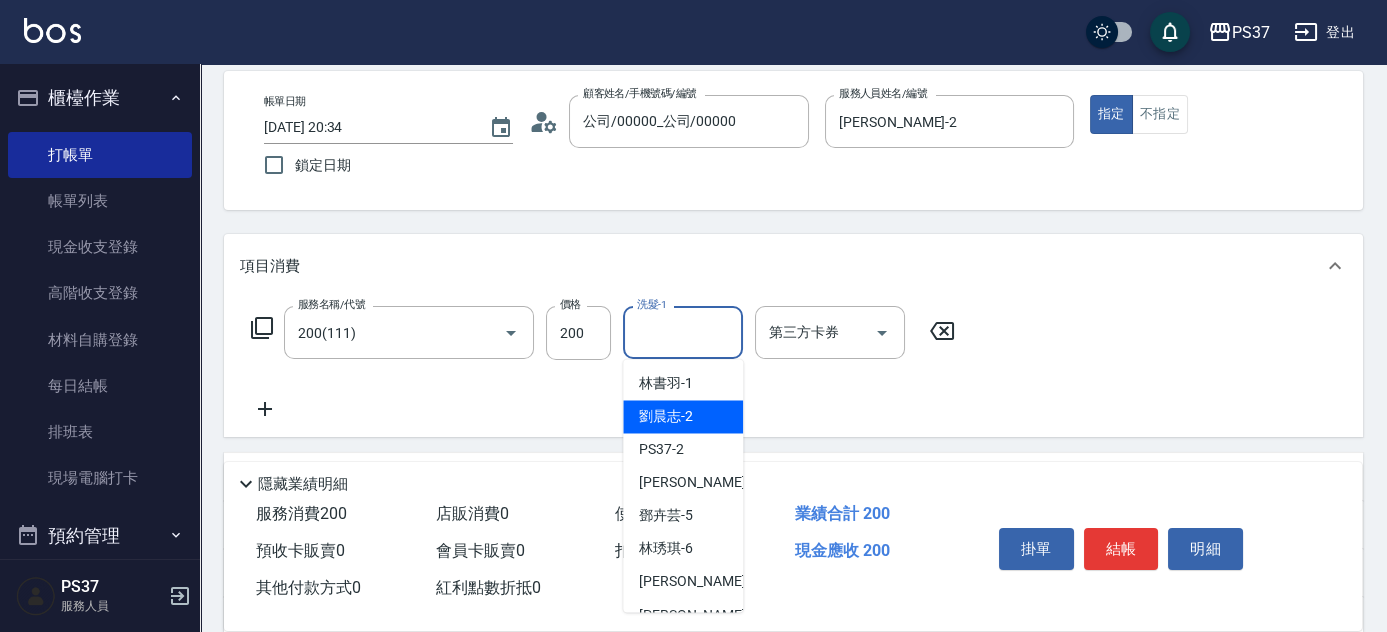 click on "劉晨志 -2" at bounding box center [683, 416] 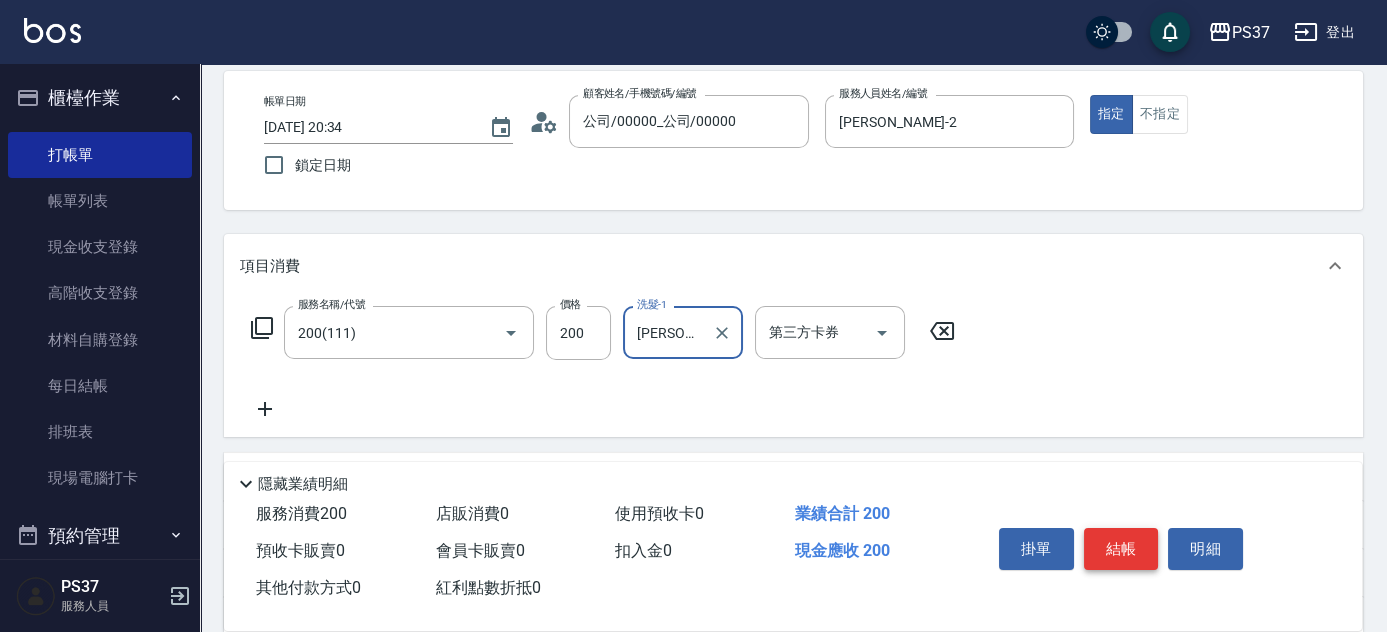 click on "結帳" at bounding box center (1121, 549) 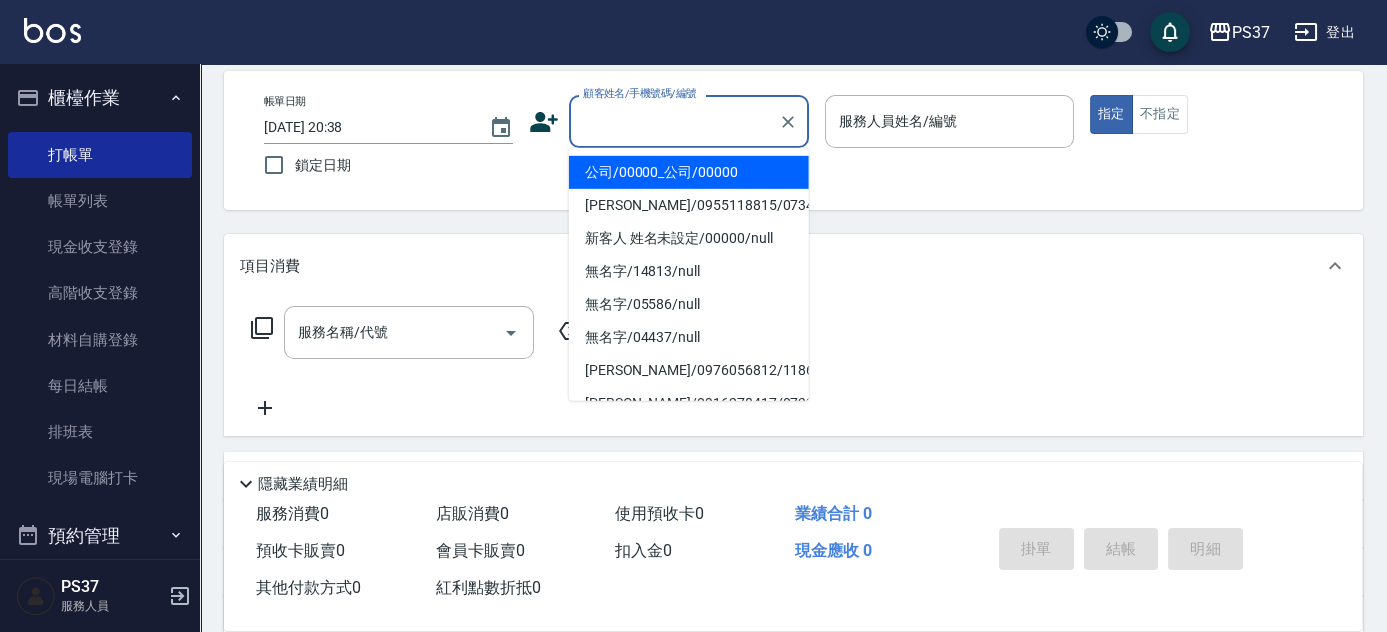 click on "顧客姓名/手機號碼/編號" at bounding box center (674, 121) 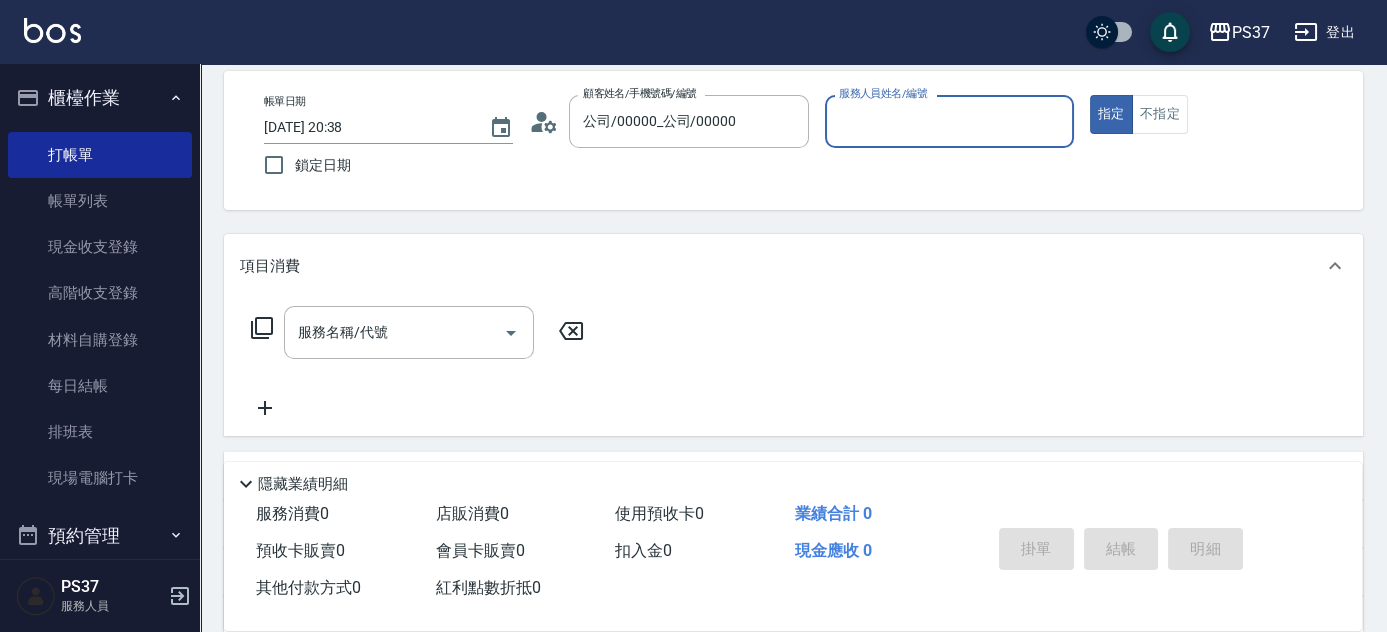 click on "服務人員姓名/編號" at bounding box center [949, 121] 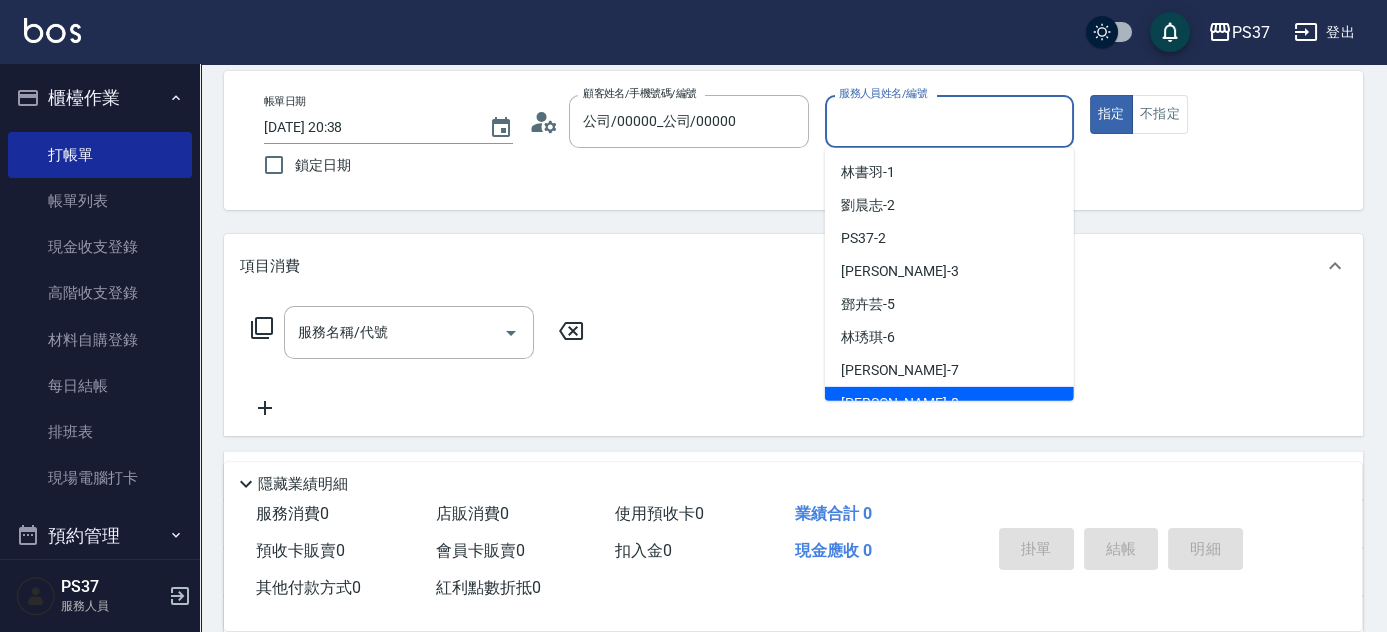 click on "徐雅娟 -8" at bounding box center (949, 403) 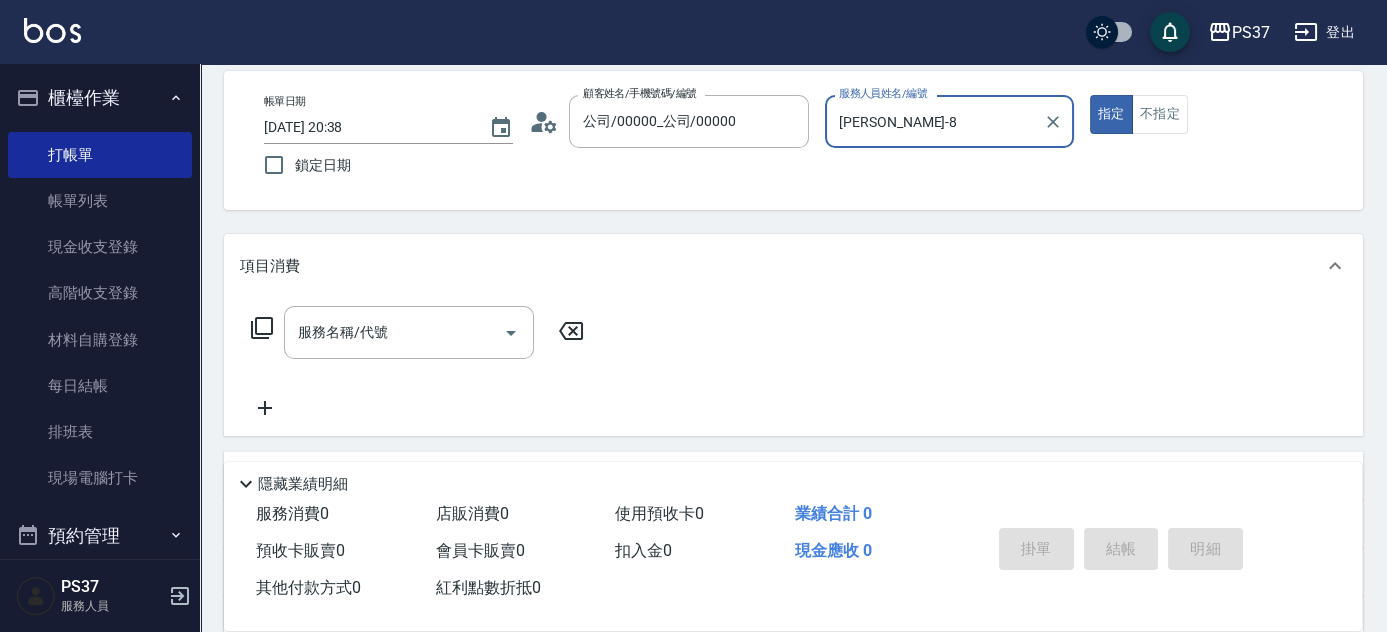 click on "項目消費" at bounding box center (793, 266) 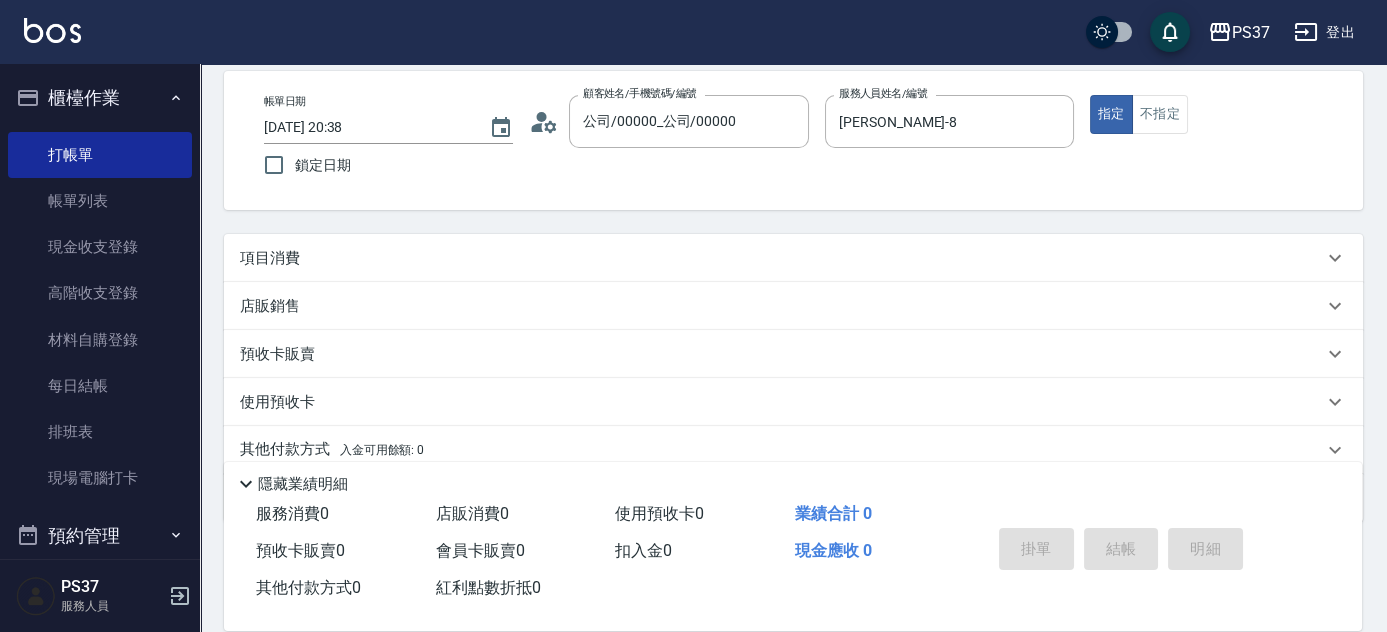 click on "項目消費" at bounding box center [270, 258] 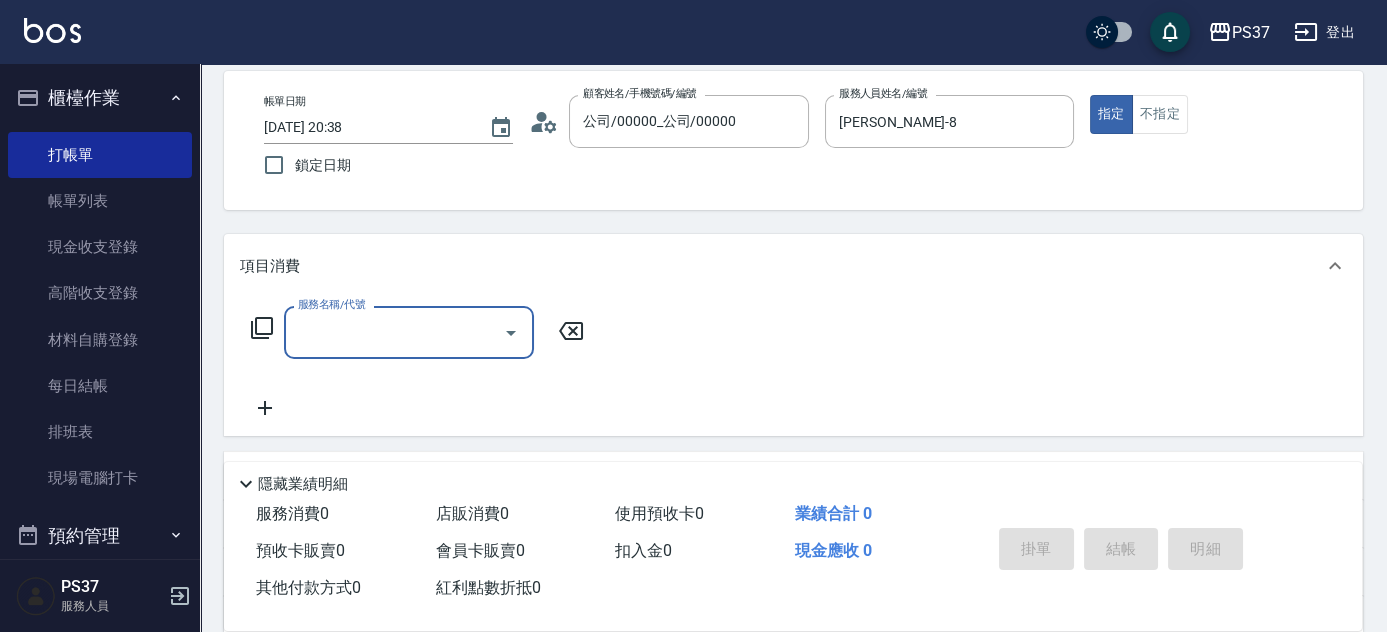 scroll, scrollTop: 0, scrollLeft: 0, axis: both 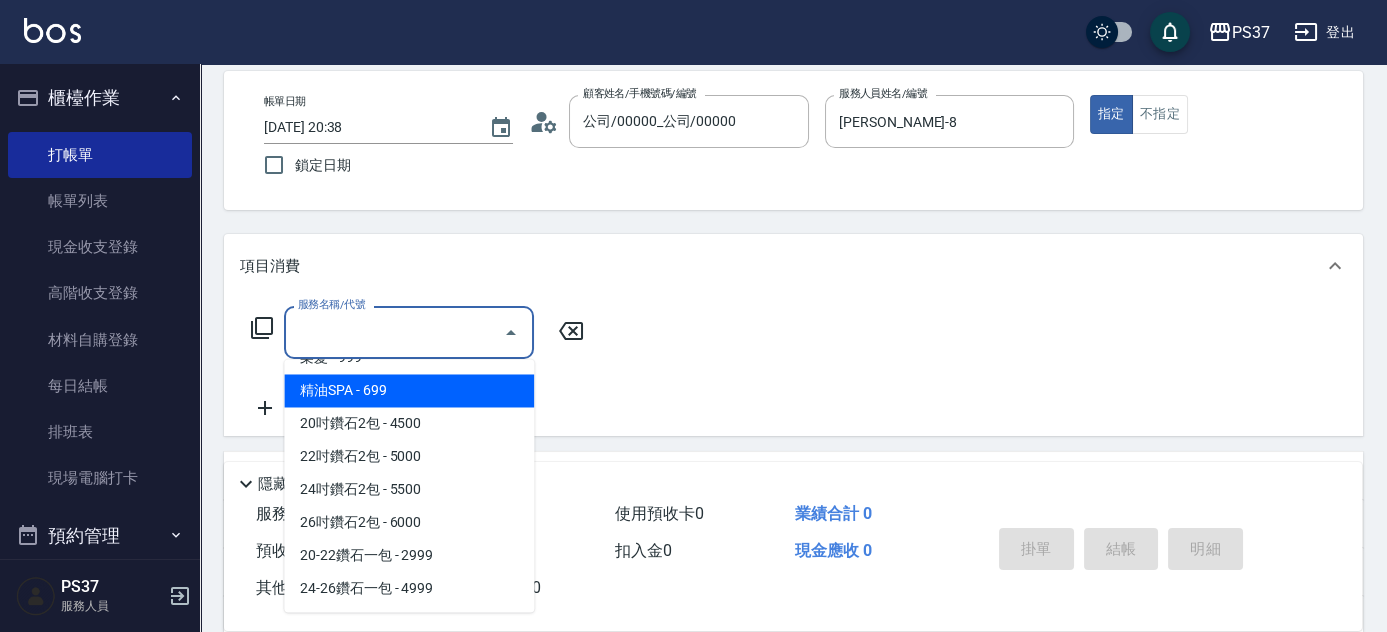 click on "精油SPA - 699" at bounding box center (409, 390) 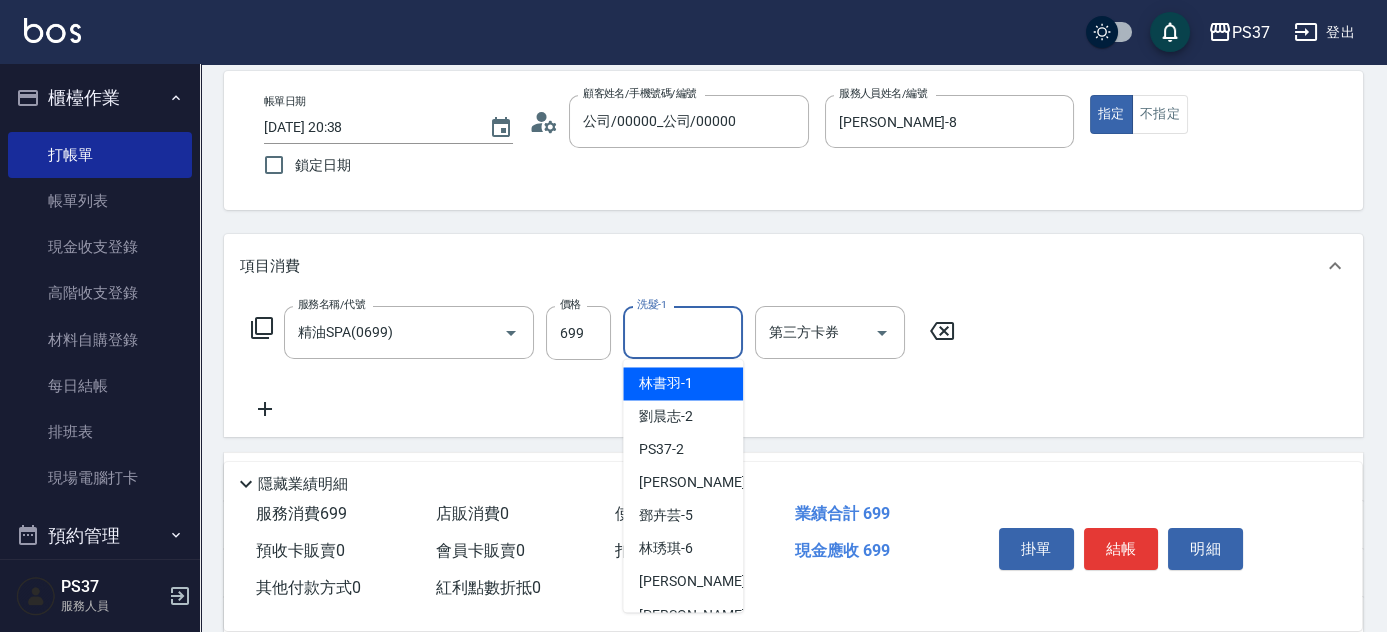 click on "洗髮-1" at bounding box center (683, 332) 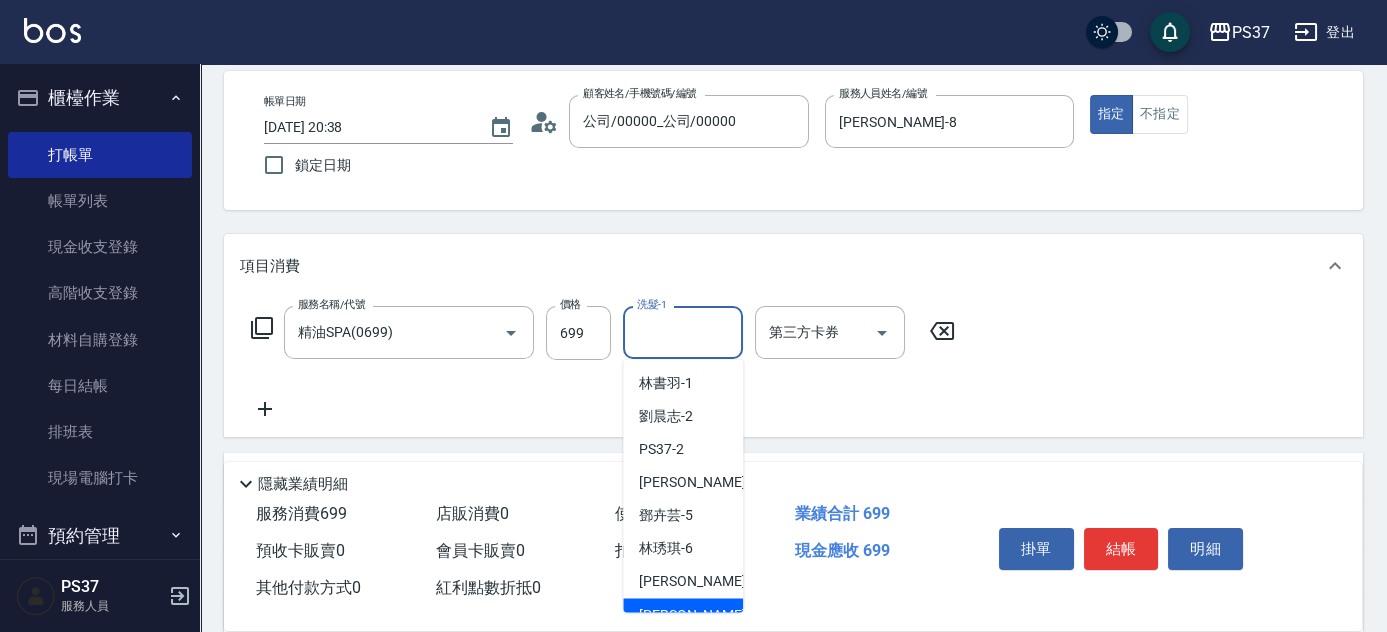 click on "徐雅娟 -8" at bounding box center (683, 614) 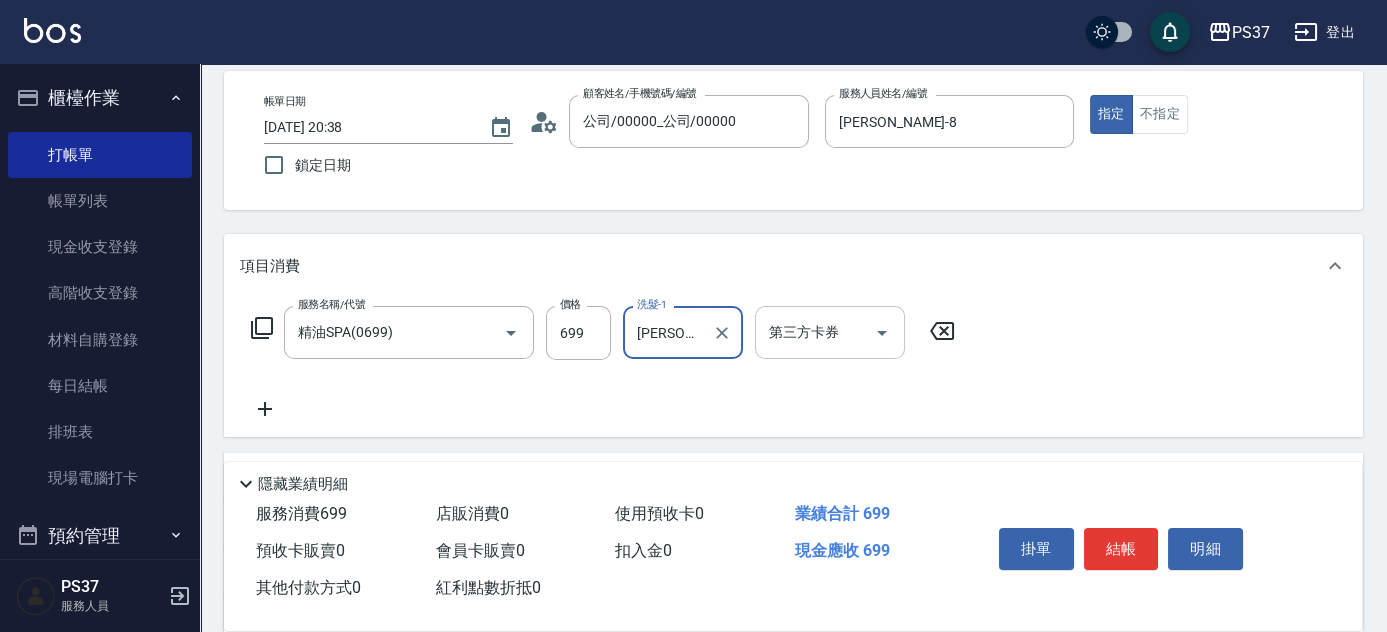 click 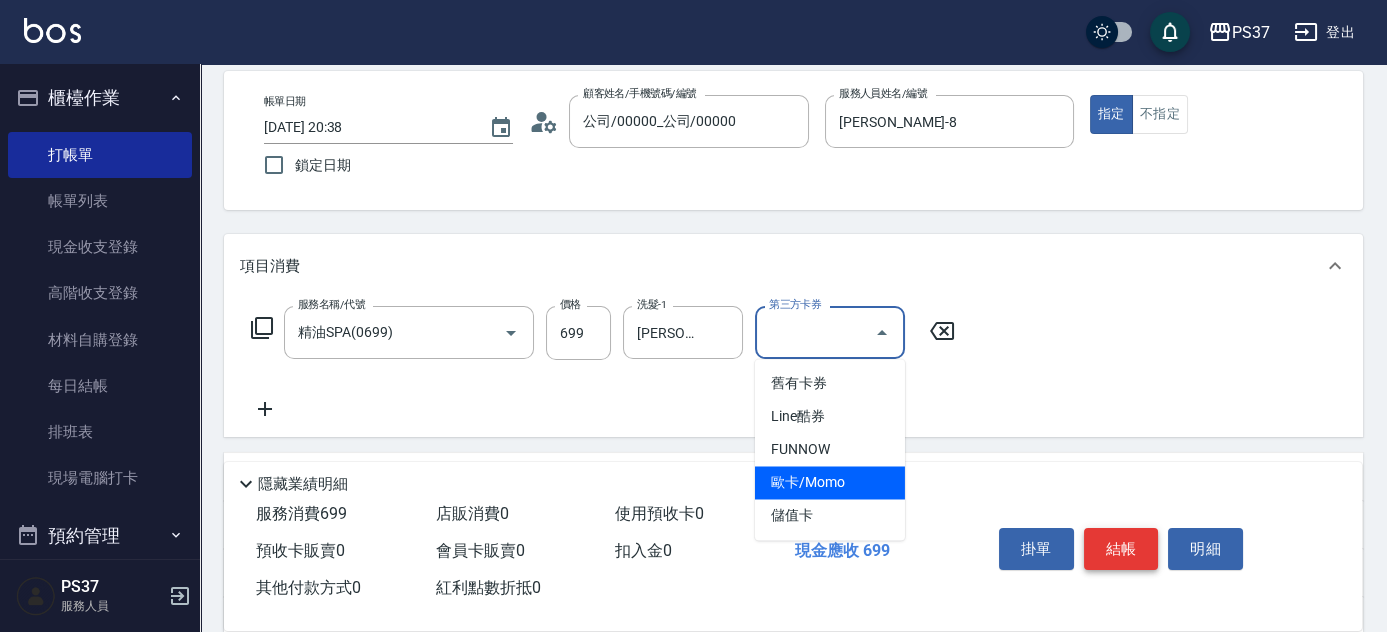 click on "結帳" at bounding box center (1121, 549) 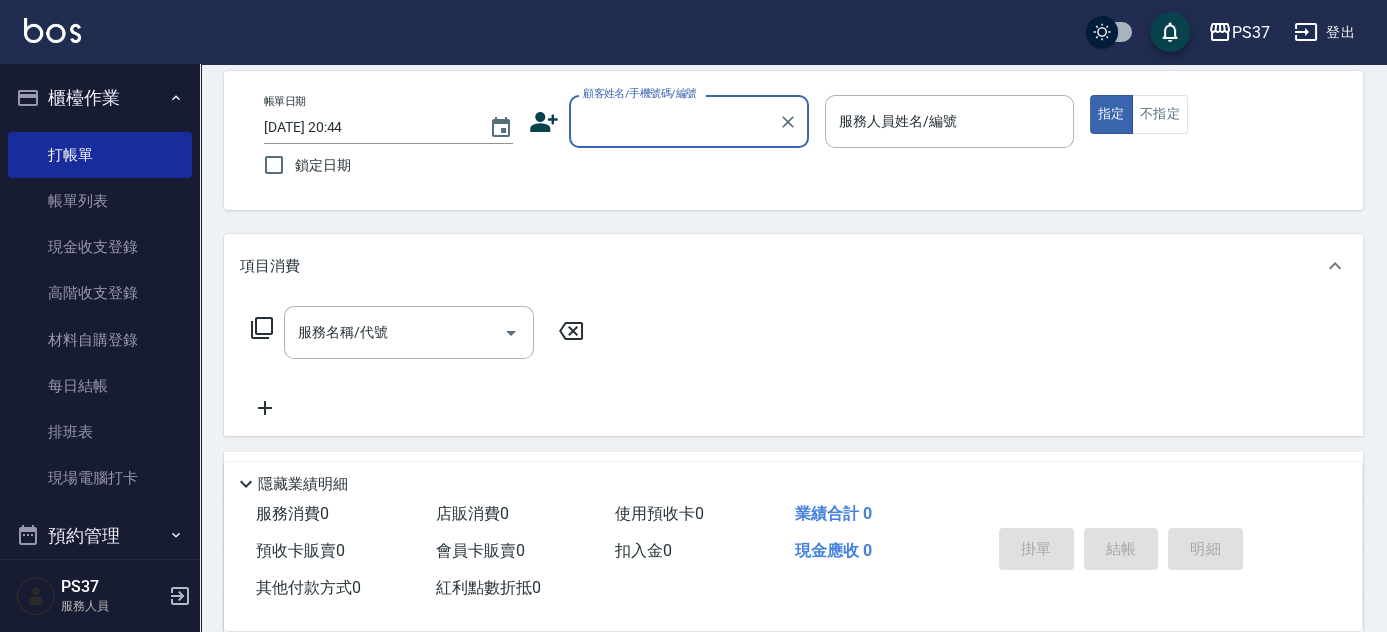 click on "帳單日期 2025/07/12 20:44 鎖定日期 顧客姓名/手機號碼/編號 顧客姓名/手機號碼/編號 服務人員姓名/編號 服務人員姓名/編號 指定 不指定" at bounding box center [793, 140] 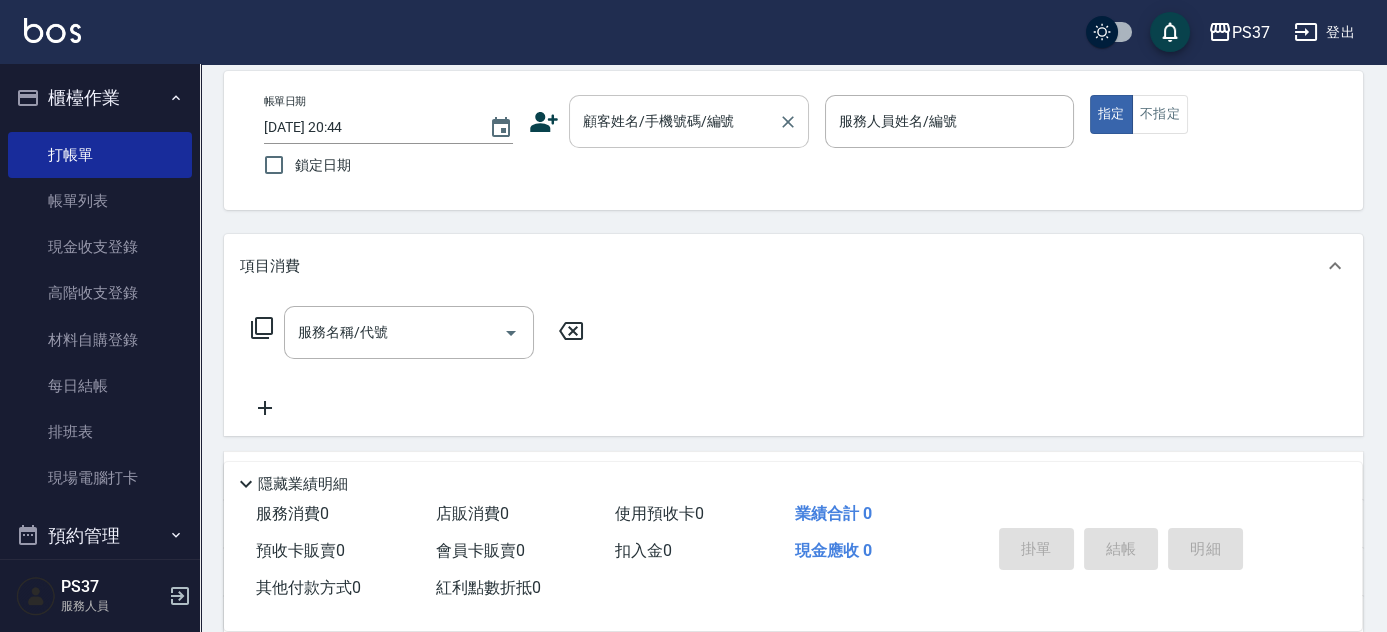 click on "顧客姓名/手機號碼/編號" at bounding box center [674, 121] 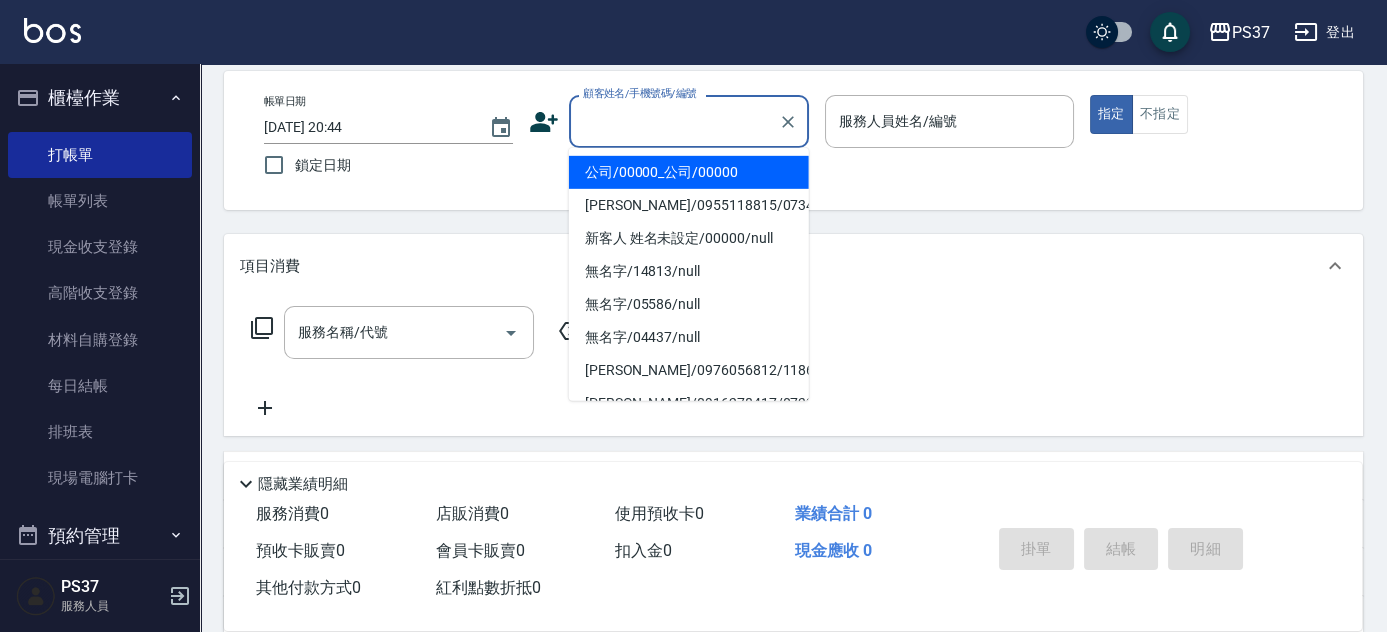 drag, startPoint x: 675, startPoint y: 174, endPoint x: 776, endPoint y: 164, distance: 101.49384 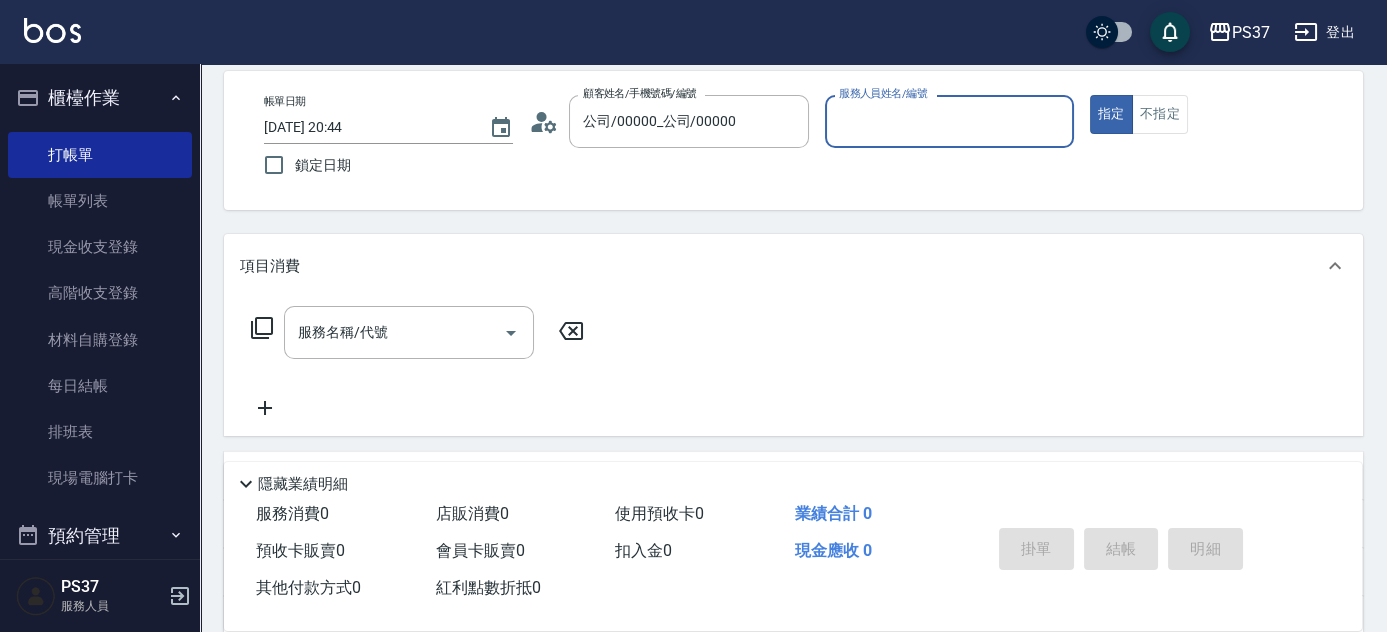click on "服務人員姓名/編號" at bounding box center (949, 121) 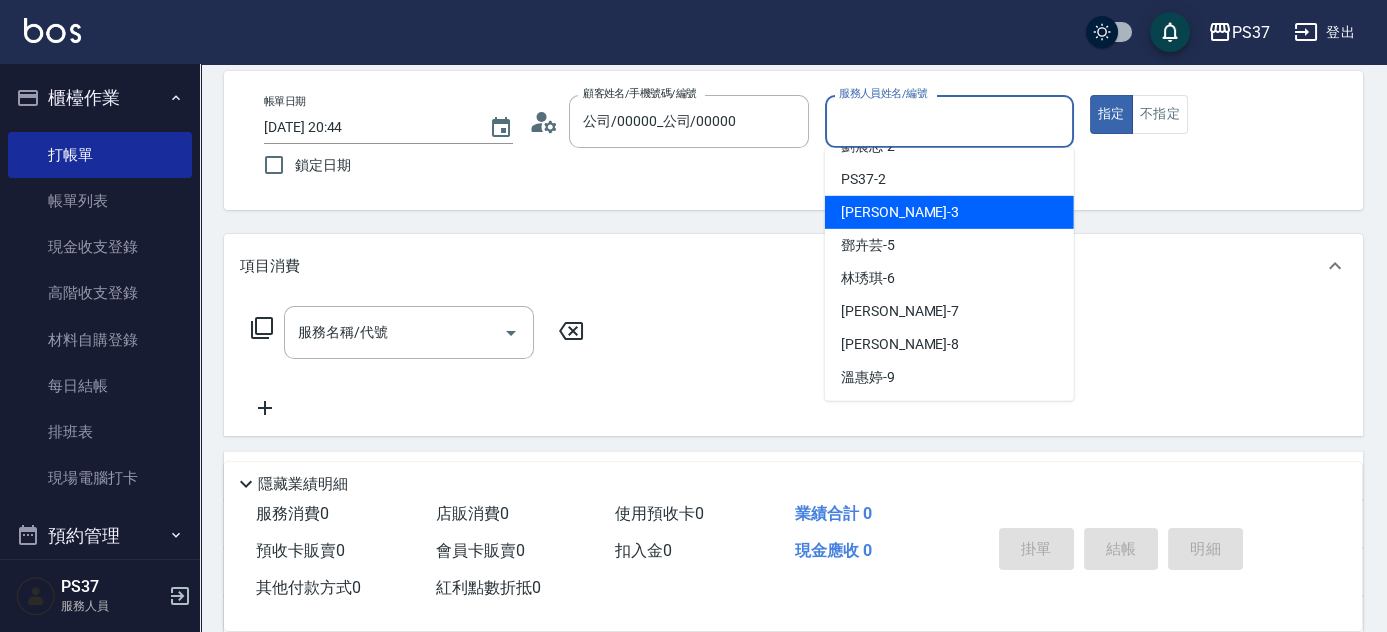 scroll, scrollTop: 90, scrollLeft: 0, axis: vertical 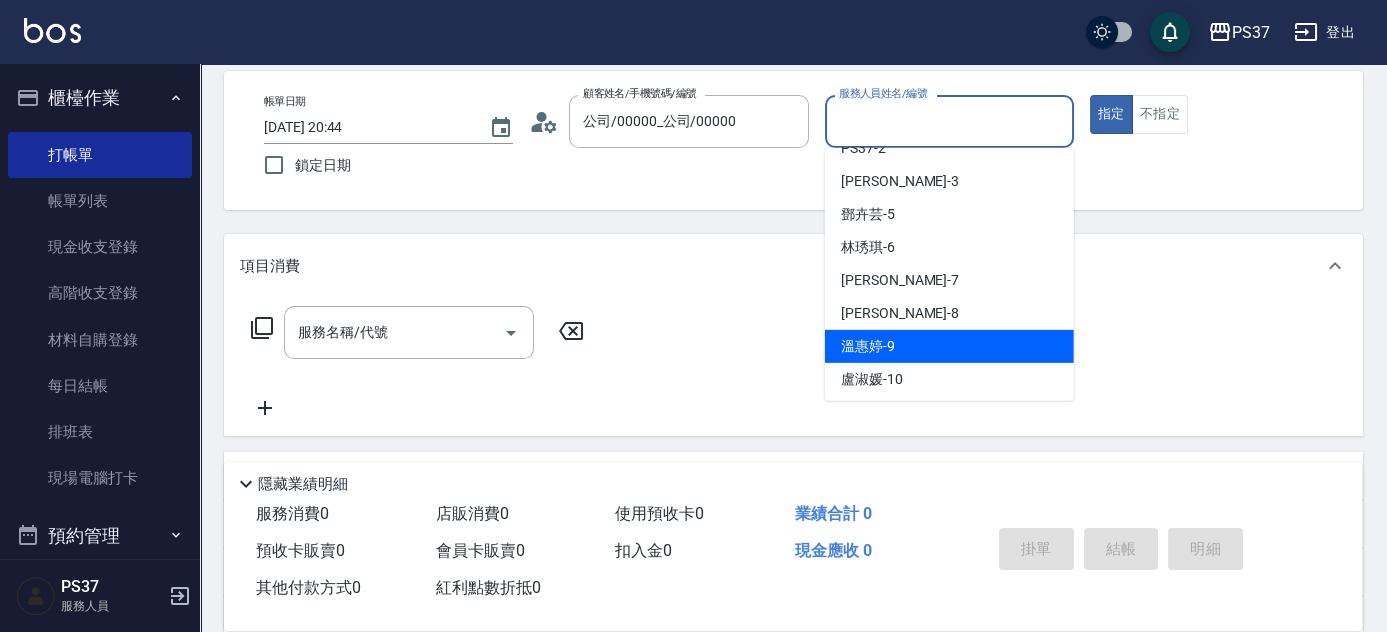 drag, startPoint x: 914, startPoint y: 349, endPoint x: 939, endPoint y: 314, distance: 43.011627 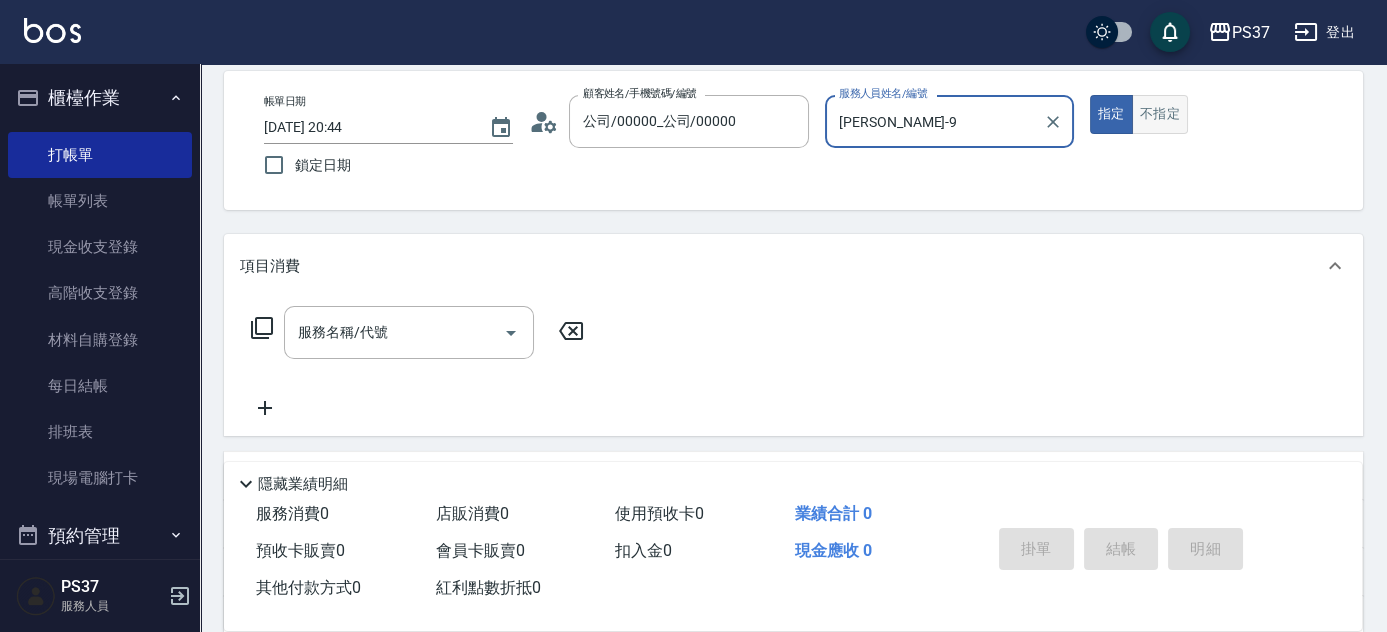 click on "不指定" at bounding box center [1160, 114] 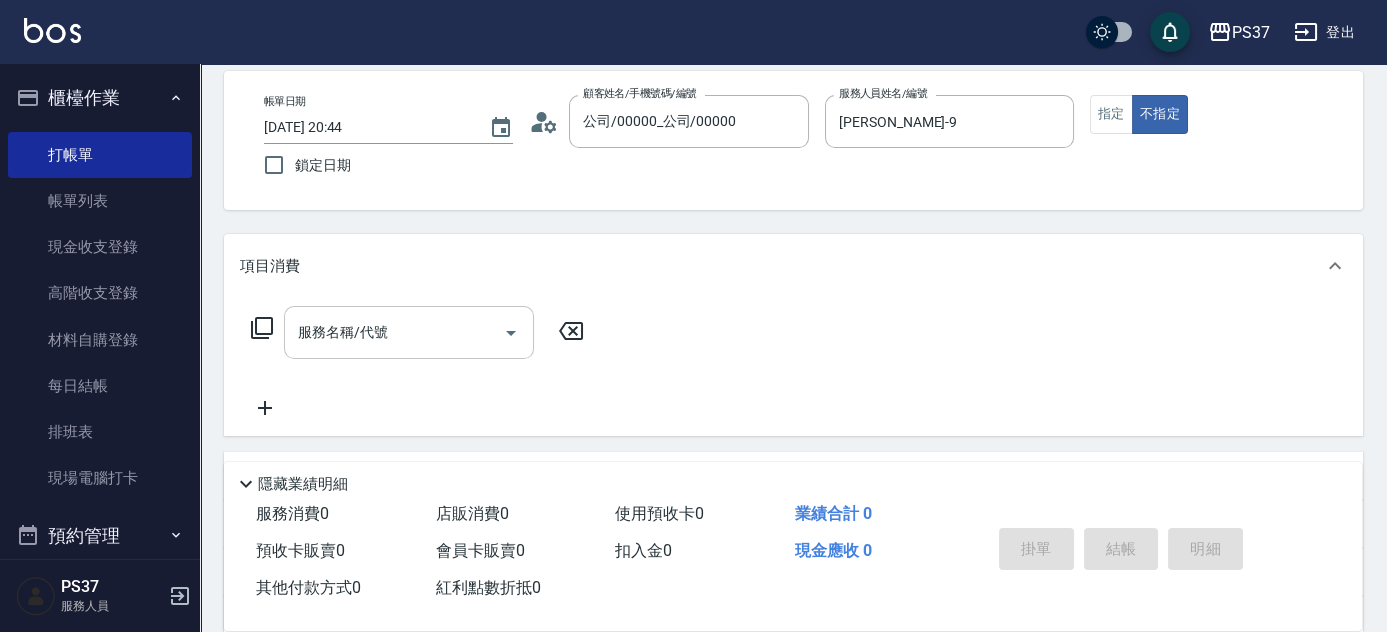click on "服務名稱/代號" at bounding box center (394, 332) 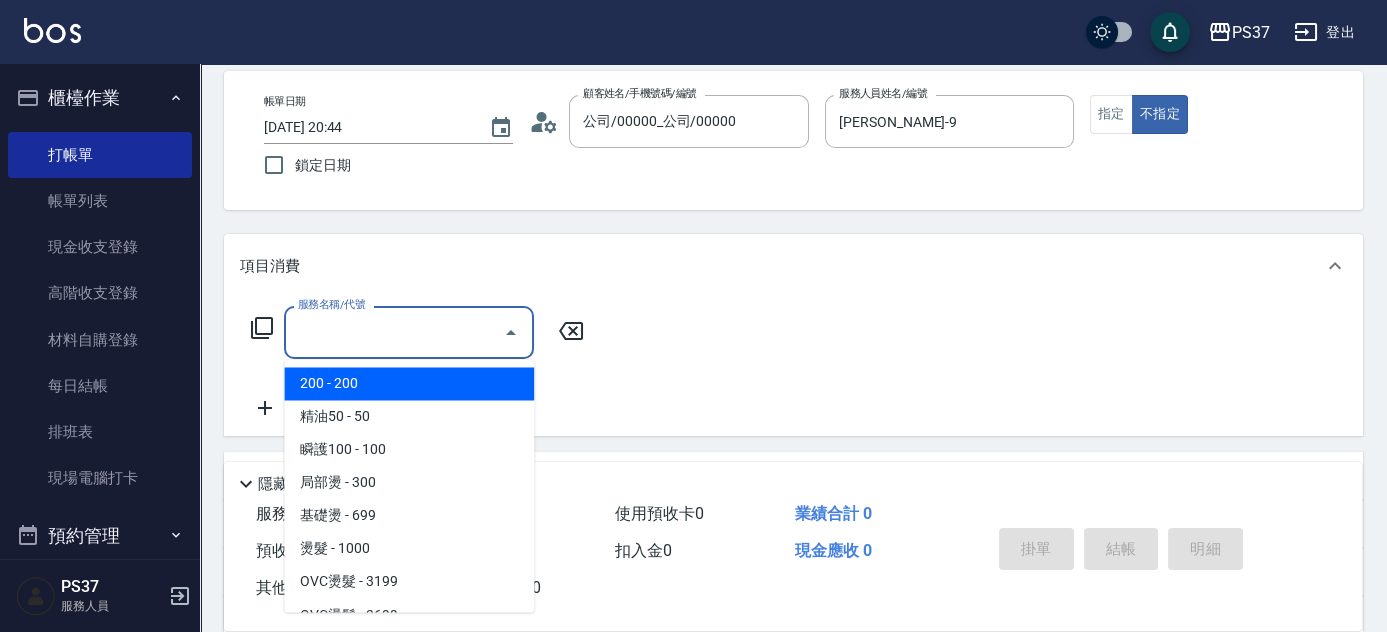 click on "200 - 200" at bounding box center (409, 383) 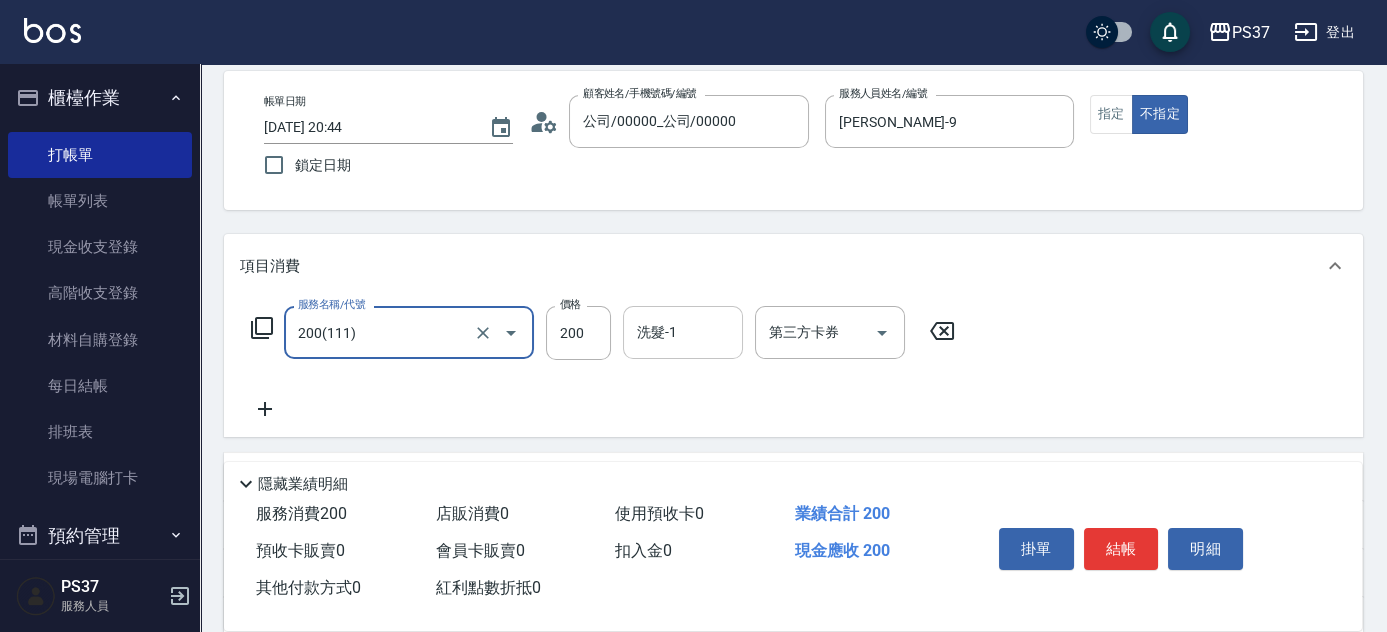 click on "洗髮-1" at bounding box center (683, 332) 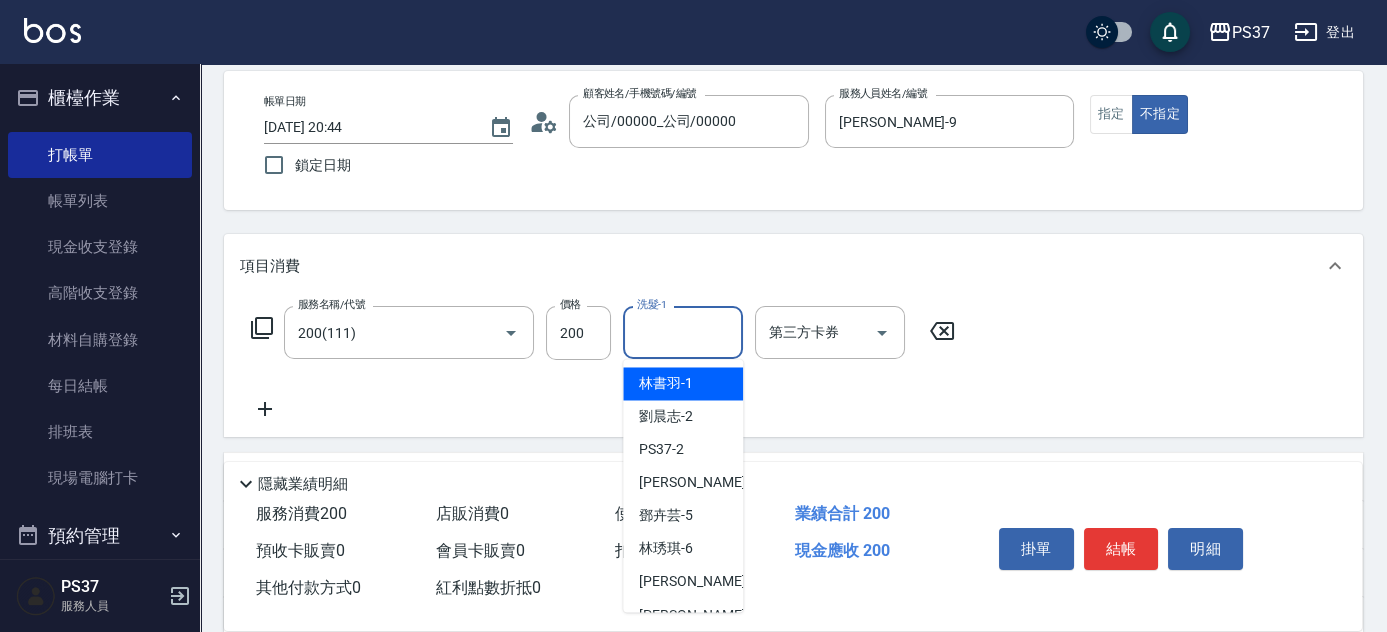 click on "林書羽 -1" at bounding box center (666, 383) 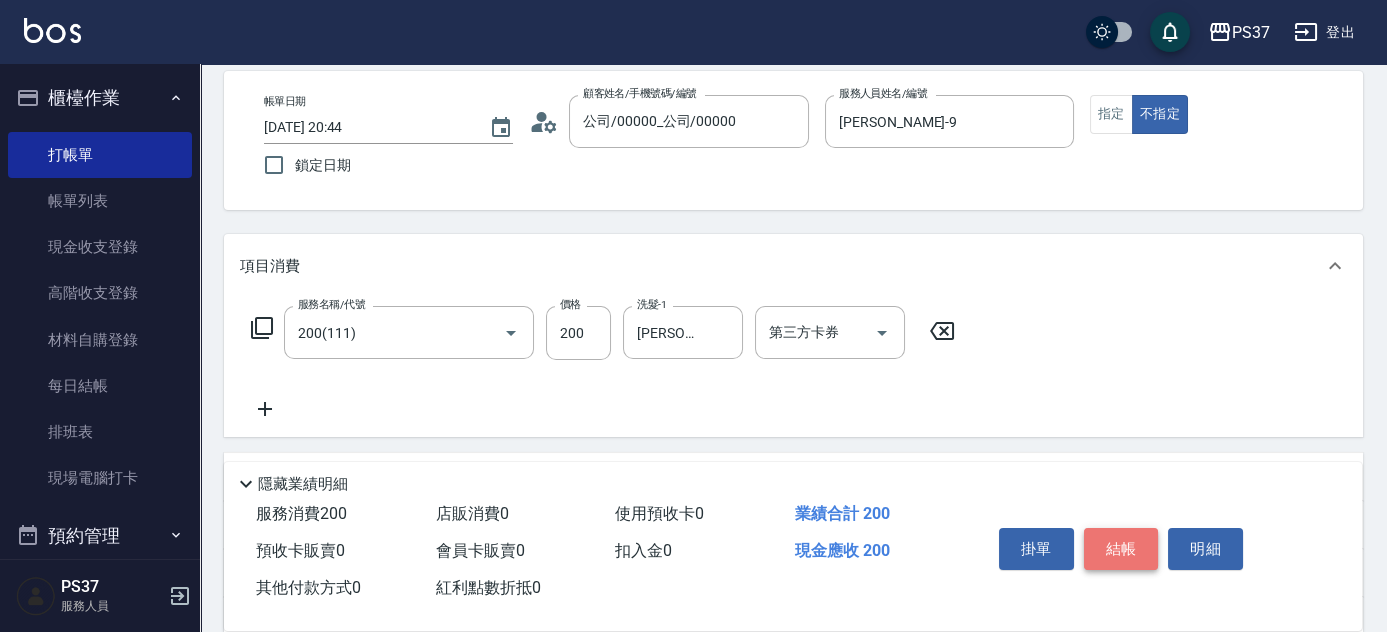 click on "結帳" at bounding box center (1121, 549) 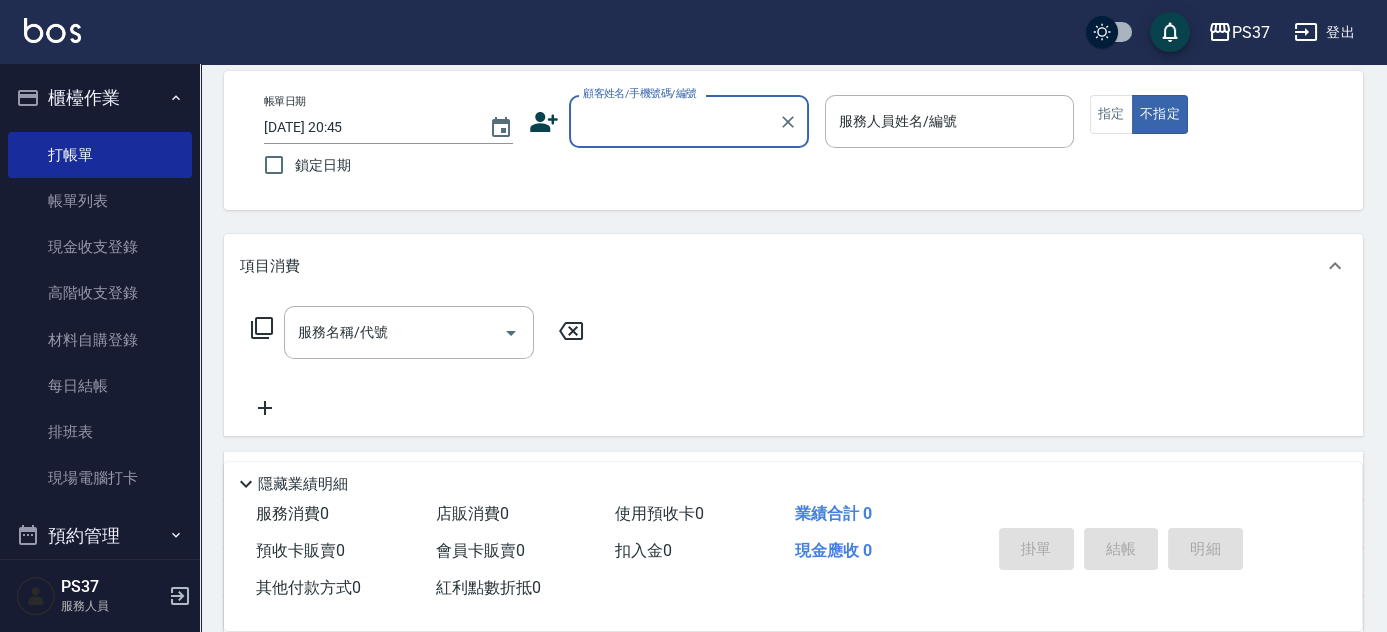 click on "顧客姓名/手機號碼/編號" at bounding box center [674, 121] 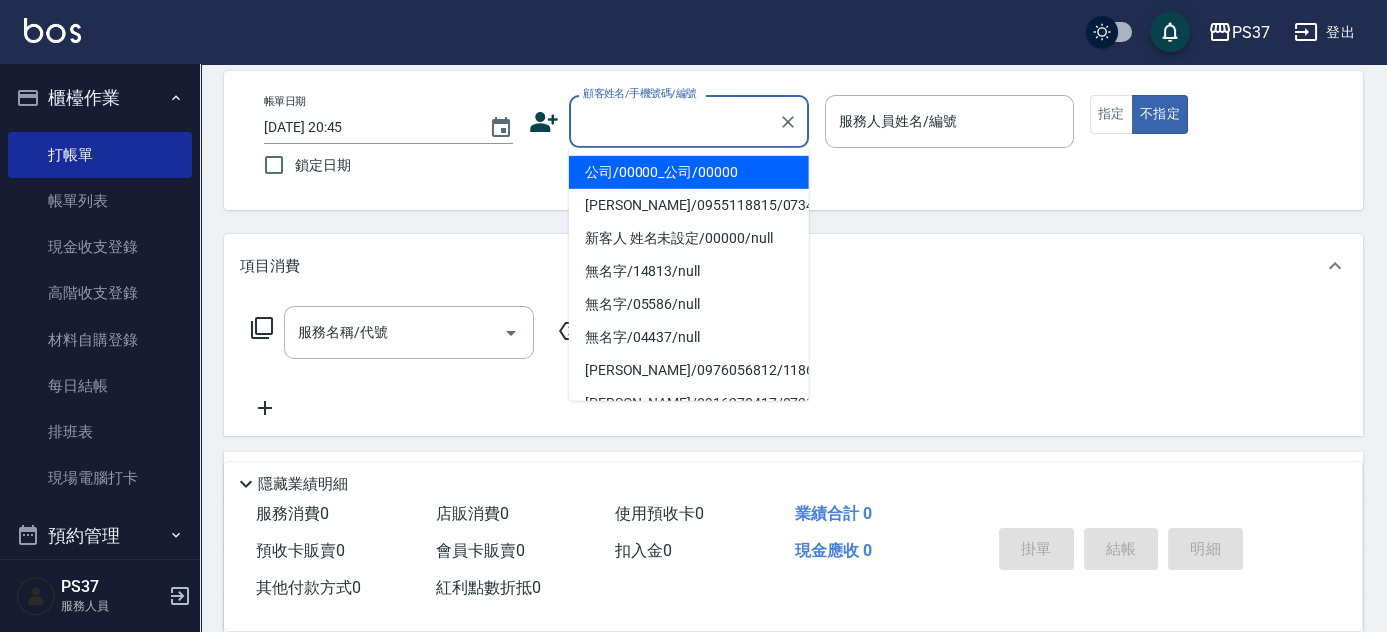 click on "公司/00000_公司/00000" at bounding box center [689, 172] 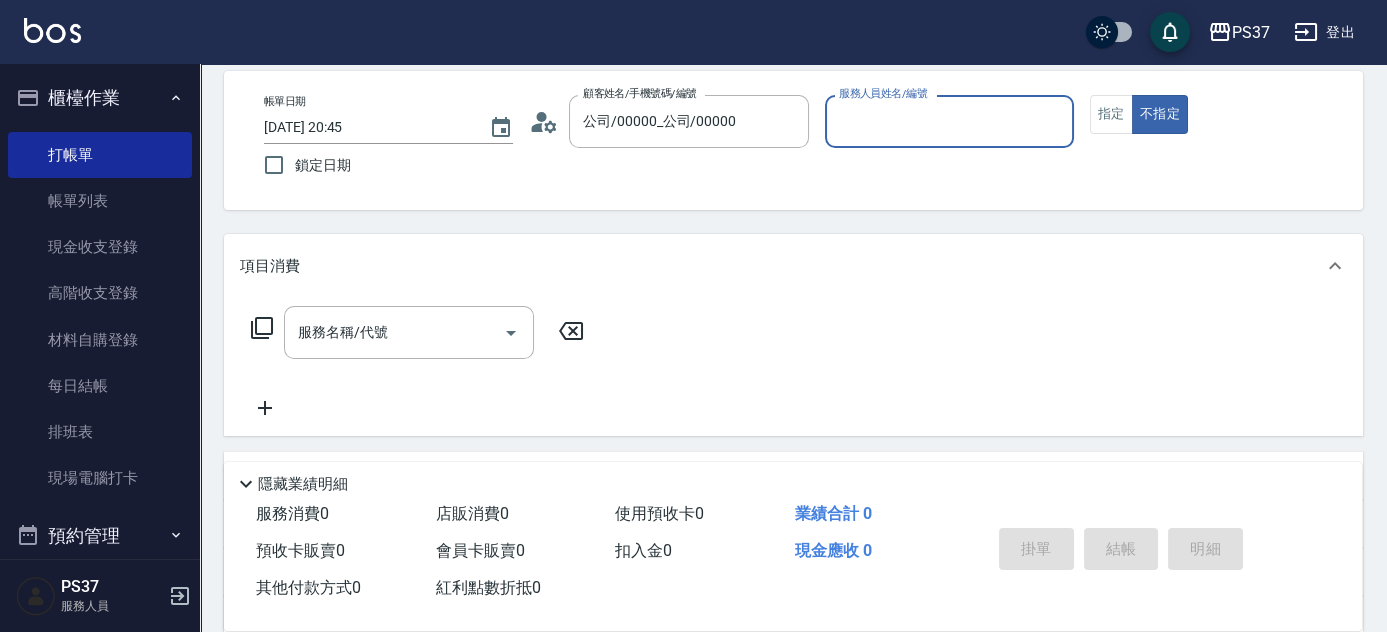 click on "服務人員姓名/編號" at bounding box center [949, 121] 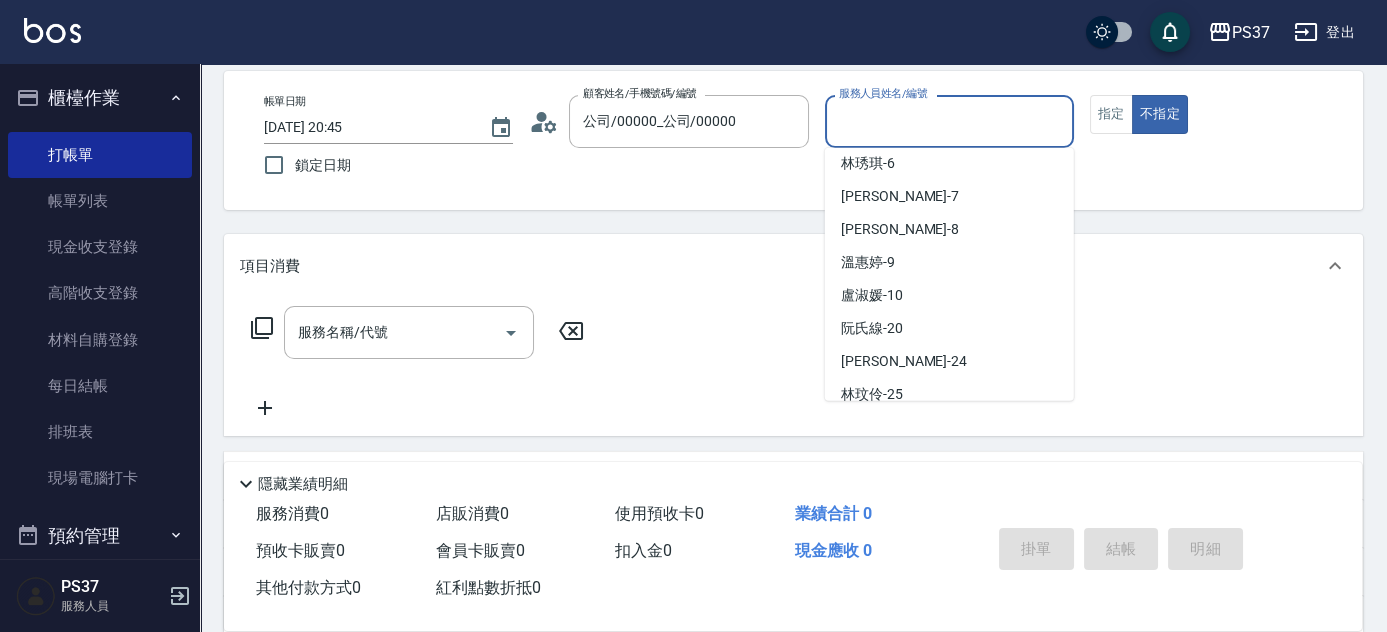 scroll, scrollTop: 181, scrollLeft: 0, axis: vertical 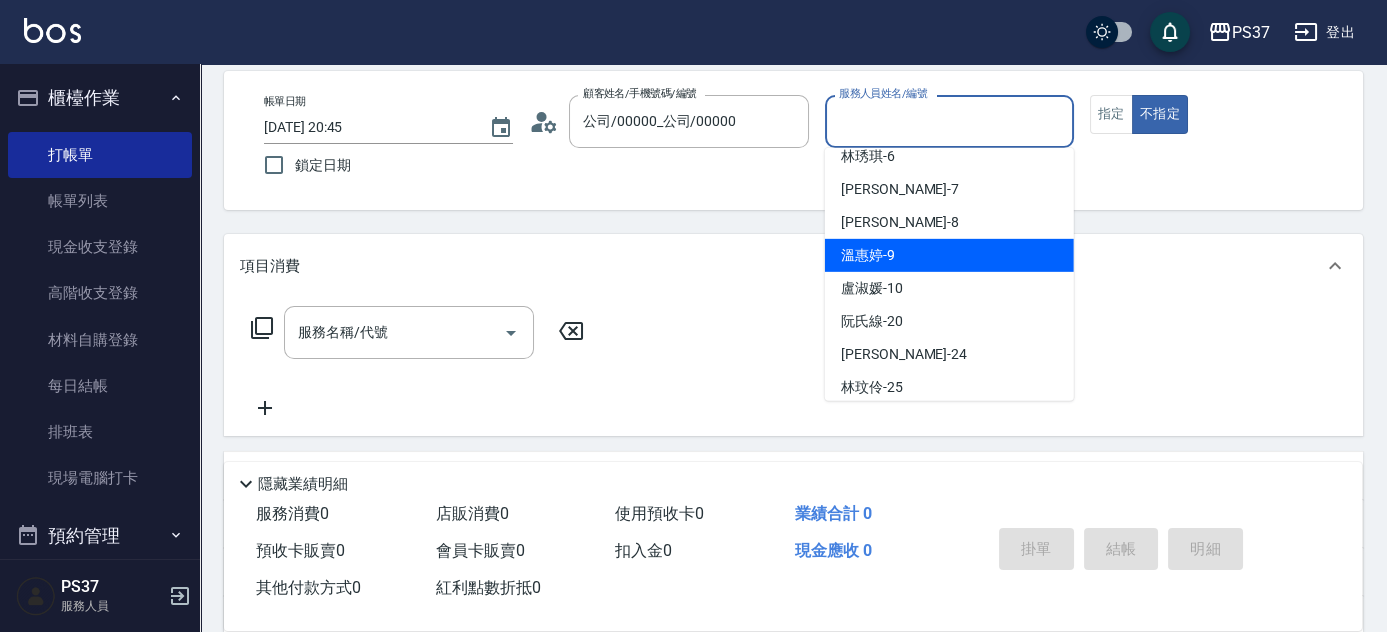 click on "溫惠婷 -9" at bounding box center (949, 255) 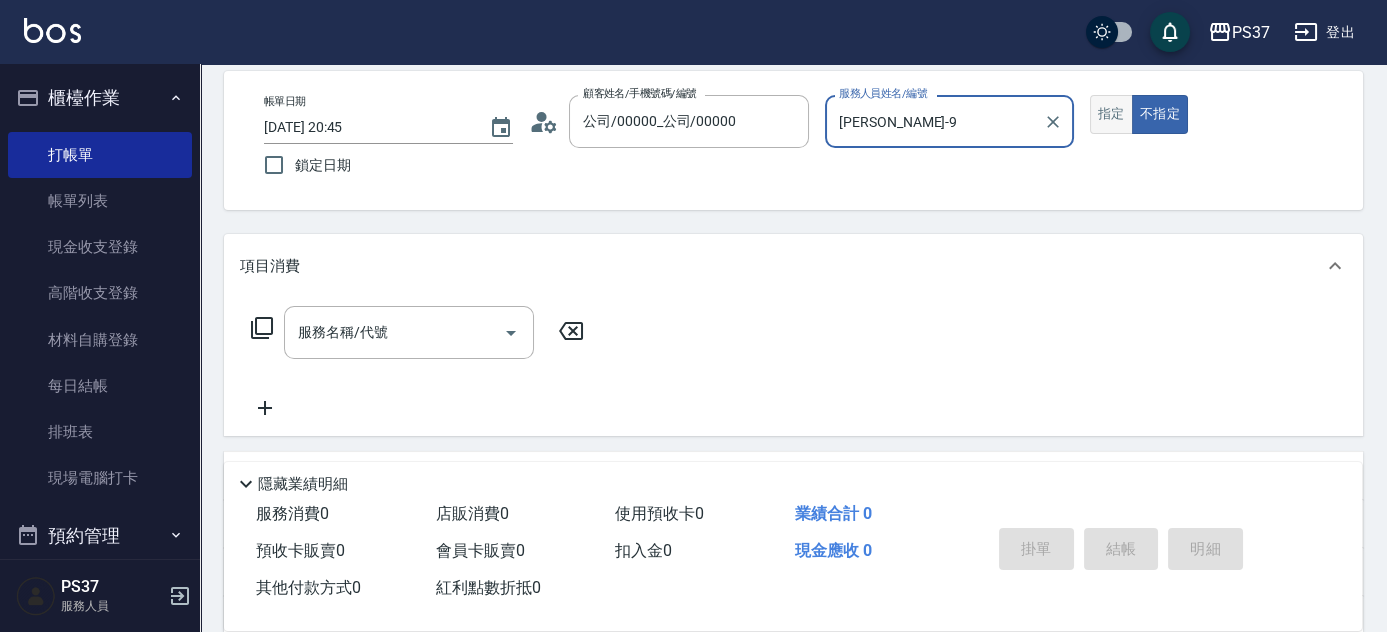 click on "指定" at bounding box center (1111, 114) 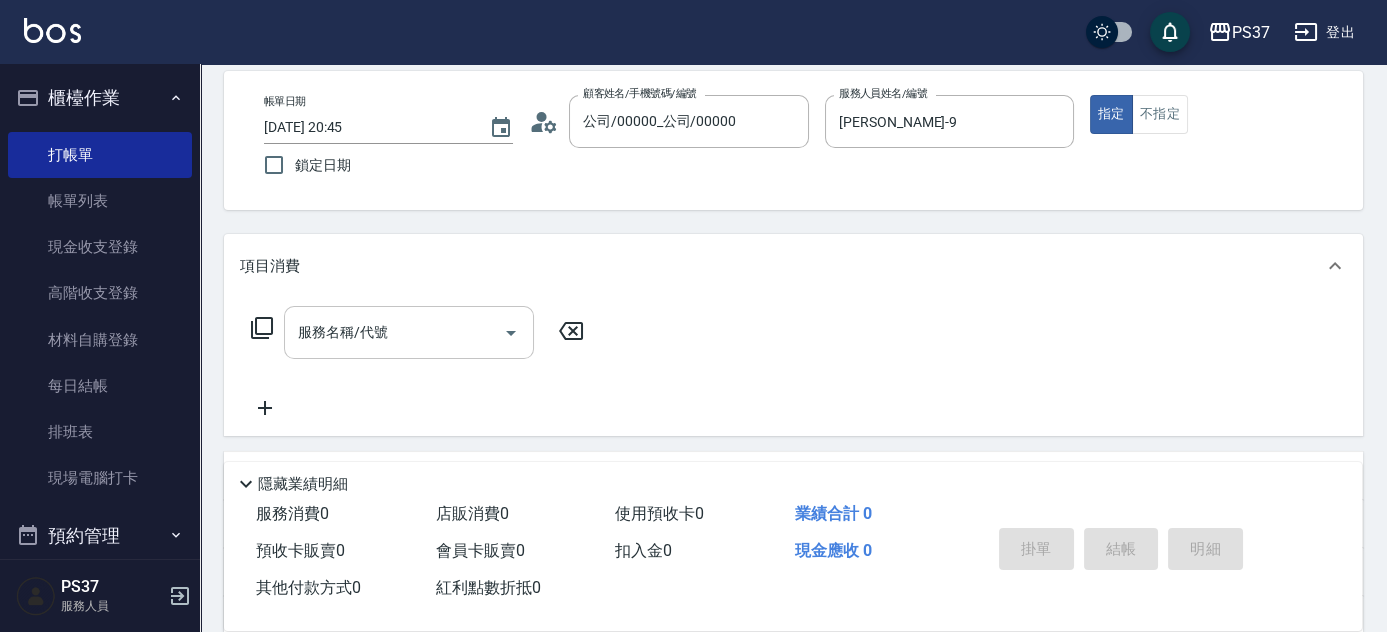 click on "服務名稱/代號" at bounding box center [394, 332] 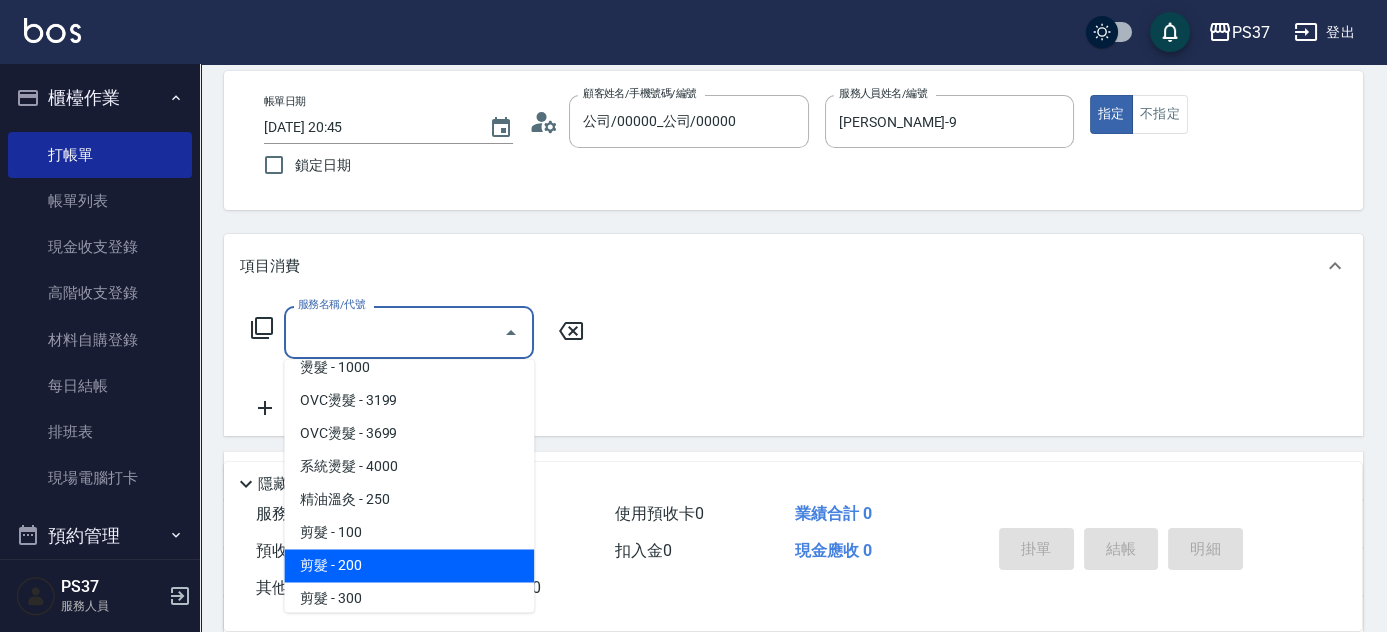 scroll, scrollTop: 0, scrollLeft: 0, axis: both 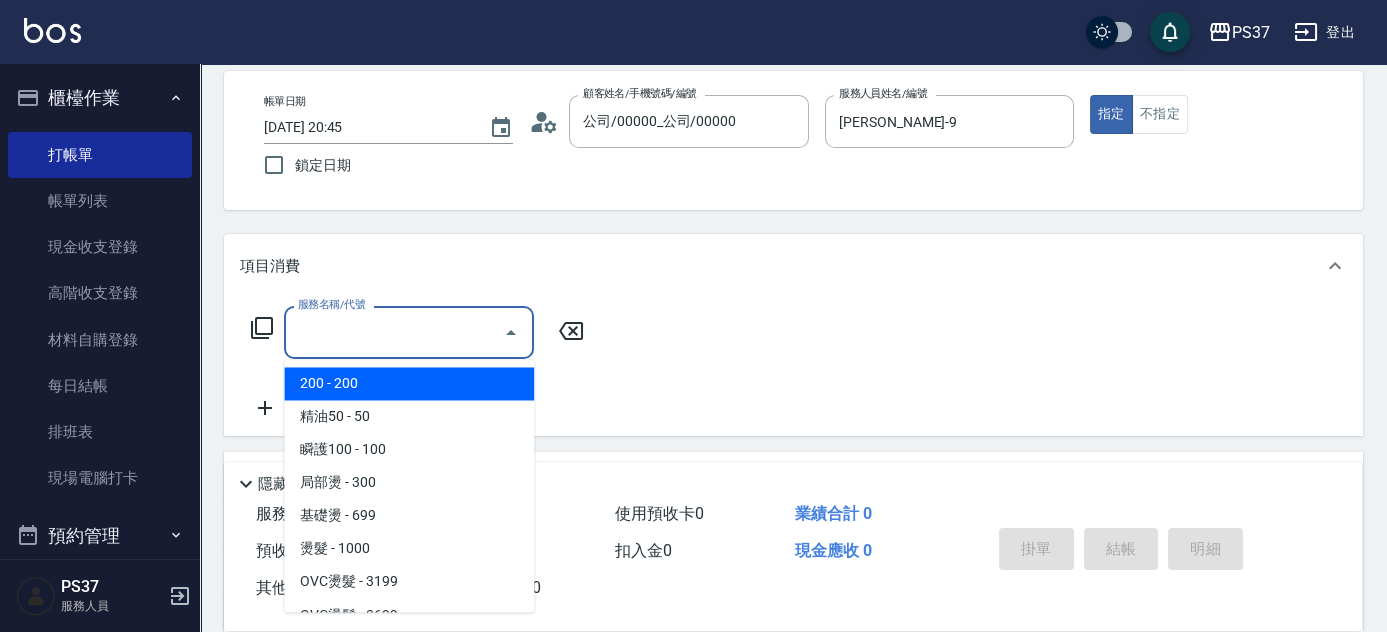 click on "200 - 200" at bounding box center (409, 383) 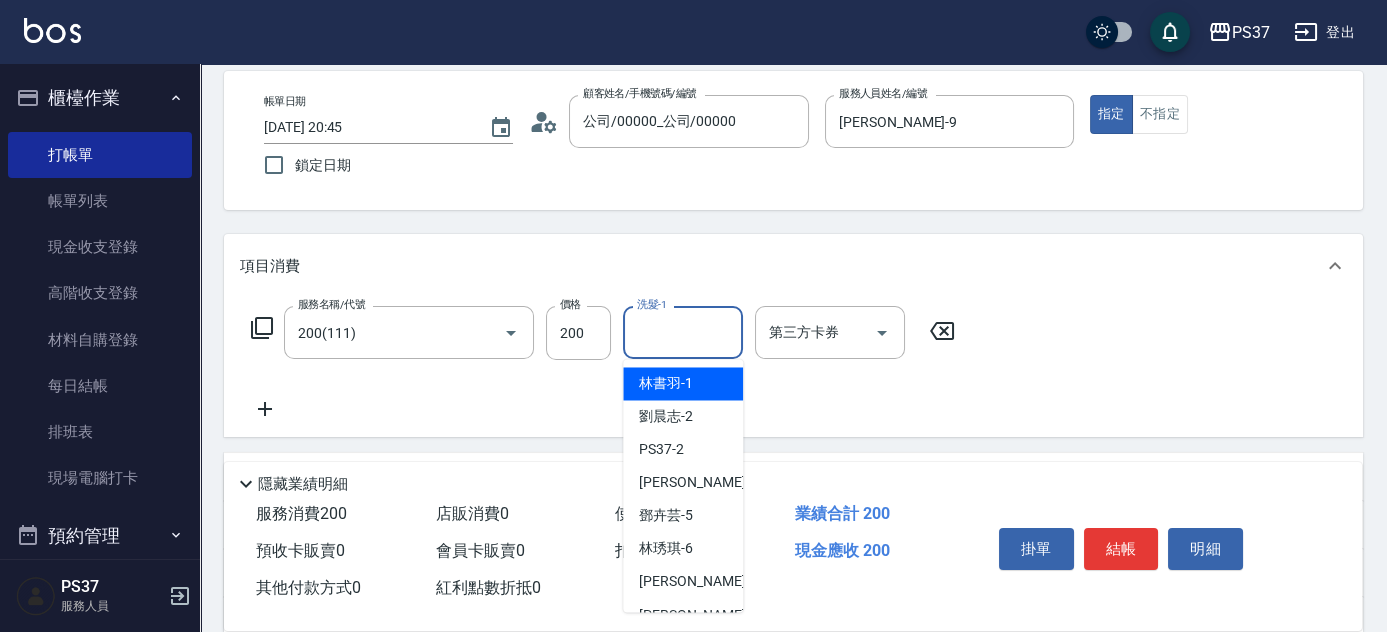 click on "洗髮-1" at bounding box center [683, 332] 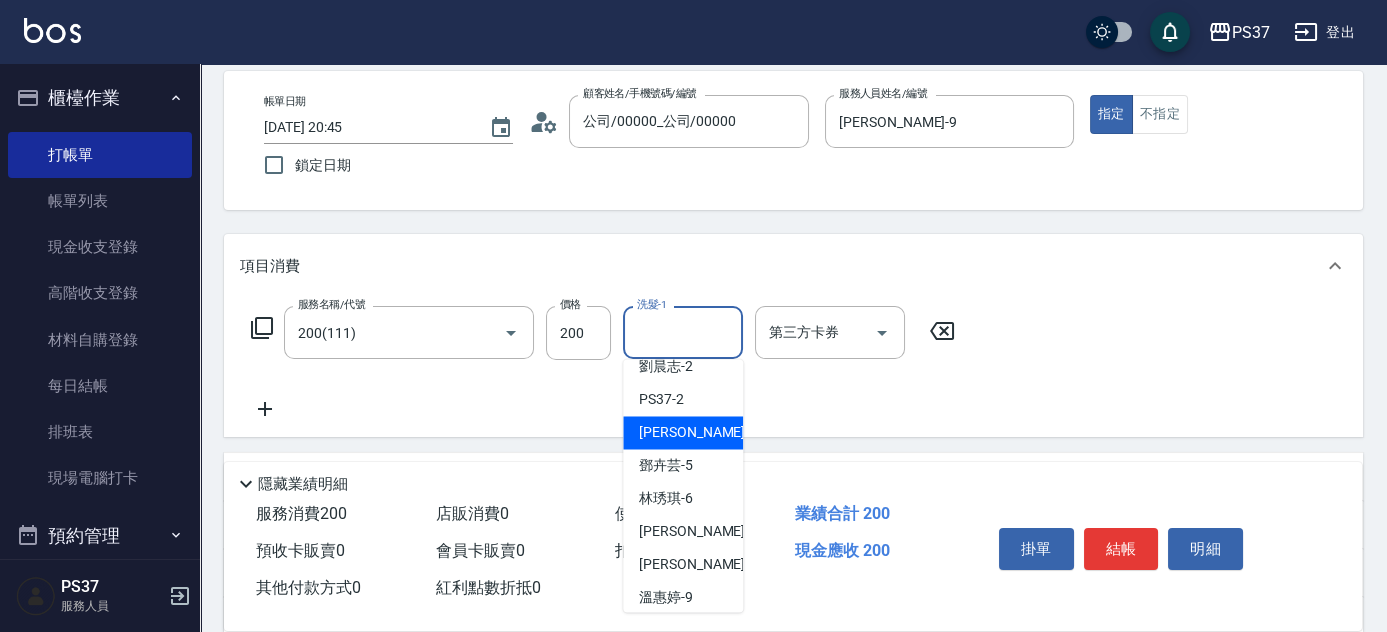 scroll, scrollTop: 90, scrollLeft: 0, axis: vertical 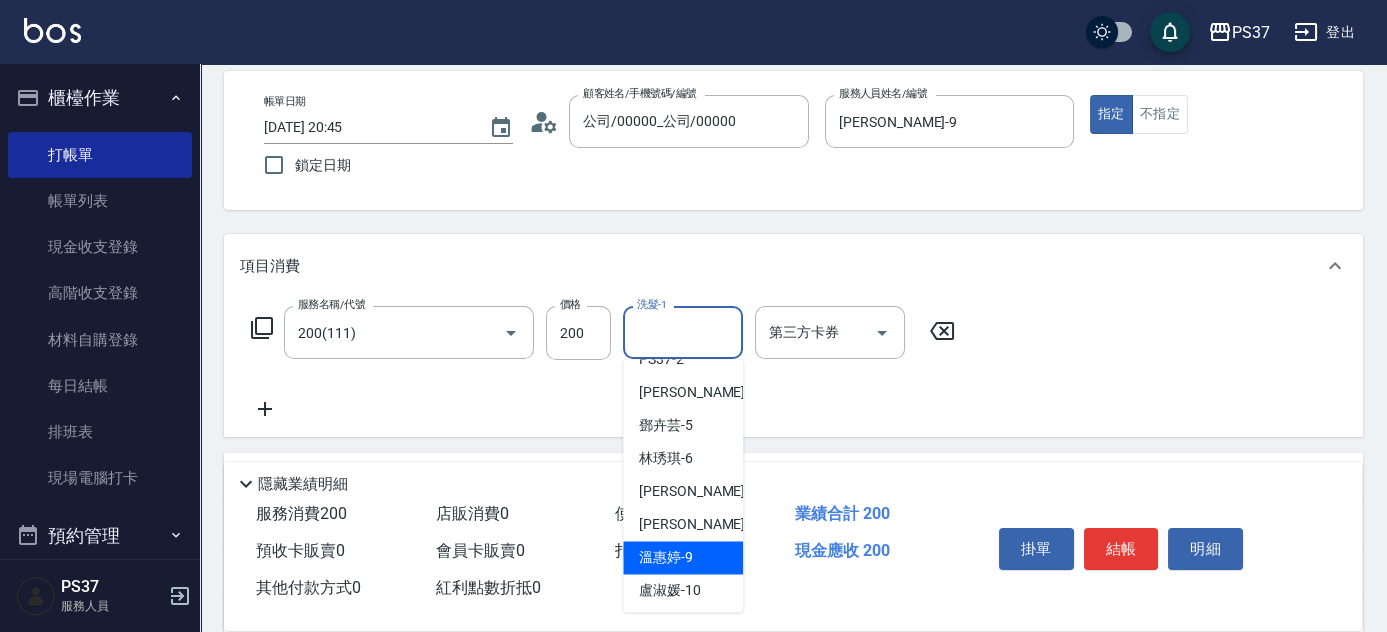 click on "溫惠婷 -9" at bounding box center [666, 557] 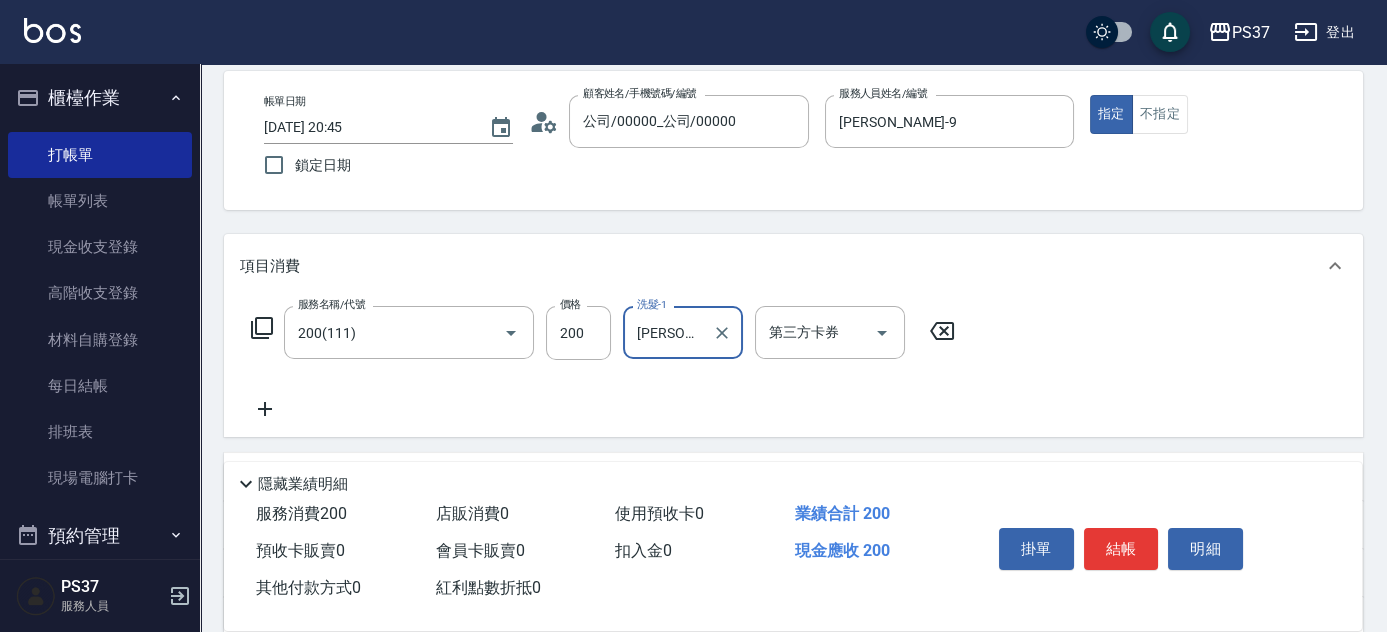 click 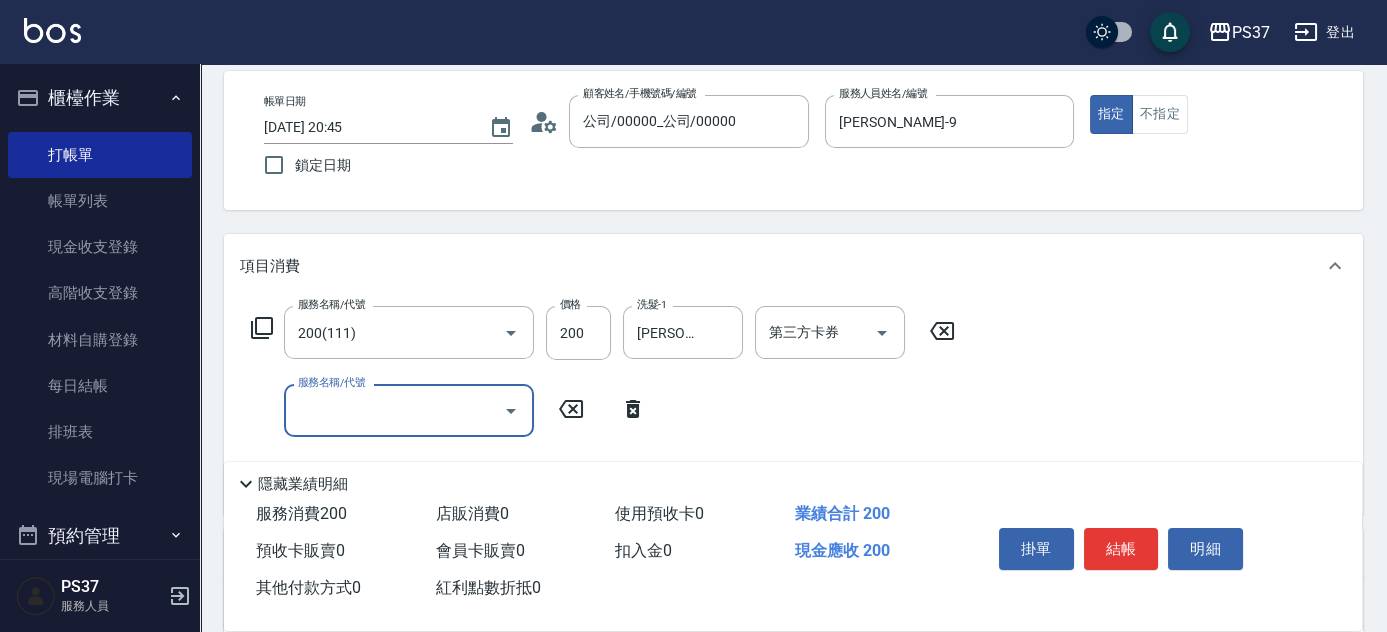 click on "服務名稱/代號" at bounding box center (394, 410) 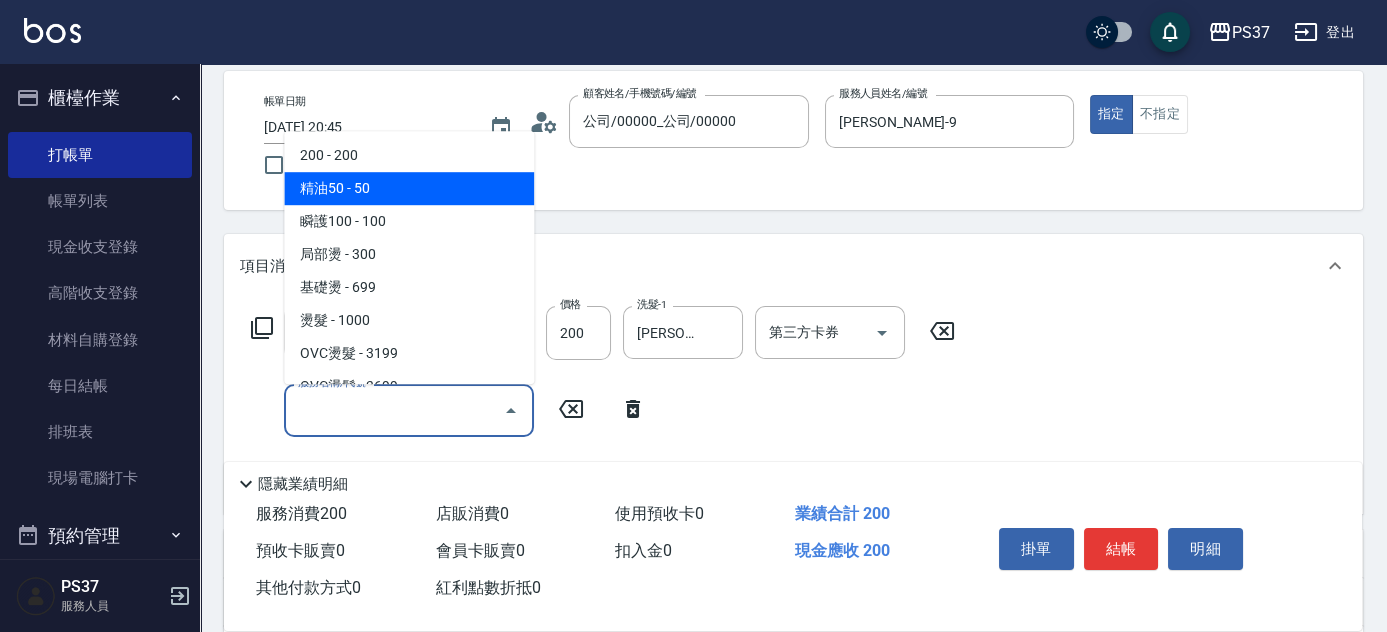 click on "精油50 - 50" at bounding box center [409, 188] 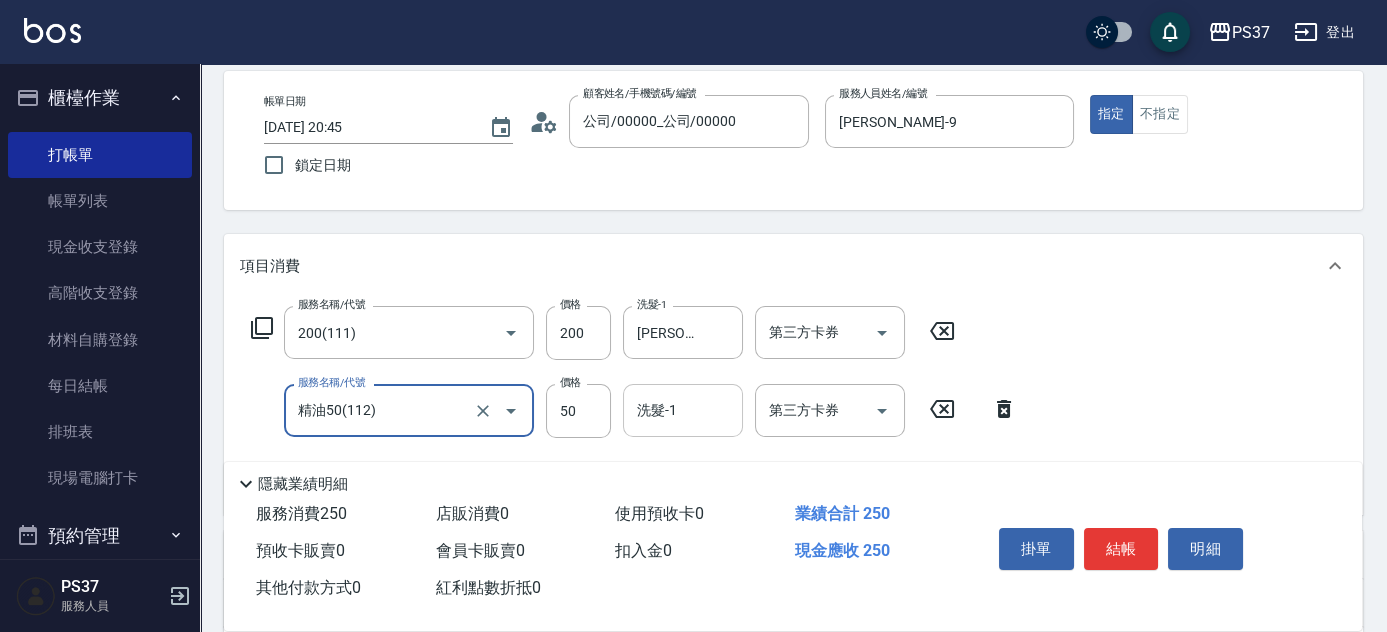 click on "洗髮-1" at bounding box center [683, 410] 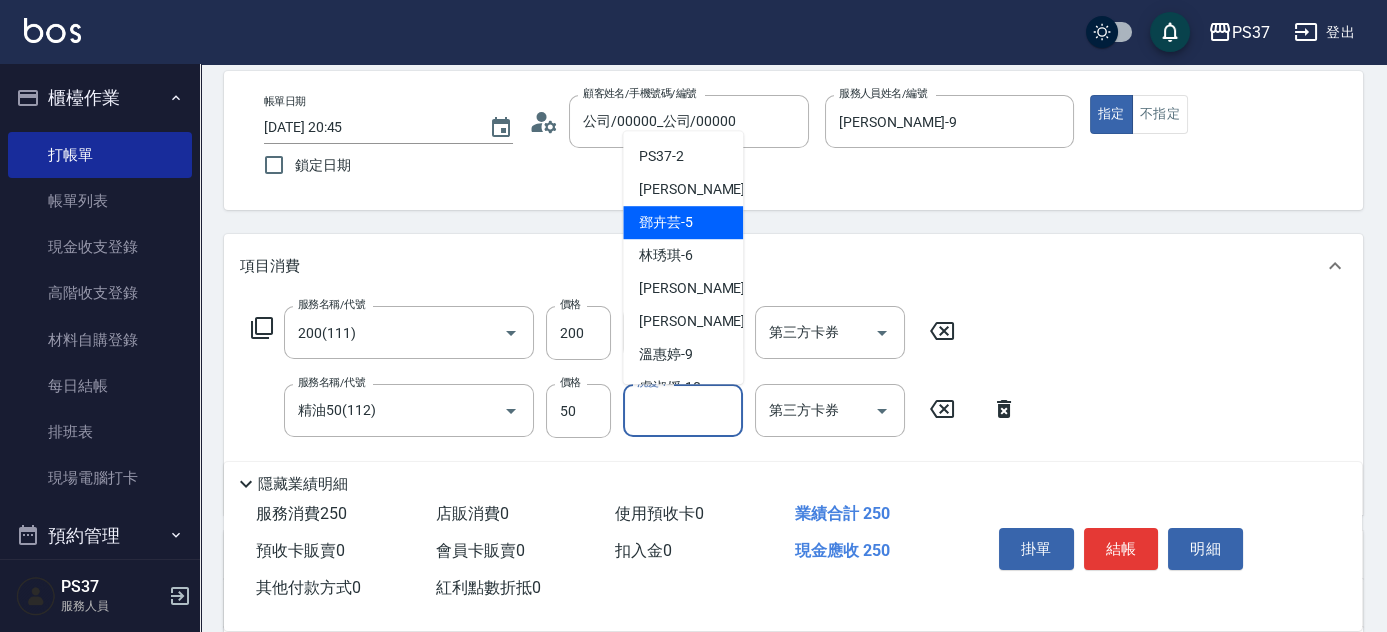 scroll, scrollTop: 181, scrollLeft: 0, axis: vertical 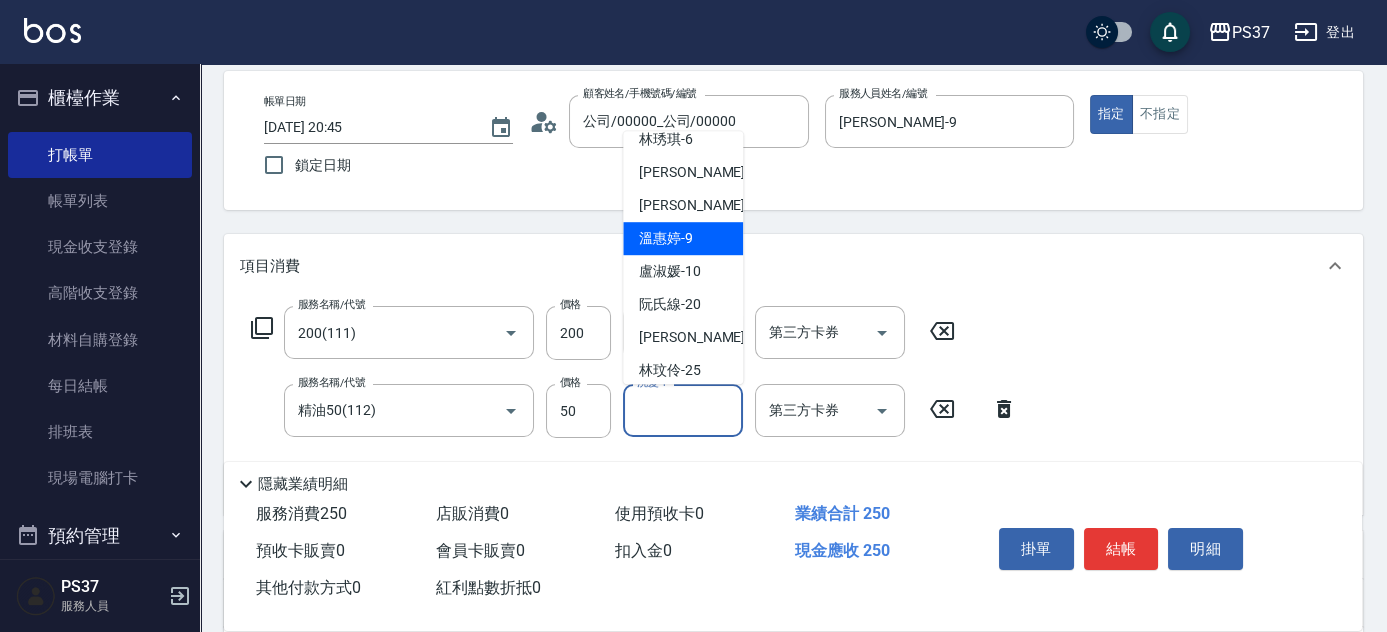 click on "溫惠婷 -9" at bounding box center (683, 238) 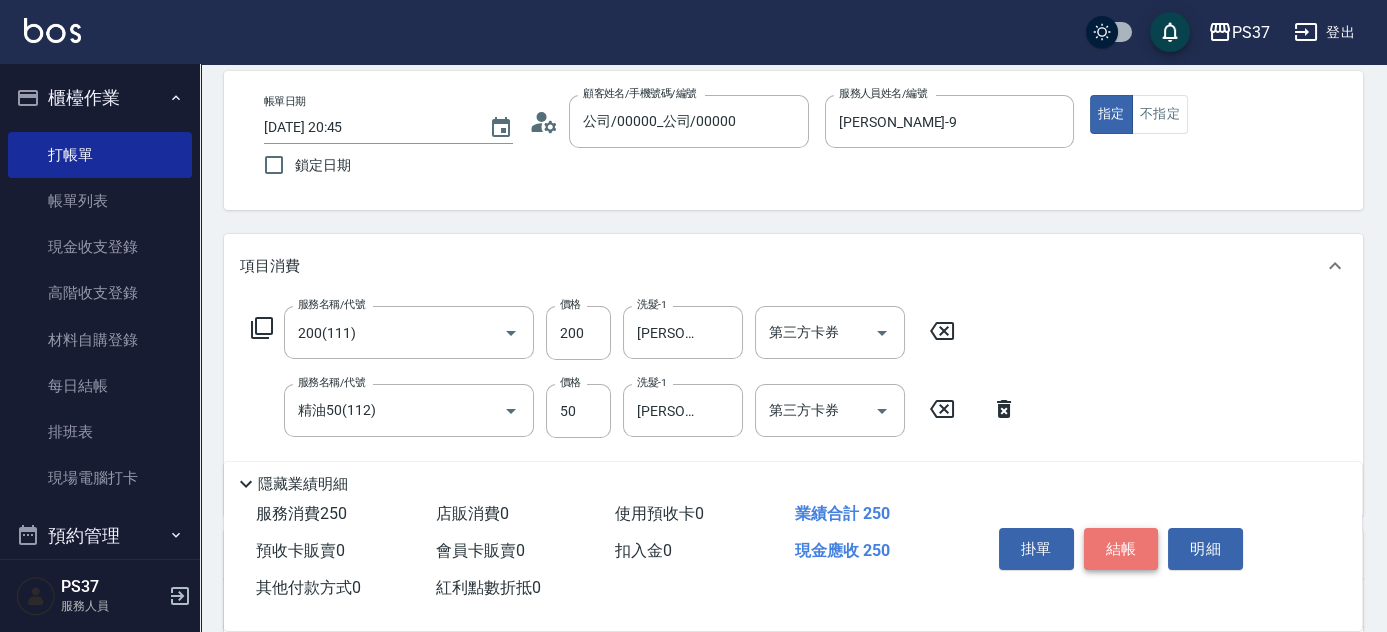 click on "結帳" at bounding box center (1121, 549) 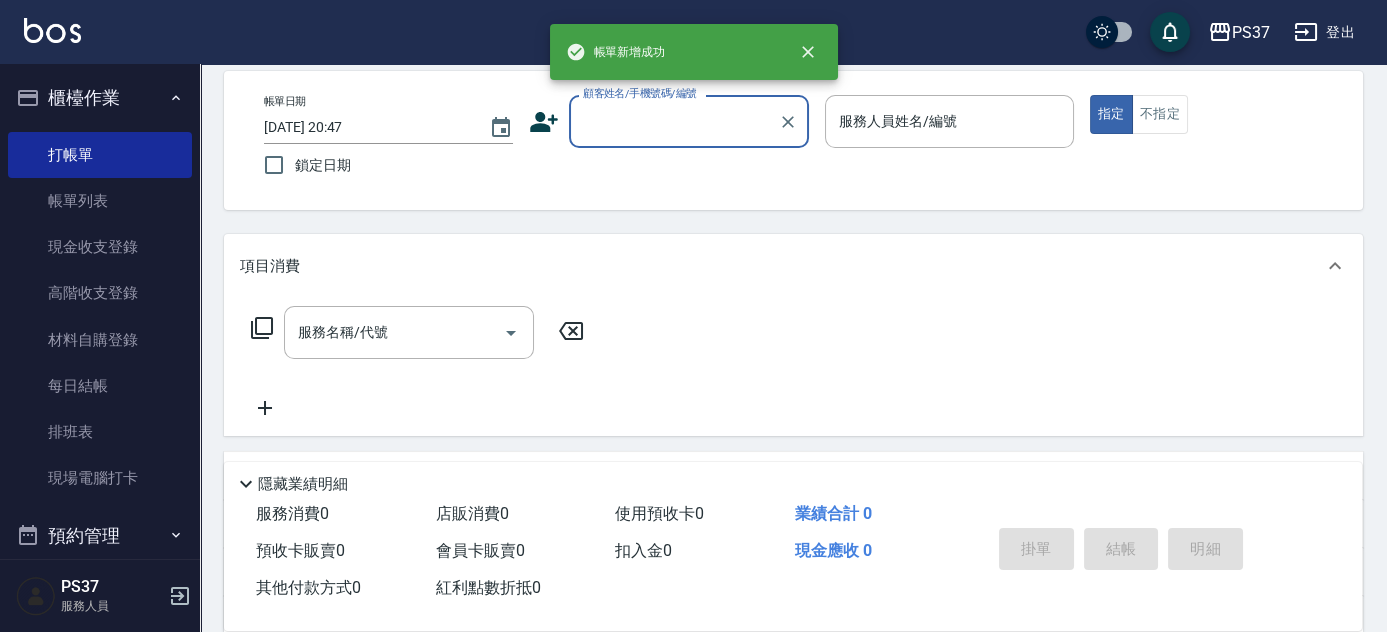 click on "顧客姓名/手機號碼/編號" at bounding box center [674, 121] 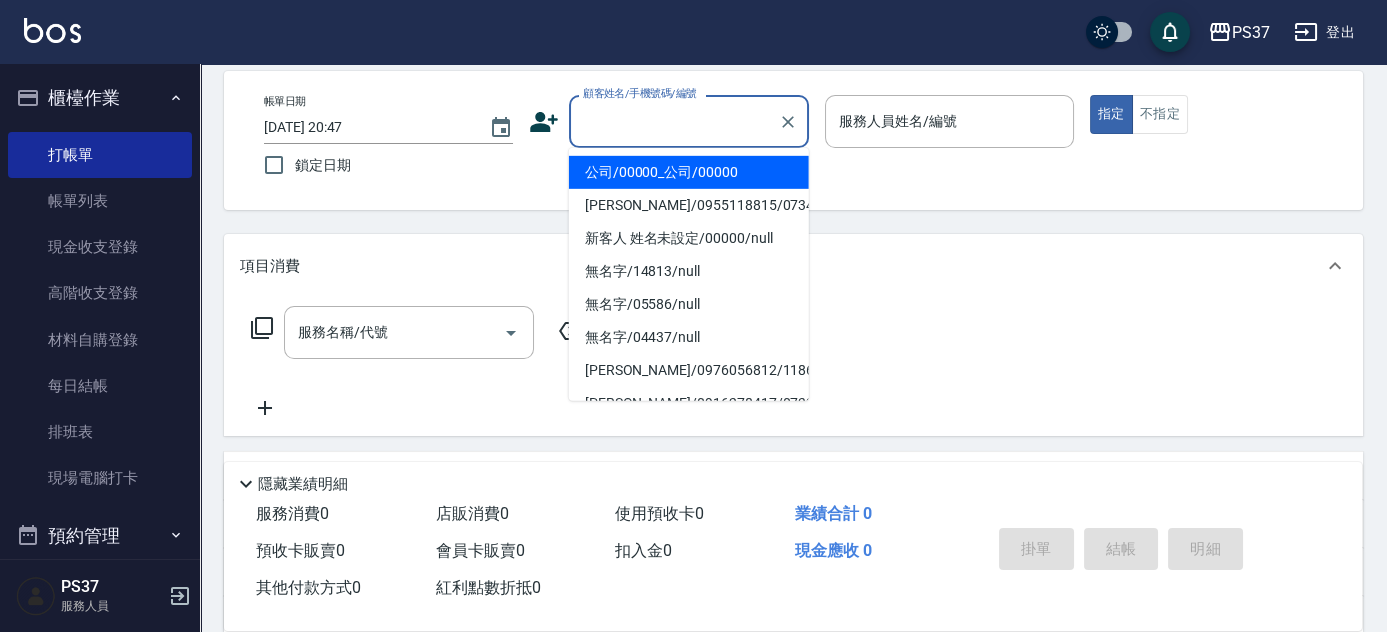 click on "公司/00000_公司/00000" at bounding box center (689, 172) 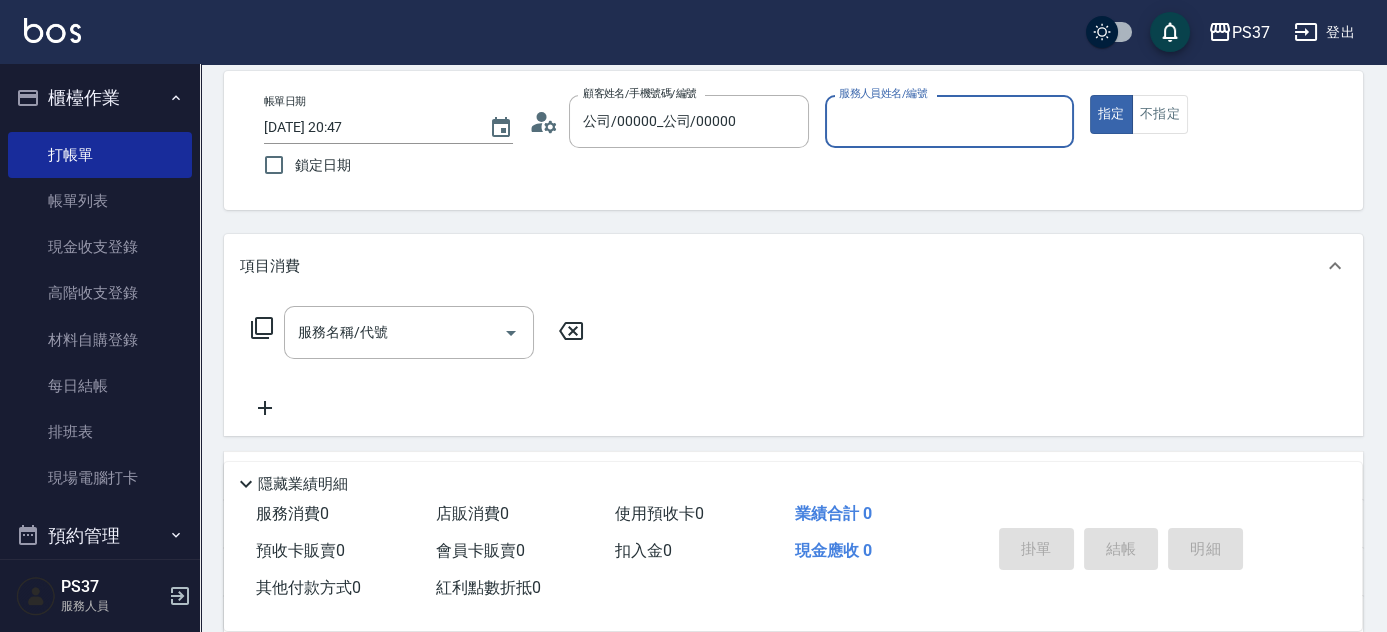 click on "服務人員姓名/編號" at bounding box center (949, 121) 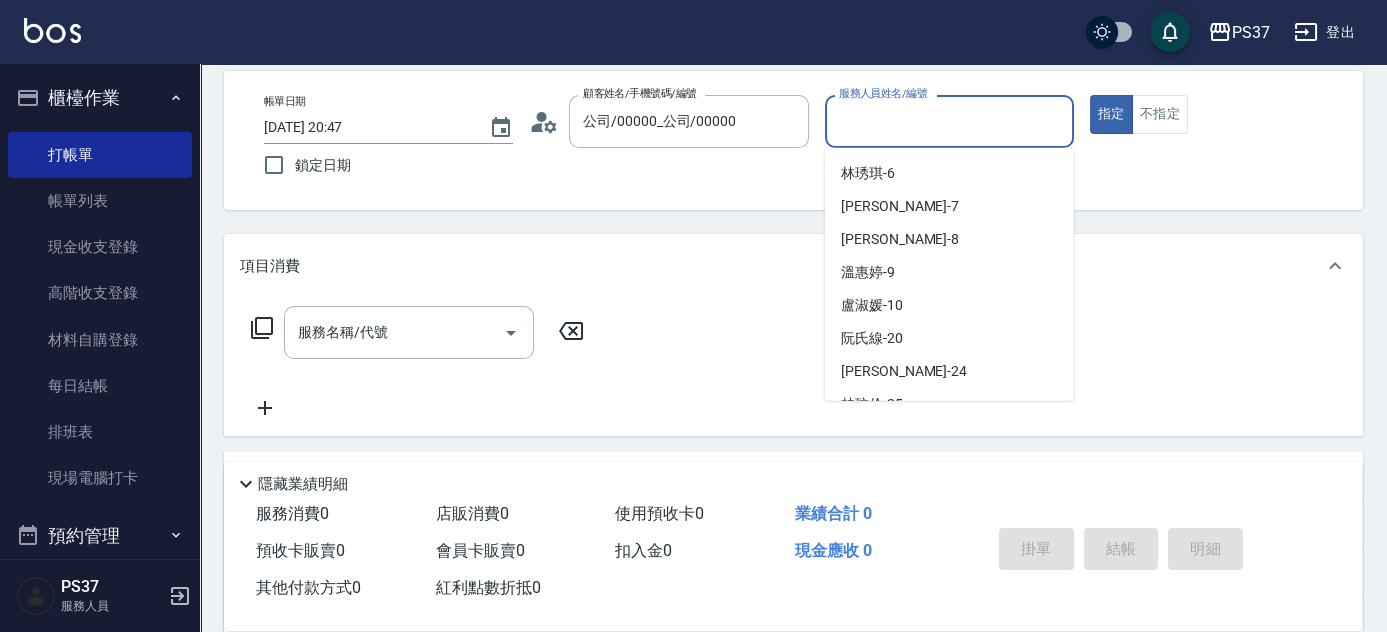 scroll, scrollTop: 181, scrollLeft: 0, axis: vertical 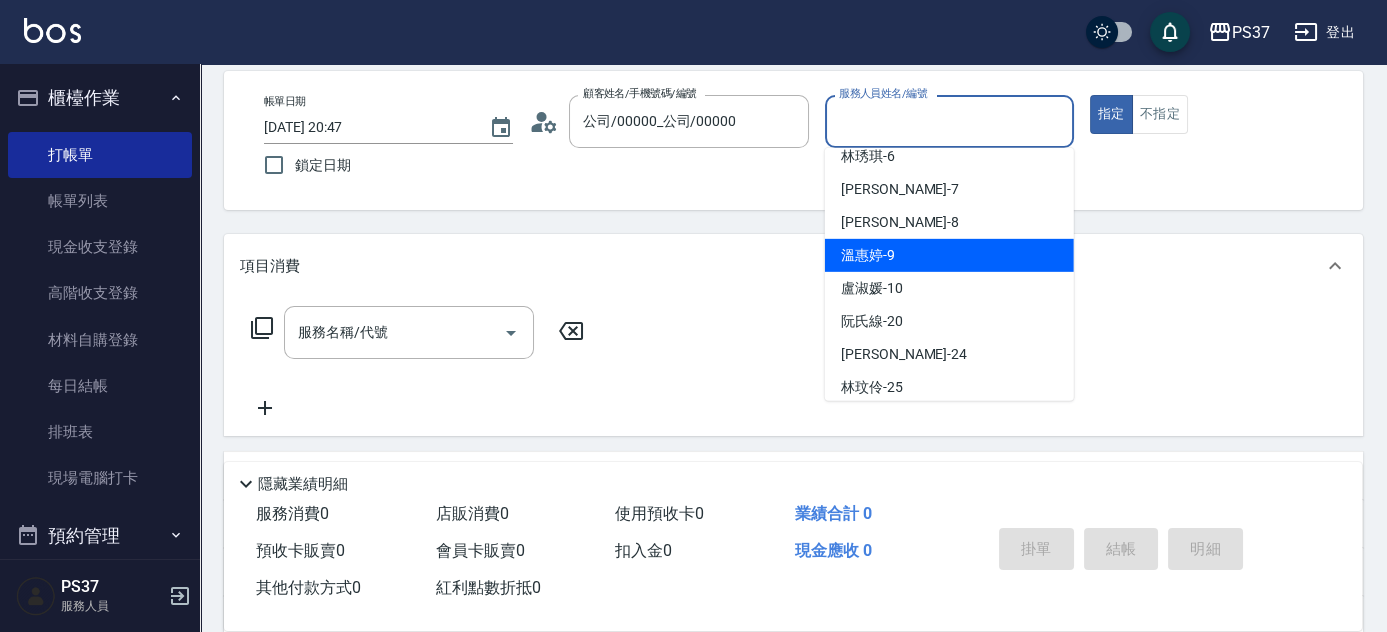 click on "溫惠婷 -9" at bounding box center [949, 255] 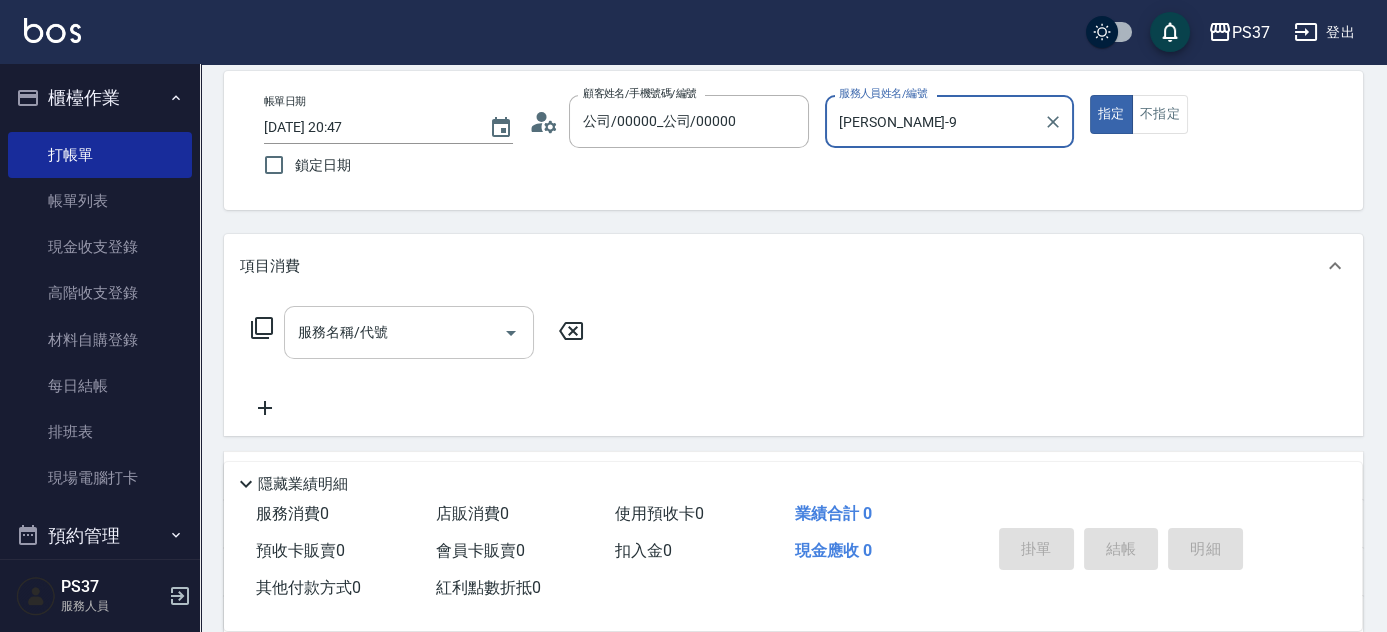 click on "服務名稱/代號" at bounding box center [394, 332] 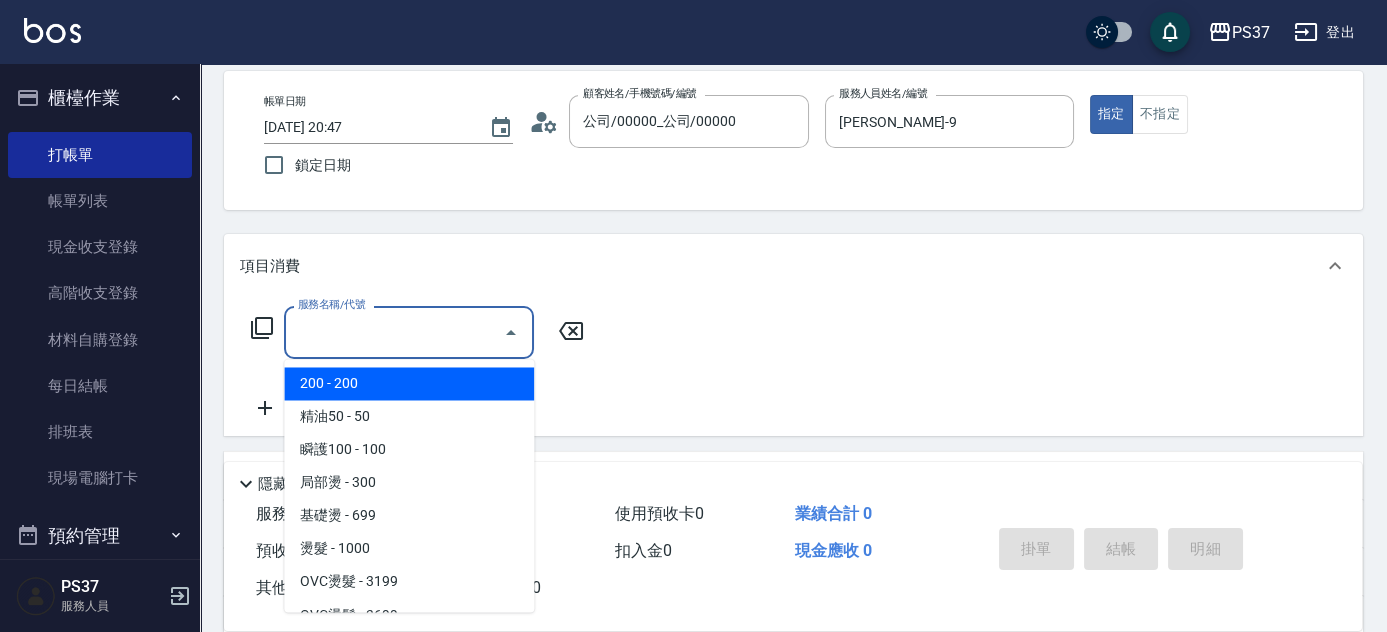 click on "200 - 200" at bounding box center (409, 383) 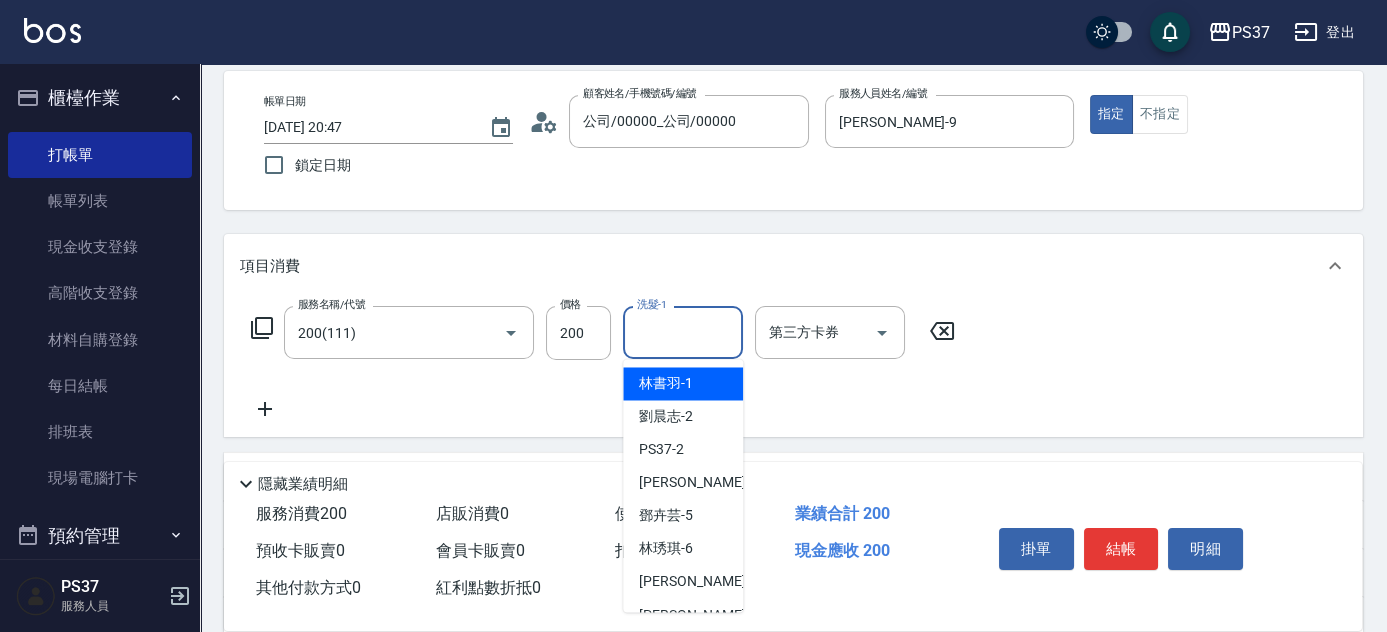 click on "洗髮-1" at bounding box center (683, 332) 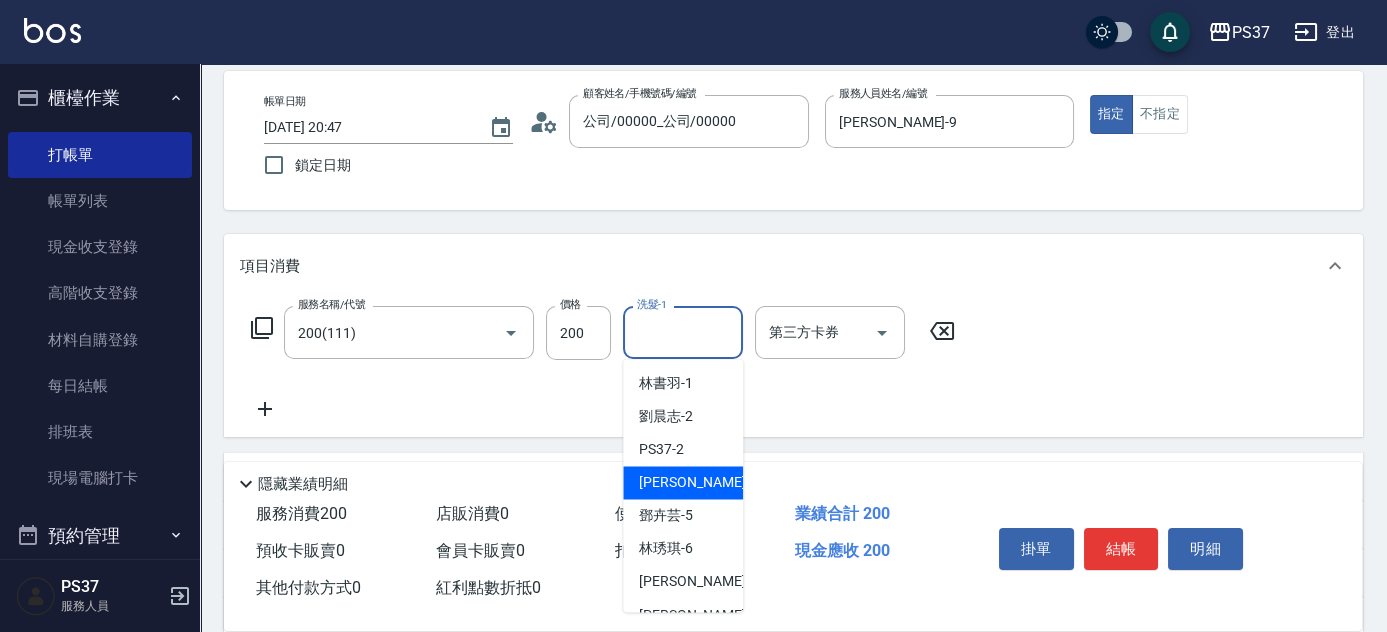 scroll, scrollTop: 90, scrollLeft: 0, axis: vertical 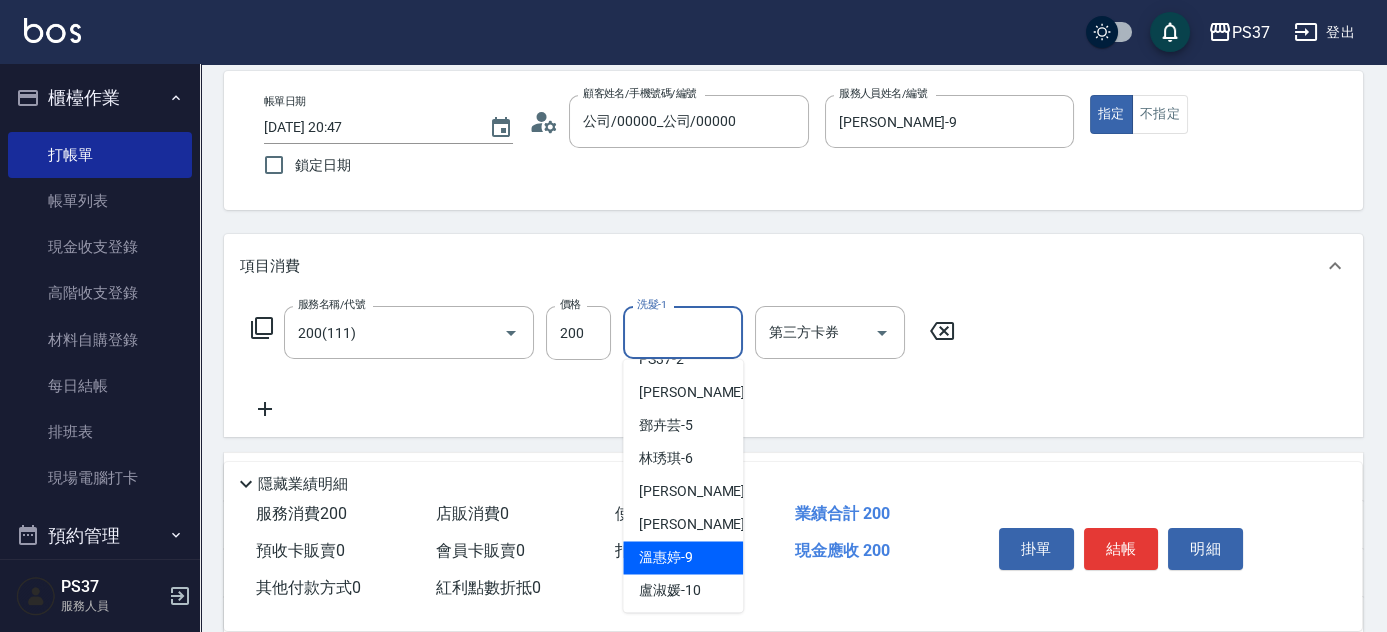click on "溫惠婷 -9" at bounding box center (683, 557) 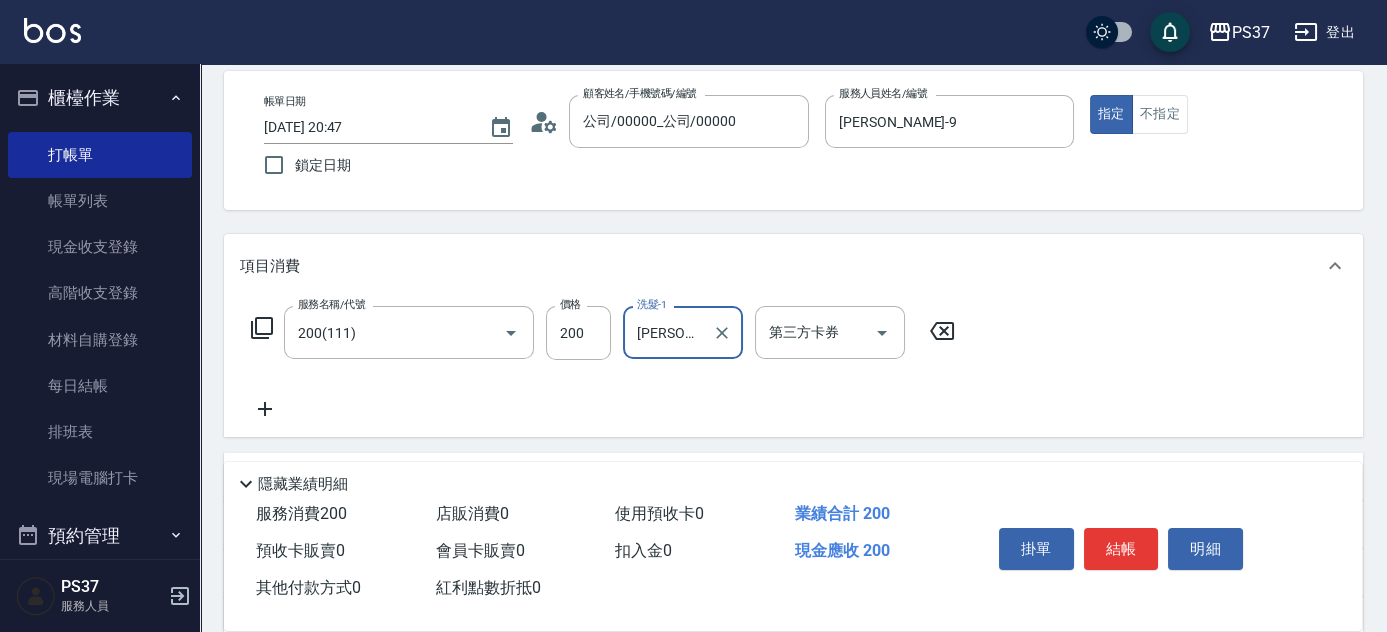 click 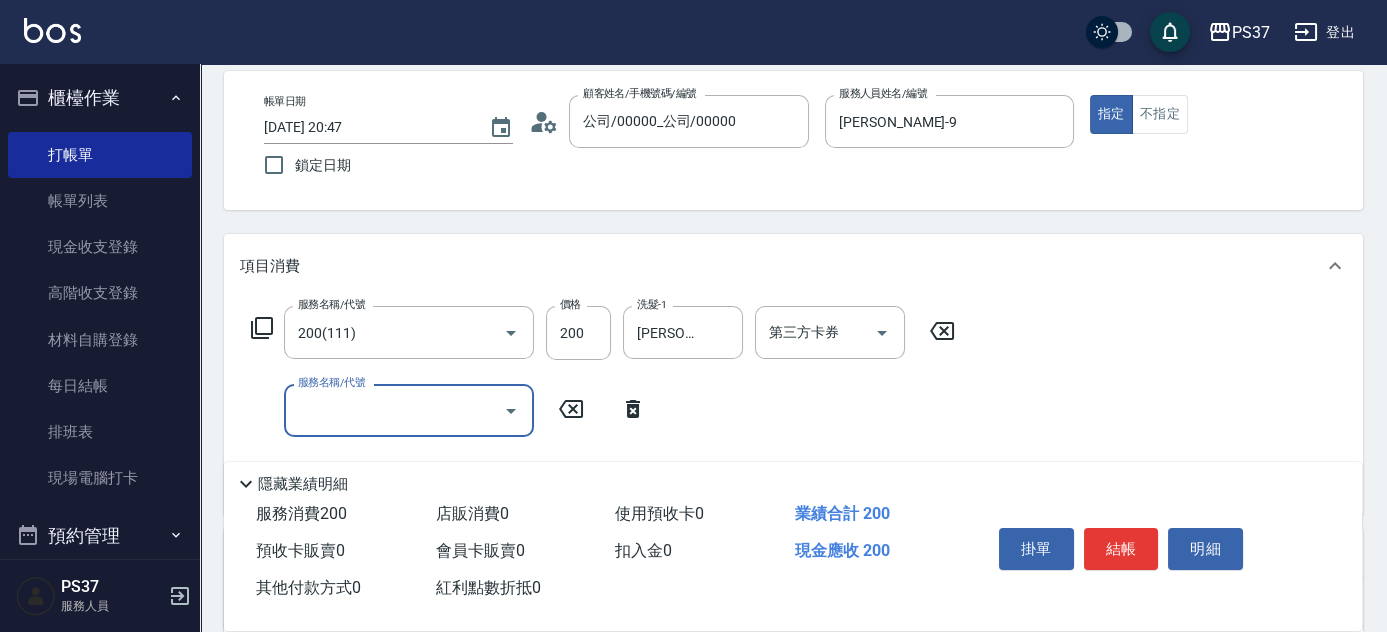 click on "服務名稱/代號" at bounding box center [394, 410] 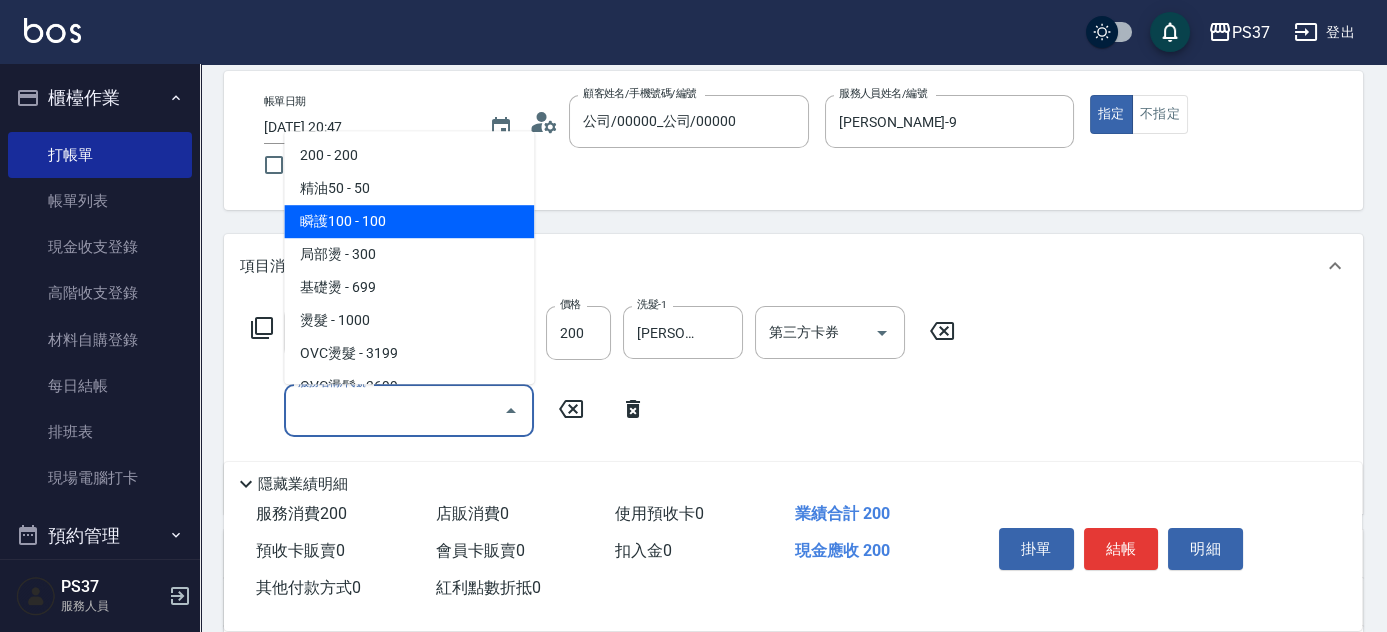 click on "瞬護100 - 100" at bounding box center (409, 221) 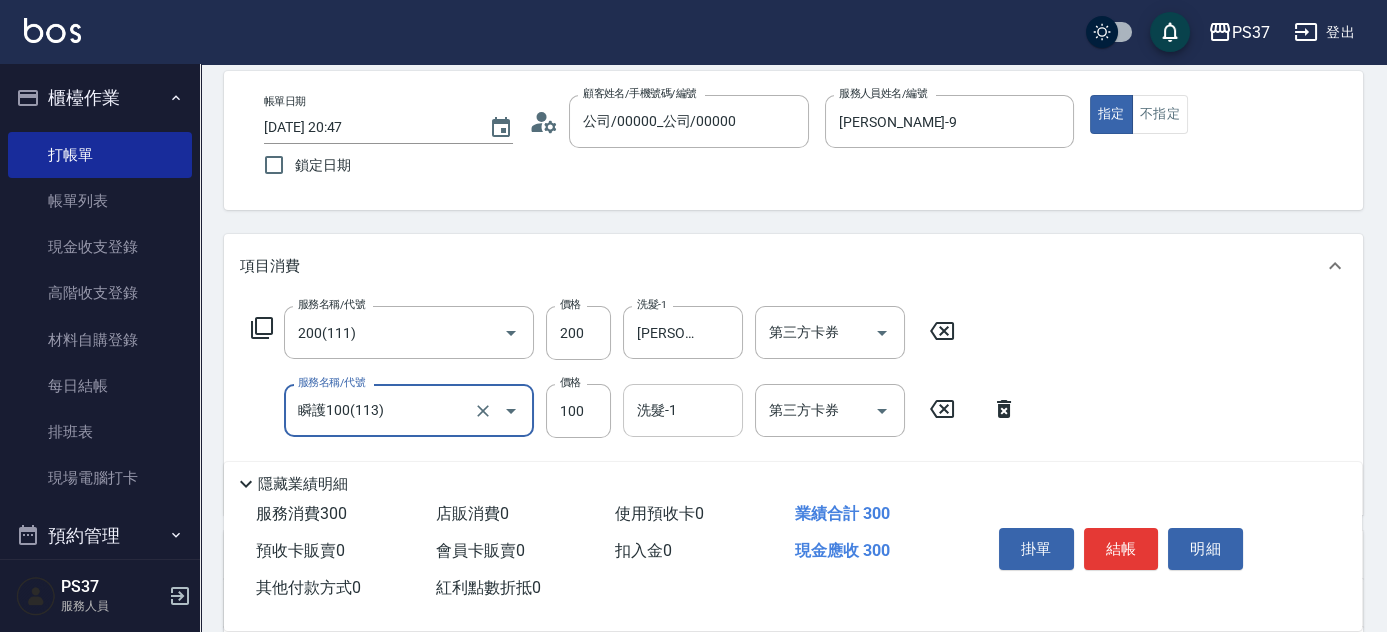 click on "洗髮-1" at bounding box center (683, 410) 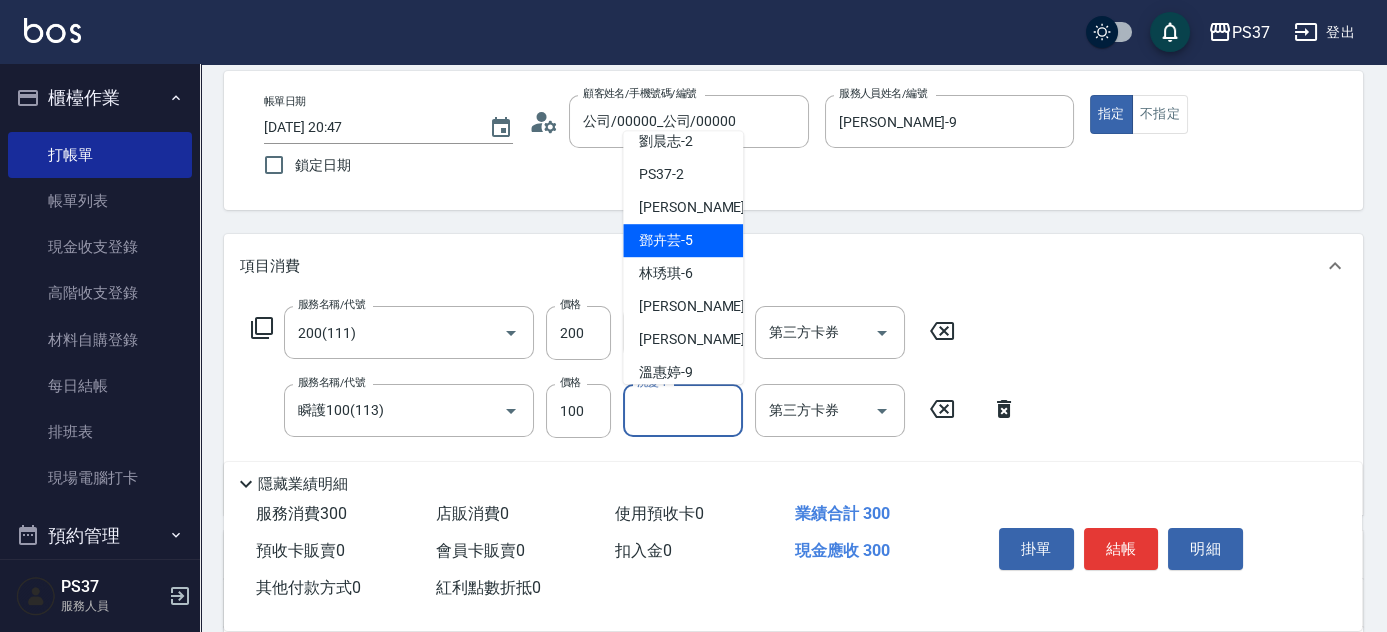 scroll, scrollTop: 90, scrollLeft: 0, axis: vertical 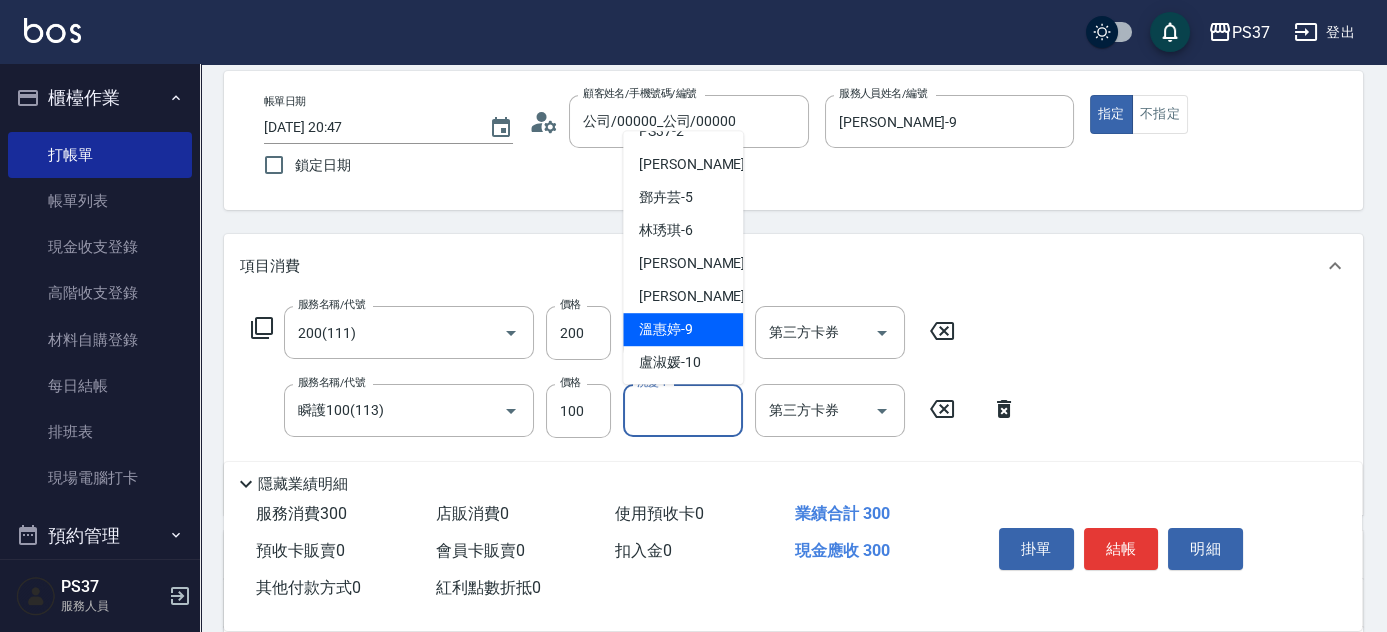 click on "溫惠婷 -9" at bounding box center (683, 329) 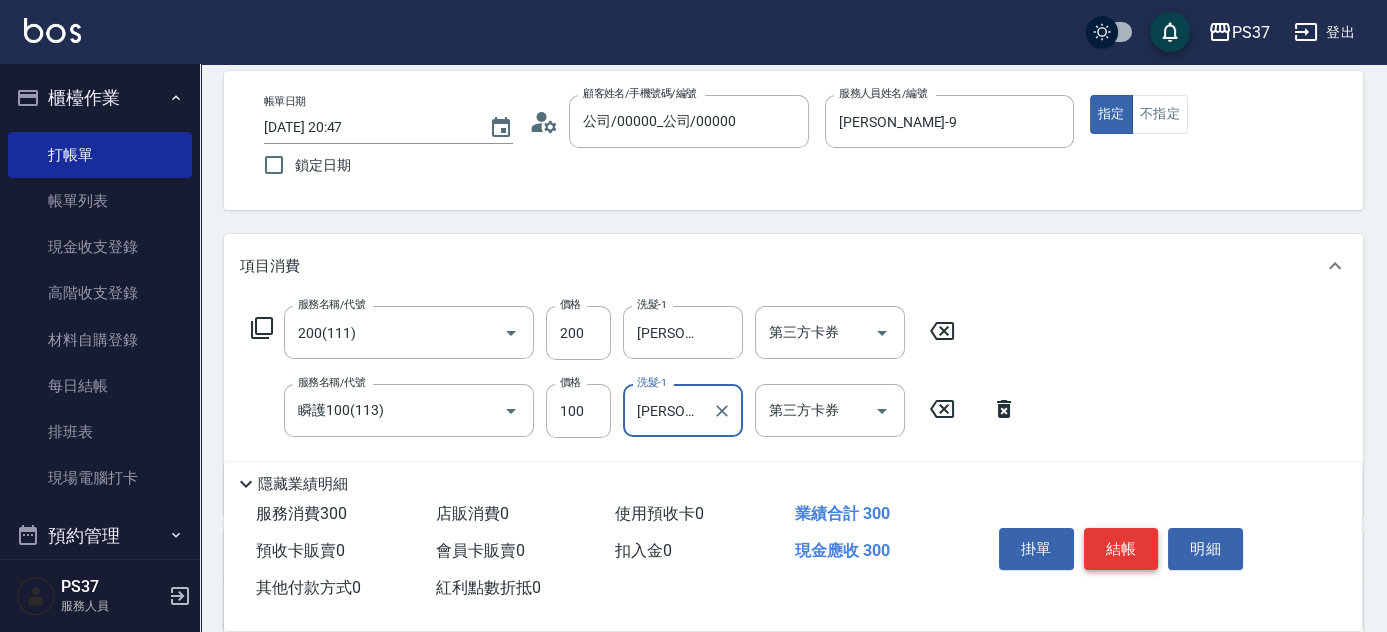 click on "結帳" at bounding box center (1121, 549) 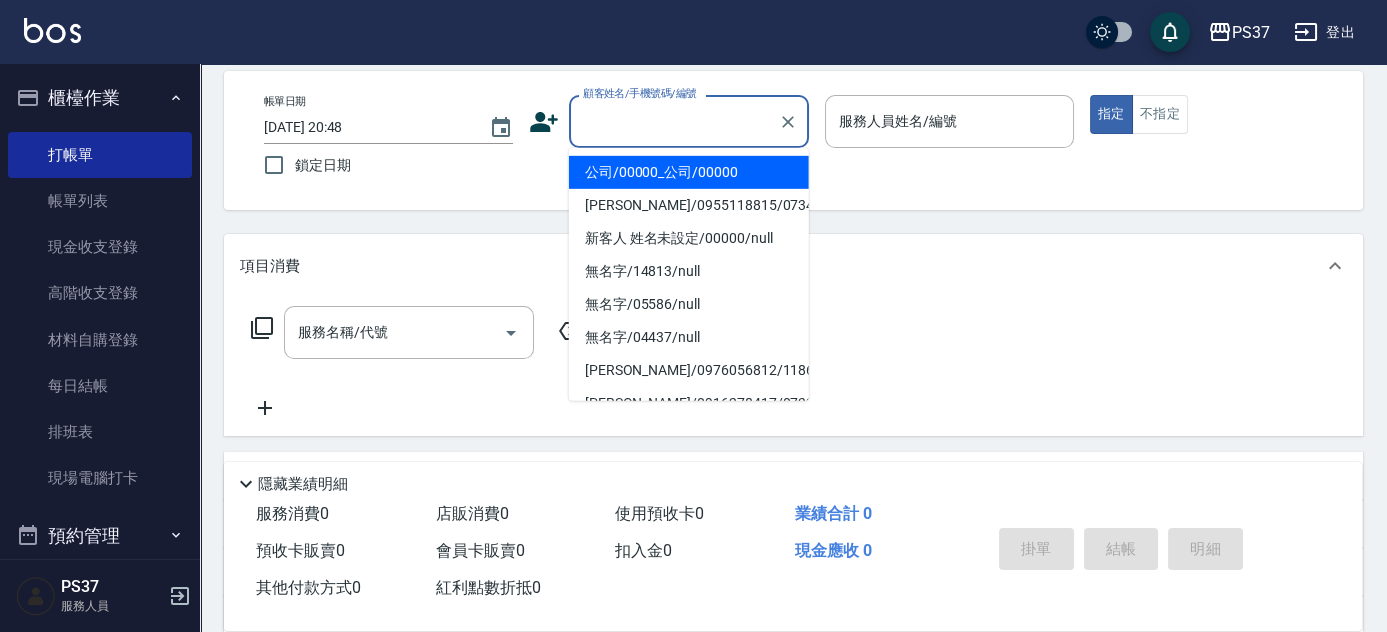 click on "顧客姓名/手機號碼/編號" at bounding box center (674, 121) 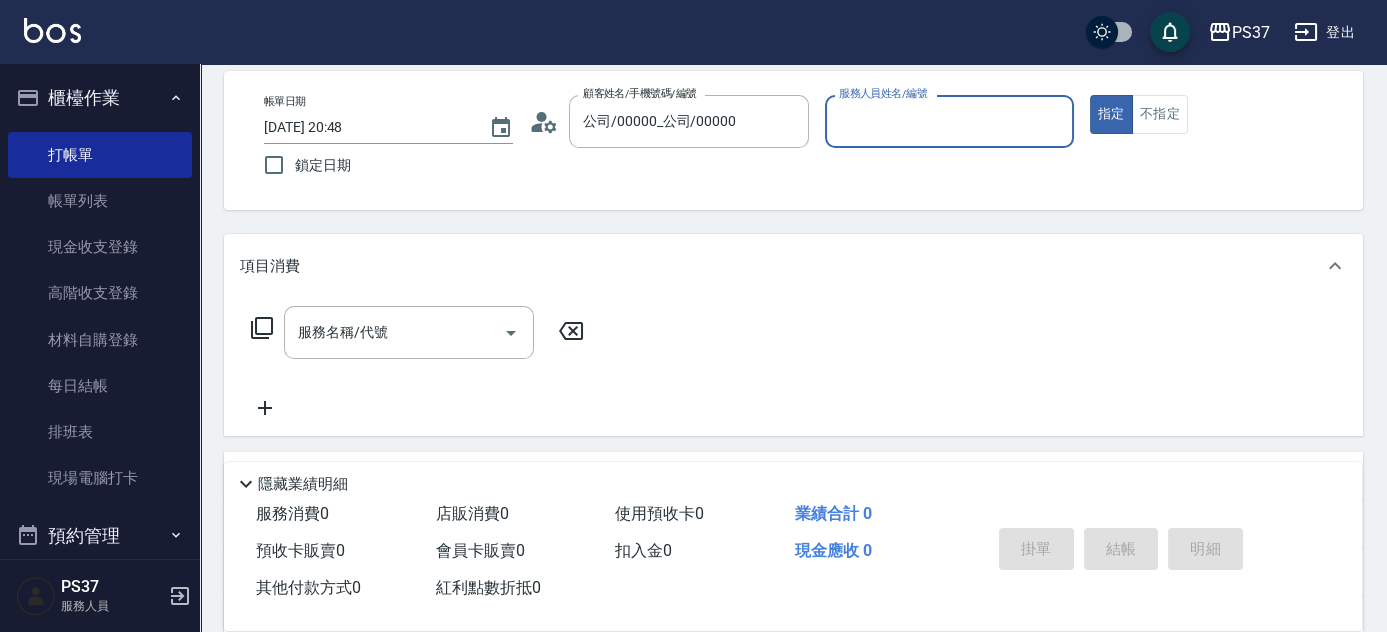 click on "服務人員姓名/編號" at bounding box center (949, 121) 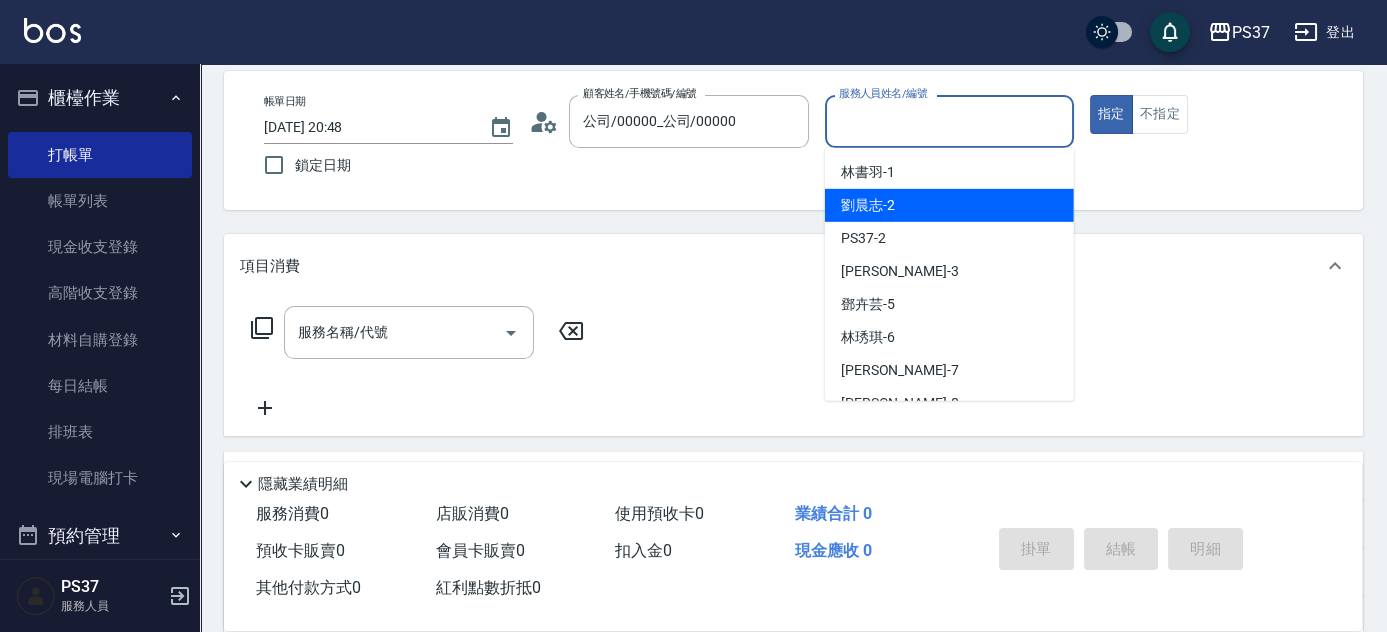 click on "劉晨志 -2" at bounding box center (868, 205) 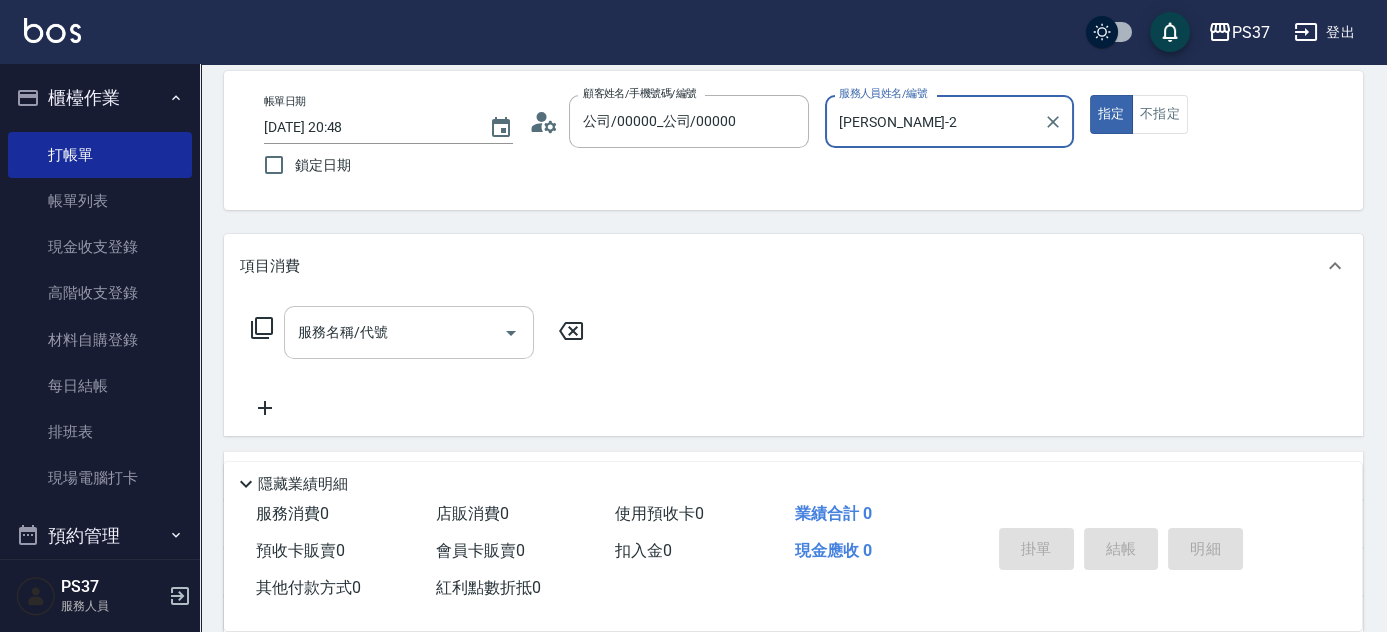 click on "服務名稱/代號" at bounding box center [394, 332] 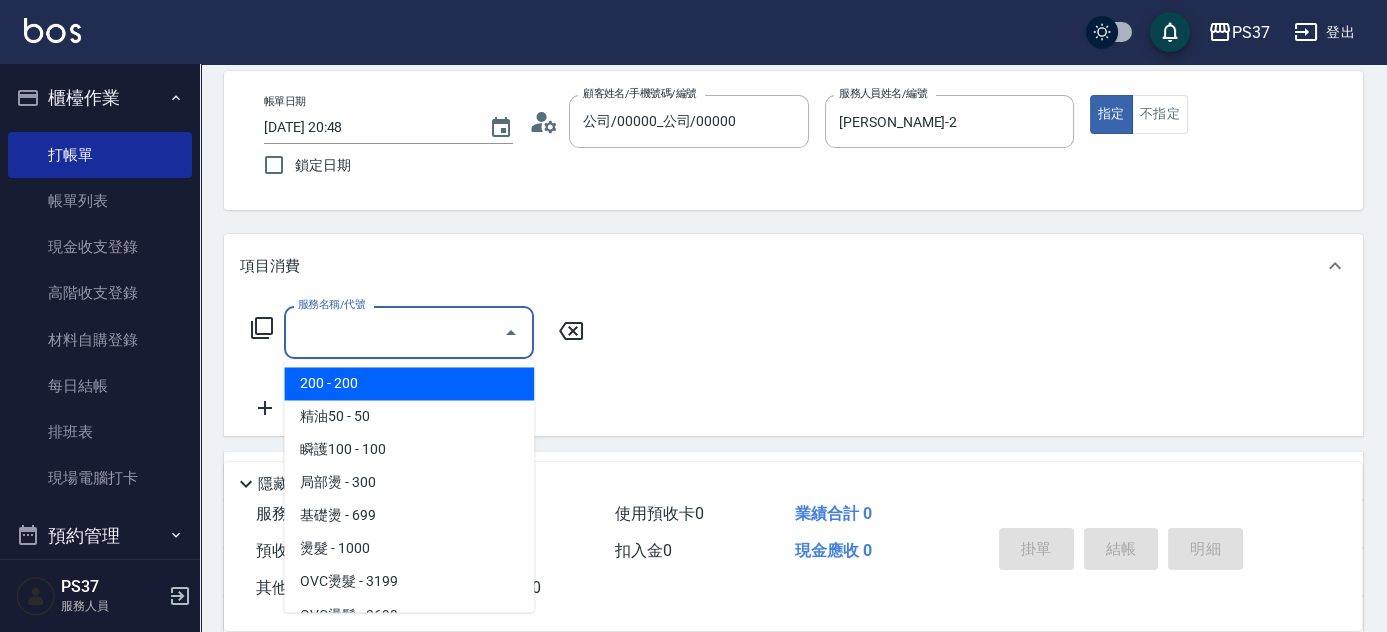 click on "200 - 200" at bounding box center [409, 383] 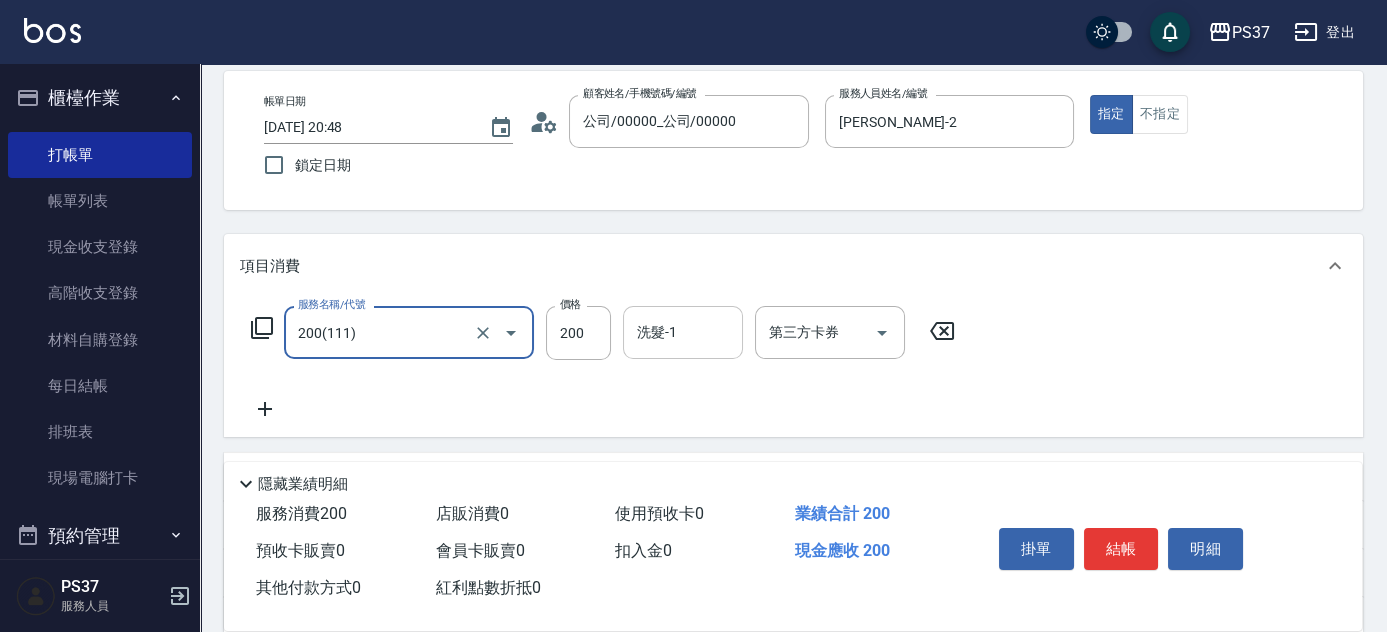 click on "洗髮-1 洗髮-1" at bounding box center (683, 332) 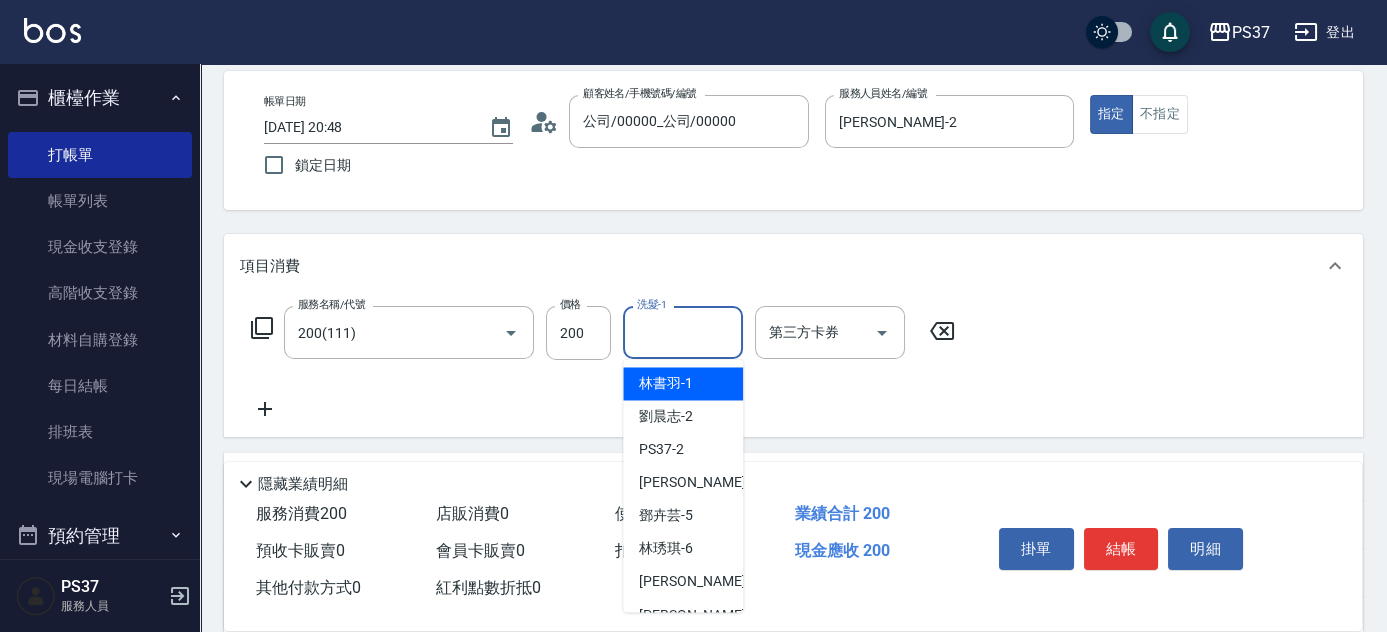 click on "林書羽 -1" at bounding box center (666, 383) 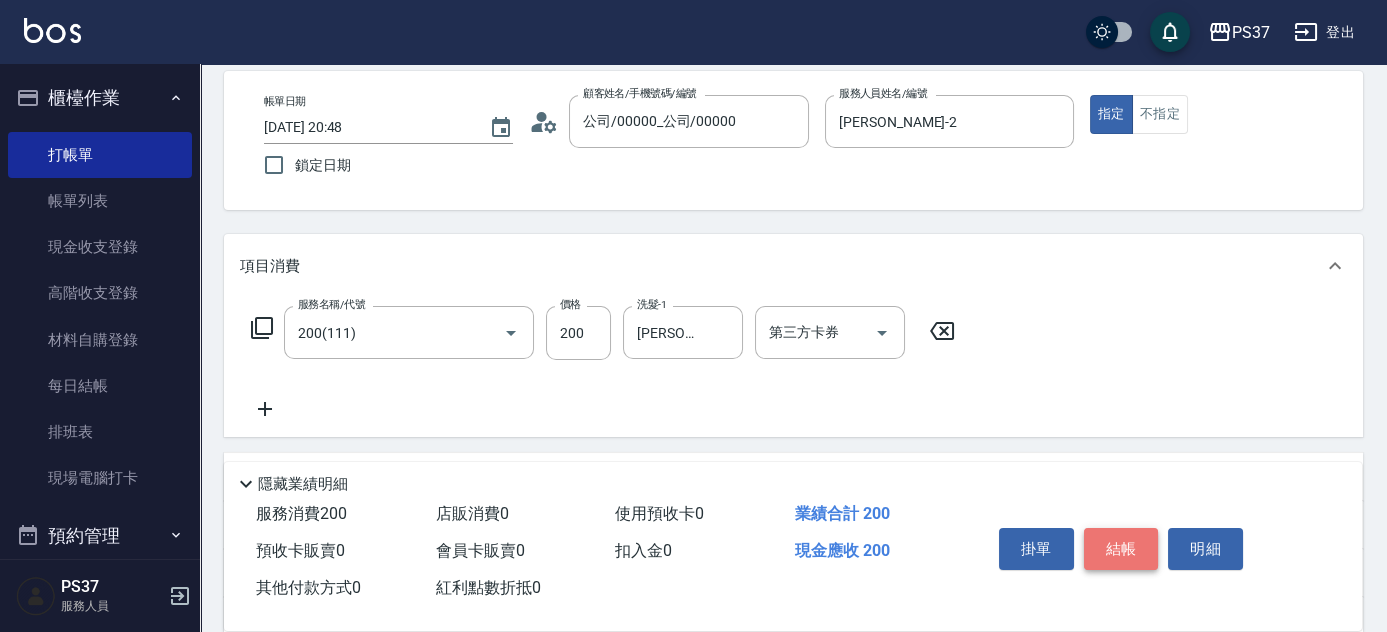 click on "結帳" at bounding box center (1121, 549) 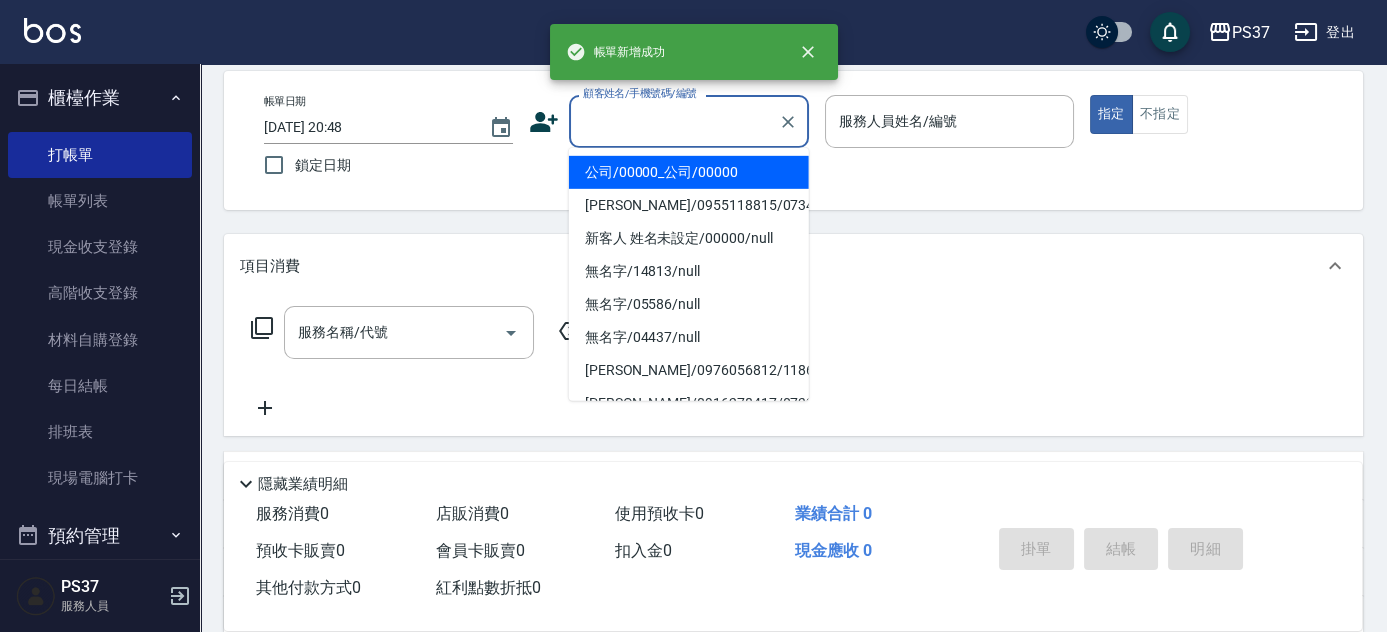 click on "顧客姓名/手機號碼/編號" at bounding box center [674, 121] 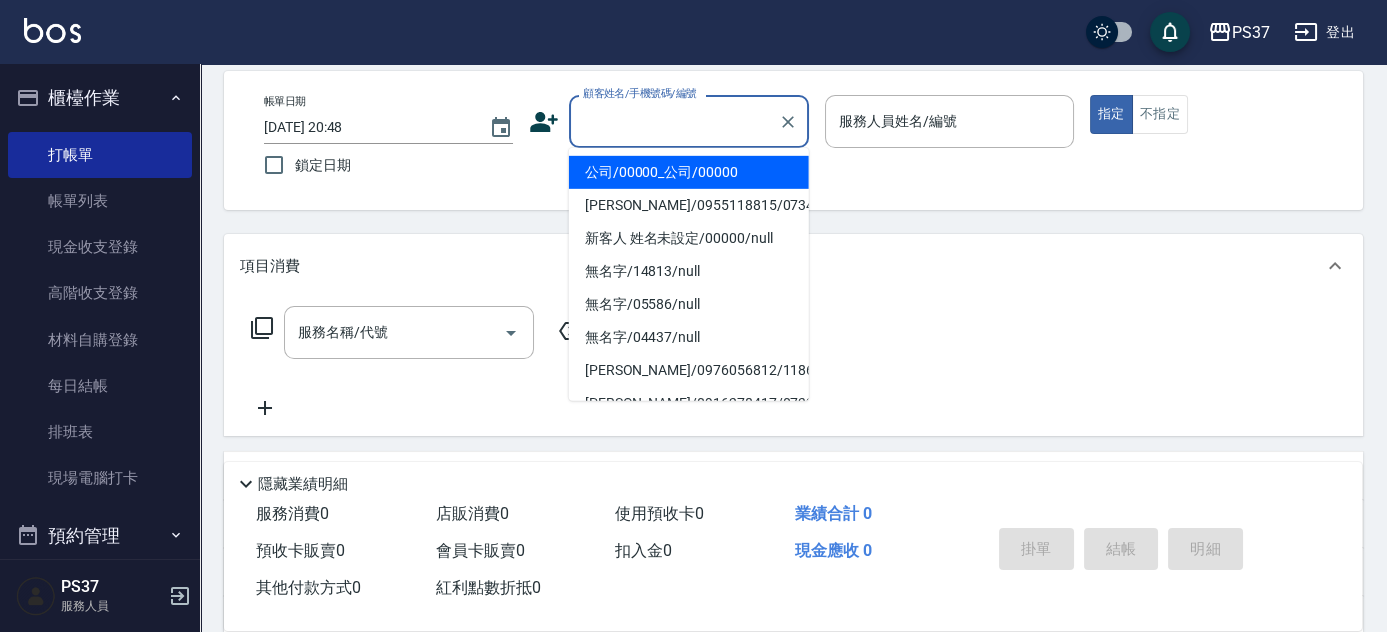 click on "公司/00000_公司/00000" at bounding box center [689, 172] 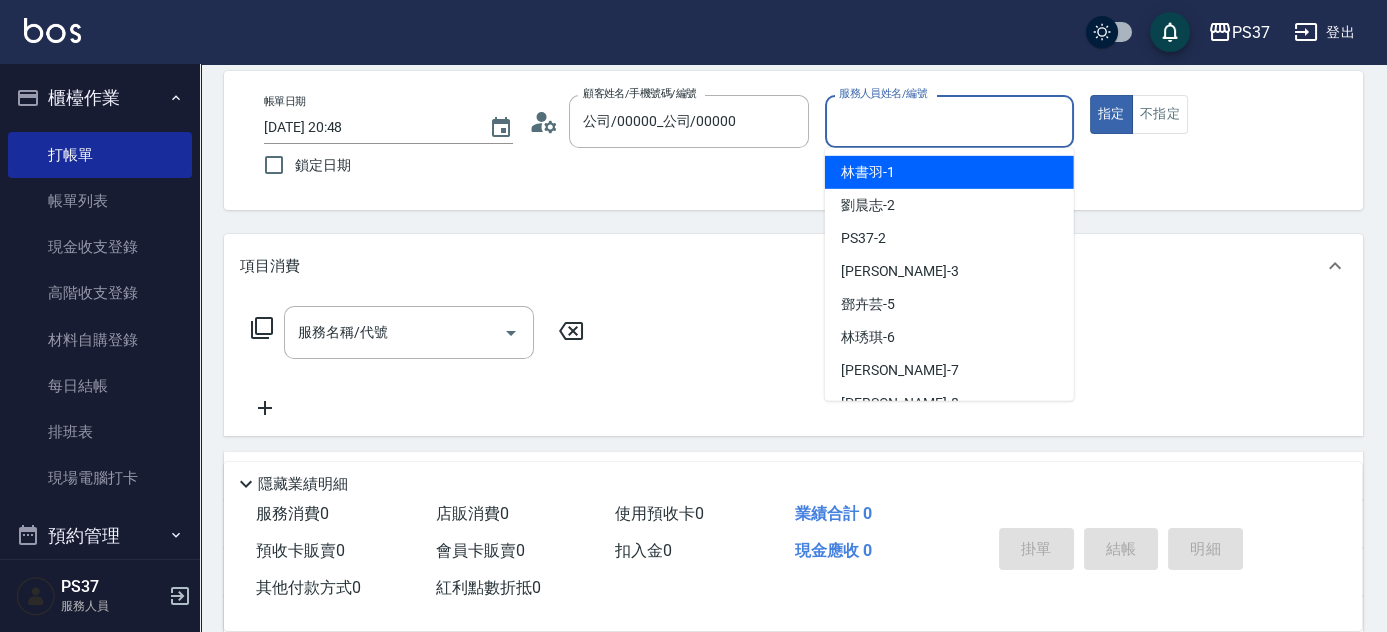click on "服務人員姓名/編號" at bounding box center (949, 121) 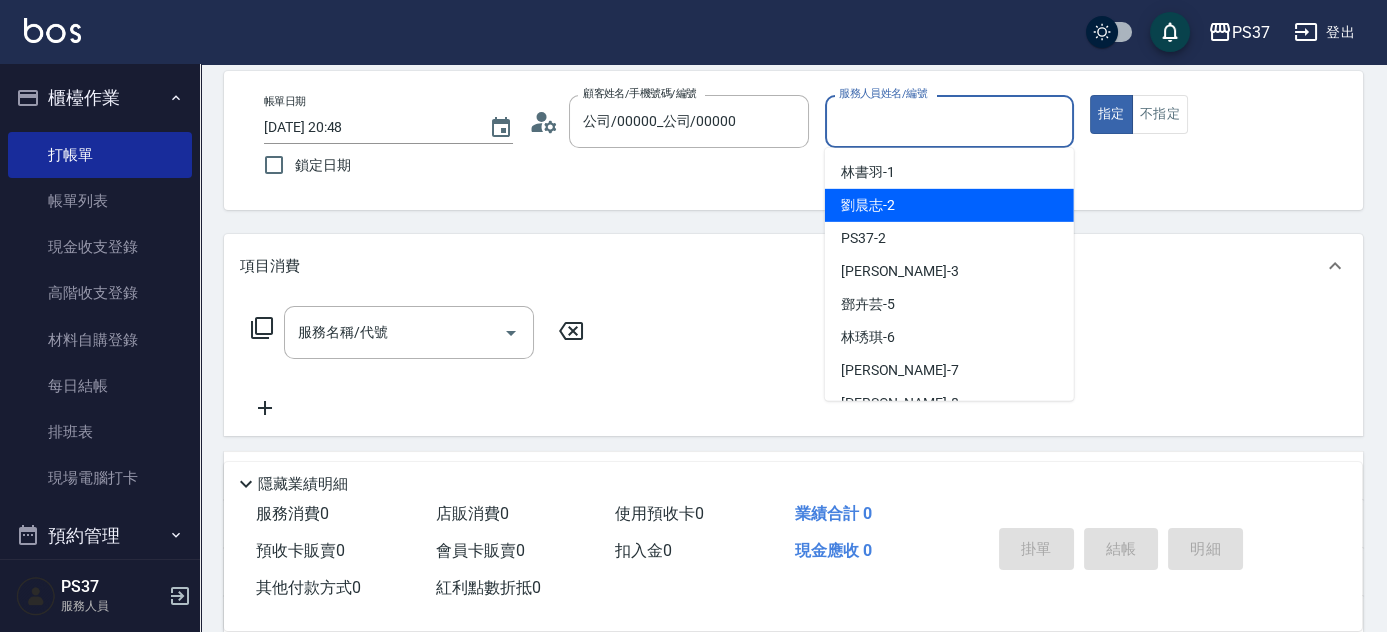 click on "劉晨志 -2" at bounding box center (868, 205) 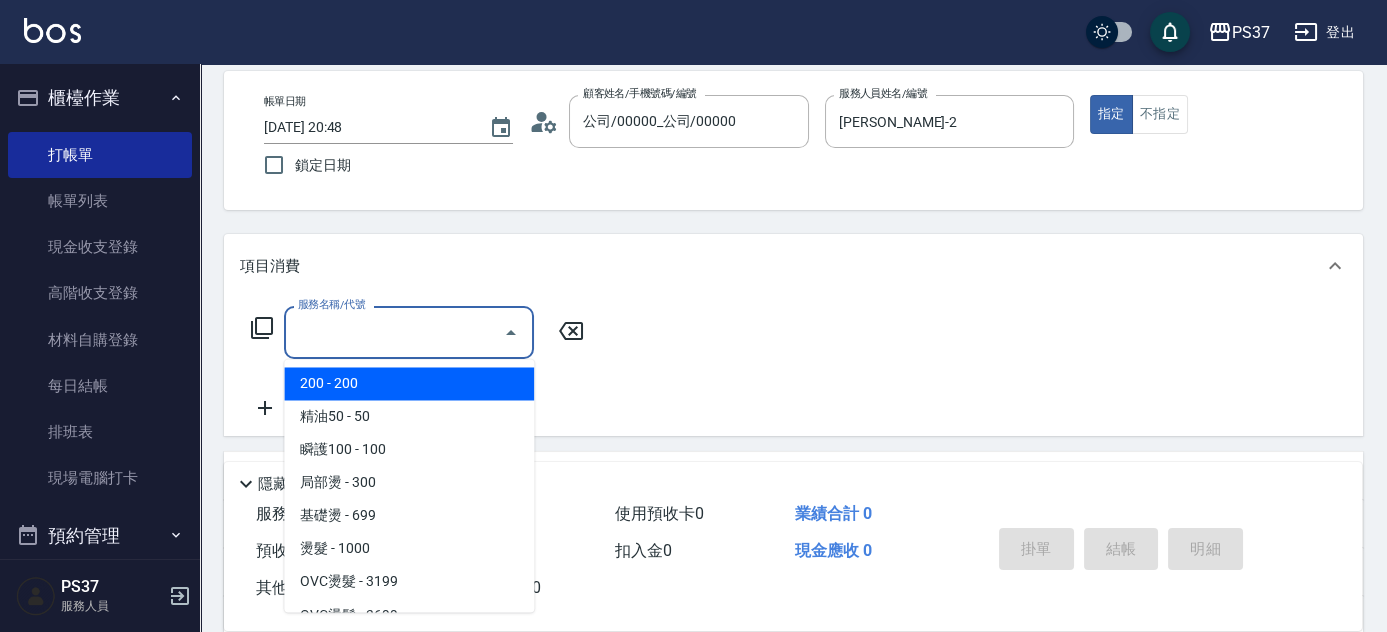 click on "服務名稱/代號" at bounding box center (394, 332) 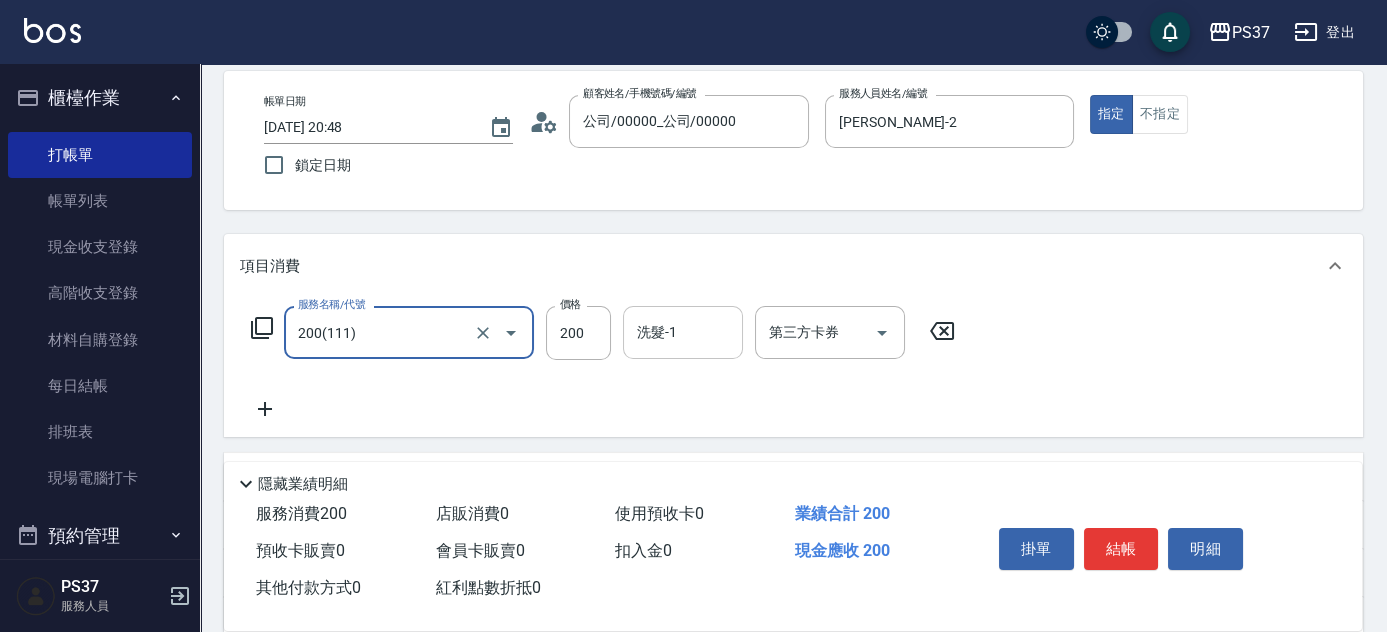click on "洗髮-1" at bounding box center [683, 332] 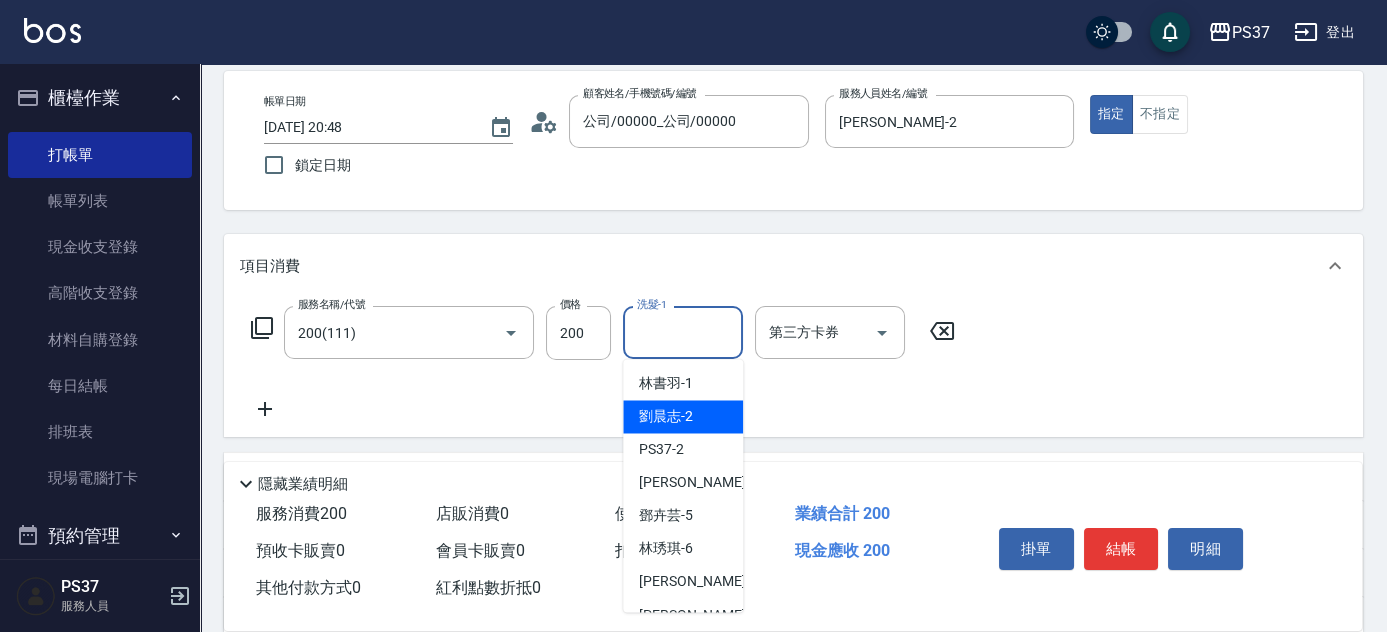 drag, startPoint x: 687, startPoint y: 414, endPoint x: 756, endPoint y: 441, distance: 74.094536 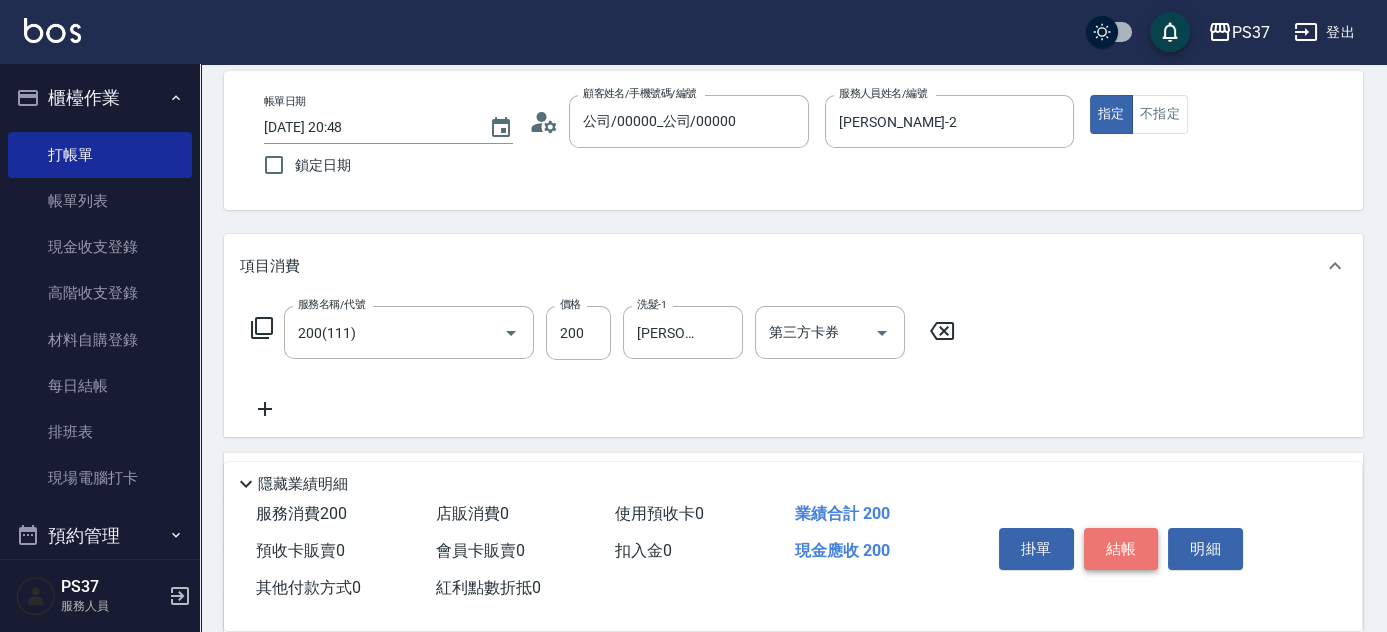 click on "結帳" at bounding box center [1121, 549] 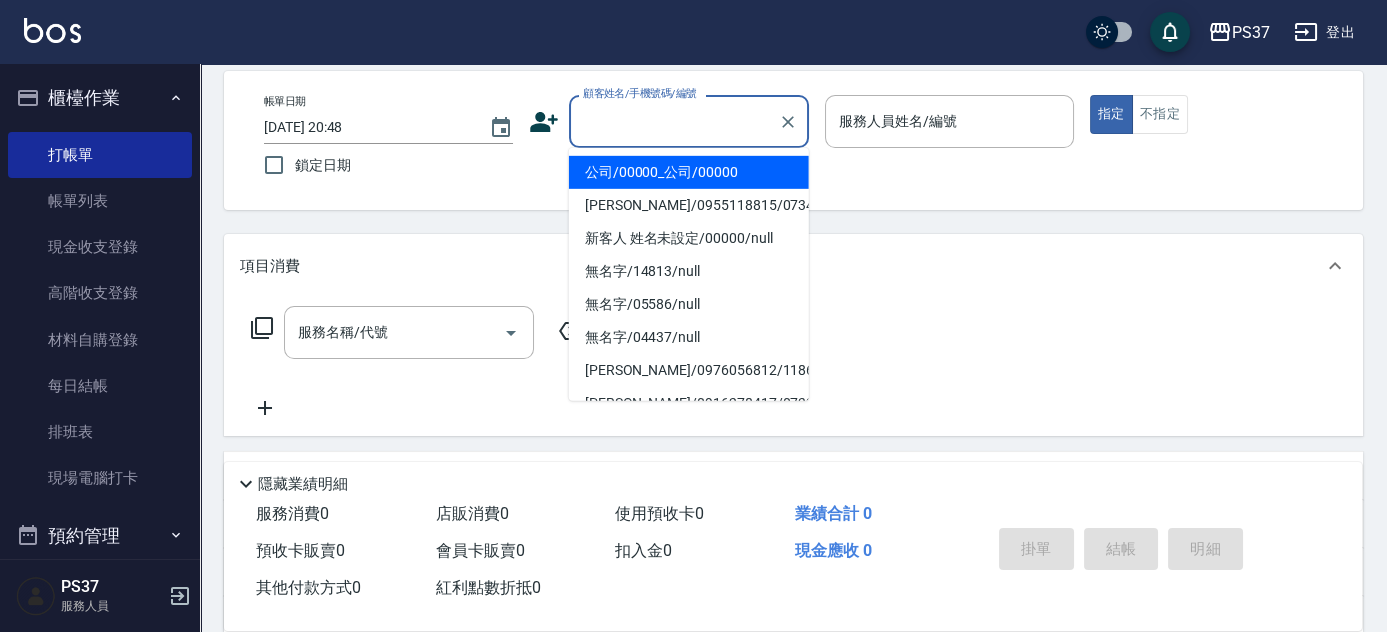 click on "顧客姓名/手機號碼/編號" at bounding box center [674, 121] 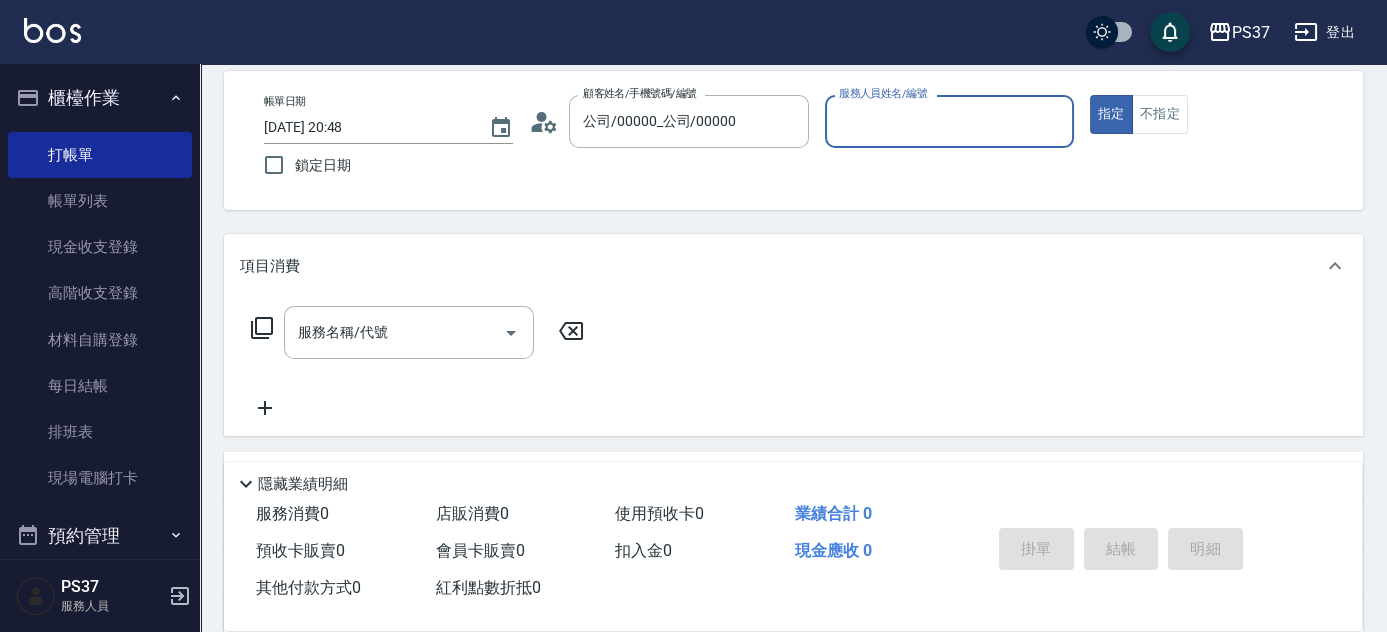 click on "服務人員姓名/編號" at bounding box center [949, 121] 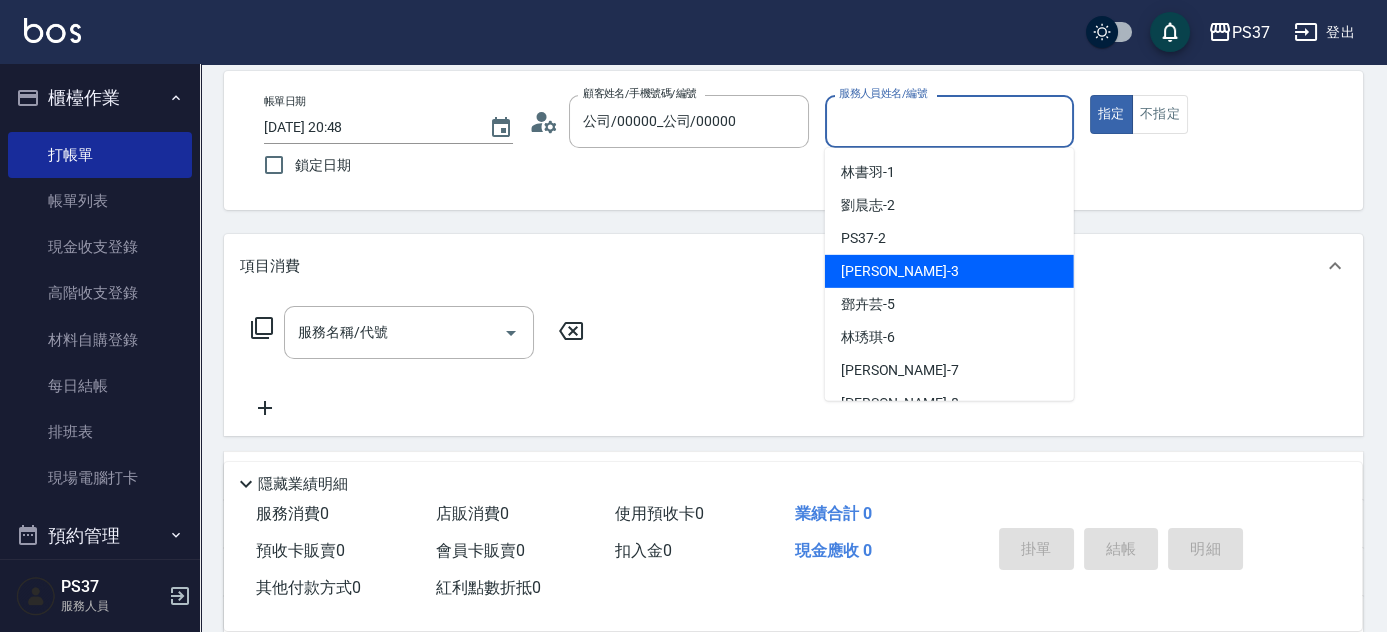 scroll, scrollTop: 90, scrollLeft: 0, axis: vertical 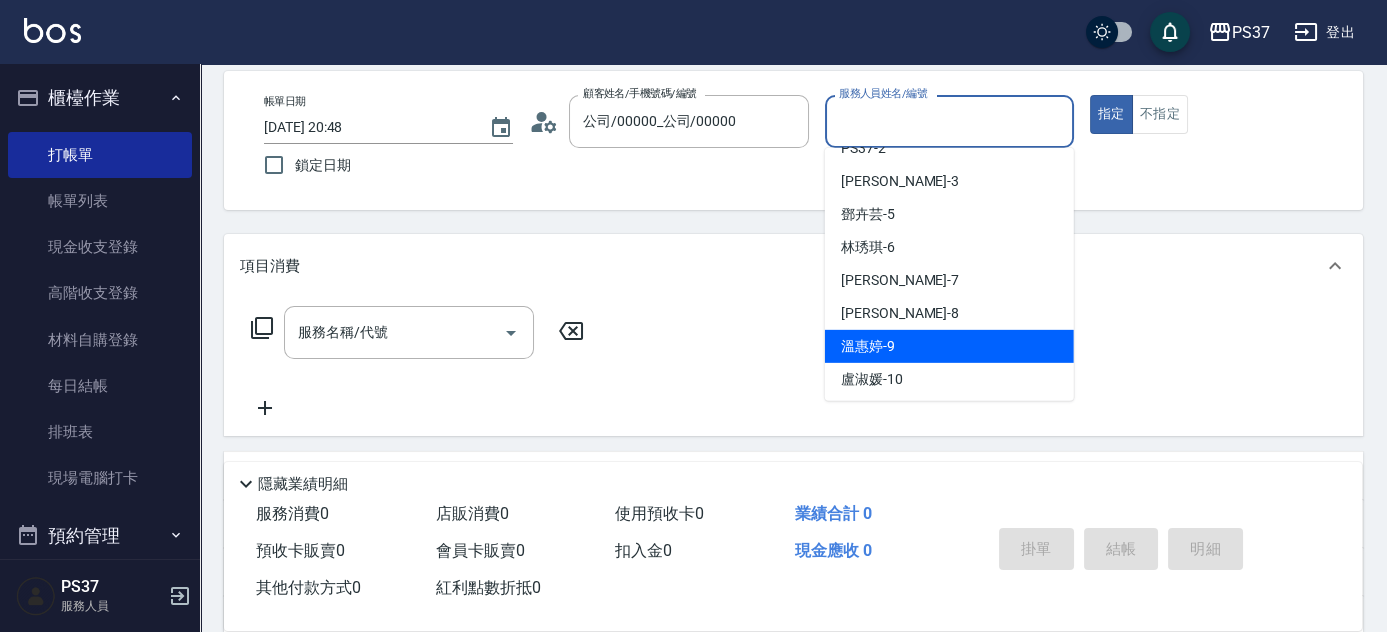 click on "溫惠婷 -9" at bounding box center [949, 346] 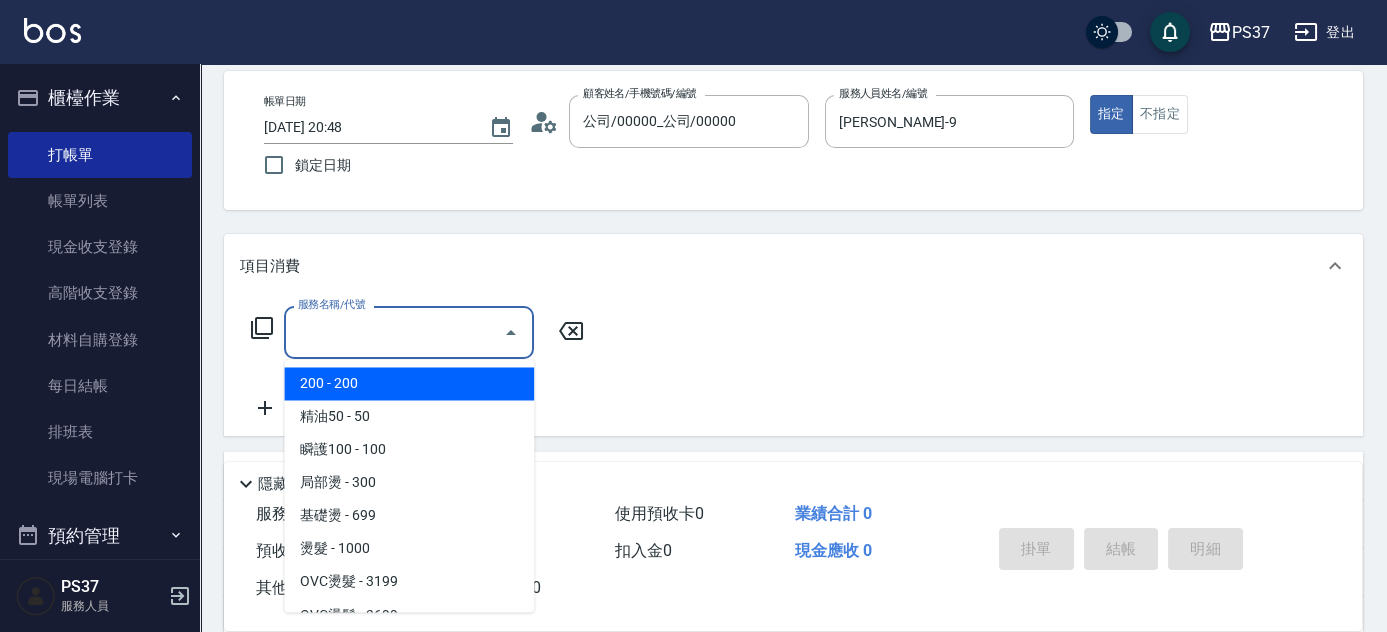 click on "服務名稱/代號" at bounding box center [394, 332] 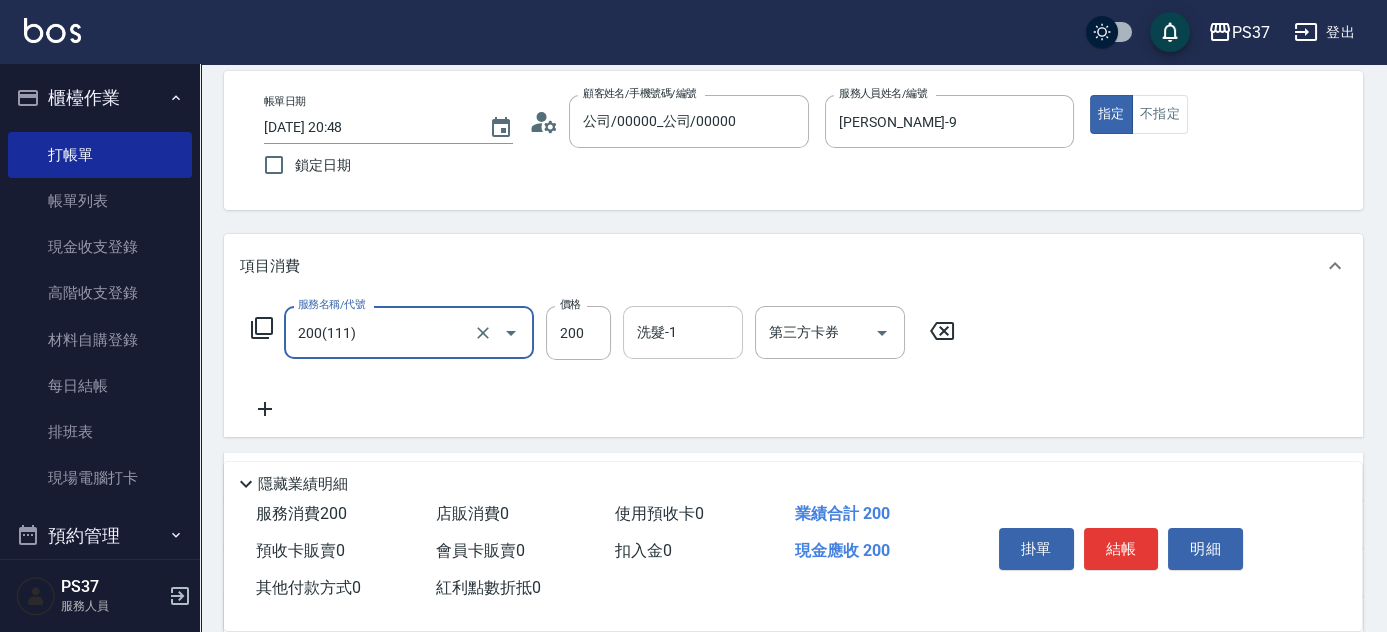 click on "洗髮-1" at bounding box center (683, 332) 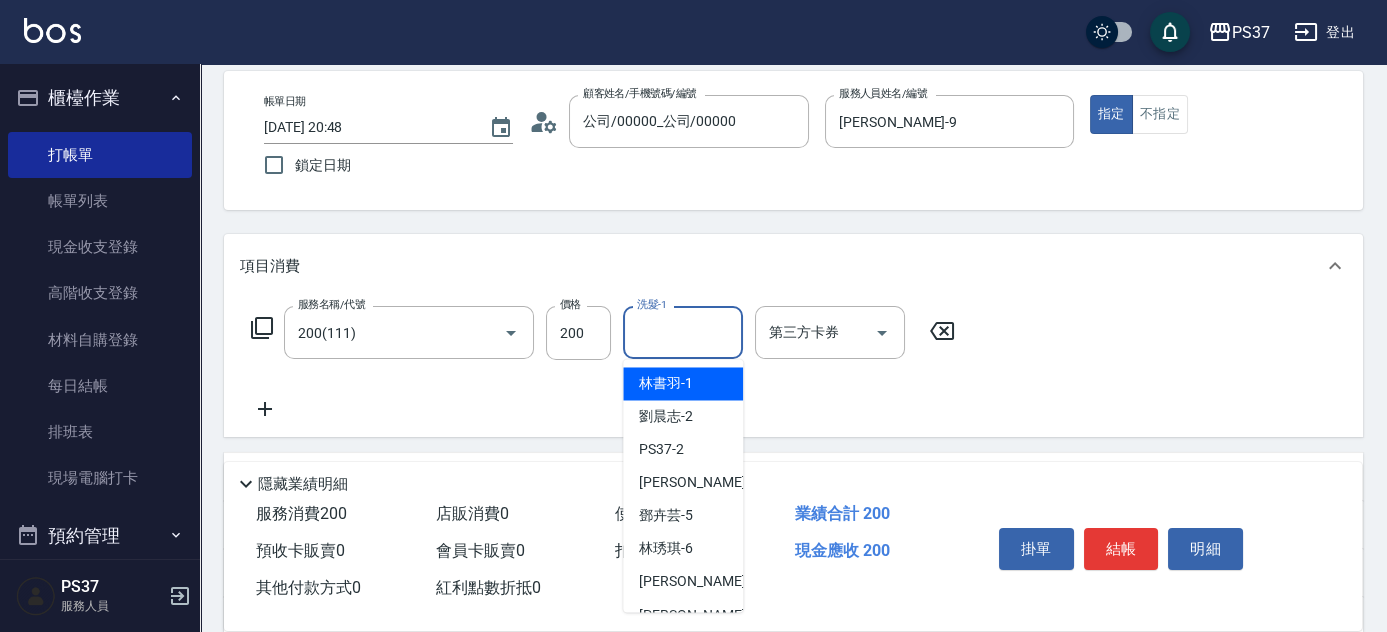 click on "林書羽 -1" at bounding box center (666, 383) 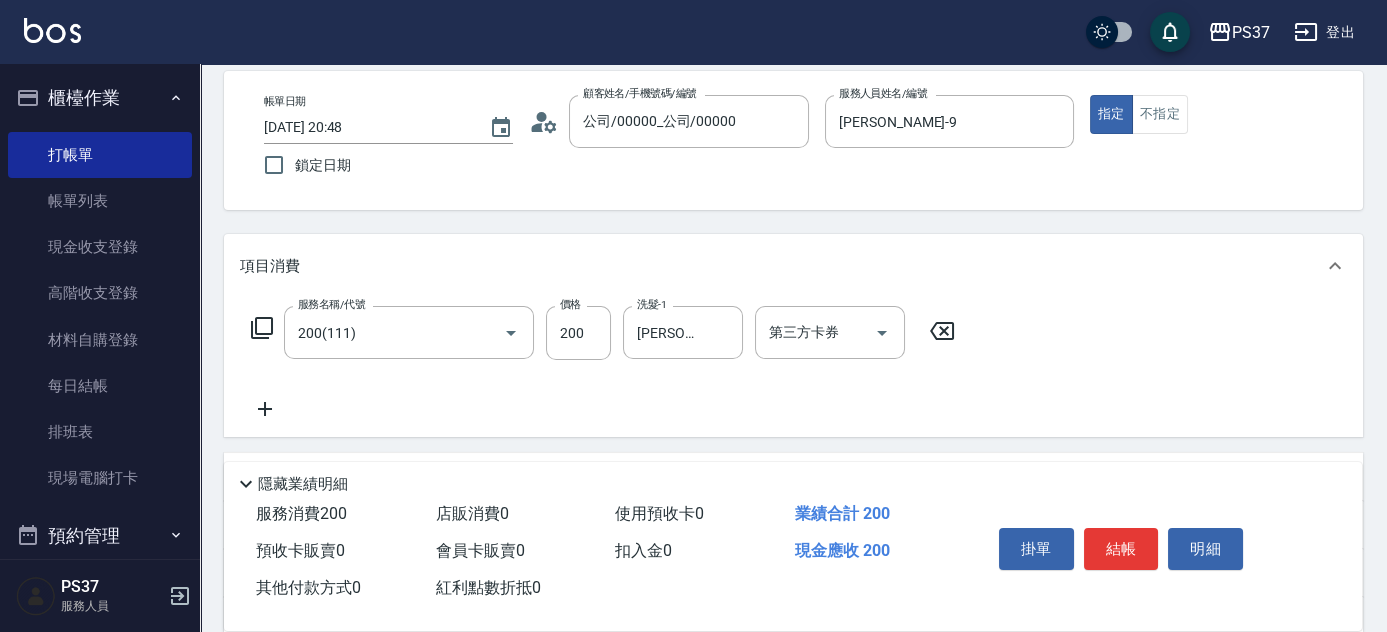 click 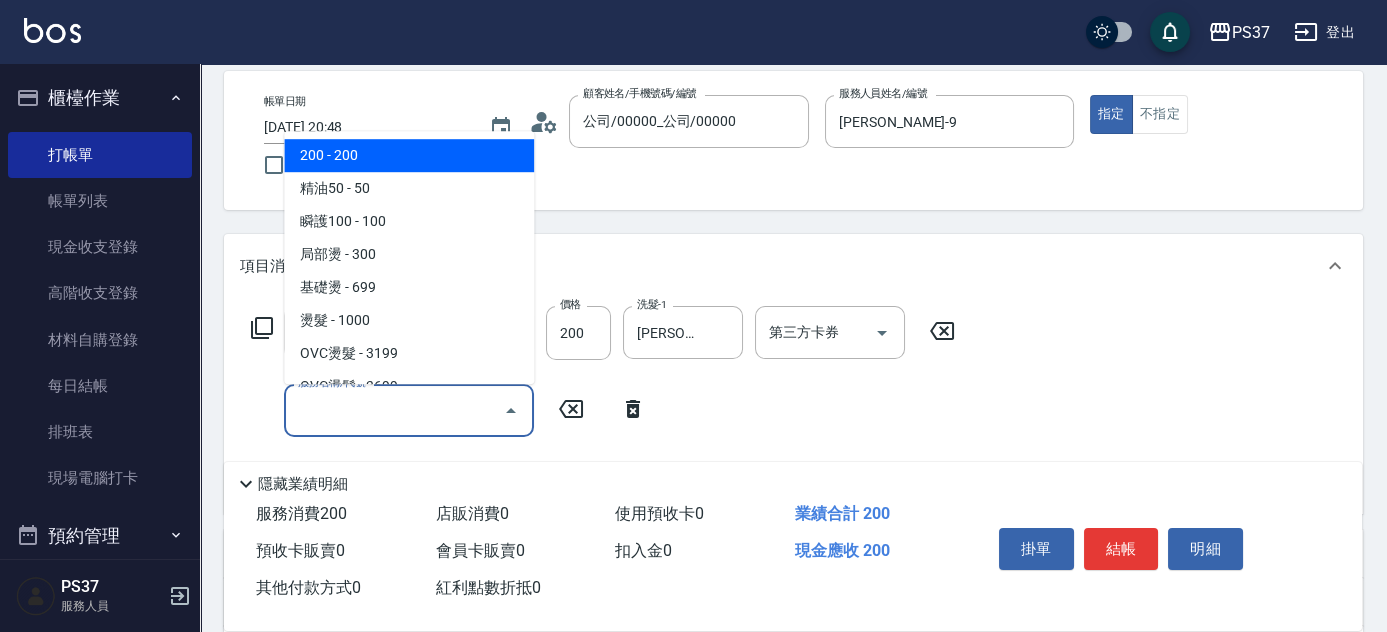 click on "服務名稱/代號" at bounding box center (394, 410) 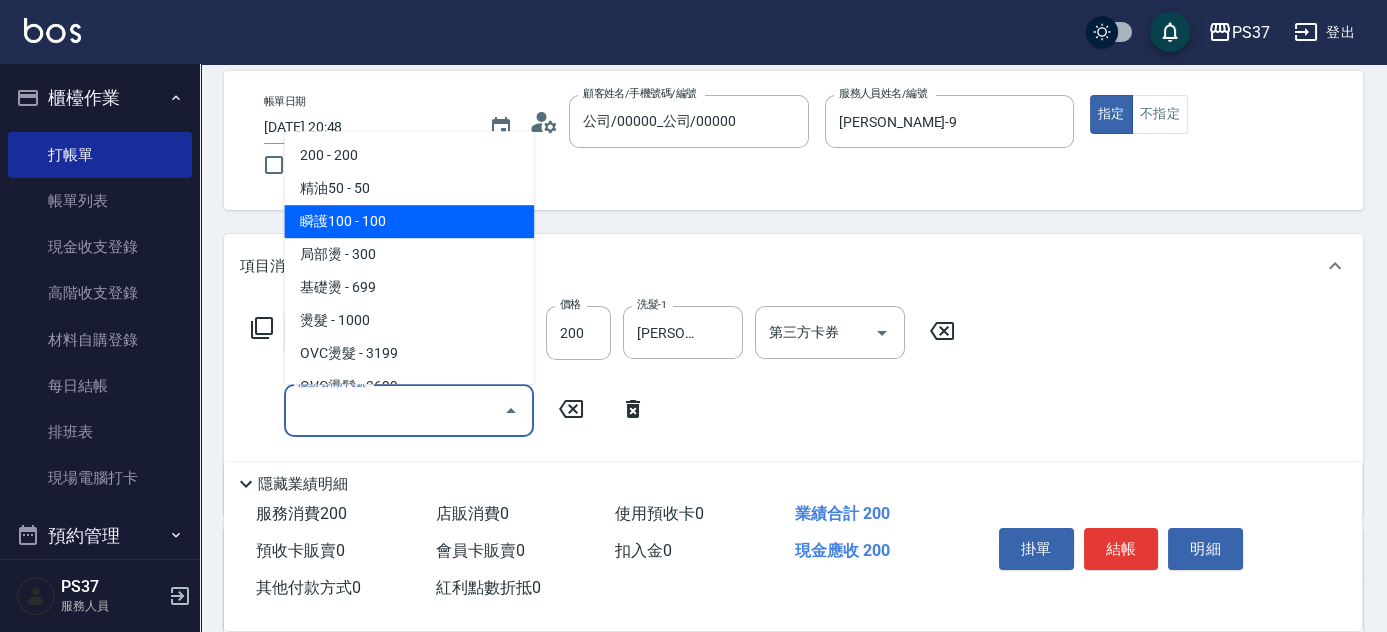 click on "瞬護100 - 100" at bounding box center (409, 221) 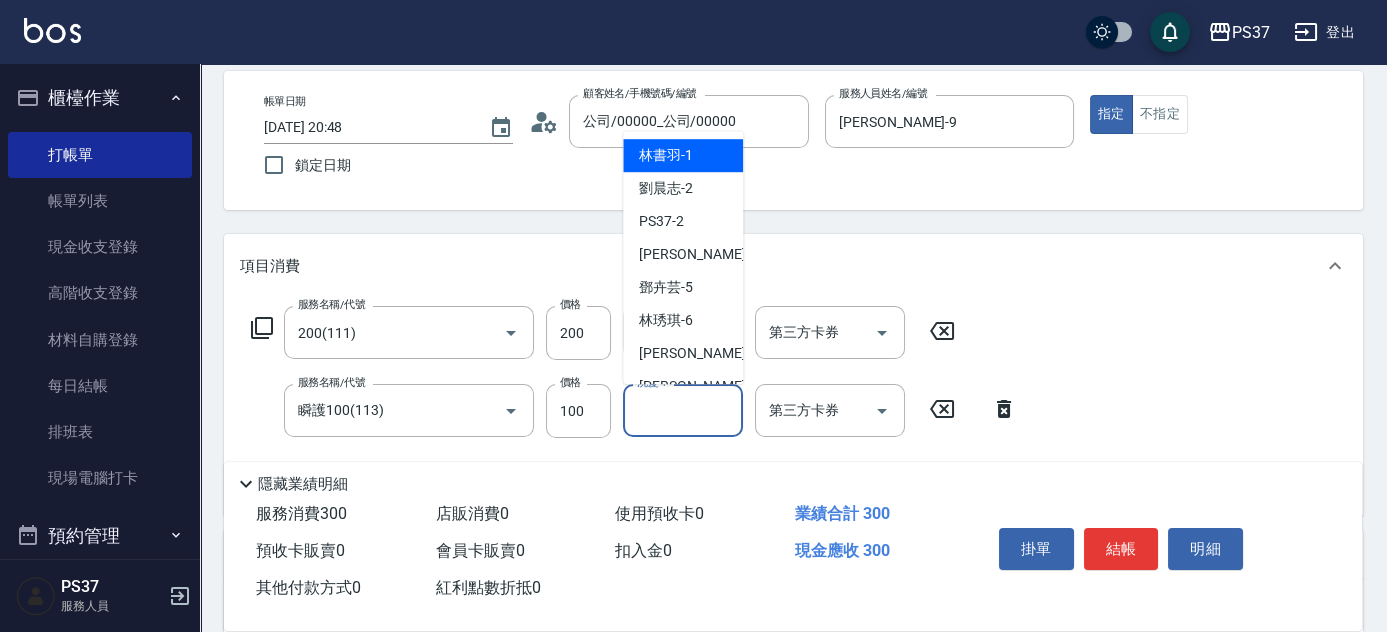 click on "洗髮-1" at bounding box center [683, 410] 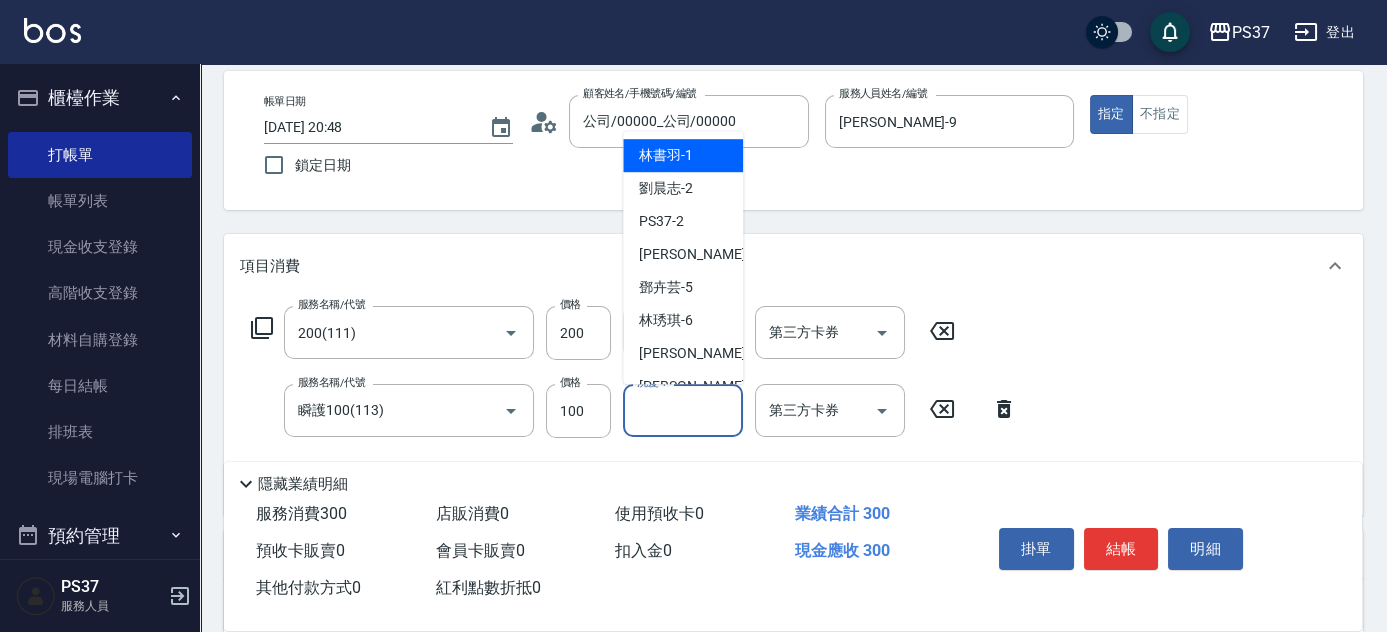 click on "林書羽 -1" at bounding box center [666, 155] 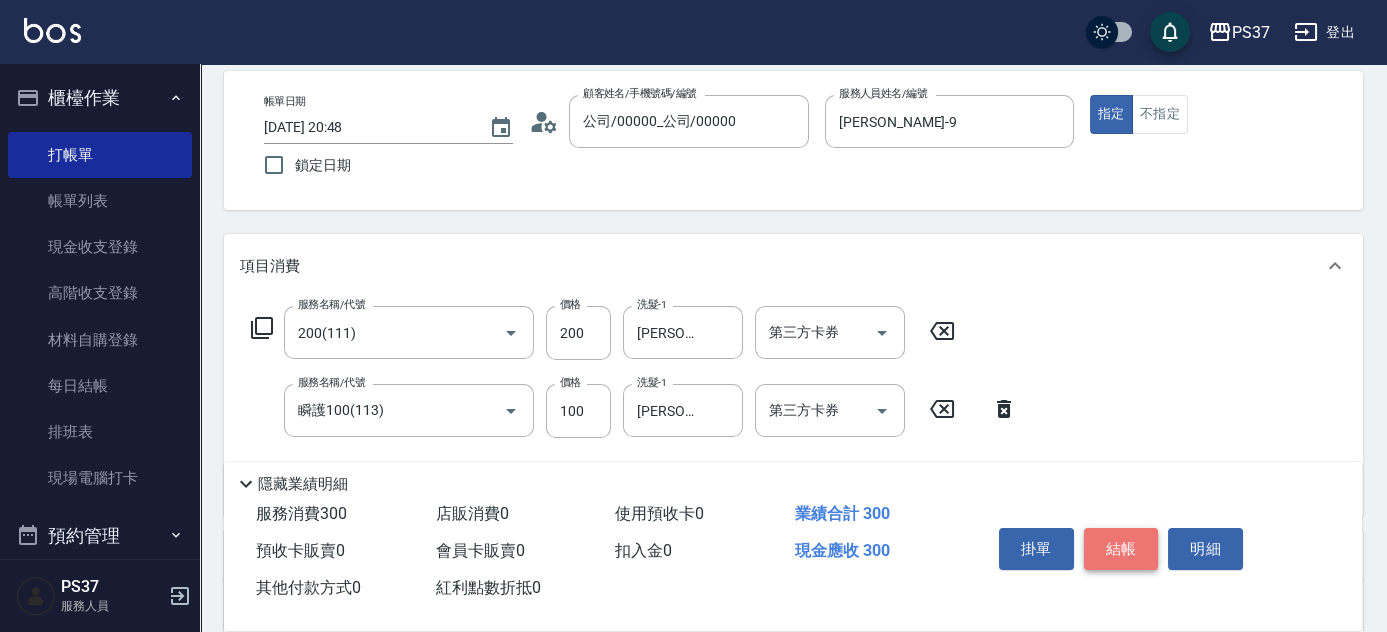 click on "結帳" at bounding box center [1121, 549] 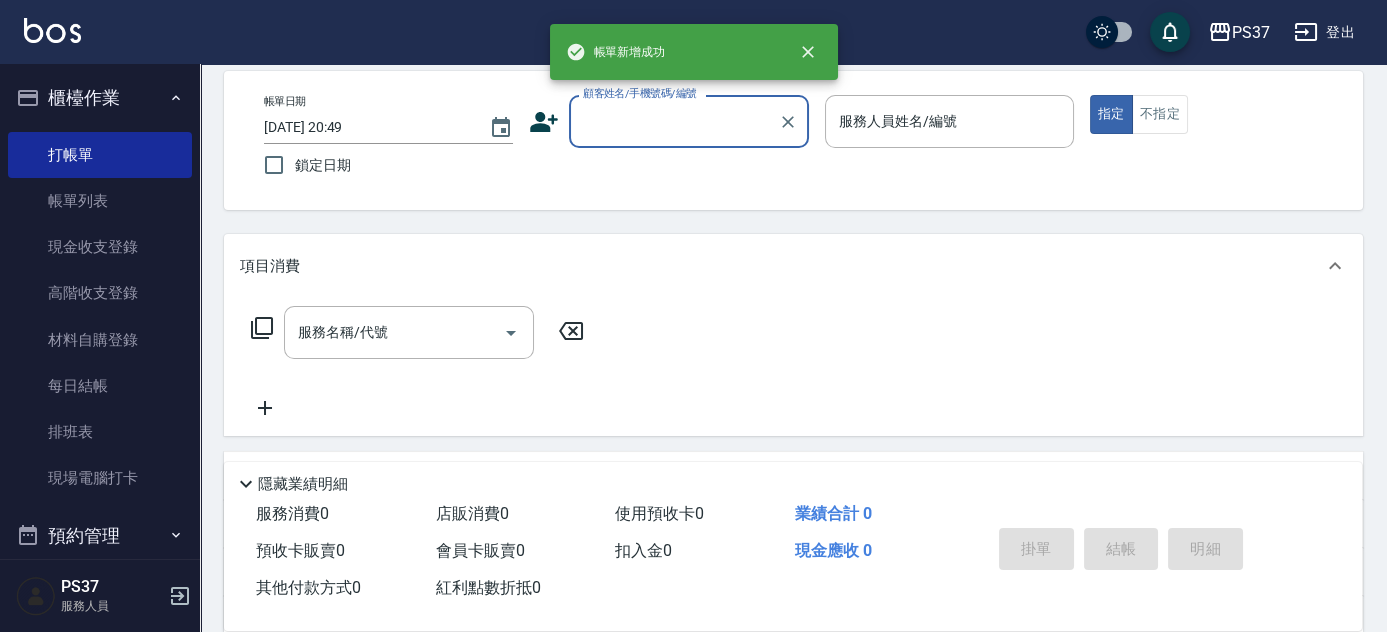 click on "顧客姓名/手機號碼/編號" at bounding box center (674, 121) 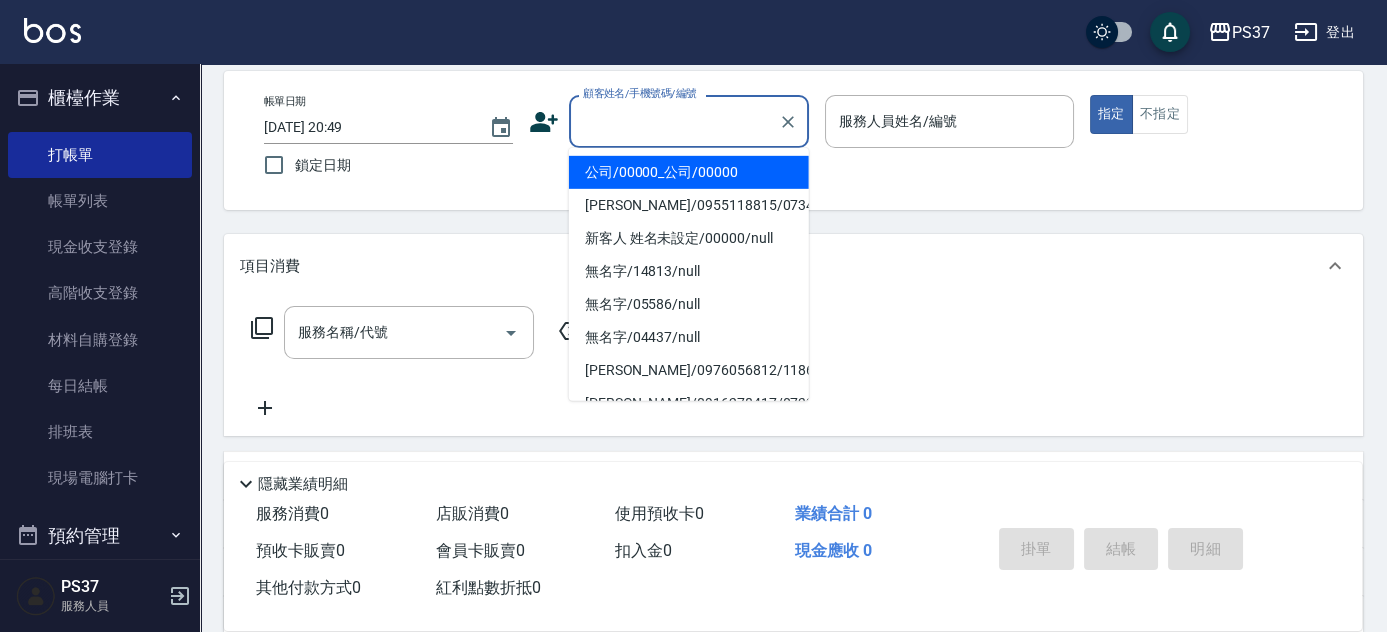 click on "公司/00000_公司/00000" at bounding box center (689, 172) 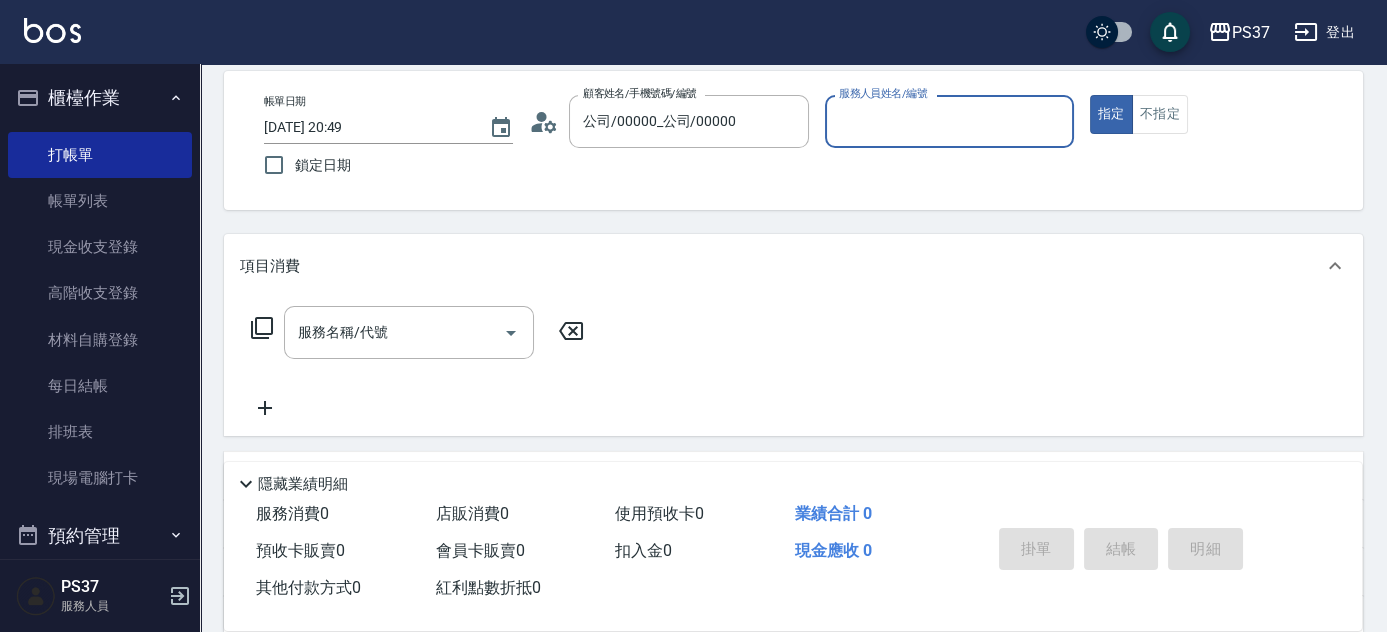 click on "服務人員姓名/編號" at bounding box center (949, 121) 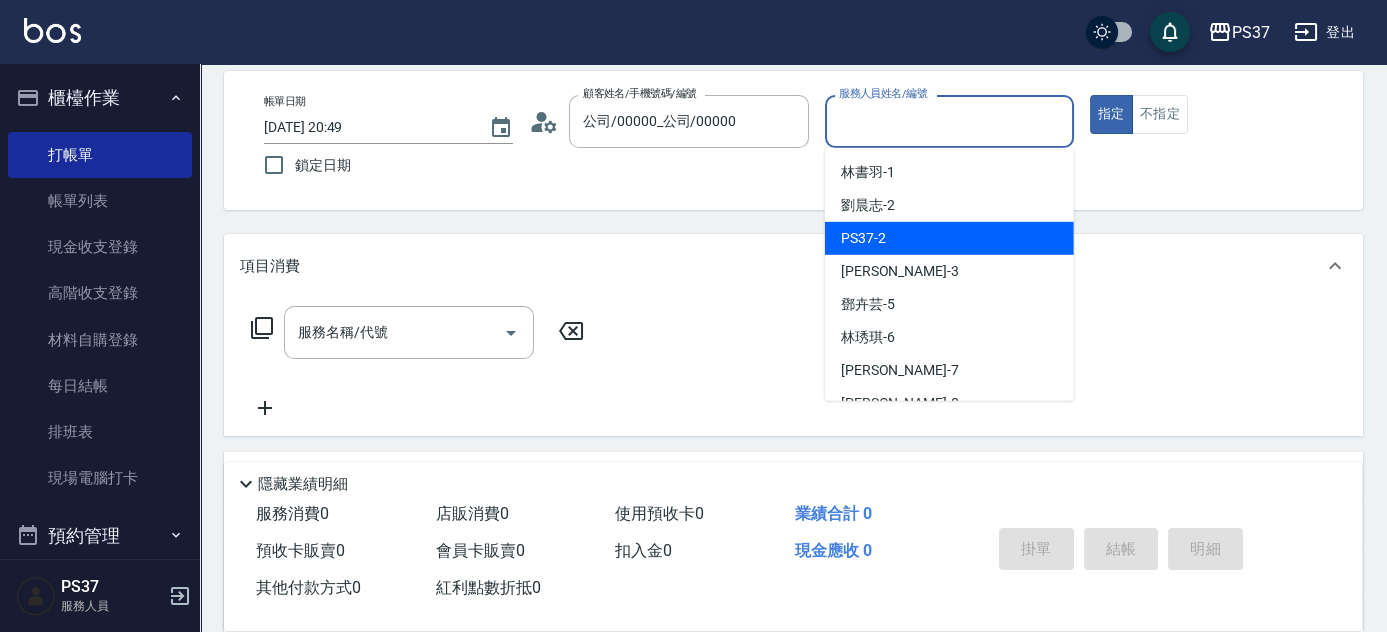 click on "PS37 -2" at bounding box center (949, 238) 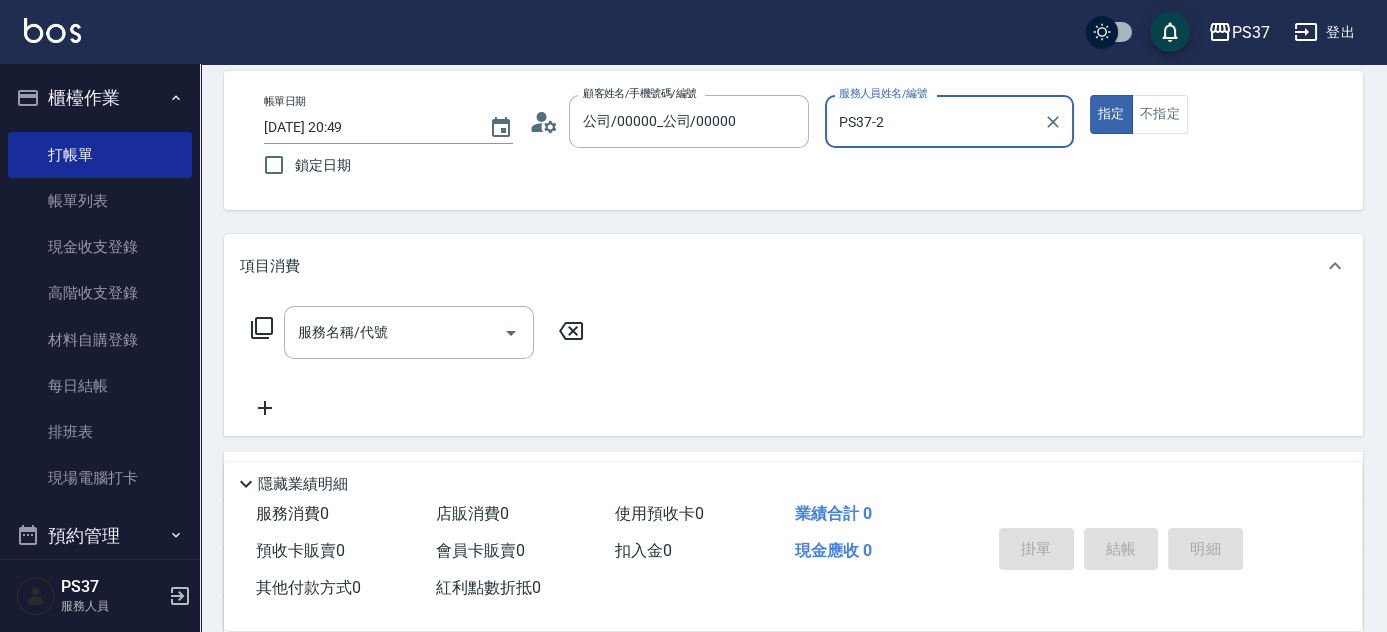 click on "PS37-2" at bounding box center [934, 121] 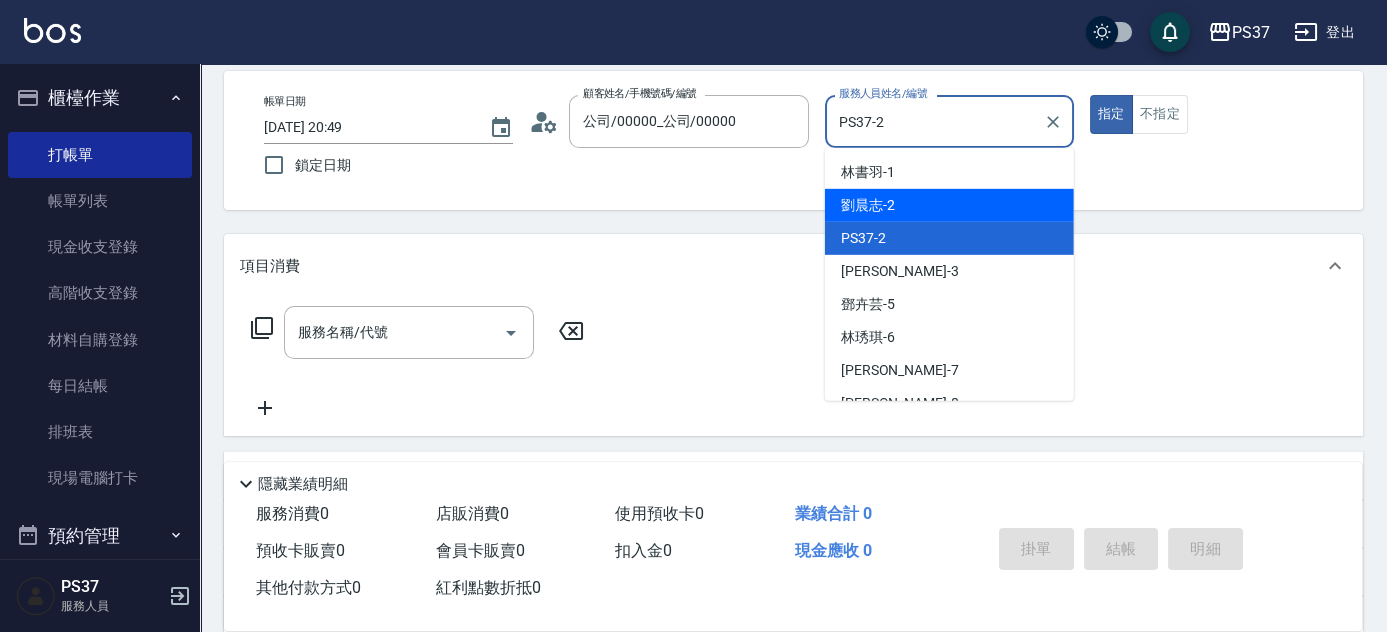 click on "劉晨志 -2" at bounding box center [949, 205] 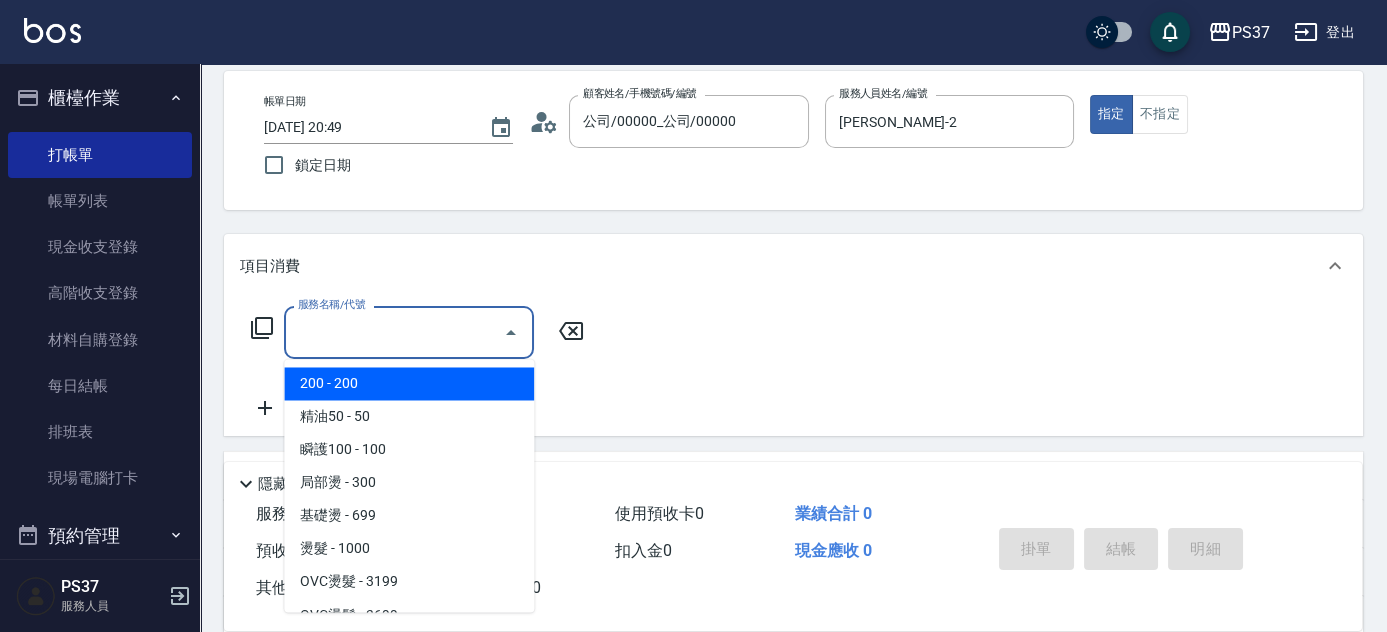 click on "服務名稱/代號" at bounding box center (394, 332) 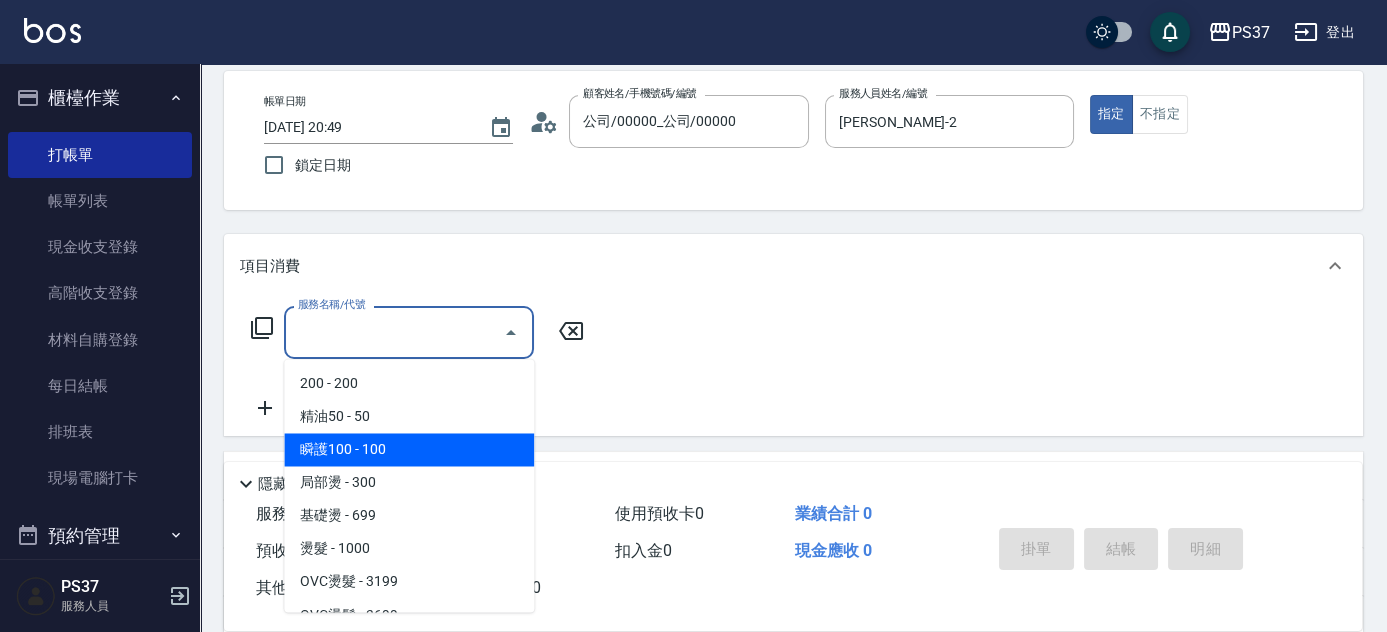 click on "瞬護100 - 100" at bounding box center (409, 449) 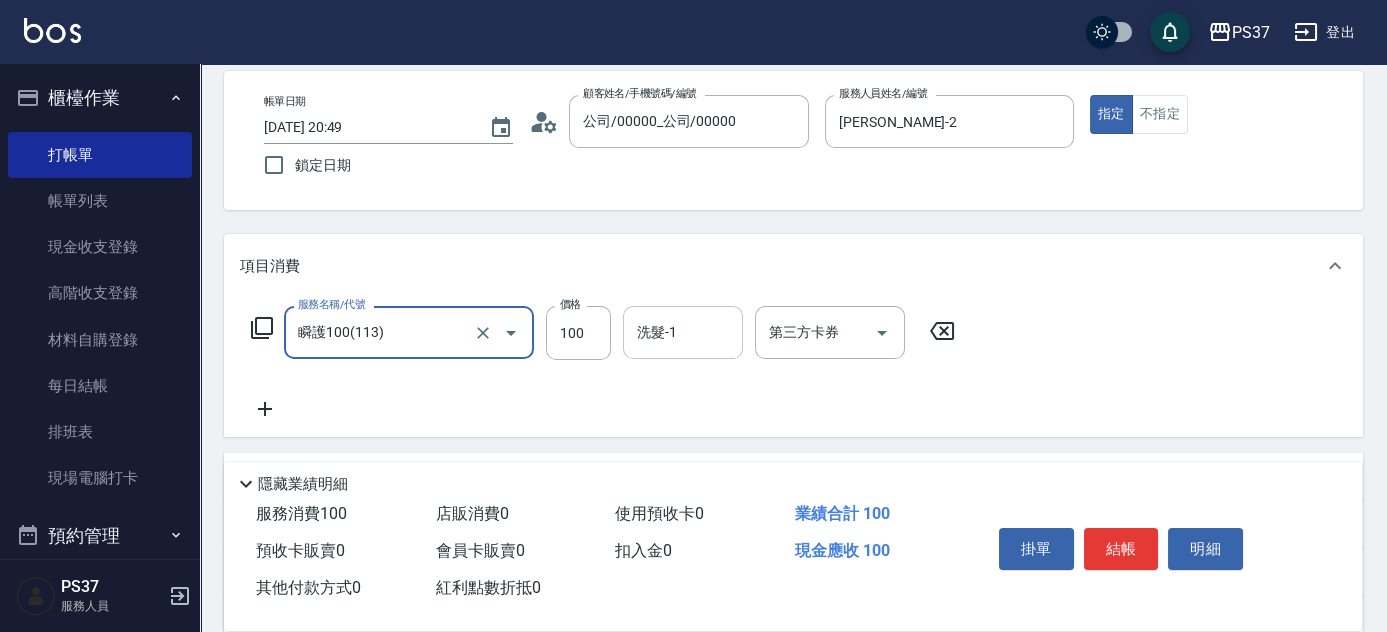 click on "洗髮-1" at bounding box center (683, 332) 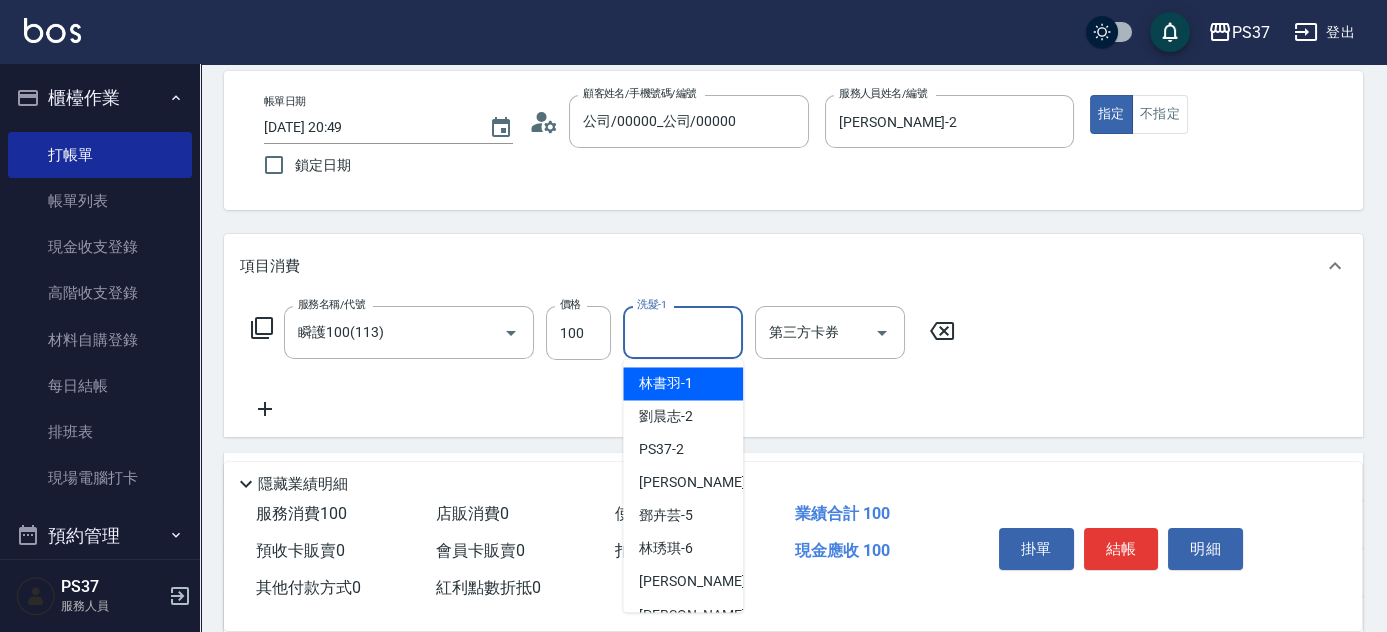 drag, startPoint x: 698, startPoint y: 369, endPoint x: 694, endPoint y: 381, distance: 12.649111 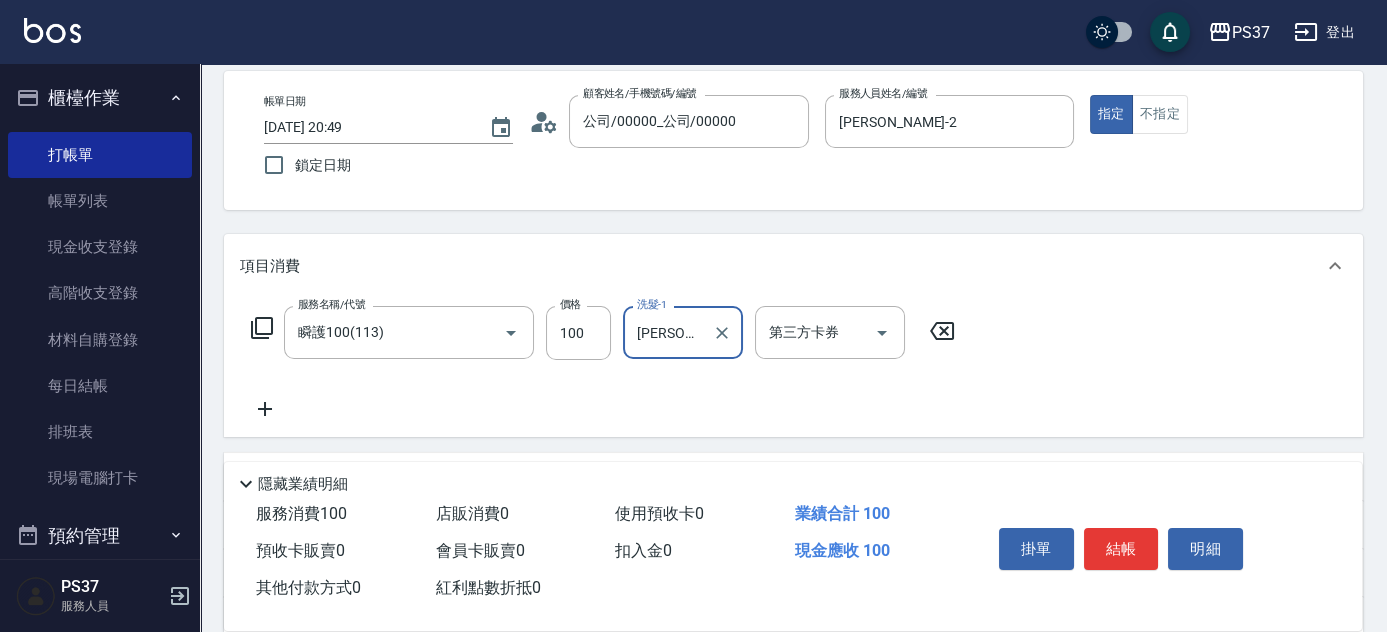 click 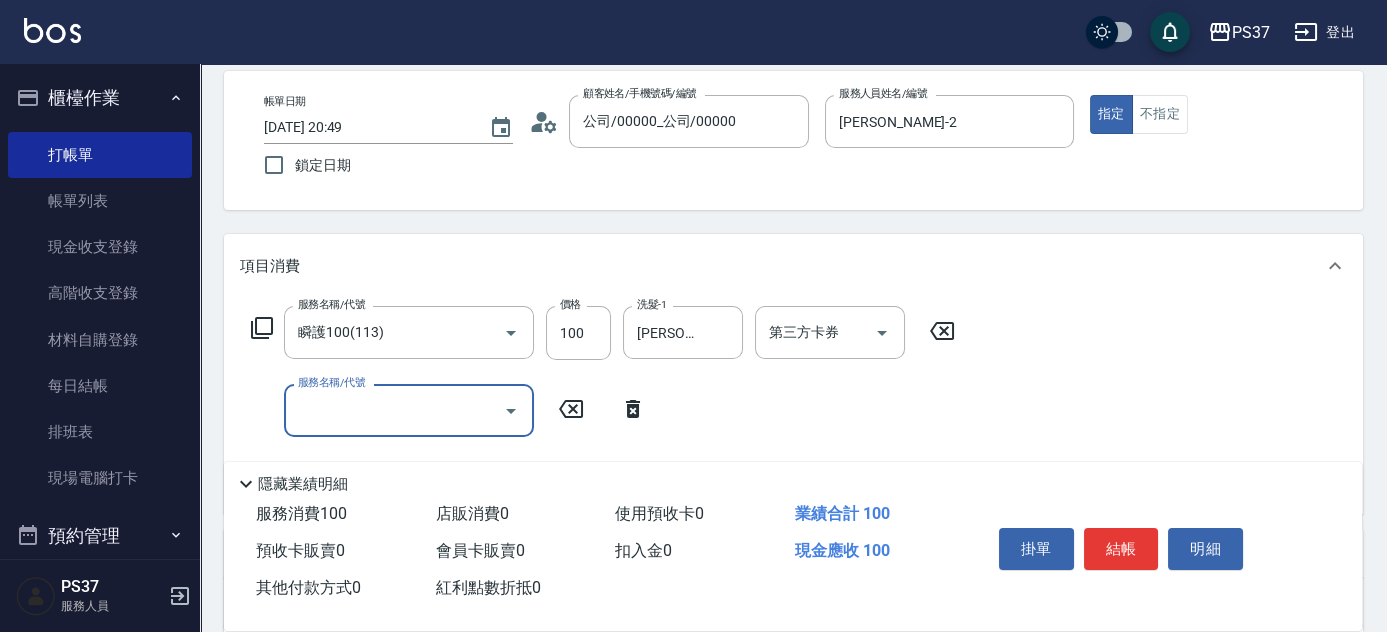 click on "服務名稱/代號" at bounding box center [394, 410] 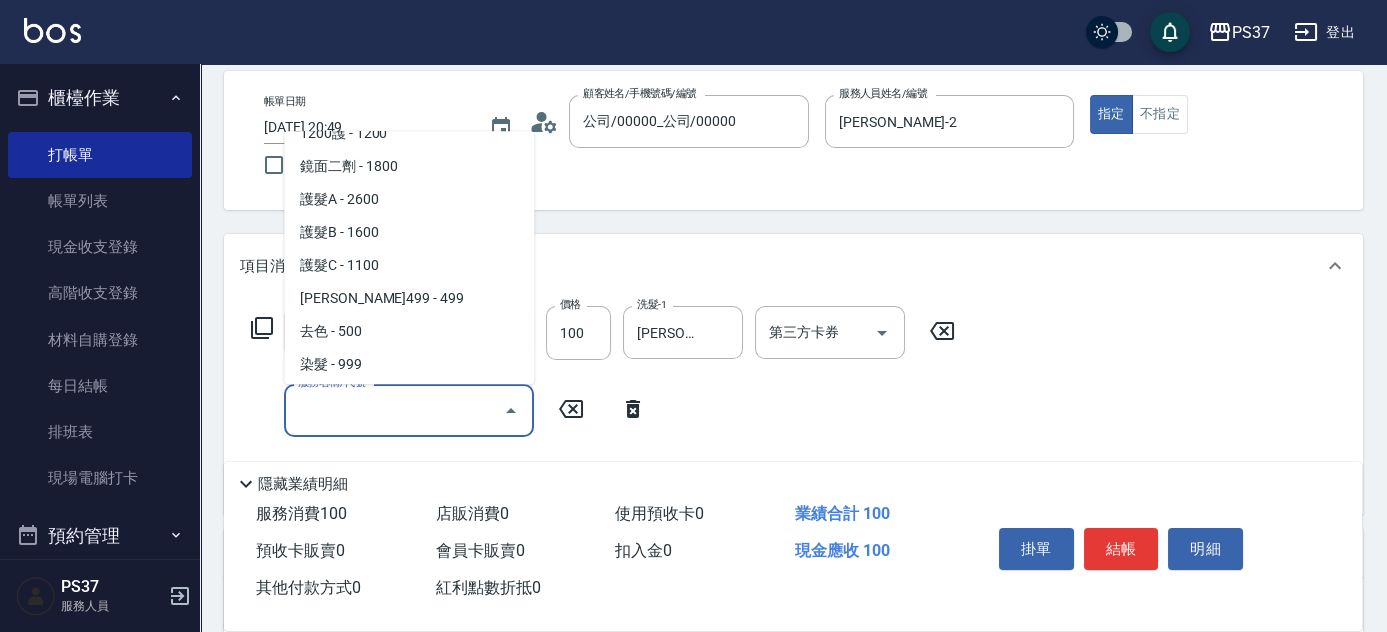 scroll, scrollTop: 1000, scrollLeft: 0, axis: vertical 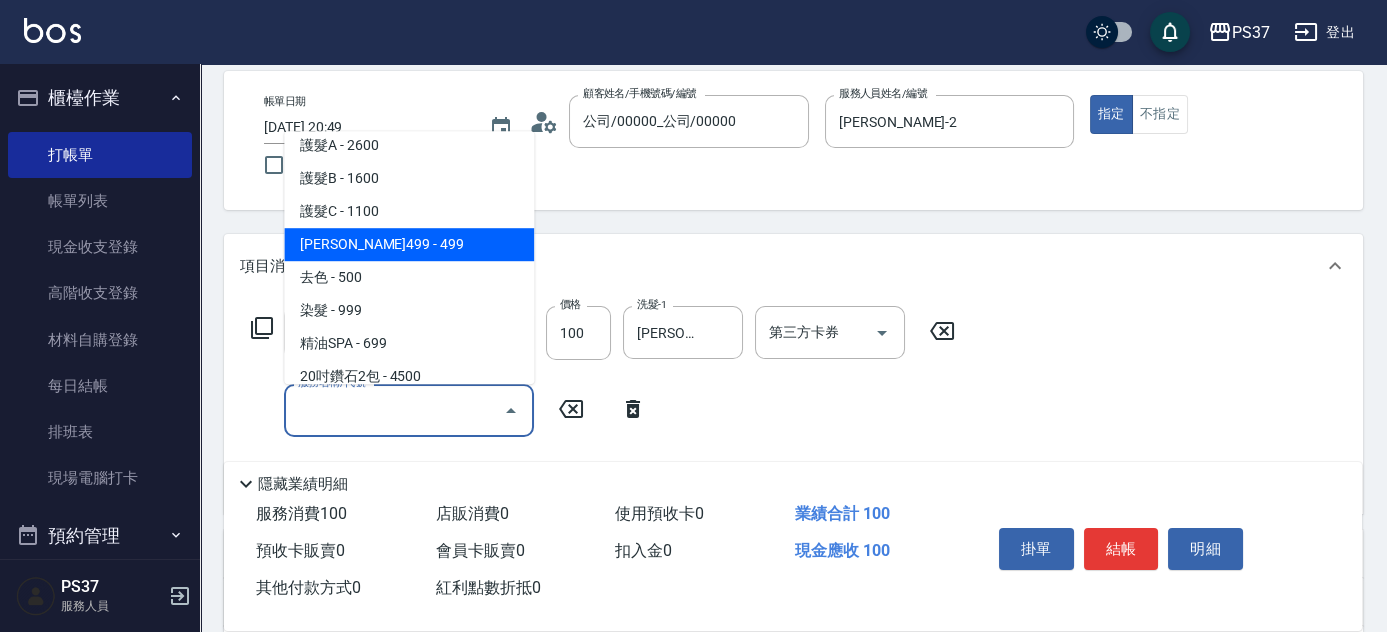 click on "伊黛莉499 - 499" at bounding box center [409, 244] 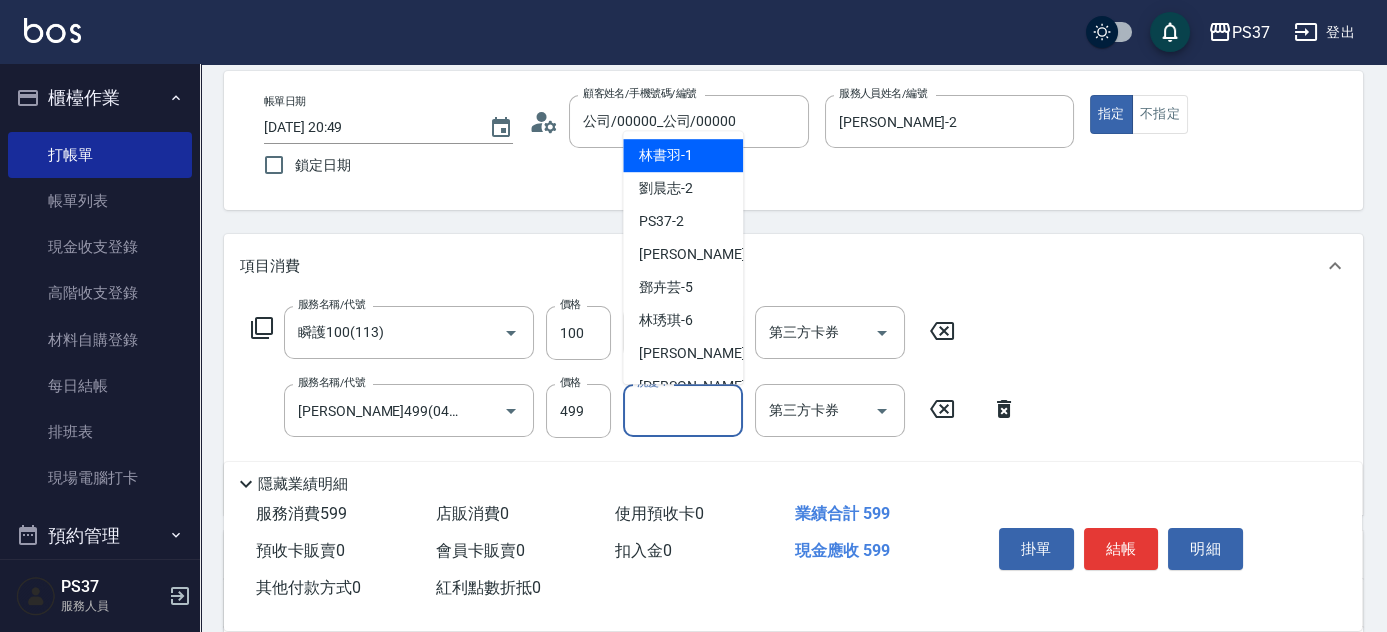 click on "洗髮-1" at bounding box center (683, 410) 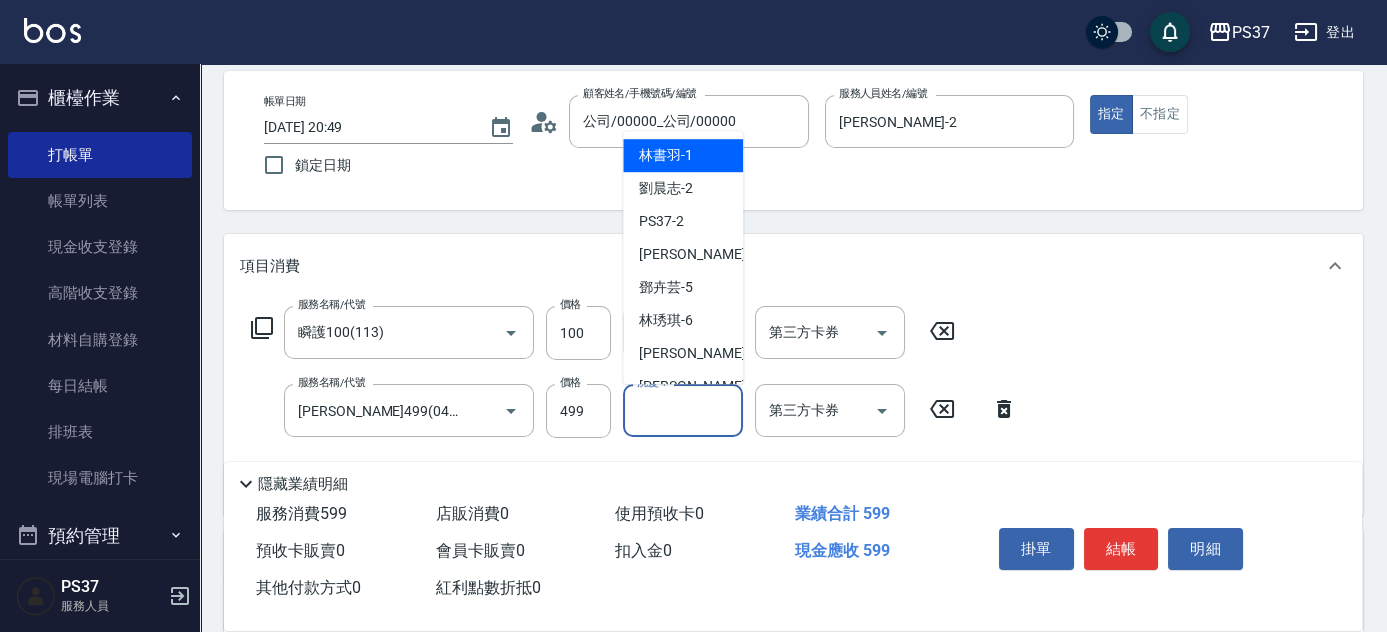 click on "林書羽 -1" at bounding box center [666, 155] 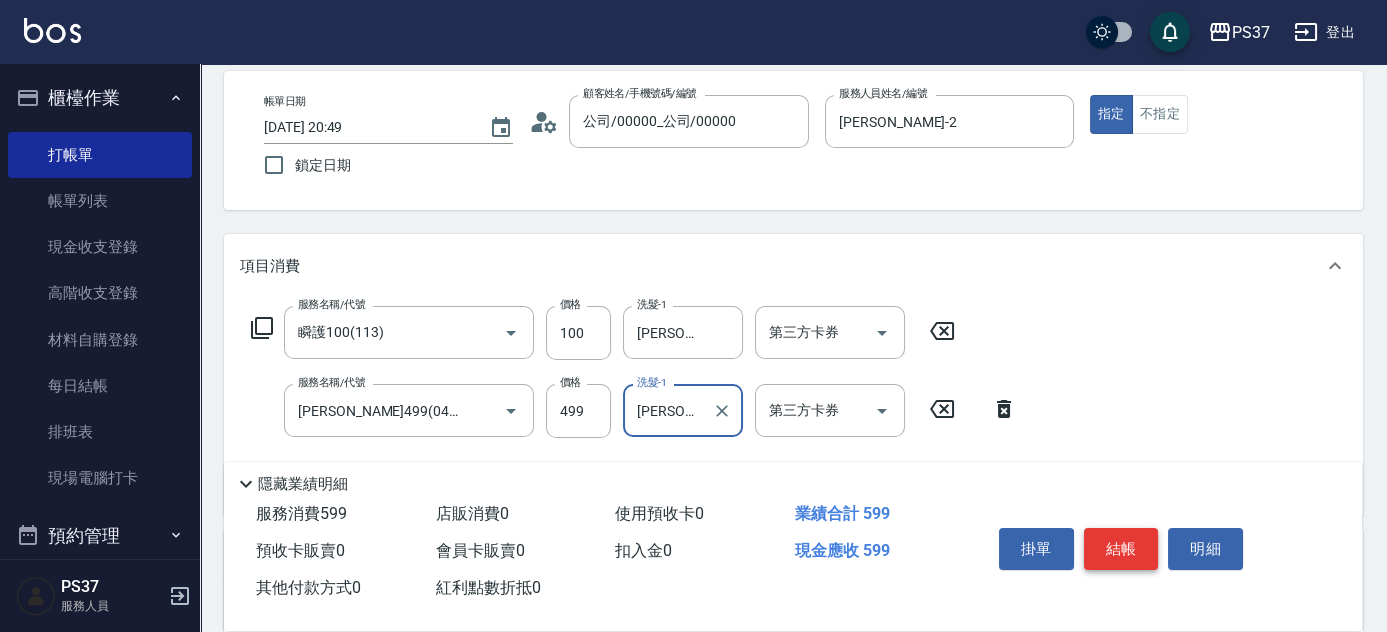 click on "結帳" at bounding box center [1121, 549] 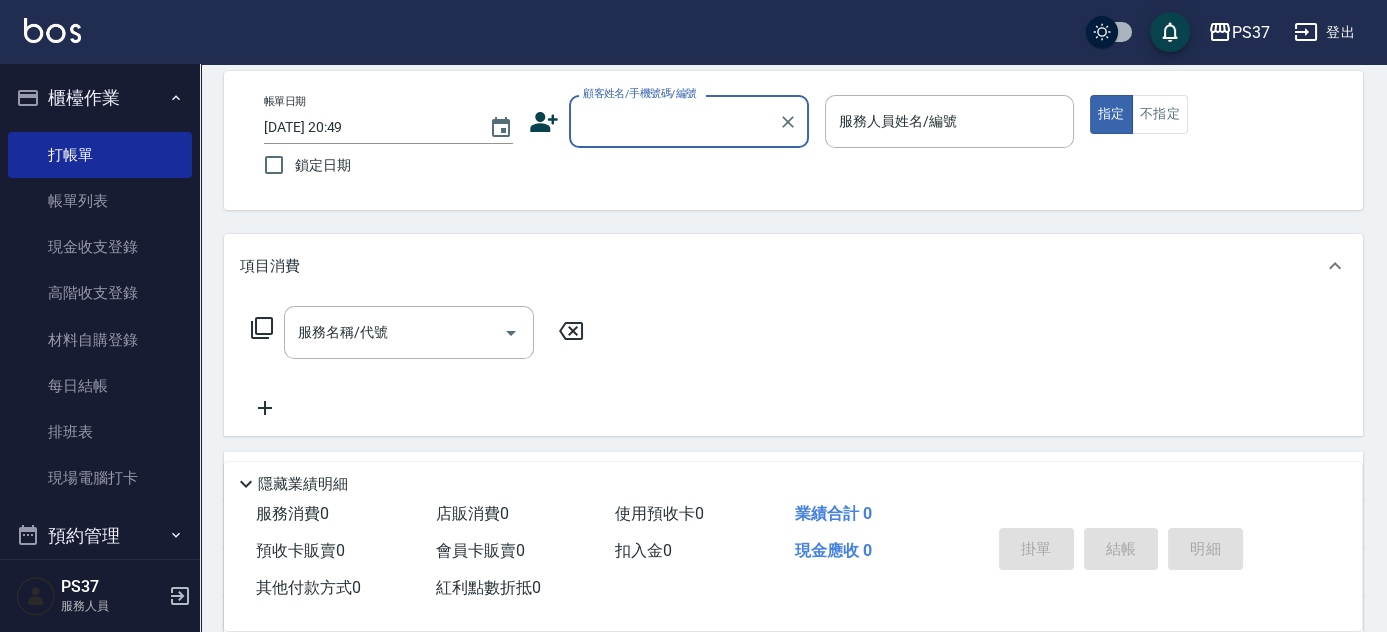 click on "顧客姓名/手機號碼/編號" at bounding box center [689, 121] 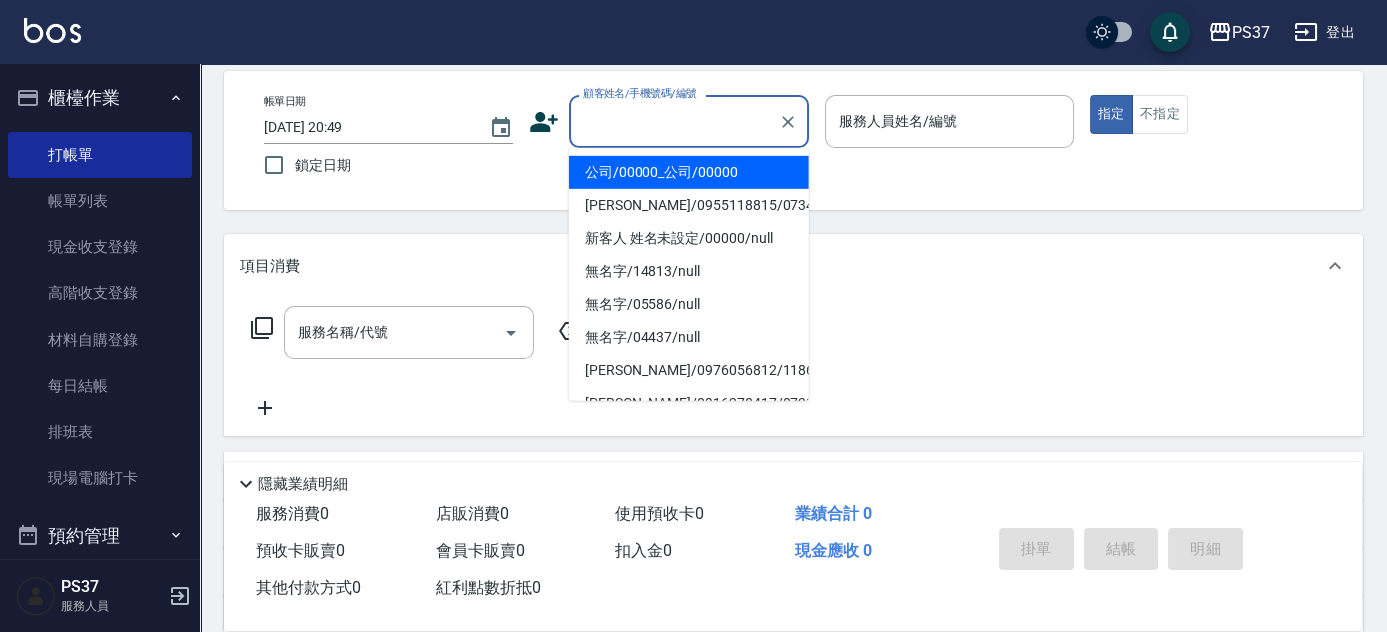 click on "公司/00000_公司/00000" at bounding box center (689, 172) 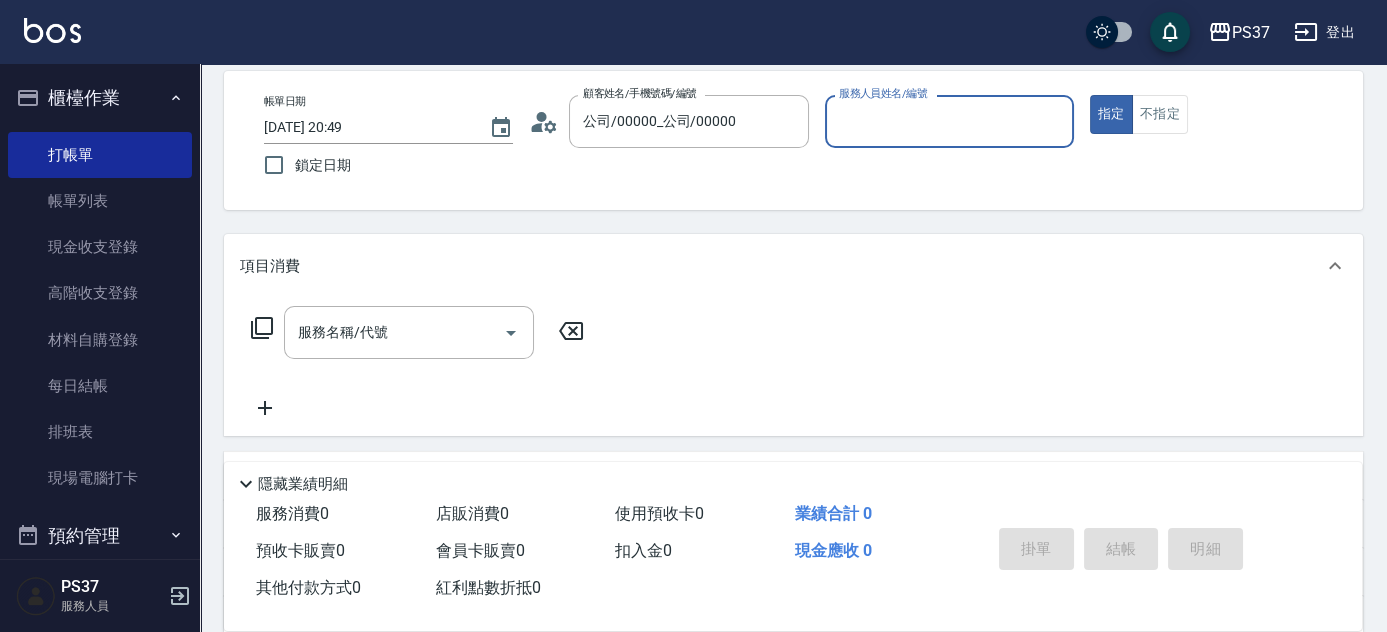 click on "服務人員姓名/編號" at bounding box center (949, 121) 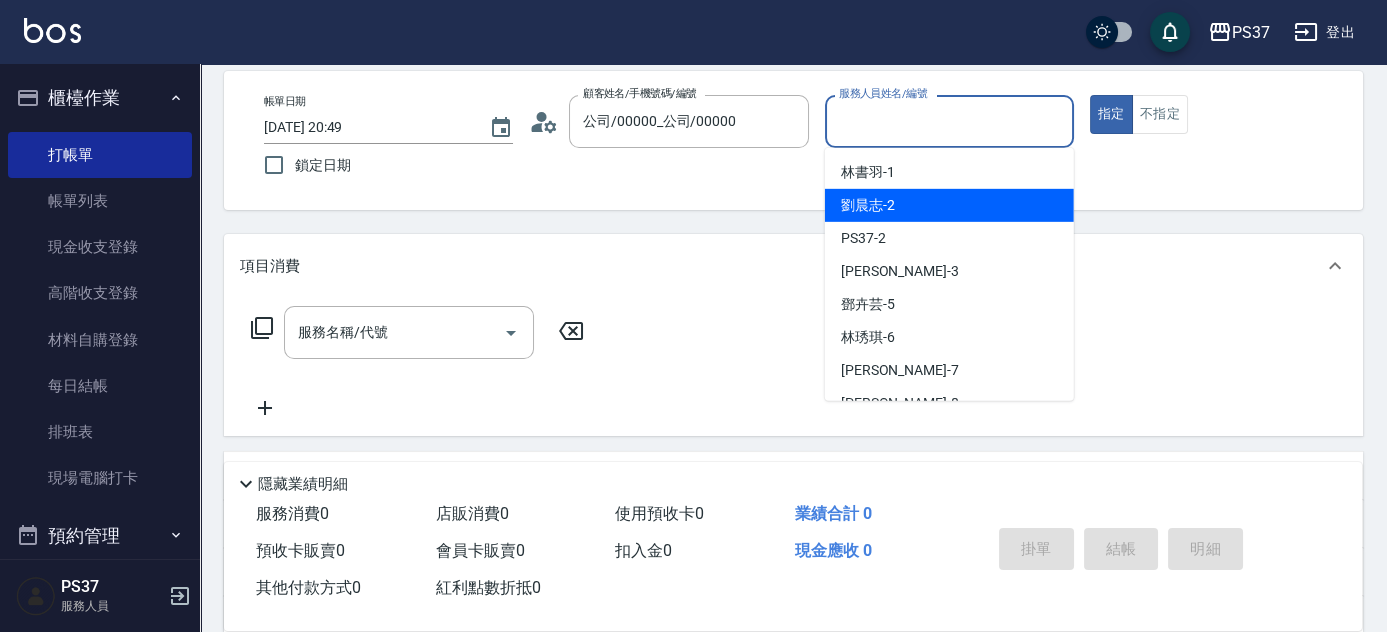 click on "劉晨志 -2" at bounding box center (949, 205) 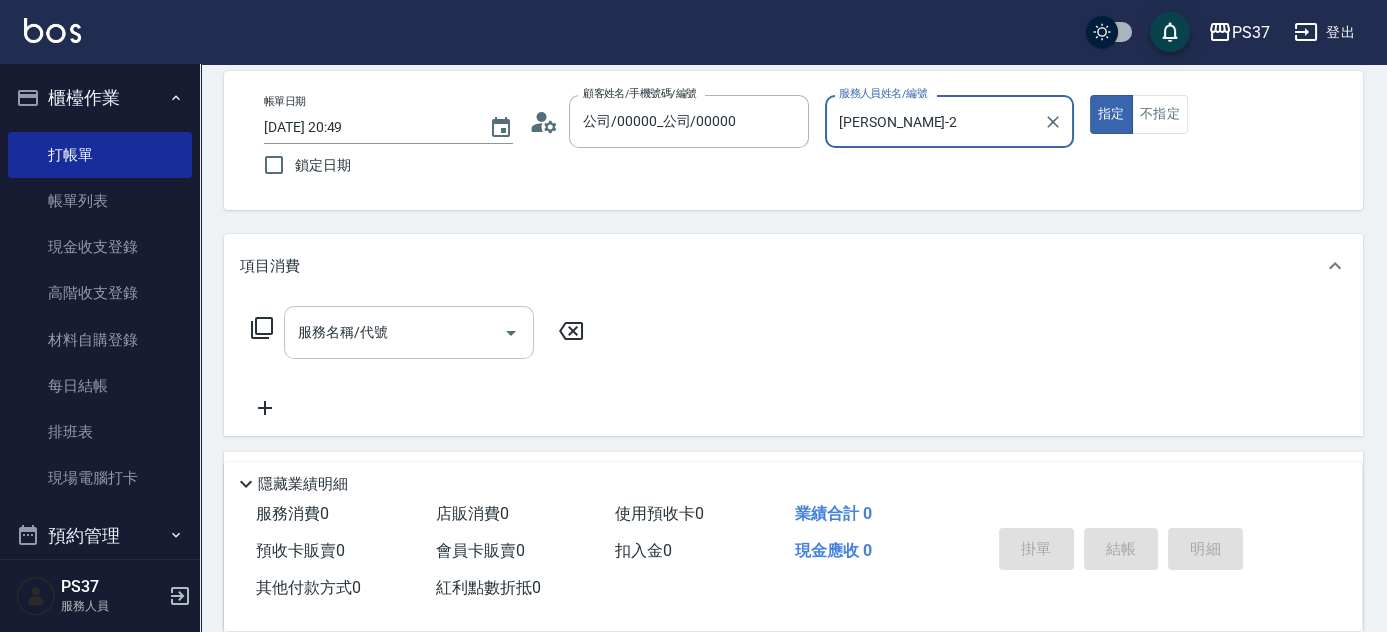 click on "服務名稱/代號" at bounding box center [409, 332] 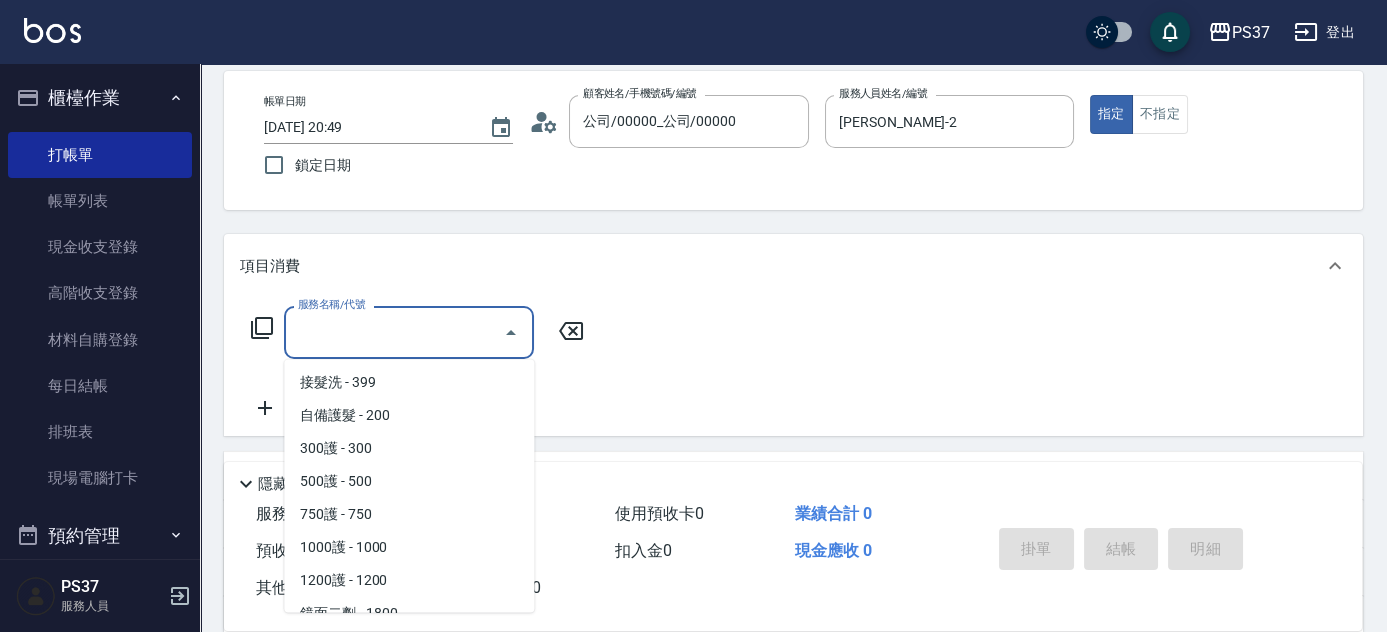 scroll, scrollTop: 1000, scrollLeft: 0, axis: vertical 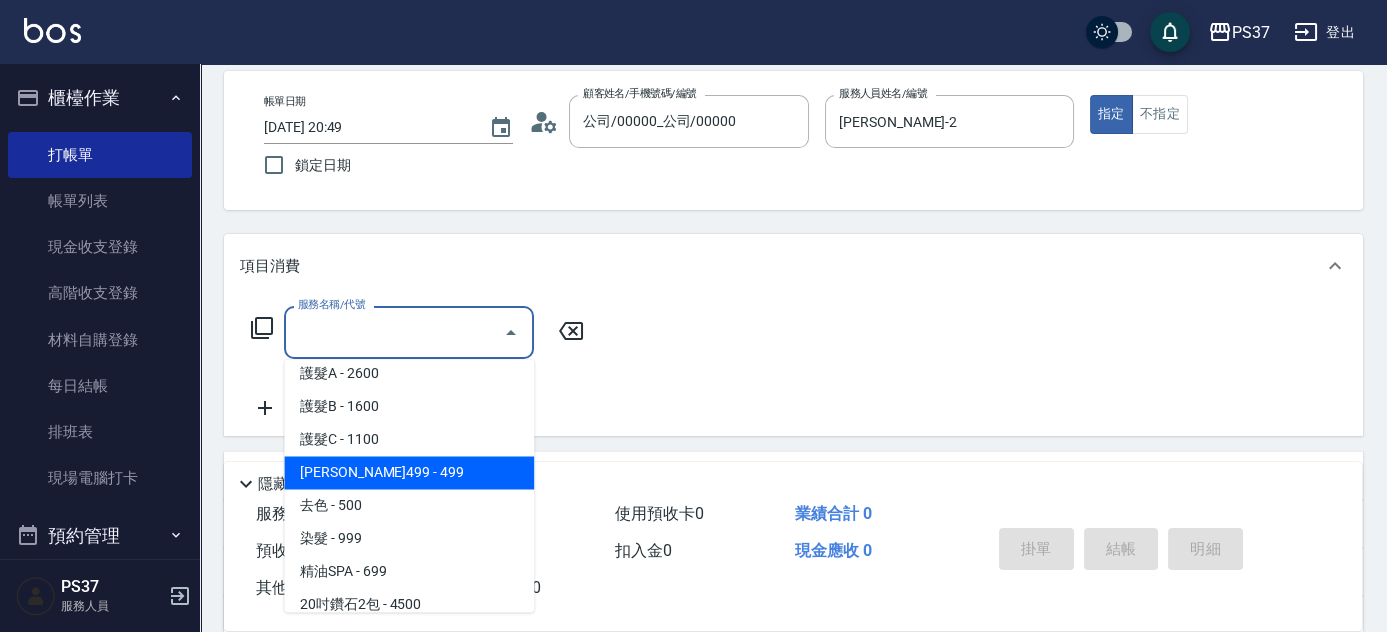click on "伊黛莉499 - 499" at bounding box center (409, 472) 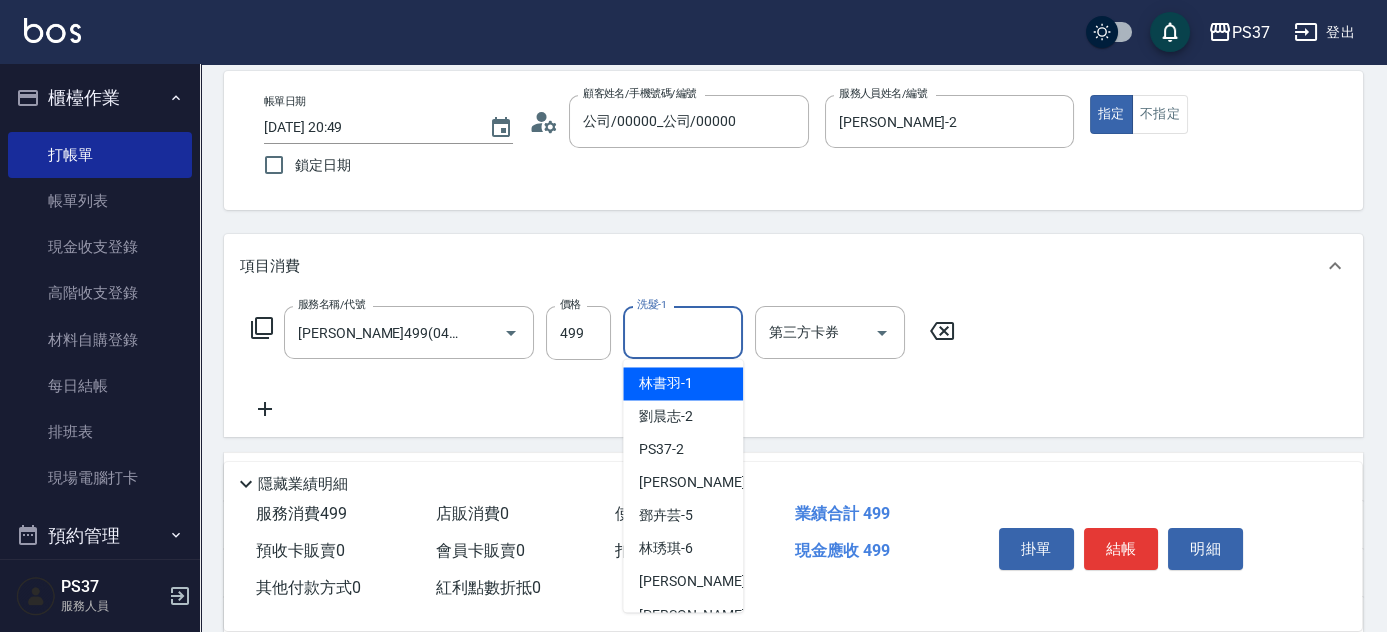 click on "洗髮-1" at bounding box center [683, 332] 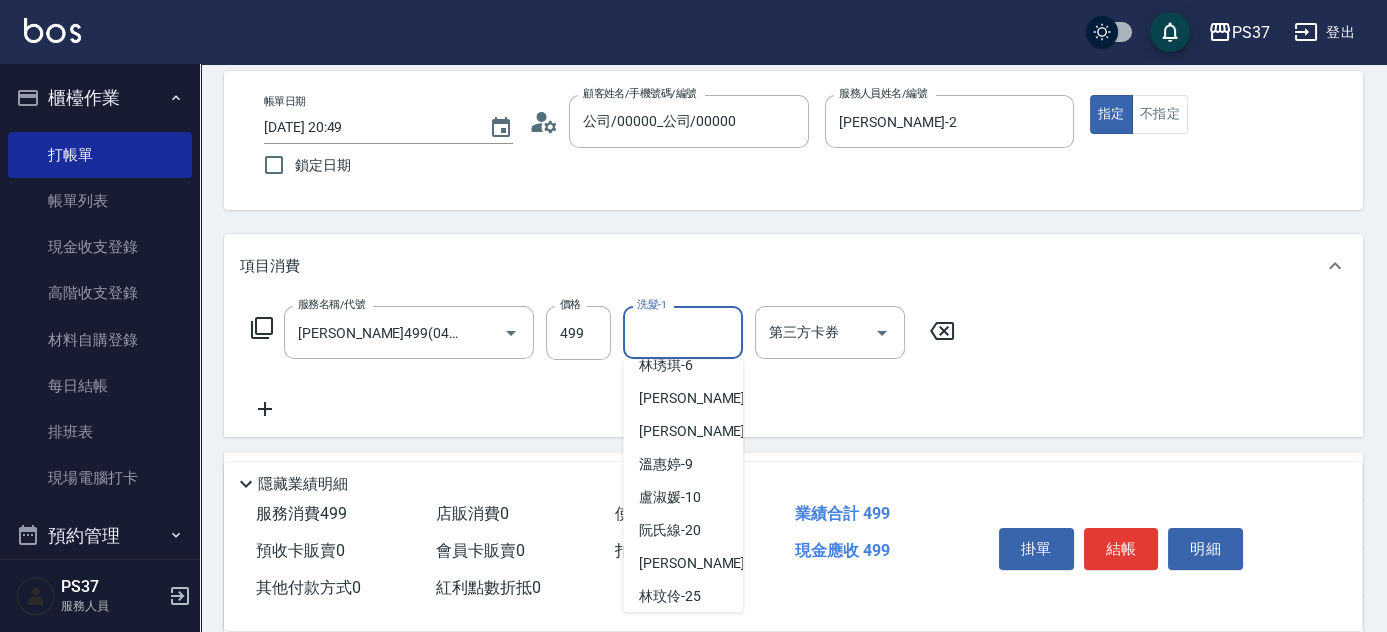 scroll, scrollTop: 323, scrollLeft: 0, axis: vertical 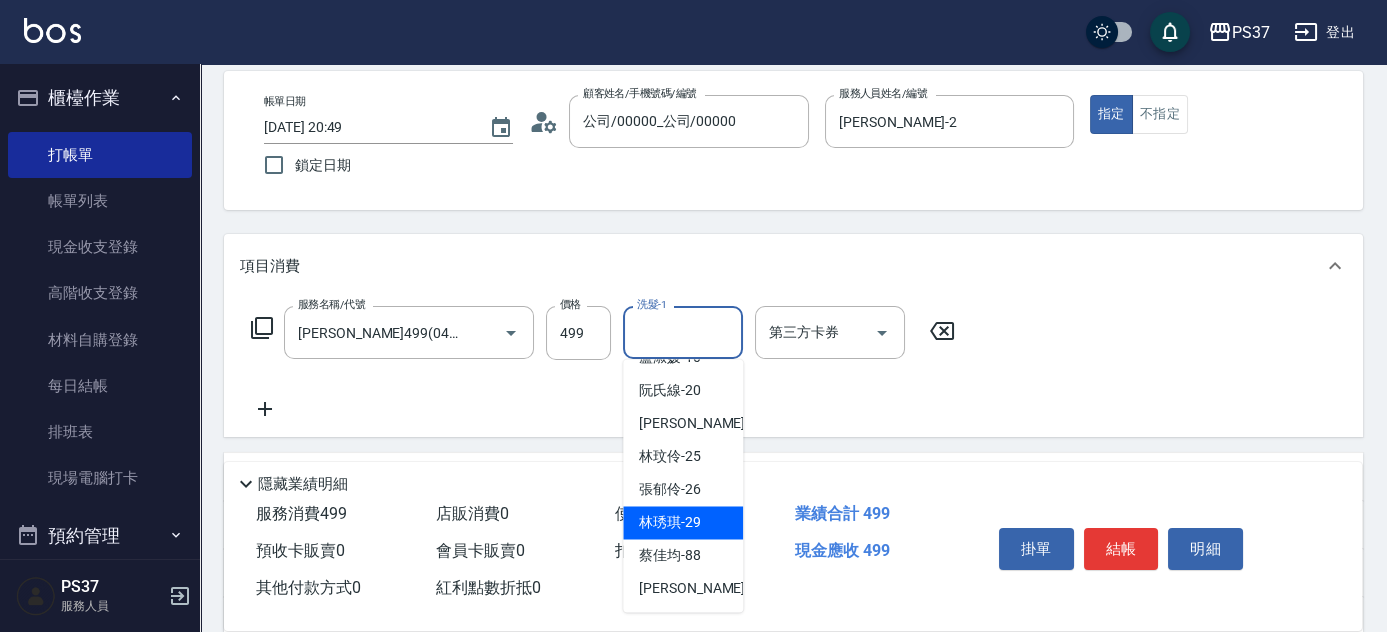 click on "林琇琪 -29" at bounding box center (670, 522) 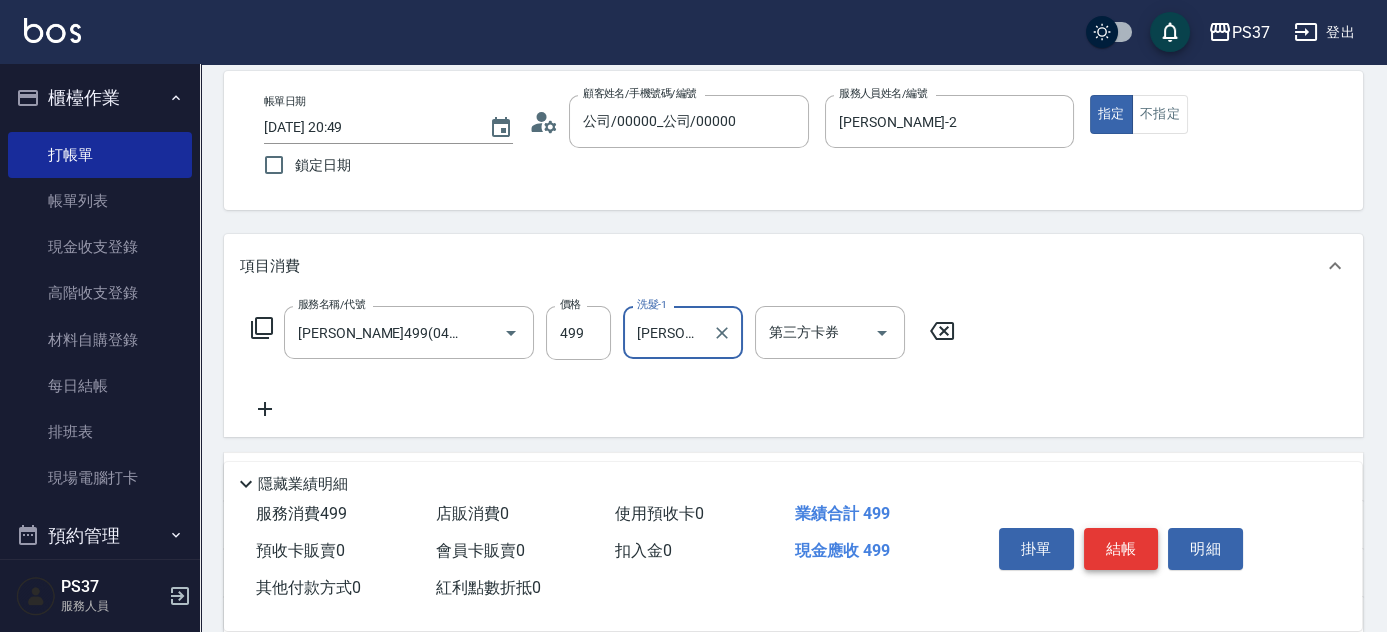 click on "結帳" at bounding box center [1121, 549] 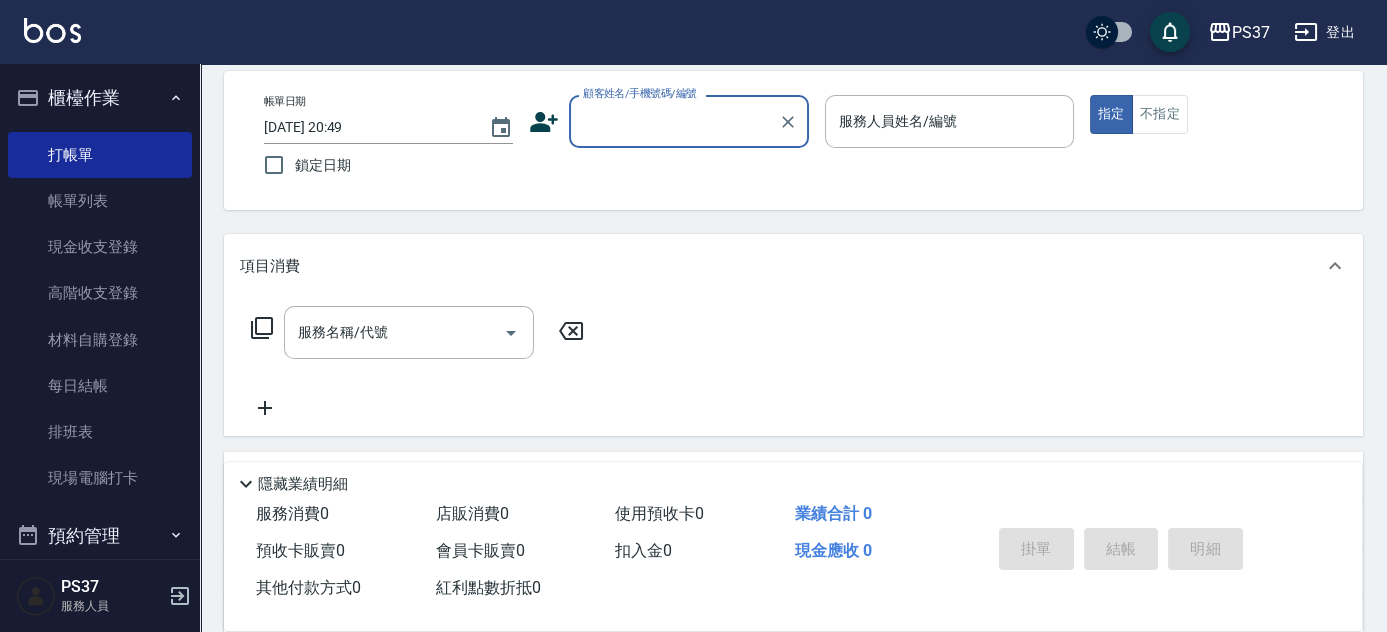 click on "顧客姓名/手機號碼/編號" at bounding box center (674, 121) 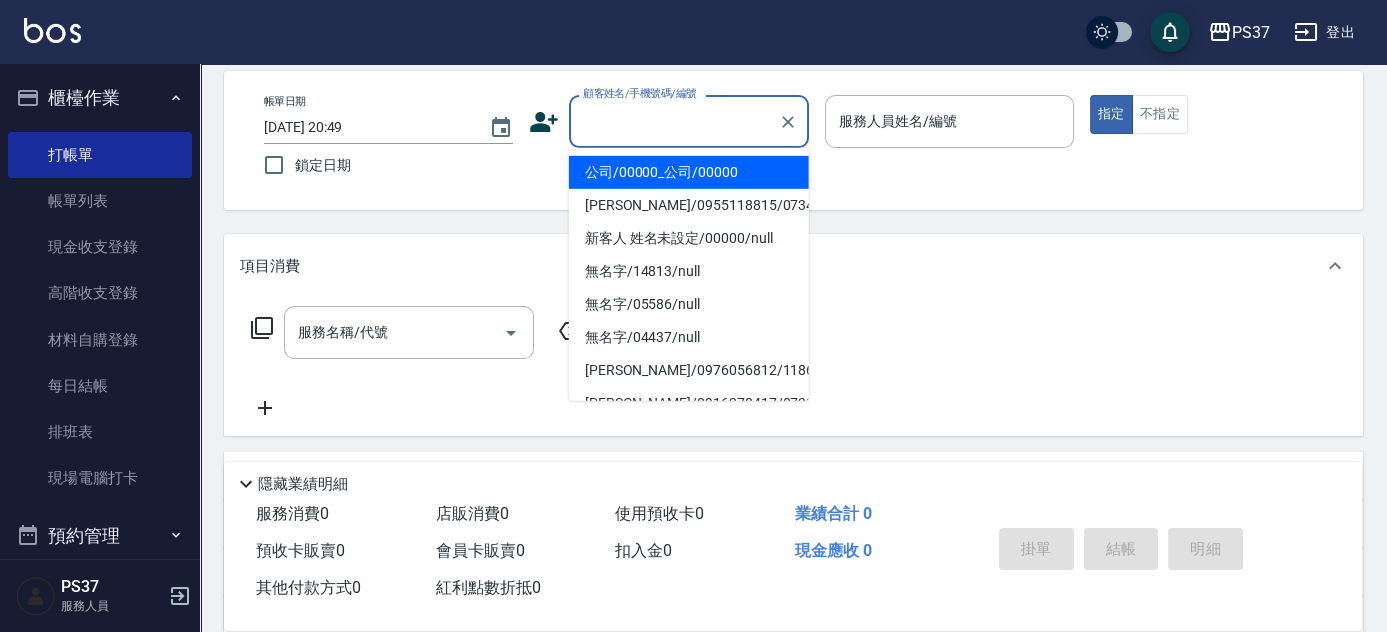 click on "公司/00000_公司/00000" at bounding box center (689, 172) 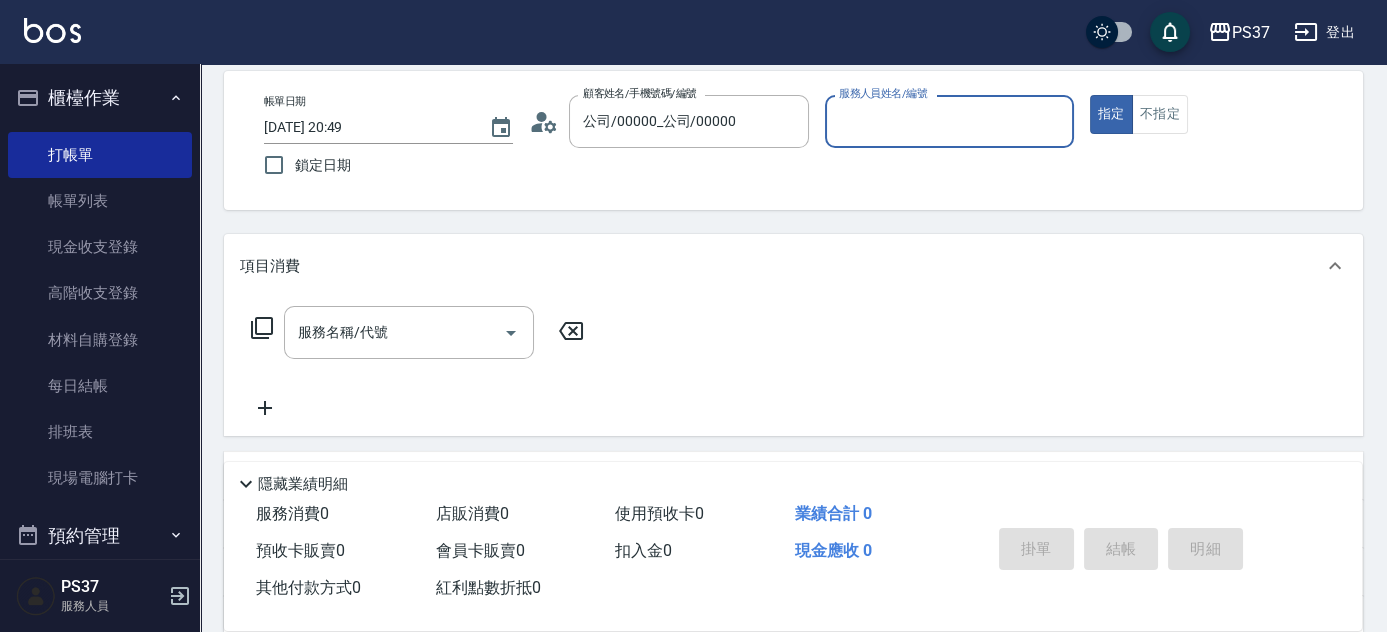 click on "服務人員姓名/編號" at bounding box center [949, 121] 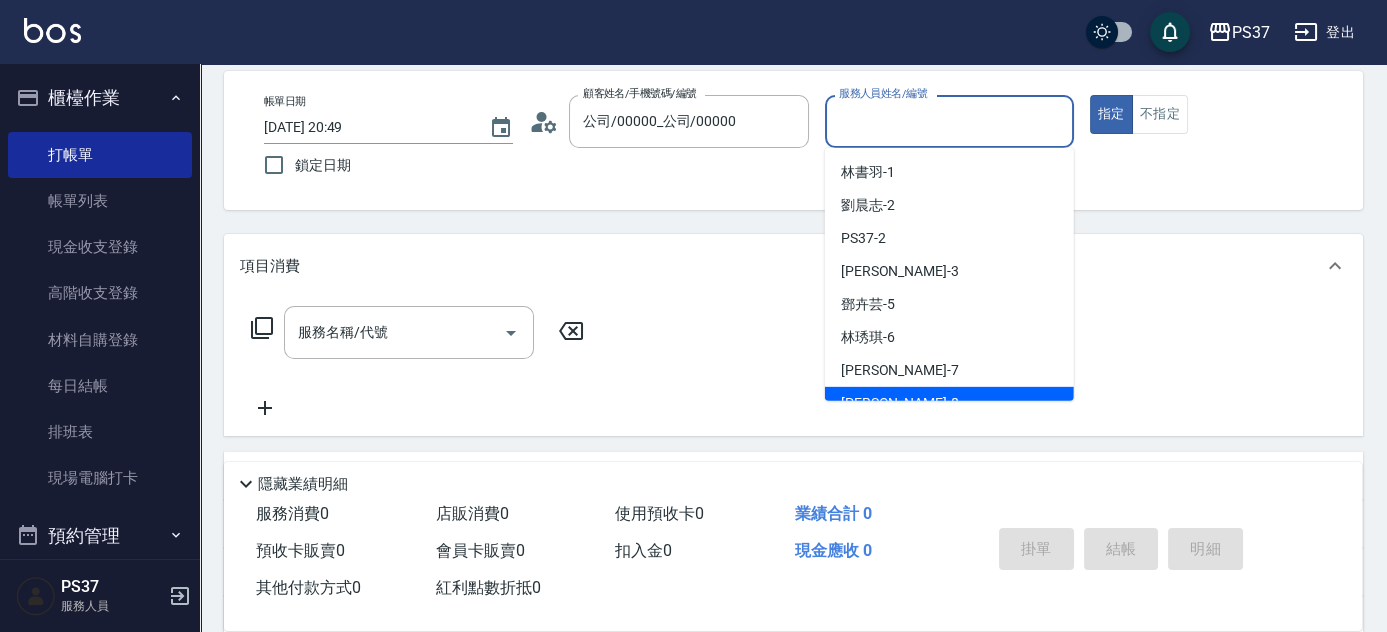 click on "徐雅娟 -8" at bounding box center (949, 403) 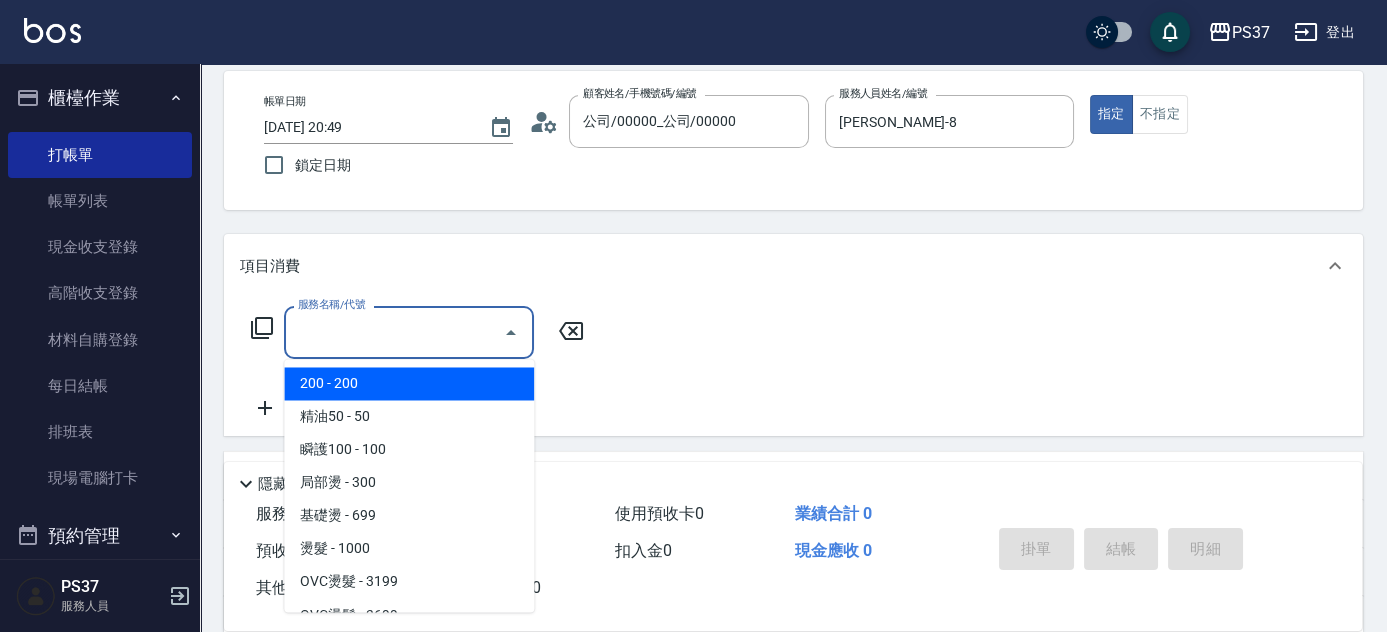 click on "服務名稱/代號" at bounding box center [394, 332] 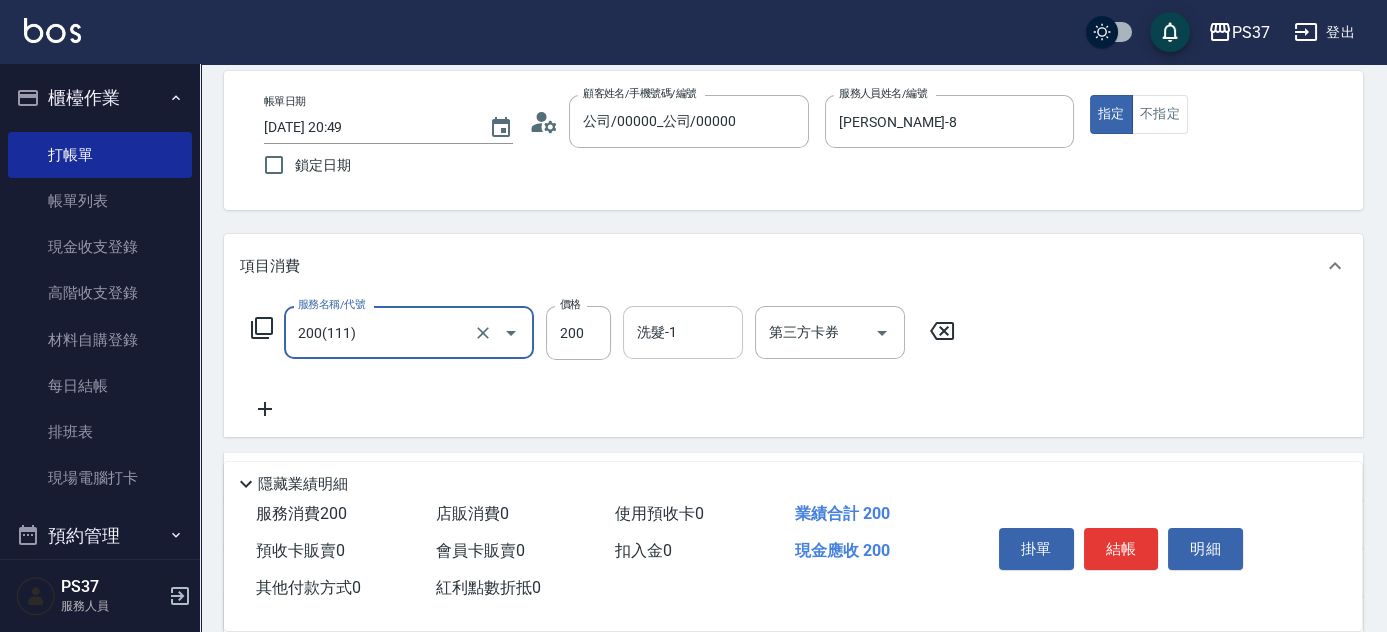 click on "洗髮-1" at bounding box center (683, 332) 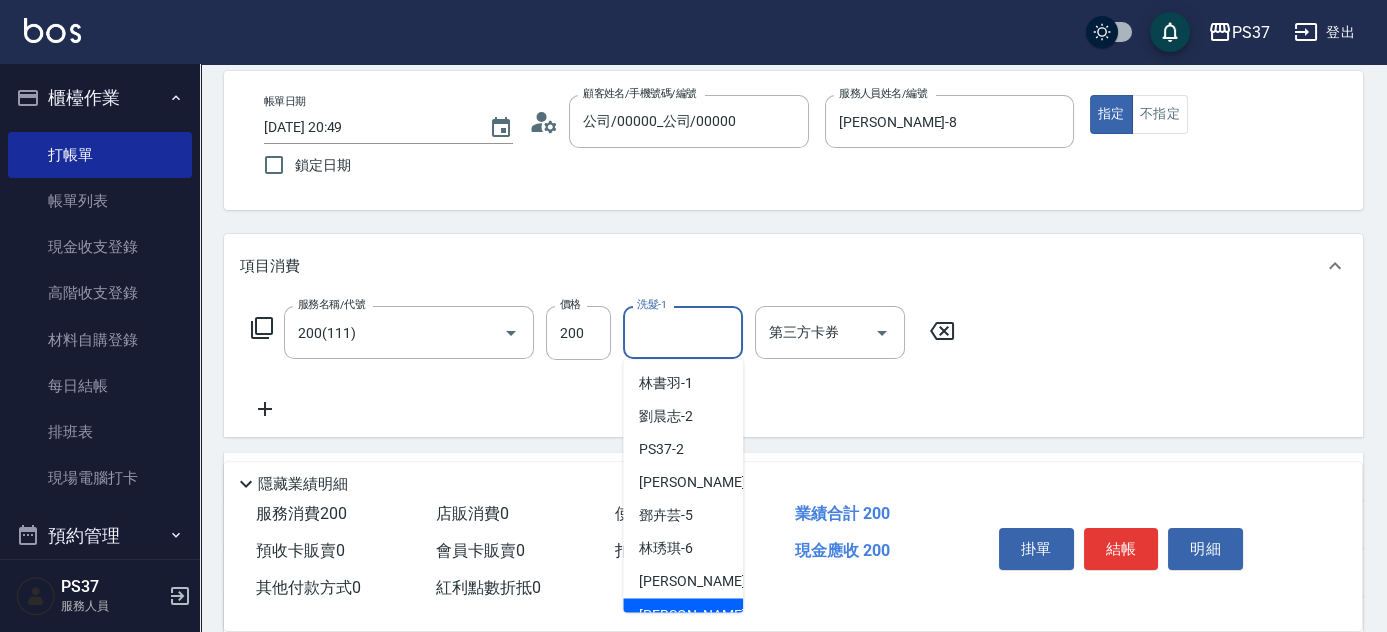 click on "徐雅娟 -8" at bounding box center [683, 614] 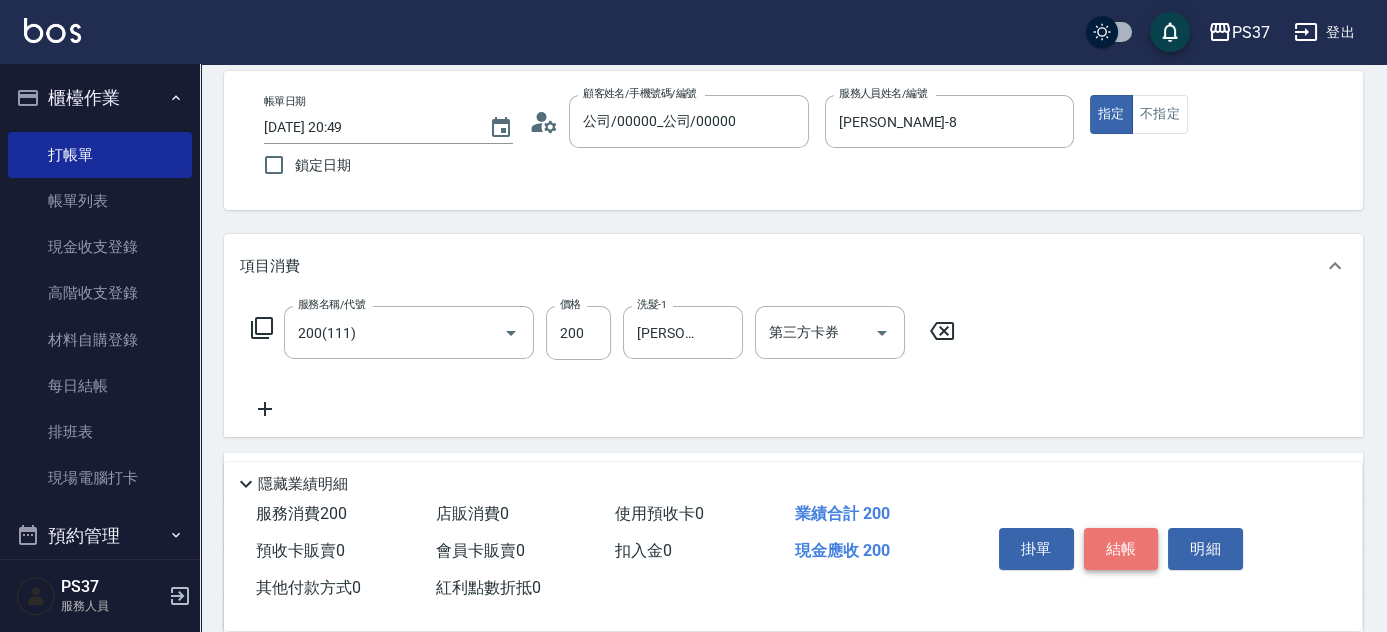 click on "結帳" at bounding box center (1121, 549) 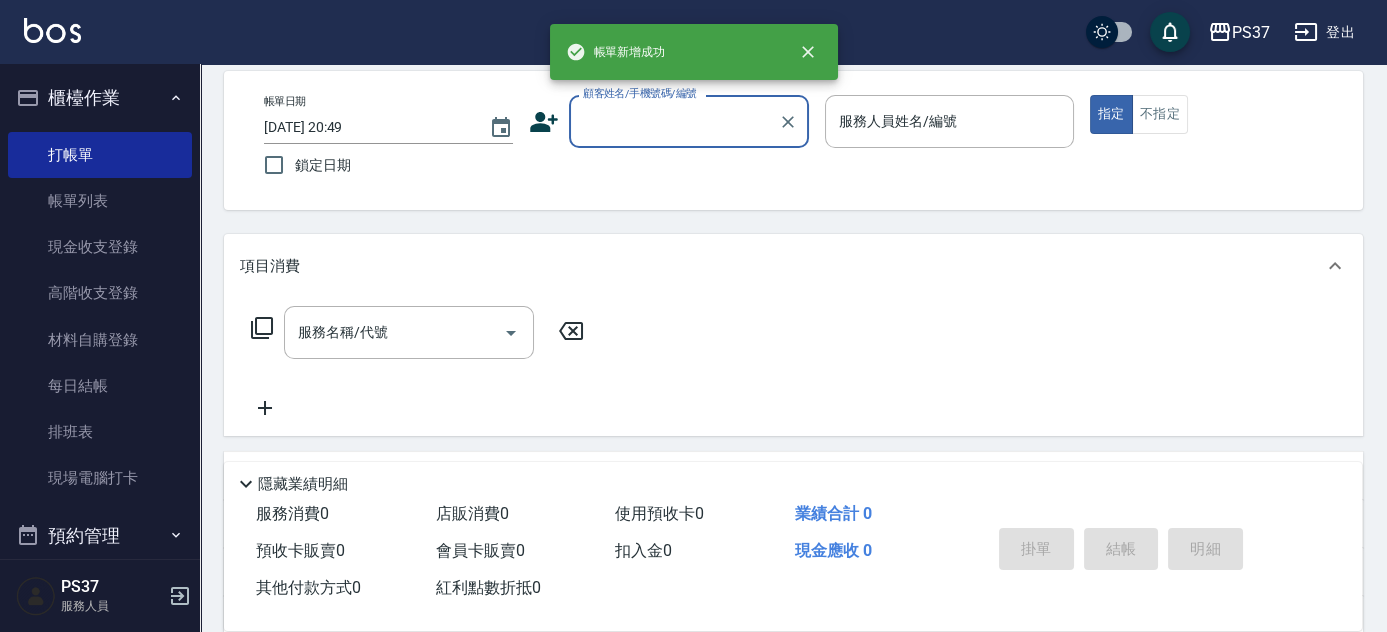 click on "顧客姓名/手機號碼/編號" at bounding box center (674, 121) 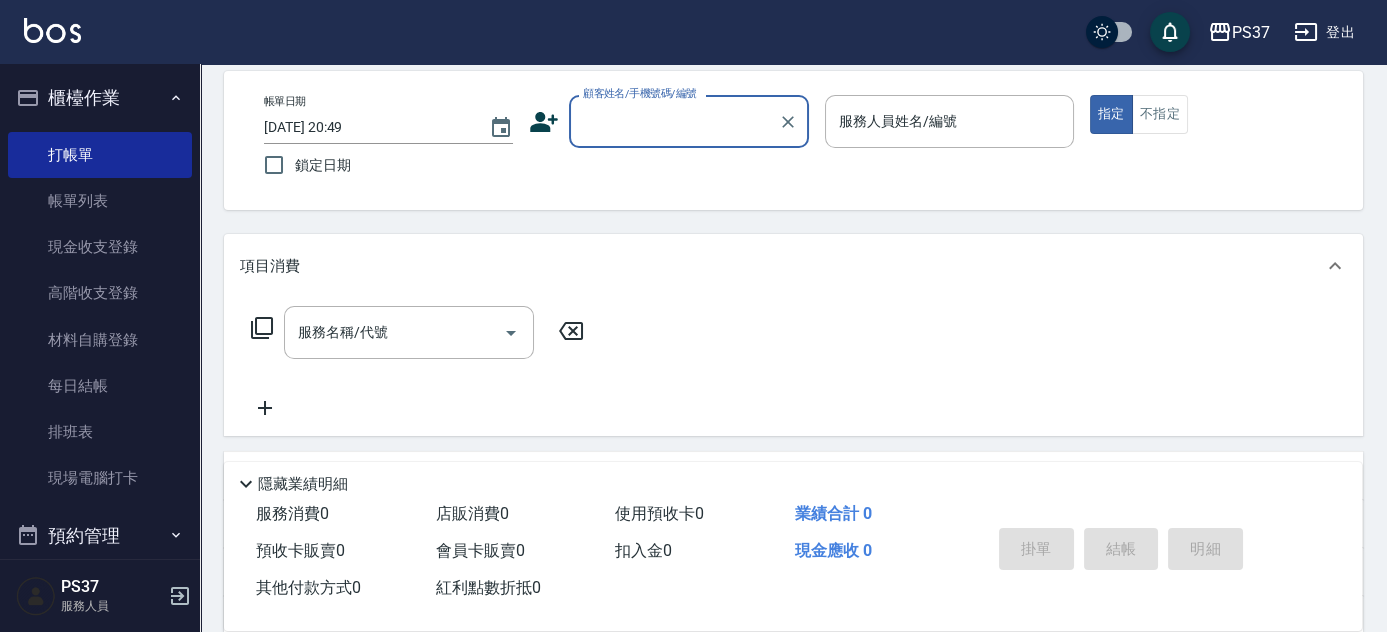 click on "顧客姓名/手機號碼/編號" at bounding box center (674, 121) 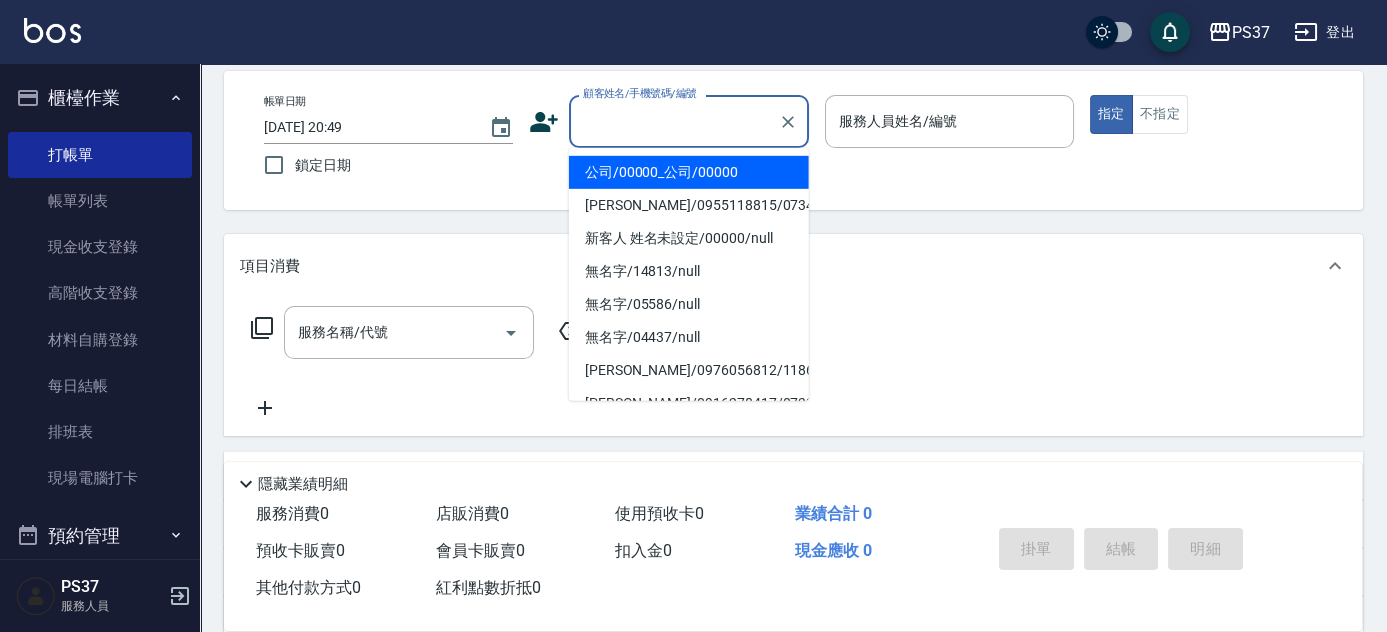 click on "公司/00000_公司/00000" at bounding box center [689, 172] 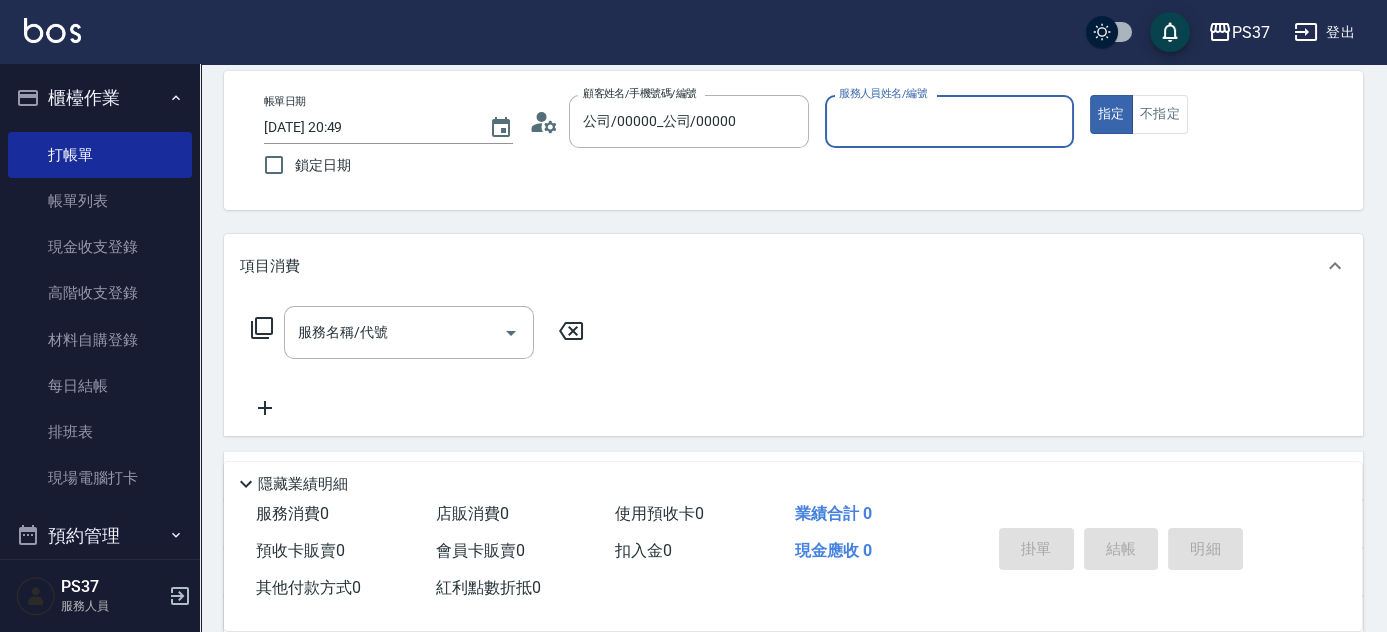 click on "服務人員姓名/編號" at bounding box center [949, 121] 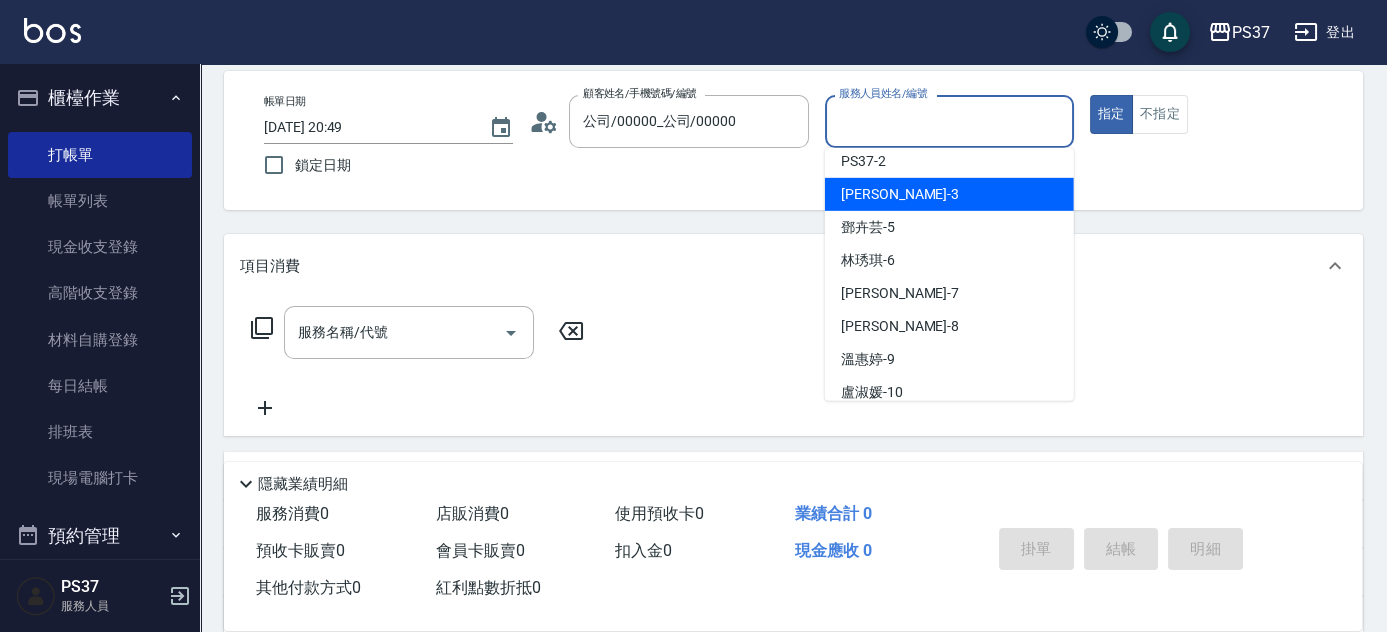 scroll, scrollTop: 181, scrollLeft: 0, axis: vertical 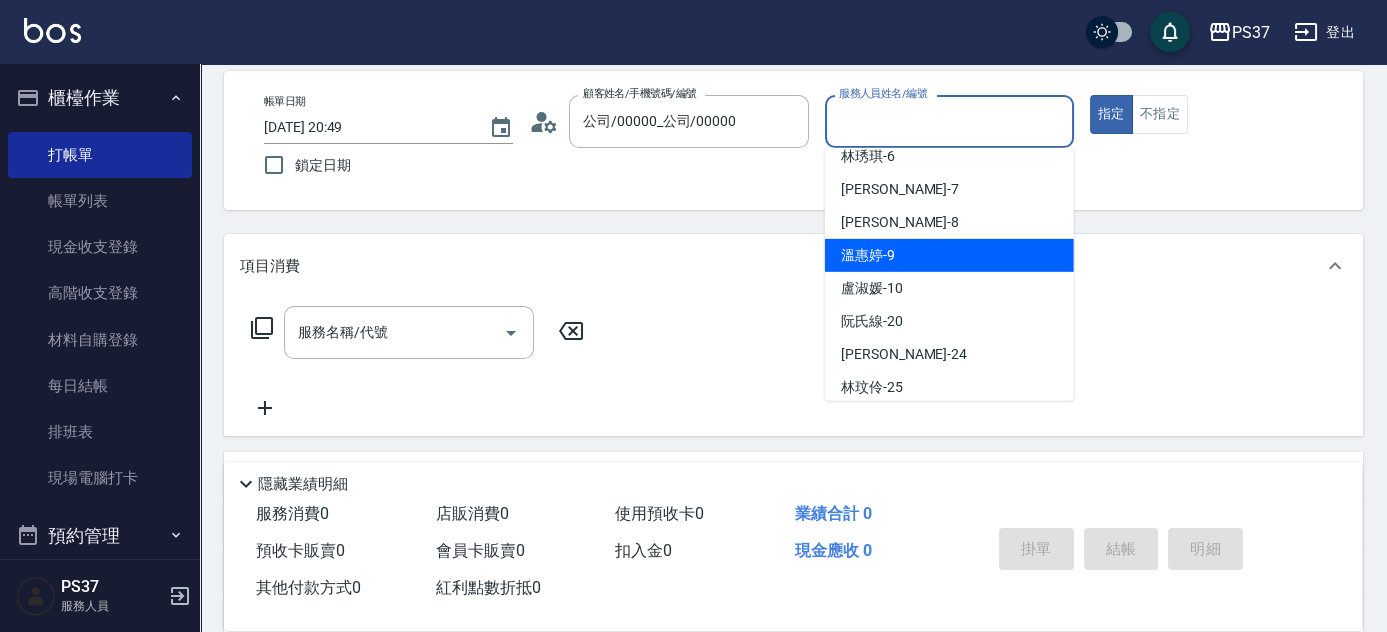 click on "溫惠婷 -9" at bounding box center (949, 255) 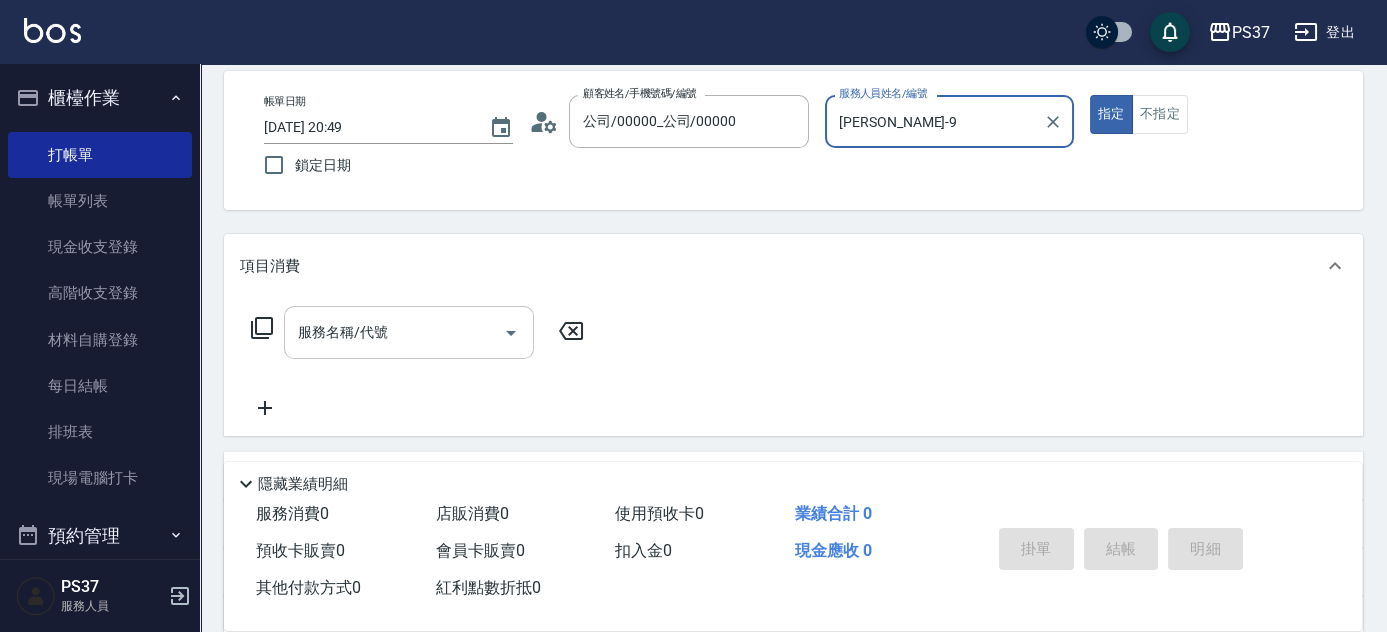 click on "服務名稱/代號" at bounding box center (394, 332) 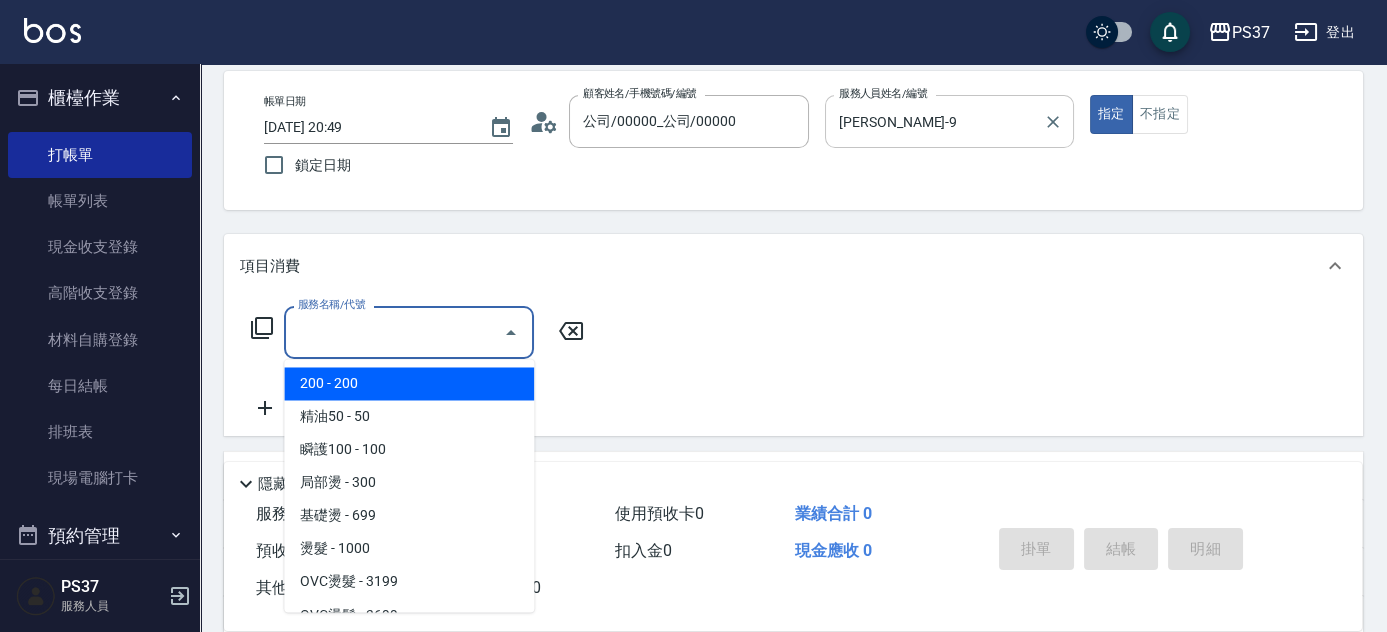 click on "溫惠婷-9" at bounding box center (934, 121) 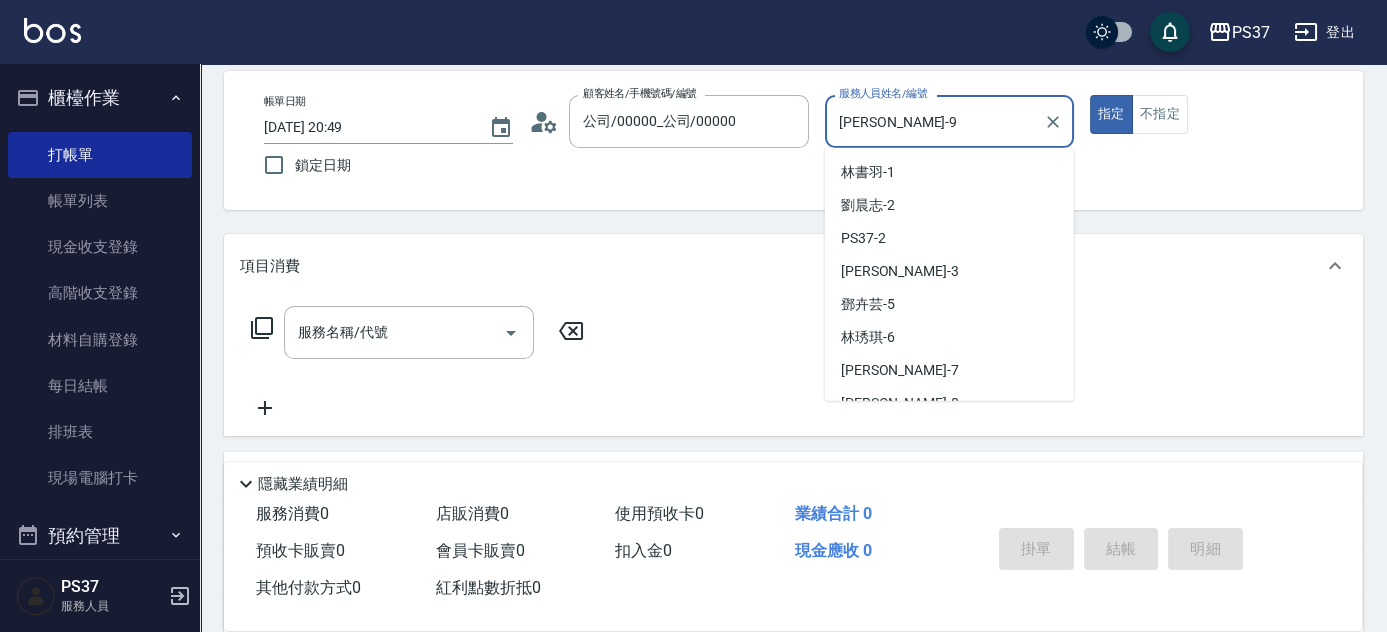 scroll, scrollTop: 52, scrollLeft: 0, axis: vertical 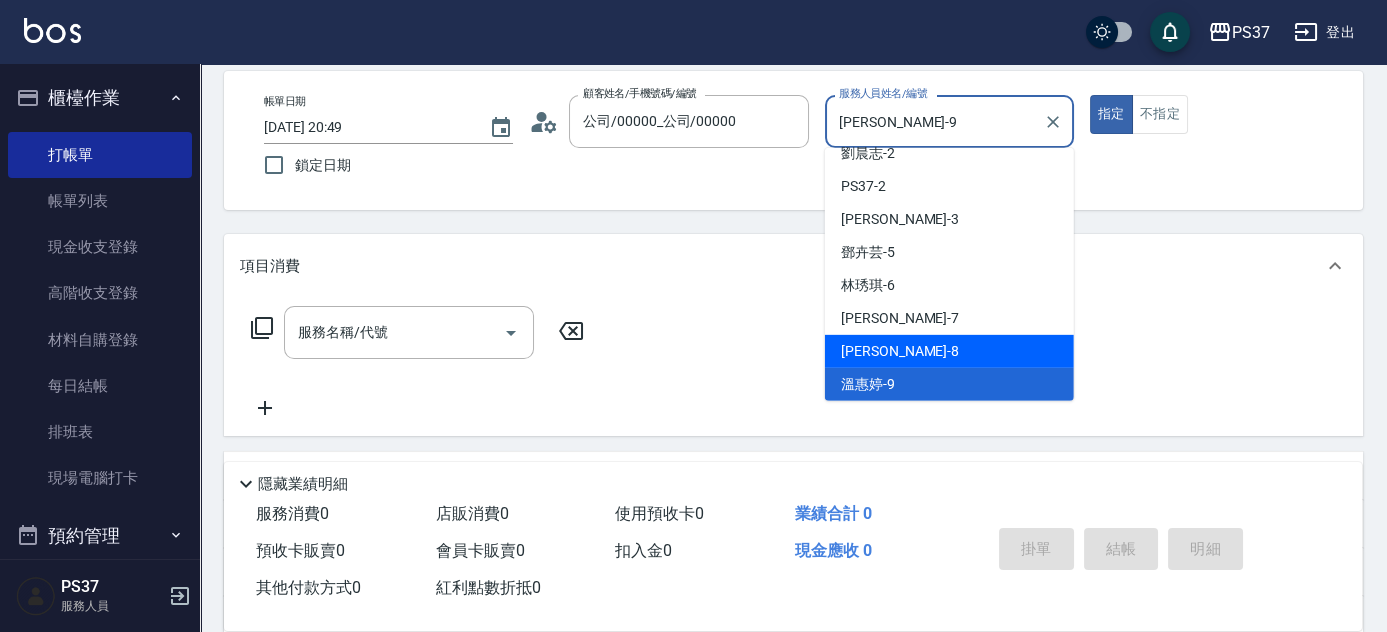 click on "徐雅娟 -8" at bounding box center (949, 351) 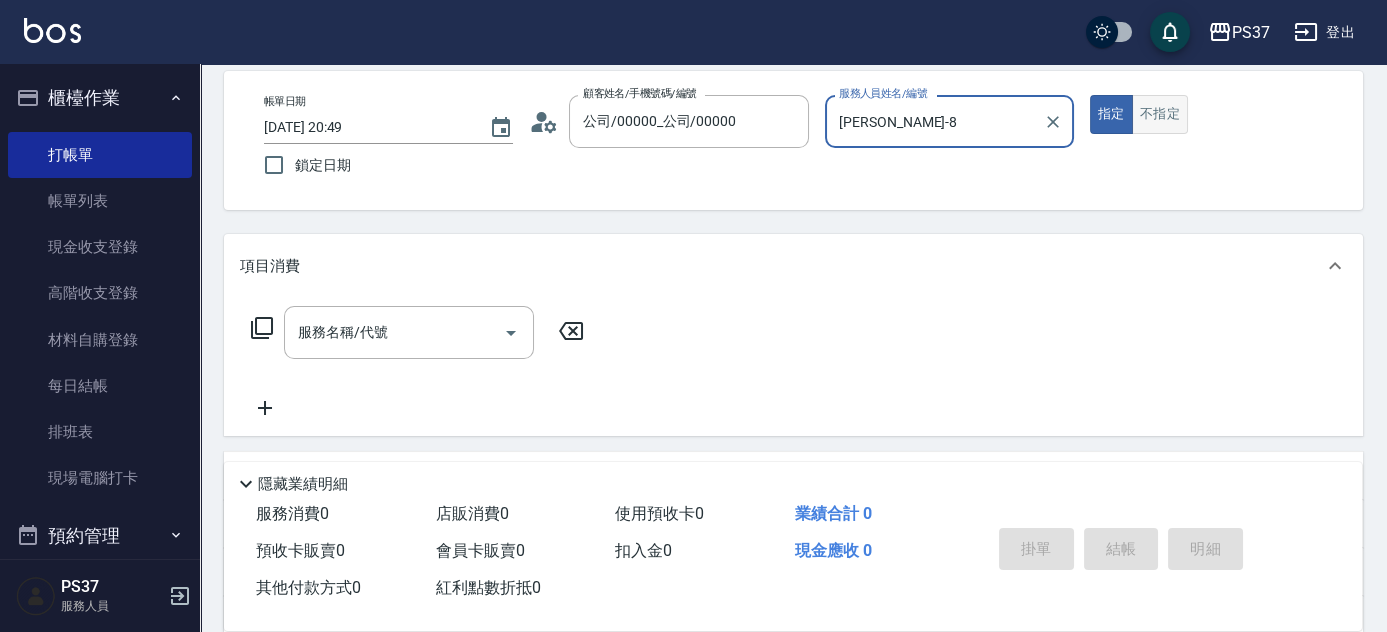 click on "不指定" at bounding box center [1160, 114] 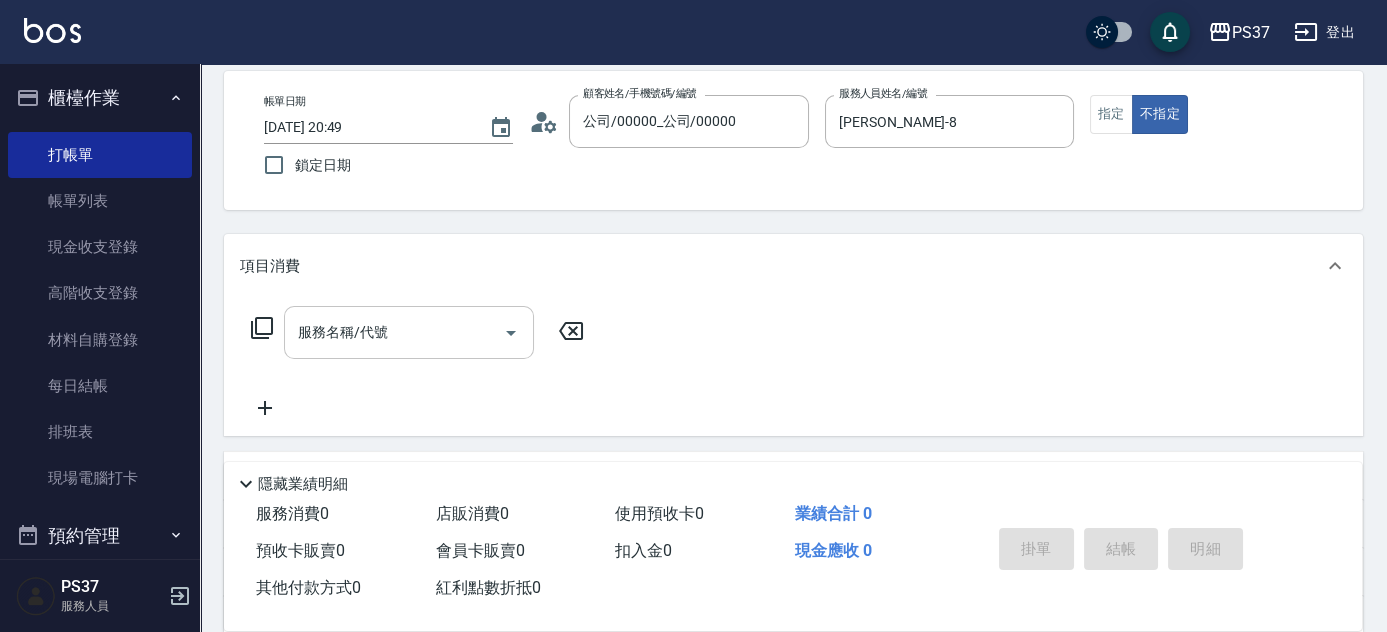 click on "服務名稱/代號" at bounding box center [394, 332] 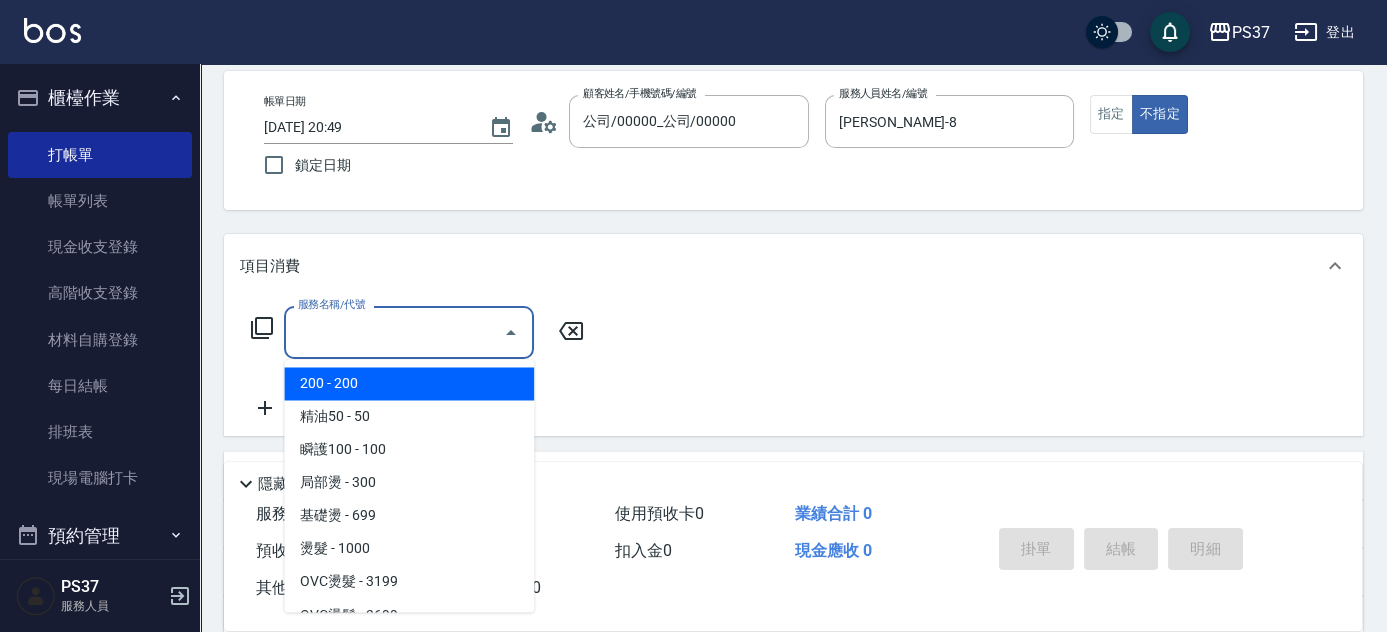 click on "200 - 200" at bounding box center [409, 383] 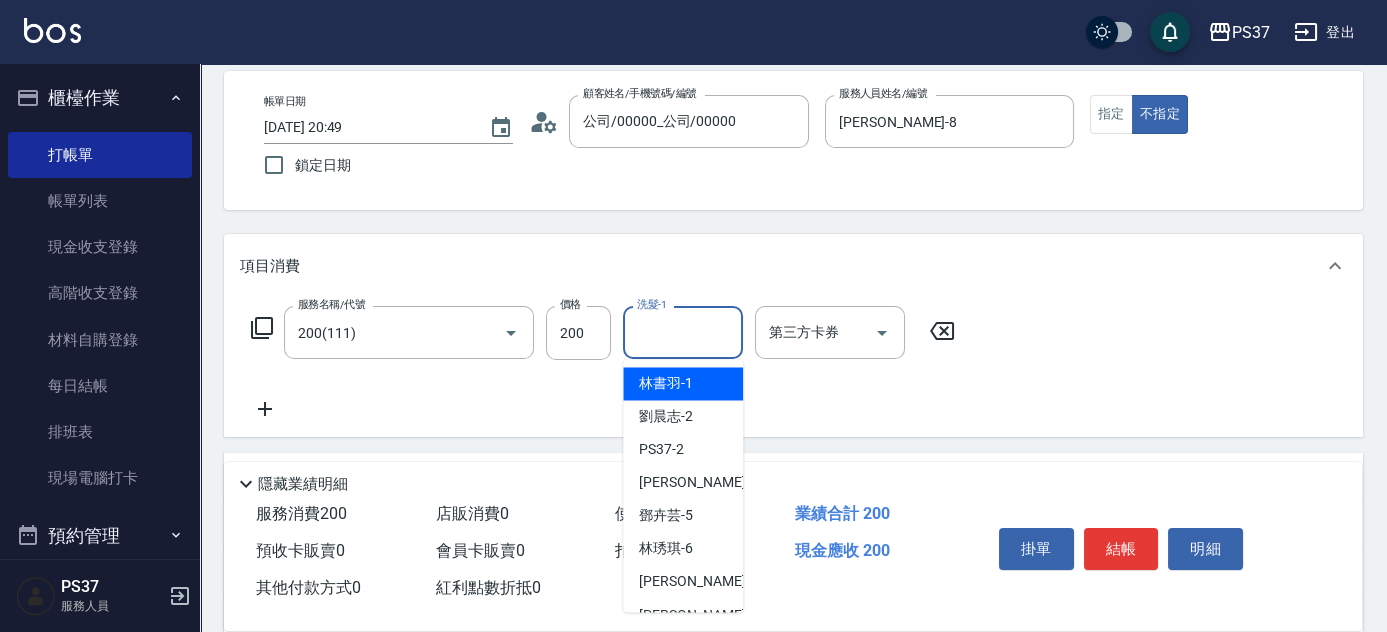 click on "洗髮-1" at bounding box center [683, 332] 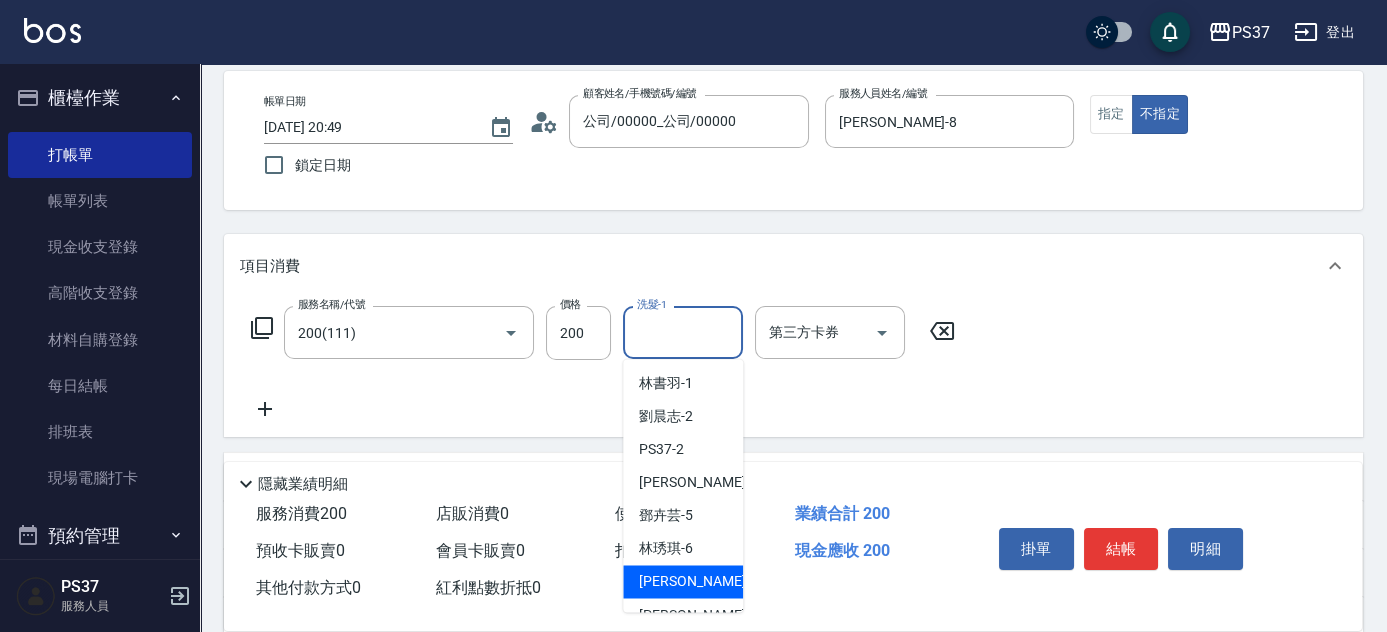 click on "黎氏萍 -7" at bounding box center (683, 581) 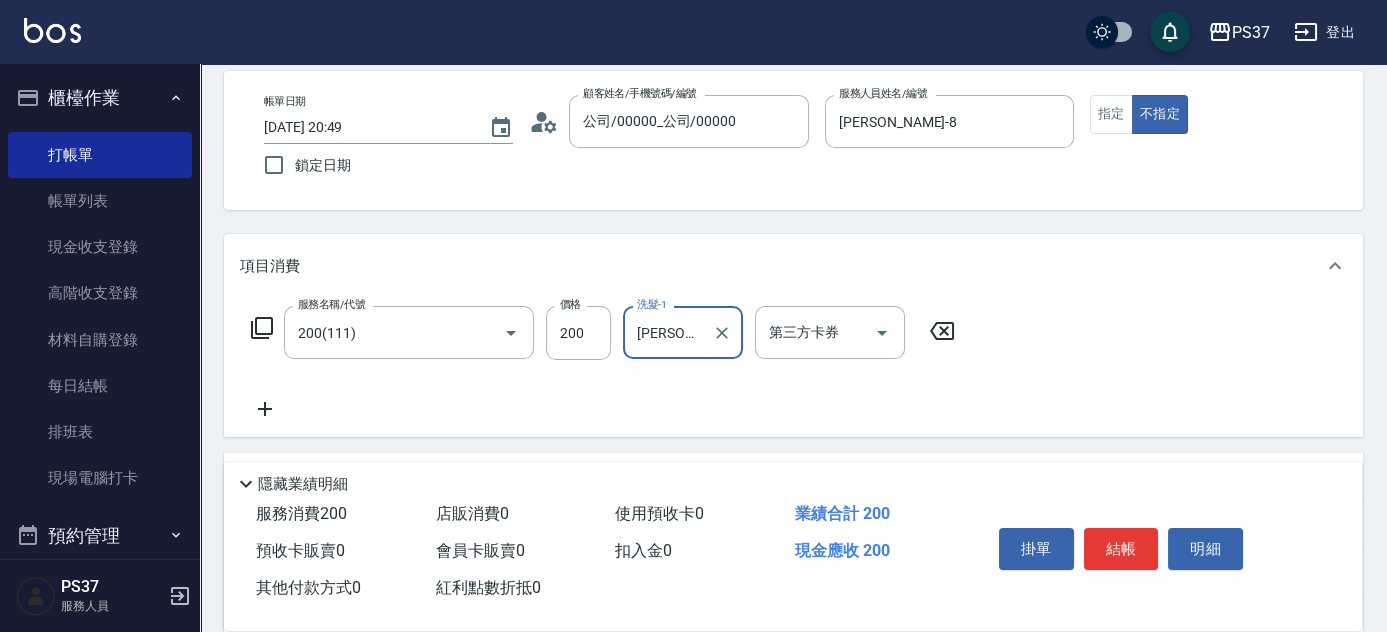click on "黎氏萍-7" at bounding box center [668, 332] 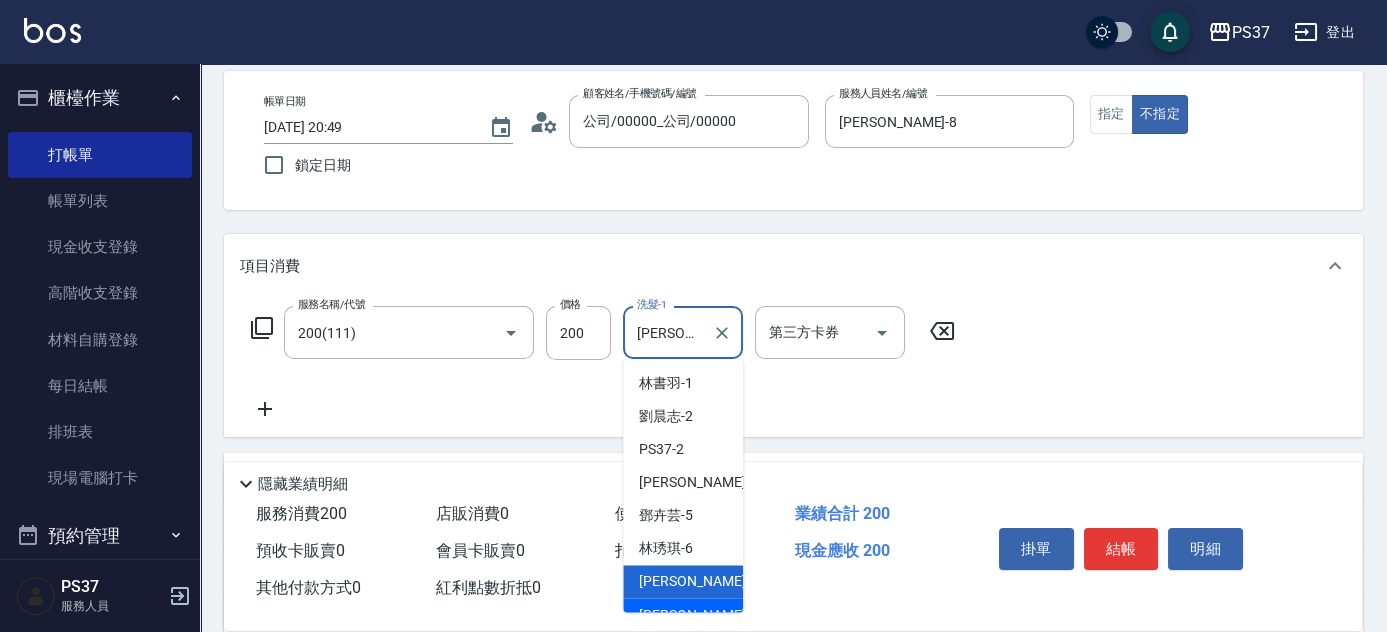 click on "徐雅娟 -8" at bounding box center (683, 614) 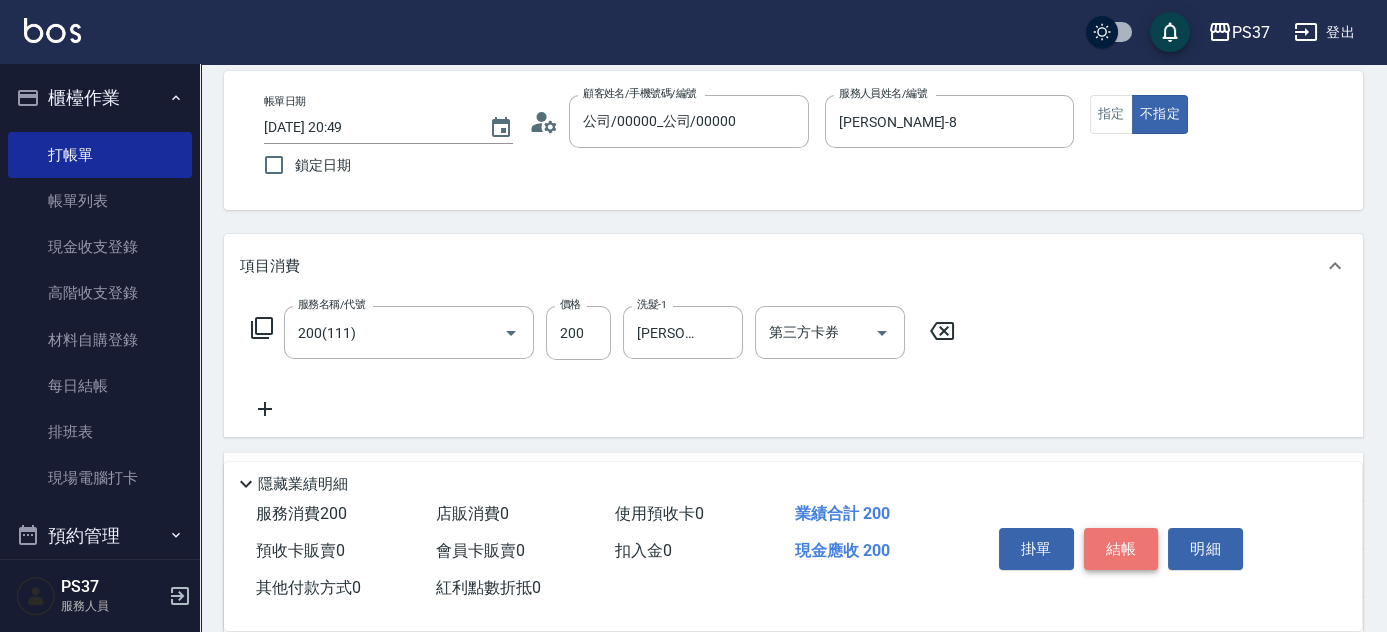 click on "結帳" at bounding box center (1121, 549) 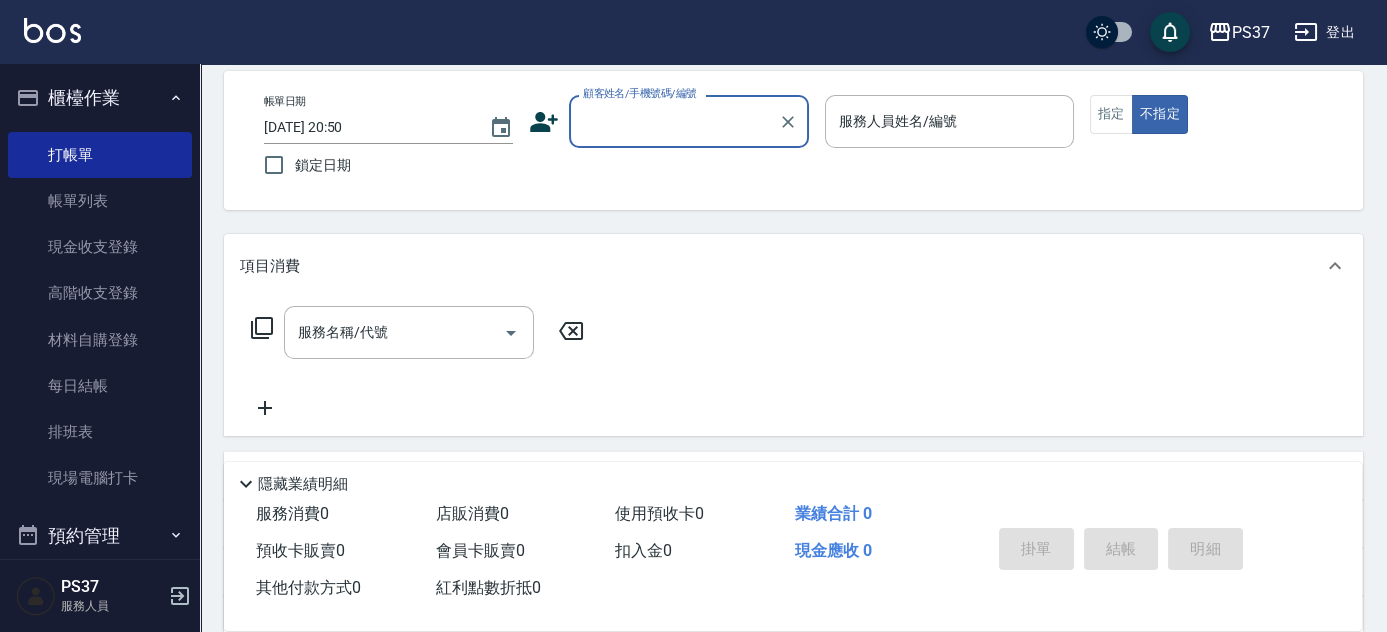 click on "顧客姓名/手機號碼/編號" at bounding box center (674, 121) 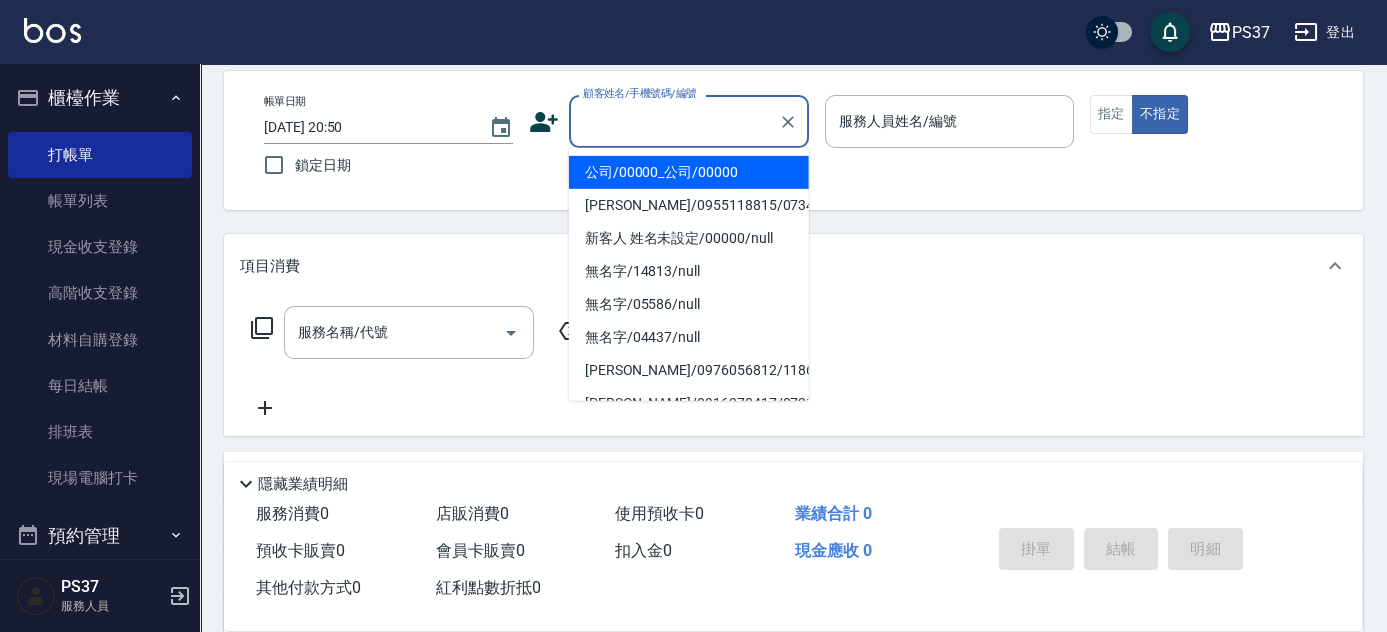 click on "公司/00000_公司/00000" at bounding box center [689, 172] 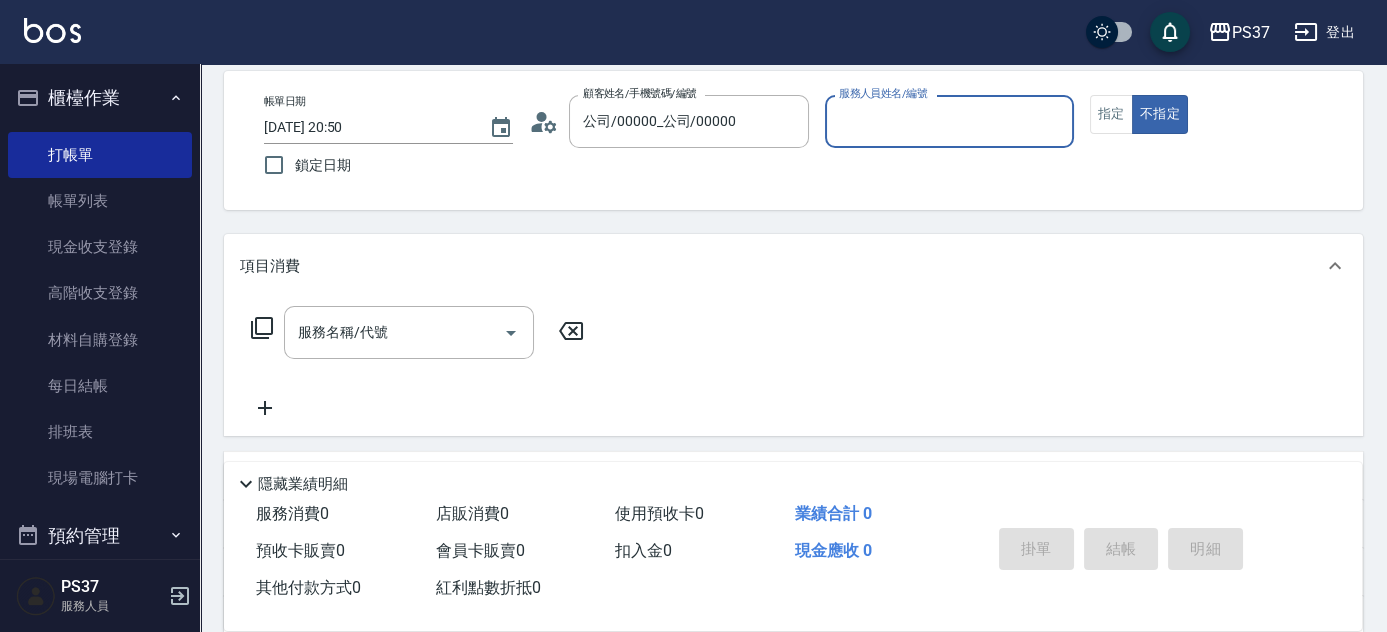 click on "服務人員姓名/編號" at bounding box center [949, 121] 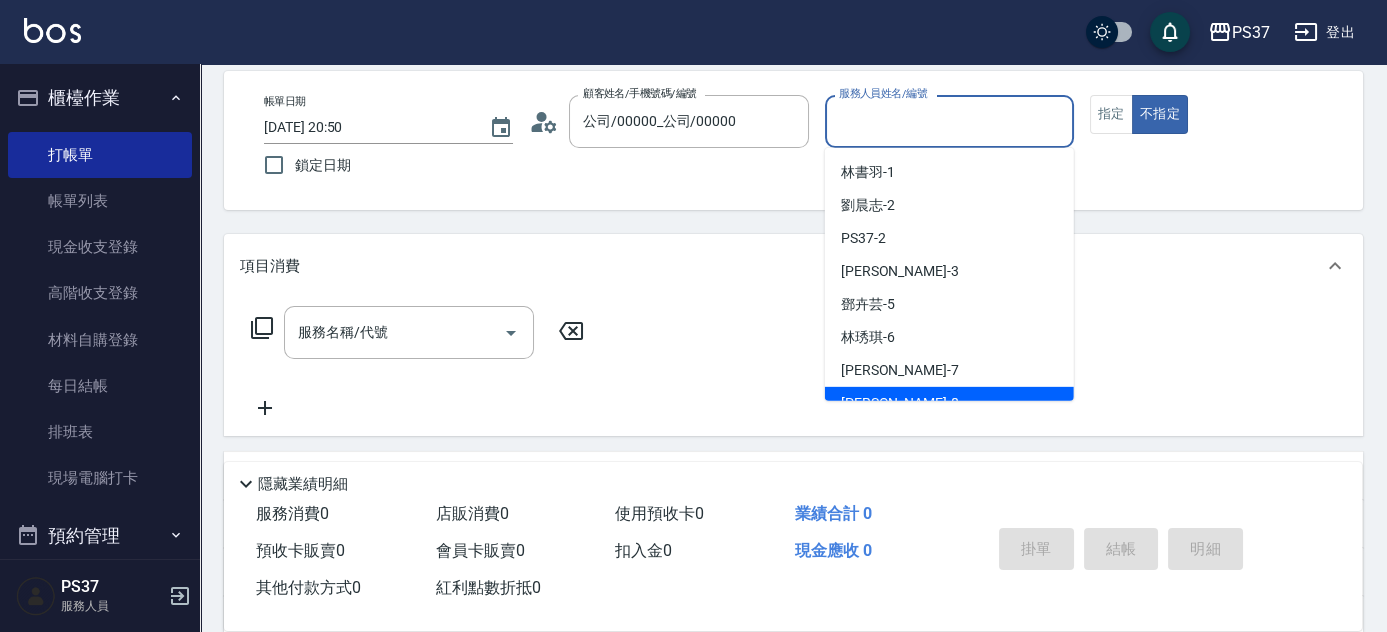 click on "黎氏萍 -7" at bounding box center (949, 370) 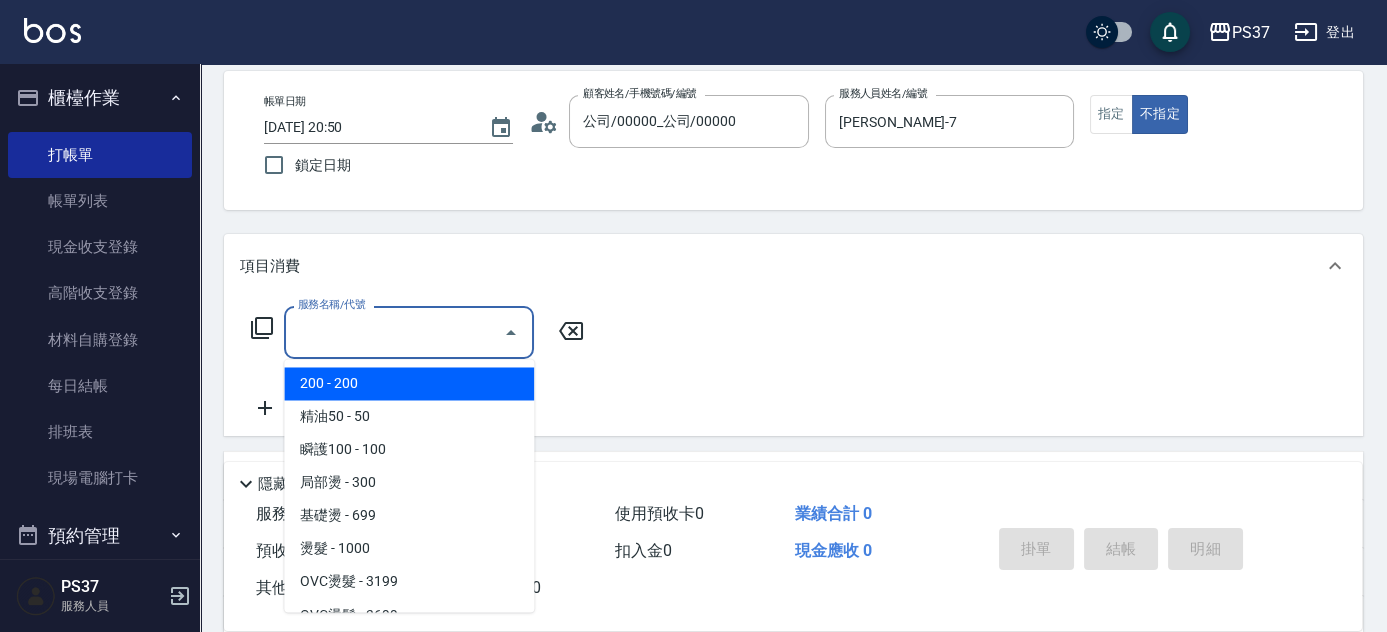 click on "服務名稱/代號" at bounding box center [394, 332] 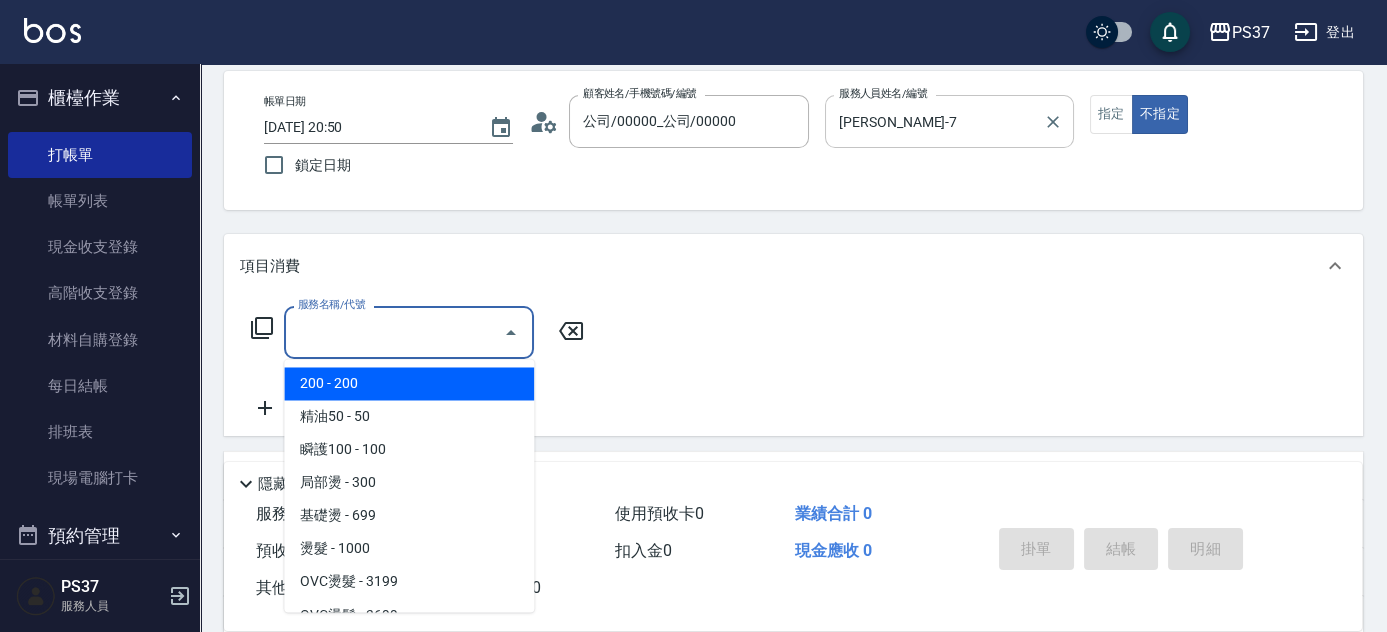 click on "黎氏萍-7" at bounding box center (934, 121) 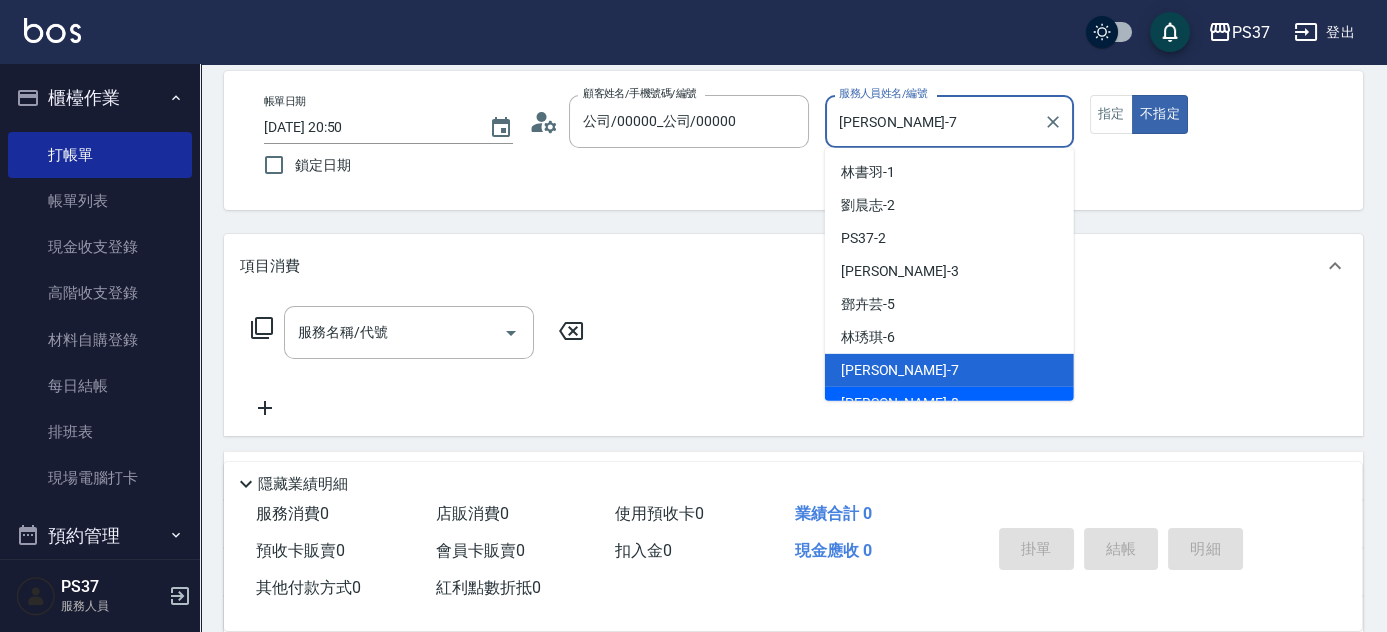 click on "徐雅娟 -8" at bounding box center (949, 403) 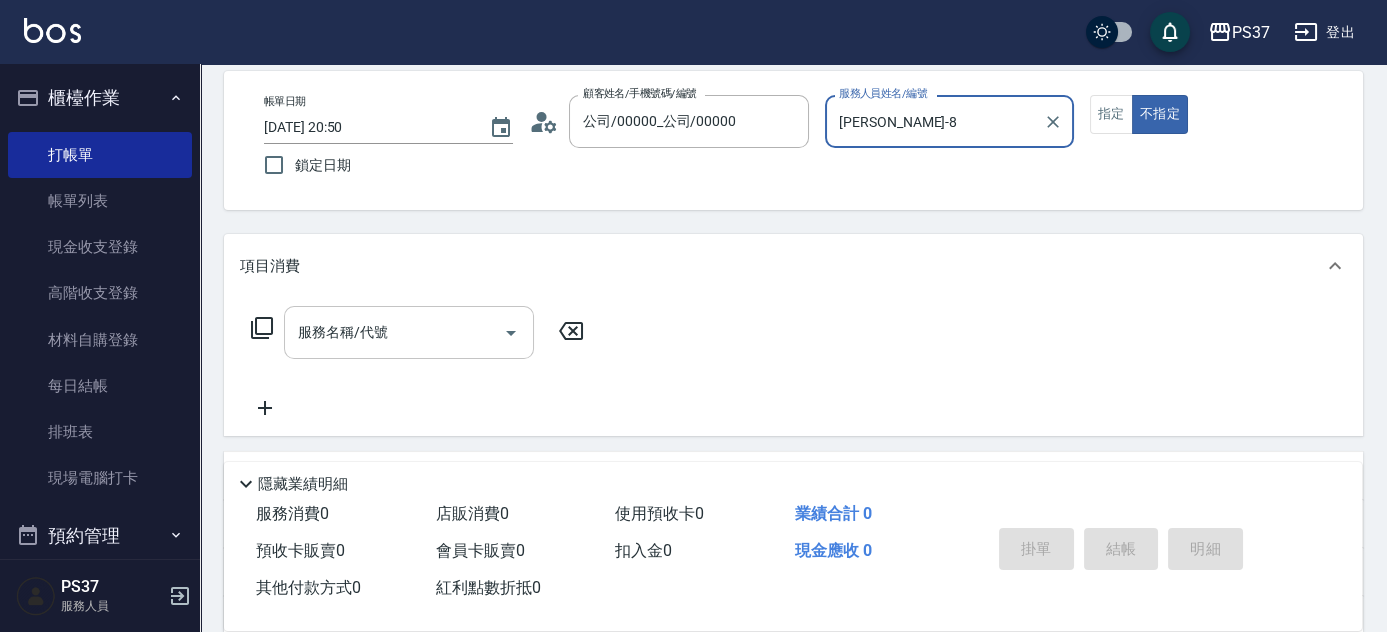 click on "服務名稱/代號" at bounding box center [394, 332] 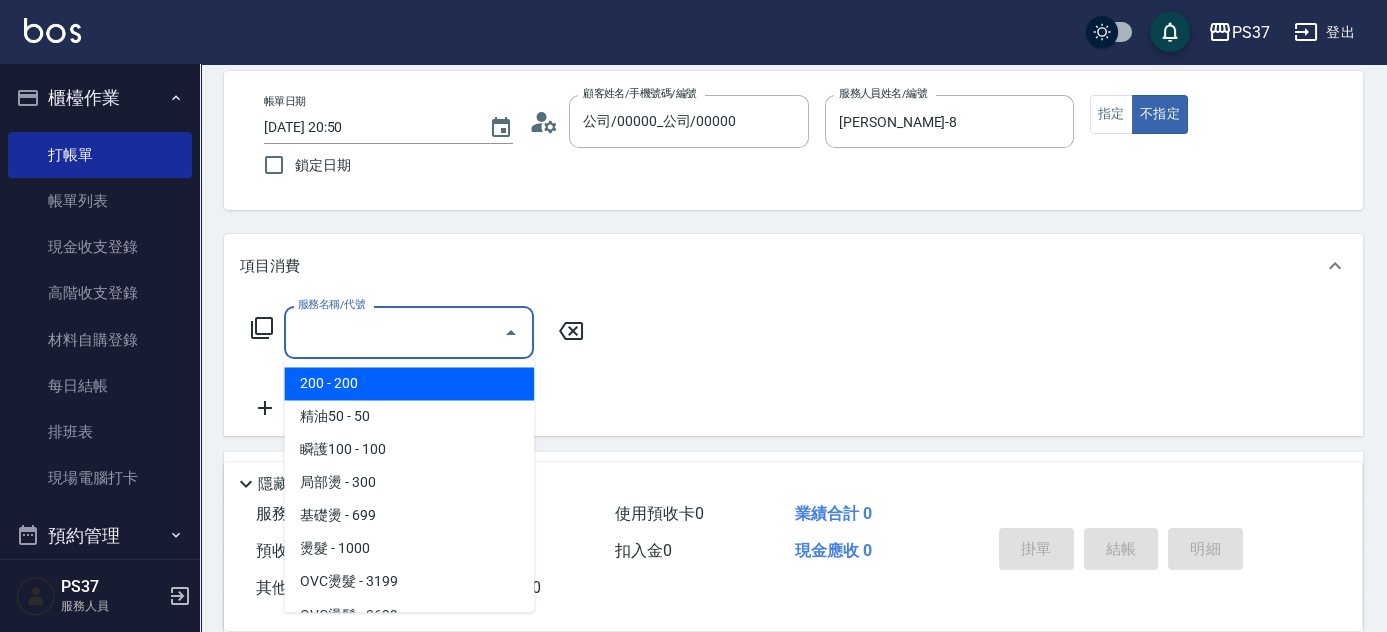 click on "200 - 200" at bounding box center [409, 383] 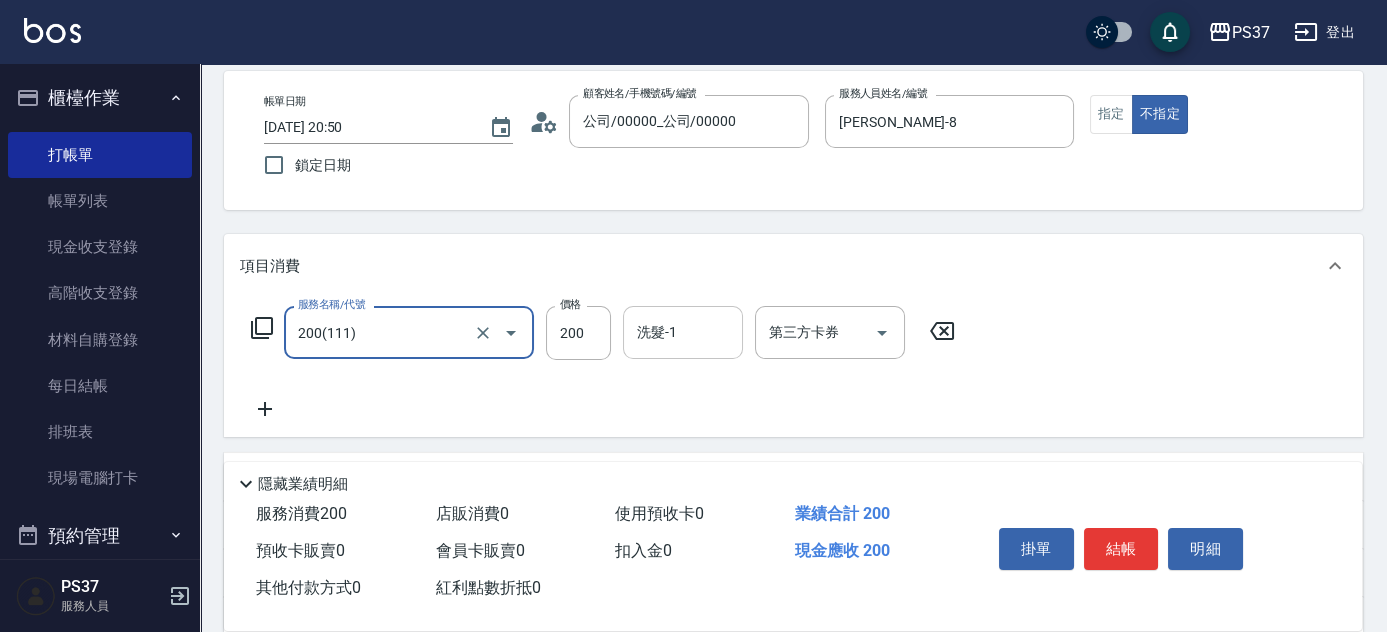 click on "洗髮-1" at bounding box center [683, 332] 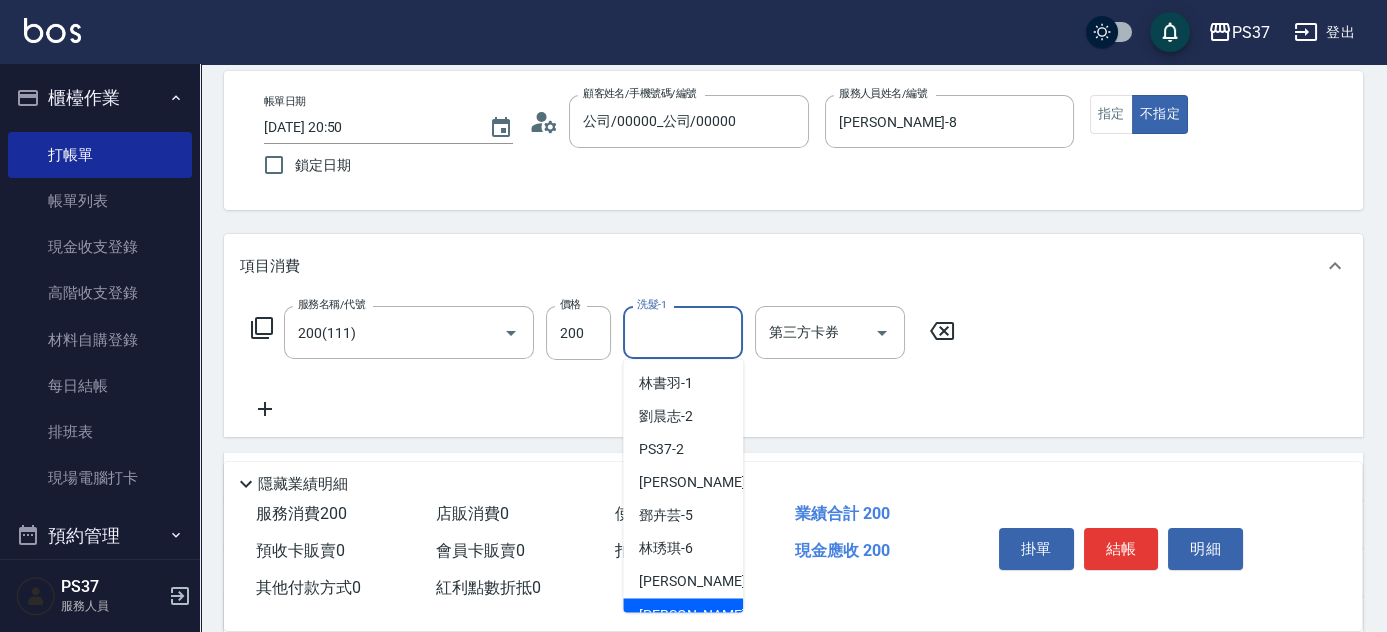 click on "徐雅娟 -8" at bounding box center [698, 614] 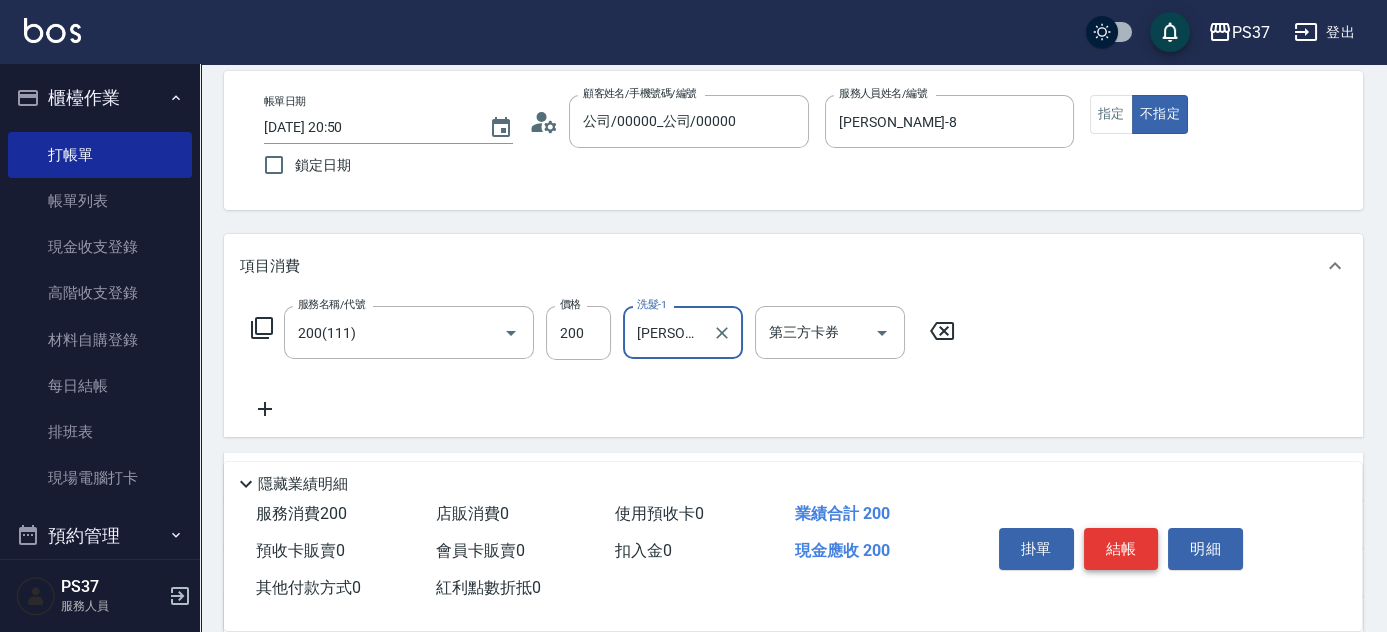 click on "結帳" at bounding box center (1121, 549) 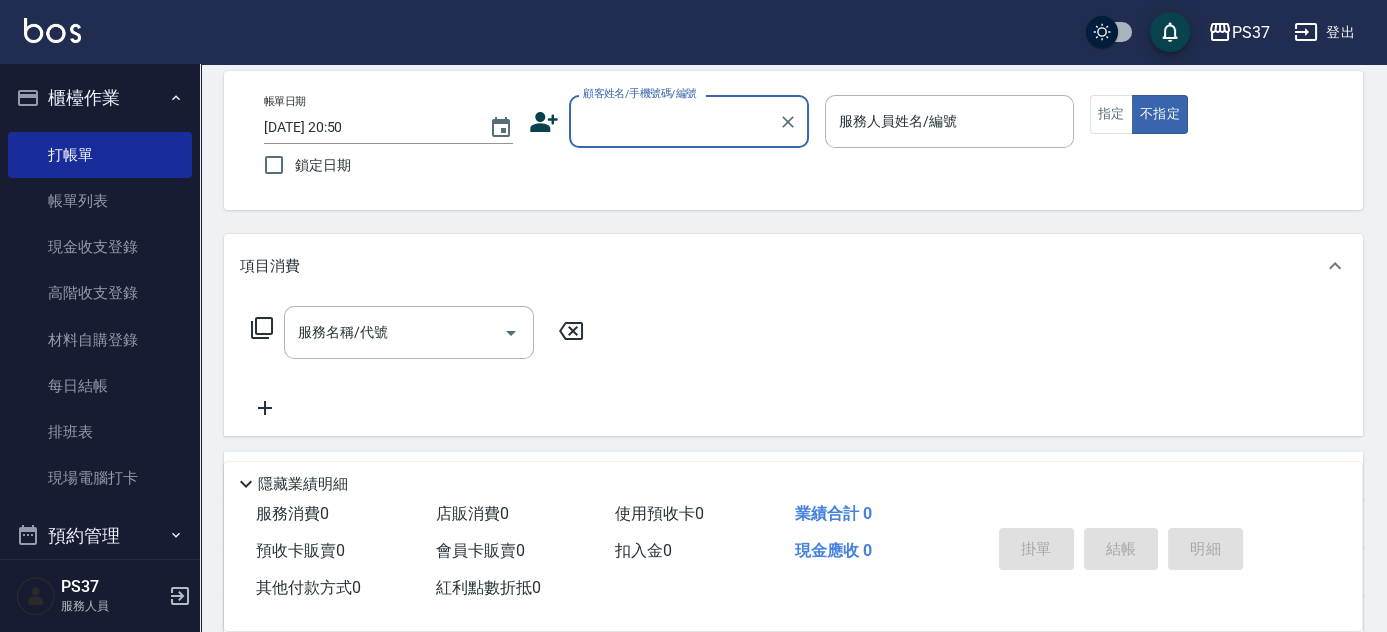 click on "顧客姓名/手機號碼/編號" at bounding box center (689, 121) 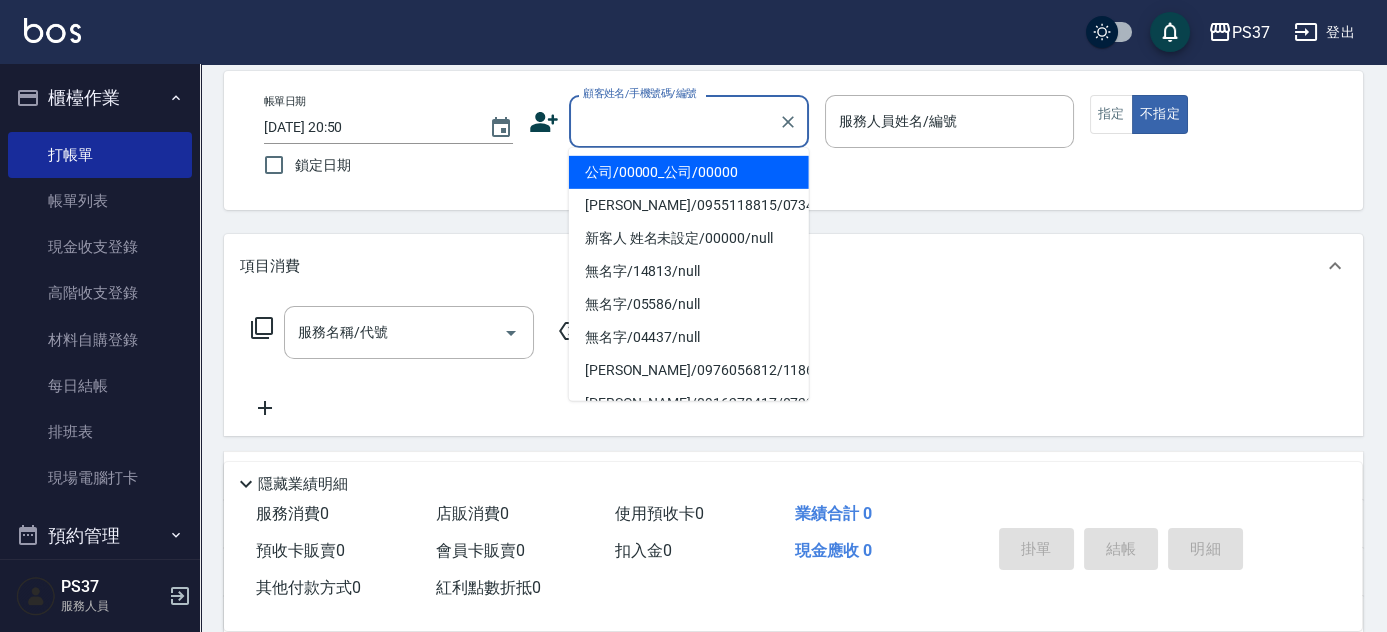 click on "公司/00000_公司/00000" at bounding box center (689, 172) 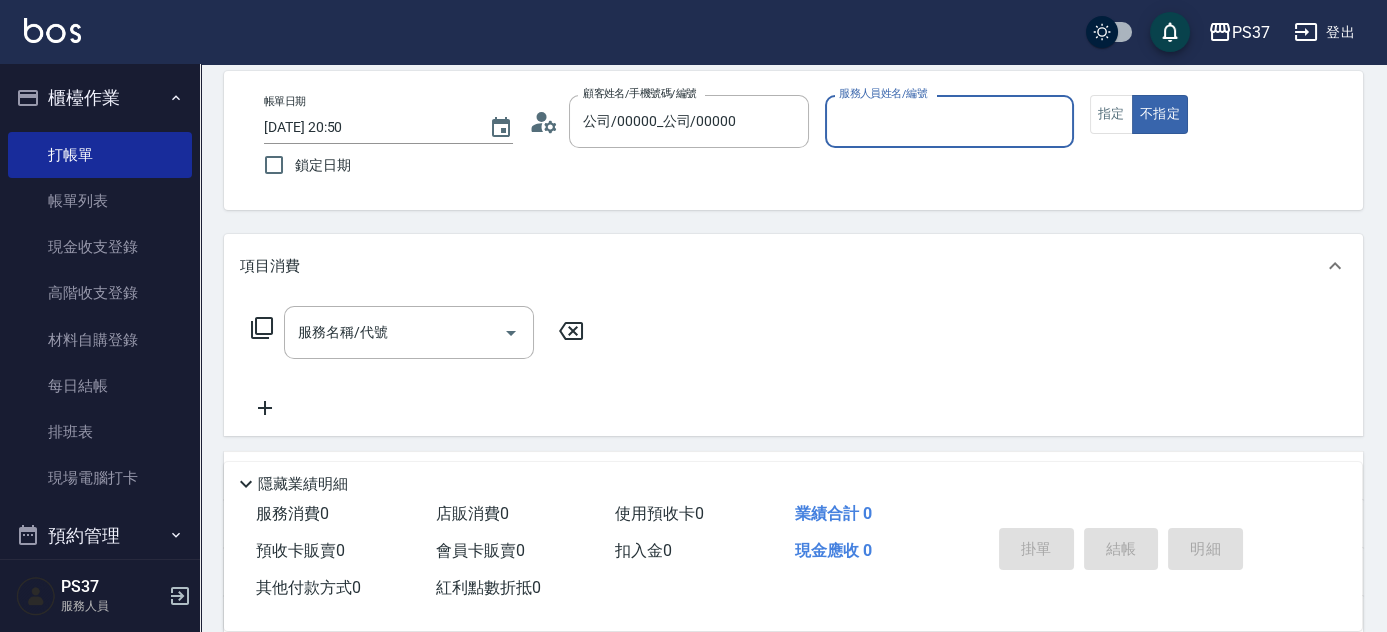 click on "服務人員姓名/編號" at bounding box center [949, 121] 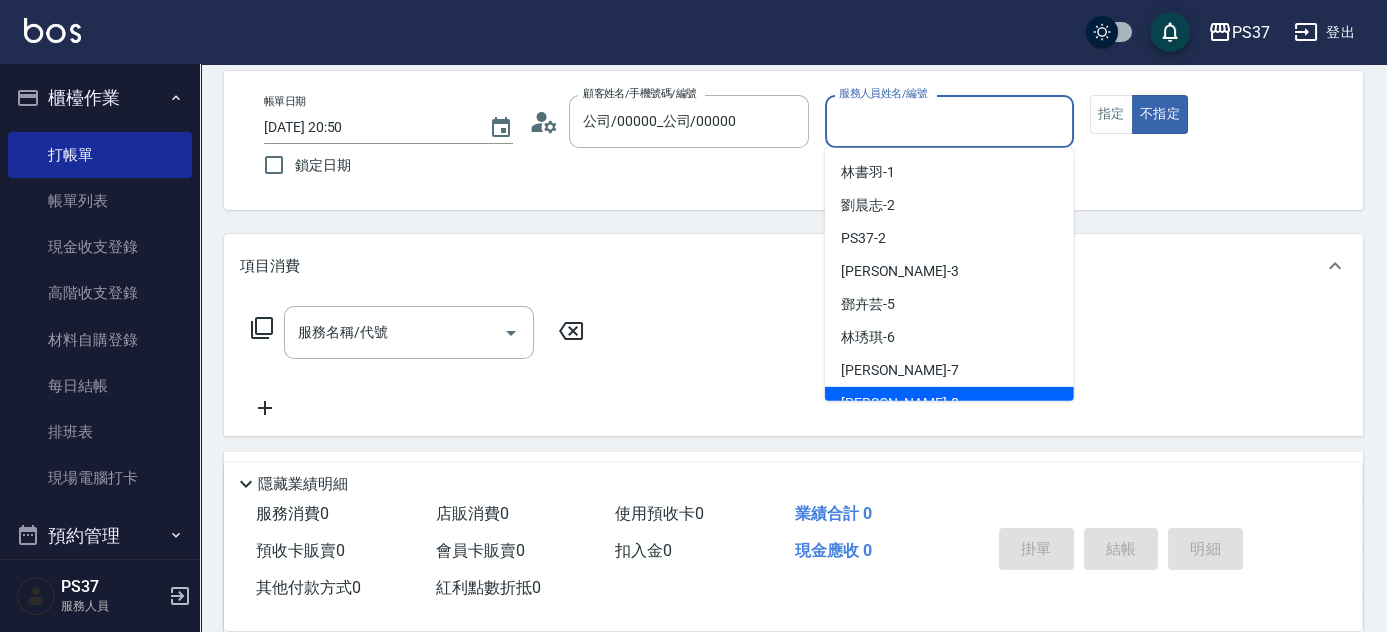 click on "徐雅娟 -8" at bounding box center (949, 403) 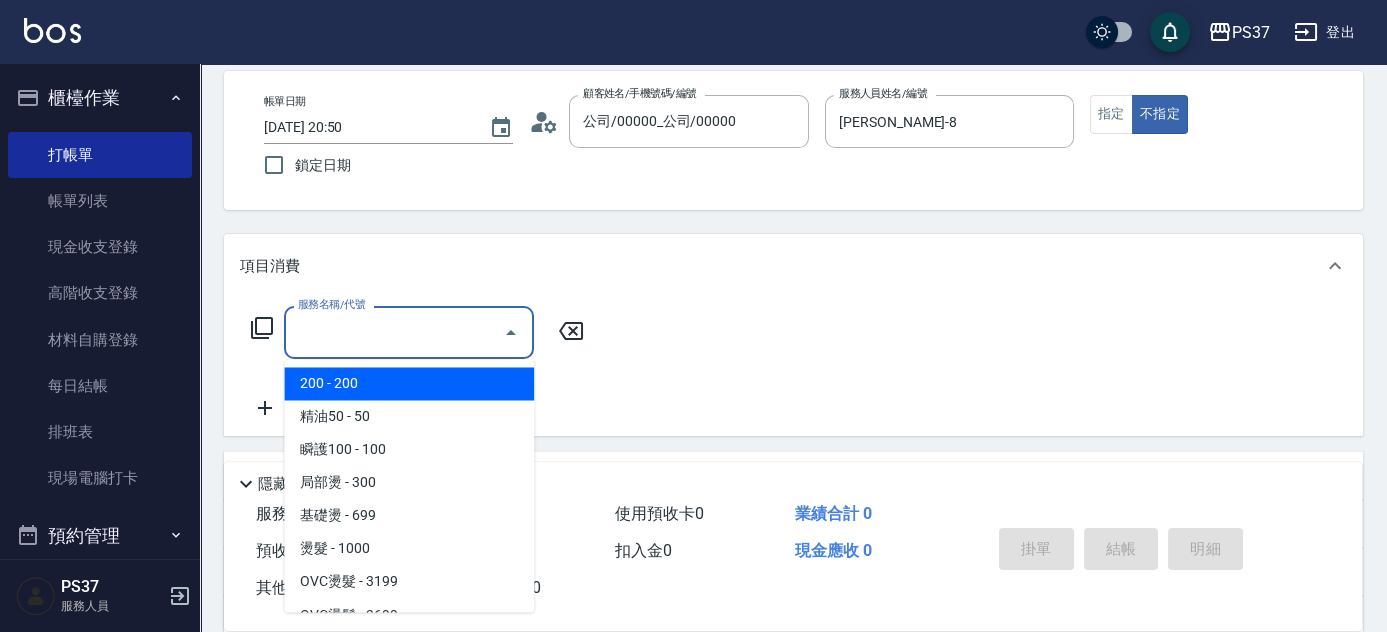 click on "服務名稱/代號" at bounding box center (394, 332) 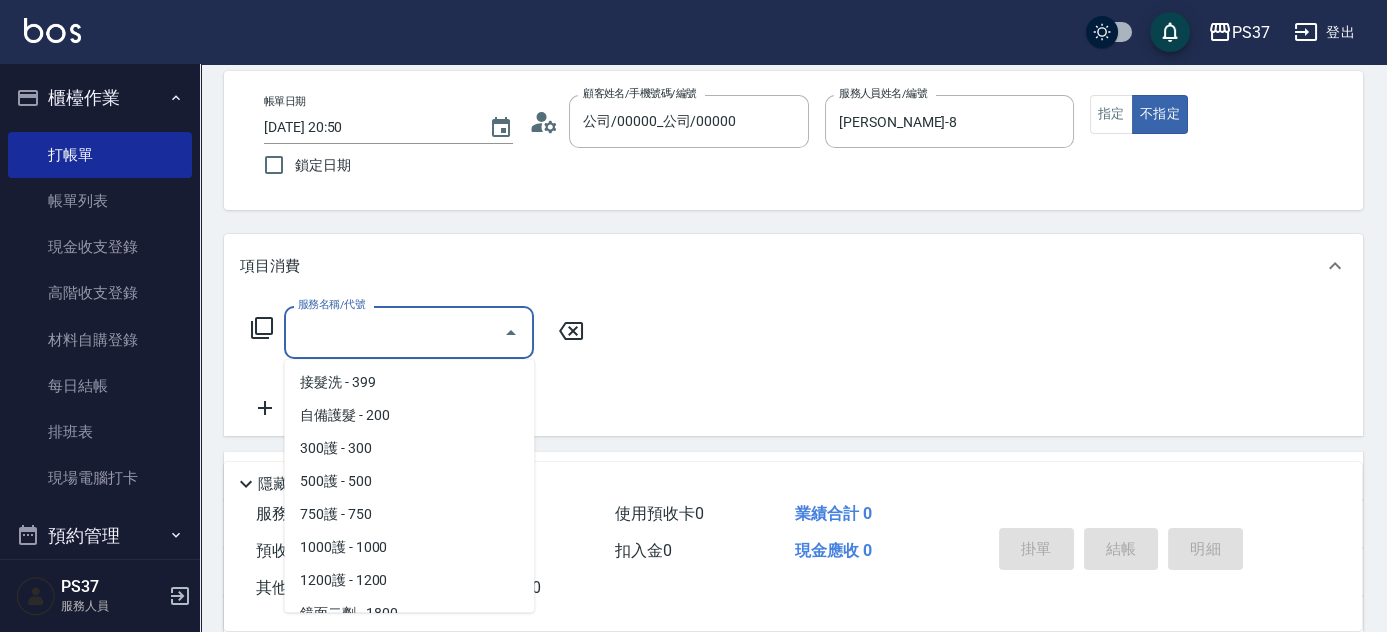 scroll, scrollTop: 1090, scrollLeft: 0, axis: vertical 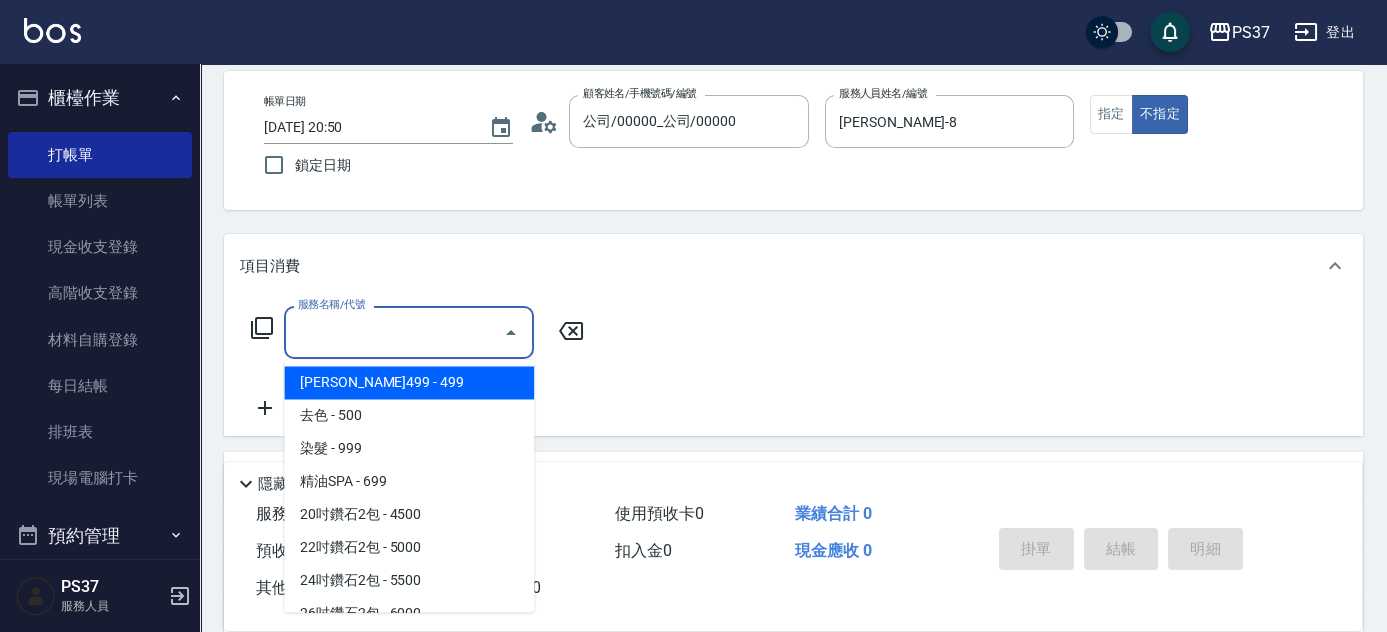 click on "伊黛莉499 - 499" at bounding box center [409, 382] 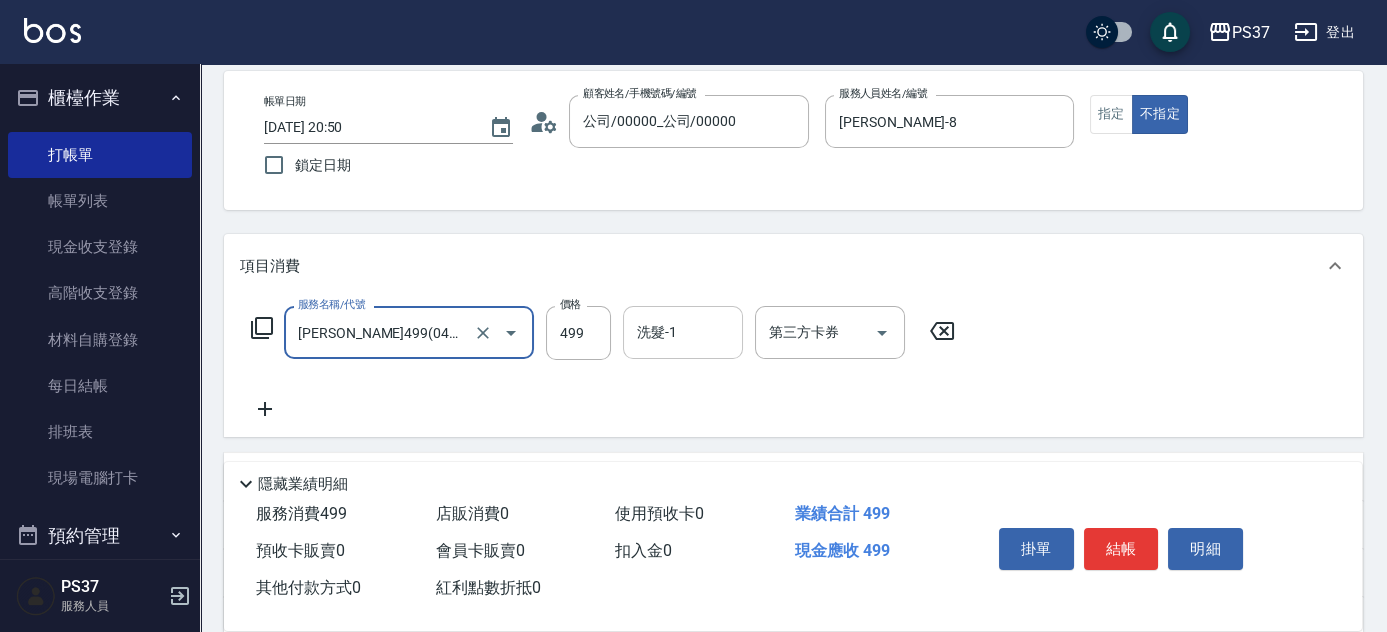 click on "洗髮-1 洗髮-1" at bounding box center (683, 332) 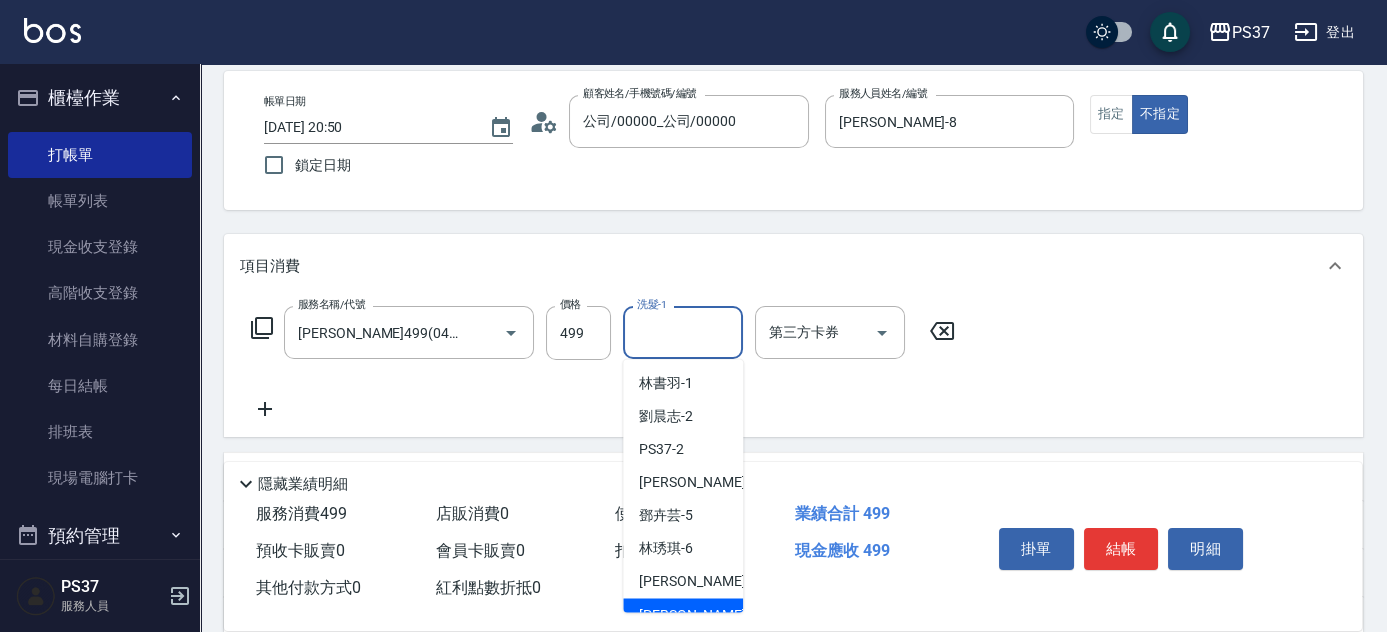 click on "徐雅娟 -8" at bounding box center (683, 614) 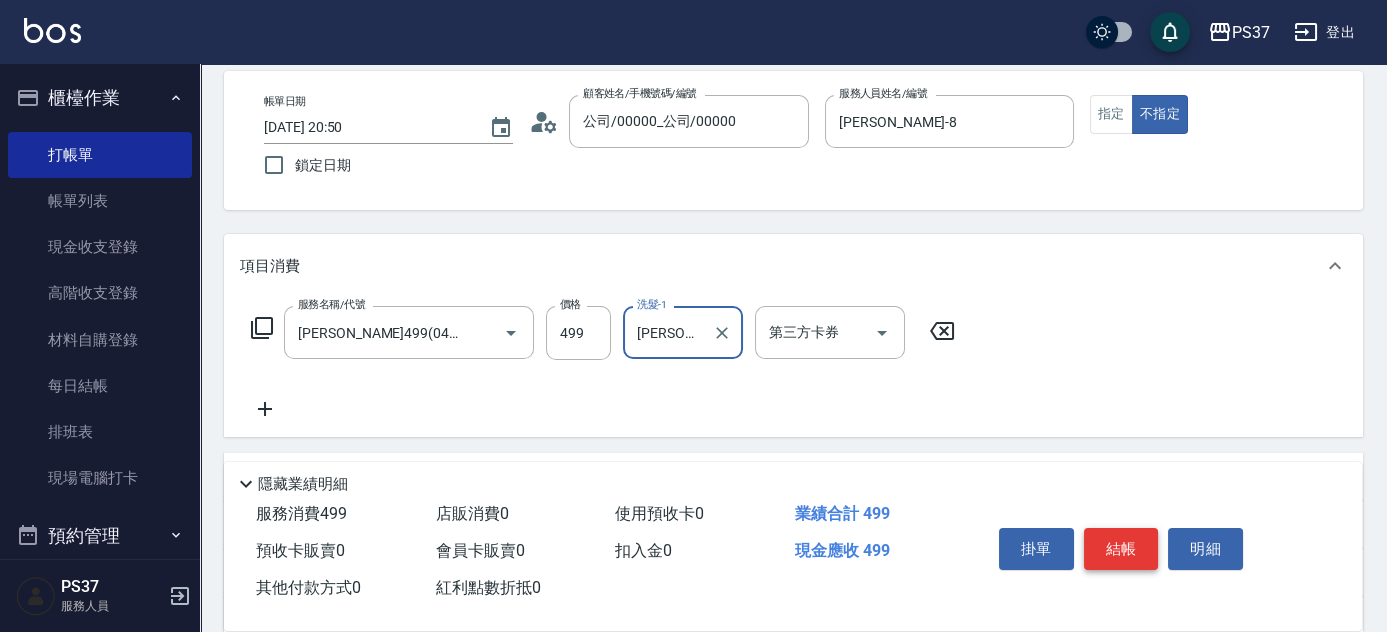 click on "結帳" at bounding box center [1121, 549] 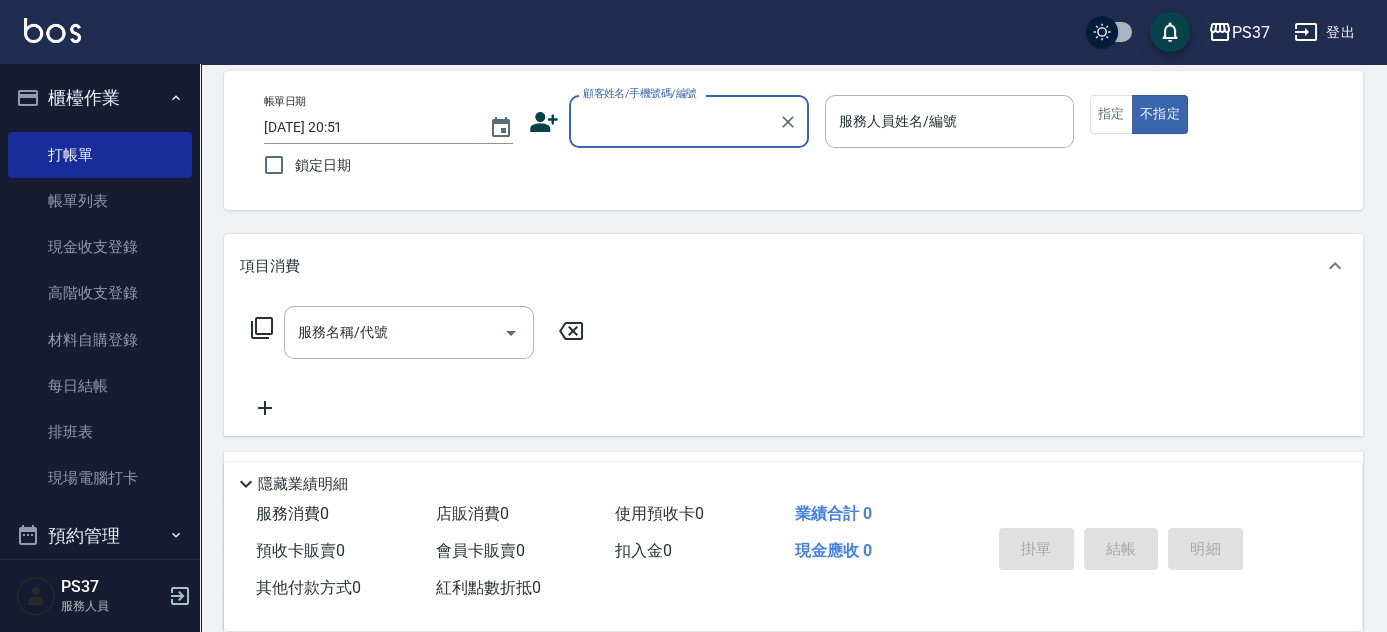 click on "顧客姓名/手機號碼/編號" at bounding box center [674, 121] 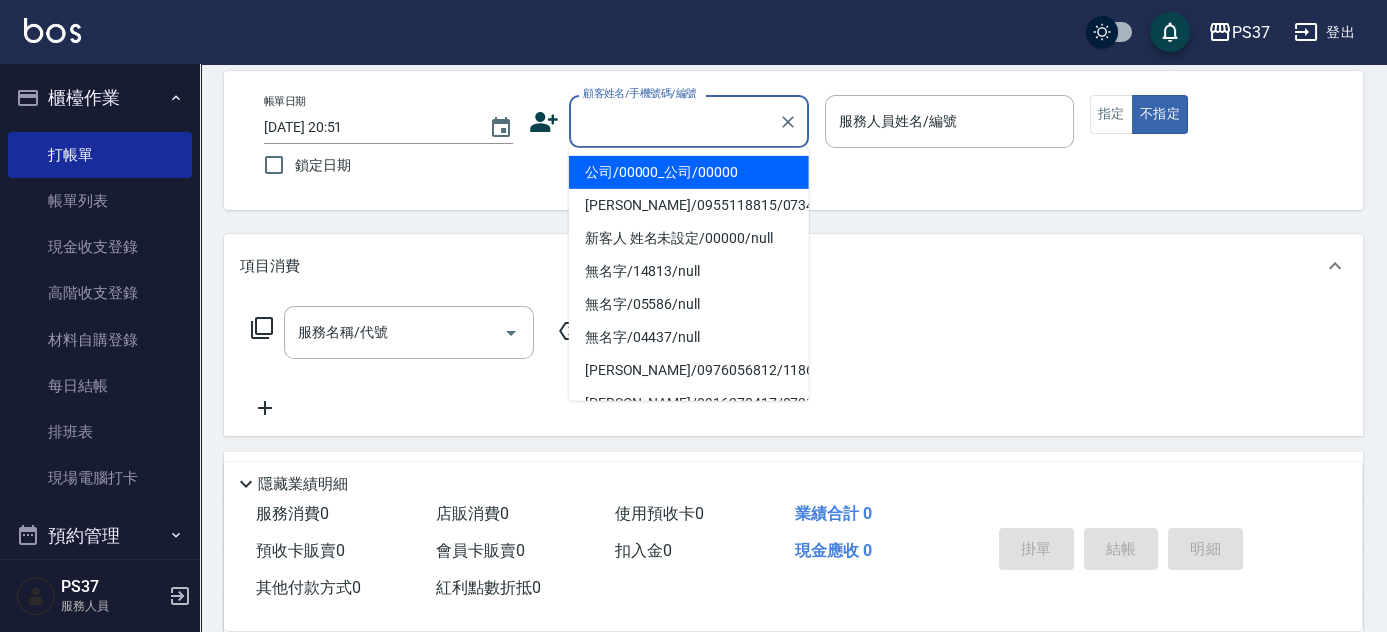 click on "公司/00000_公司/00000" at bounding box center (689, 172) 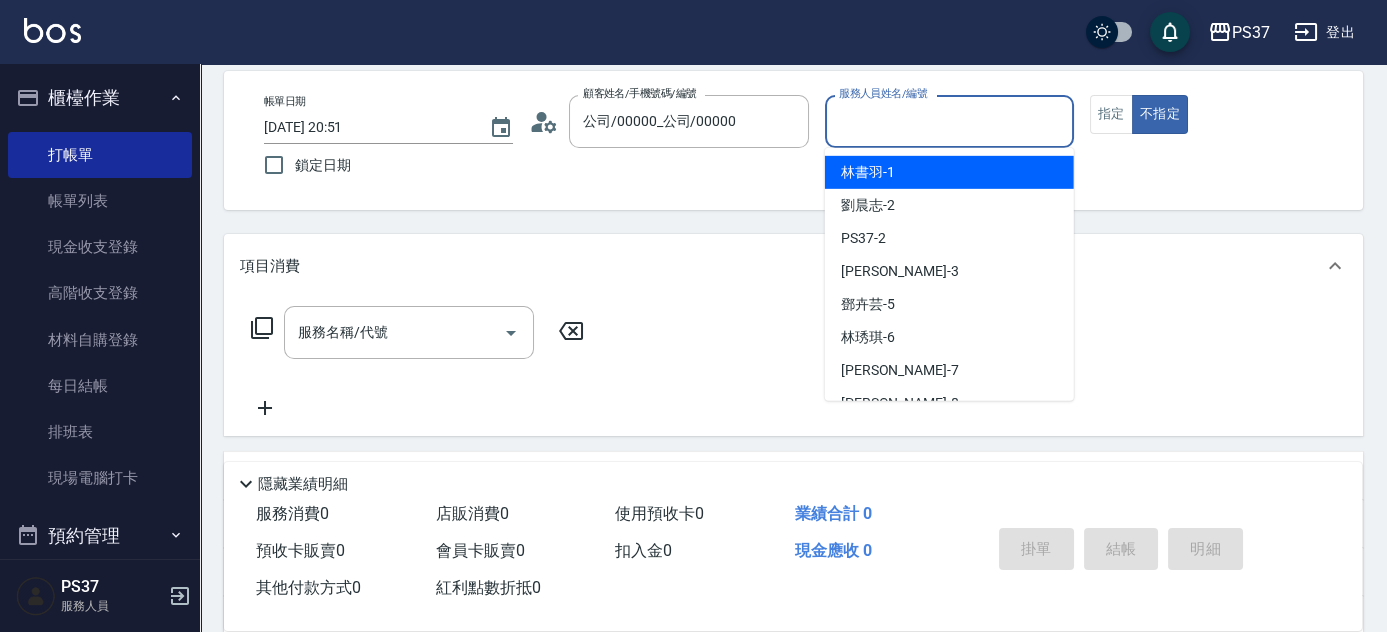 click on "服務人員姓名/編號" at bounding box center [949, 121] 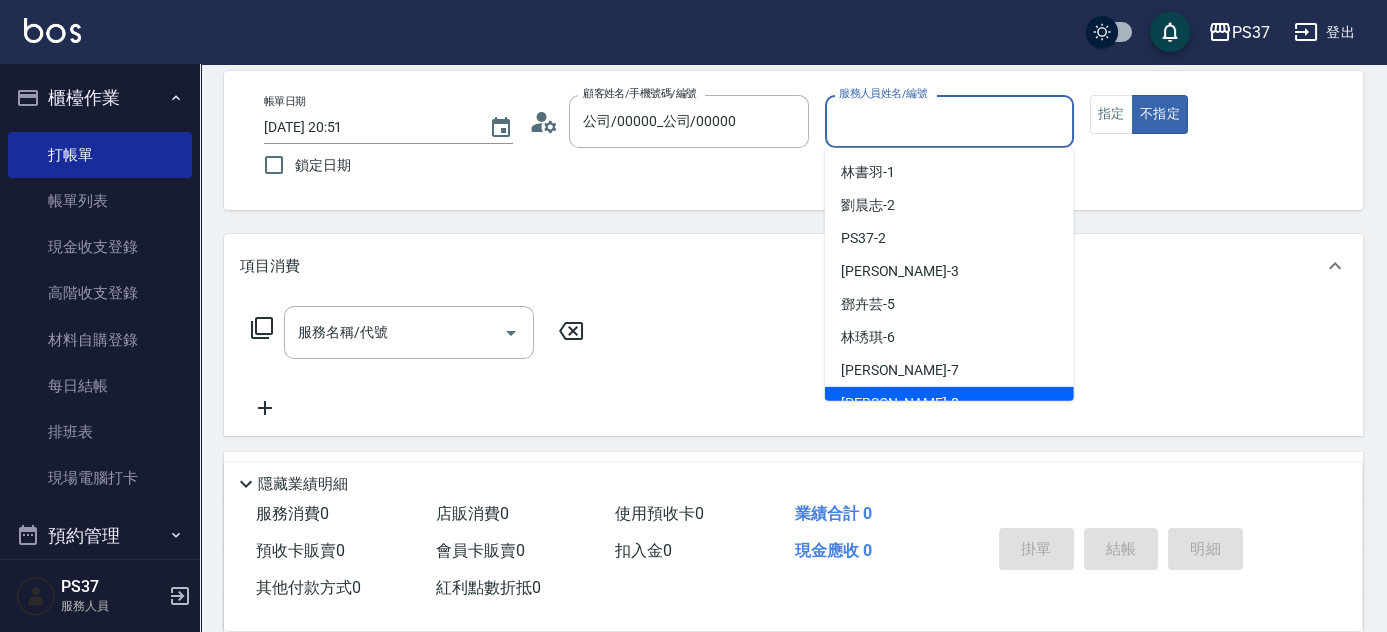 click on "徐雅娟 -8" at bounding box center (949, 403) 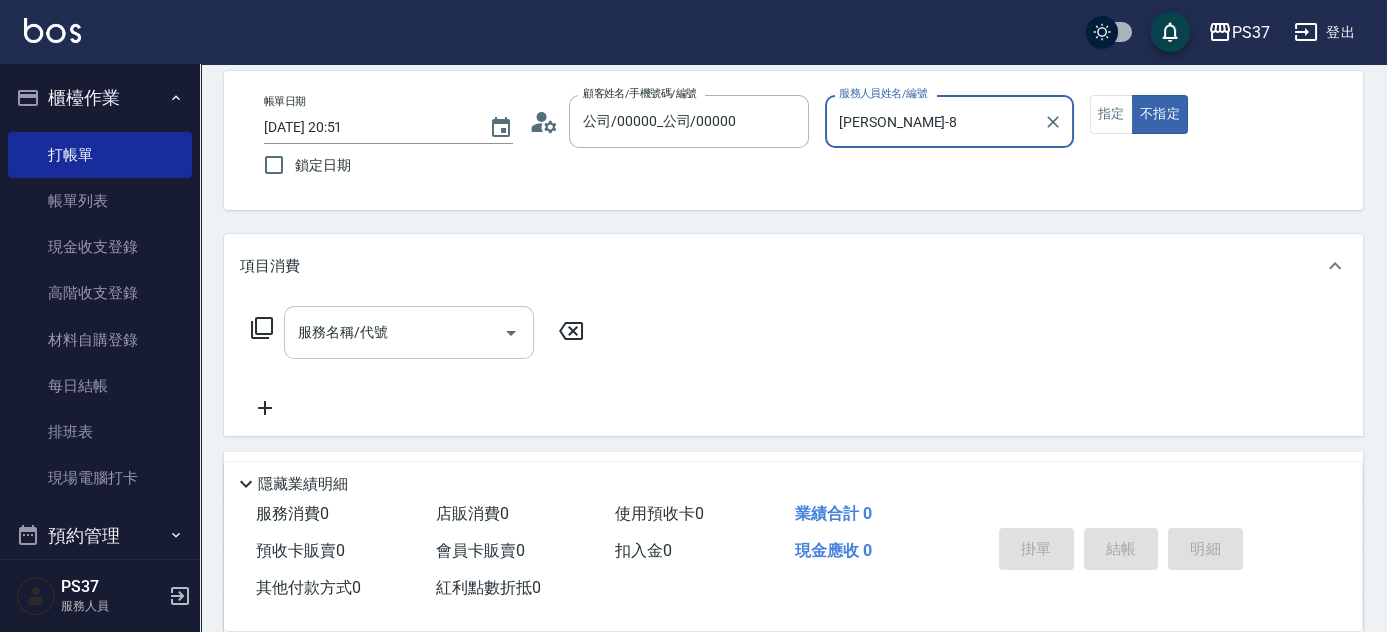 click on "服務名稱/代號" at bounding box center (394, 332) 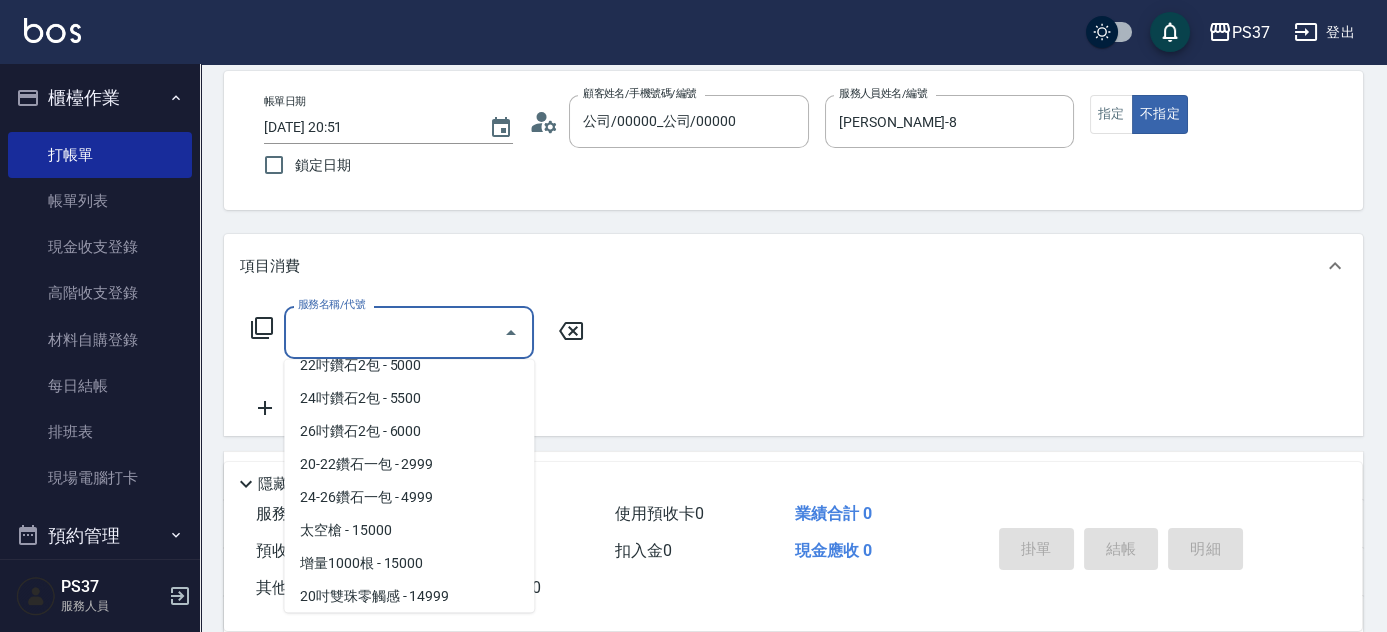 scroll, scrollTop: 1181, scrollLeft: 0, axis: vertical 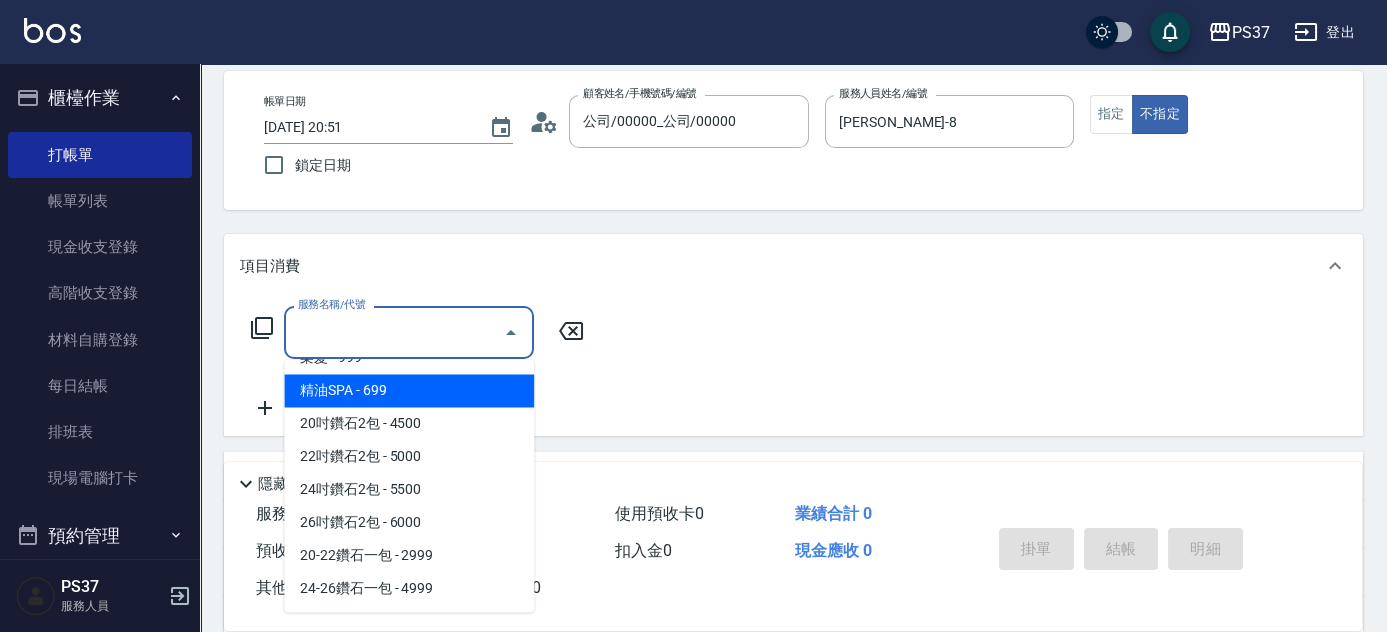 click on "精油SPA - 699" at bounding box center (409, 390) 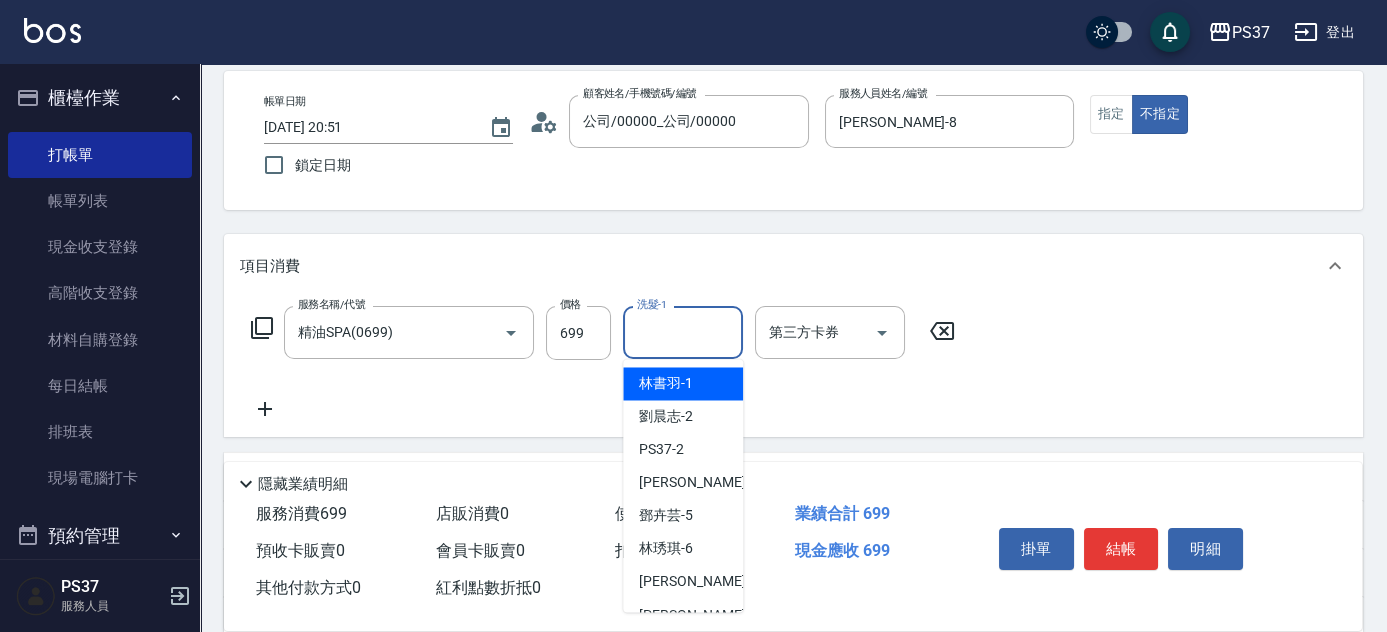 click on "洗髮-1" at bounding box center [683, 332] 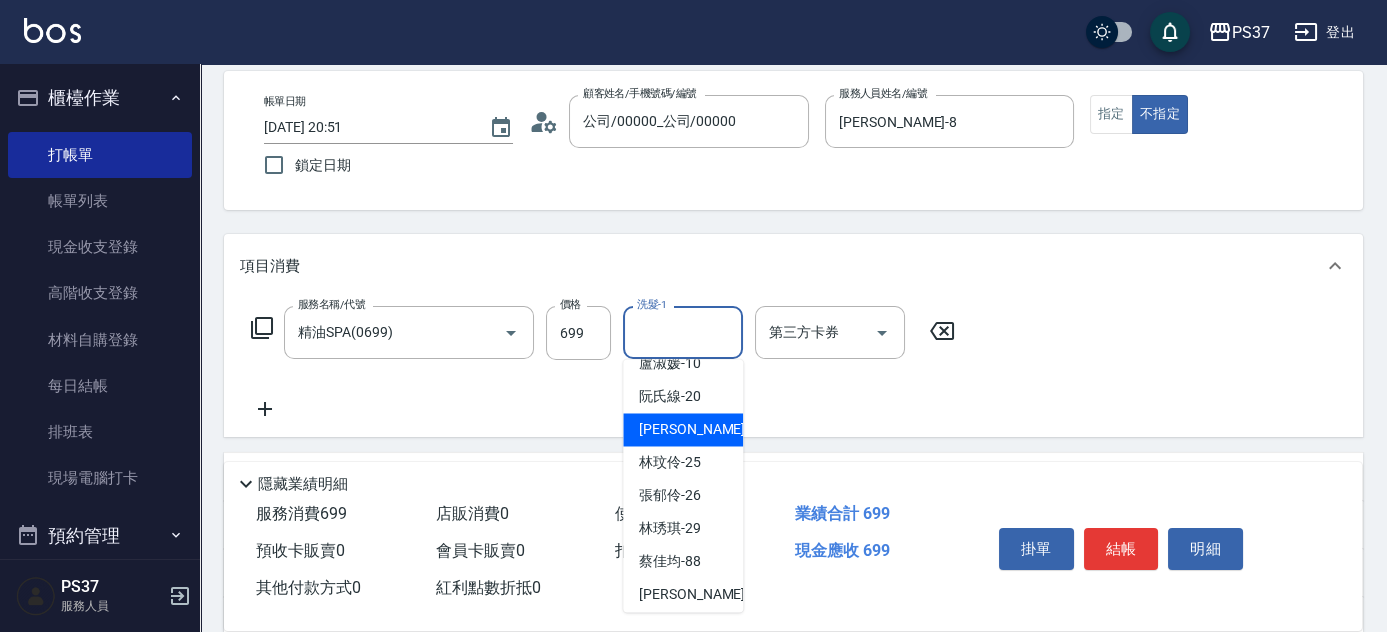 scroll, scrollTop: 323, scrollLeft: 0, axis: vertical 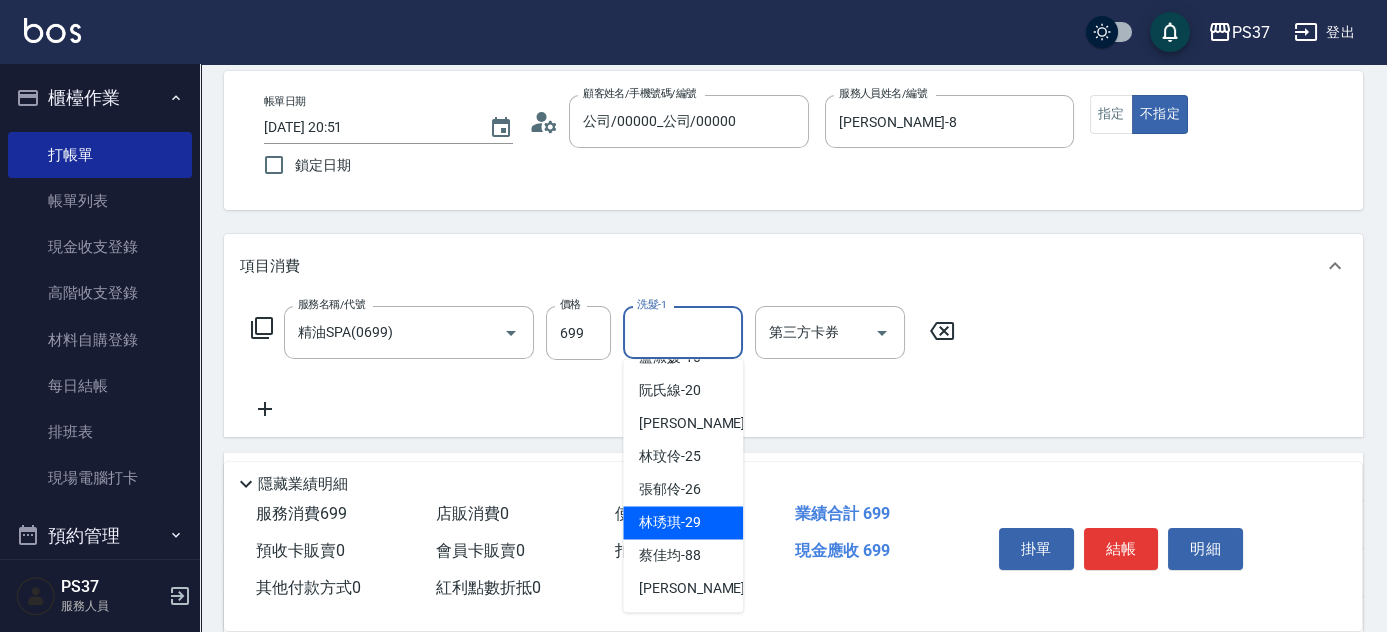 click on "林琇琪 -29" at bounding box center [683, 522] 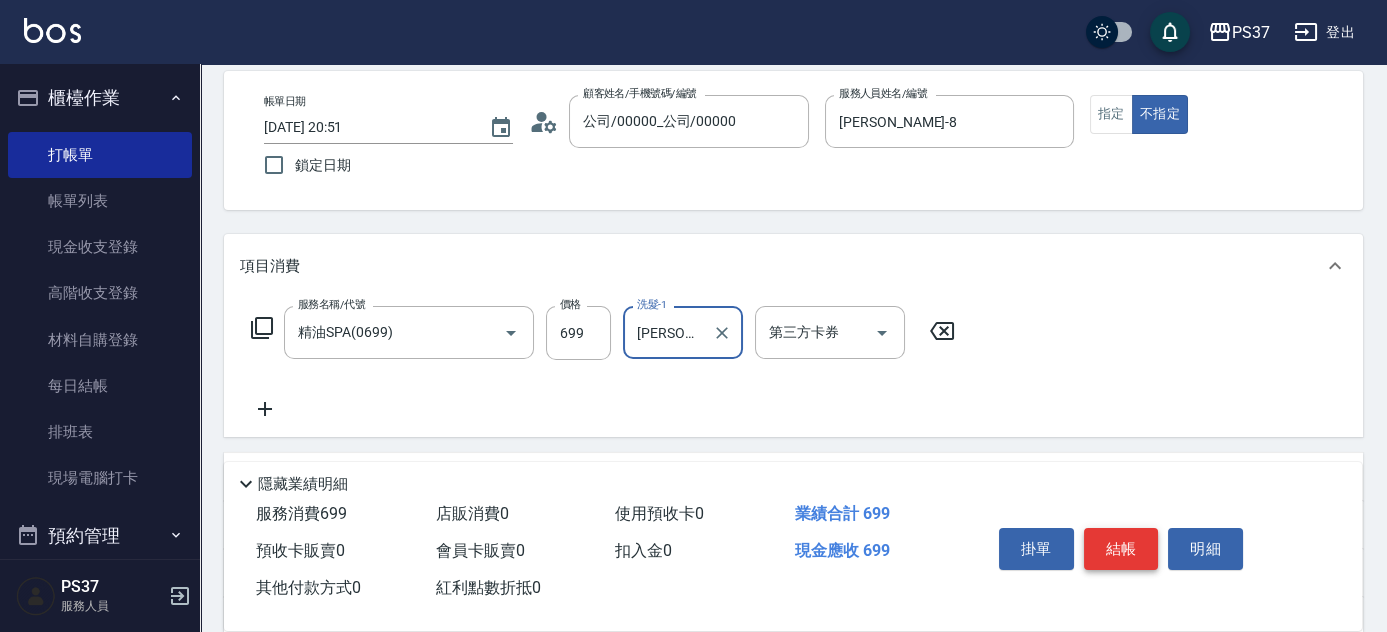 click on "結帳" at bounding box center [1121, 549] 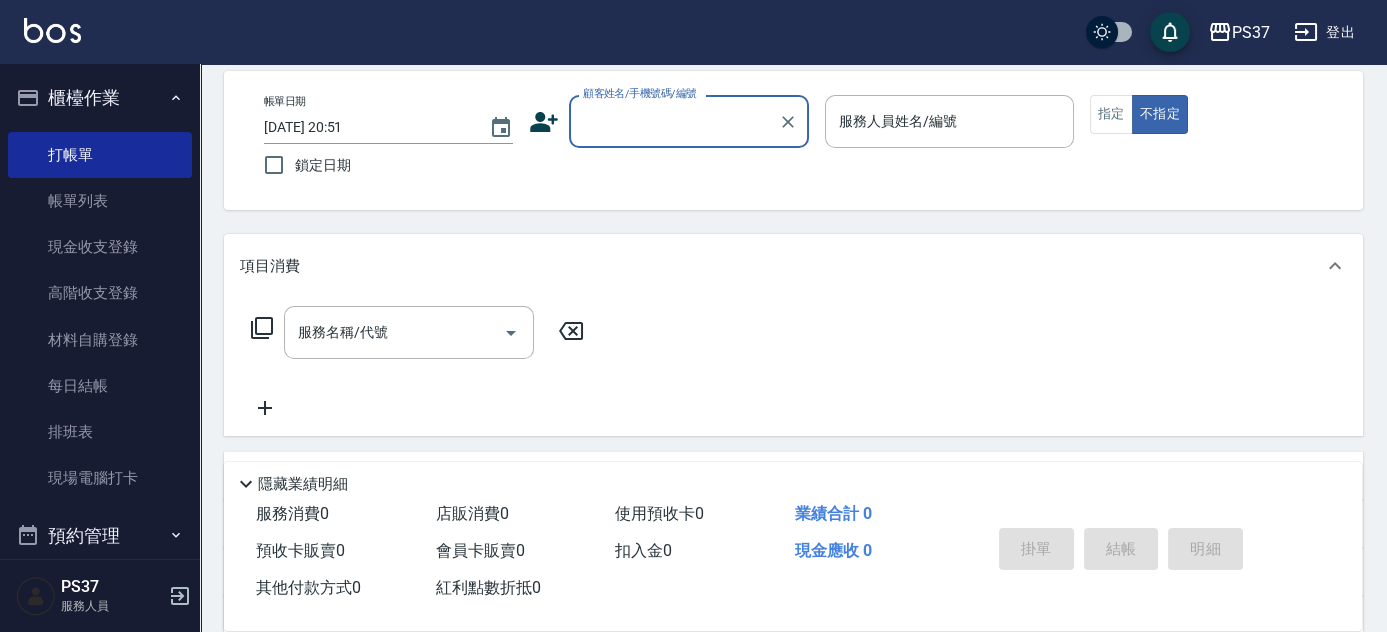 click on "顧客姓名/手機號碼/編號" at bounding box center (674, 121) 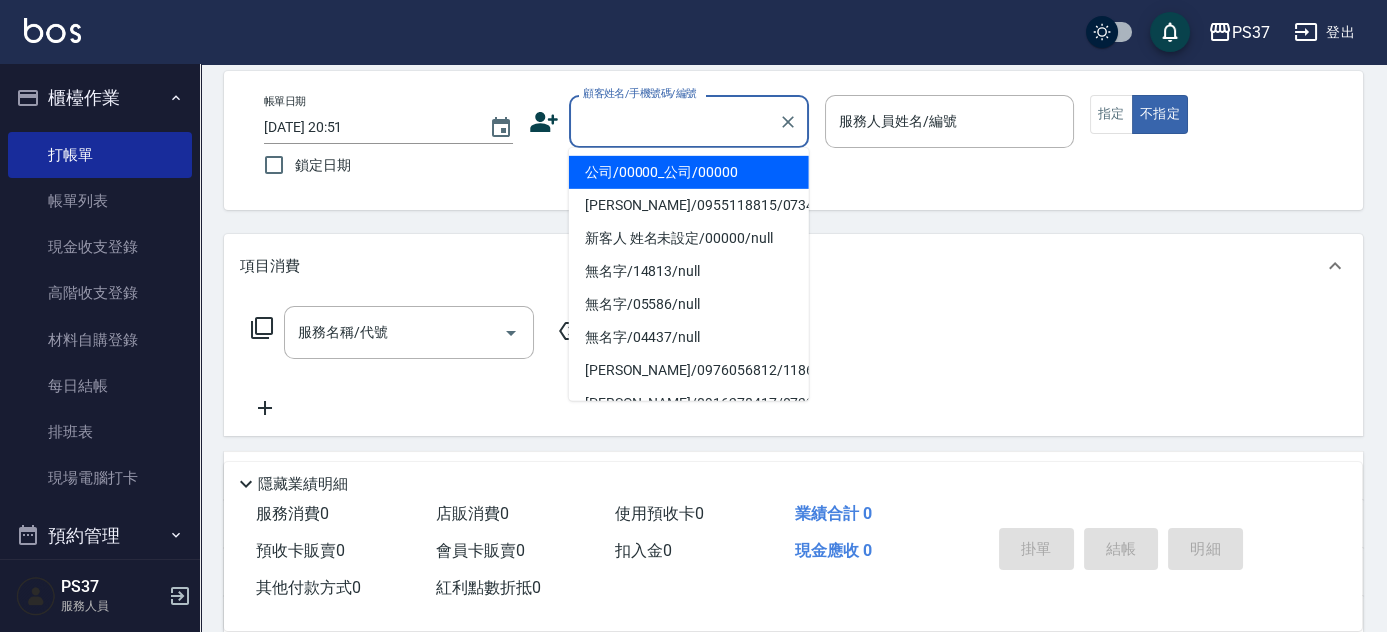 click on "公司/00000_公司/00000" at bounding box center (689, 172) 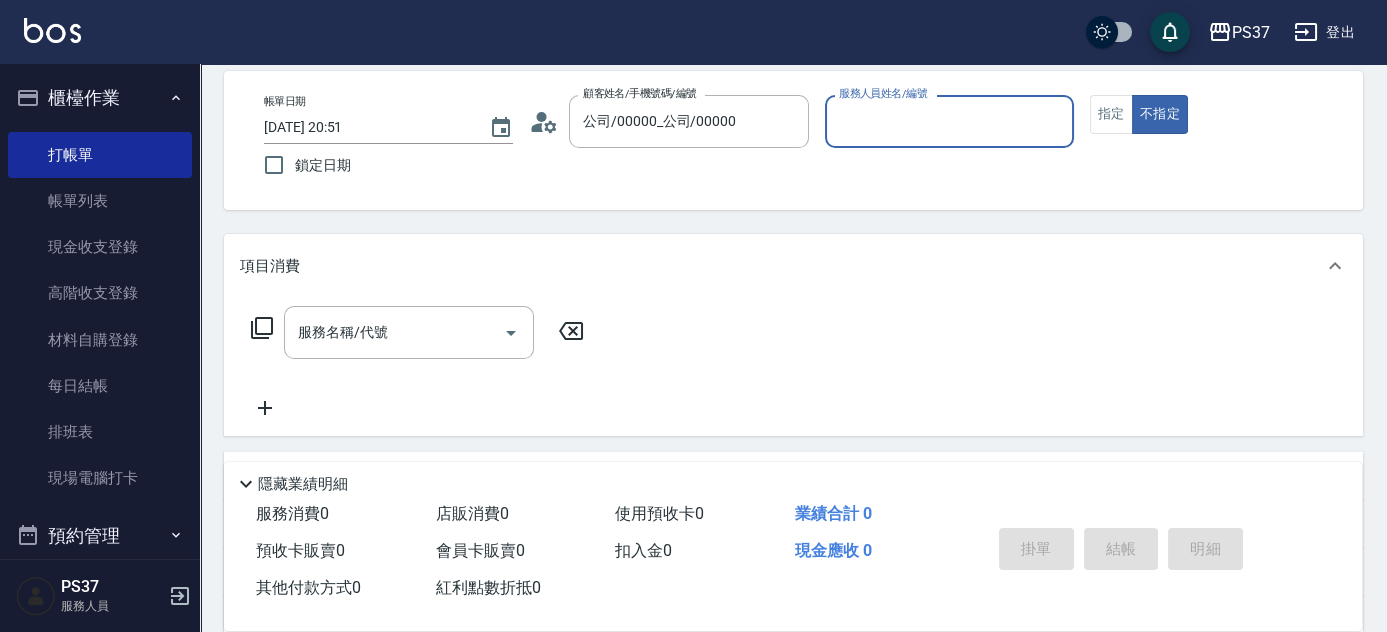 click on "服務人員姓名/編號" at bounding box center [949, 121] 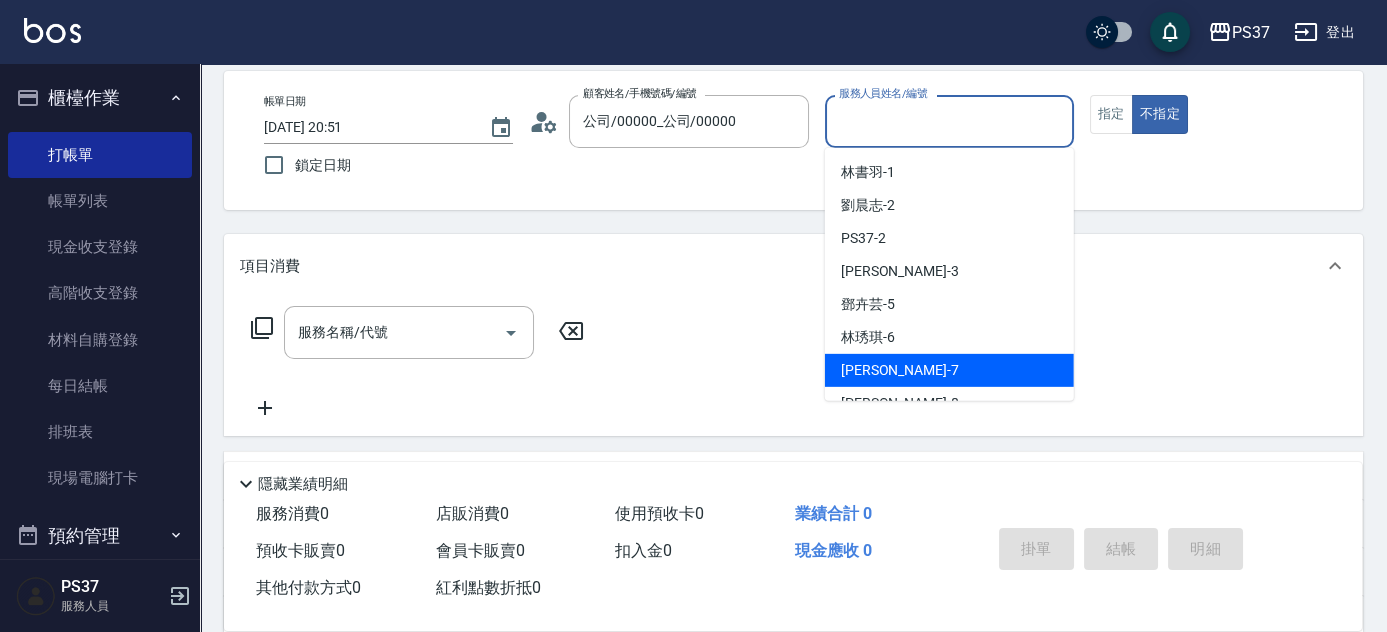 scroll, scrollTop: 90, scrollLeft: 0, axis: vertical 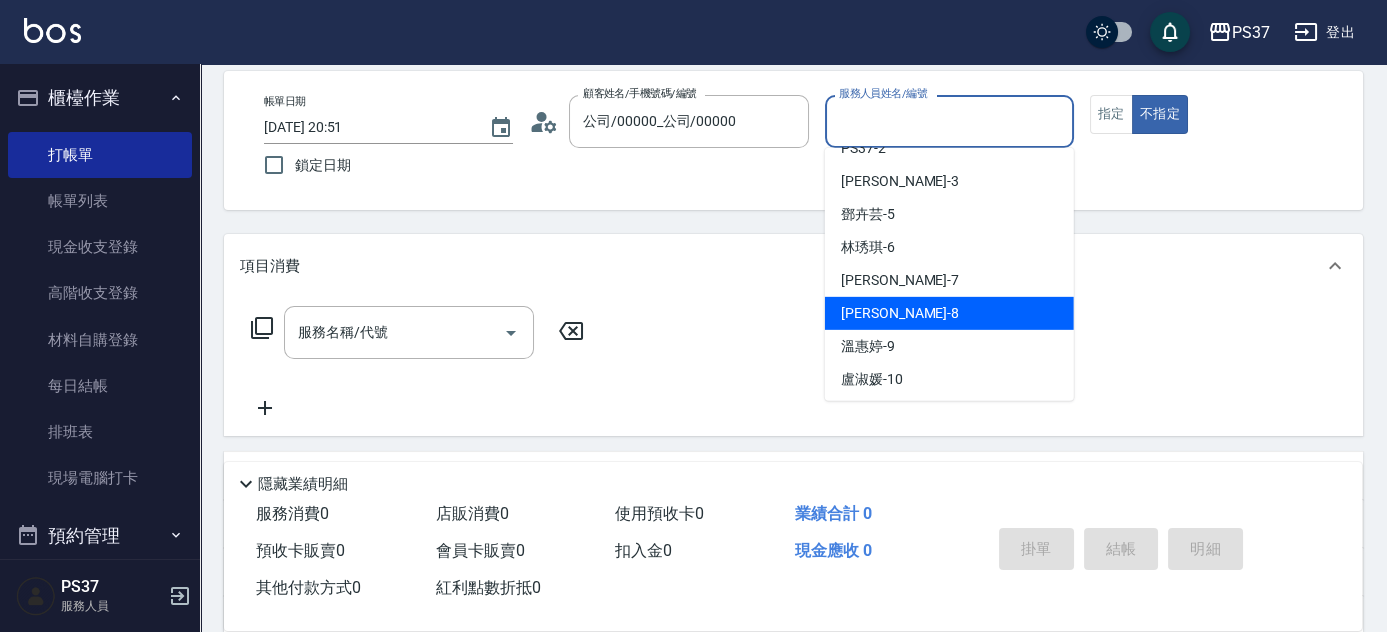 click on "徐雅娟 -8" at bounding box center [949, 313] 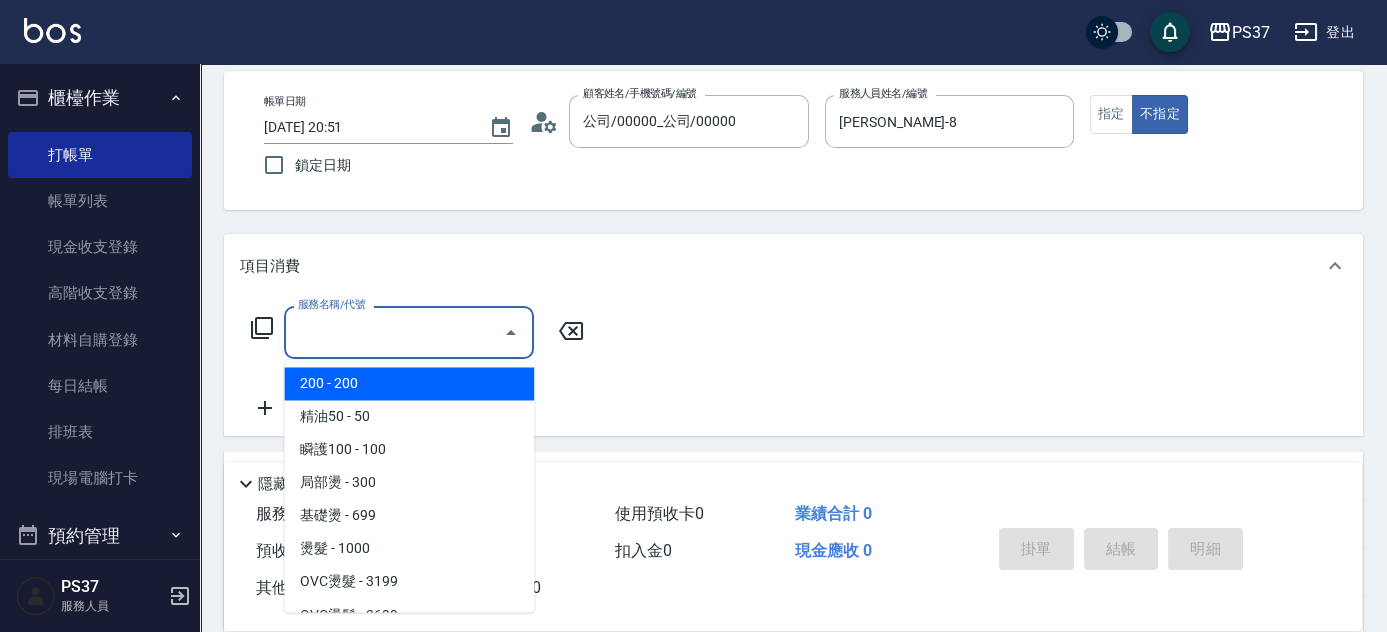 click on "服務名稱/代號" at bounding box center (394, 332) 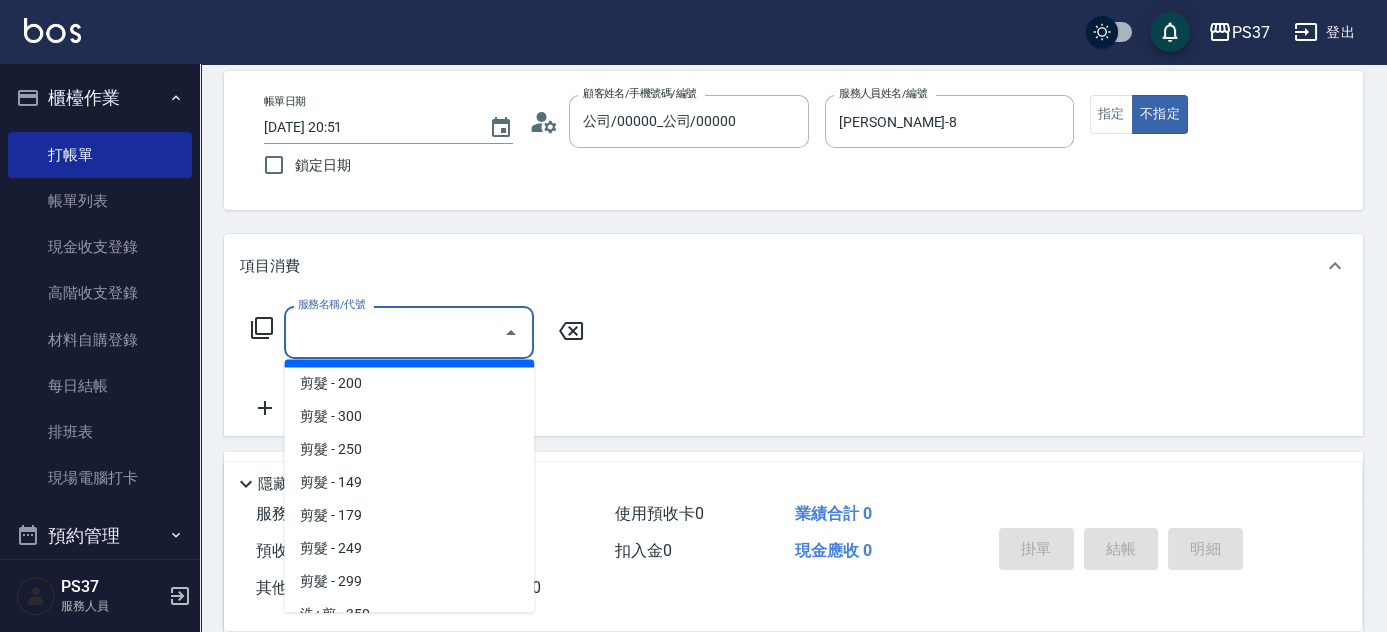 scroll, scrollTop: 727, scrollLeft: 0, axis: vertical 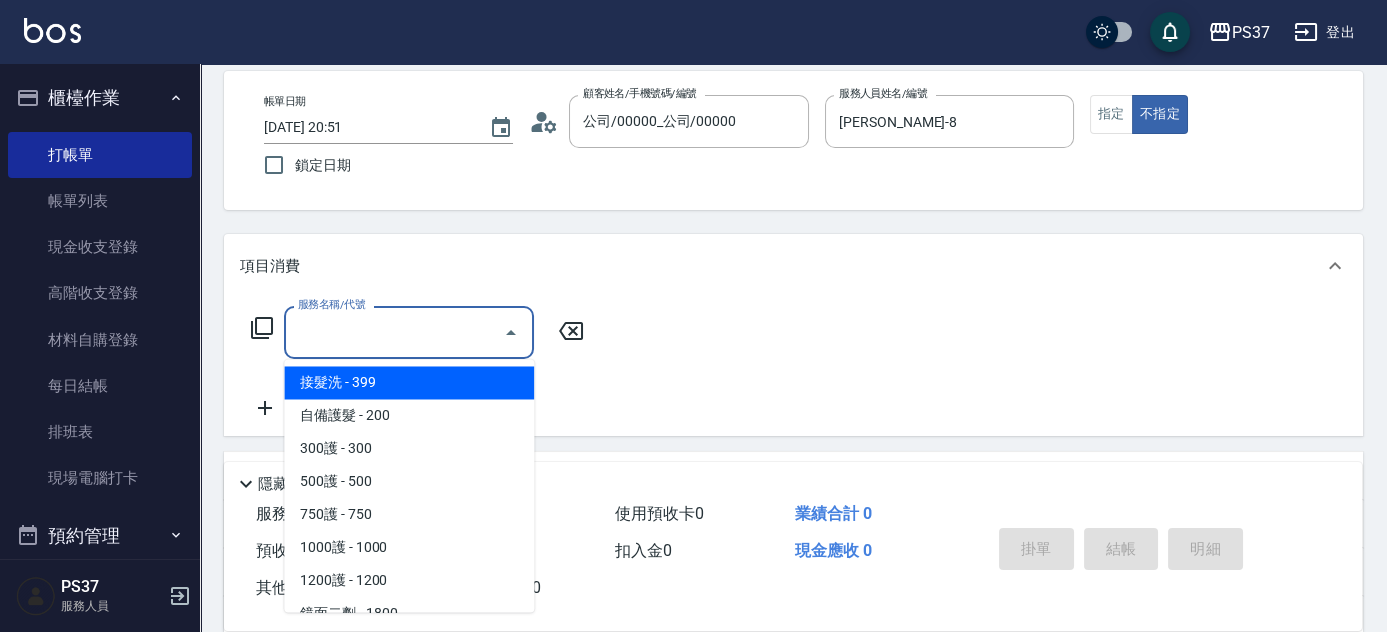 click on "接髮洗 - 399" at bounding box center (409, 382) 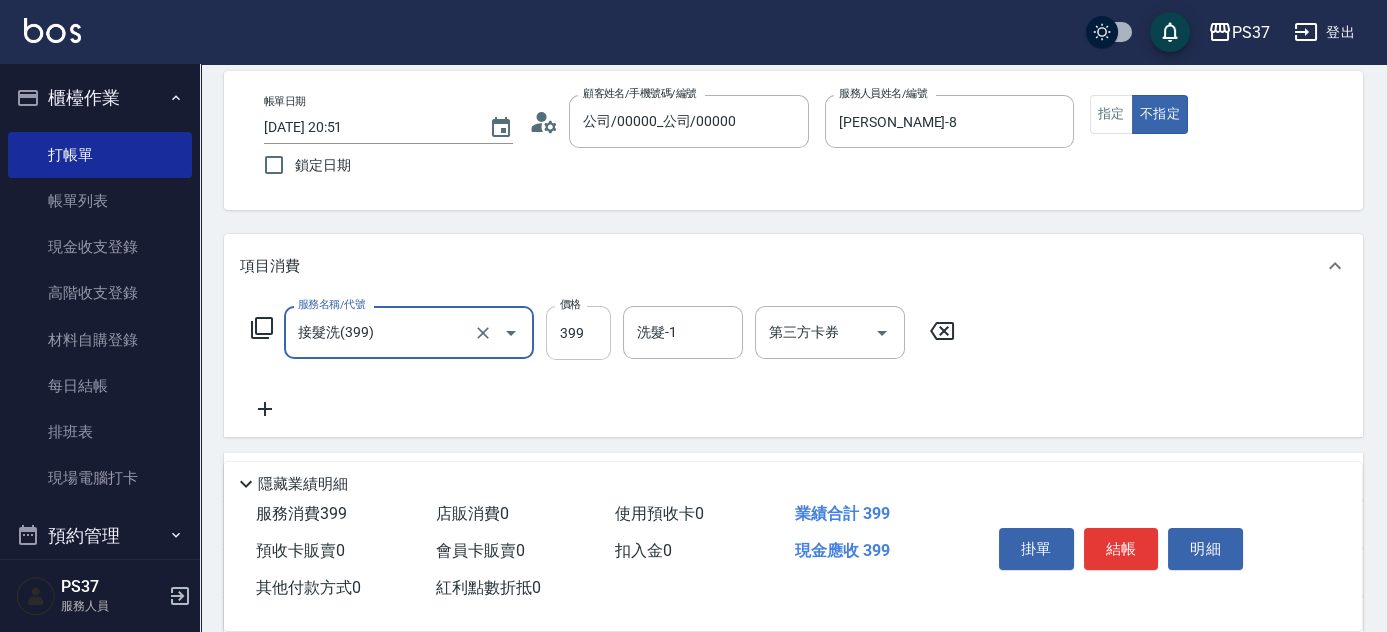 click on "399" at bounding box center [578, 333] 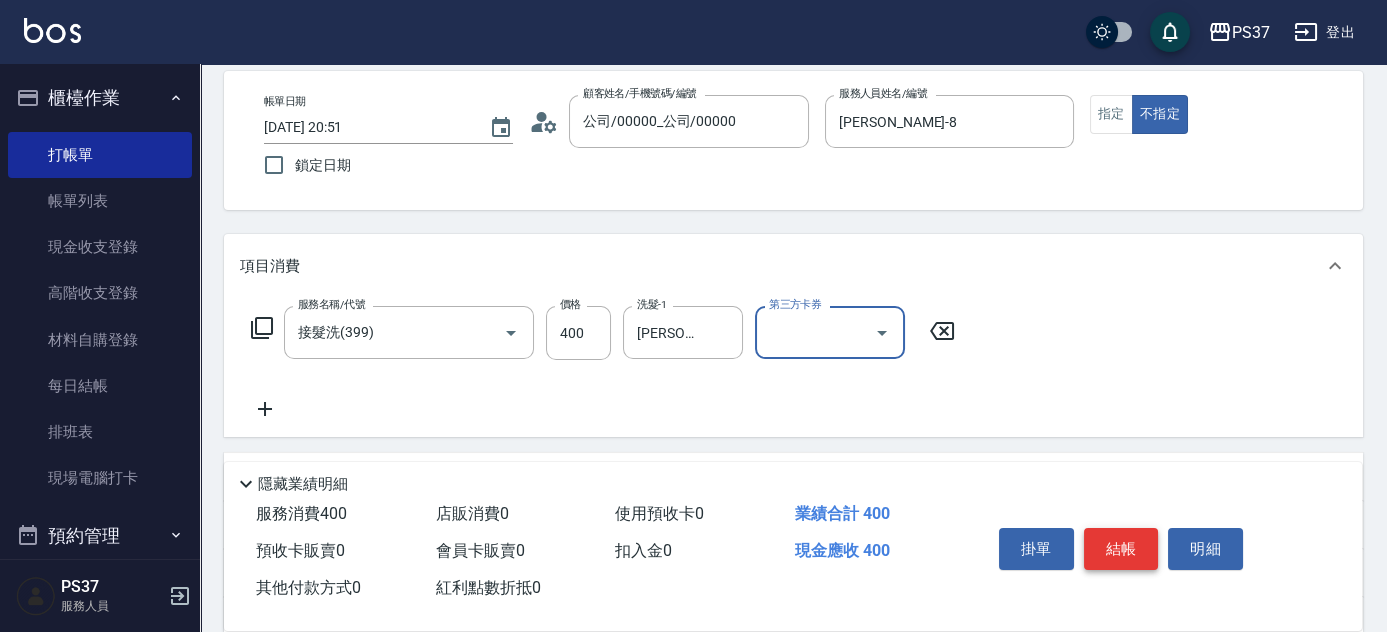 click on "結帳" at bounding box center [1121, 549] 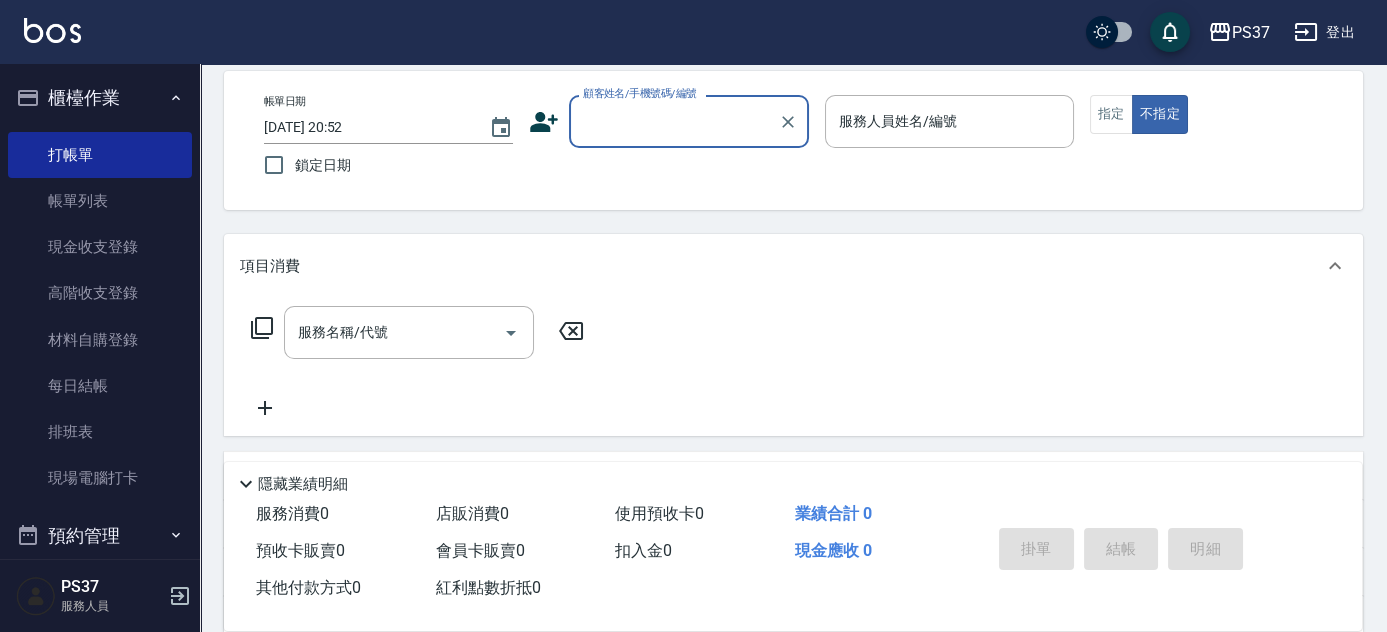 click on "顧客姓名/手機號碼/編號" at bounding box center [674, 121] 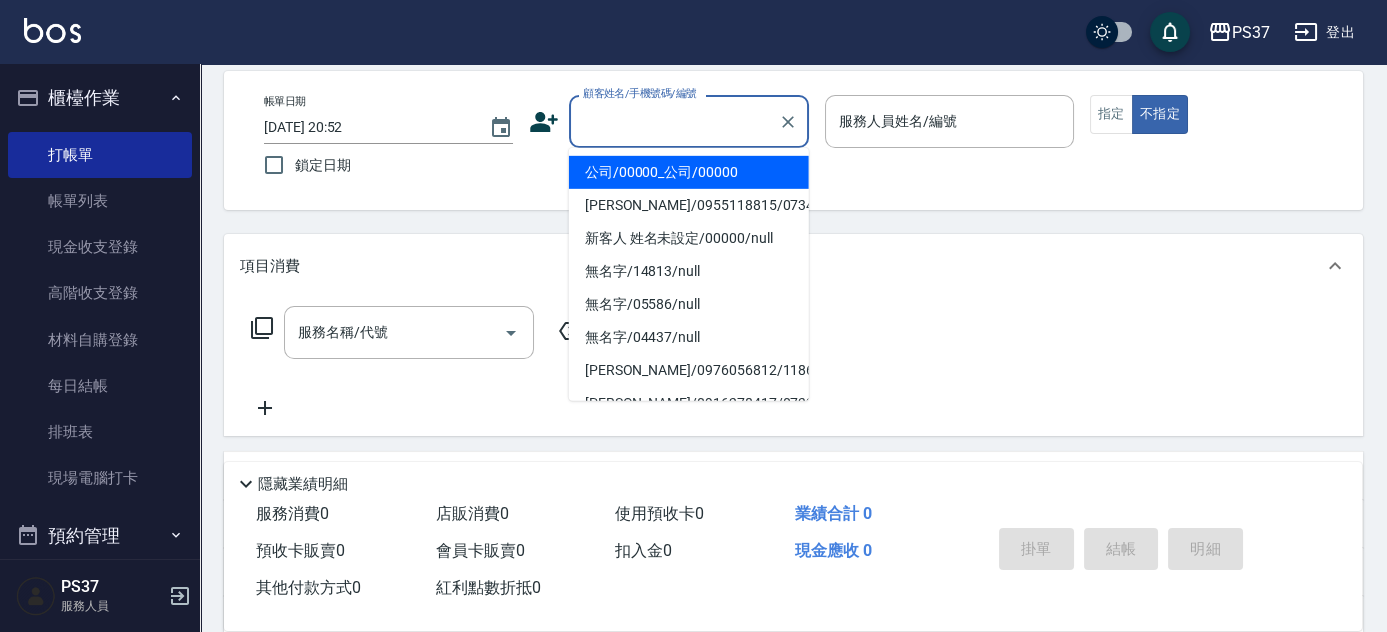 click on "公司/00000_公司/00000" at bounding box center (689, 172) 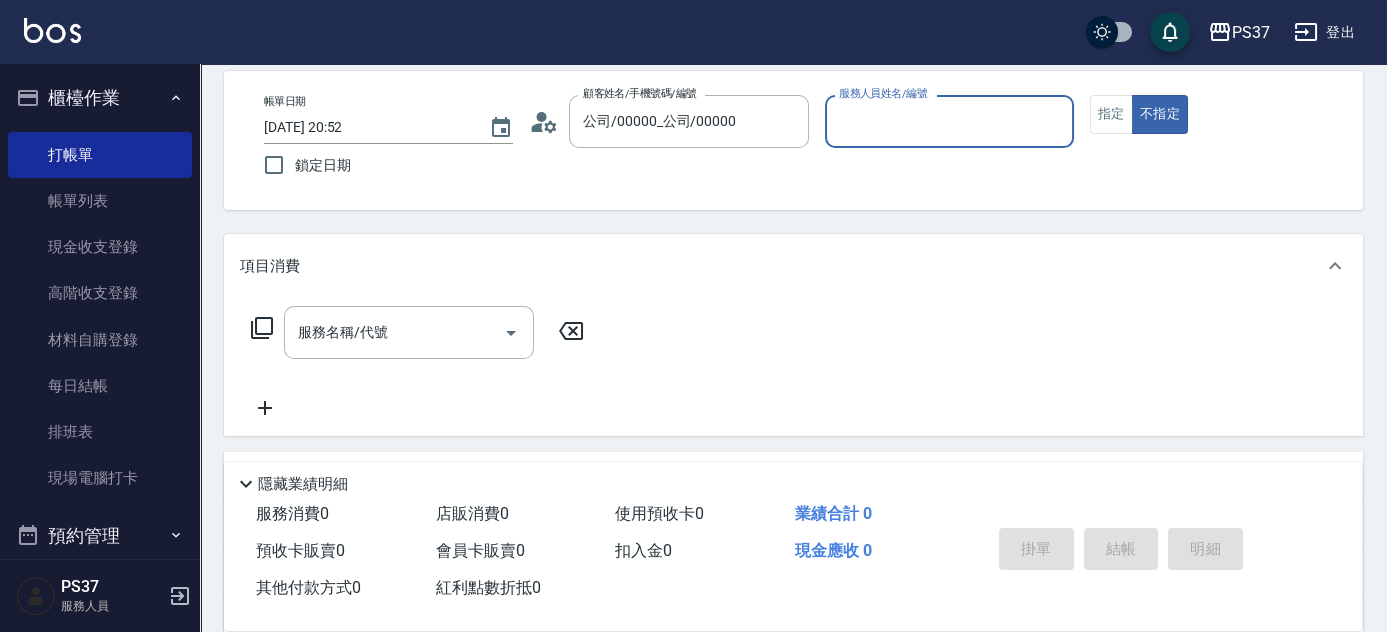 click on "服務人員姓名/編號" at bounding box center (949, 121) 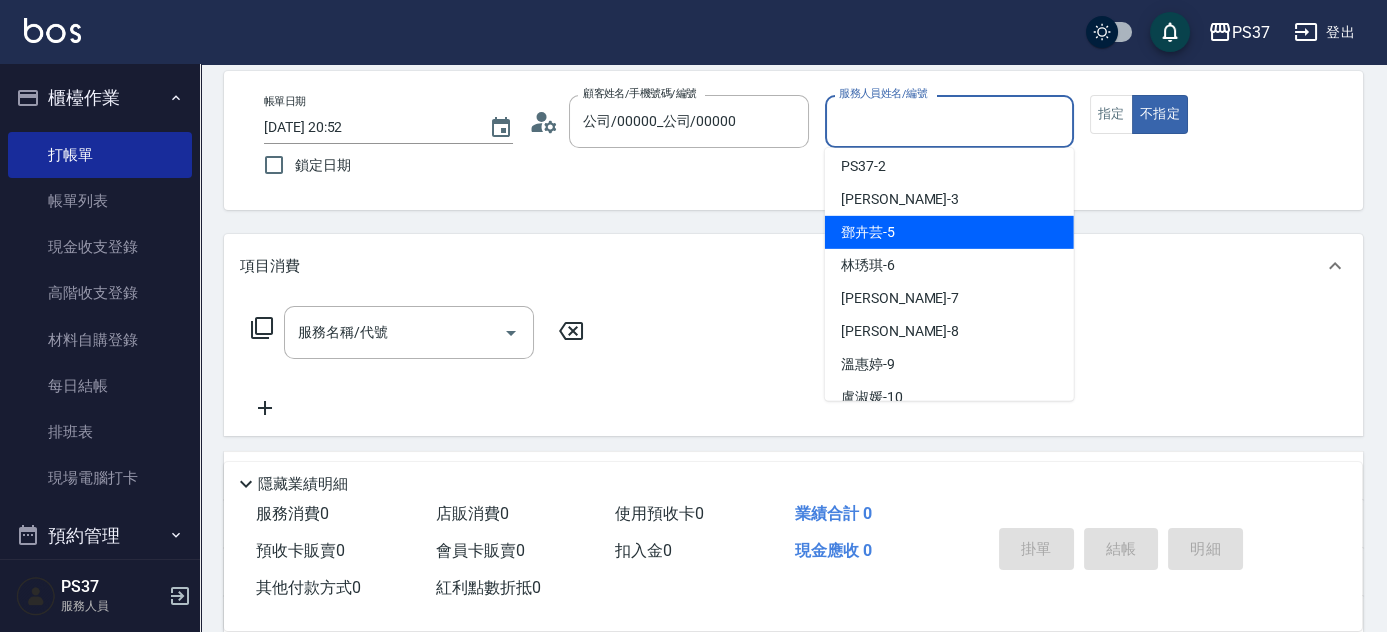scroll, scrollTop: 181, scrollLeft: 0, axis: vertical 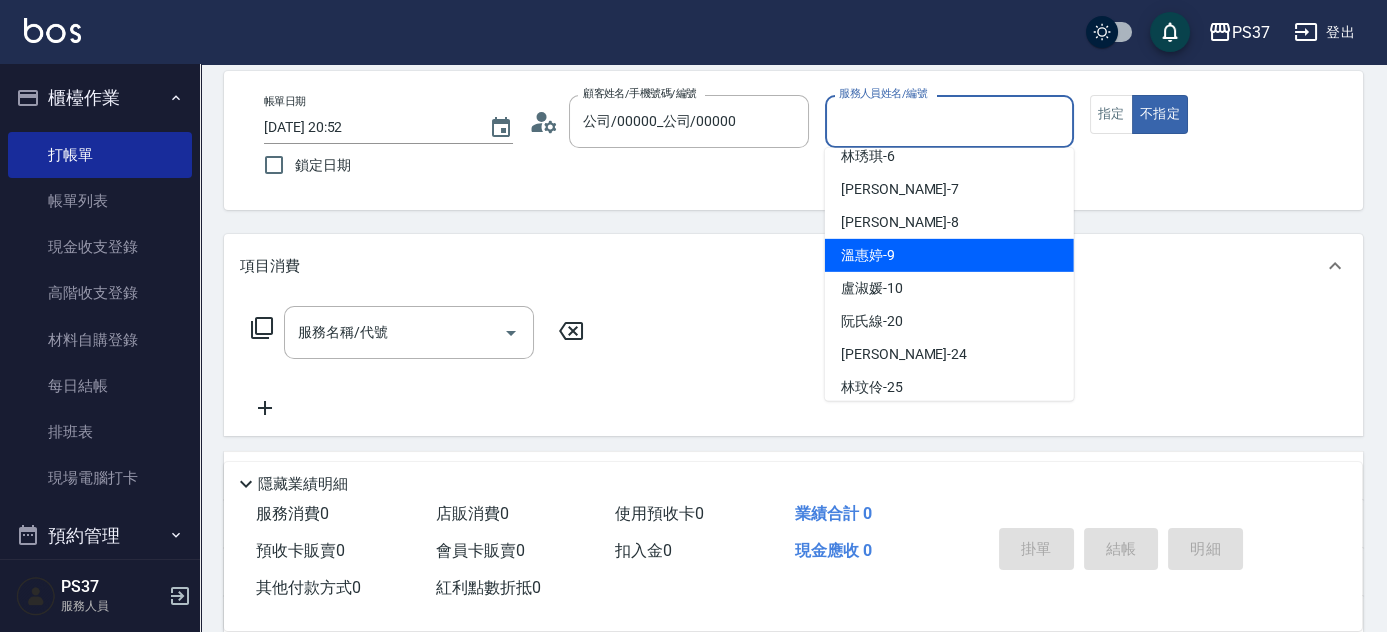 click on "溫惠婷 -9" at bounding box center (949, 255) 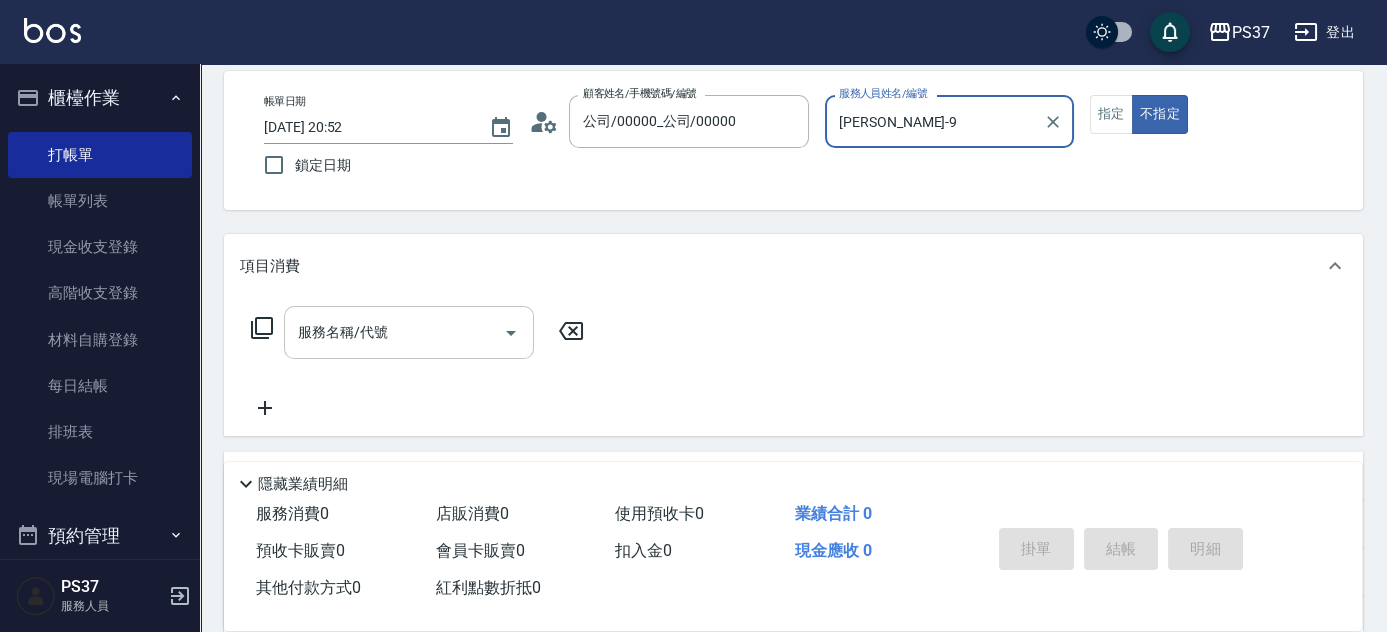 click on "服務名稱/代號" at bounding box center (394, 332) 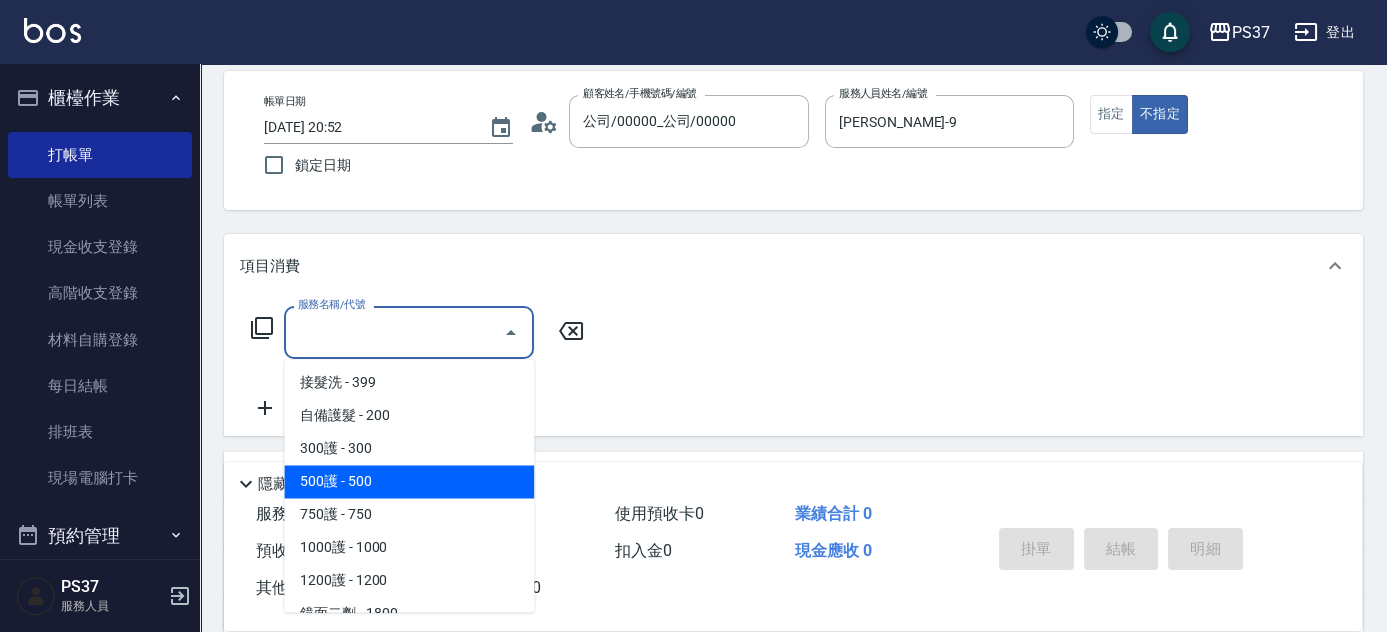scroll, scrollTop: 1090, scrollLeft: 0, axis: vertical 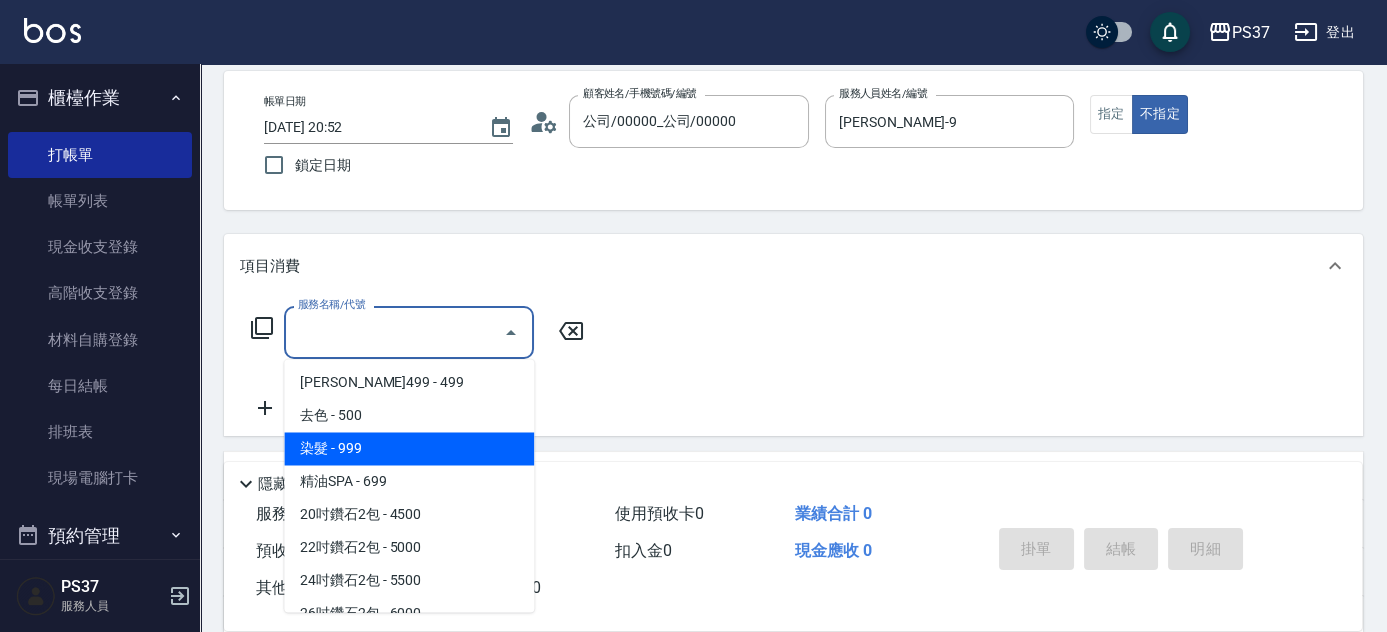 click on "染髮 - 999" at bounding box center [409, 448] 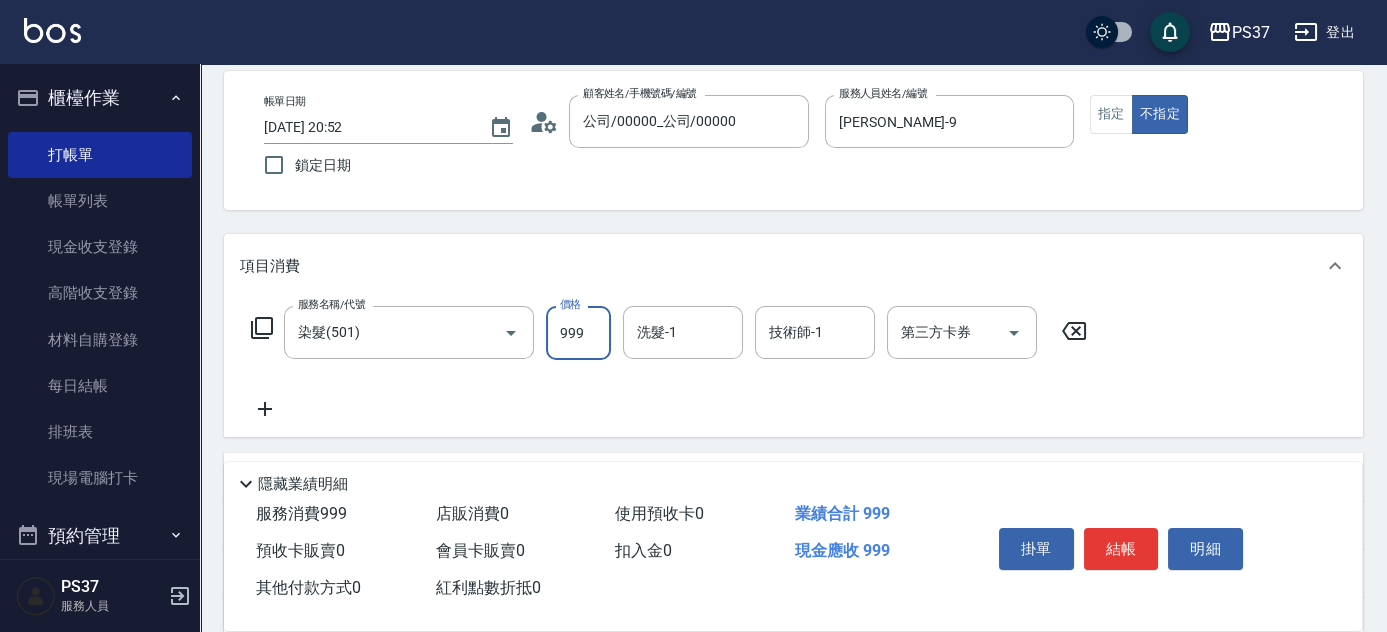 click on "999" at bounding box center [578, 333] 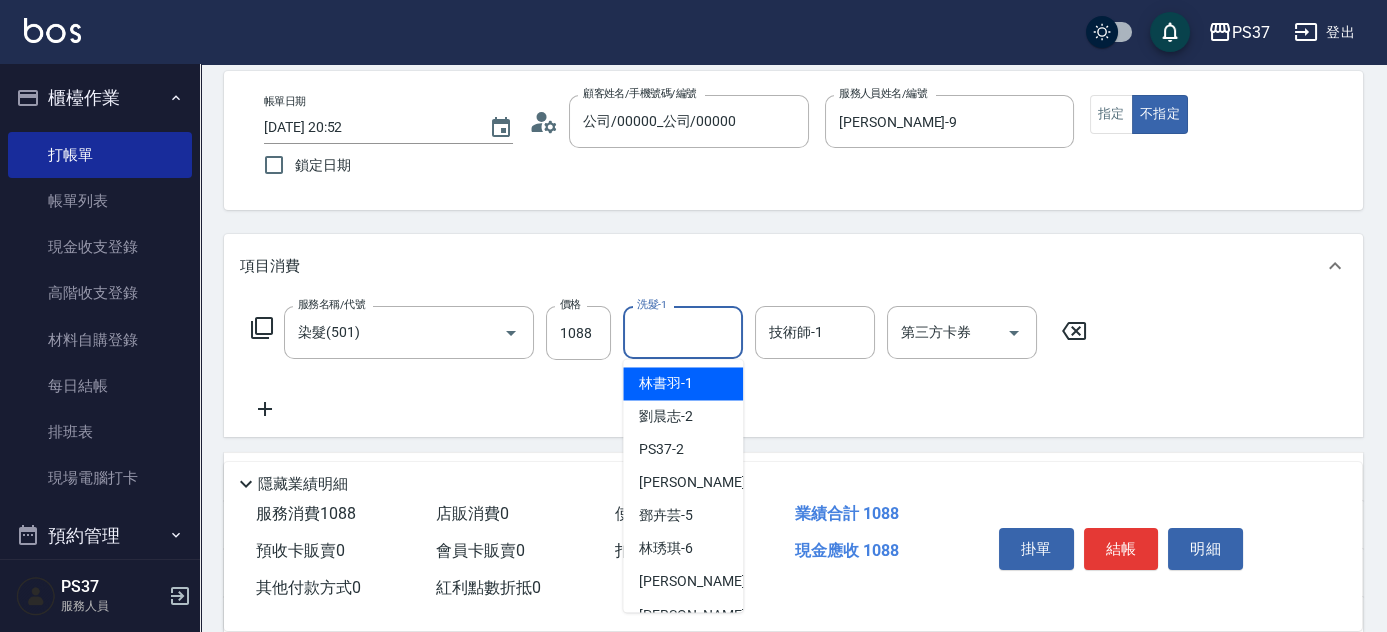 click on "洗髮-1" at bounding box center [683, 332] 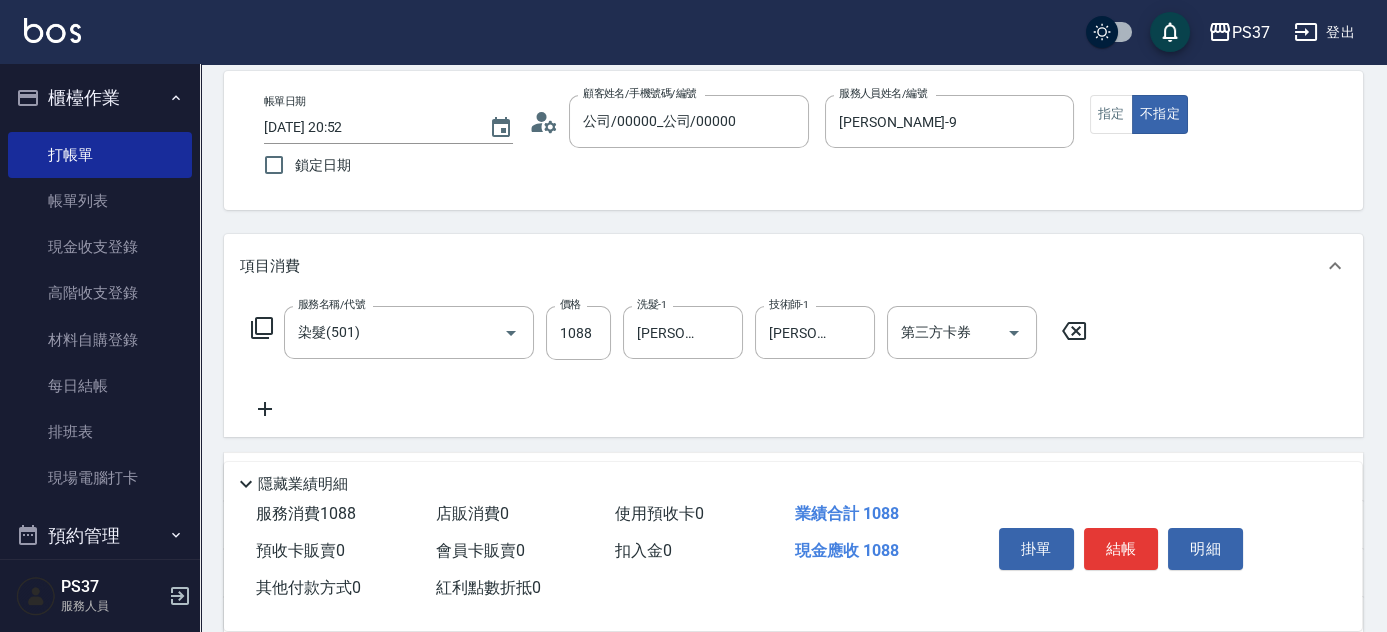click 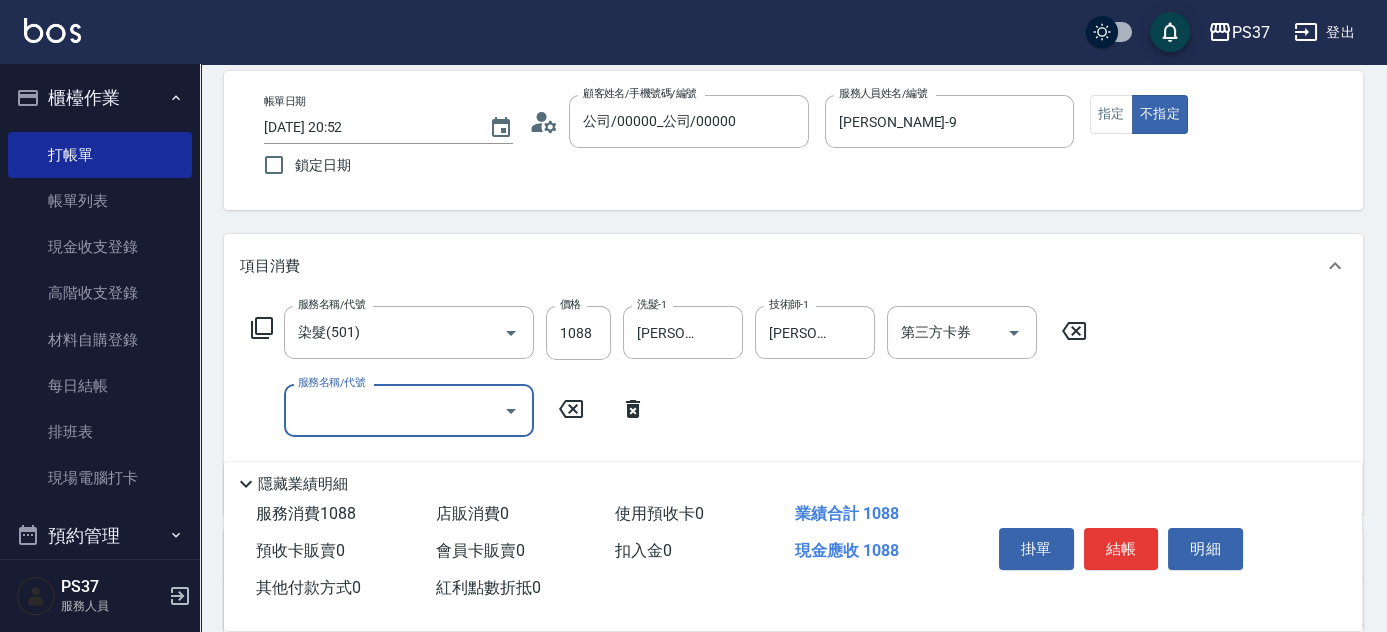 click on "服務名稱/代號" at bounding box center [394, 410] 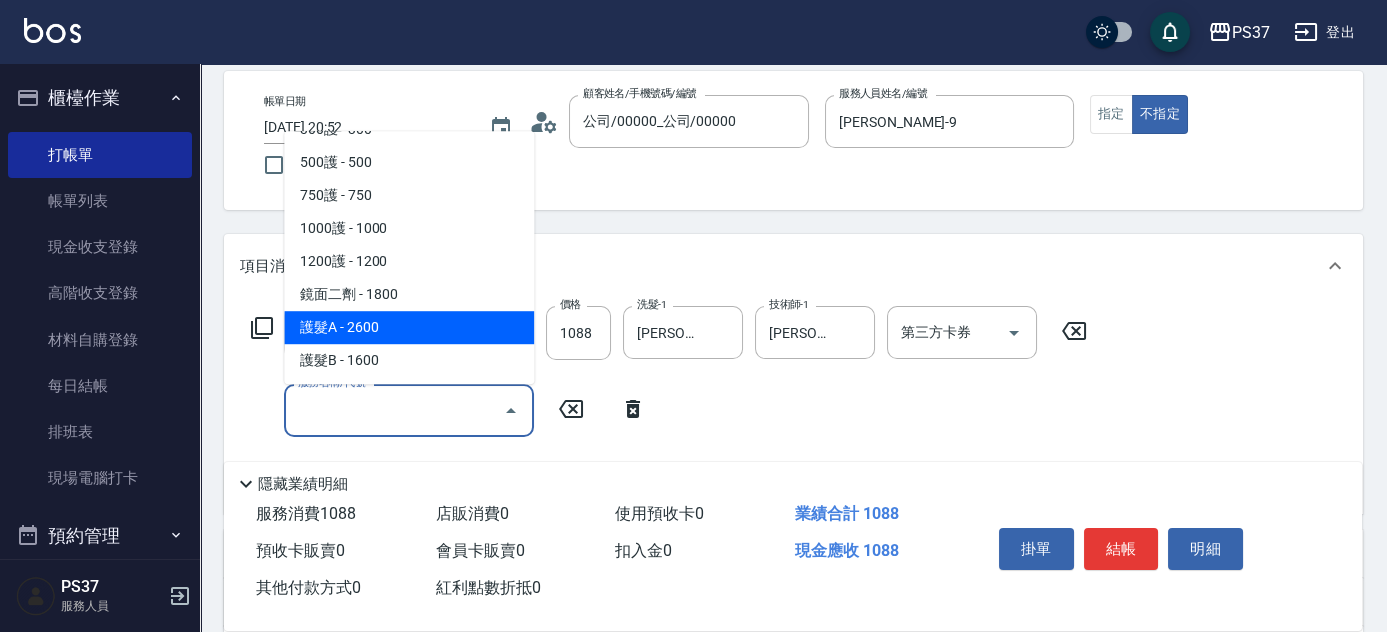 scroll, scrollTop: 727, scrollLeft: 0, axis: vertical 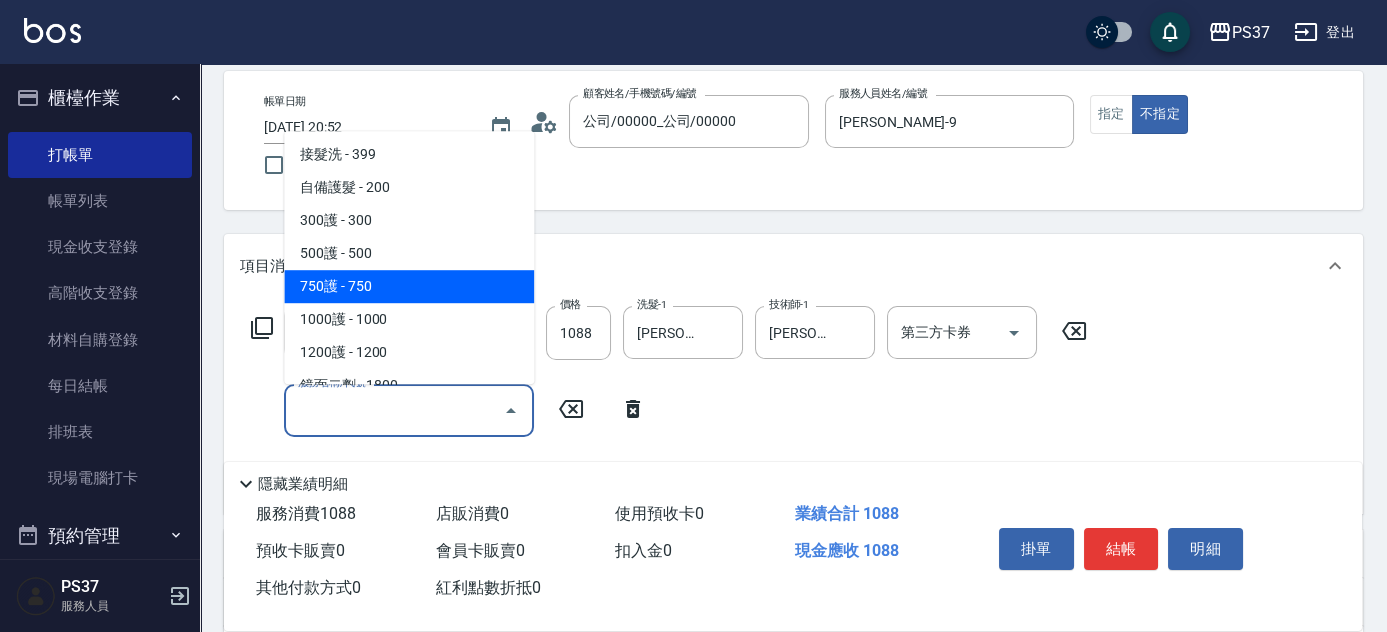 click on "750護 - 750" at bounding box center (409, 286) 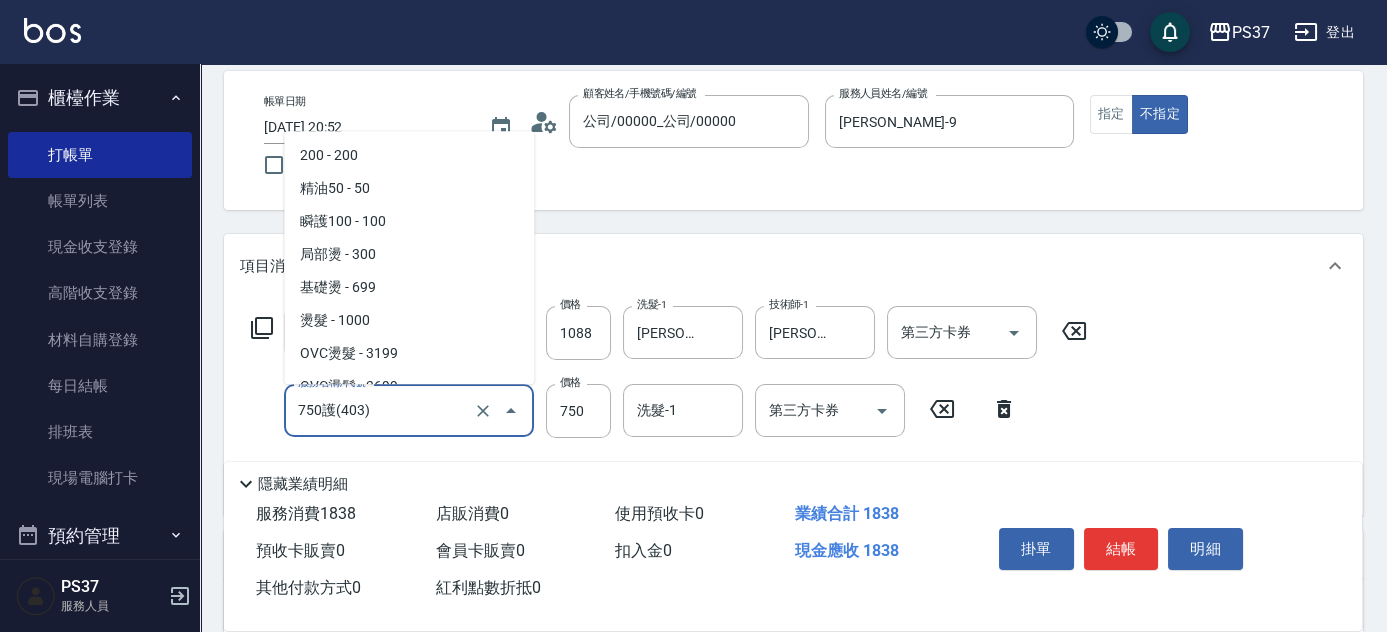 click on "750護(403)" at bounding box center (381, 410) 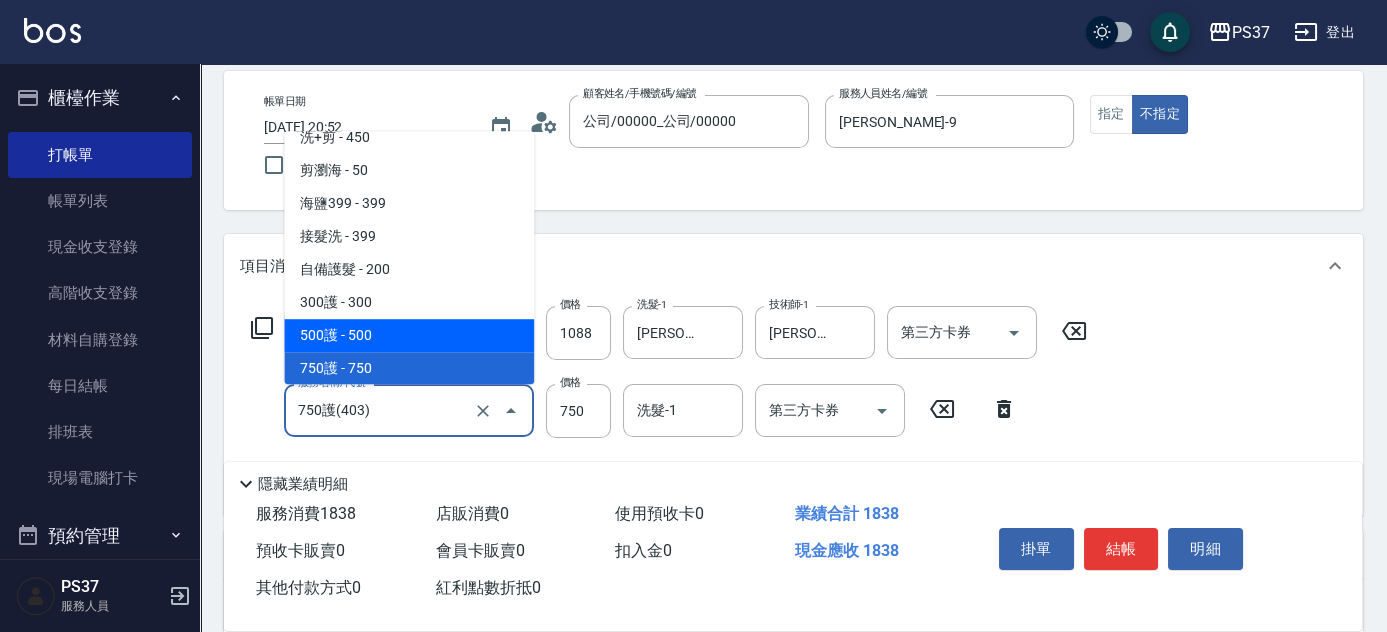 click on "500護 - 500" at bounding box center (409, 335) 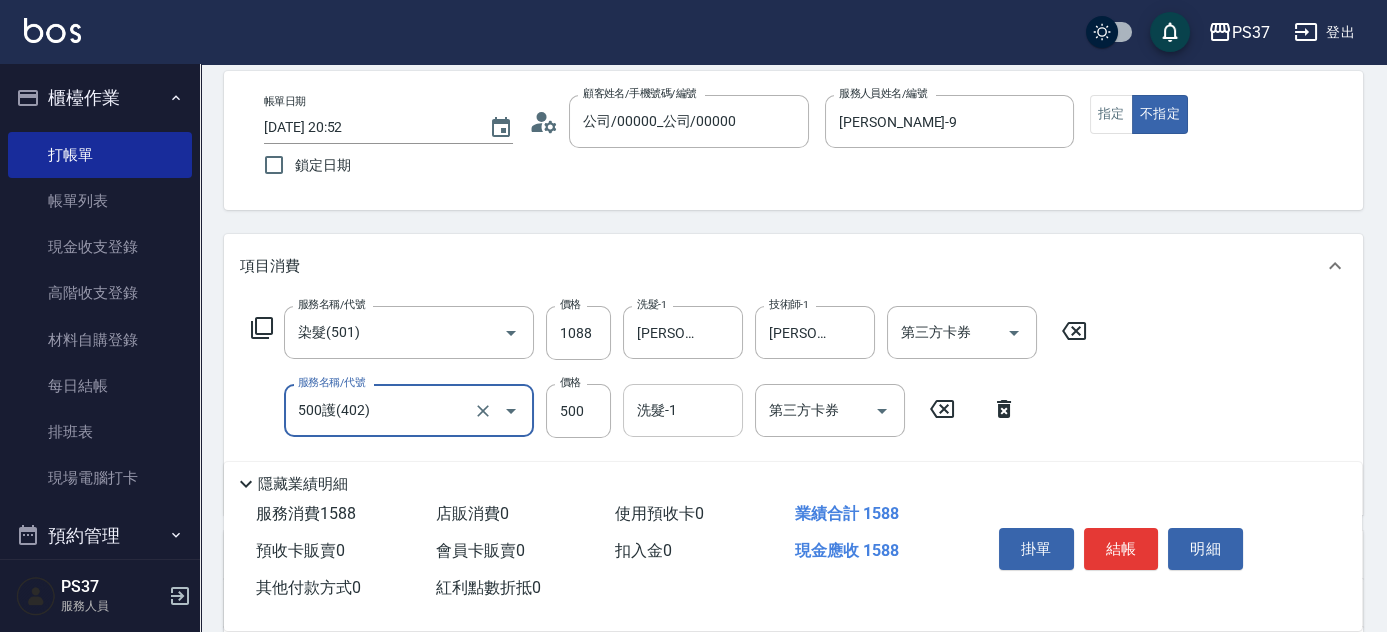 click on "洗髮-1" at bounding box center (683, 410) 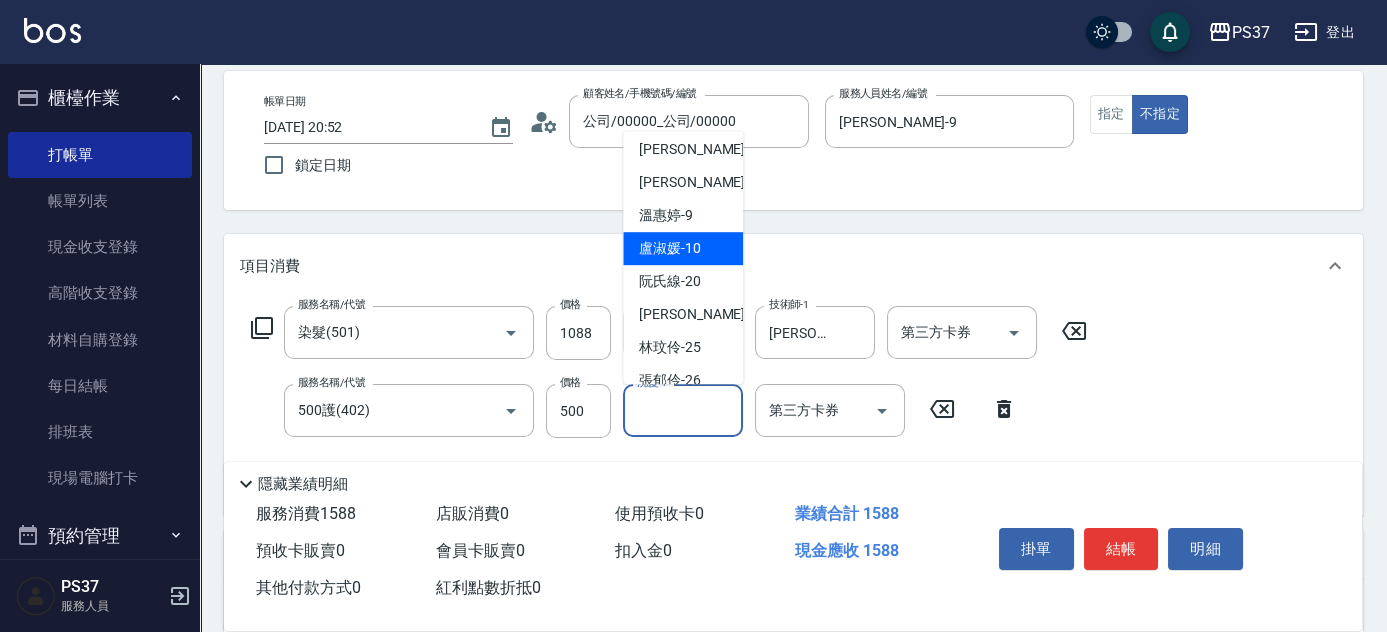 scroll, scrollTop: 272, scrollLeft: 0, axis: vertical 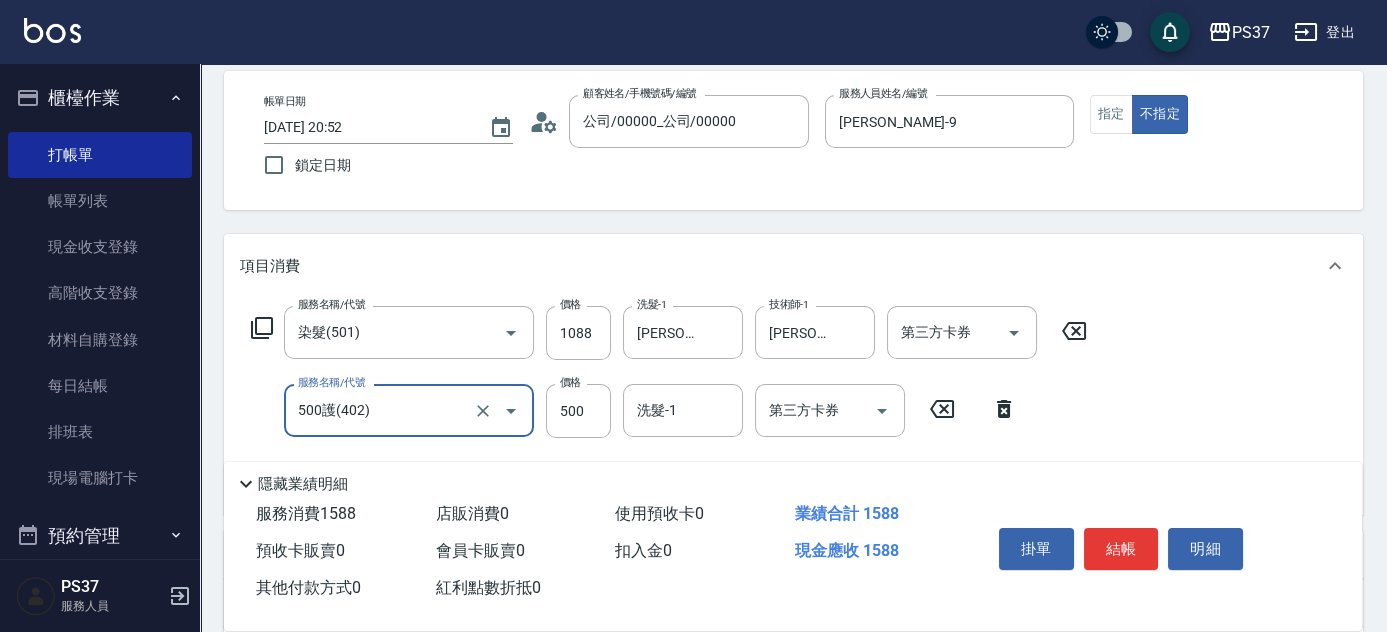 click on "500護(402)" at bounding box center [381, 410] 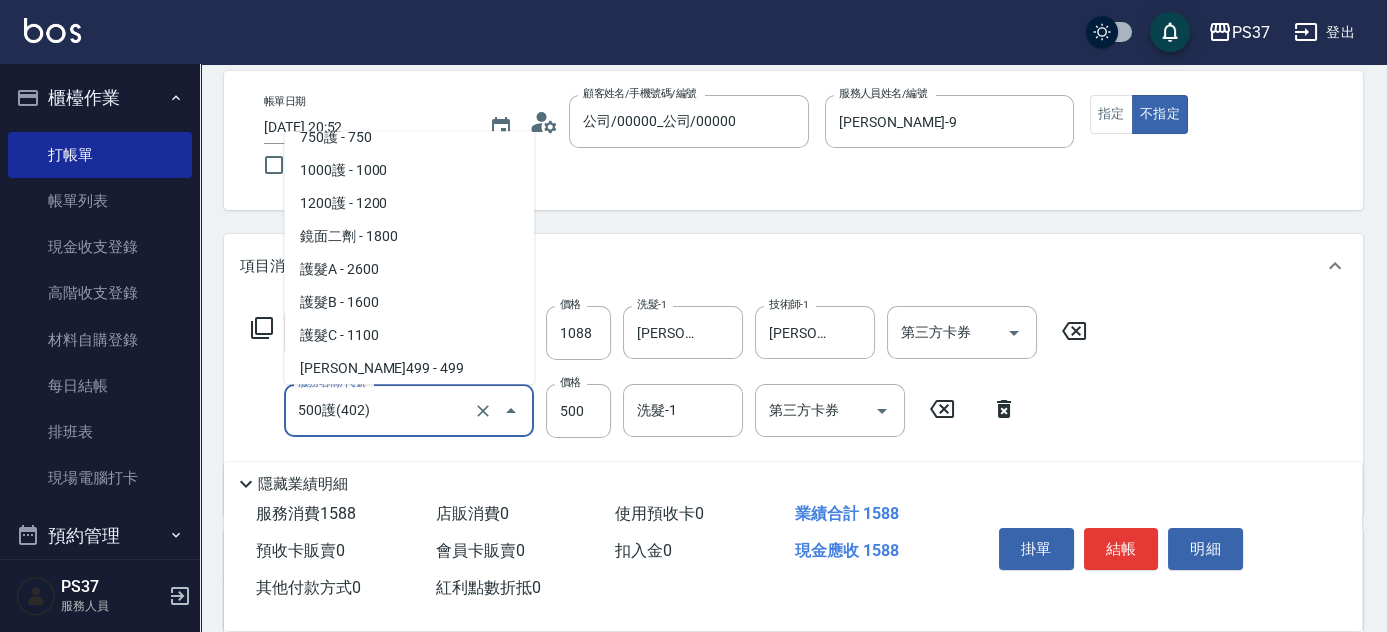 scroll, scrollTop: 885, scrollLeft: 0, axis: vertical 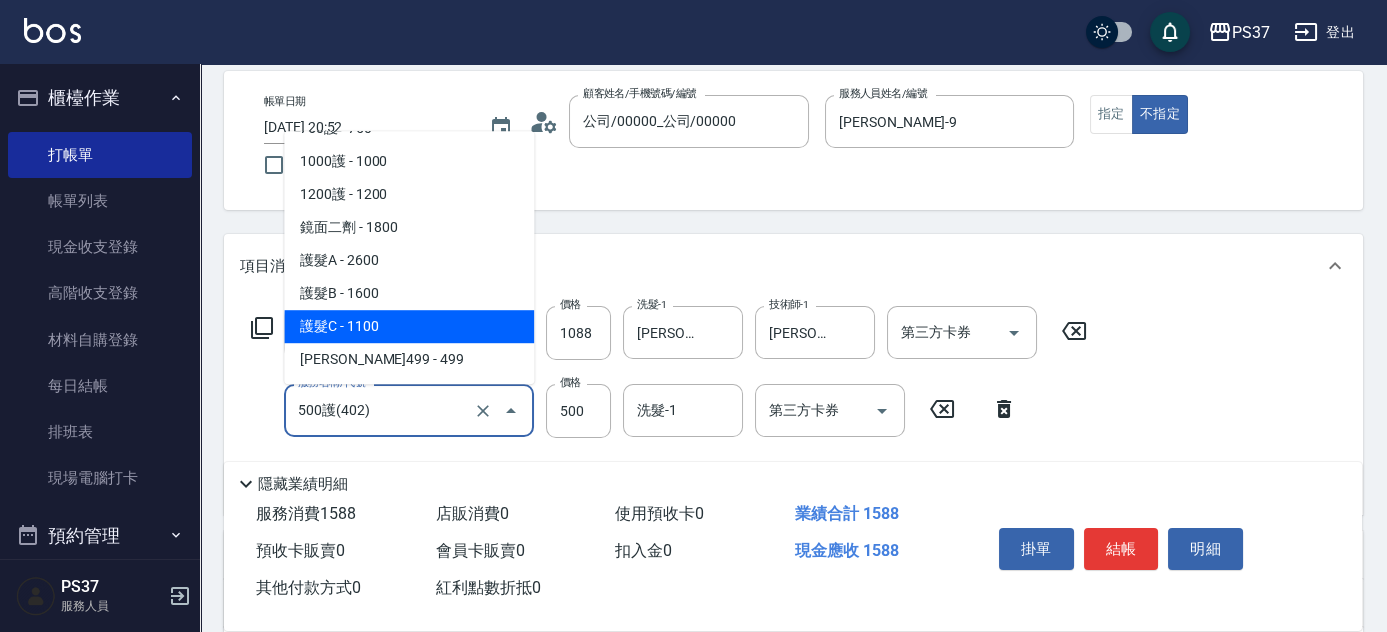click on "護髮C - 1100" at bounding box center (409, 326) 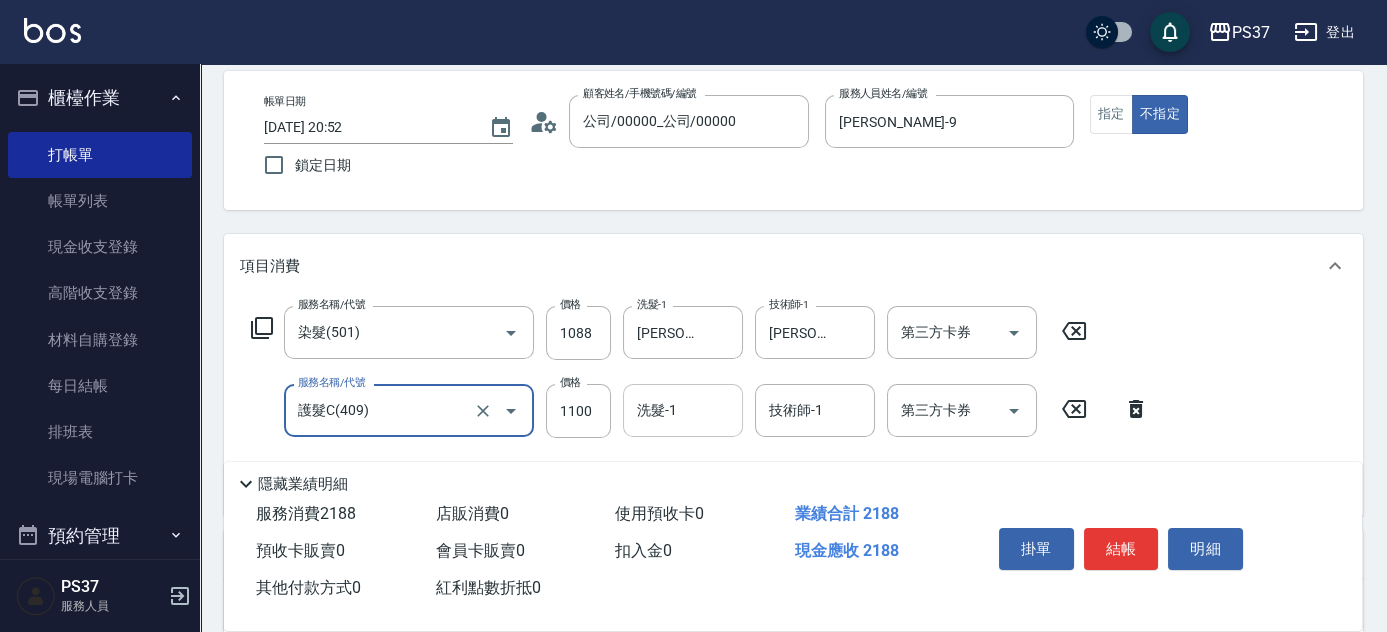 click on "洗髮-1" at bounding box center (683, 410) 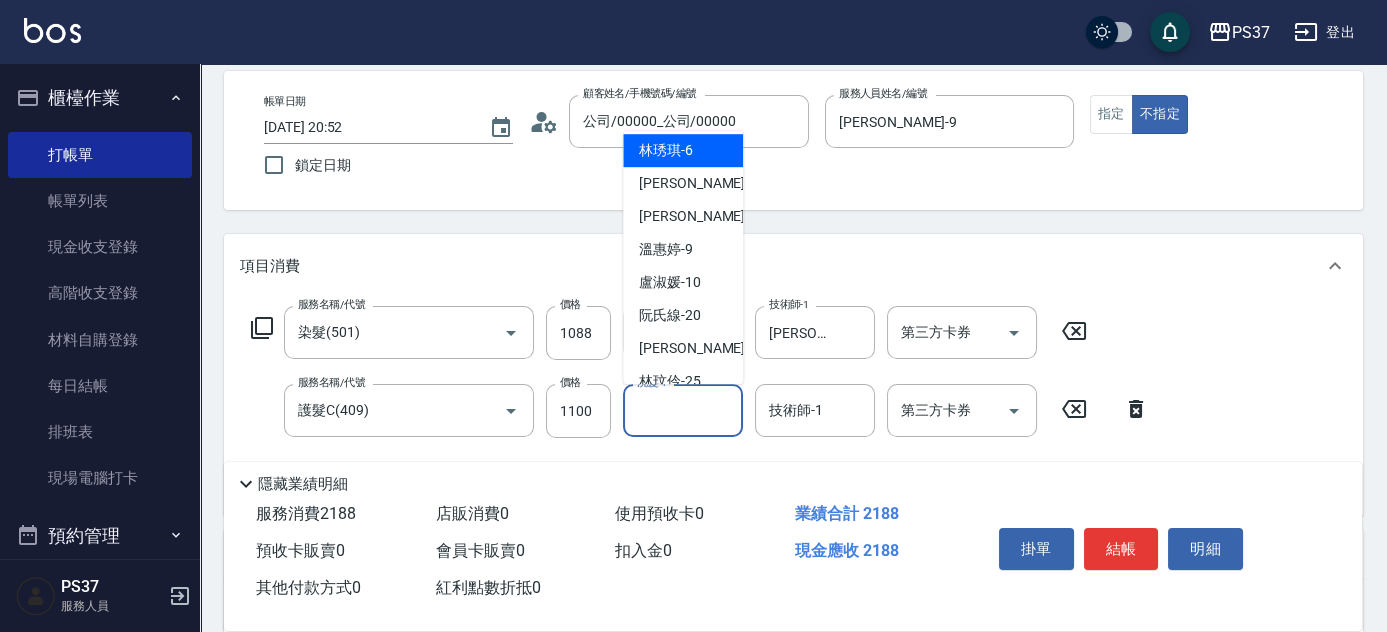 scroll, scrollTop: 272, scrollLeft: 0, axis: vertical 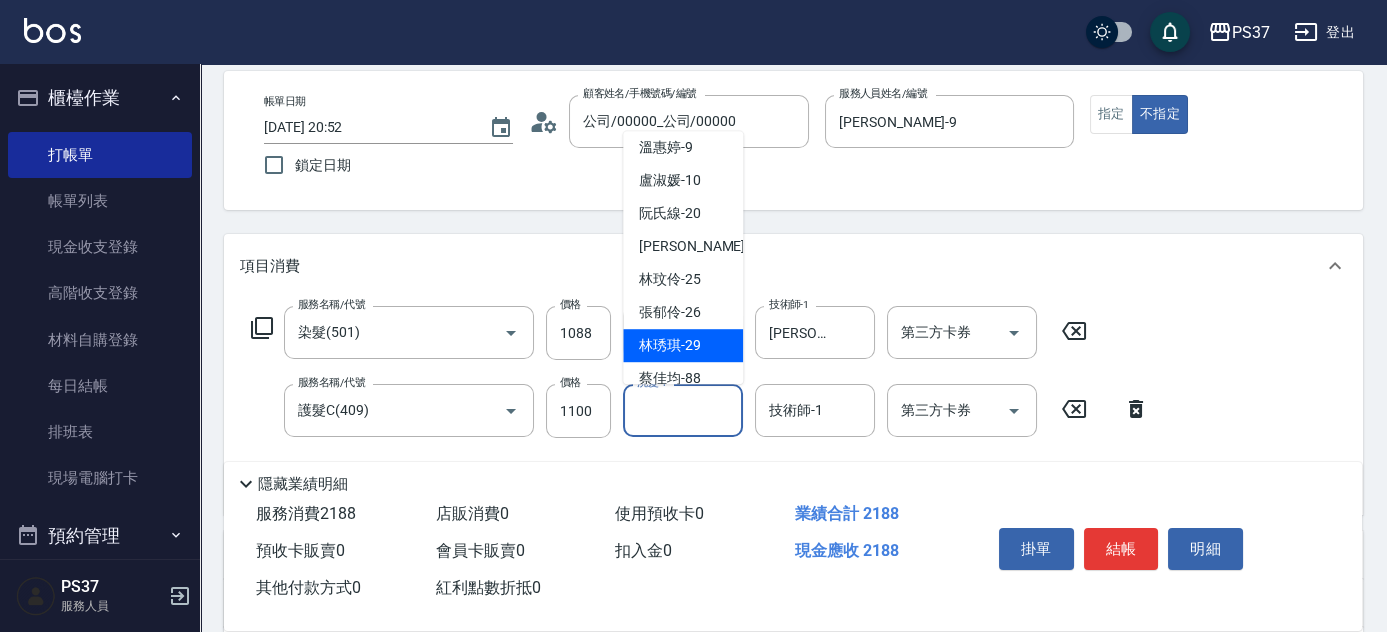 click on "林琇琪 -29" at bounding box center [670, 345] 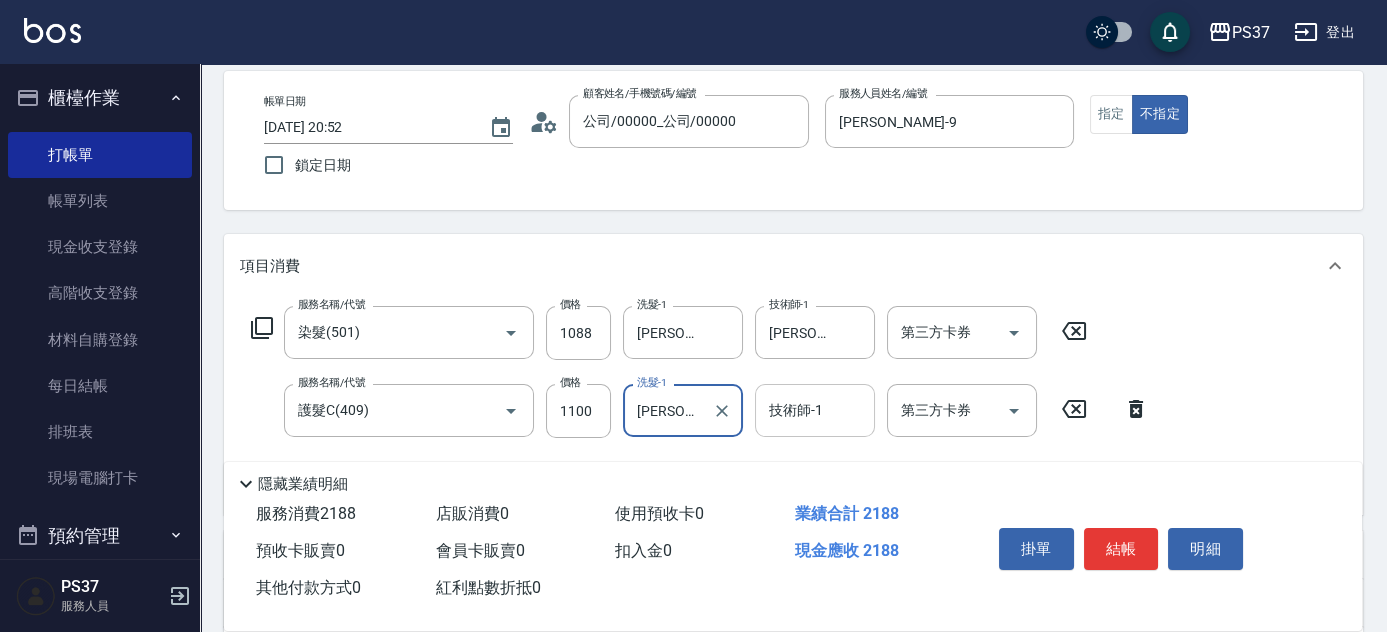 click on "技術師-1" at bounding box center (815, 410) 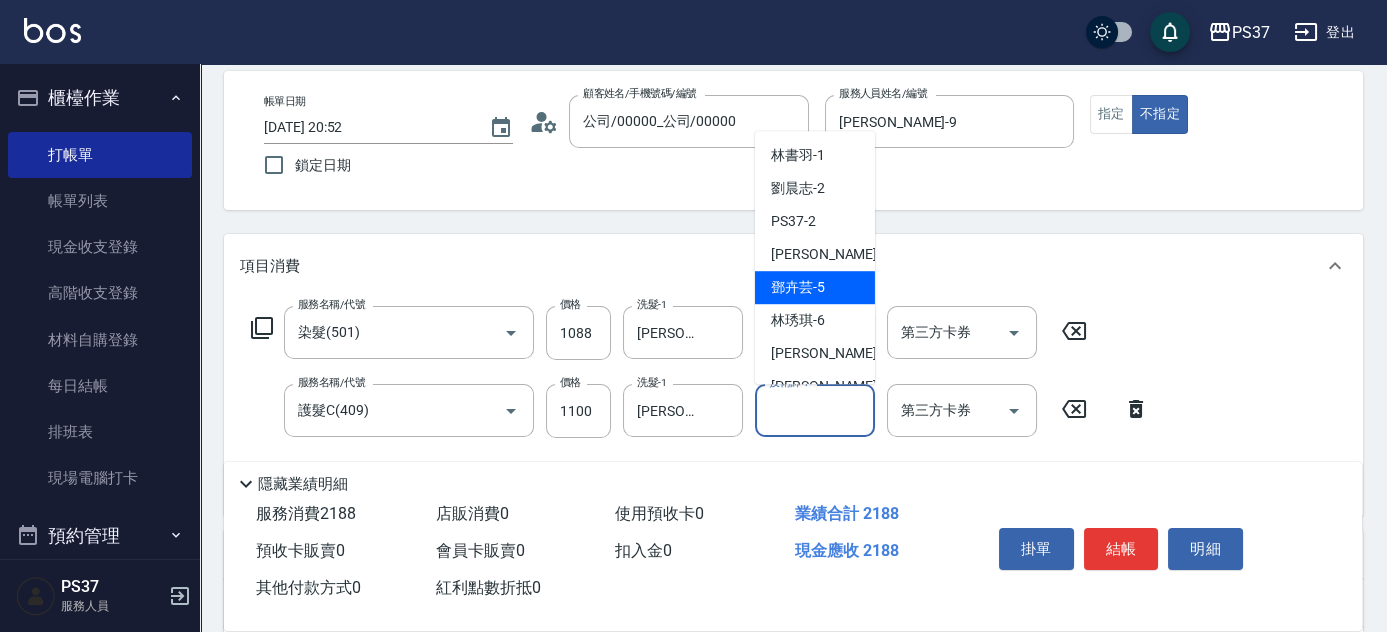 scroll, scrollTop: 272, scrollLeft: 0, axis: vertical 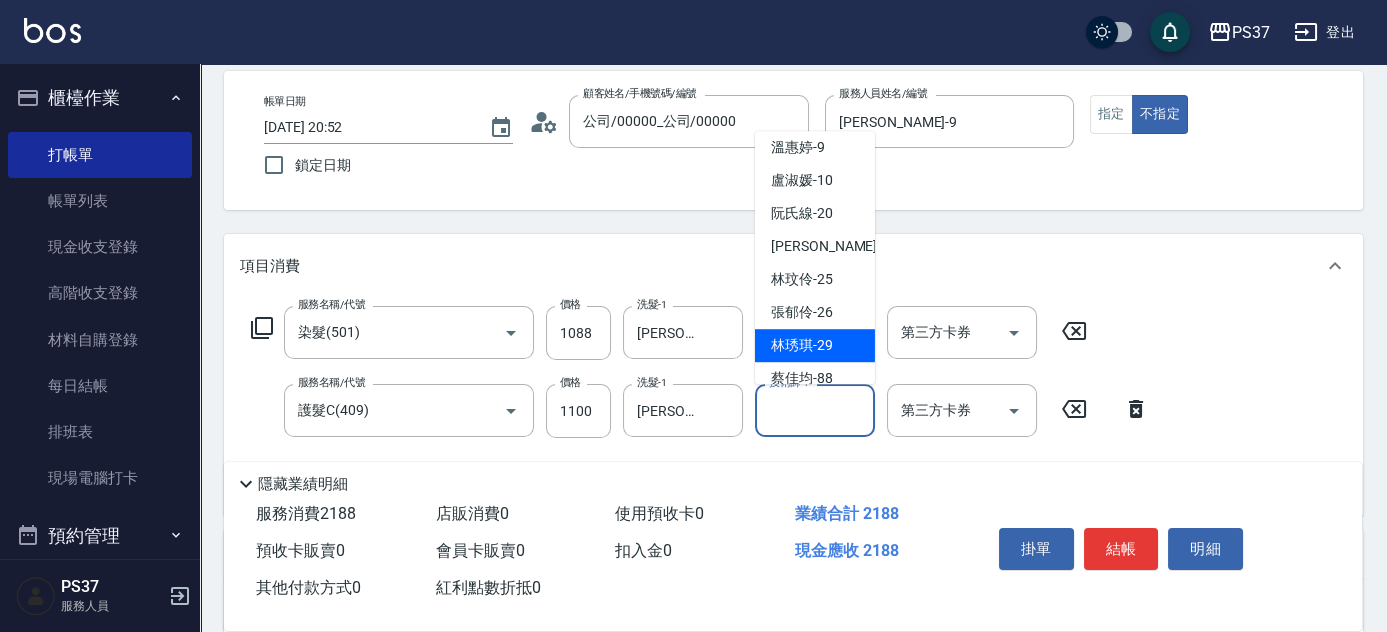 click on "林琇琪 -29" at bounding box center (802, 345) 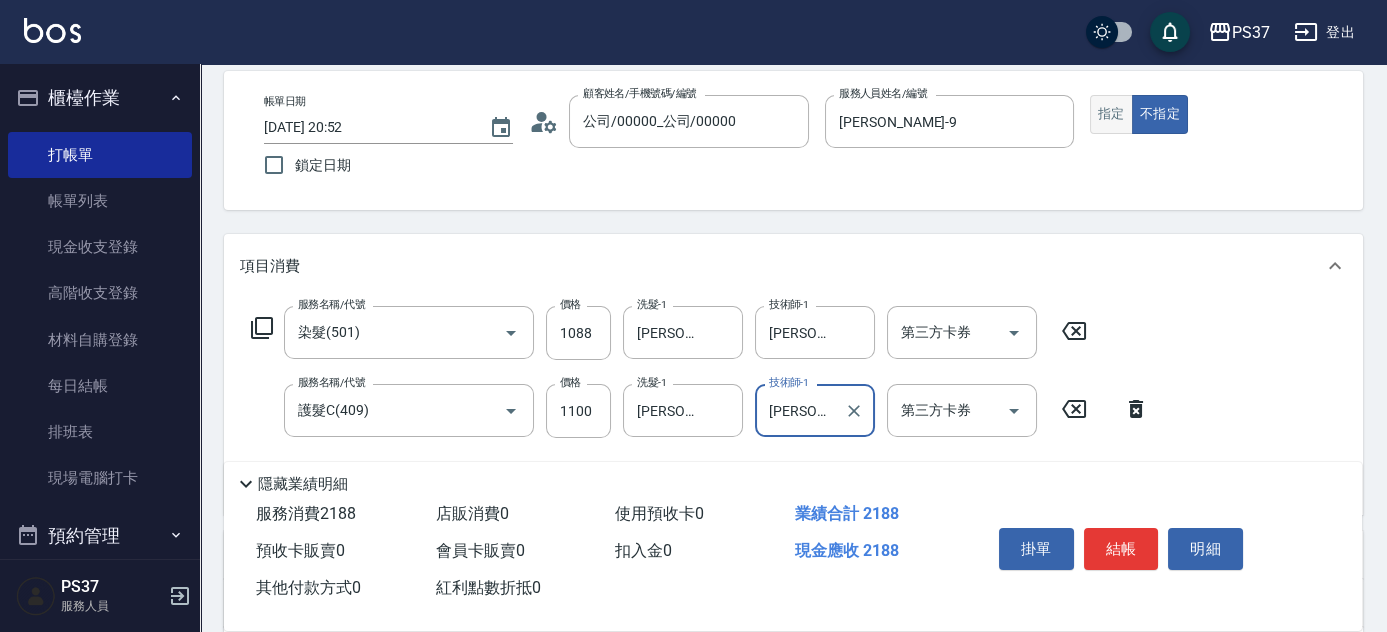 click on "指定" at bounding box center [1111, 114] 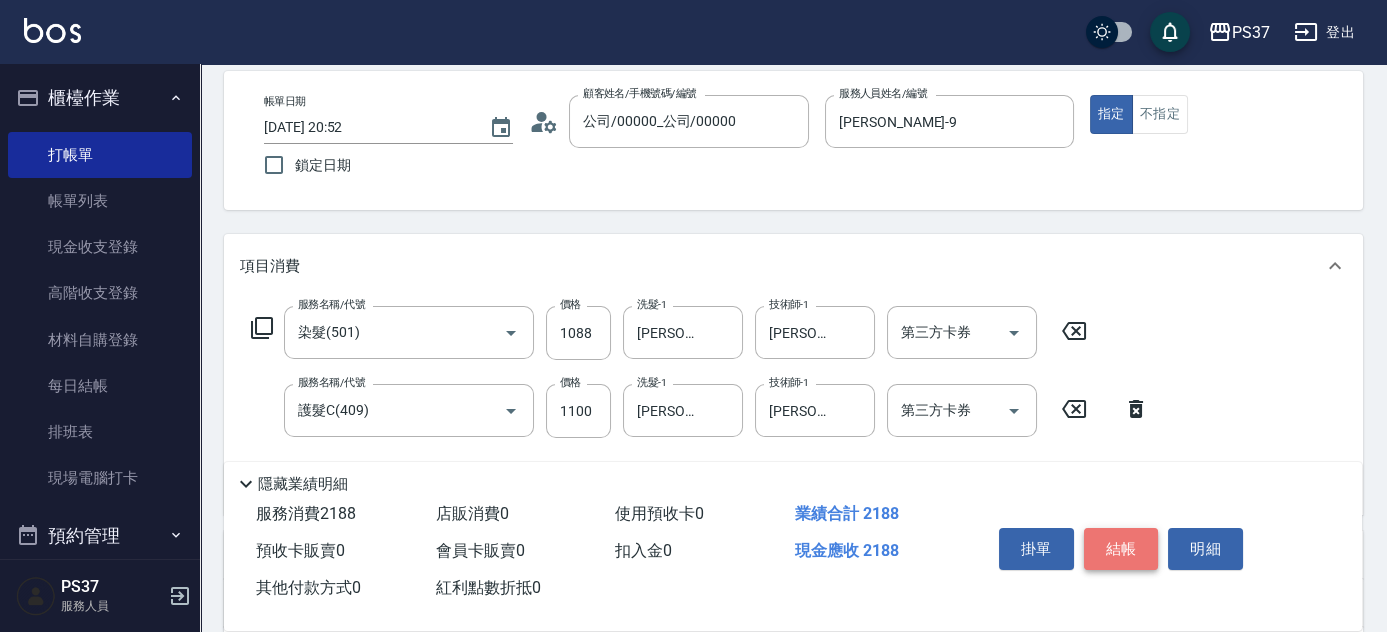 click on "結帳" at bounding box center (1121, 549) 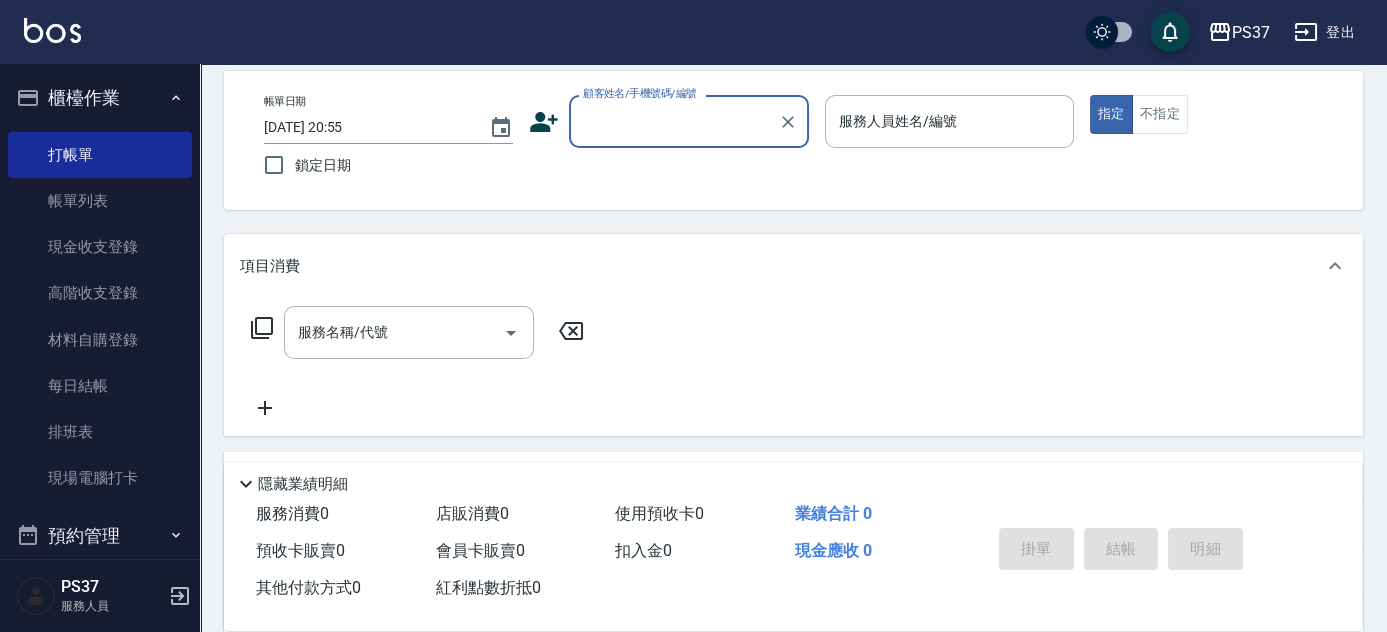 click on "顧客姓名/手機號碼/編號" at bounding box center (674, 121) 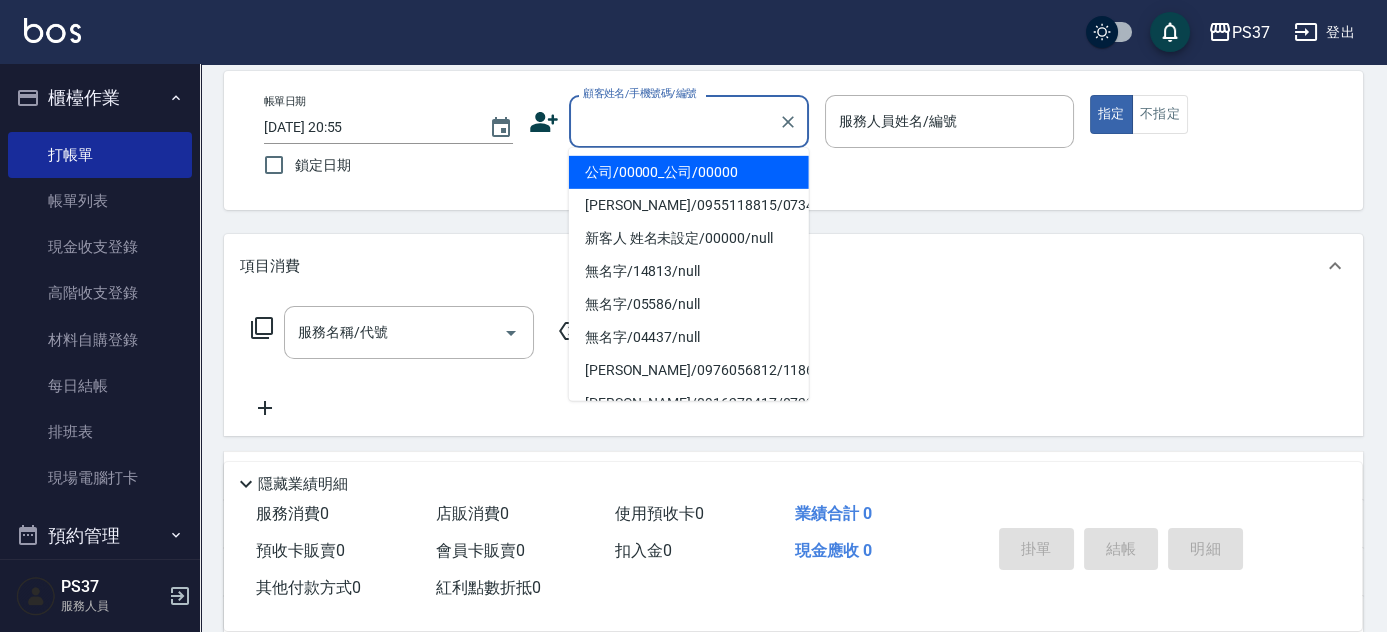 click on "公司/00000_公司/00000" at bounding box center [689, 172] 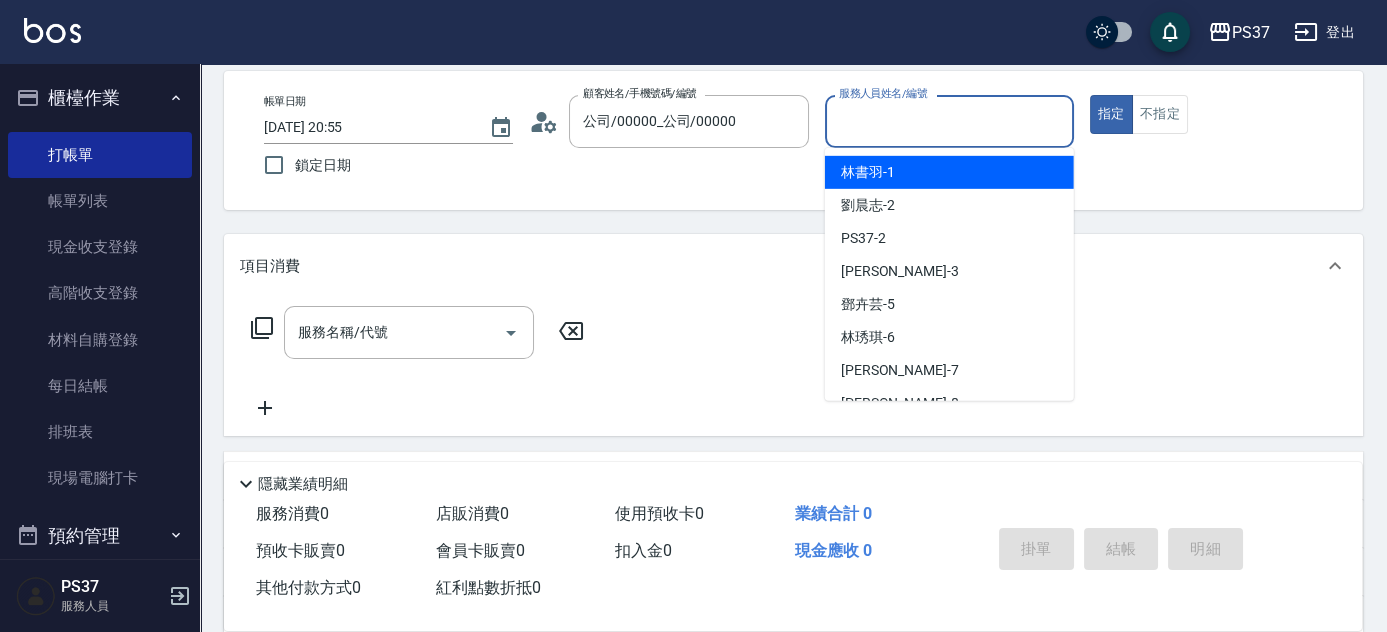 click on "服務人員姓名/編號" at bounding box center [949, 121] 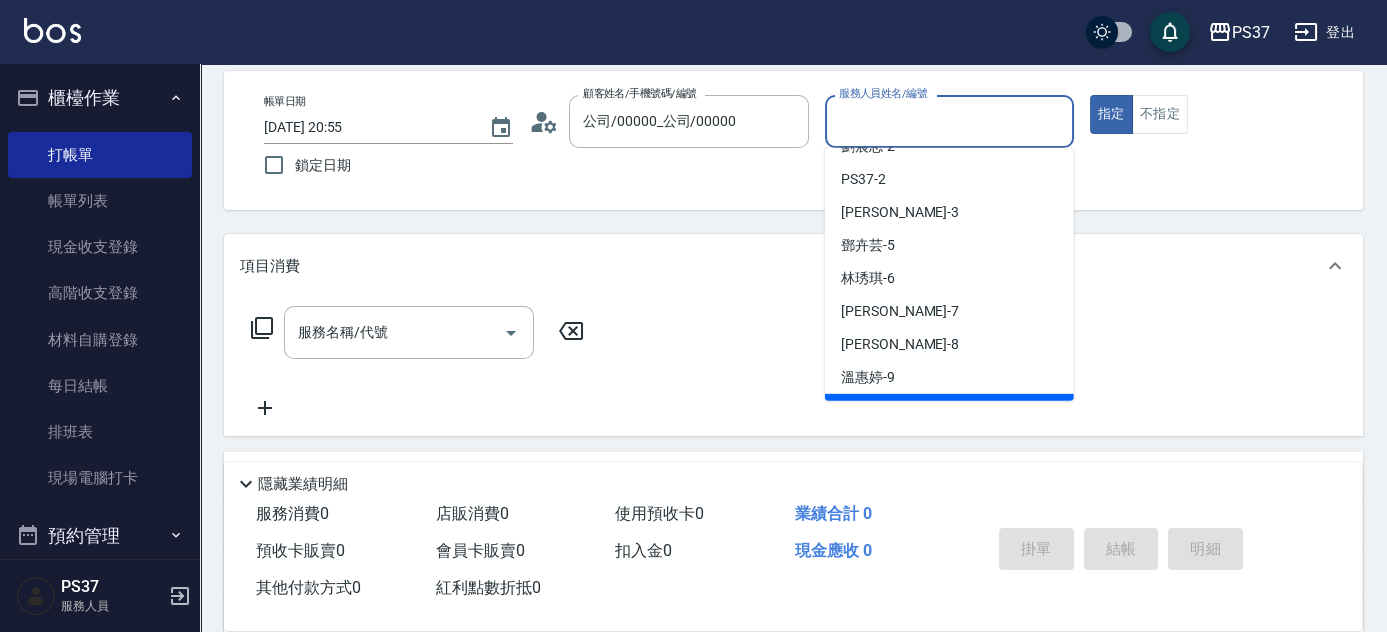 scroll, scrollTop: 181, scrollLeft: 0, axis: vertical 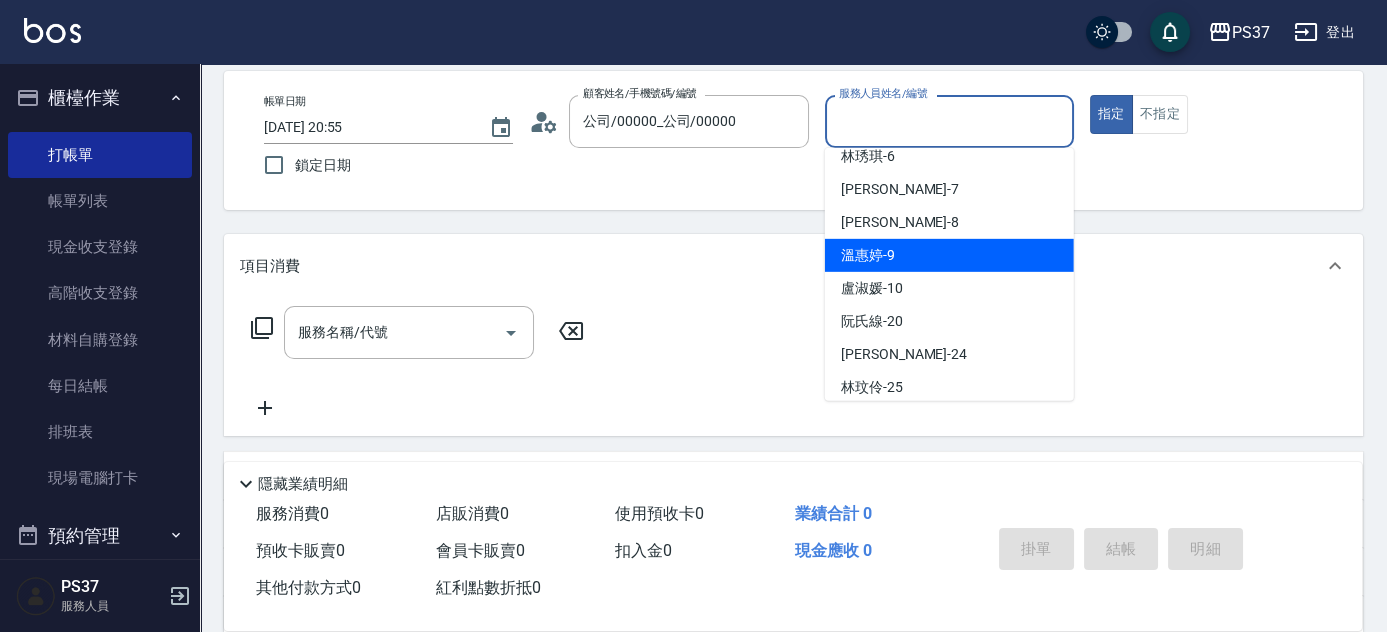 click on "溫惠婷 -9" at bounding box center [949, 255] 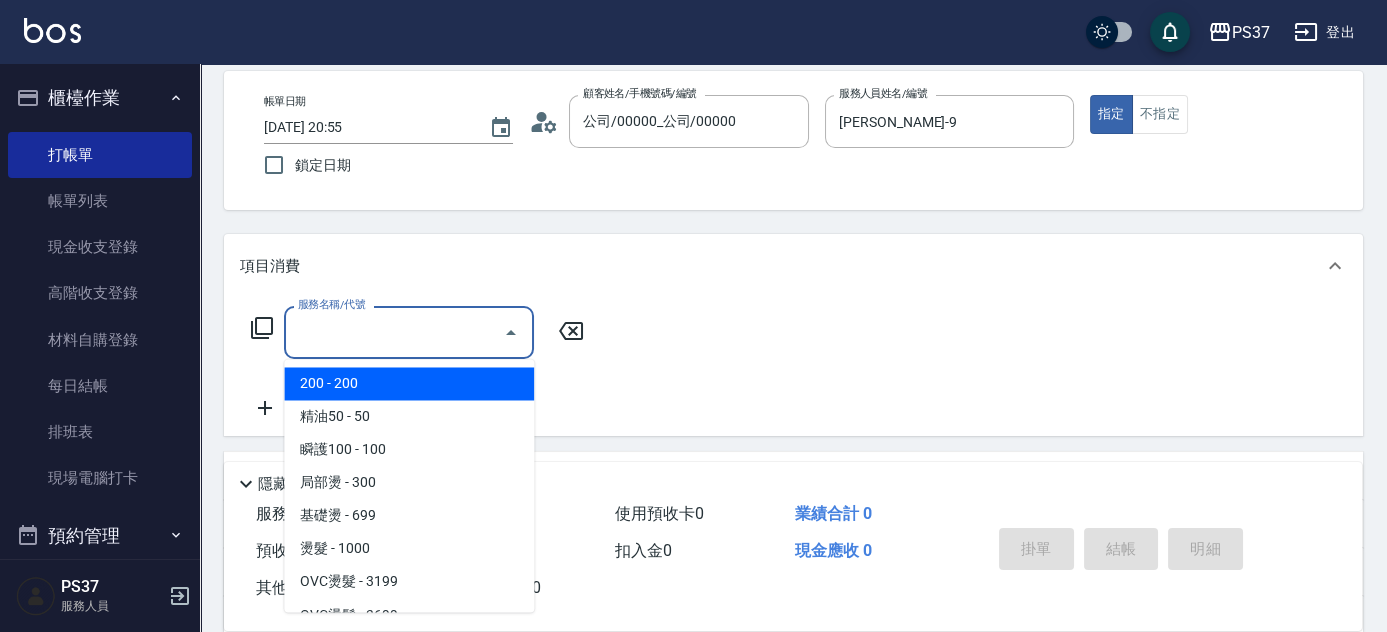 click on "服務名稱/代號" at bounding box center [394, 332] 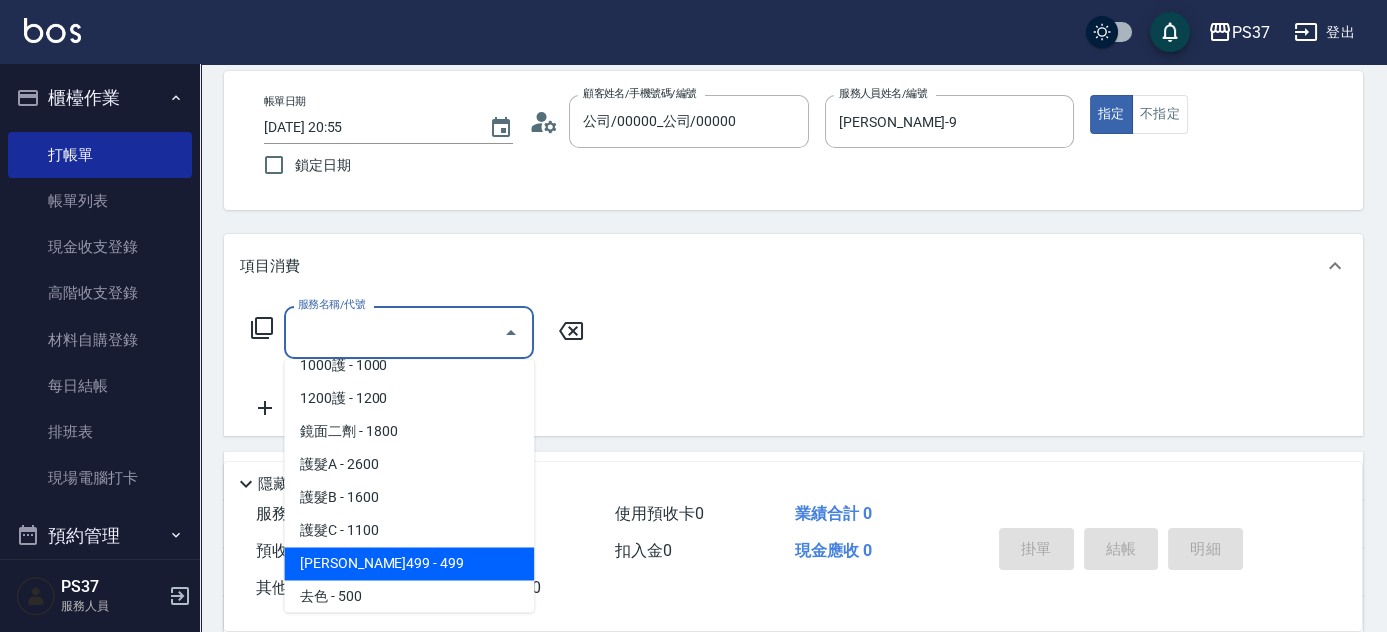 scroll, scrollTop: 1090, scrollLeft: 0, axis: vertical 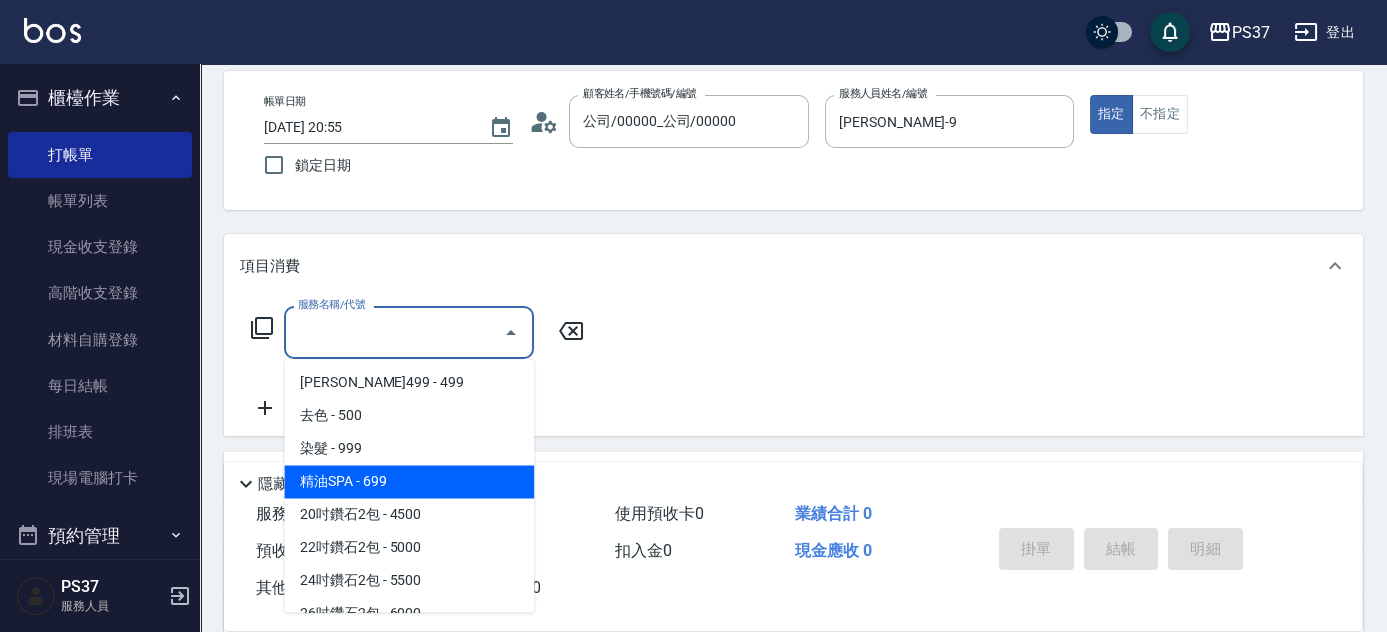 click on "精油SPA - 699" at bounding box center [409, 481] 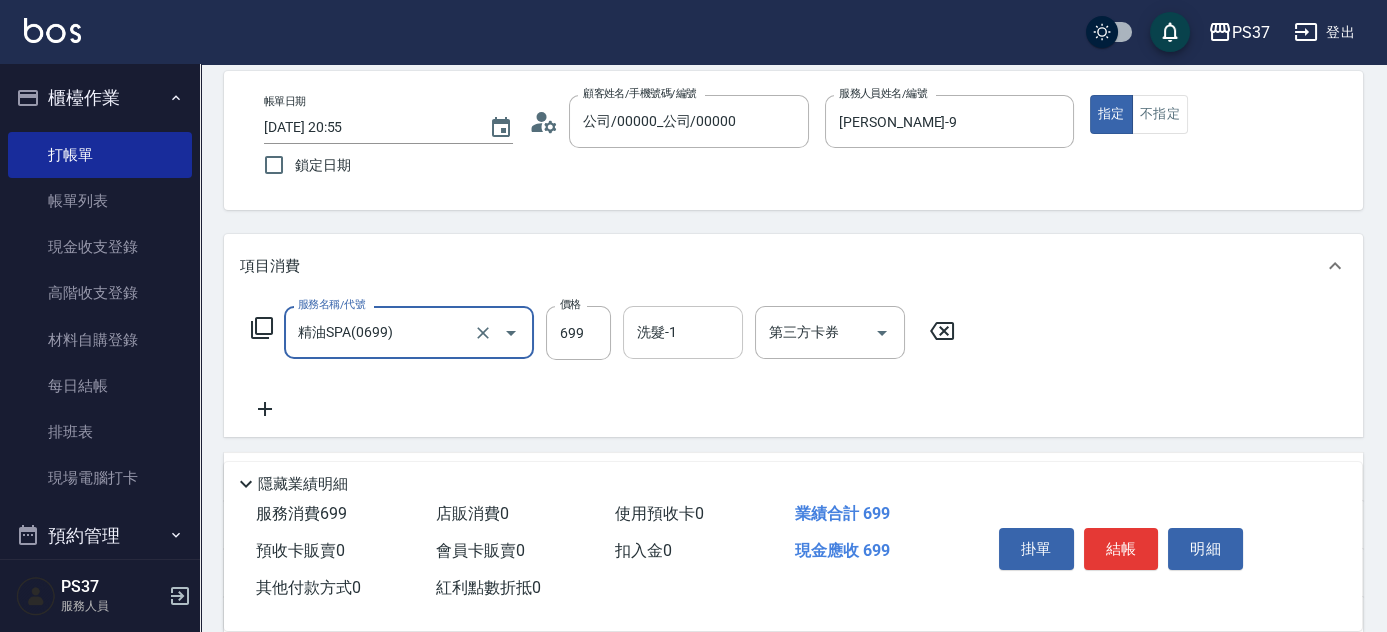 click on "洗髮-1" at bounding box center (683, 332) 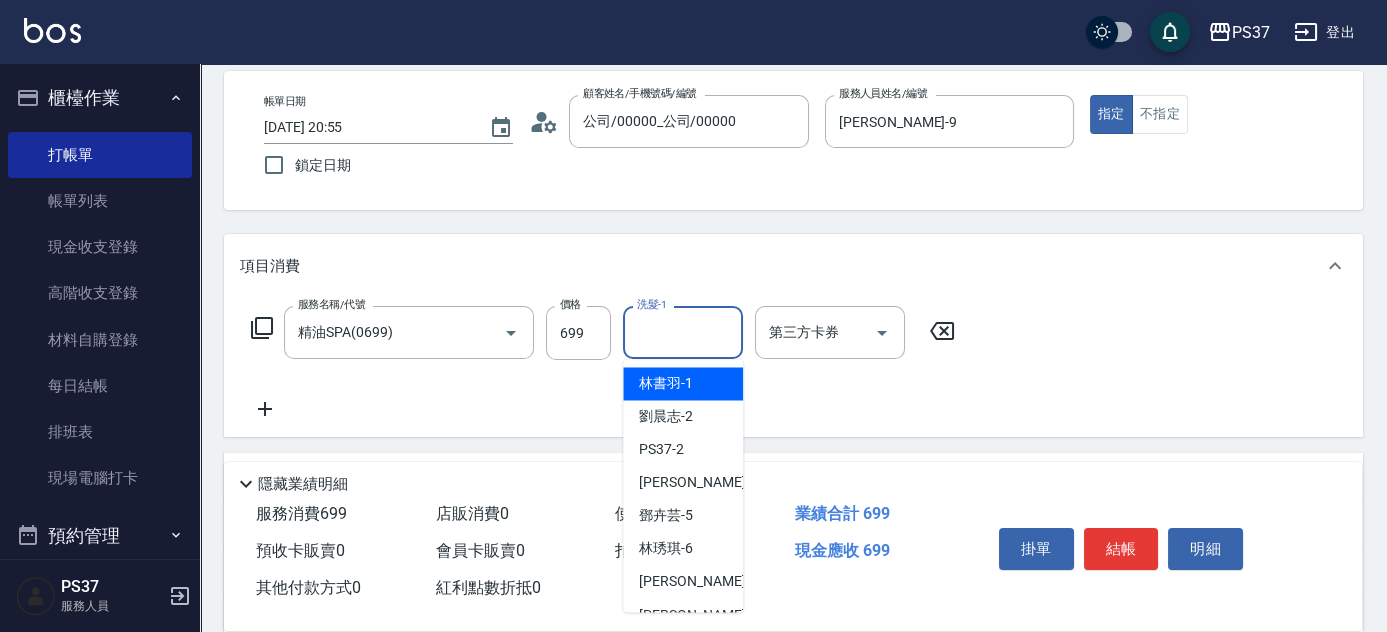 click on "林書羽 -1" at bounding box center (666, 383) 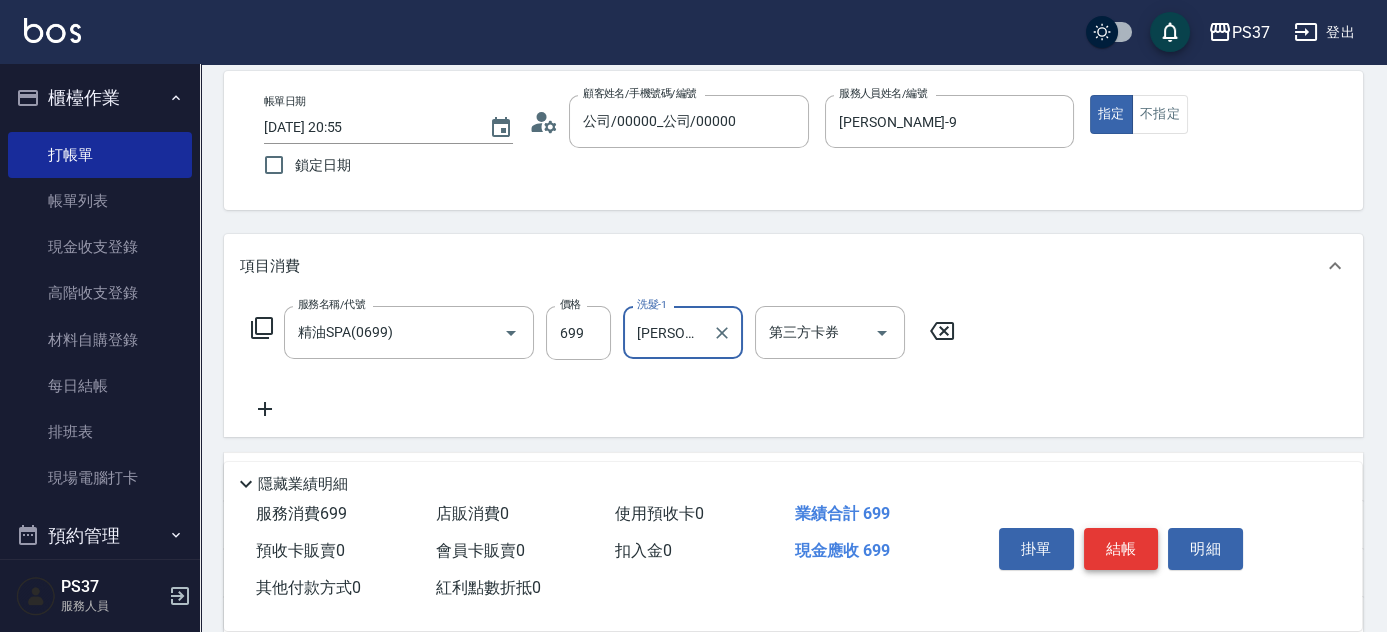 click on "結帳" at bounding box center [1121, 549] 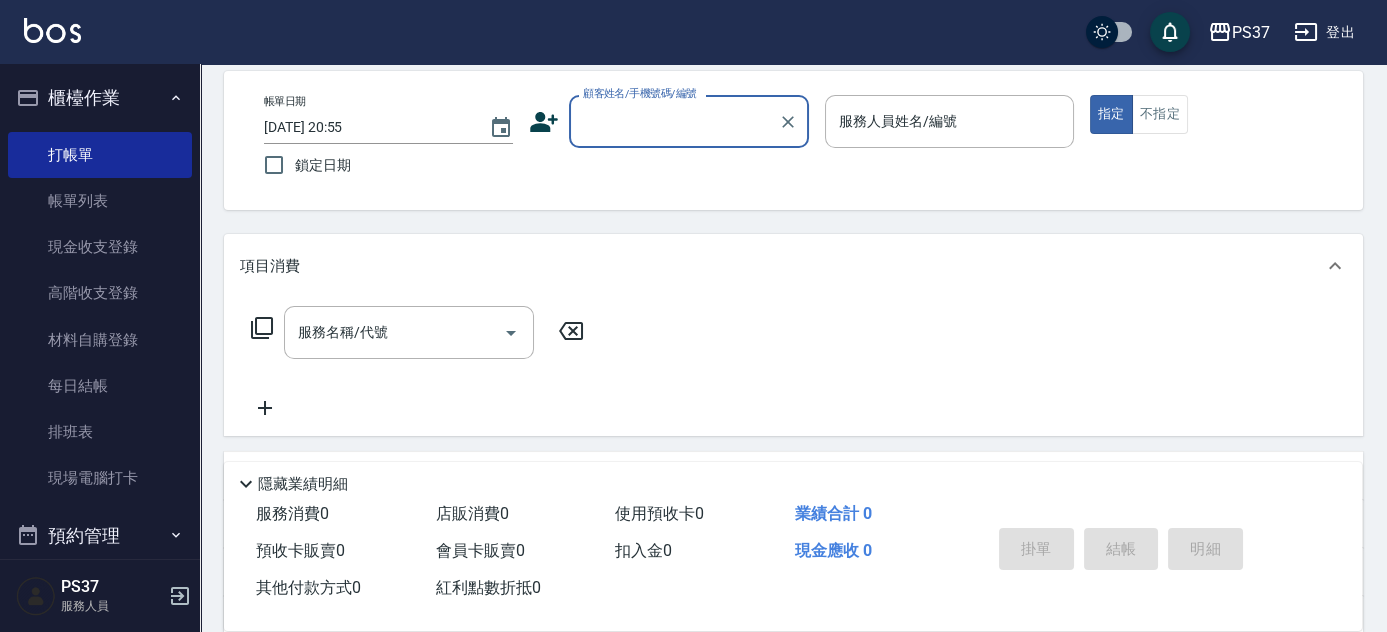 click on "顧客姓名/手機號碼/編號" at bounding box center (674, 121) 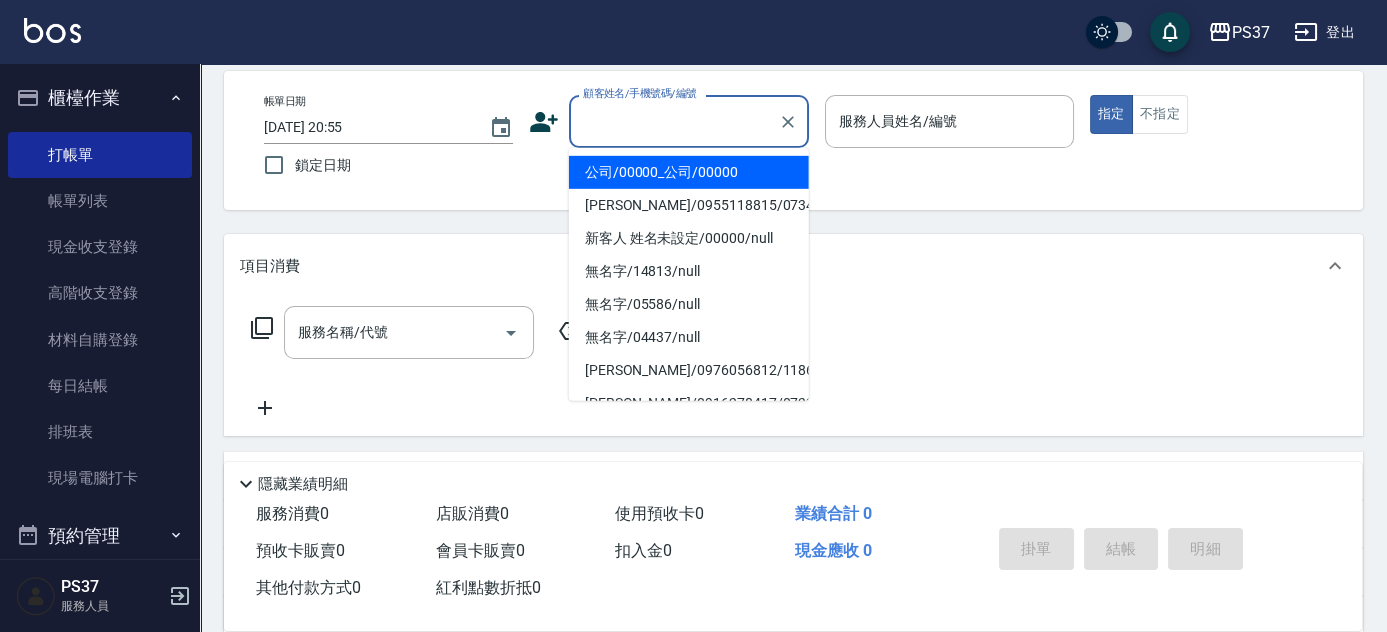 click on "公司/00000_公司/00000" at bounding box center [689, 172] 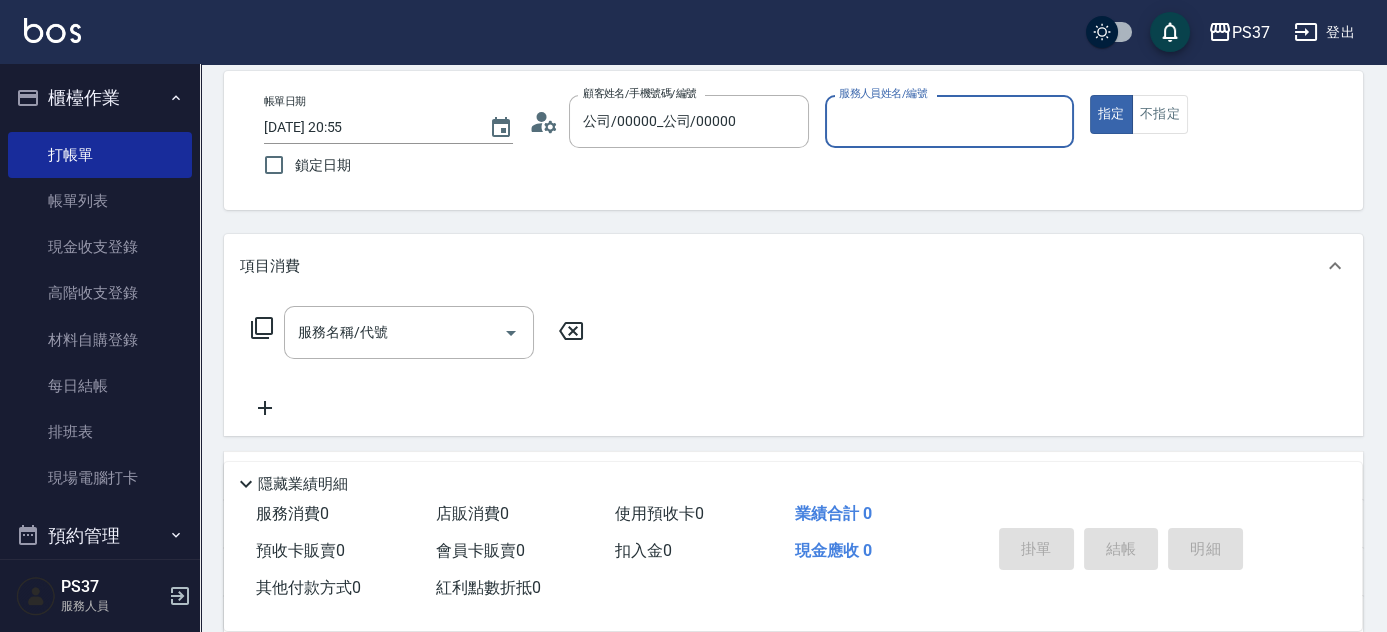 click on "服務人員姓名/編號" at bounding box center (949, 121) 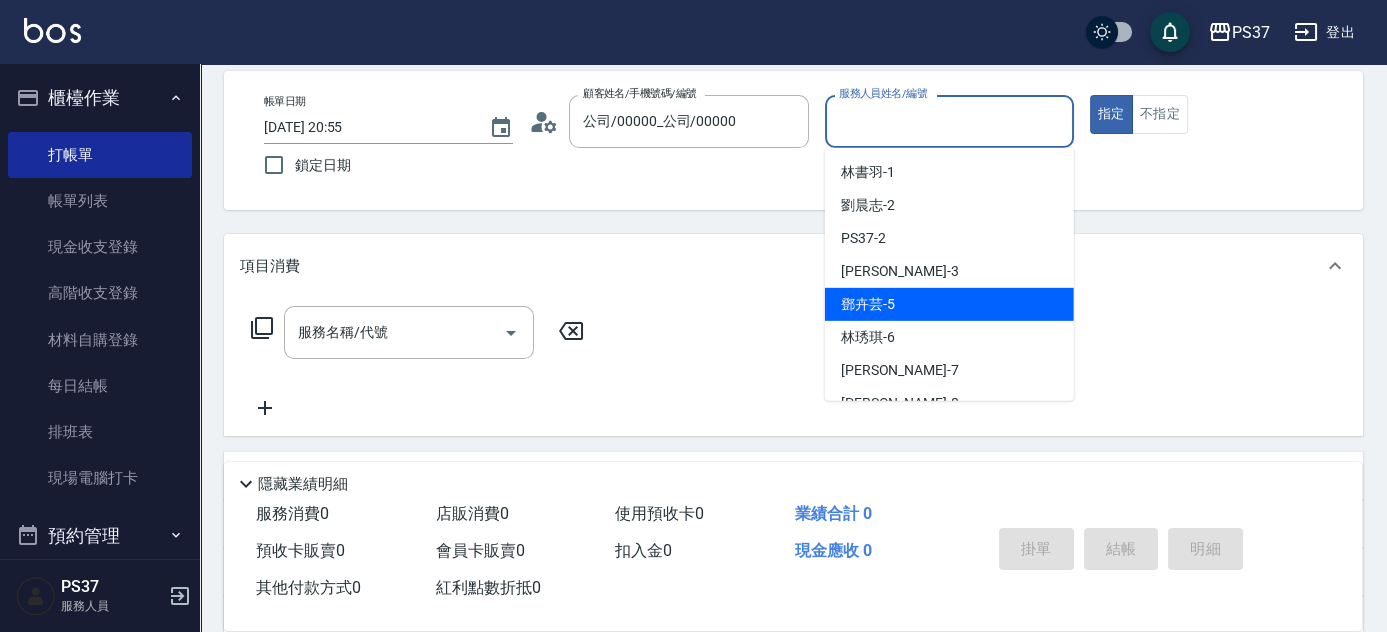 click on "鄧卉芸 -5" at bounding box center (949, 304) 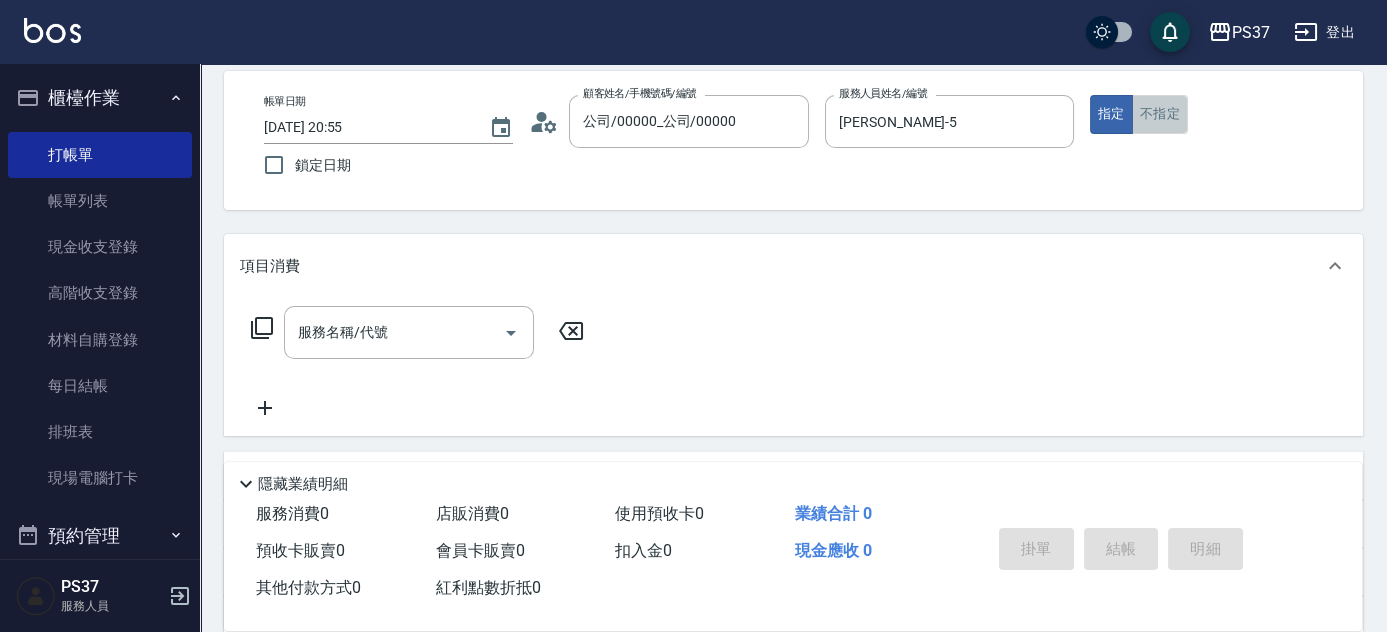click on "不指定" at bounding box center (1160, 114) 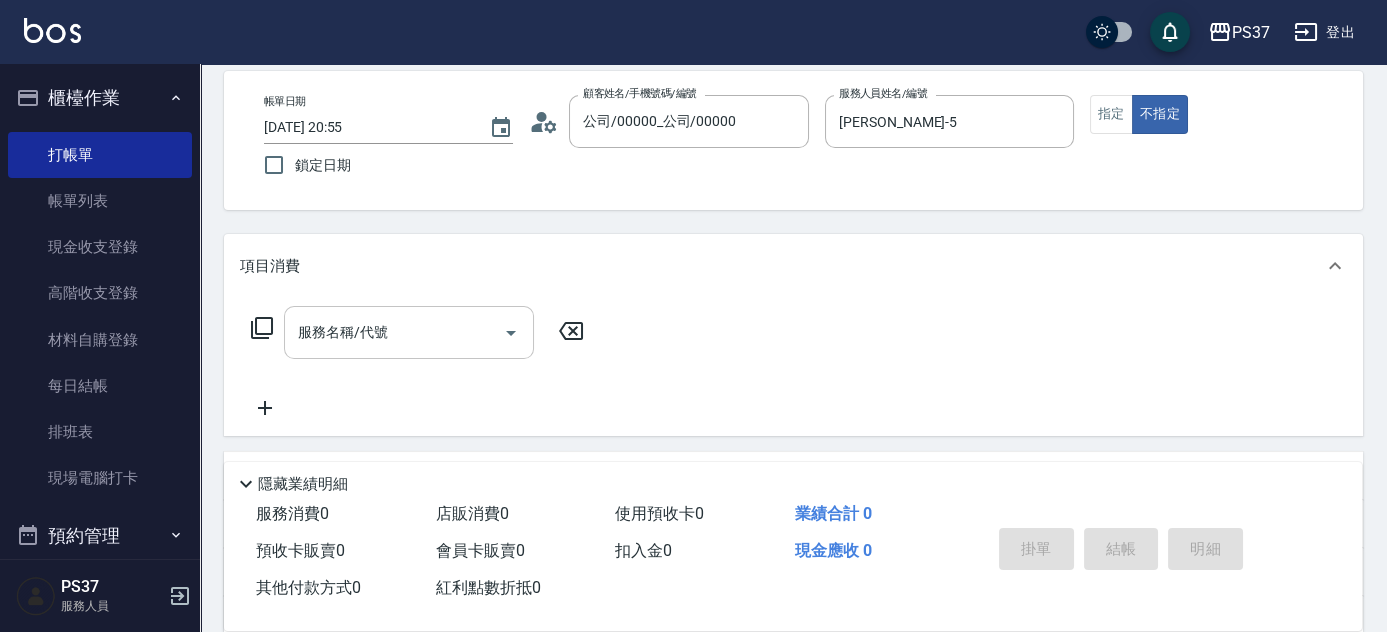 click on "服務名稱/代號" at bounding box center [394, 332] 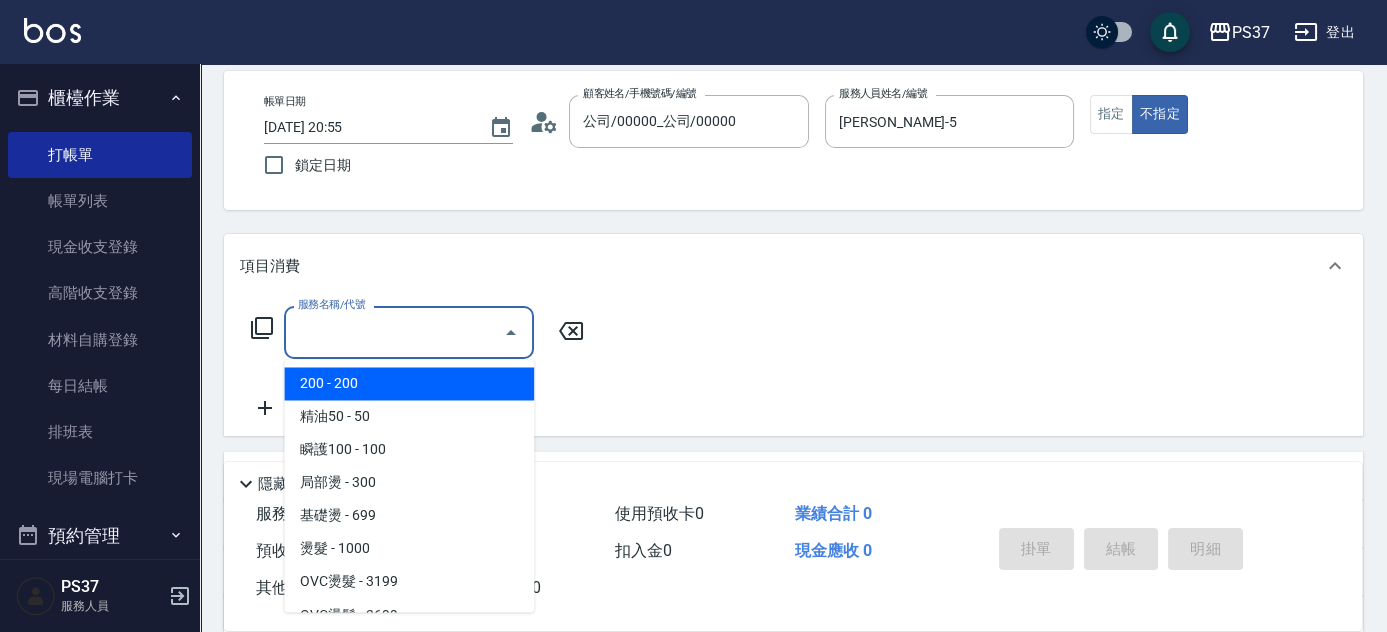 click on "200 - 200" at bounding box center [409, 383] 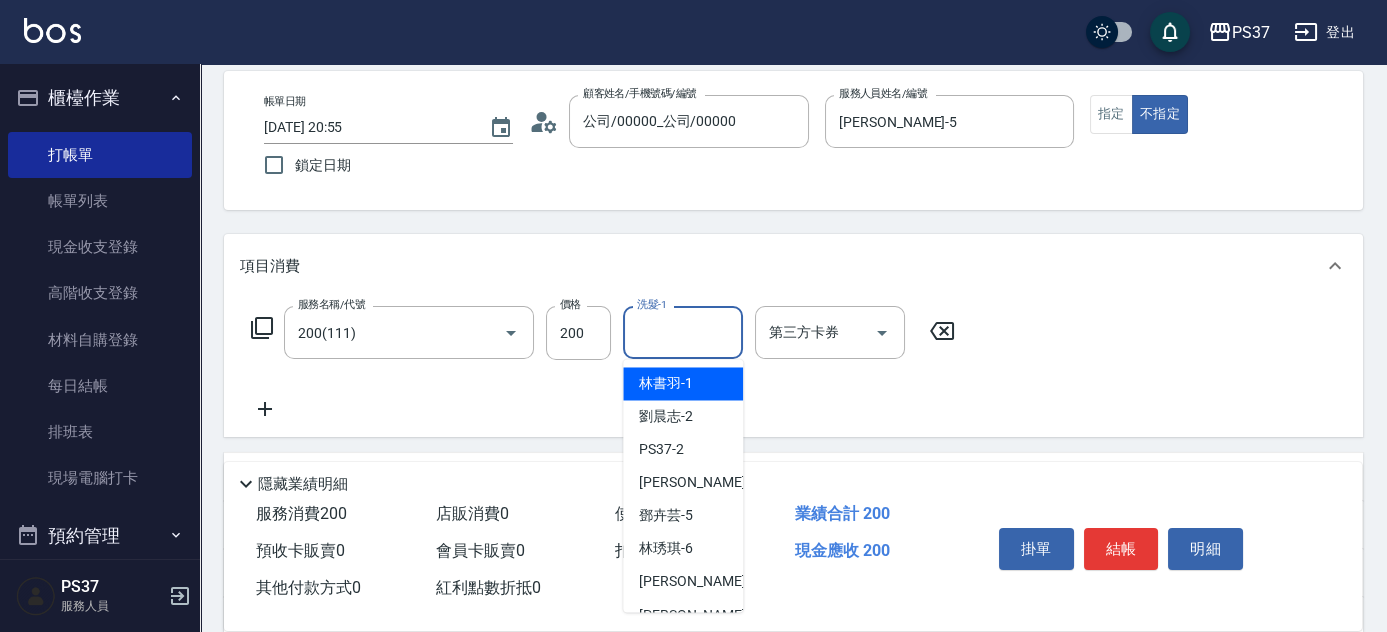 click on "洗髮-1 洗髮-1" at bounding box center (683, 332) 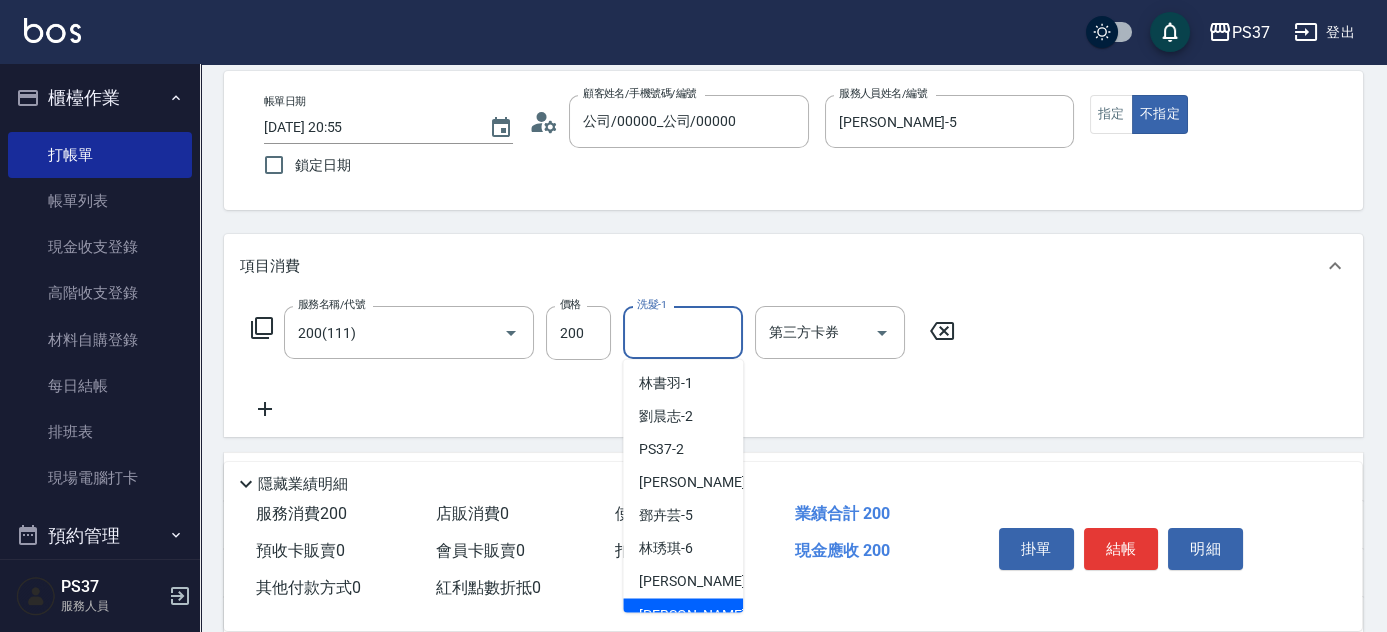 click on "徐雅娟 -8" at bounding box center (683, 614) 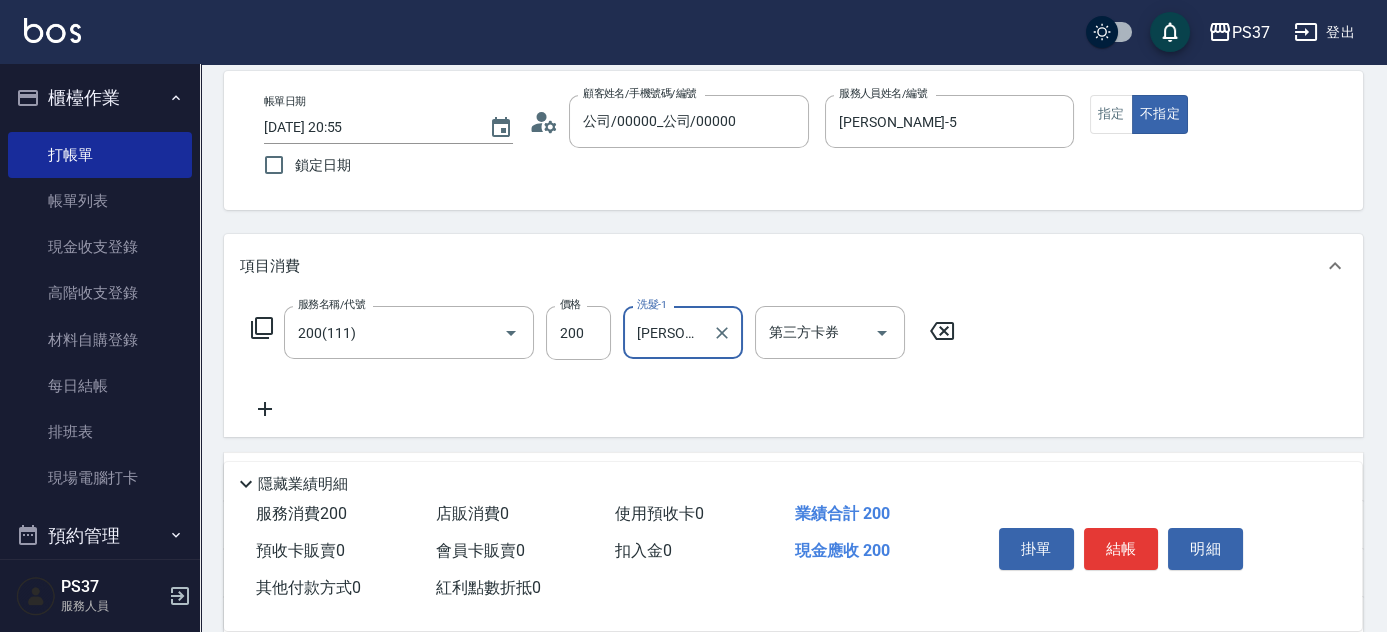 click on "結帳" at bounding box center [1121, 549] 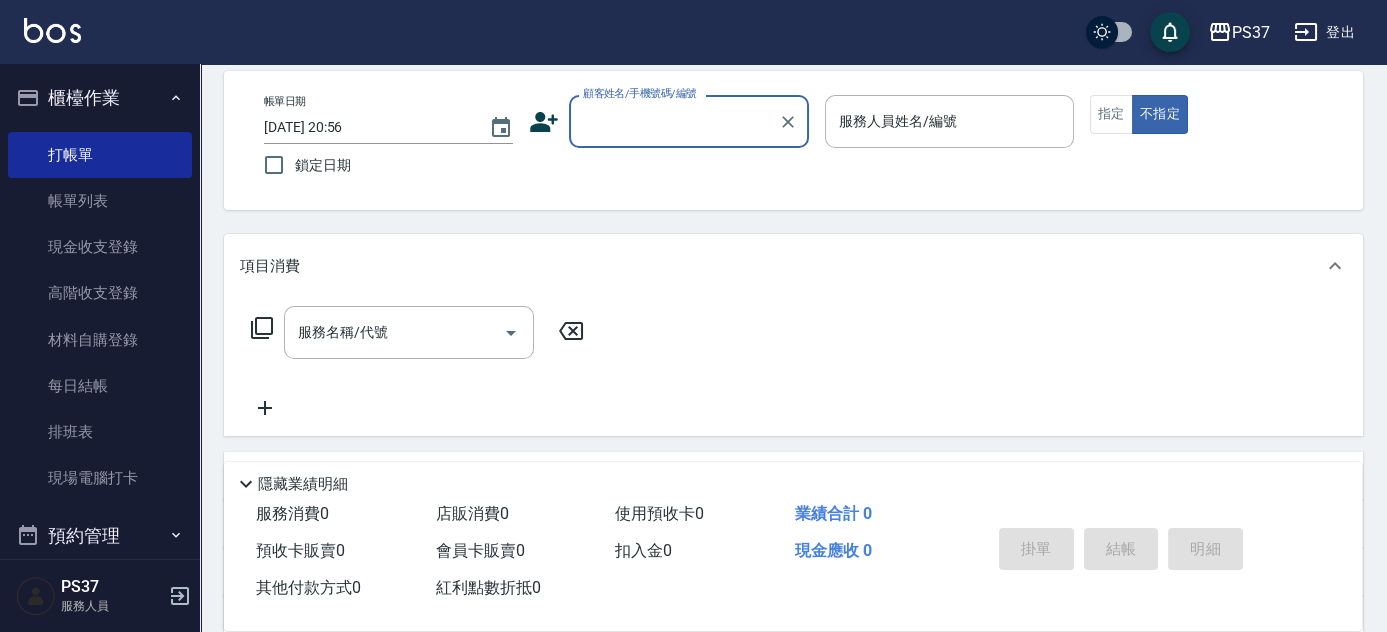 click on "顧客姓名/手機號碼/編號" at bounding box center (674, 121) 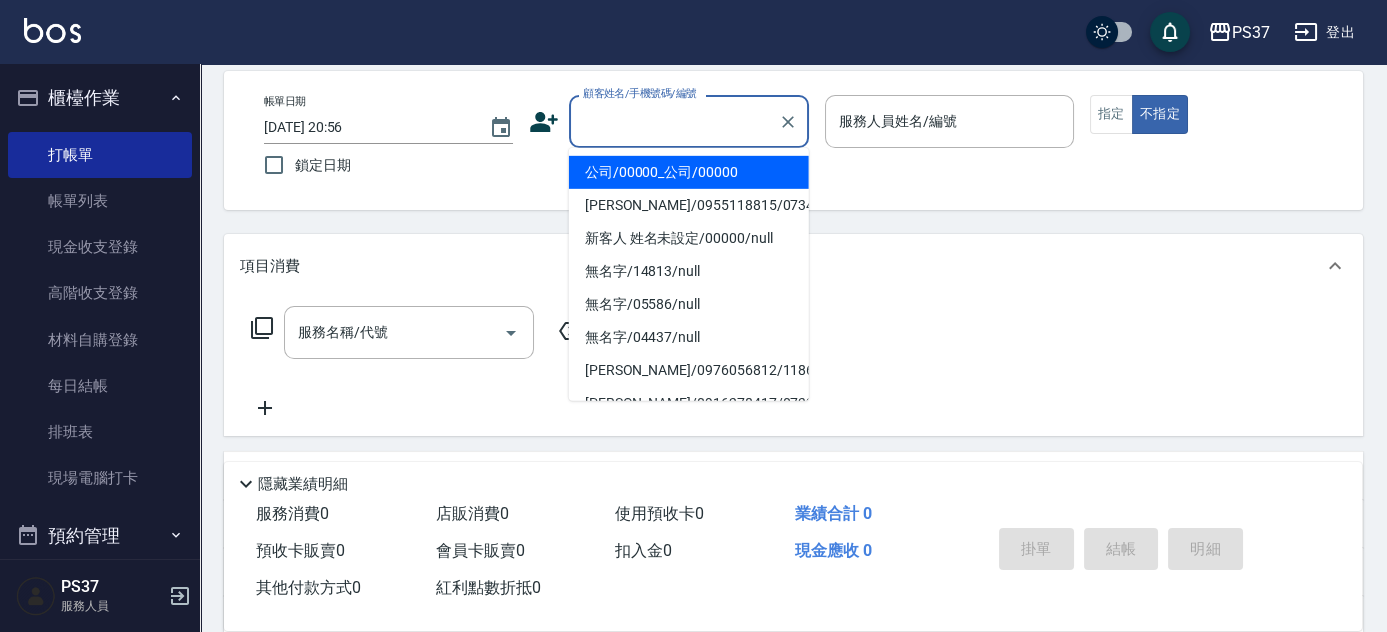click on "公司/00000_公司/00000" at bounding box center [689, 172] 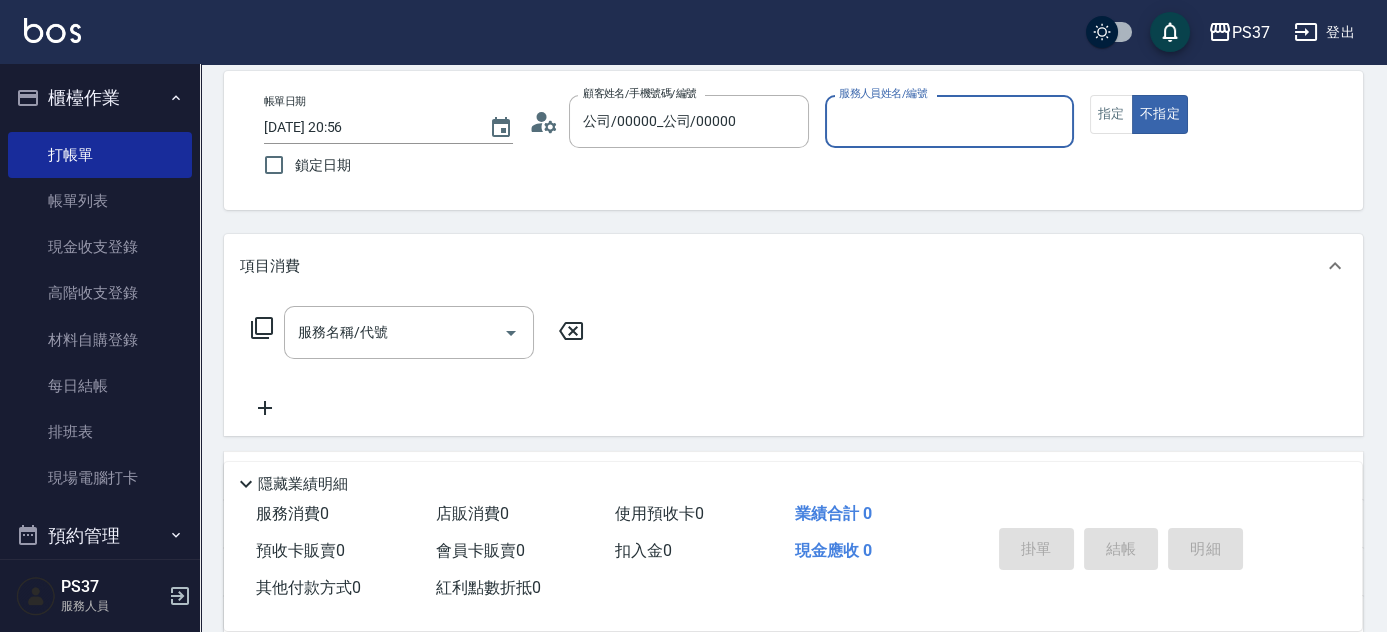 click on "服務人員姓名/編號" at bounding box center [949, 121] 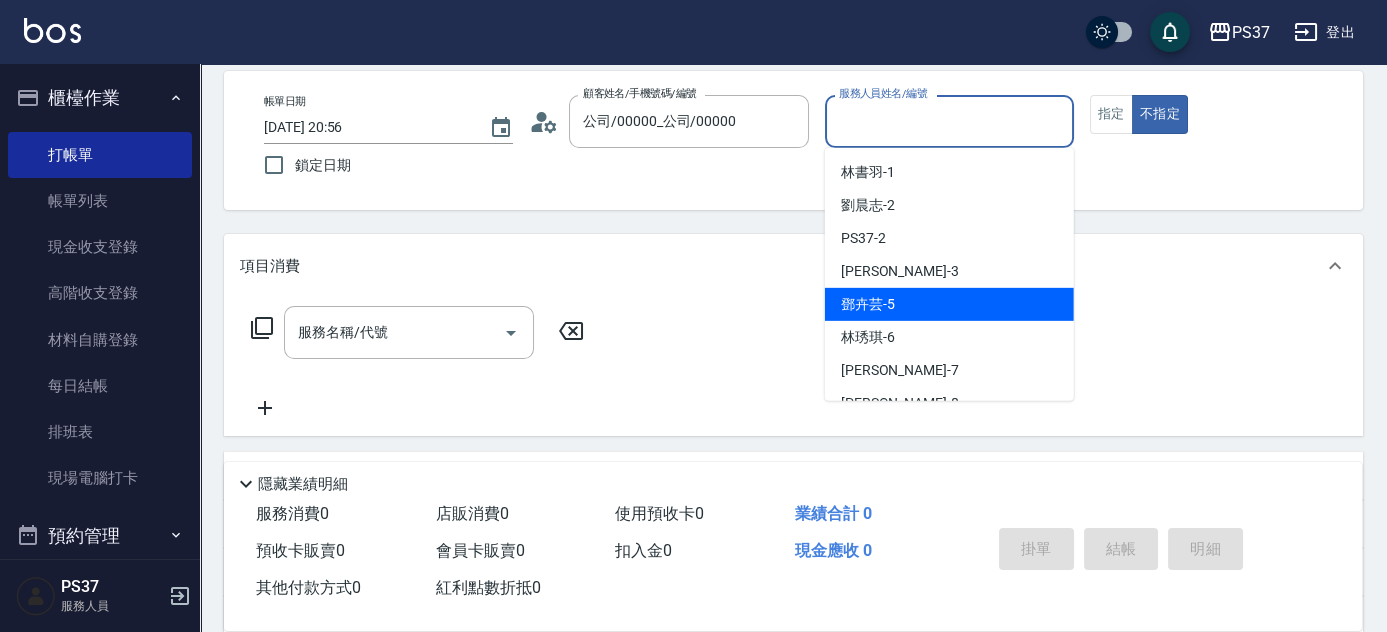click on "鄧卉芸 -5" at bounding box center [949, 304] 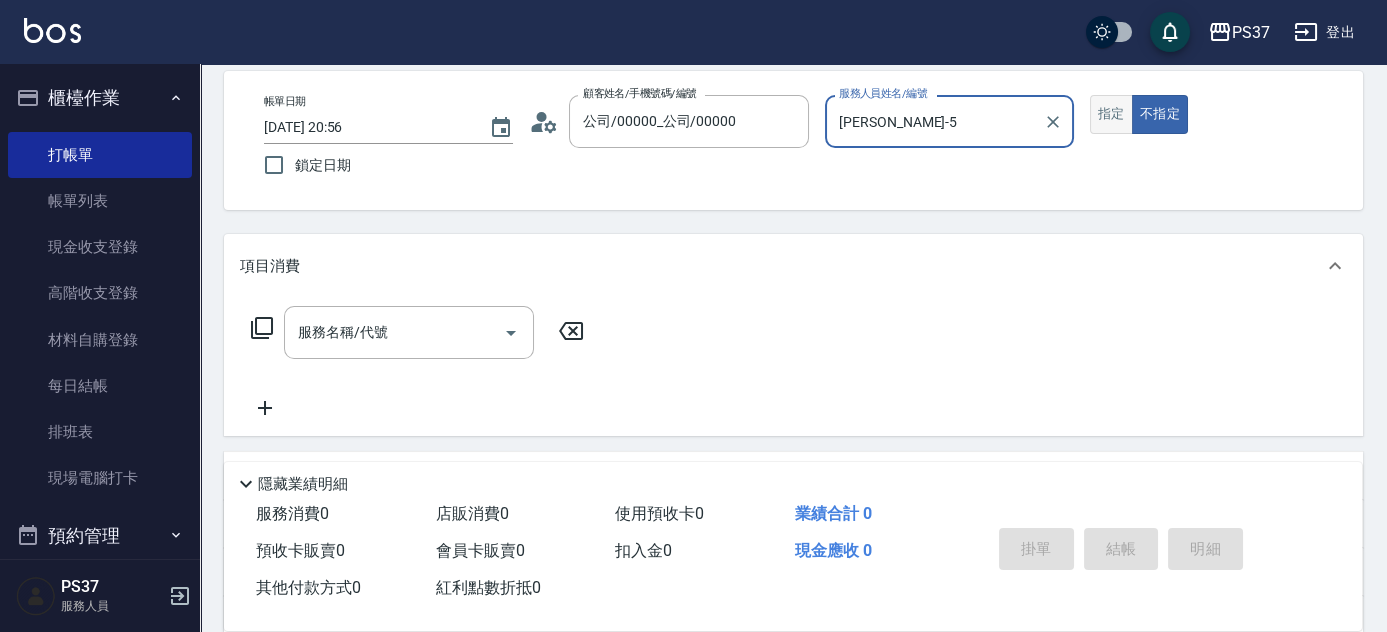 click on "指定" at bounding box center (1111, 114) 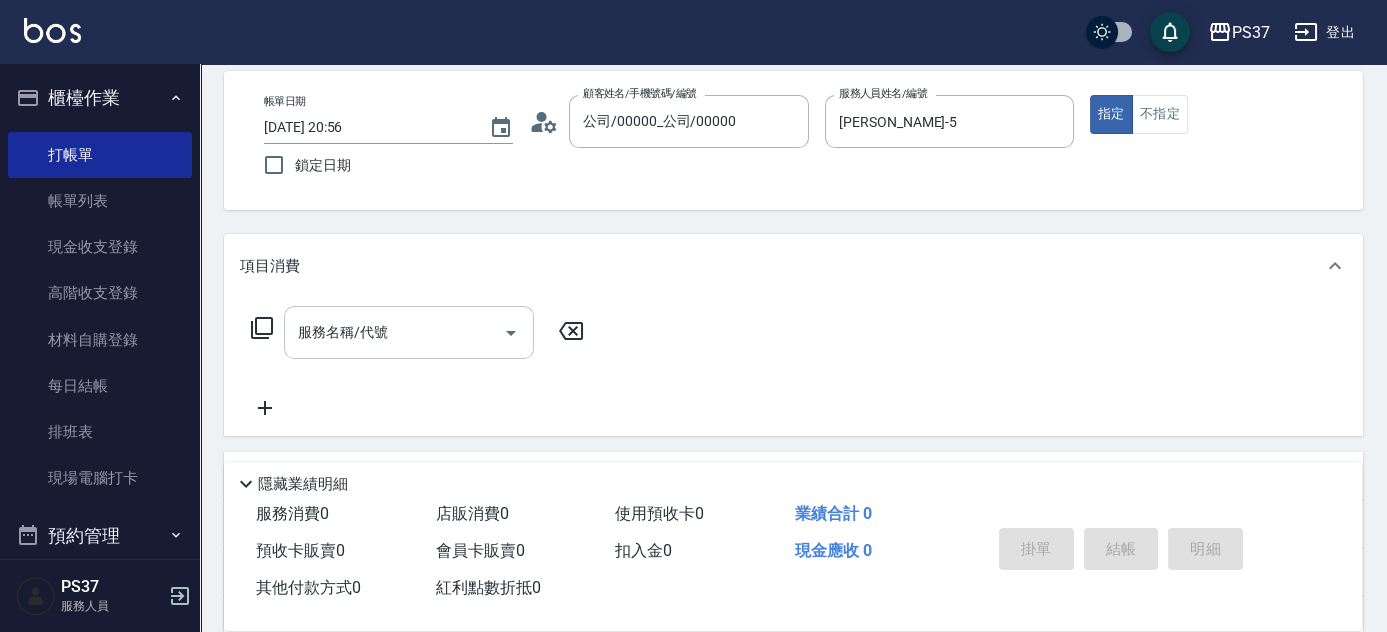 click on "服務名稱/代號" at bounding box center [394, 332] 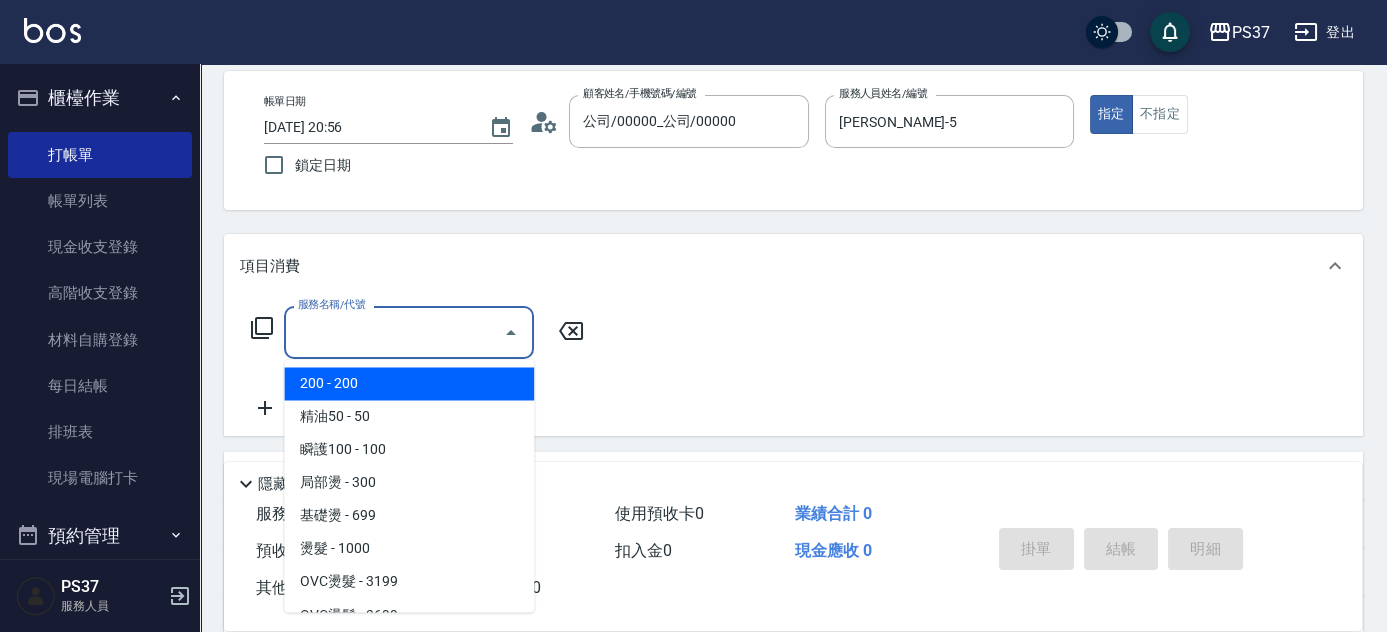 click on "200 - 200" at bounding box center [409, 383] 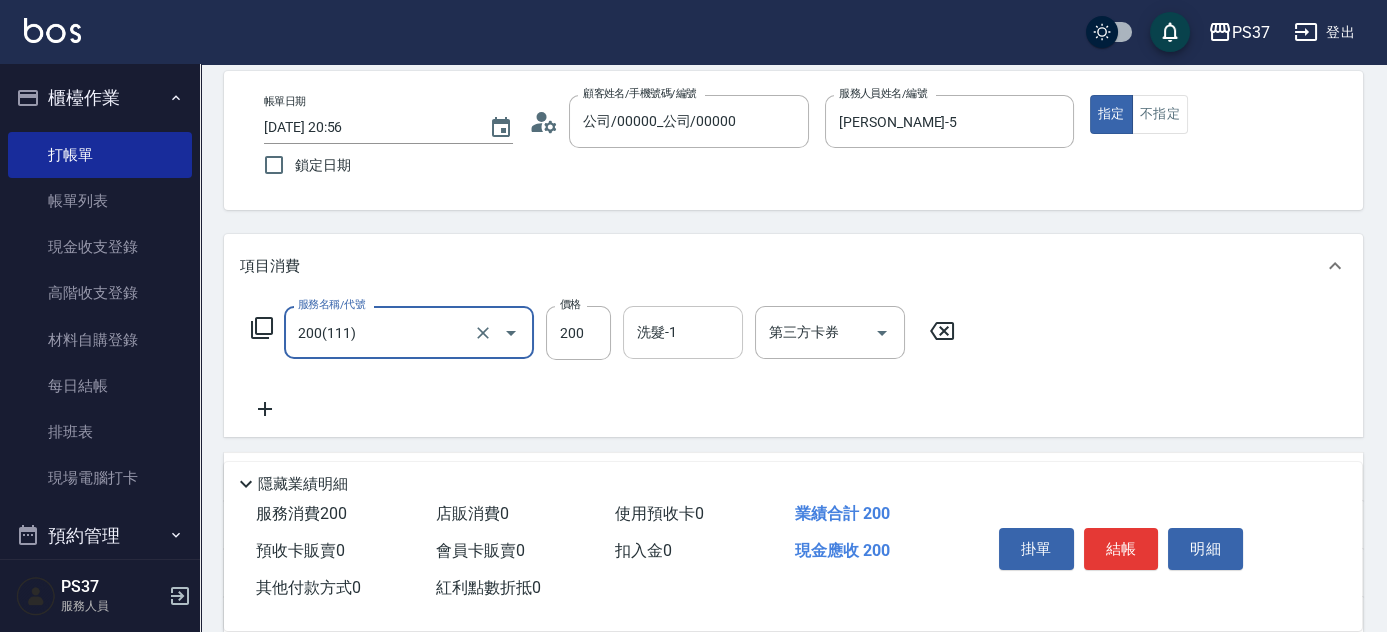 click on "洗髮-1" at bounding box center (683, 332) 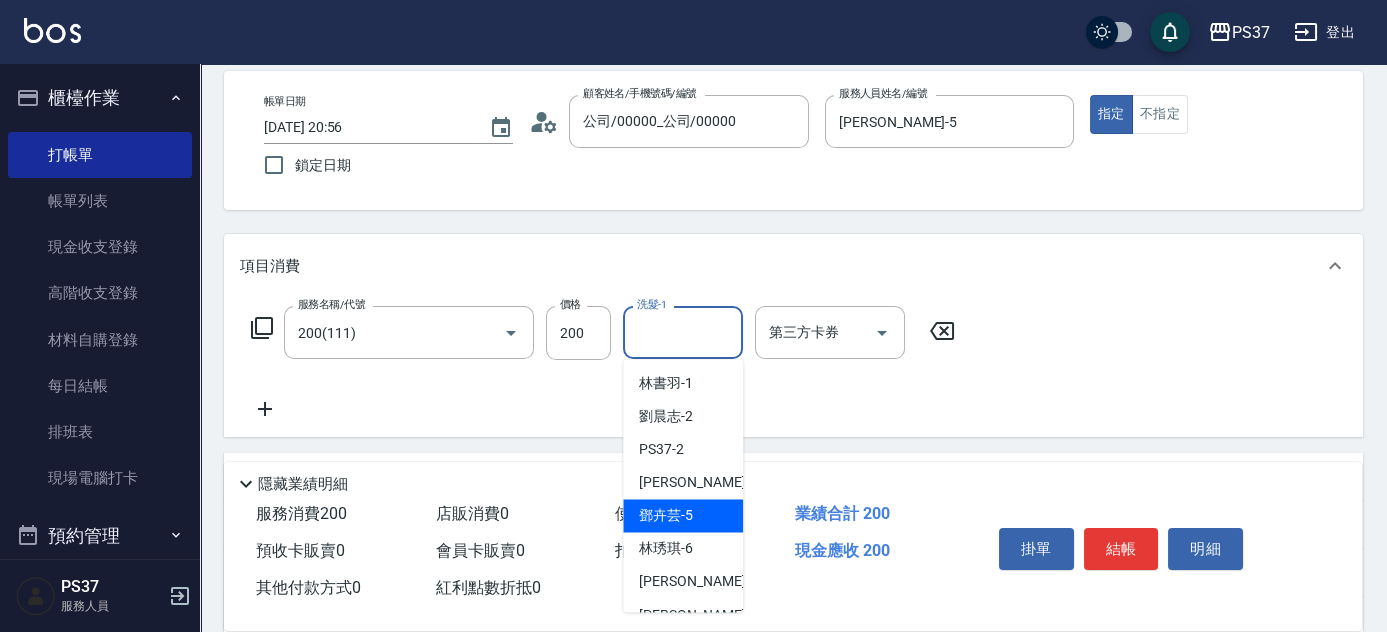click on "鄧卉芸 -5" at bounding box center (666, 515) 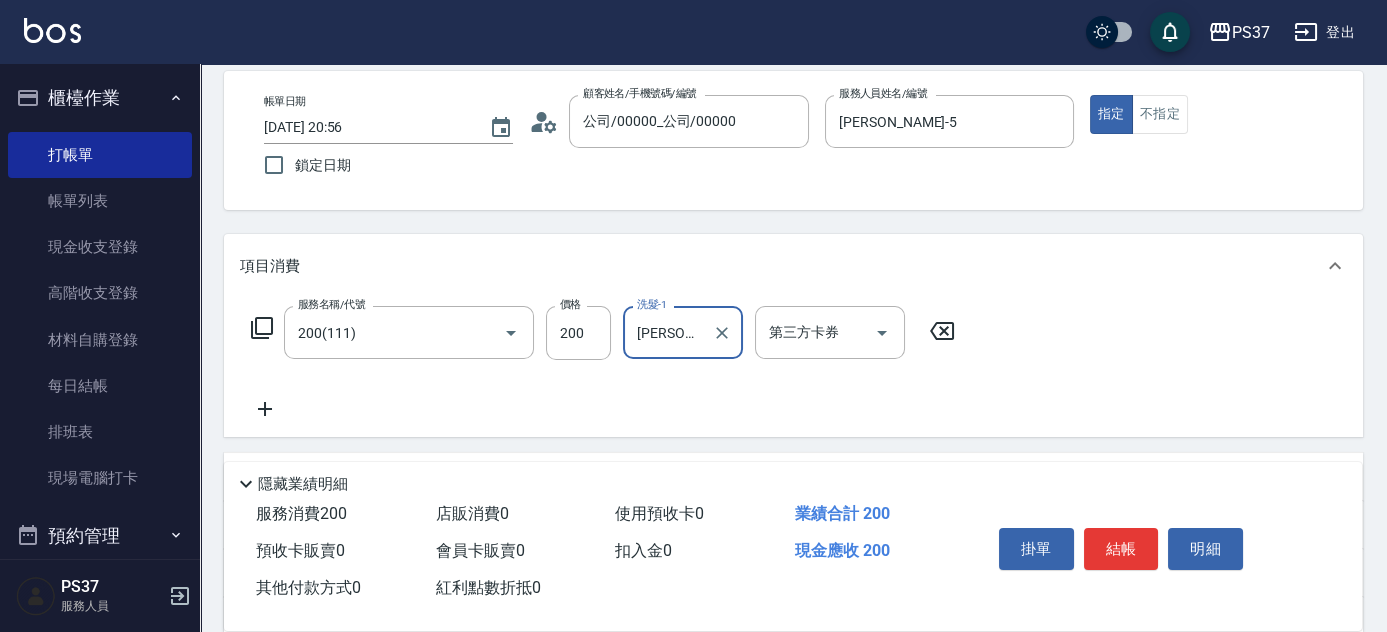 click 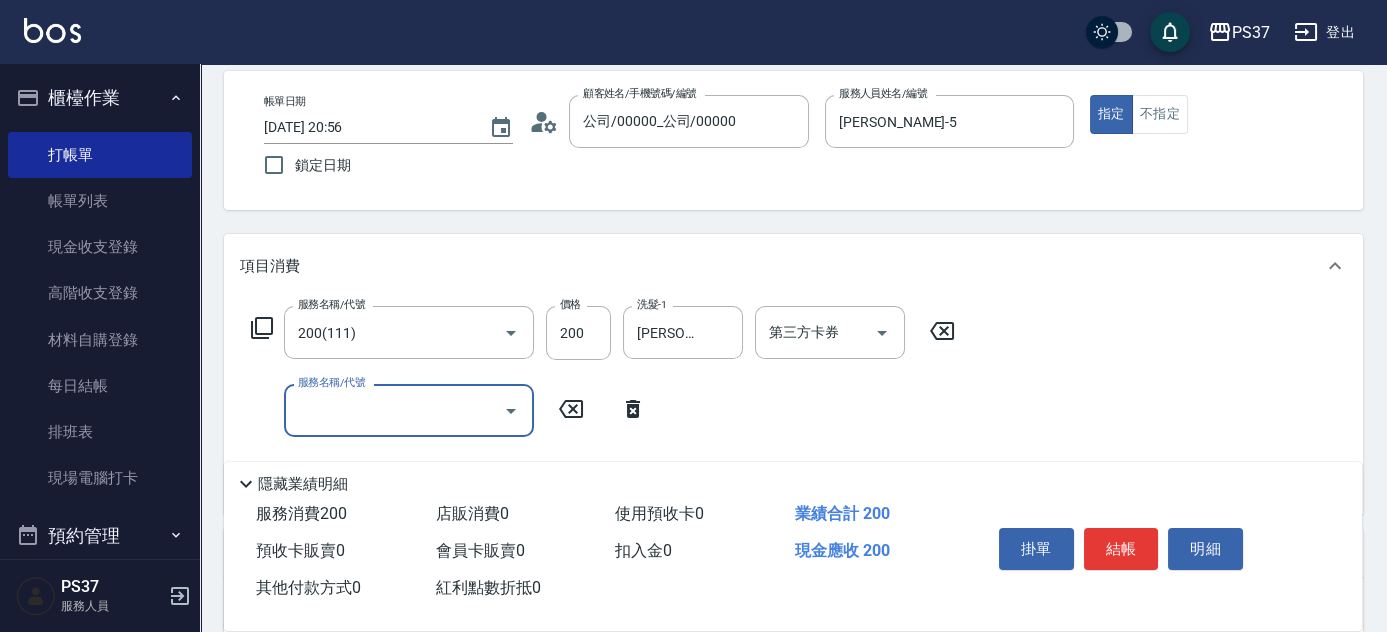 click on "服務名稱/代號" at bounding box center (394, 410) 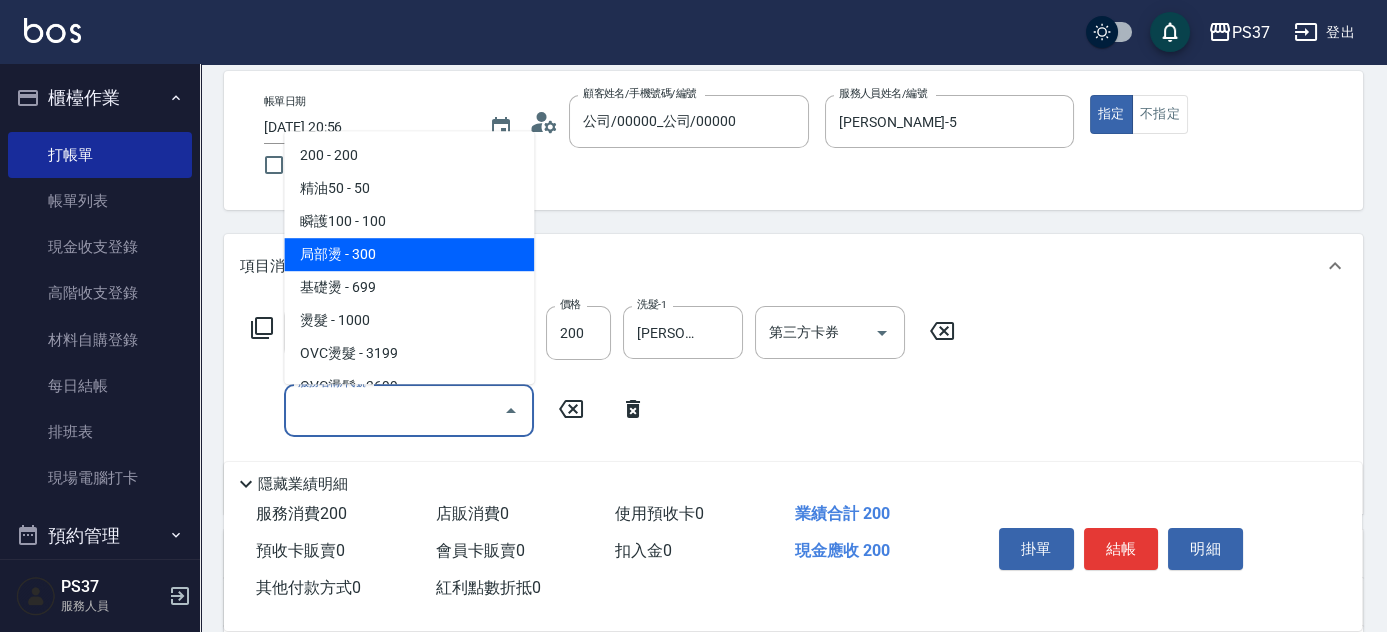 click on "局部燙 - 300" at bounding box center [409, 254] 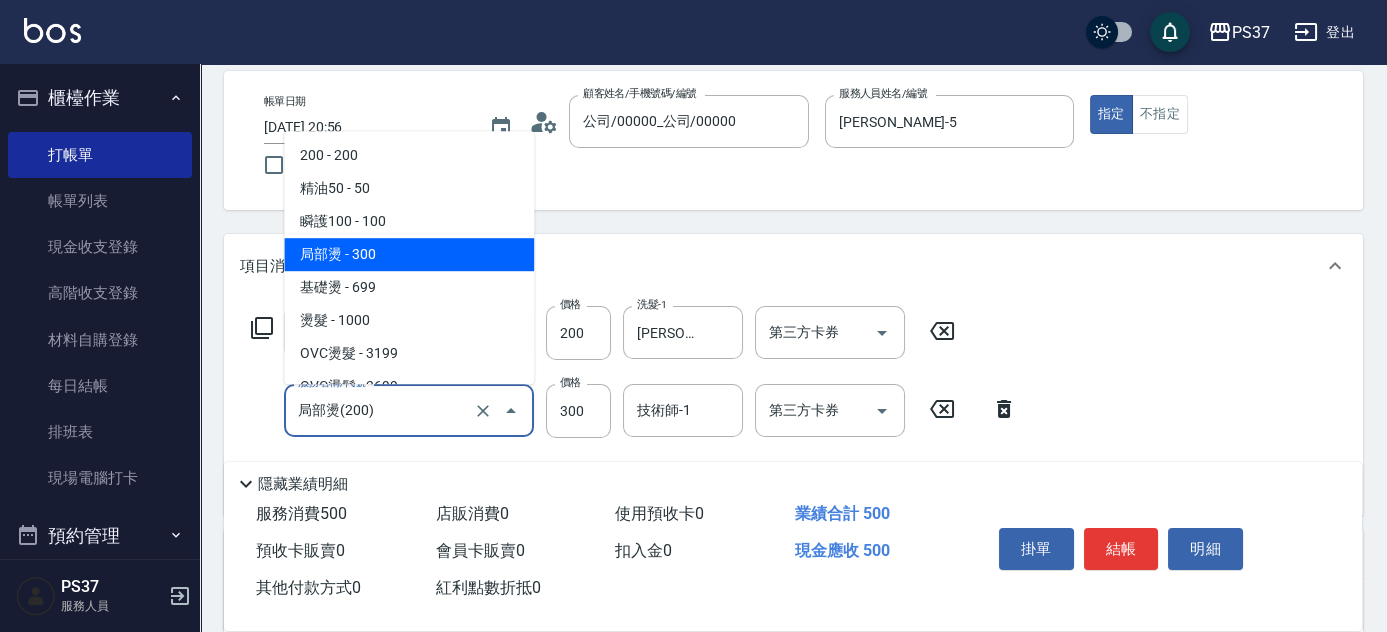 click on "局部燙(200)" at bounding box center (381, 410) 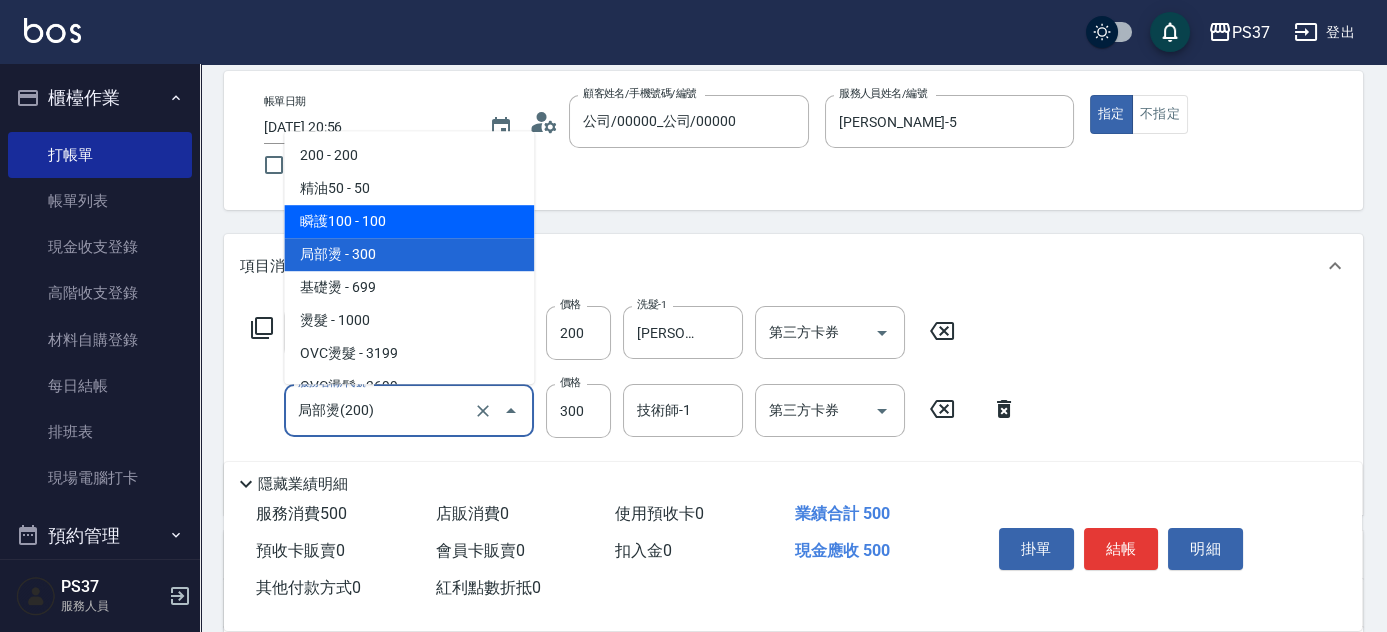click on "瞬護100 - 100" at bounding box center (409, 221) 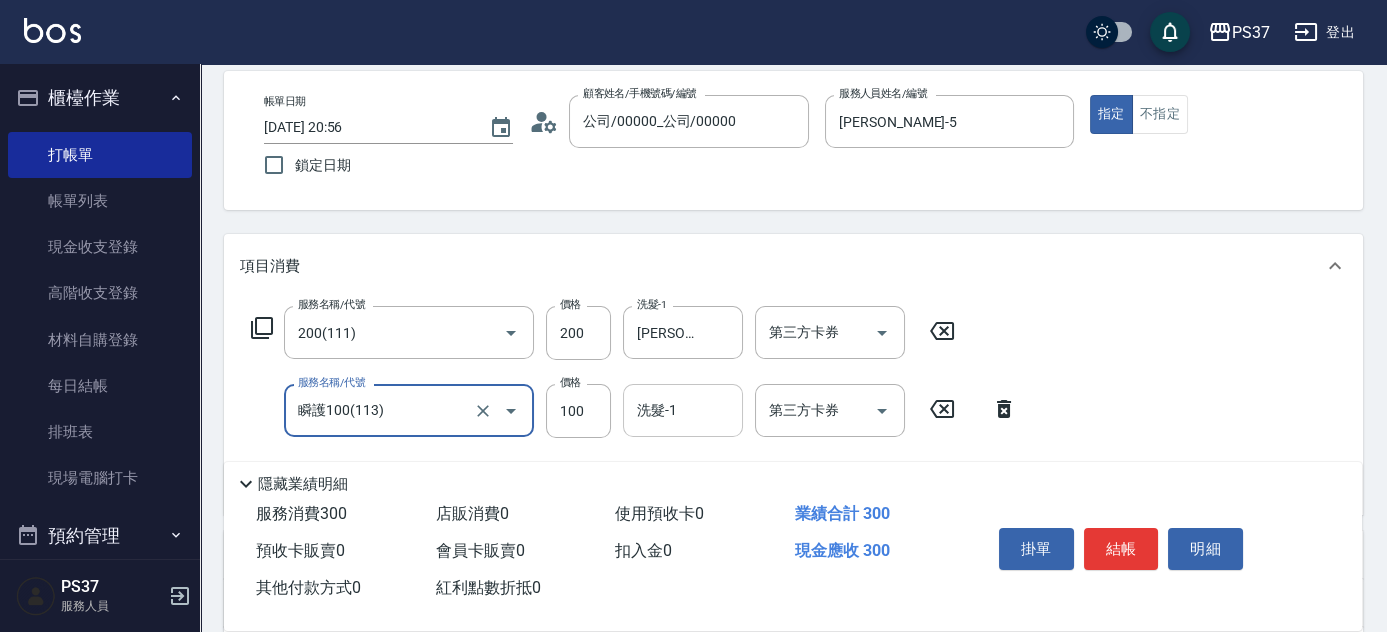 click on "洗髮-1 洗髮-1" at bounding box center [683, 410] 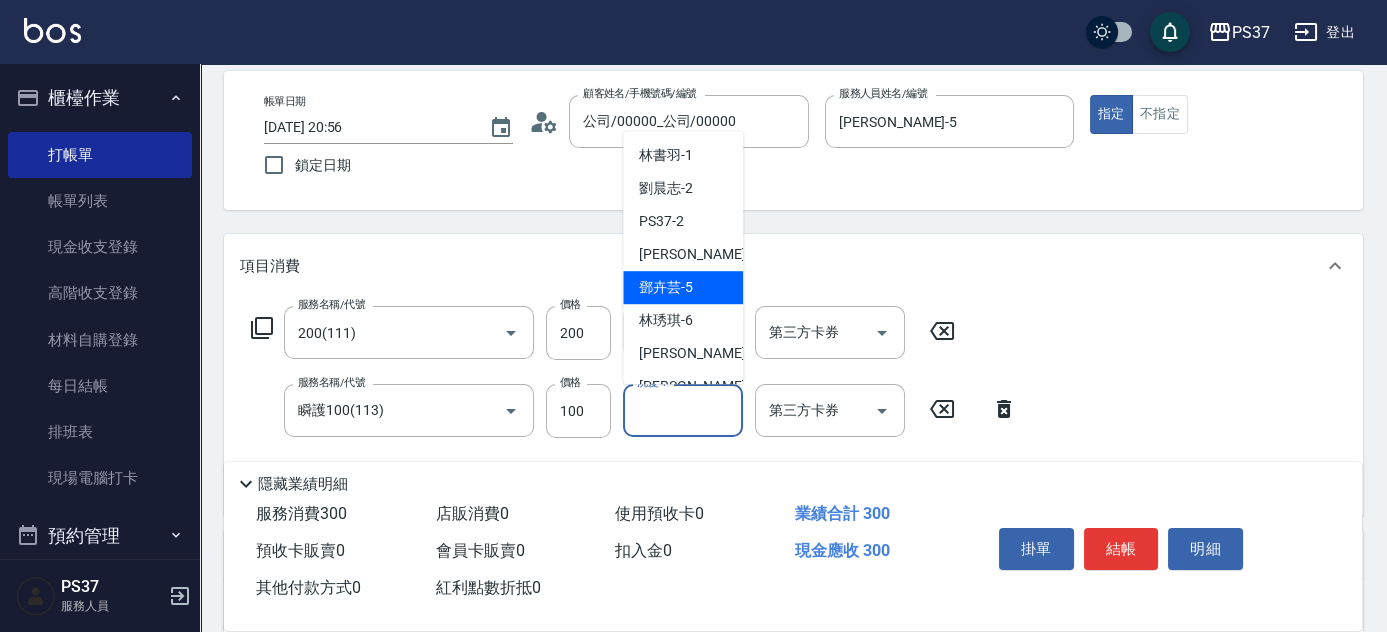 click on "鄧卉芸 -5" at bounding box center (666, 287) 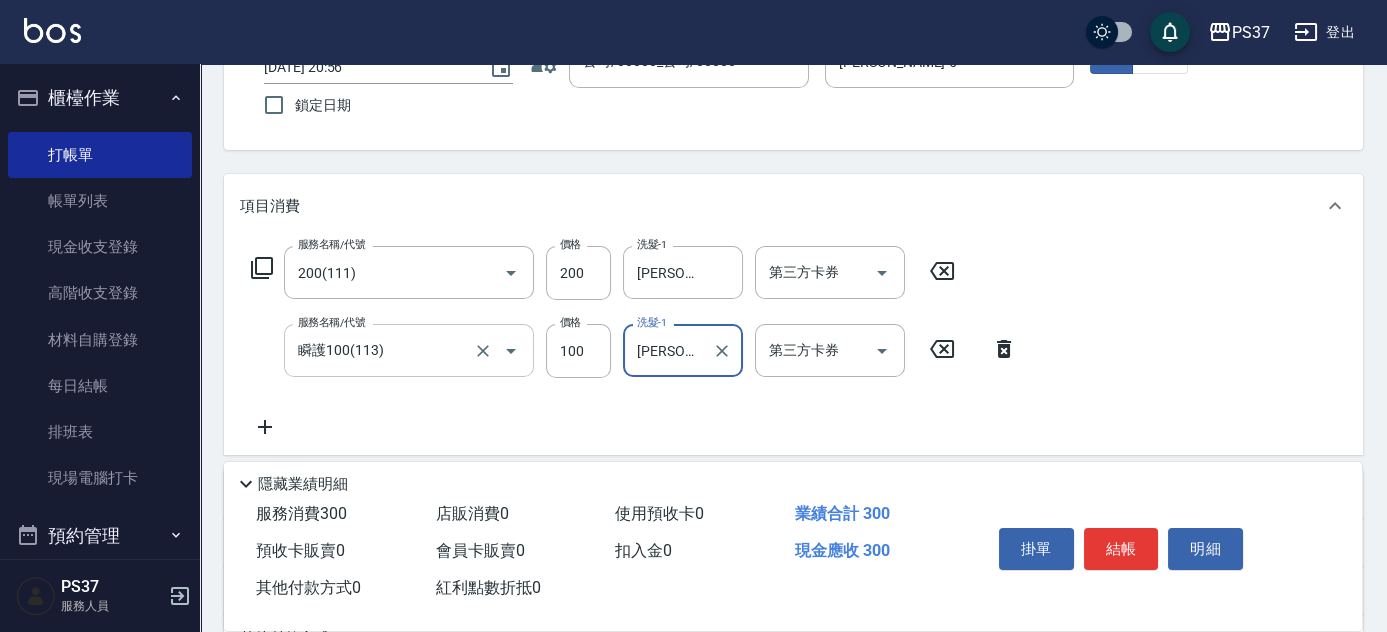 scroll, scrollTop: 181, scrollLeft: 0, axis: vertical 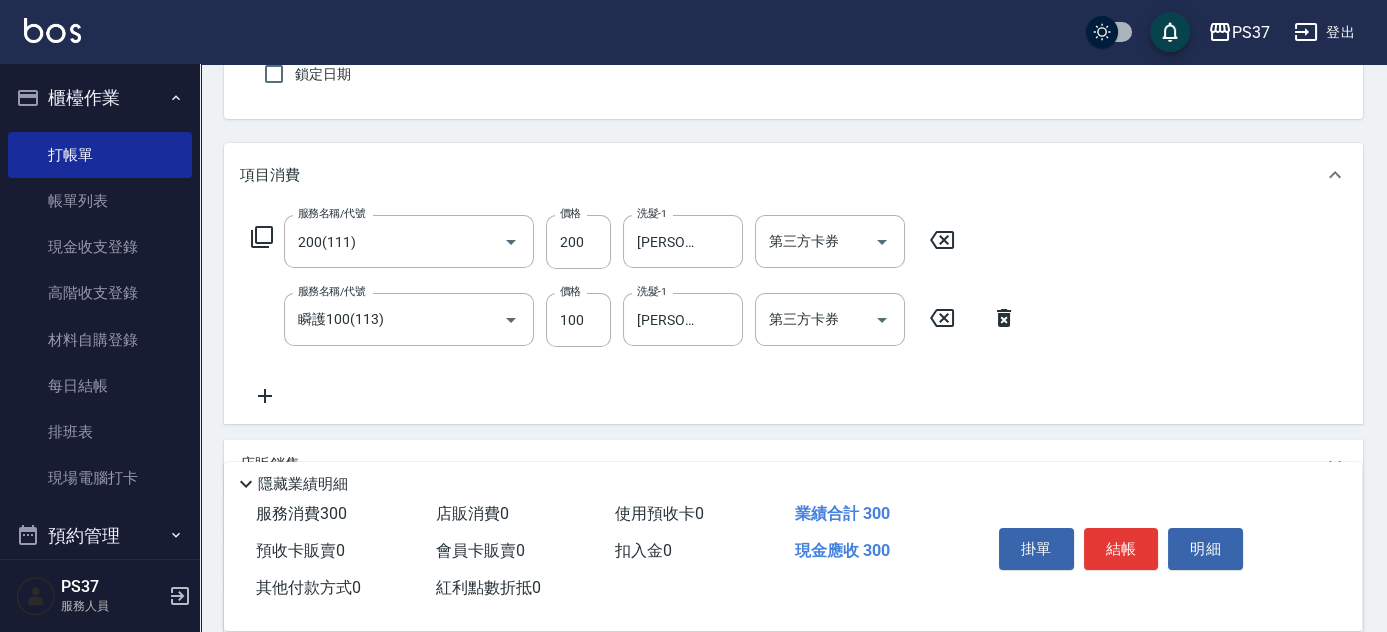 click 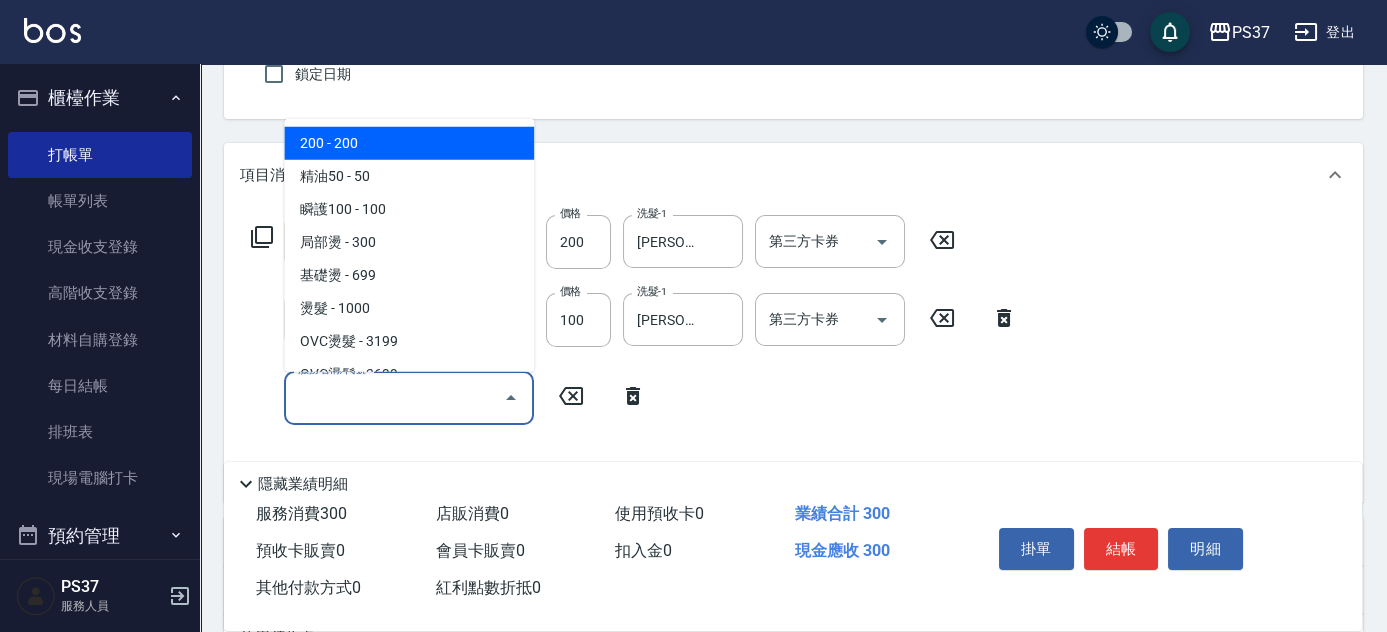 click on "服務名稱/代號" at bounding box center (394, 397) 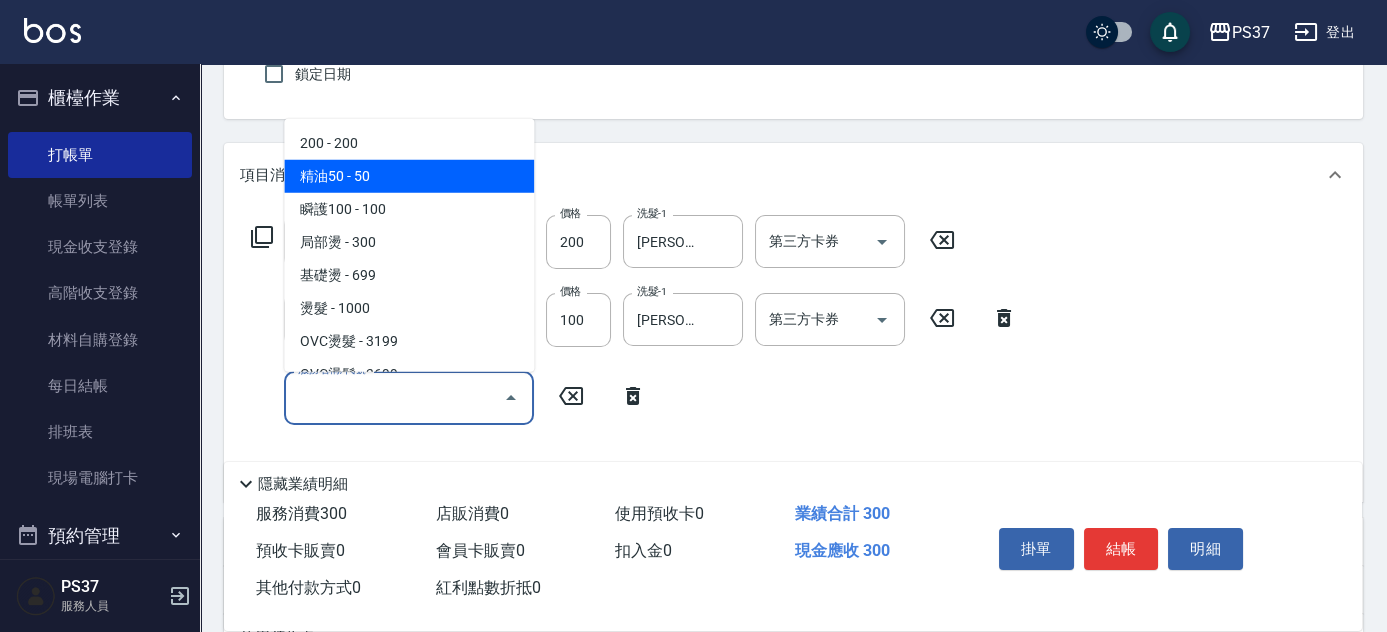 click on "精油50 - 50" at bounding box center (409, 176) 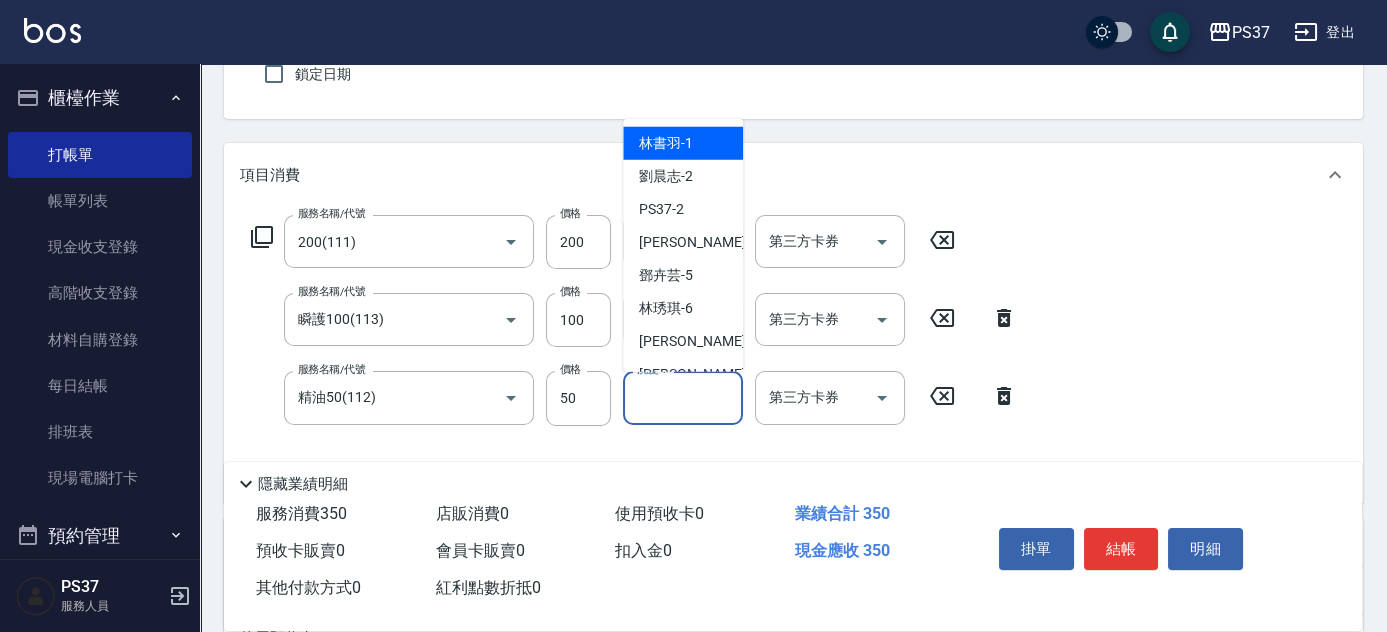 click on "洗髮-1" at bounding box center [683, 397] 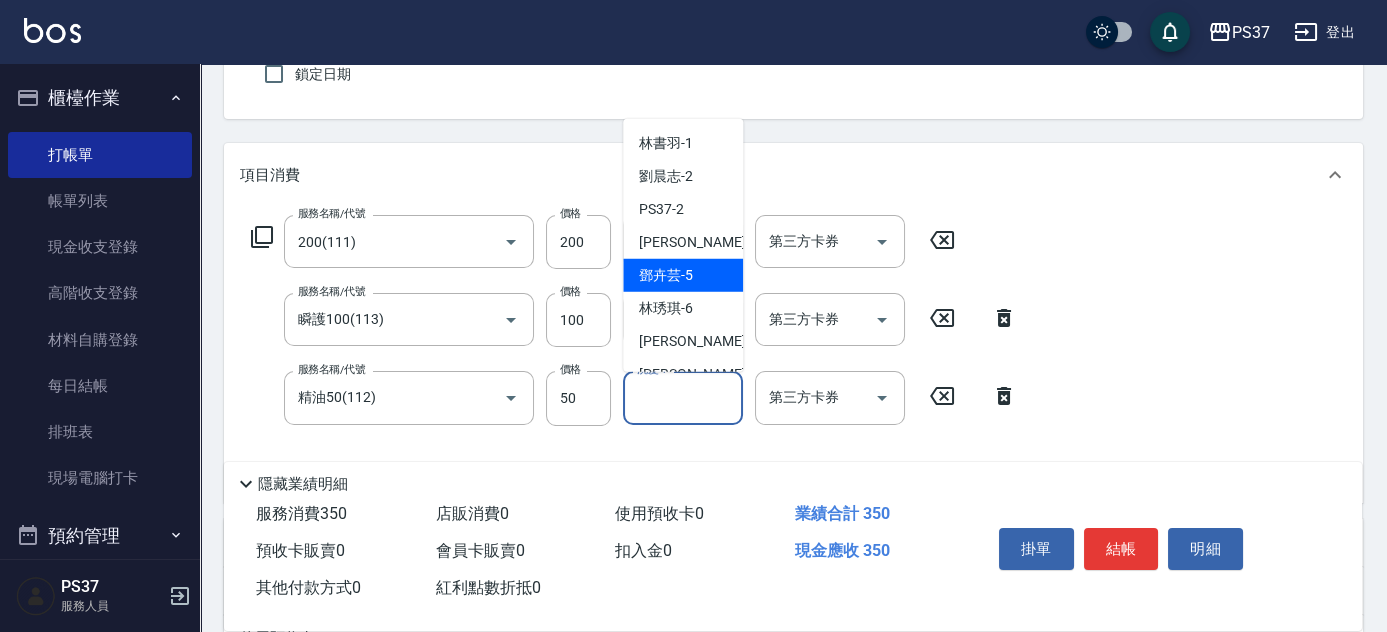 click on "鄧卉芸 -5" at bounding box center [666, 275] 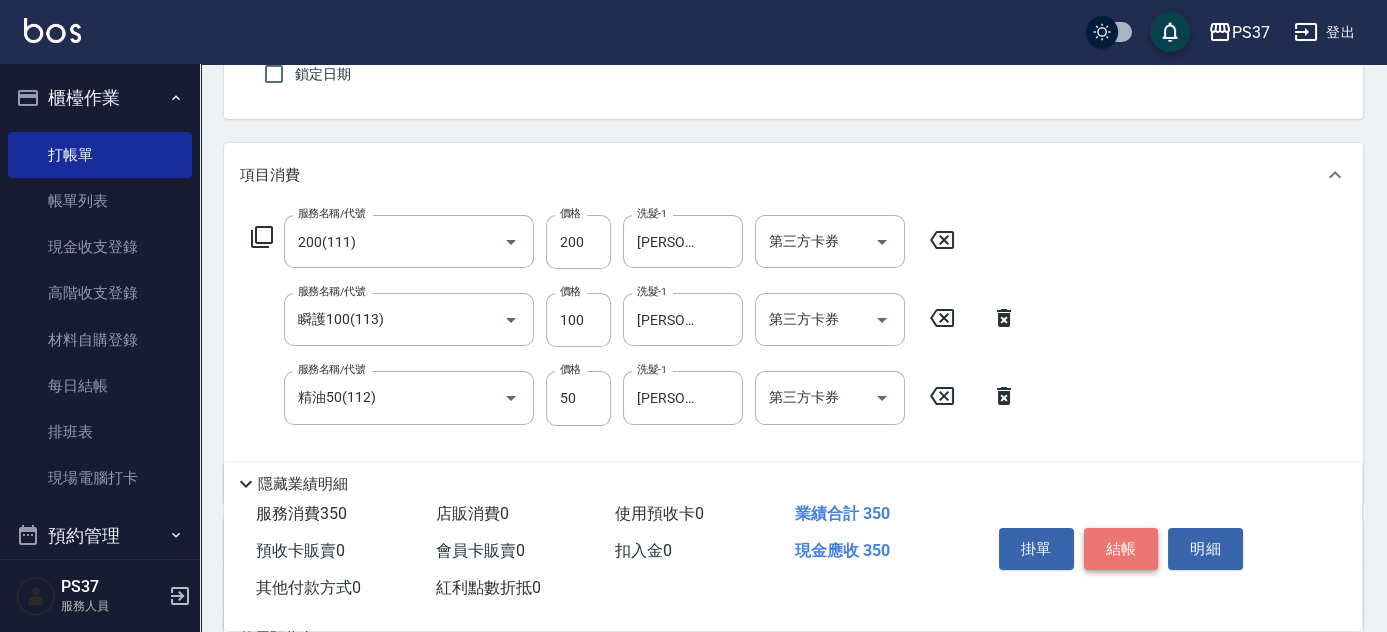 click on "結帳" at bounding box center [1121, 549] 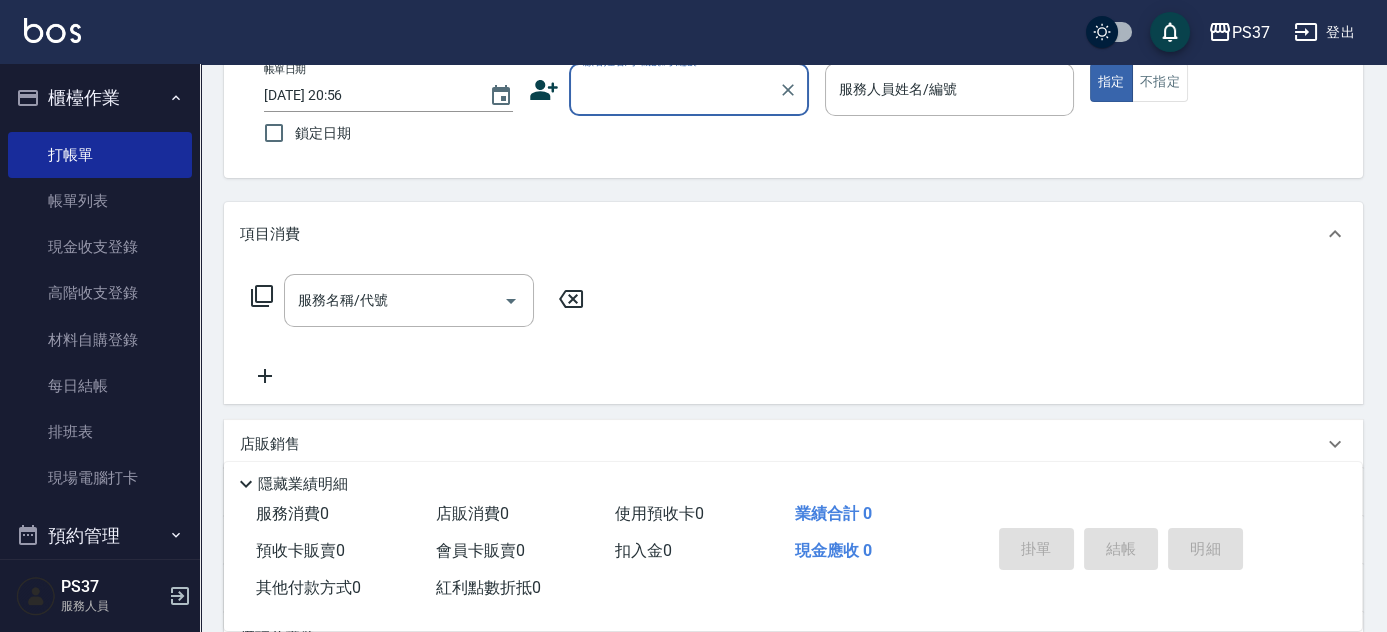 scroll, scrollTop: 90, scrollLeft: 0, axis: vertical 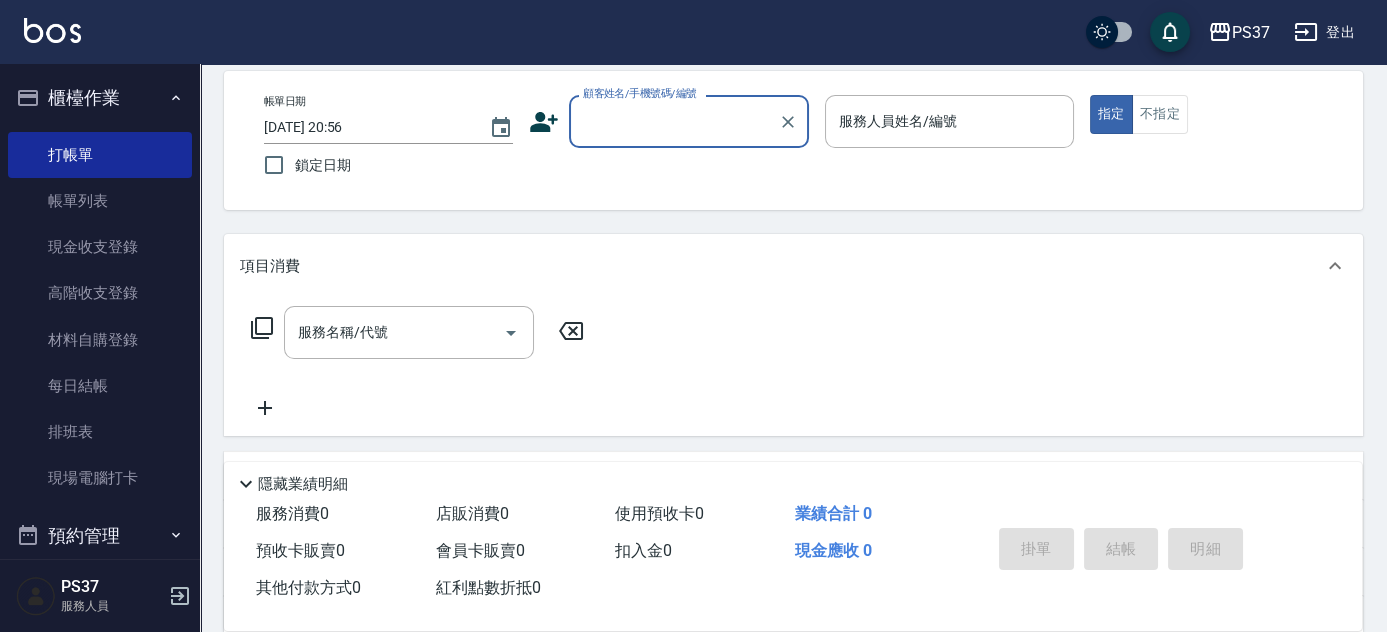 click on "顧客姓名/手機號碼/編號" at bounding box center (640, 93) 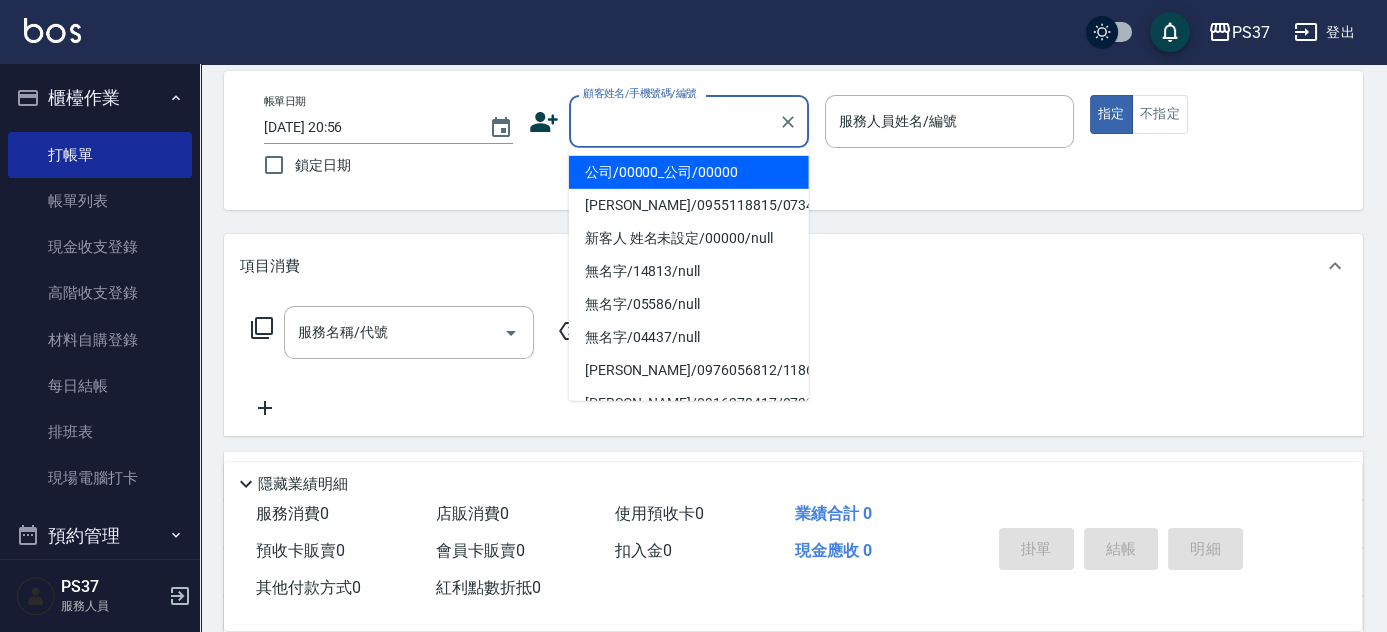 click on "公司/00000_公司/00000" at bounding box center (689, 172) 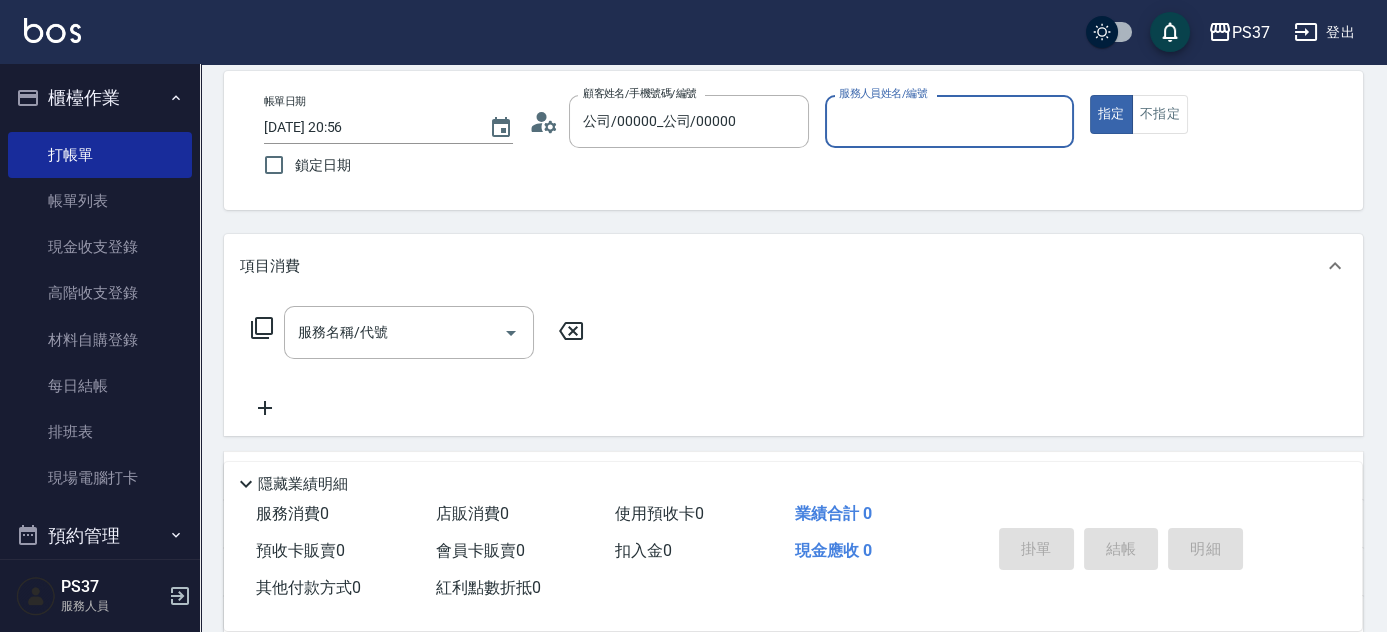 click on "服務人員姓名/編號" at bounding box center (949, 121) 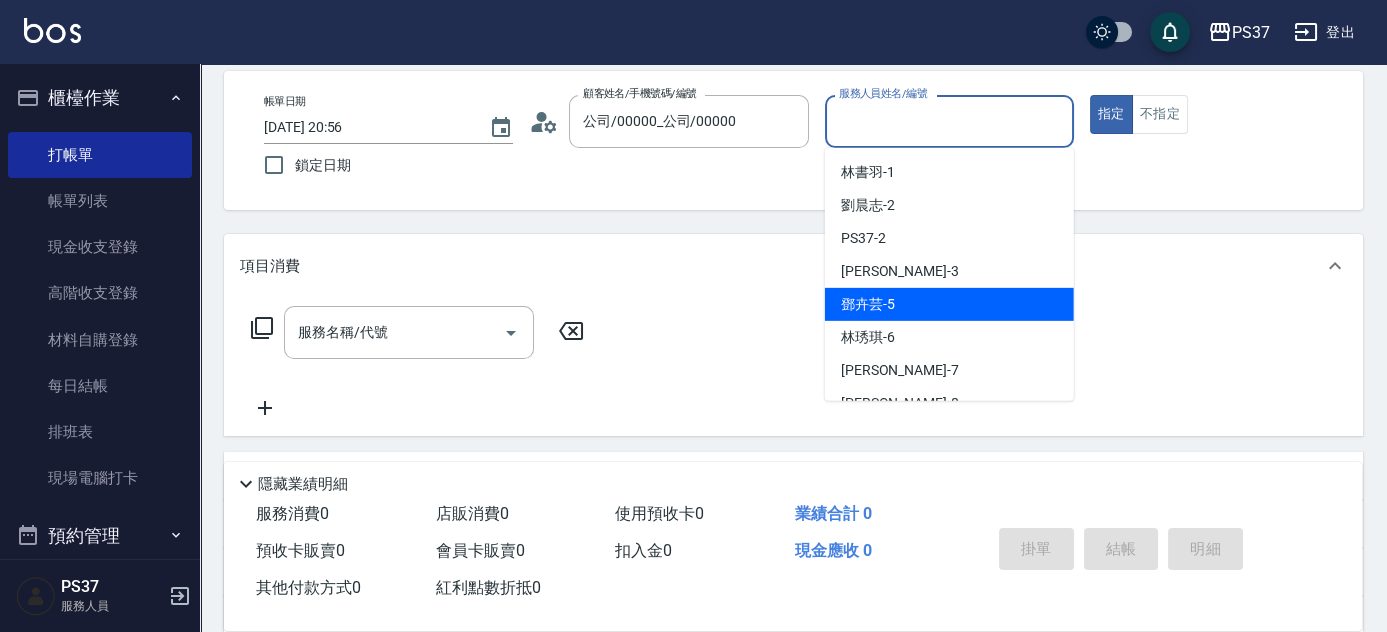 drag, startPoint x: 937, startPoint y: 304, endPoint x: 1087, endPoint y: 176, distance: 197.19026 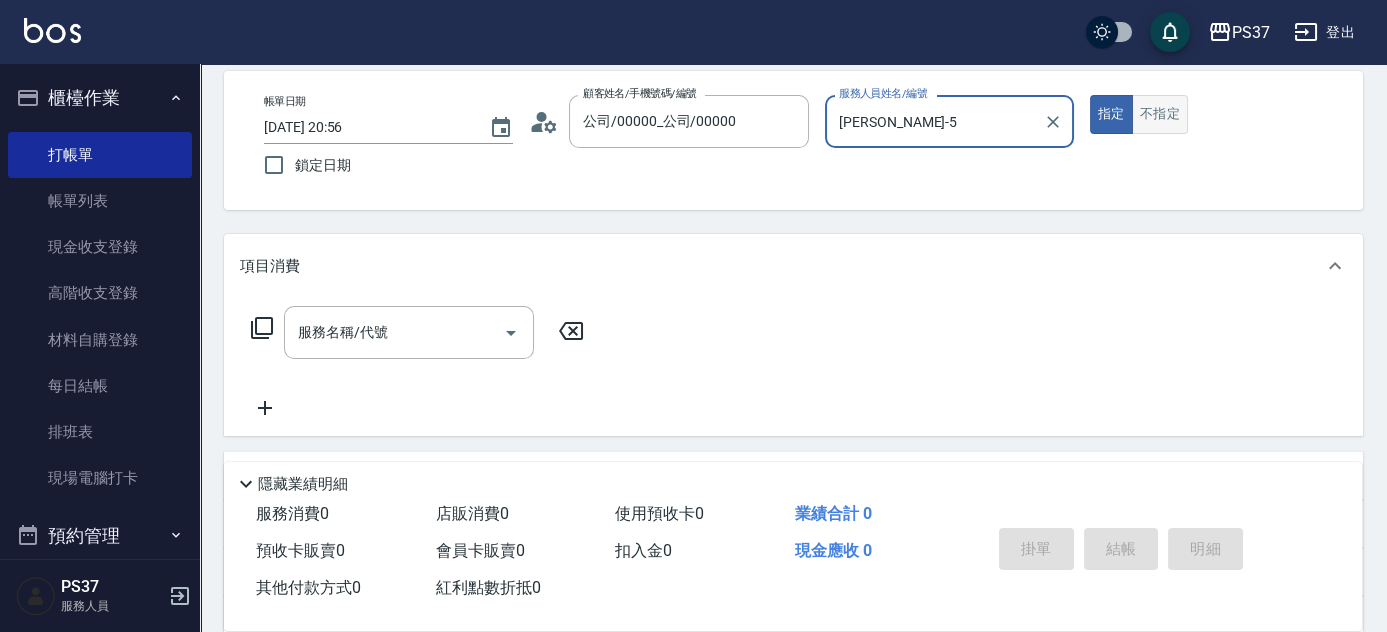 click on "不指定" at bounding box center (1160, 114) 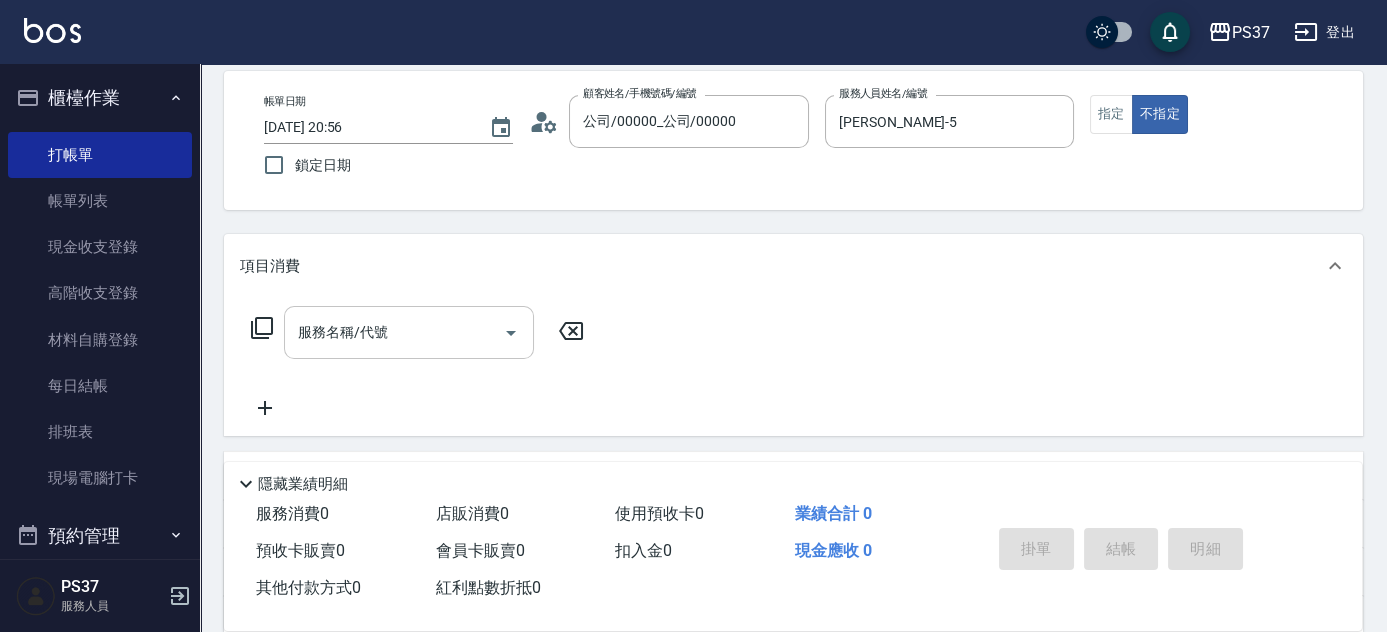click on "服務名稱/代號" at bounding box center (394, 332) 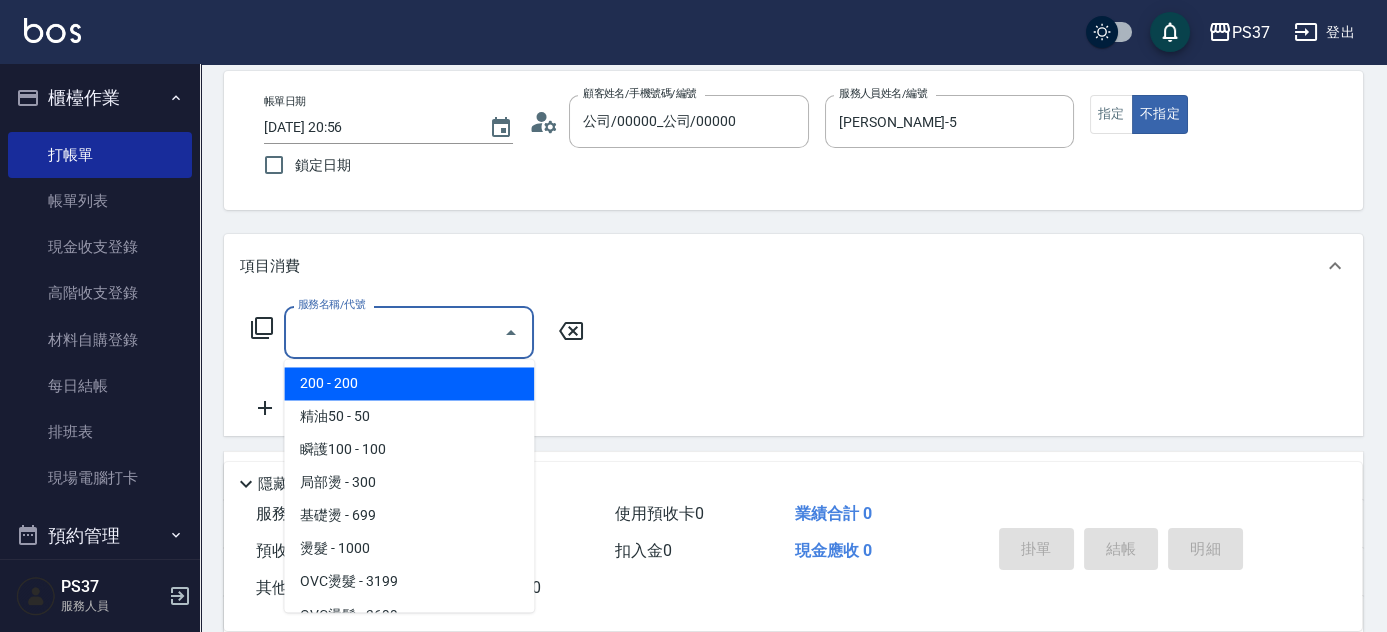 drag, startPoint x: 363, startPoint y: 374, endPoint x: 449, endPoint y: 373, distance: 86.00581 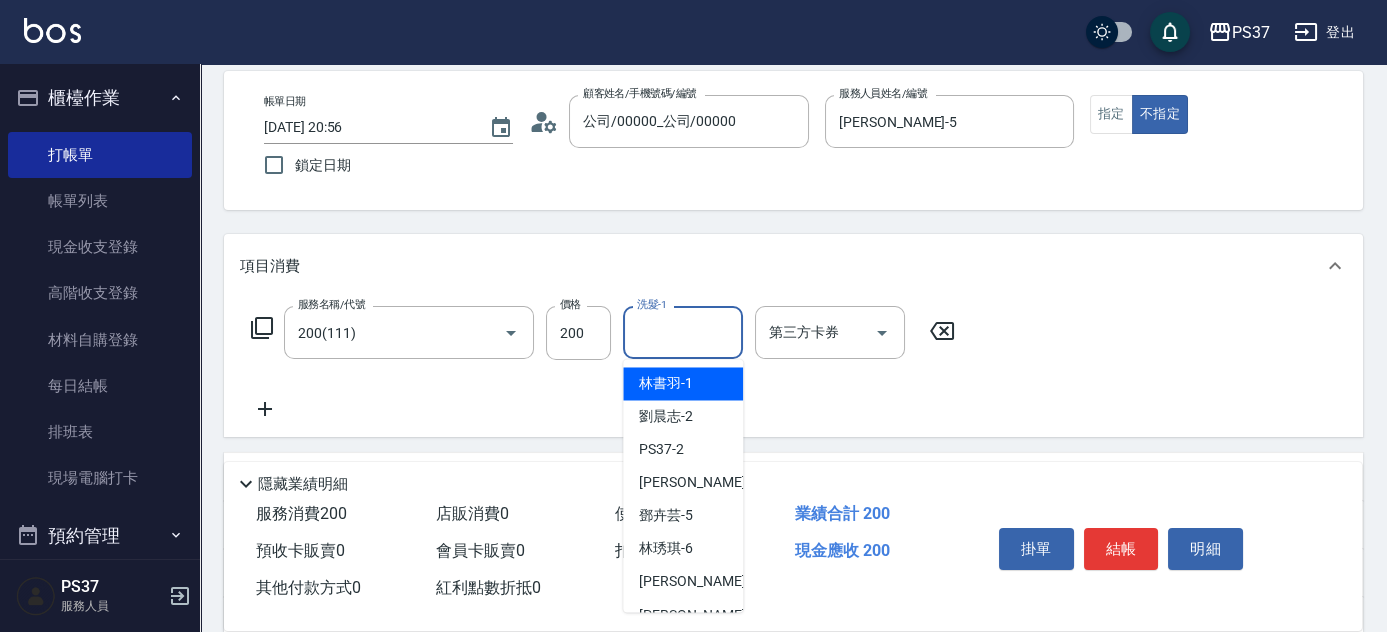 drag, startPoint x: 673, startPoint y: 331, endPoint x: 673, endPoint y: 348, distance: 17 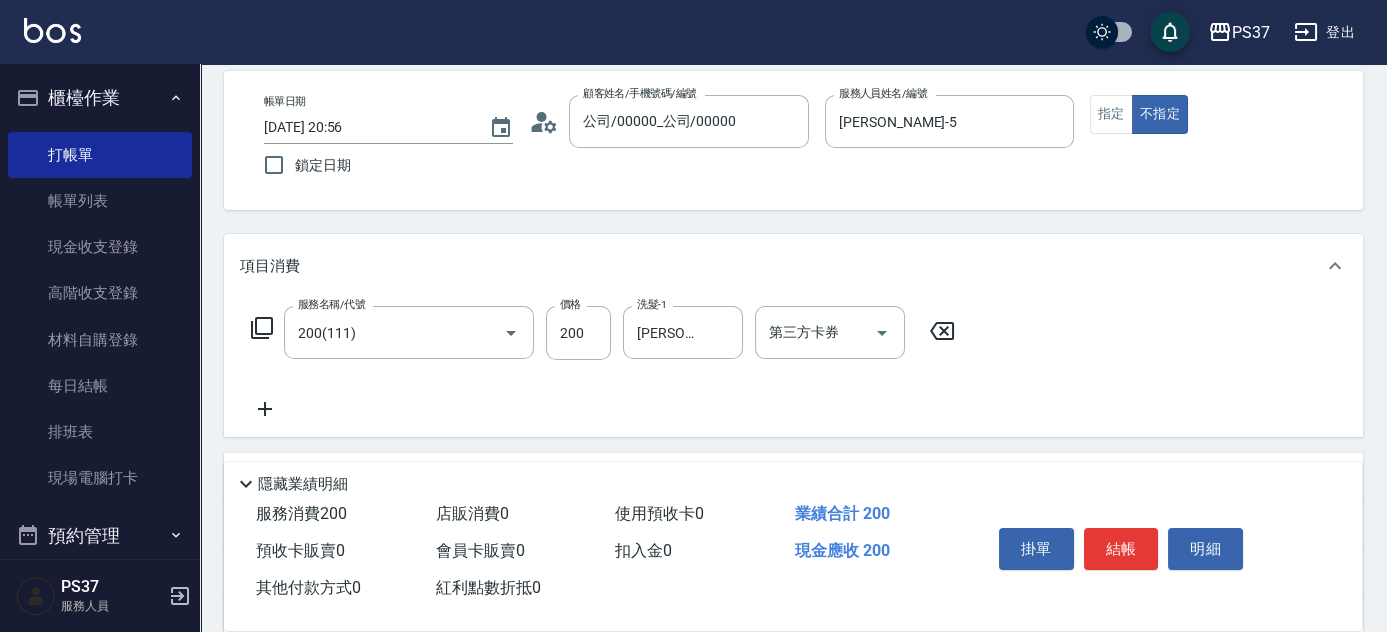 click 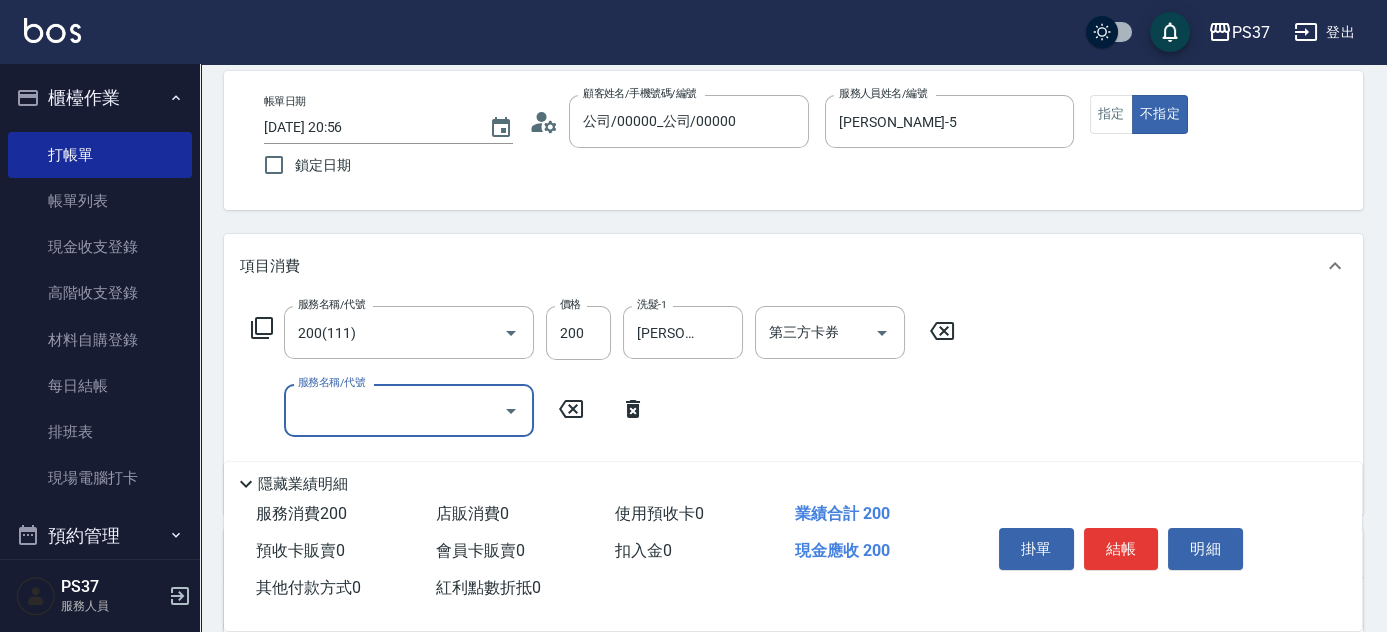 click on "服務名稱/代號" at bounding box center [394, 410] 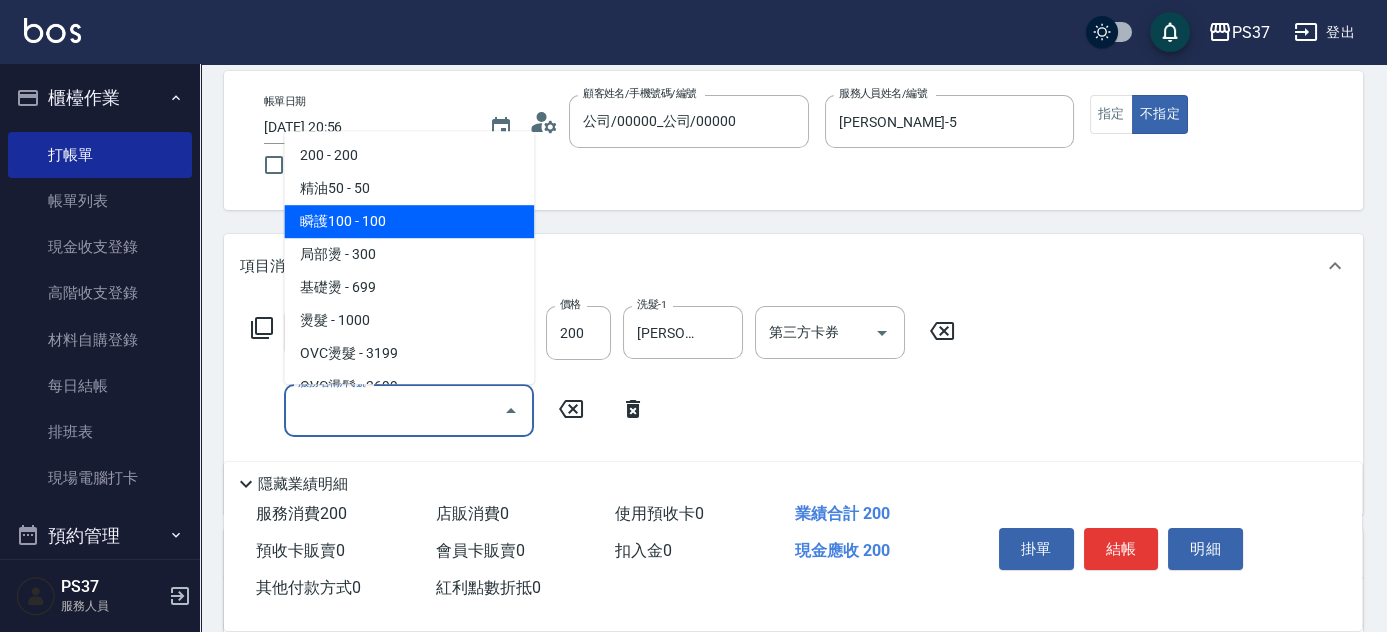 click on "瞬護100 - 100" at bounding box center (409, 221) 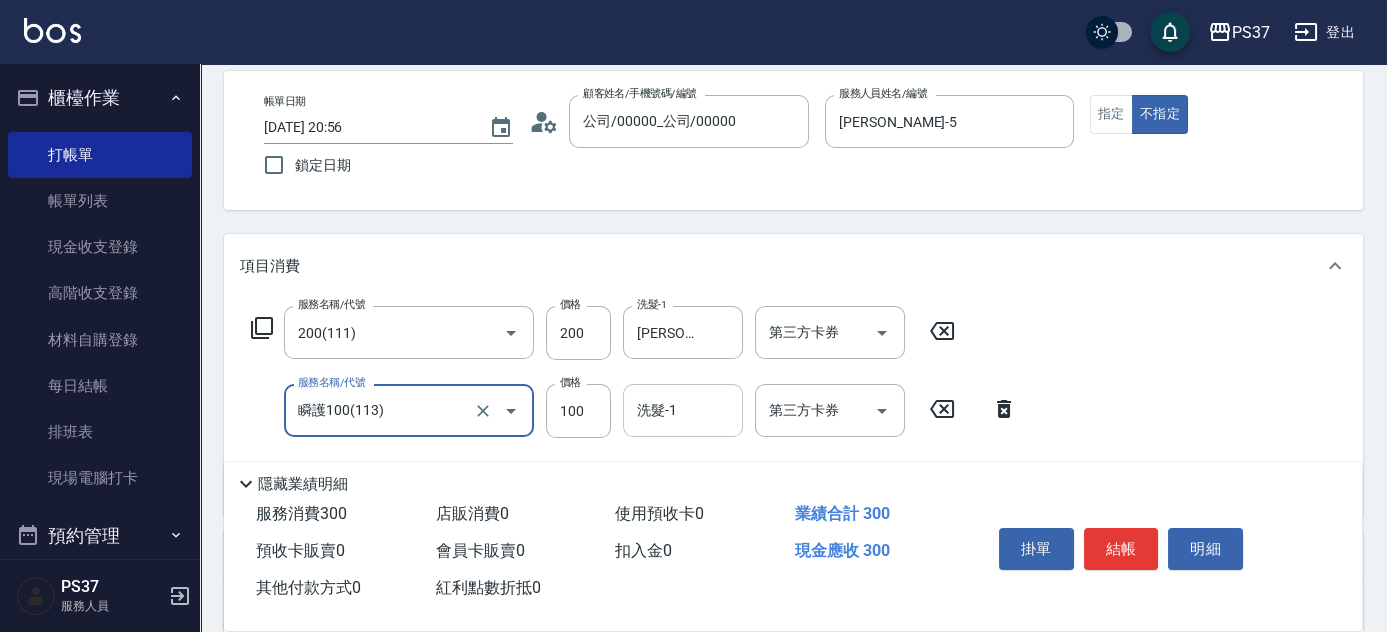 click on "洗髮-1" at bounding box center [683, 410] 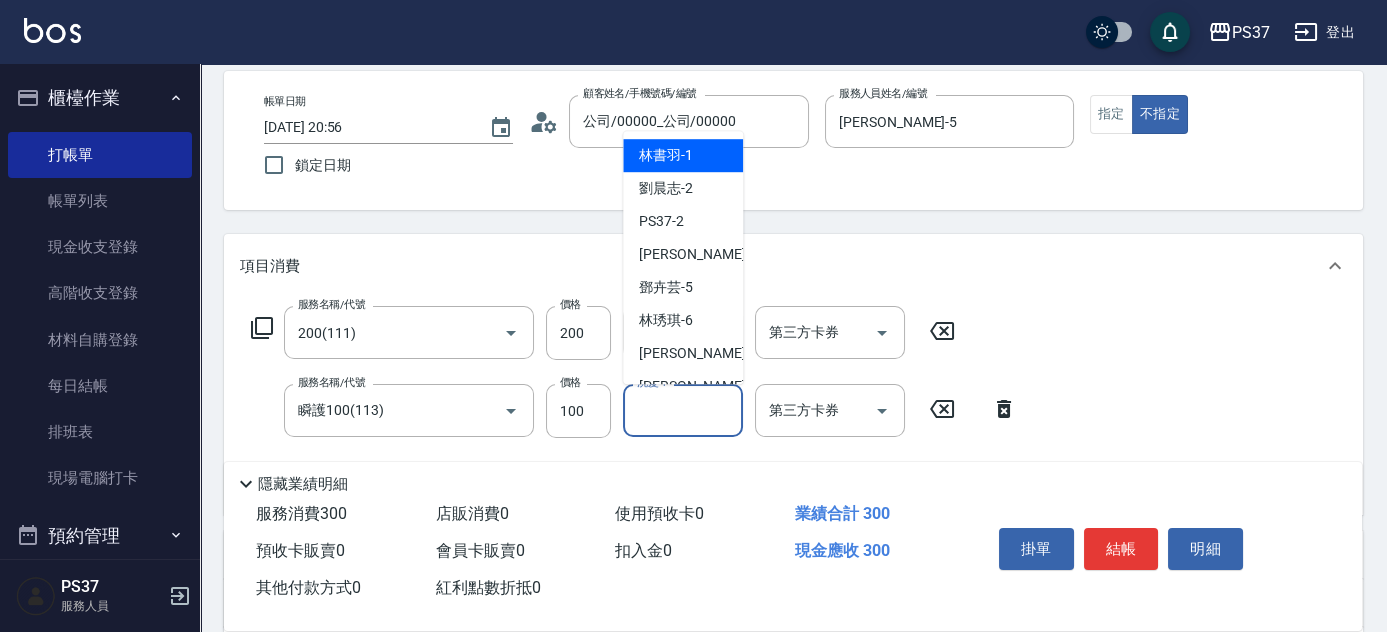 click on "林書羽 -1" at bounding box center (683, 155) 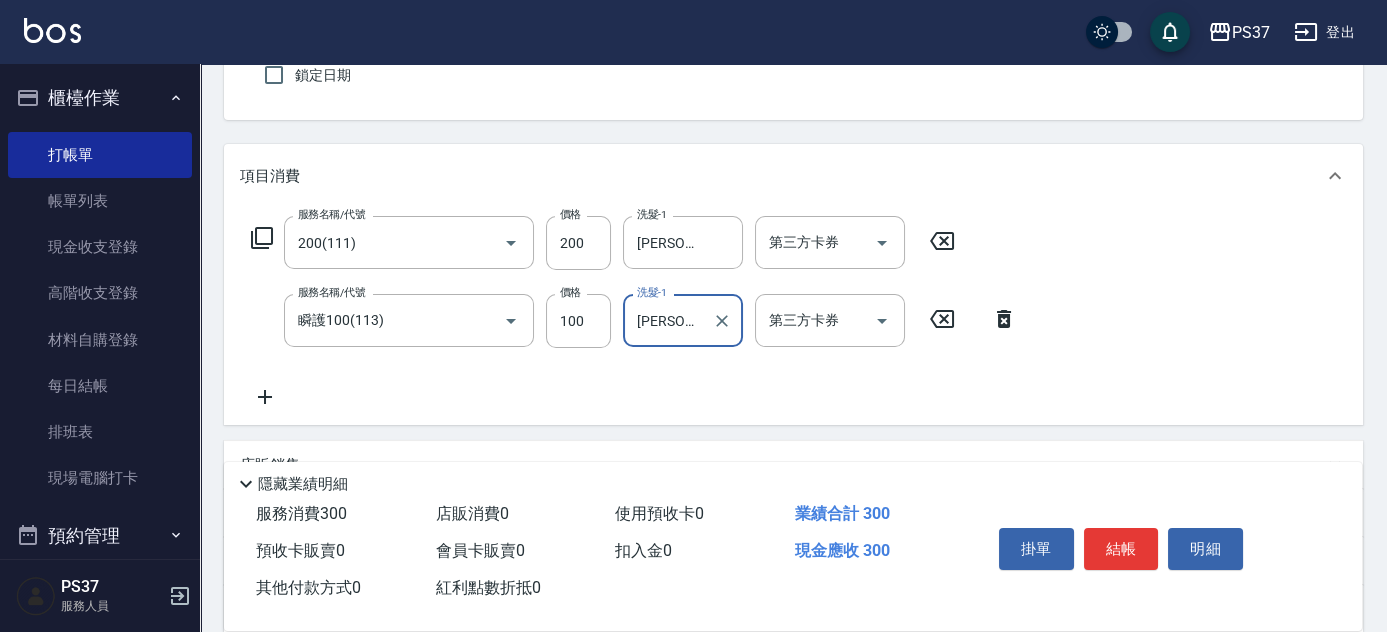 scroll, scrollTop: 272, scrollLeft: 0, axis: vertical 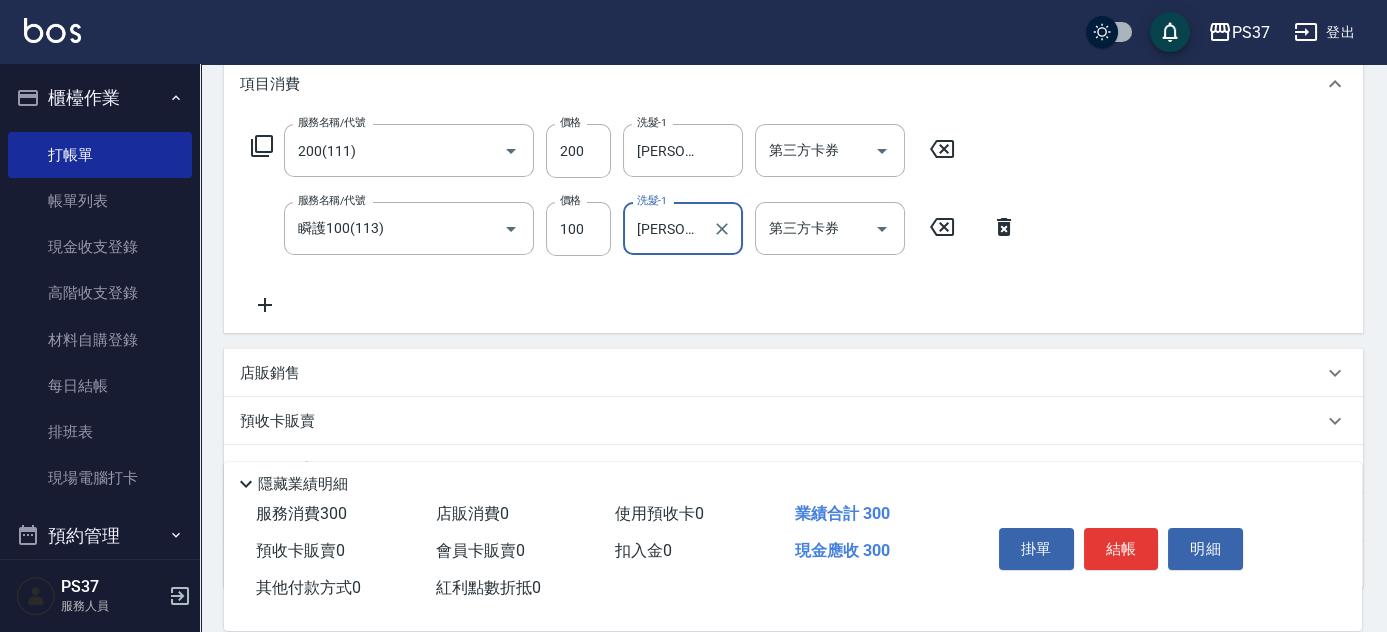click 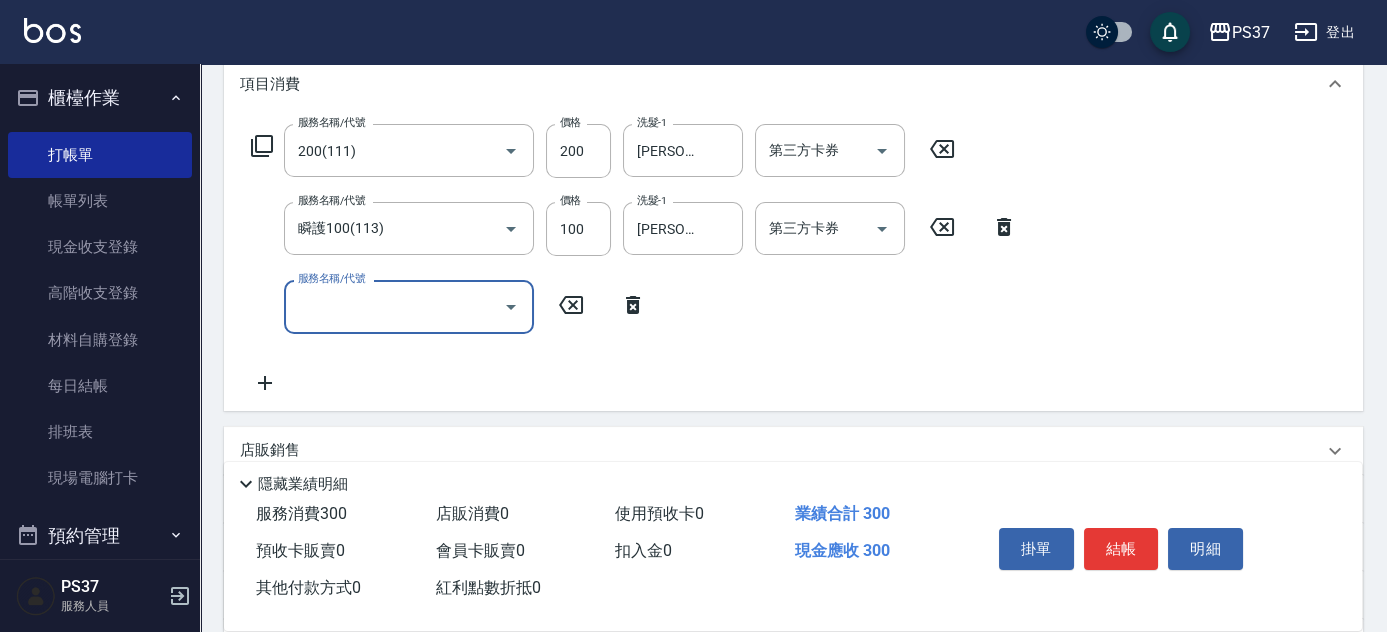 click on "服務名稱/代號" at bounding box center (394, 306) 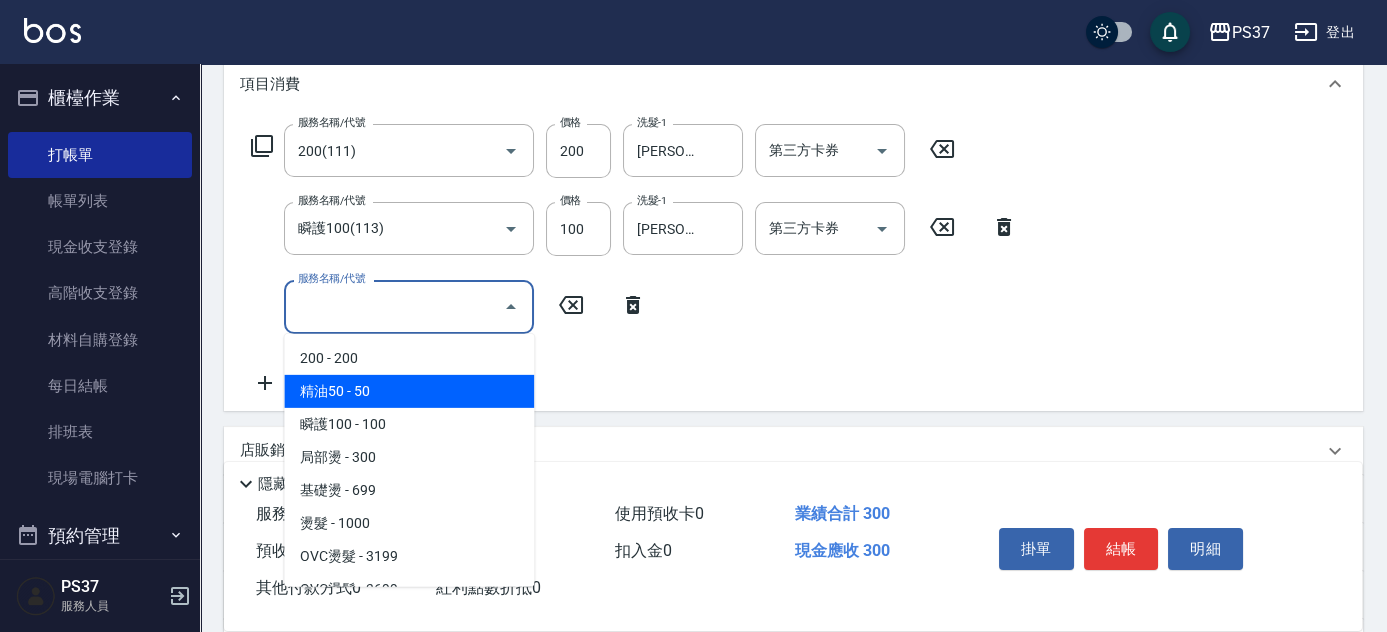 click on "精油50 - 50" at bounding box center (409, 391) 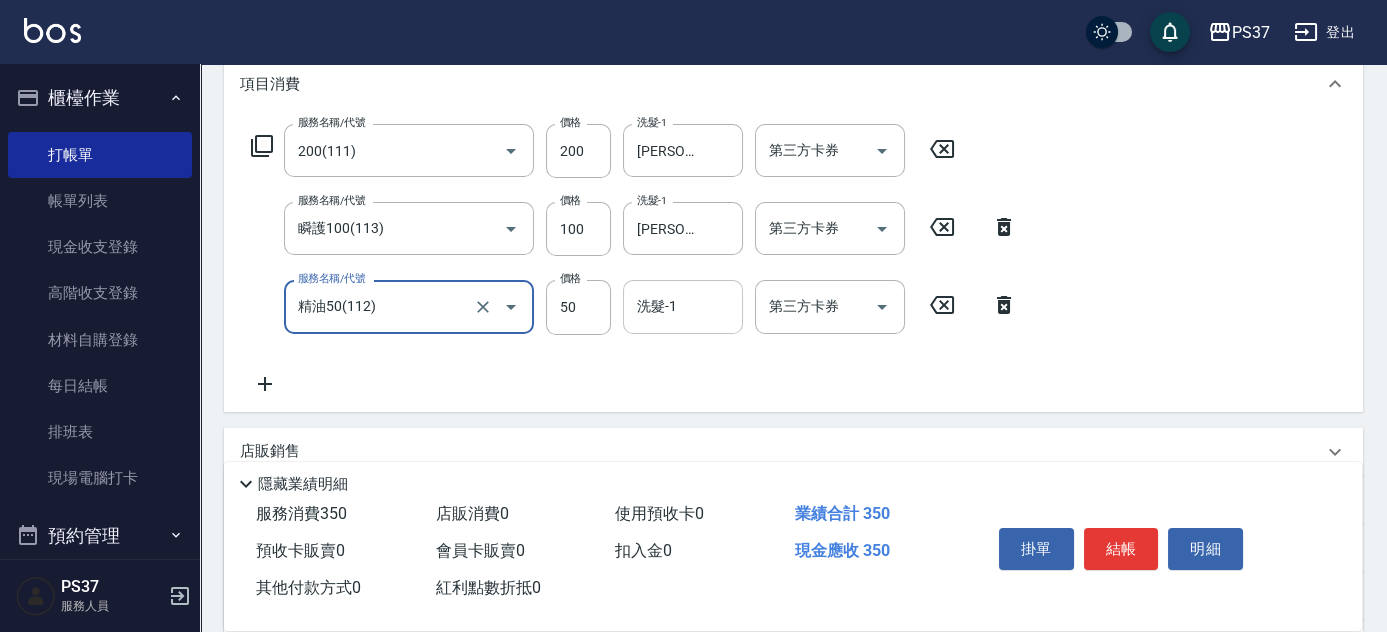 click on "洗髮-1" at bounding box center (683, 306) 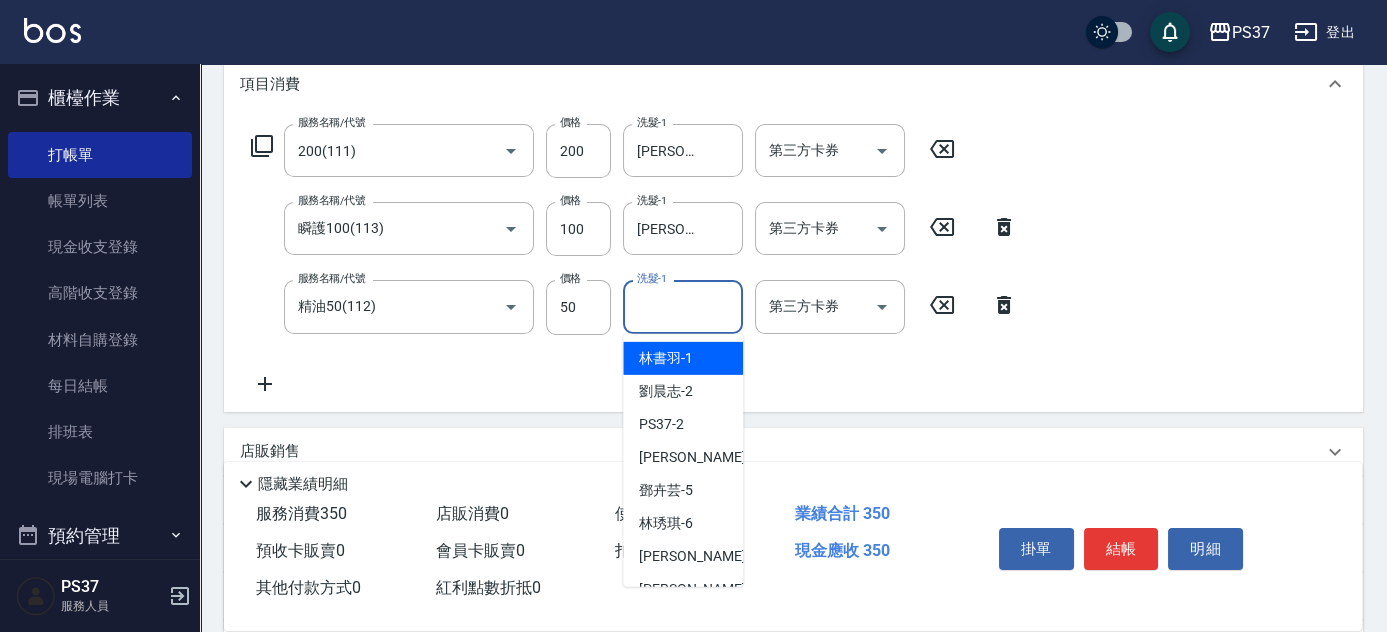click on "林書羽 -1" at bounding box center [666, 358] 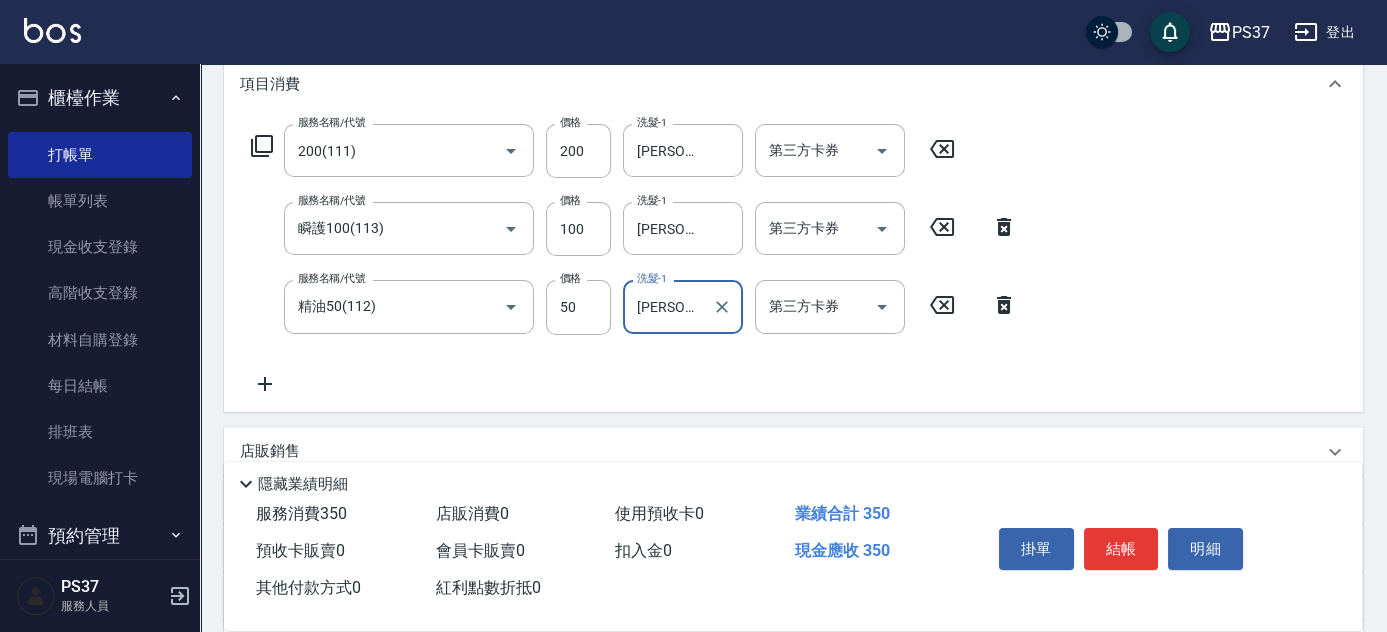 click on "結帳" at bounding box center [1121, 549] 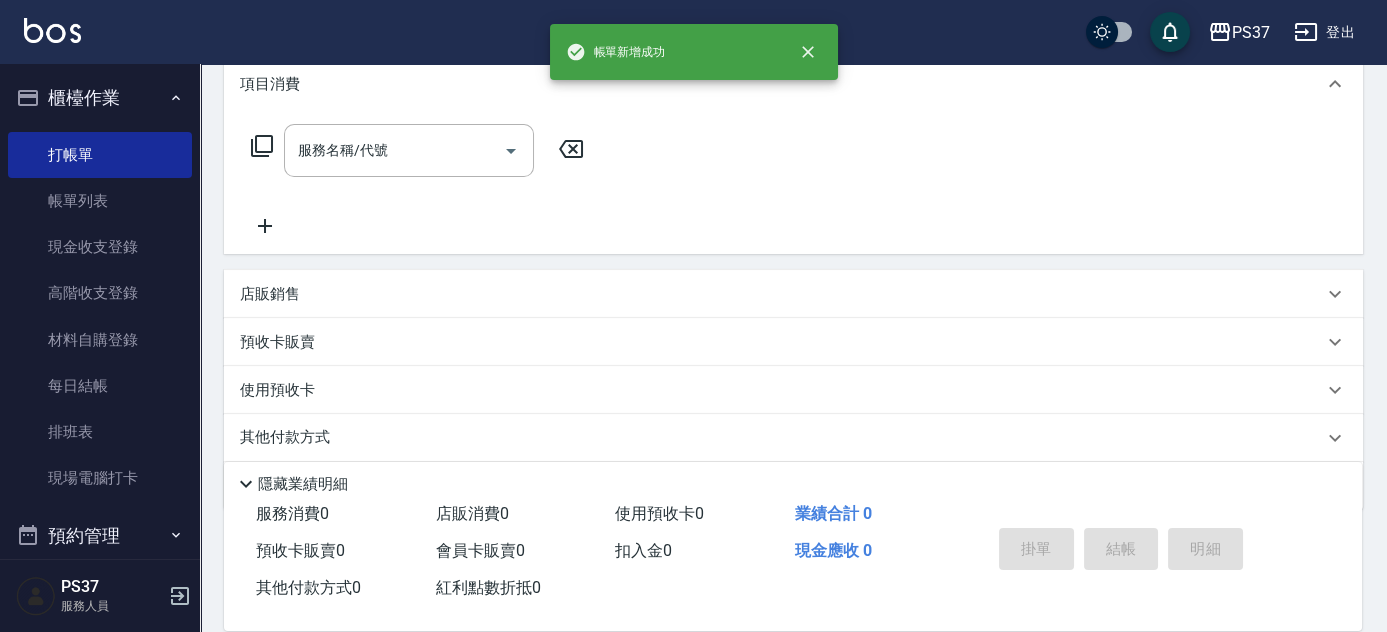 scroll, scrollTop: 0, scrollLeft: 0, axis: both 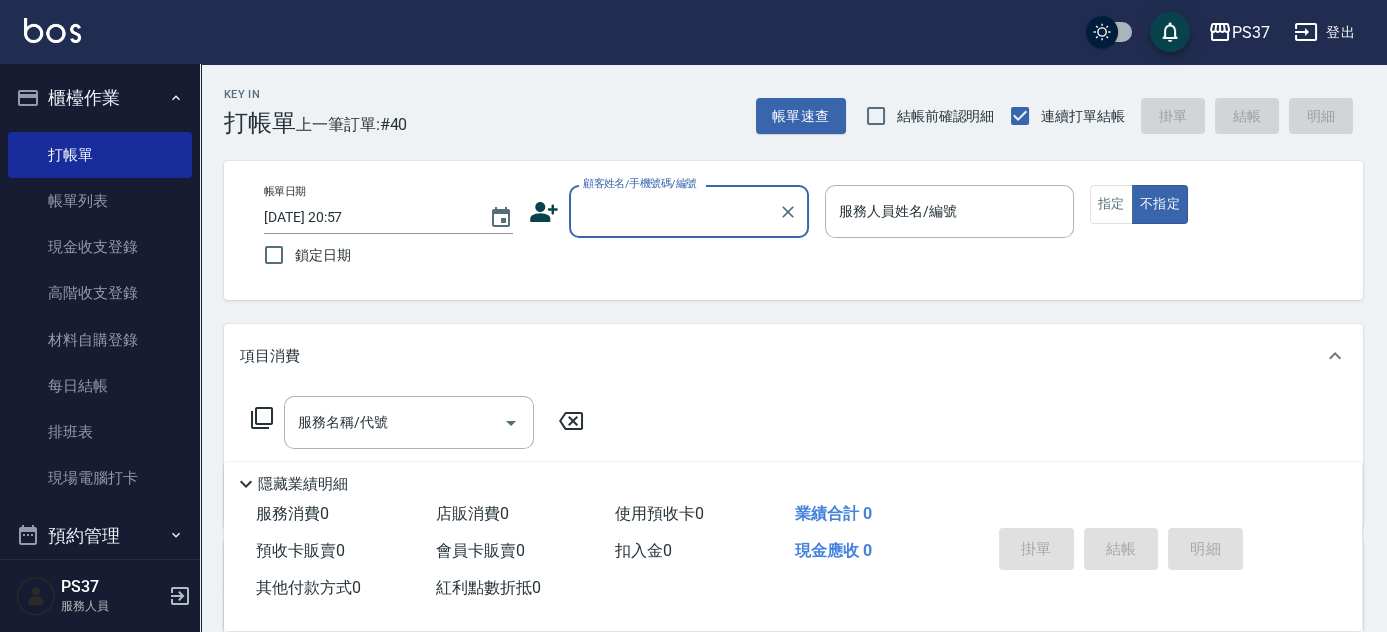 click on "顧客姓名/手機號碼/編號" at bounding box center (674, 211) 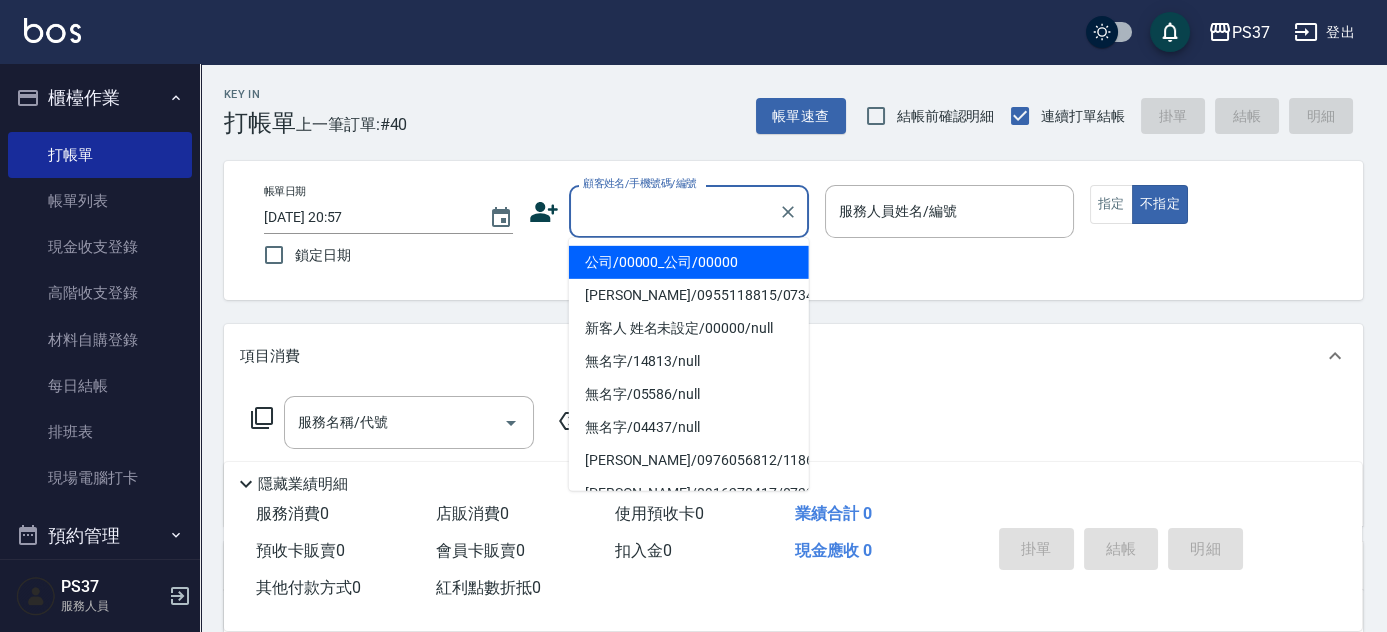 click on "公司/00000_公司/00000" at bounding box center (689, 262) 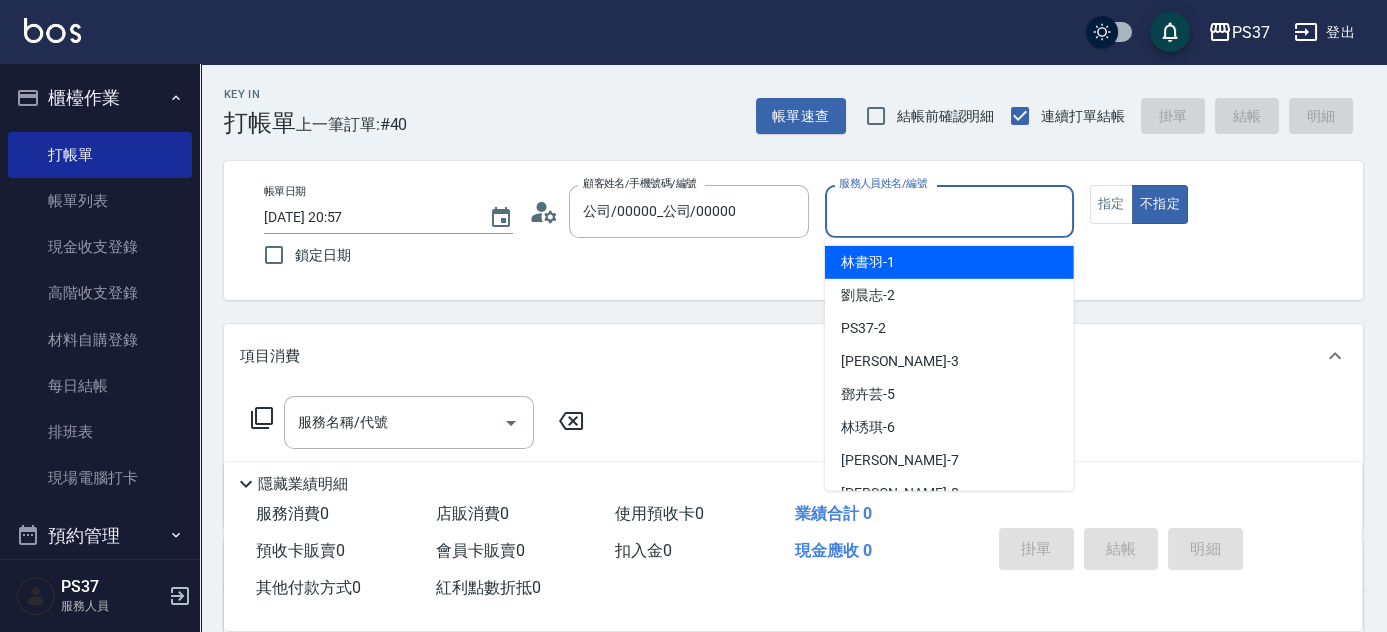 click on "服務人員姓名/編號" at bounding box center [949, 211] 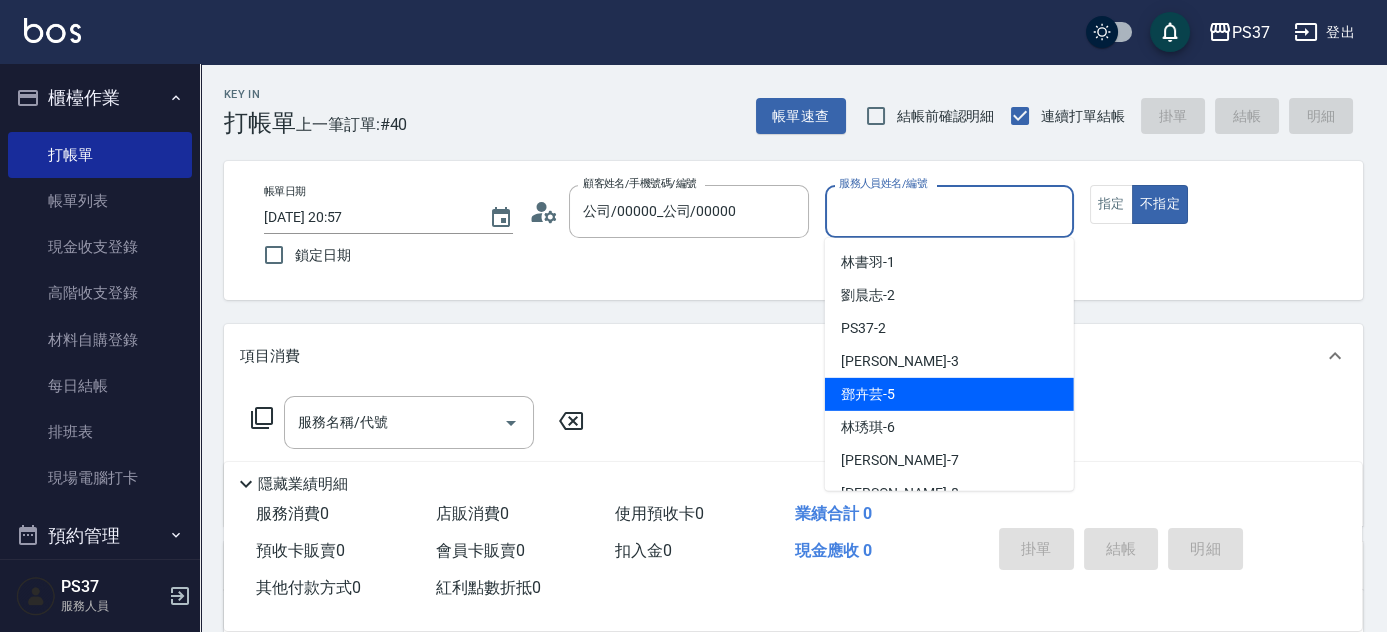 click on "鄧卉芸 -5" at bounding box center (949, 394) 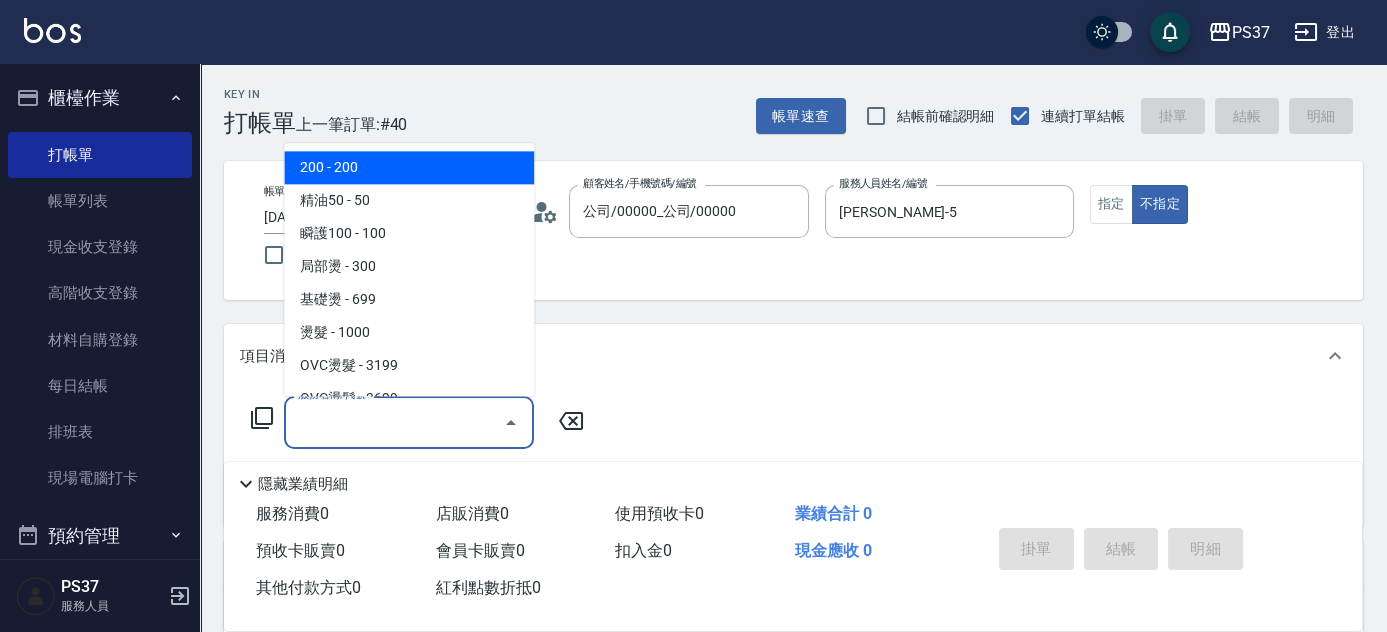click on "服務名稱/代號" at bounding box center (394, 422) 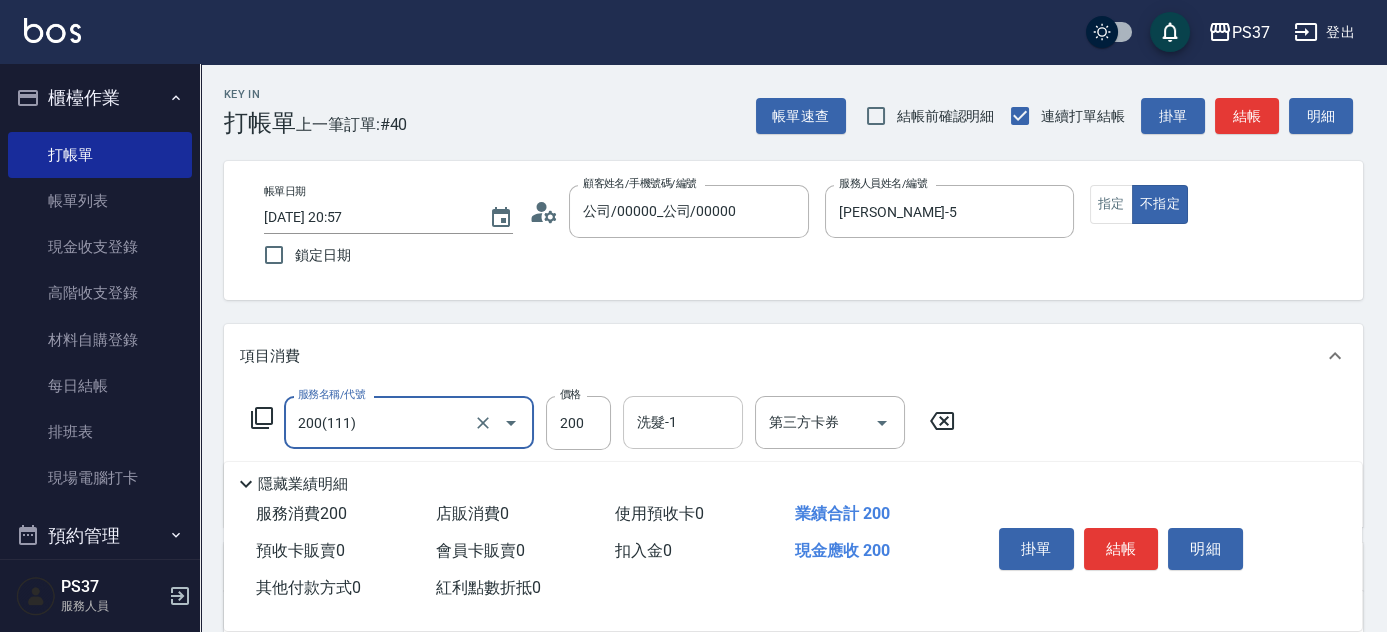 click on "洗髮-1 洗髮-1" at bounding box center [683, 422] 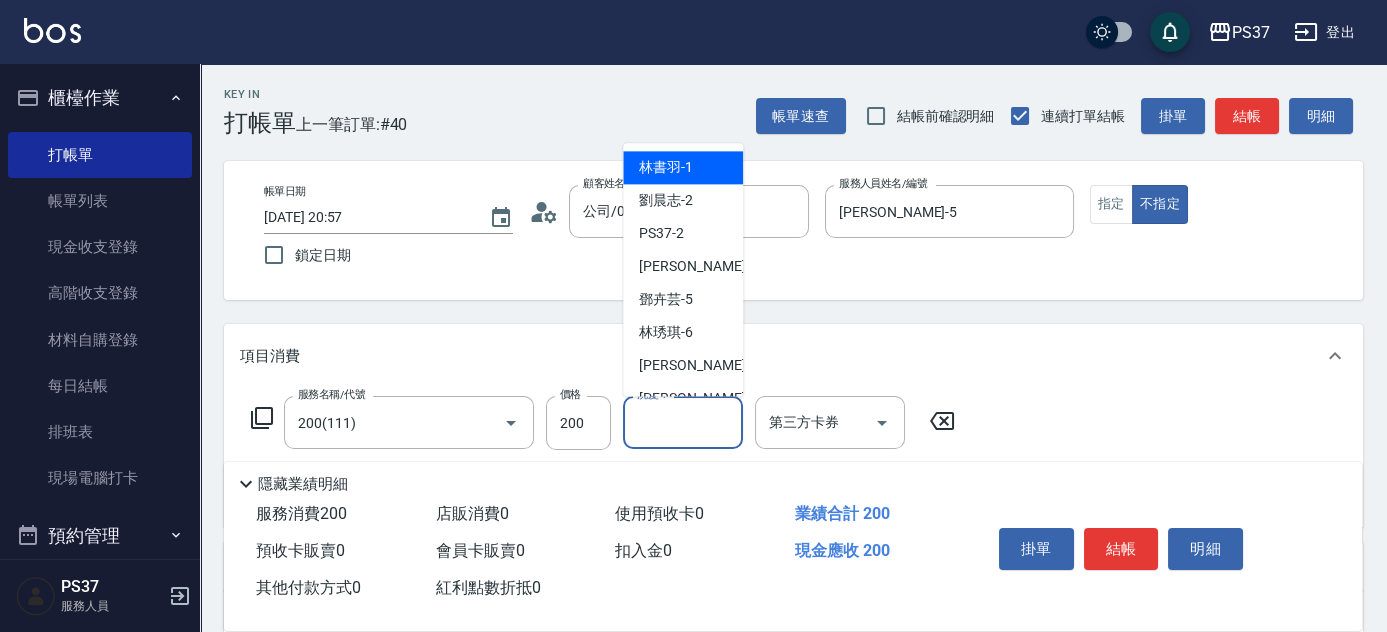 click on "林書羽 -1" at bounding box center [683, 168] 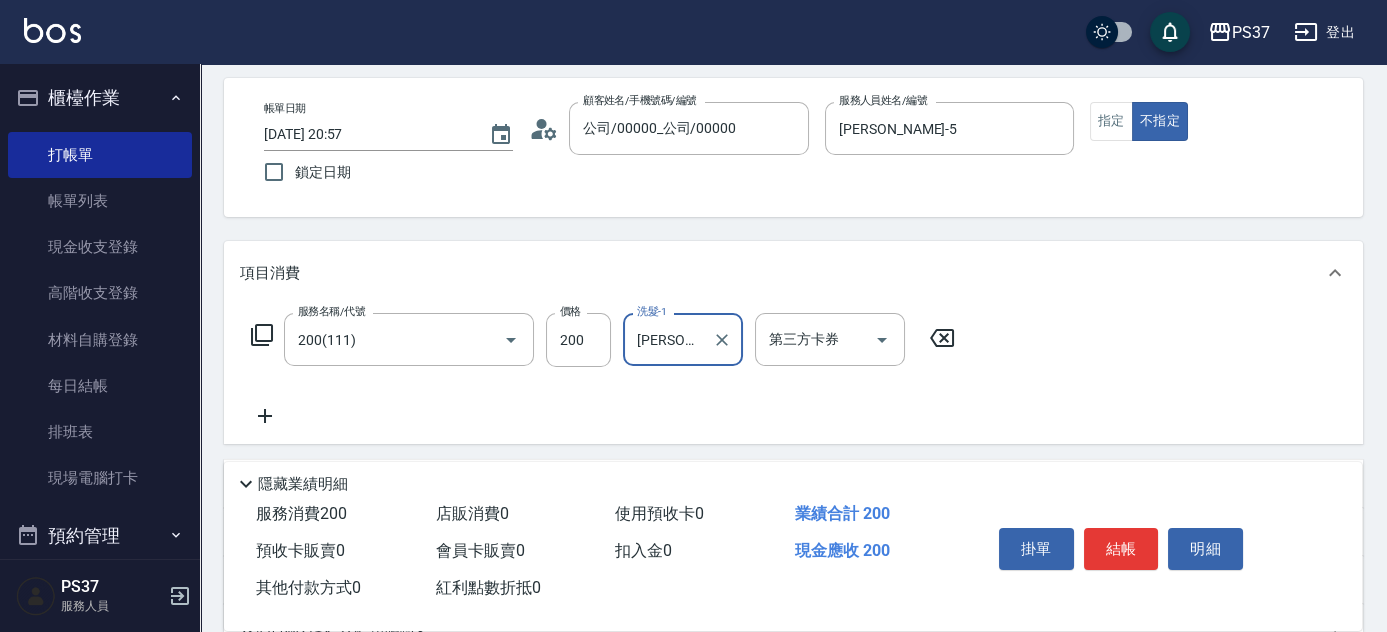 scroll, scrollTop: 181, scrollLeft: 0, axis: vertical 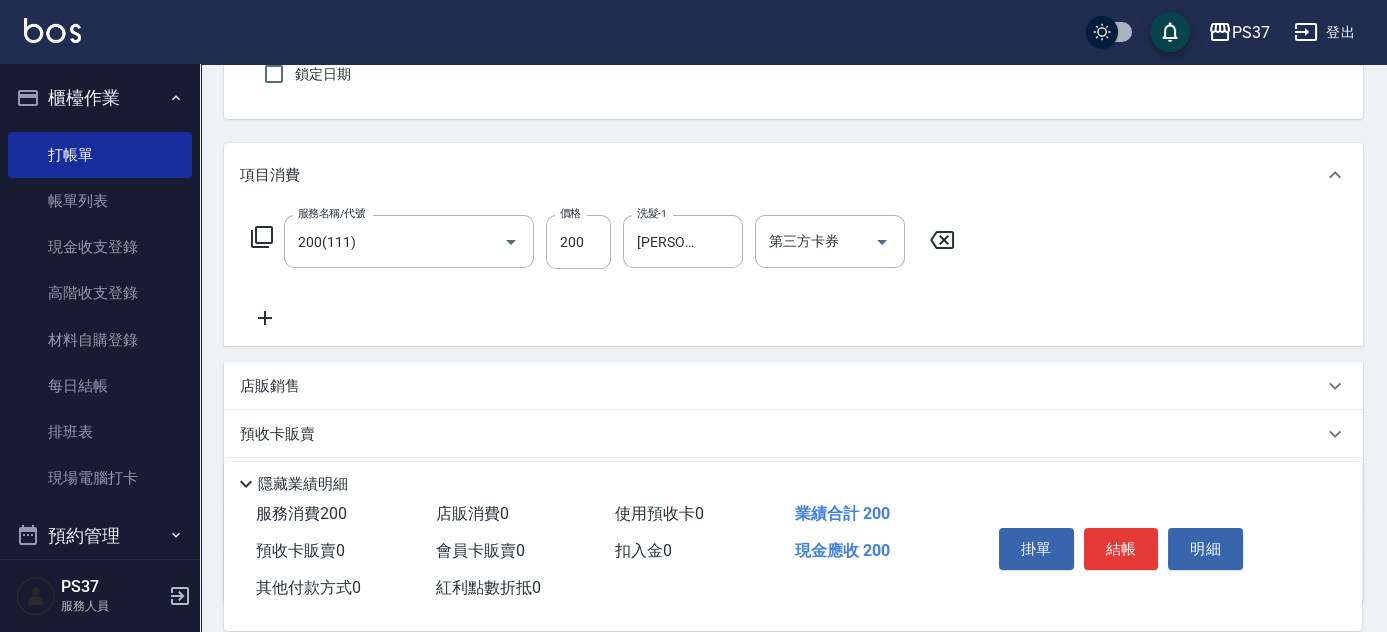 click 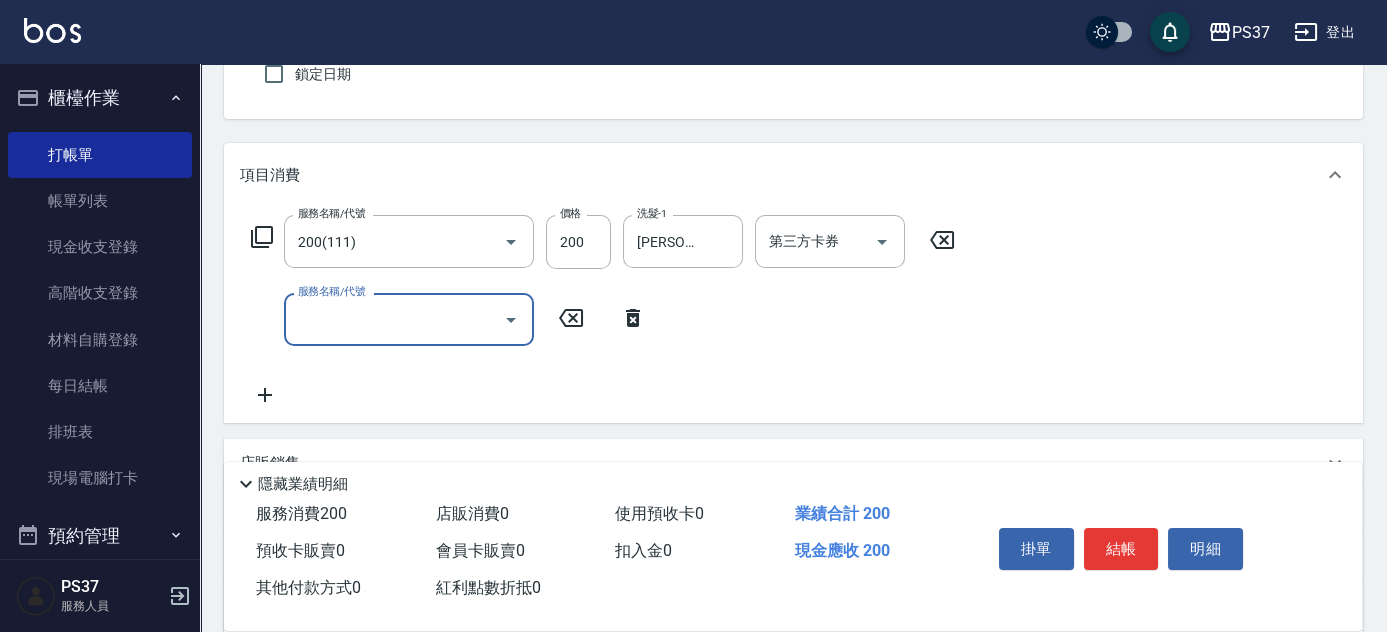 click on "服務名稱/代號" at bounding box center [394, 319] 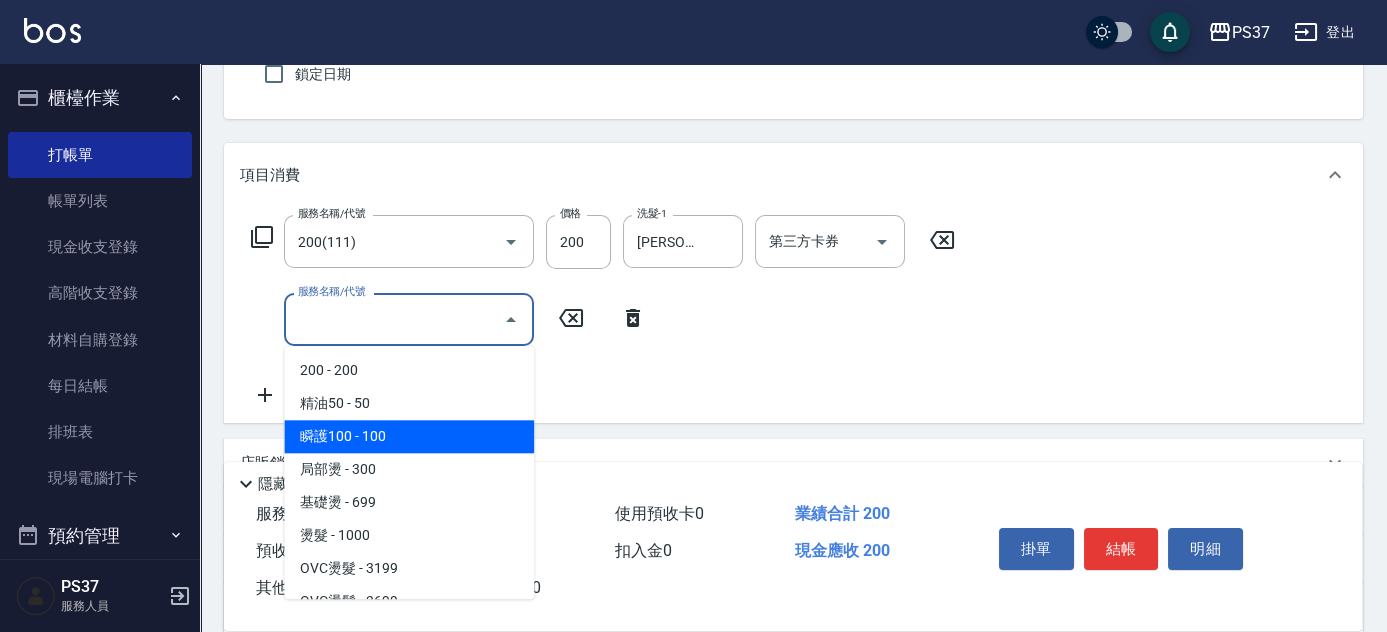 drag, startPoint x: 422, startPoint y: 422, endPoint x: 436, endPoint y: 424, distance: 14.142136 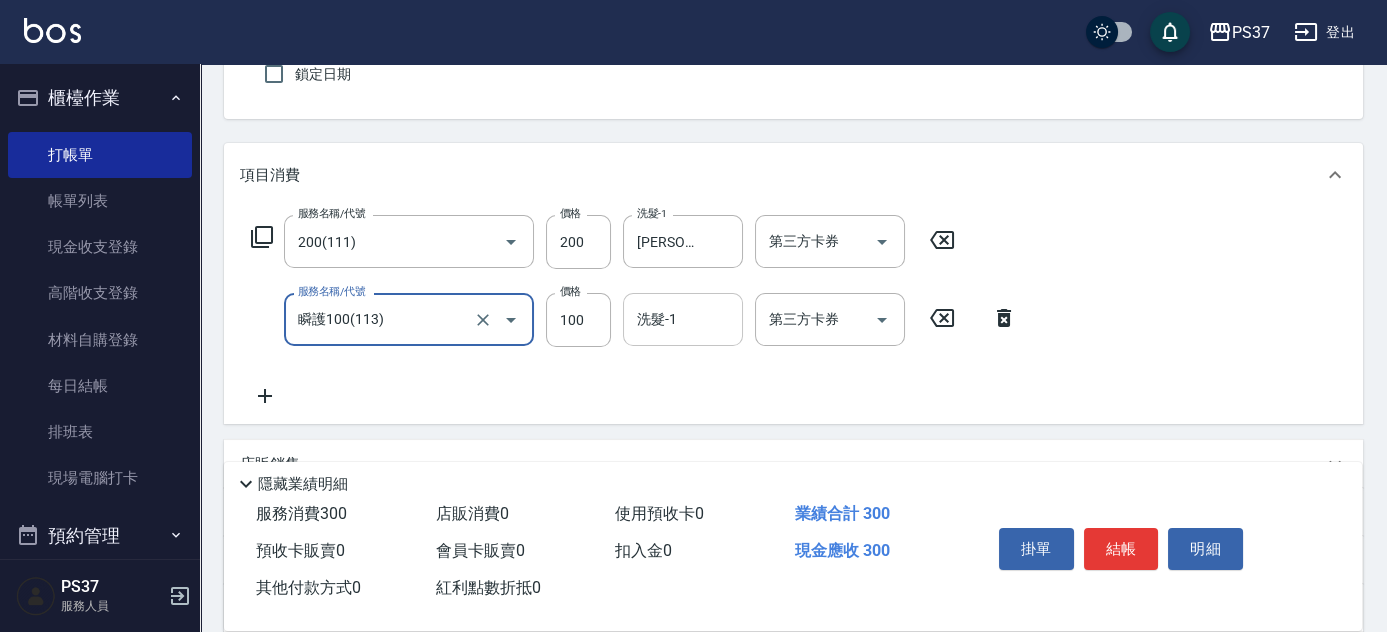 click on "洗髮-1" at bounding box center [683, 319] 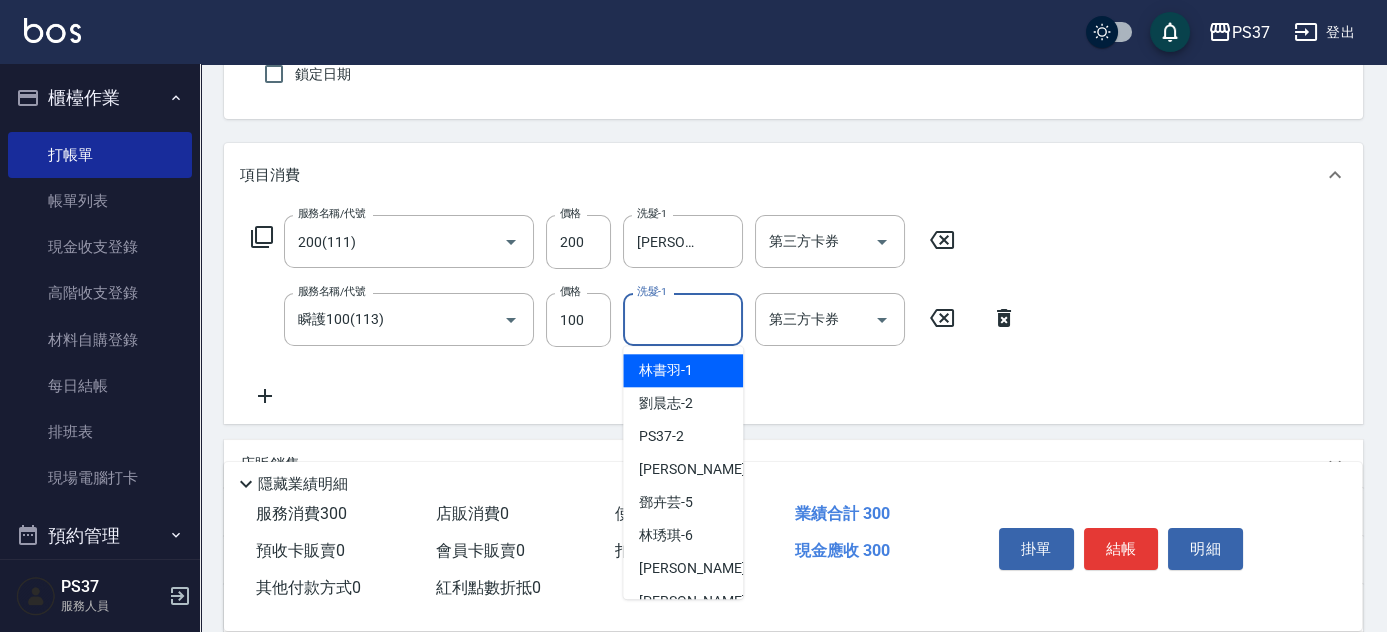 click on "林書羽 -1" at bounding box center (666, 370) 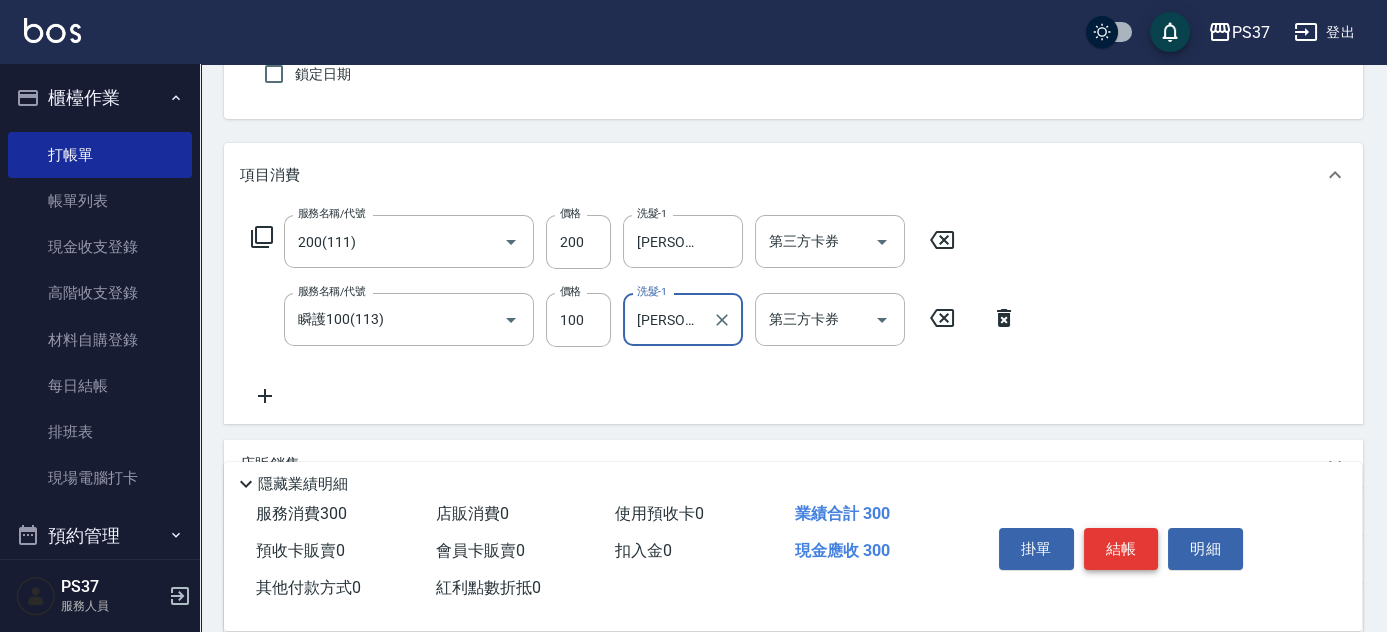 click on "結帳" at bounding box center (1121, 549) 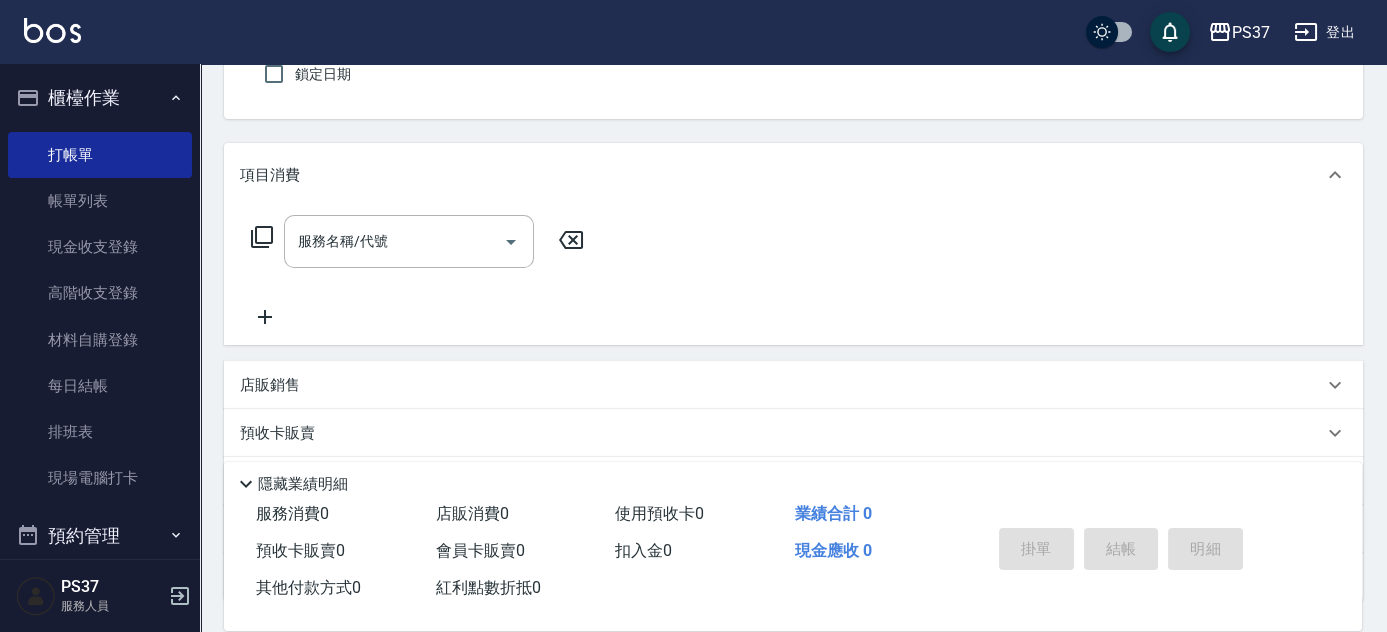 scroll, scrollTop: 0, scrollLeft: 0, axis: both 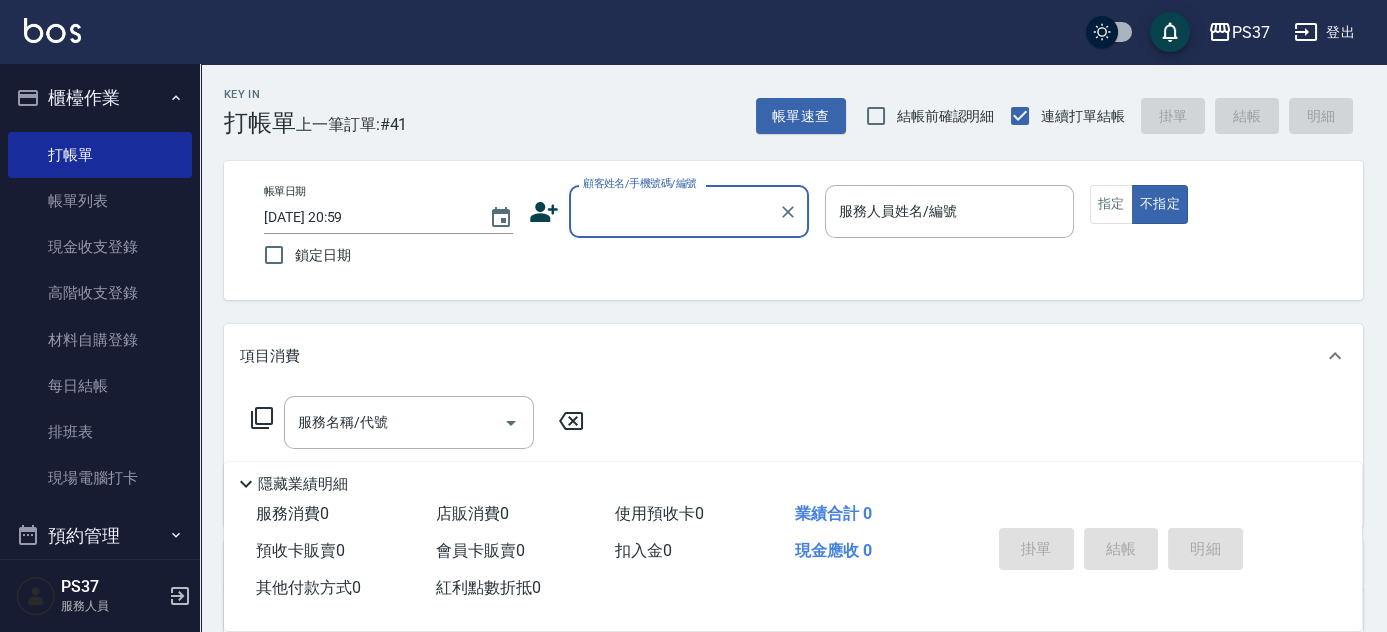 click on "顧客姓名/手機號碼/編號" at bounding box center [674, 211] 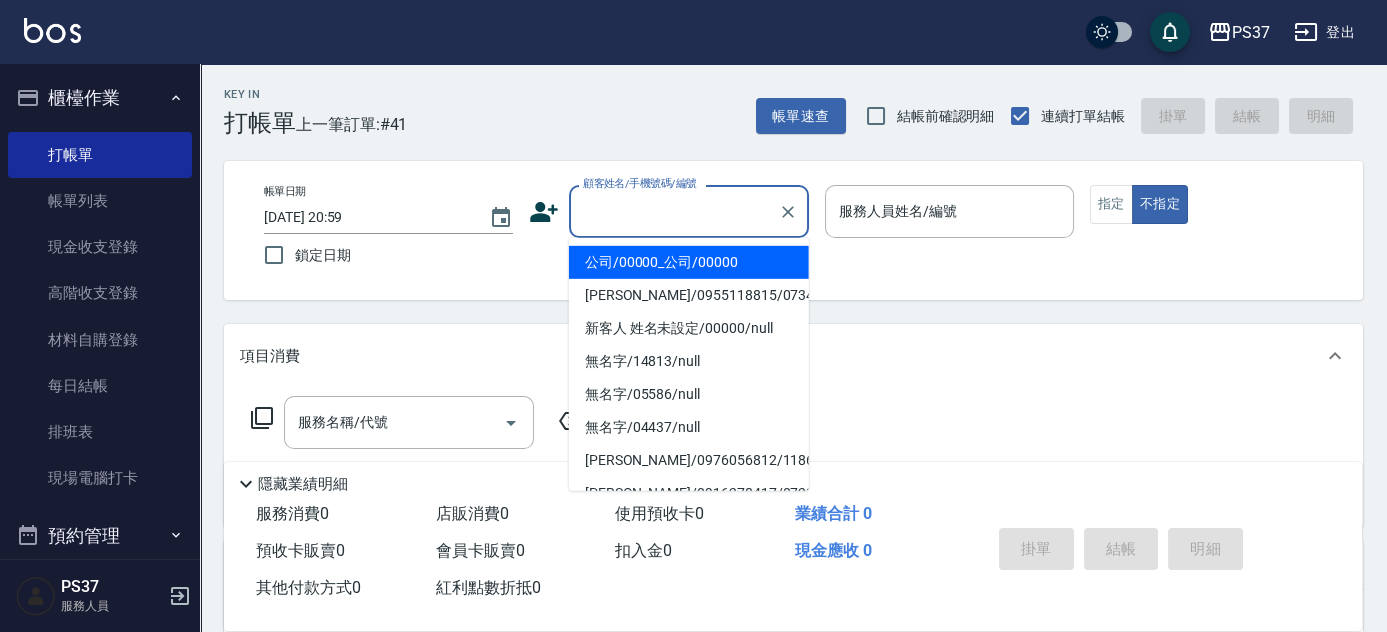 click on "公司/00000_公司/00000" at bounding box center [689, 262] 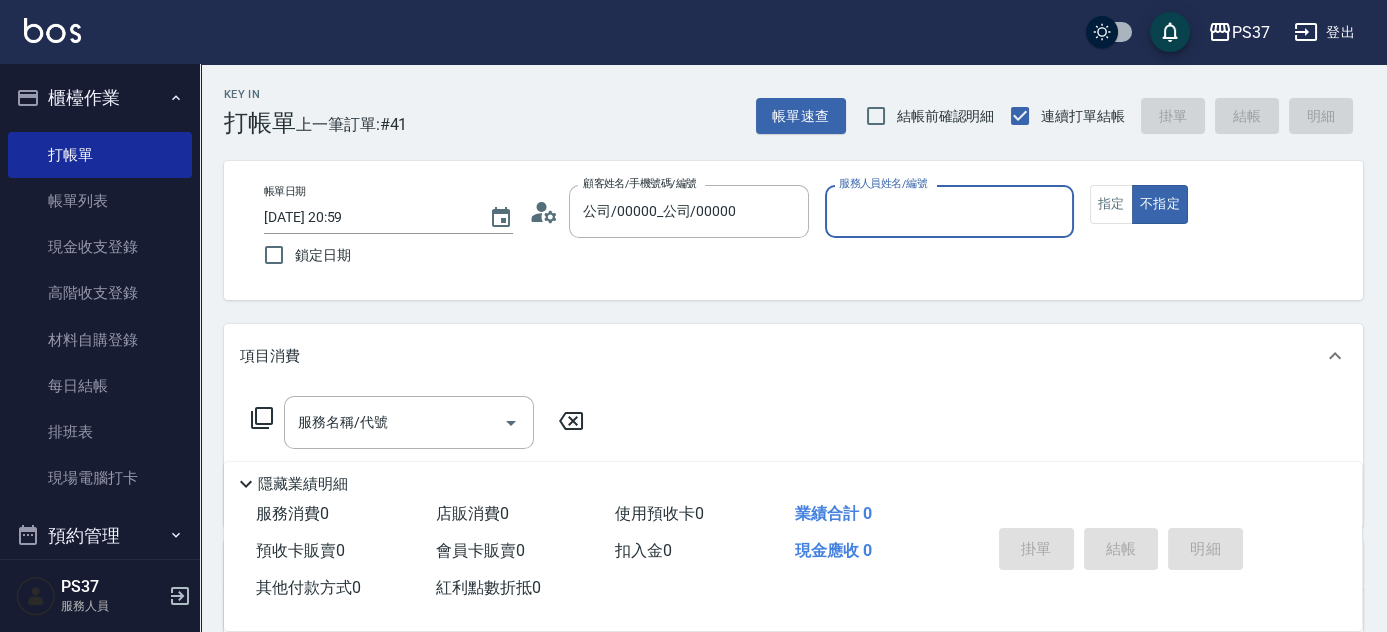 click on "服務人員姓名/編號" at bounding box center (949, 211) 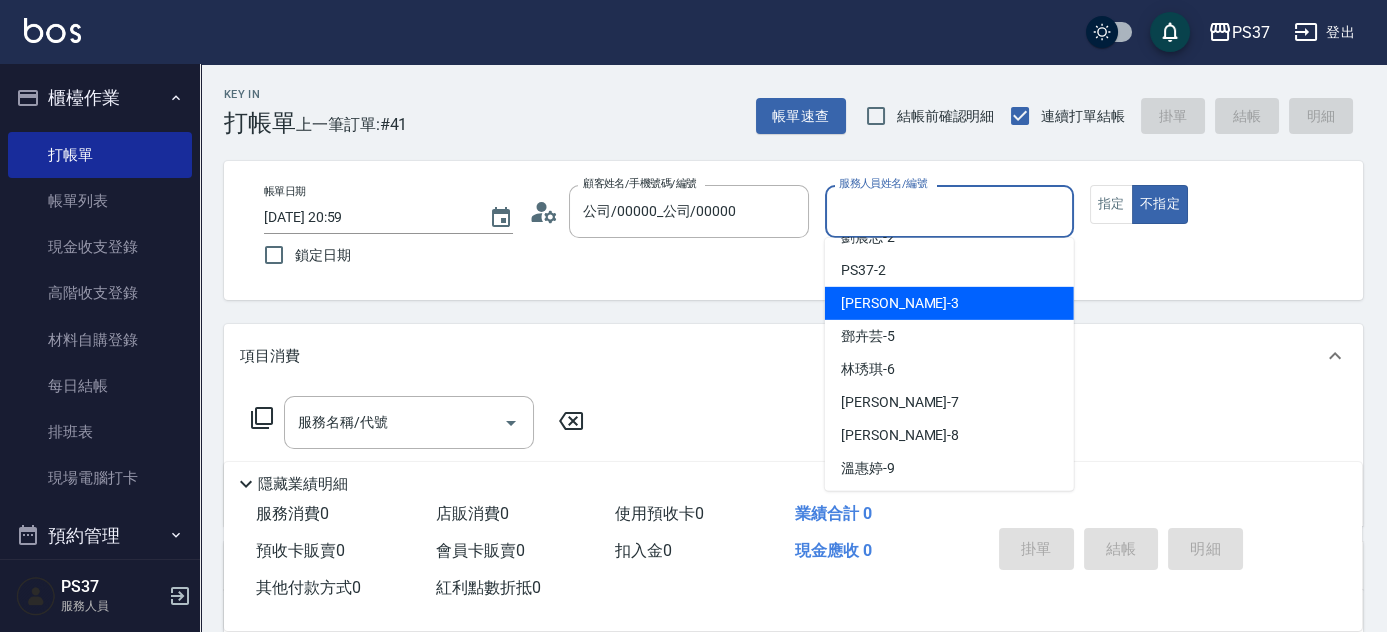 scroll, scrollTop: 90, scrollLeft: 0, axis: vertical 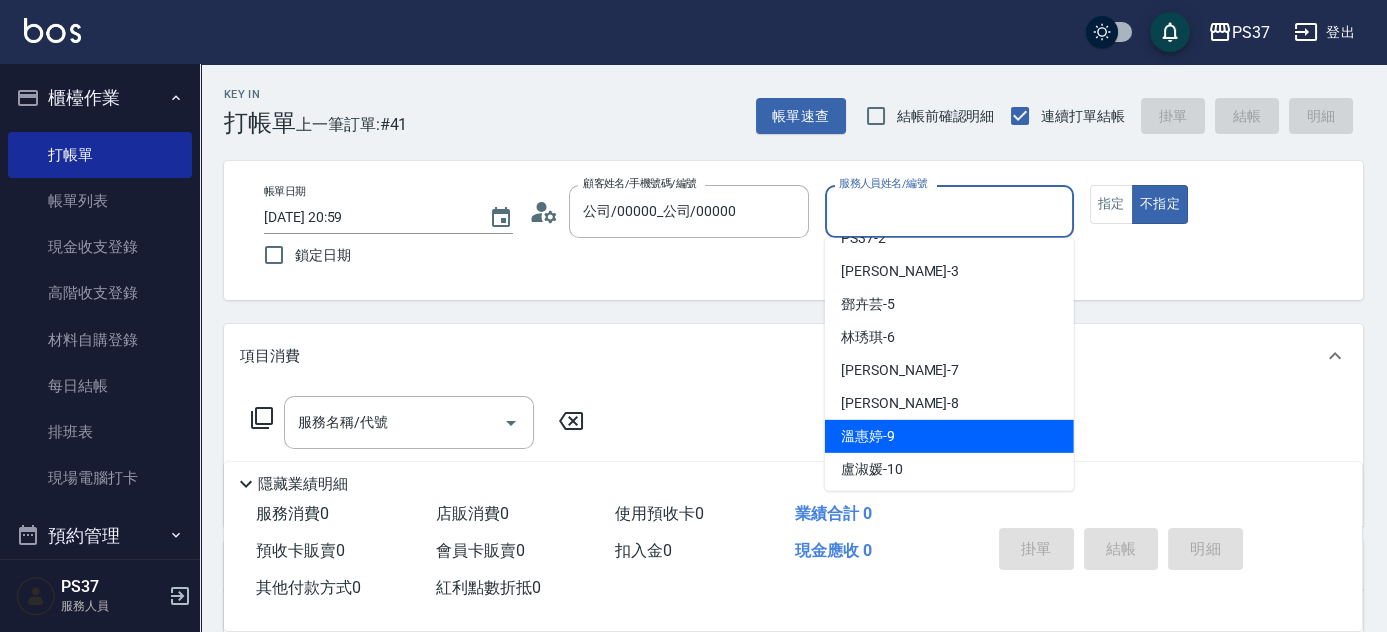 click on "溫惠婷 -9" at bounding box center (949, 436) 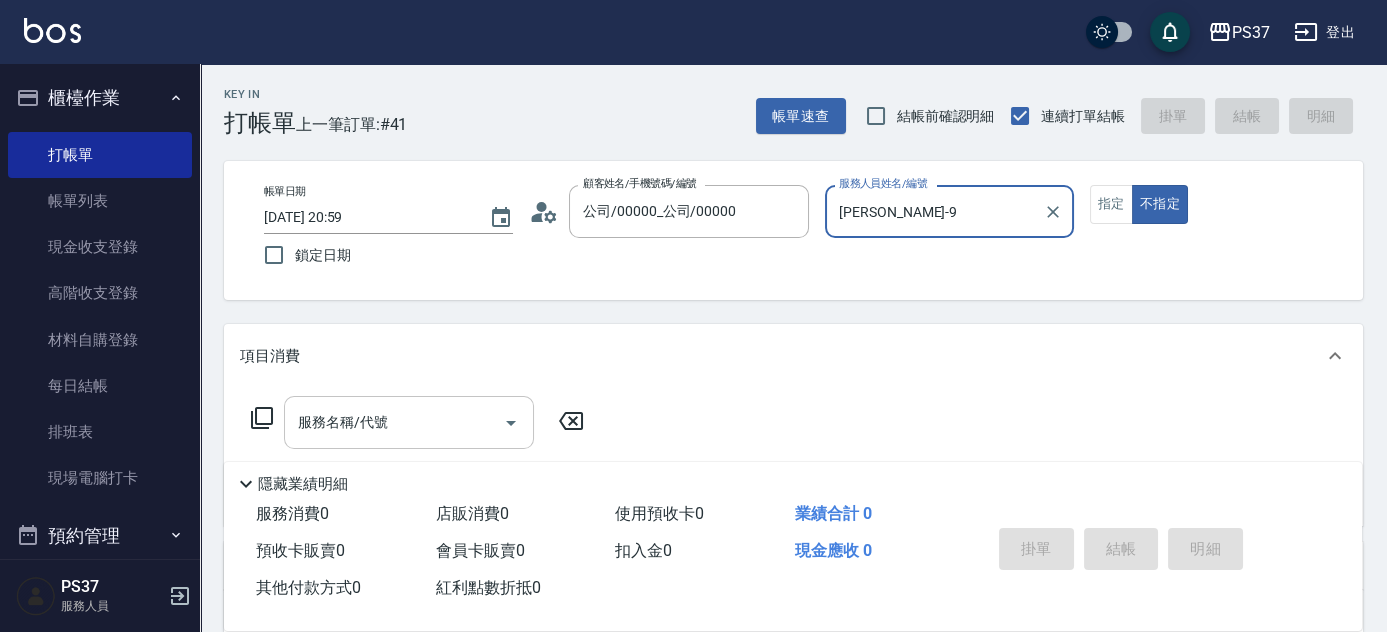 click on "服務名稱/代號" at bounding box center (394, 422) 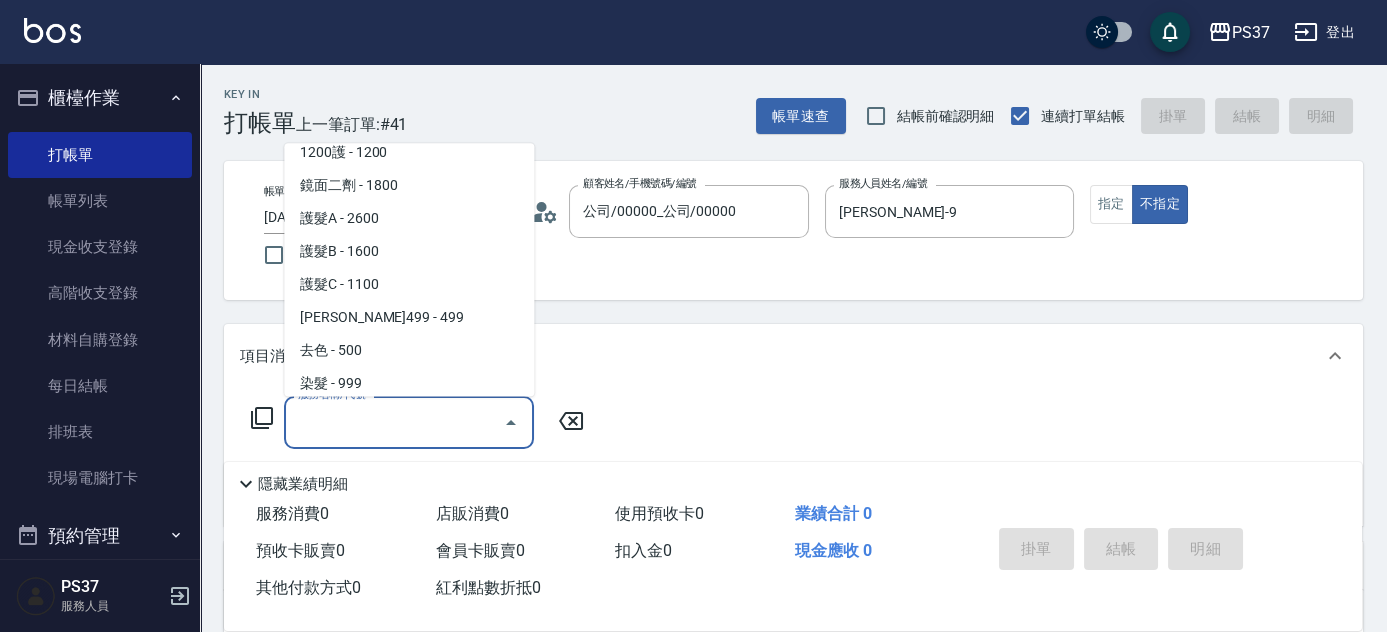 scroll, scrollTop: 1090, scrollLeft: 0, axis: vertical 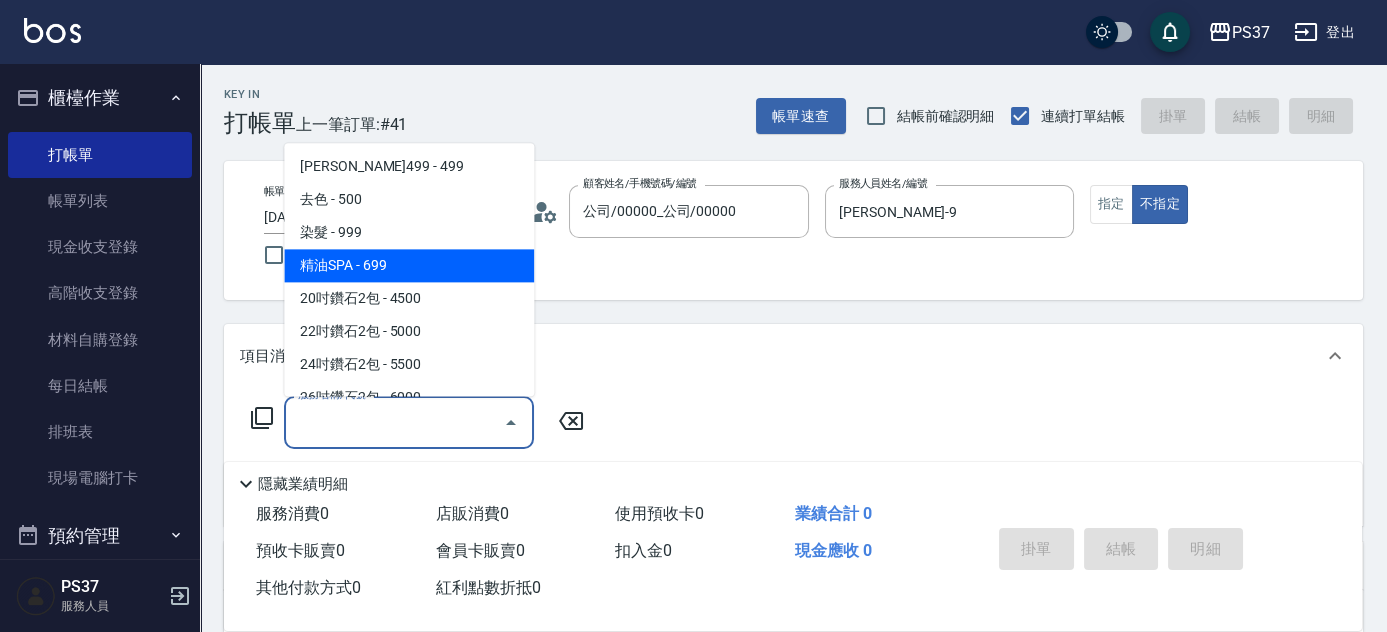 click on "精油SPA - 699" at bounding box center (409, 266) 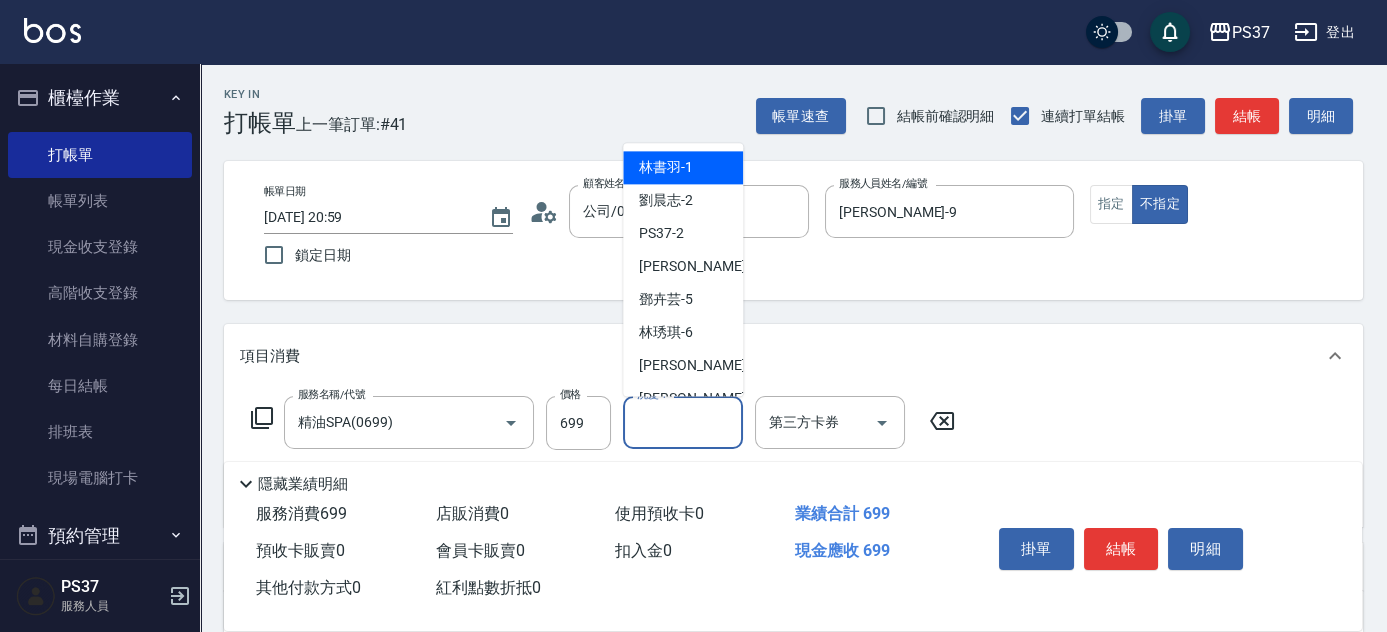 click on "洗髮-1" at bounding box center [683, 422] 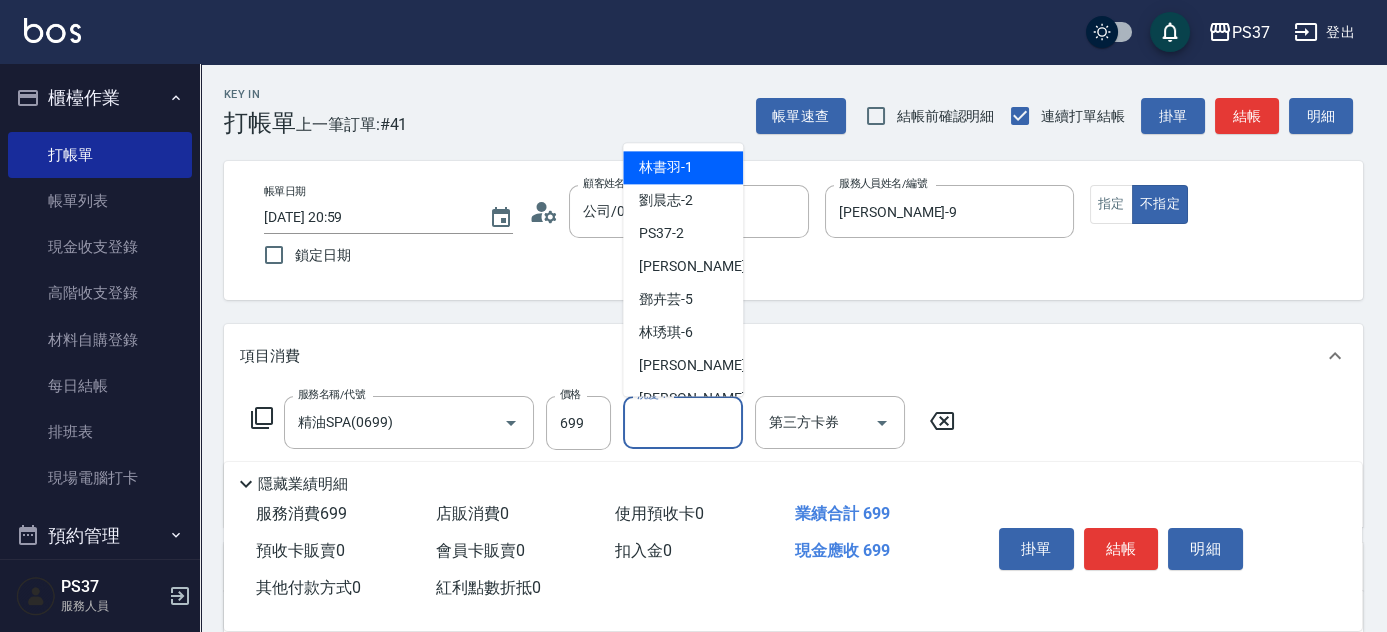 click on "林書羽 -1" at bounding box center [683, 168] 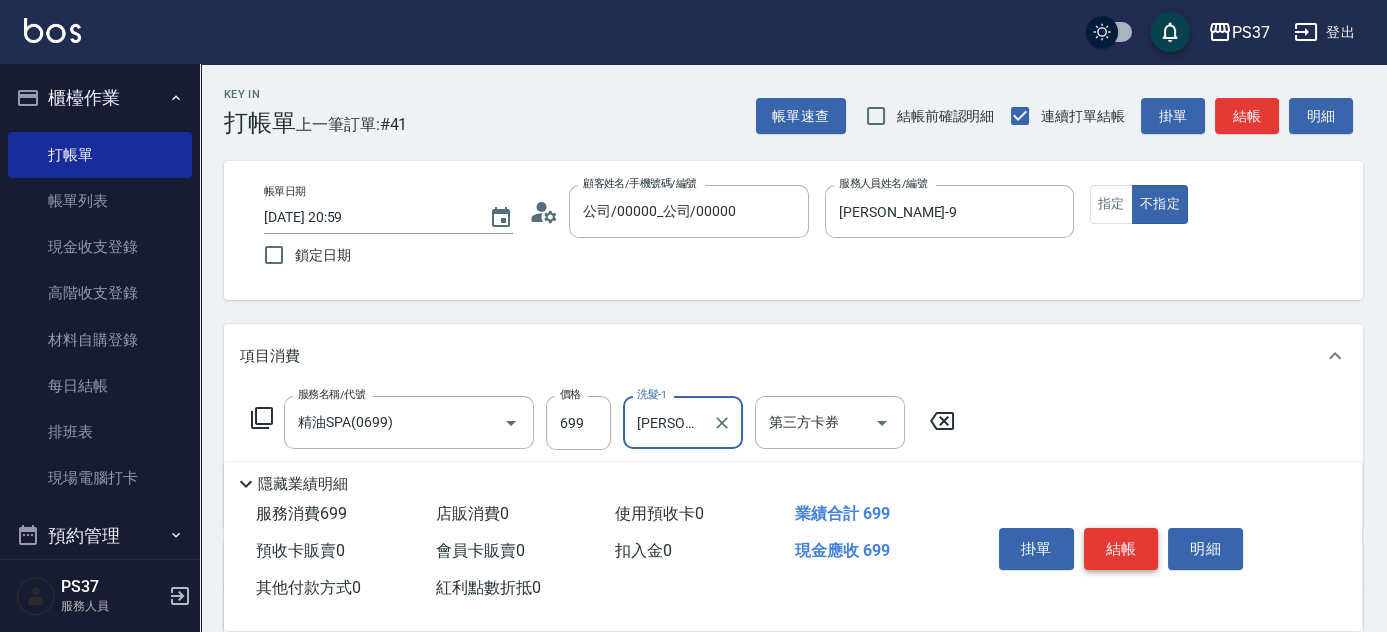 click on "結帳" at bounding box center (1121, 549) 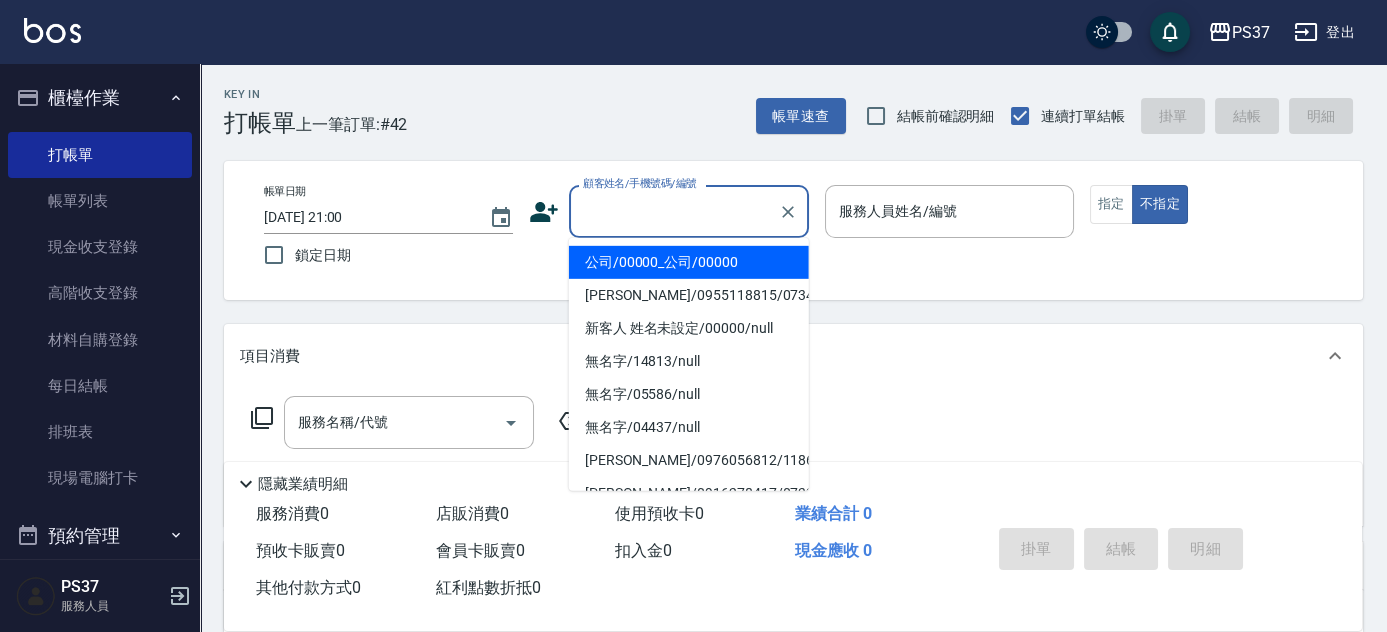 click on "顧客姓名/手機號碼/編號" at bounding box center [674, 211] 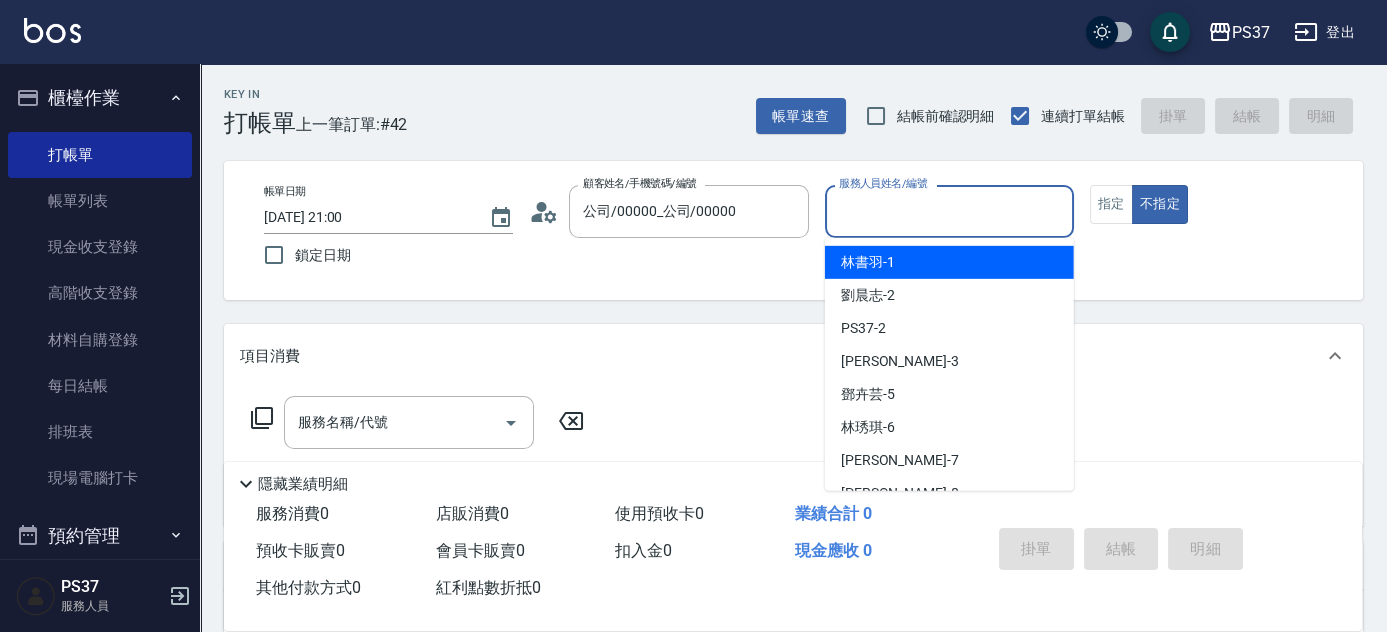 click on "服務人員姓名/編號" at bounding box center (949, 211) 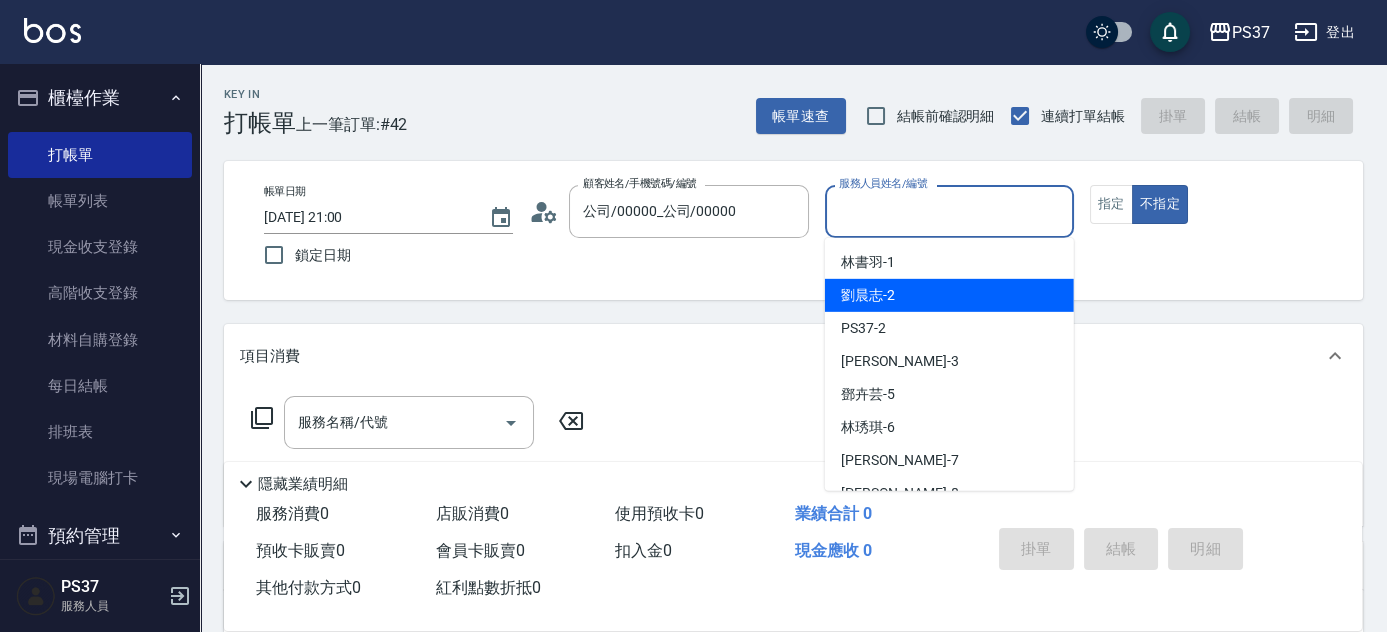 click on "劉晨志 -2" at bounding box center (949, 295) 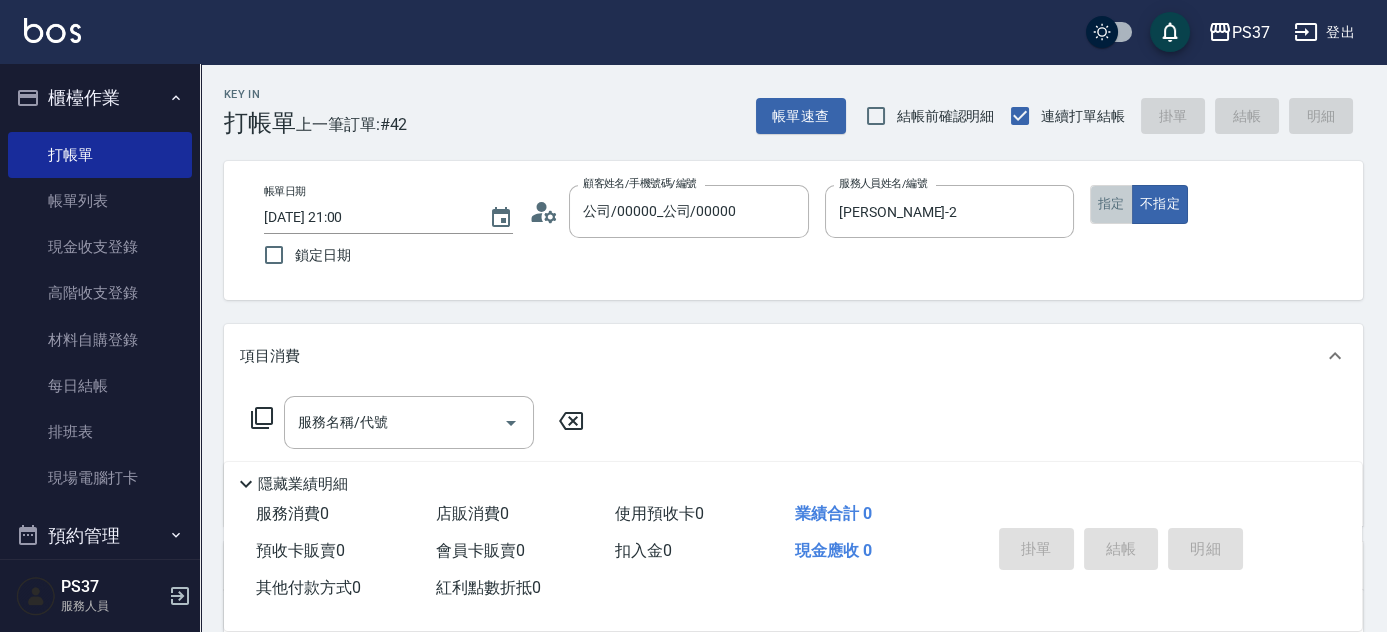 click on "指定" at bounding box center (1111, 204) 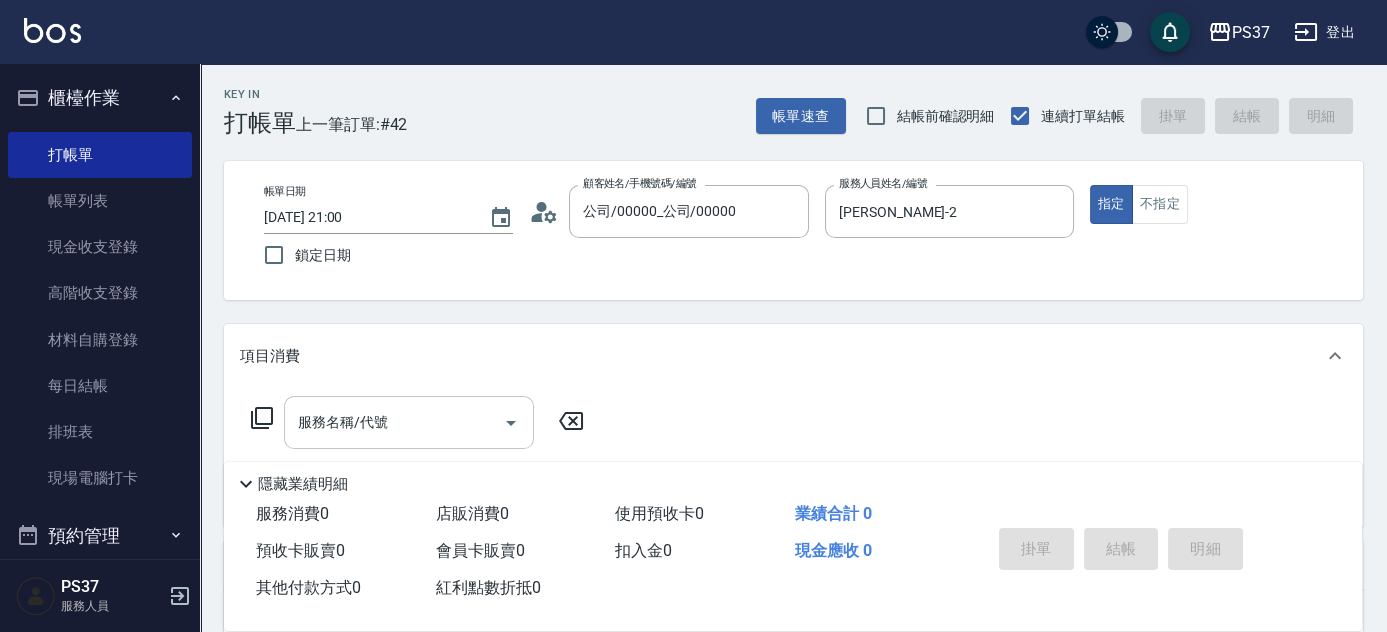click on "服務名稱/代號" at bounding box center [394, 422] 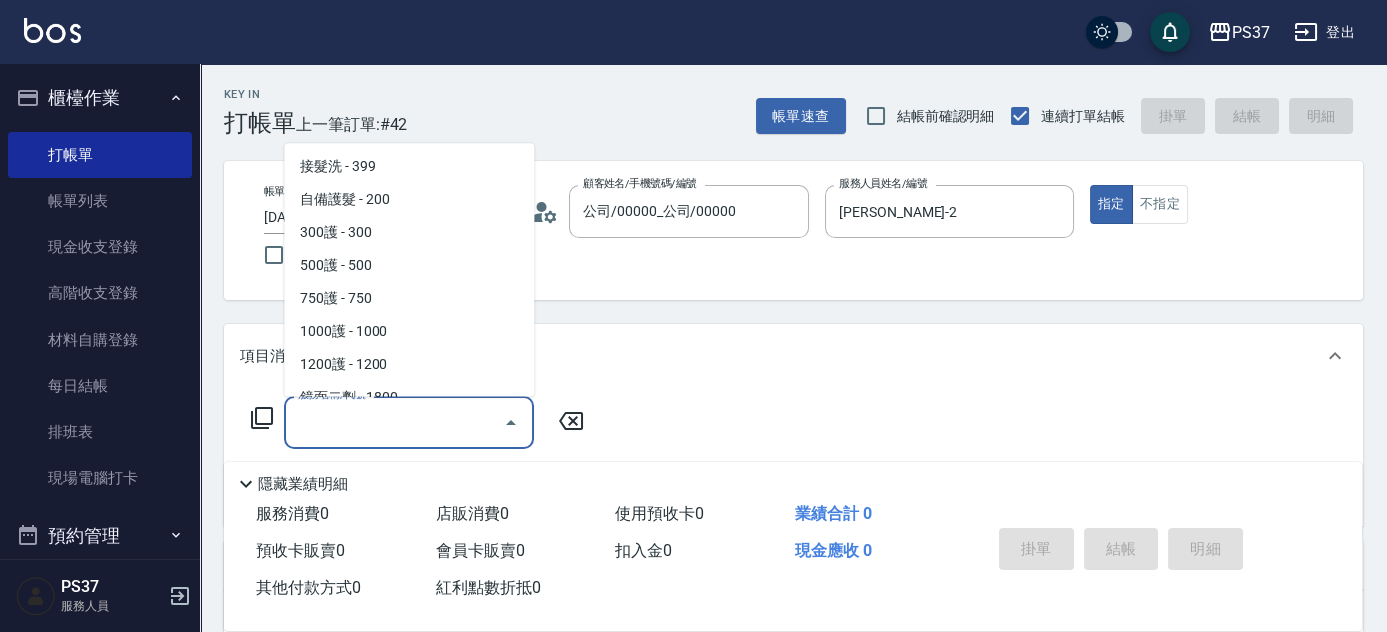 scroll, scrollTop: 1000, scrollLeft: 0, axis: vertical 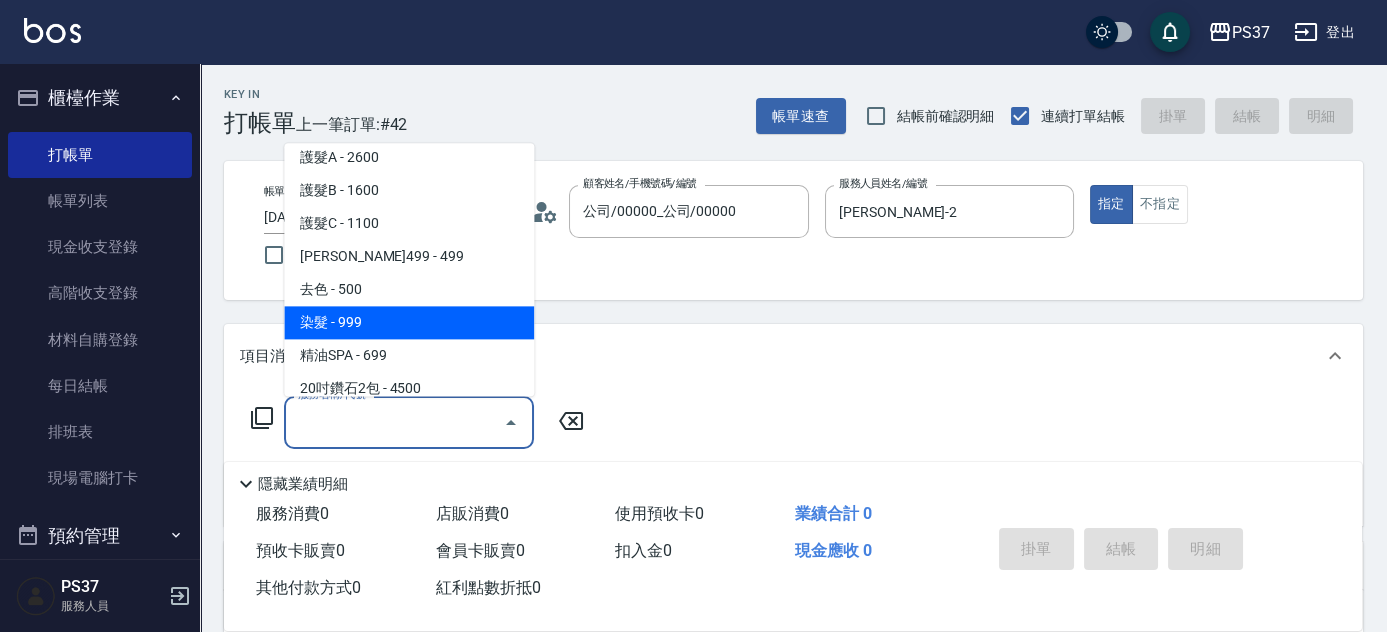 click on "染髮 - 999" at bounding box center (409, 323) 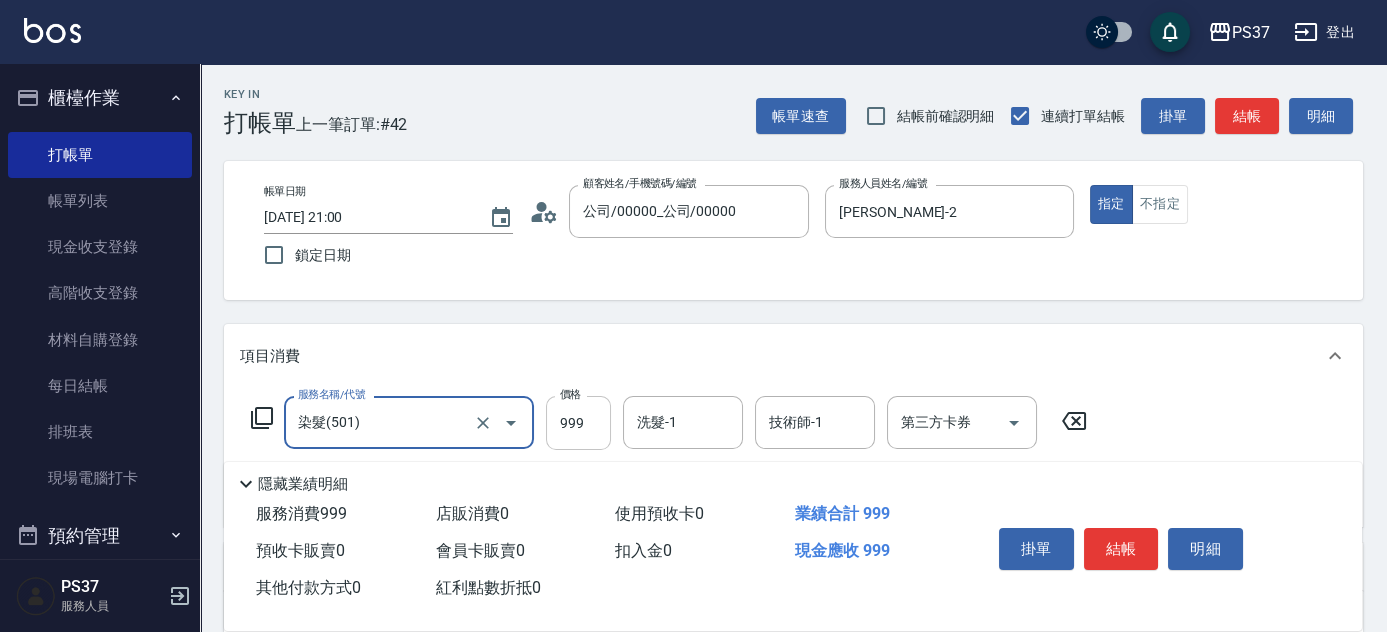 click on "999" at bounding box center [578, 423] 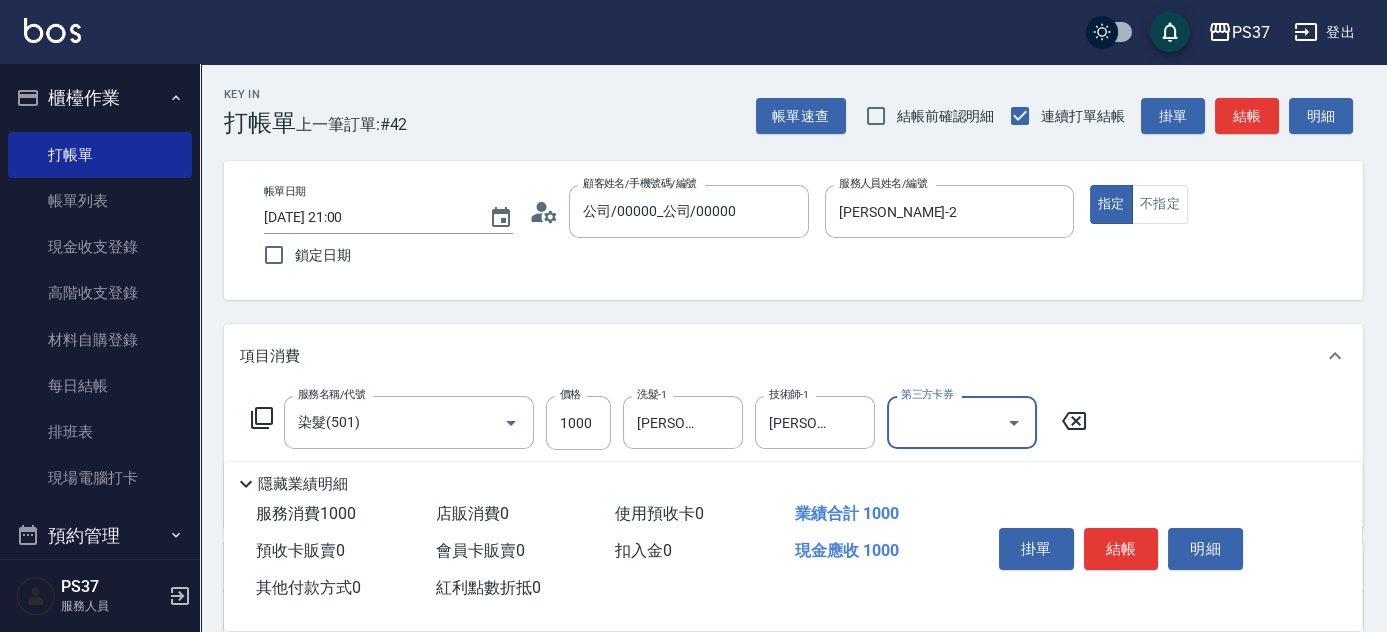 scroll, scrollTop: 341, scrollLeft: 0, axis: vertical 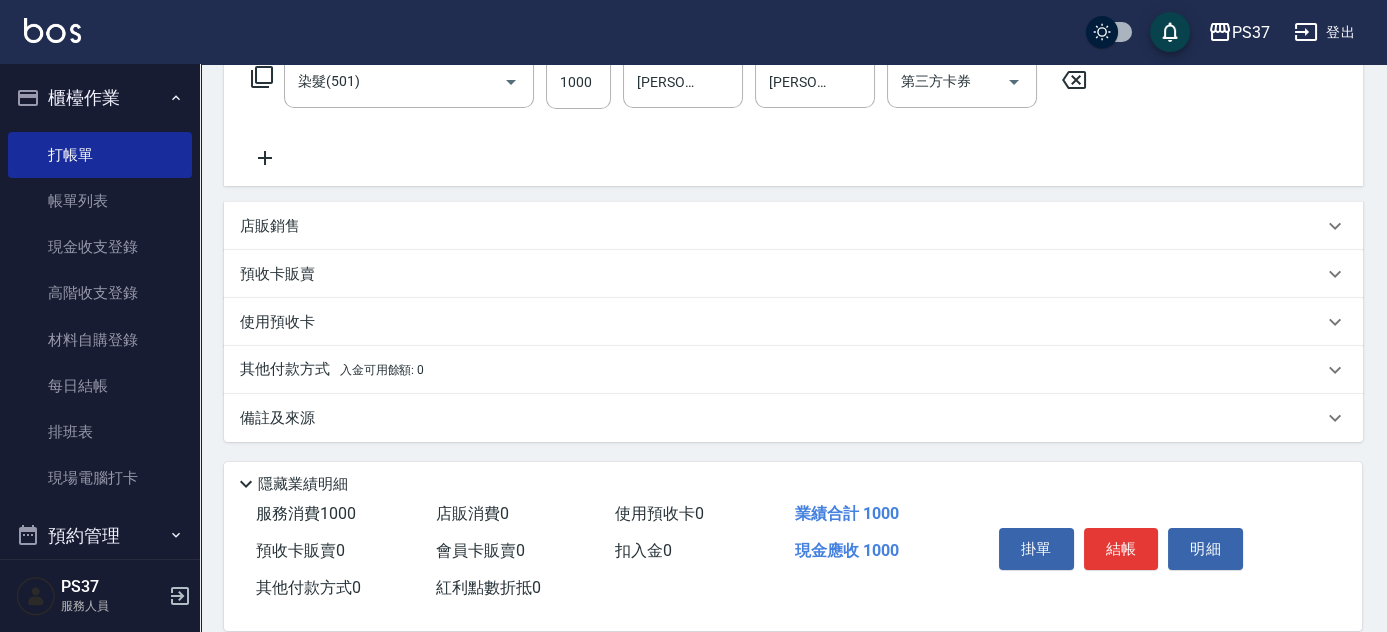 click 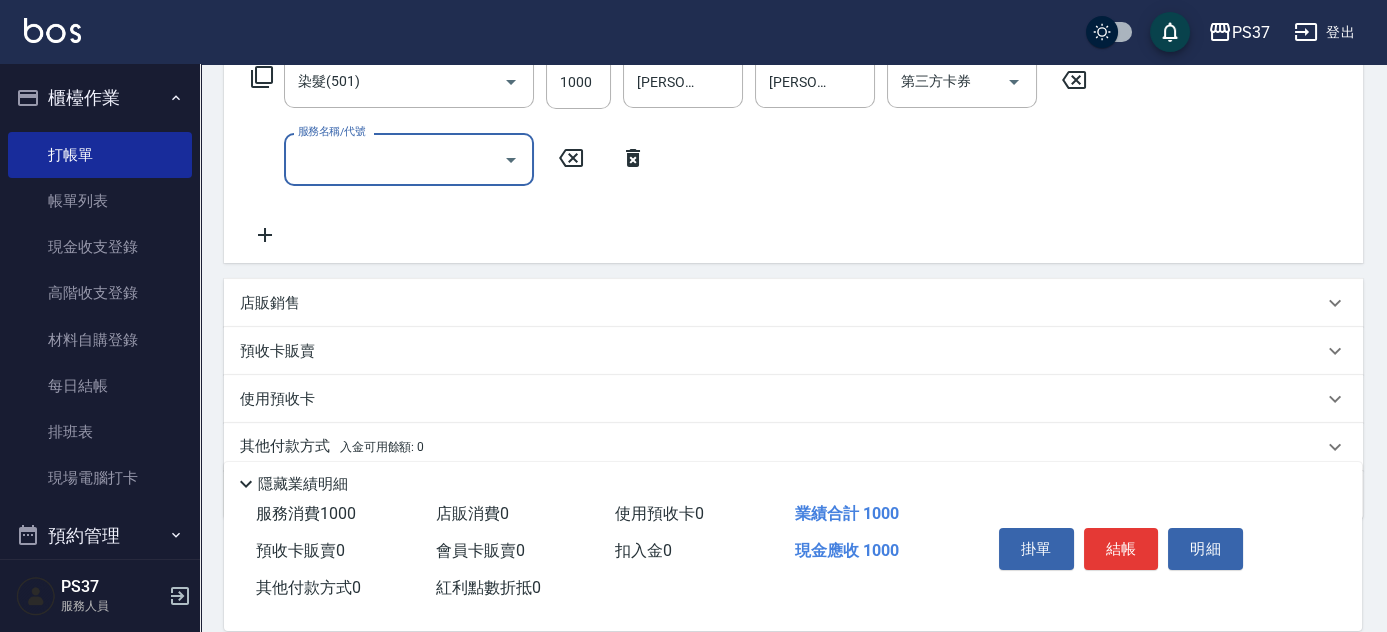 click on "服務名稱/代號" at bounding box center (394, 159) 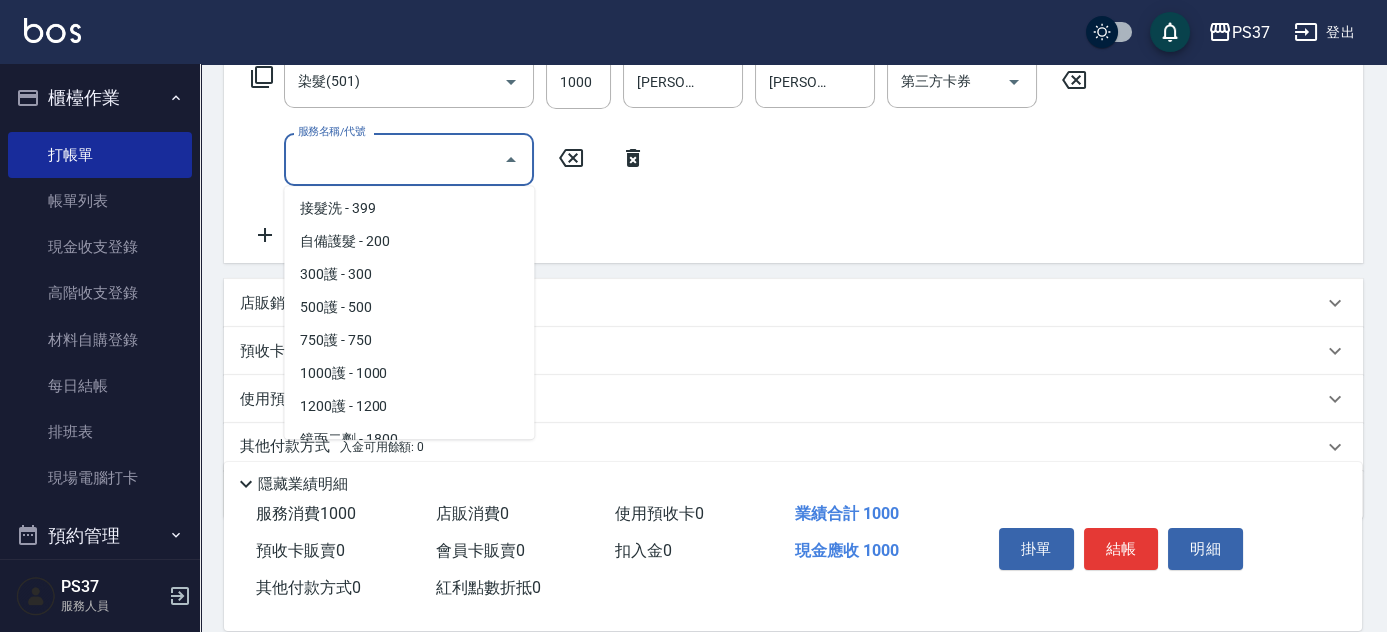scroll, scrollTop: 818, scrollLeft: 0, axis: vertical 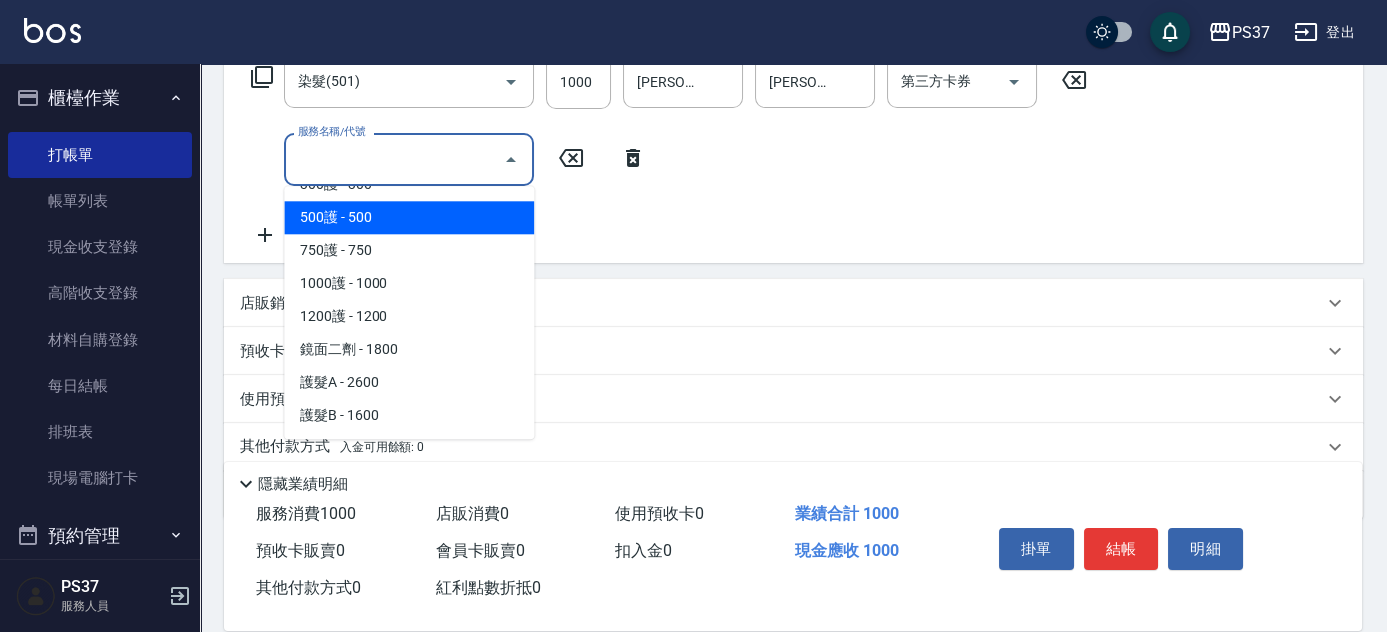 click on "500護 - 500" at bounding box center [409, 217] 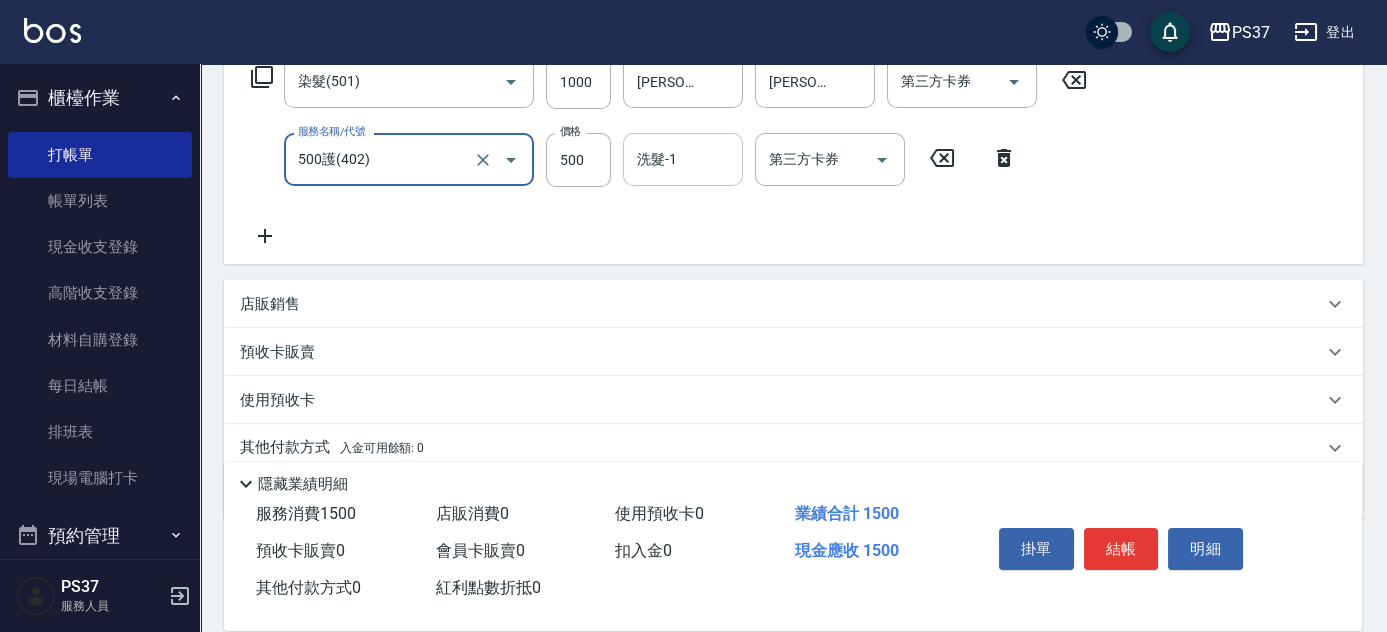 click on "洗髮-1" at bounding box center [683, 159] 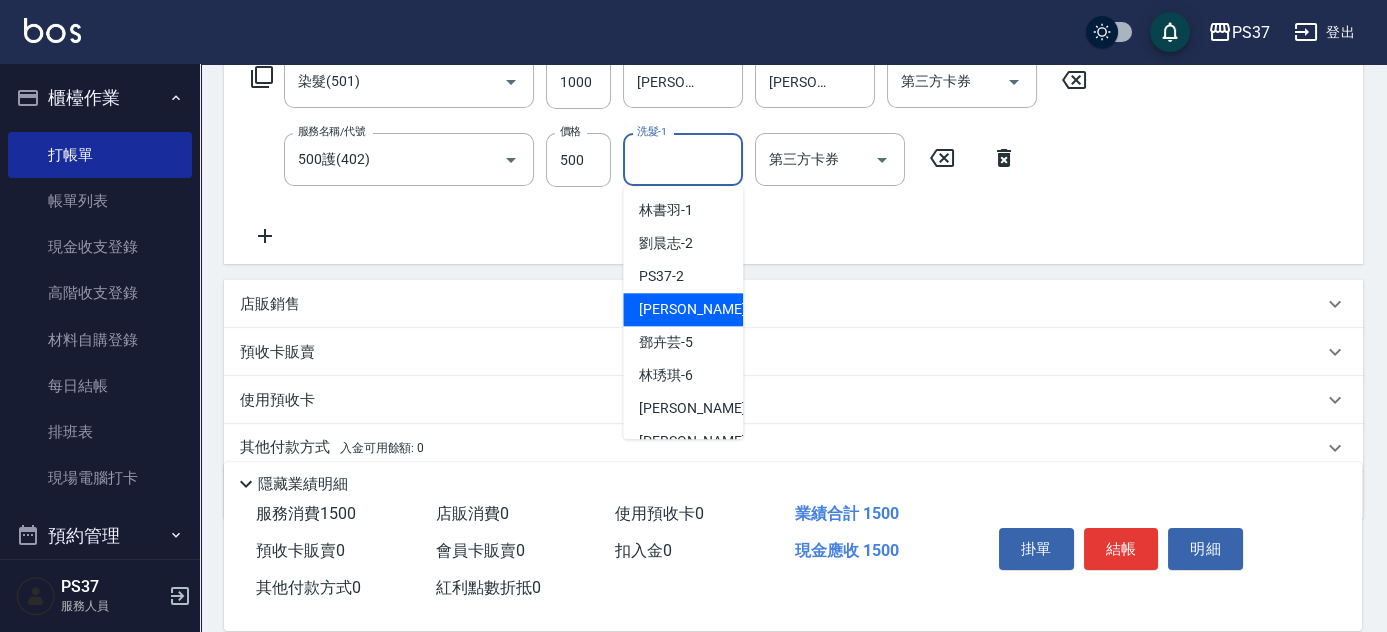 scroll, scrollTop: 323, scrollLeft: 0, axis: vertical 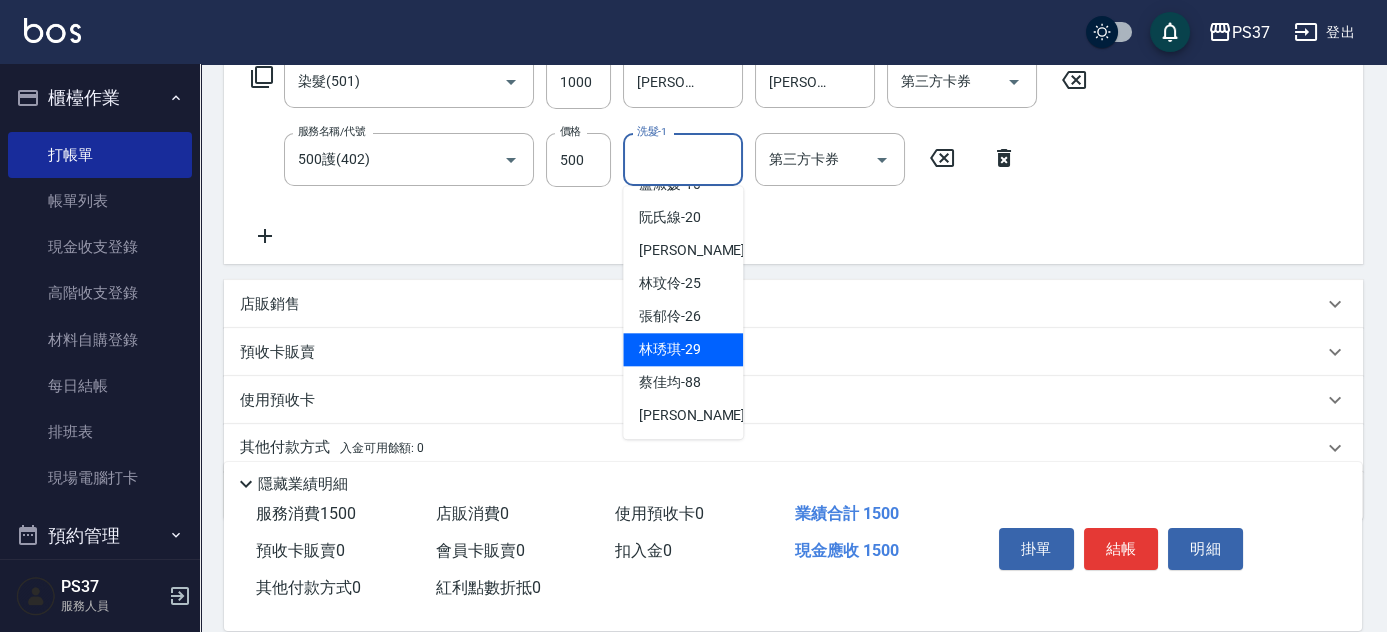 click on "林琇琪 -29" at bounding box center (683, 349) 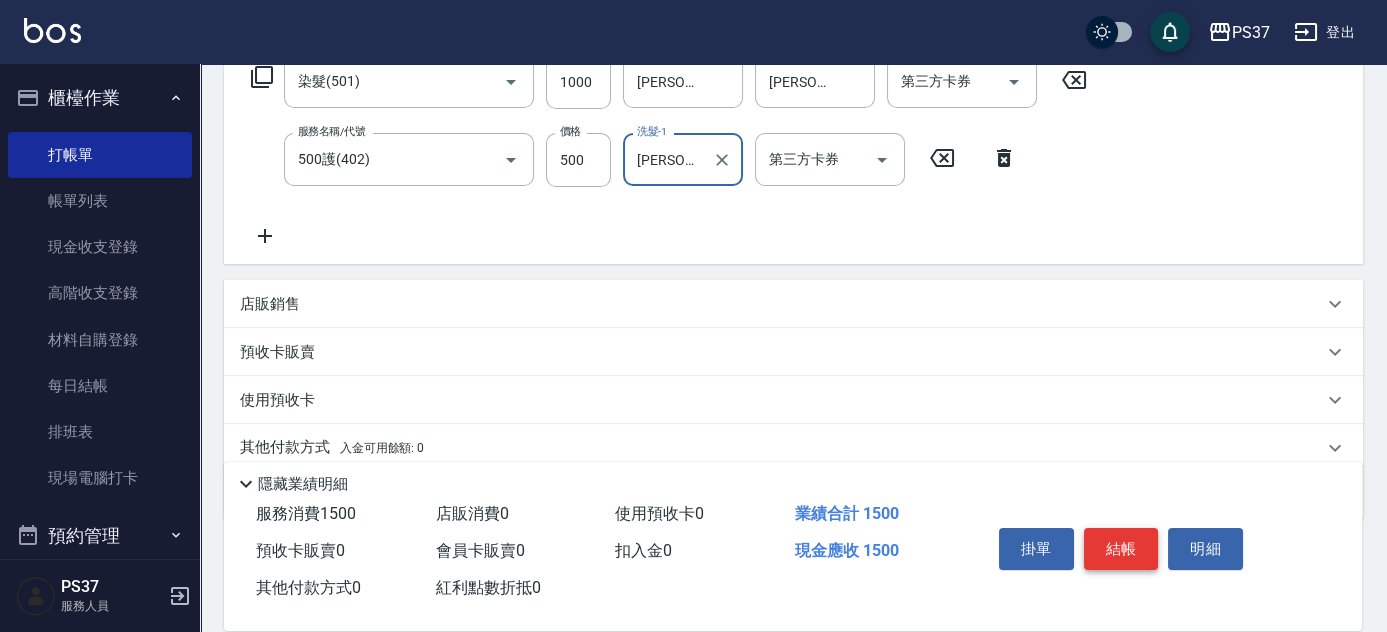 click on "結帳" at bounding box center (1121, 549) 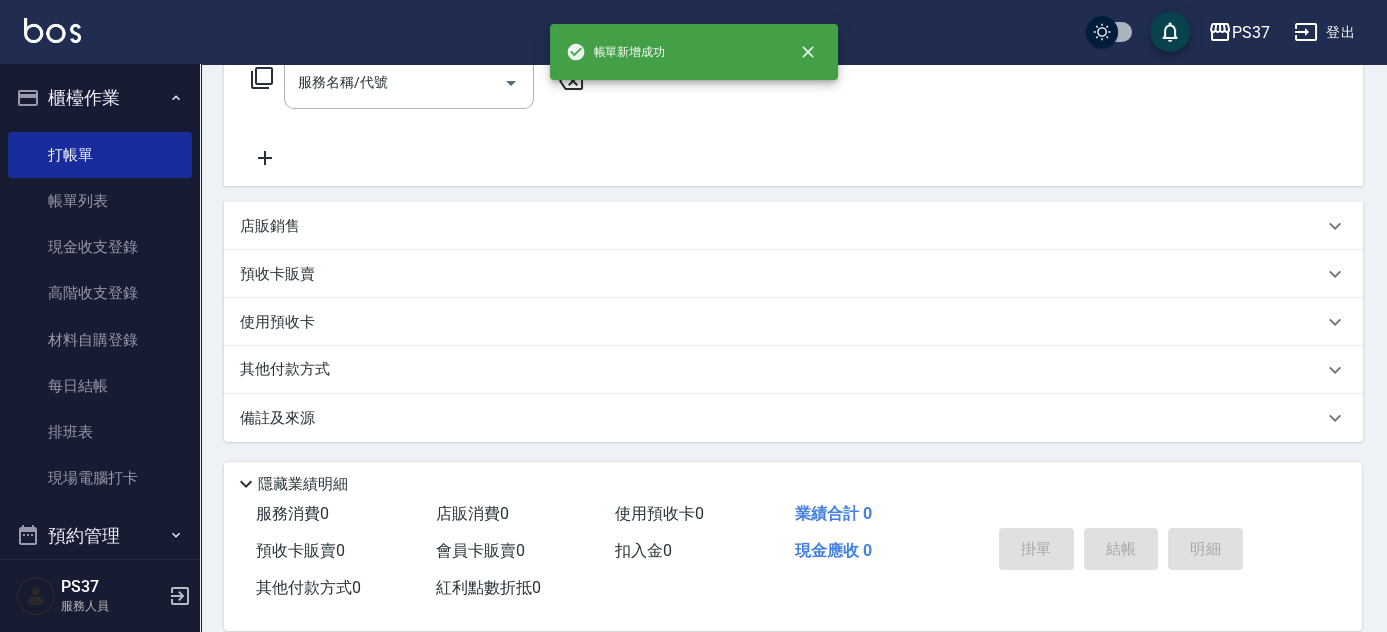 scroll, scrollTop: 0, scrollLeft: 0, axis: both 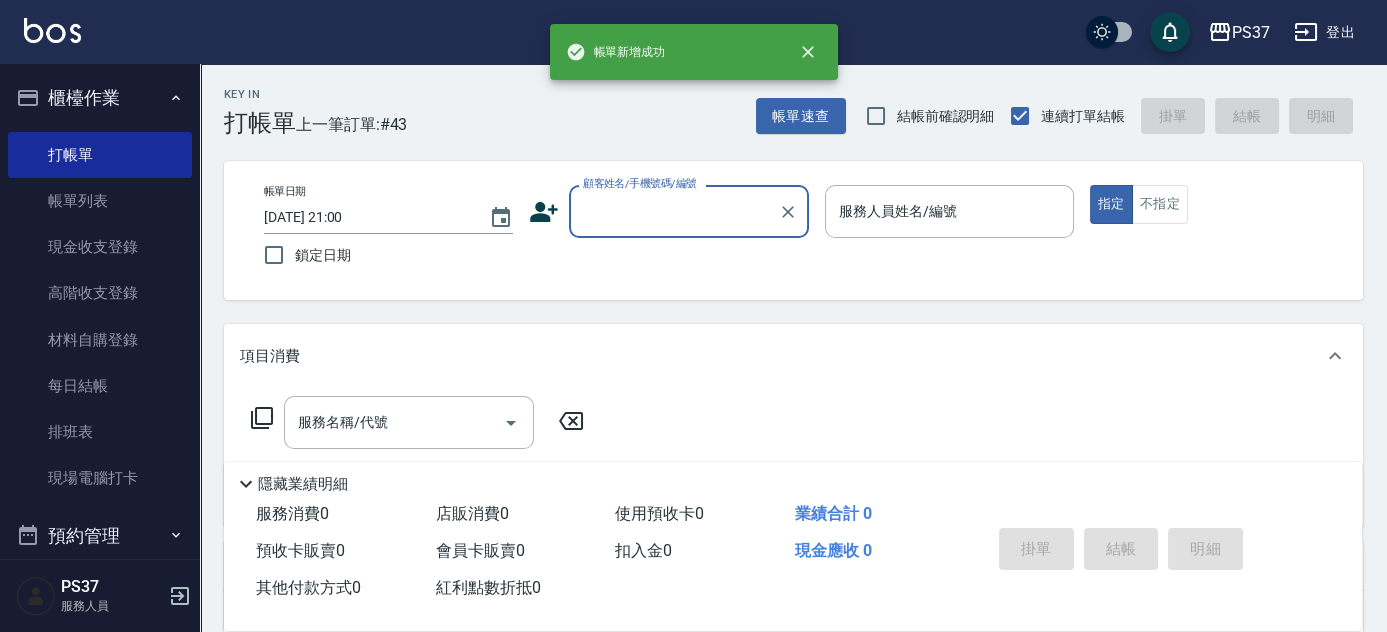click on "顧客姓名/手機號碼/編號" at bounding box center (674, 211) 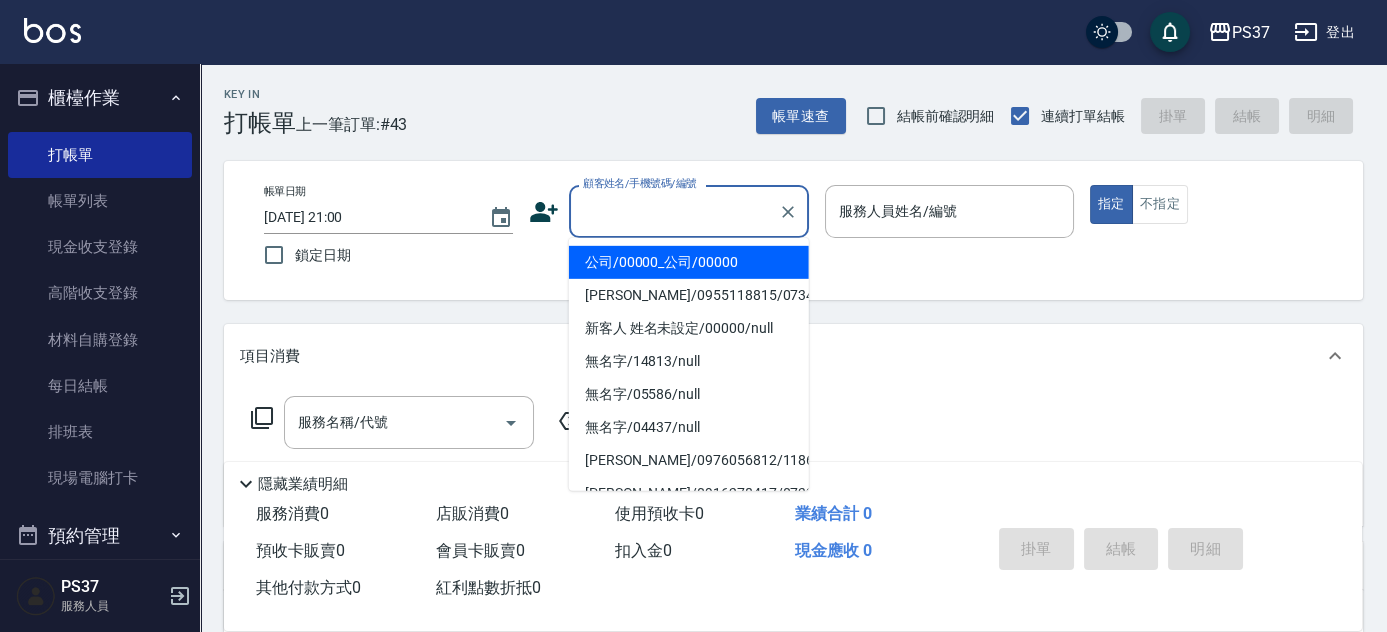 click on "公司/00000_公司/00000" at bounding box center (689, 262) 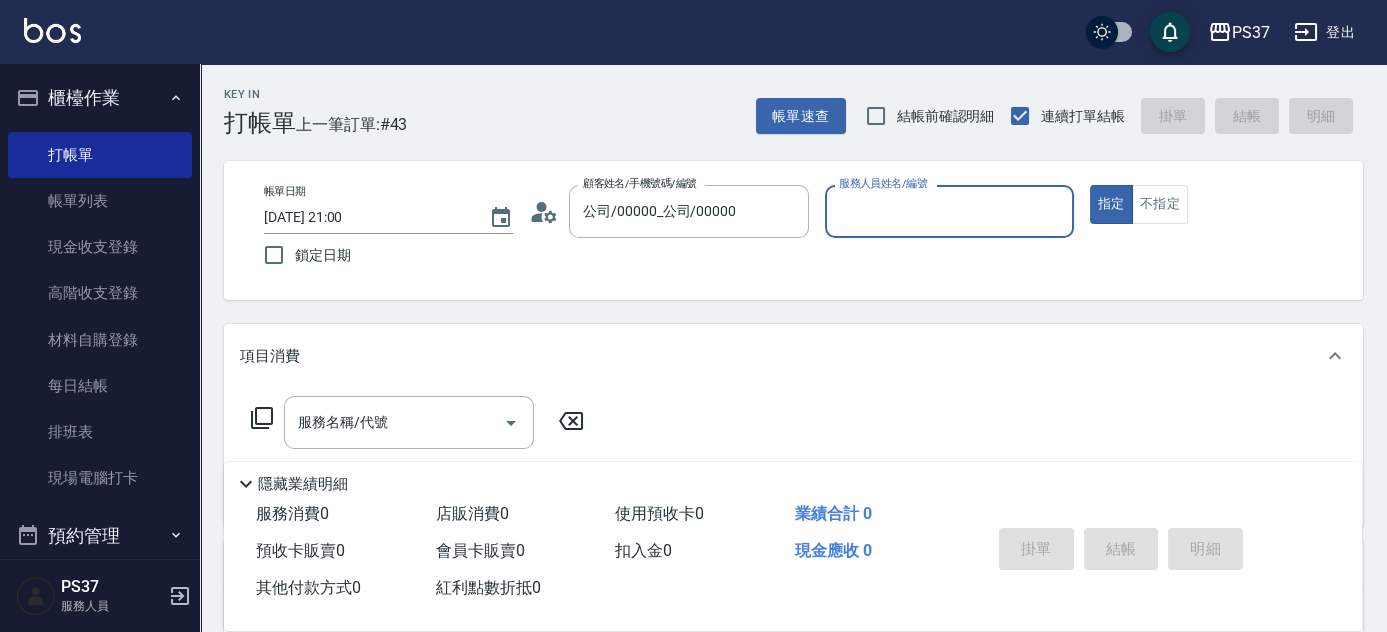 click on "服務人員姓名/編號" at bounding box center (949, 211) 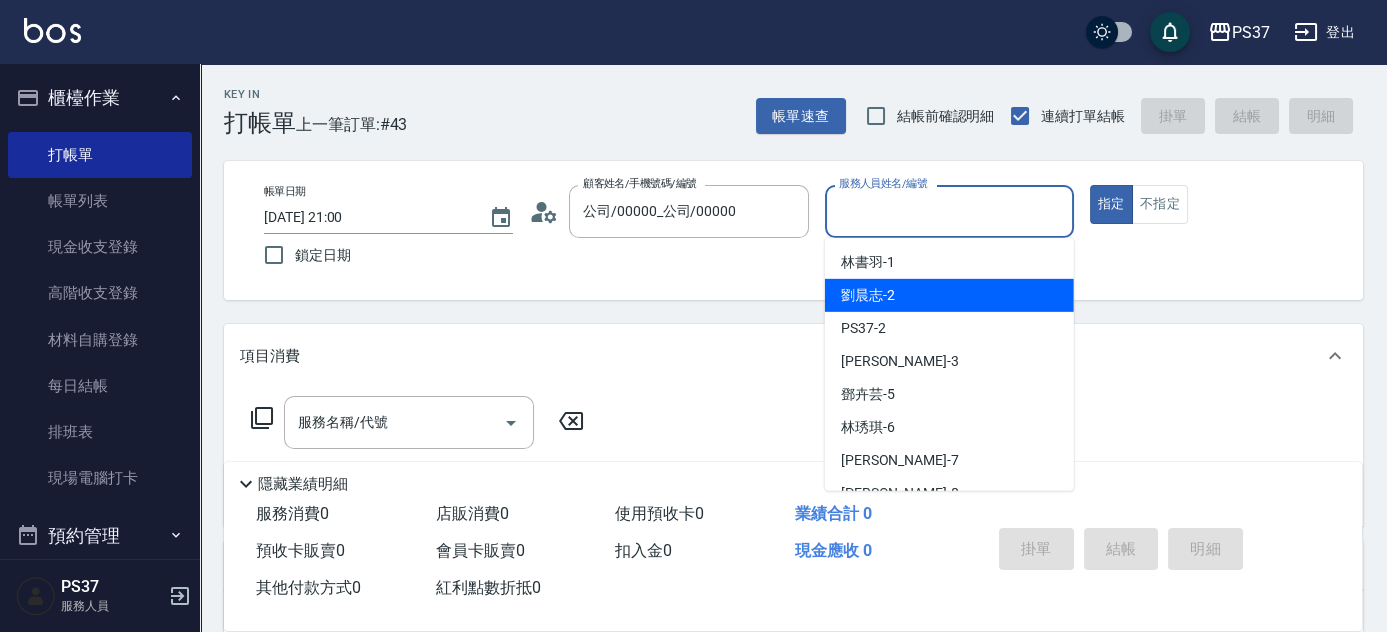 click on "劉晨志 -2" at bounding box center [949, 295] 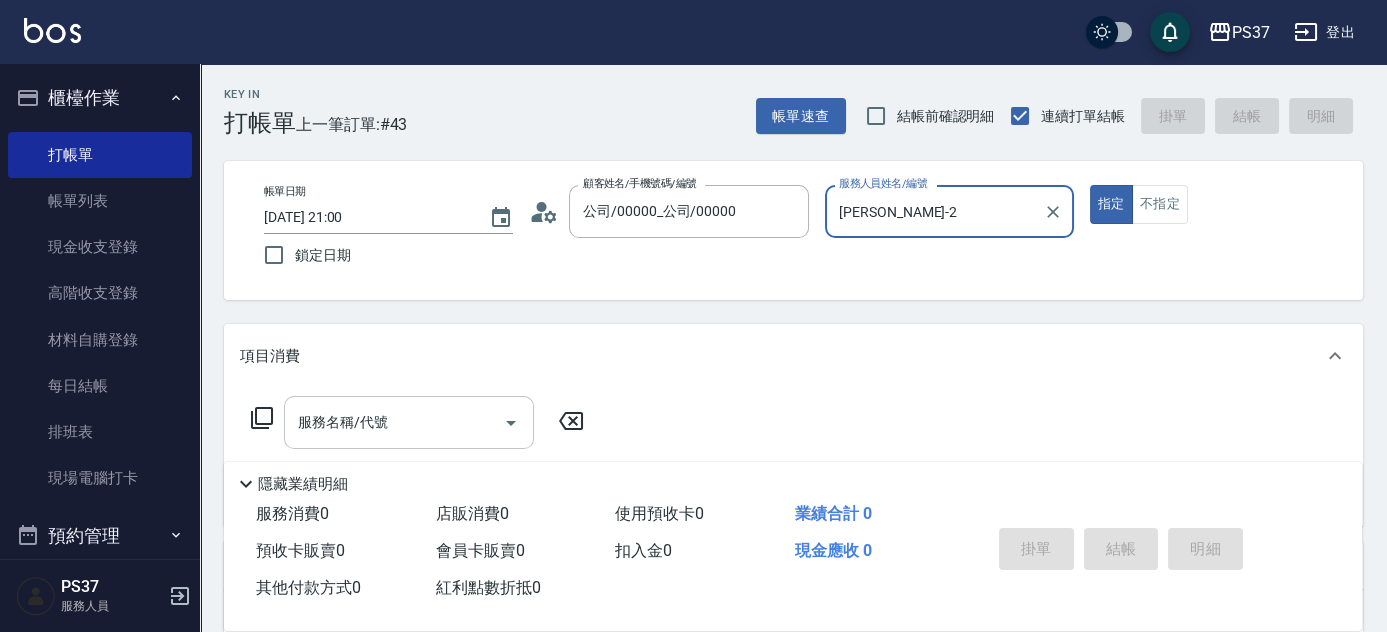 click on "服務名稱/代號" at bounding box center [394, 422] 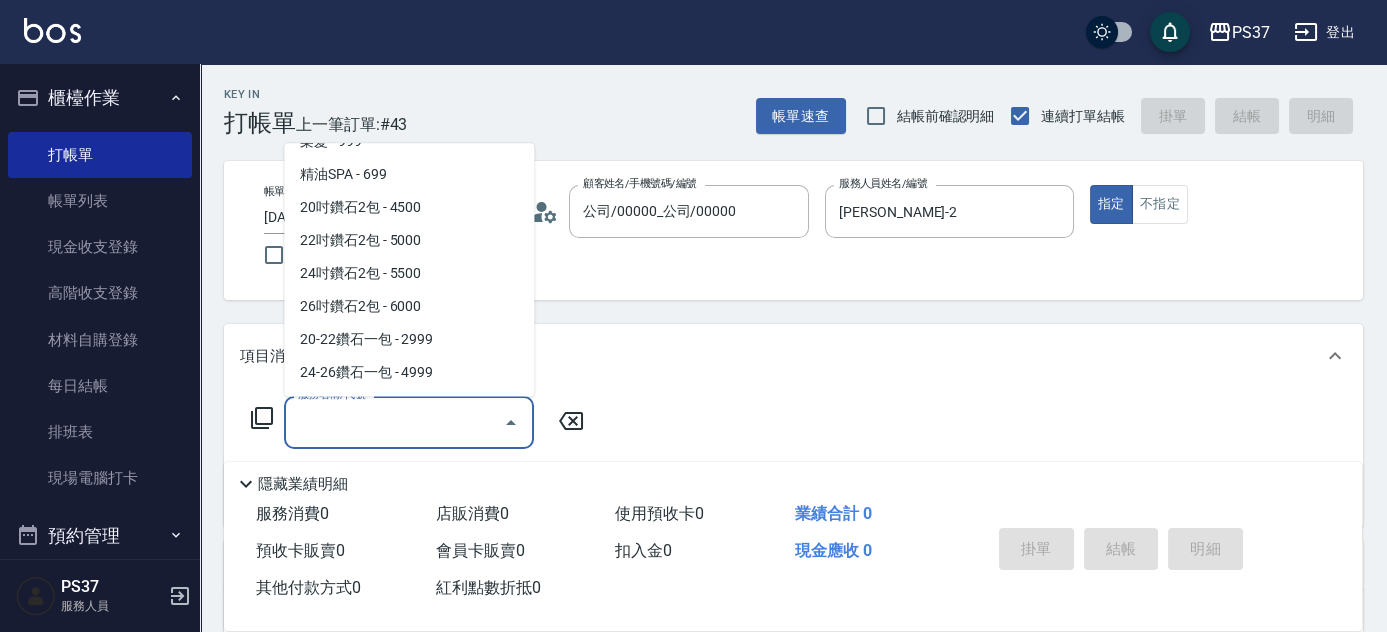 scroll, scrollTop: 1000, scrollLeft: 0, axis: vertical 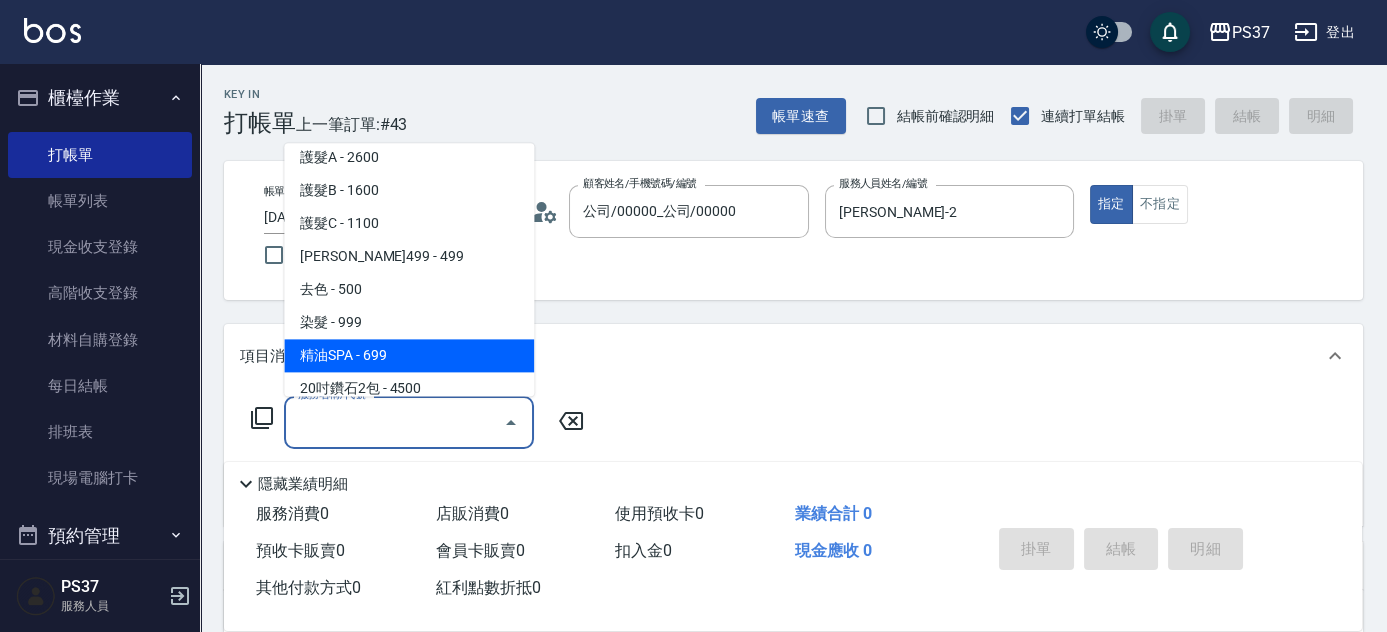 click on "精油SPA - 699" at bounding box center [409, 356] 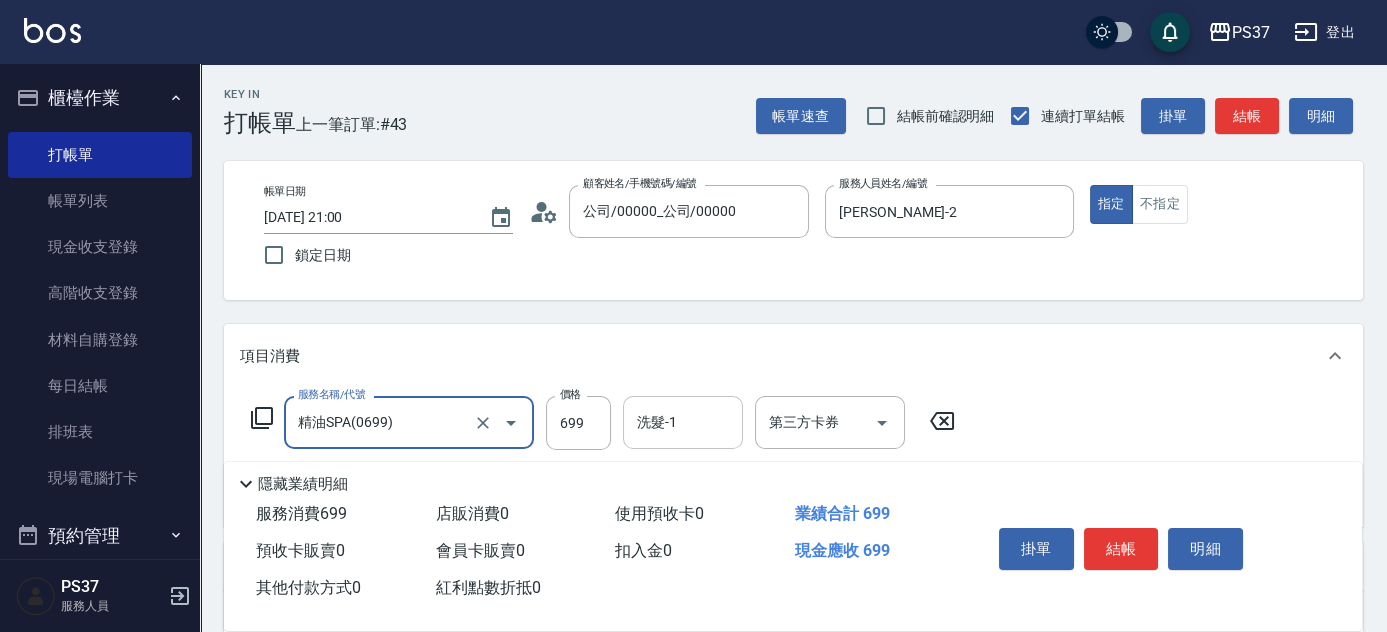 click on "洗髮-1" at bounding box center (683, 422) 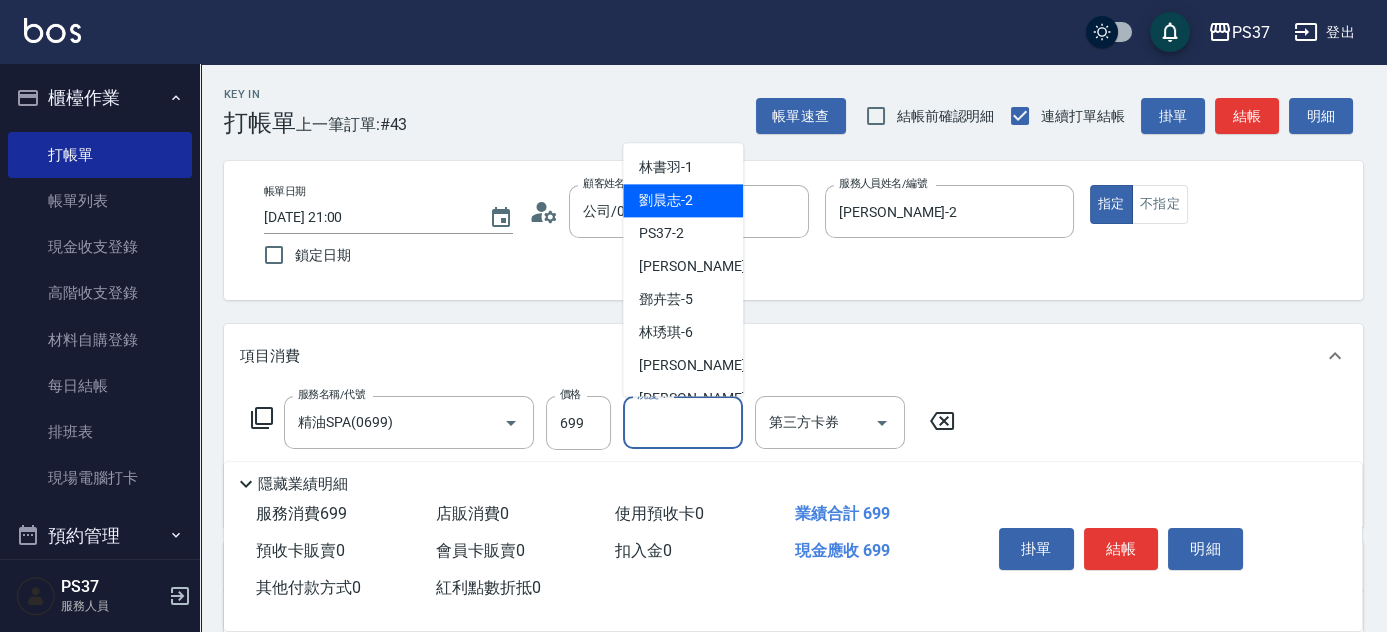 click on "劉晨志 -2" at bounding box center (666, 201) 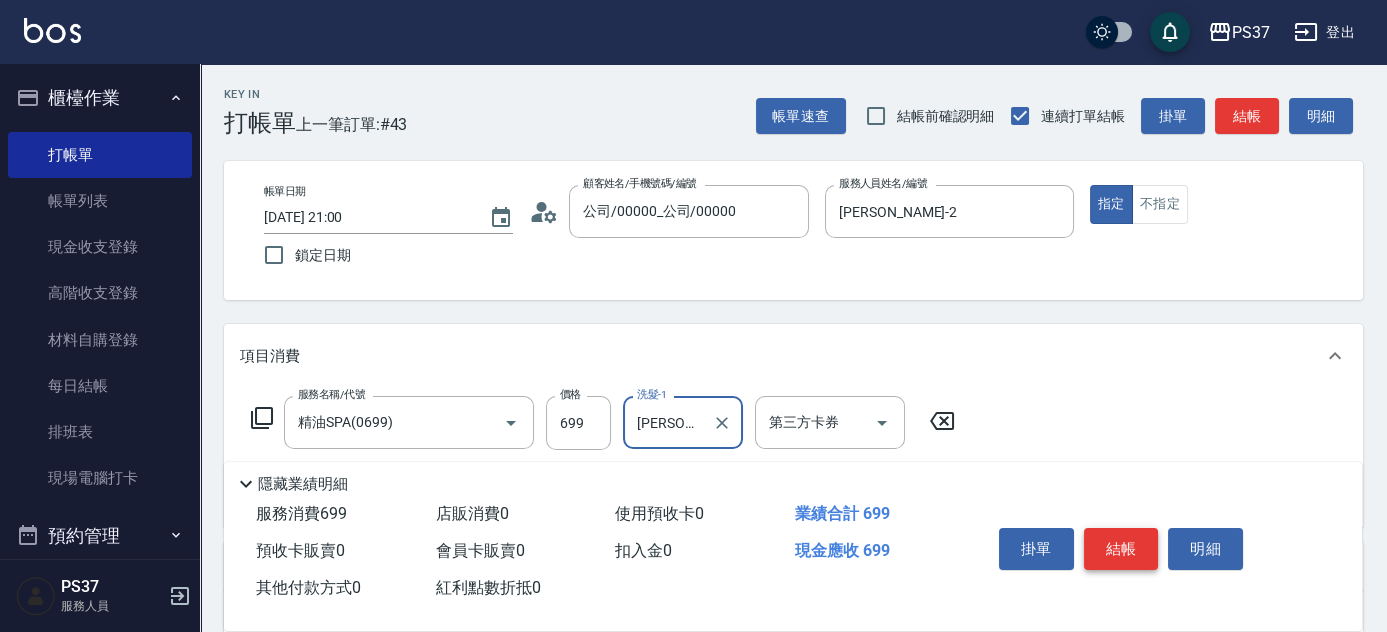 click on "結帳" at bounding box center [1121, 549] 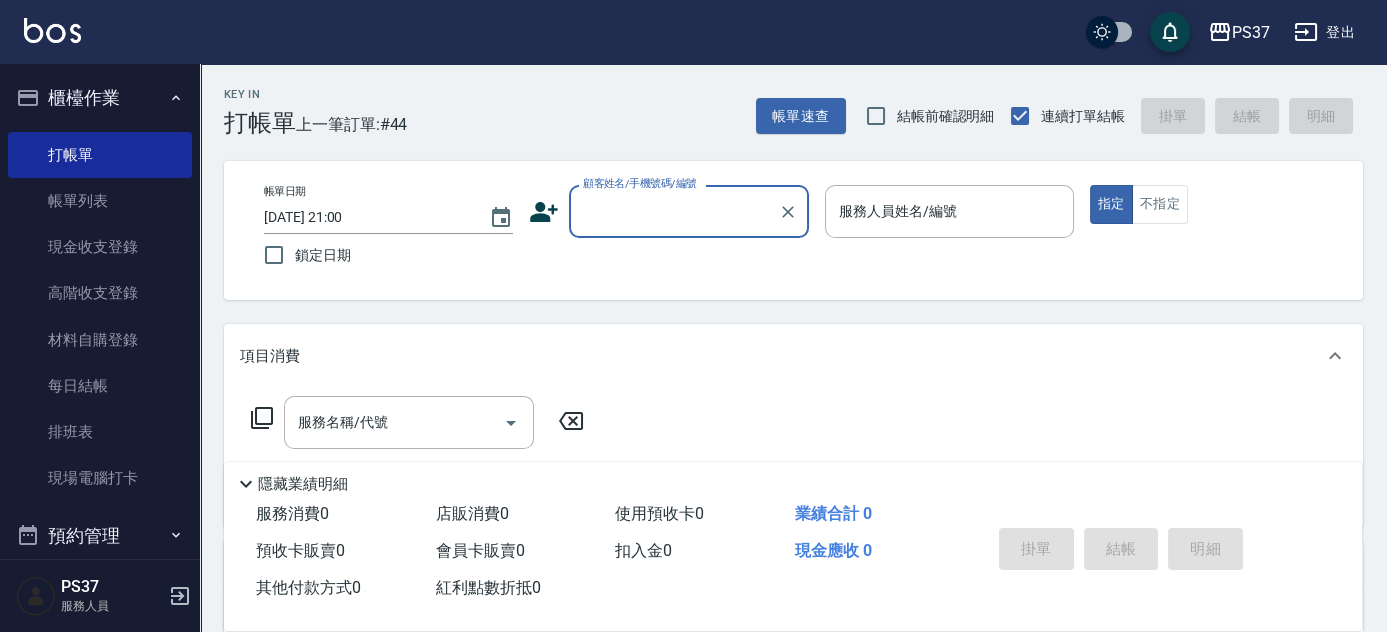 click on "顧客姓名/手機號碼/編號" at bounding box center (674, 211) 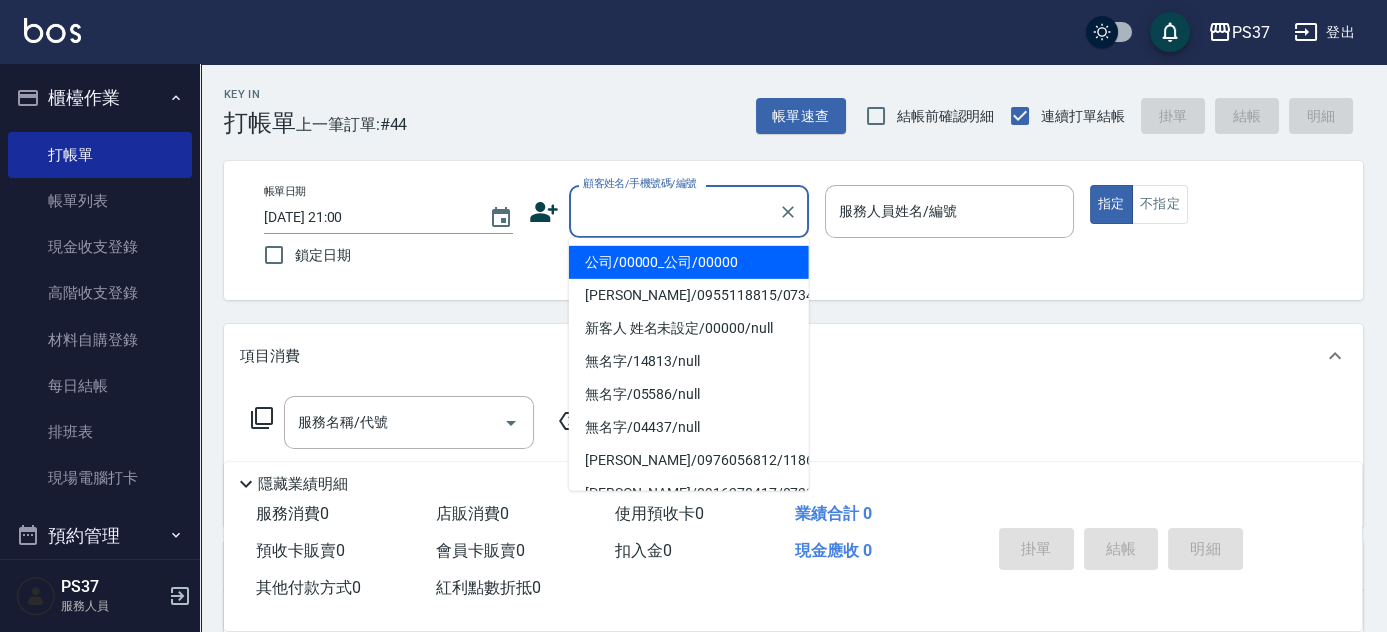 click on "公司/00000_公司/00000" at bounding box center (689, 262) 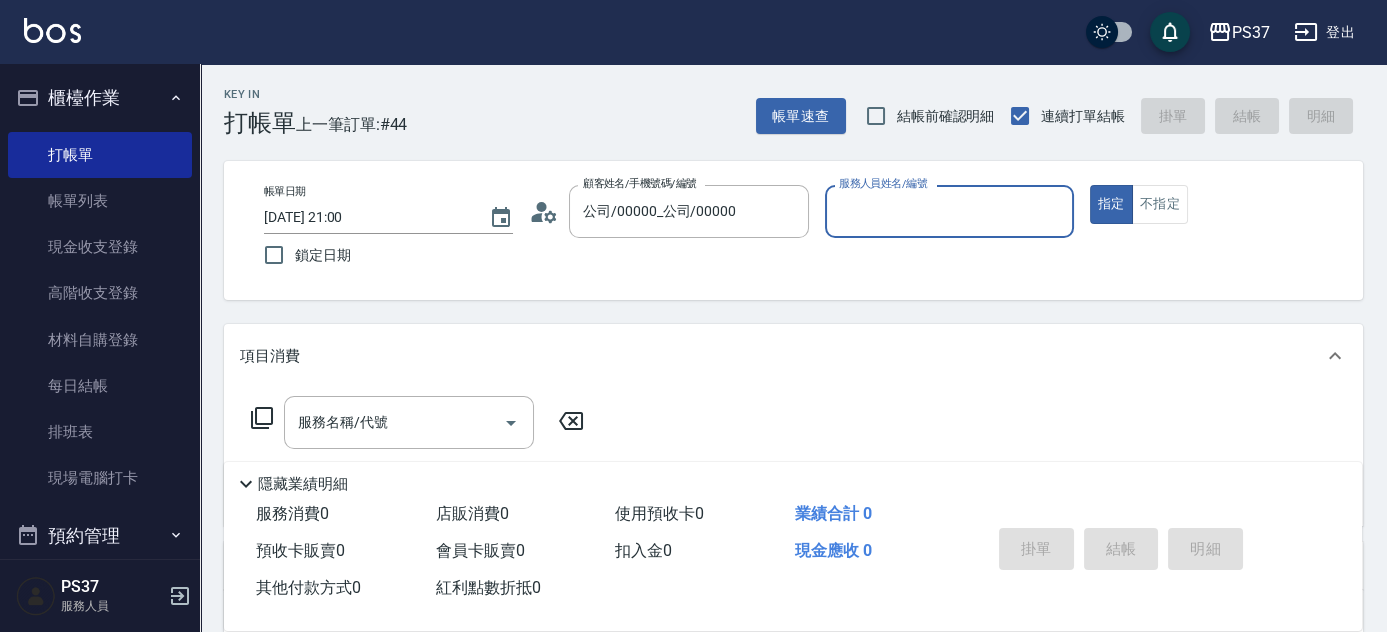 click on "服務人員姓名/編號" at bounding box center (949, 211) 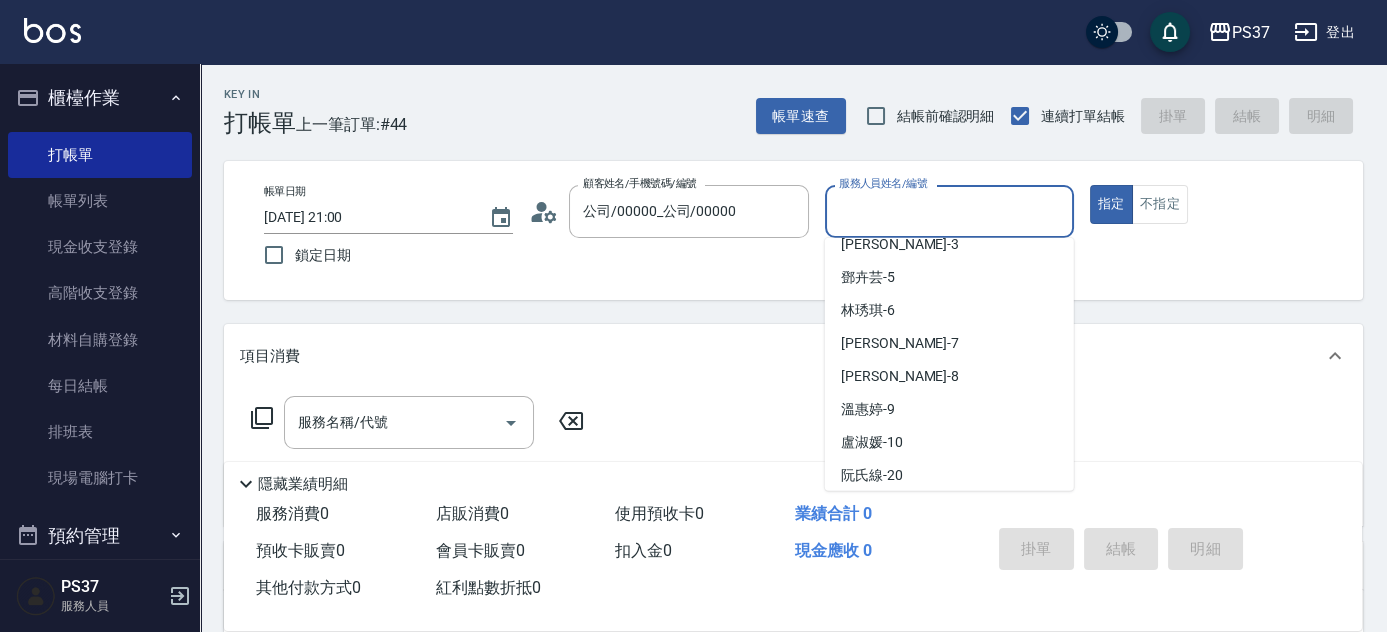 scroll, scrollTop: 181, scrollLeft: 0, axis: vertical 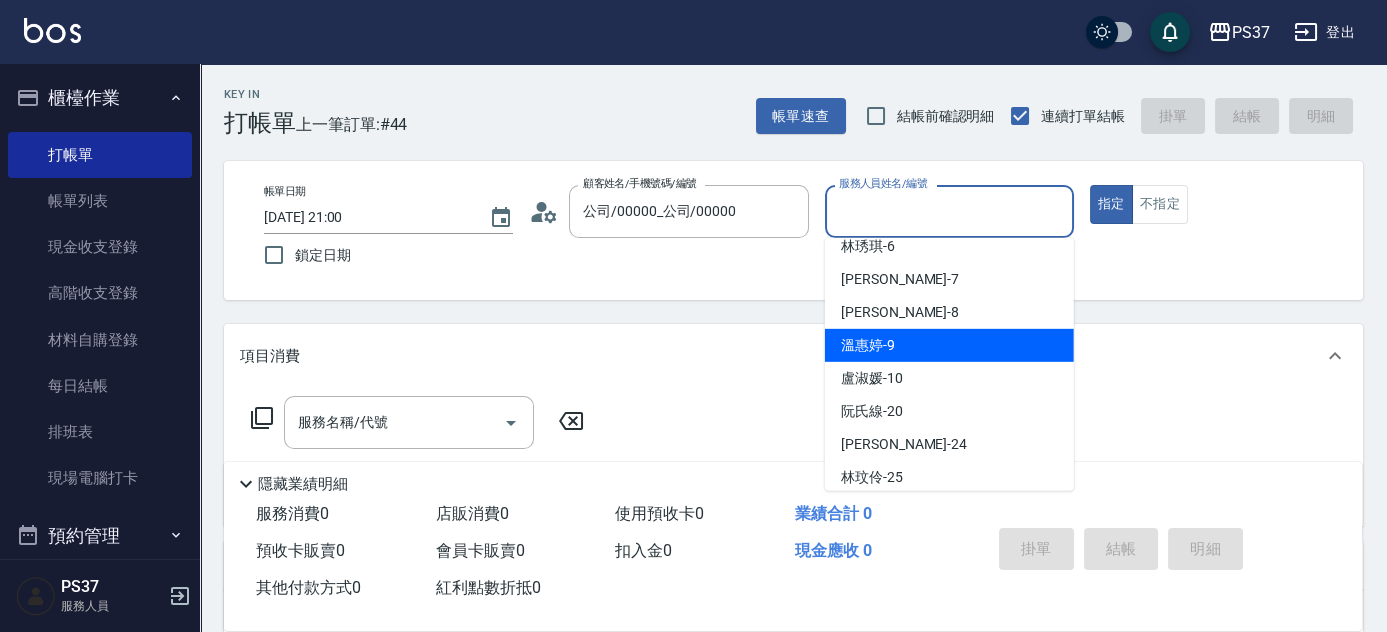 click on "溫惠婷 -9" at bounding box center [949, 345] 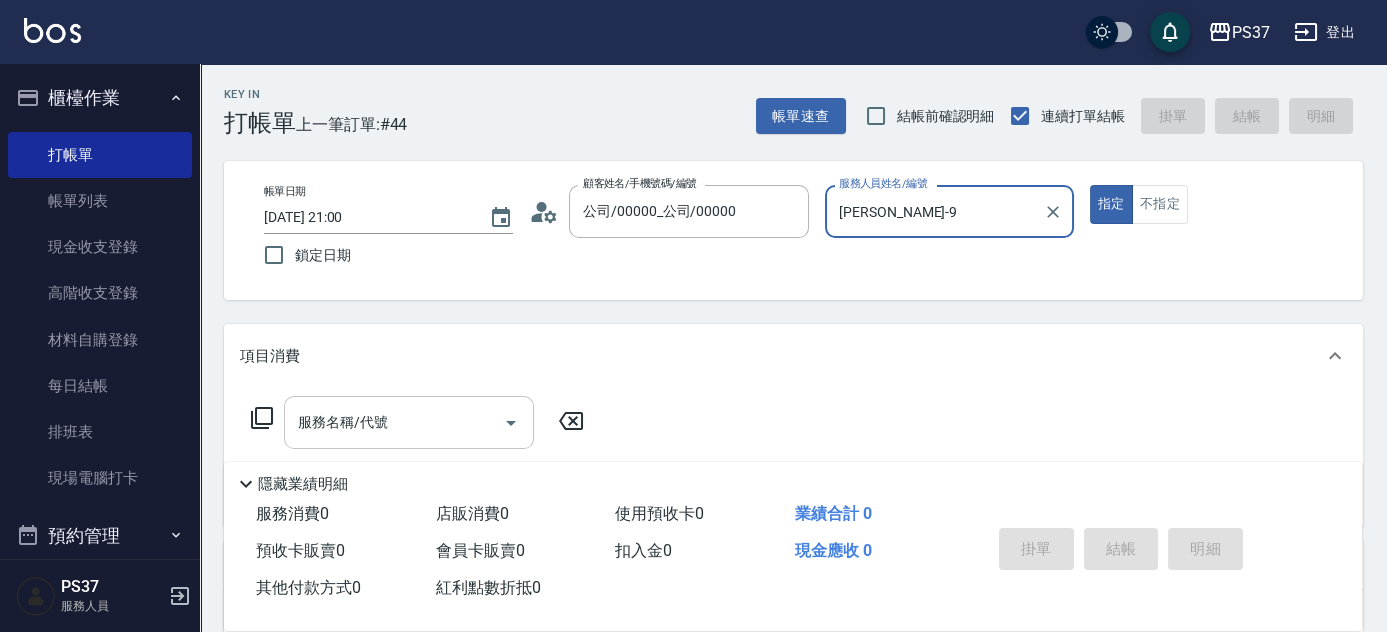 click on "服務名稱/代號" at bounding box center [394, 422] 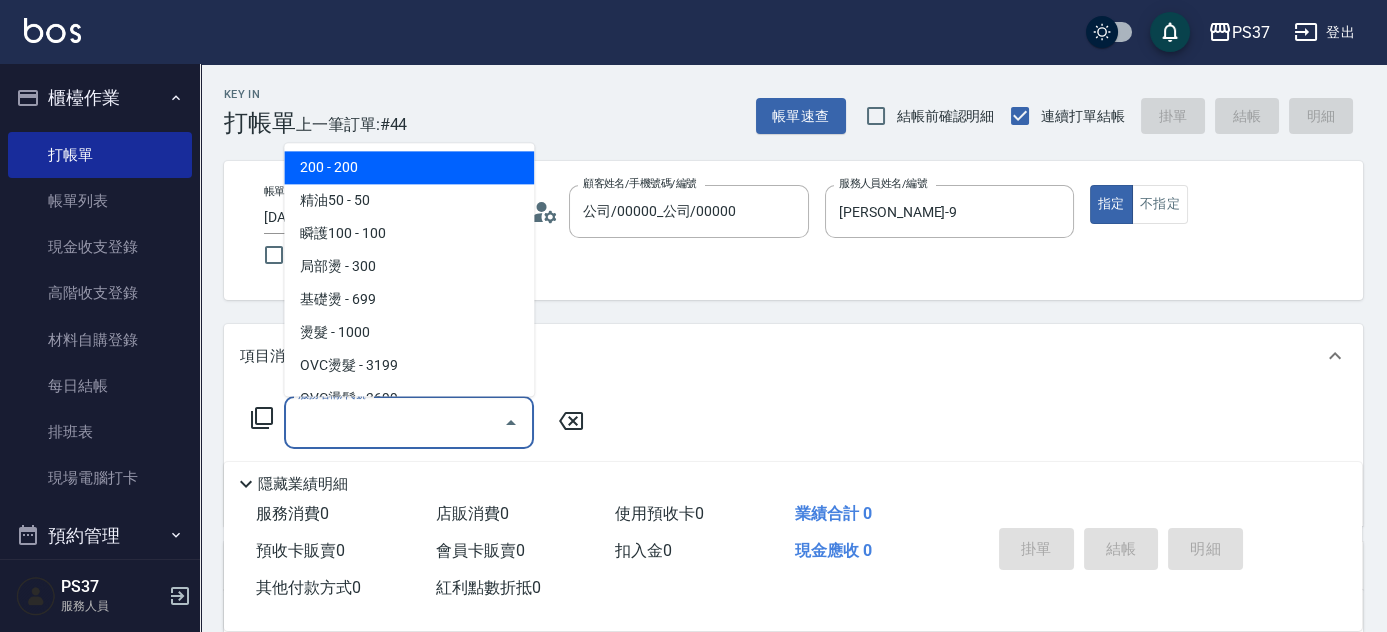 drag, startPoint x: 421, startPoint y: 181, endPoint x: 490, endPoint y: 303, distance: 140.16063 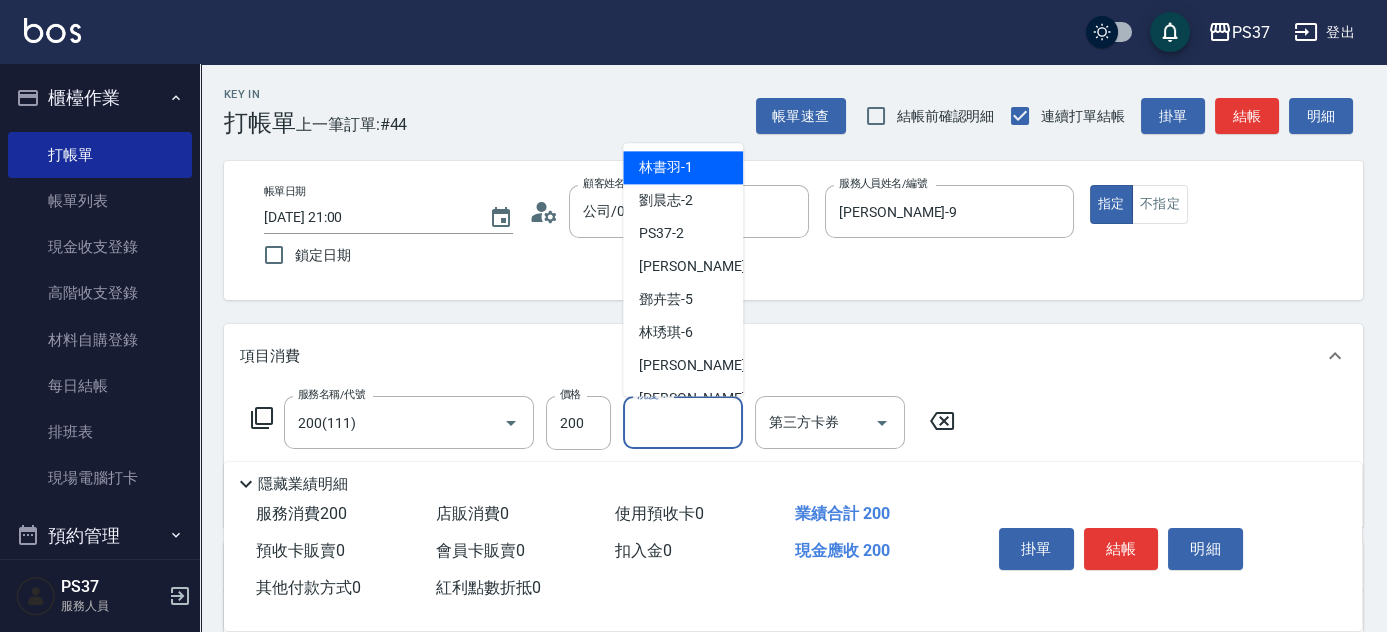 click on "洗髮-1" at bounding box center (683, 422) 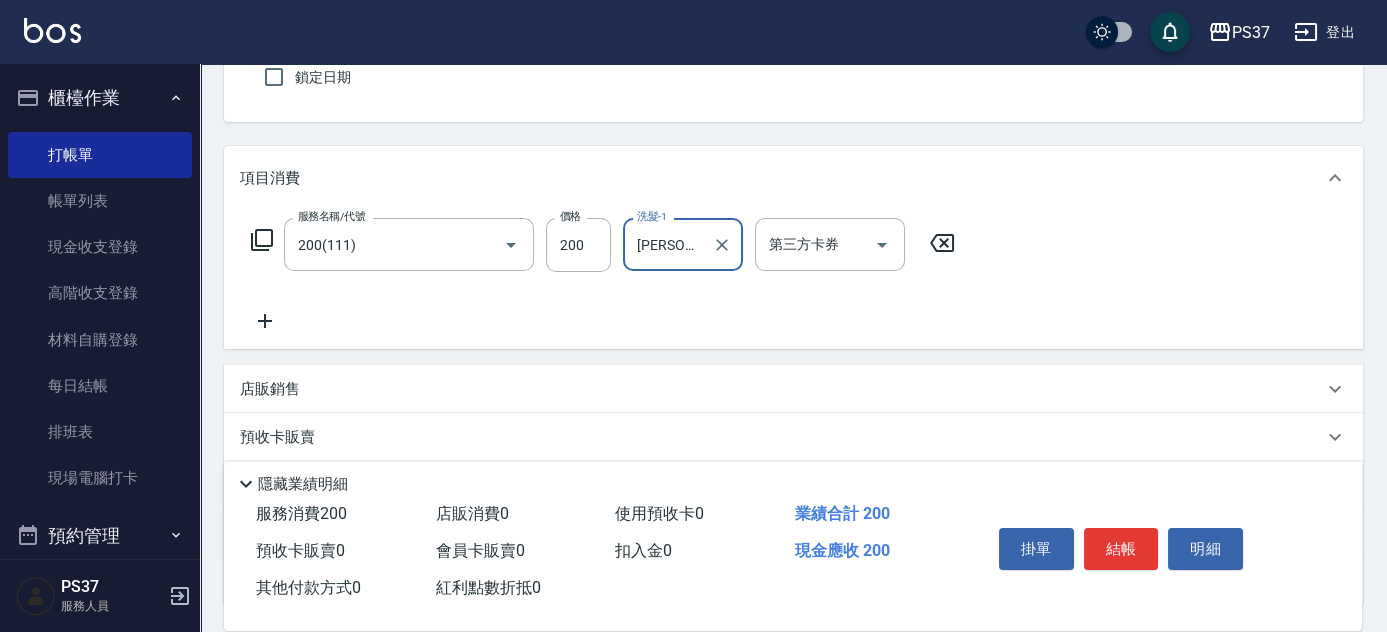 scroll, scrollTop: 181, scrollLeft: 0, axis: vertical 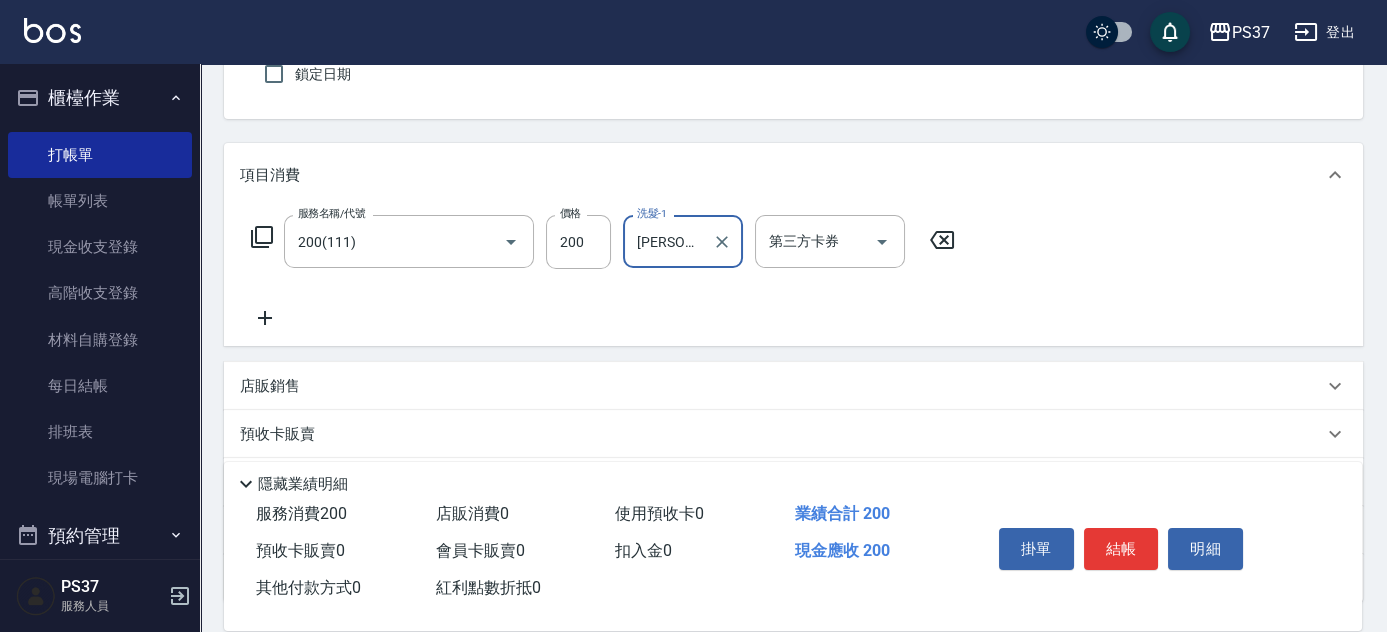 click 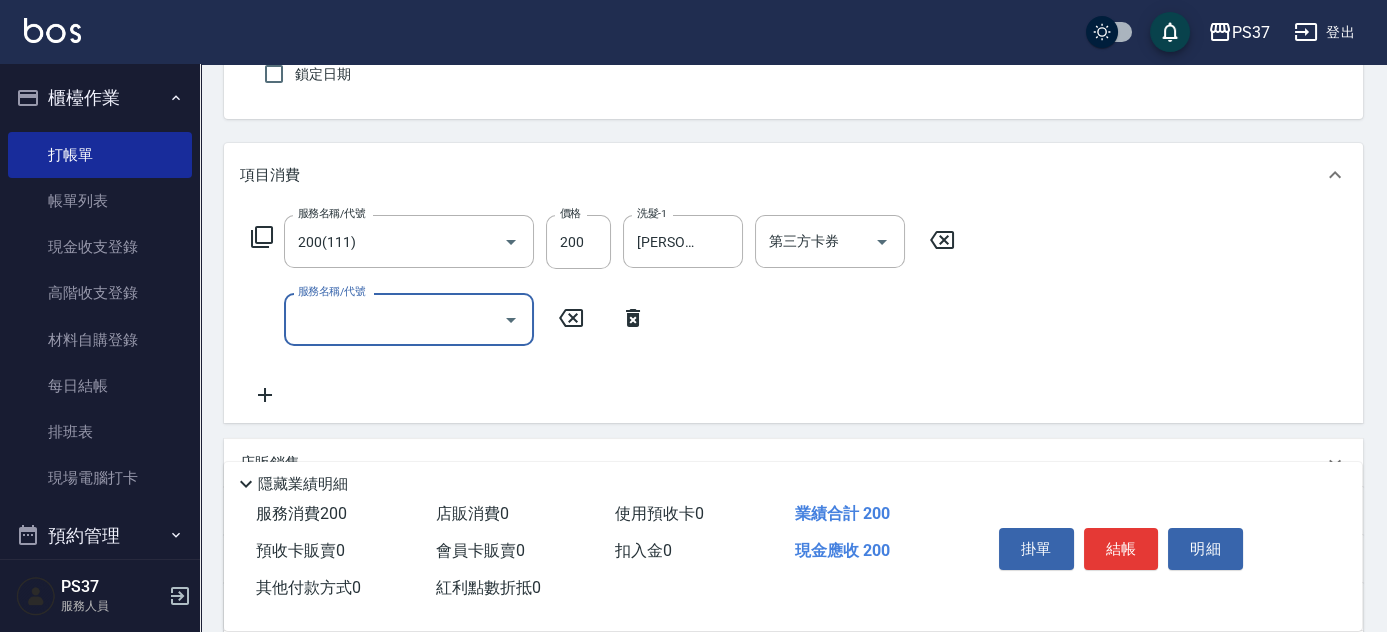 click on "服務名稱/代號" at bounding box center [394, 319] 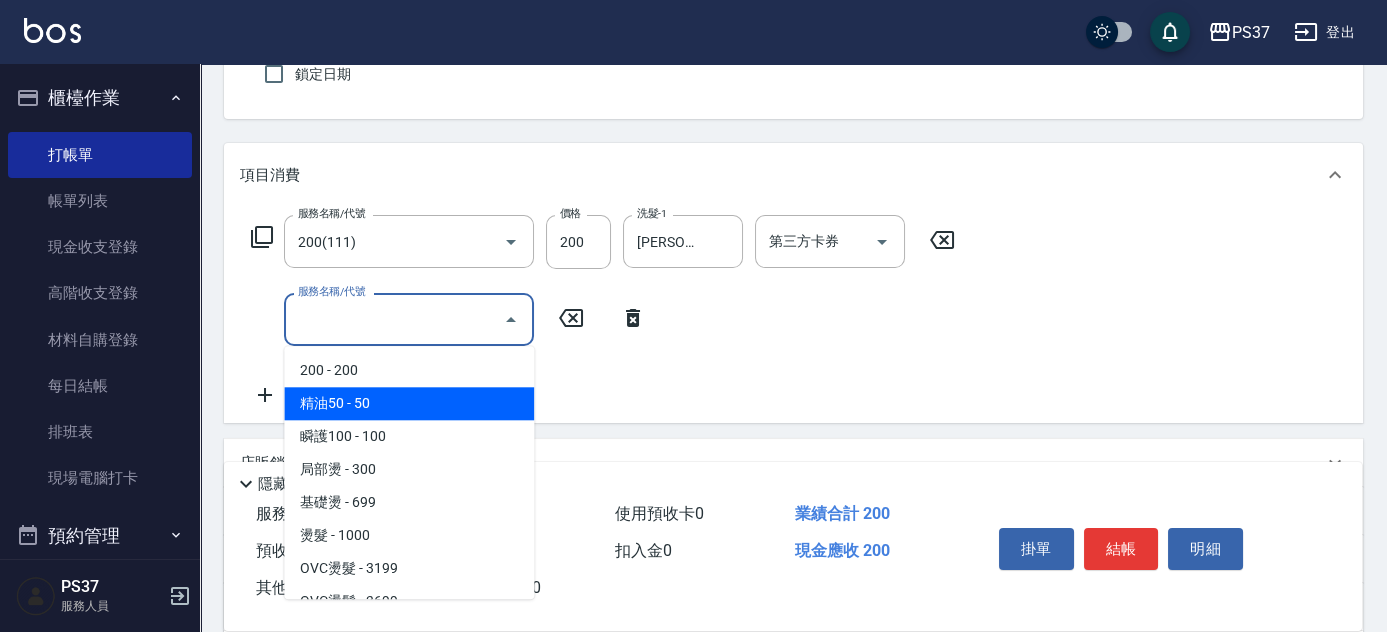 click on "精油50 - 50" at bounding box center [409, 403] 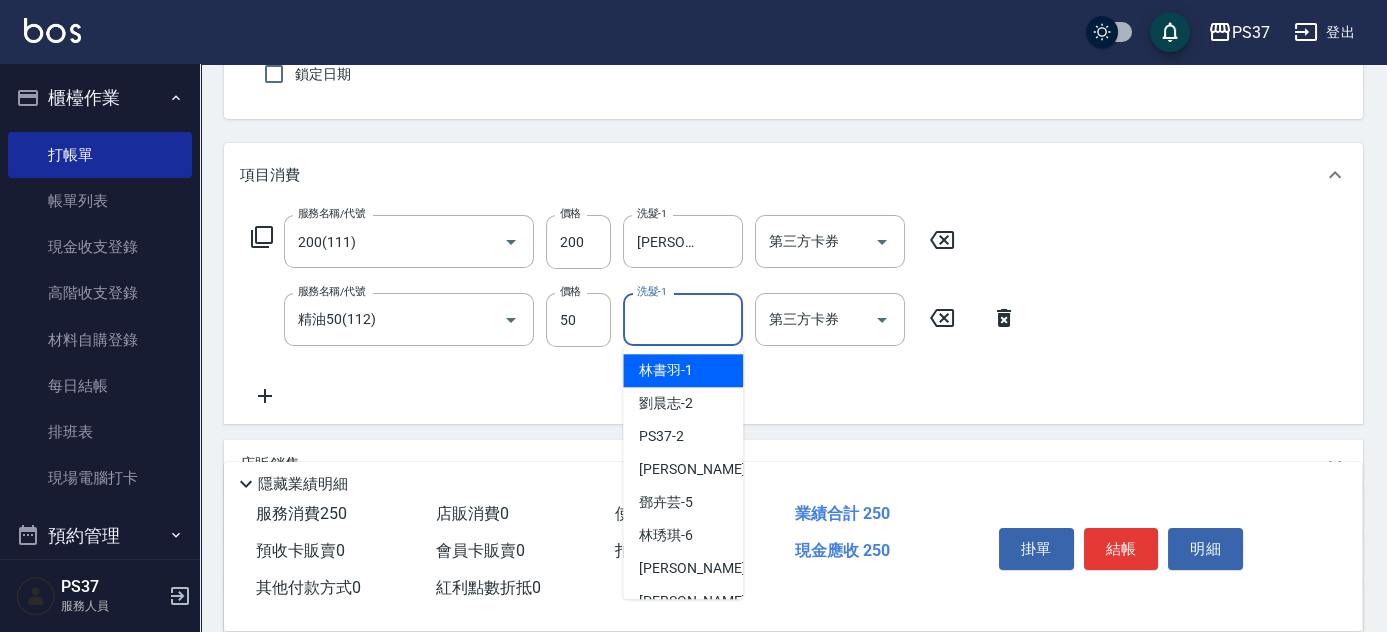 click on "洗髮-1" at bounding box center (683, 319) 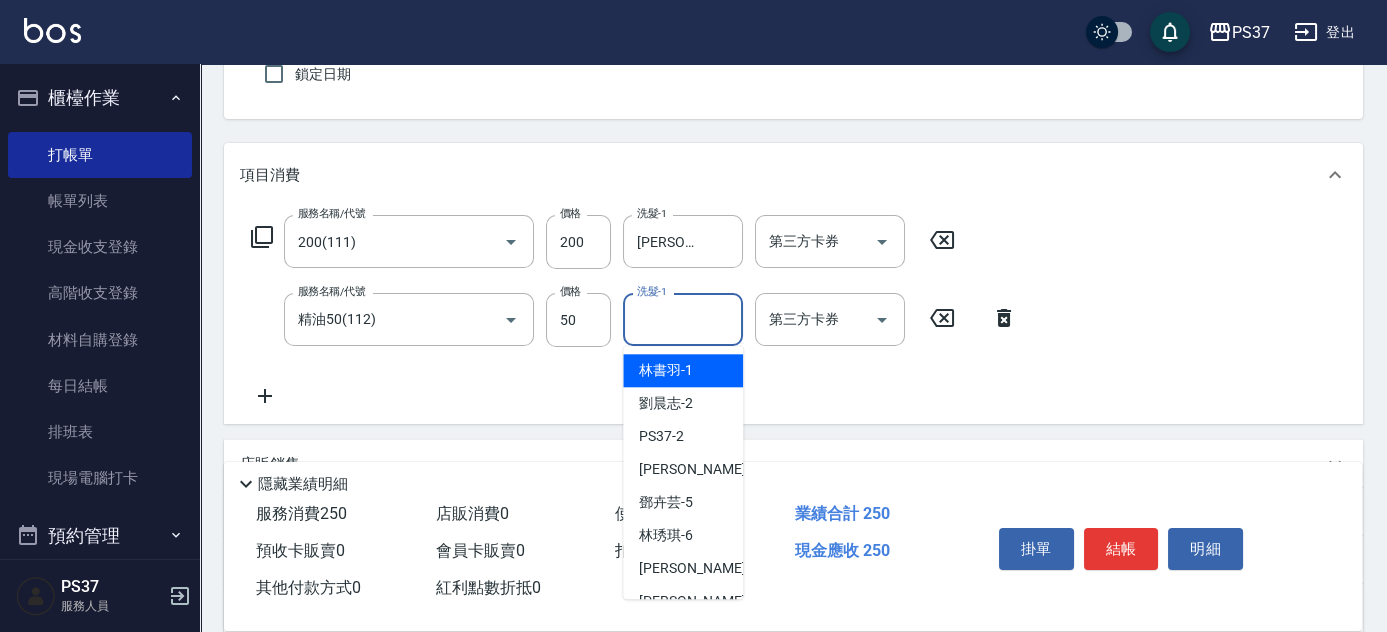 click on "林書羽 -1" at bounding box center [666, 370] 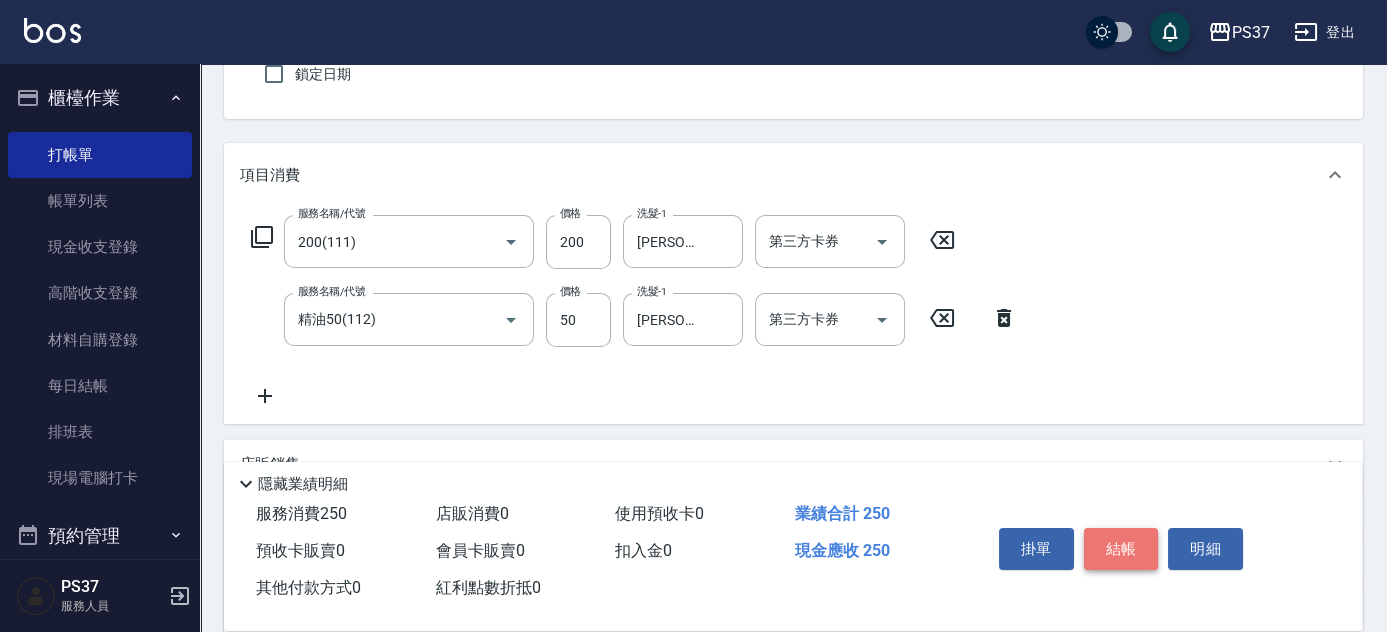 click on "結帳" at bounding box center (1121, 549) 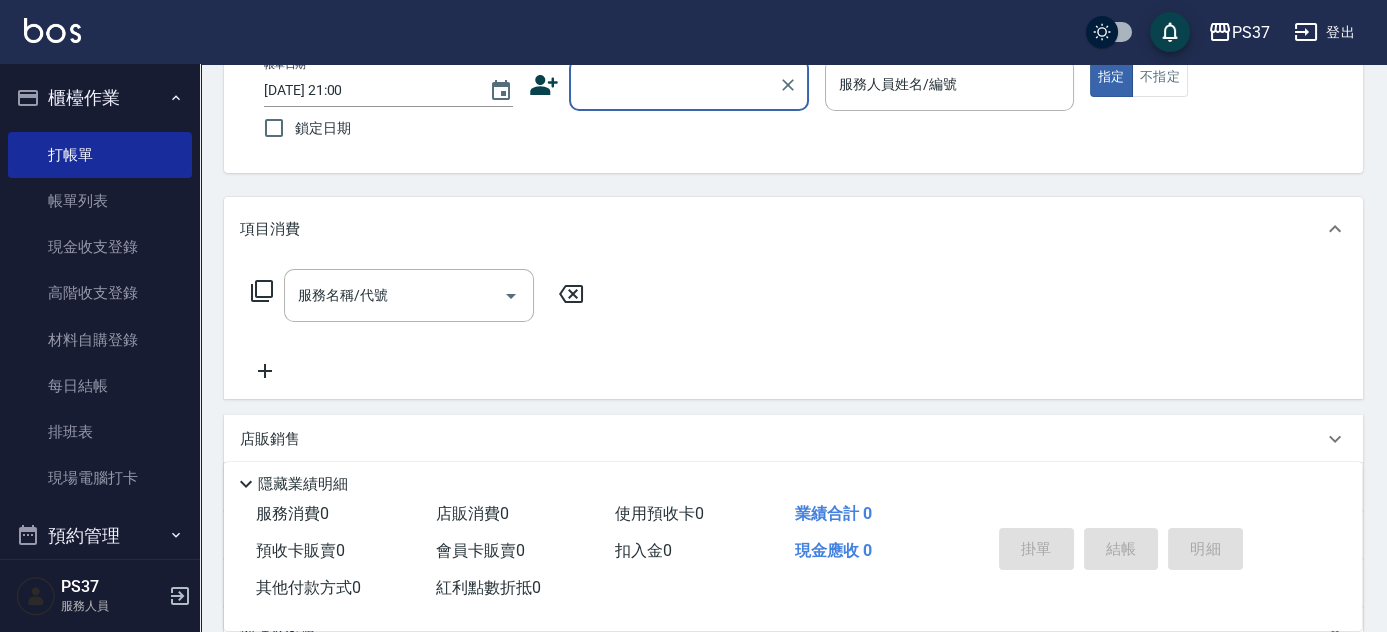scroll, scrollTop: 0, scrollLeft: 0, axis: both 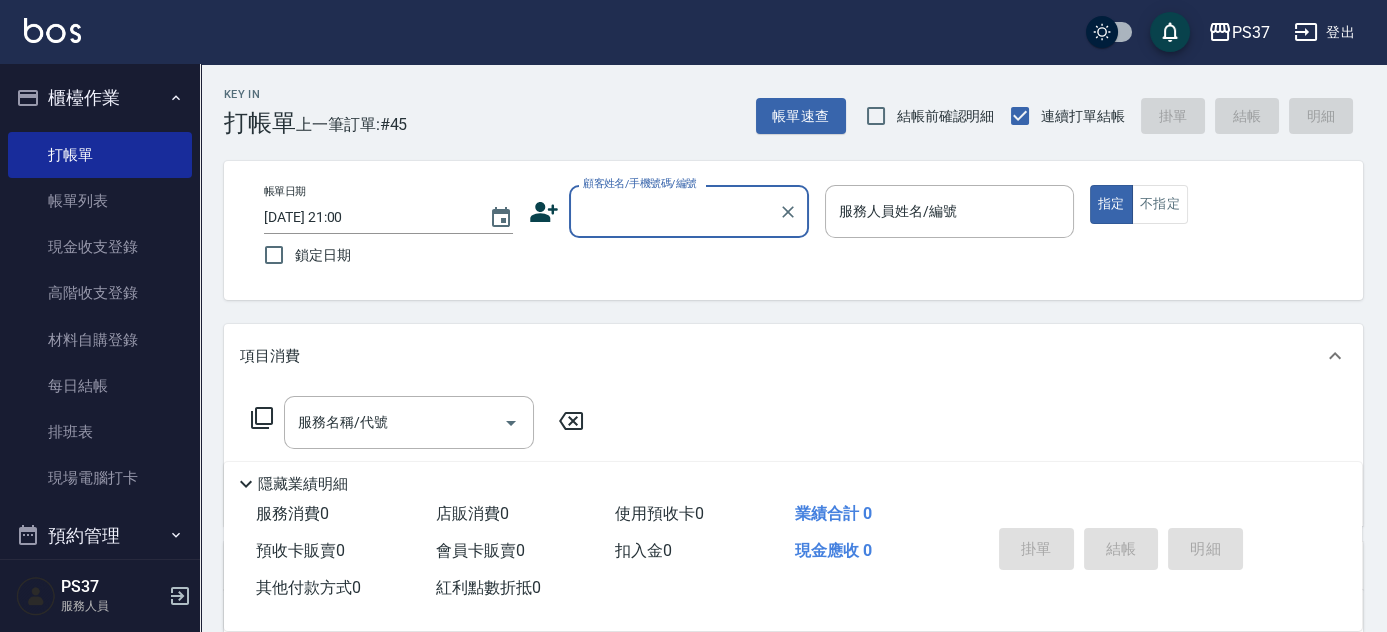 click on "顧客姓名/手機號碼/編號" at bounding box center [674, 211] 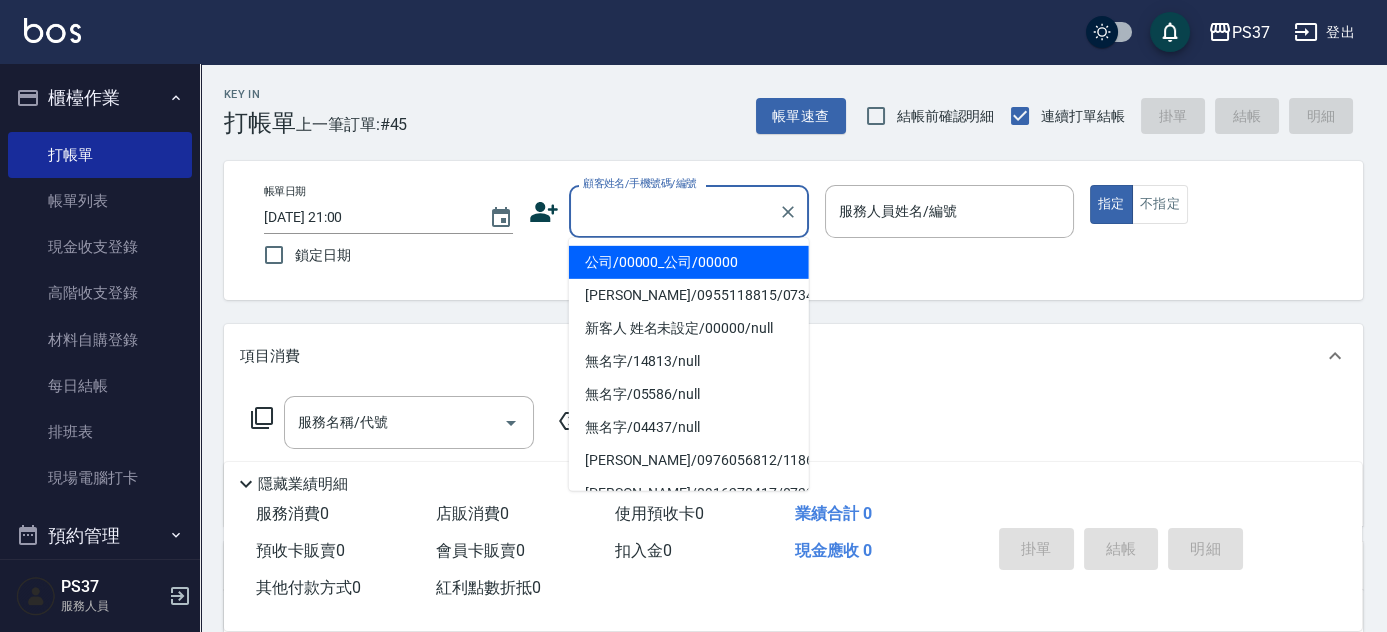 drag, startPoint x: 654, startPoint y: 255, endPoint x: 749, endPoint y: 249, distance: 95.189285 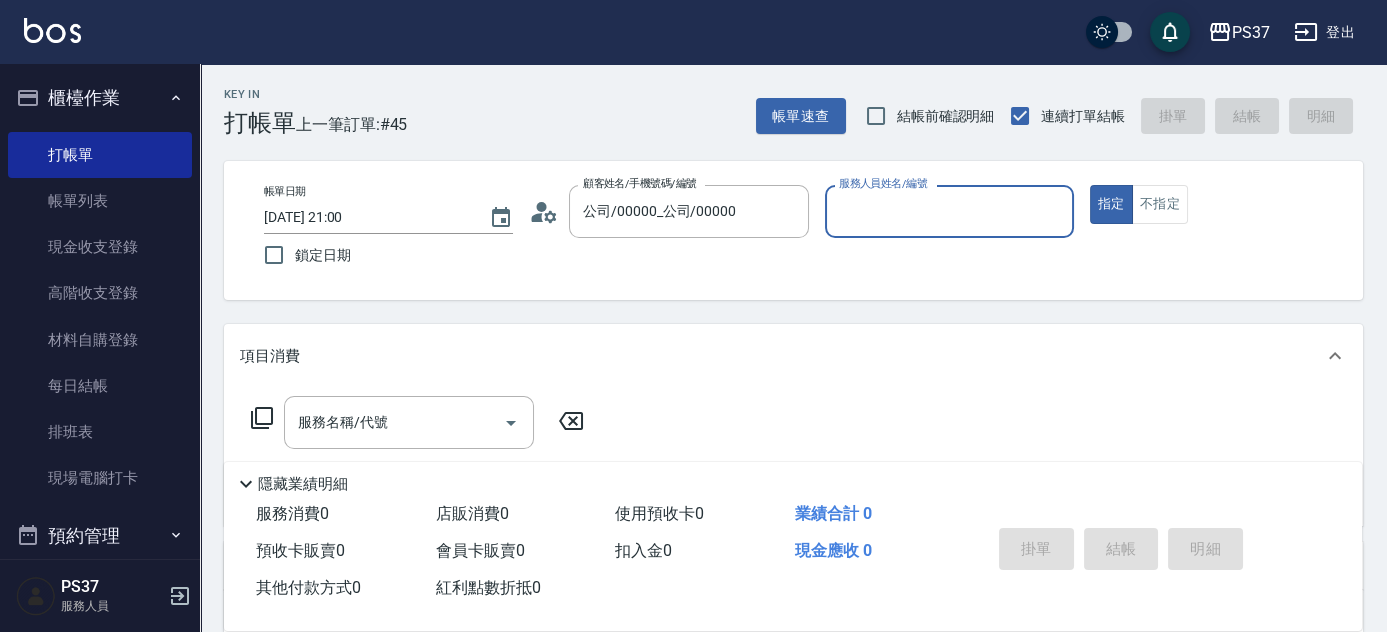 click on "服務人員姓名/編號" at bounding box center [949, 211] 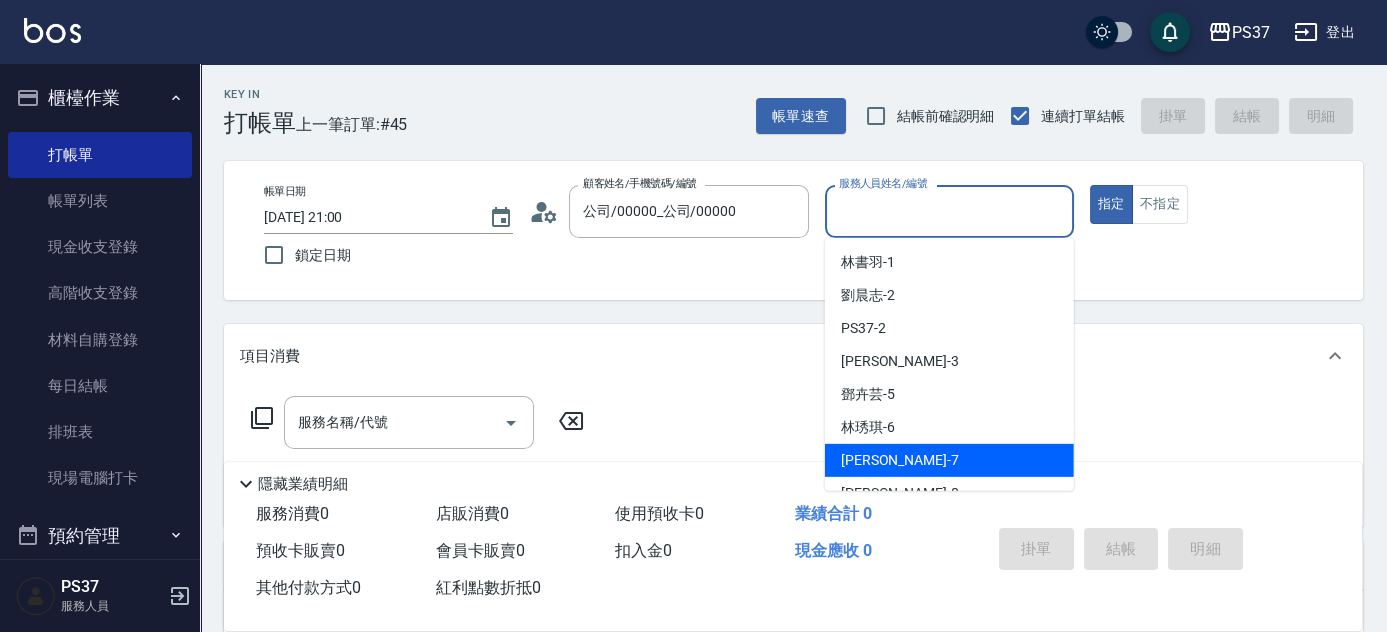 scroll, scrollTop: 90, scrollLeft: 0, axis: vertical 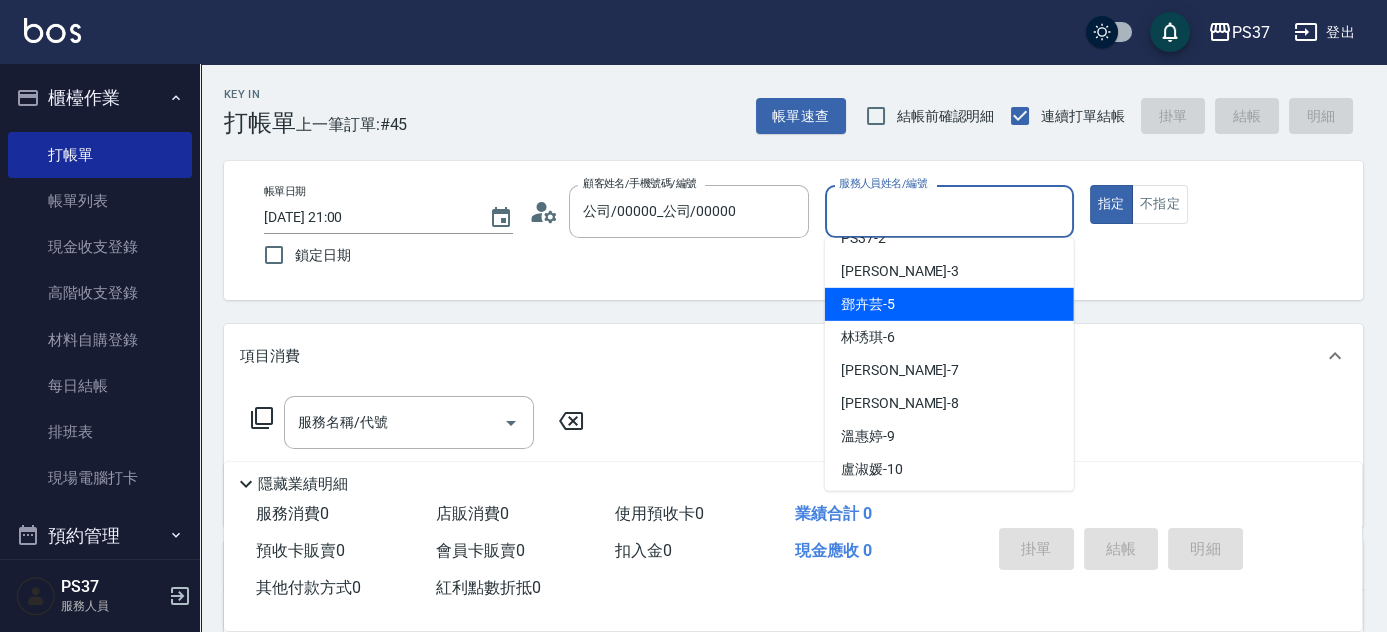 click on "徐雅惠 -3" at bounding box center [949, 271] 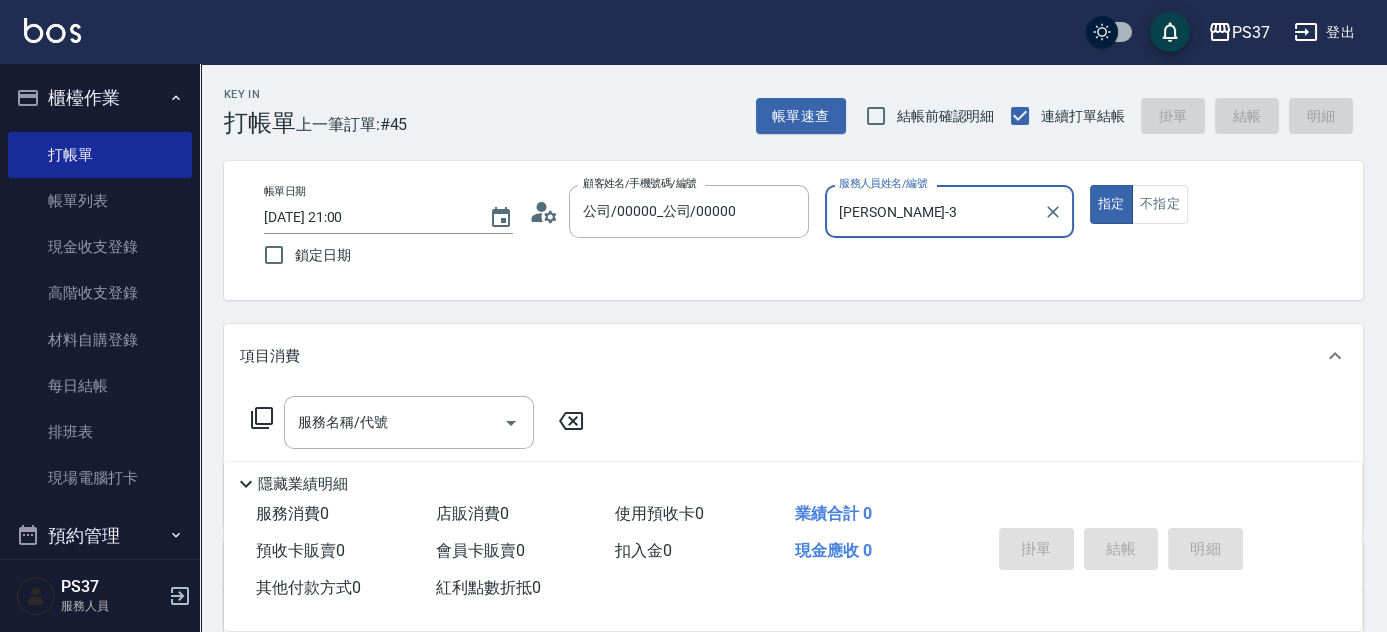 click on "徐雅惠-3" at bounding box center (934, 211) 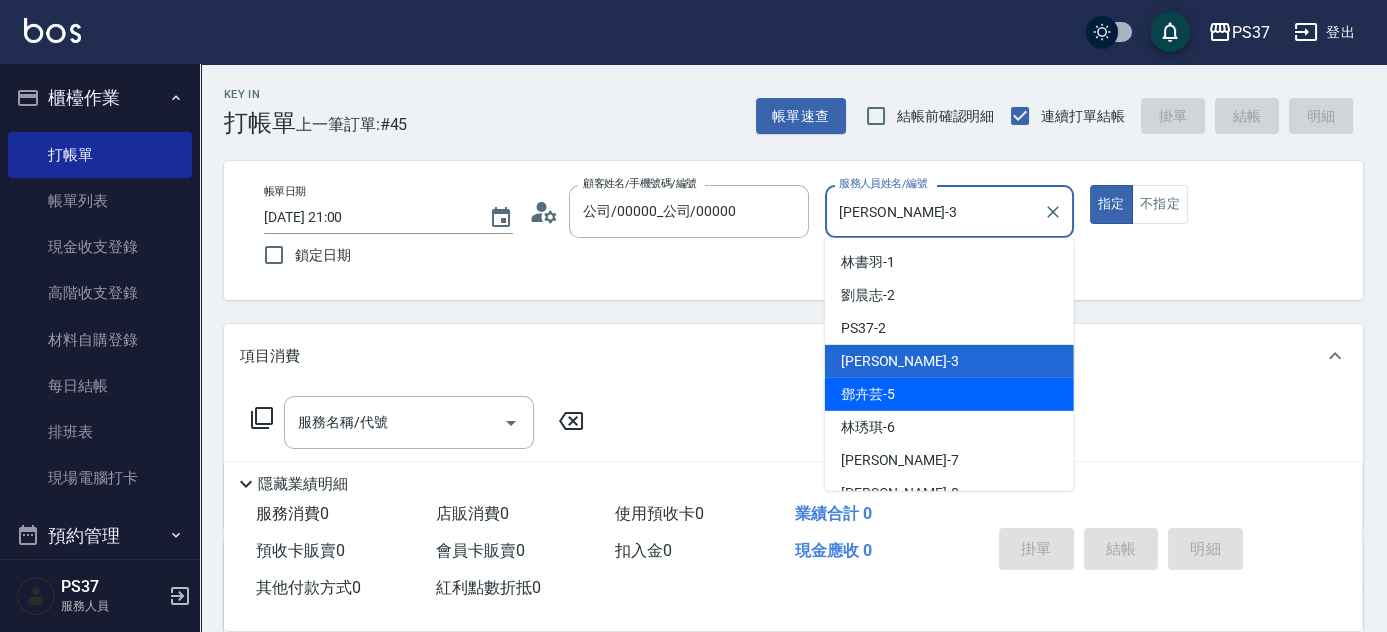 click on "鄧卉芸 -5" at bounding box center (949, 394) 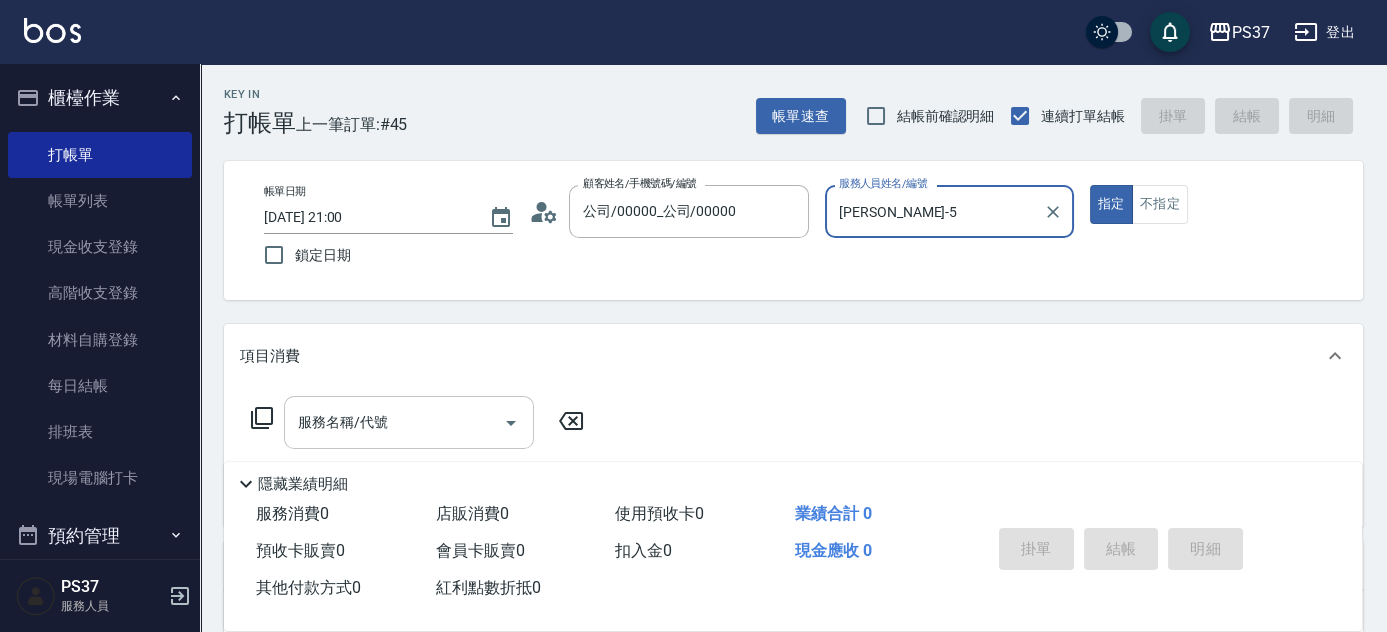 click on "服務名稱/代號" at bounding box center [394, 422] 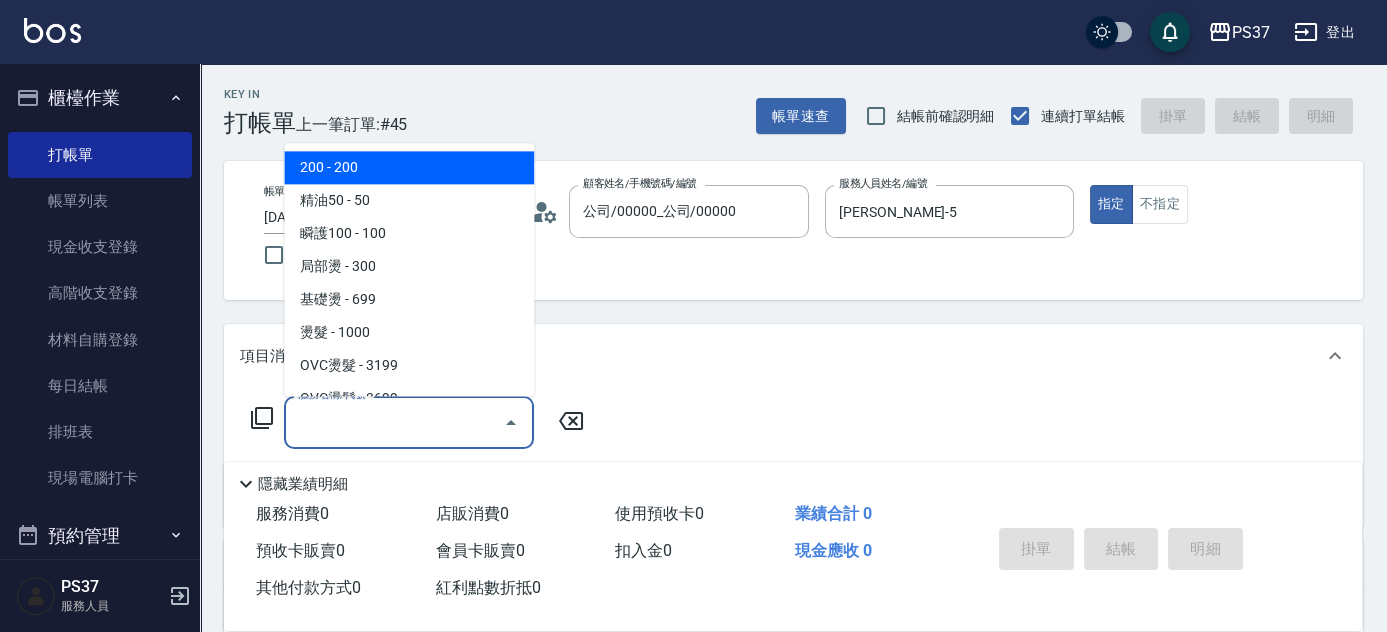 click on "200 - 200" at bounding box center [409, 168] 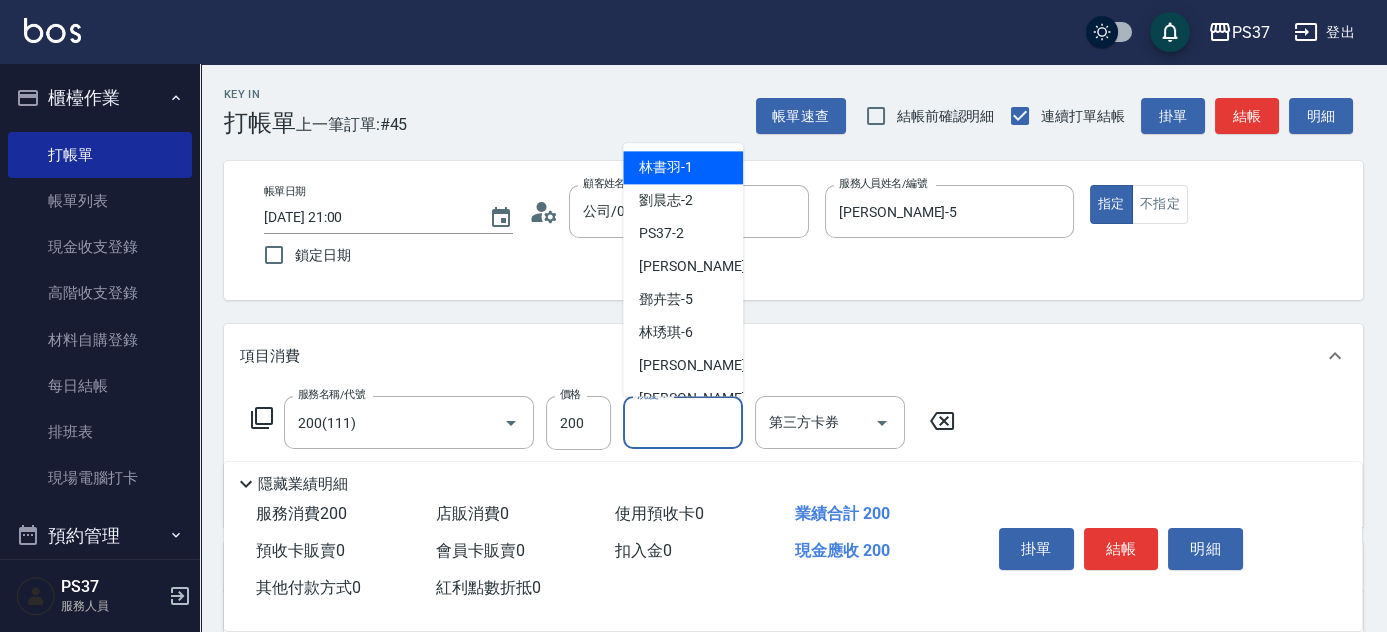 click on "洗髮-1" at bounding box center (683, 422) 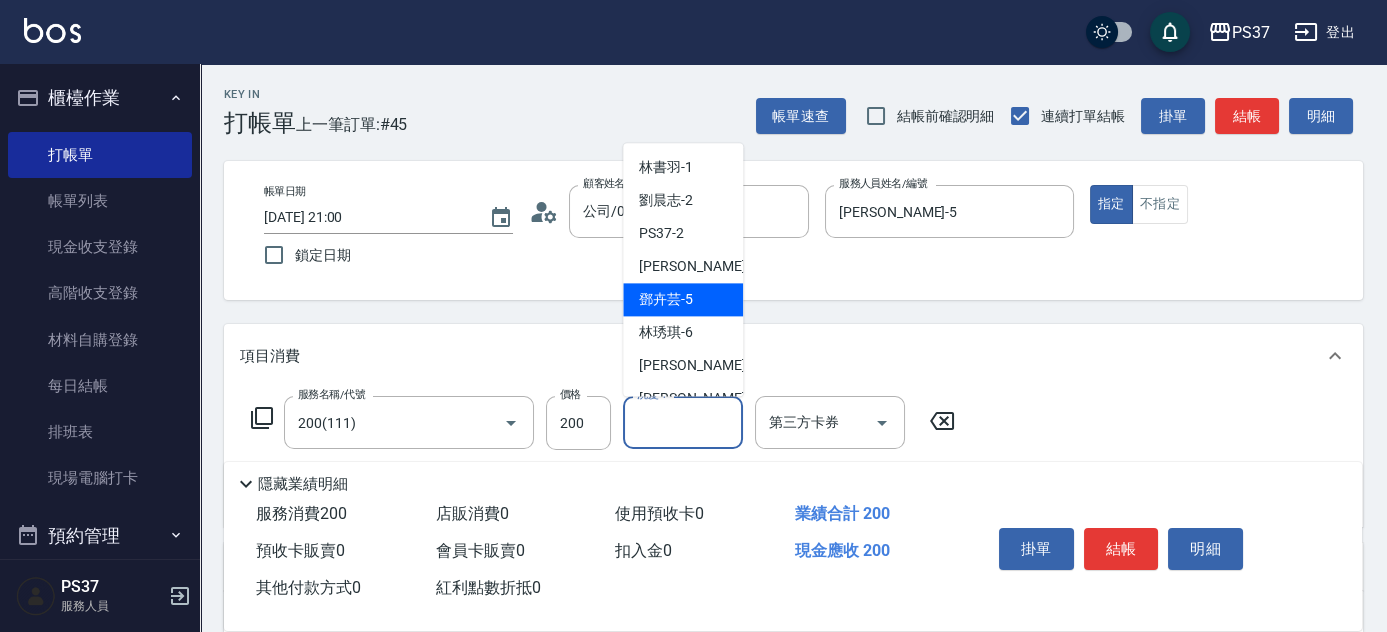 click on "鄧卉芸 -5" at bounding box center [666, 300] 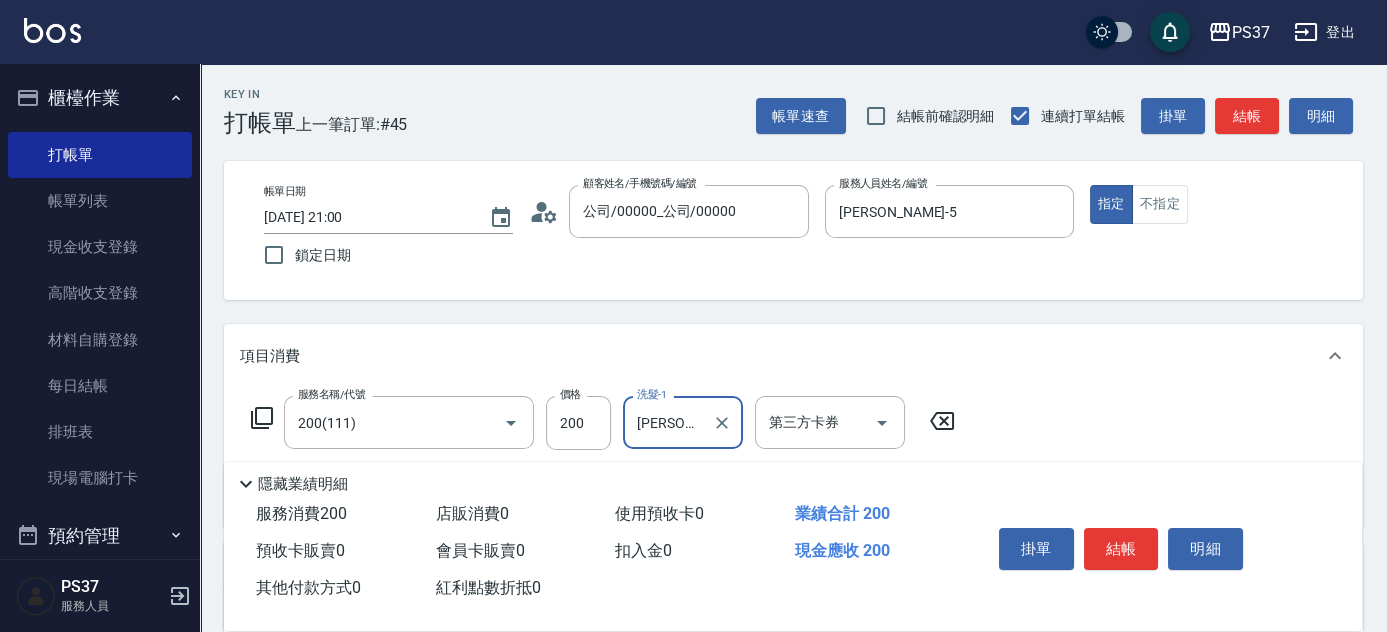 scroll, scrollTop: 181, scrollLeft: 0, axis: vertical 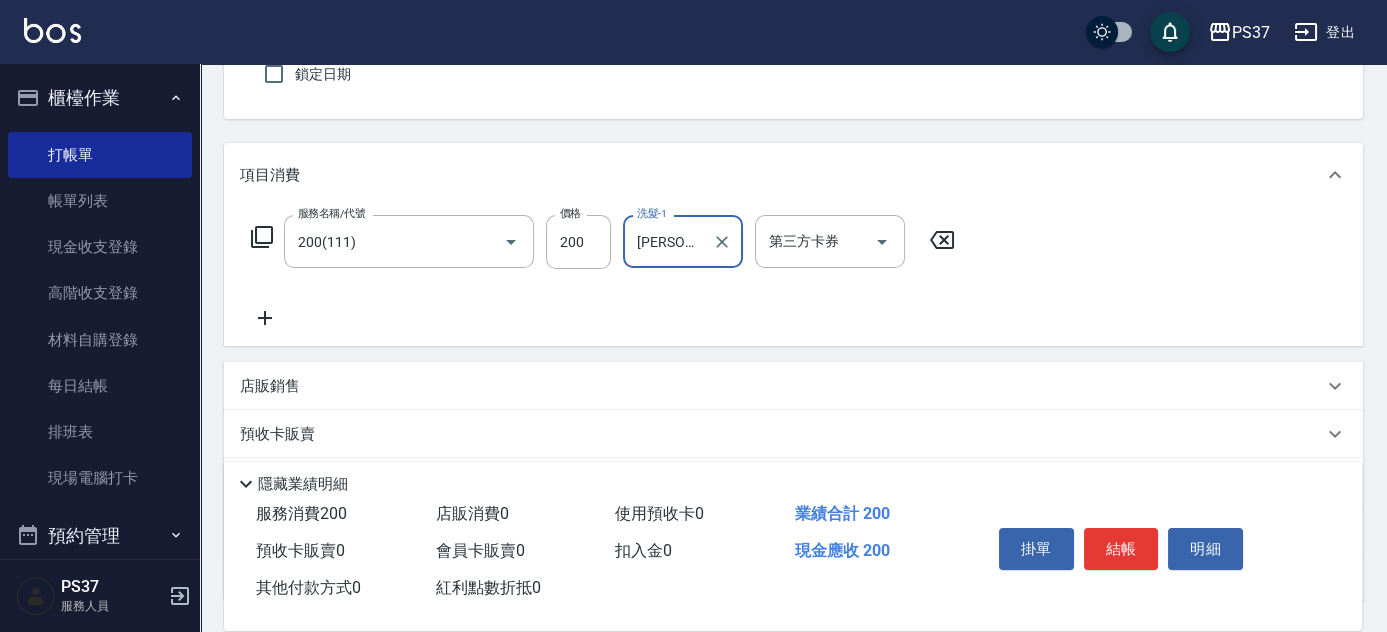 click 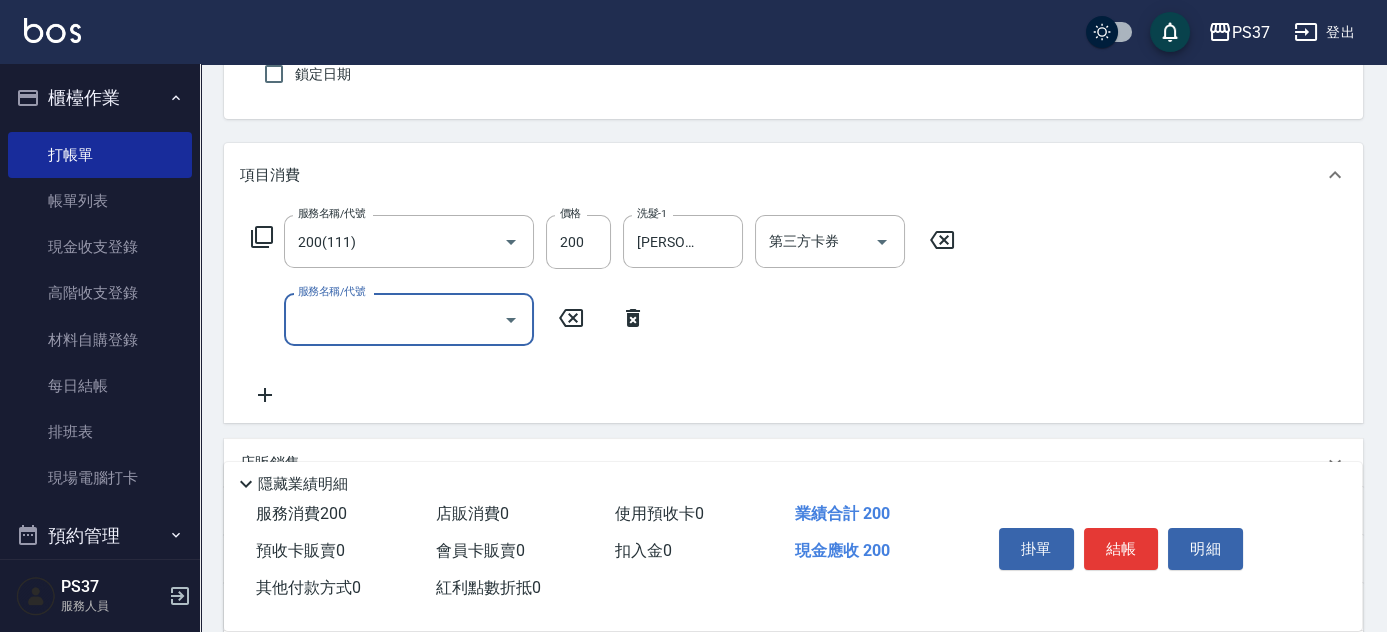 drag, startPoint x: 261, startPoint y: 314, endPoint x: 345, endPoint y: 340, distance: 87.93179 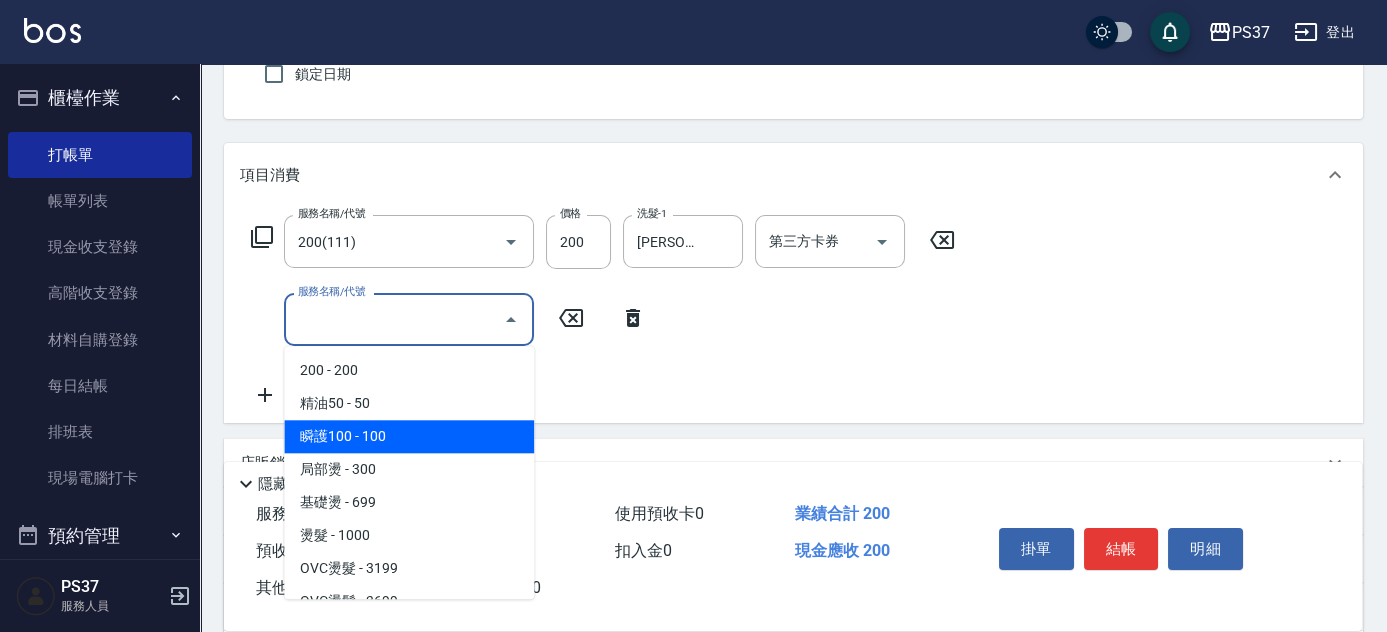 click on "瞬護100 - 100" at bounding box center [409, 436] 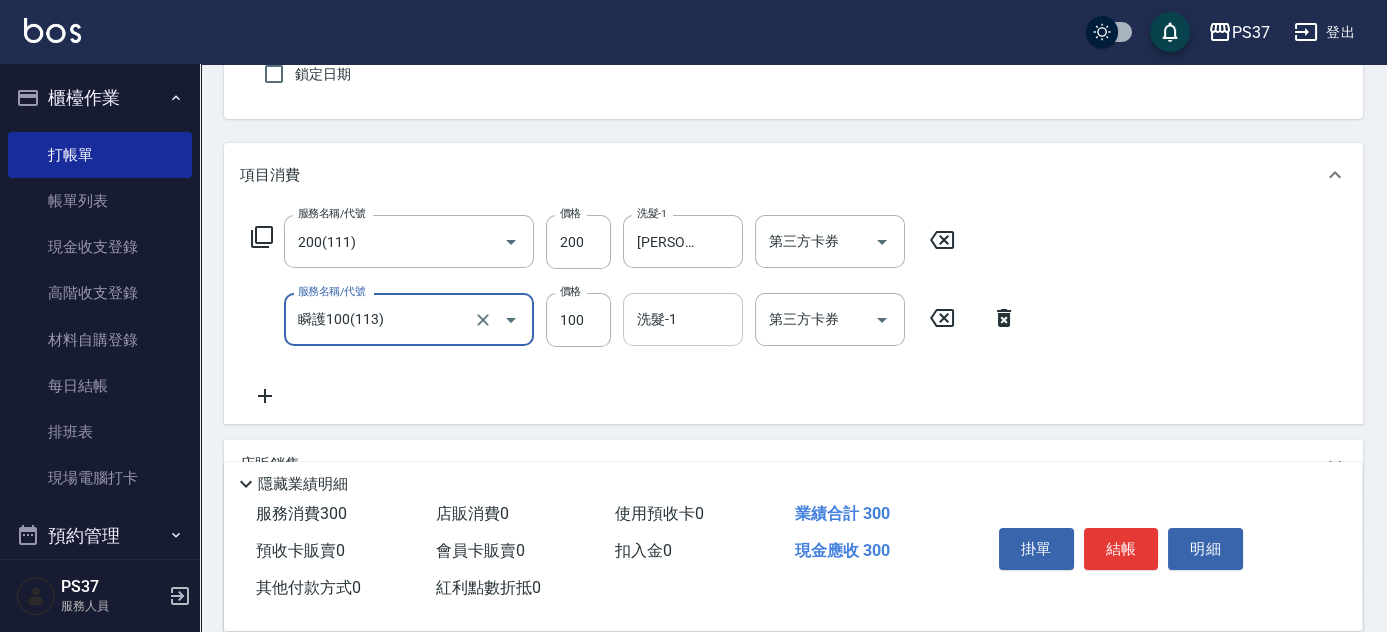 click on "洗髮-1" at bounding box center [683, 319] 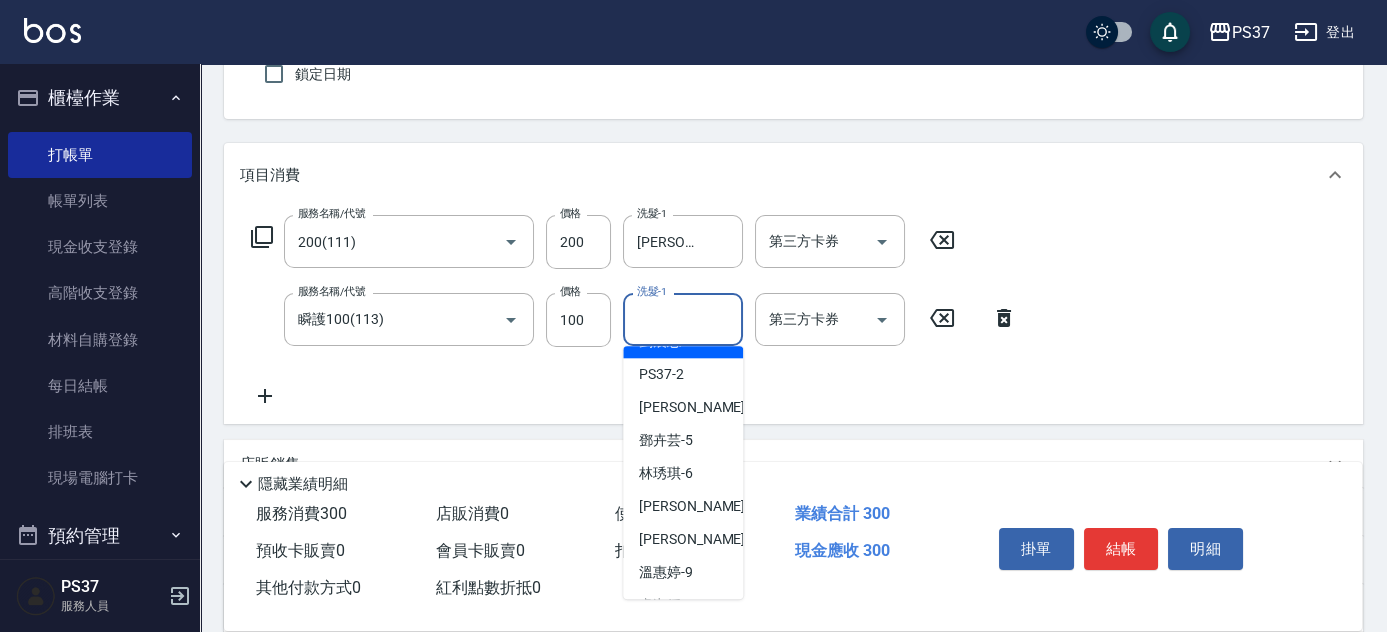 scroll, scrollTop: 90, scrollLeft: 0, axis: vertical 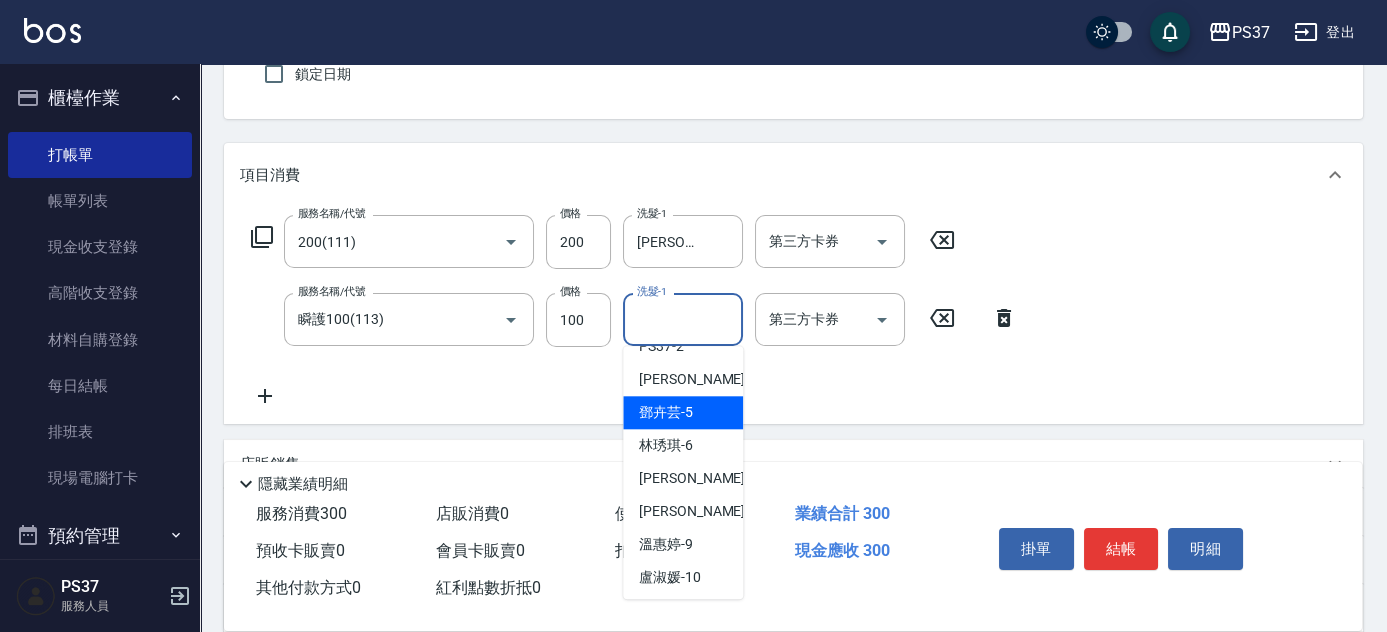 click on "鄧卉芸 -5" at bounding box center (683, 412) 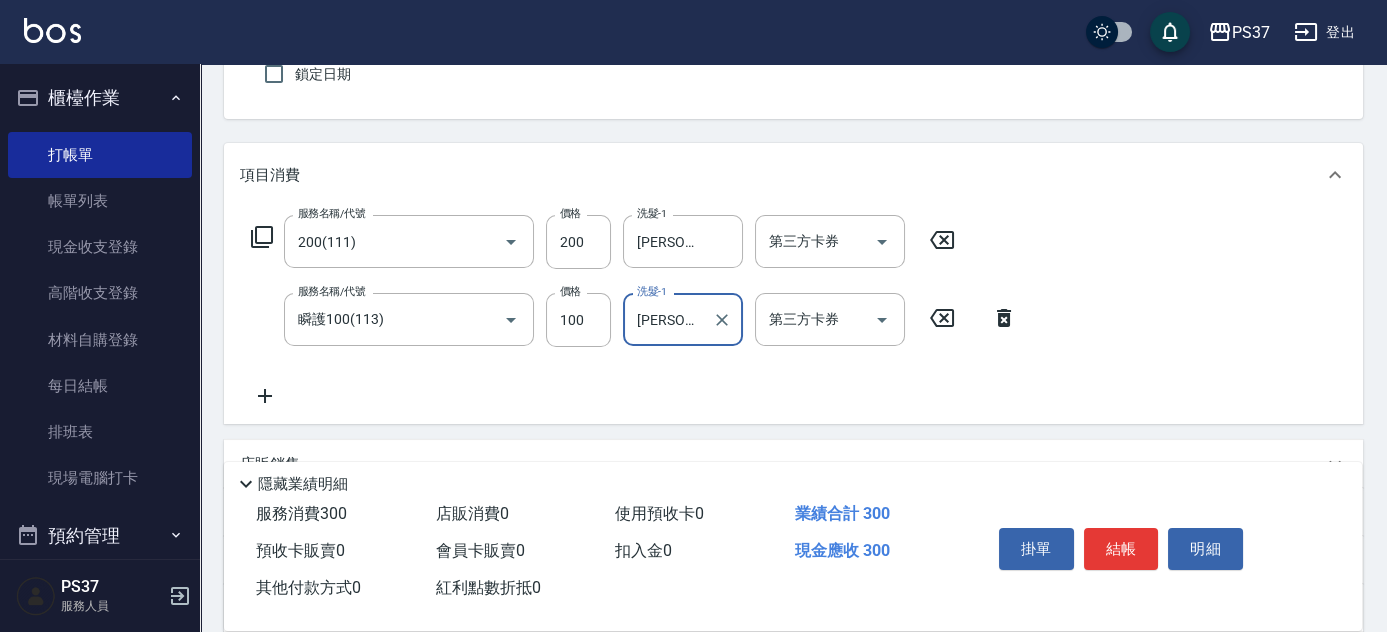 click 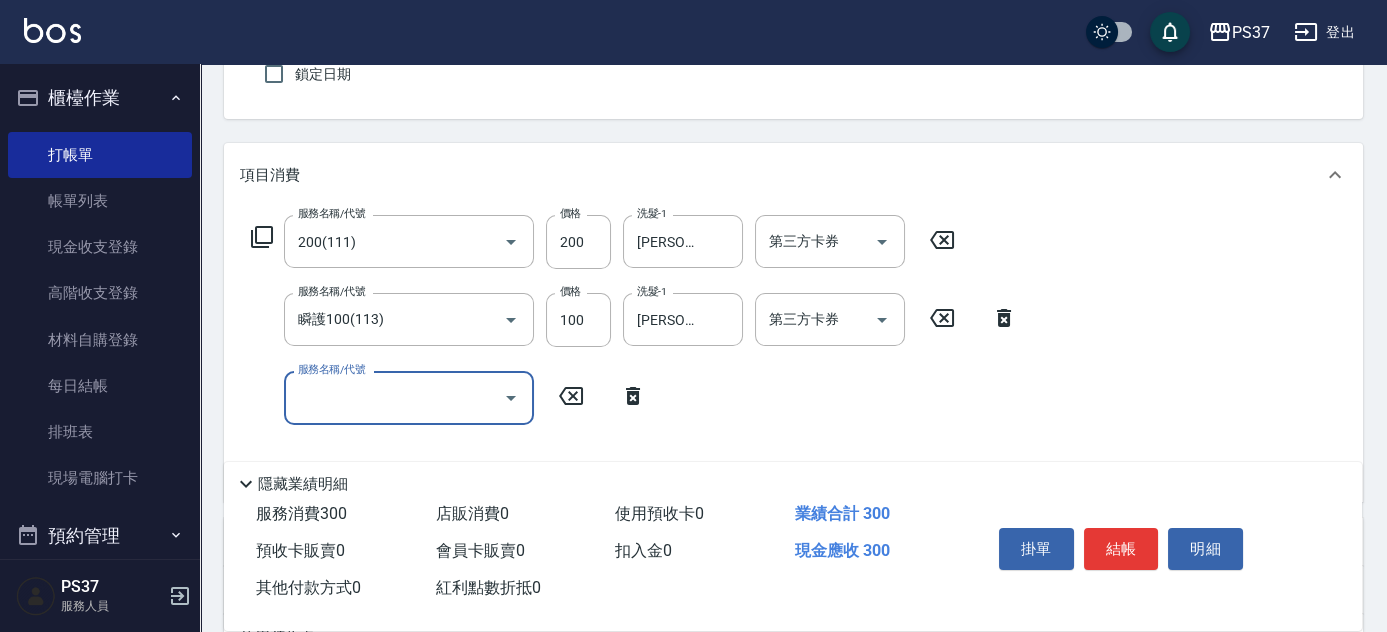click on "服務名稱/代號" at bounding box center (394, 397) 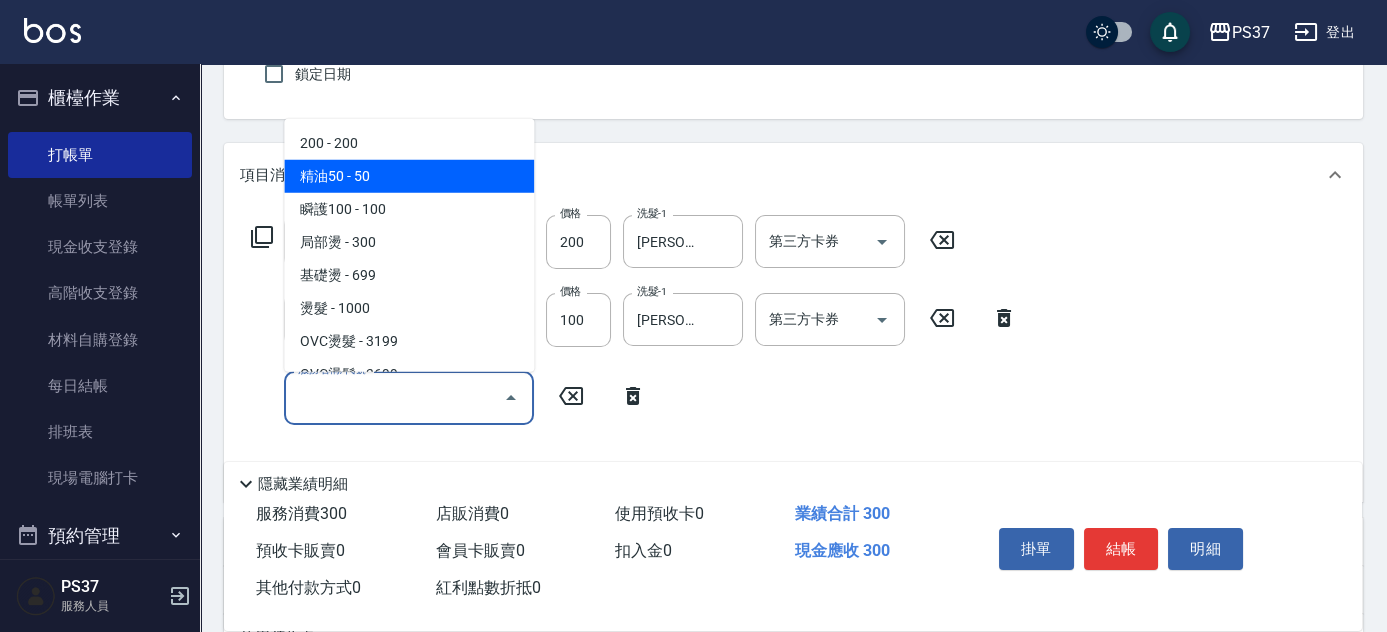click on "精油50 - 50" at bounding box center (409, 176) 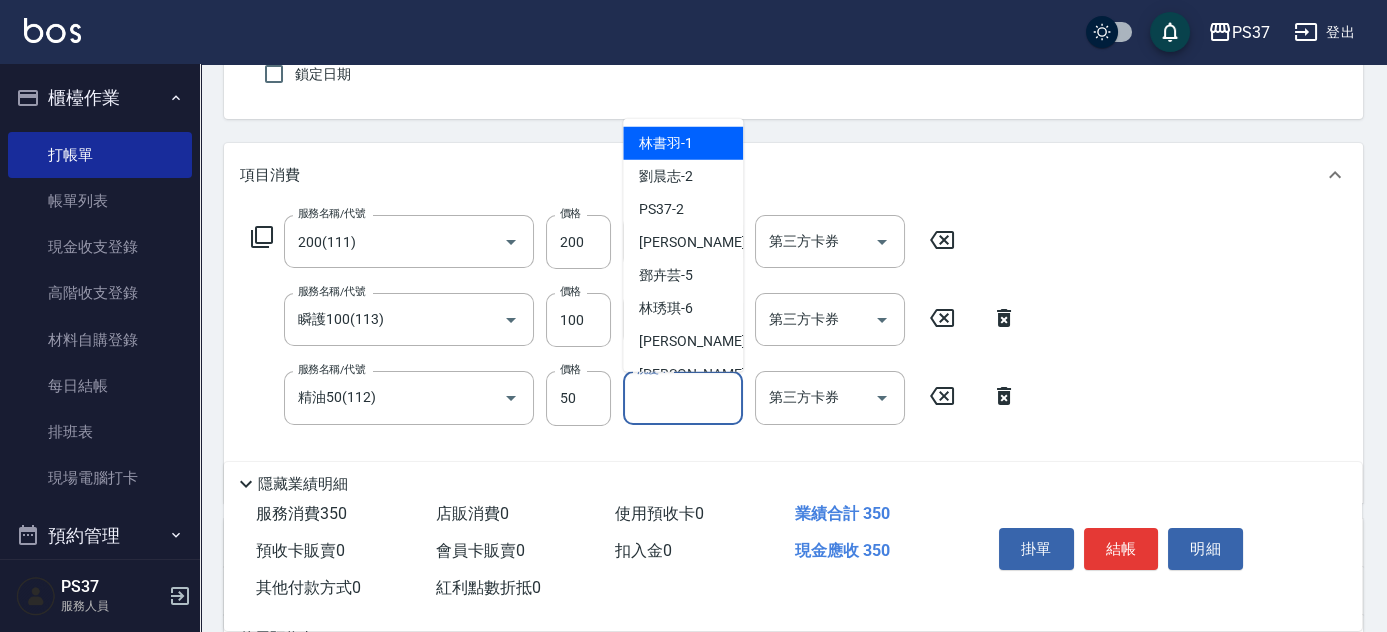 click on "洗髮-1" at bounding box center (683, 397) 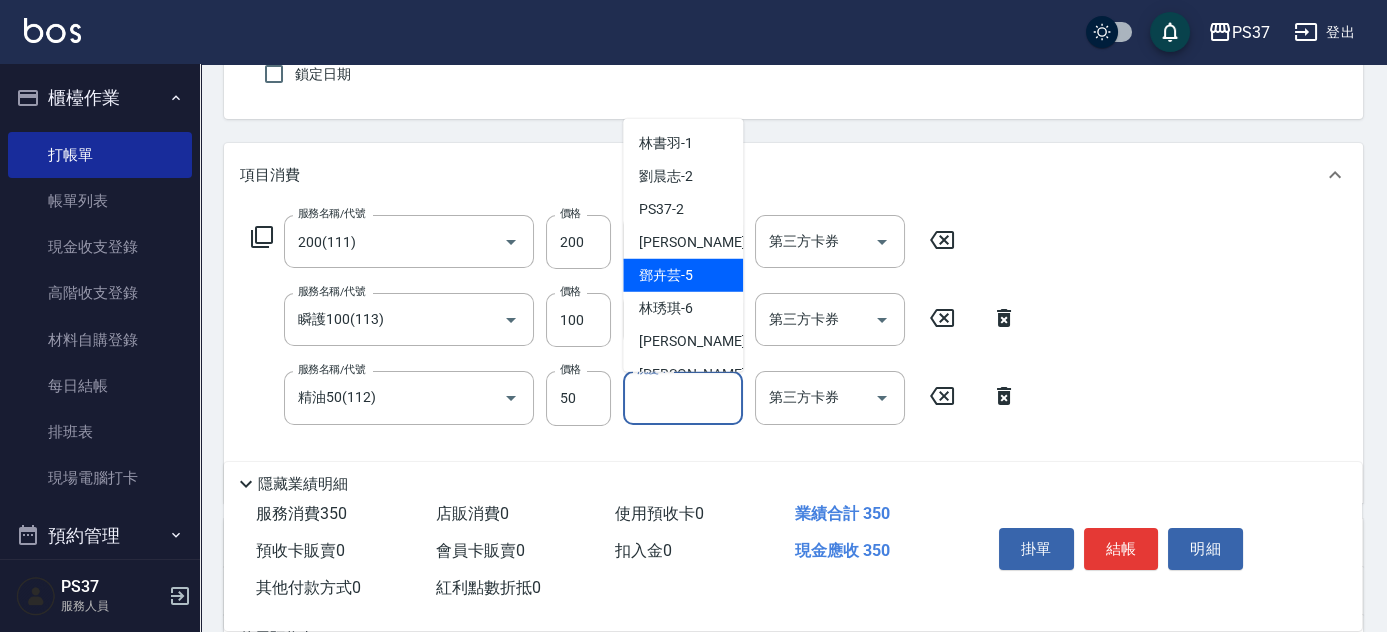 click on "鄧卉芸 -5" at bounding box center (683, 275) 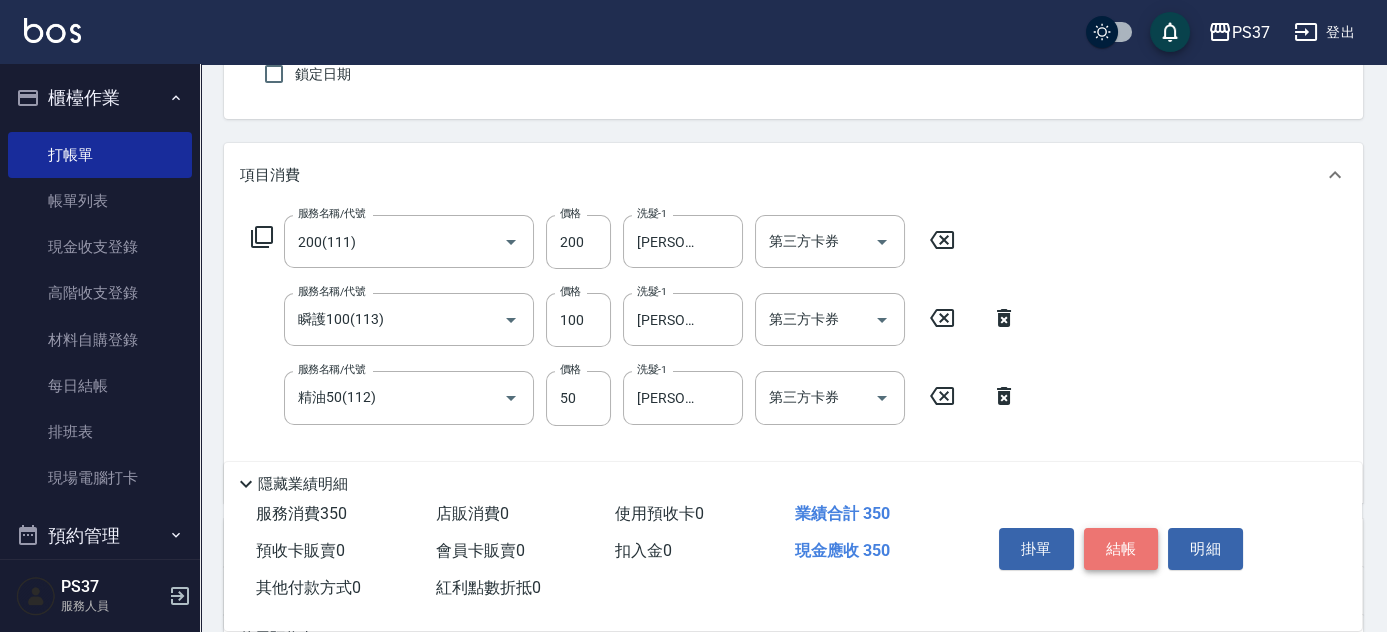 click on "結帳" at bounding box center [1121, 549] 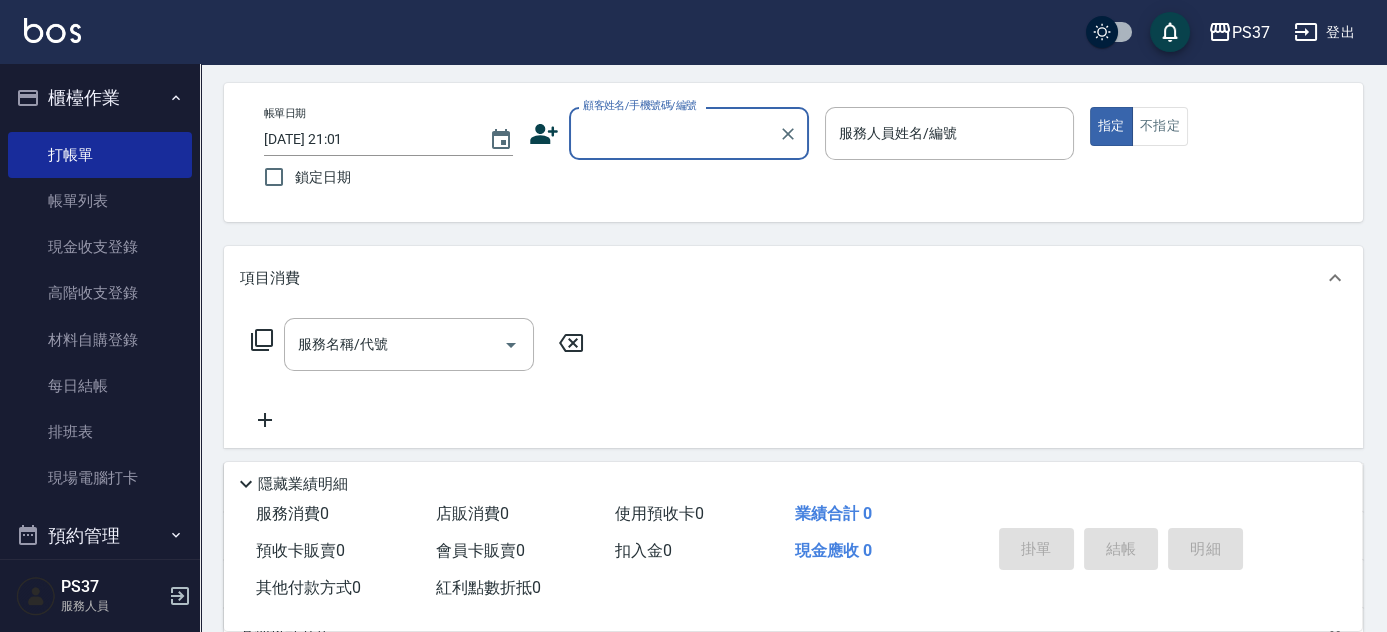 scroll, scrollTop: 0, scrollLeft: 0, axis: both 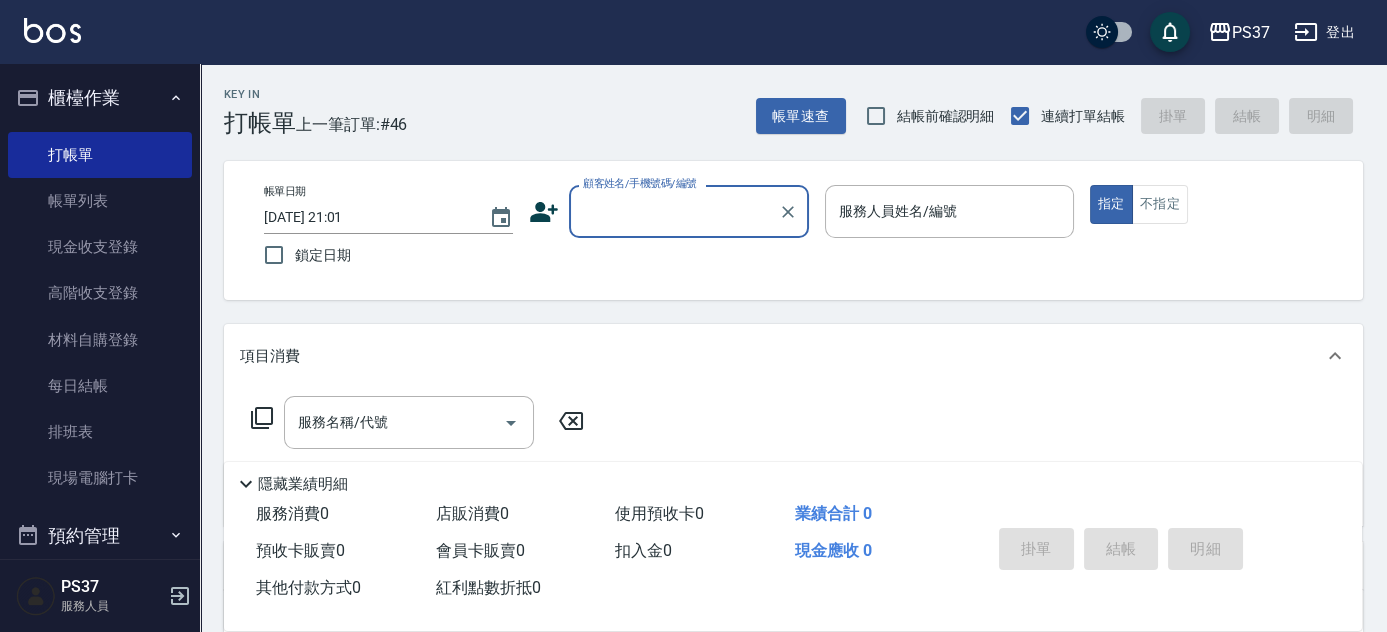 click on "顧客姓名/手機號碼/編號" at bounding box center [674, 211] 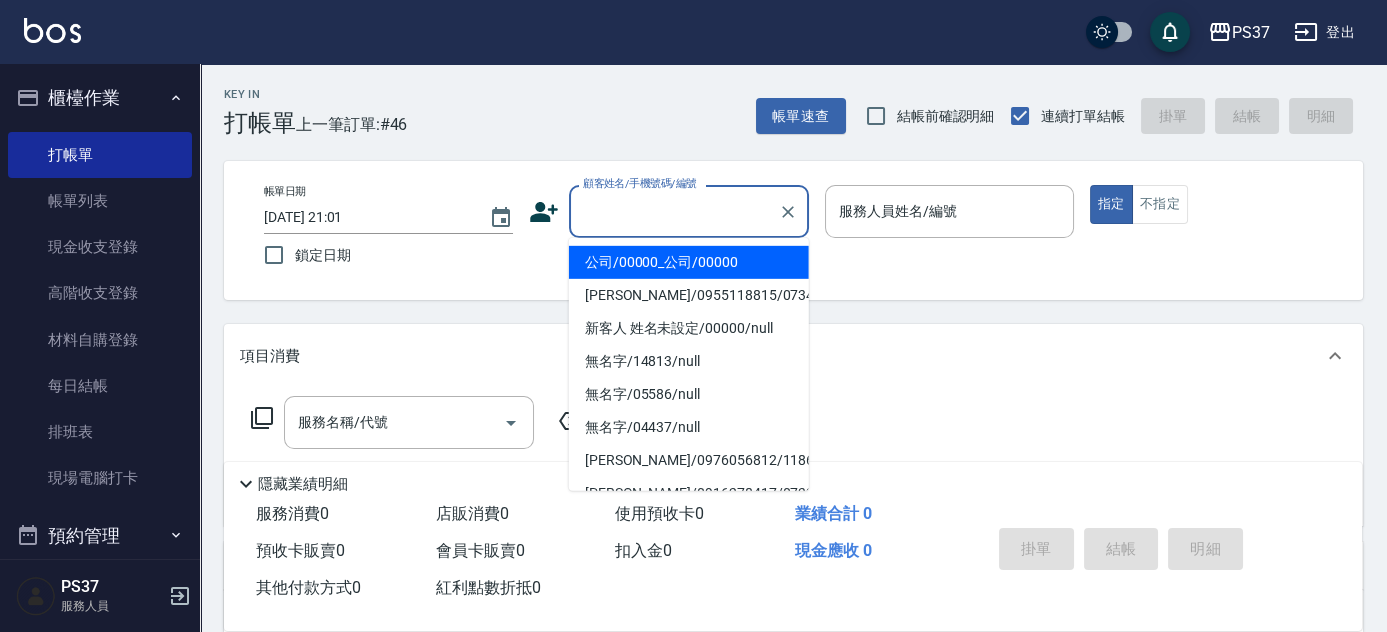 click on "公司/00000_公司/00000" at bounding box center (689, 262) 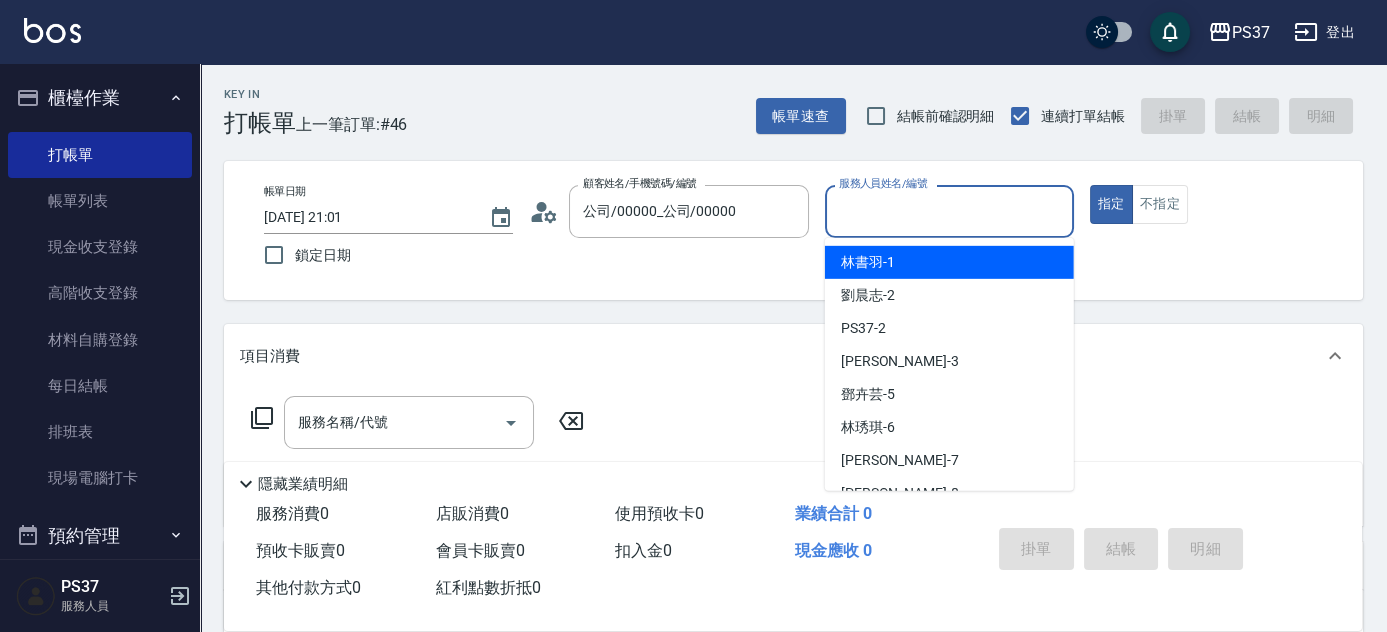 click on "服務人員姓名/編號" at bounding box center (949, 211) 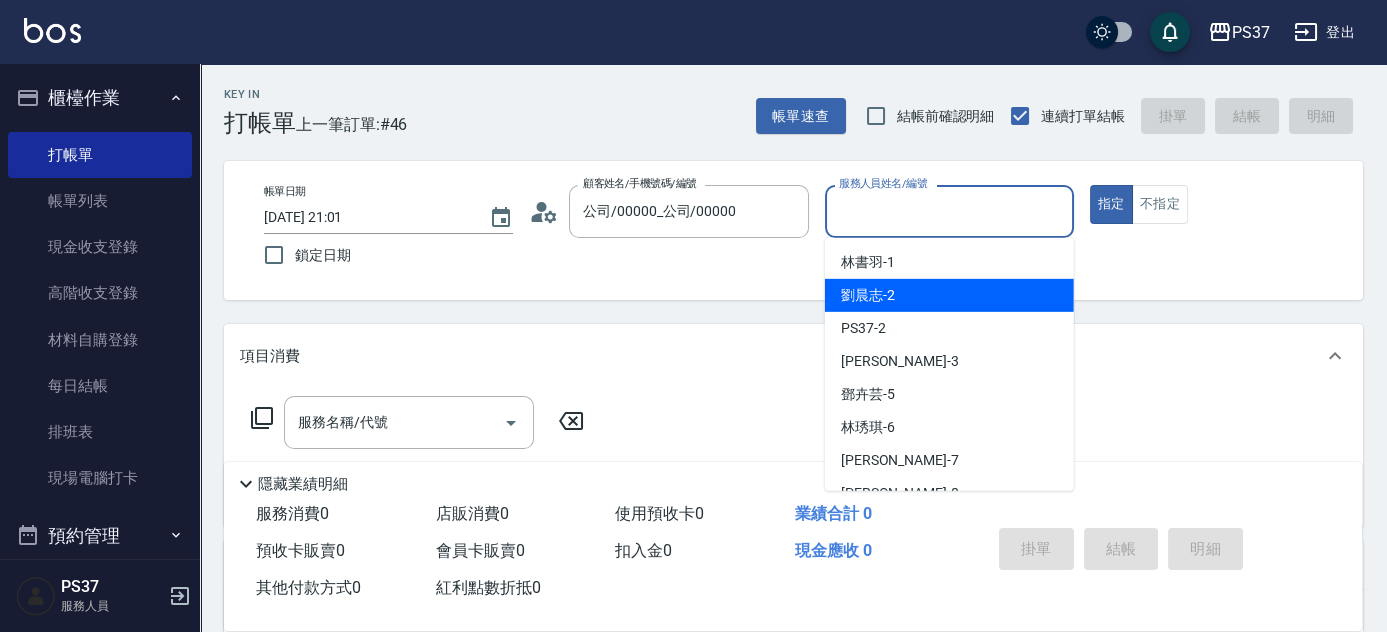 click on "劉晨志 -2" at bounding box center (949, 295) 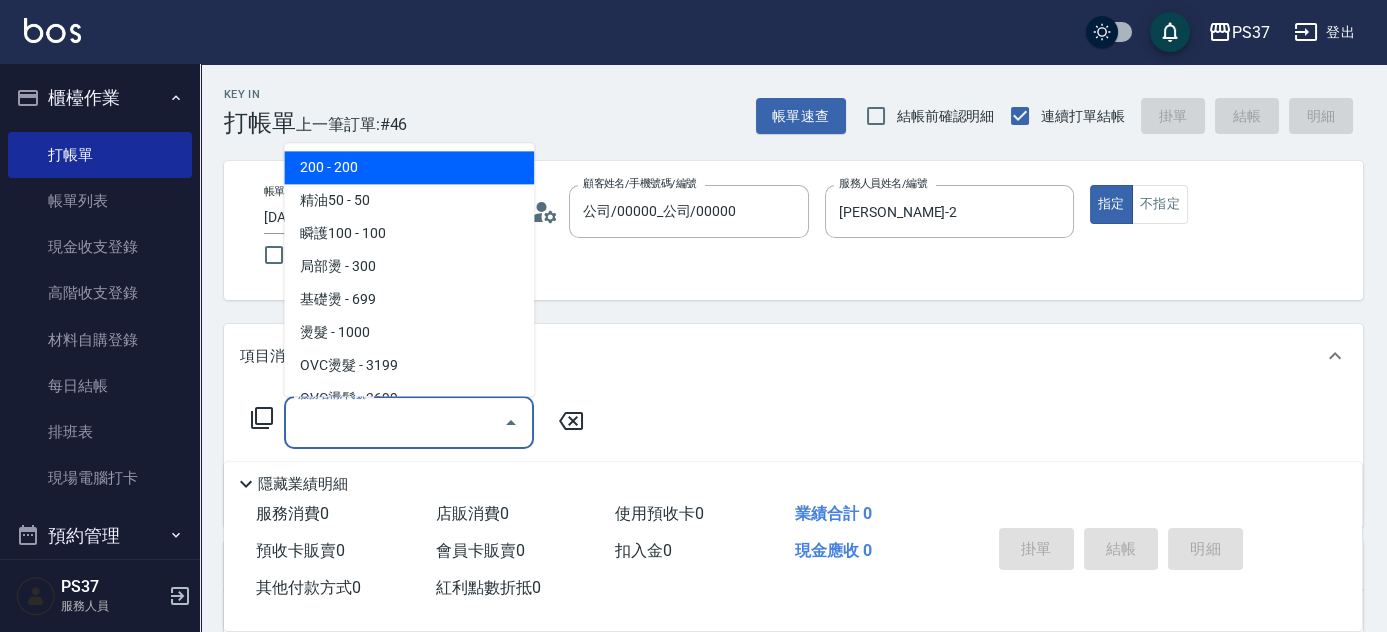 click on "服務名稱/代號" at bounding box center (394, 422) 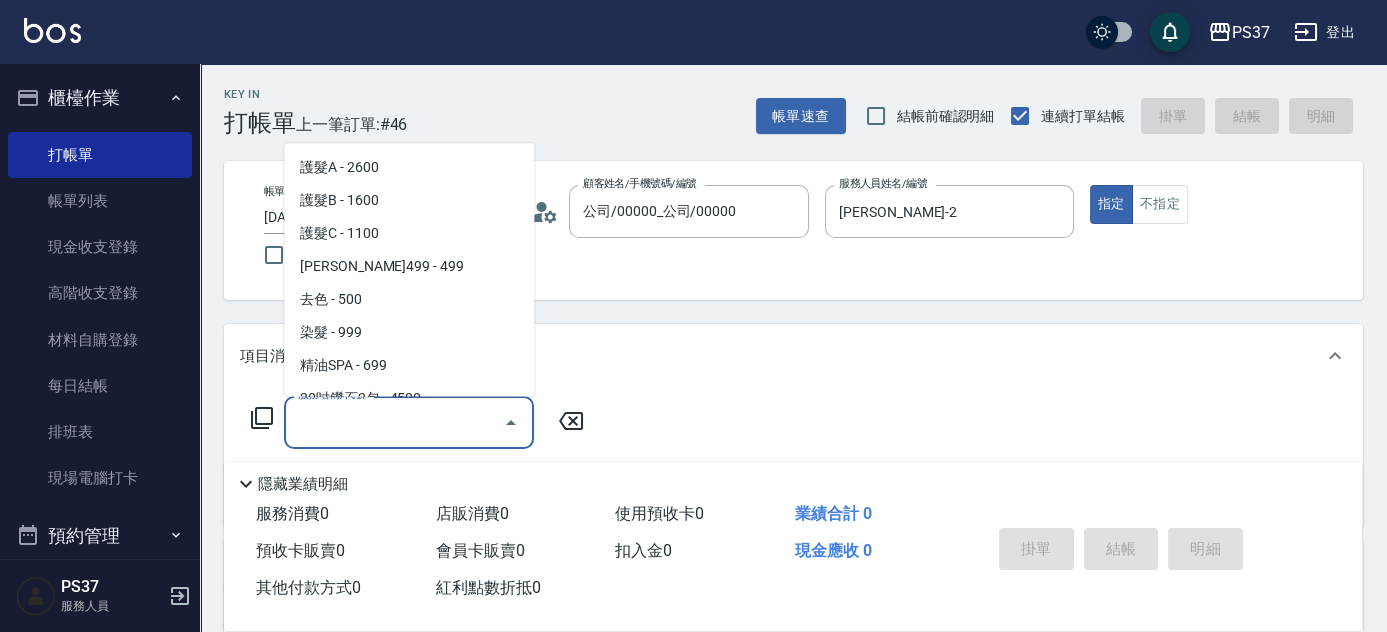 scroll, scrollTop: 1000, scrollLeft: 0, axis: vertical 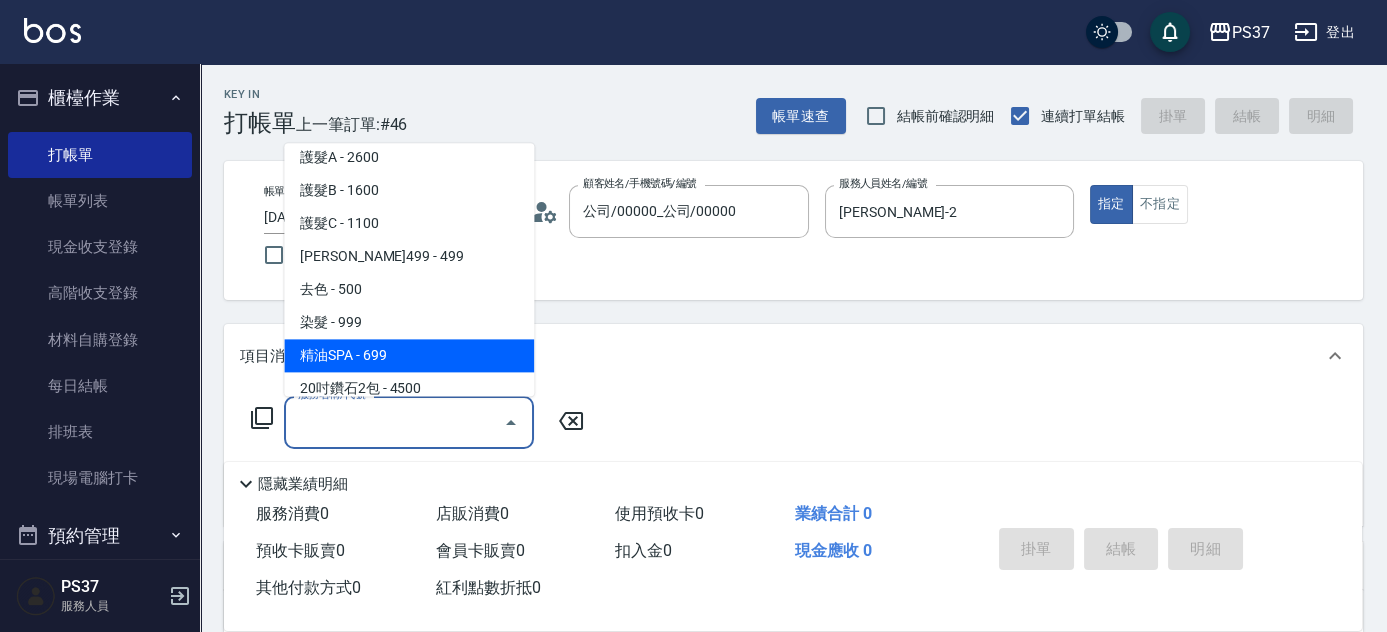 click on "精油SPA - 699" at bounding box center [409, 356] 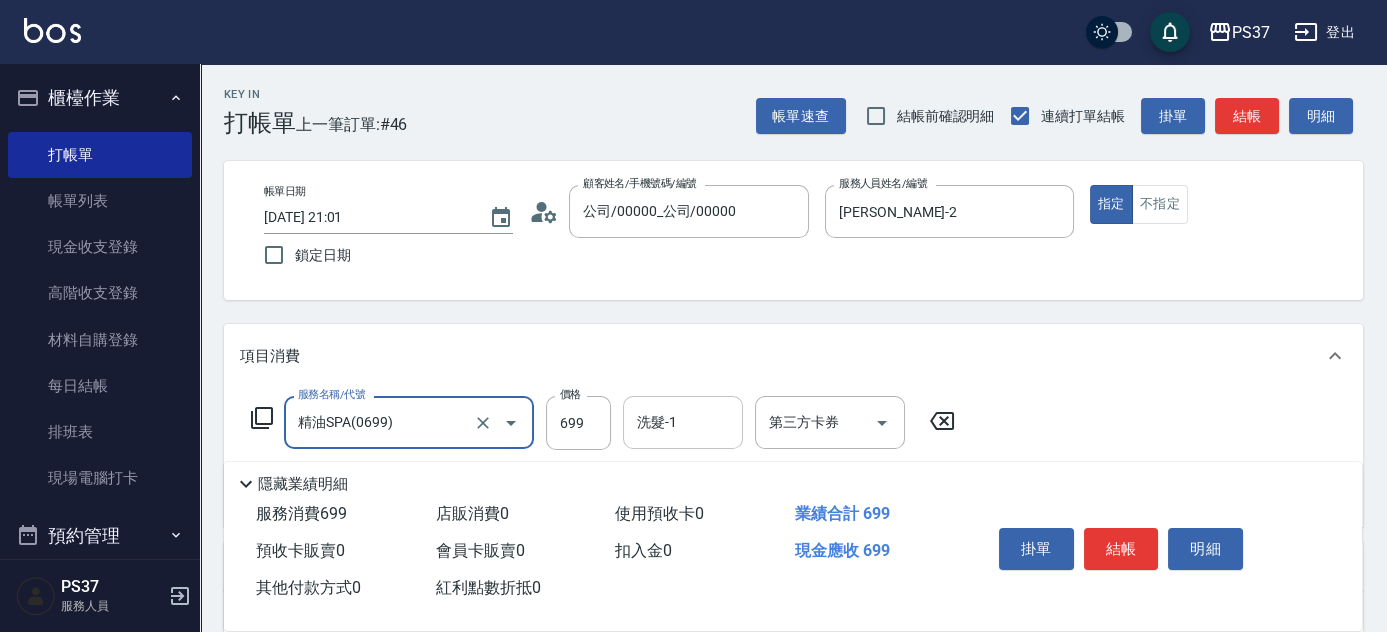 click on "洗髮-1" at bounding box center [683, 422] 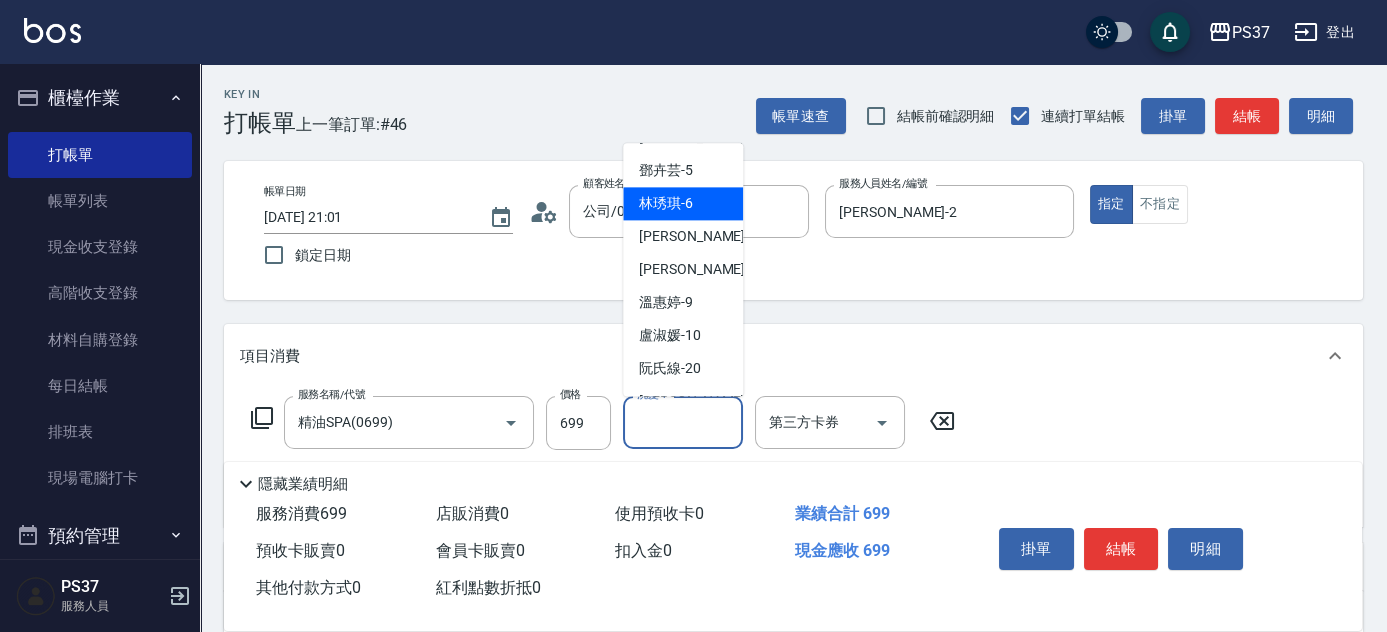 scroll, scrollTop: 272, scrollLeft: 0, axis: vertical 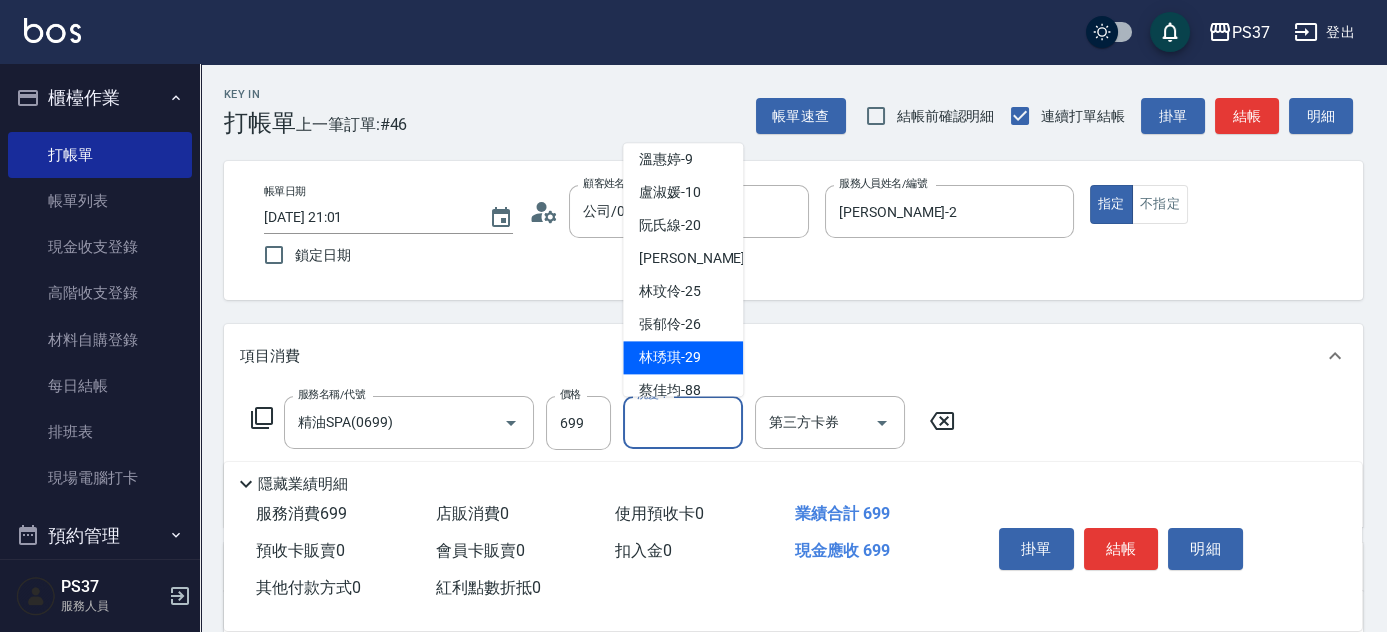 click on "林琇琪 -29" at bounding box center (670, 358) 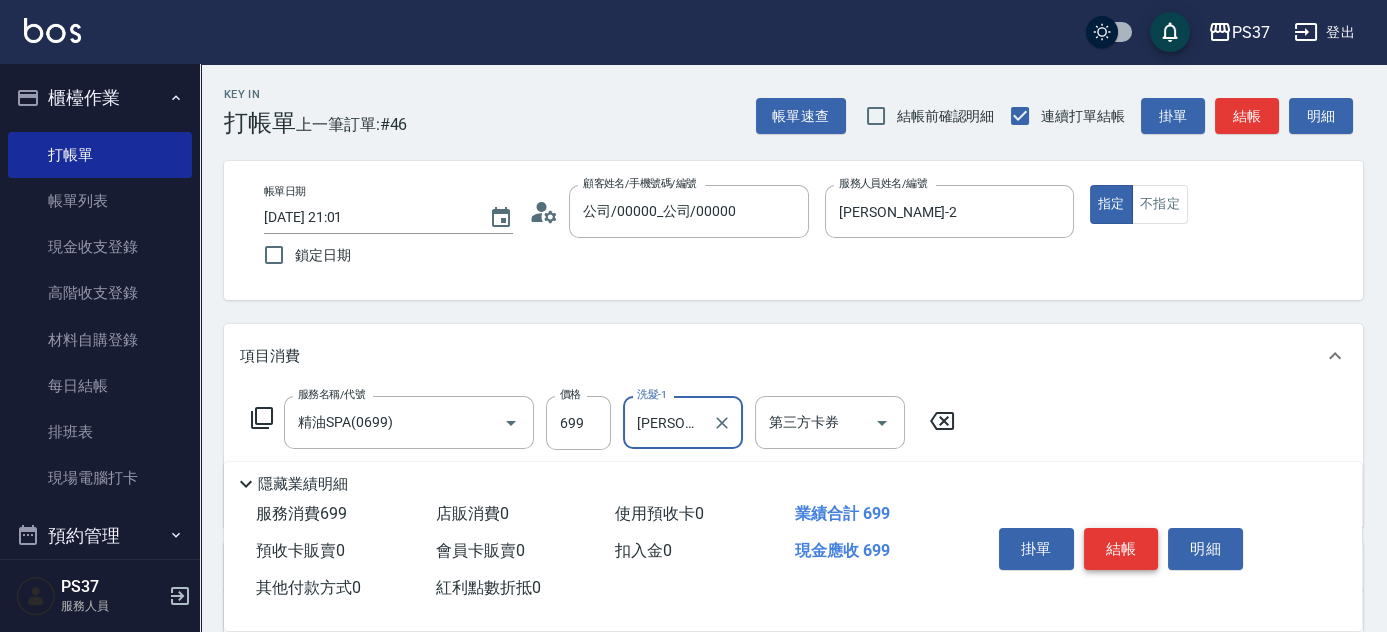 click on "結帳" at bounding box center (1121, 549) 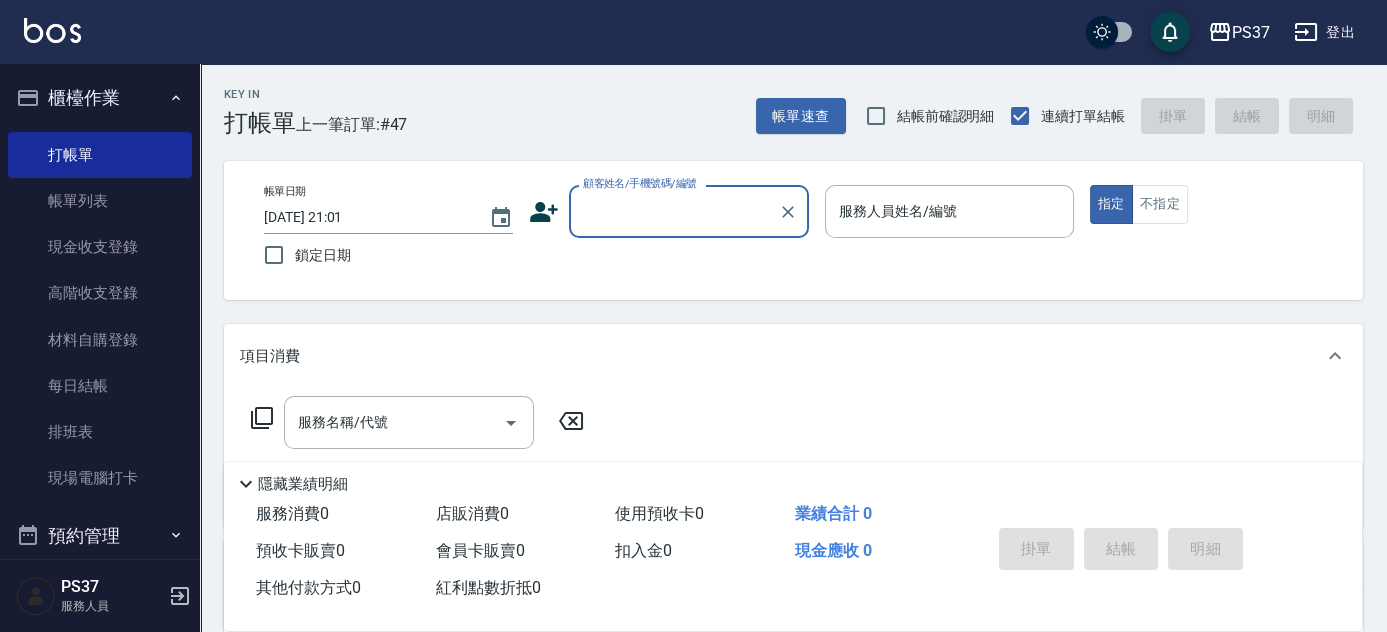click on "顧客姓名/手機號碼/編號" at bounding box center [674, 211] 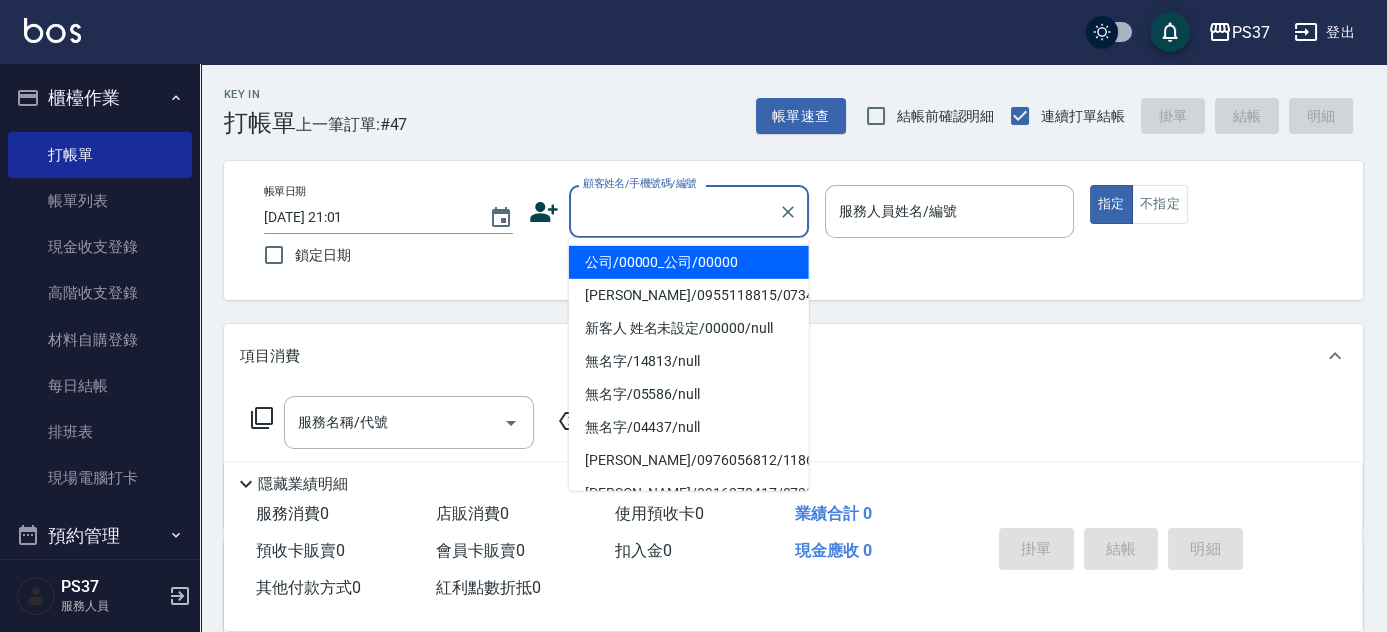 click on "公司/00000_公司/00000" at bounding box center (689, 262) 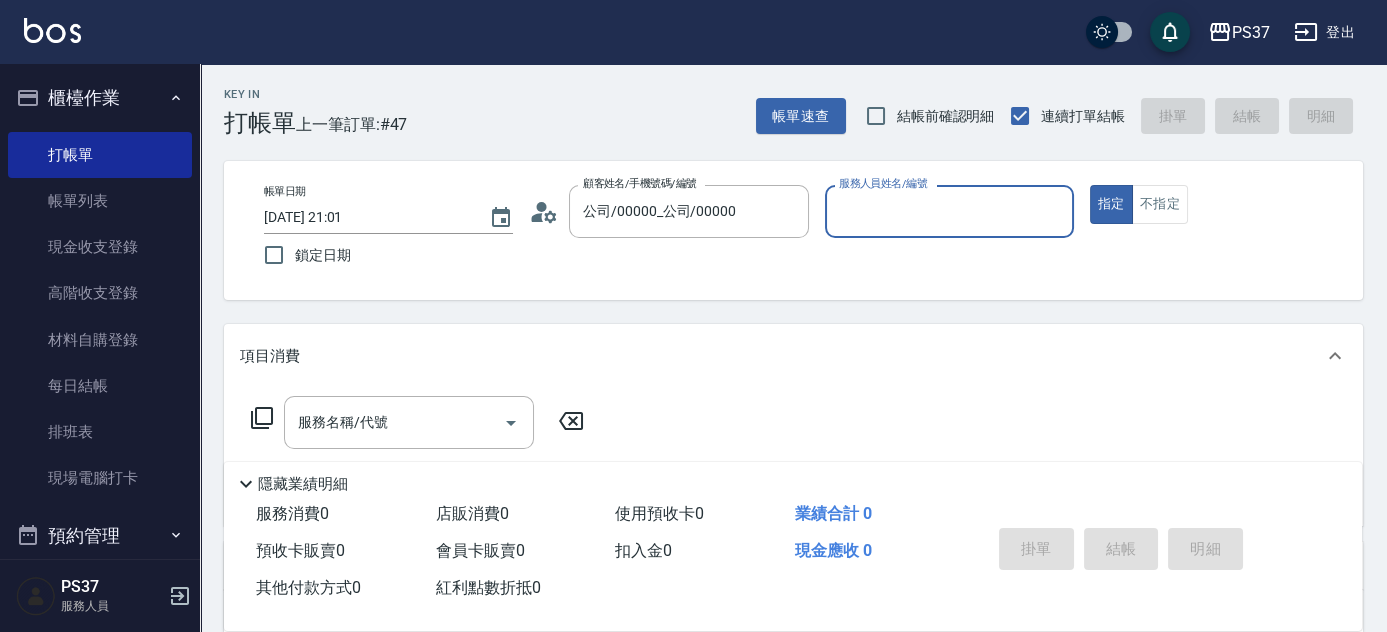 click on "服務人員姓名/編號" at bounding box center [949, 211] 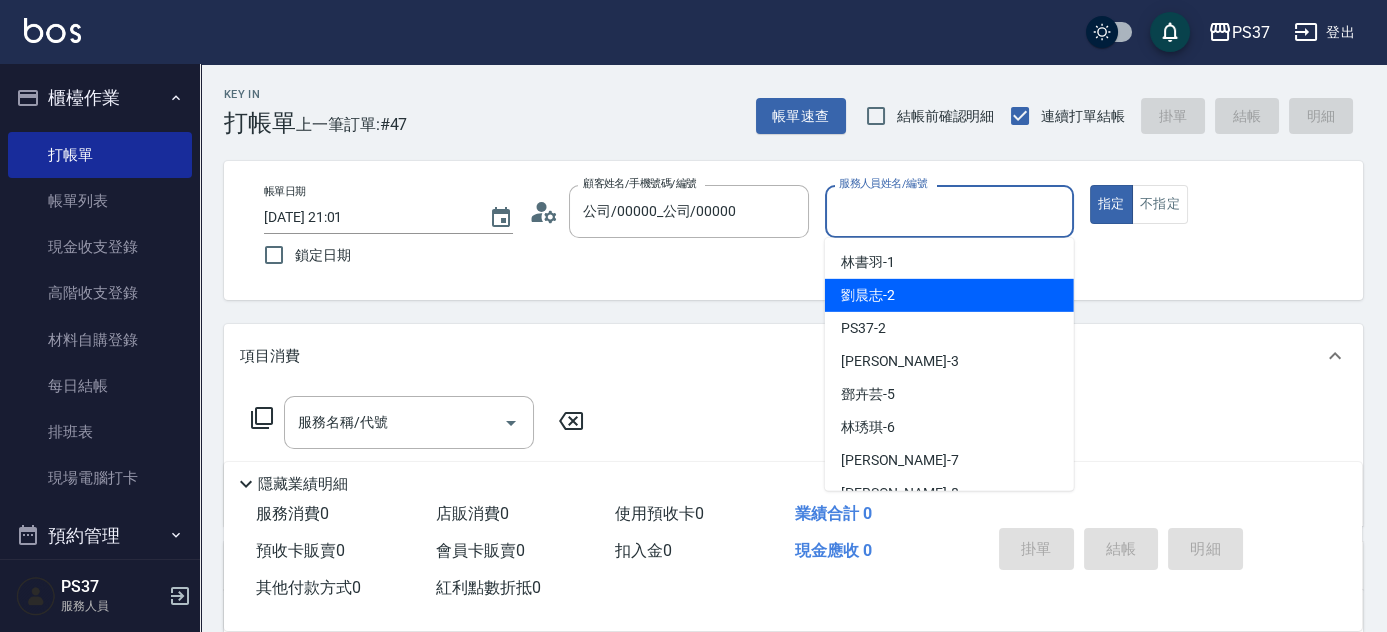 click on "劉晨志 -2" at bounding box center [949, 295] 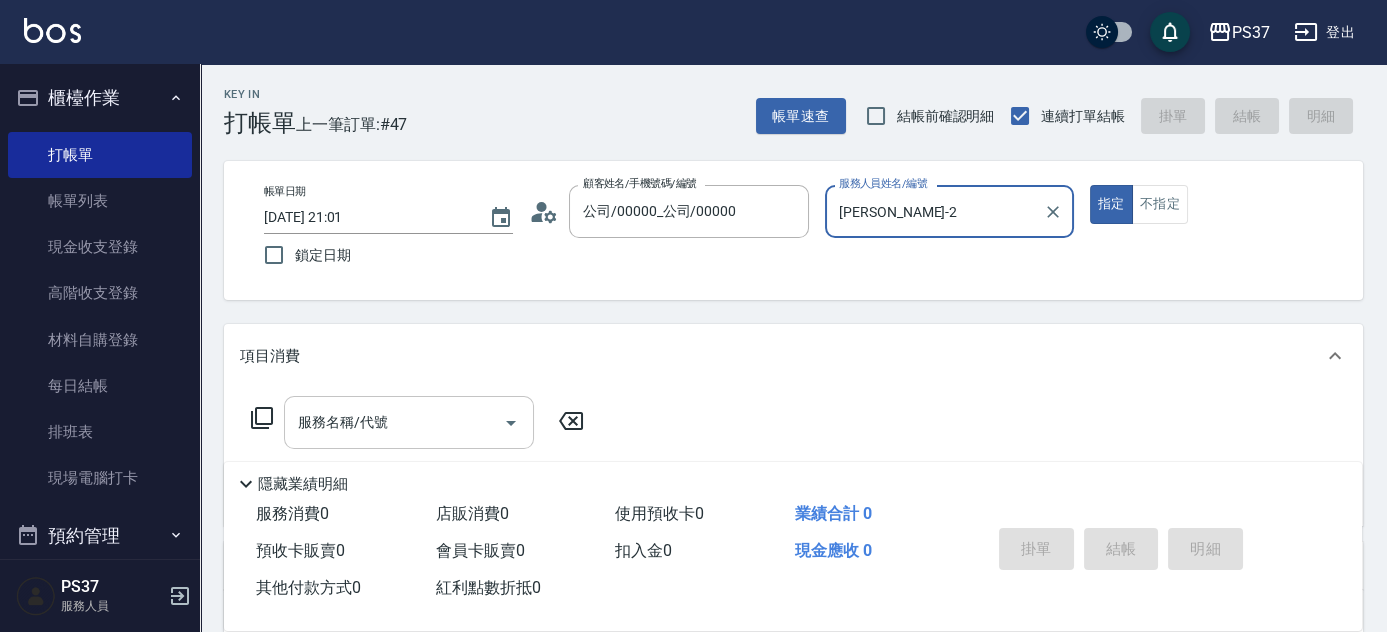 click on "服務名稱/代號" at bounding box center (394, 422) 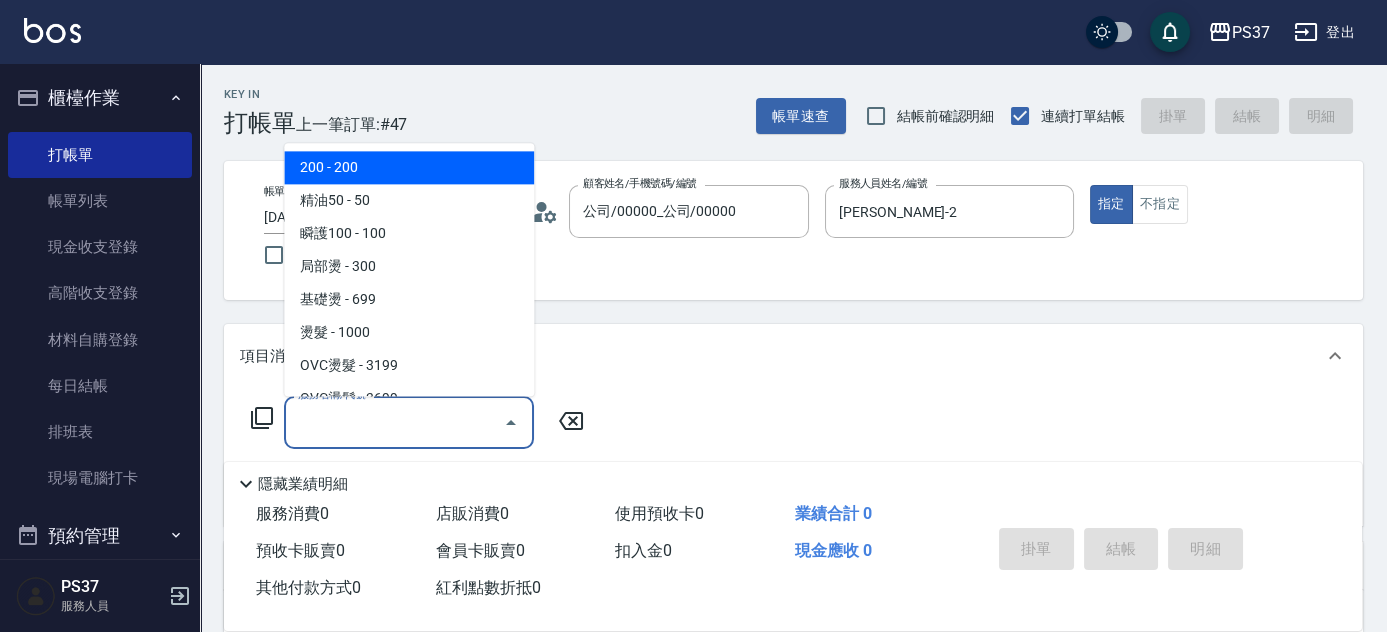 click on "200 - 200" at bounding box center [409, 168] 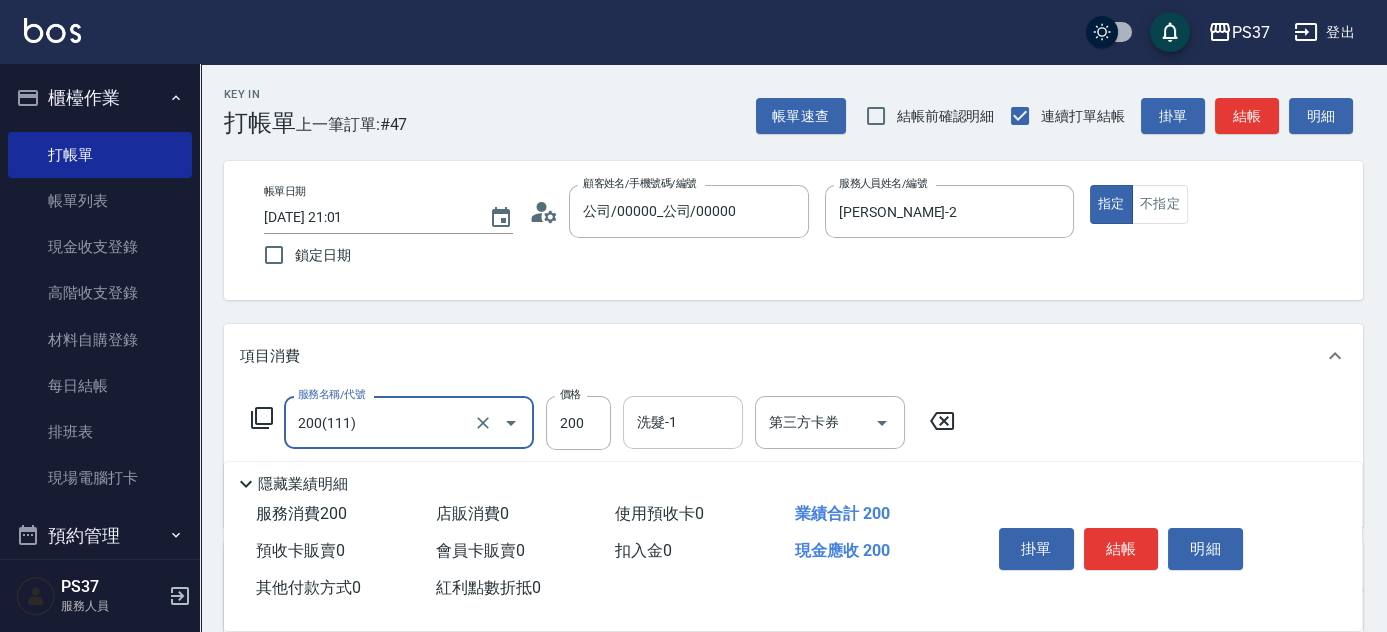 click on "洗髮-1" at bounding box center (683, 422) 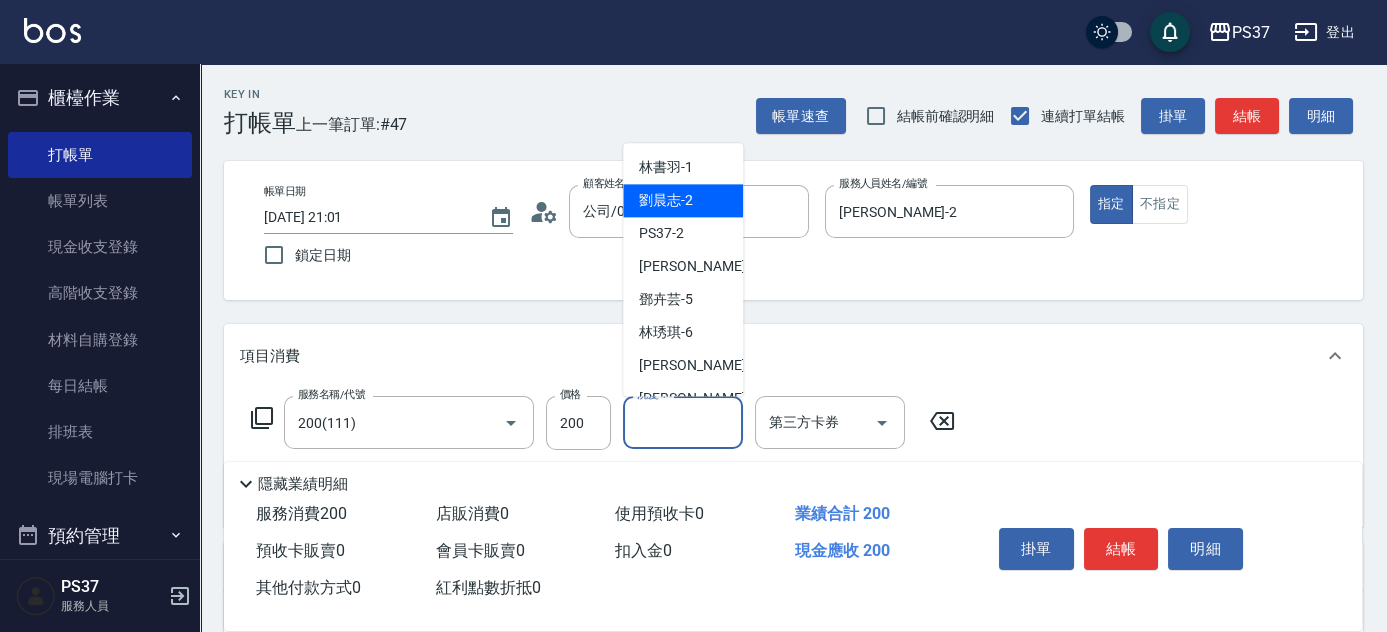 click on "劉晨志 -2" at bounding box center (683, 201) 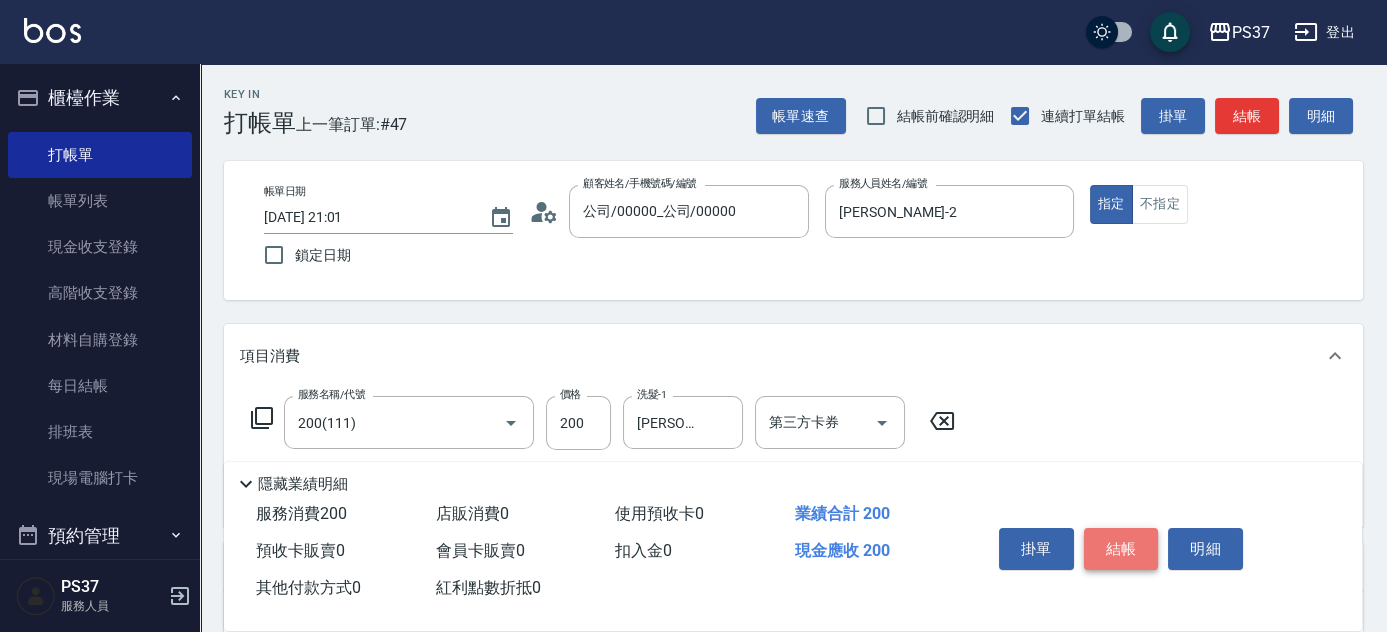 click on "結帳" at bounding box center [1121, 549] 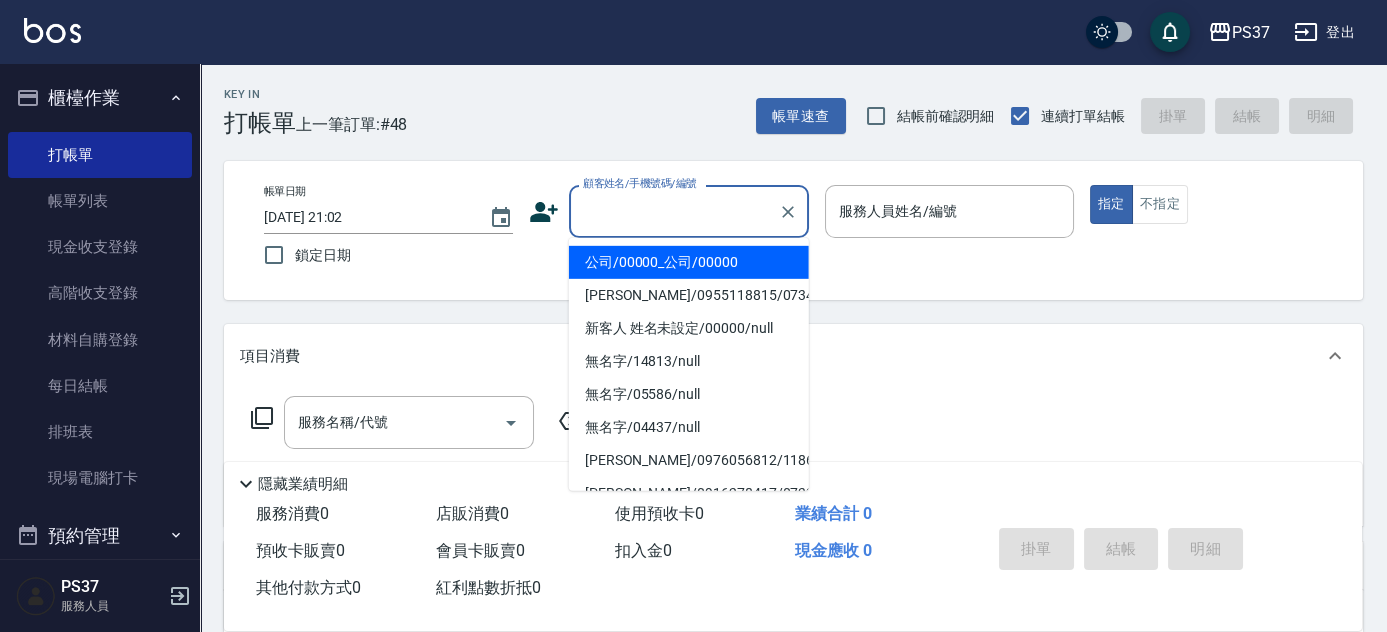 click on "顧客姓名/手機號碼/編號" at bounding box center (674, 211) 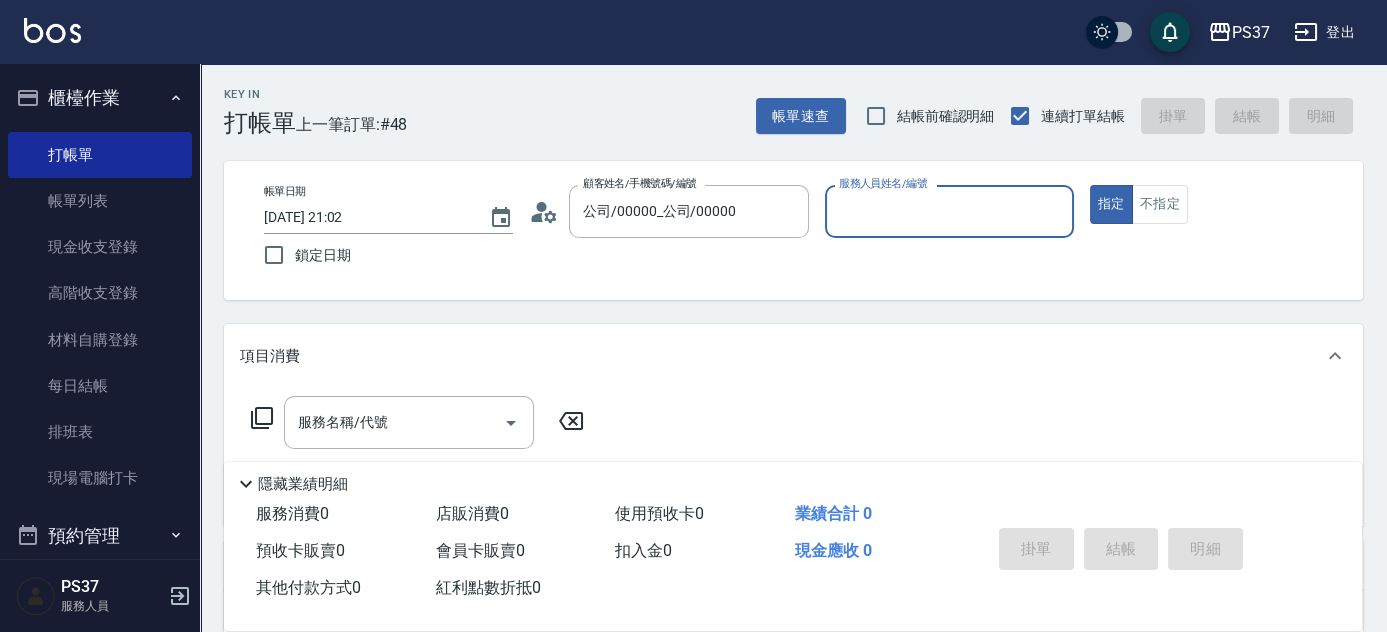 click on "服務人員姓名/編號" at bounding box center (949, 211) 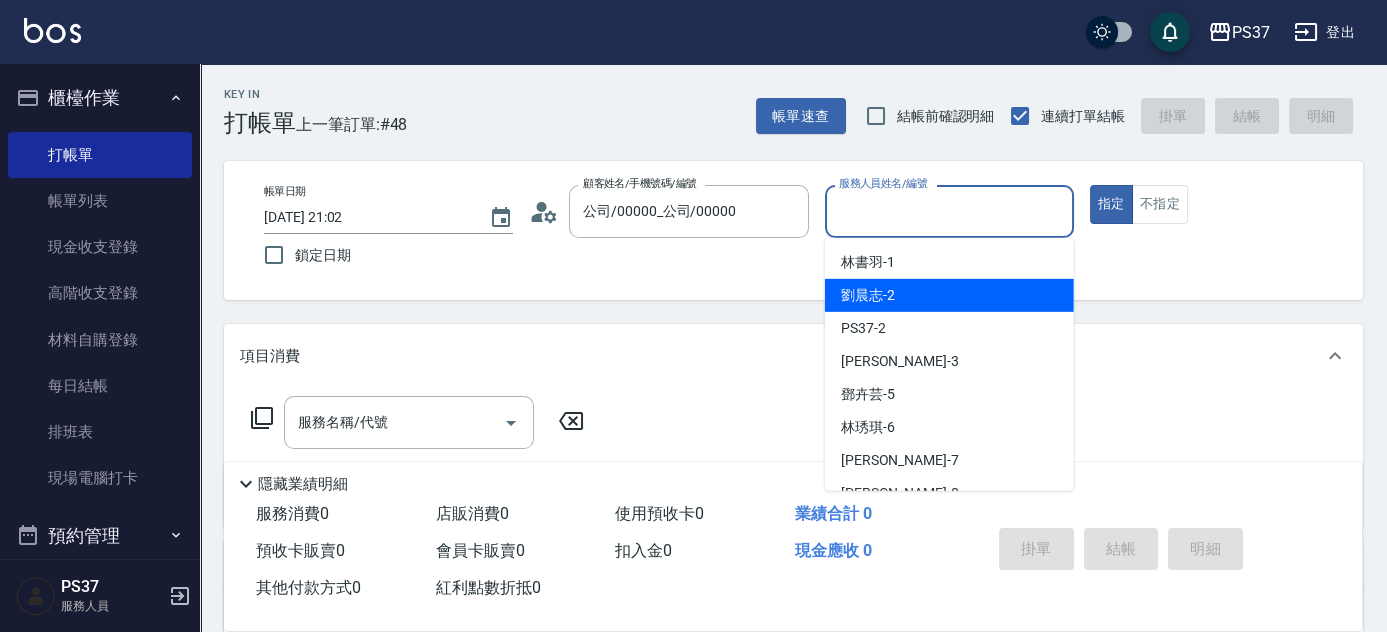 click on "劉晨志 -2" at bounding box center [949, 295] 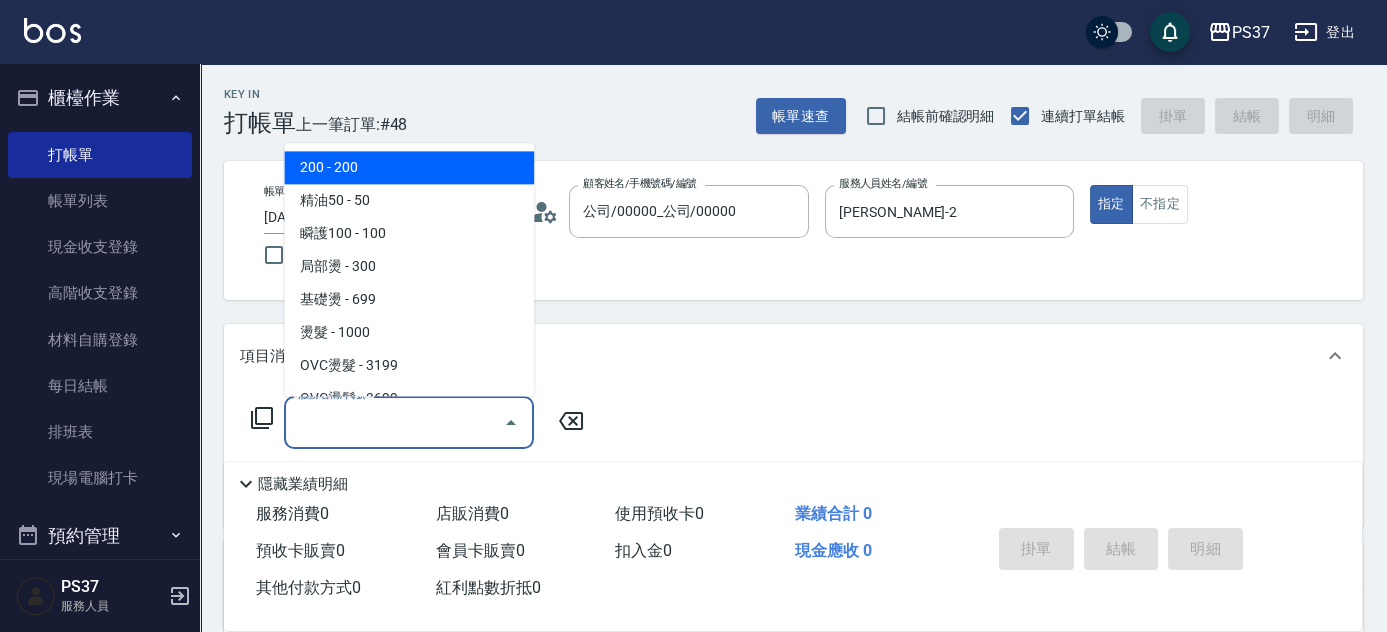click on "服務名稱/代號" at bounding box center [394, 422] 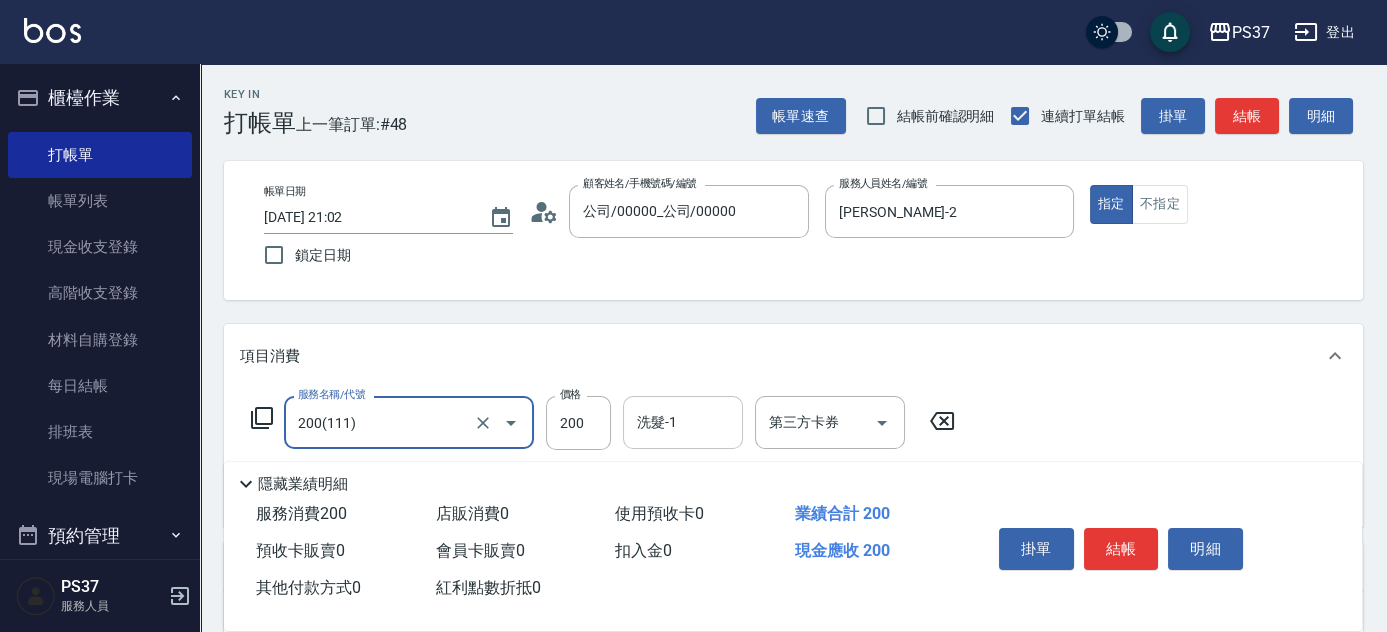 click on "洗髮-1" at bounding box center (683, 422) 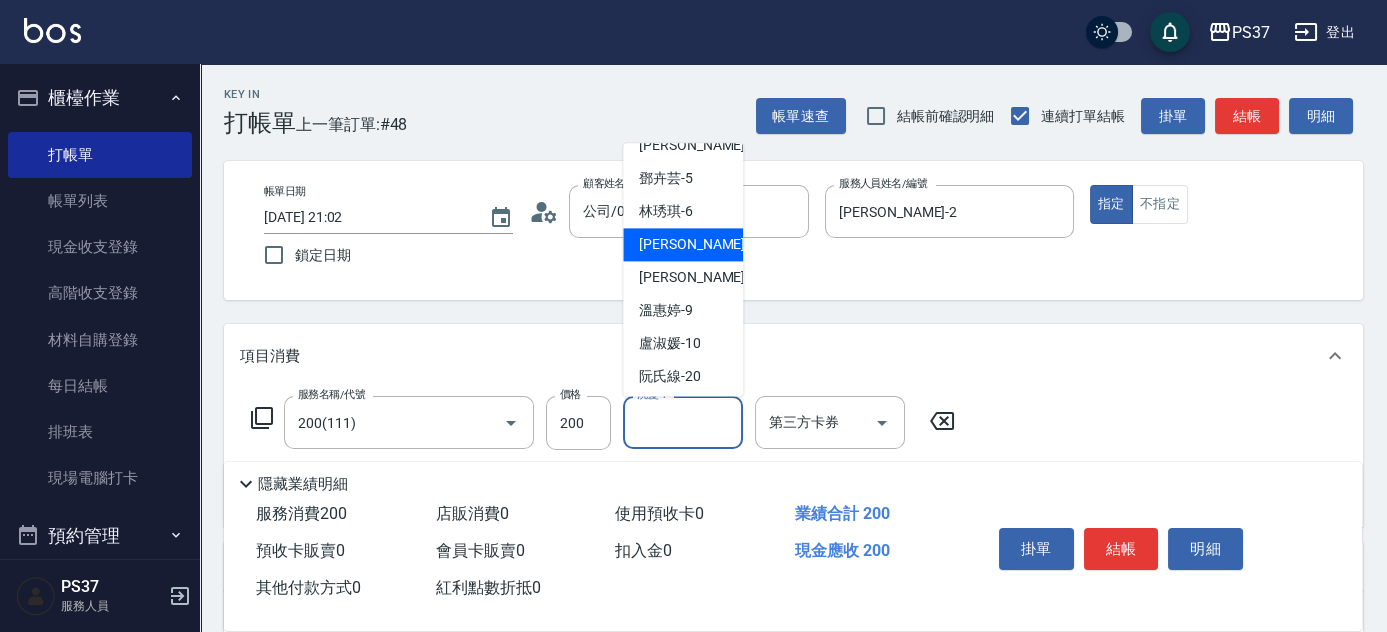 scroll, scrollTop: 272, scrollLeft: 0, axis: vertical 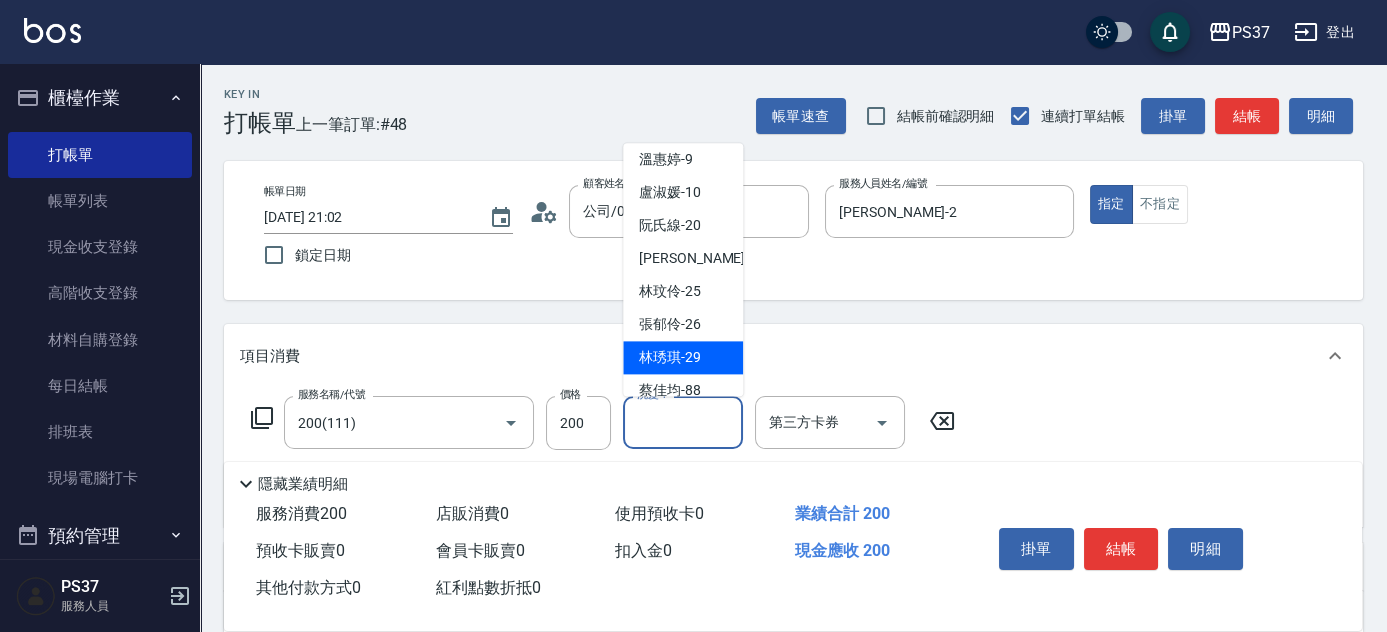 click on "林琇琪 -29" at bounding box center [683, 358] 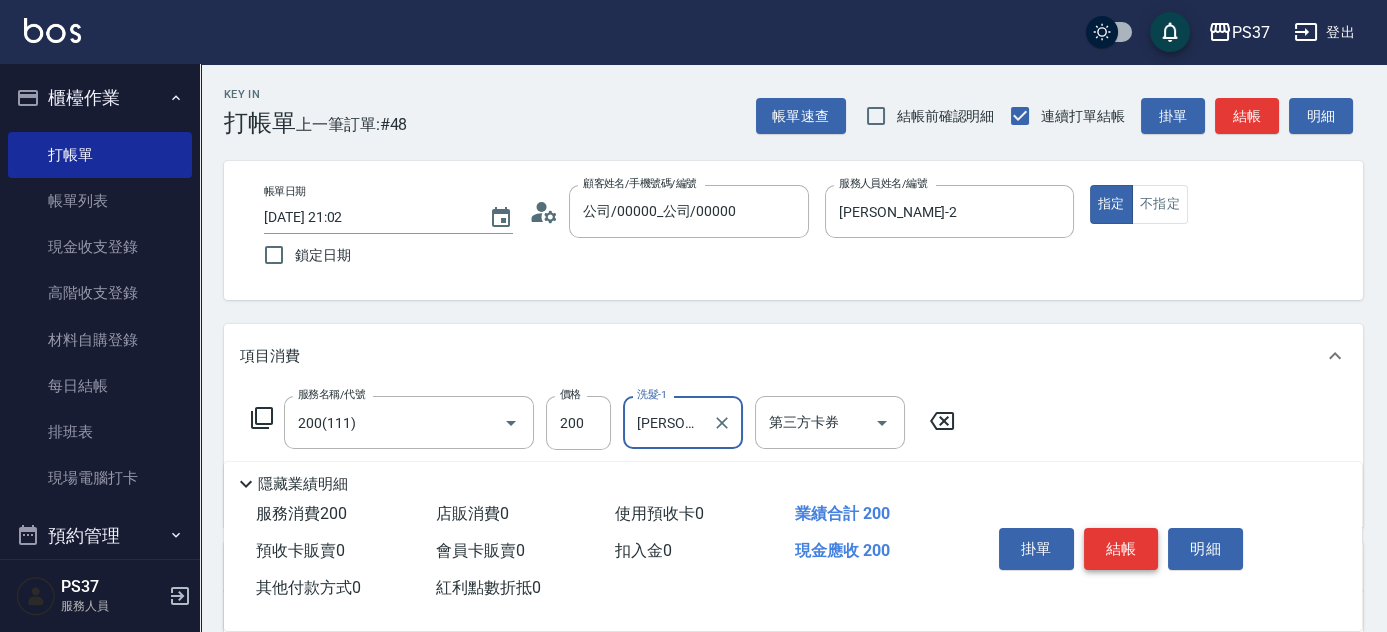 click on "結帳" at bounding box center [1121, 549] 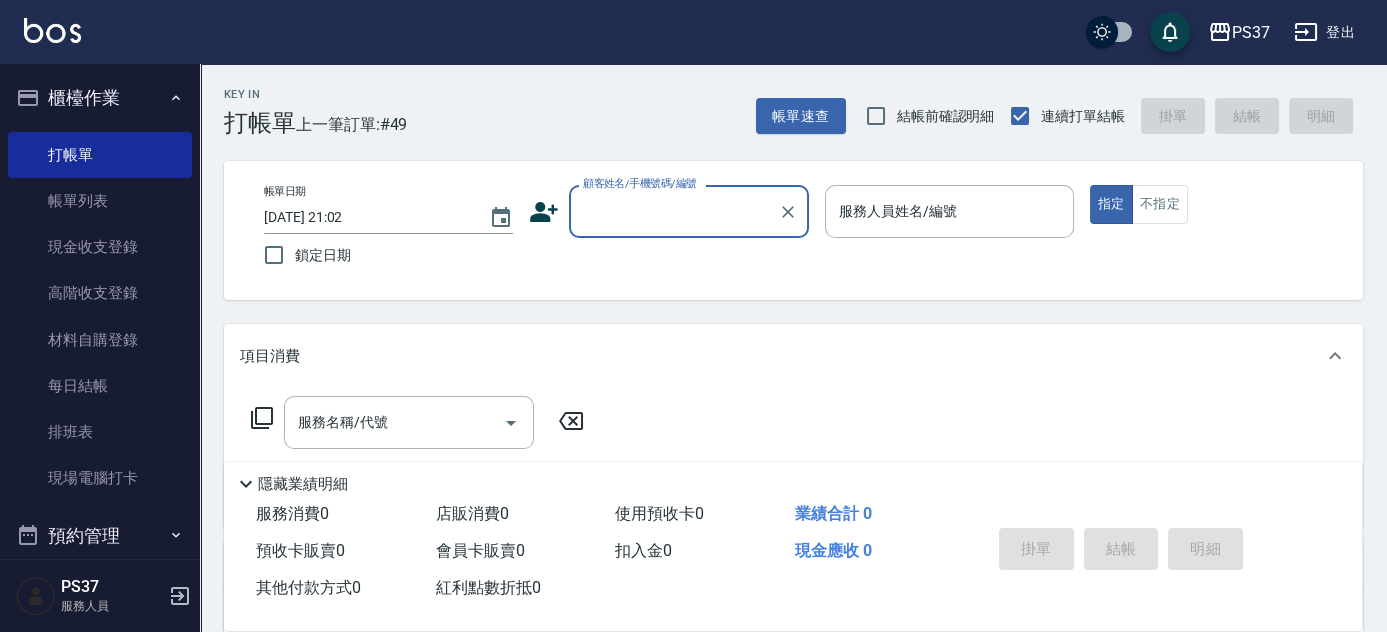 click on "顧客姓名/手機號碼/編號" at bounding box center (674, 211) 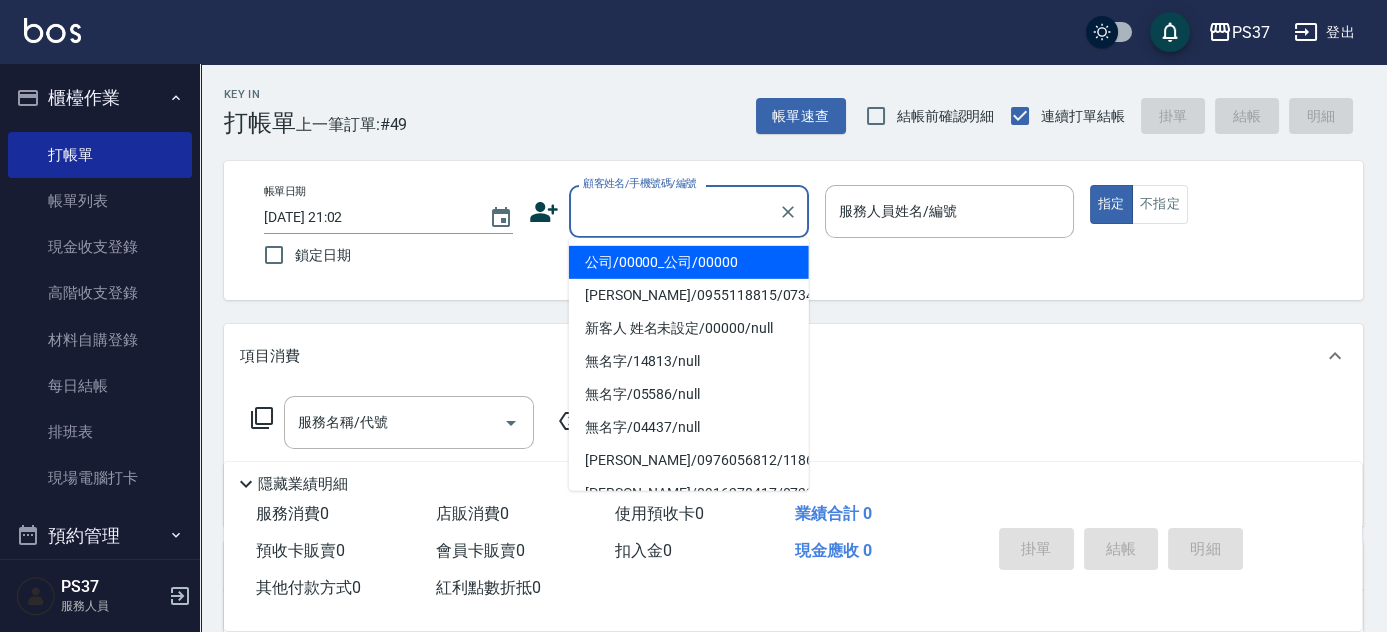 click on "公司/00000_公司/00000" at bounding box center (689, 262) 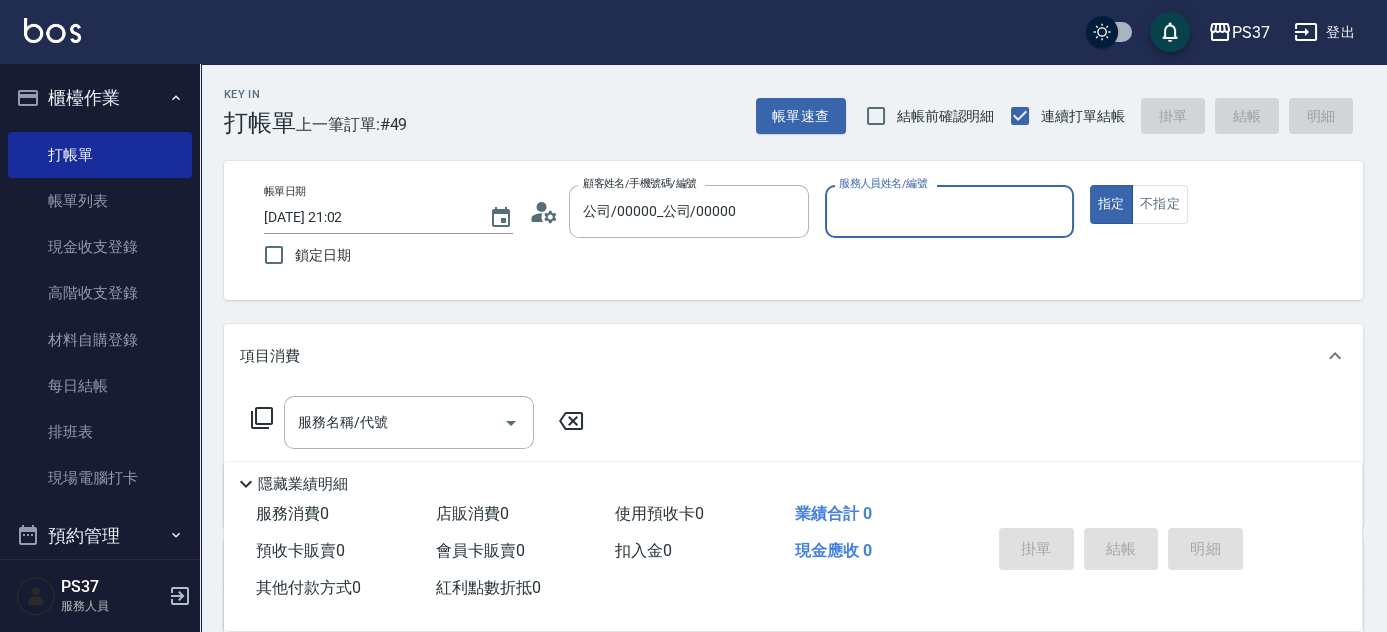 click on "服務人員姓名/編號" at bounding box center [949, 211] 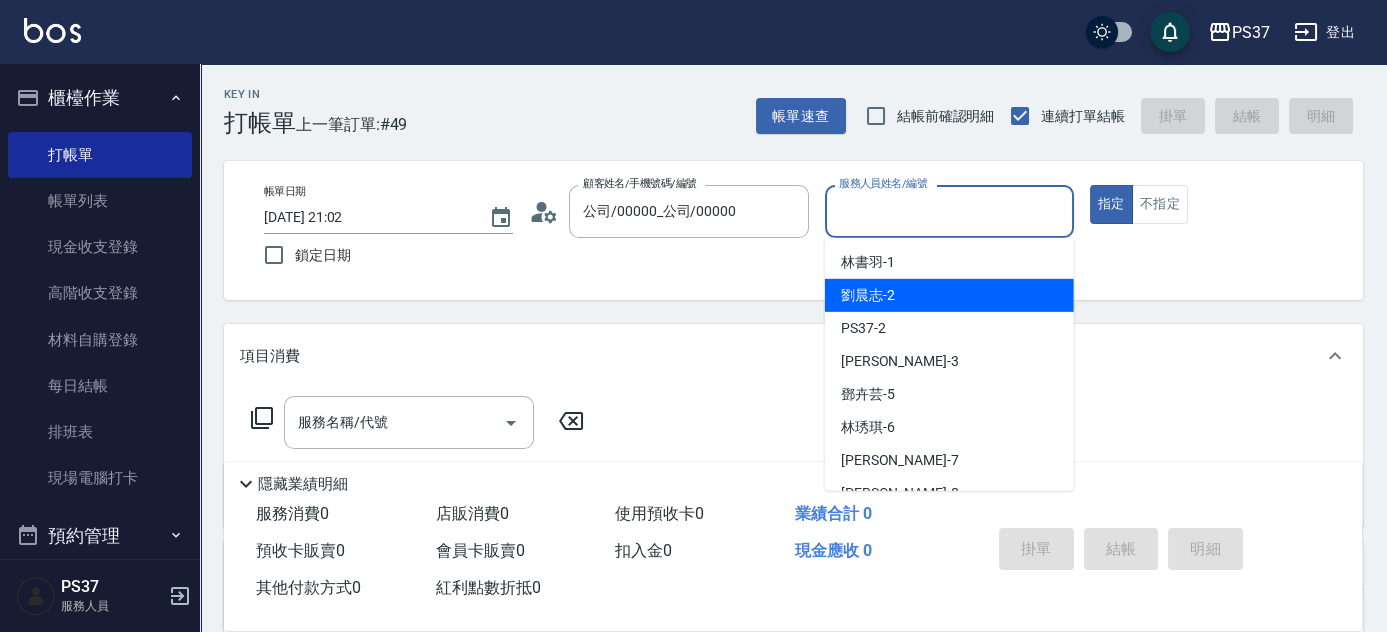 click on "劉晨志 -2" at bounding box center [868, 295] 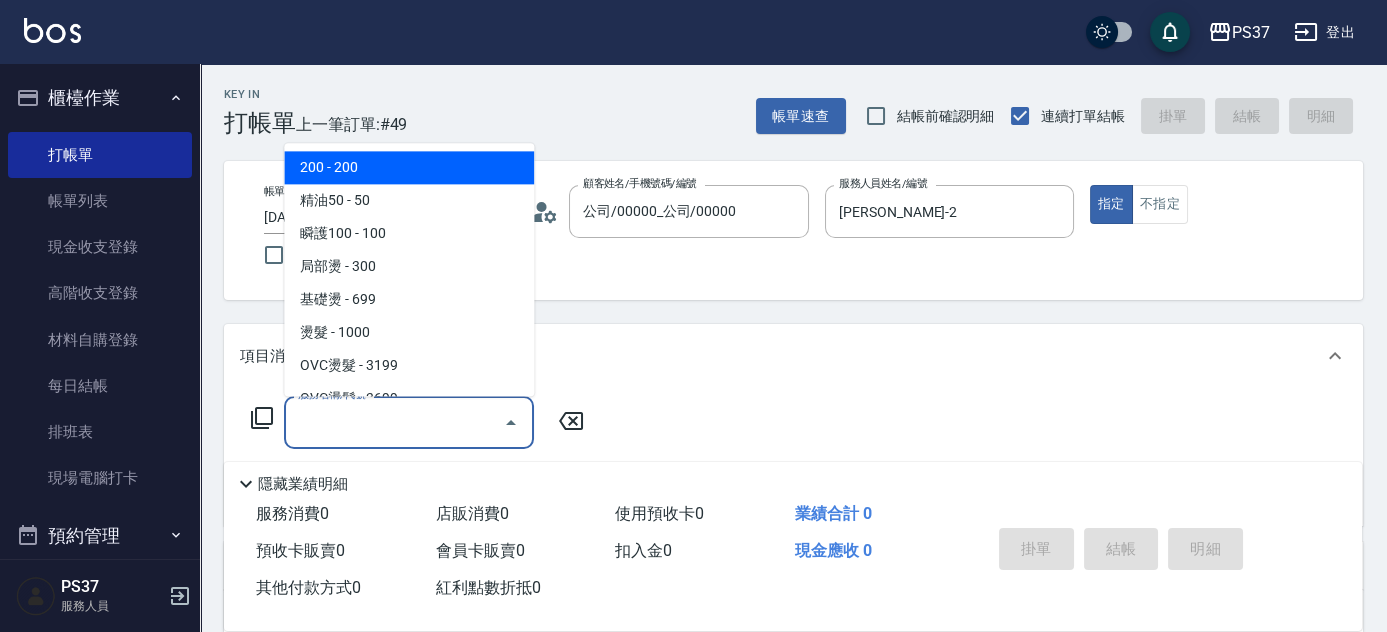 click on "服務名稱/代號" at bounding box center [394, 422] 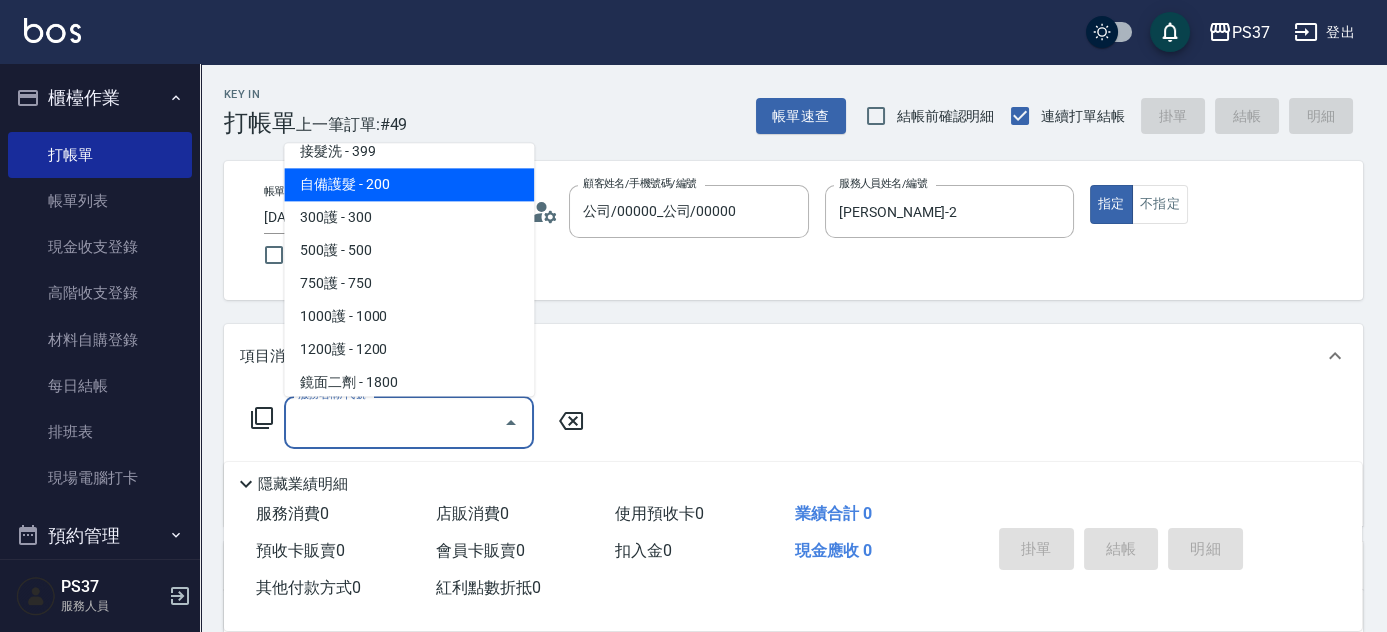 scroll, scrollTop: 636, scrollLeft: 0, axis: vertical 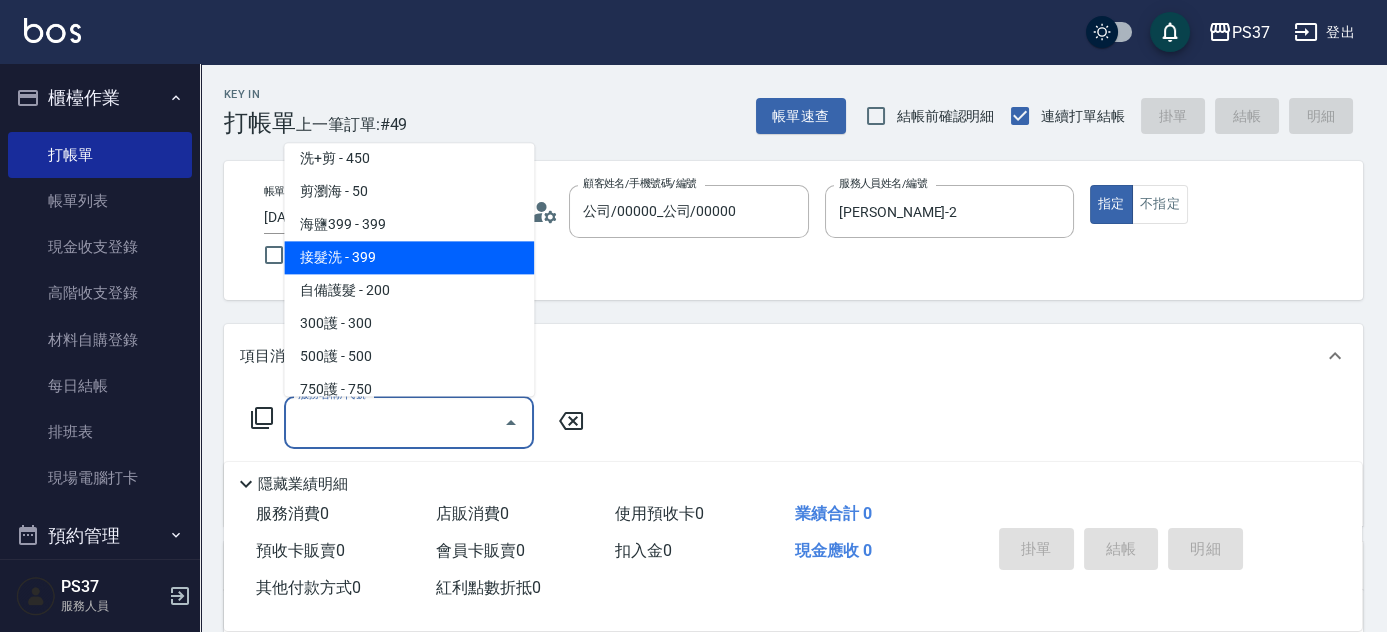 click on "接髮洗 - 399" at bounding box center (409, 258) 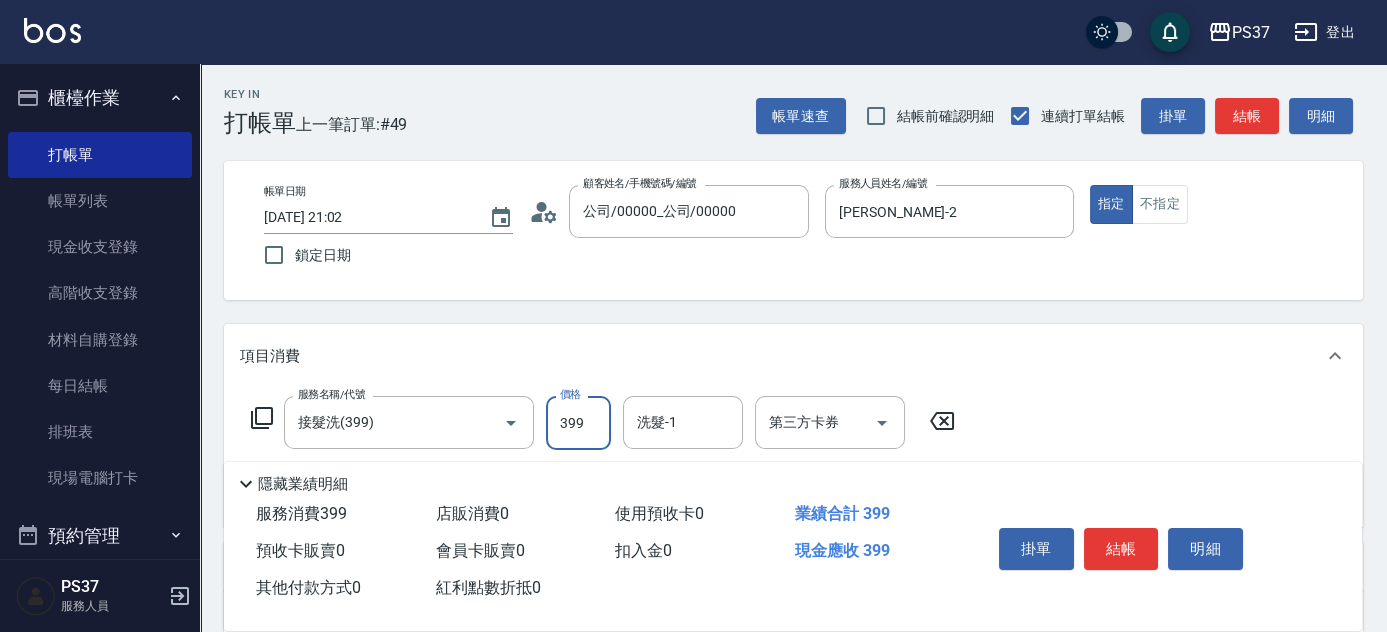 click on "399" at bounding box center [578, 423] 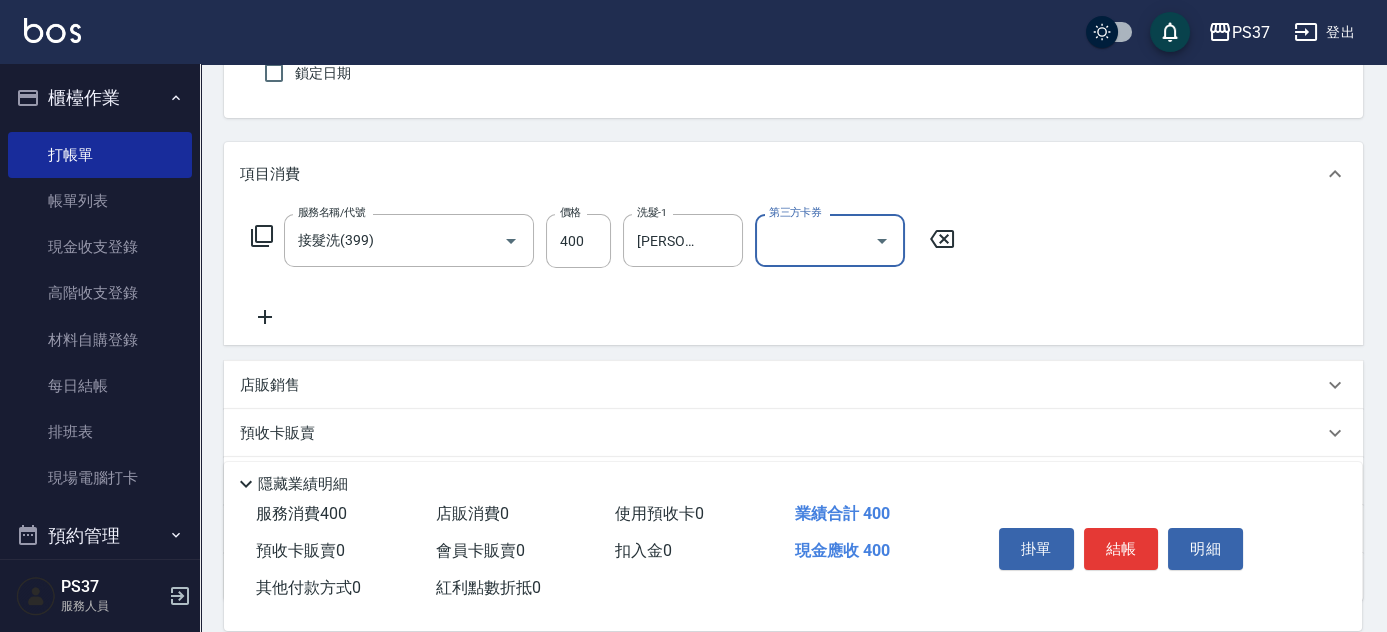 scroll, scrollTop: 341, scrollLeft: 0, axis: vertical 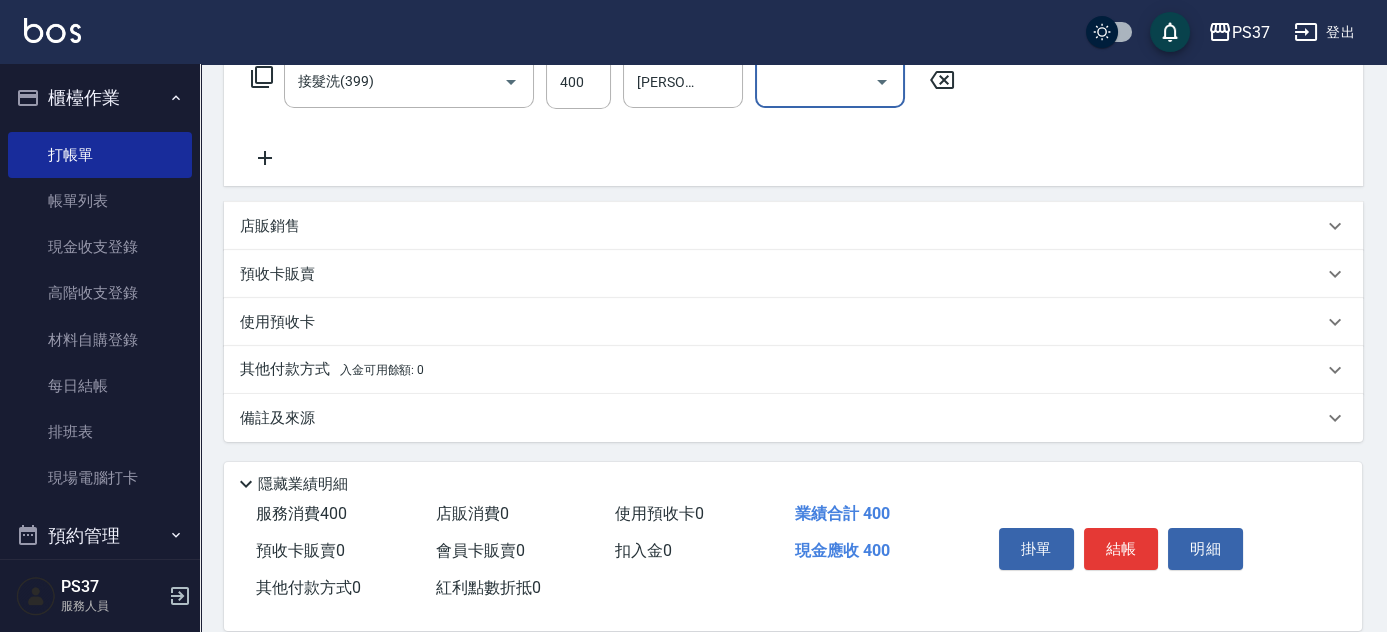 click 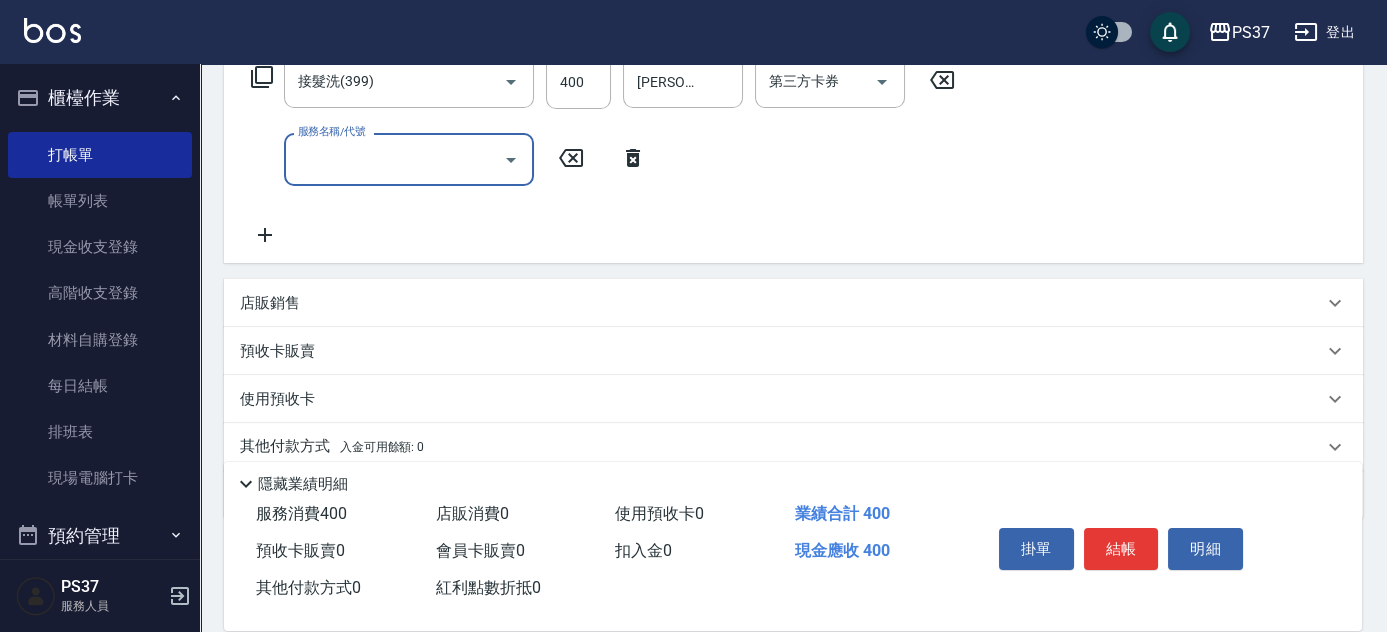 click on "服務名稱/代號" at bounding box center [394, 159] 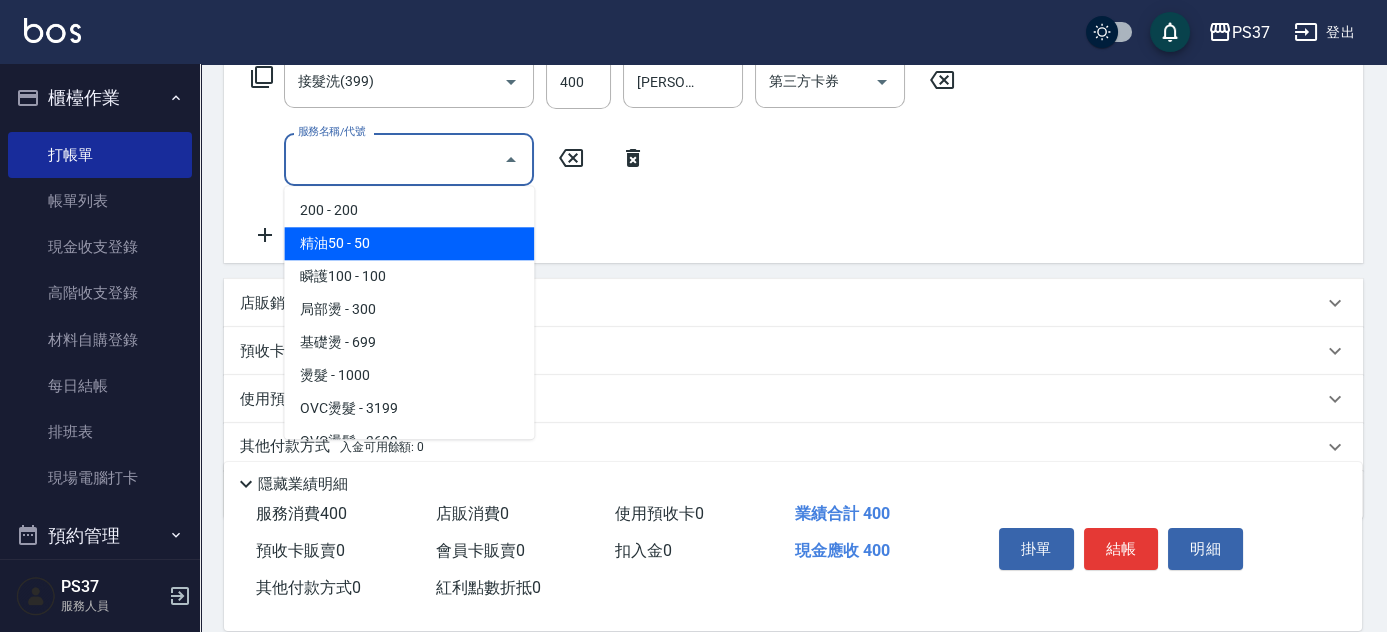 click on "精油50 - 50" at bounding box center [409, 243] 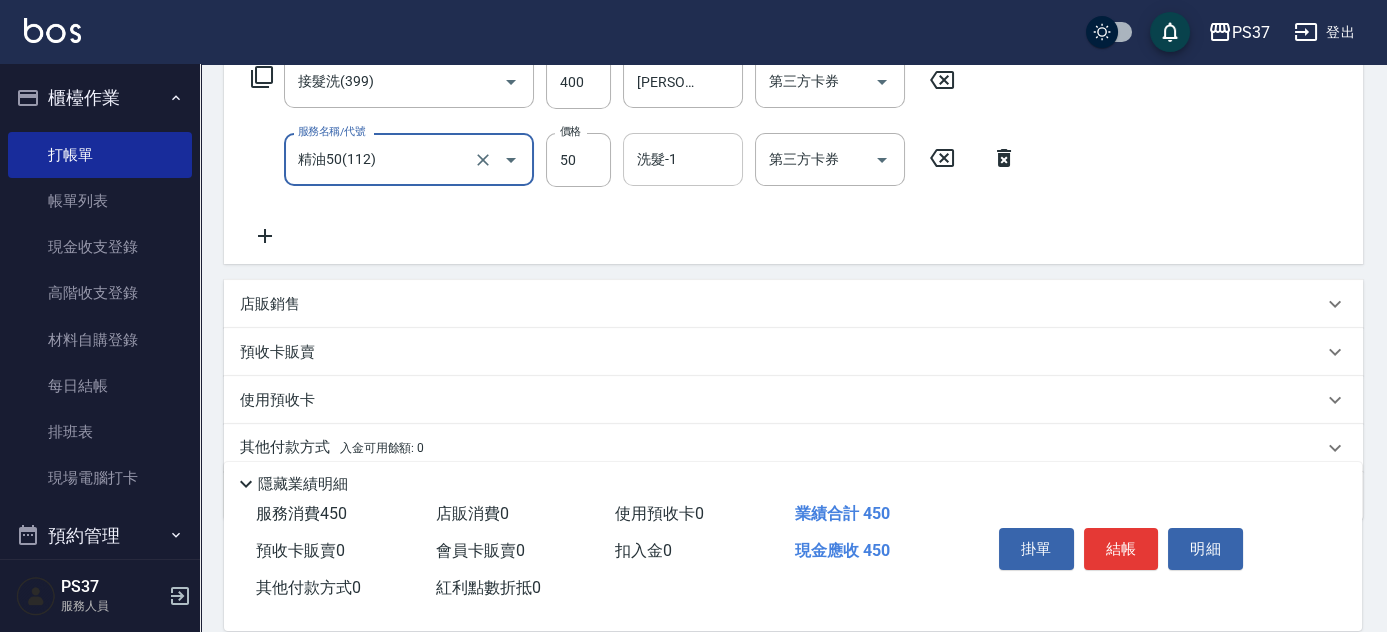 click on "洗髮-1" at bounding box center [683, 159] 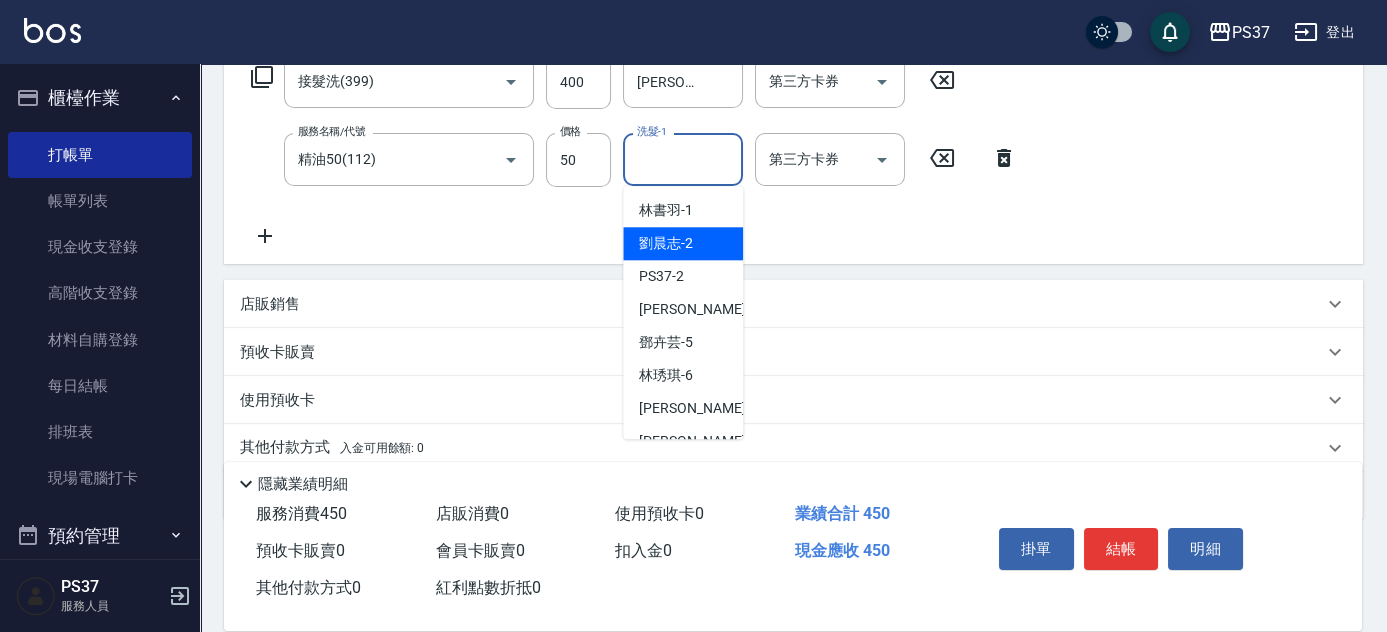 scroll, scrollTop: 272, scrollLeft: 0, axis: vertical 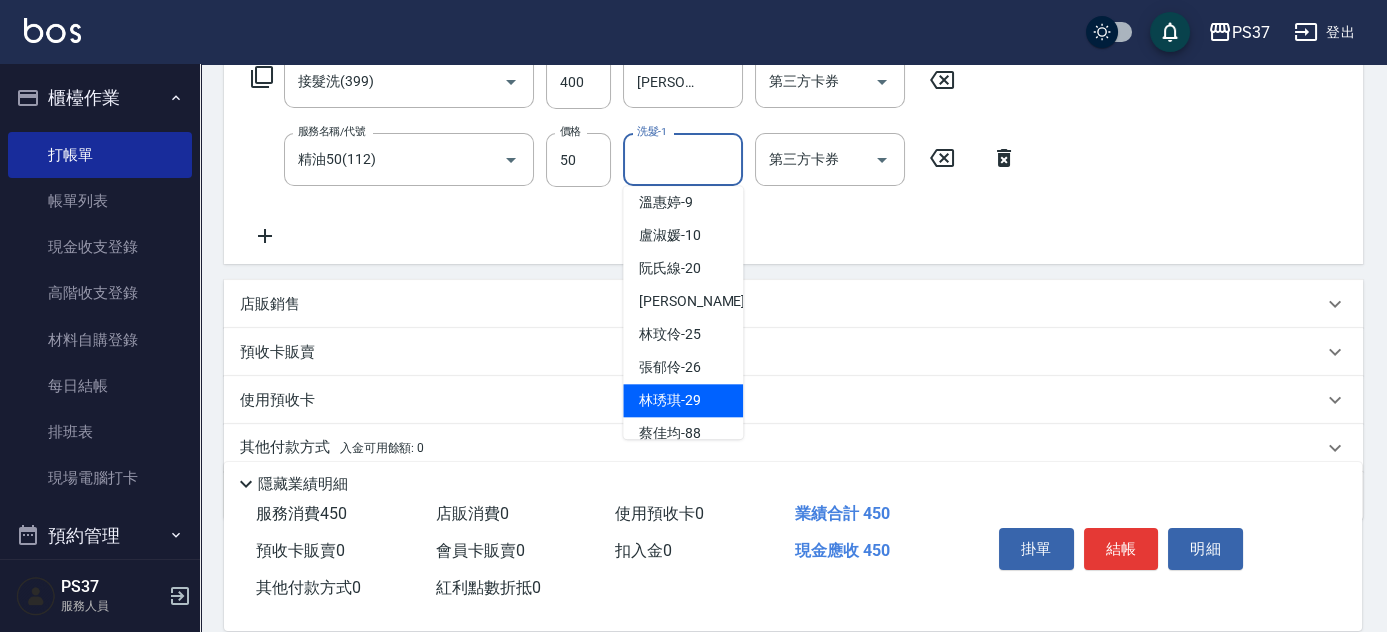 click on "林琇琪 -29" at bounding box center (670, 400) 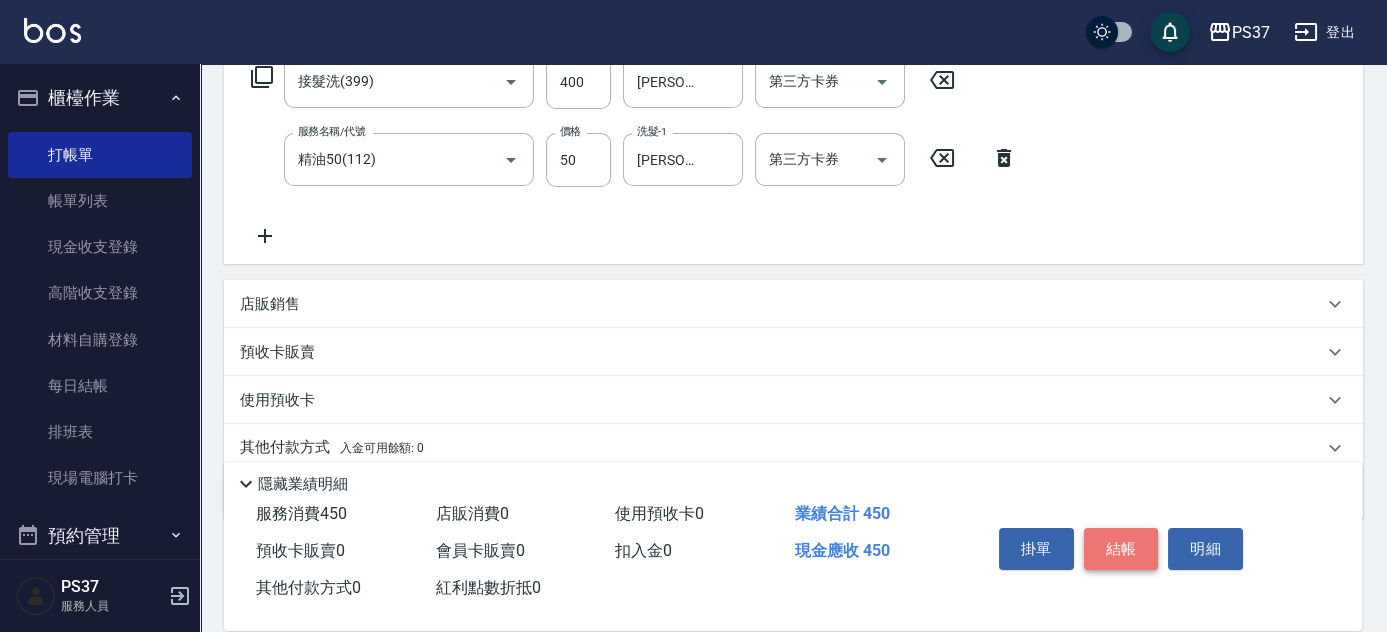 click on "結帳" at bounding box center (1121, 549) 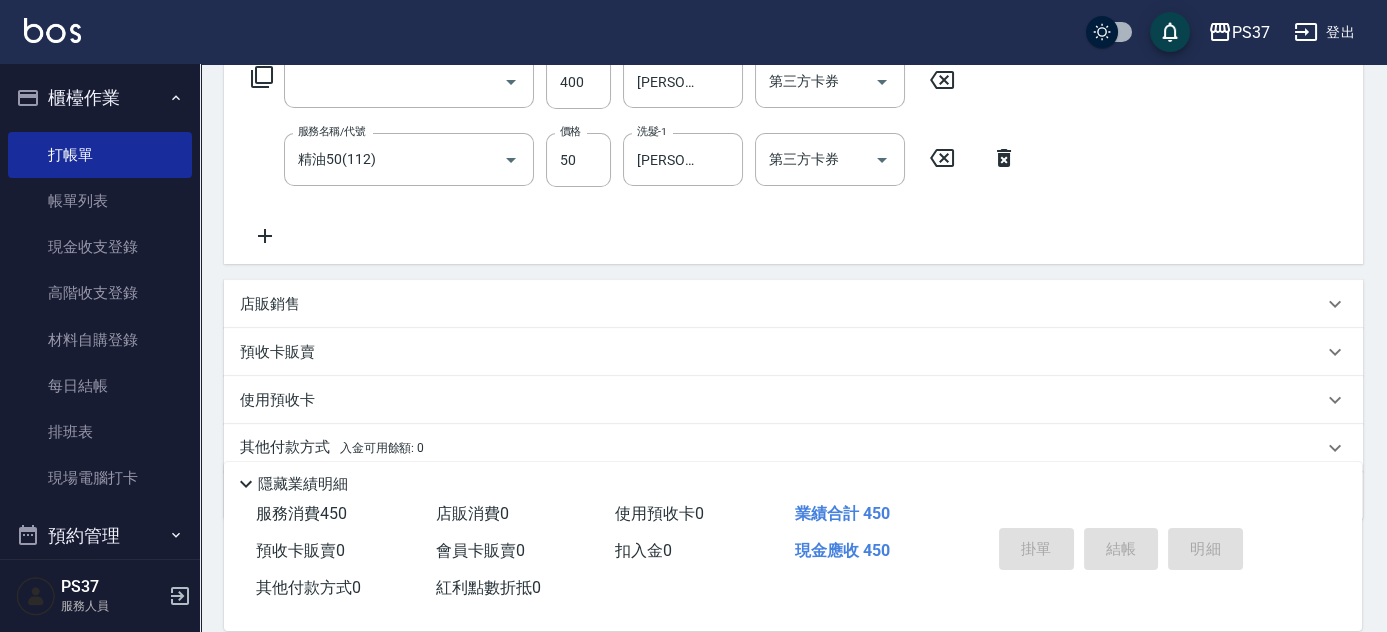 scroll, scrollTop: 0, scrollLeft: 0, axis: both 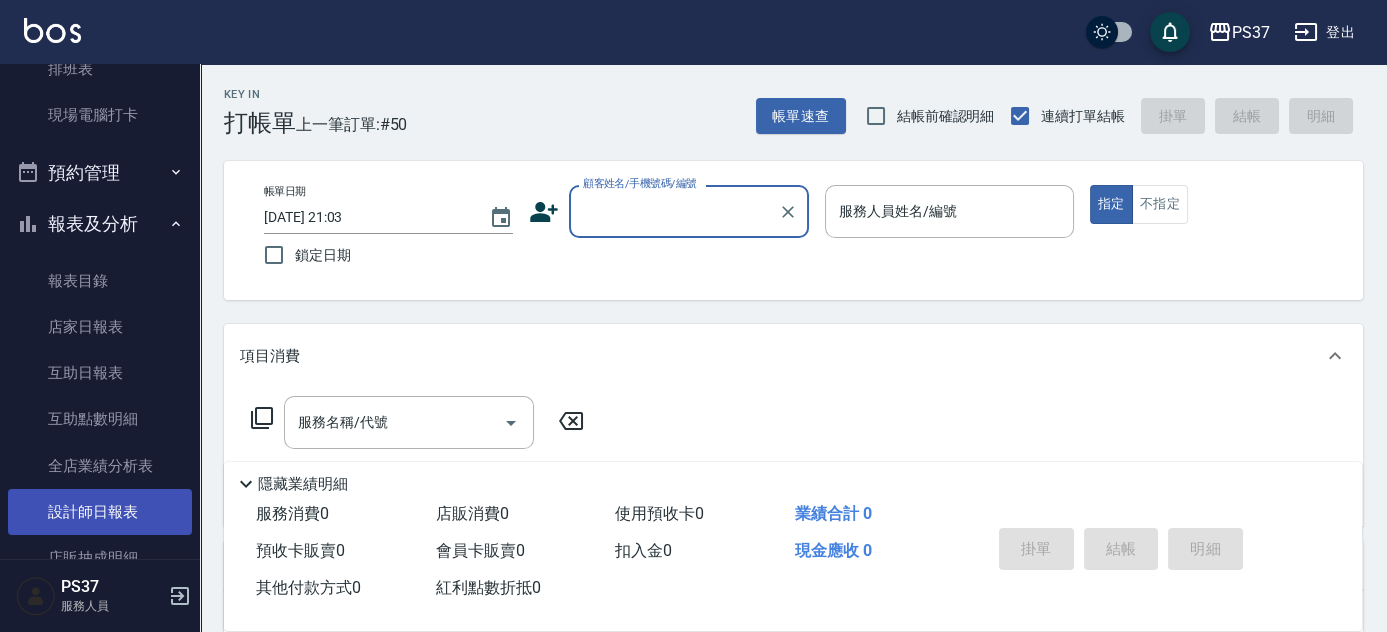 click on "設計師日報表" at bounding box center [100, 512] 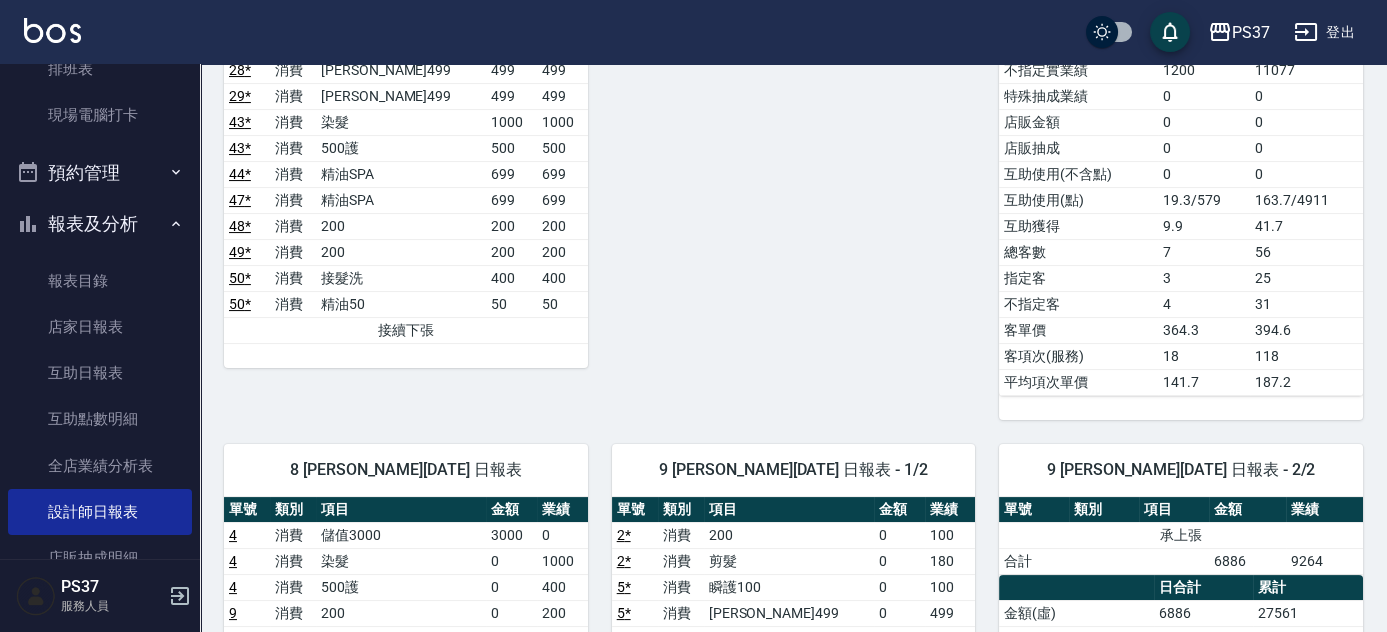 scroll, scrollTop: 1020, scrollLeft: 0, axis: vertical 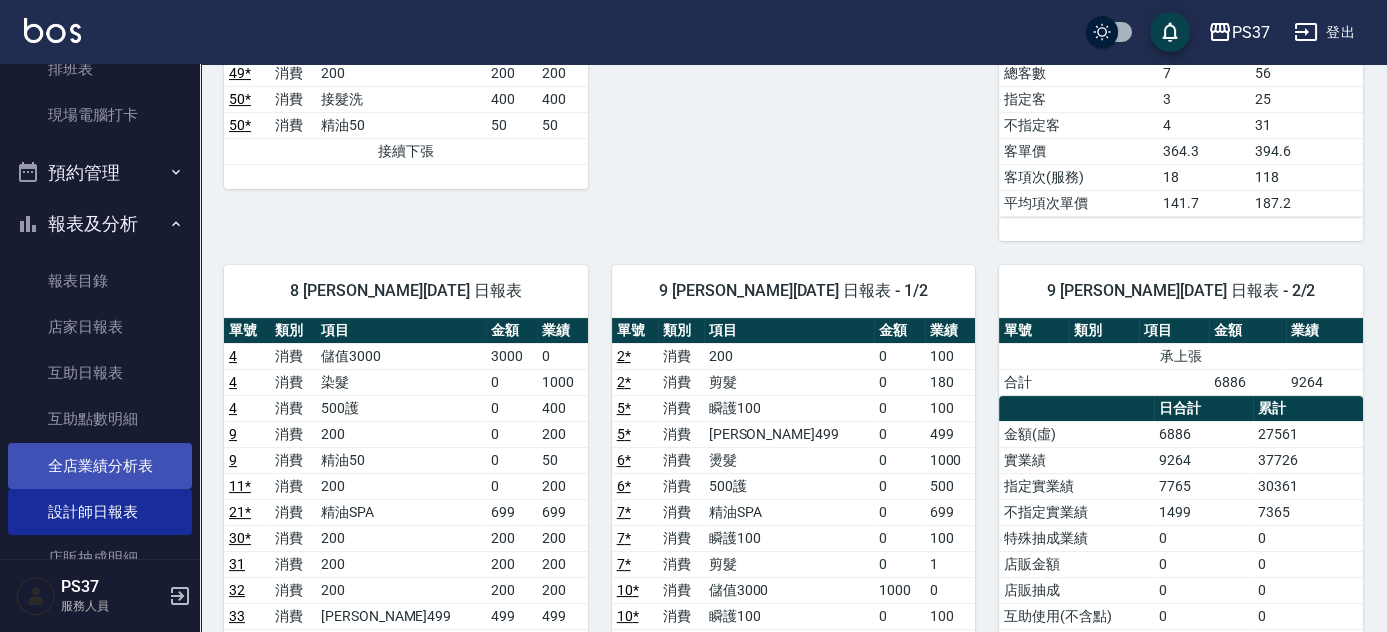 click on "全店業績分析表" at bounding box center (100, 466) 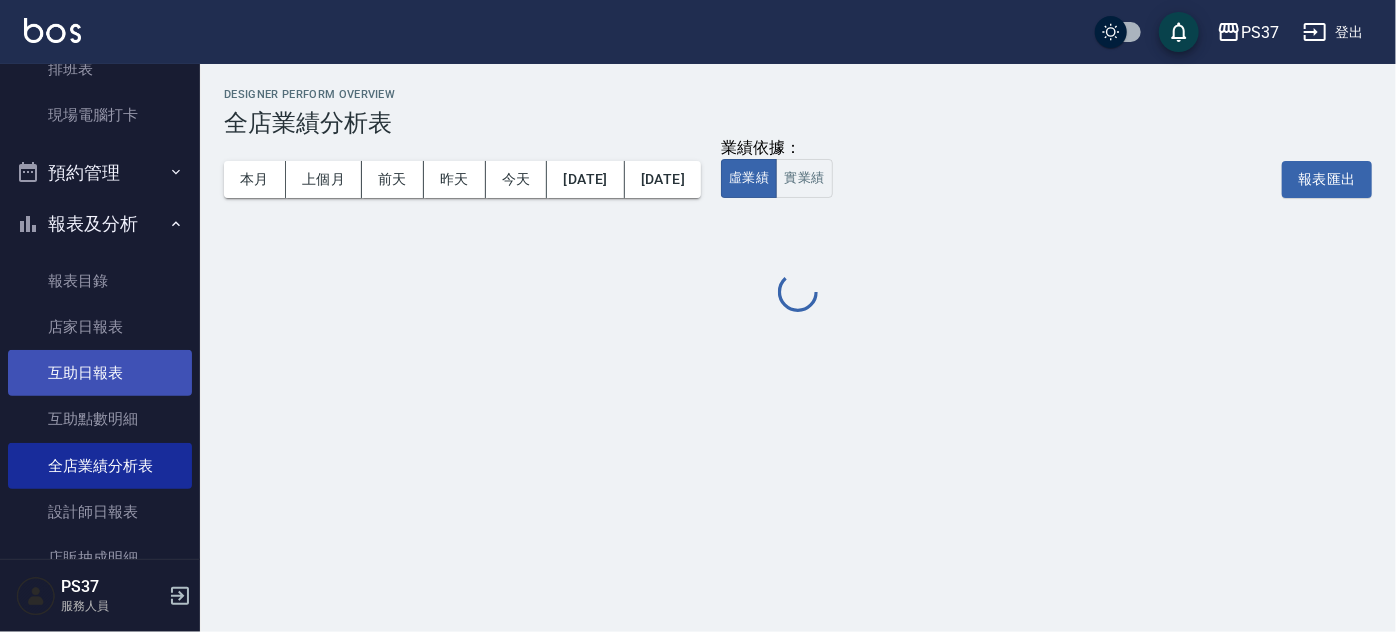 click on "互助日報表" at bounding box center [100, 373] 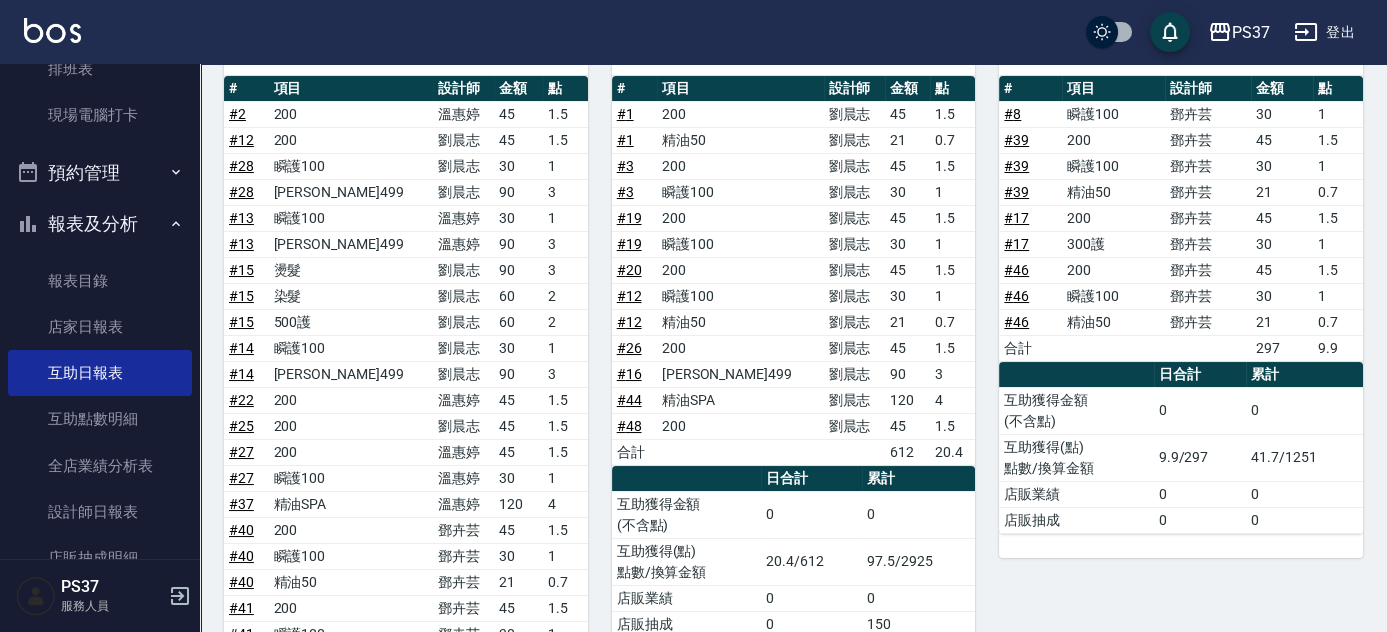 scroll, scrollTop: 181, scrollLeft: 0, axis: vertical 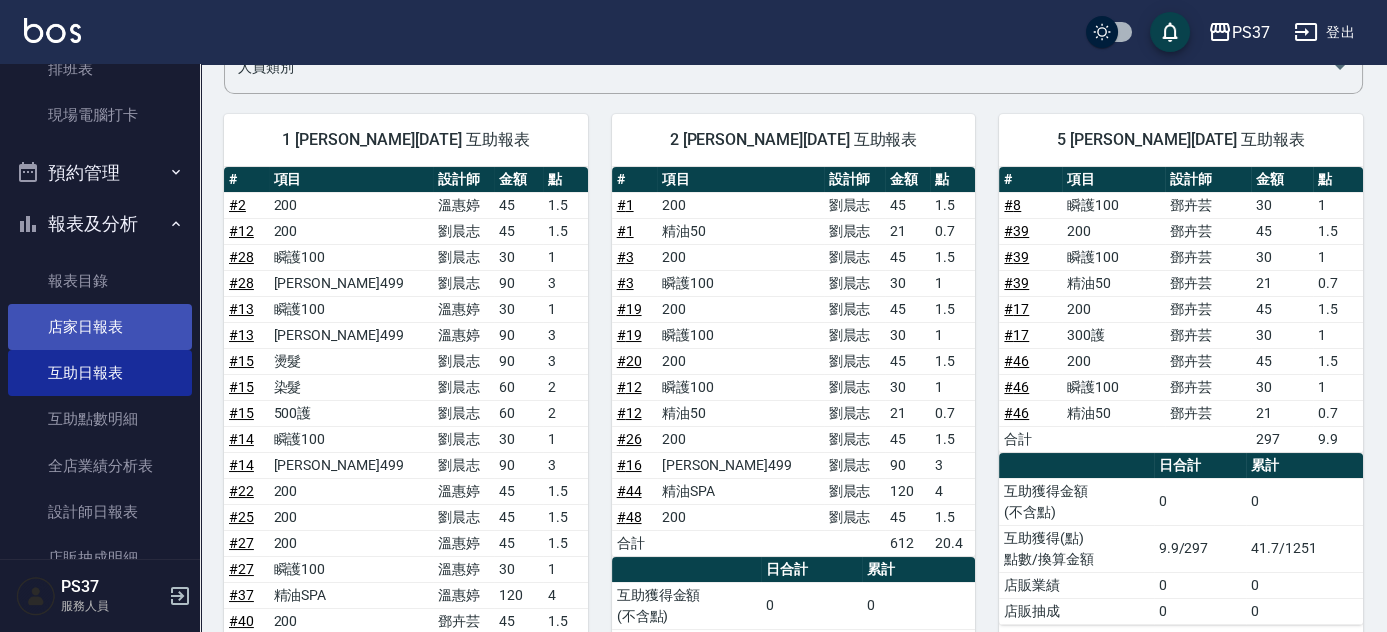 click on "店家日報表" at bounding box center (100, 327) 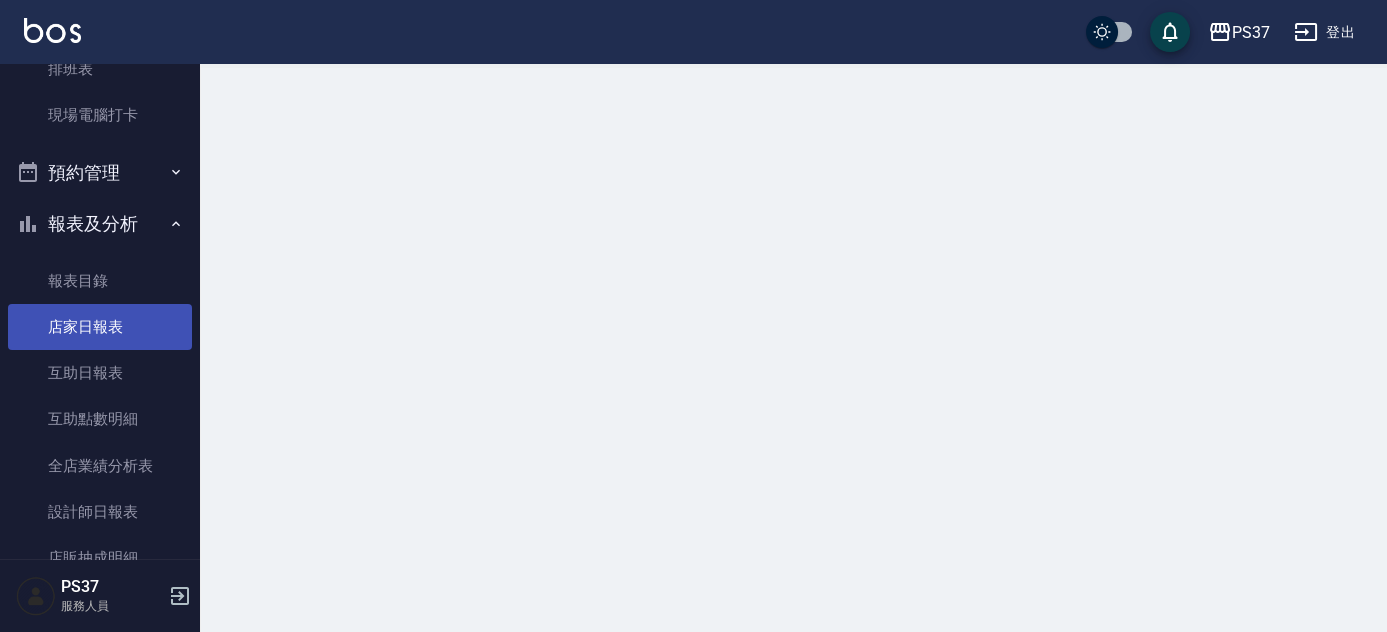 scroll, scrollTop: 0, scrollLeft: 0, axis: both 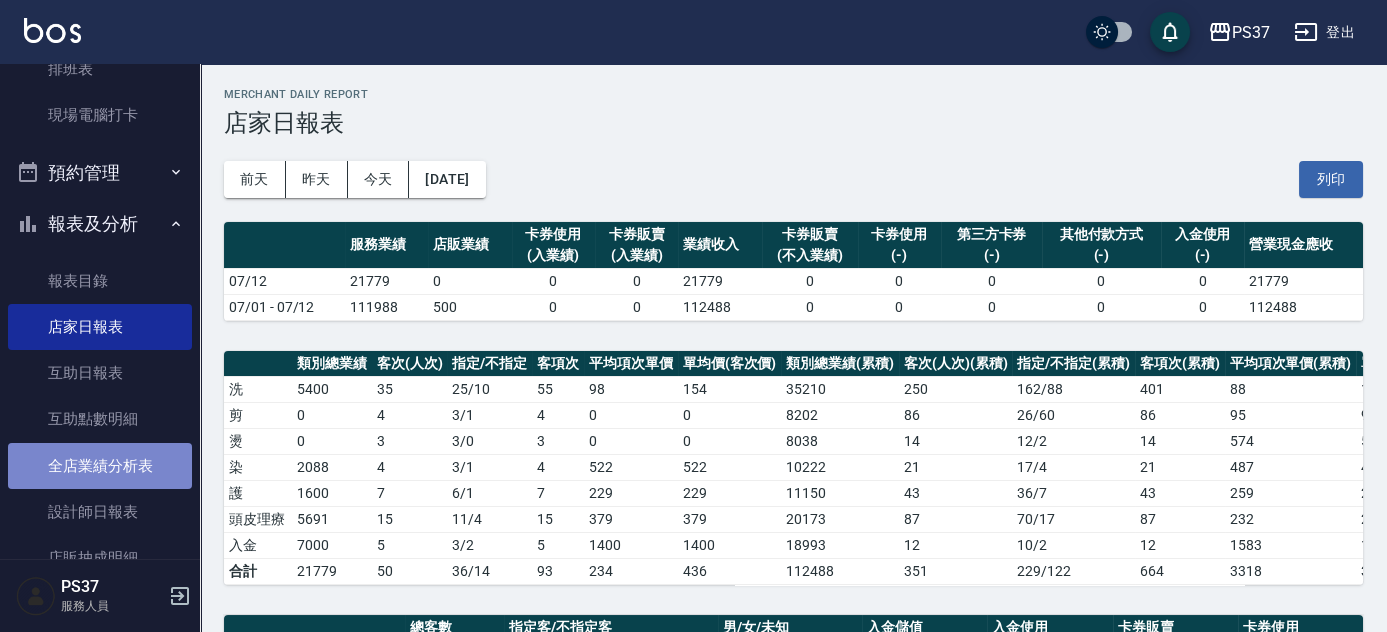 click on "全店業績分析表" at bounding box center (100, 466) 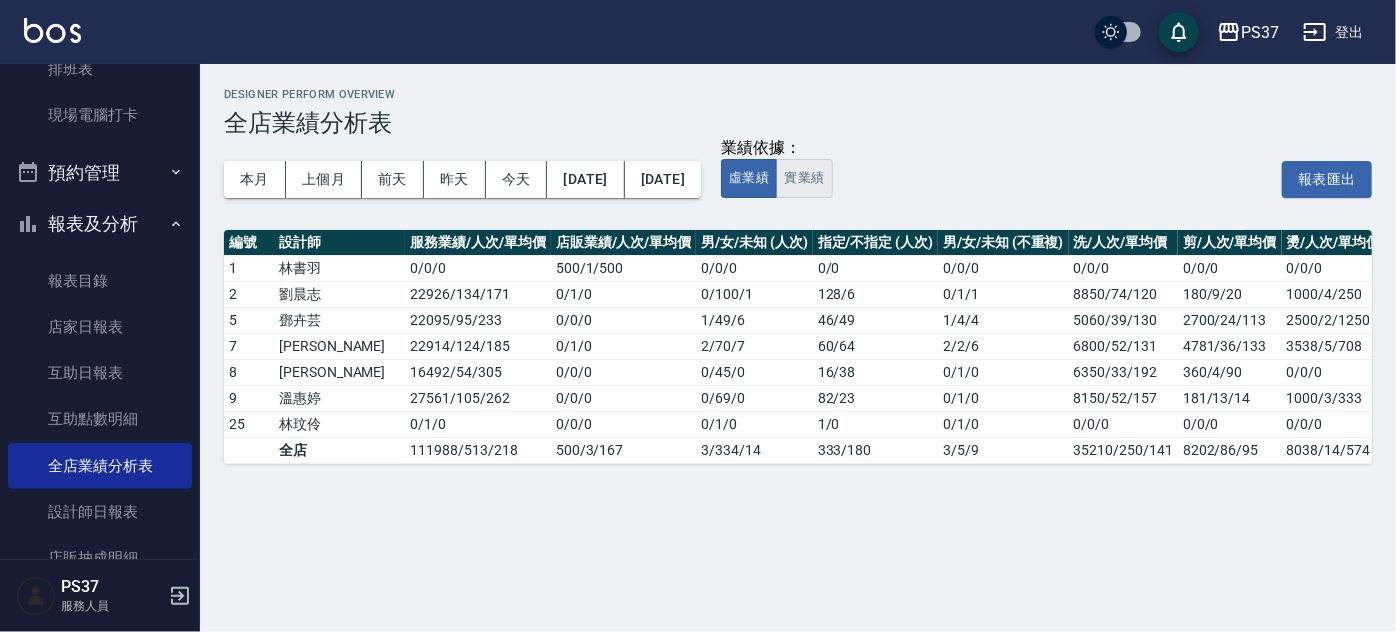 click on "實業績" at bounding box center (804, 178) 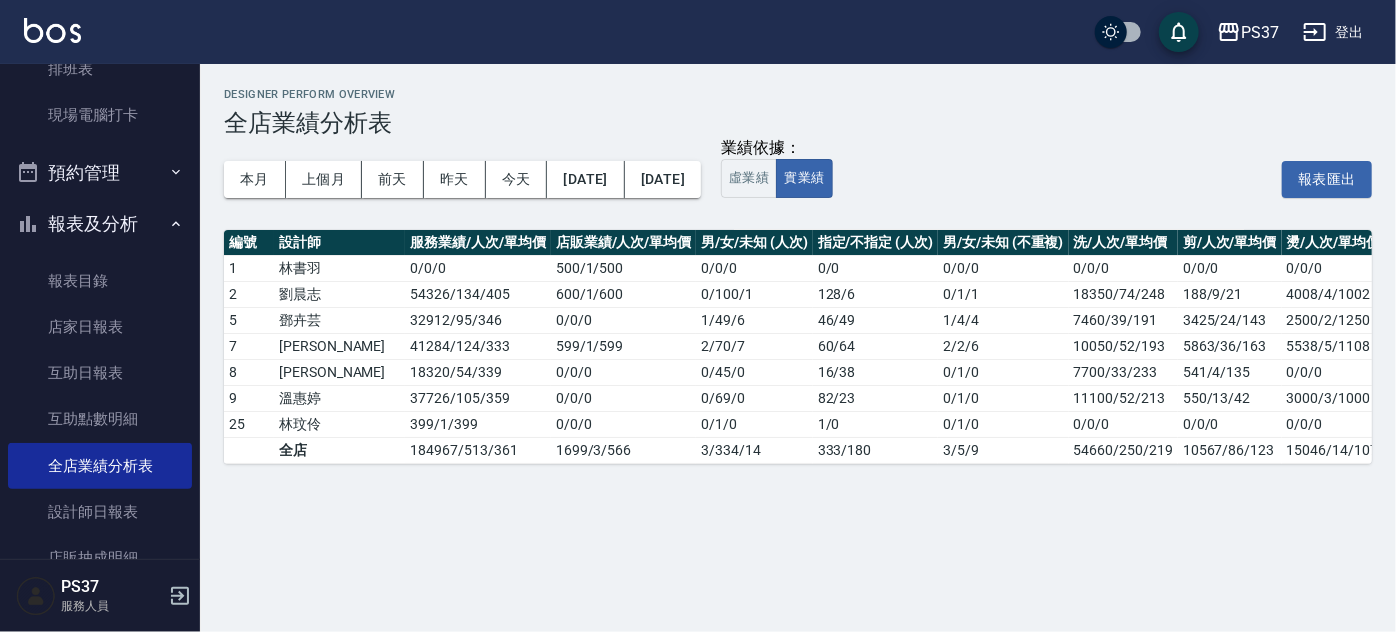 click on "本月 上個月 前天 昨天 今天 2025/07/01 2025/07/12 業績依據： 虛業績 實業績 報表匯出" at bounding box center (798, 179) 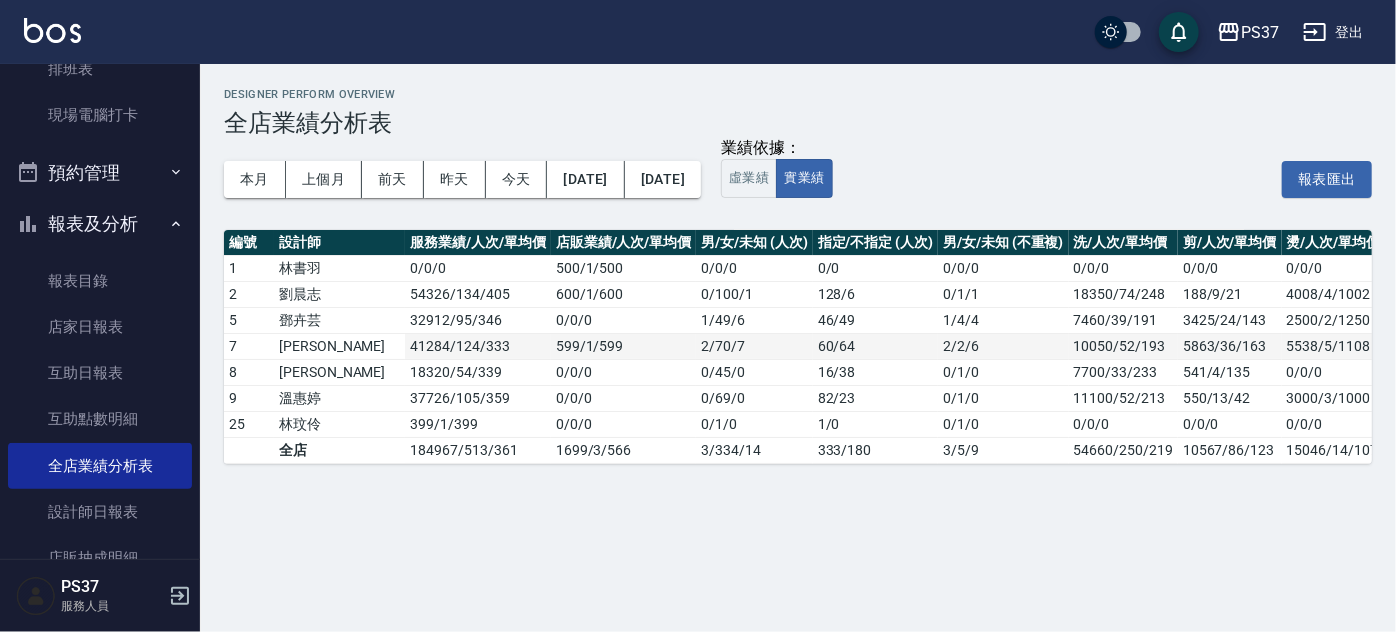 click on "黎氏萍" at bounding box center (339, 346) 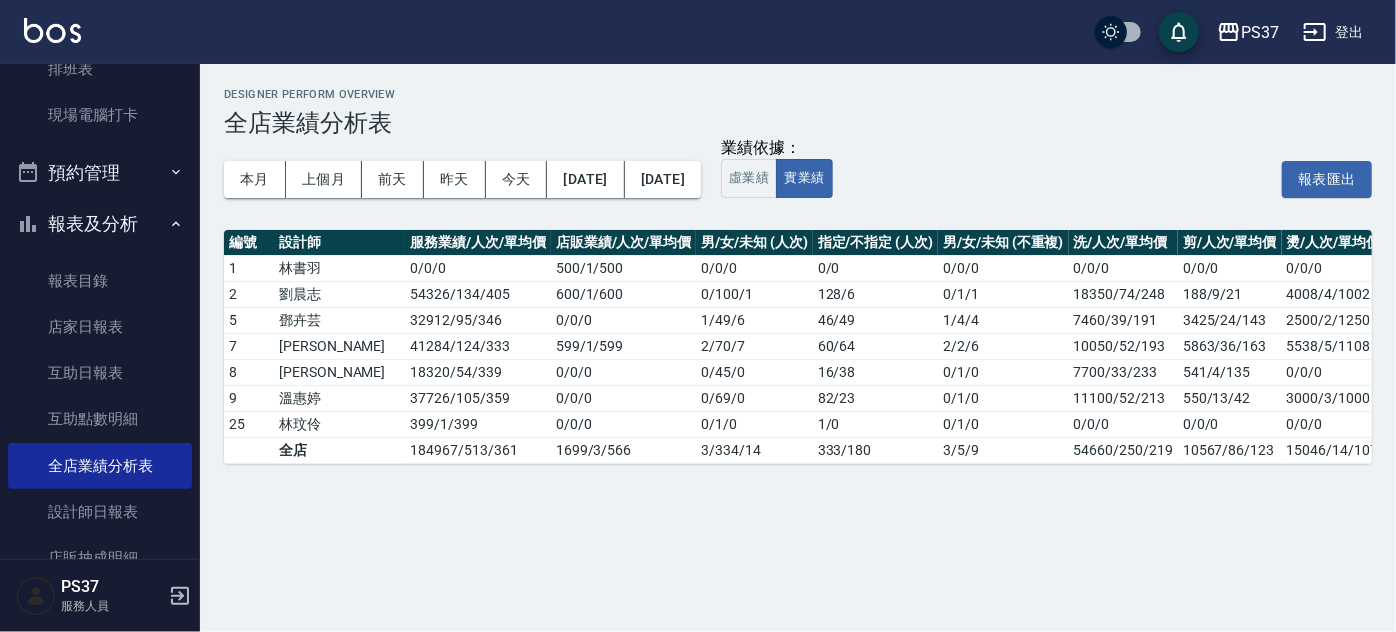 click on "本月 上個月 前天 昨天 今天 2025/07/01 2025/07/12 業績依據： 虛業績 實業績 報表匯出" at bounding box center (798, 179) 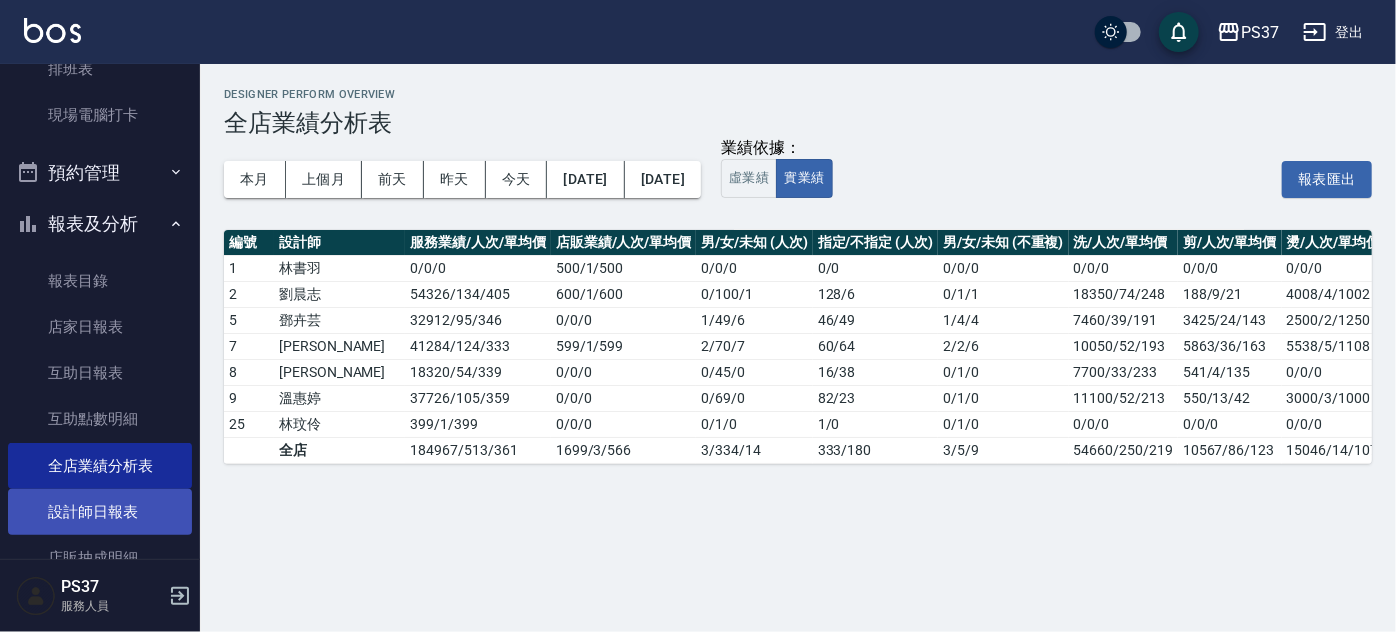click on "設計師日報表" at bounding box center (100, 512) 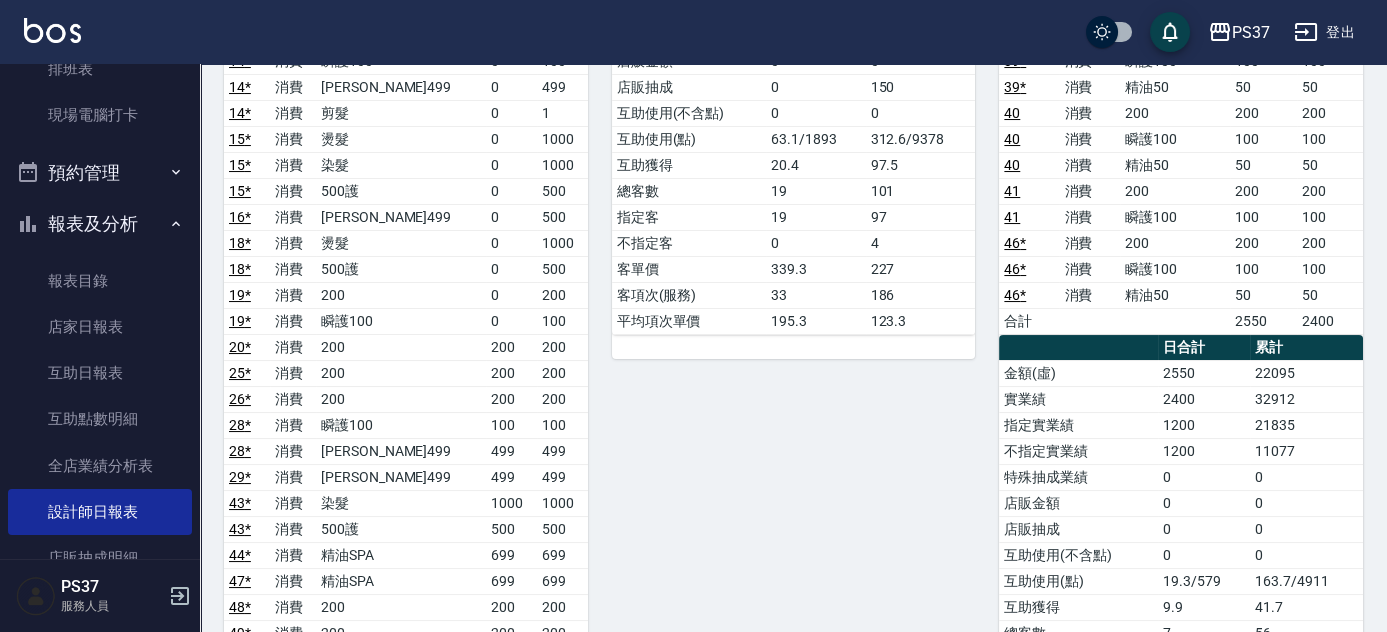 scroll, scrollTop: 545, scrollLeft: 0, axis: vertical 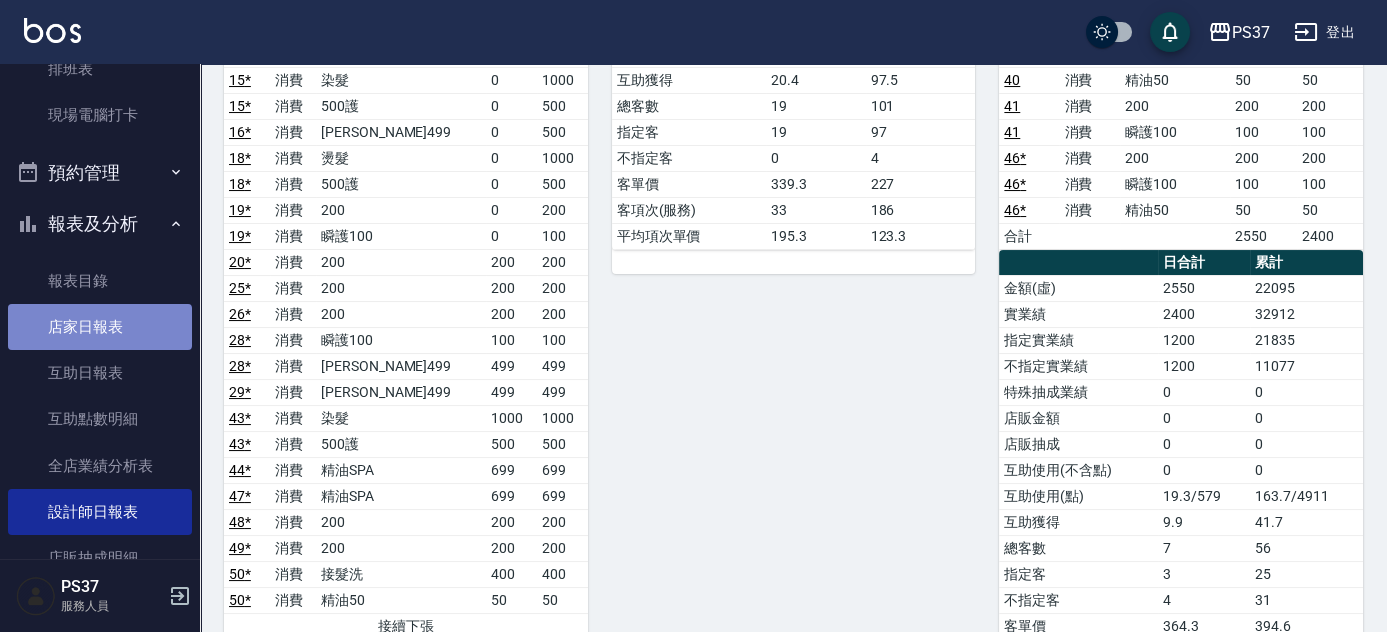 click on "店家日報表" at bounding box center (100, 327) 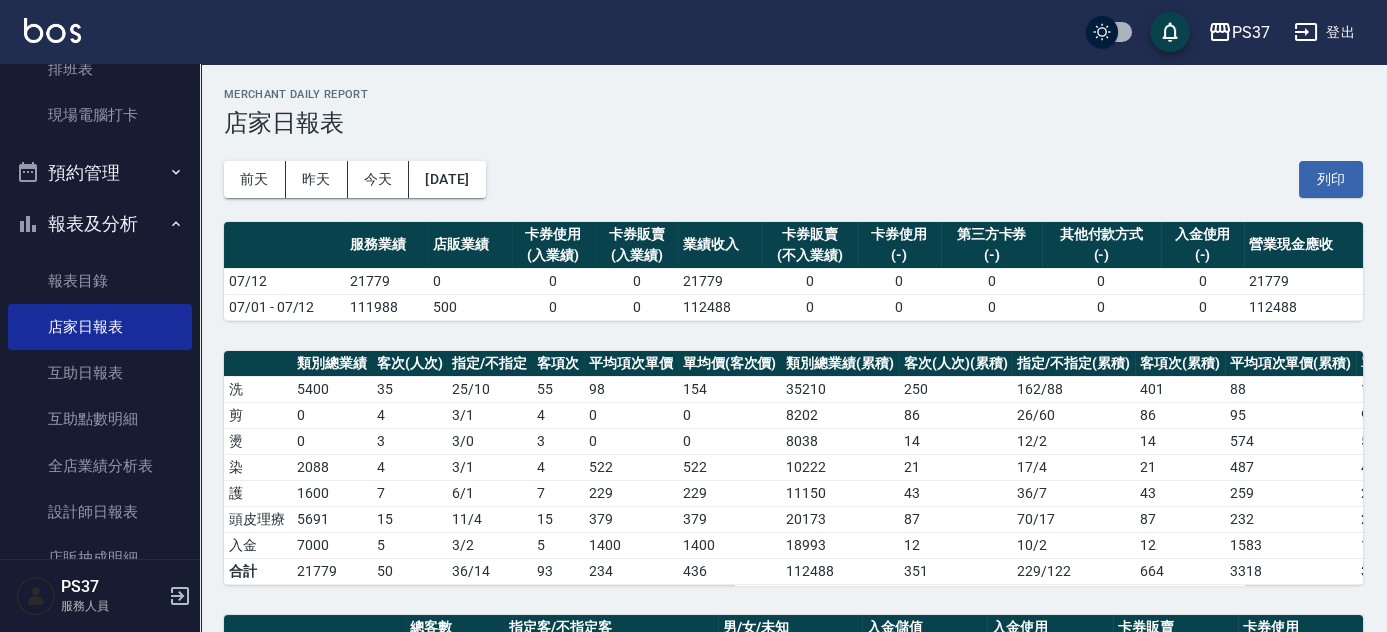 click on "前天 昨天 今天 2025/07/12 列印" at bounding box center [793, 179] 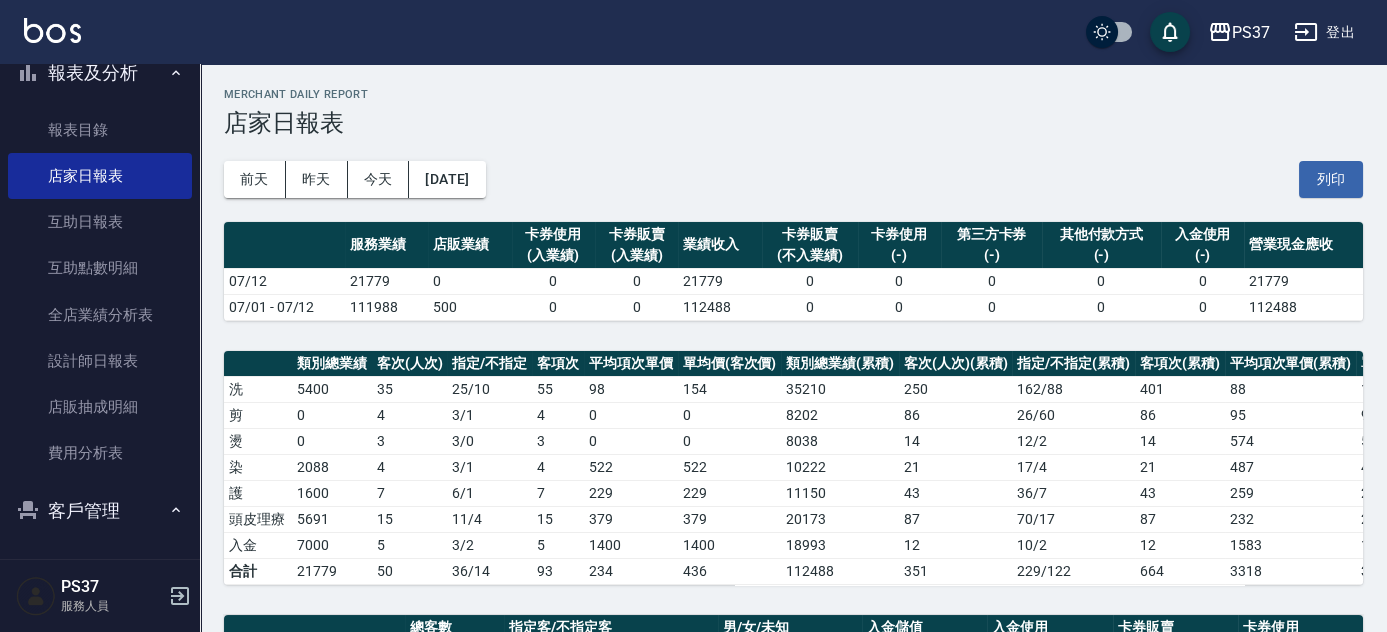scroll, scrollTop: 545, scrollLeft: 0, axis: vertical 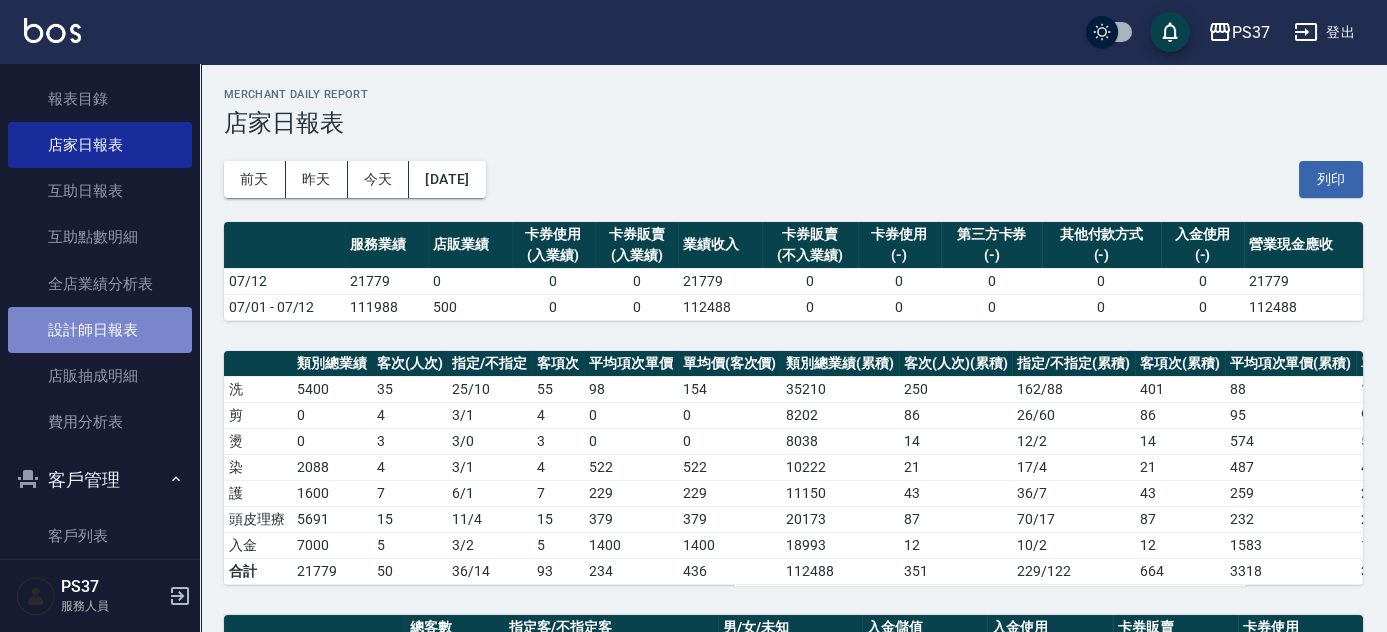 click on "設計師日報表" at bounding box center [100, 330] 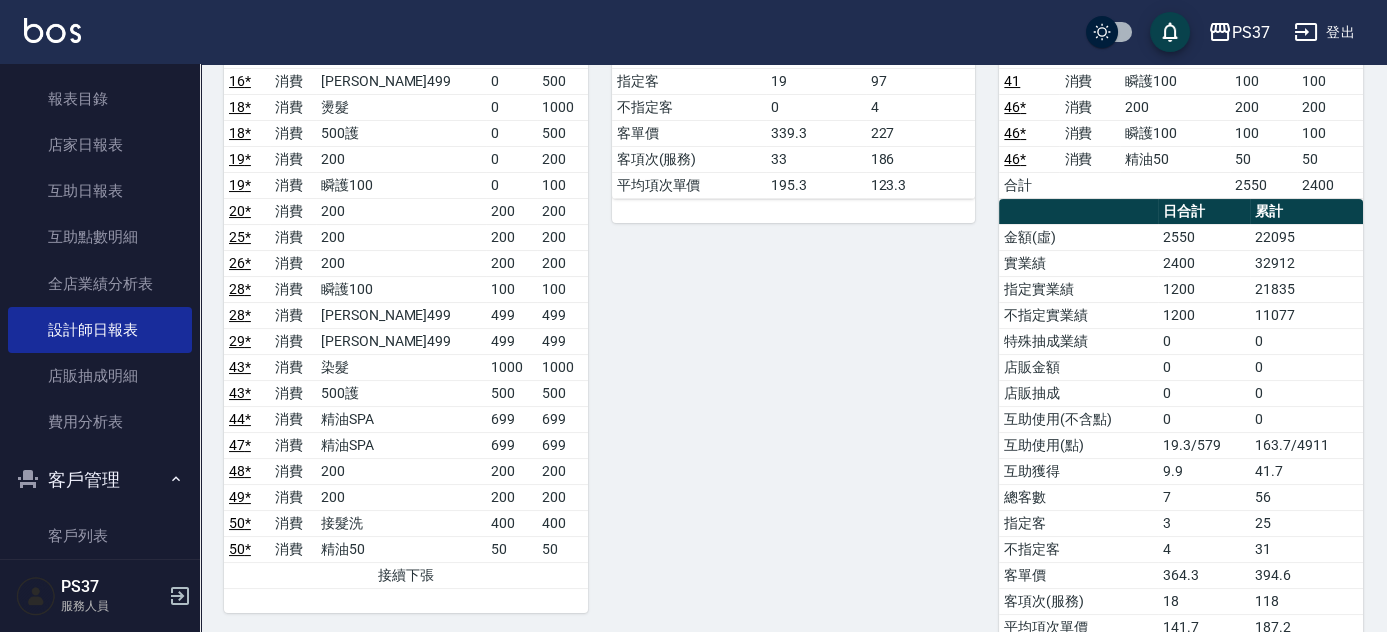 scroll, scrollTop: 636, scrollLeft: 0, axis: vertical 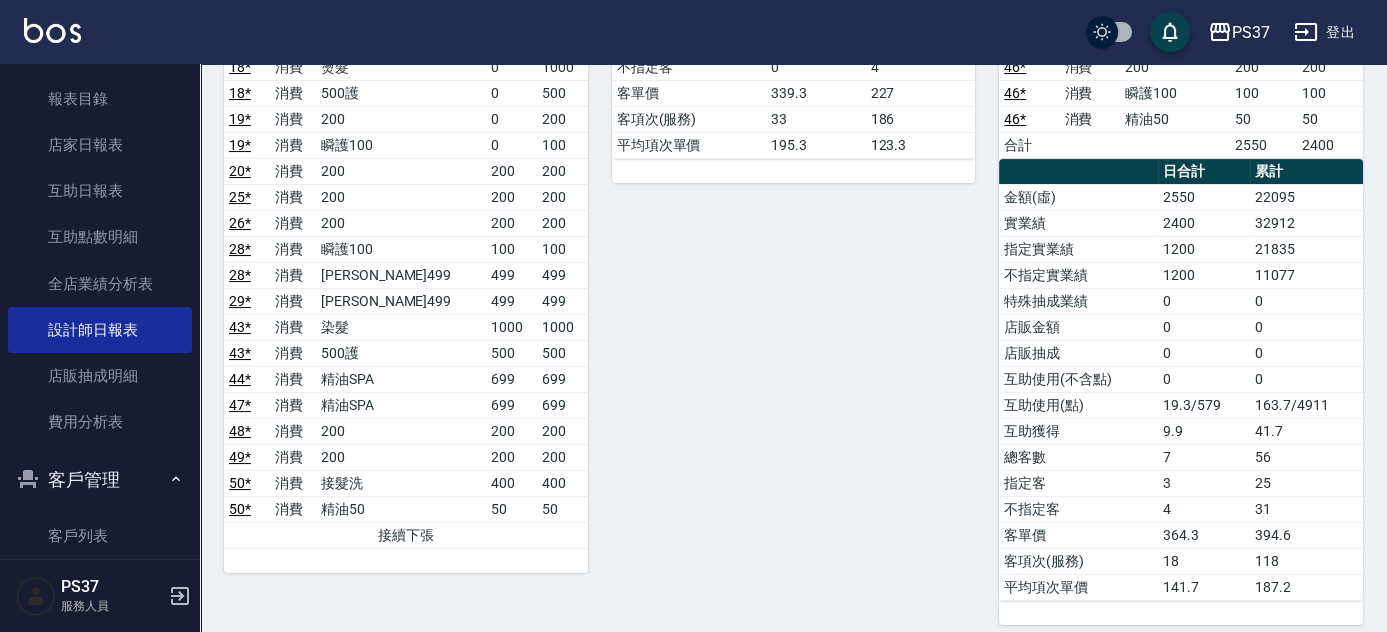 click on "47 *" at bounding box center (240, 405) 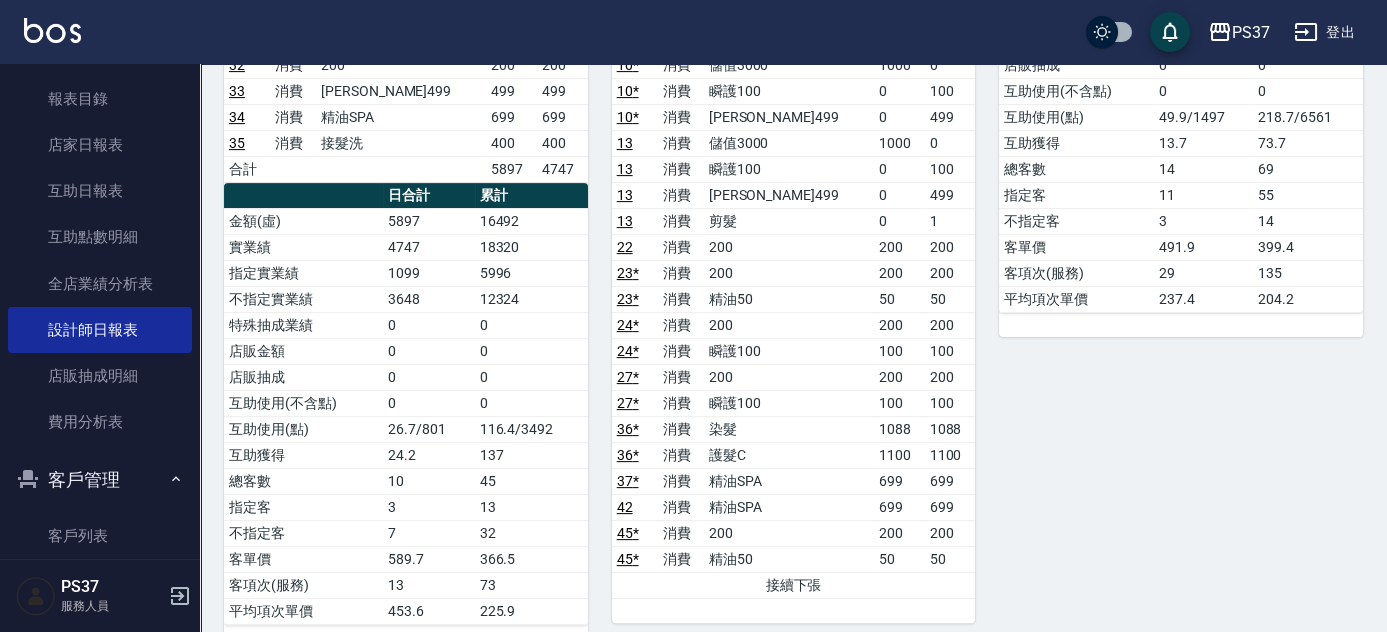 scroll, scrollTop: 1181, scrollLeft: 0, axis: vertical 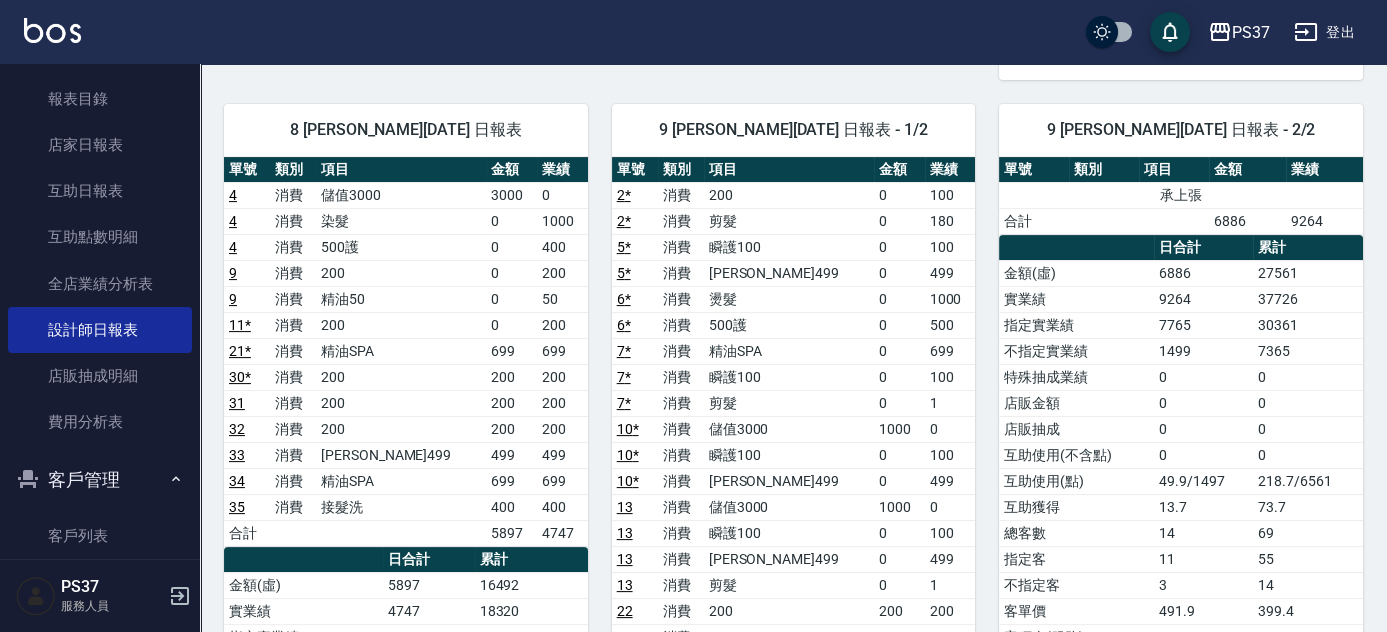 click on "34" at bounding box center (237, 481) 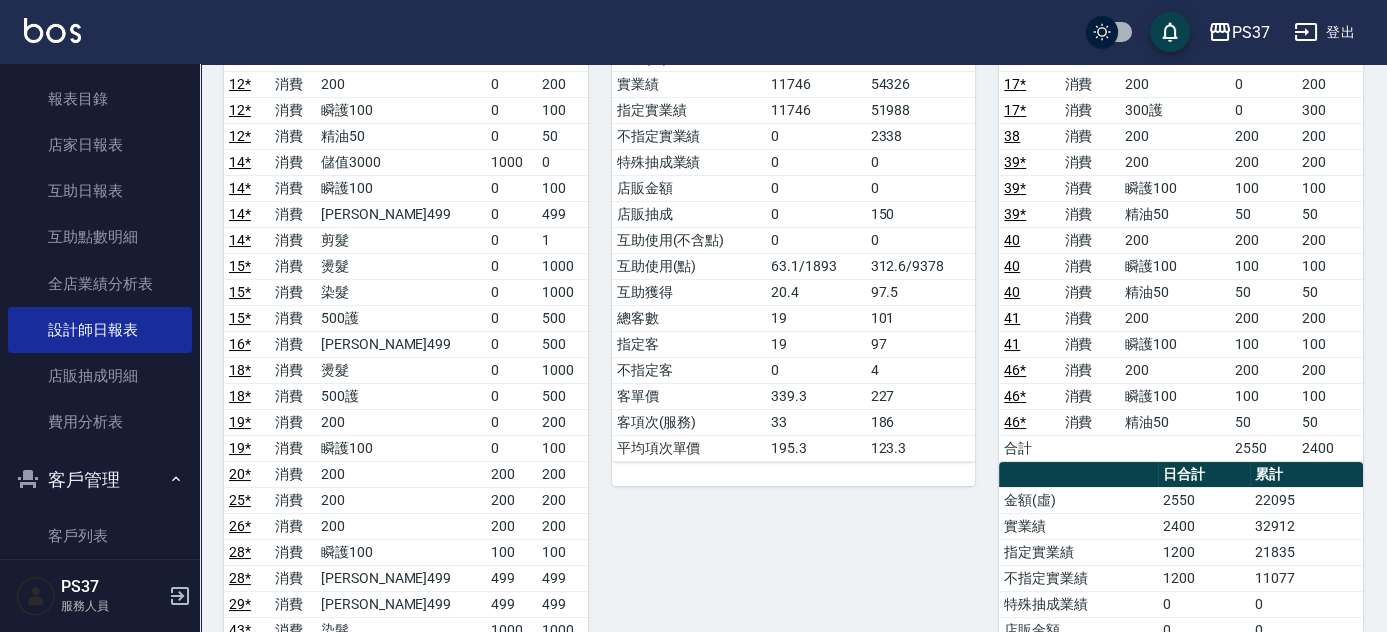 scroll, scrollTop: 636, scrollLeft: 0, axis: vertical 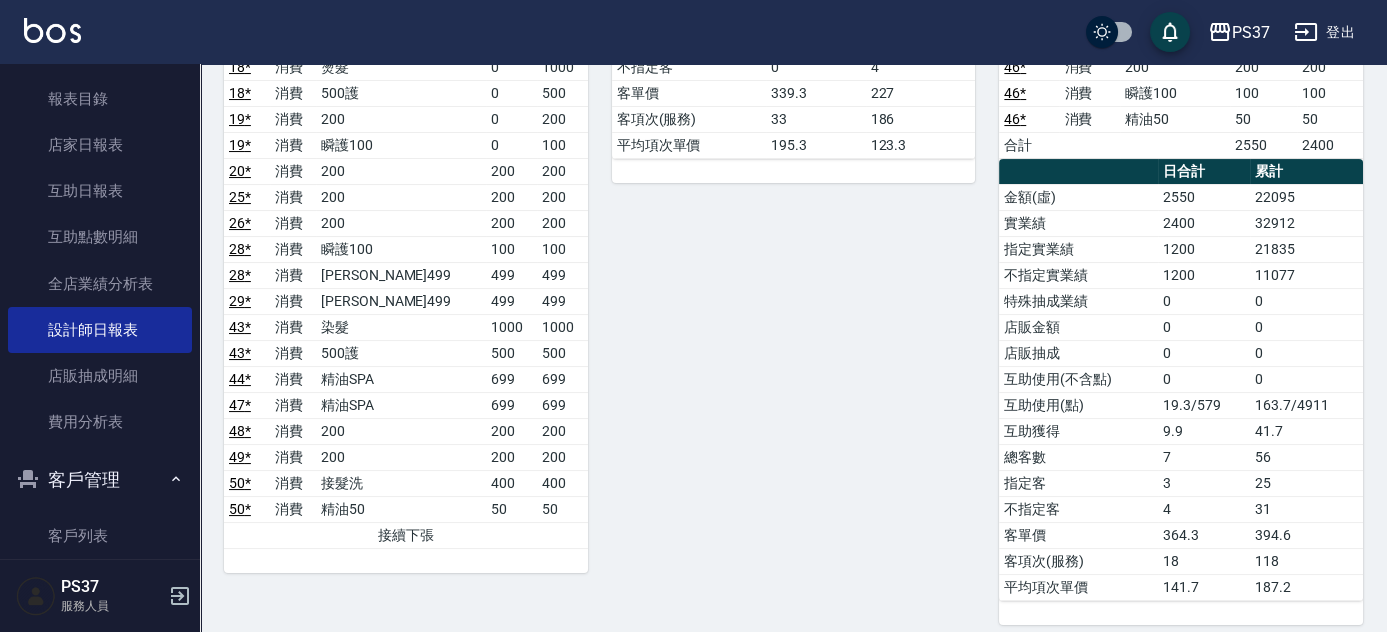 click on "47 *" at bounding box center [240, 405] 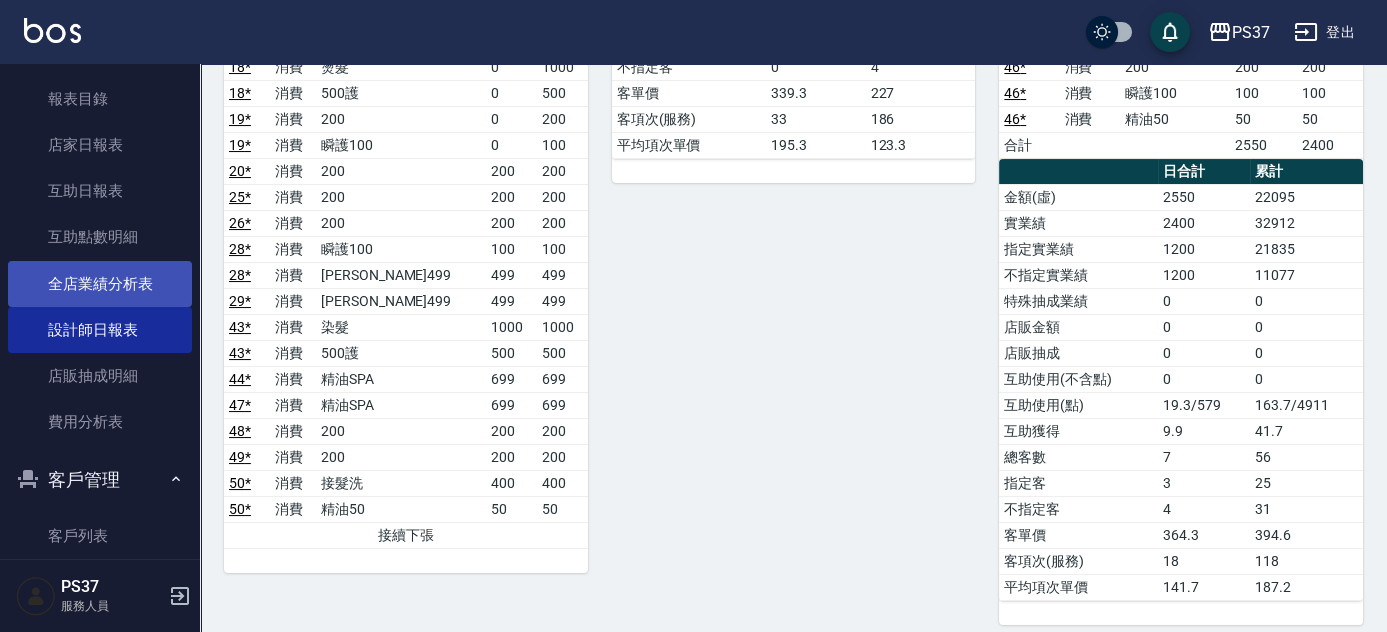 click on "全店業績分析表" at bounding box center (100, 284) 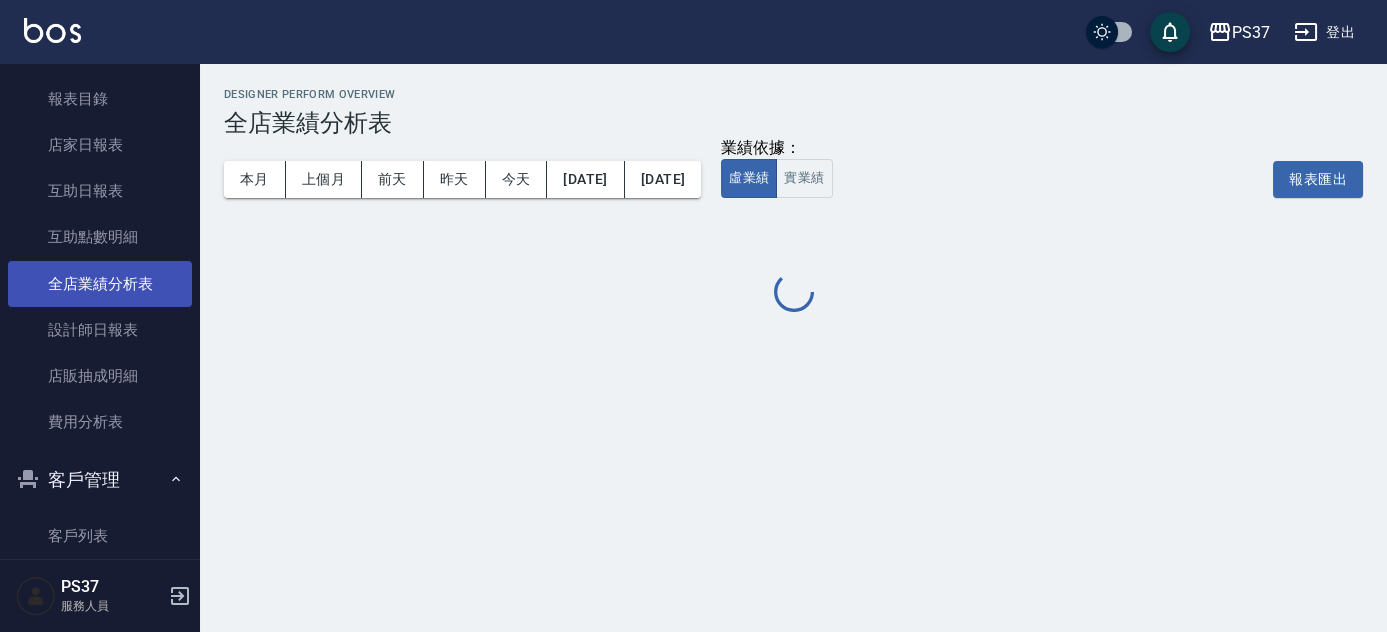 scroll, scrollTop: 0, scrollLeft: 0, axis: both 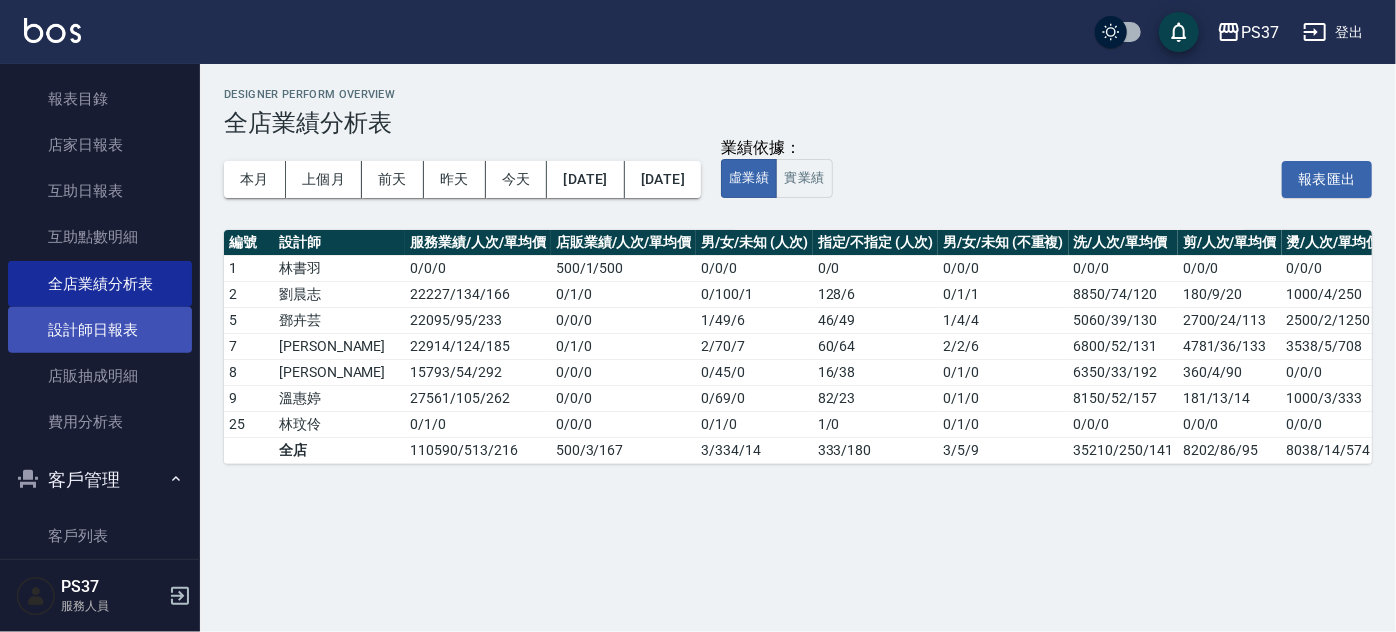 click on "設計師日報表" at bounding box center [100, 330] 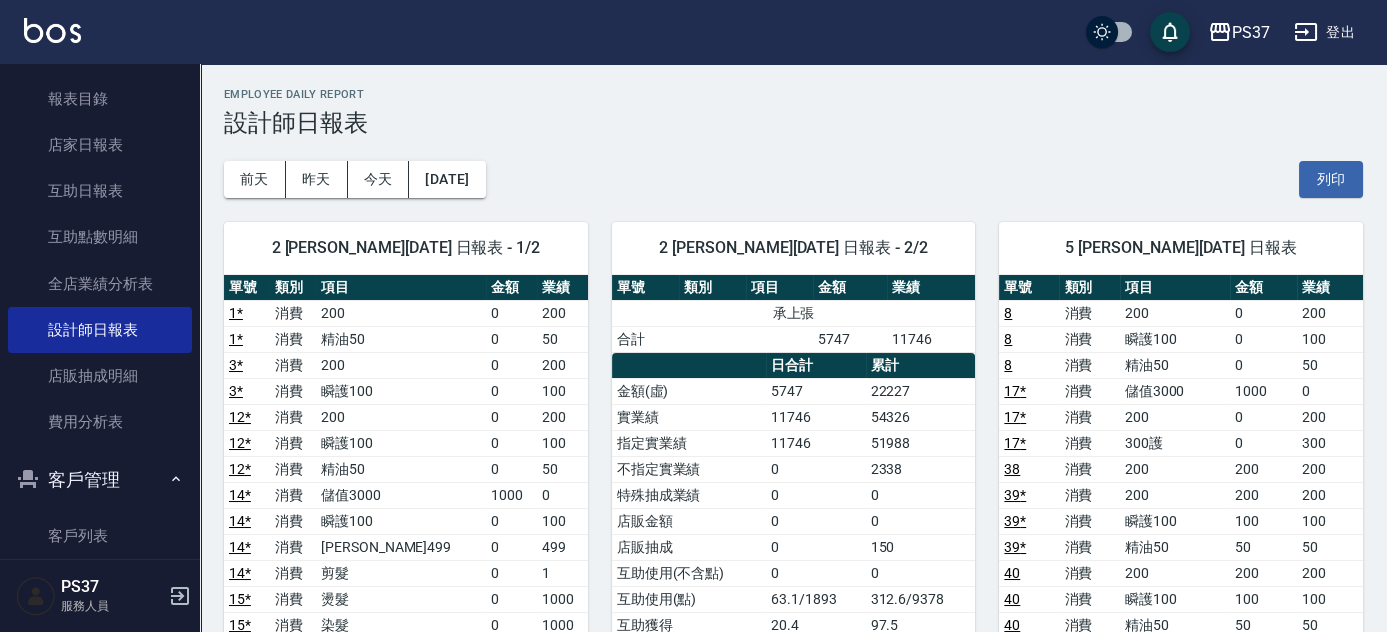 click on "前天 昨天 今天 2025/07/12 列印" at bounding box center (793, 179) 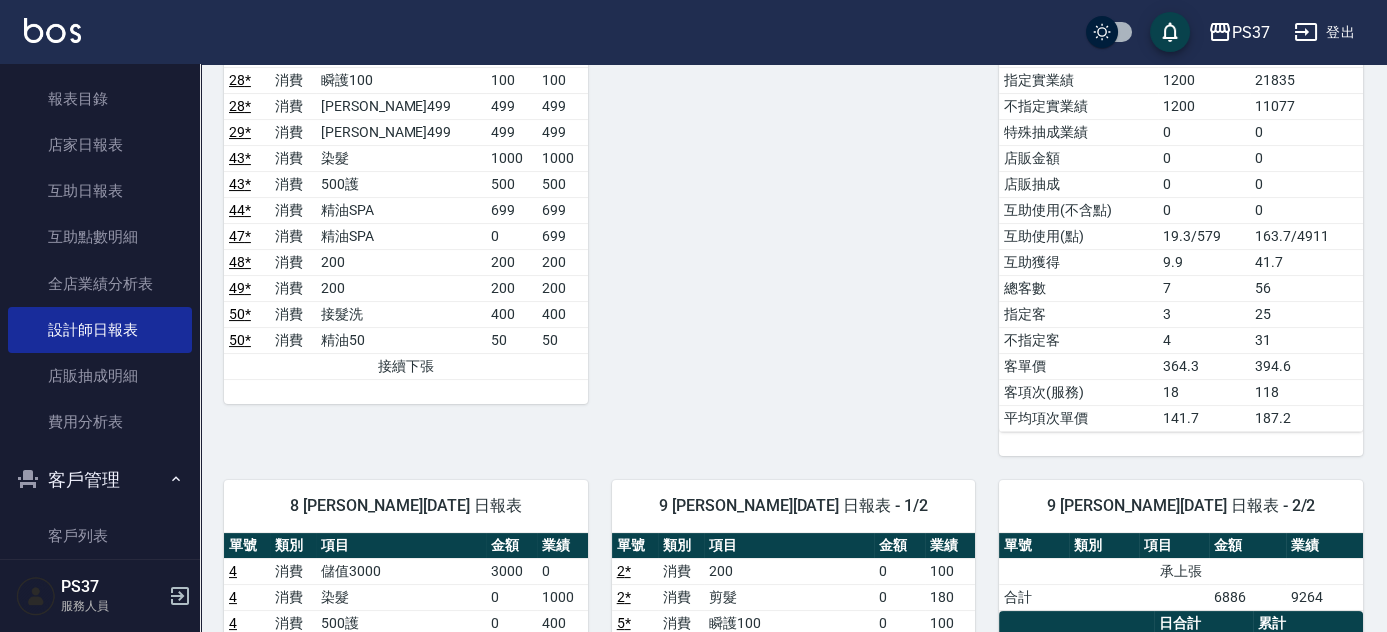 scroll, scrollTop: 727, scrollLeft: 0, axis: vertical 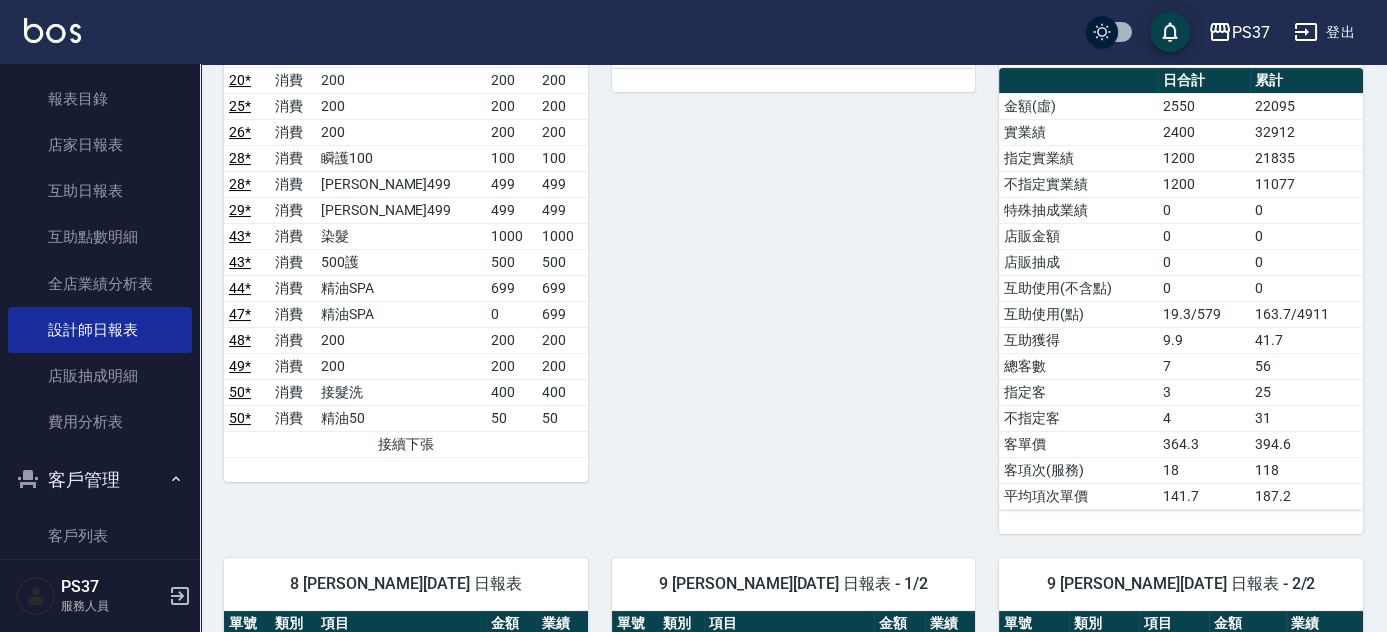 click on "44 *" at bounding box center (240, 288) 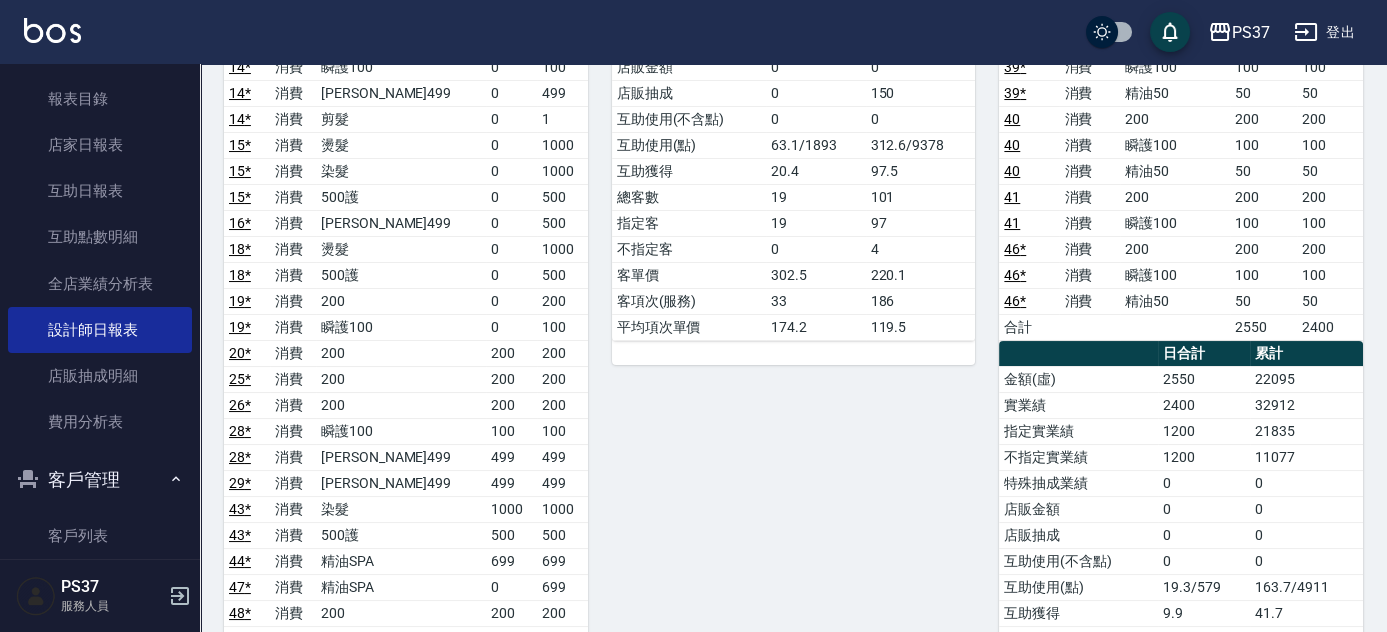 scroll, scrollTop: 181, scrollLeft: 0, axis: vertical 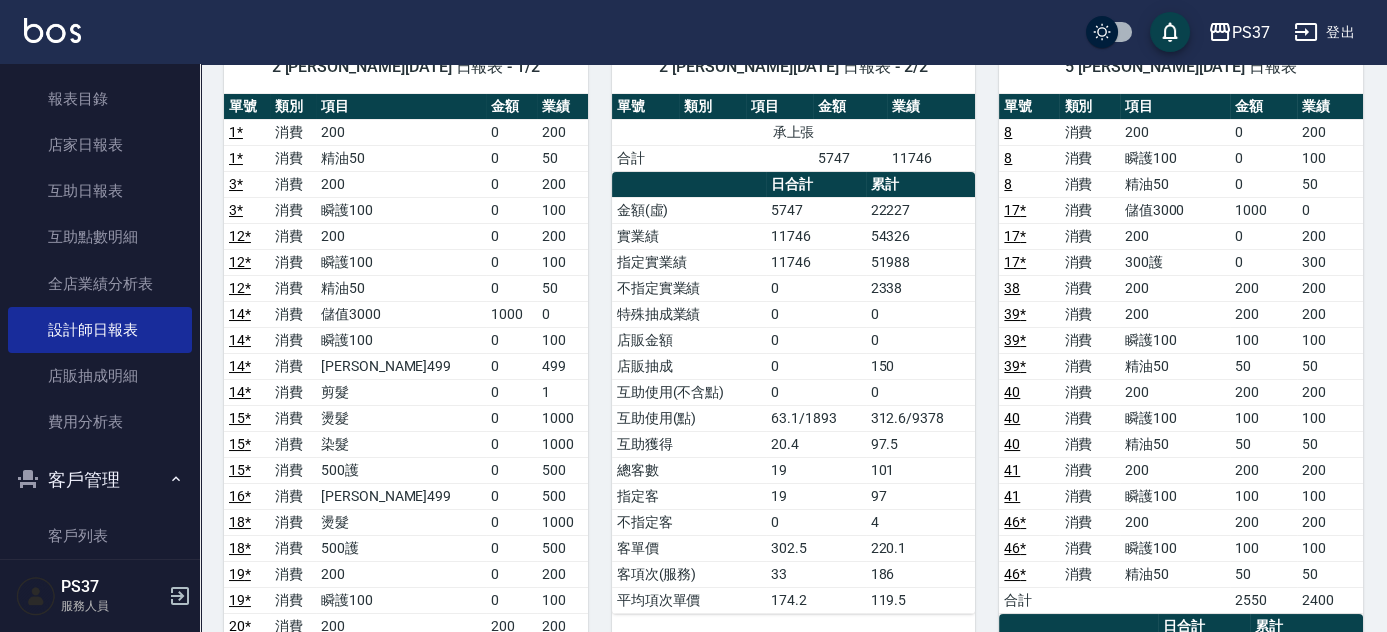 click on "2  劉晨志 07/12/2025 日報表 - 2/2 單號 類別 項目 金額 業績 承上張 合計 5747 11746 日合計 累計 金額(虛) 5747 22227 實業績 11746 54326 指定實業績 11746 51988 不指定實業績 0 2338 特殊抽成業績 0 0 店販金額 0 0 店販抽成 0 150 互助使用(不含點) 0 0 互助使用(點) 63.1/1893 312.6/9378 互助獲得 20.4 97.5 總客數 19 101 指定客 19 97 不指定客 0 4 客單價 302.5 220.1 客項次(服務) 33 186 平均項次單價 174.2 119.5" at bounding box center (782, 548) 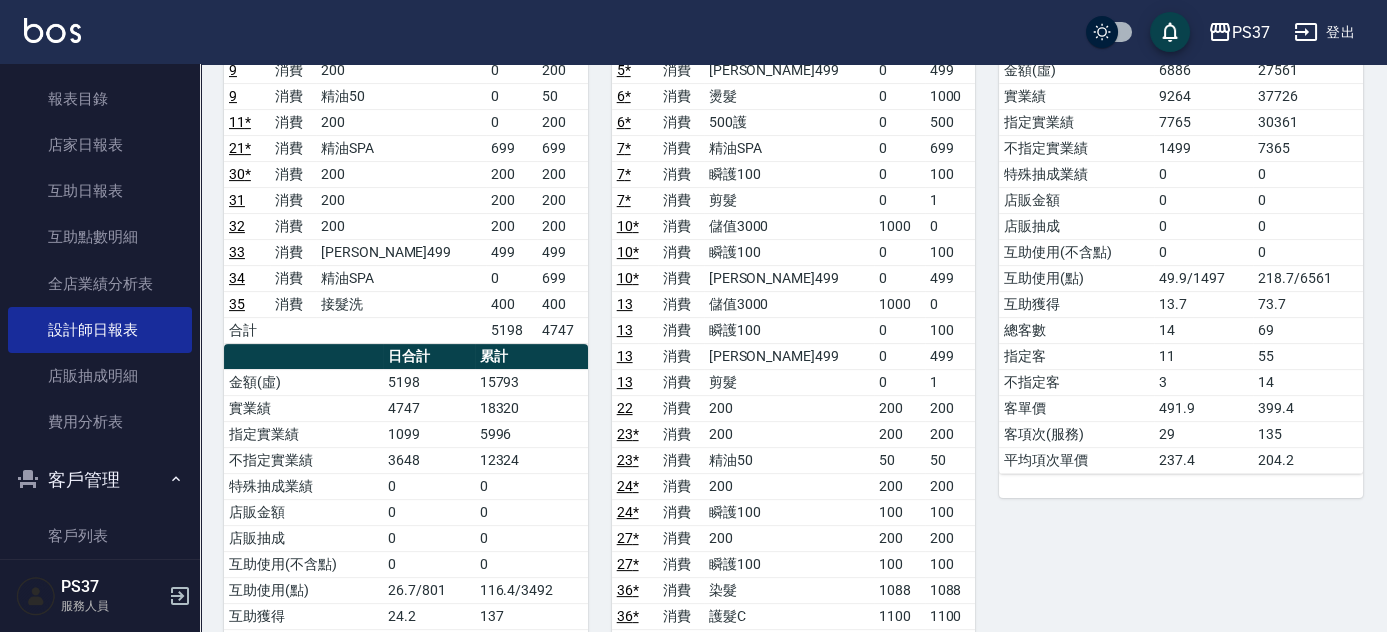 scroll, scrollTop: 1020, scrollLeft: 0, axis: vertical 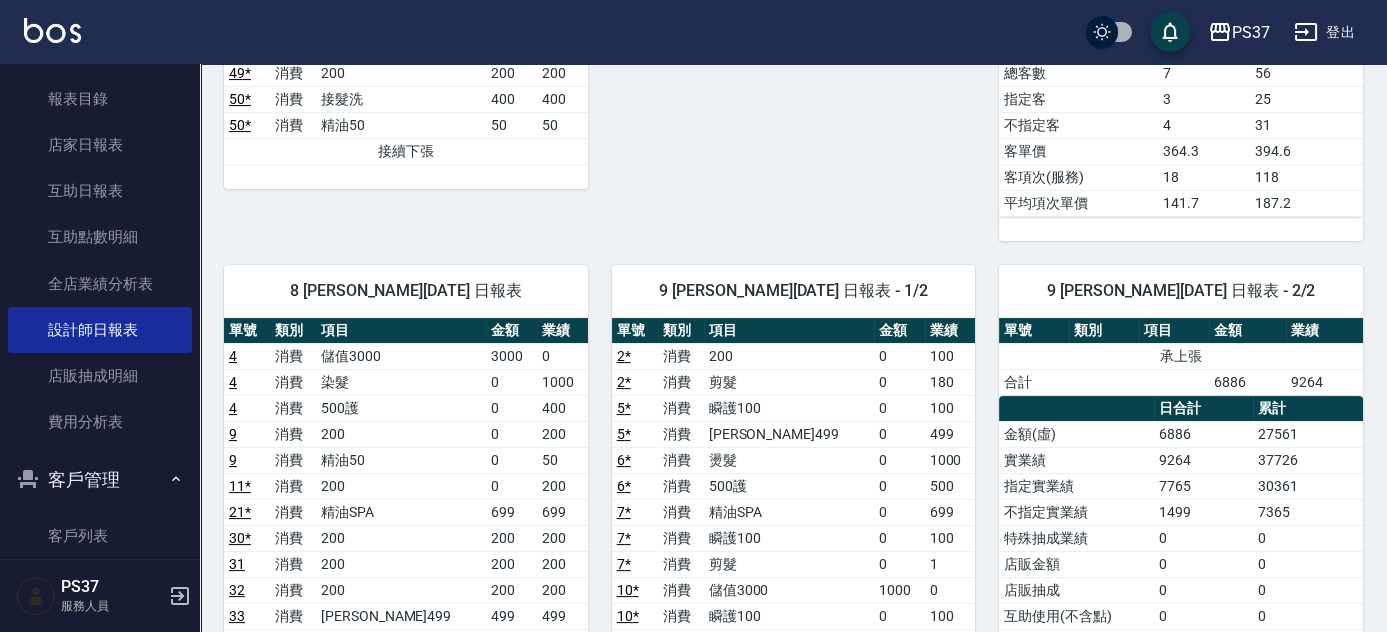 click on "2  劉晨志 07/12/2025 日報表 - 1/2 單號 類別 項目 金額 業績 1 * 消費 200 0 200 1 * 消費 精油50 0 50 3 * 消費 200 0 200 3 * 消費 瞬護100 0 100 12 * 消費 200 0 200 12 * 消費 瞬護100 0 100 12 * 消費 精油50 0 50 14 * 消費 儲值3000 1000 0 14 * 消費 瞬護100 0 100 14 * 消費 伊黛莉499 0 499 14 * 消費 剪髮 0 1 15 * 消費 燙髮 0 1000 15 * 消費 染髮 0 1000 15 * 消費 500護 0 500 16 * 消費 伊黛莉499 0 500 18 * 消費 燙髮 0 1000 18 * 消費 500護 0 500 19 * 消費 200 0 200 19 * 消費 瞬護100 0 100 20 * 消費 200 200 200 25 * 消費 200 200 200 26 * 消費 200 200 200 28 * 消費 瞬護100 100 100 28 * 消費 伊黛莉499 499 499 29 * 消費 伊黛莉499 499 499 43 * 消費 染髮 1000 1000 43 * 消費 500護 500 500 44 * 消費 精油SPA 699 699 47 * 消費 精油SPA 0 699 48 * 消費 200 200 200 49 * 消費 200 200 200 50 * 消費 接髮洗 400 400 50 * 消費 精油50 50 50 接續下張" at bounding box center [394, -291] 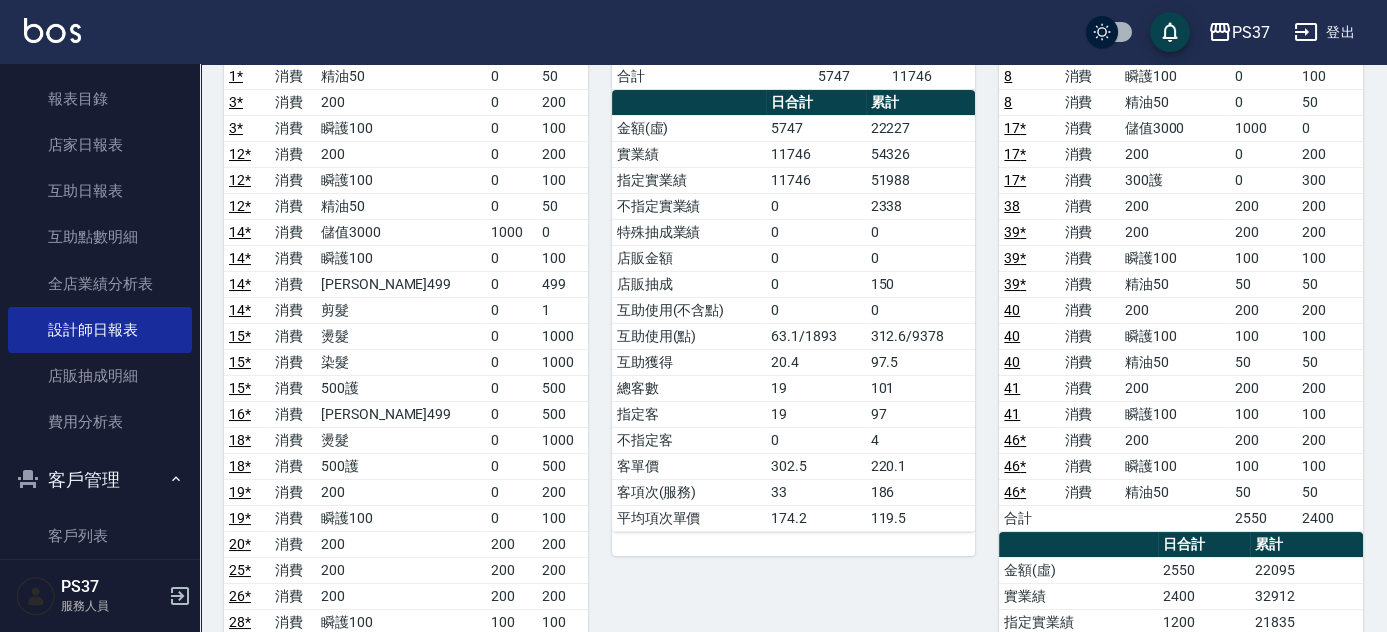 scroll, scrollTop: 20, scrollLeft: 0, axis: vertical 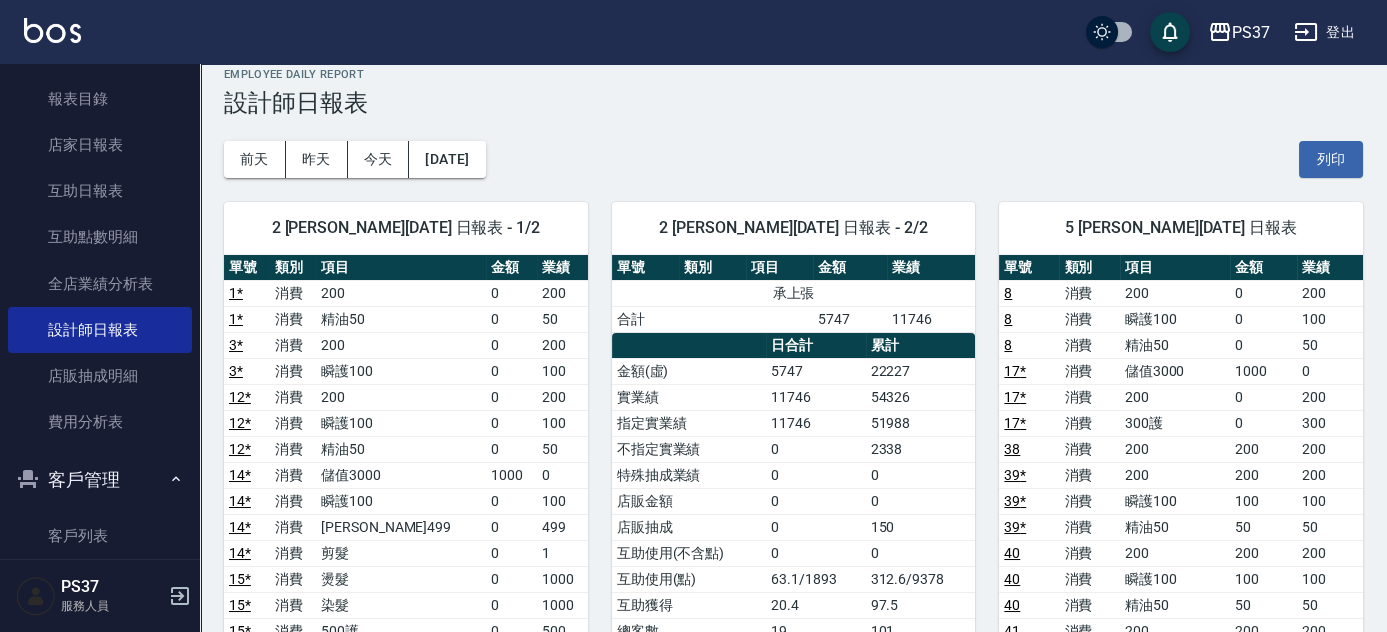 click on "前天 昨天 今天 2025/07/12 列印" at bounding box center (793, 159) 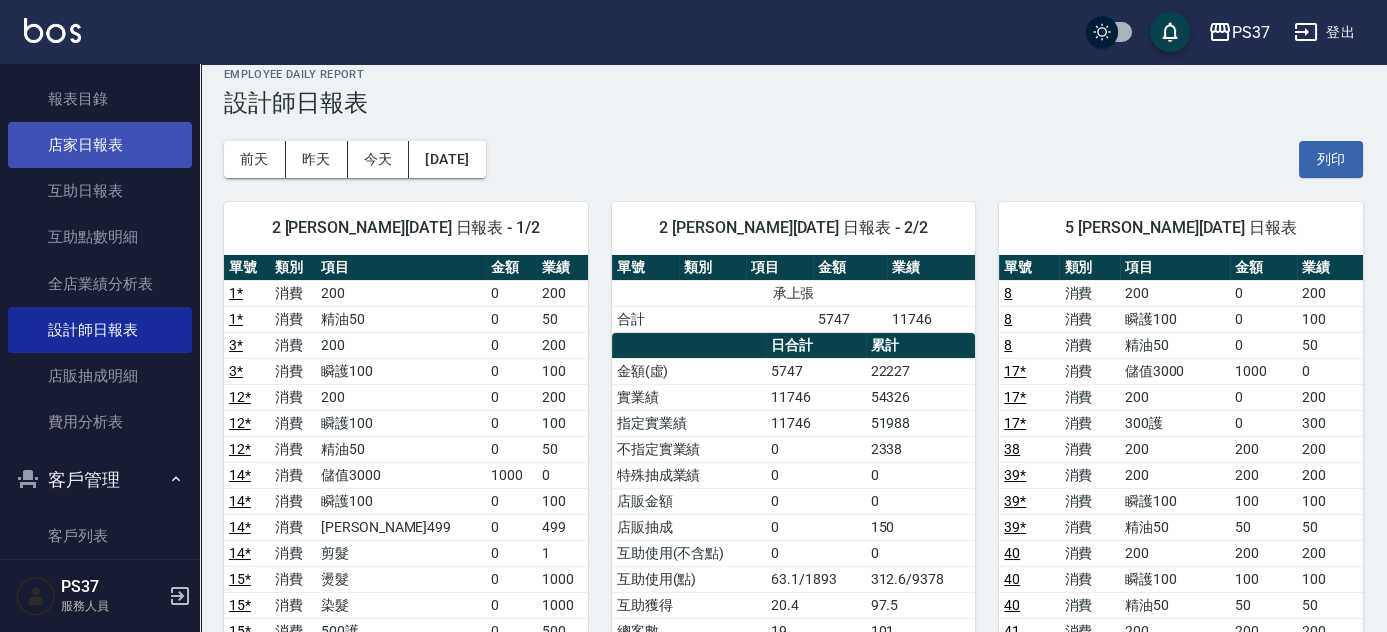 click on "店家日報表" at bounding box center (100, 145) 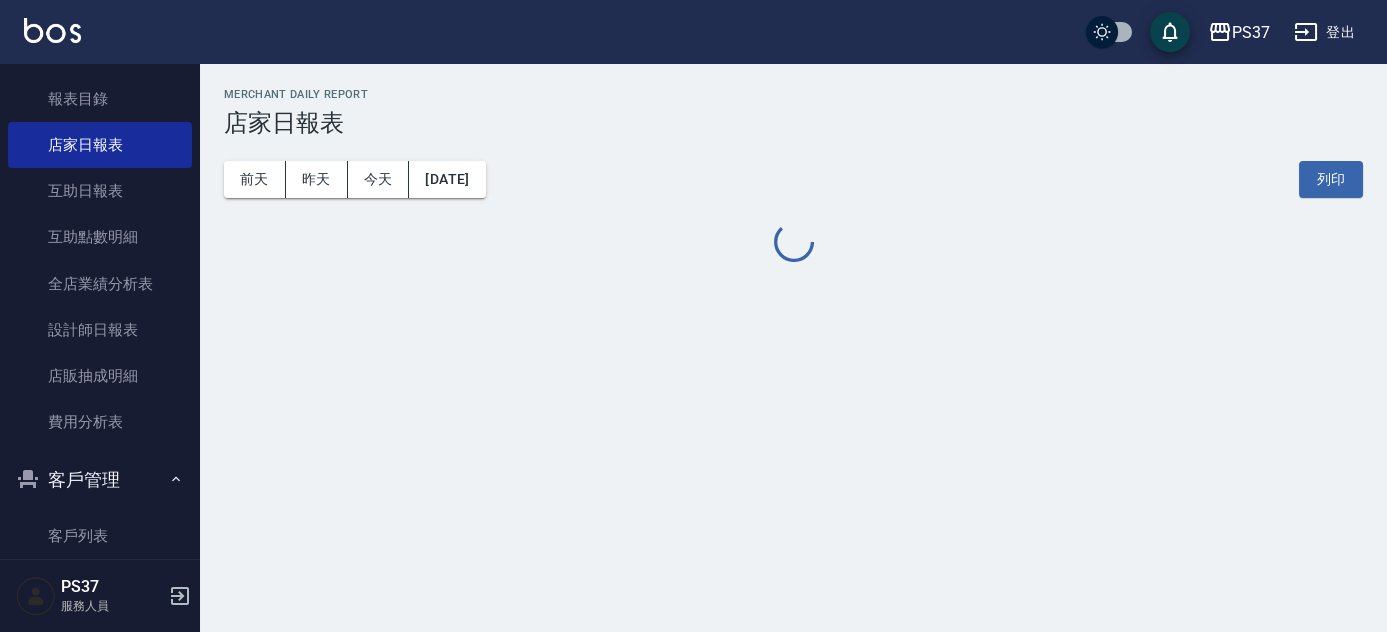 scroll, scrollTop: 0, scrollLeft: 0, axis: both 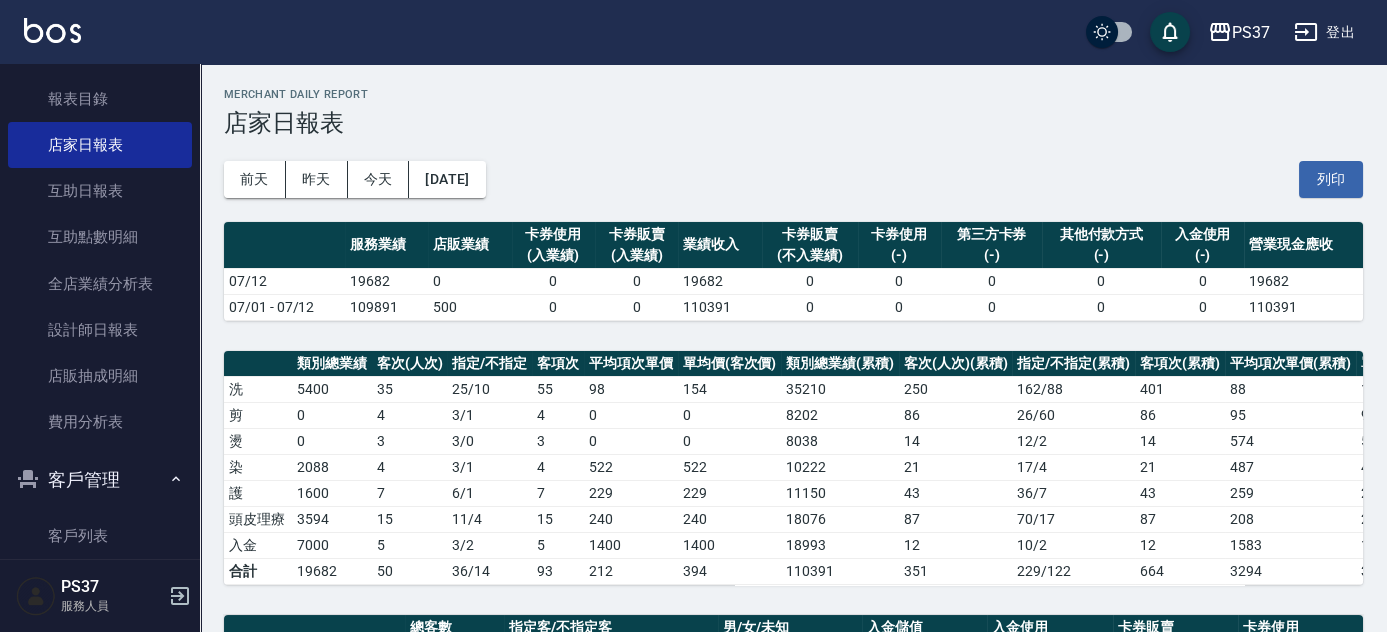click on "前天 昨天 今天 2025/07/12 列印" at bounding box center (793, 179) 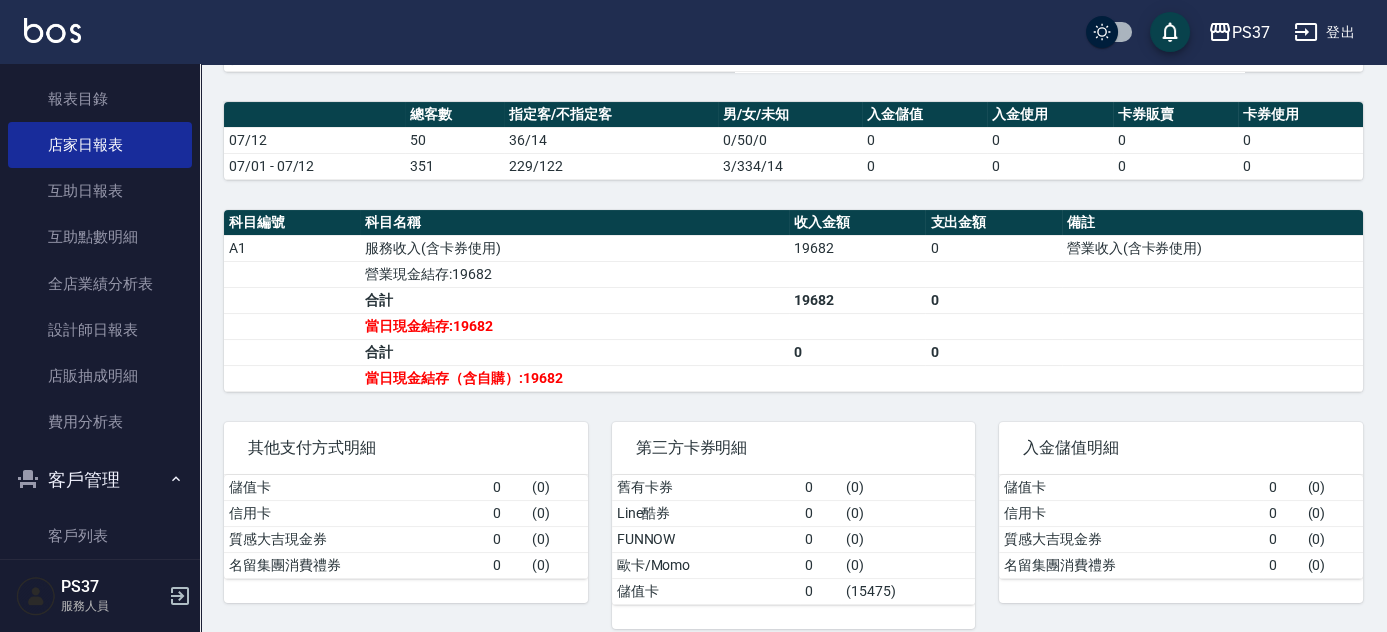 scroll, scrollTop: 539, scrollLeft: 0, axis: vertical 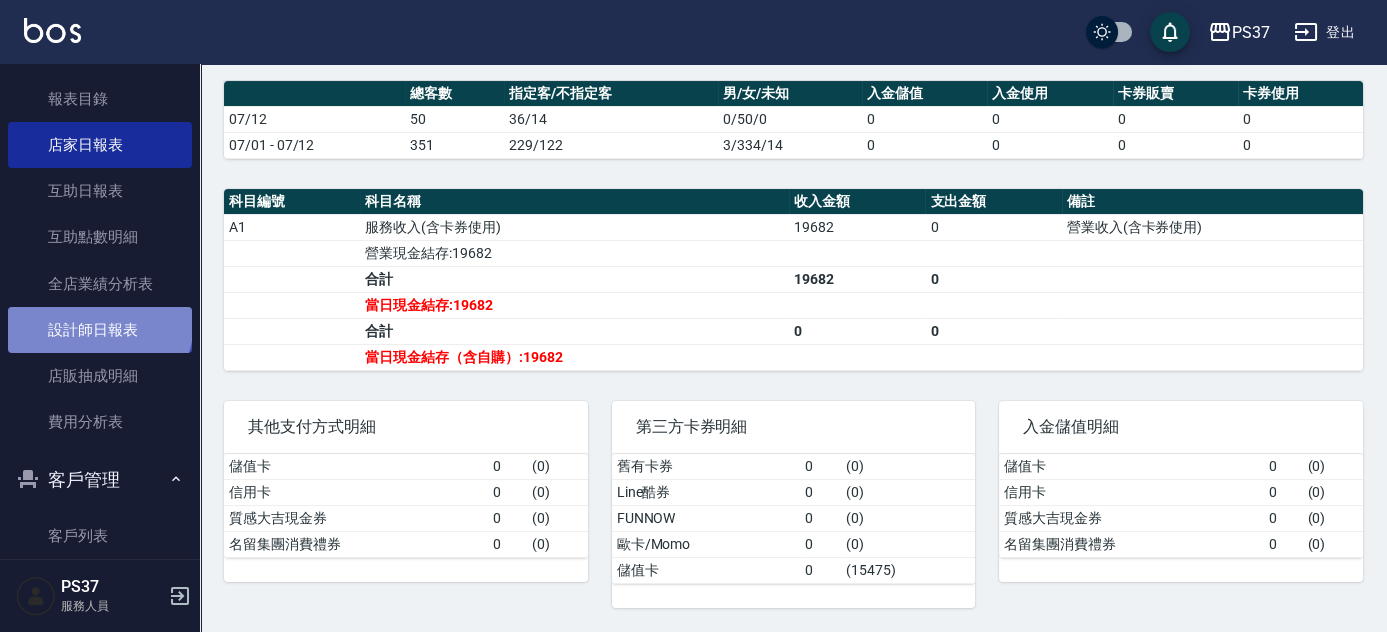 click on "設計師日報表" at bounding box center (100, 330) 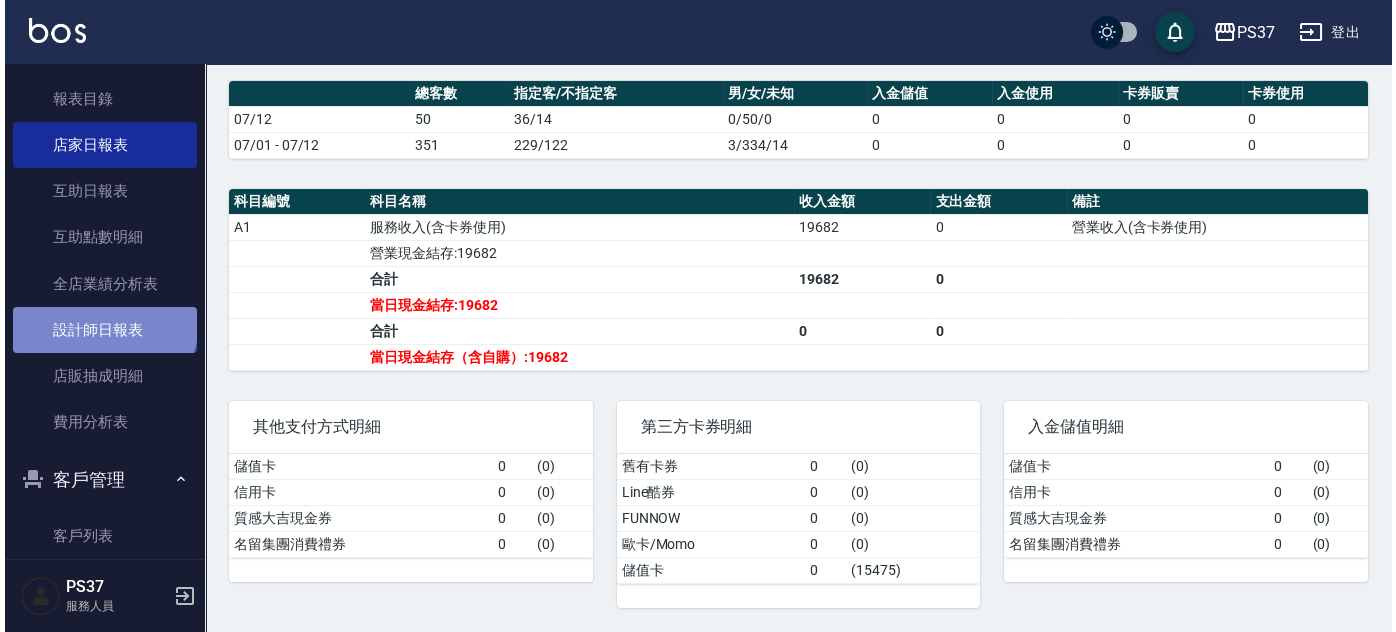 scroll, scrollTop: 0, scrollLeft: 0, axis: both 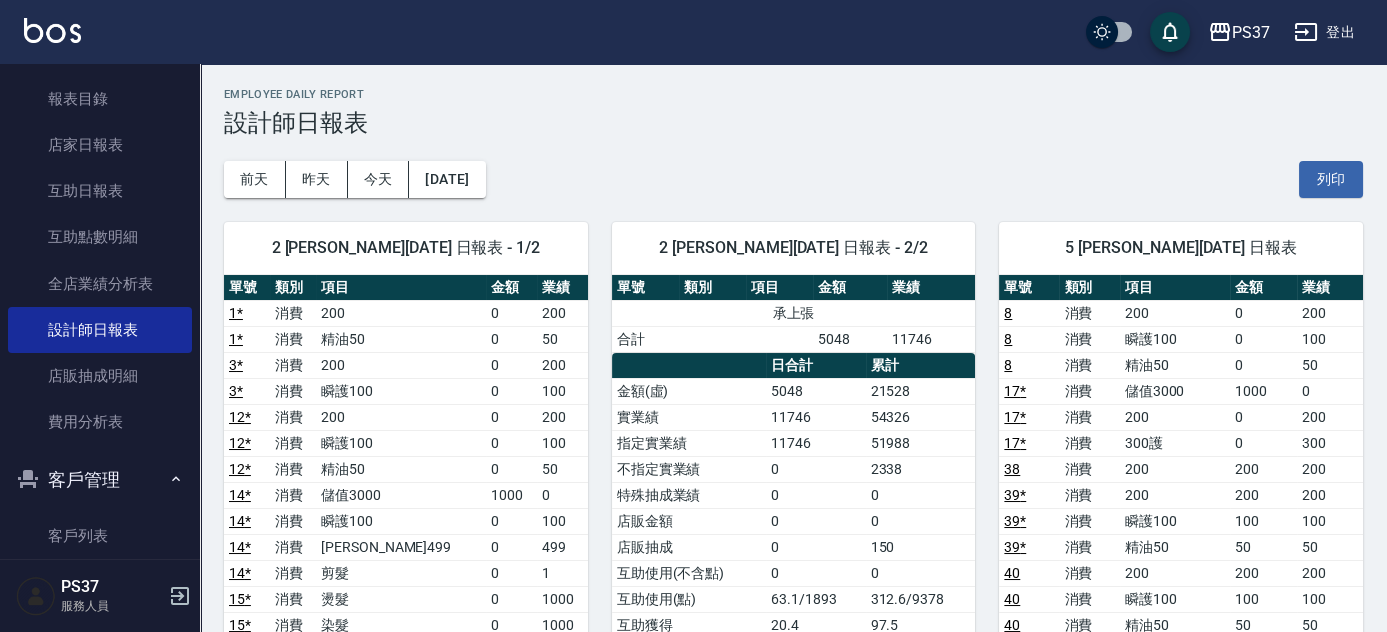 click on "前天 昨天 今天 2025/07/12 列印" at bounding box center [793, 179] 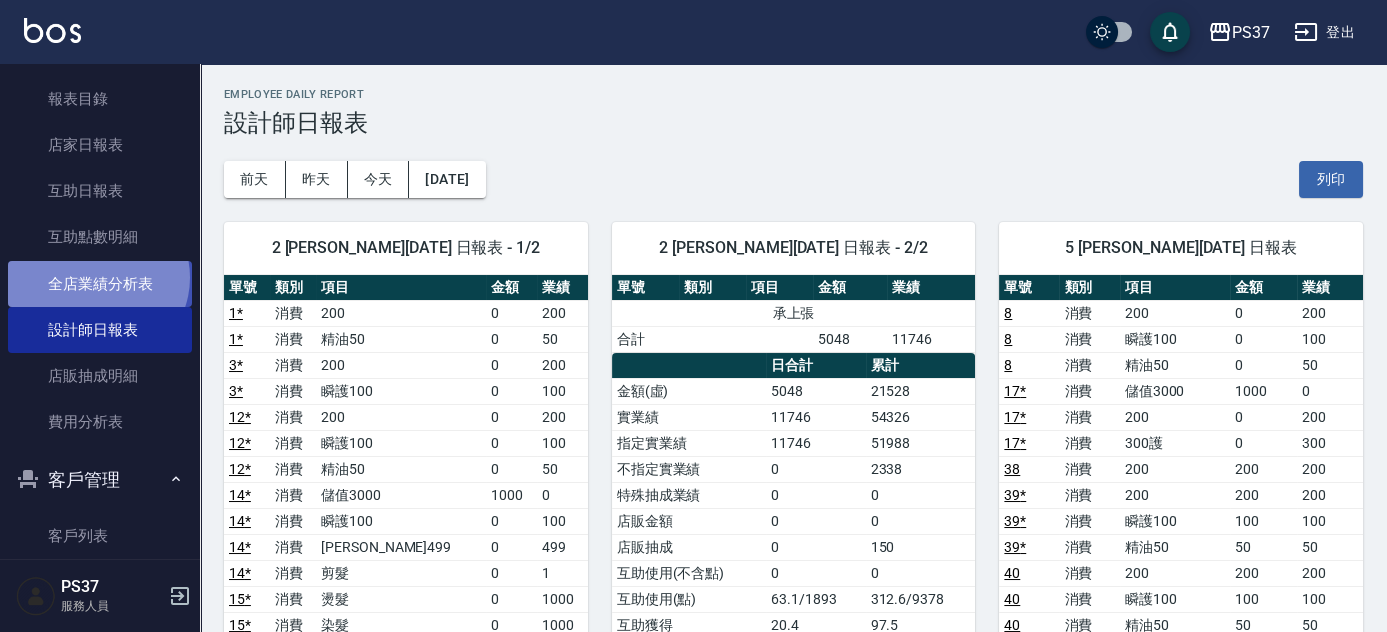 click on "全店業績分析表" at bounding box center (100, 284) 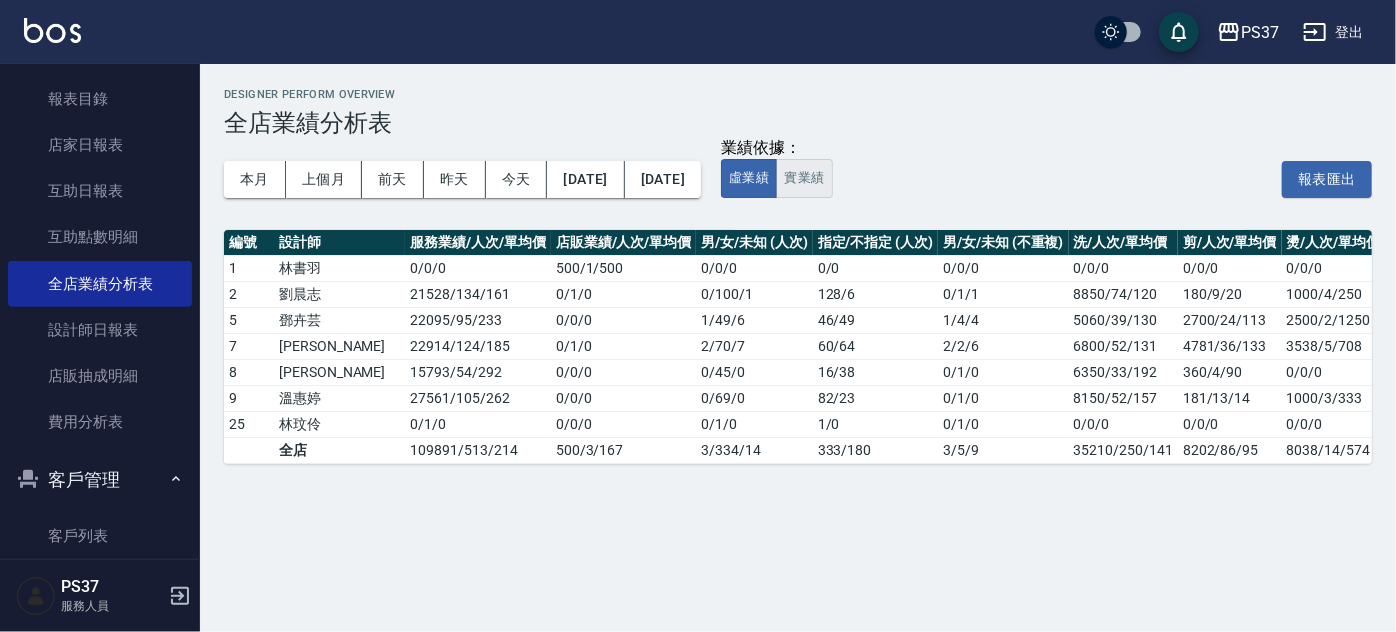 click on "實業績" at bounding box center (804, 178) 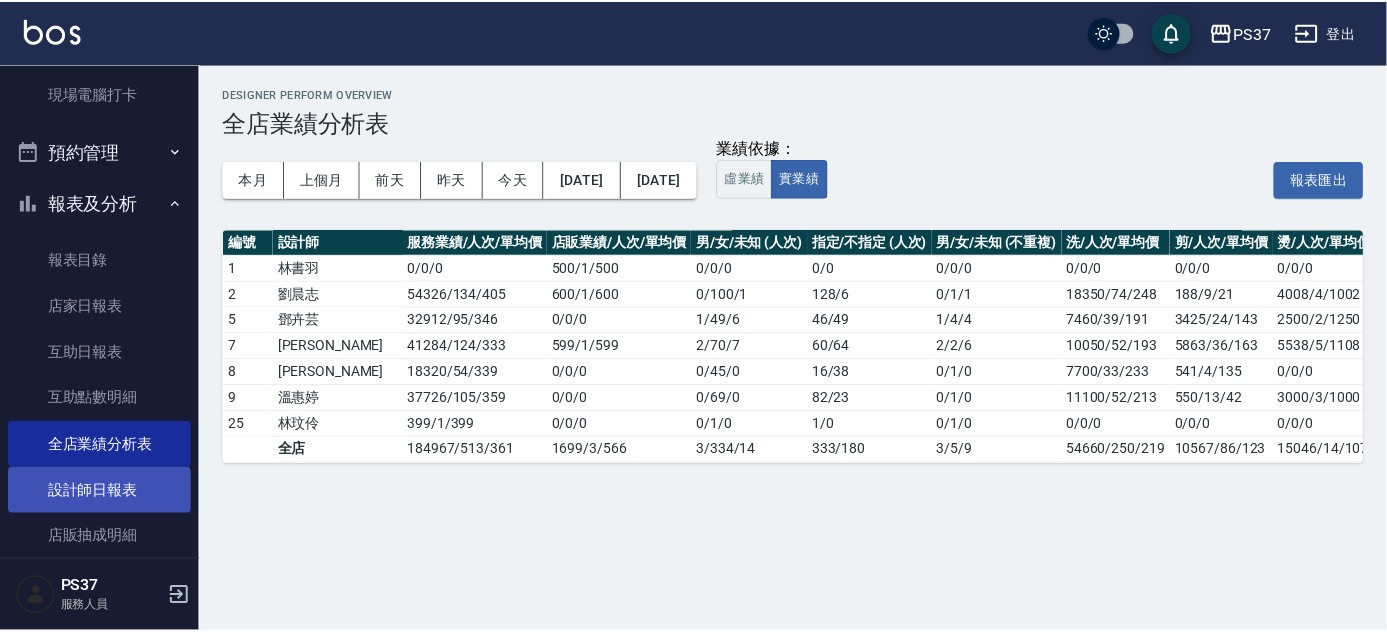 scroll, scrollTop: 272, scrollLeft: 0, axis: vertical 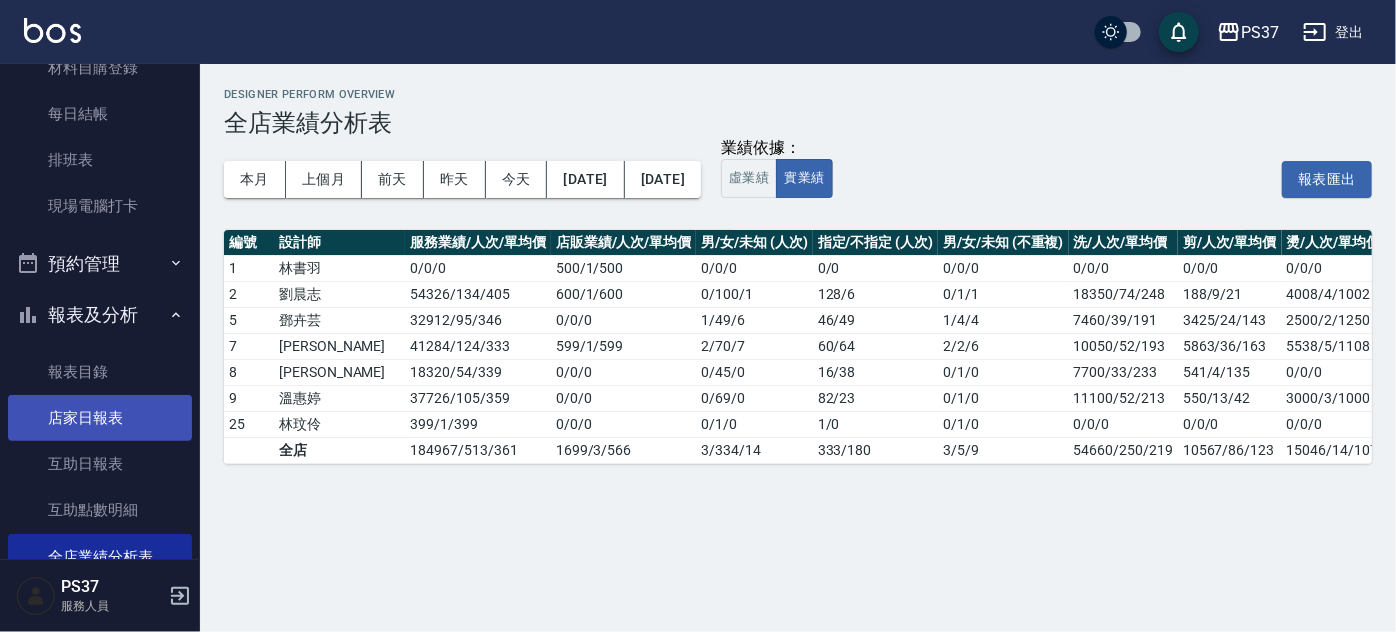 click on "店家日報表" at bounding box center (100, 418) 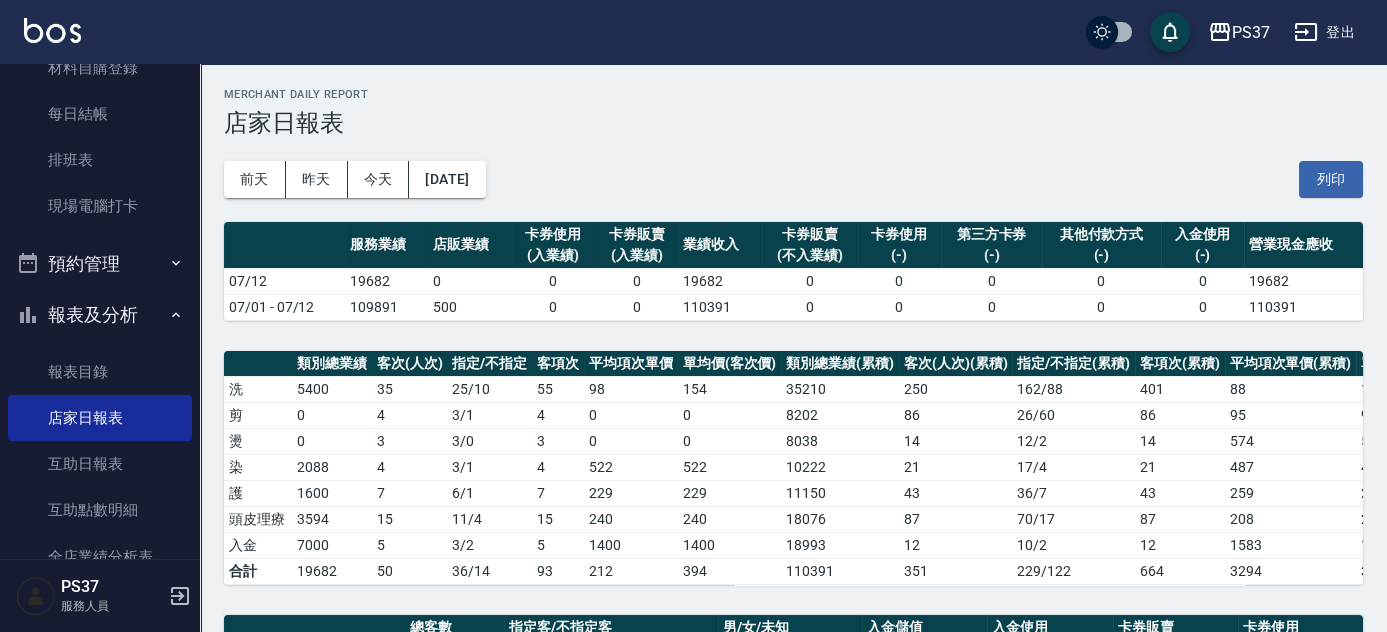 click on "前天 昨天 今天 2025/07/12 列印" at bounding box center (793, 179) 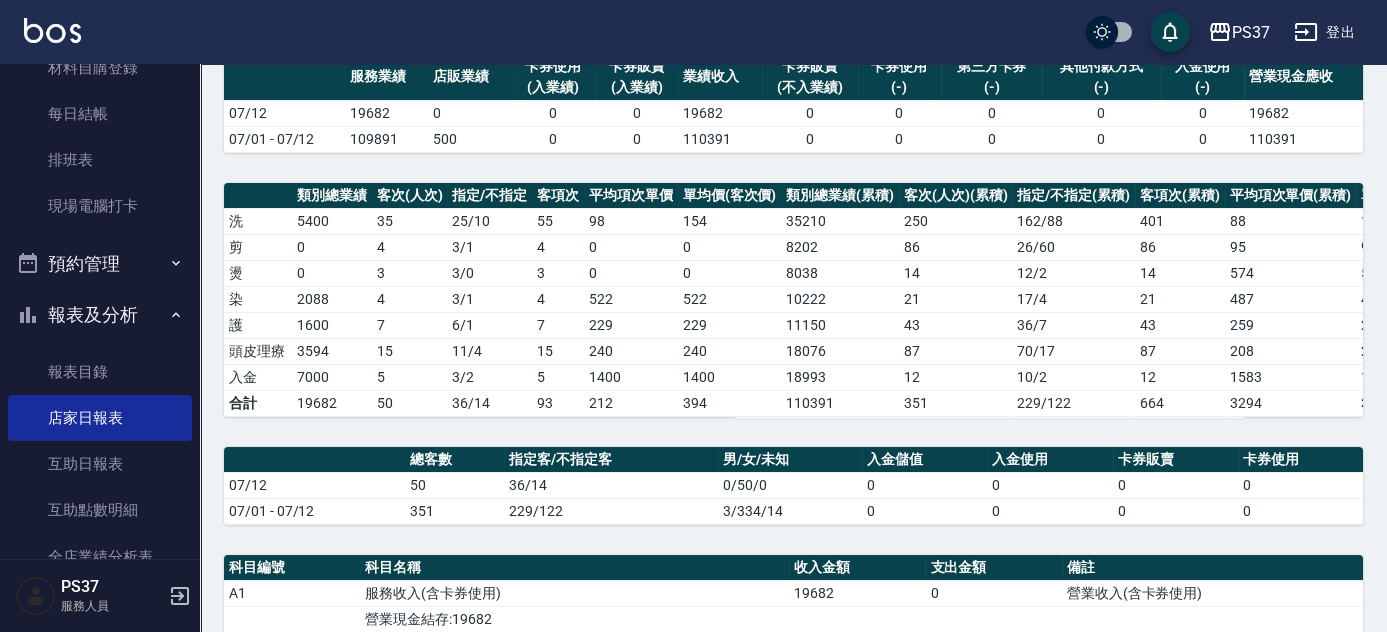 scroll, scrollTop: 90, scrollLeft: 0, axis: vertical 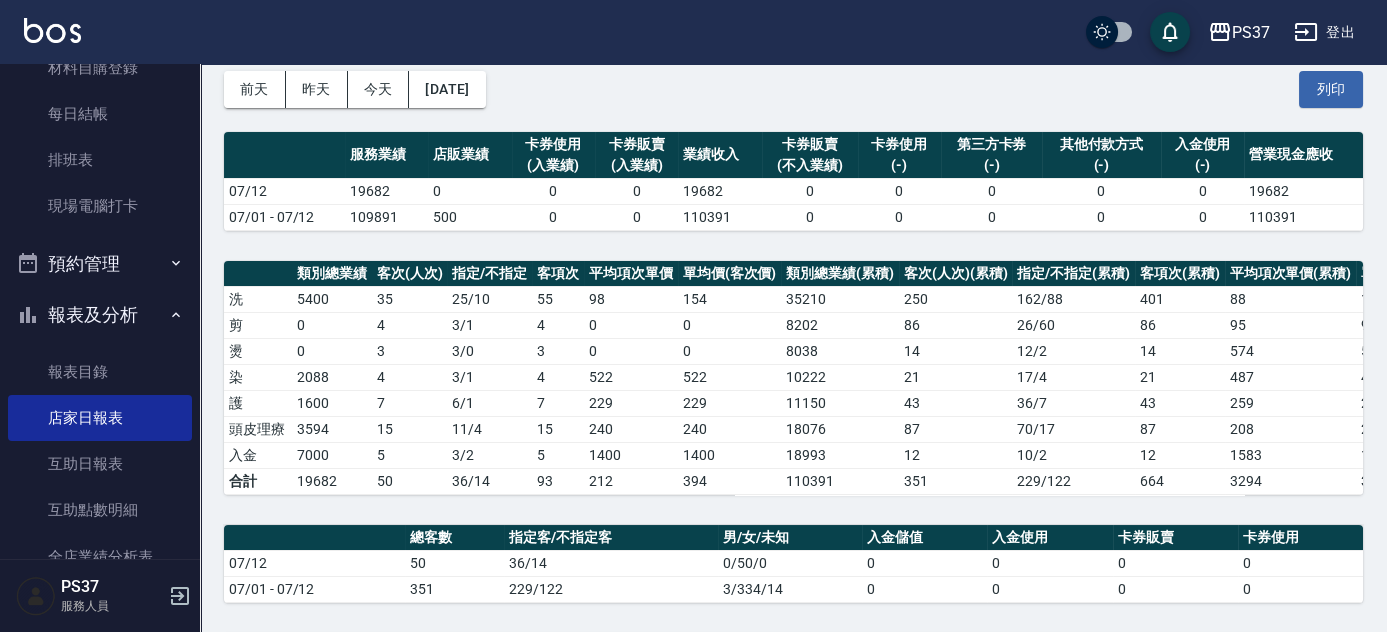 click on "前天 昨天 今天 2025/07/12 列印" at bounding box center [793, 89] 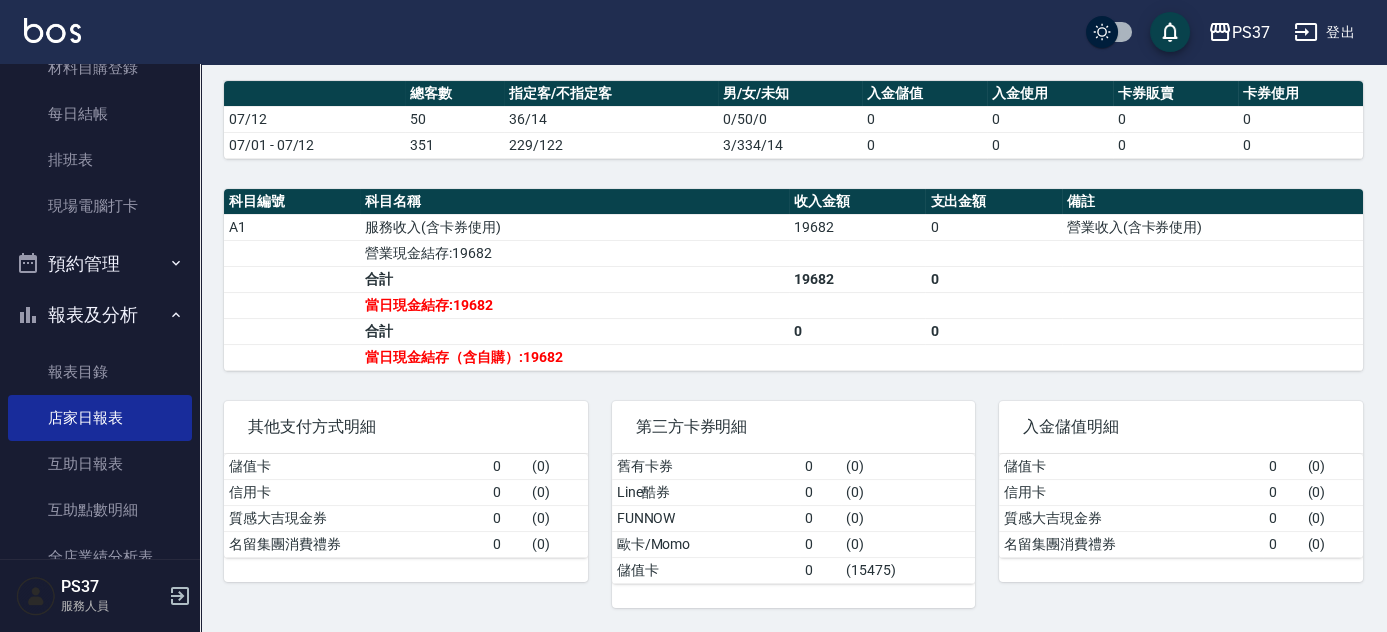 scroll, scrollTop: 0, scrollLeft: 0, axis: both 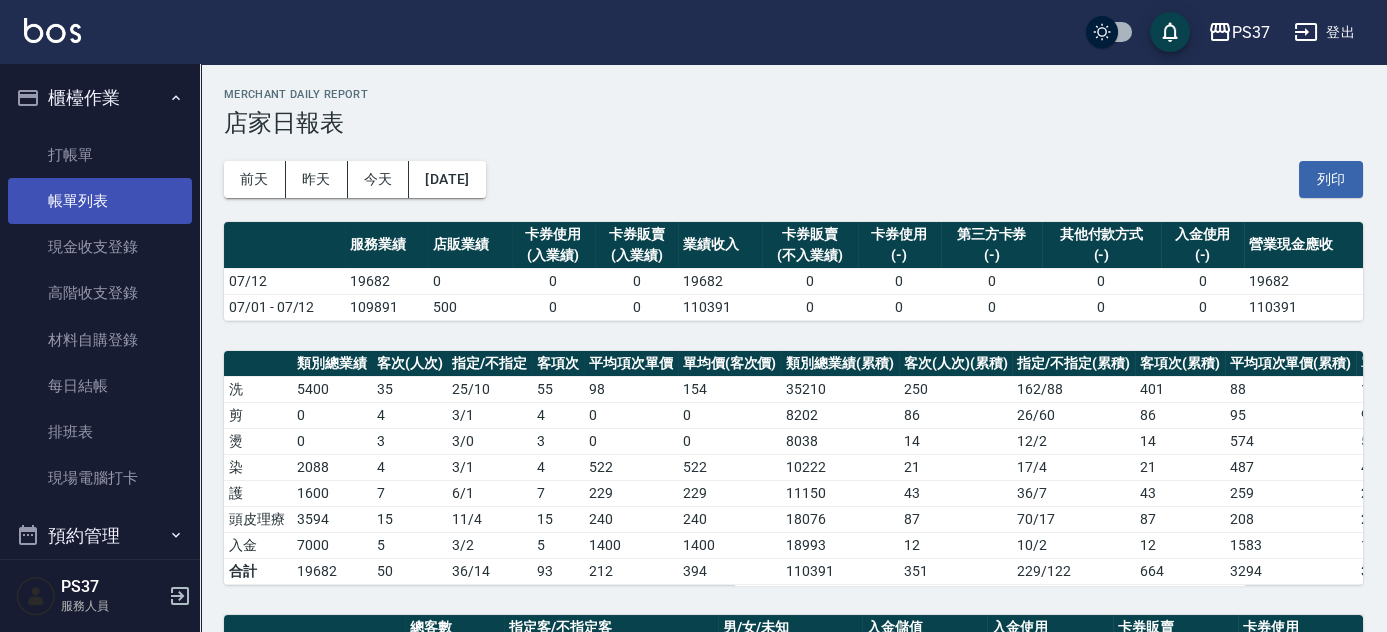 click on "帳單列表" at bounding box center [100, 201] 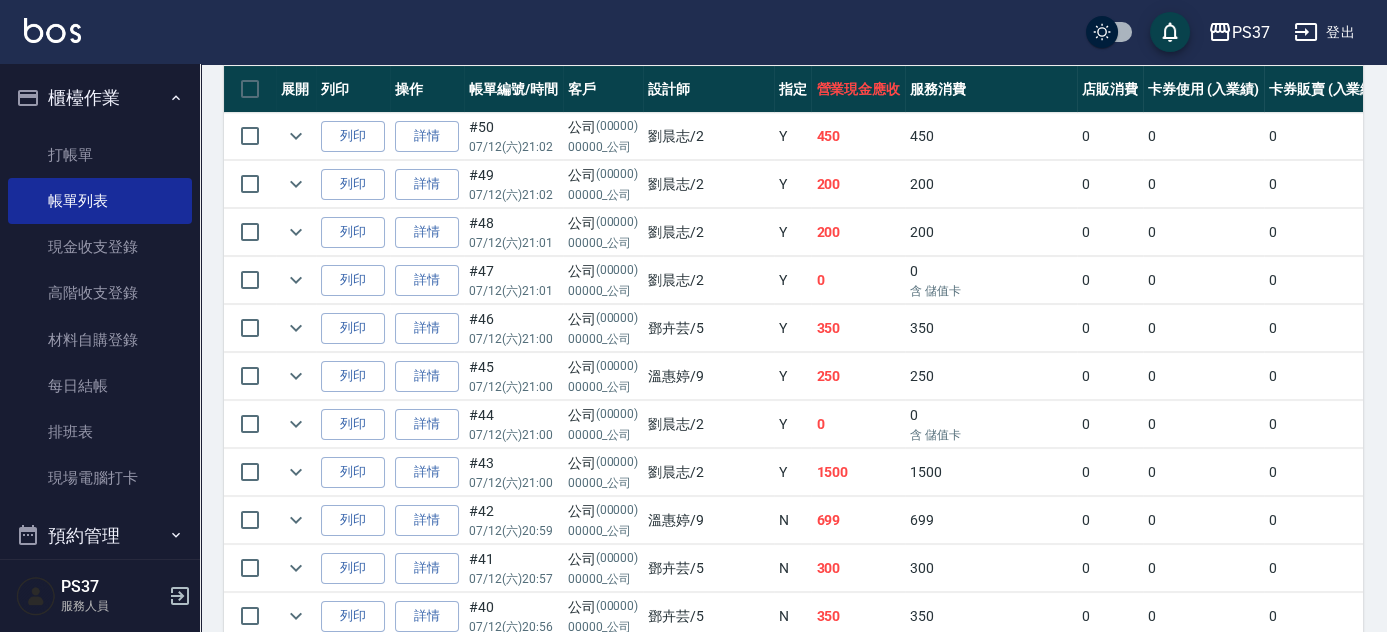 scroll, scrollTop: 272, scrollLeft: 0, axis: vertical 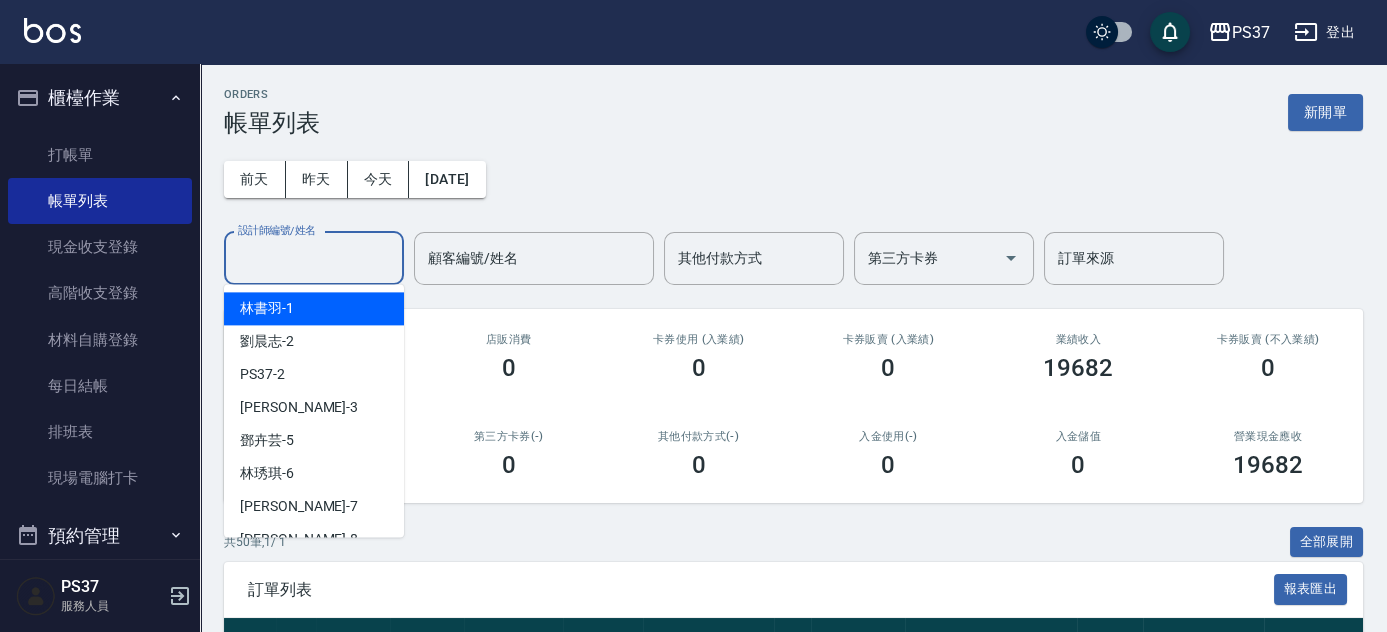 click on "設計師編號/姓名" at bounding box center [314, 258] 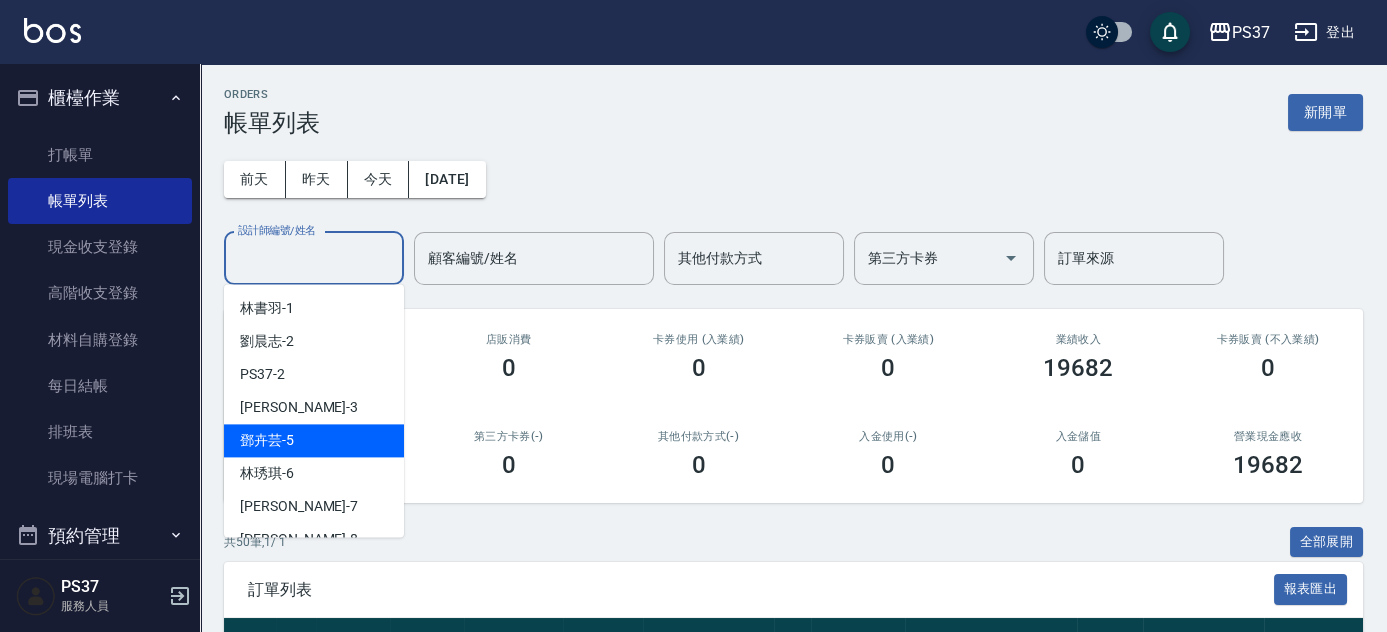 scroll, scrollTop: 181, scrollLeft: 0, axis: vertical 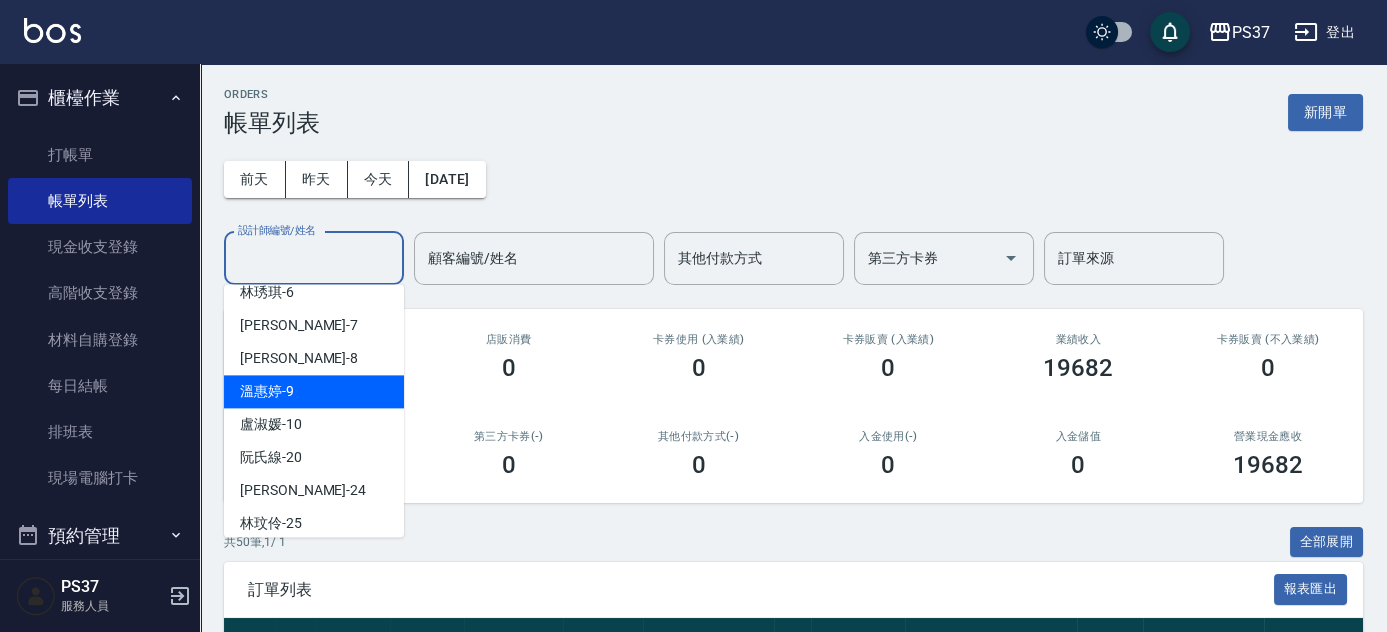 click on "溫惠婷 -9" at bounding box center (314, 391) 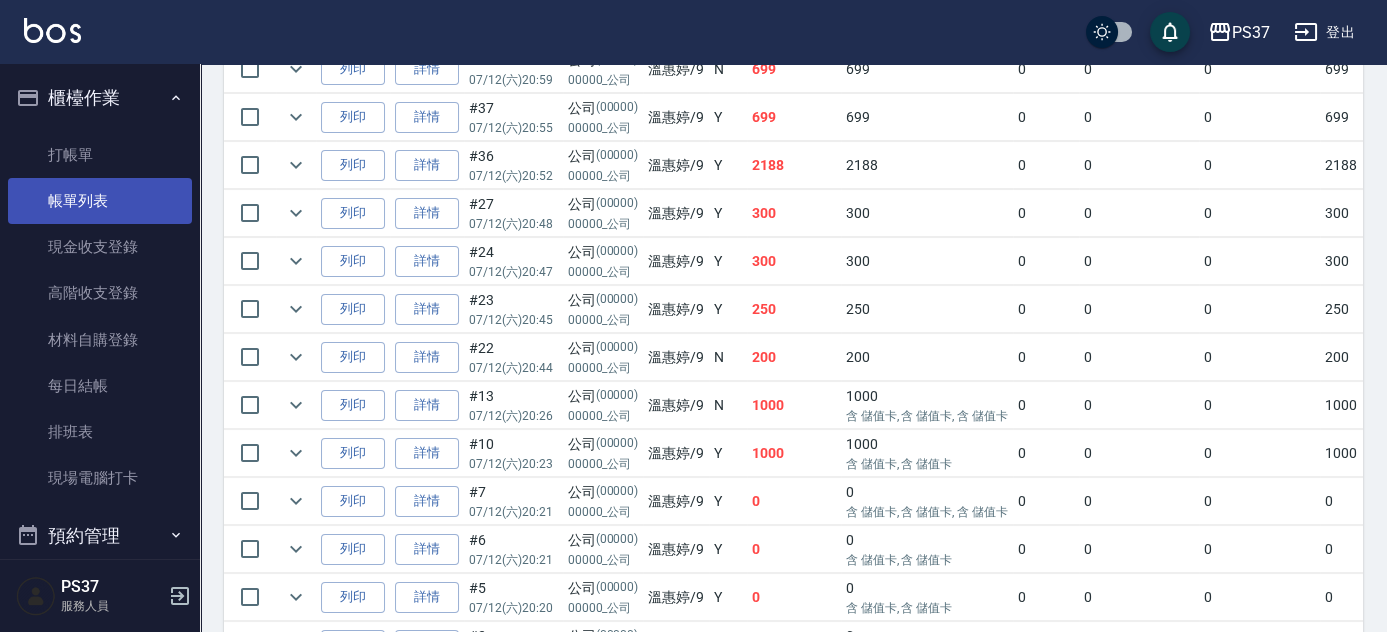 scroll, scrollTop: 636, scrollLeft: 0, axis: vertical 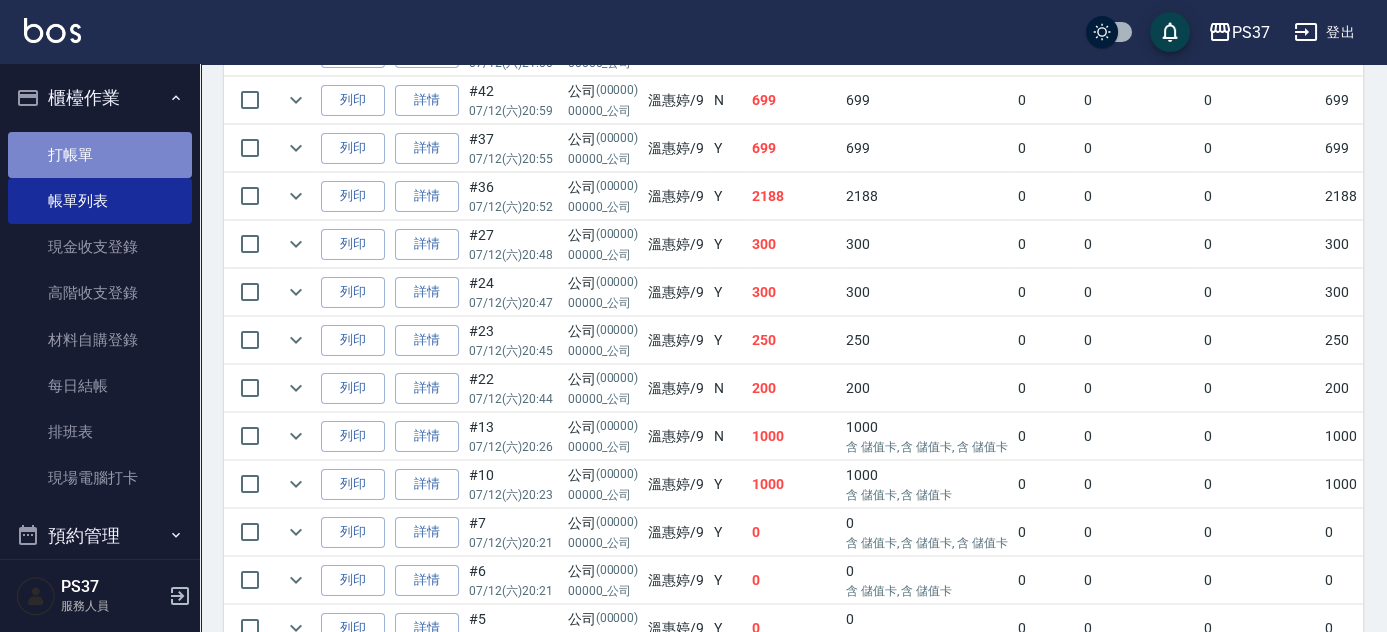 click on "打帳單" at bounding box center [100, 155] 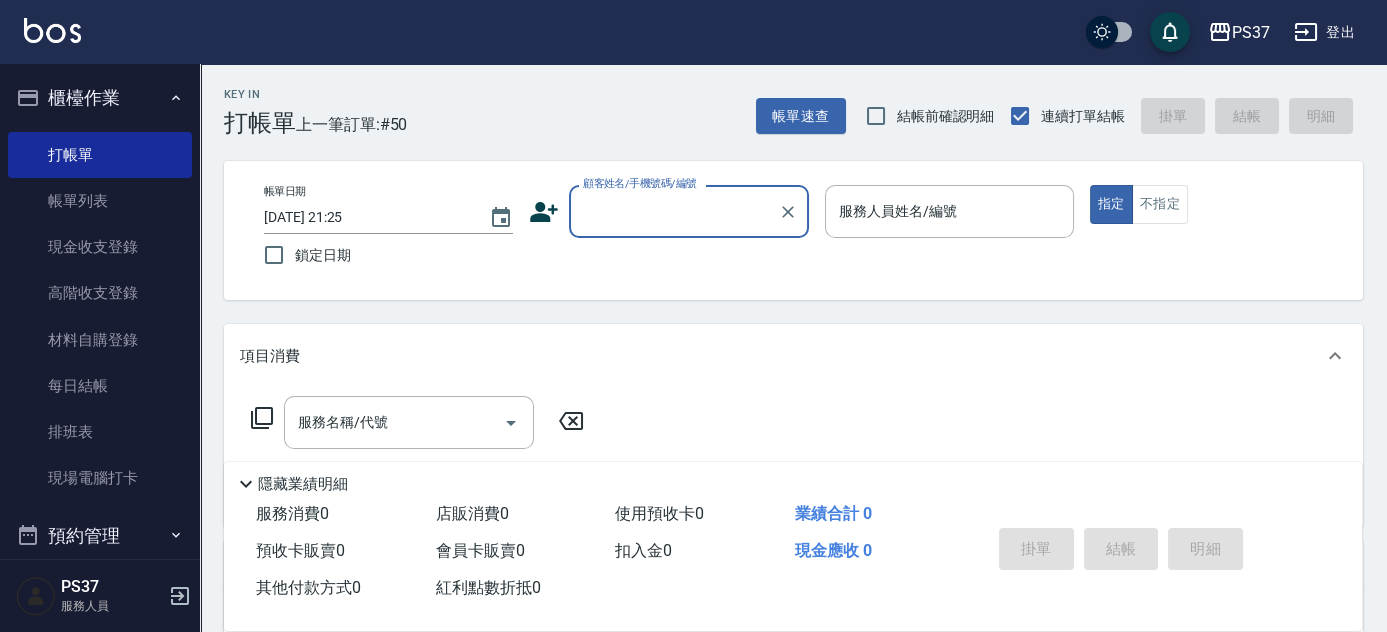 click on "顧客姓名/手機號碼/編號" at bounding box center (674, 211) 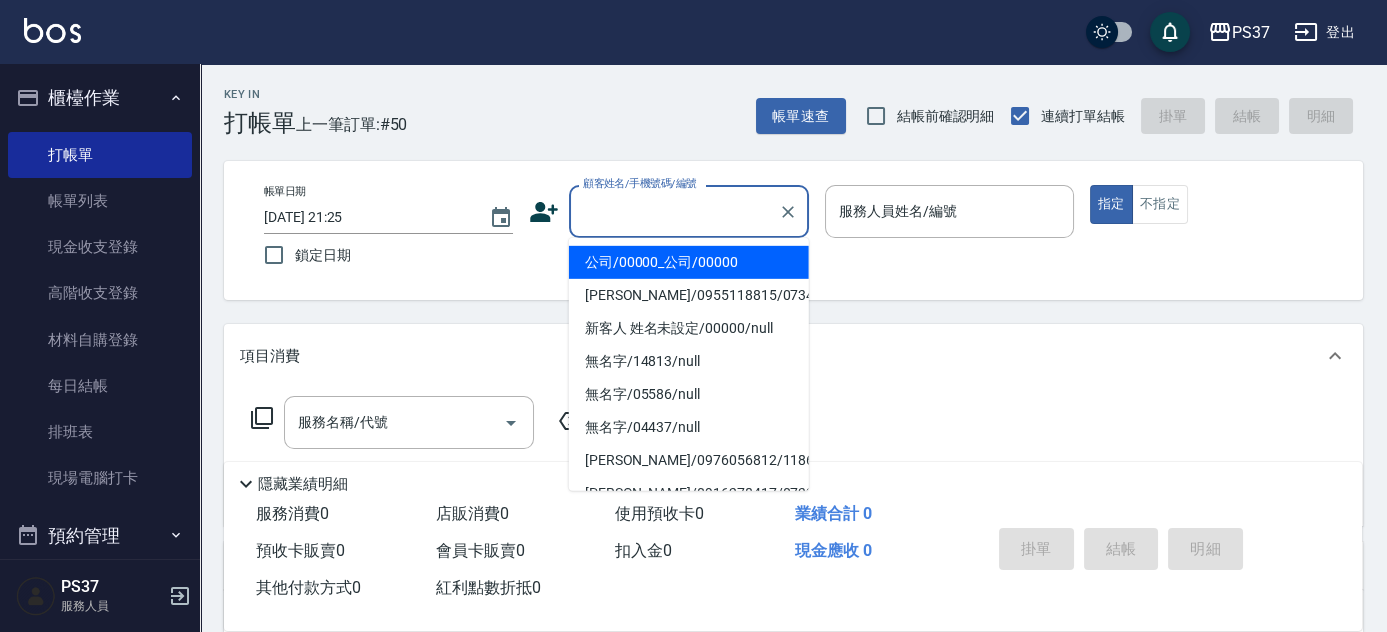 click on "公司/00000_公司/00000" at bounding box center (689, 262) 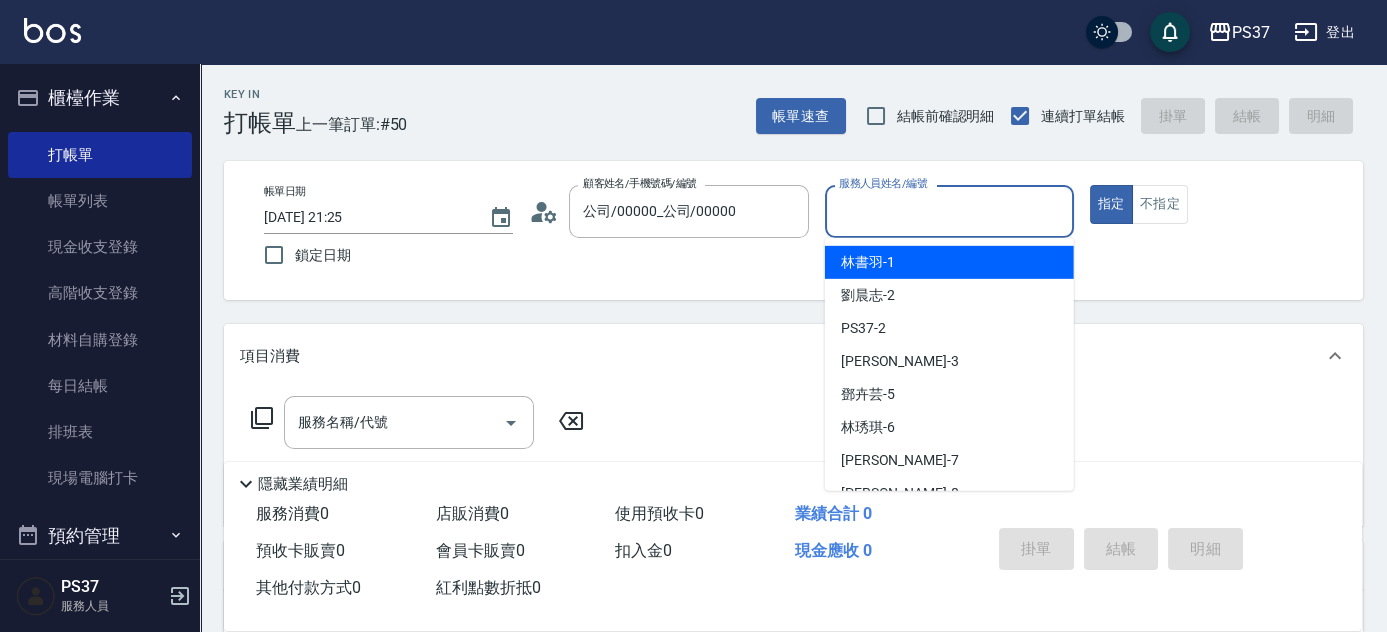 click on "服務人員姓名/編號" at bounding box center [949, 211] 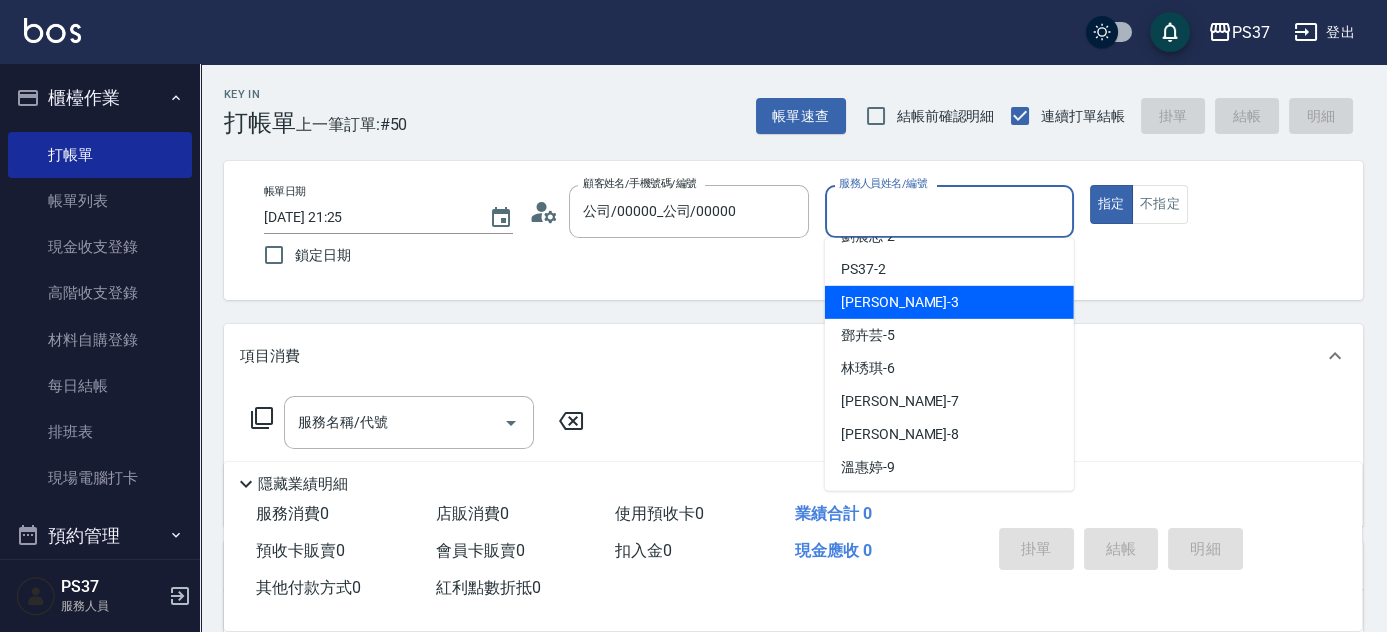 scroll, scrollTop: 90, scrollLeft: 0, axis: vertical 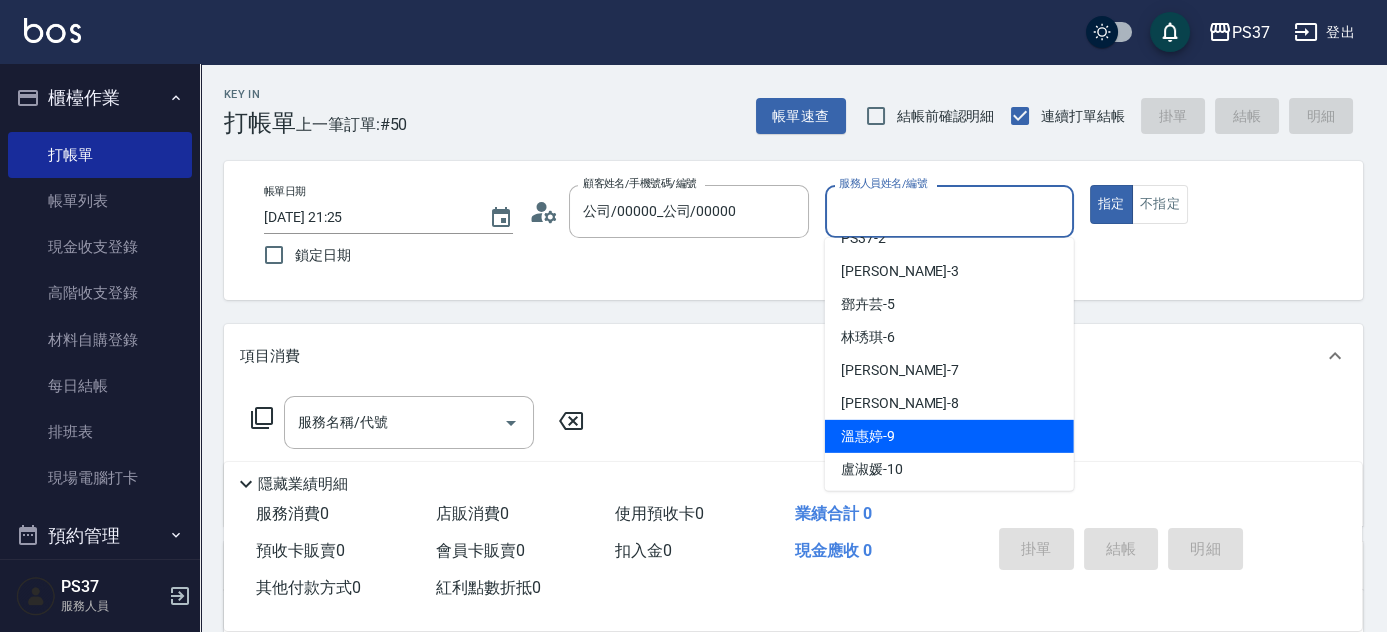click on "溫惠婷 -9" at bounding box center [949, 436] 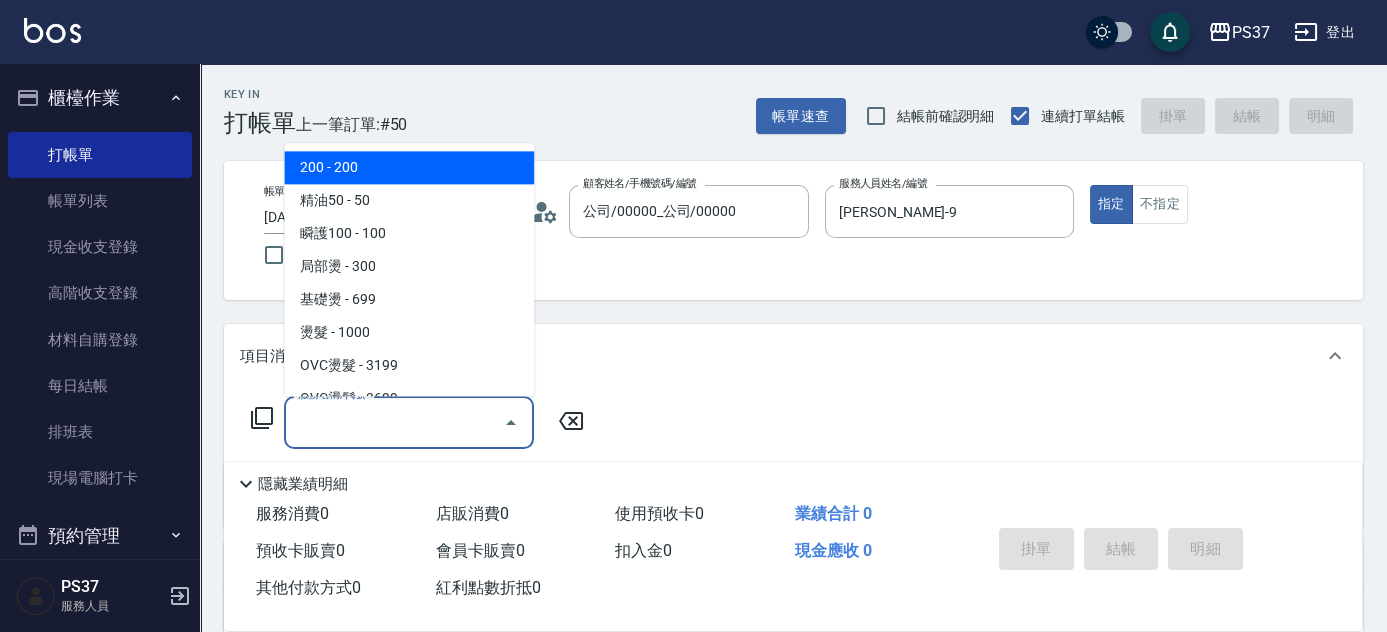 click on "服務名稱/代號" at bounding box center [394, 422] 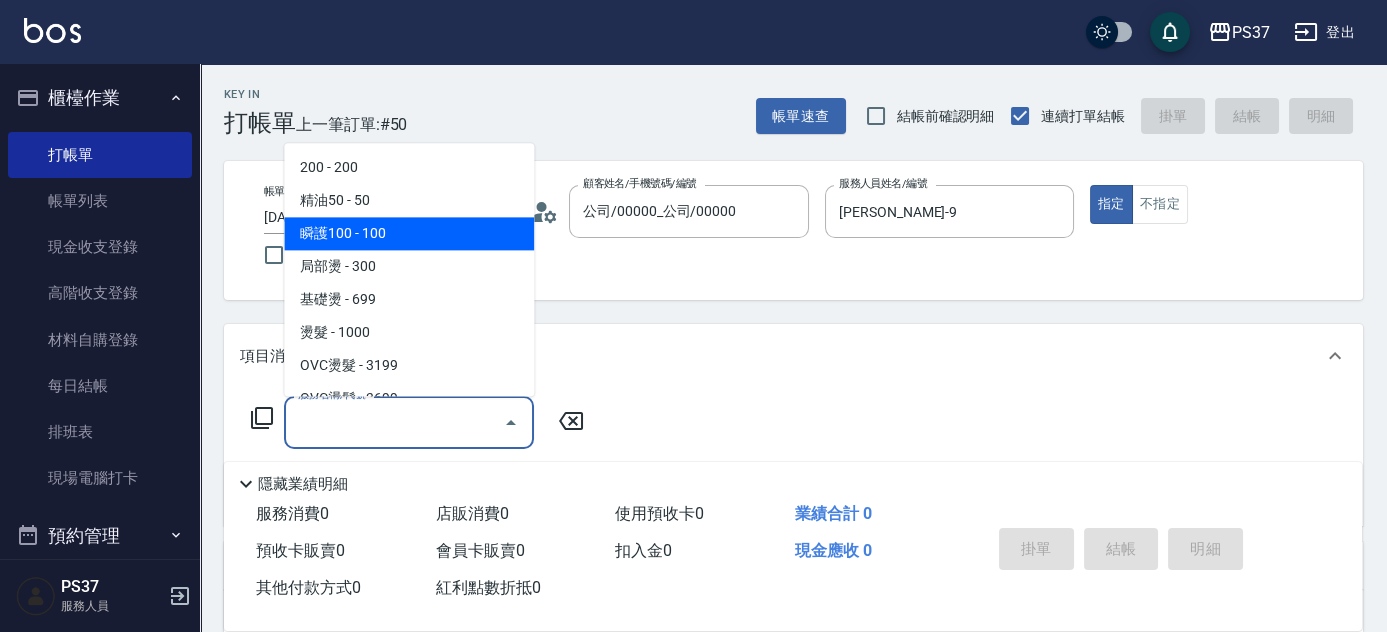 click on "瞬護100 - 100" at bounding box center [409, 234] 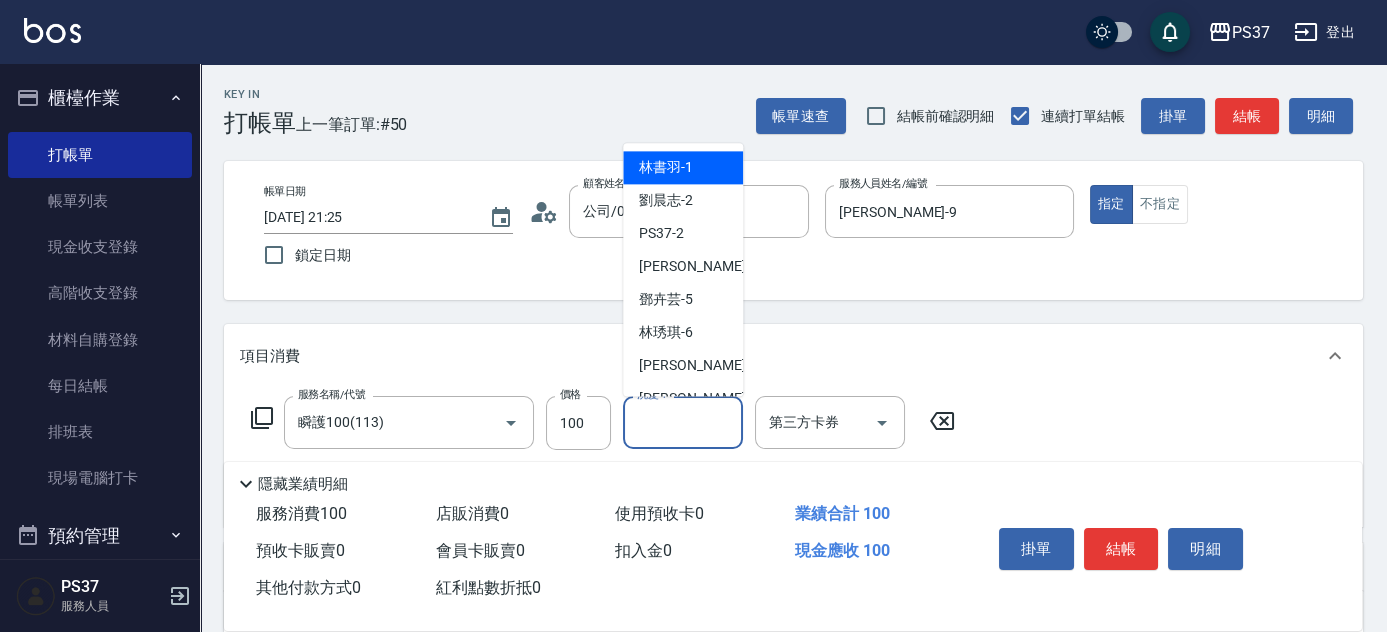 click on "洗髮-1" at bounding box center [683, 422] 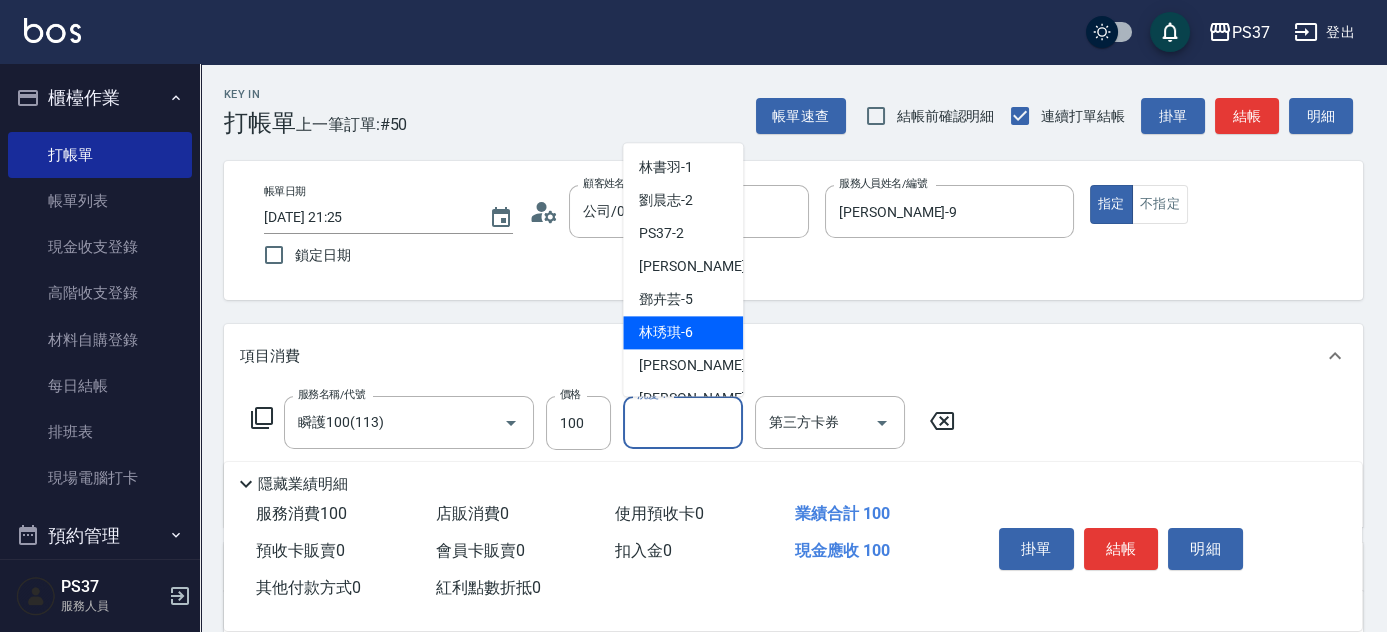 scroll, scrollTop: 323, scrollLeft: 0, axis: vertical 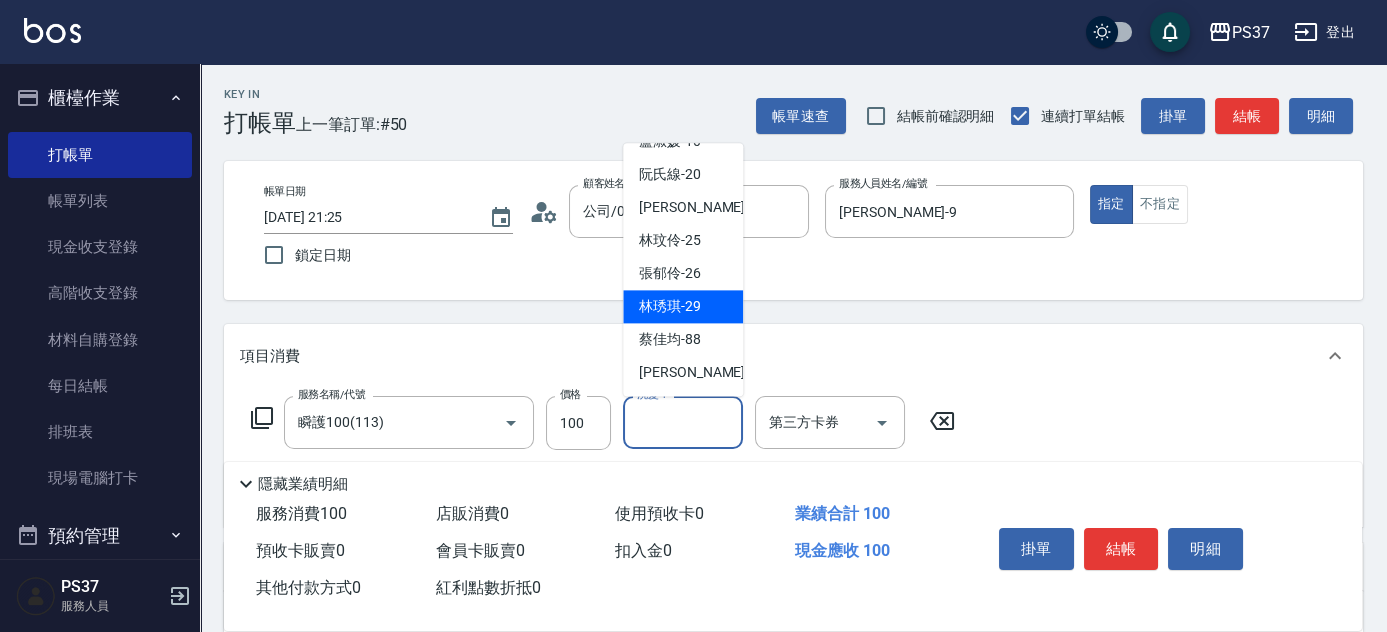 click on "林琇琪 -29" at bounding box center [670, 307] 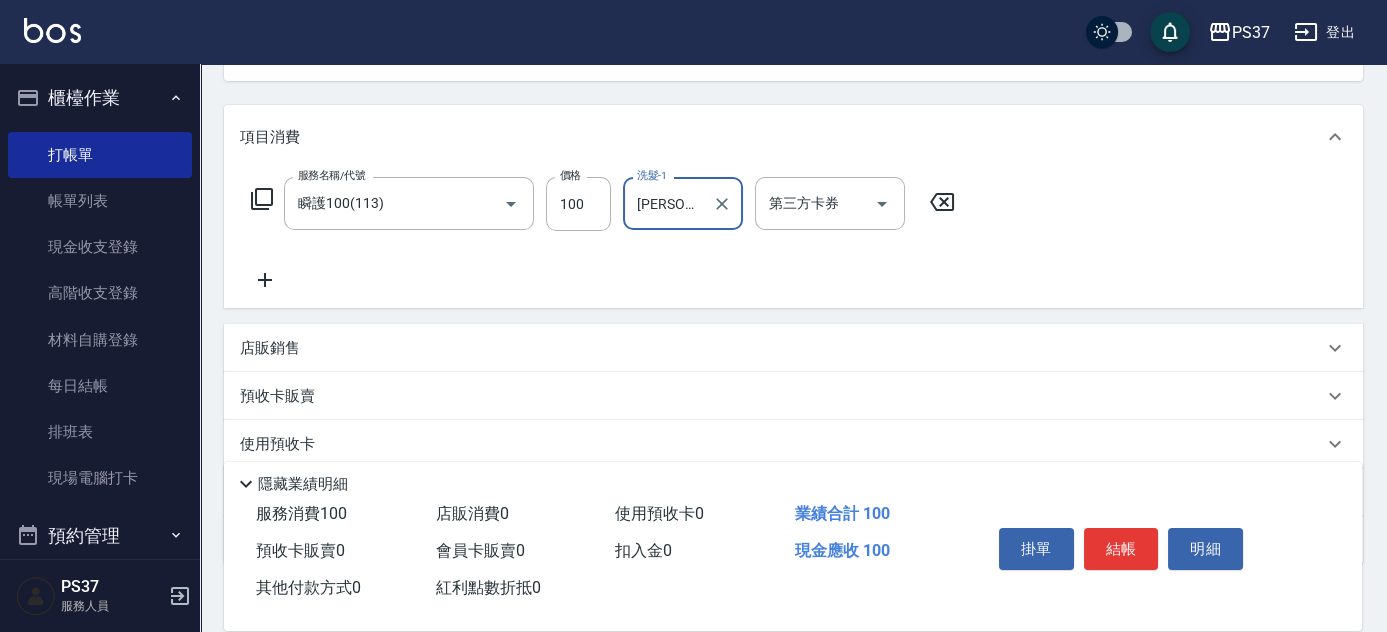 scroll, scrollTop: 272, scrollLeft: 0, axis: vertical 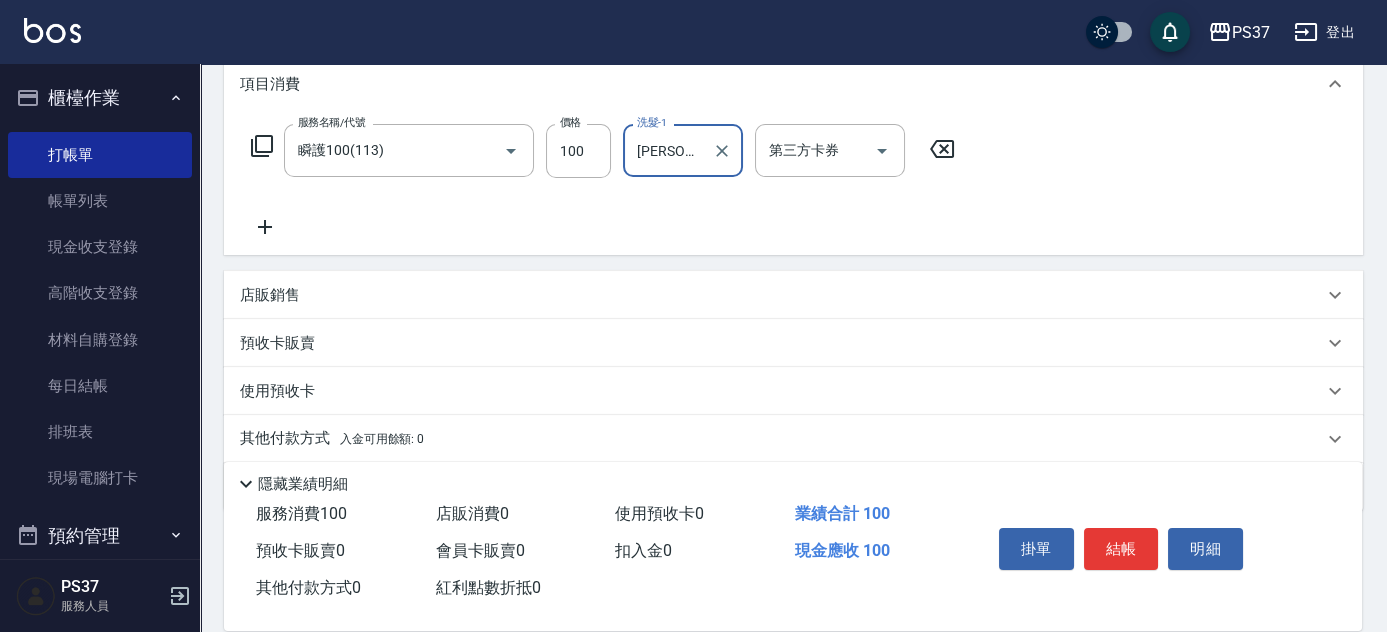 drag, startPoint x: 264, startPoint y: 209, endPoint x: 267, endPoint y: 224, distance: 15.297058 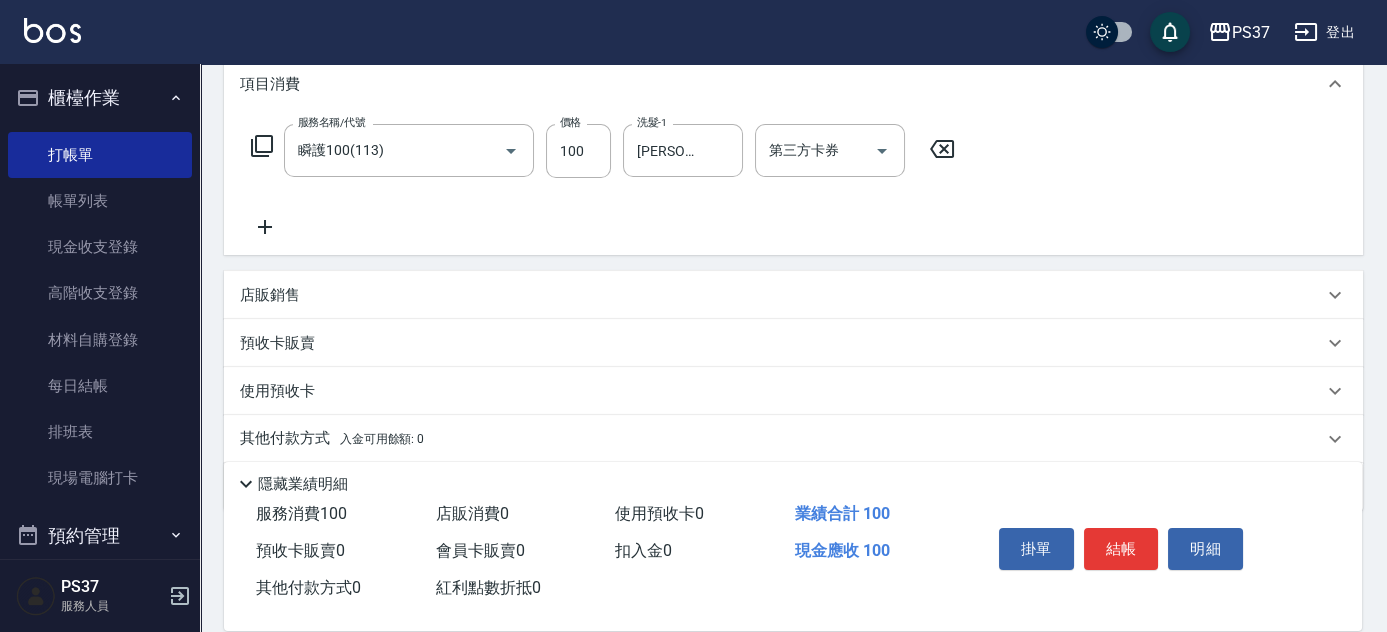click 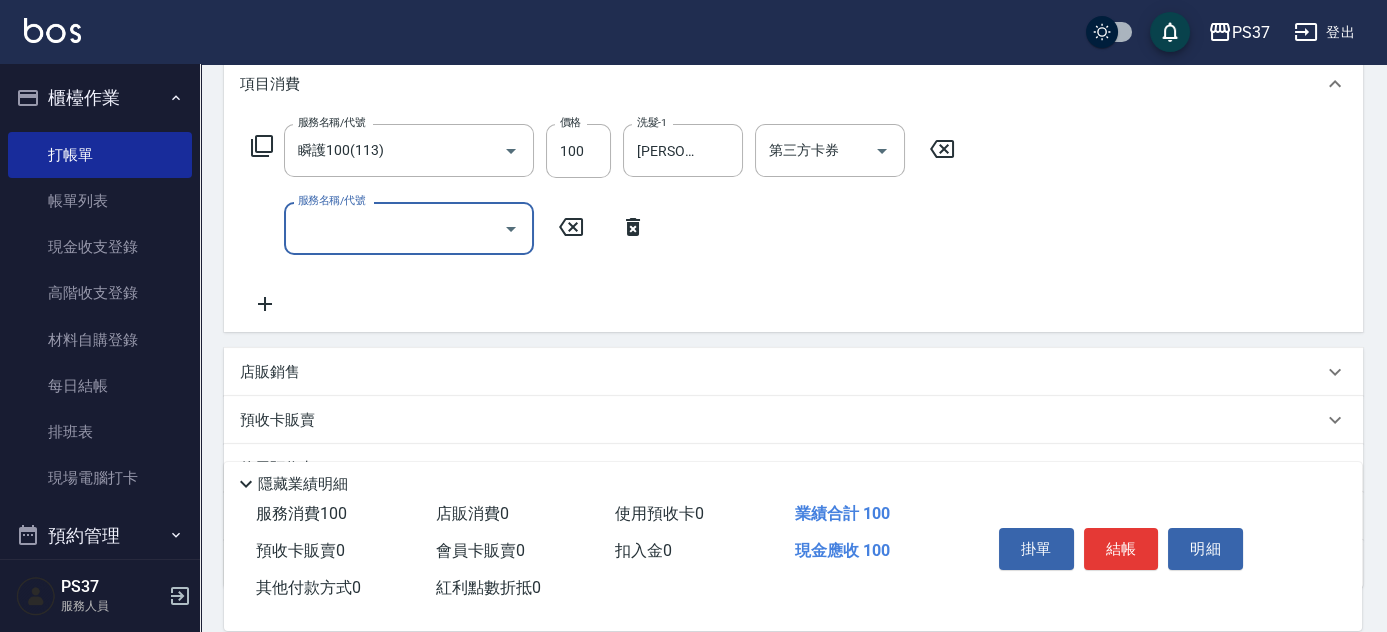 drag, startPoint x: 270, startPoint y: 231, endPoint x: 386, endPoint y: 252, distance: 117.88554 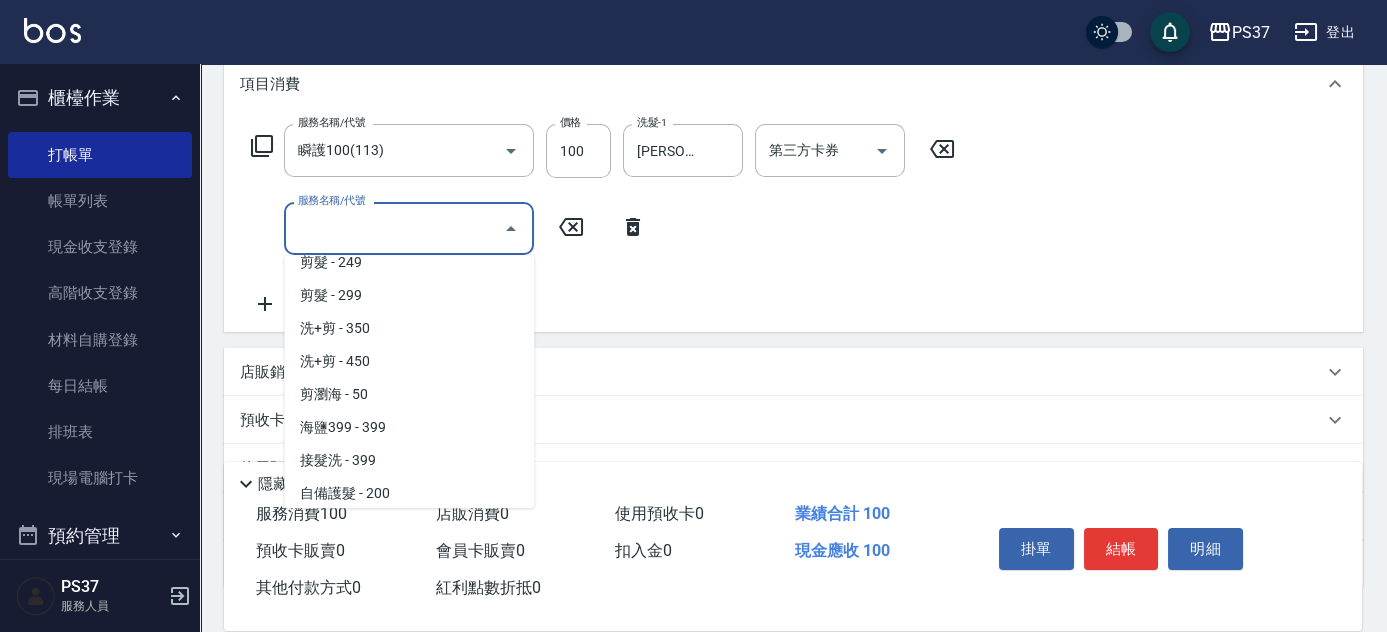 scroll, scrollTop: 909, scrollLeft: 0, axis: vertical 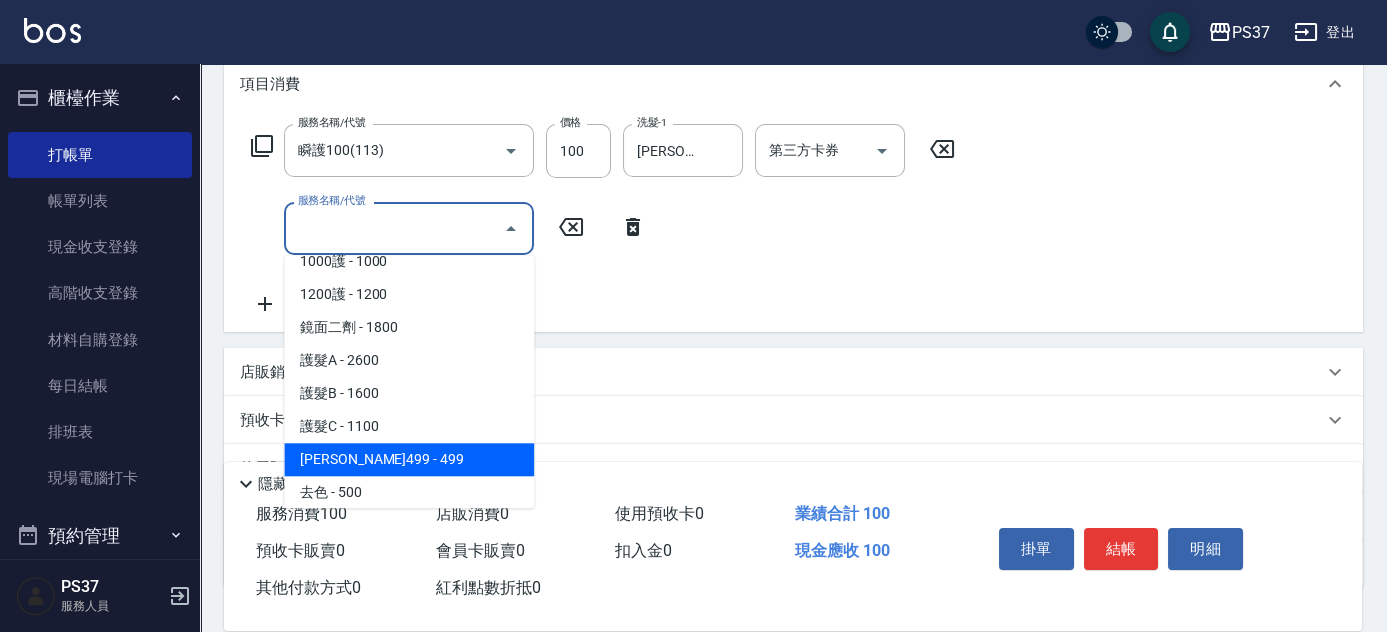 click on "伊黛莉499 - 499" at bounding box center [409, 459] 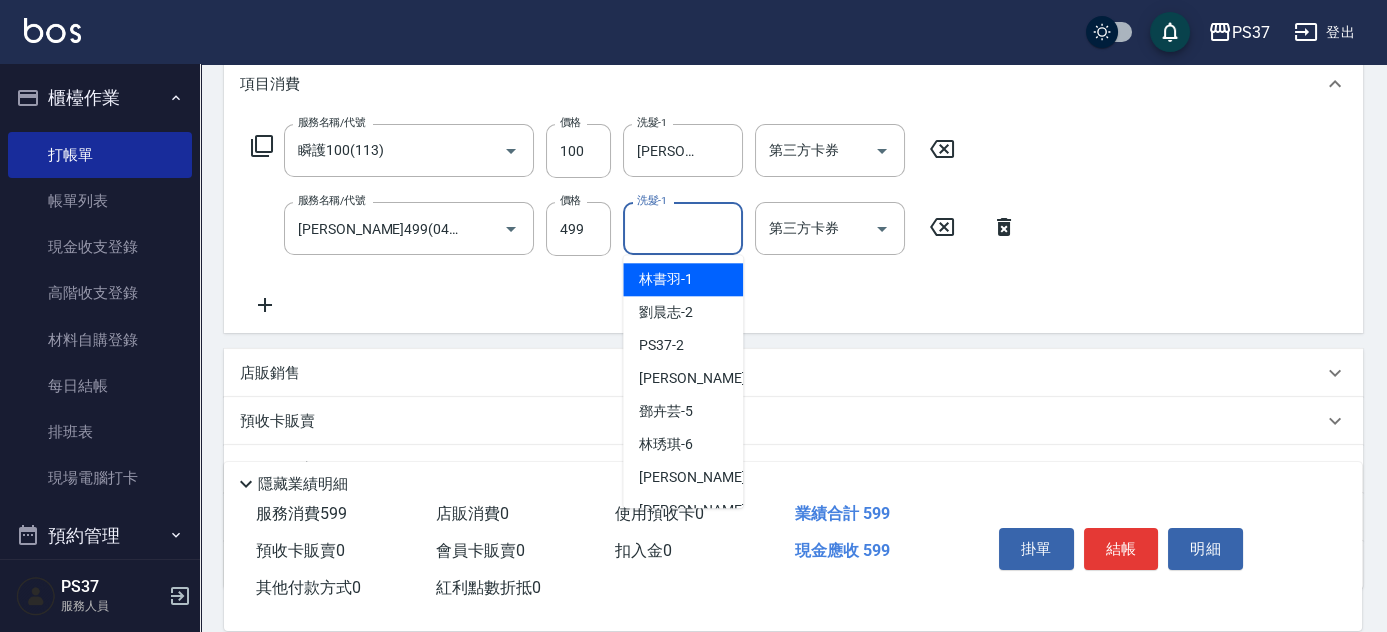 click on "洗髮-1" at bounding box center [683, 228] 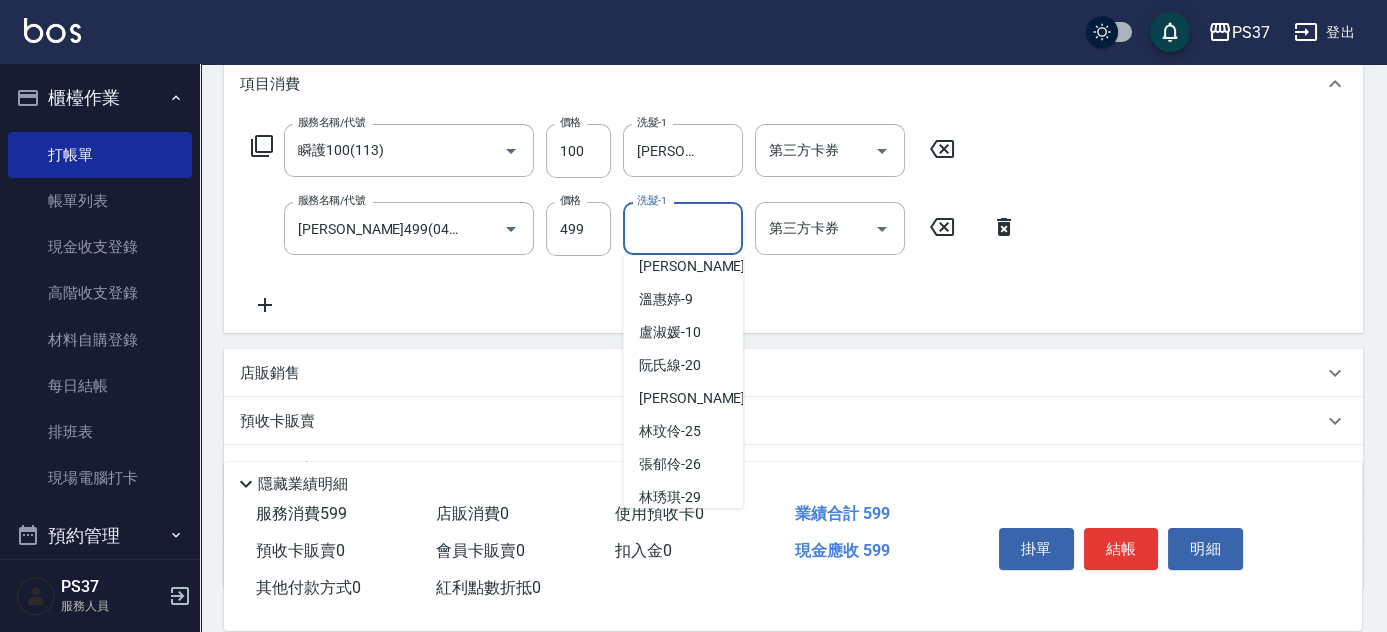 scroll, scrollTop: 323, scrollLeft: 0, axis: vertical 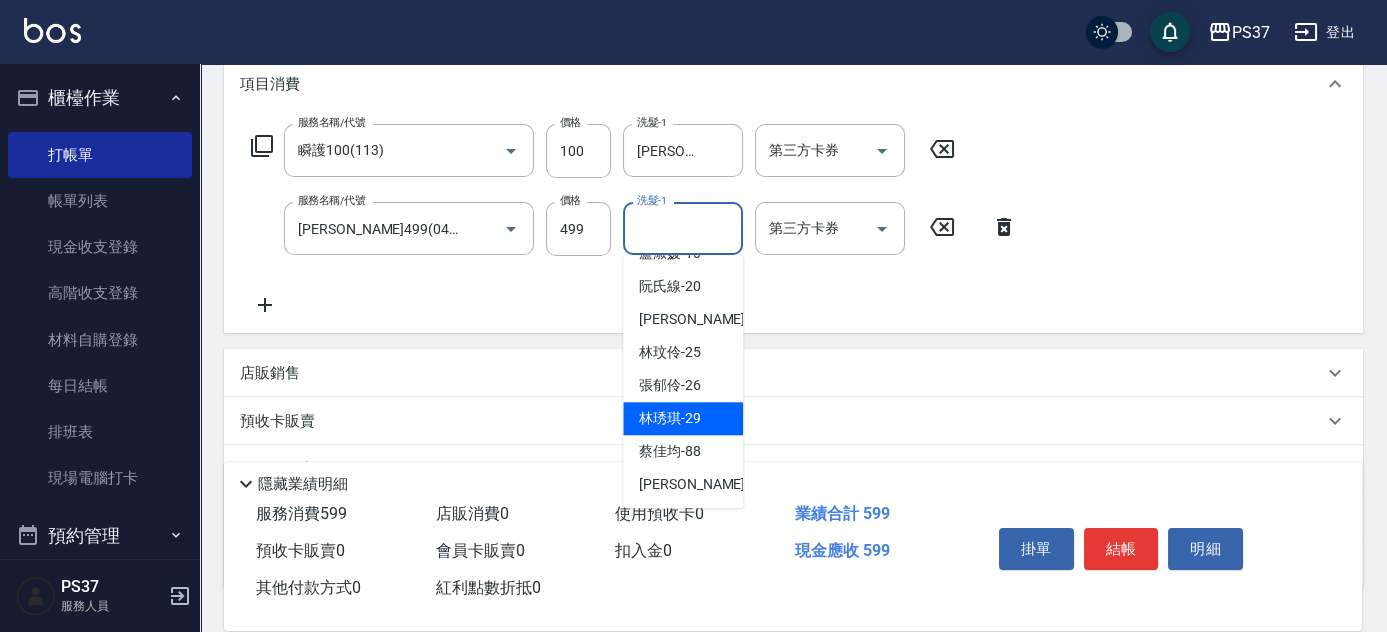 click on "林琇琪 -29" at bounding box center [670, 418] 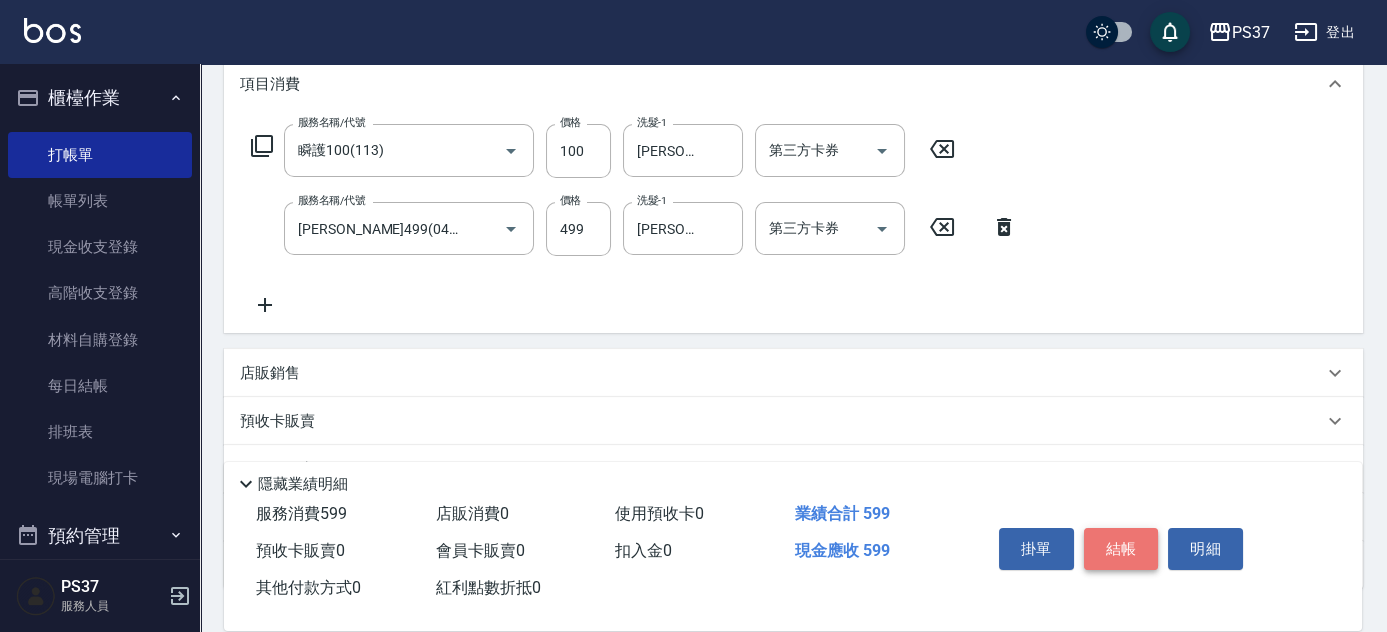 click on "結帳" at bounding box center (1121, 549) 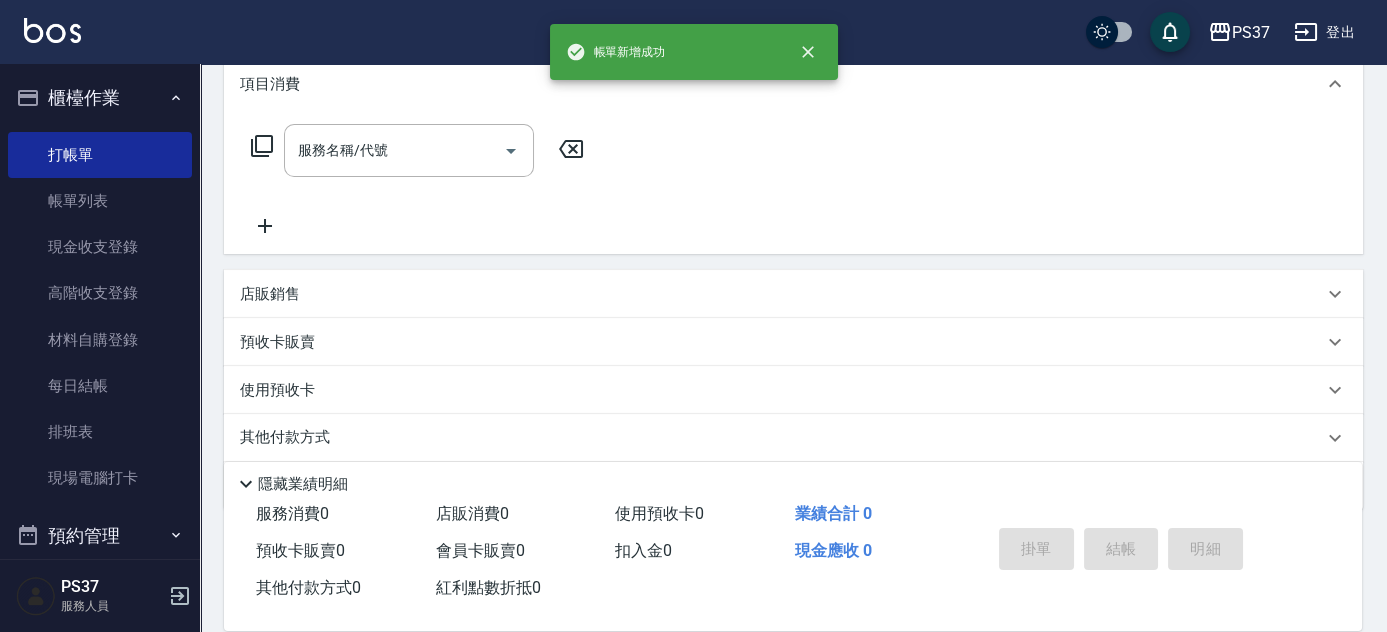 scroll, scrollTop: 0, scrollLeft: 0, axis: both 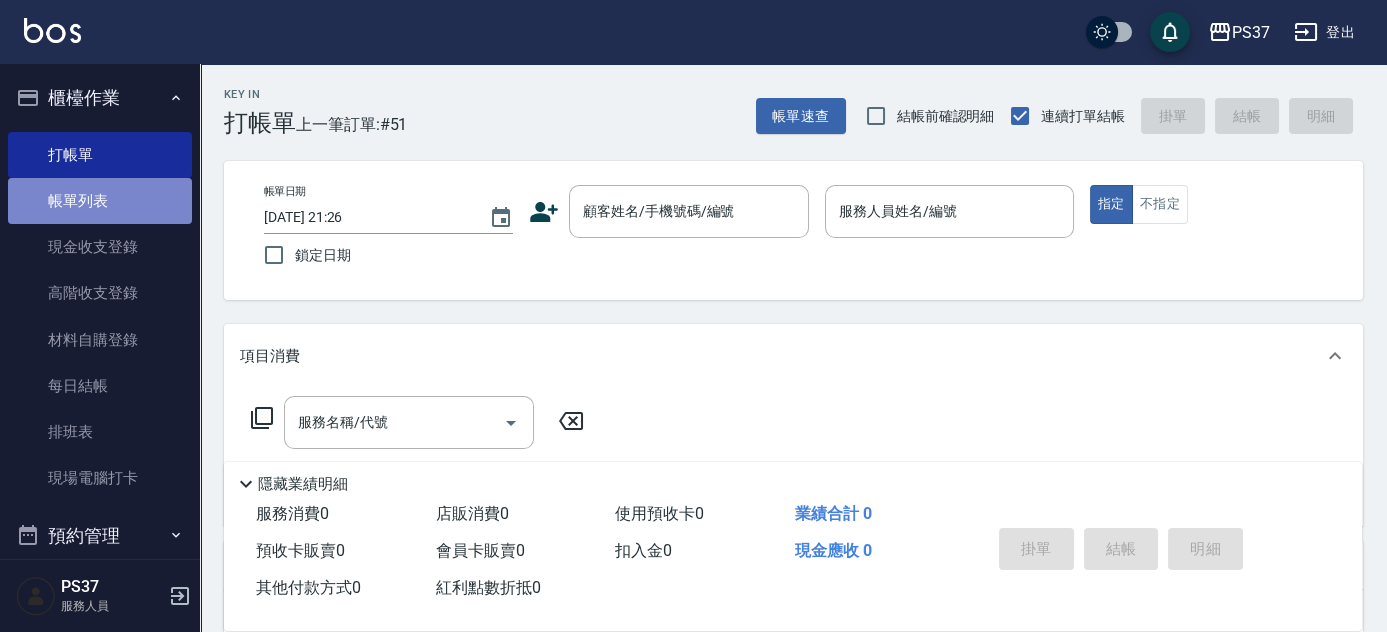 click on "帳單列表" at bounding box center (100, 201) 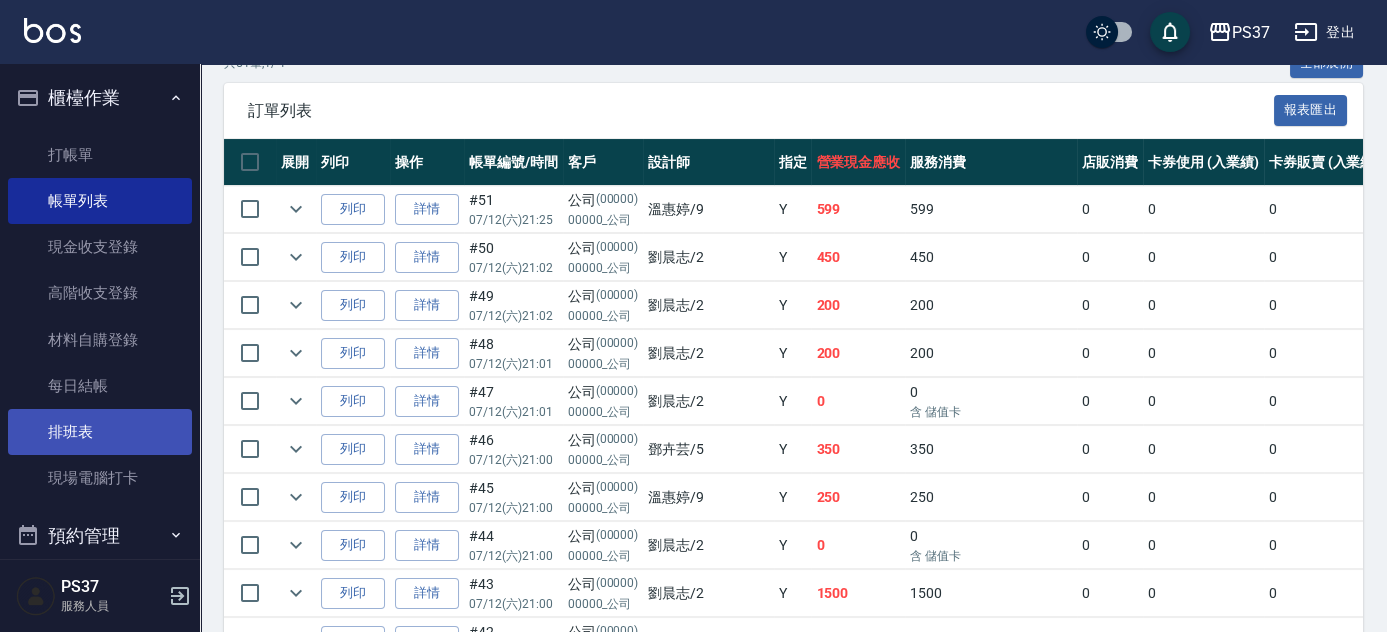 scroll, scrollTop: 90, scrollLeft: 0, axis: vertical 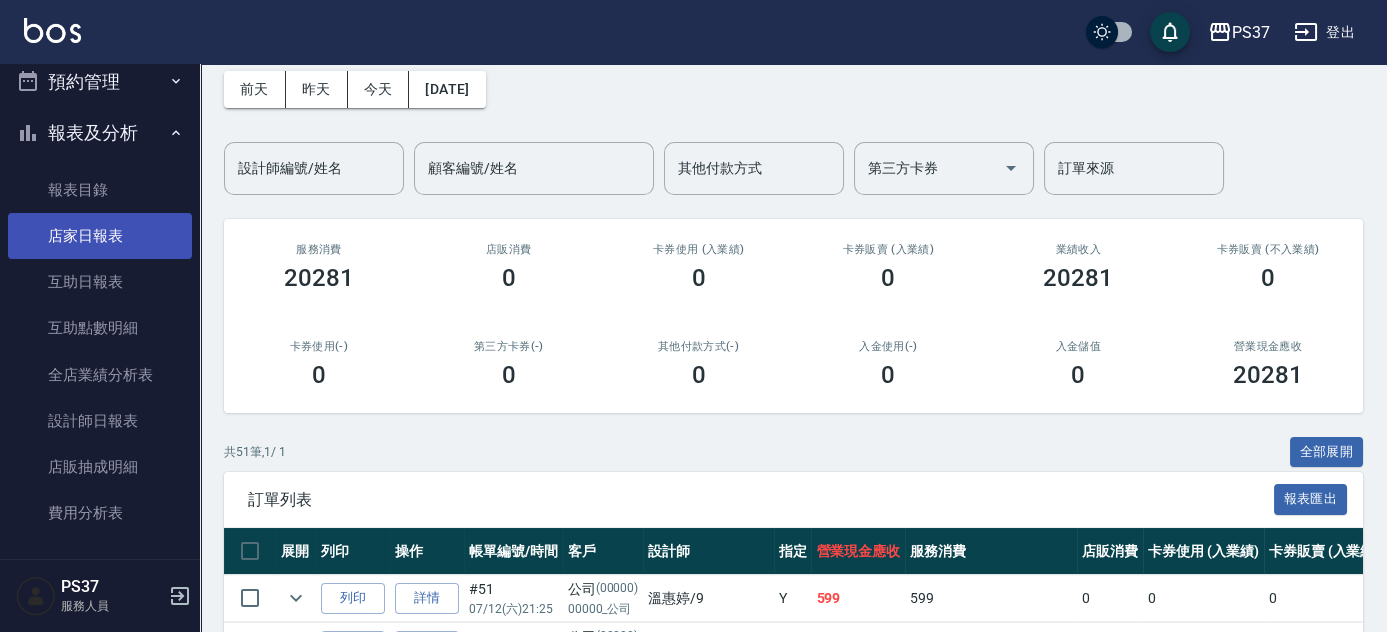 click on "店家日報表" at bounding box center (100, 236) 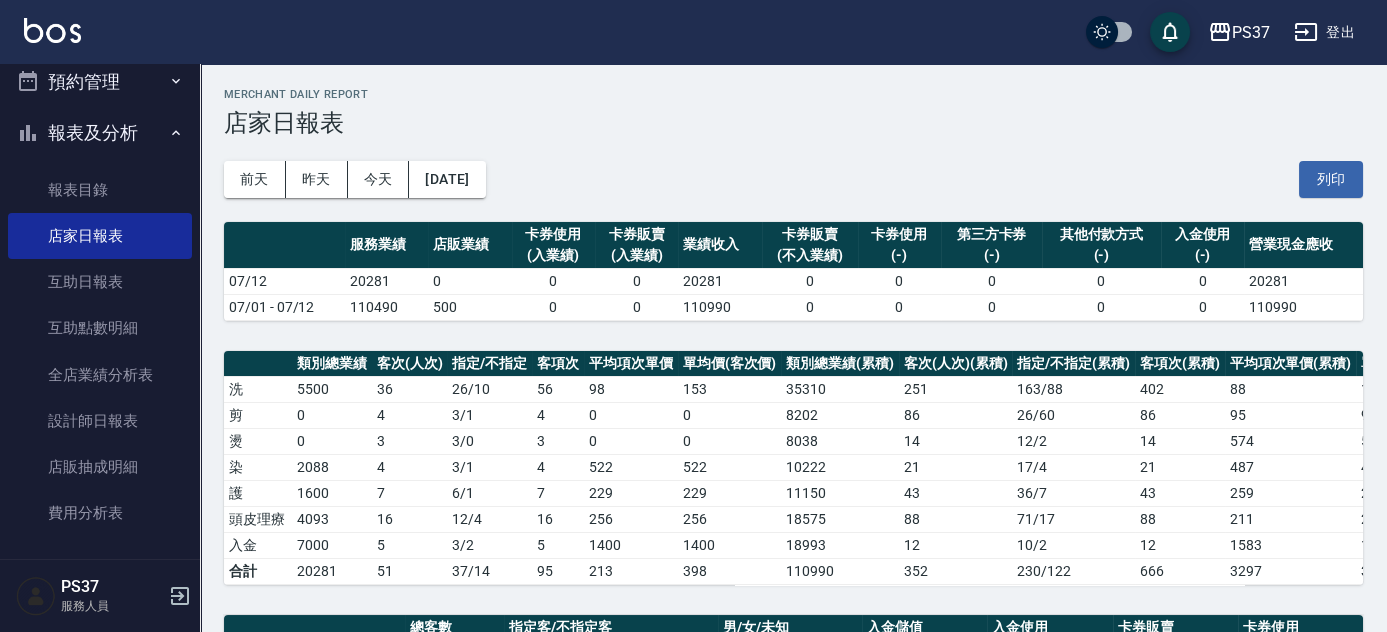 click on "前天 昨天 今天 2025/07/12 列印" at bounding box center (793, 179) 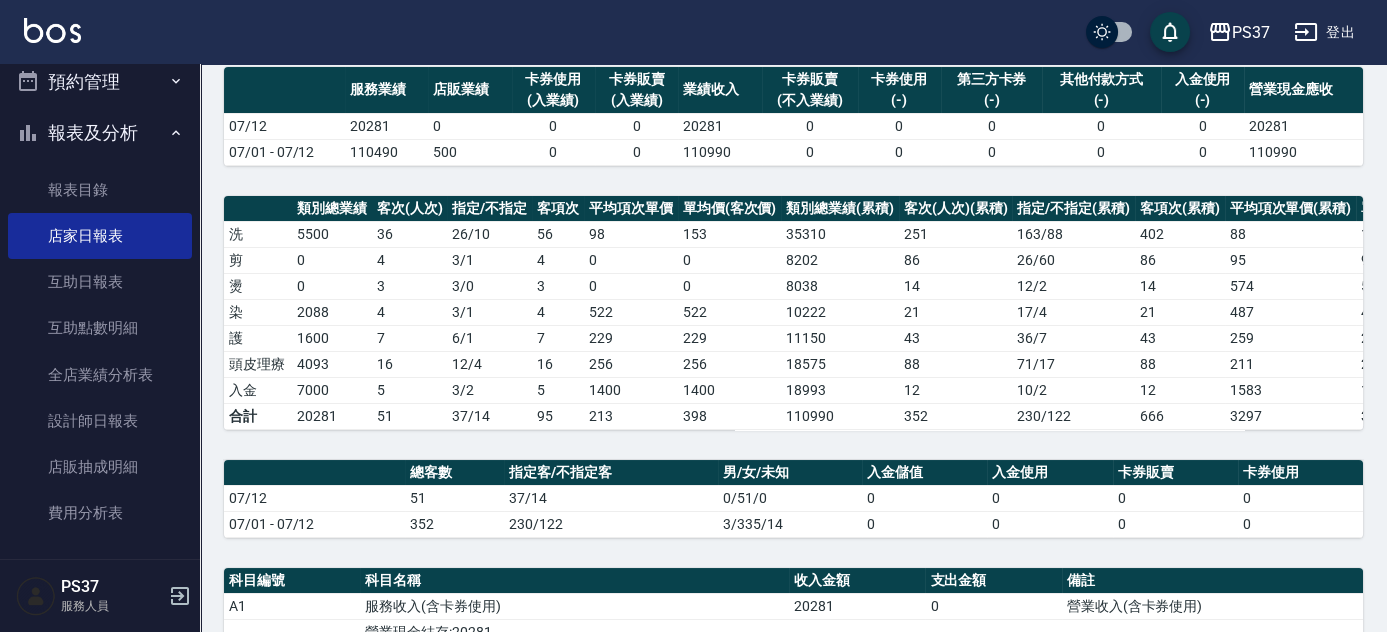 scroll, scrollTop: 0, scrollLeft: 0, axis: both 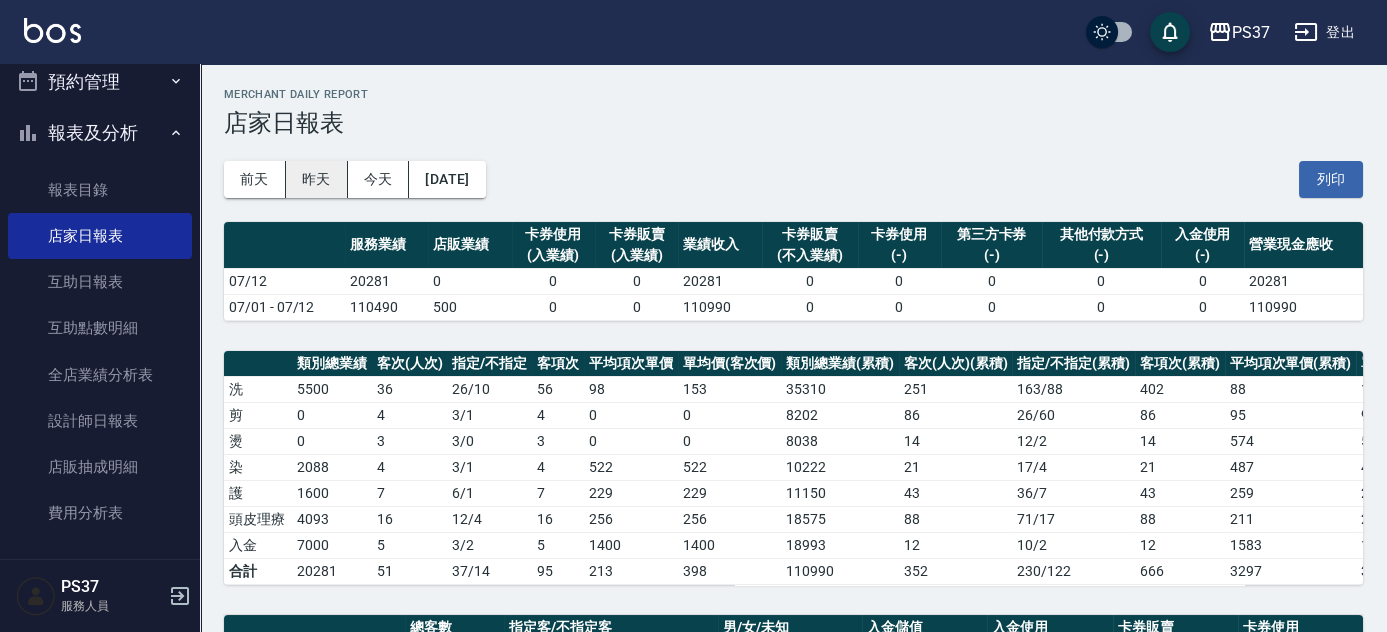 click on "昨天" at bounding box center (317, 179) 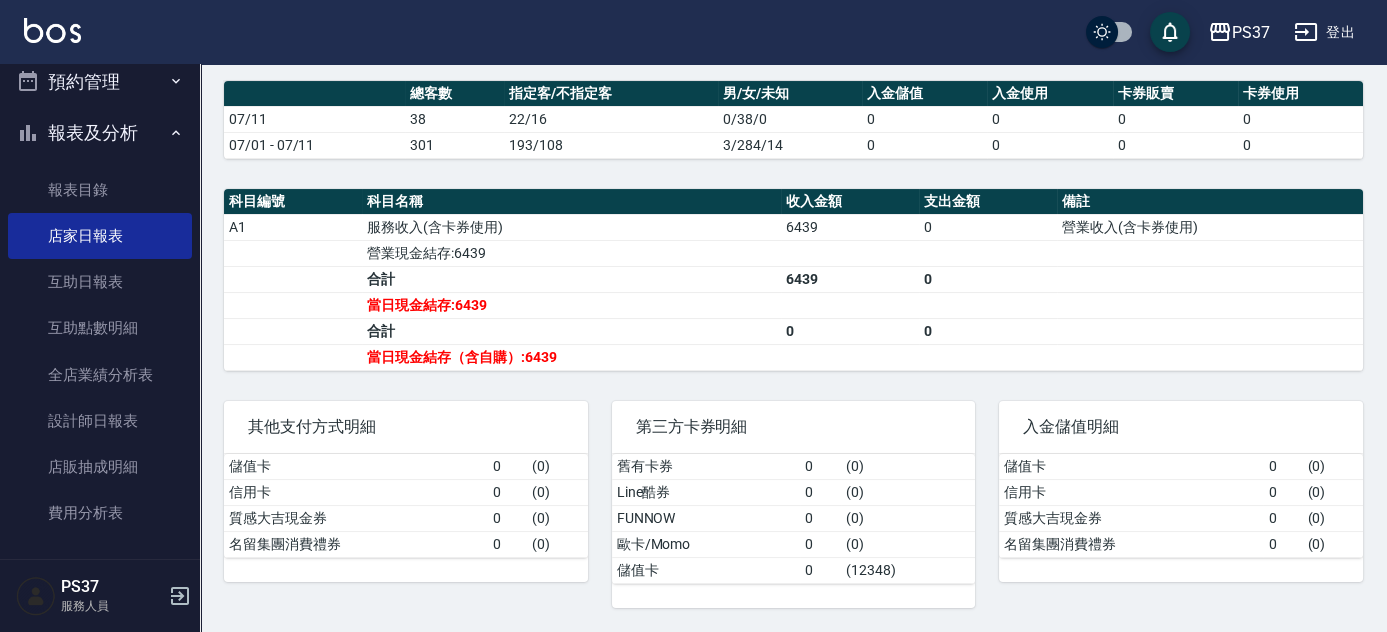 scroll, scrollTop: 85, scrollLeft: 0, axis: vertical 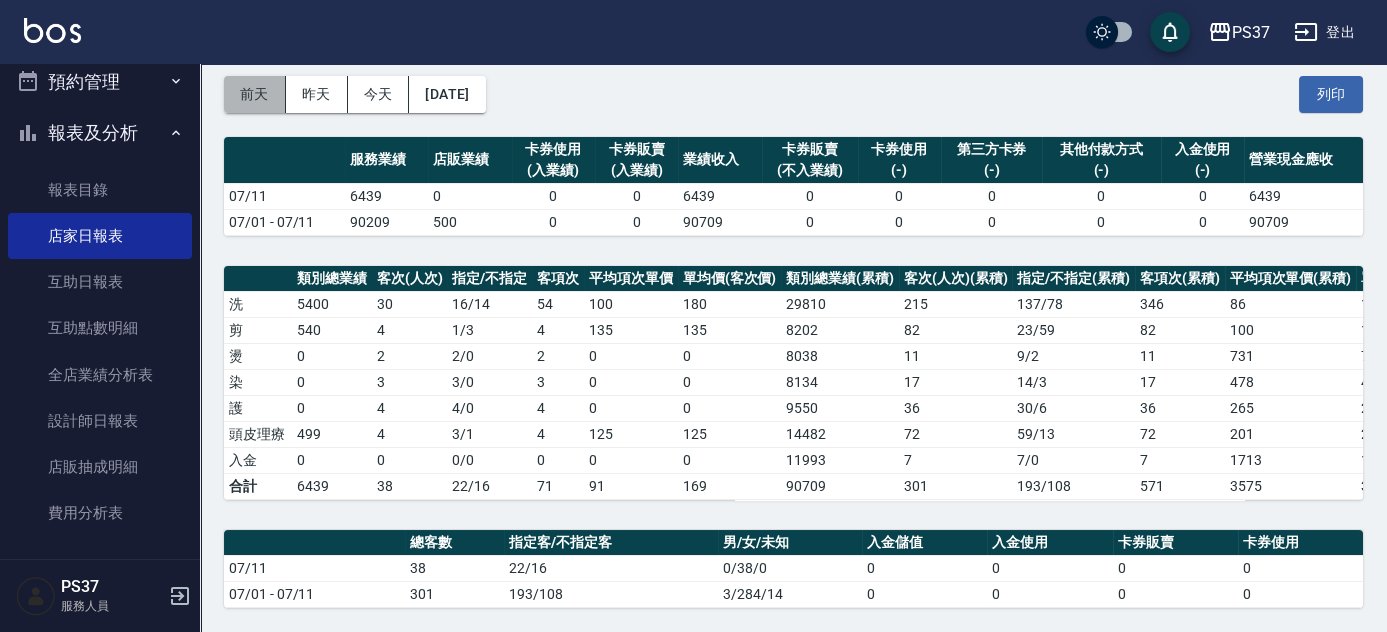 click on "前天" at bounding box center [255, 94] 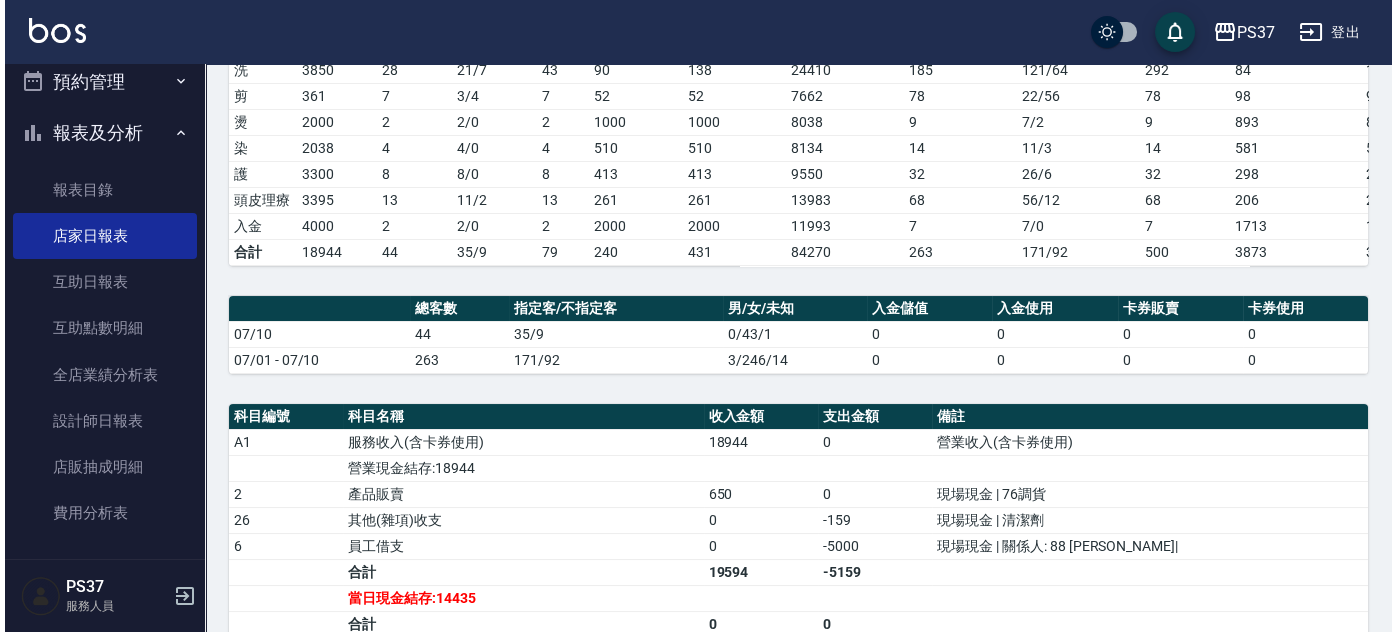 scroll, scrollTop: 71, scrollLeft: 0, axis: vertical 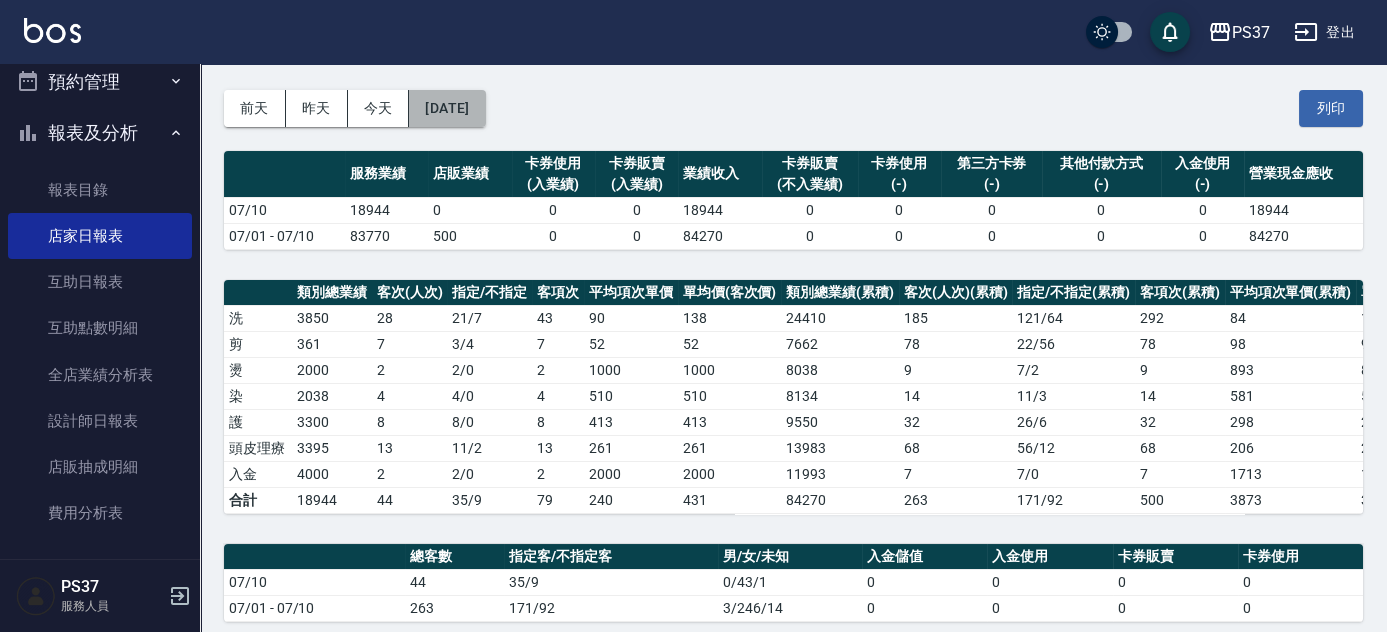 click on "2025/07/10" at bounding box center (447, 108) 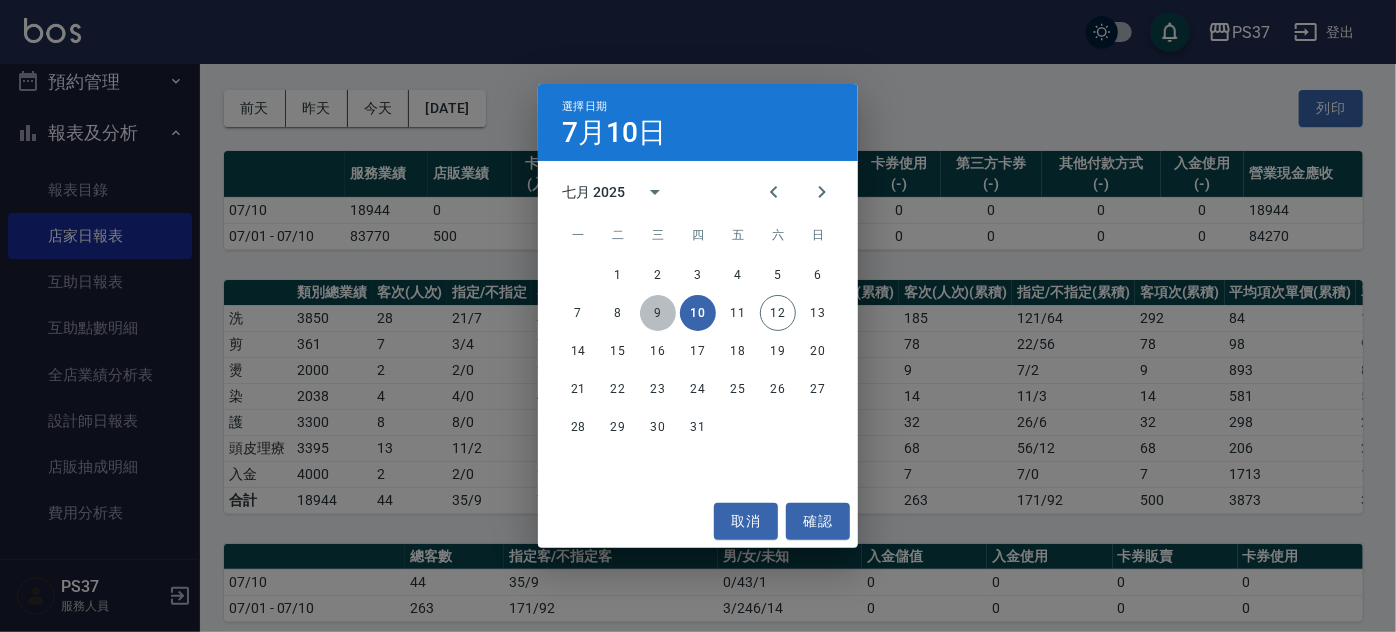 click on "9" at bounding box center (658, 313) 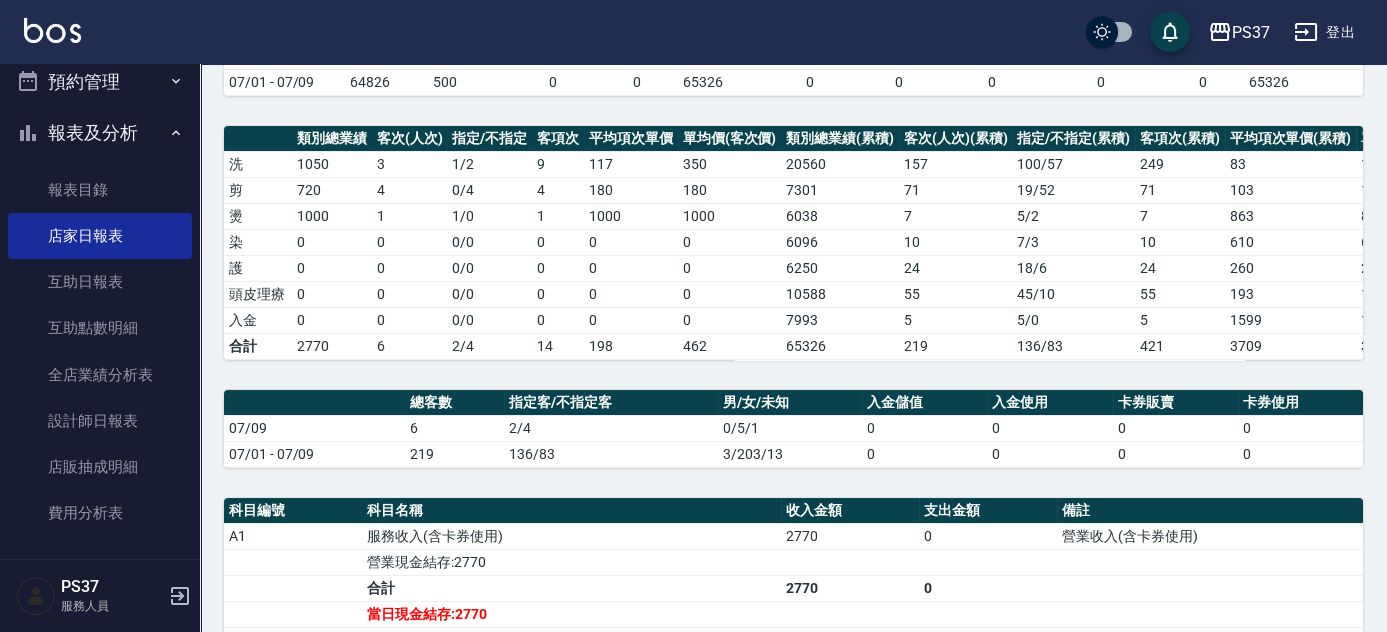scroll, scrollTop: 539, scrollLeft: 0, axis: vertical 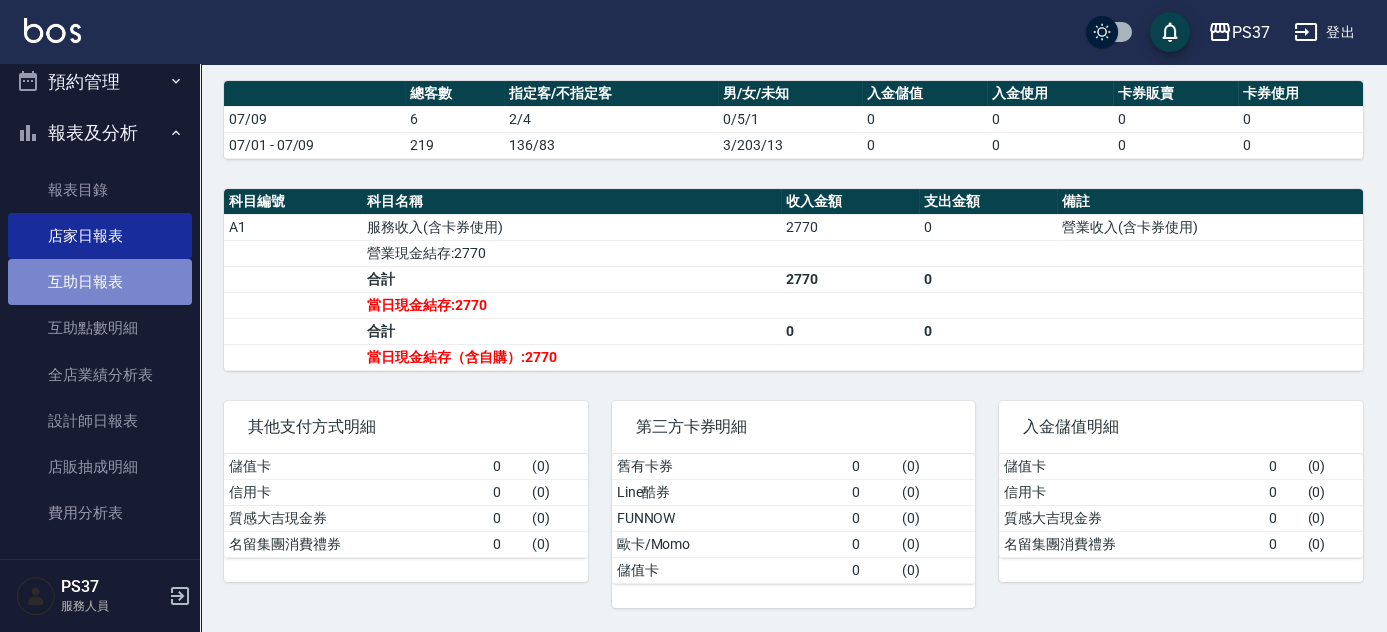 click on "互助日報表" at bounding box center [100, 282] 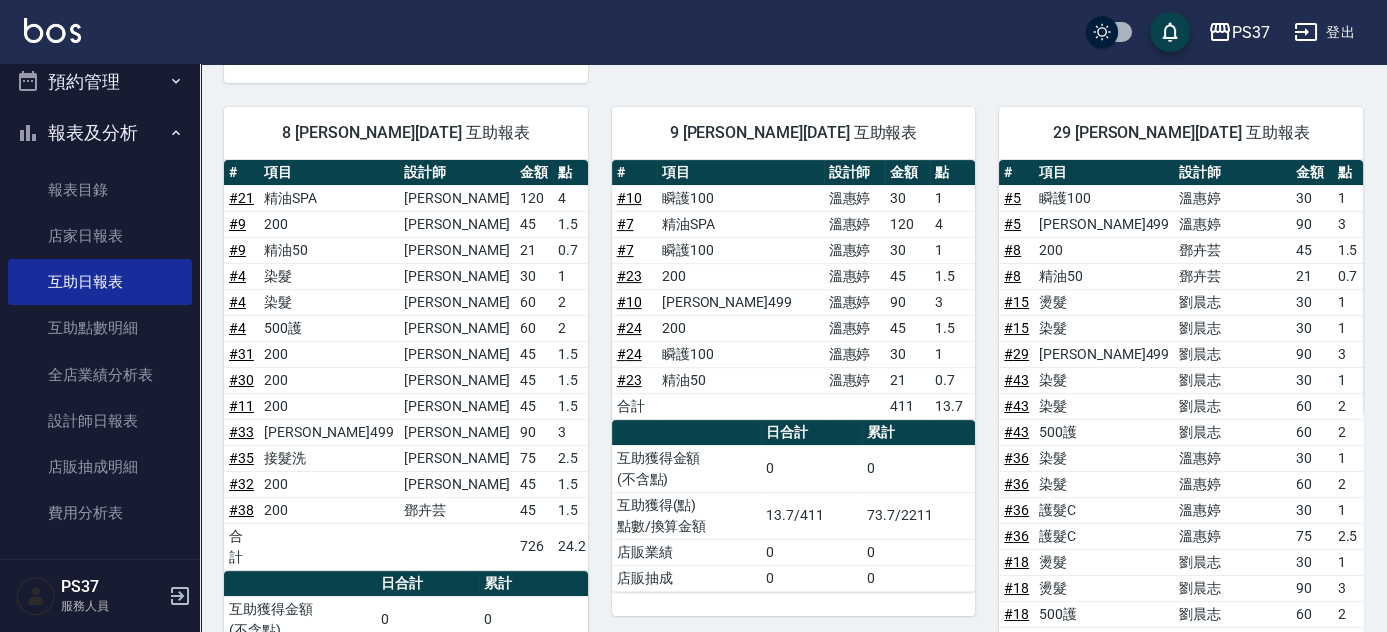 scroll, scrollTop: 1620, scrollLeft: 0, axis: vertical 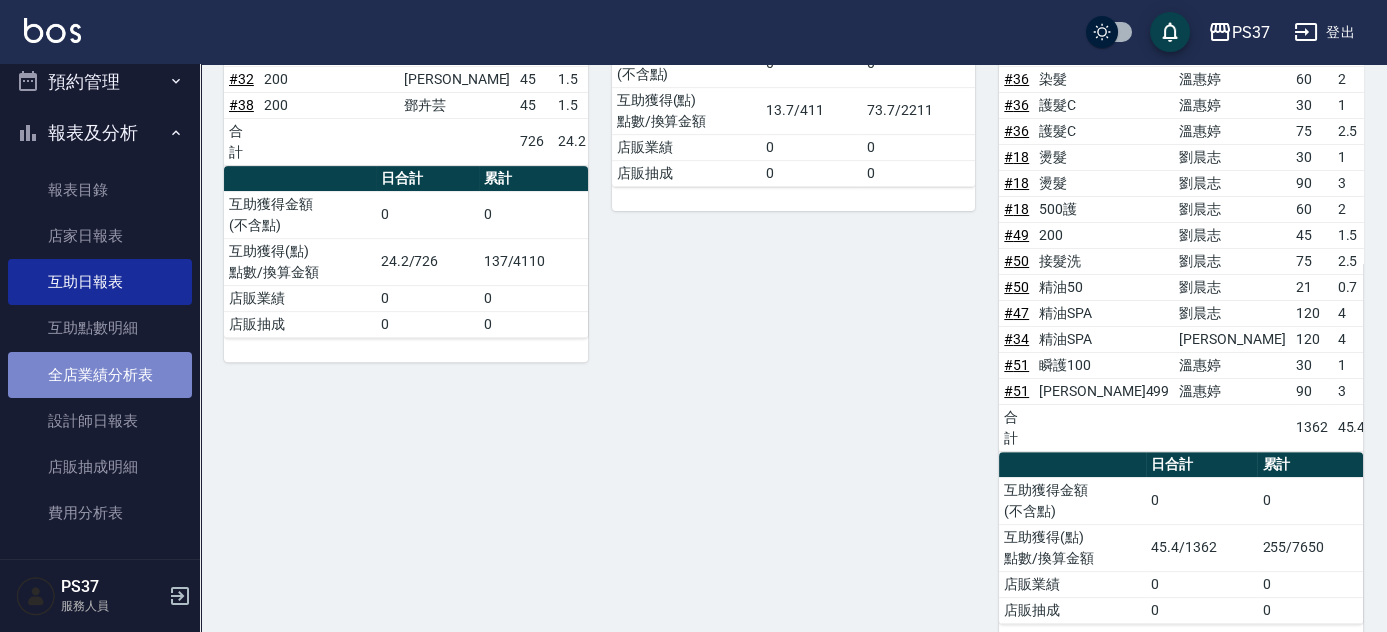 click on "全店業績分析表" at bounding box center [100, 375] 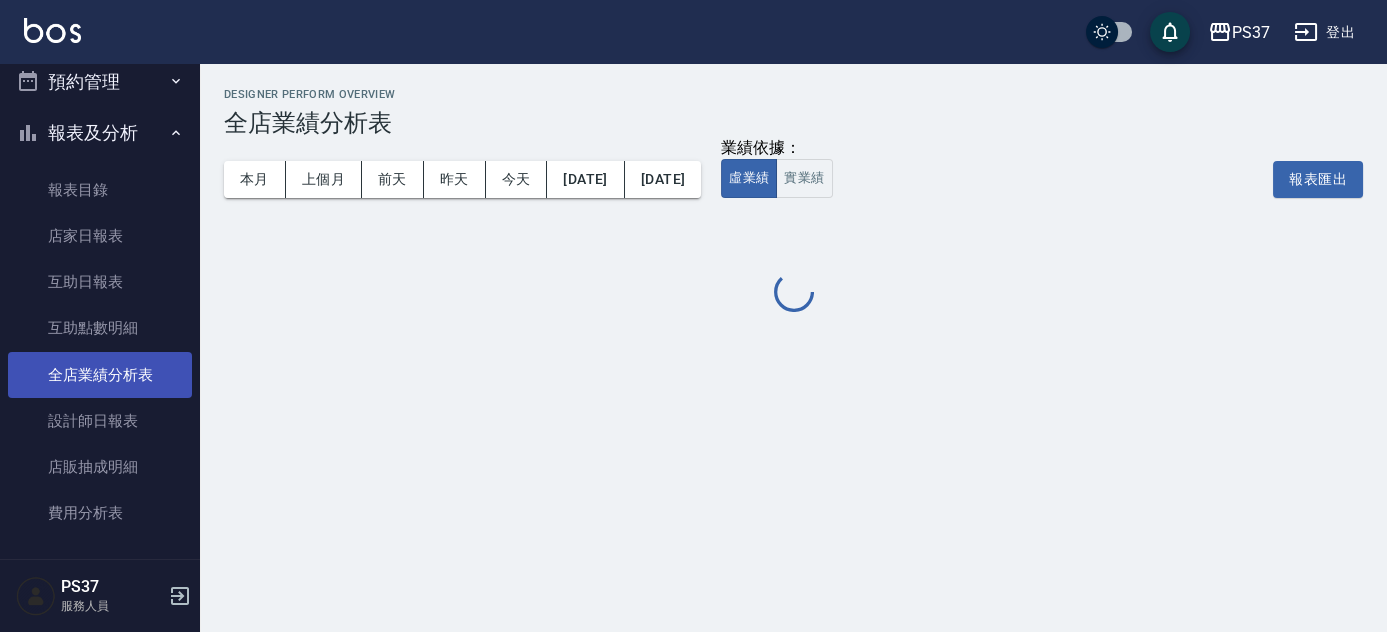 scroll, scrollTop: 0, scrollLeft: 0, axis: both 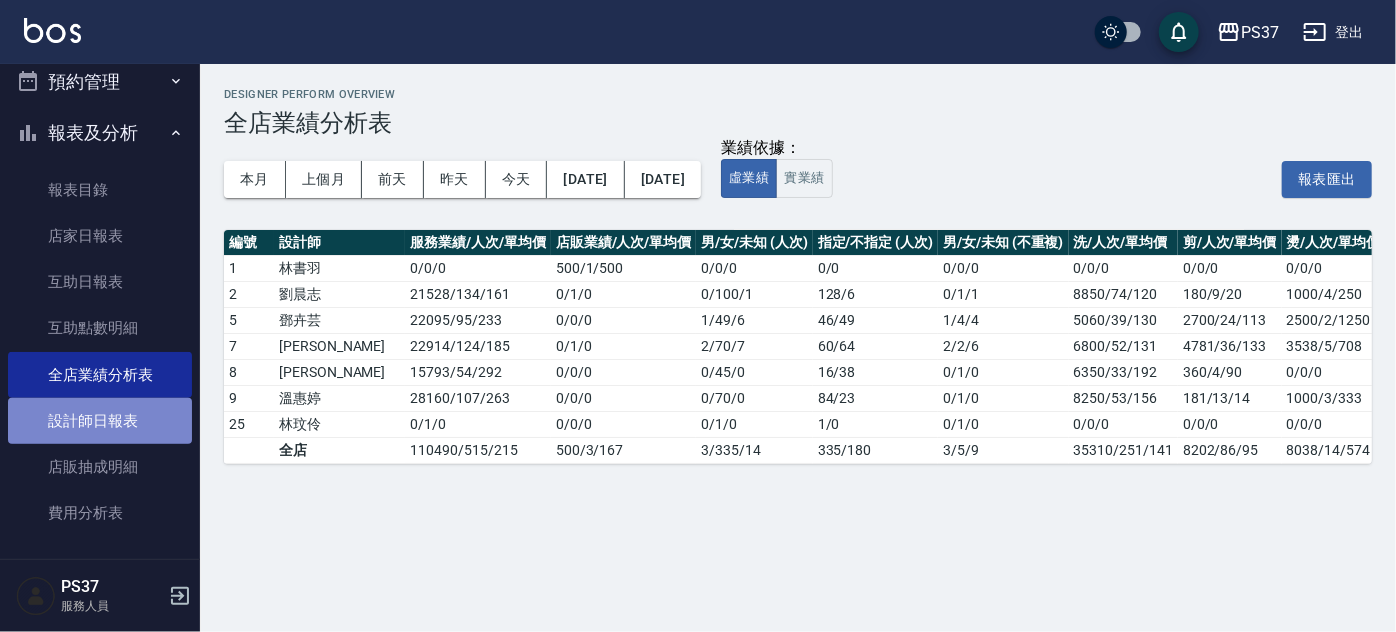 click on "設計師日報表" at bounding box center [100, 421] 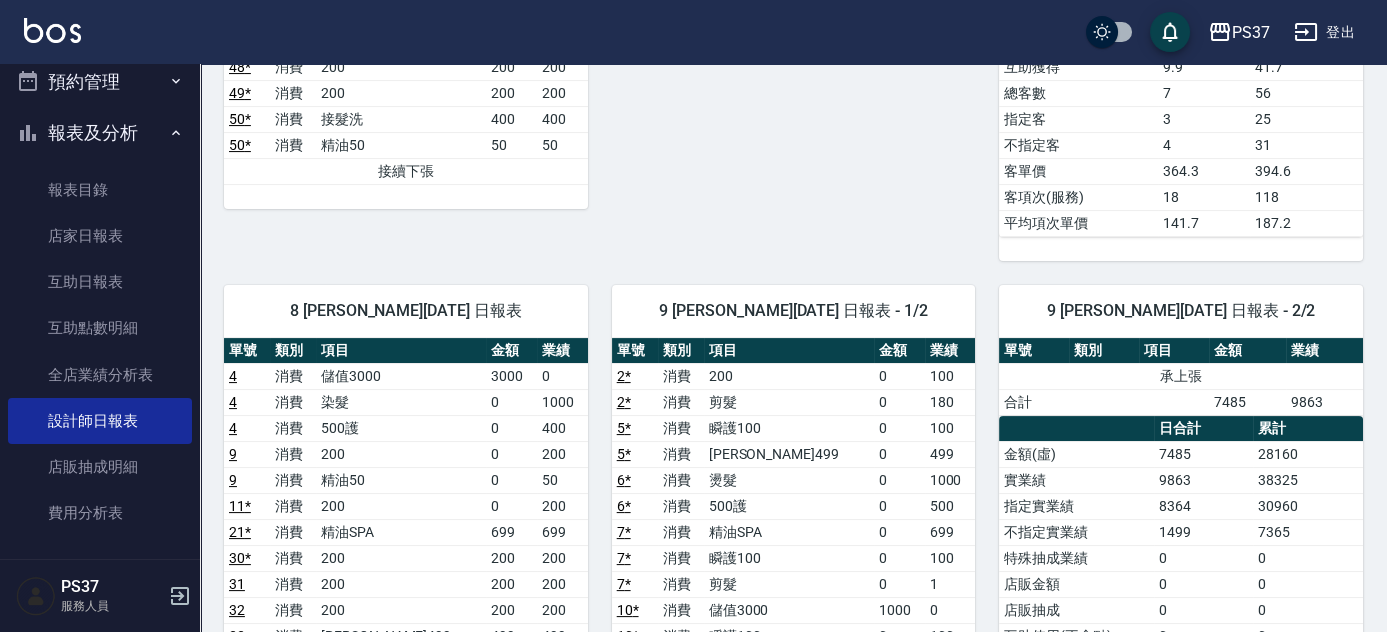 scroll, scrollTop: 1181, scrollLeft: 0, axis: vertical 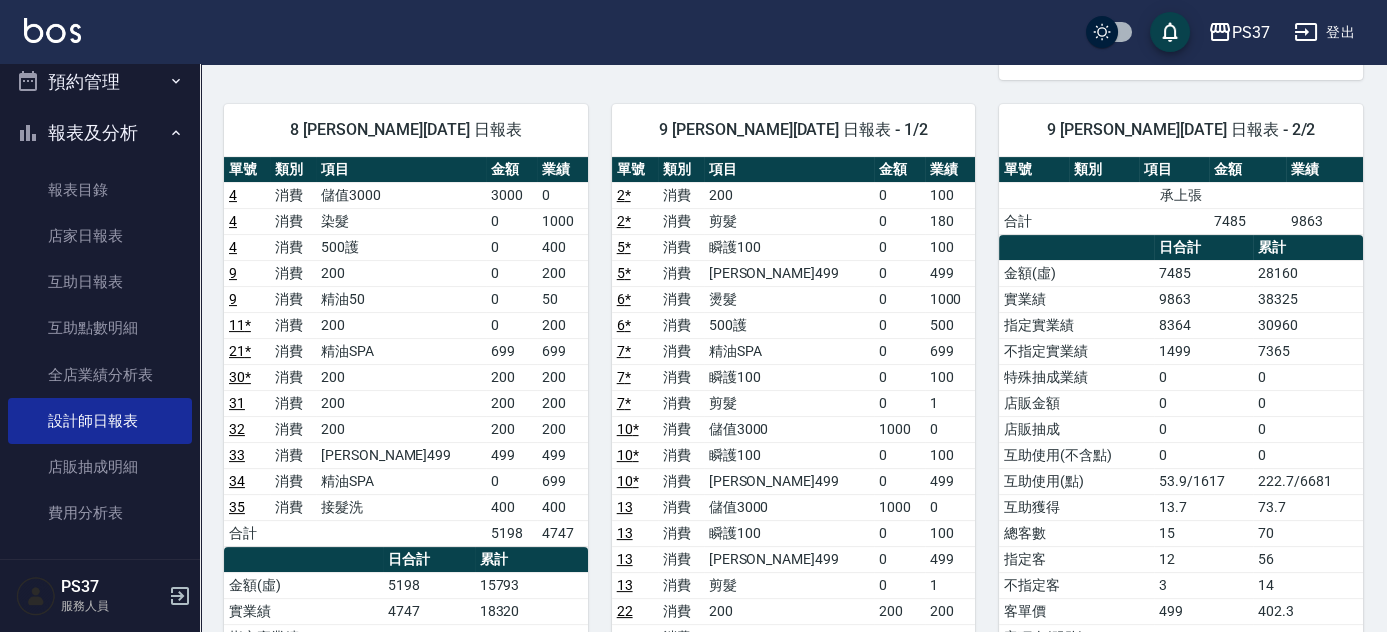 click on "9  溫惠婷 07/12/2025 日報表 - 1/2 單號 類別 項目 金額 業績 2 * 消費 200 0 100 2 * 消費 剪髮 0 180 5 * 消費 瞬護100 0 100 5 * 消費 伊黛莉499 0 499 6 * 消費 燙髮 0 1000 6 * 消費 500護 0 500 7 * 消費 精油SPA 0 699 7 * 消費 瞬護100 0 100 7 * 消費 剪髮 0 1 10 * 消費 儲值3000 1000 0 10 * 消費 瞬護100 0 100 10 * 消費 伊黛莉499 0 499 13 消費 儲值3000 1000 0 13 消費 瞬護100 0 100 13 消費 伊黛莉499 0 499 13 消費 剪髮 0 1 22 消費 200 200 200 23 * 消費 200 200 200 23 * 消費 精油50 50 50 24 * 消費 200 200 200 24 * 消費 瞬護100 100 100 27 * 消費 200 200 200 27 * 消費 瞬護100 100 100 36 * 消費 染髮 1088 1088 36 * 消費 護髮C 1100 1100 37 * 消費 精油SPA 699 699 42 消費 精油SPA 699 699 45 * 消費 200 200 200 45 * 消費 精油50 50 50 51 * 消費 瞬護100 100 100 51 * 消費 伊黛莉499 499 499 接續下張" at bounding box center [782, 559] 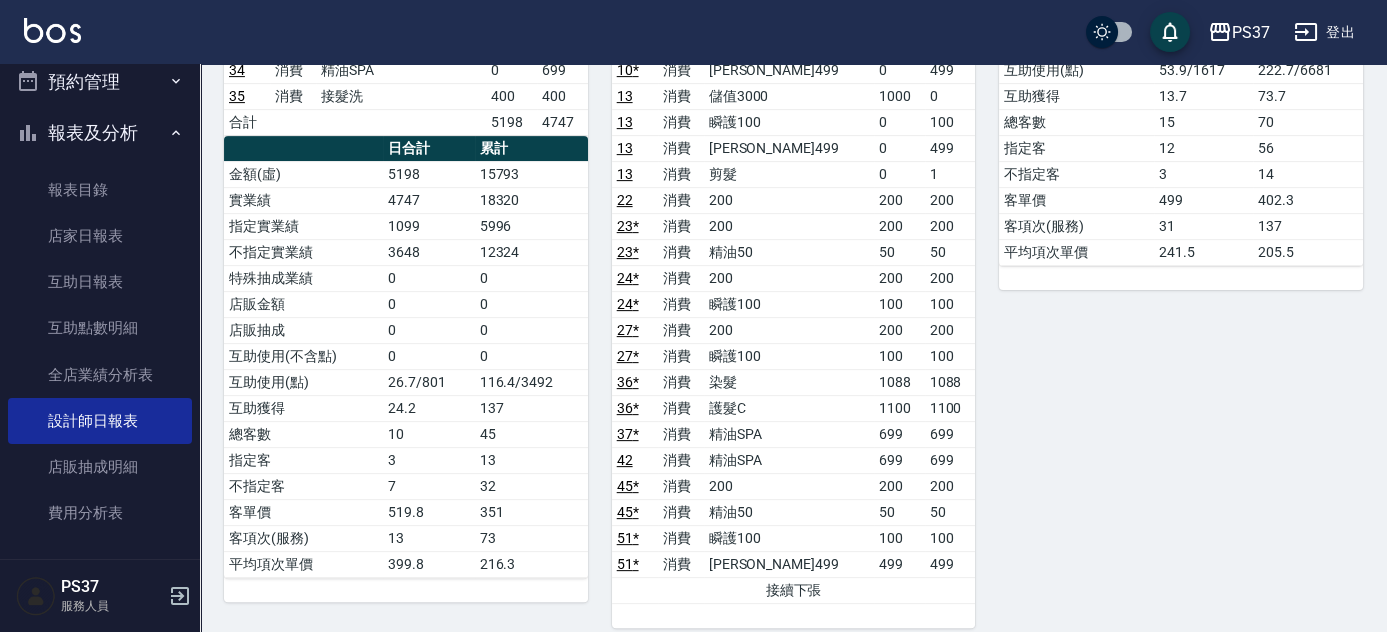 scroll, scrollTop: 1228, scrollLeft: 0, axis: vertical 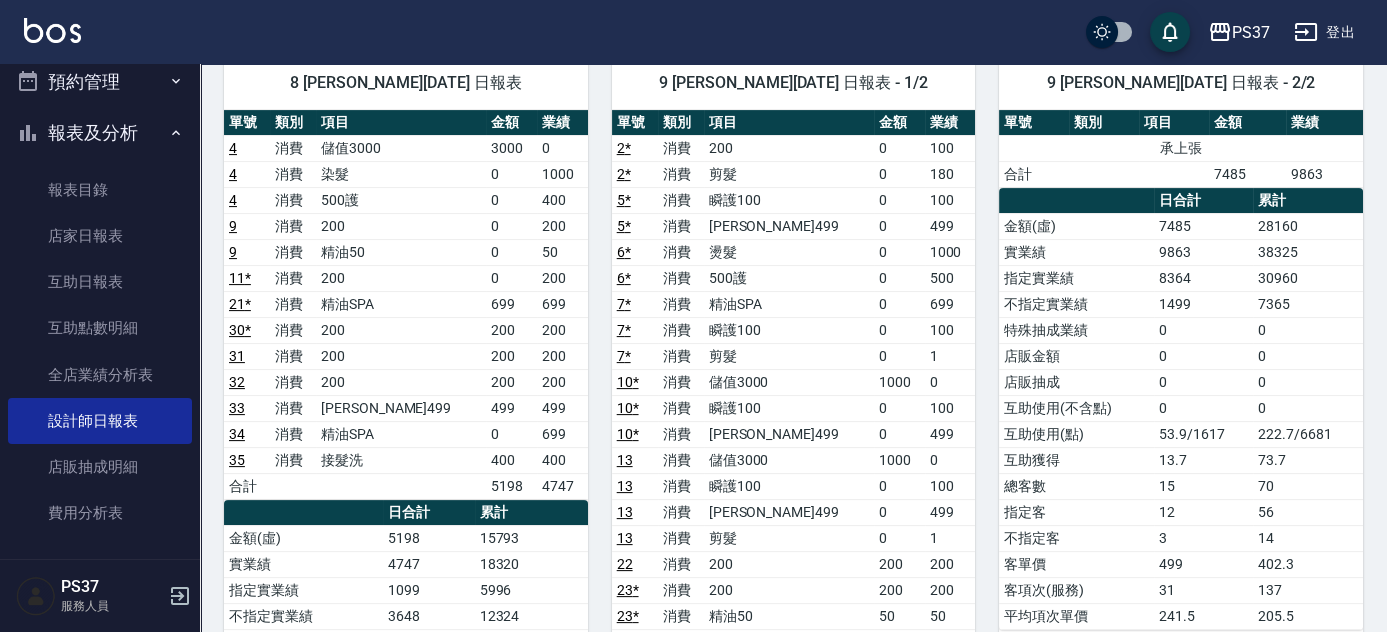 click on "9  溫惠婷 07/12/2025 日報表 - 1/2 單號 類別 項目 金額 業績 2 * 消費 200 0 100 2 * 消費 剪髮 0 180 5 * 消費 瞬護100 0 100 5 * 消費 伊黛莉499 0 499 6 * 消費 燙髮 0 1000 6 * 消費 500護 0 500 7 * 消費 精油SPA 0 699 7 * 消費 瞬護100 0 100 7 * 消費 剪髮 0 1 10 * 消費 儲值3000 1000 0 10 * 消費 瞬護100 0 100 10 * 消費 伊黛莉499 0 499 13 消費 儲值3000 1000 0 13 消費 瞬護100 0 100 13 消費 伊黛莉499 0 499 13 消費 剪髮 0 1 22 消費 200 200 200 23 * 消費 200 200 200 23 * 消費 精油50 50 50 24 * 消費 200 200 200 24 * 消費 瞬護100 100 100 27 * 消費 200 200 200 27 * 消費 瞬護100 100 100 36 * 消費 染髮 1088 1088 36 * 消費 護髮C 1100 1100 37 * 消費 精油SPA 699 699 42 消費 精油SPA 699 699 45 * 消費 200 200 200 45 * 消費 精油50 50 50 51 * 消費 瞬護100 100 100 51 * 消費 伊黛莉499 499 499 接續下張" at bounding box center [782, 512] 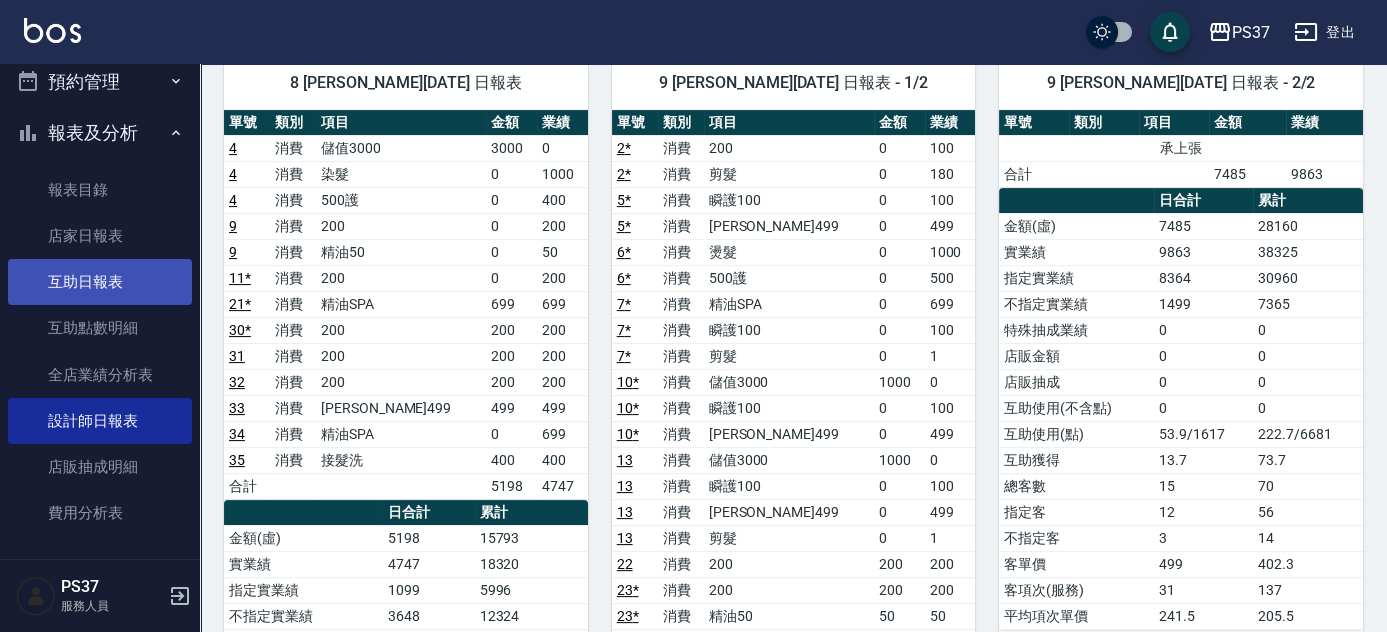 click on "互助日報表" at bounding box center (100, 282) 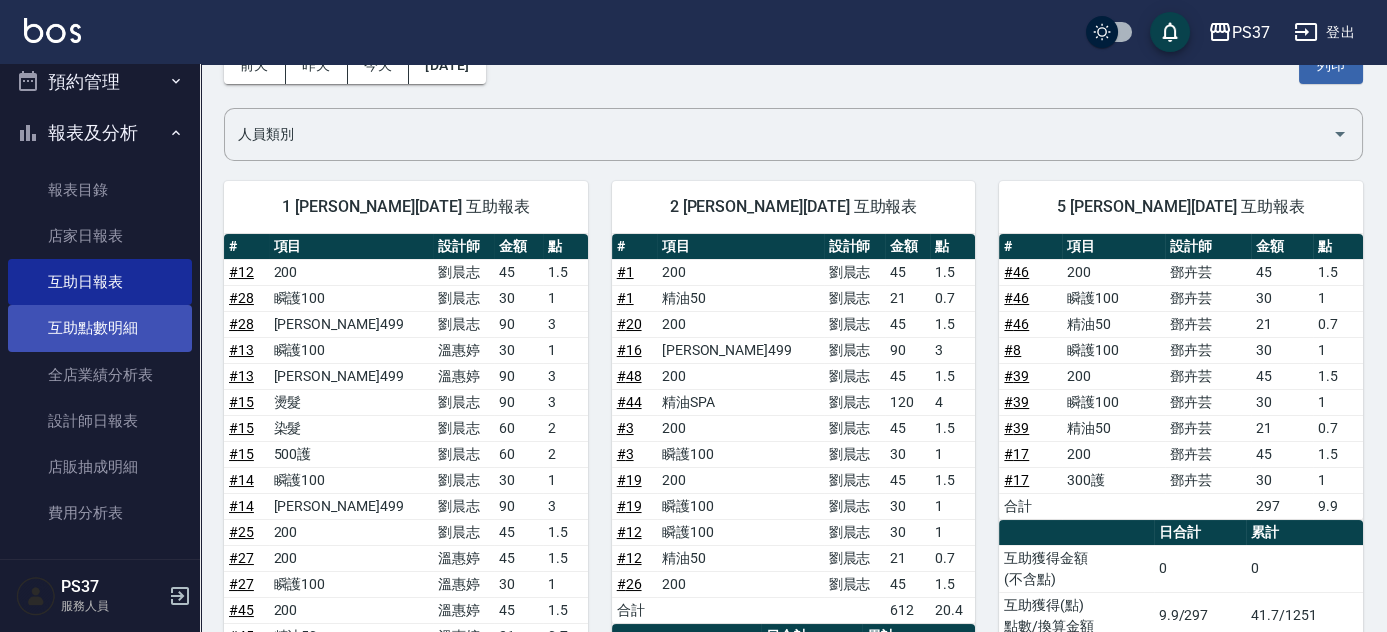 scroll, scrollTop: 0, scrollLeft: 0, axis: both 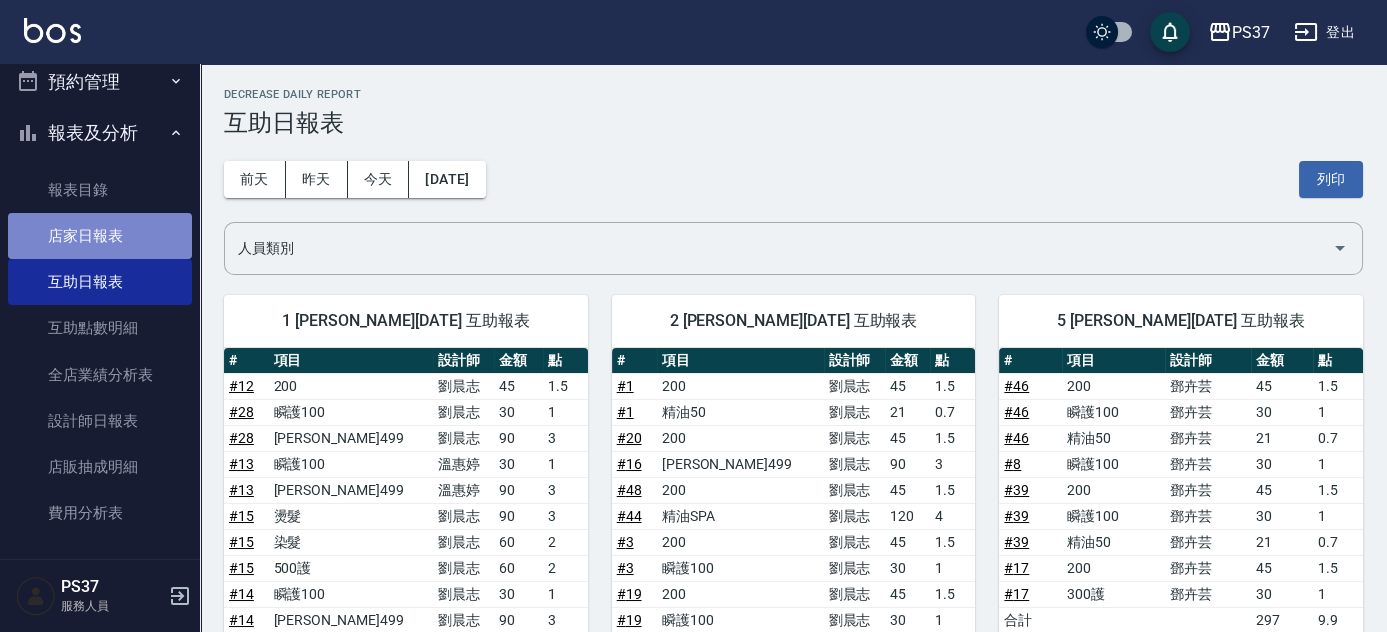 click on "店家日報表" at bounding box center (100, 236) 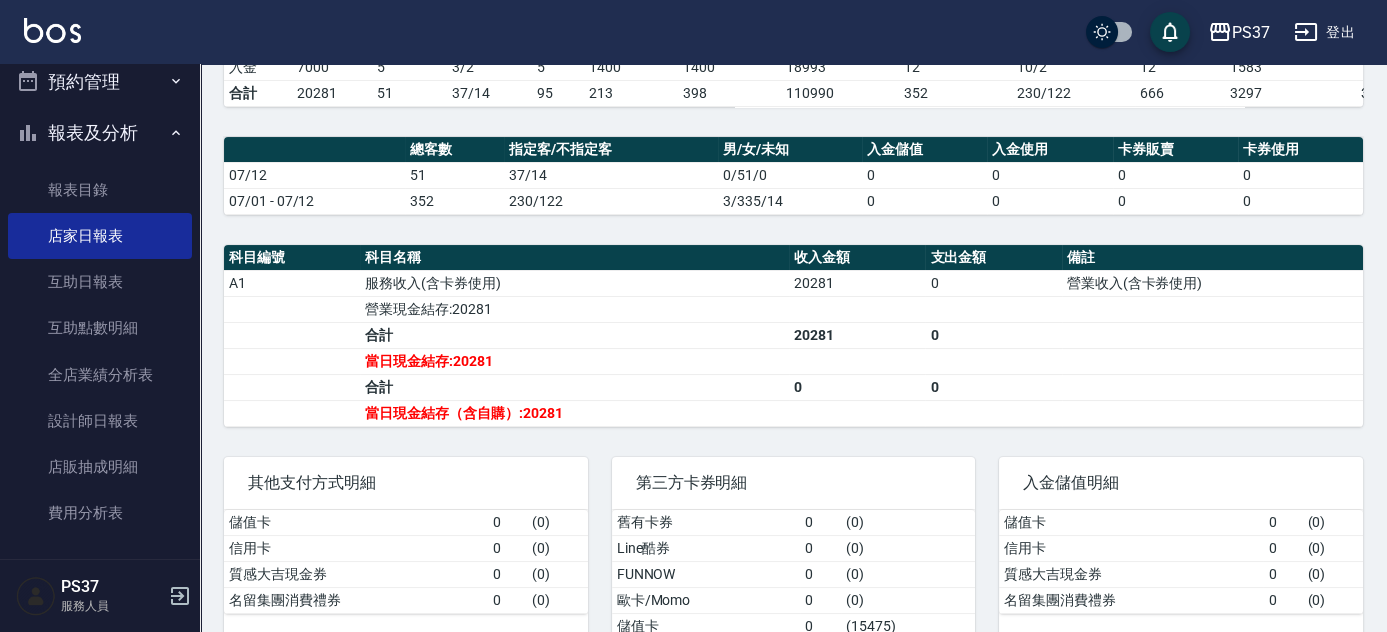 scroll, scrollTop: 539, scrollLeft: 0, axis: vertical 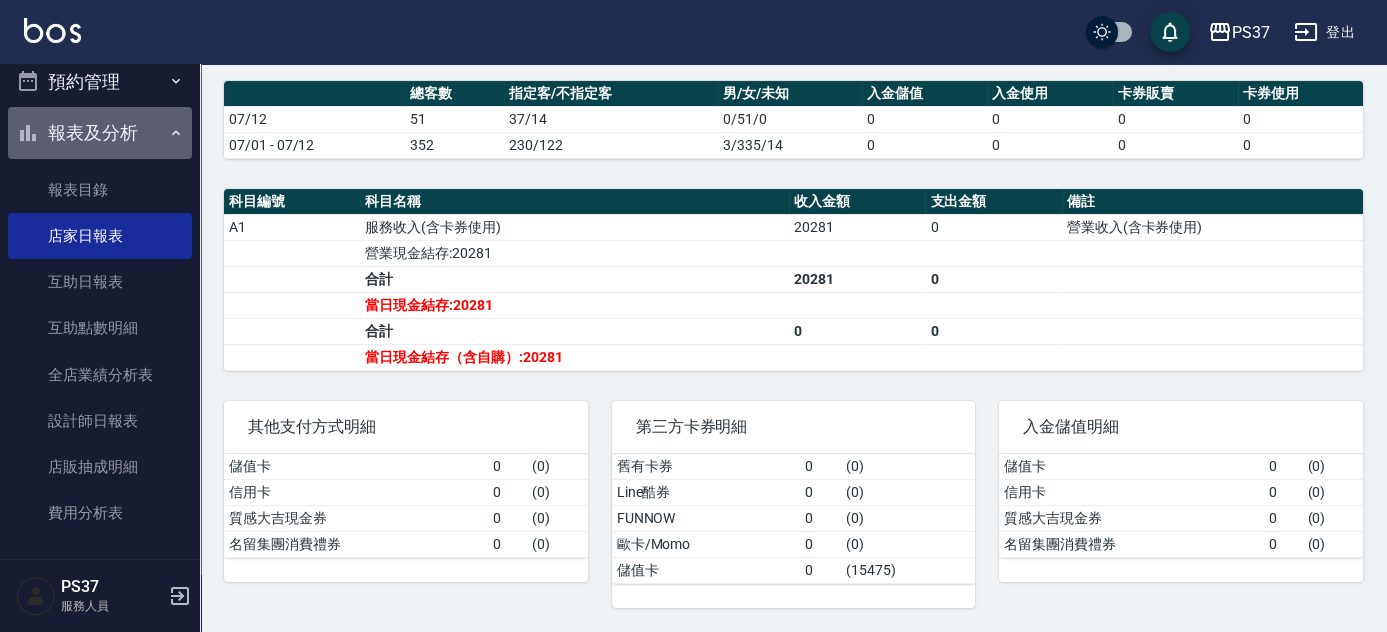 click on "報表及分析" at bounding box center [100, 133] 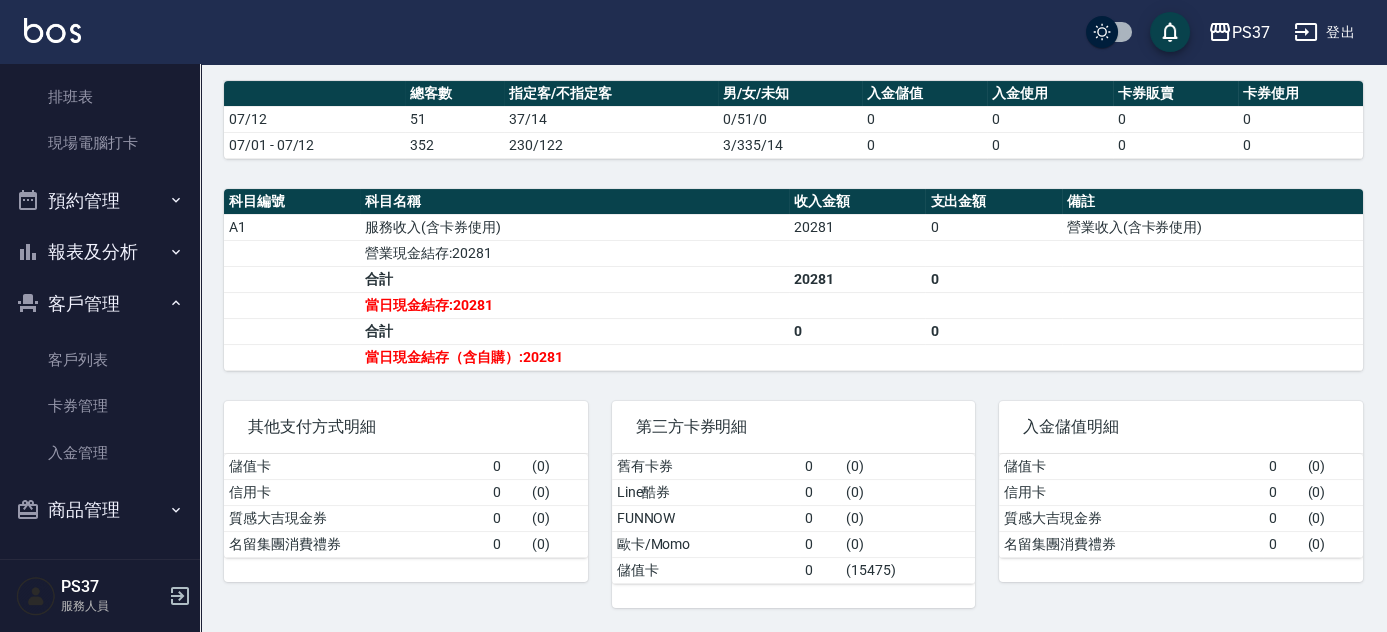 scroll, scrollTop: 335, scrollLeft: 0, axis: vertical 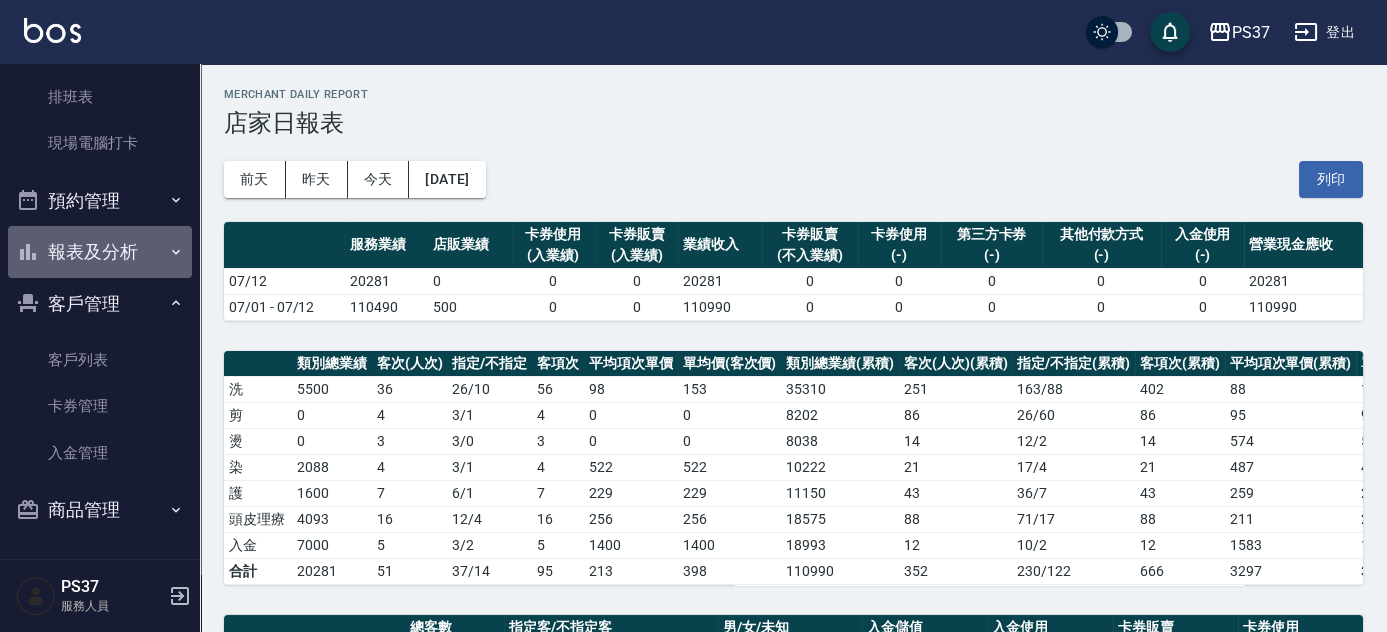 click on "報表及分析" at bounding box center [100, 252] 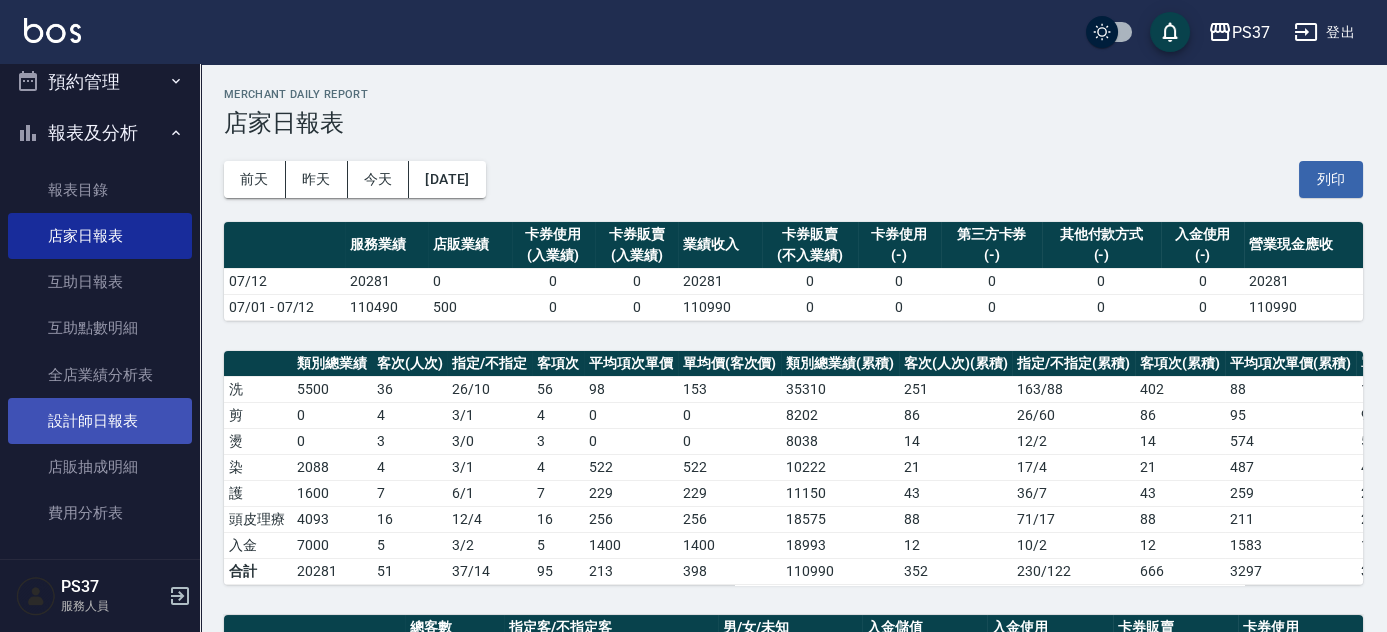 click on "設計師日報表" at bounding box center [100, 421] 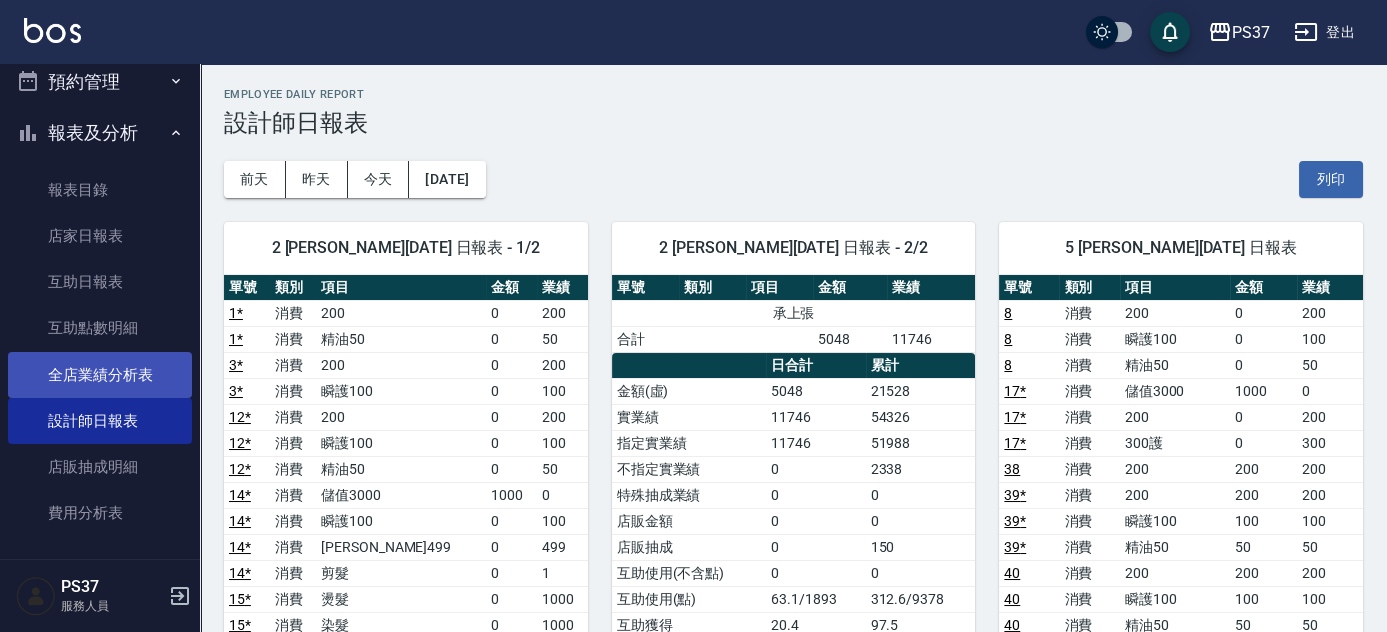 click on "全店業績分析表" at bounding box center [100, 375] 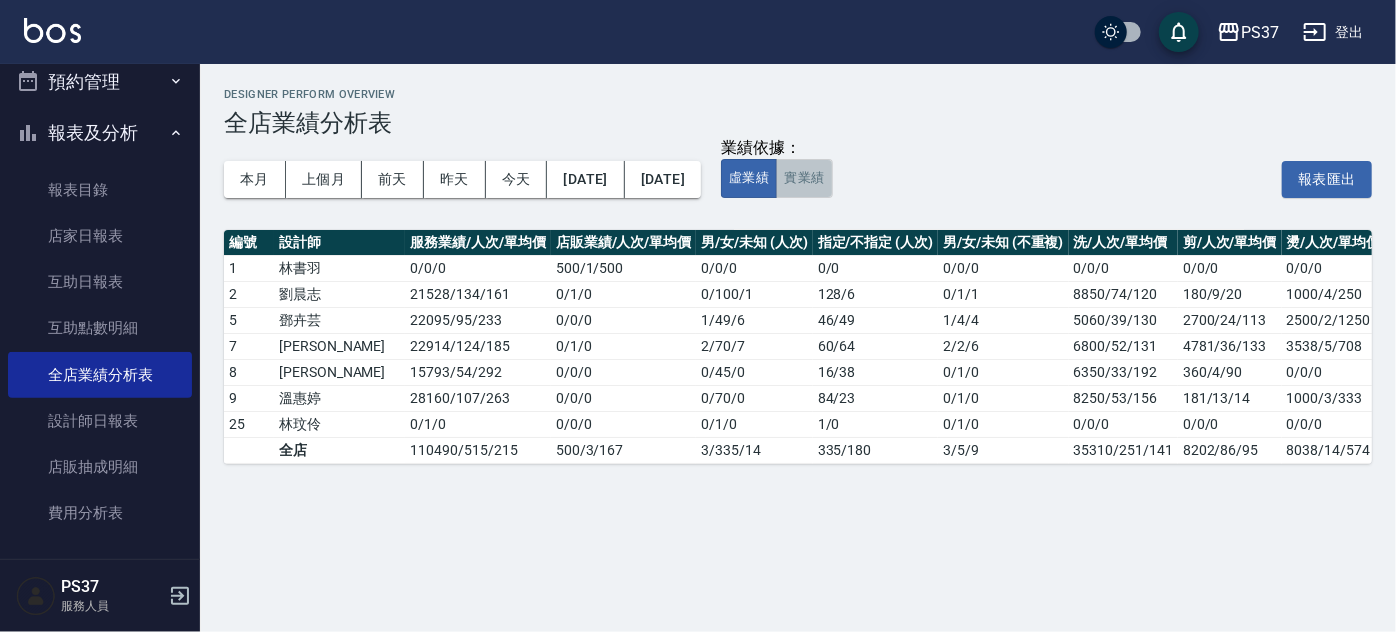 click on "實業績" at bounding box center (804, 178) 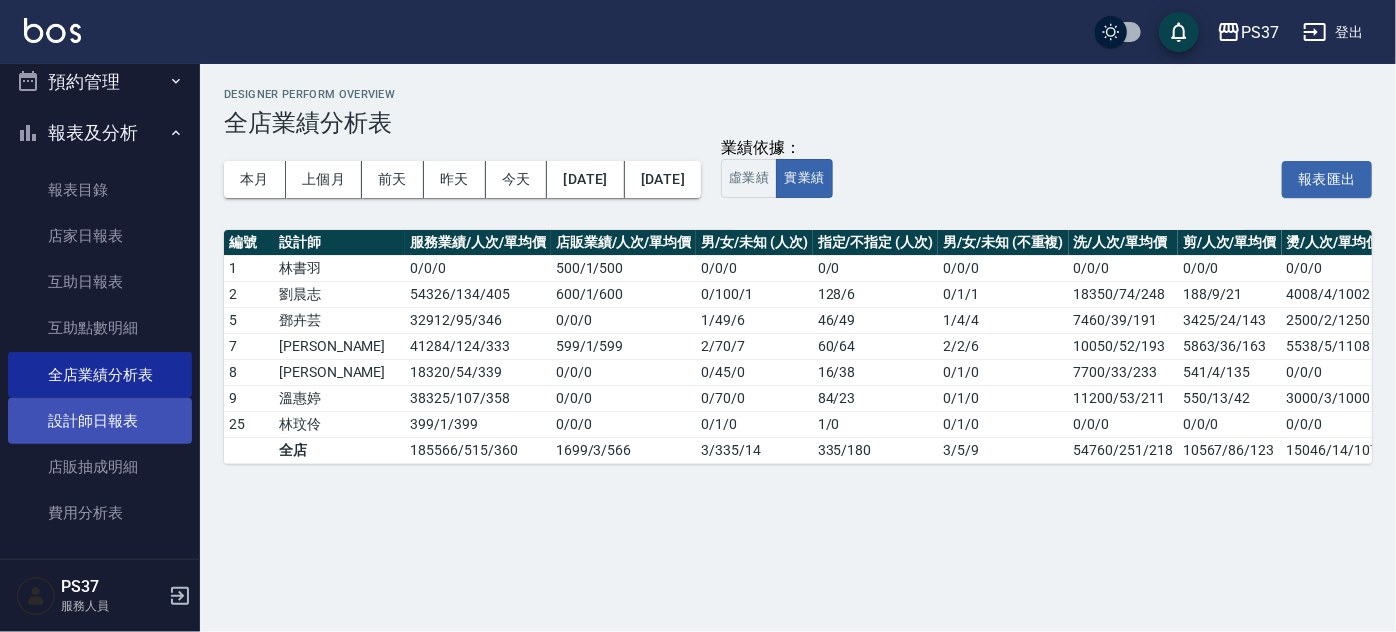 click on "設計師日報表" at bounding box center [100, 421] 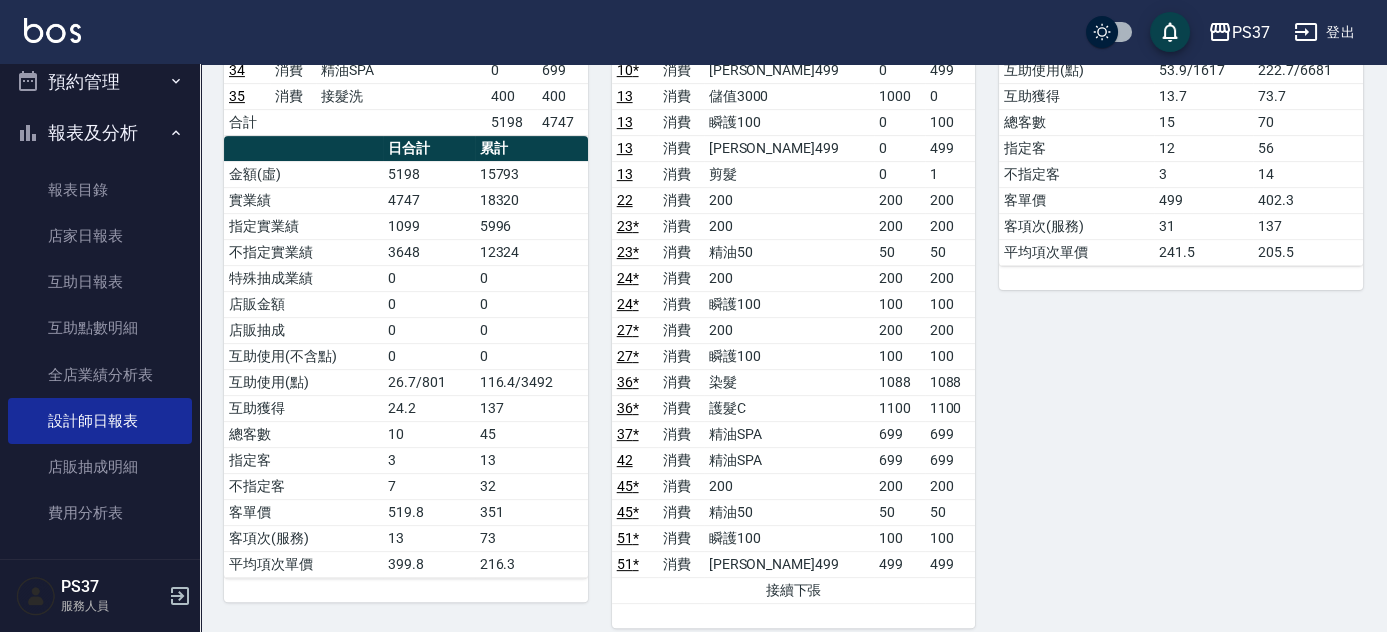 scroll, scrollTop: 1137, scrollLeft: 0, axis: vertical 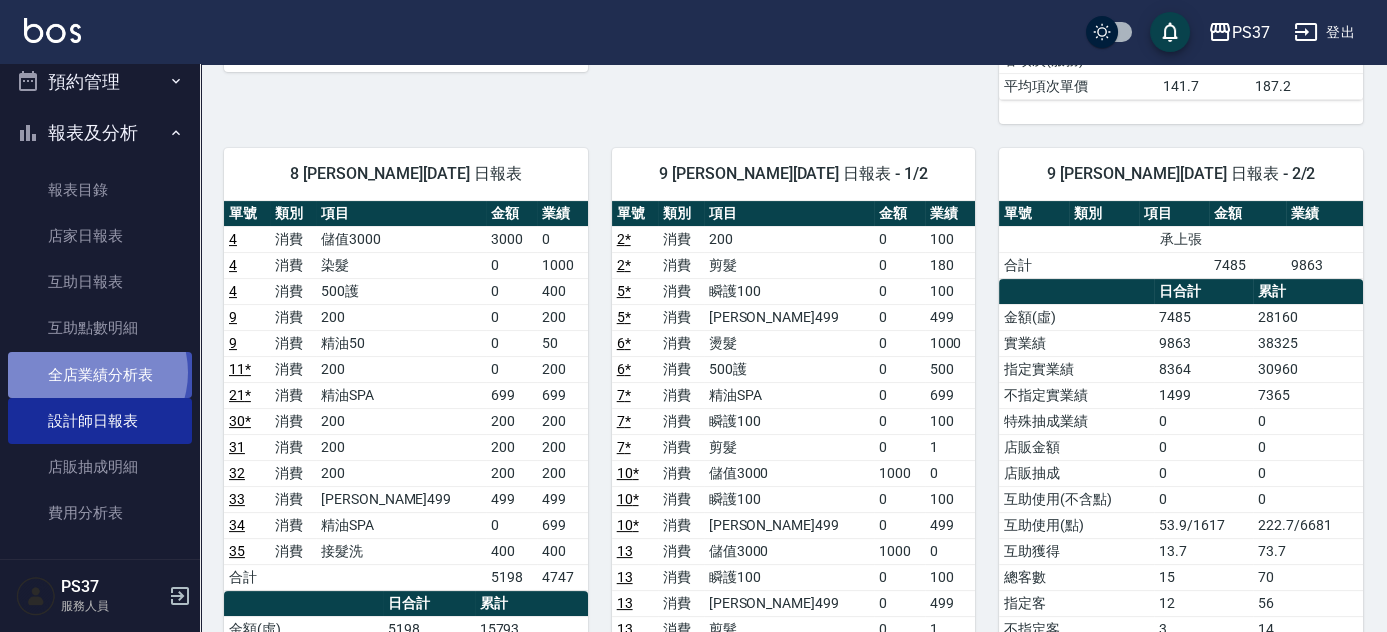 click on "全店業績分析表" at bounding box center (100, 375) 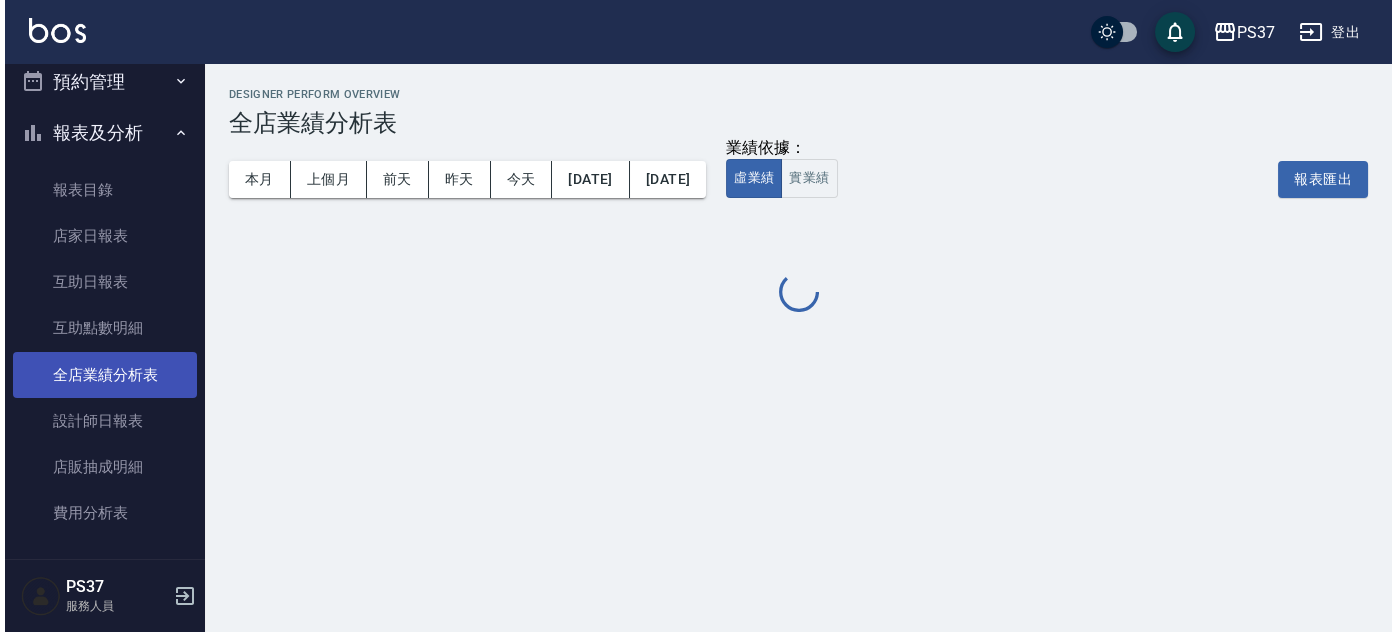 scroll, scrollTop: 0, scrollLeft: 0, axis: both 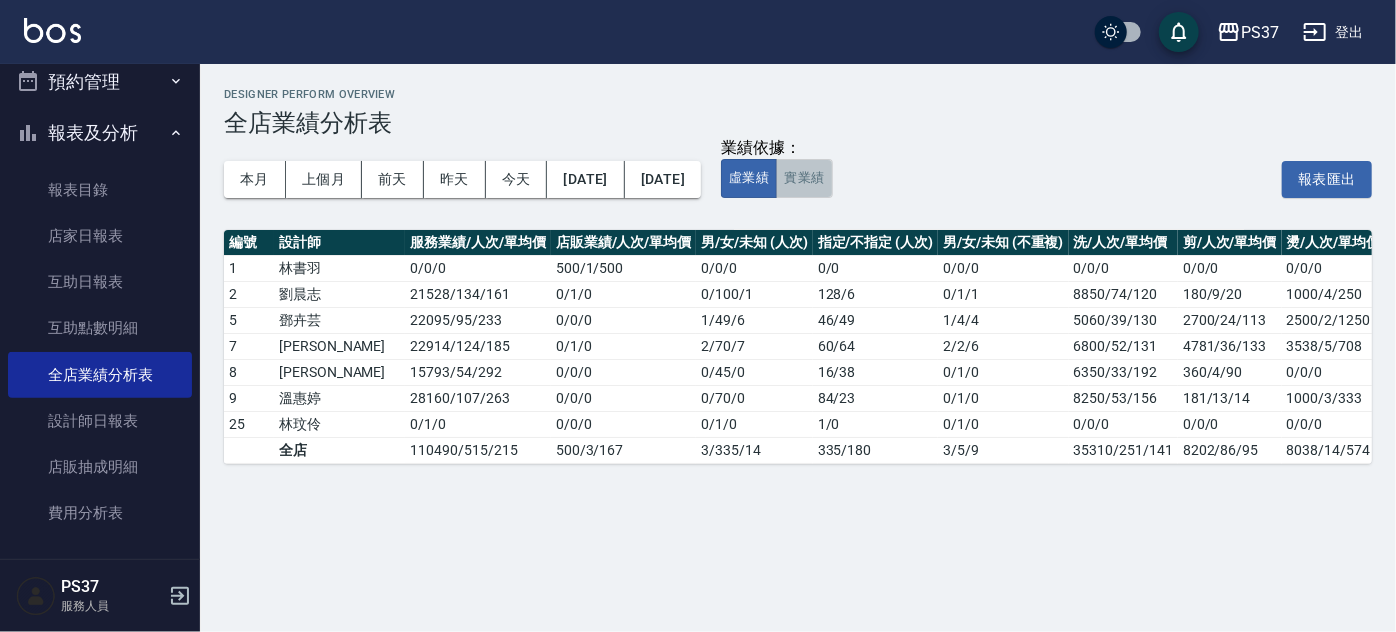 click on "實業績" at bounding box center (804, 178) 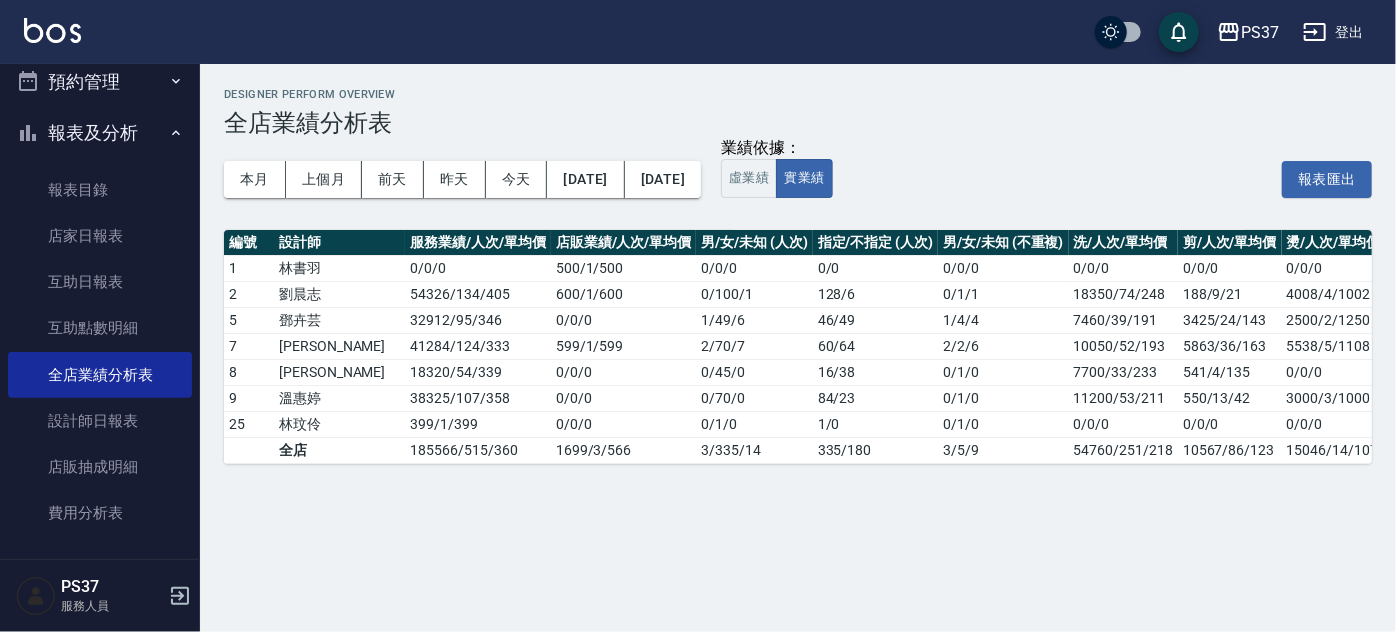 click on "店販業績/人次/單均價" at bounding box center [623, 243] 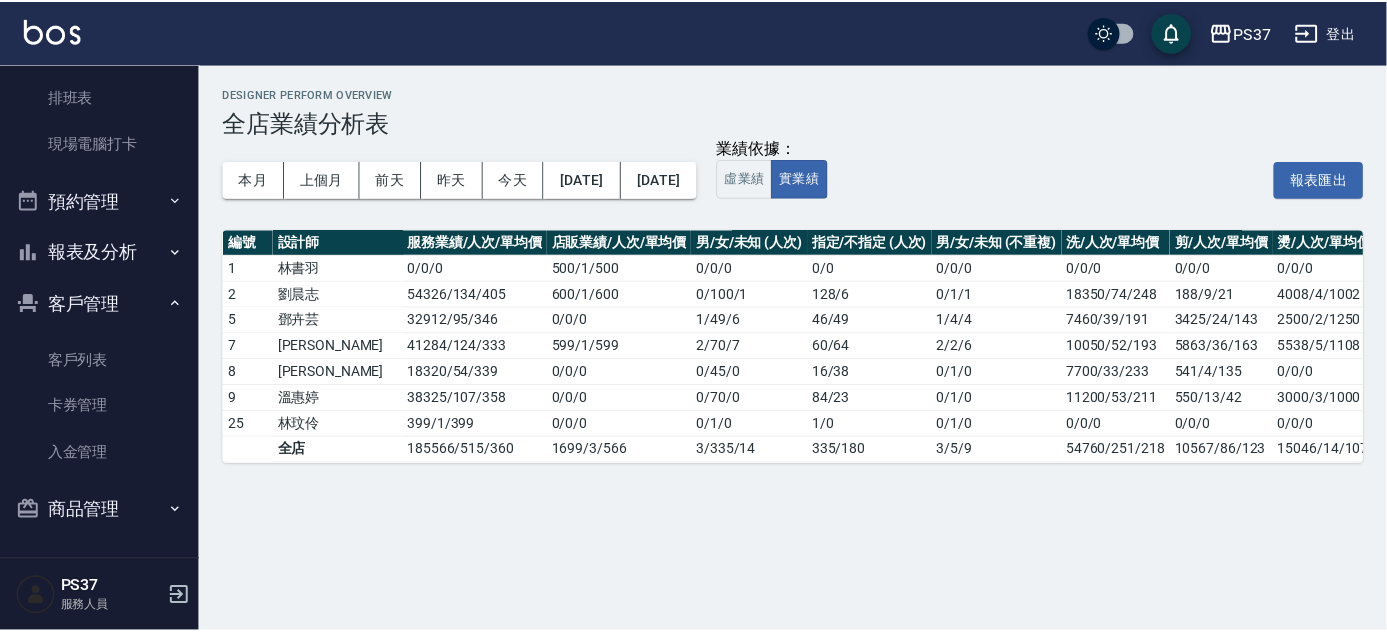 scroll, scrollTop: 335, scrollLeft: 0, axis: vertical 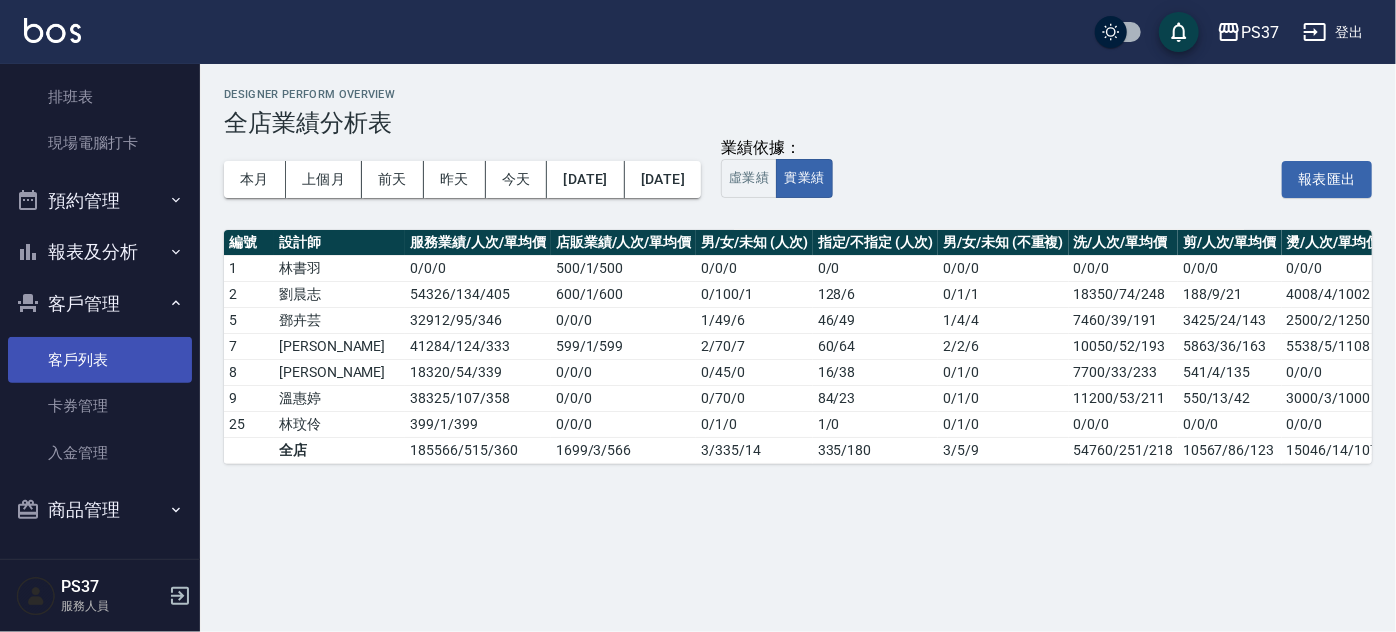 click on "客戶列表" at bounding box center (100, 360) 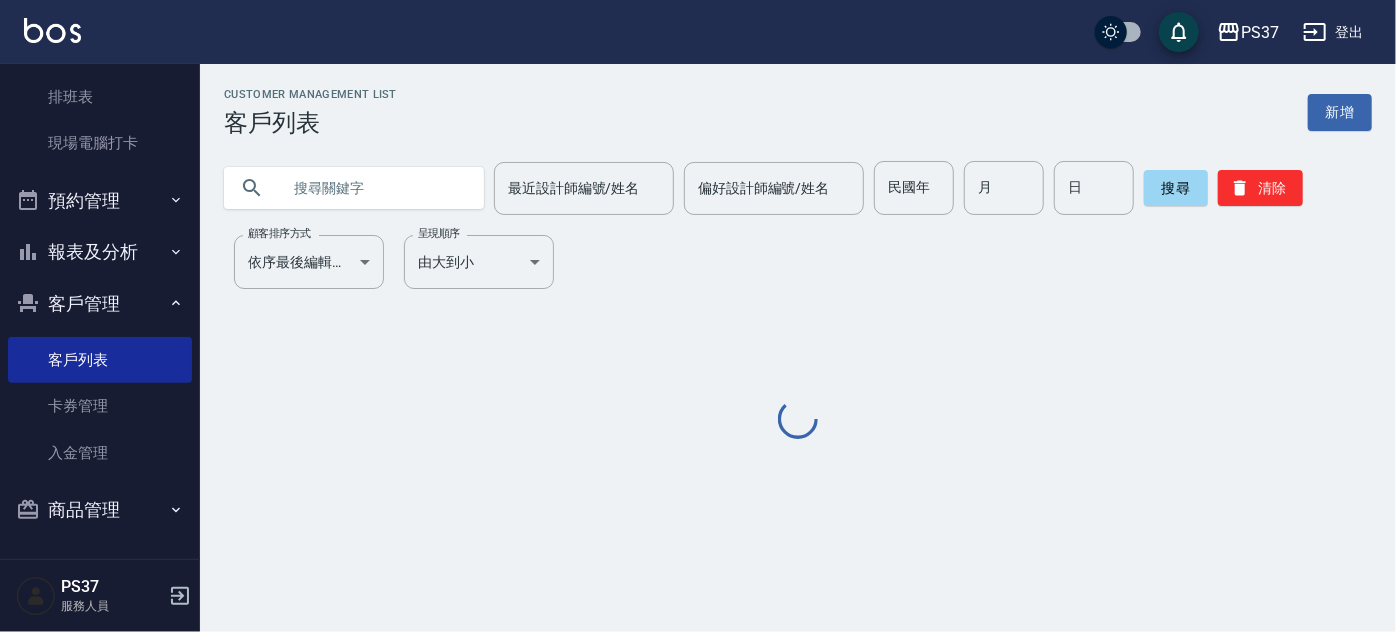 click on "民國年" at bounding box center (914, 188) 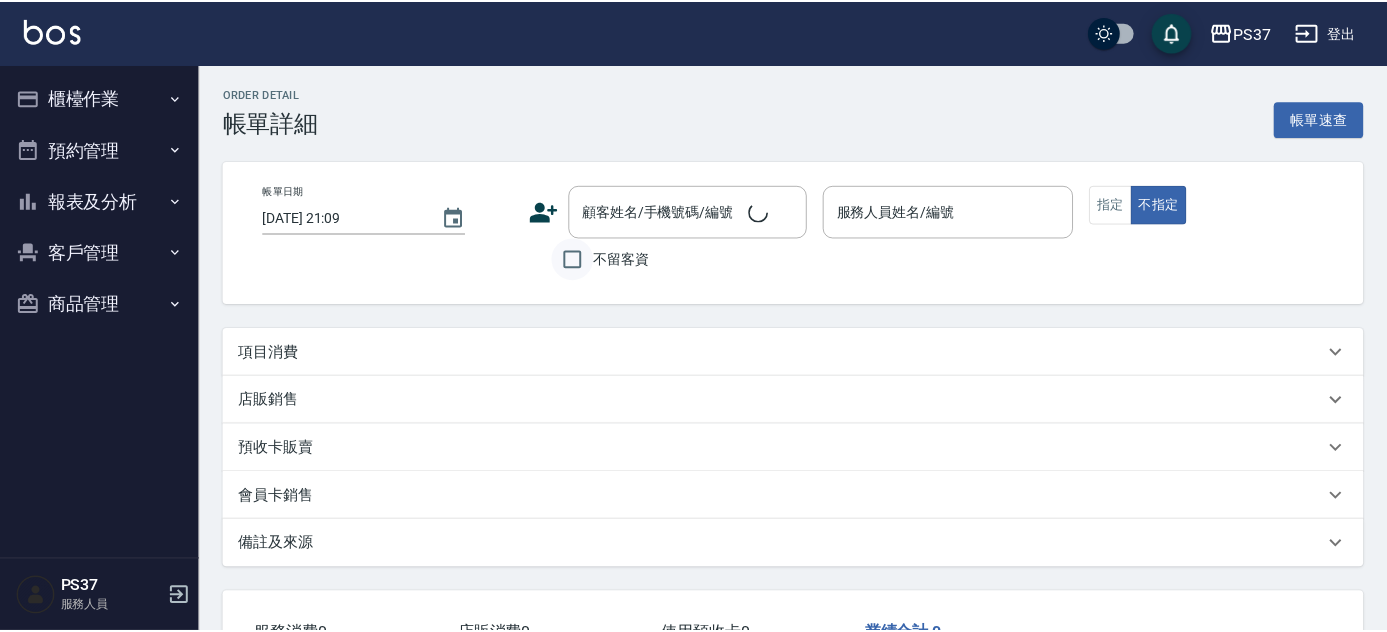 scroll, scrollTop: 0, scrollLeft: 0, axis: both 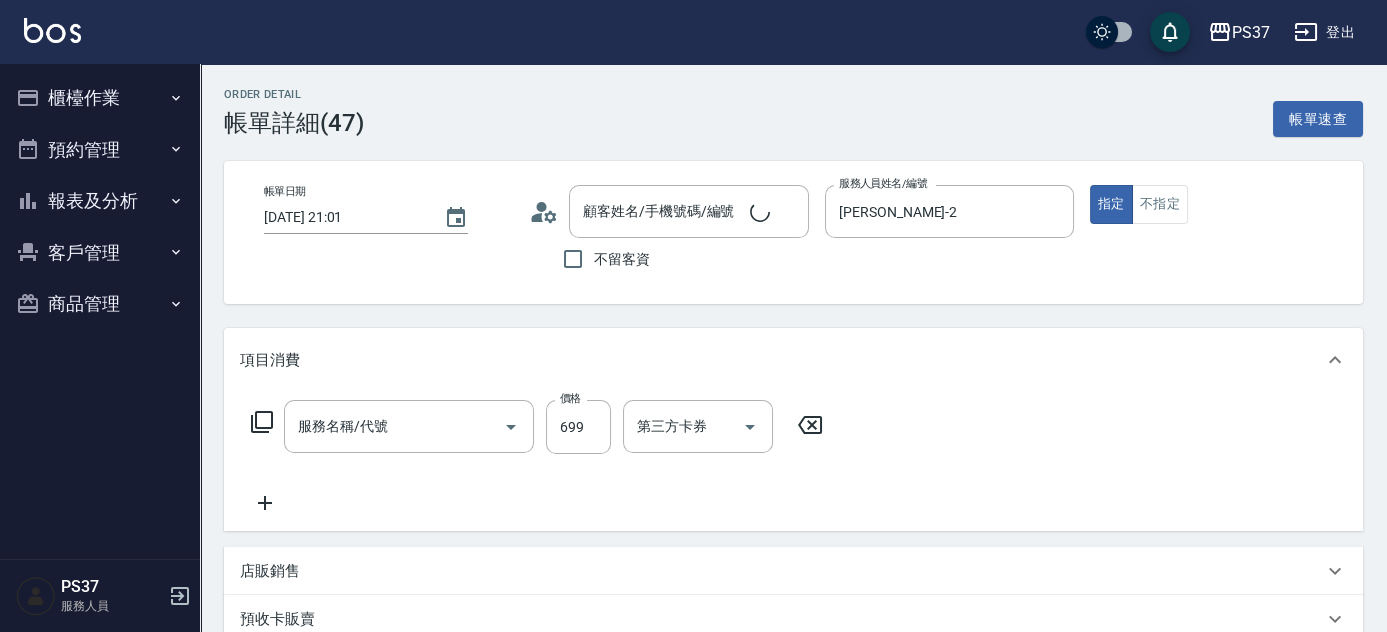 type on "[DATE] 21:01" 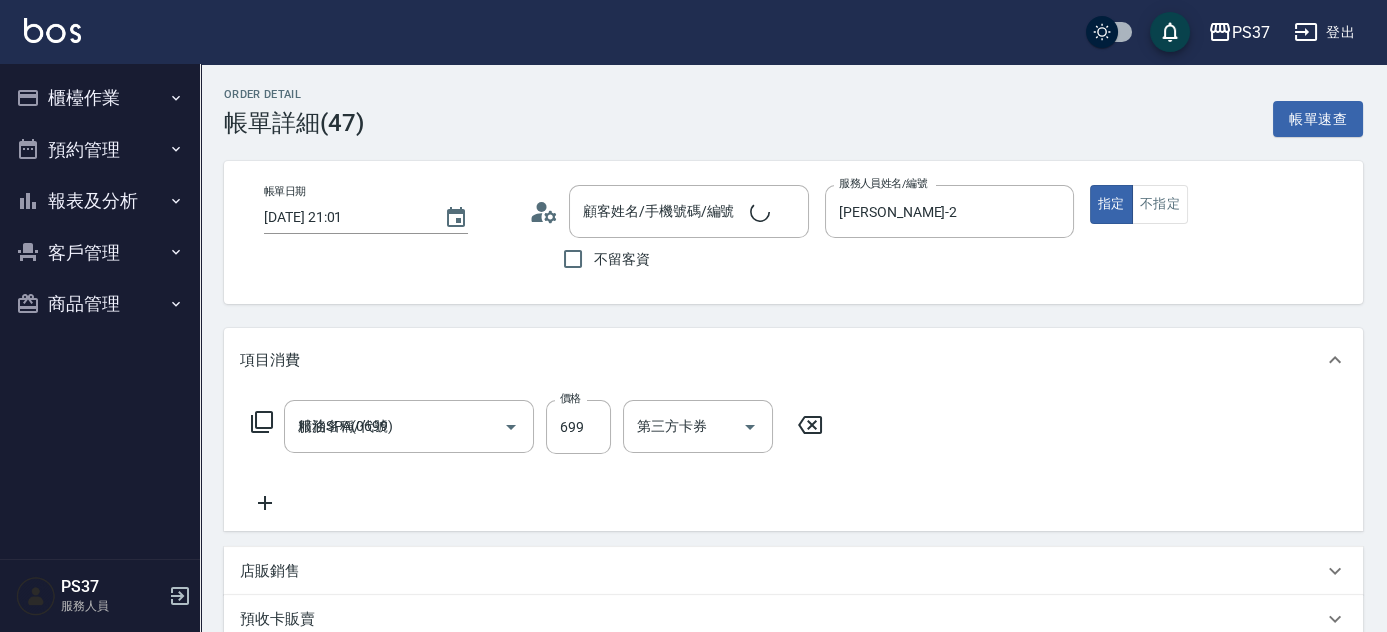 type on "公司/00000_公司/00000" 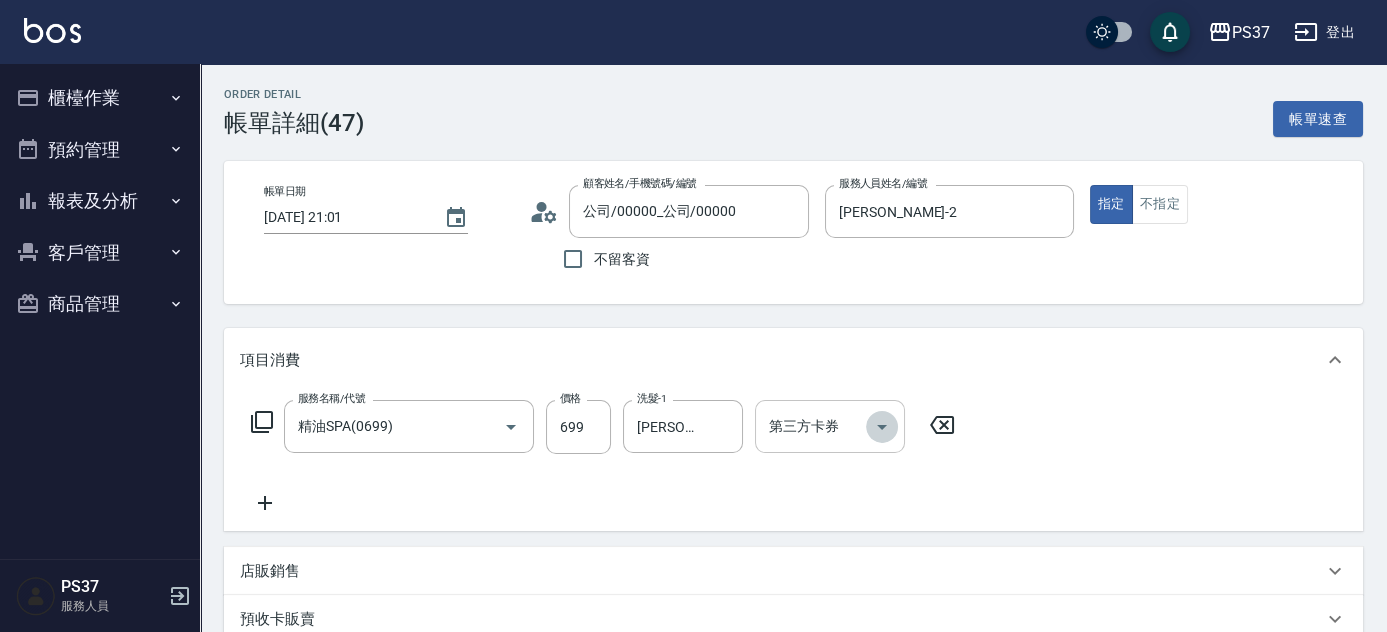 click 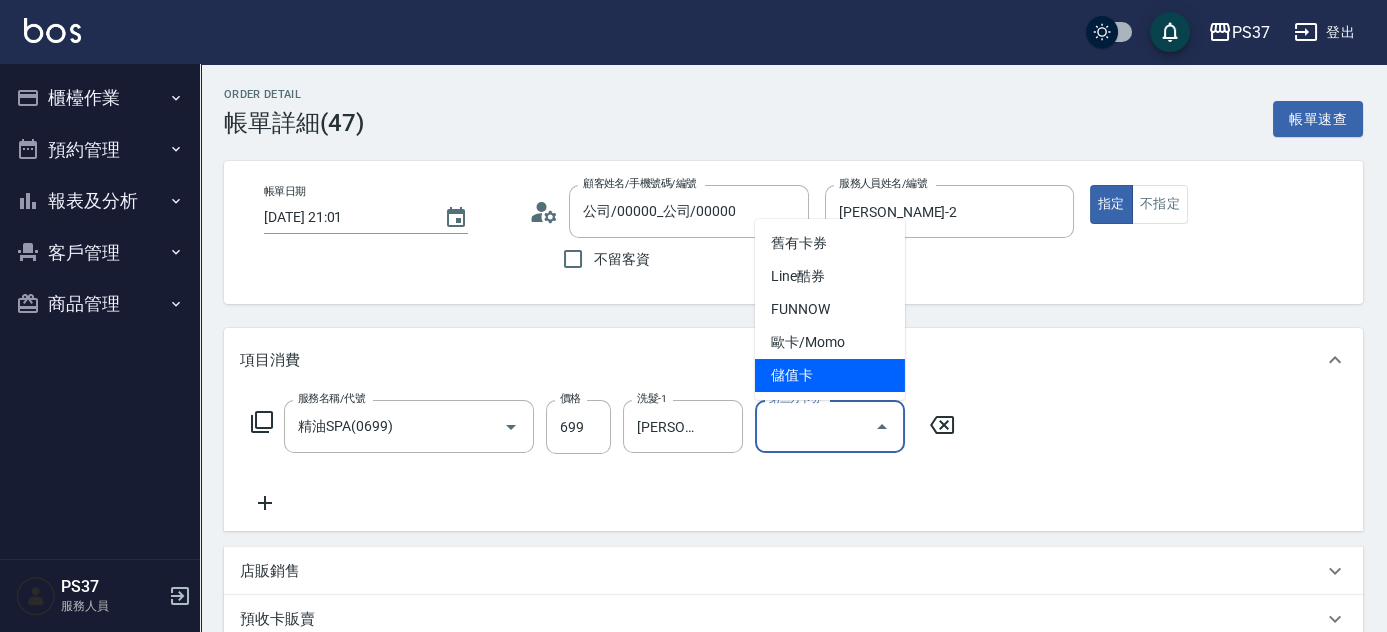 click on "儲值卡" at bounding box center (830, 375) 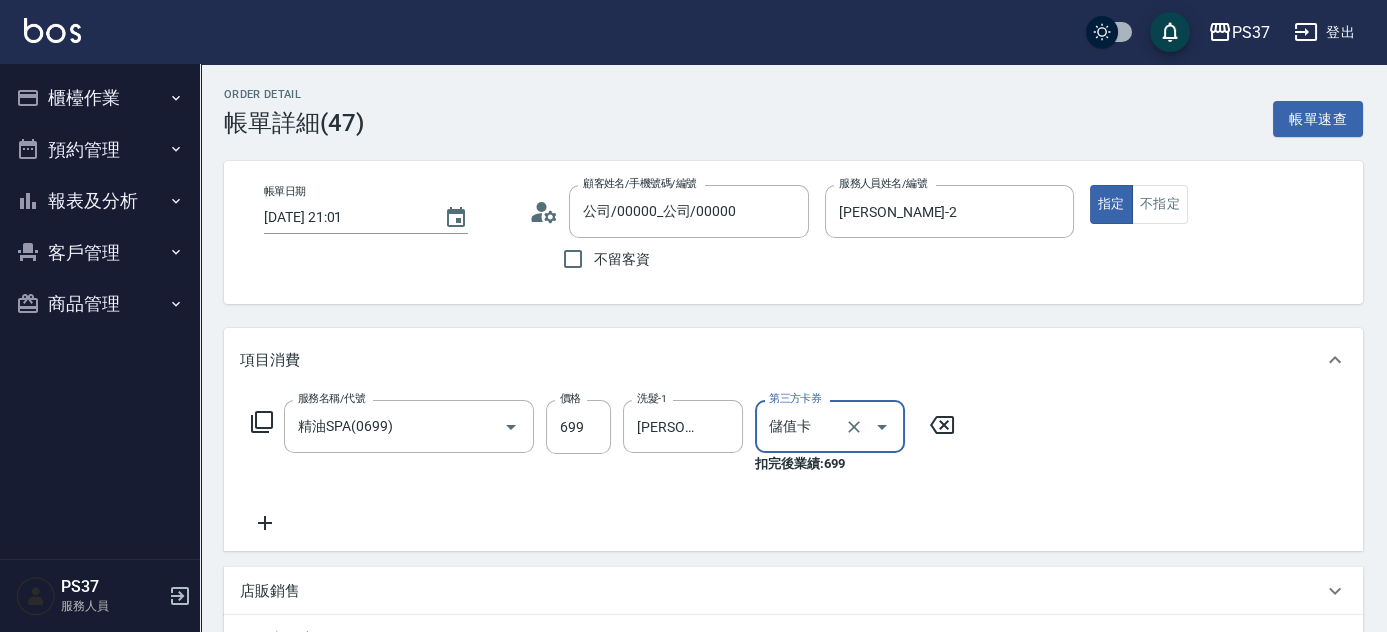scroll, scrollTop: 437, scrollLeft: 0, axis: vertical 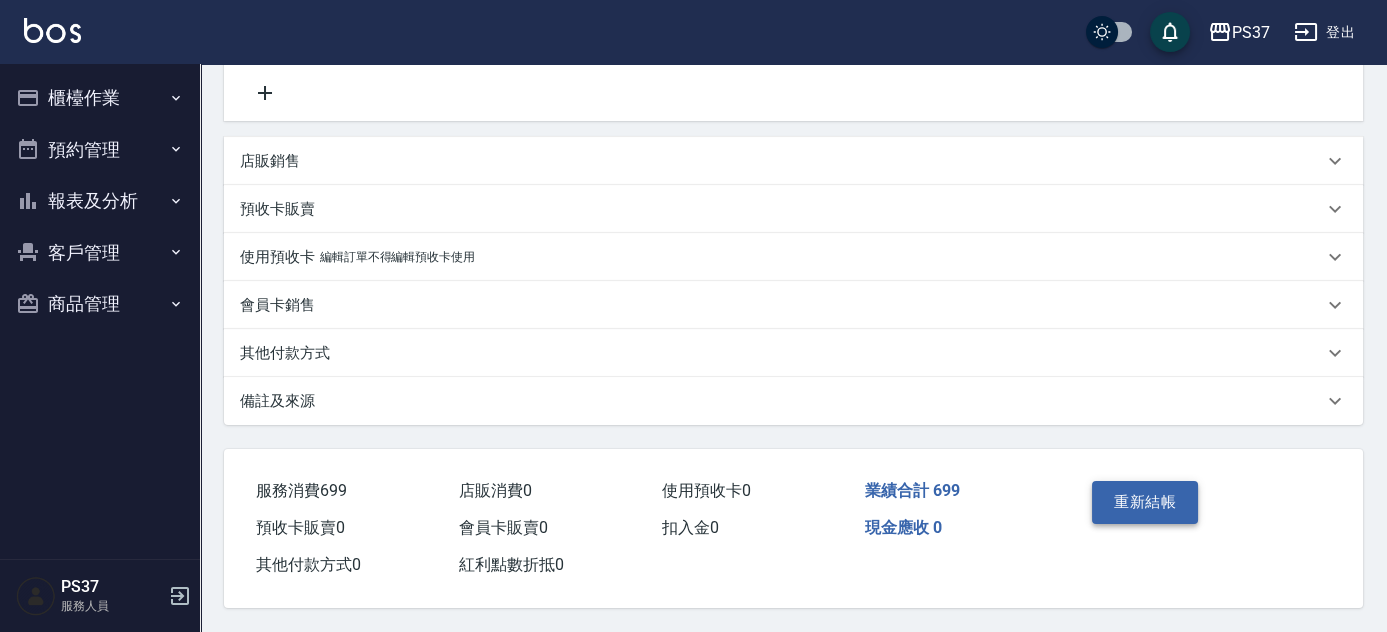 click on "重新結帳" at bounding box center [1145, 502] 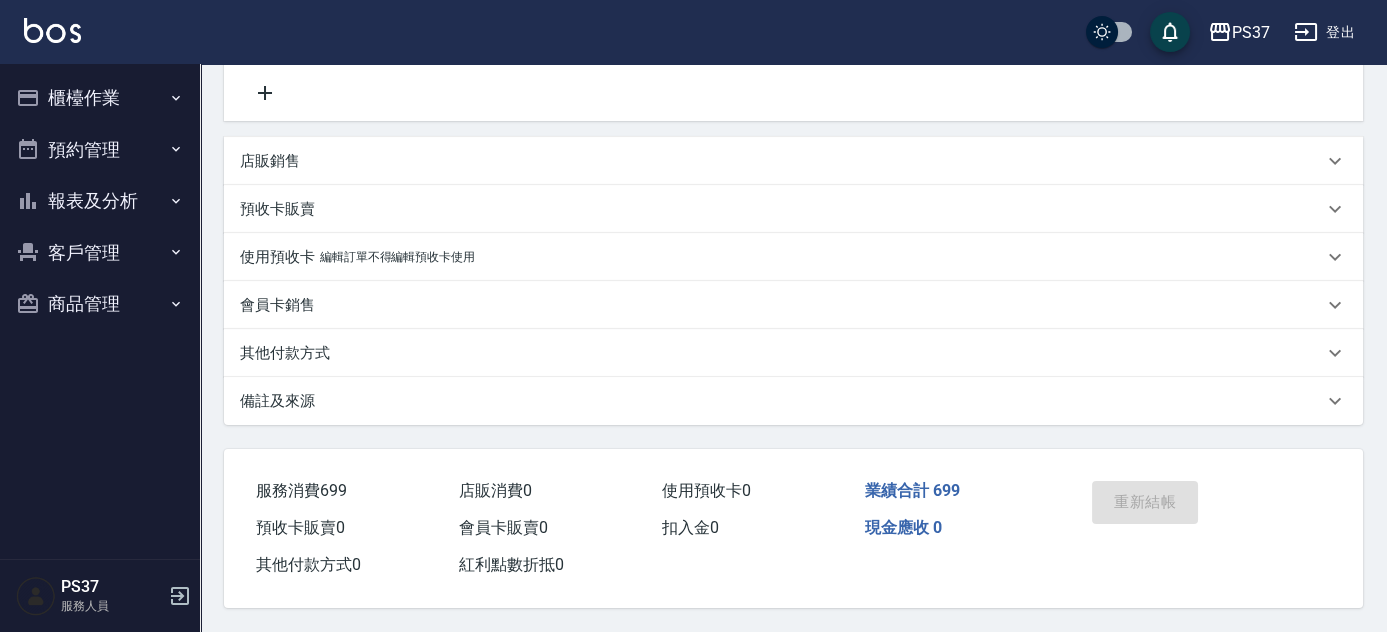 scroll, scrollTop: 0, scrollLeft: 0, axis: both 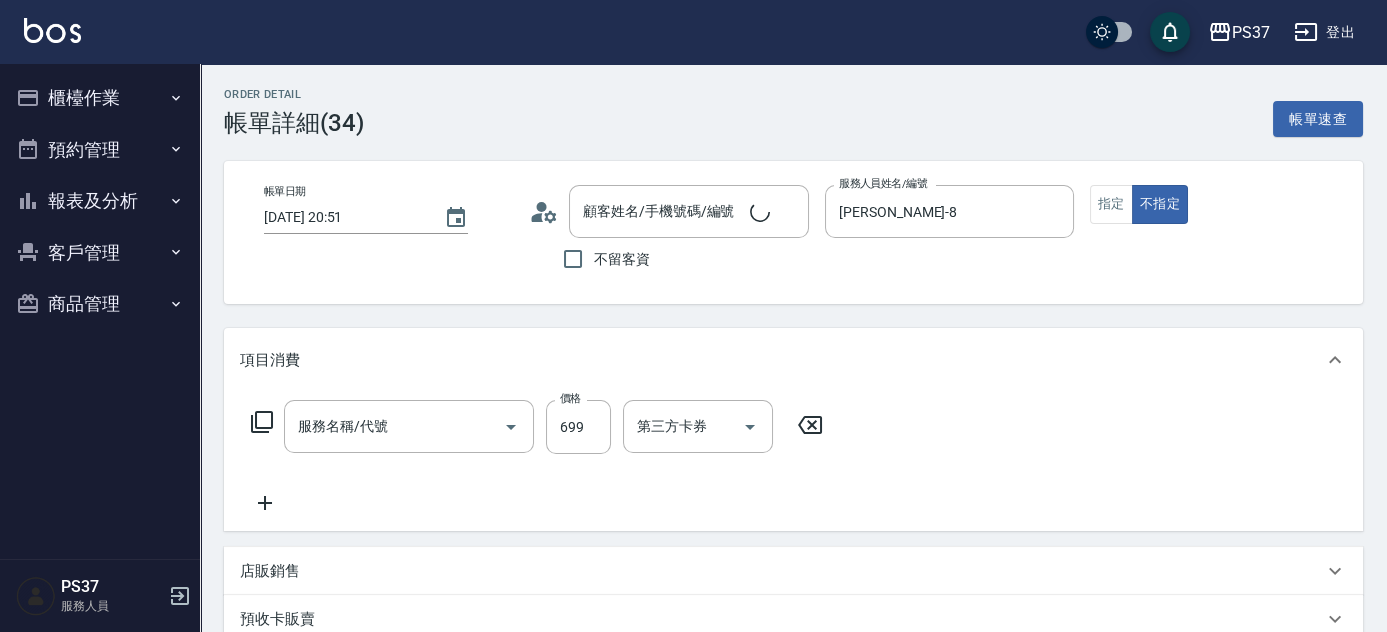 type on "公司/00000_公司/00000" 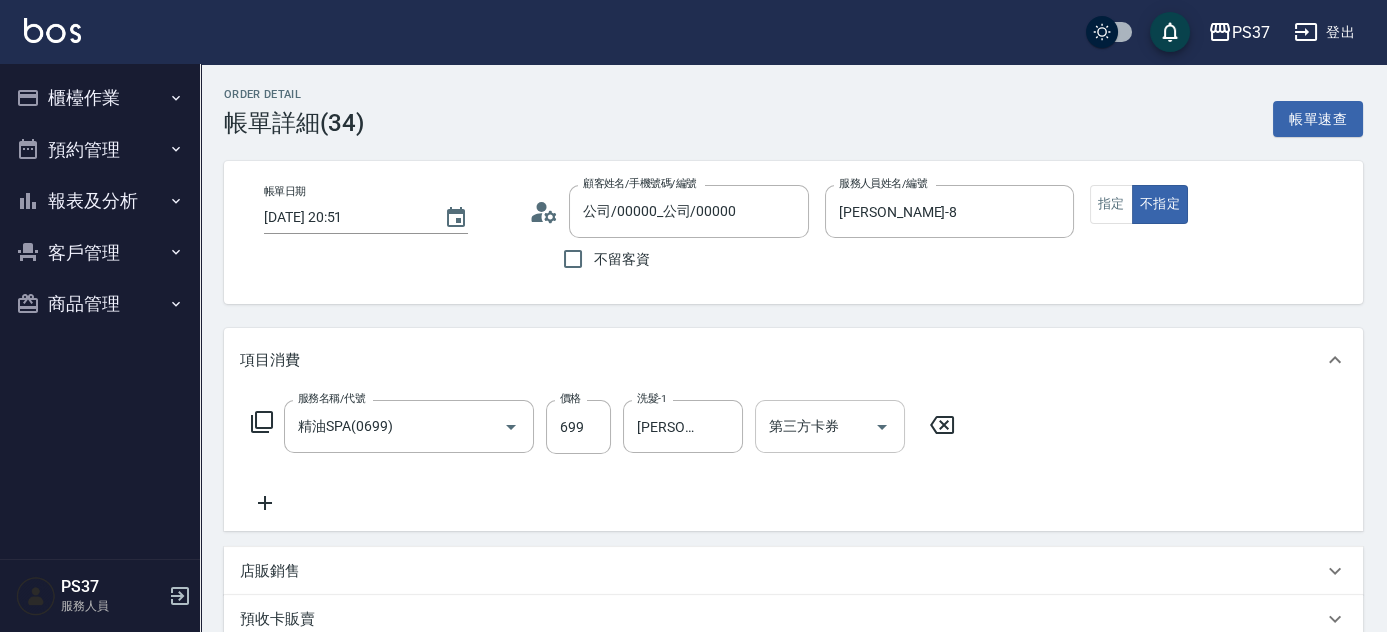 click 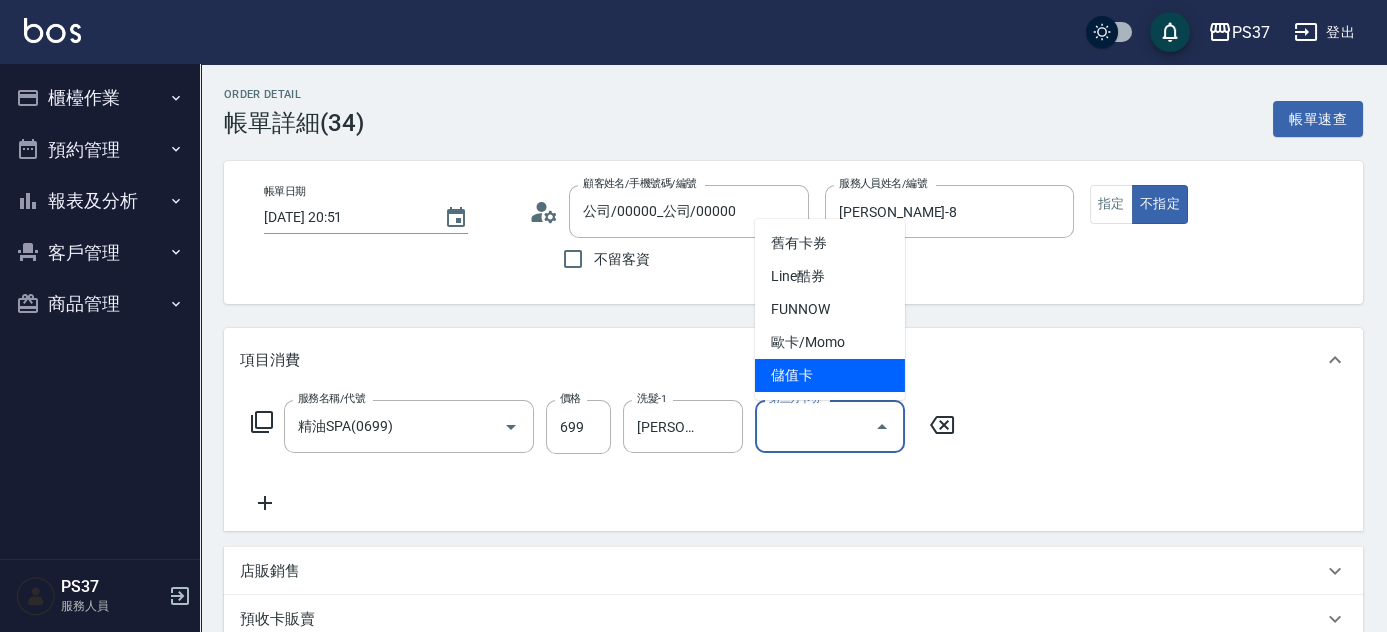 click on "儲值卡" at bounding box center [830, 375] 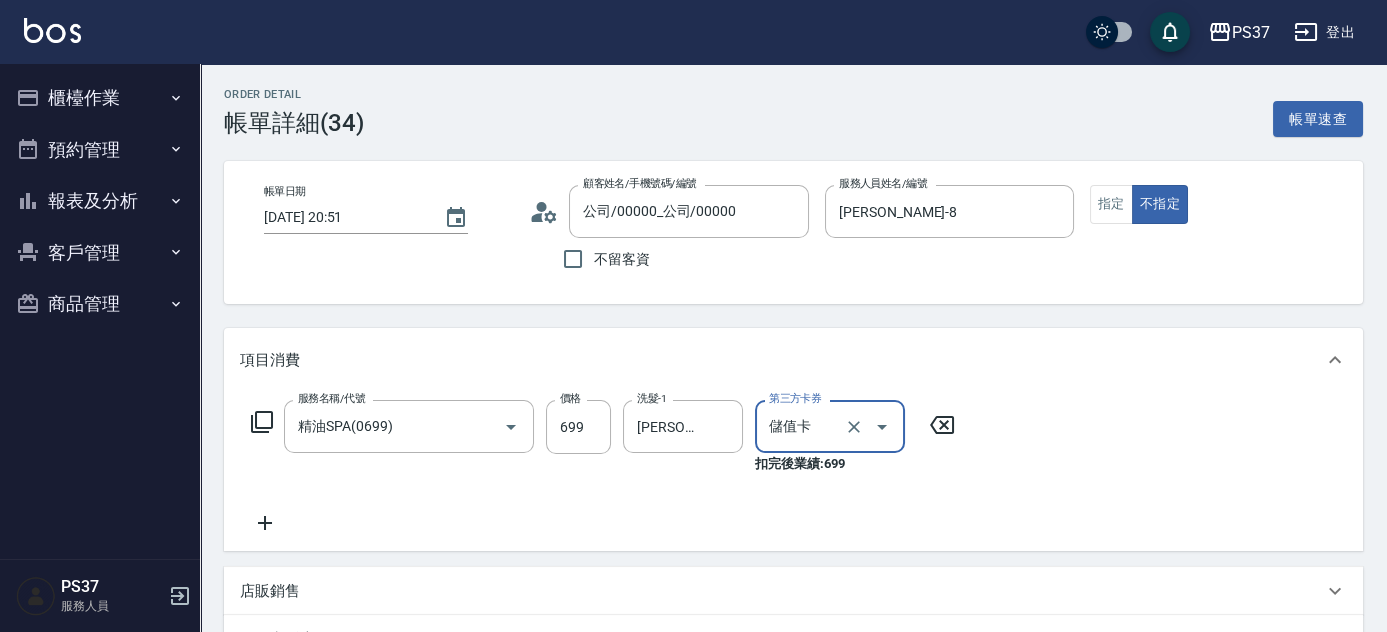 type on "儲值卡" 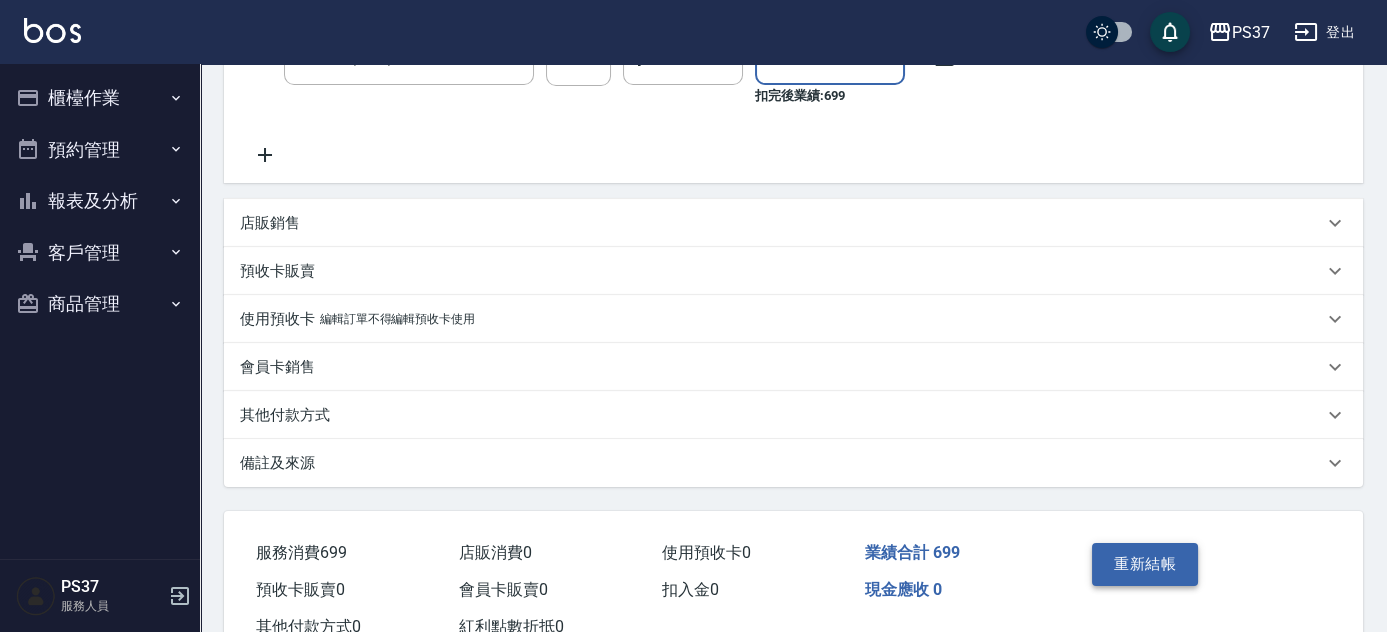 scroll, scrollTop: 437, scrollLeft: 0, axis: vertical 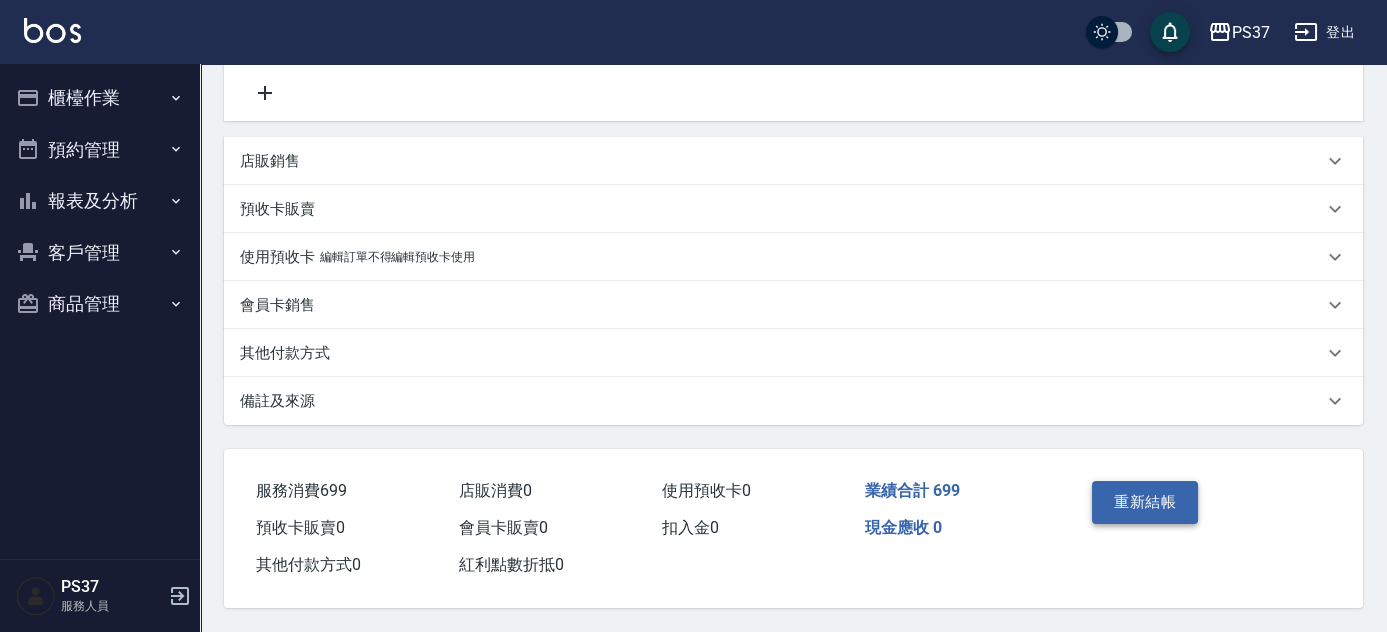 click on "重新結帳" at bounding box center (1145, 502) 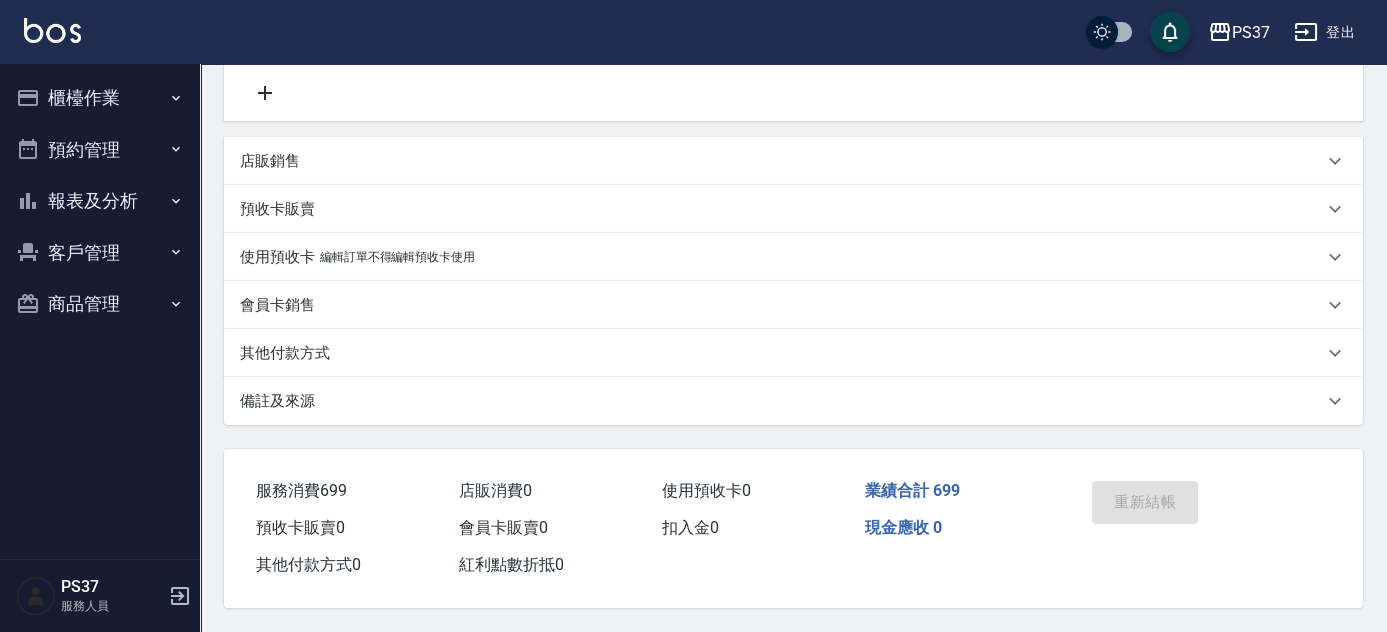 scroll, scrollTop: 263, scrollLeft: 0, axis: vertical 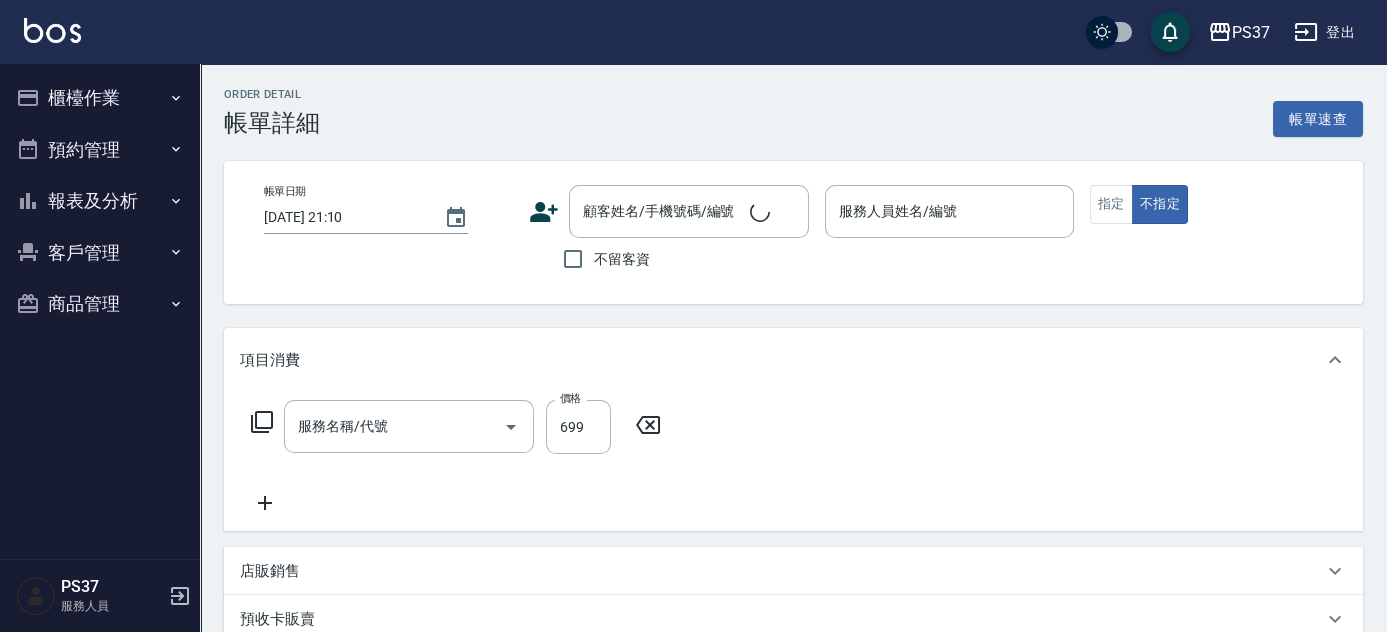 type on "精油SPA(0699)" 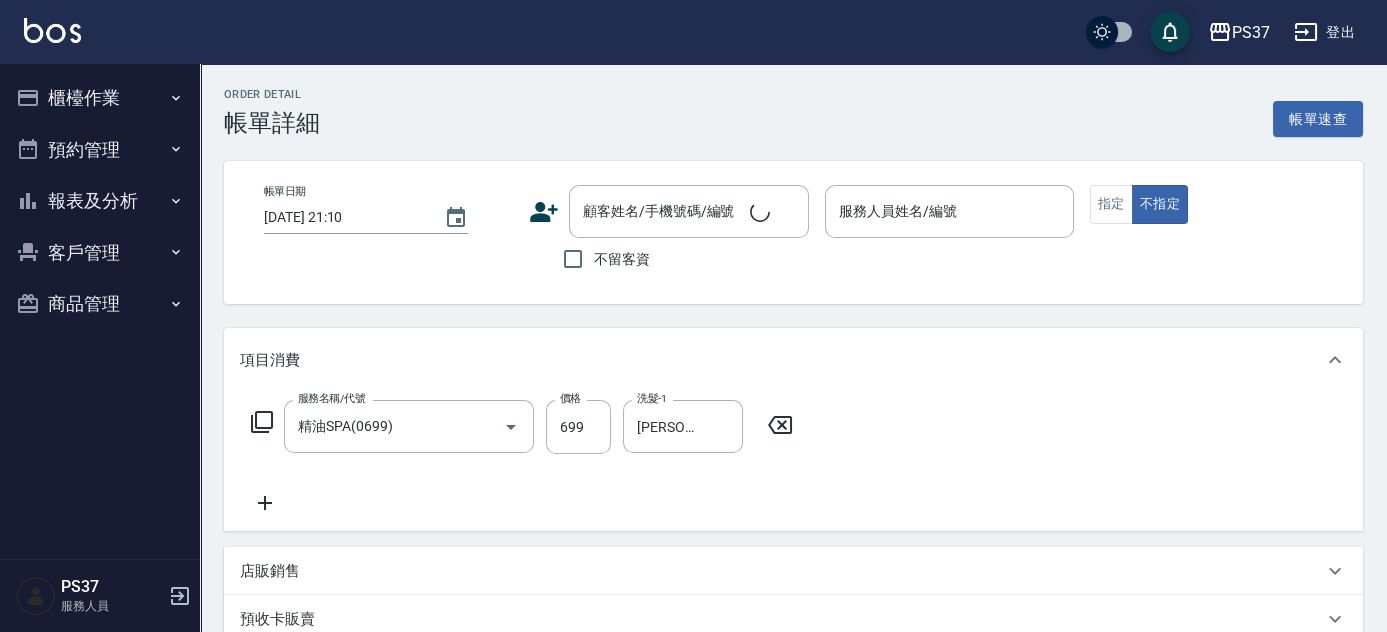 type on "[DATE] 21:01" 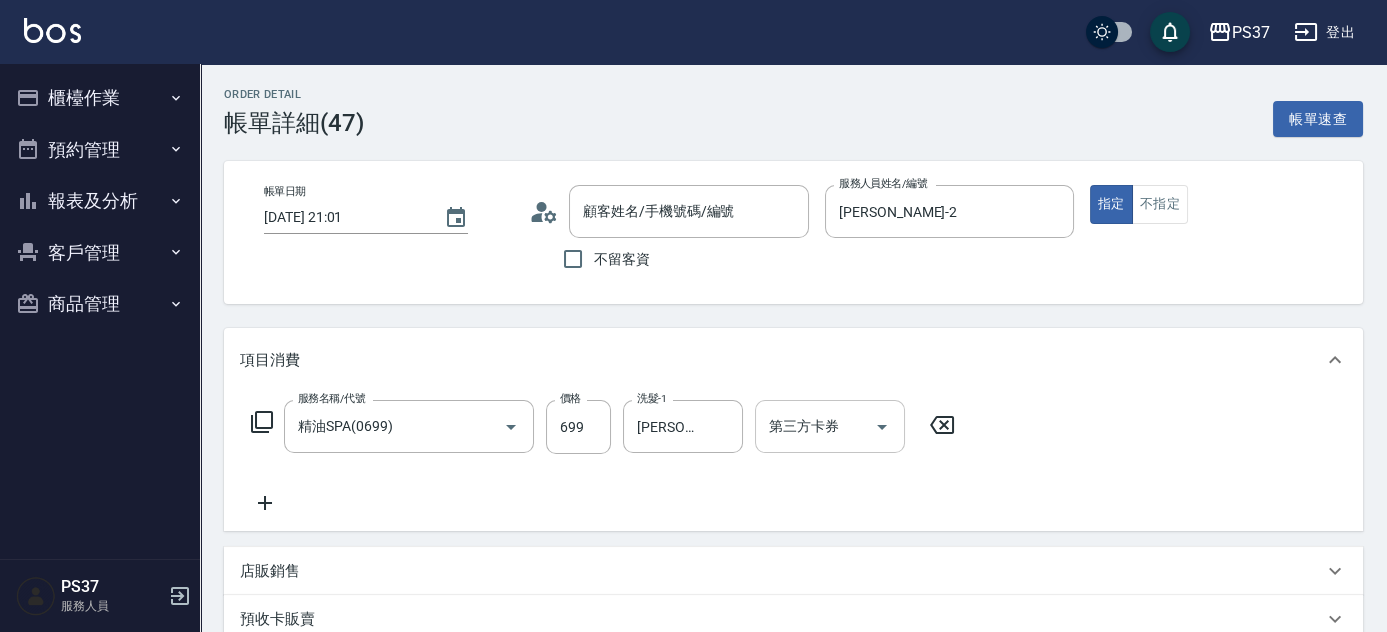 type on "公司/00000_公司/00000" 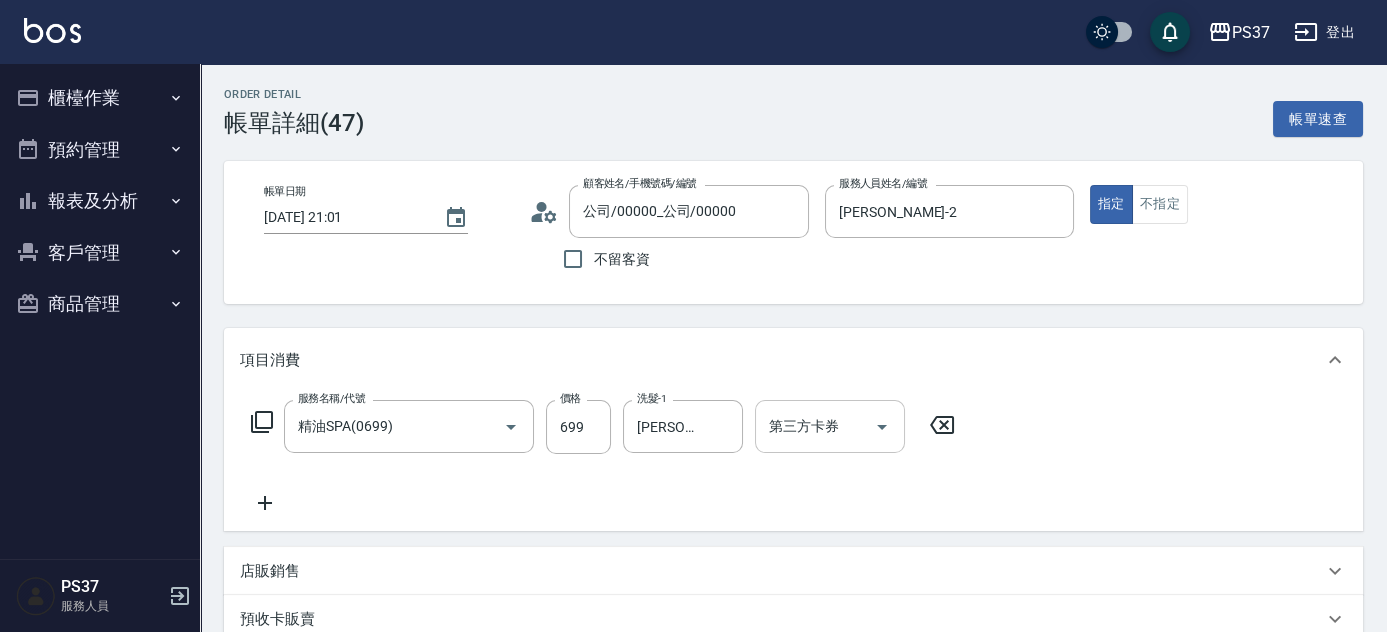 click at bounding box center [882, 427] 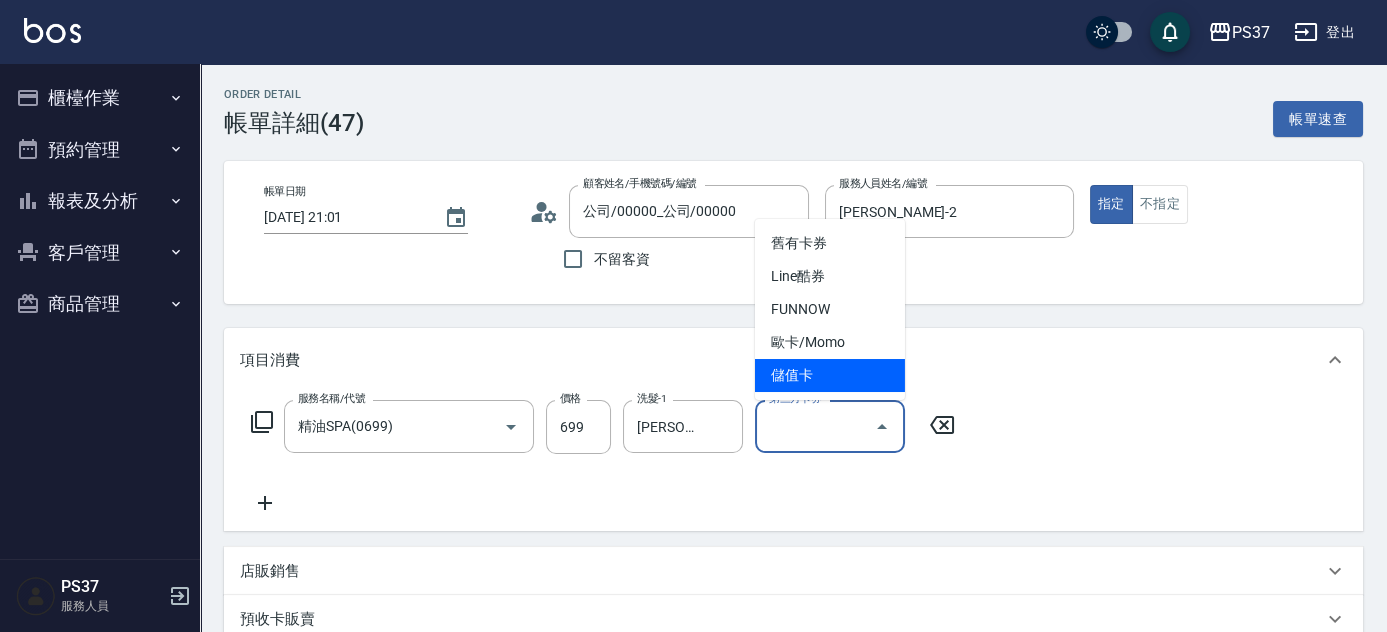 click on "儲值卡" at bounding box center [830, 375] 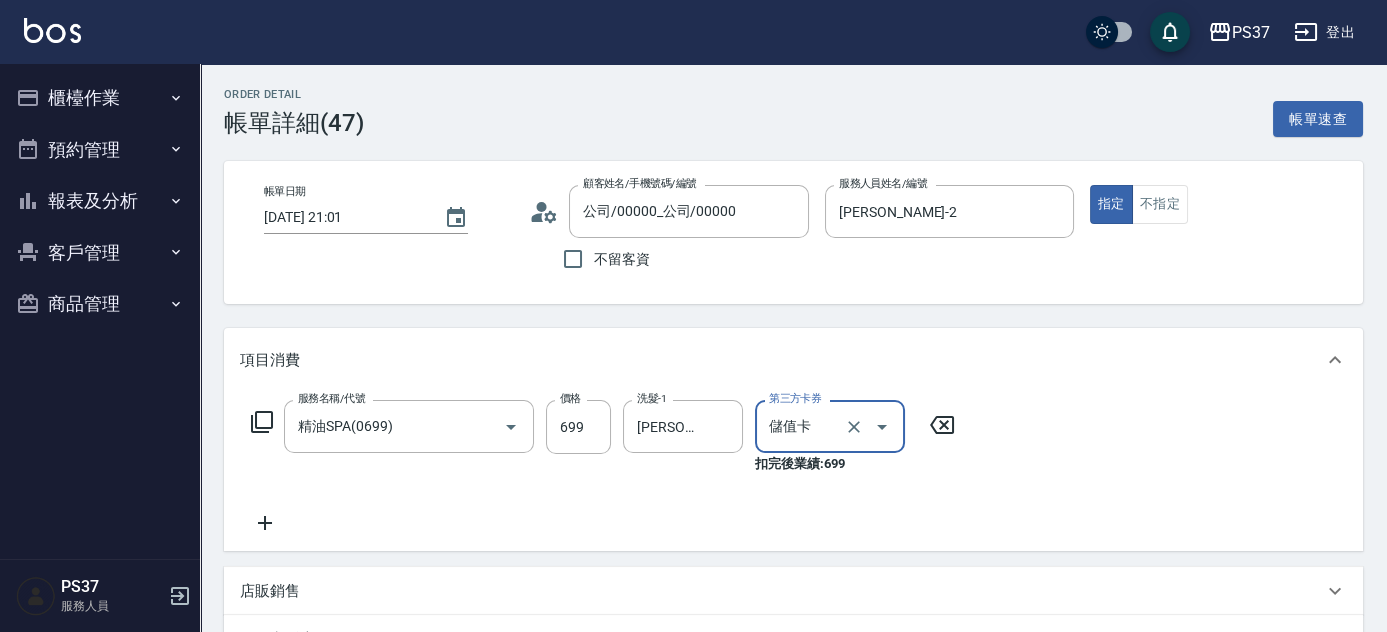type on "儲值卡" 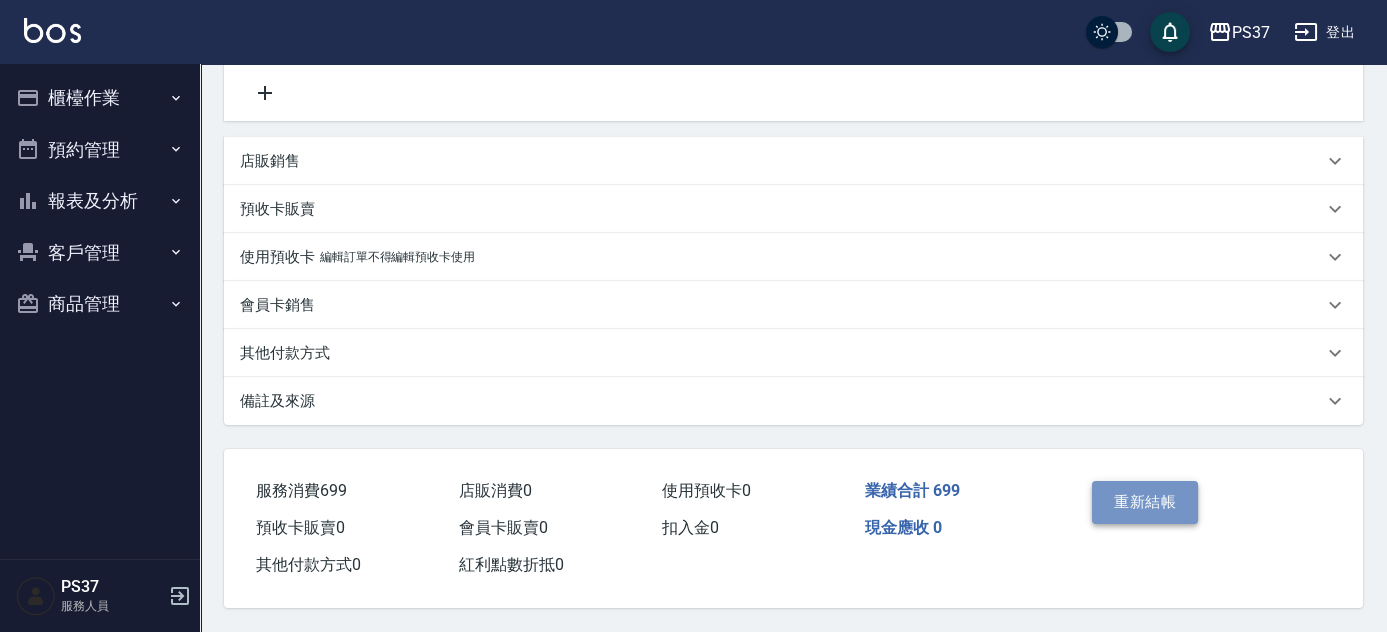 click on "重新結帳" at bounding box center [1145, 502] 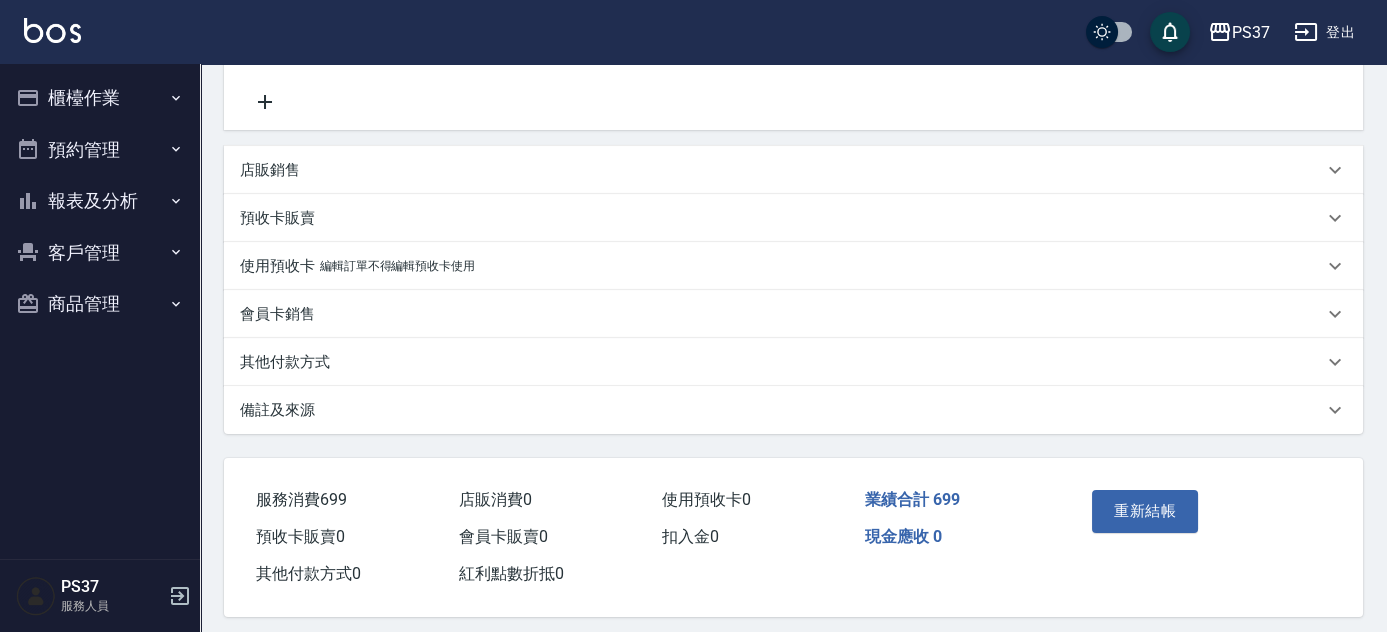 scroll, scrollTop: 437, scrollLeft: 0, axis: vertical 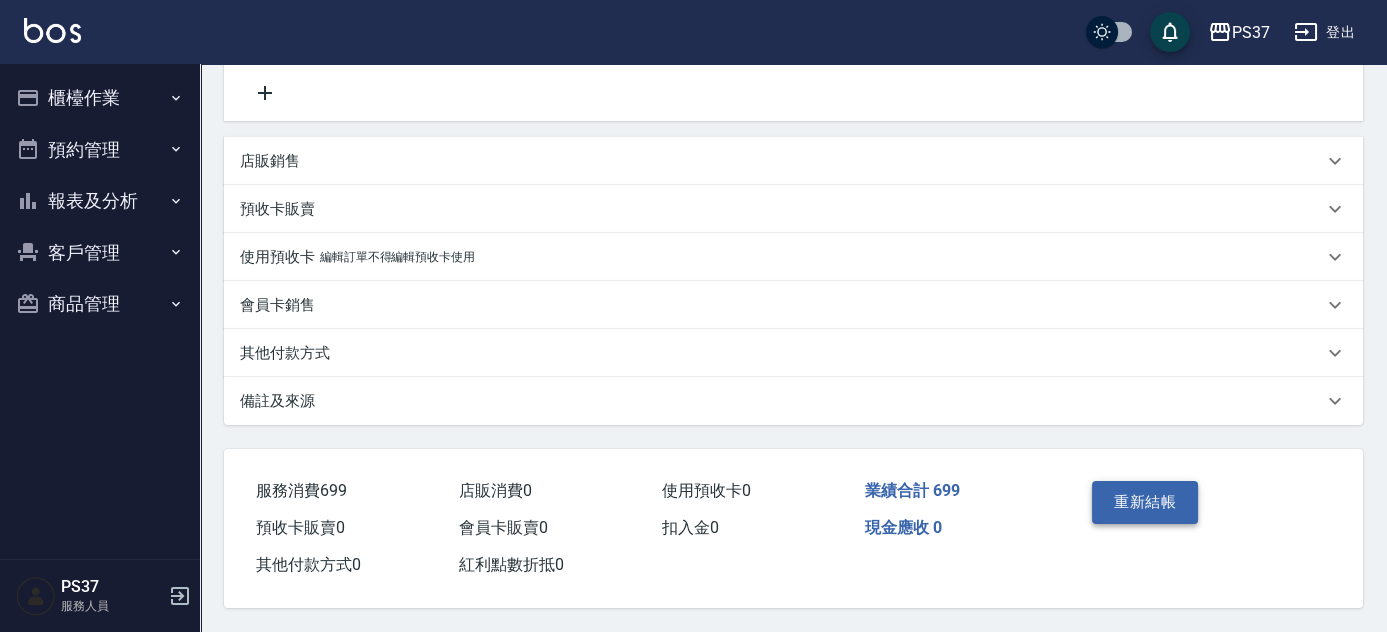 click on "重新結帳" at bounding box center (1145, 502) 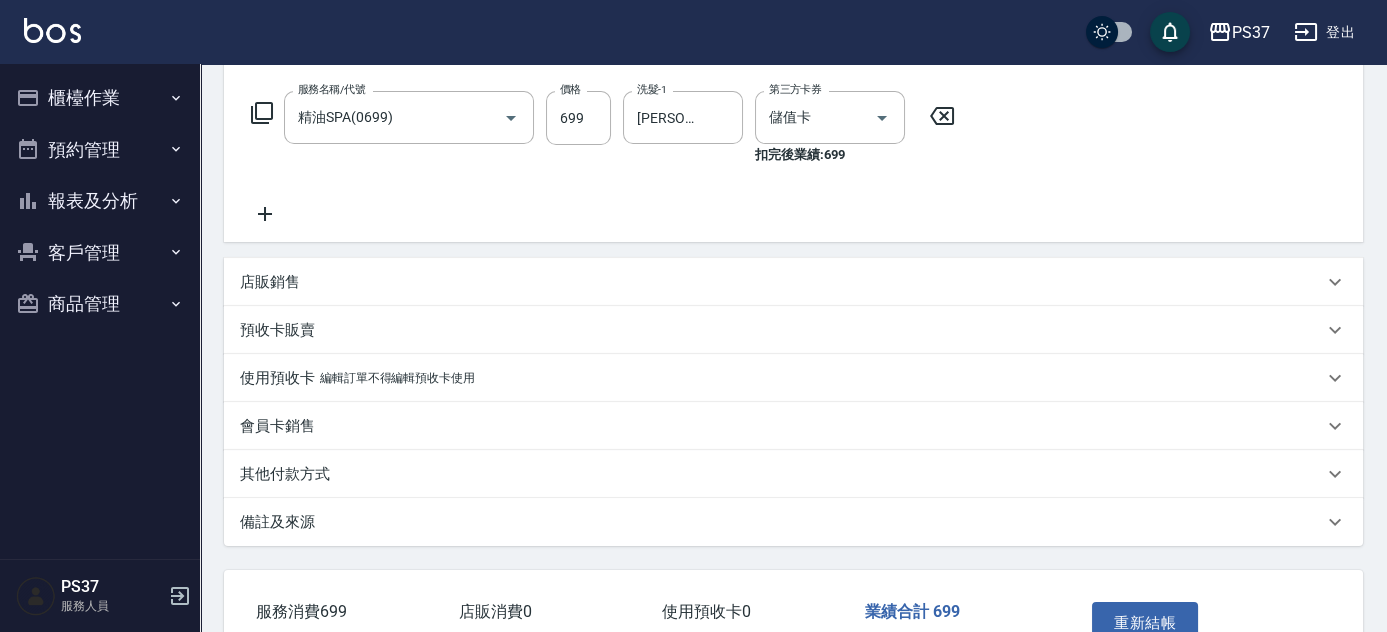 scroll, scrollTop: 437, scrollLeft: 0, axis: vertical 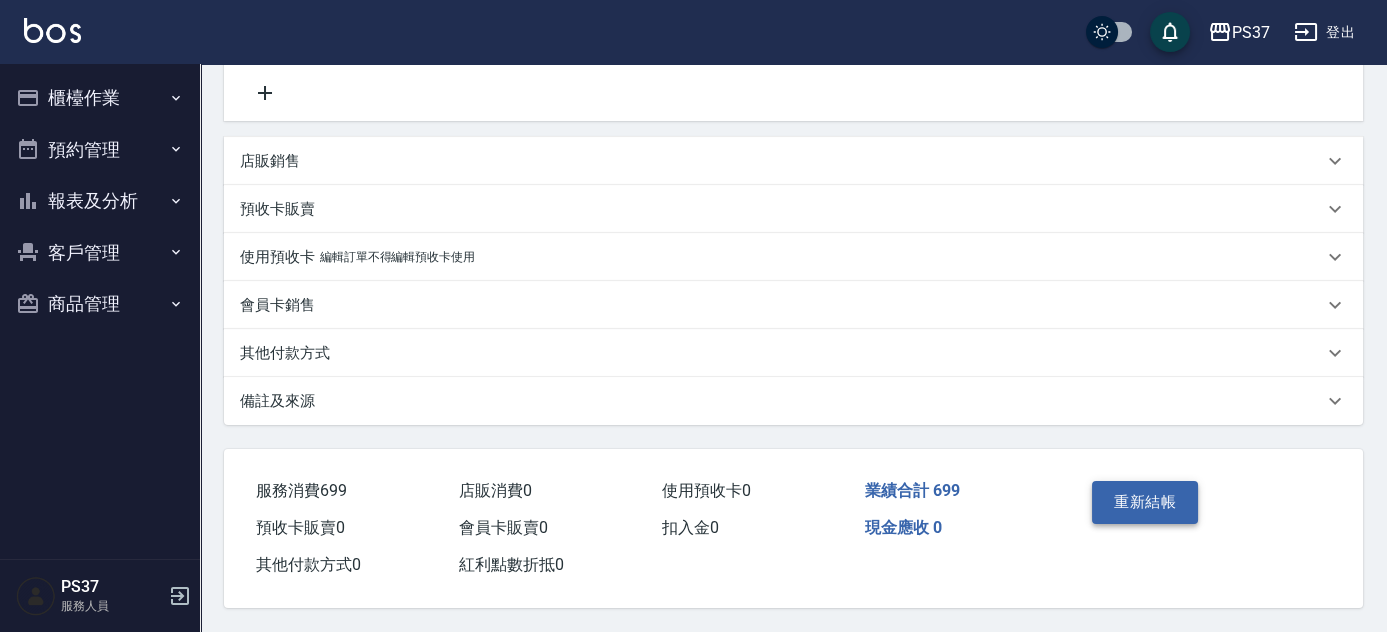 click on "重新結帳" at bounding box center [1145, 502] 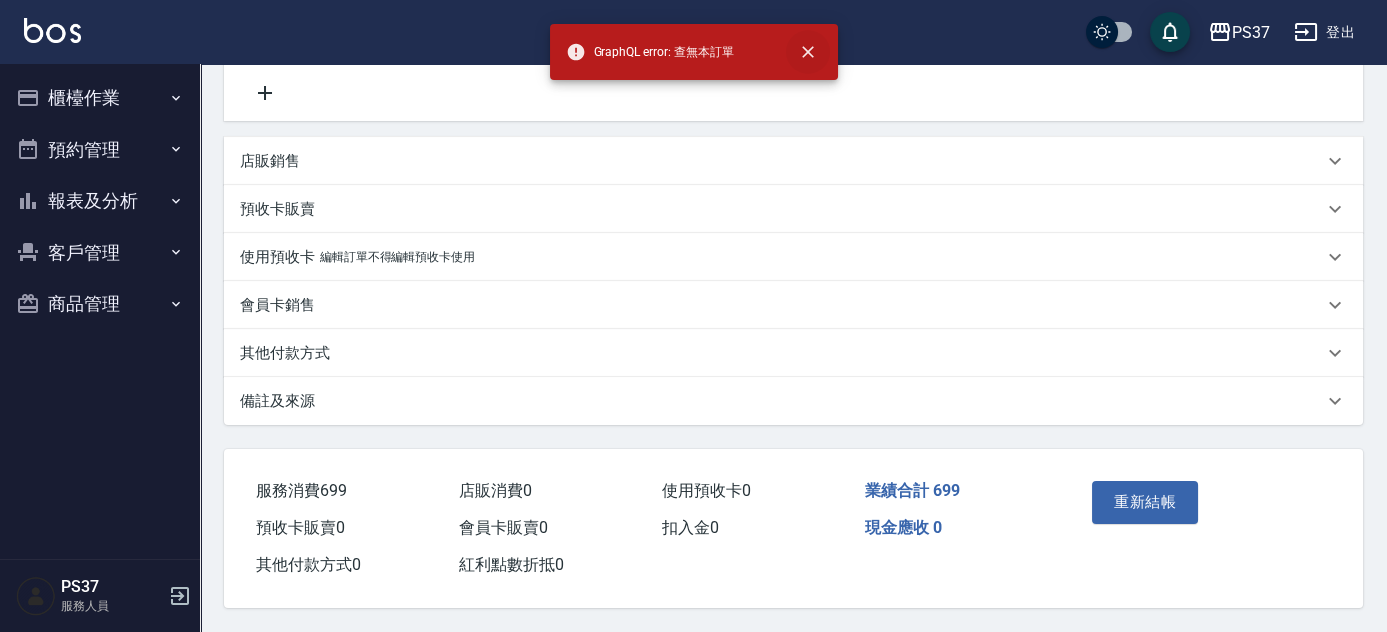 click 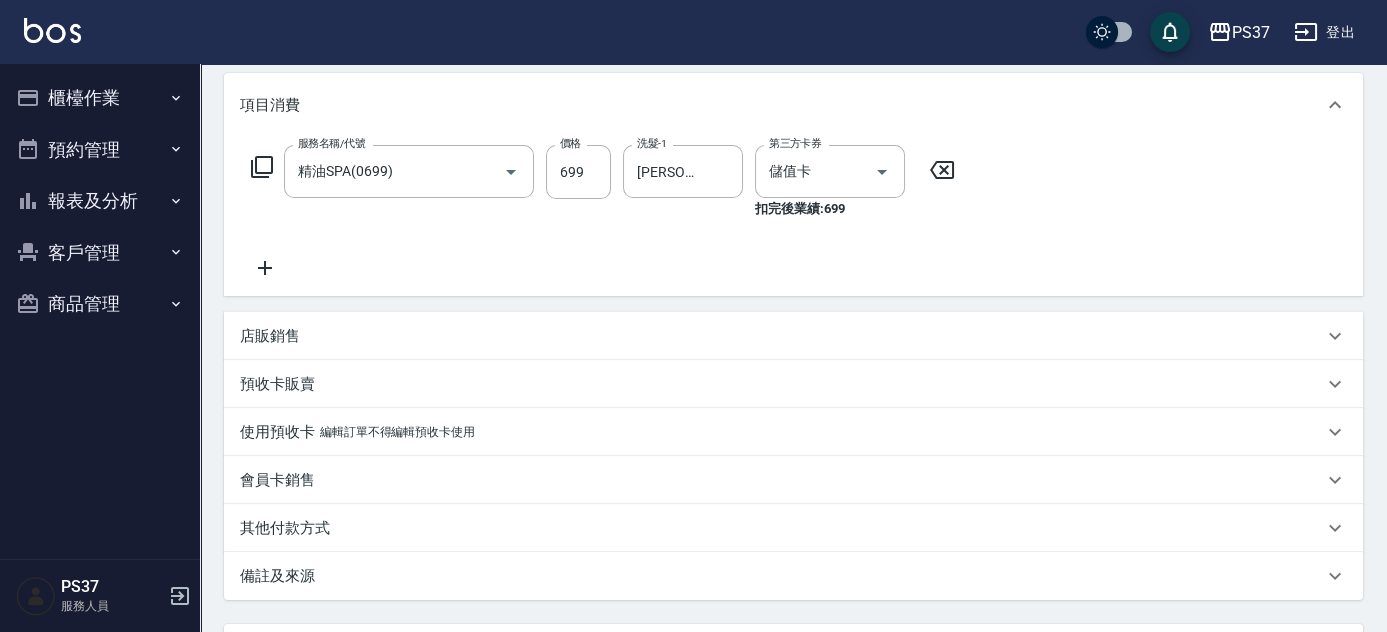 scroll, scrollTop: 73, scrollLeft: 0, axis: vertical 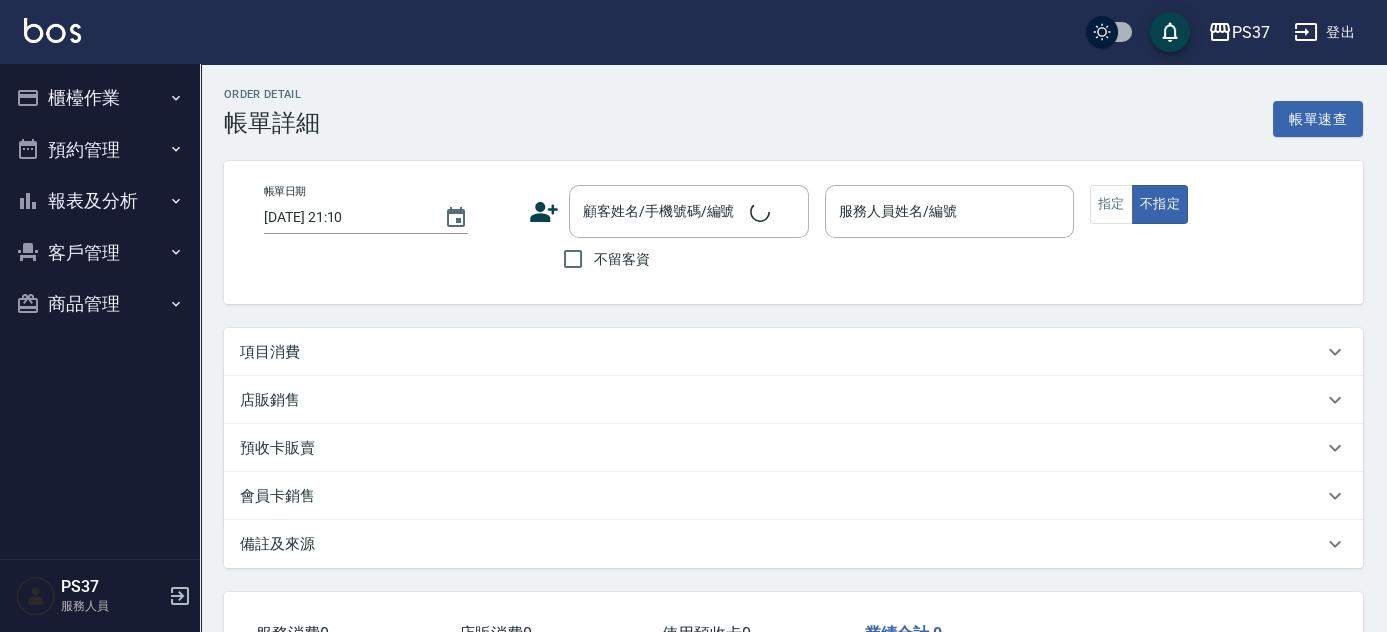 type on "[DATE] 21:00" 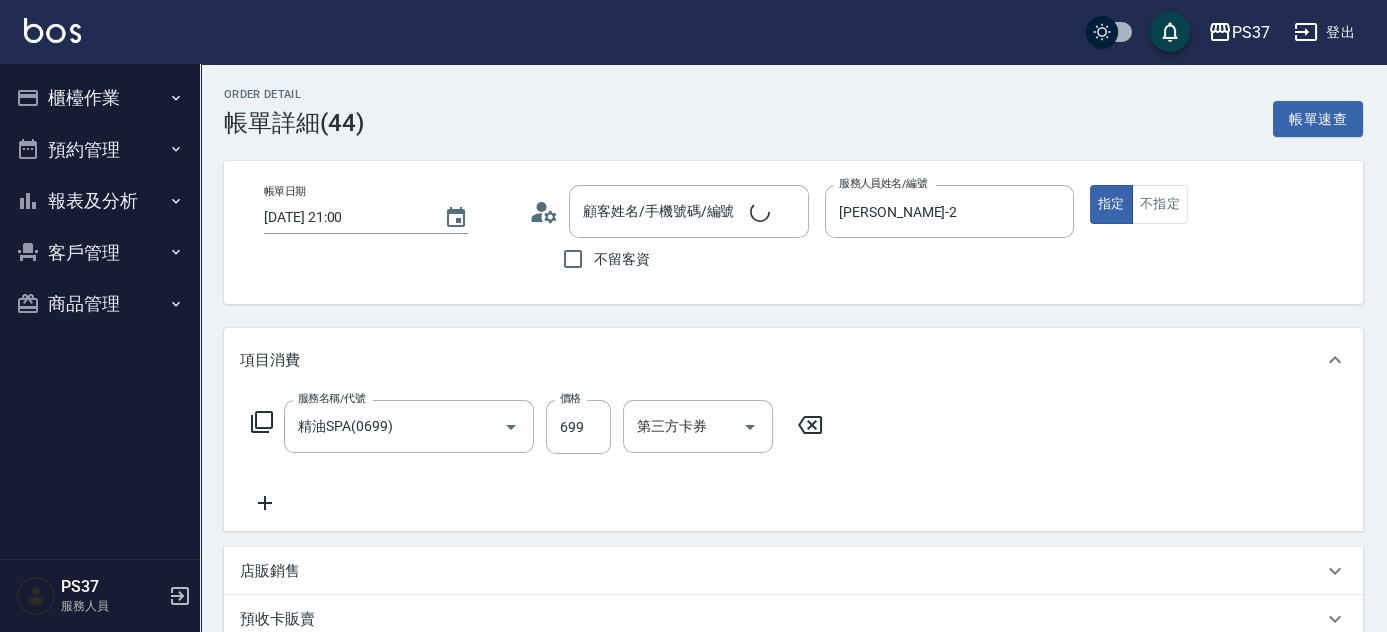 type on "公司/00000_公司/00000" 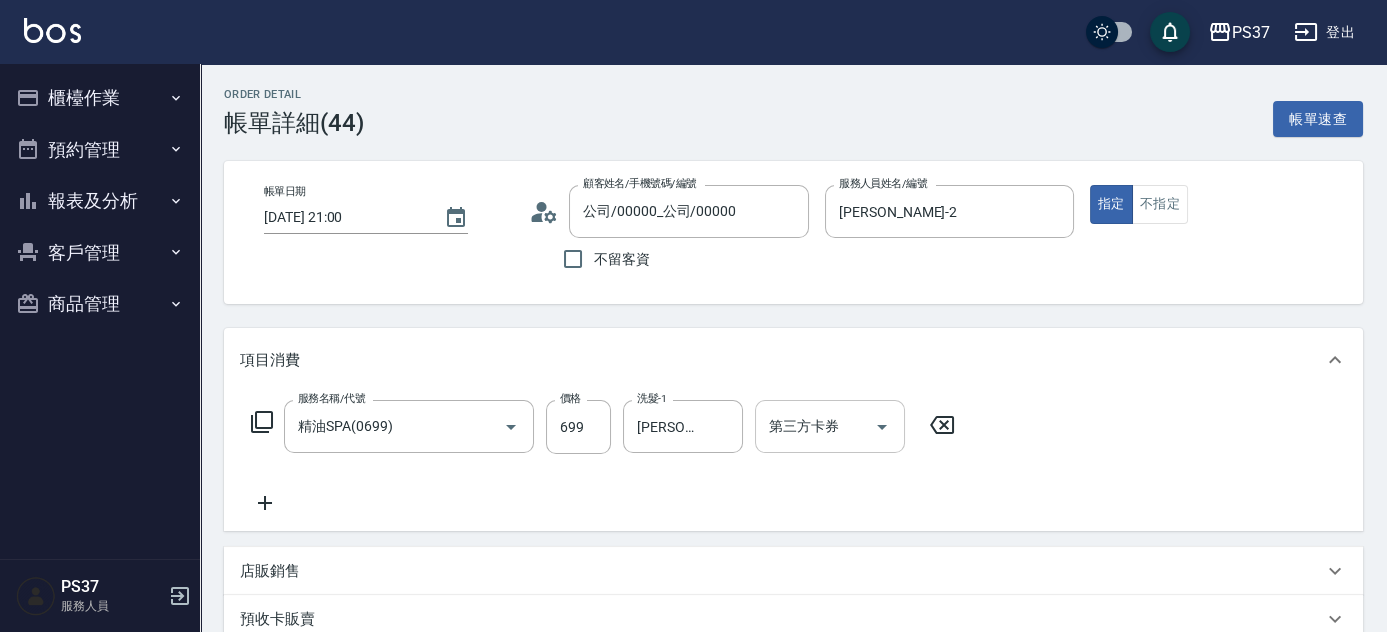 click 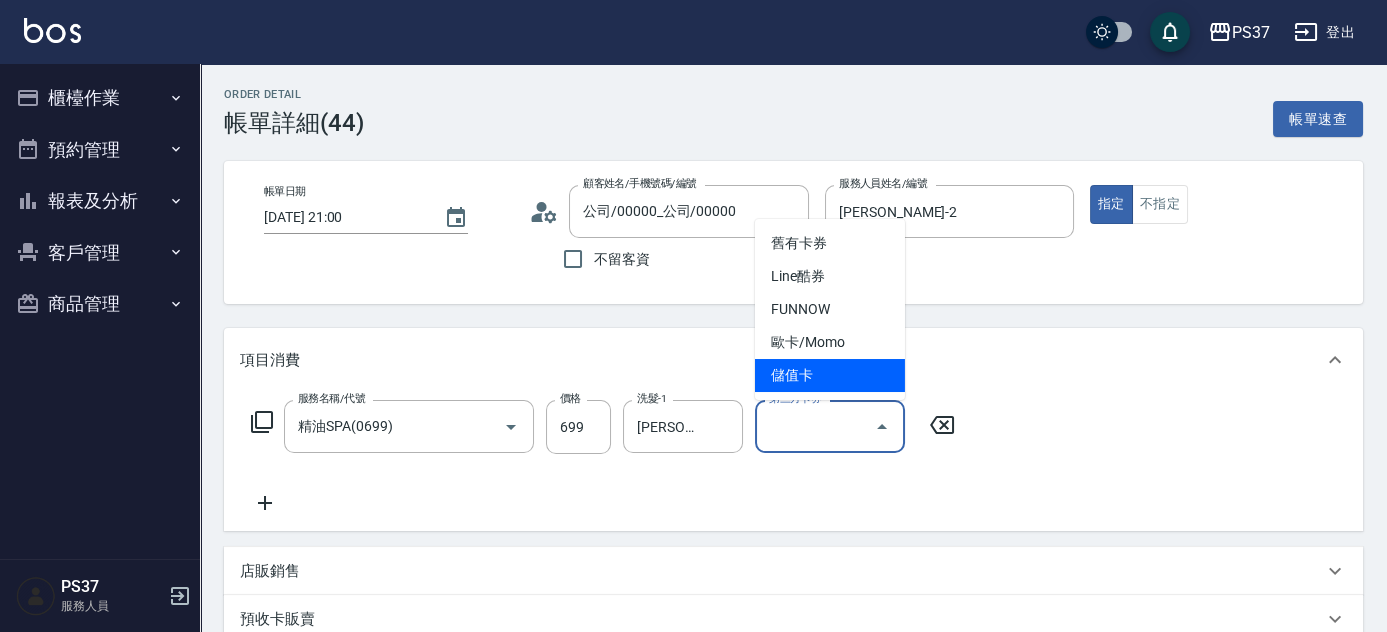 click on "儲值卡" at bounding box center (830, 375) 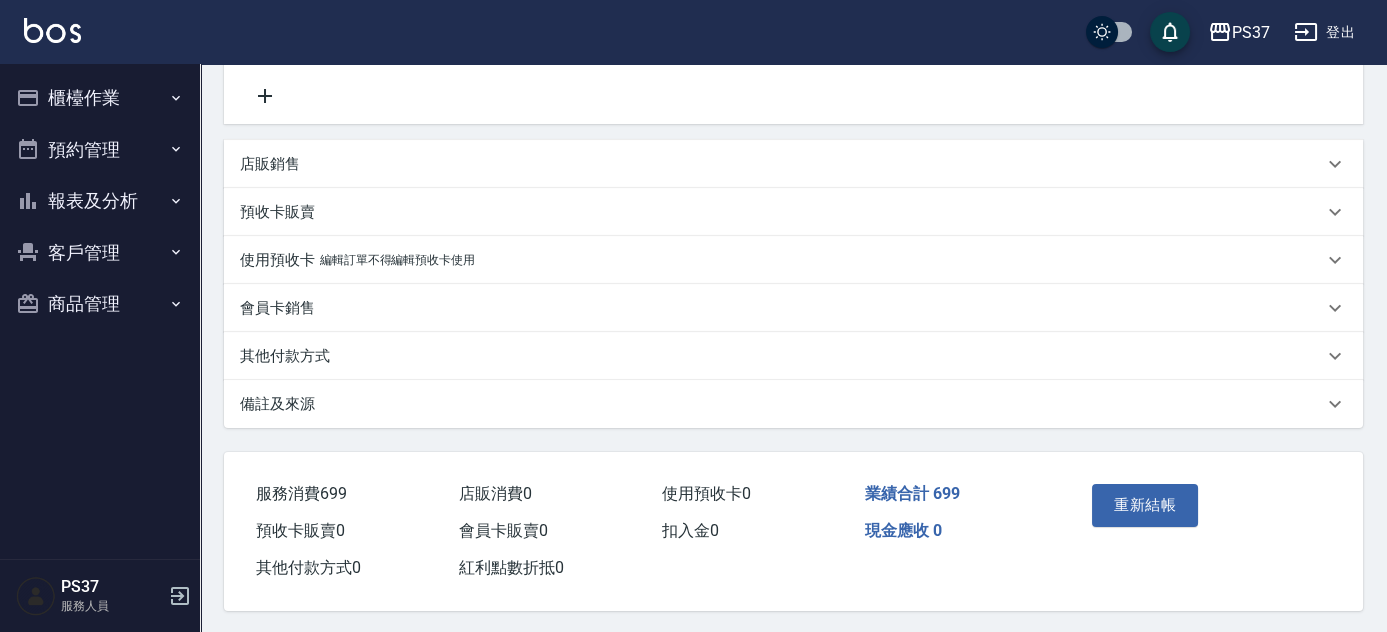 scroll, scrollTop: 437, scrollLeft: 0, axis: vertical 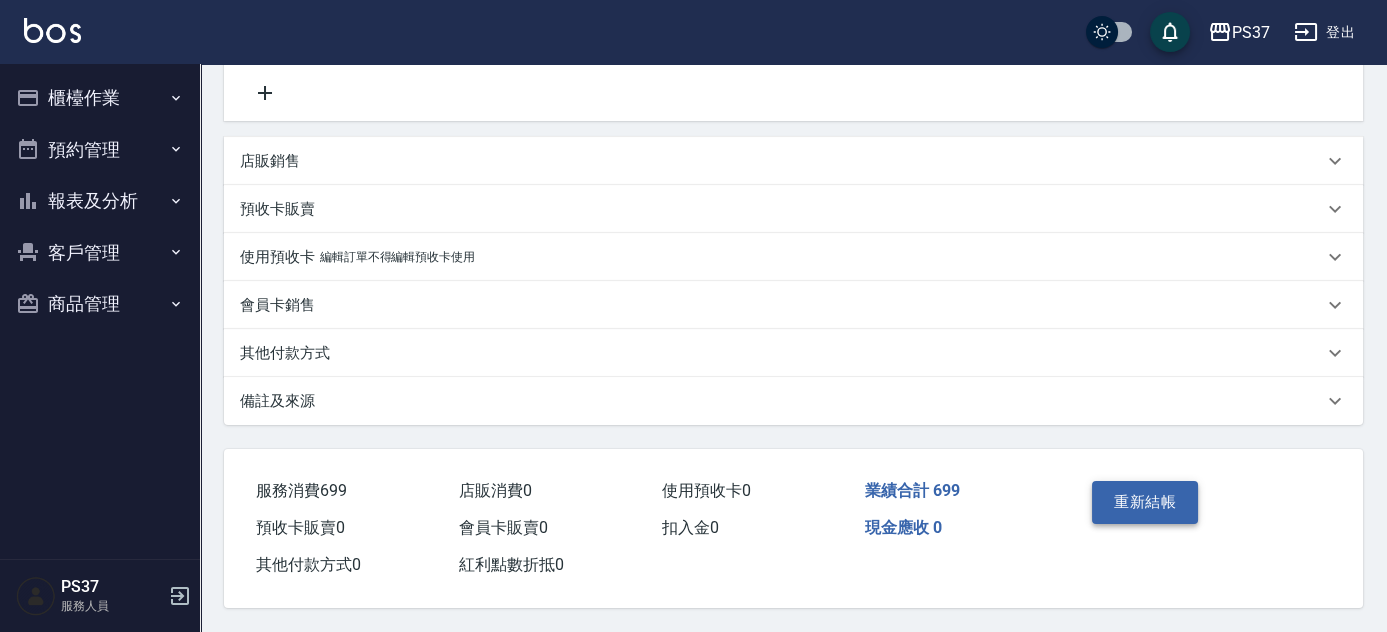 click on "重新結帳" at bounding box center [1145, 502] 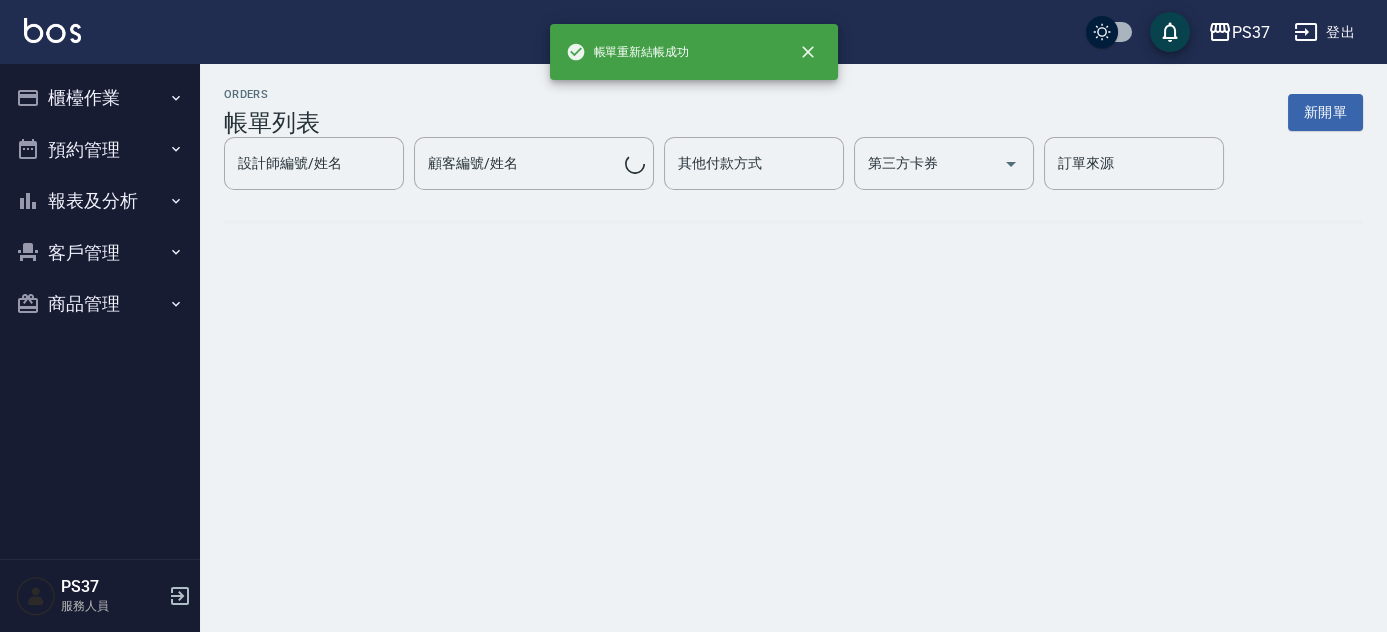 scroll, scrollTop: 0, scrollLeft: 0, axis: both 